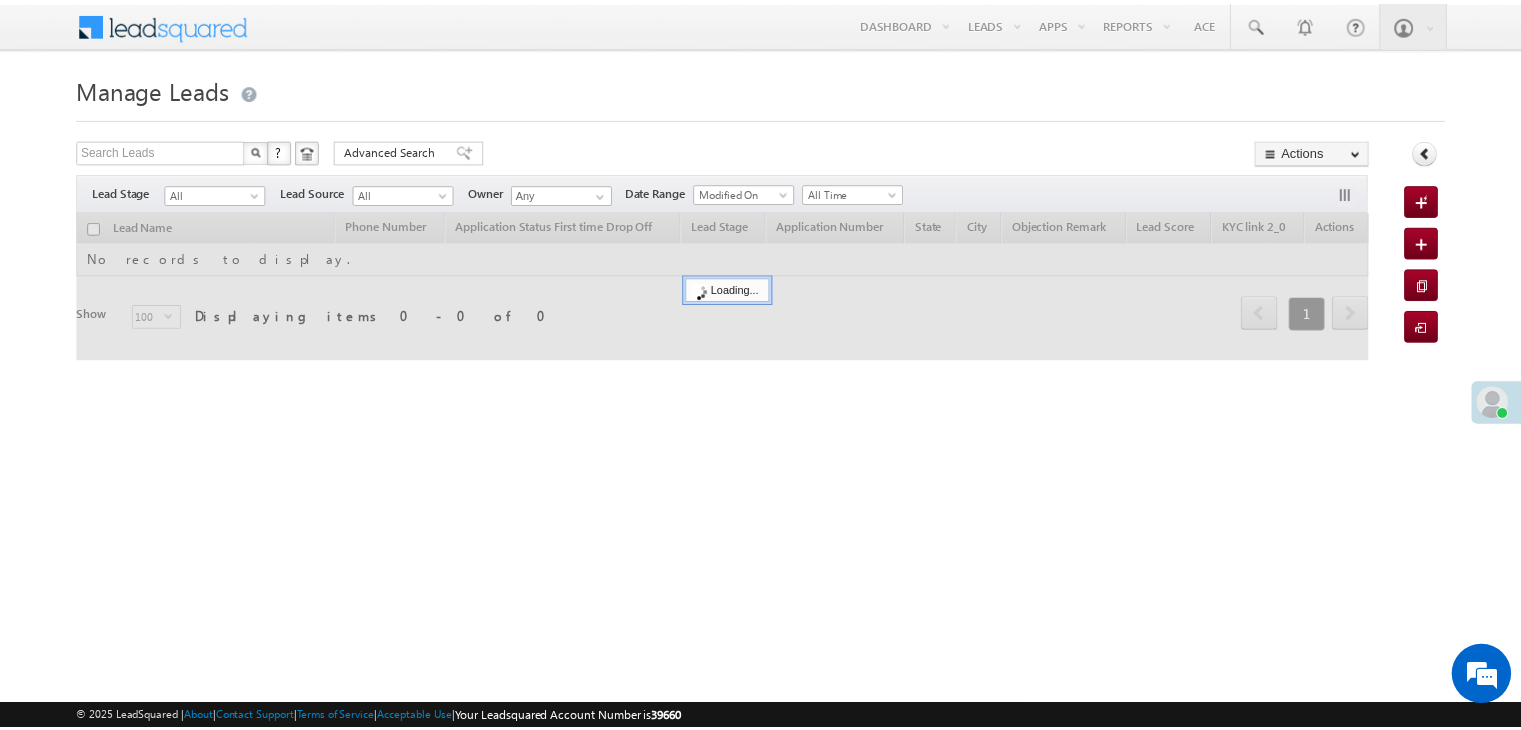 scroll, scrollTop: 0, scrollLeft: 0, axis: both 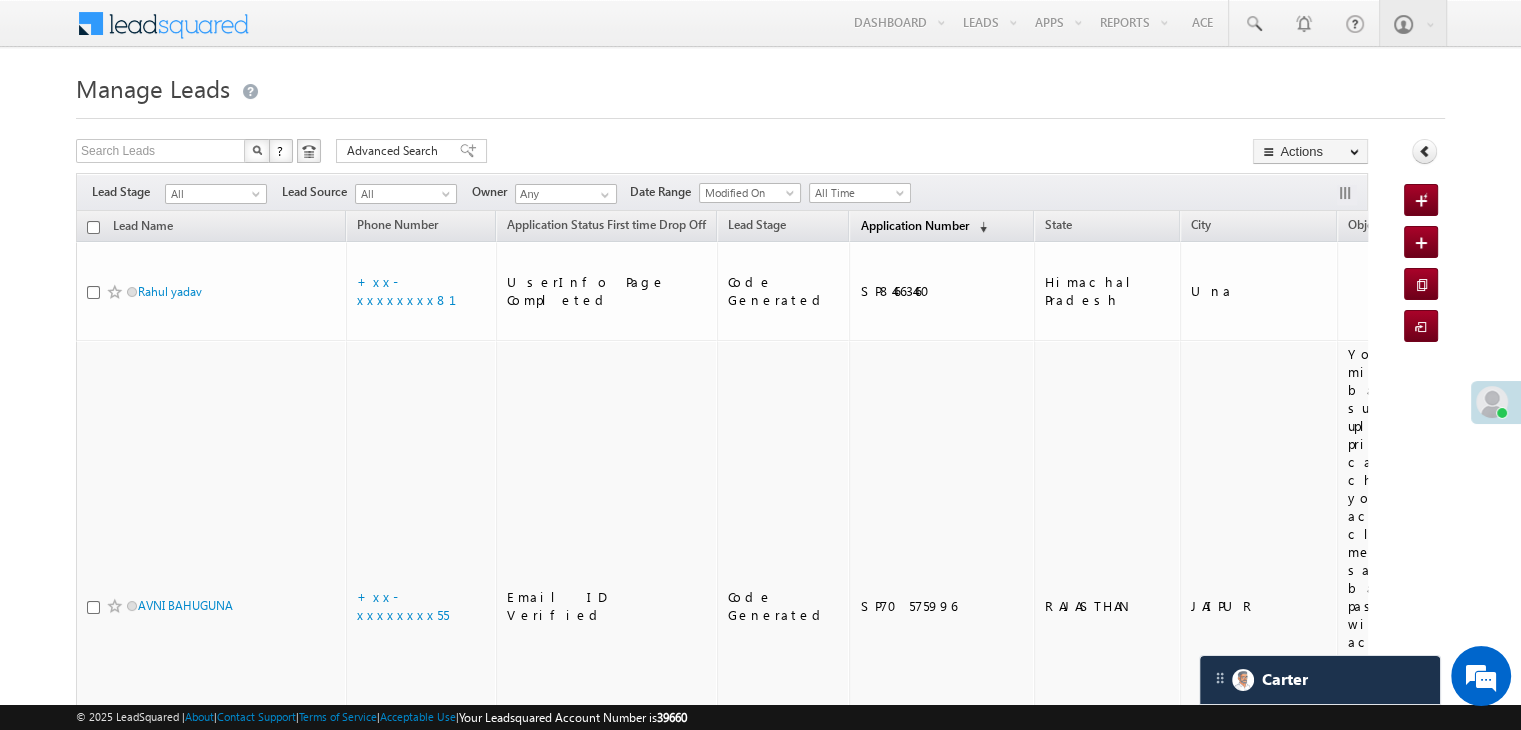 click on "Application Number" at bounding box center (914, 225) 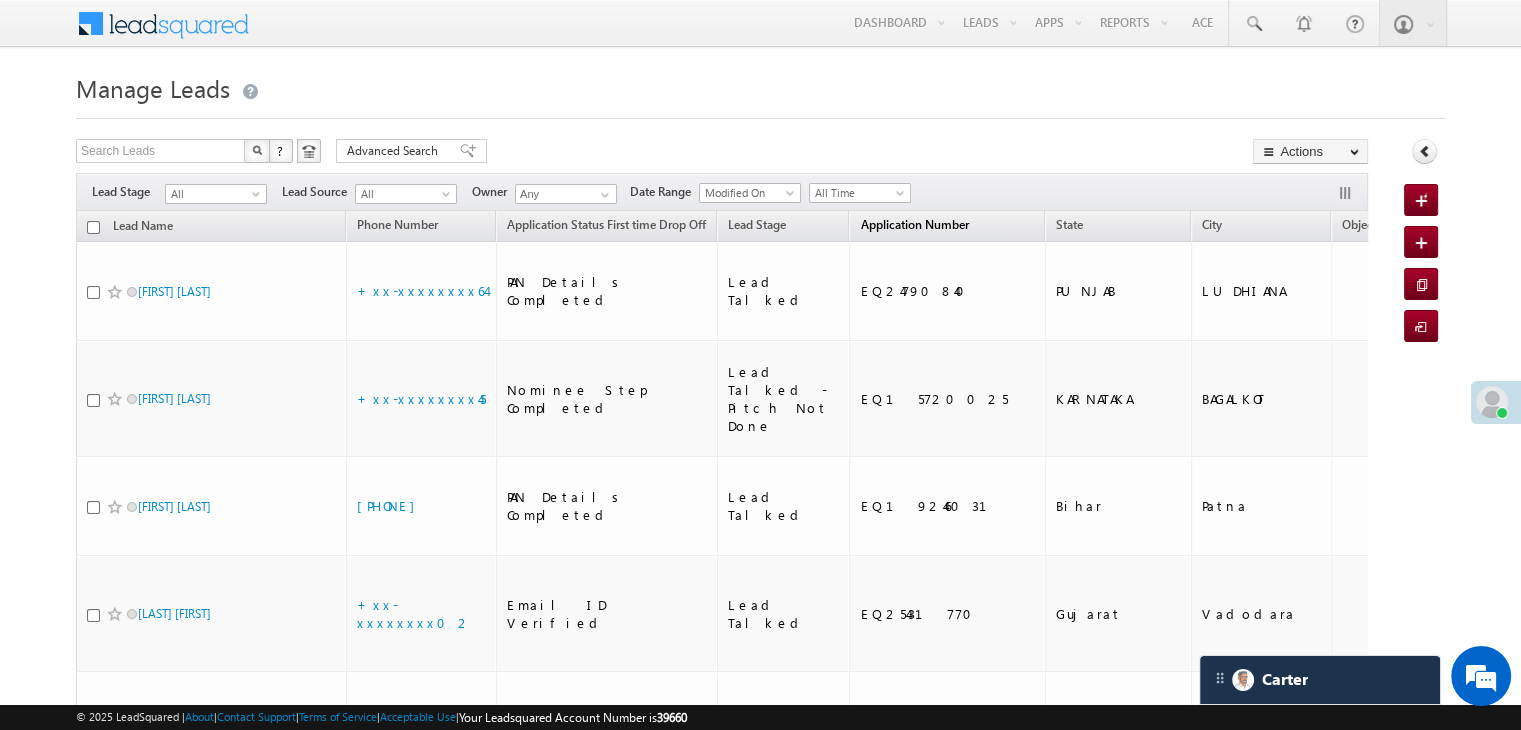 scroll, scrollTop: 0, scrollLeft: 0, axis: both 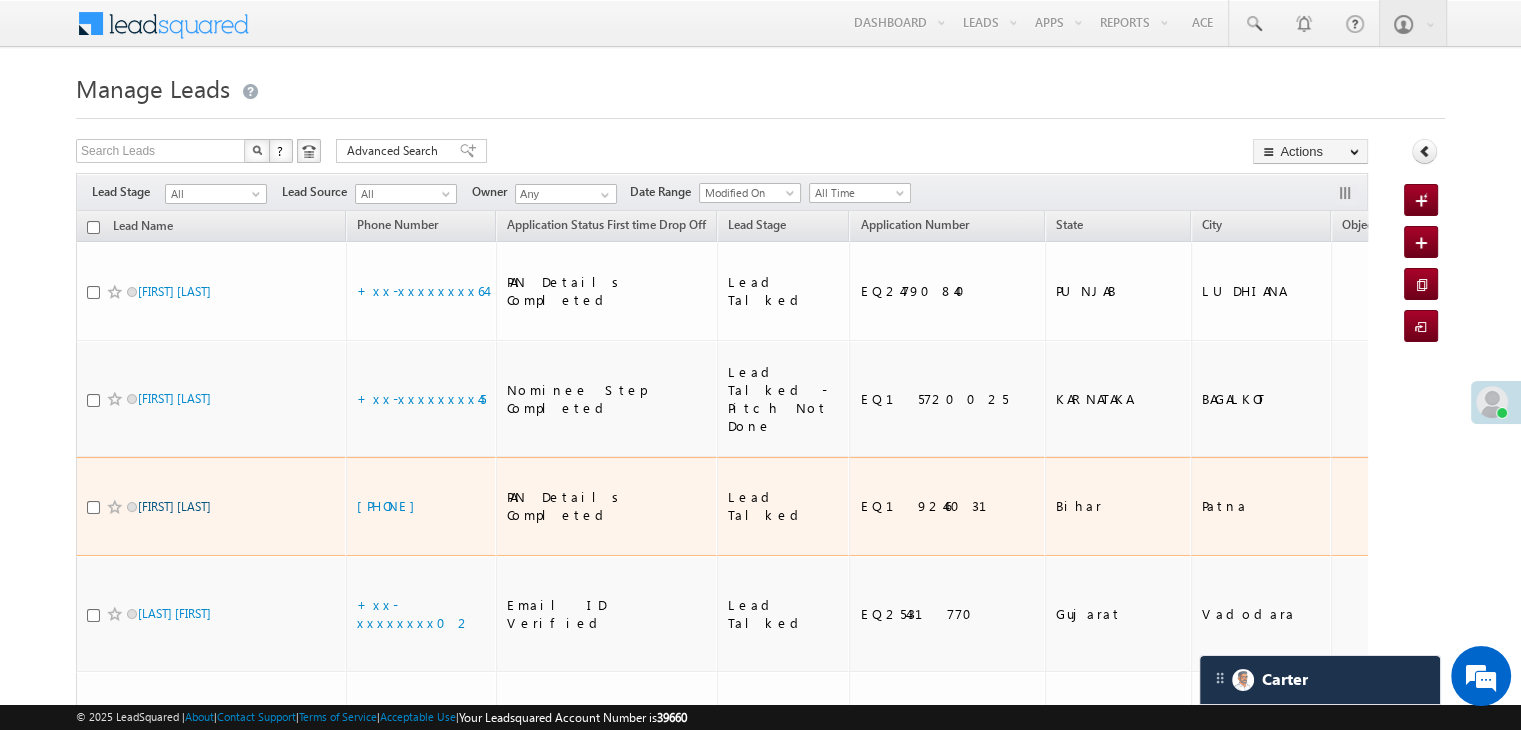 click on "[FIRST] [LAST]" at bounding box center (174, 506) 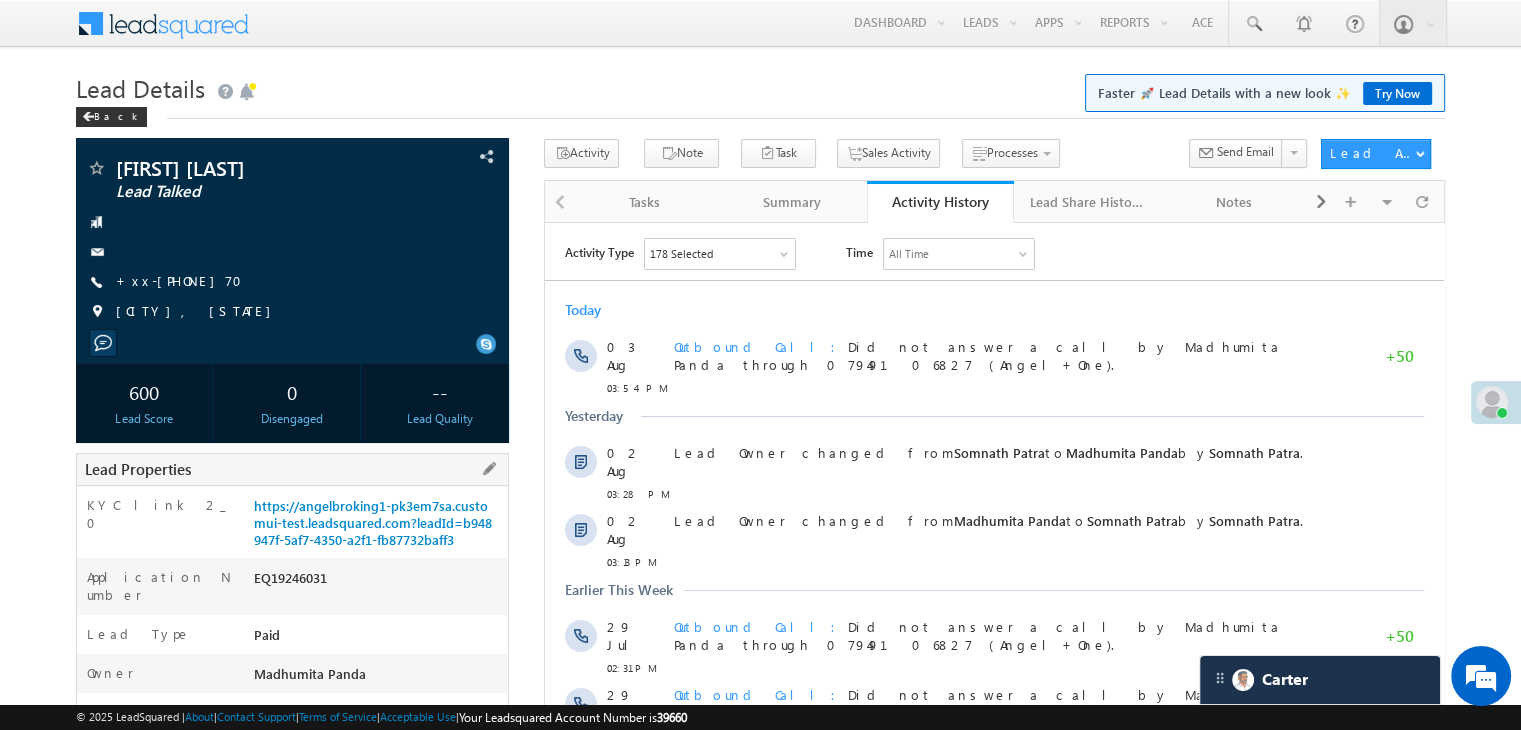 scroll, scrollTop: 0, scrollLeft: 0, axis: both 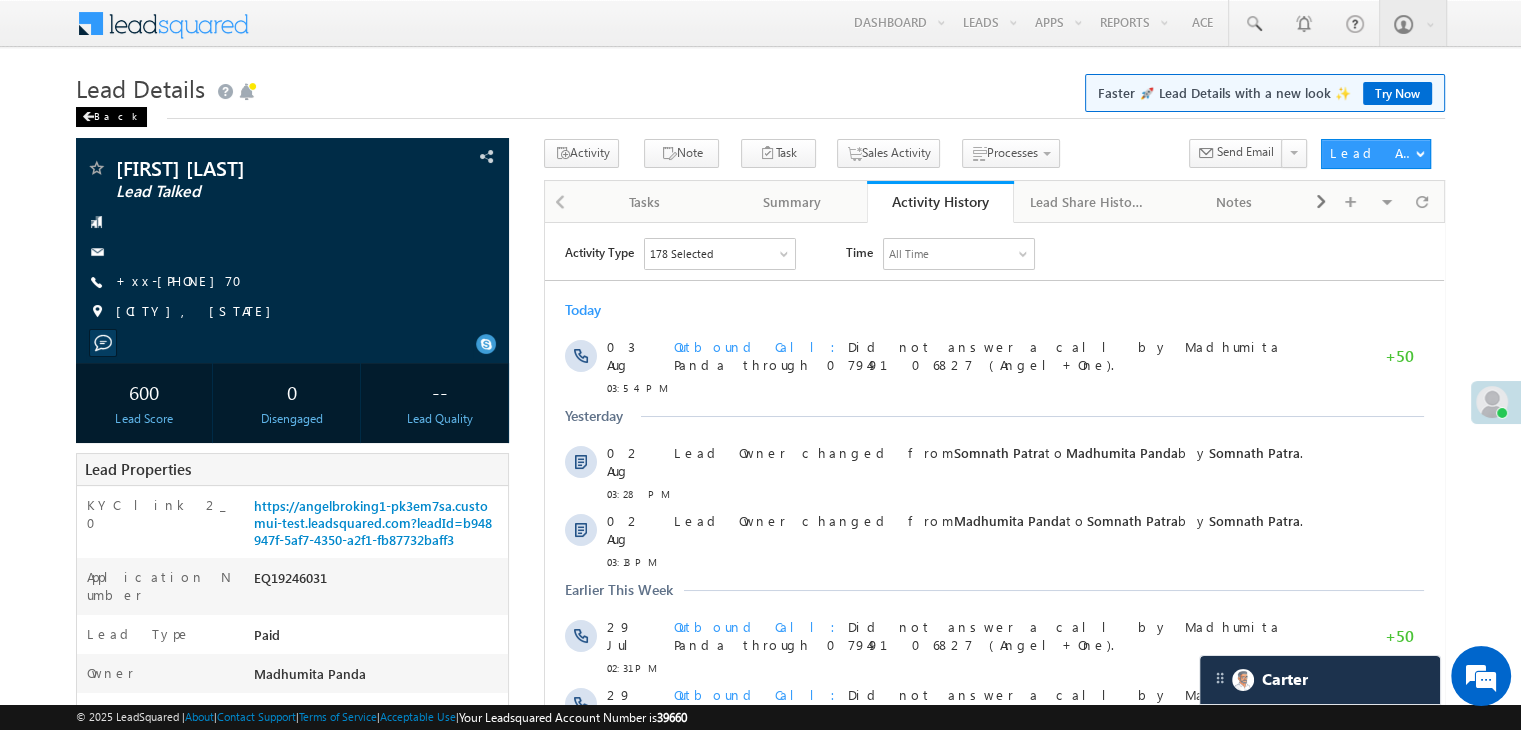 click on "Back" at bounding box center (111, 117) 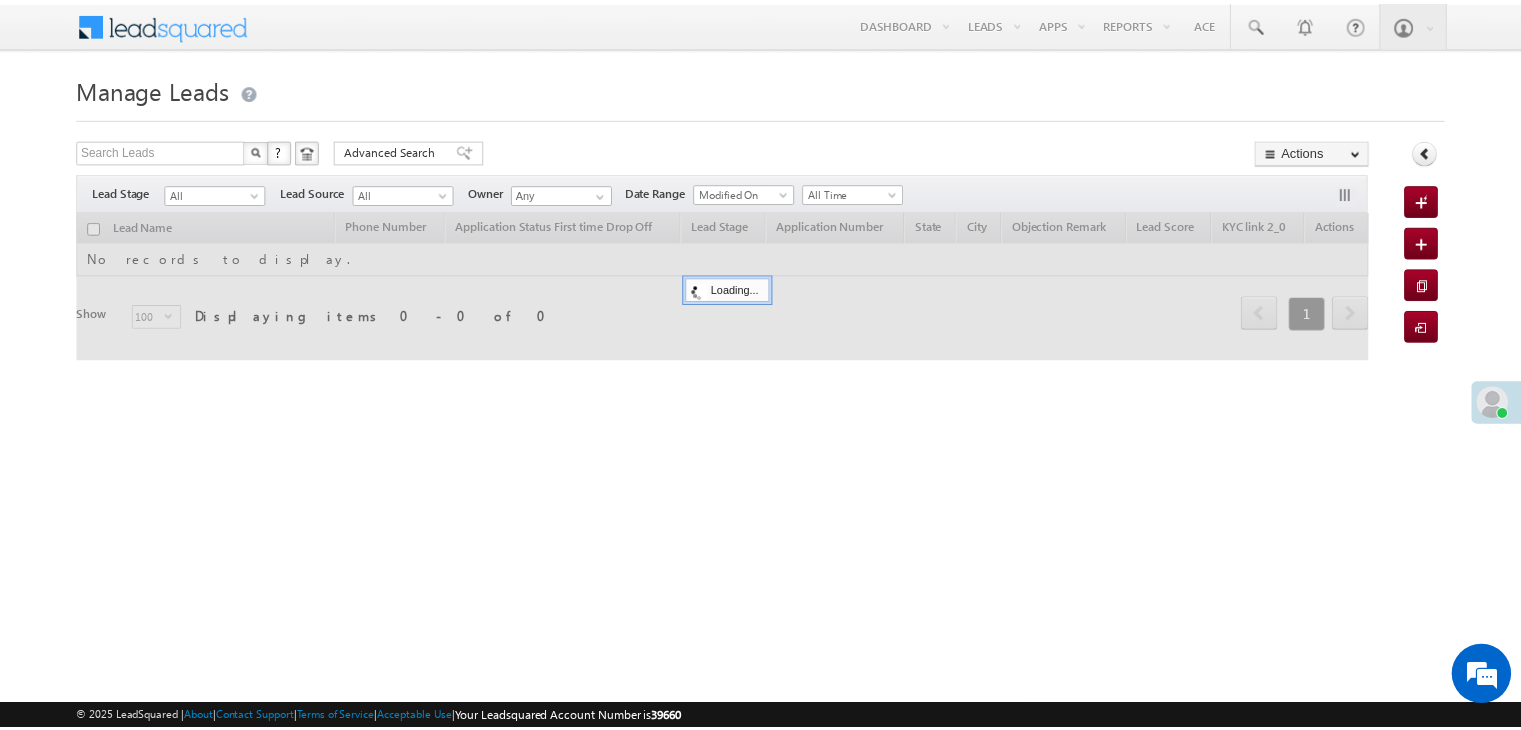 scroll, scrollTop: 0, scrollLeft: 0, axis: both 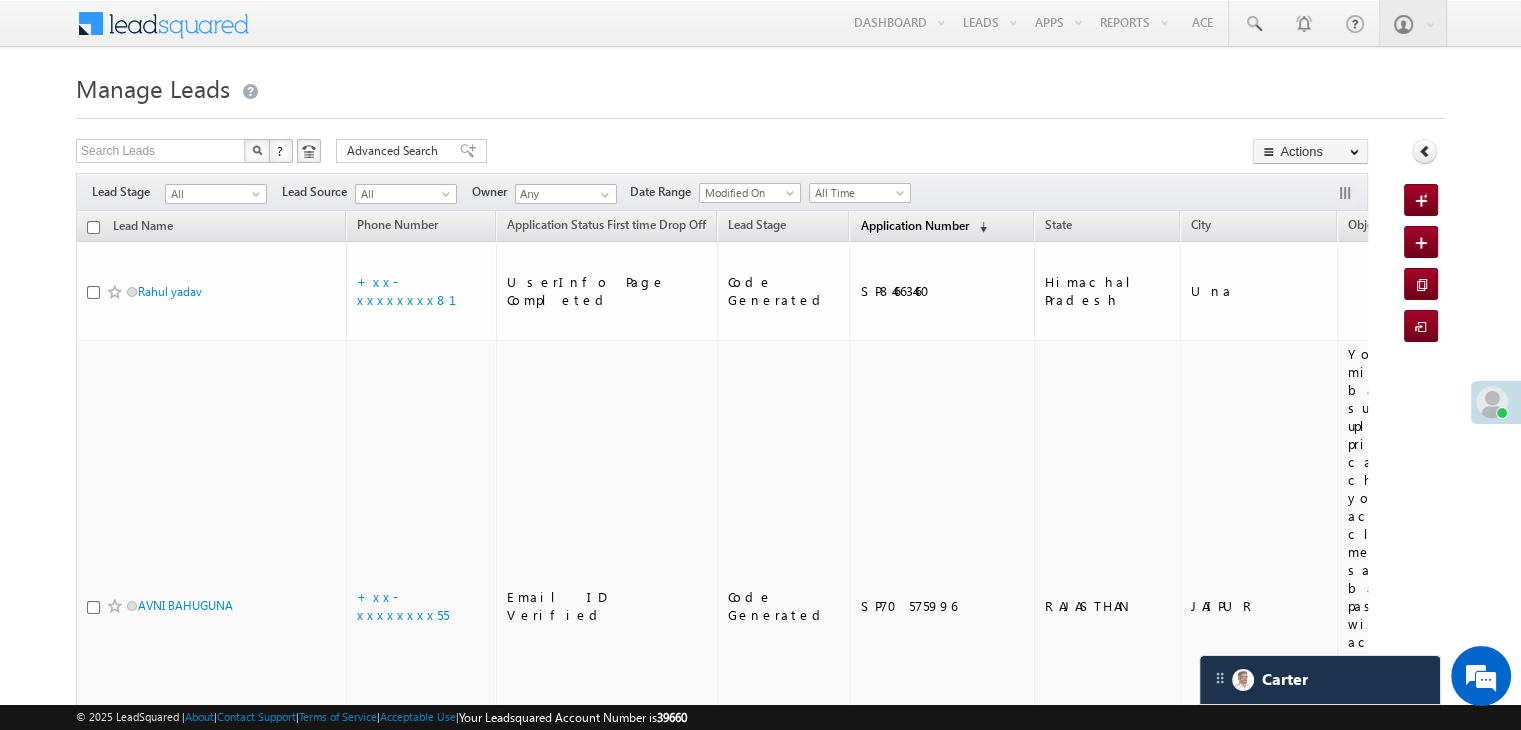 click on "Application Number" at bounding box center [914, 225] 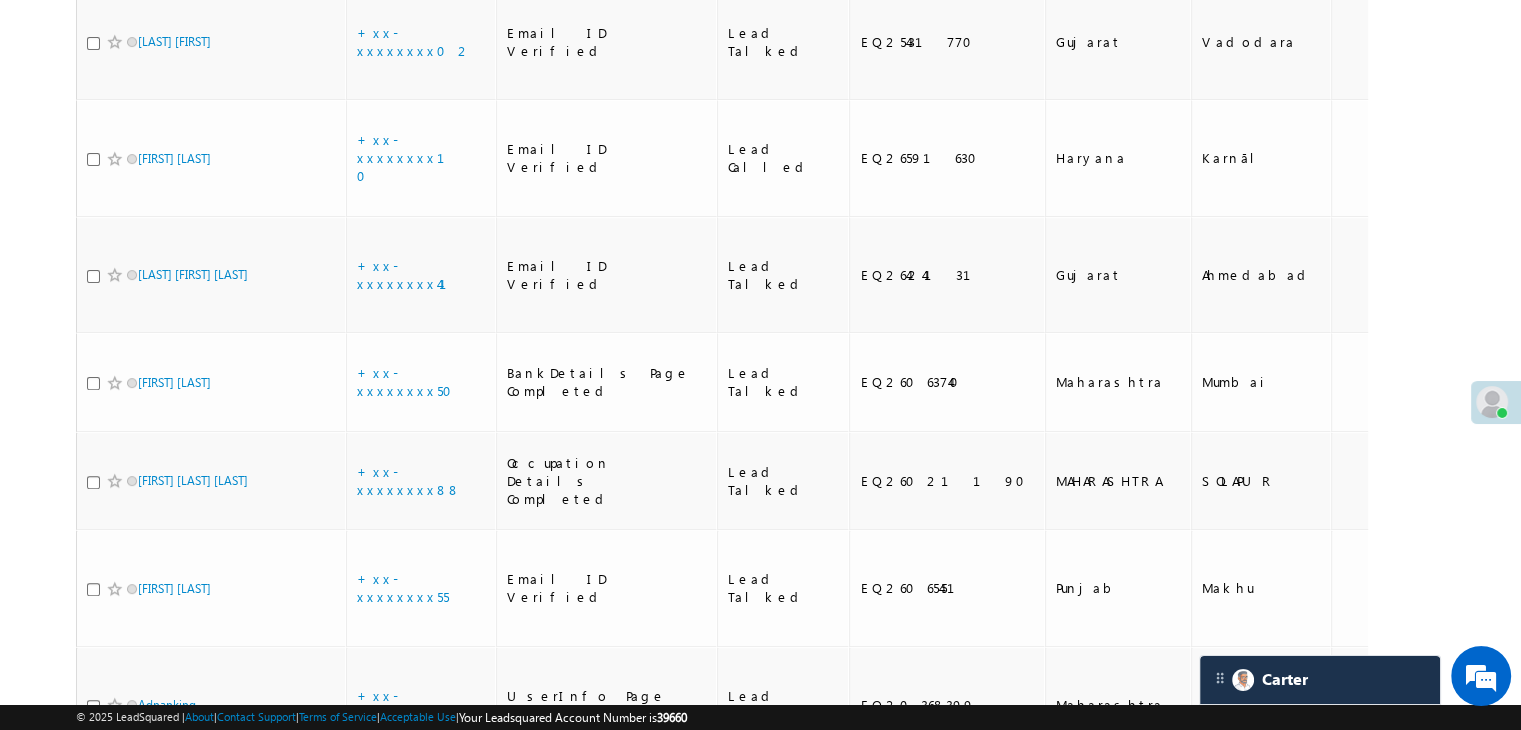 scroll, scrollTop: 600, scrollLeft: 0, axis: vertical 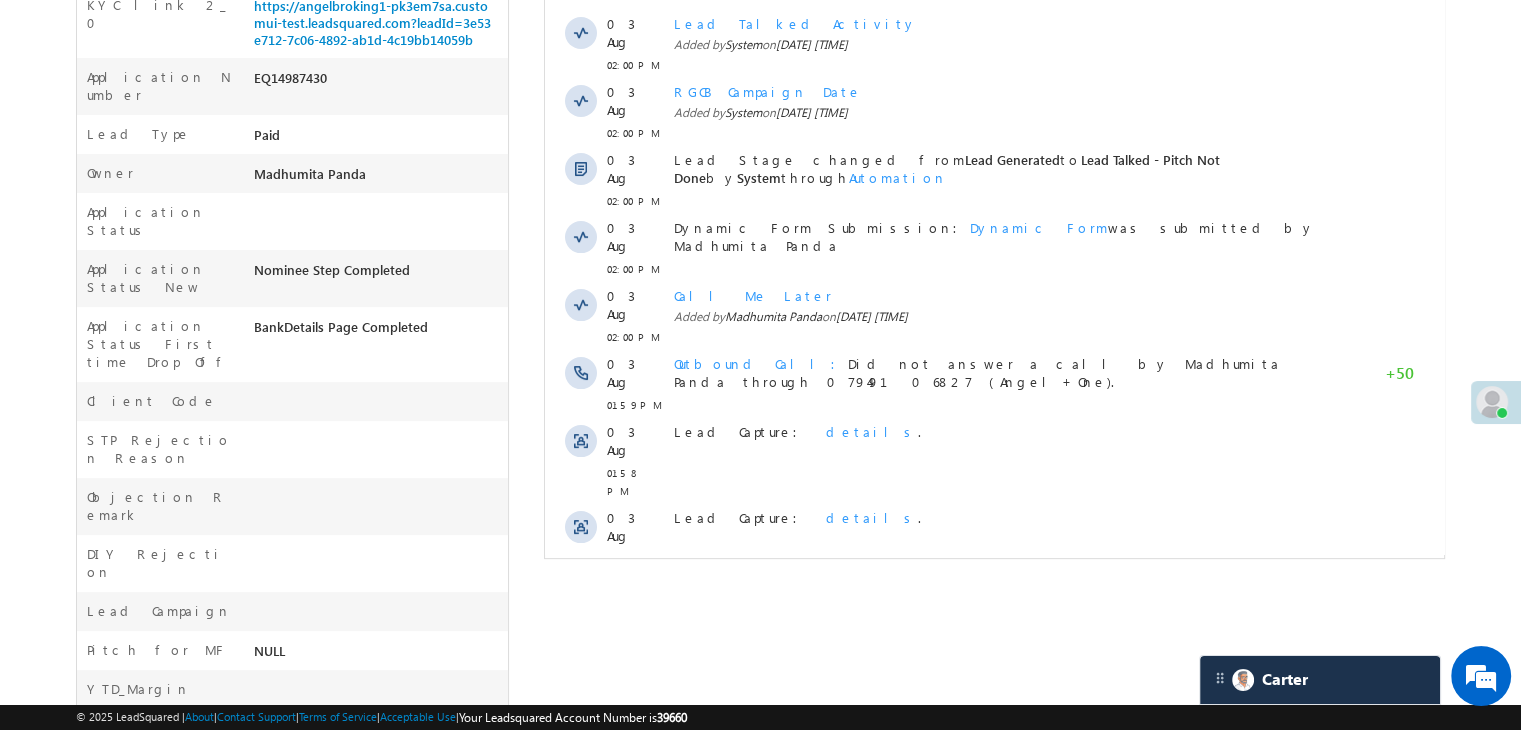 click on "Show More" at bounding box center [1004, 621] 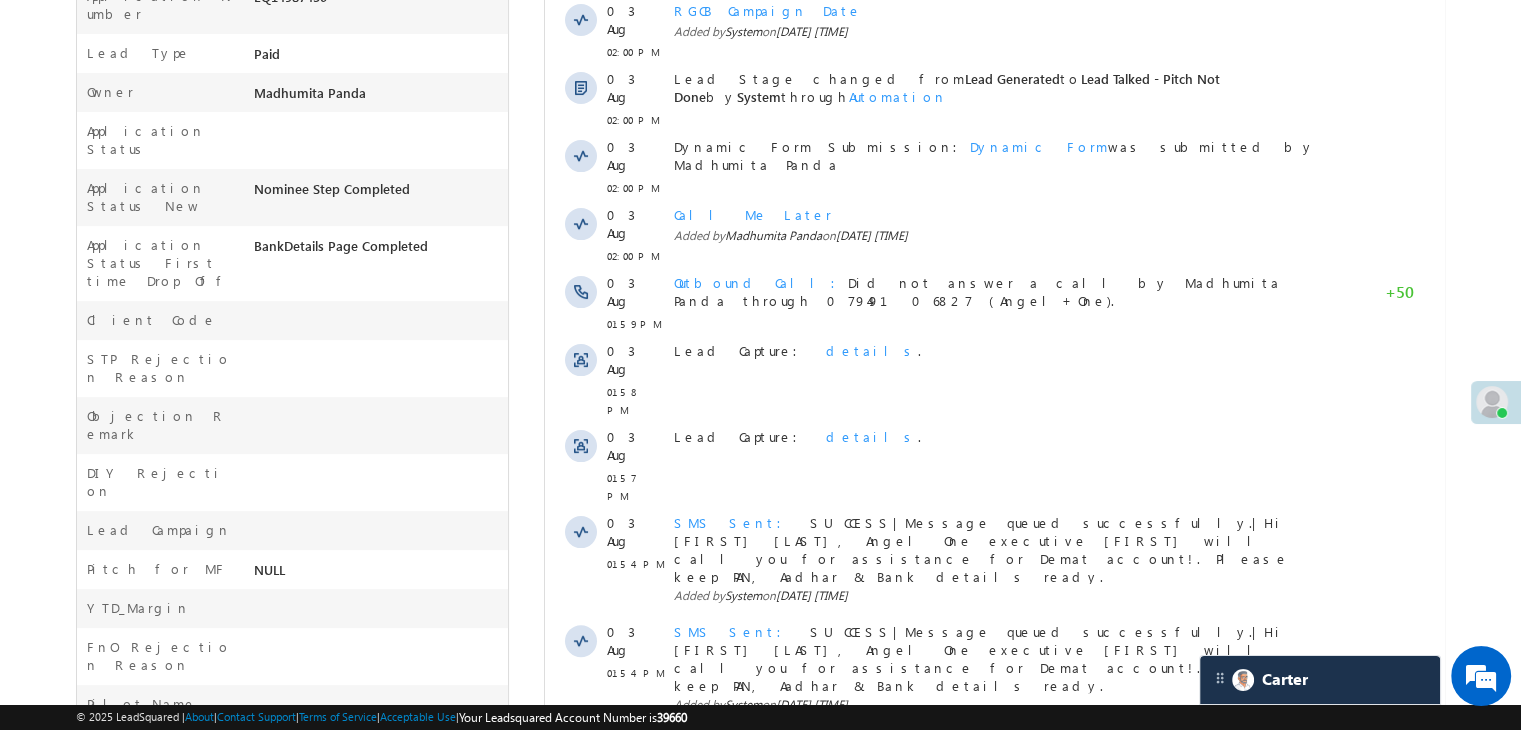 scroll, scrollTop: 700, scrollLeft: 0, axis: vertical 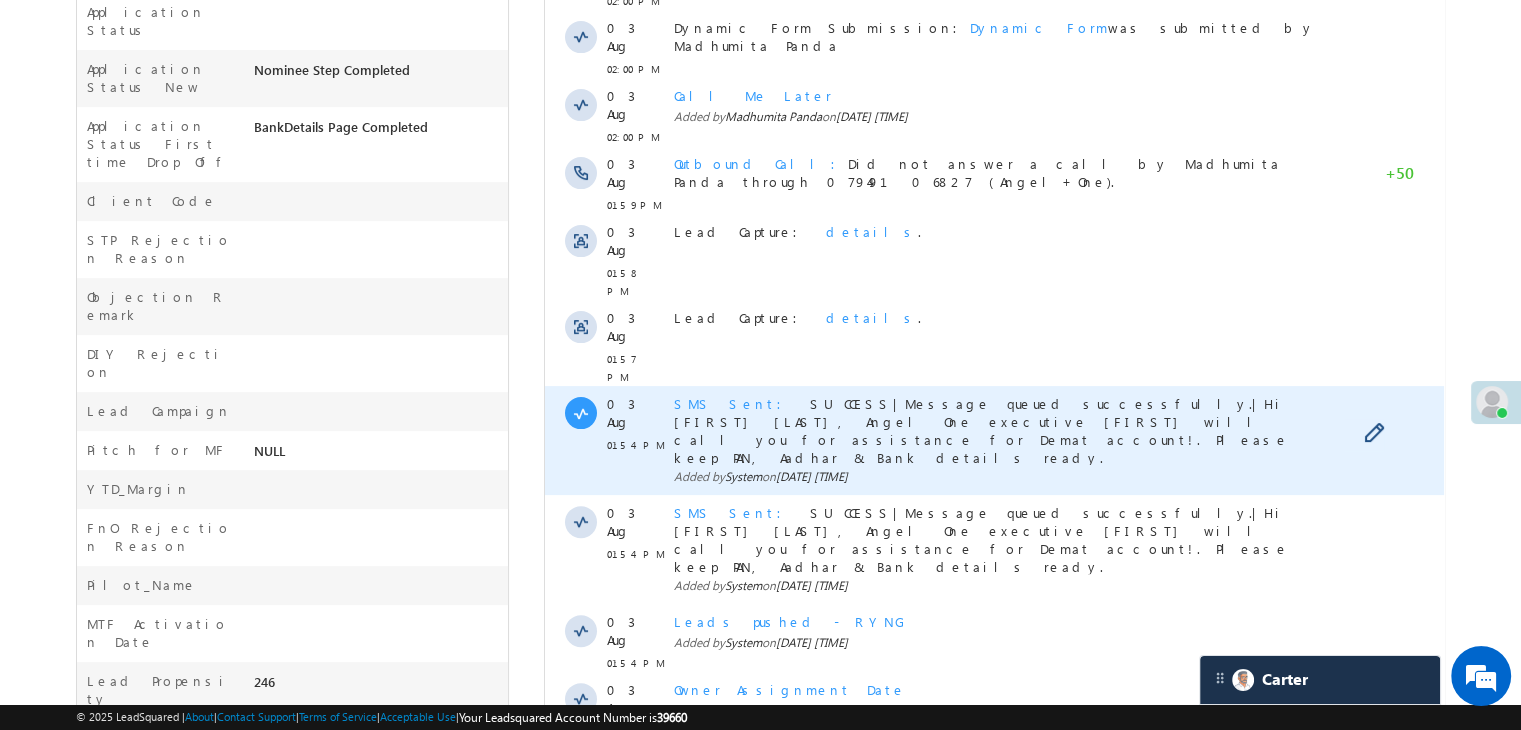 click on "SMS Sent" at bounding box center [734, 403] 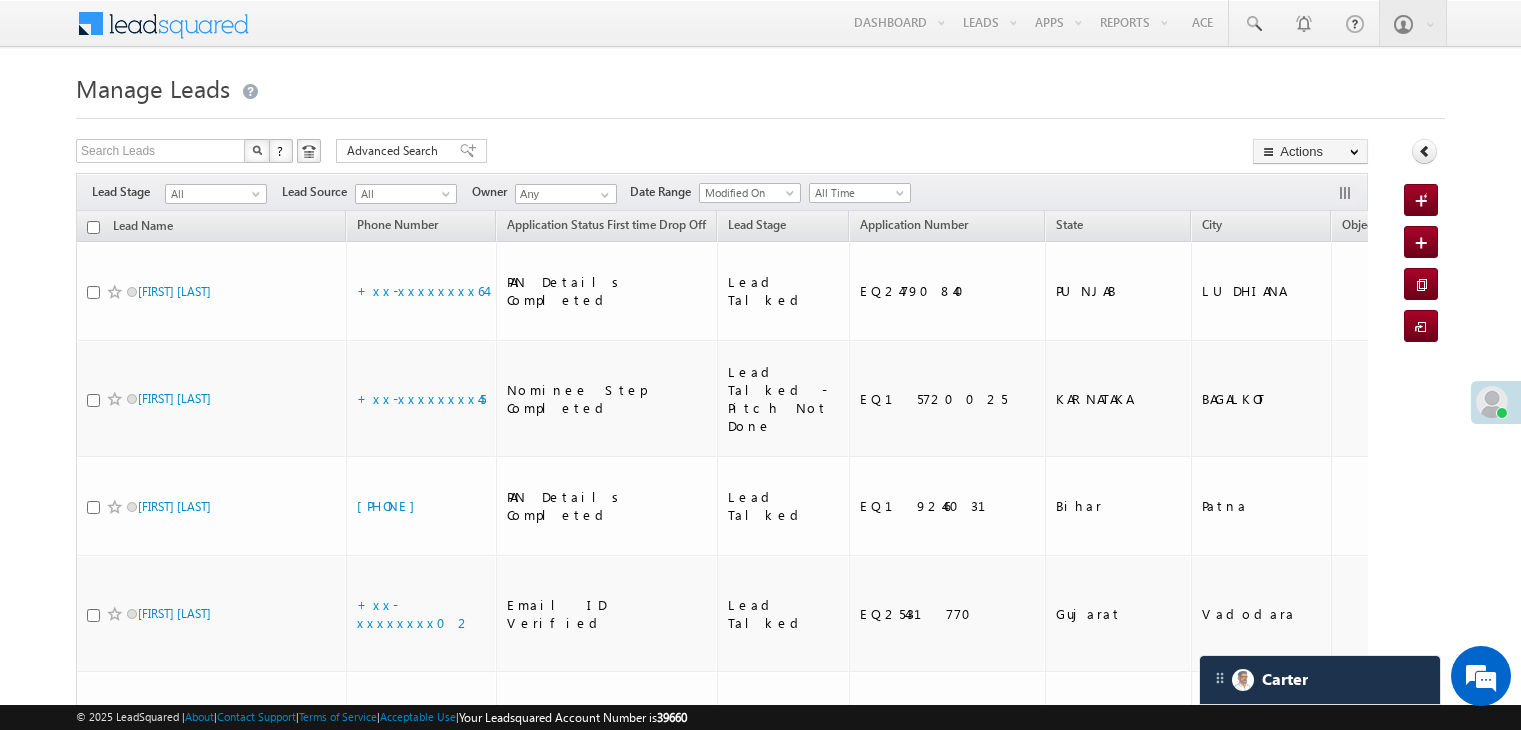 scroll, scrollTop: 900, scrollLeft: 0, axis: vertical 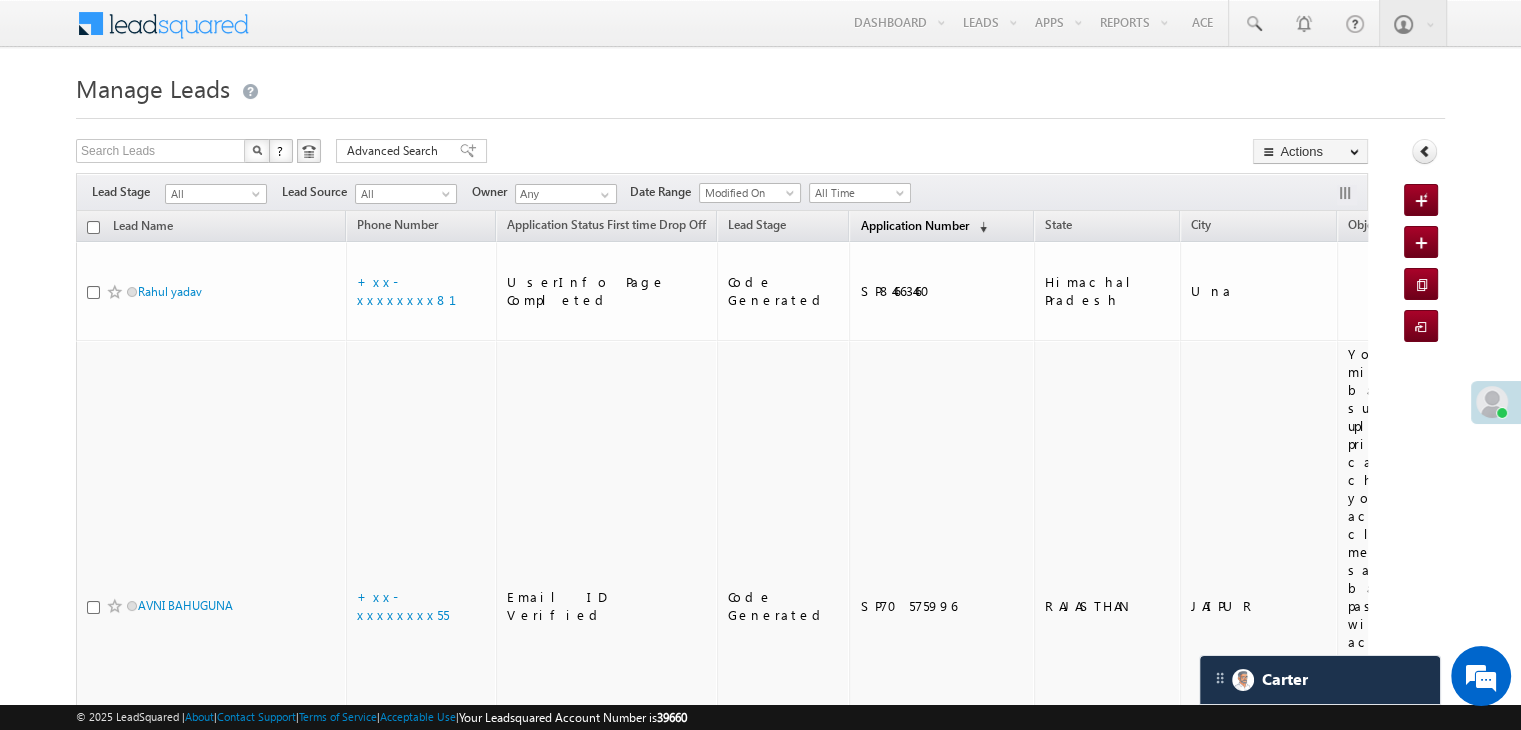 click on "Application Number" at bounding box center (914, 225) 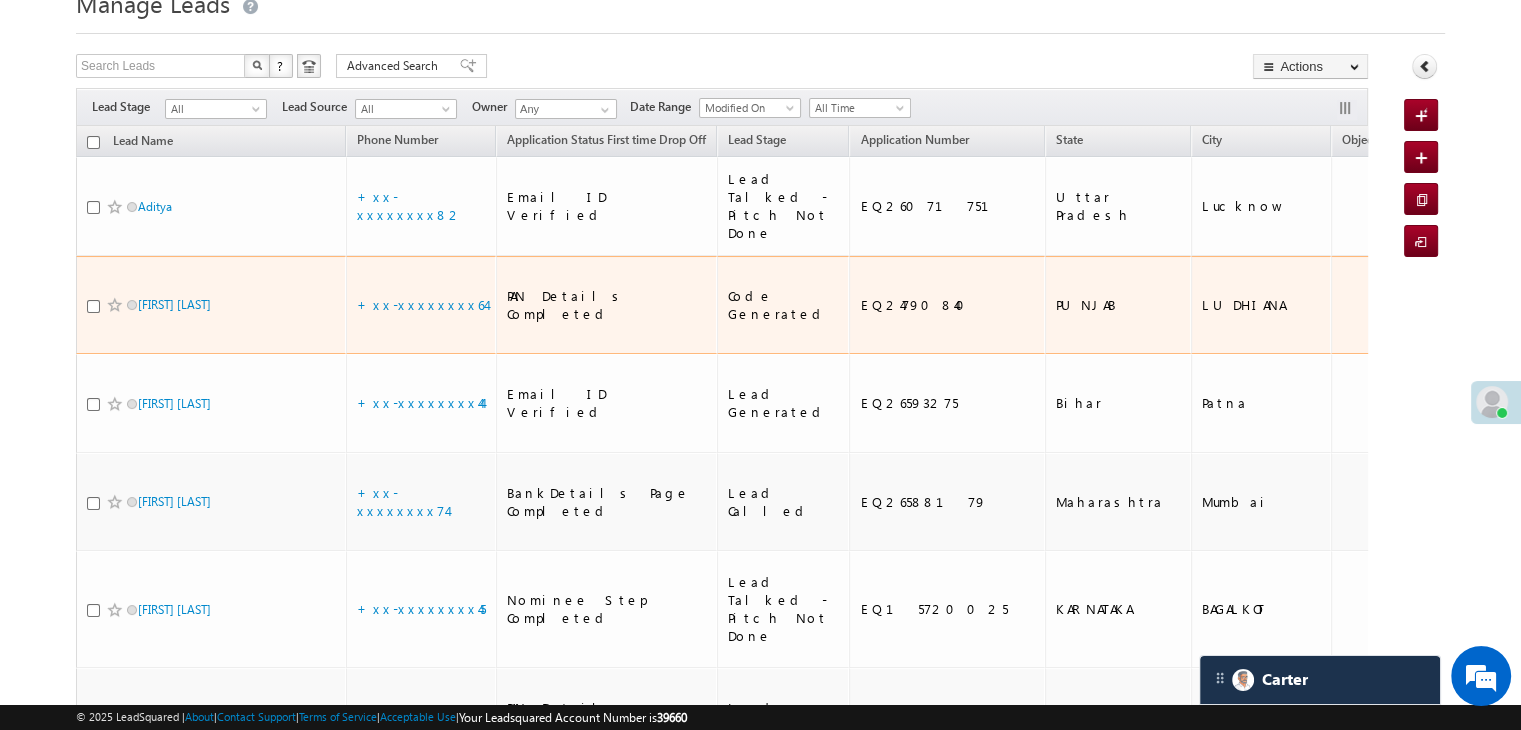 scroll, scrollTop: 200, scrollLeft: 0, axis: vertical 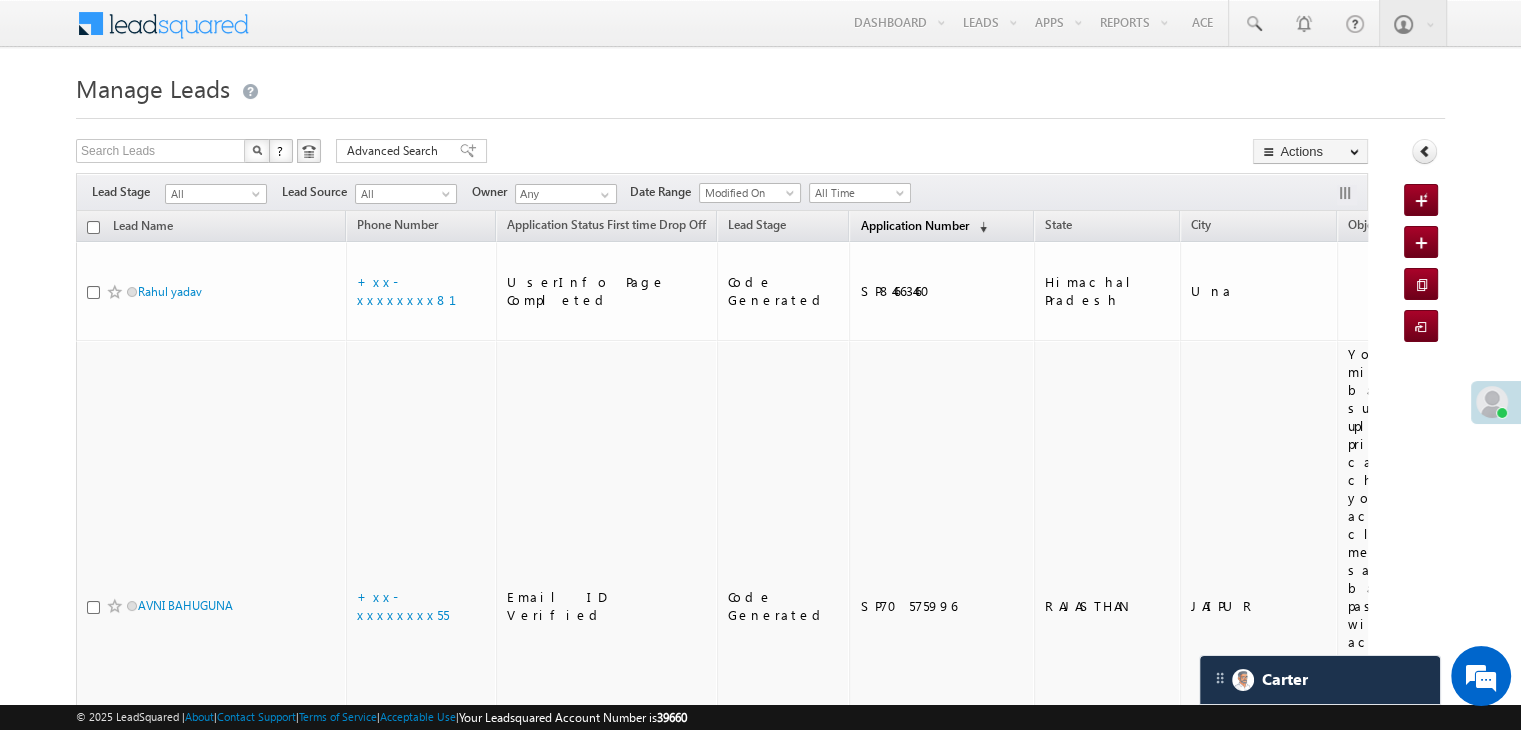 click on "Application Number" at bounding box center [914, 225] 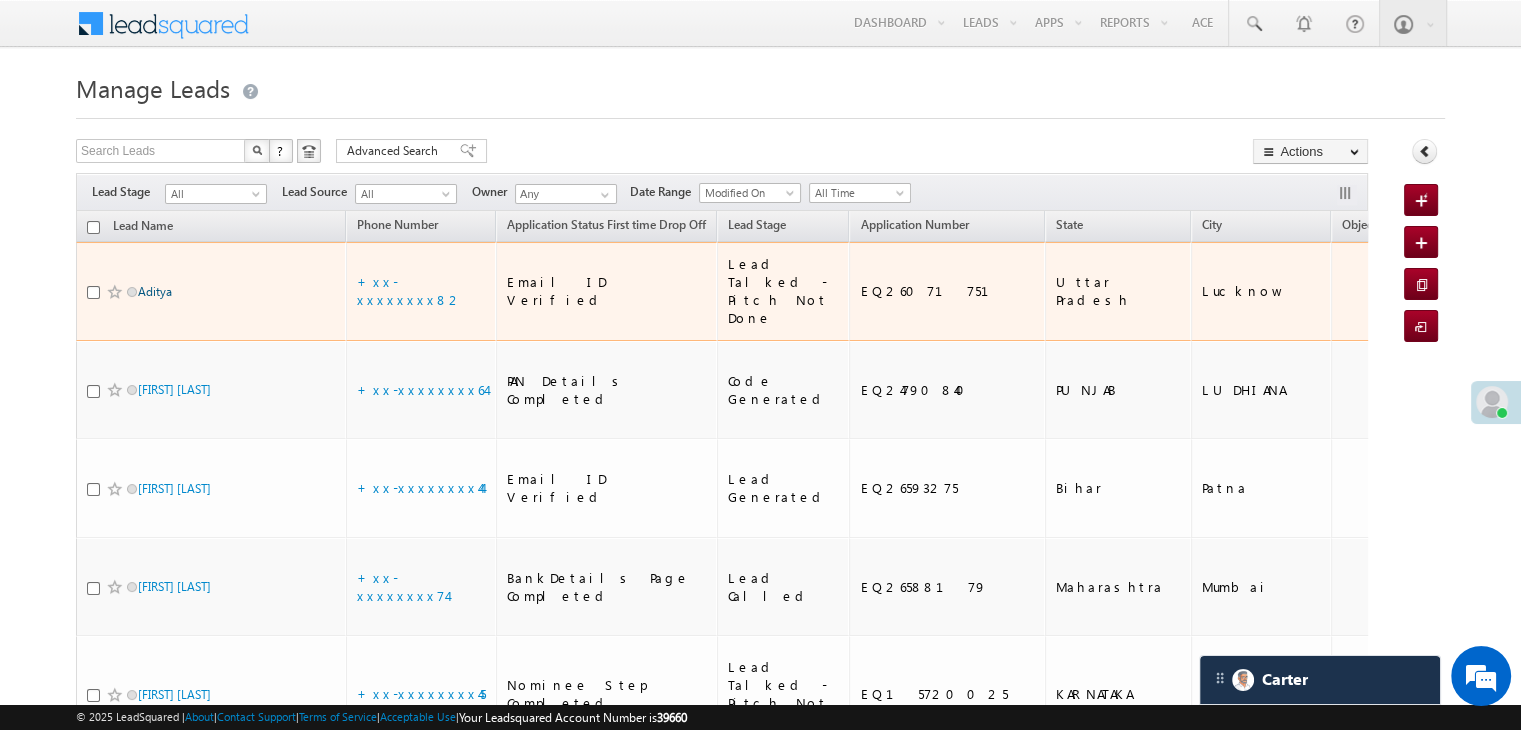 click on "Aditya" at bounding box center (155, 291) 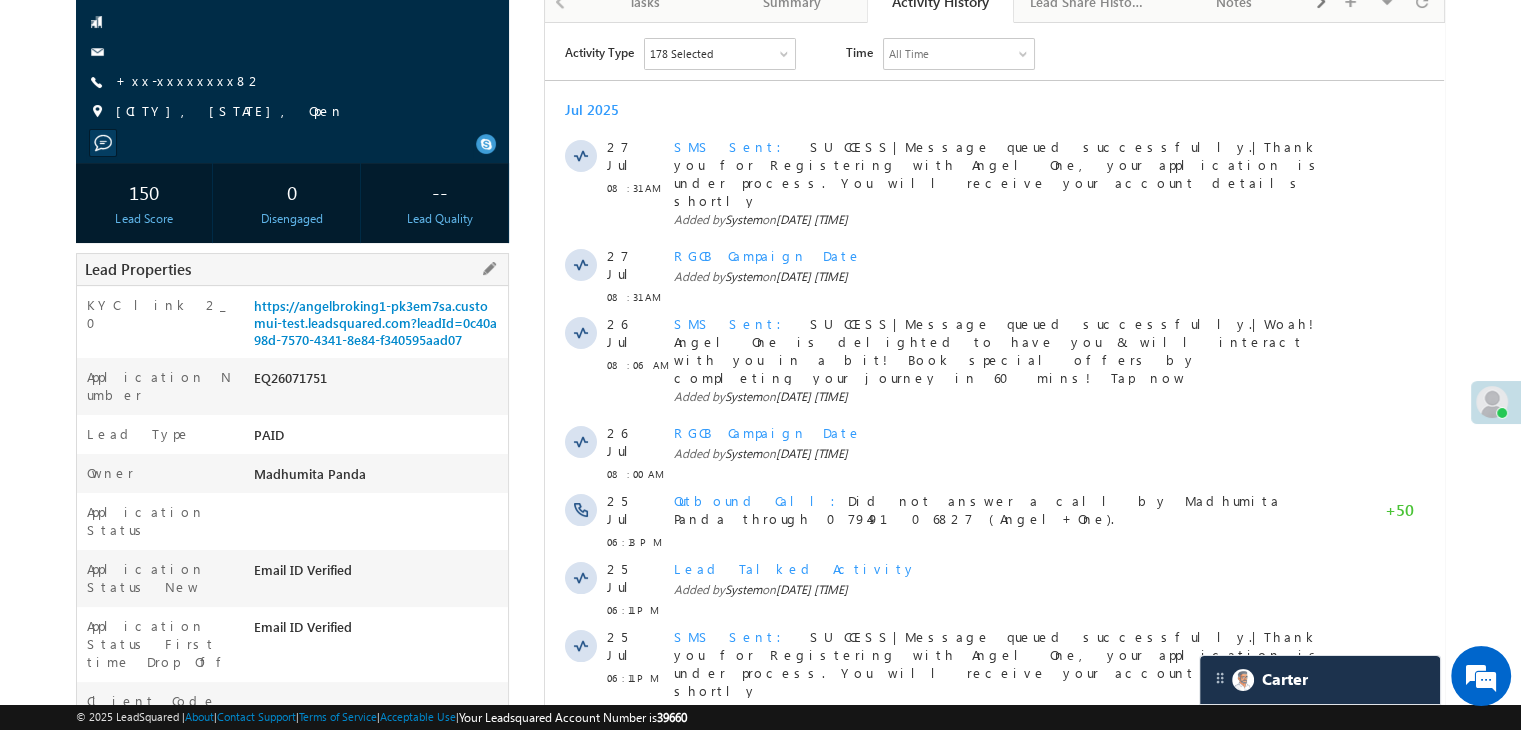 scroll, scrollTop: 0, scrollLeft: 0, axis: both 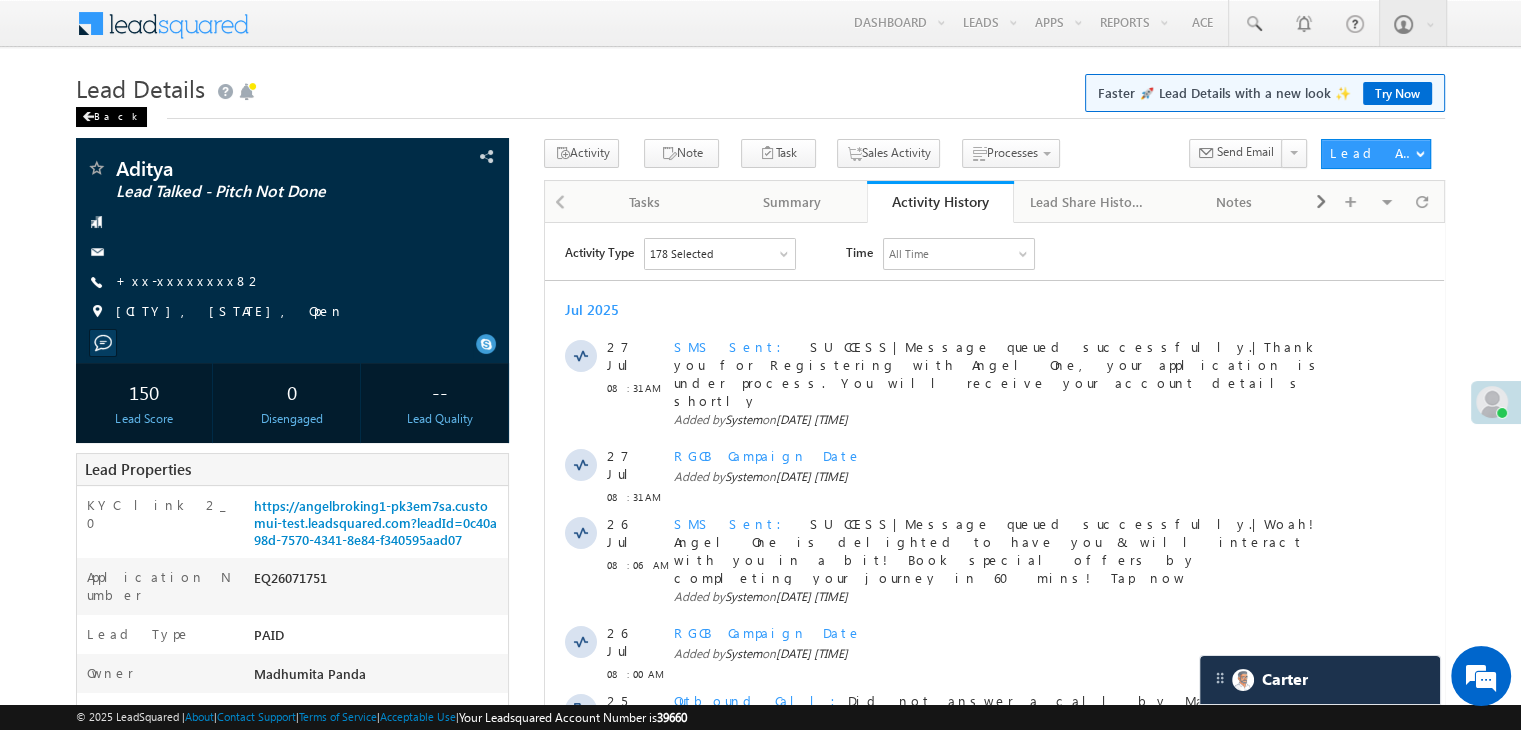 click on "Back" at bounding box center (111, 117) 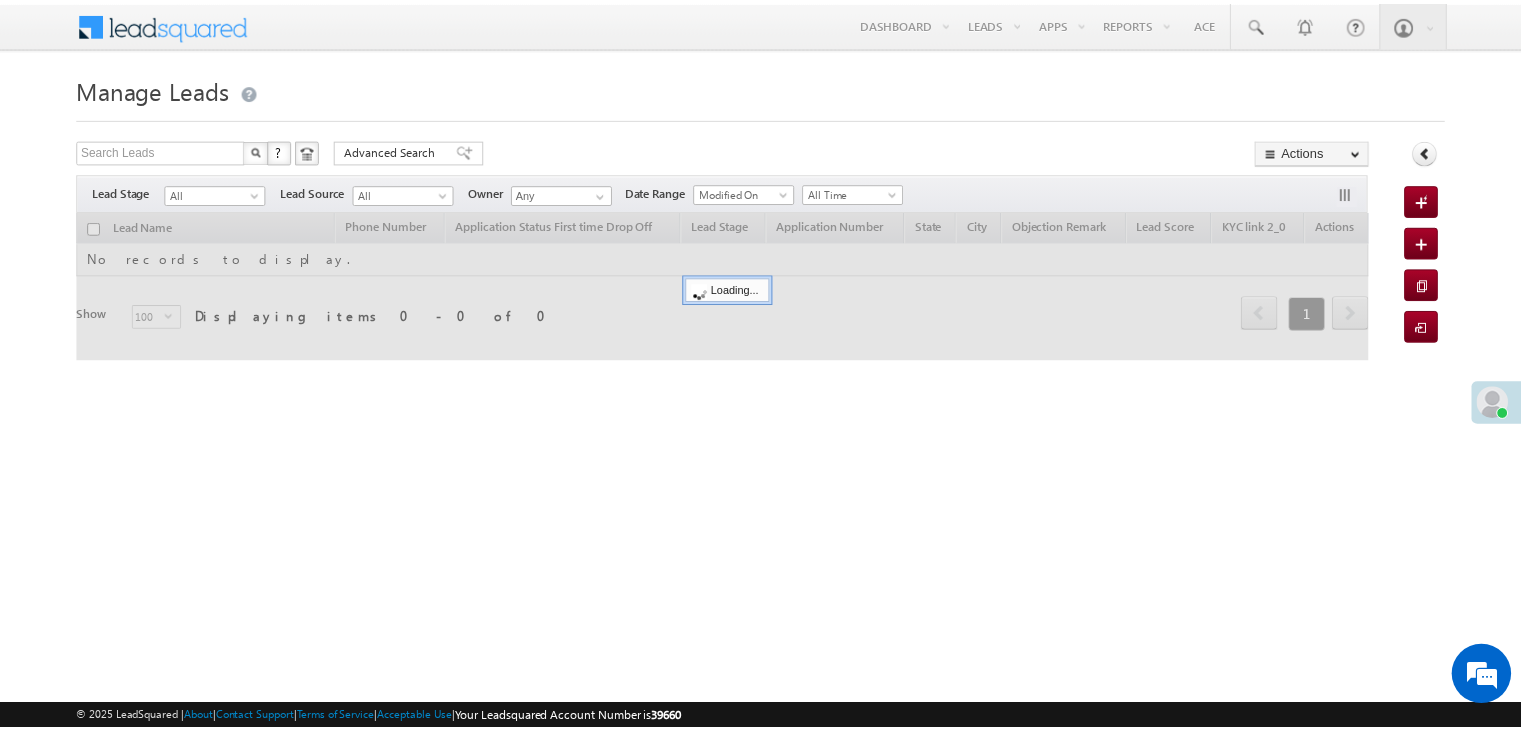 scroll, scrollTop: 0, scrollLeft: 0, axis: both 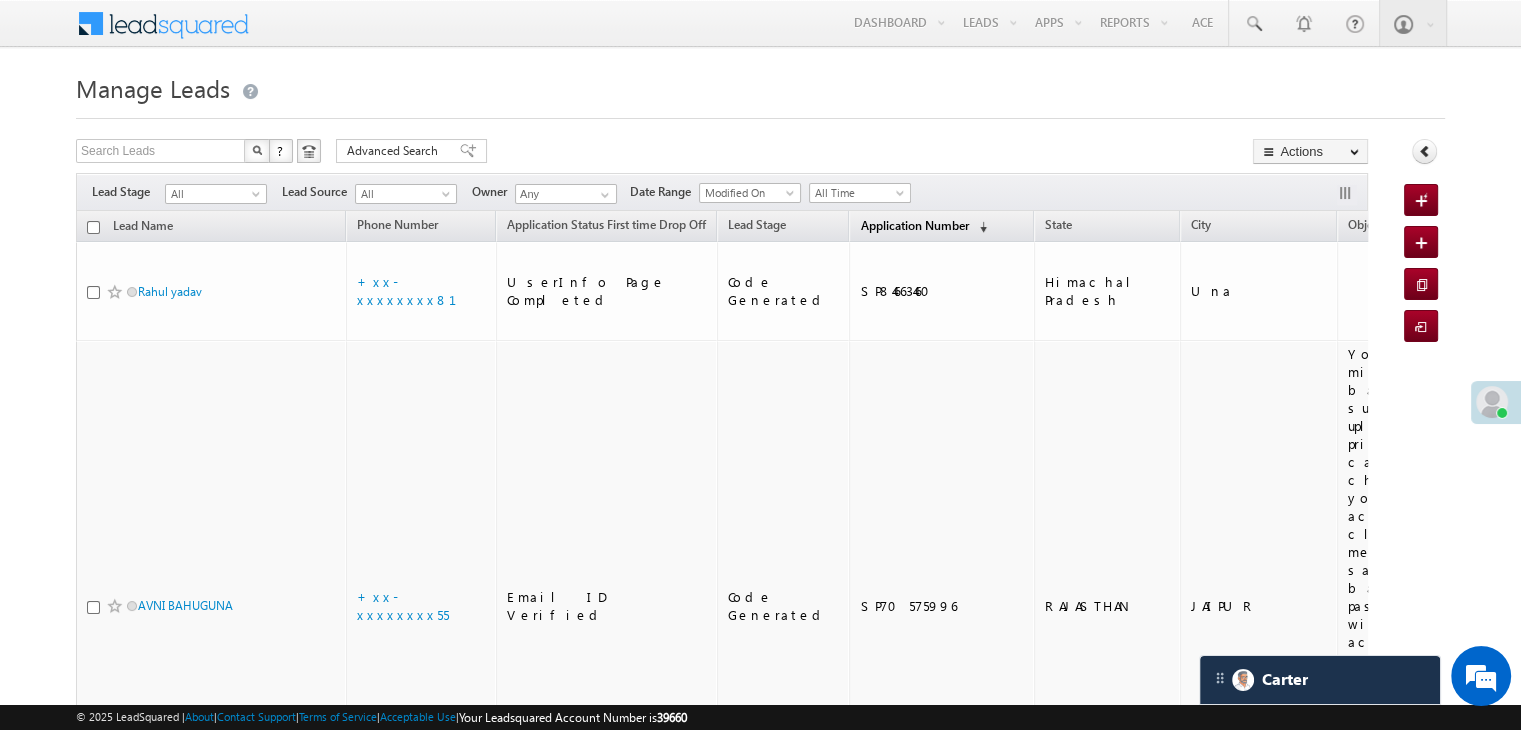 click on "Application Number" at bounding box center (914, 225) 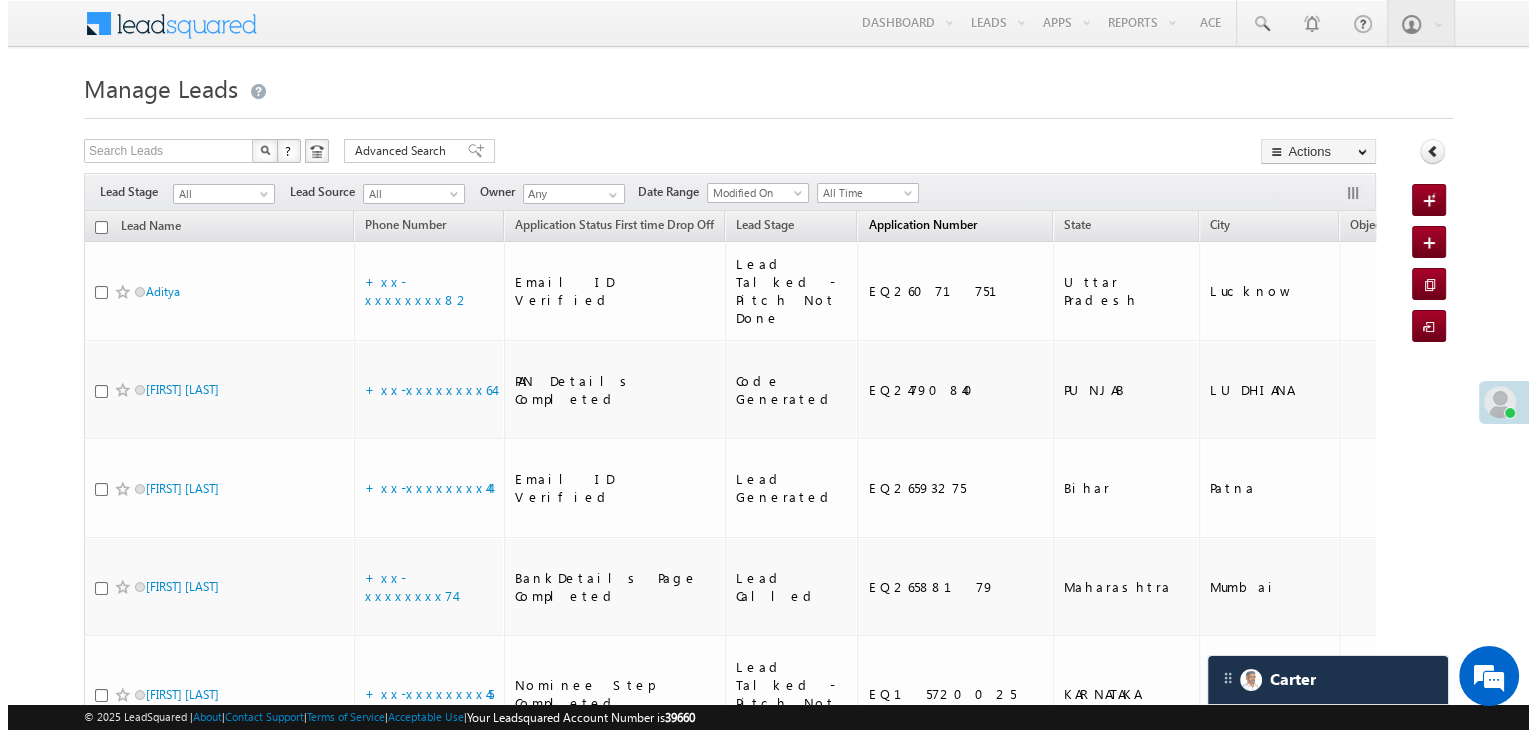 scroll, scrollTop: 0, scrollLeft: 0, axis: both 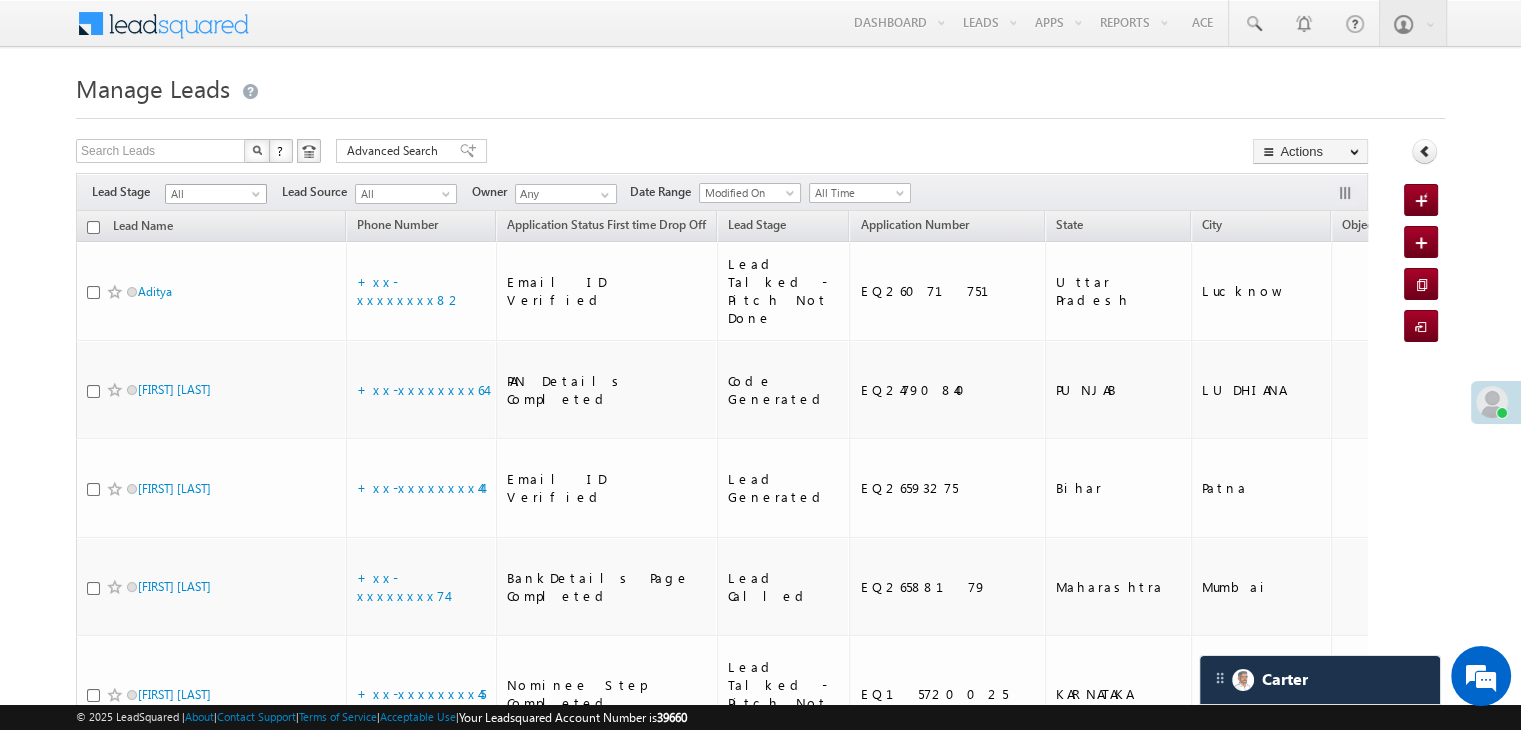 click at bounding box center (258, 198) 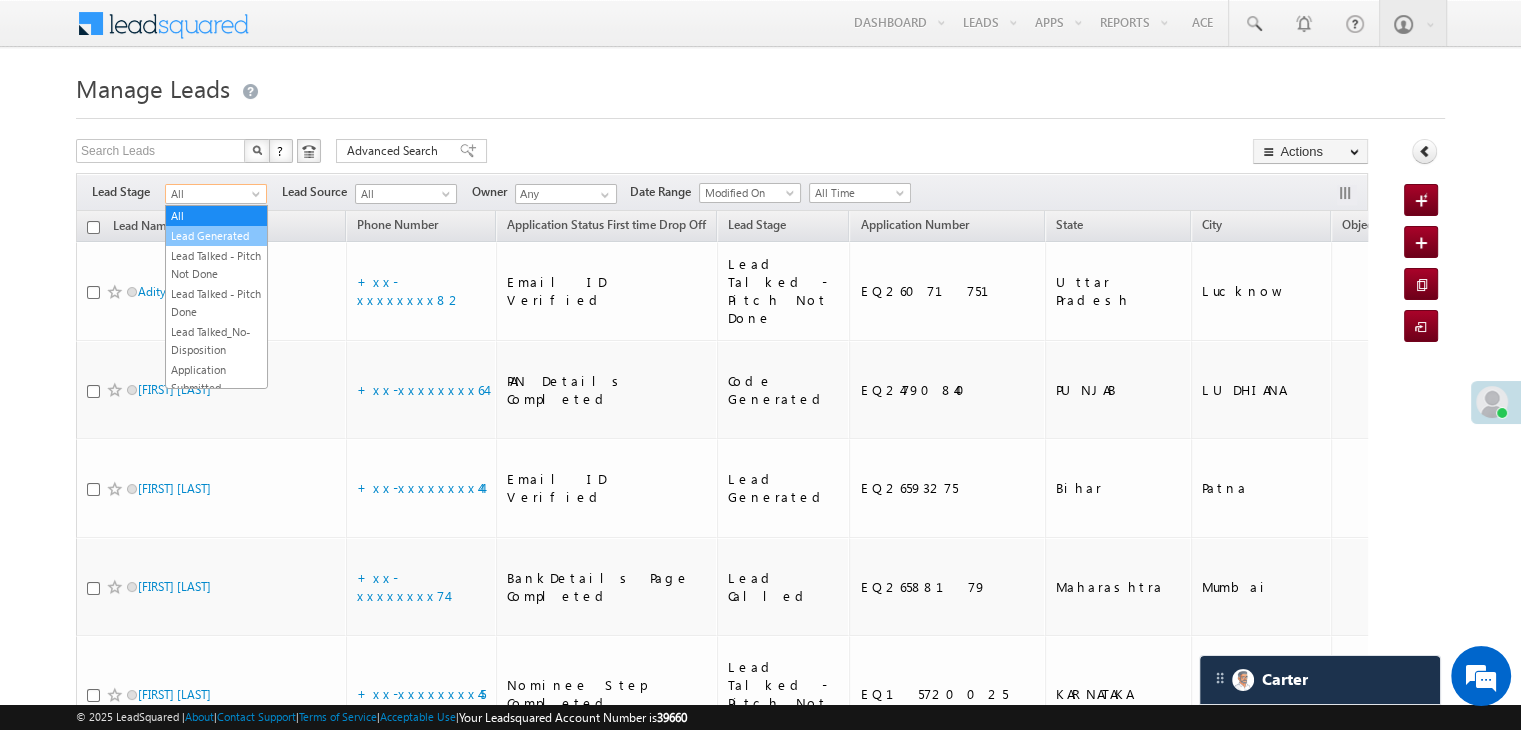 click on "Lead Generated" at bounding box center [216, 236] 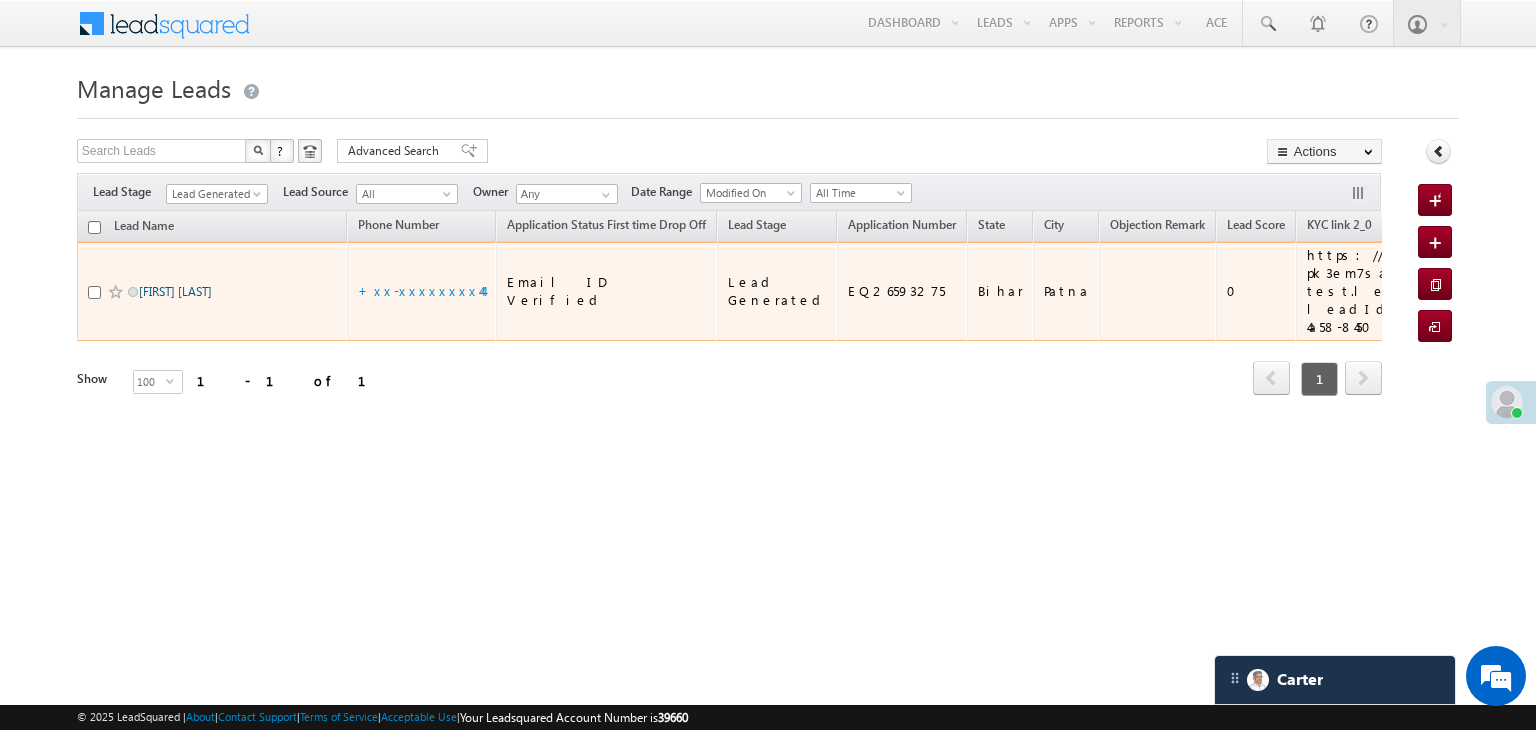 click on "[FIRST] [LAST]" at bounding box center (175, 291) 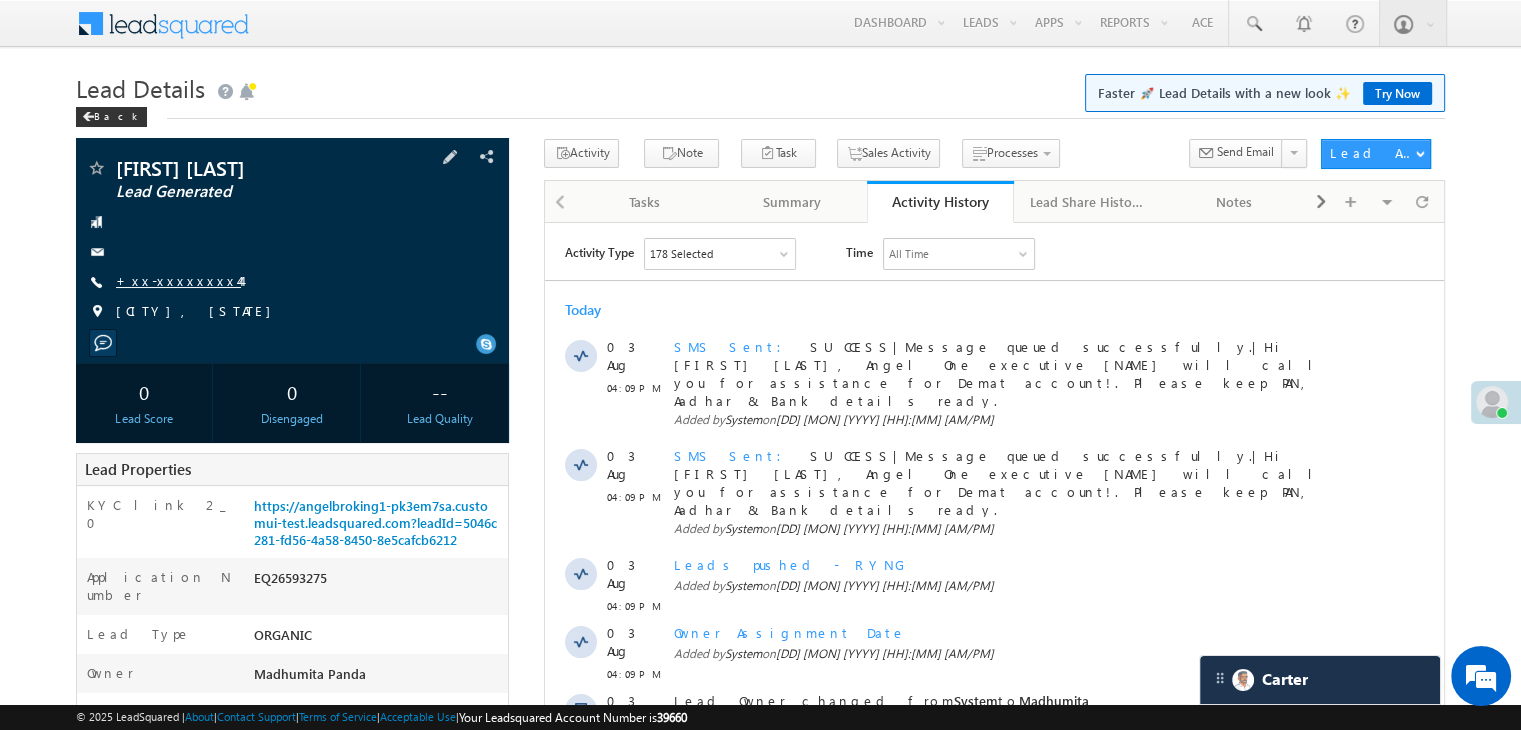scroll, scrollTop: 0, scrollLeft: 0, axis: both 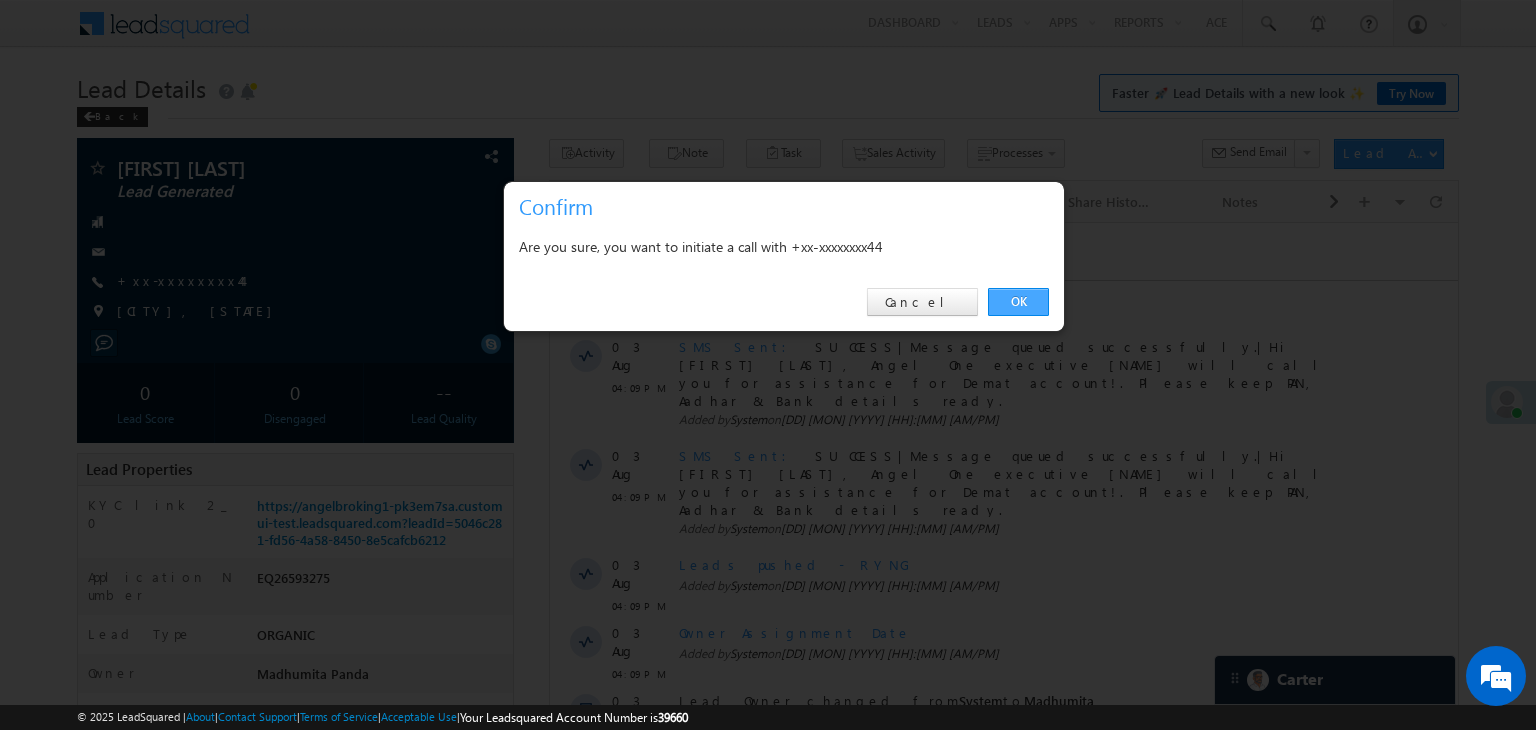 drag, startPoint x: 1020, startPoint y: 305, endPoint x: 433, endPoint y: 81, distance: 628.28735 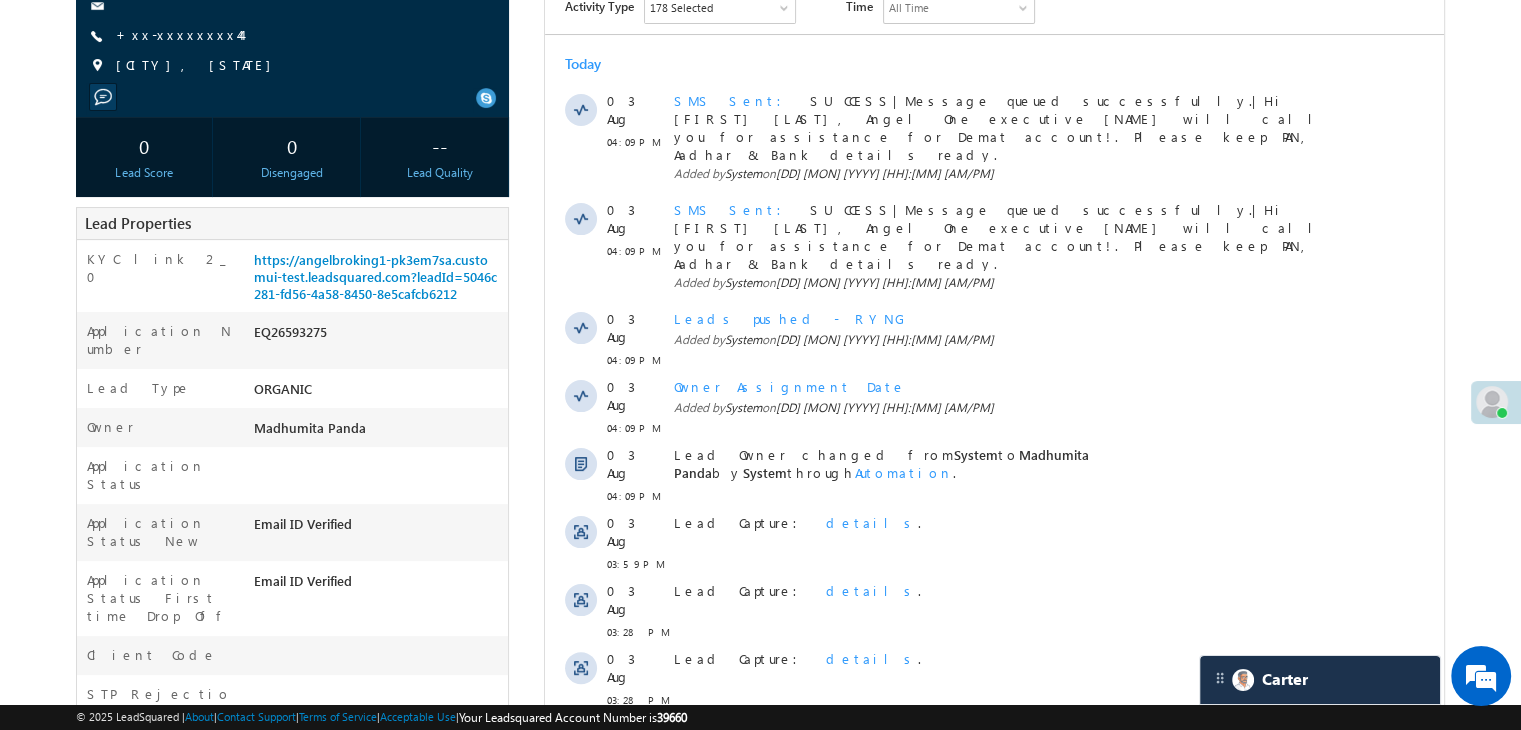 scroll, scrollTop: 353, scrollLeft: 0, axis: vertical 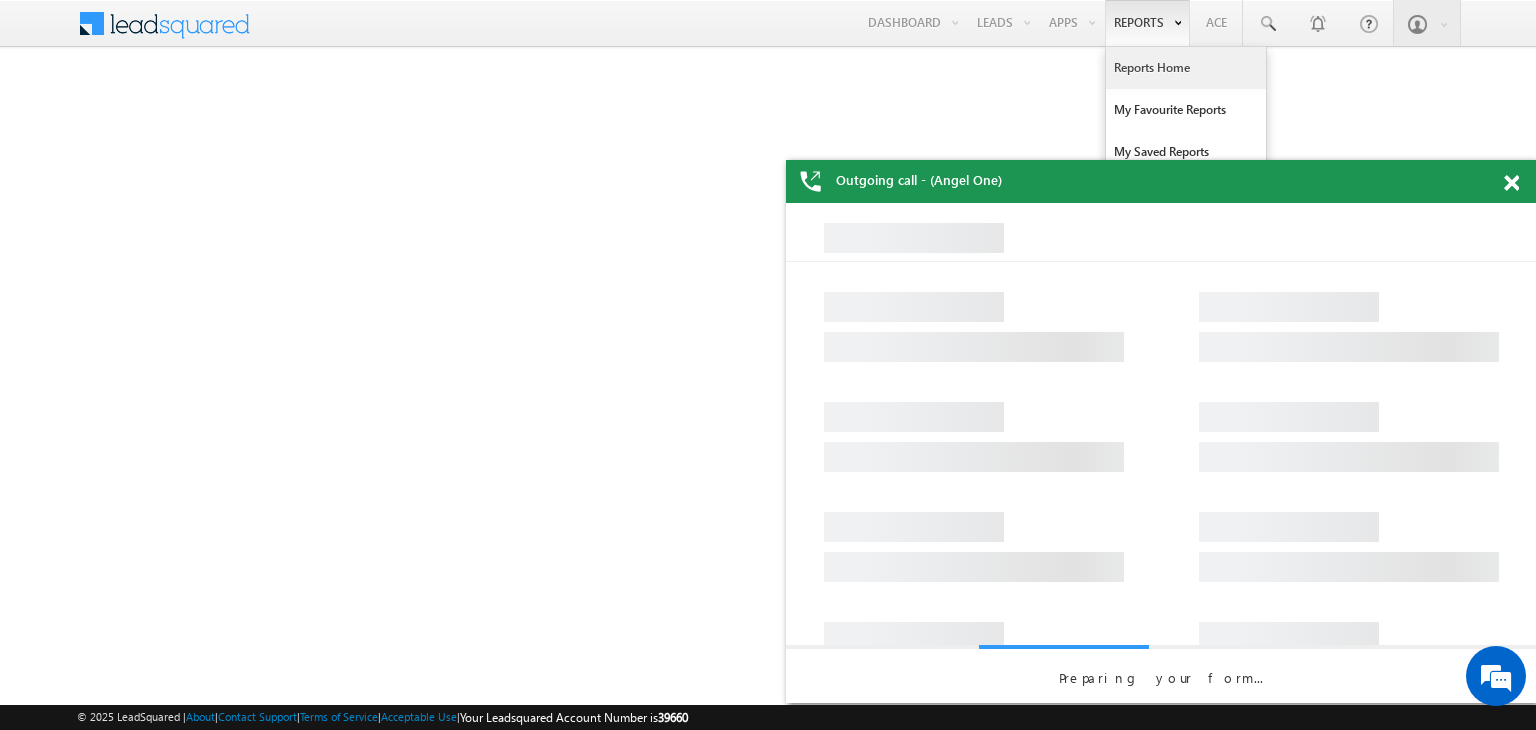 click on "Reports Home" at bounding box center (1186, 68) 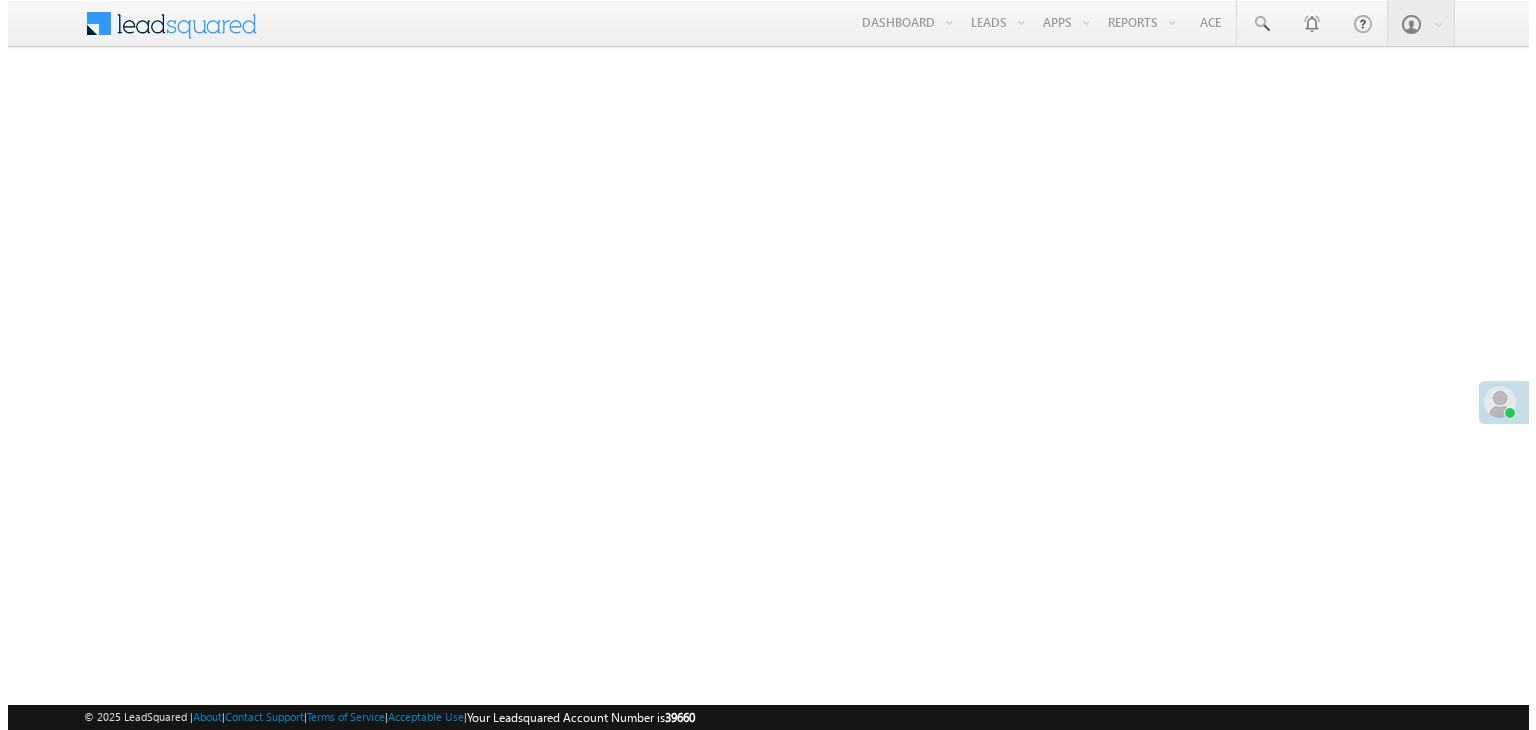 scroll, scrollTop: 0, scrollLeft: 0, axis: both 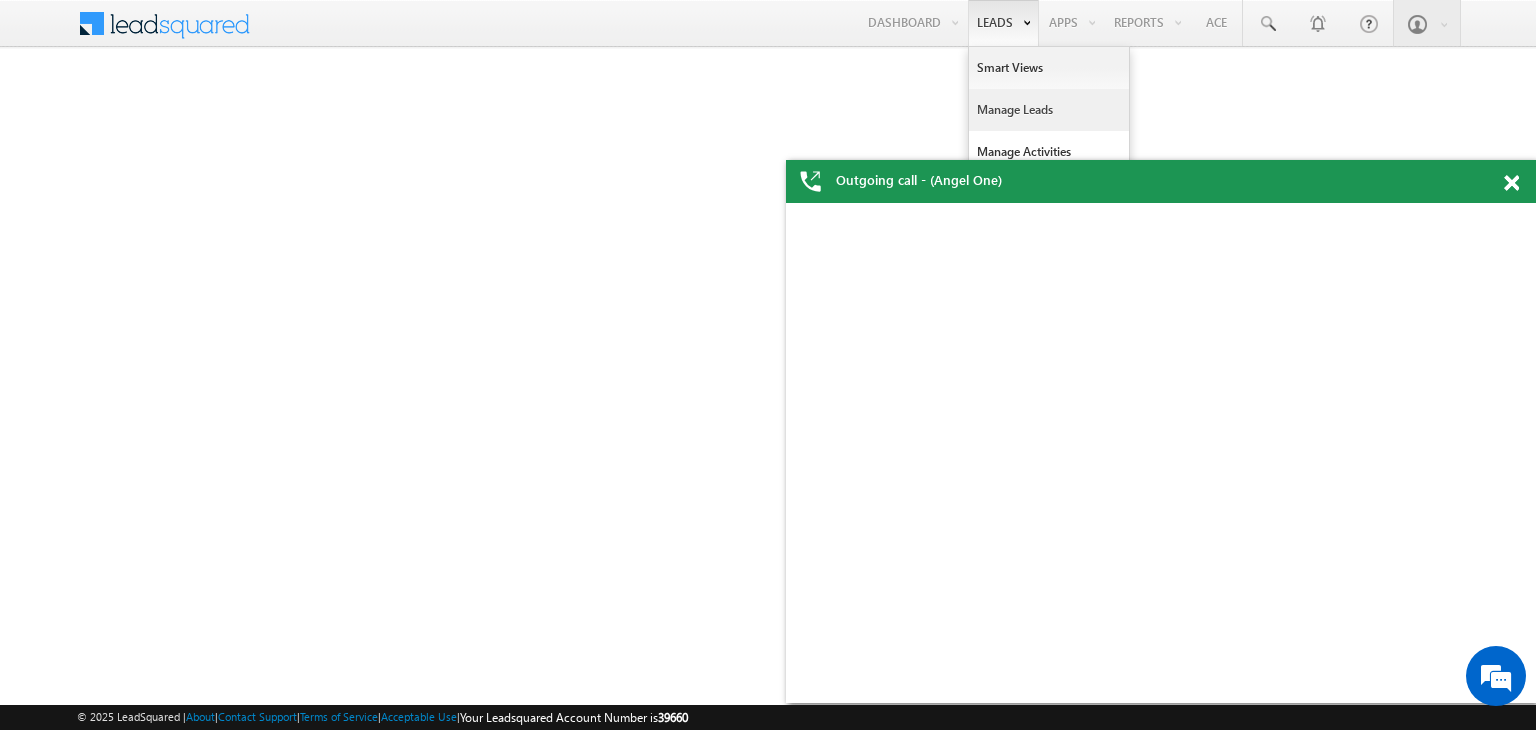 click on "Manage Leads" at bounding box center [1049, 110] 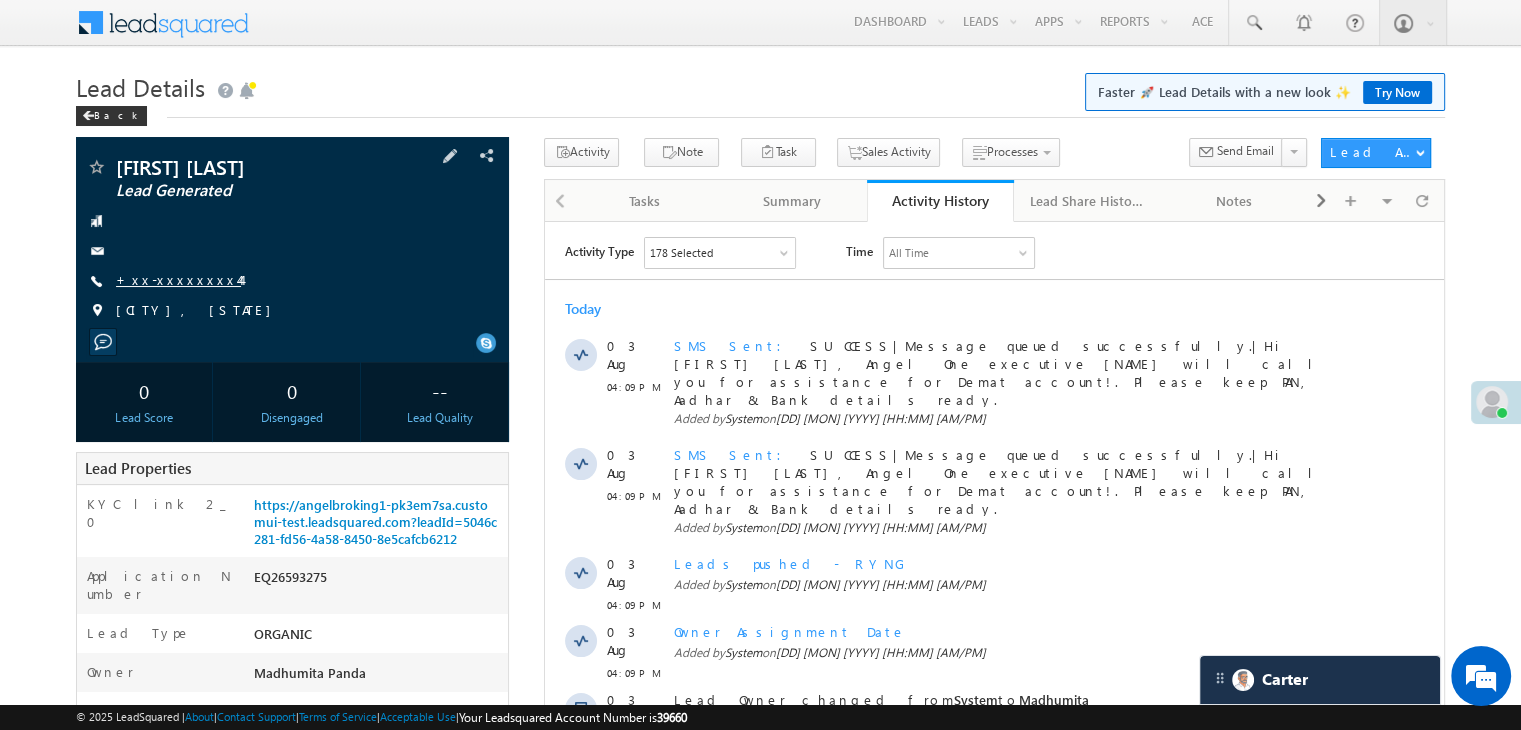 scroll, scrollTop: 0, scrollLeft: 0, axis: both 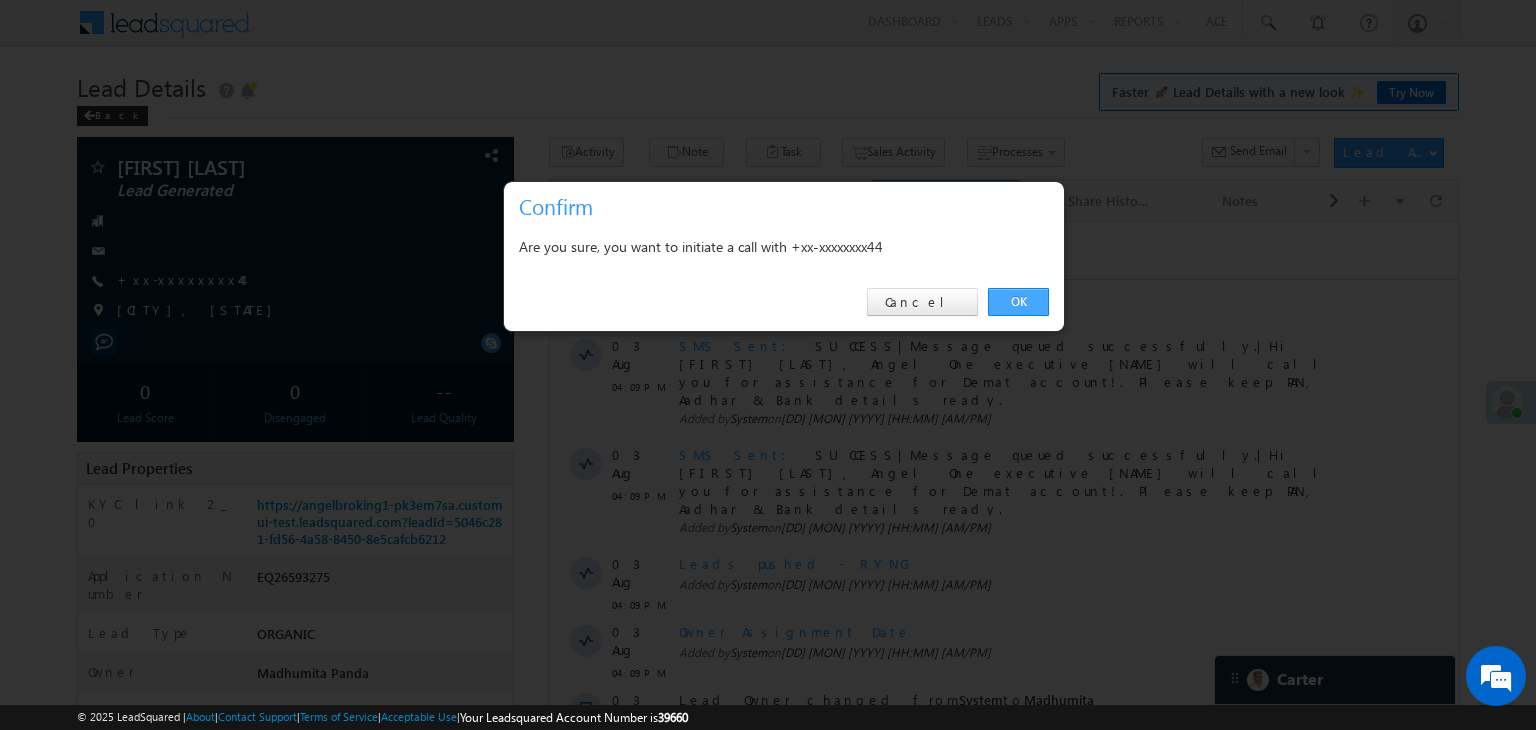 click on "OK" at bounding box center [1018, 302] 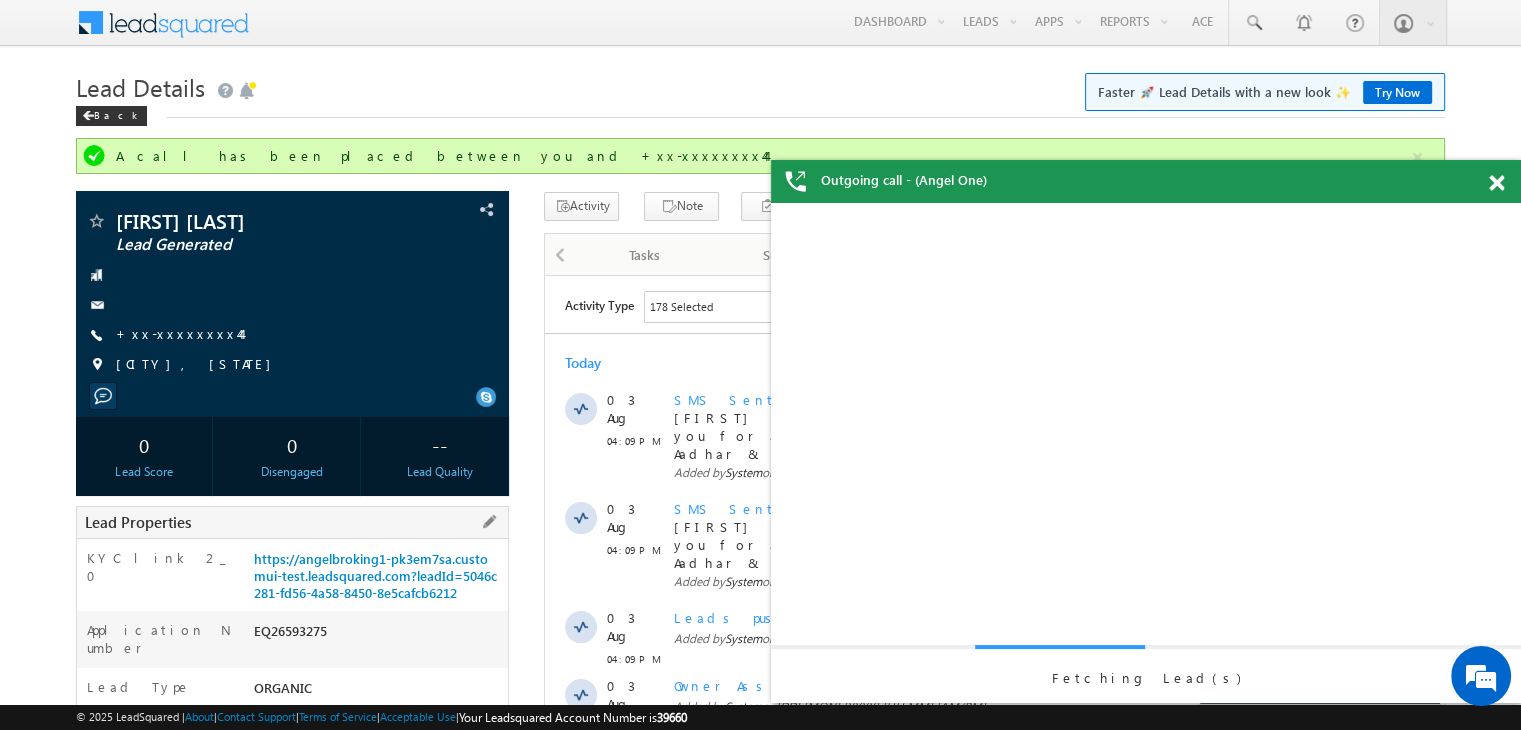scroll, scrollTop: 0, scrollLeft: 0, axis: both 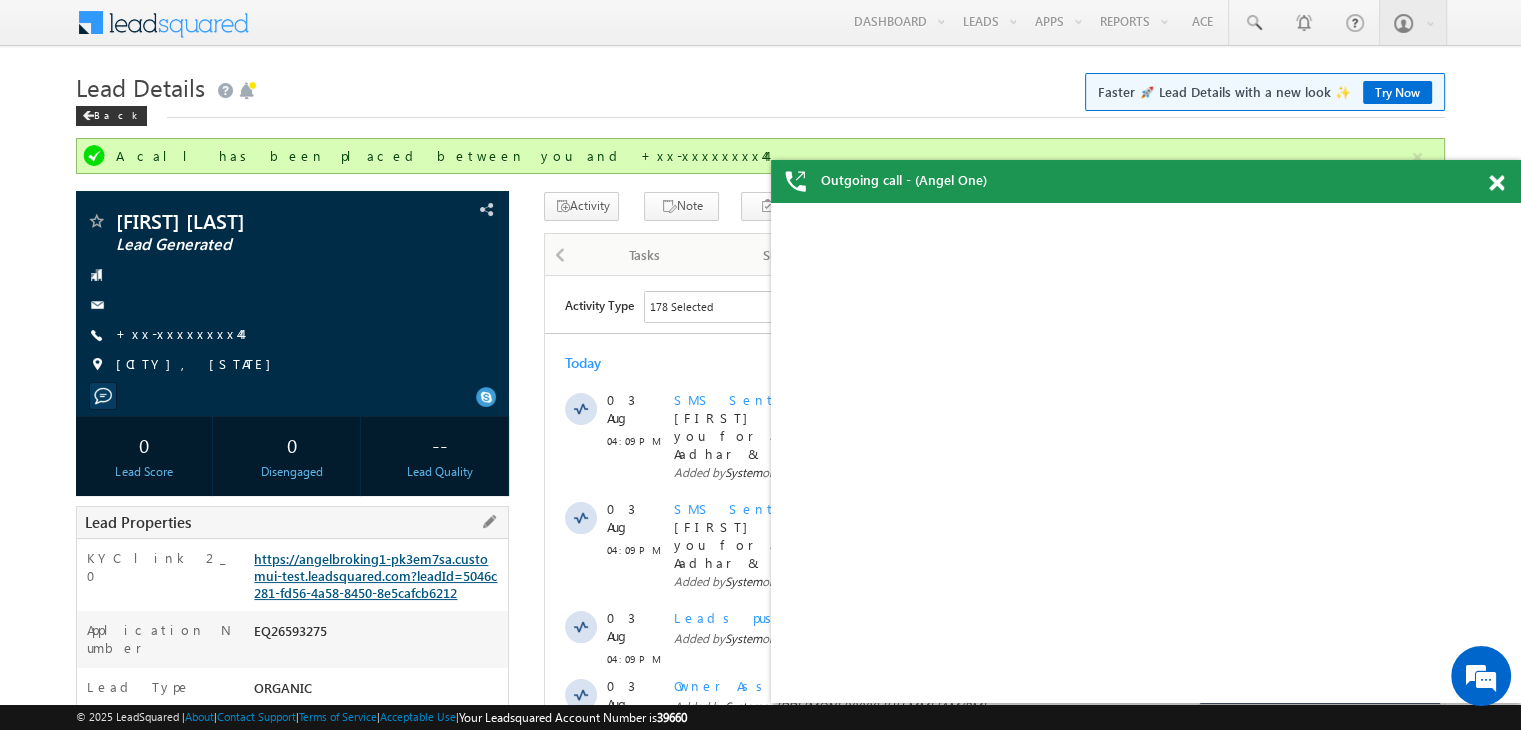 click on "https://angelbroking1-pk3em7sa.customui-test.leadsquared.com?leadId=5046c281-fd56-4a58-8450-8e5cafcb6212" at bounding box center (375, 575) 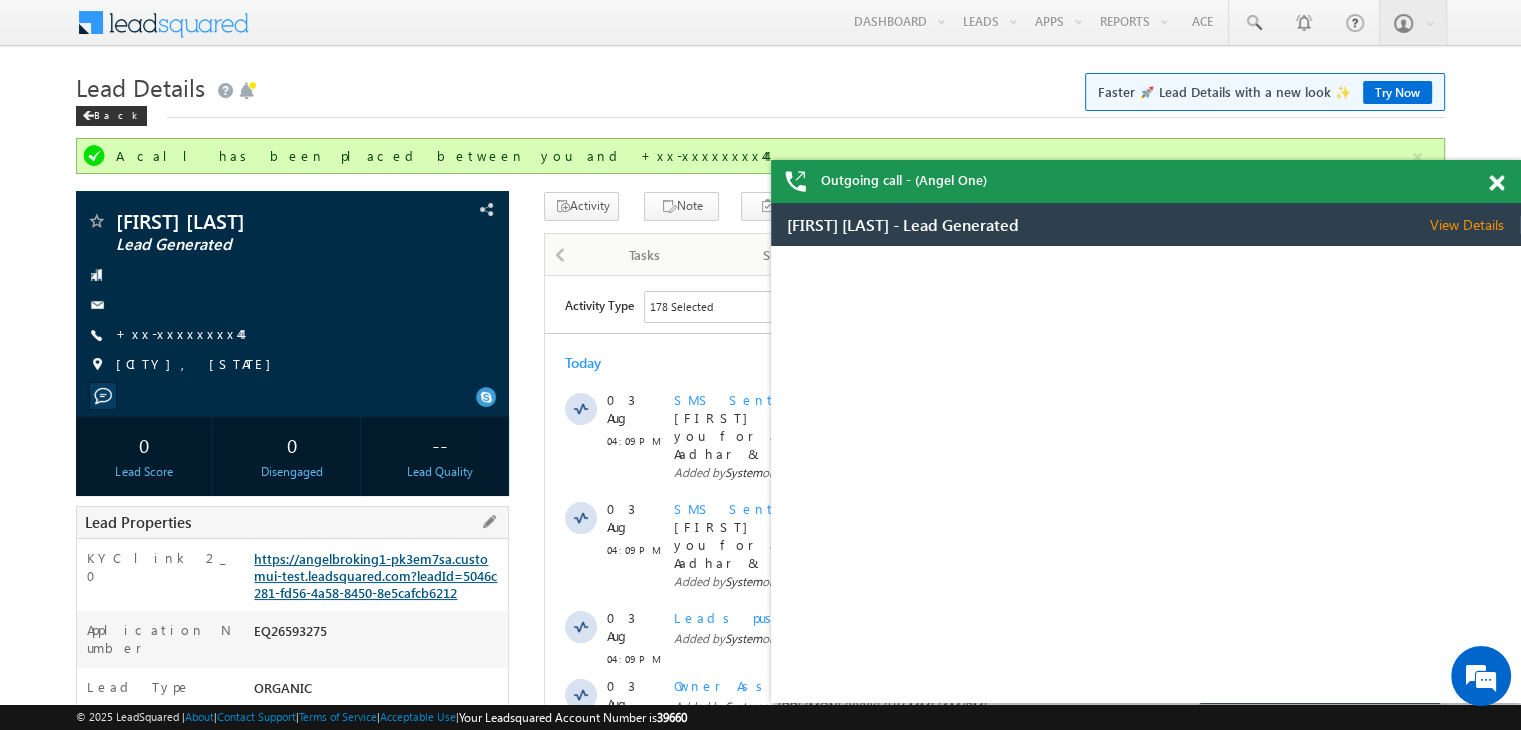 scroll, scrollTop: 0, scrollLeft: 0, axis: both 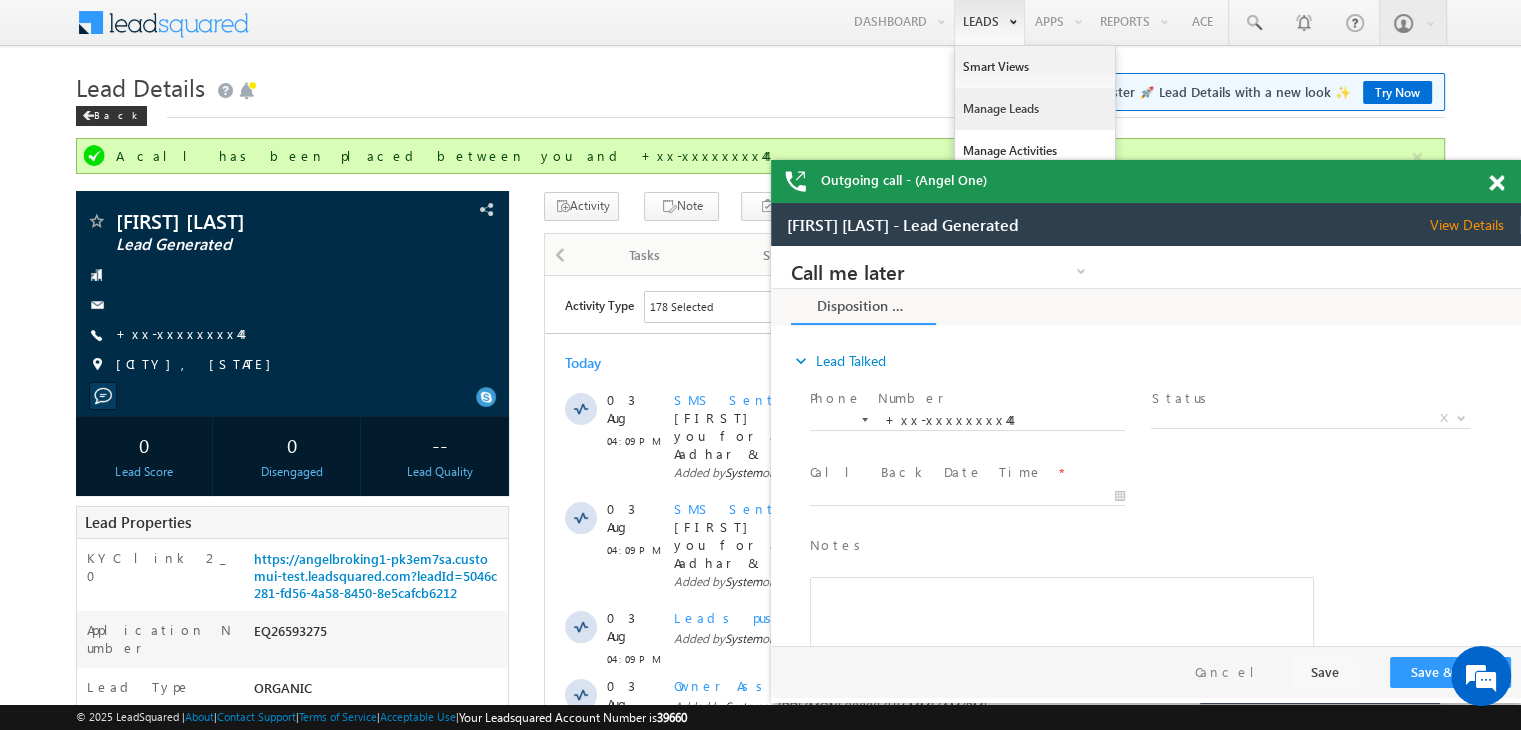 click on "Manage Leads" at bounding box center [1035, 109] 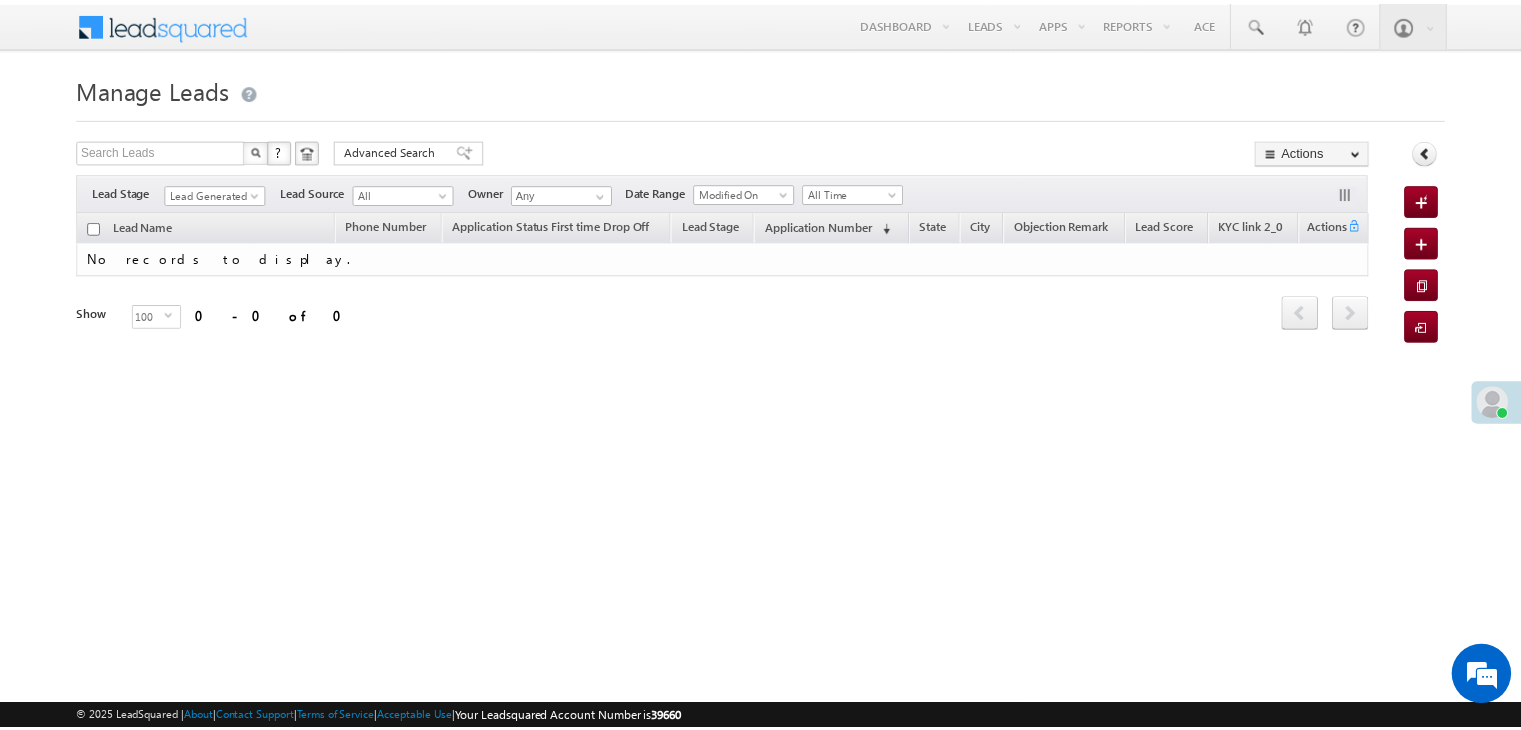 scroll, scrollTop: 0, scrollLeft: 0, axis: both 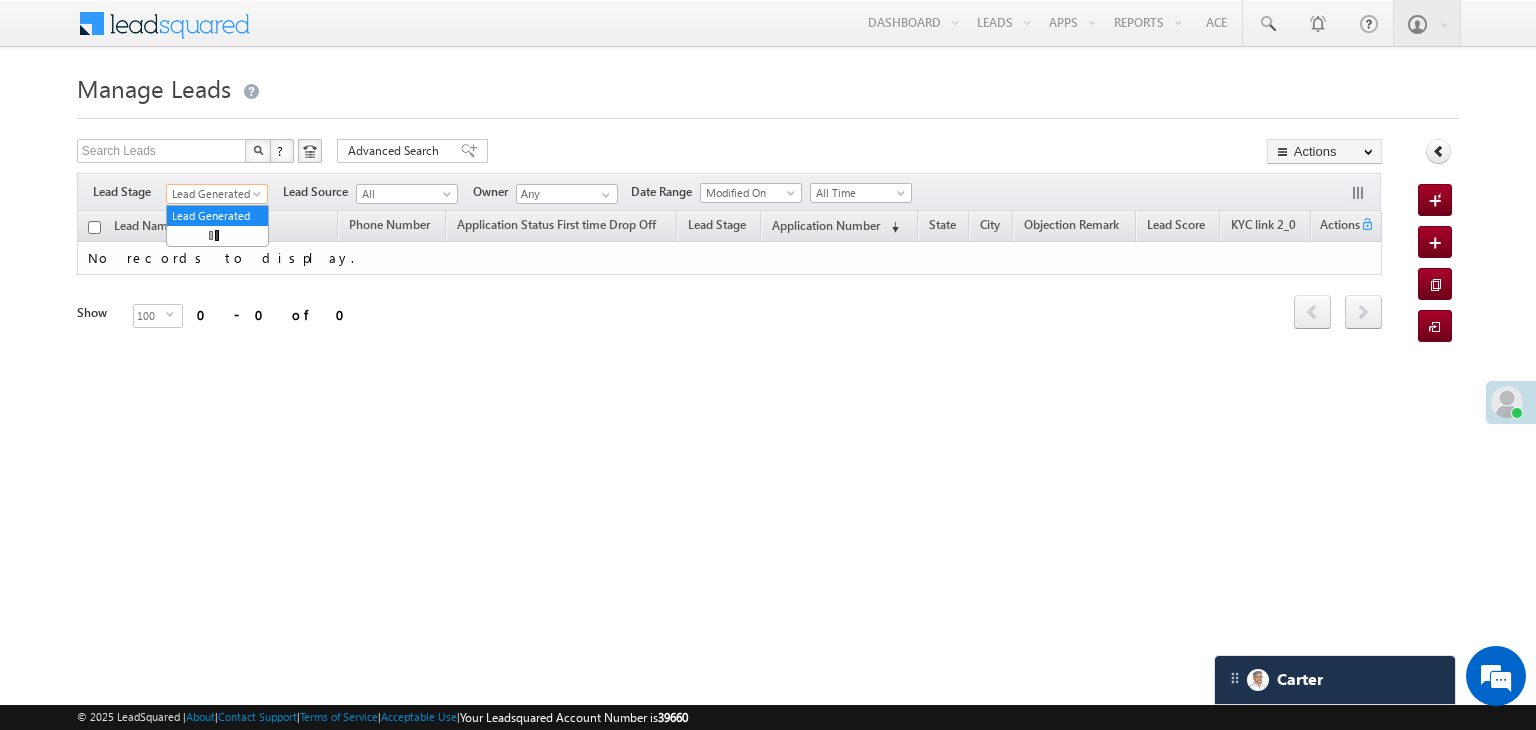 click at bounding box center (259, 198) 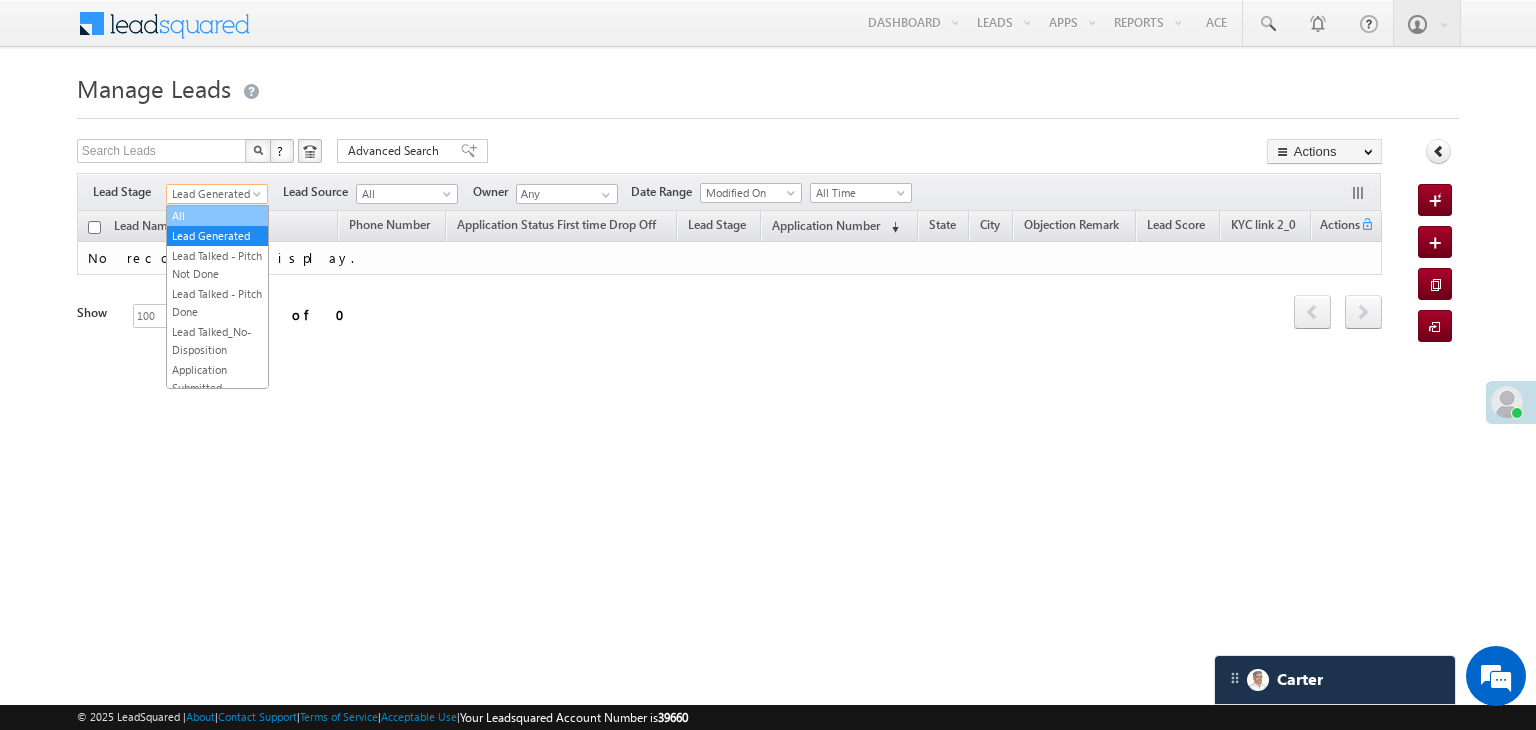click on "All" at bounding box center (217, 216) 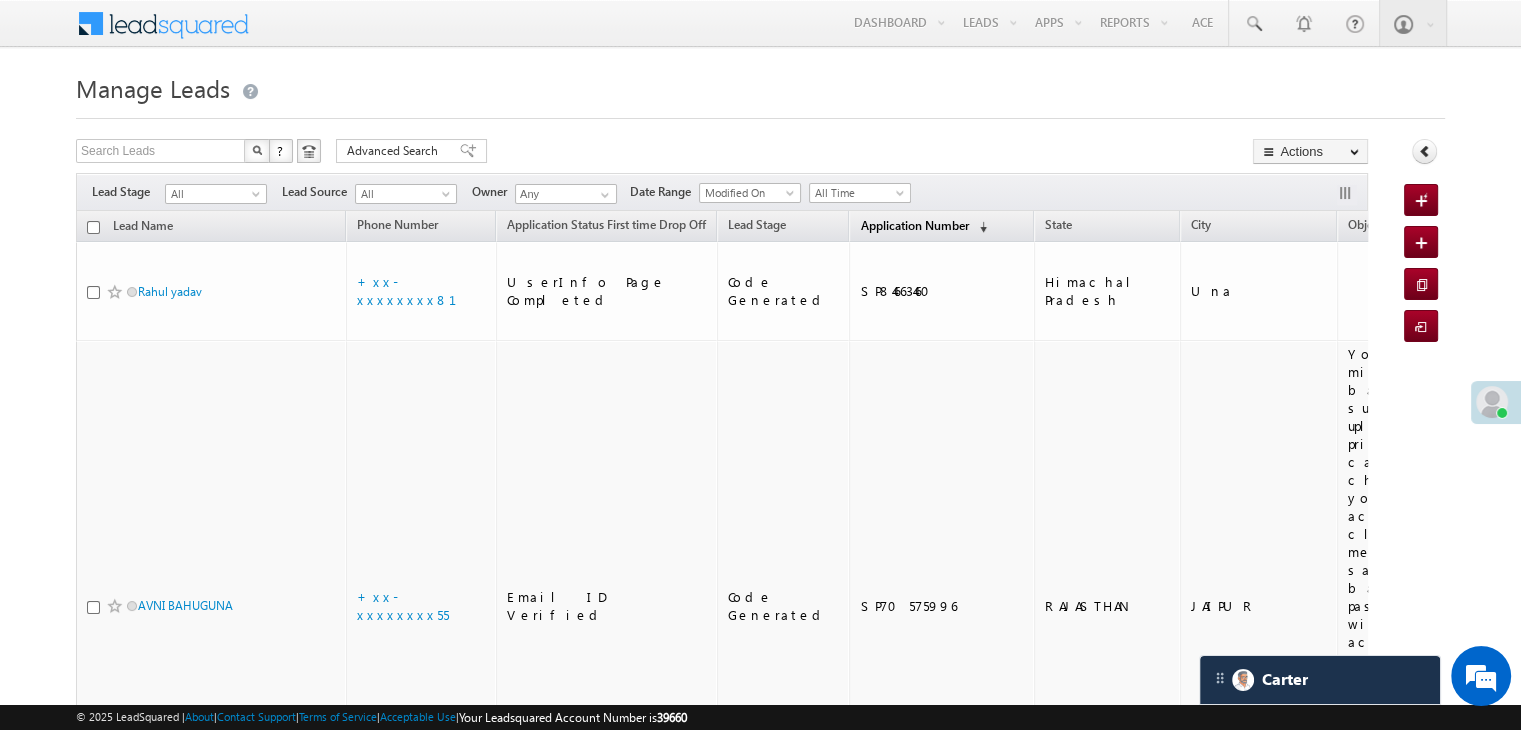 click on "Application Number" at bounding box center (914, 225) 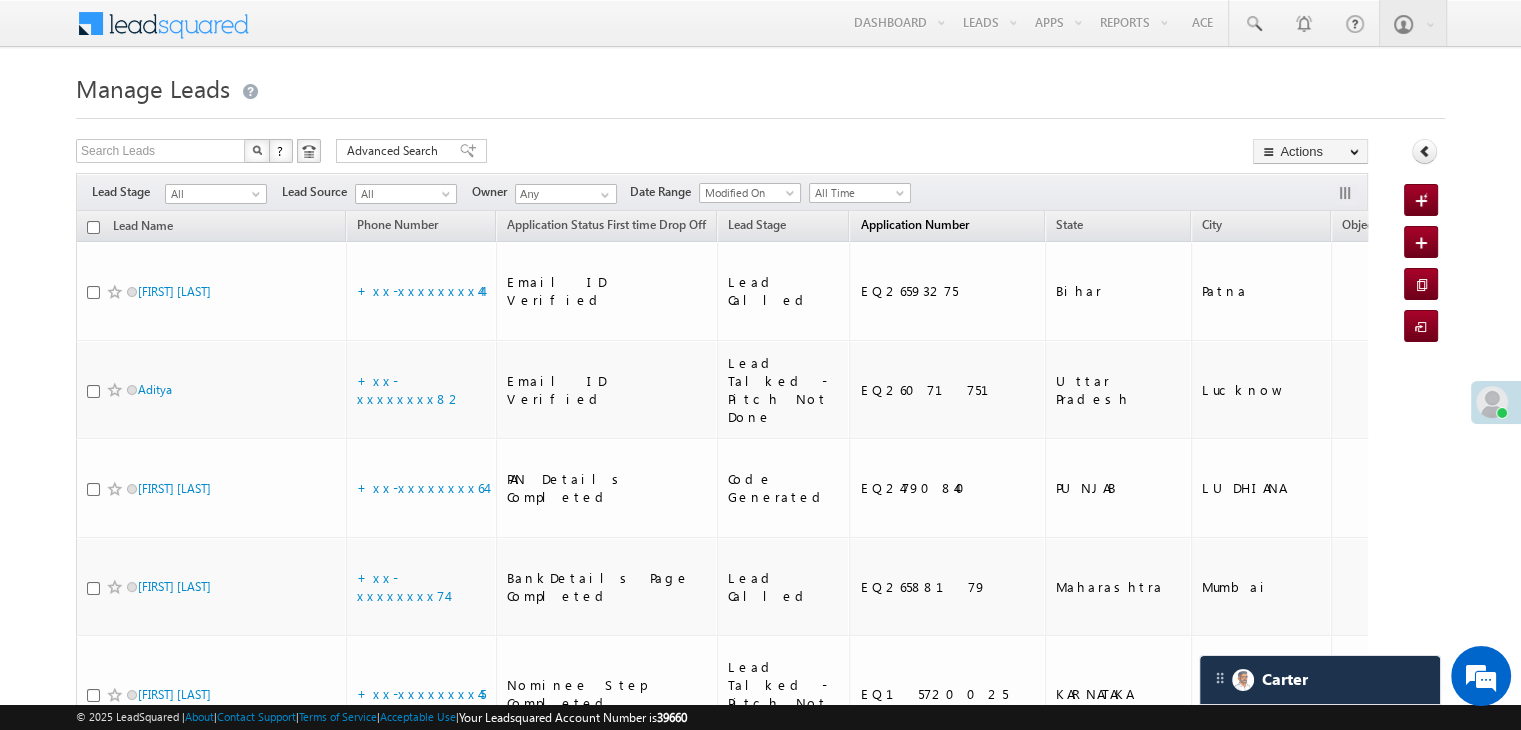 scroll, scrollTop: 0, scrollLeft: 0, axis: both 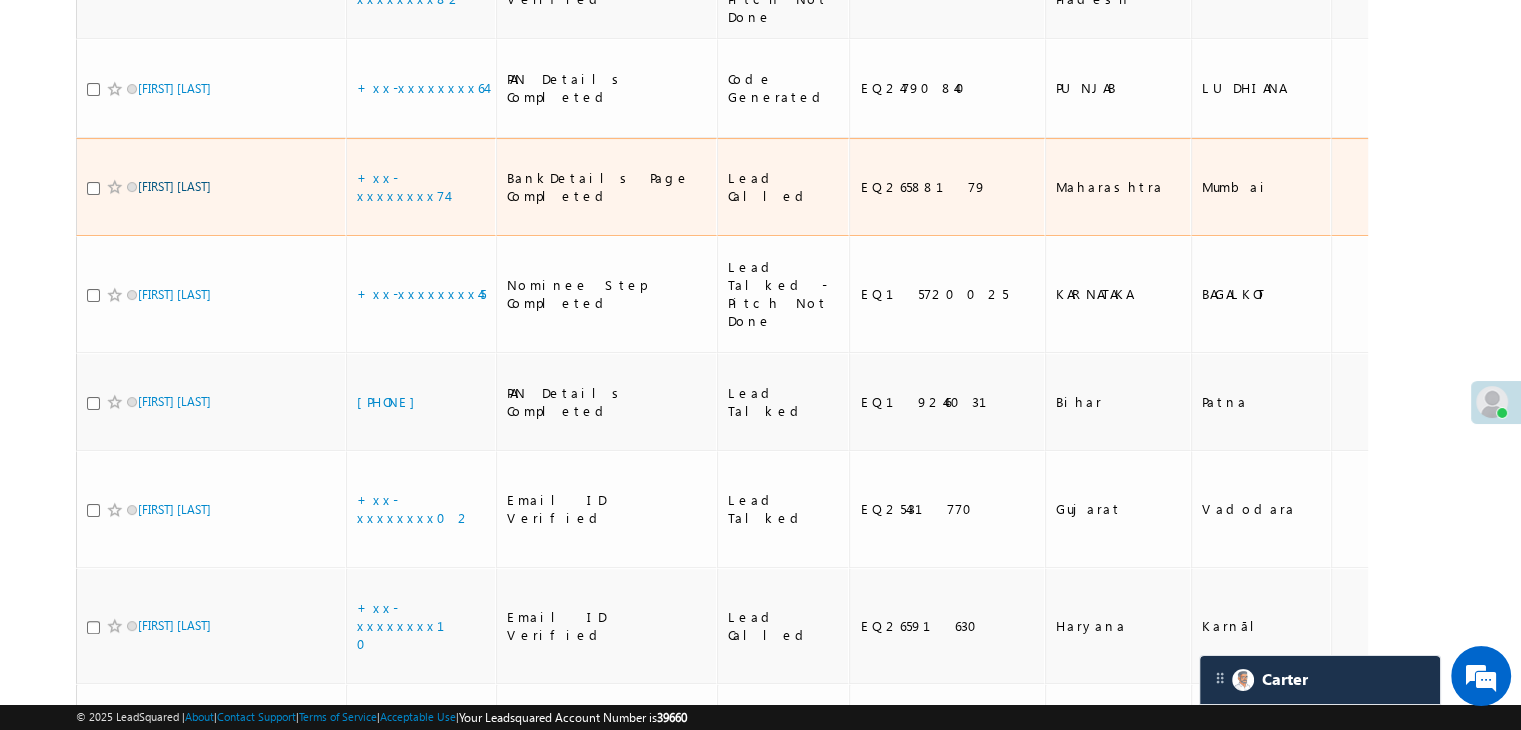 click on "[FIRST] [LAST]" at bounding box center (174, 186) 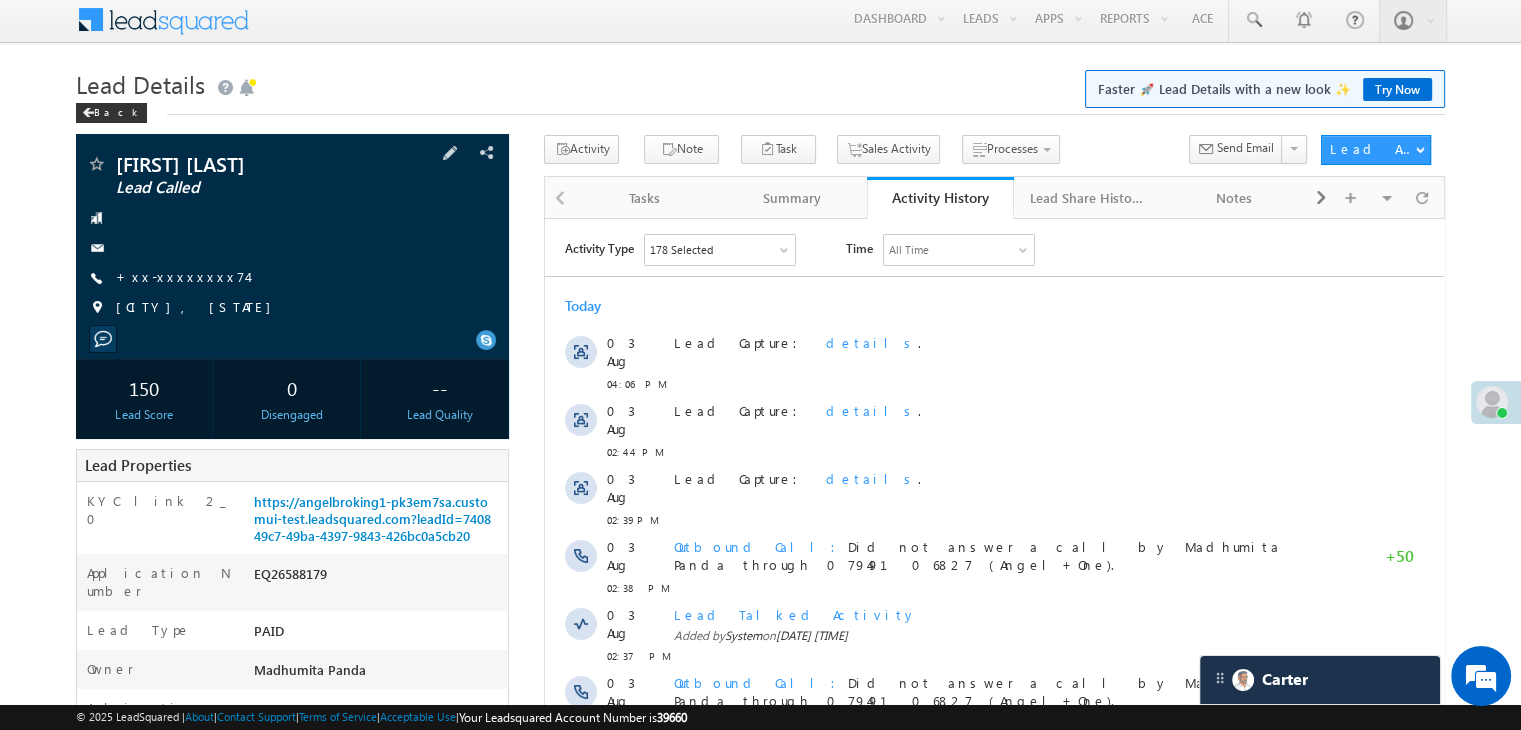 scroll, scrollTop: 0, scrollLeft: 0, axis: both 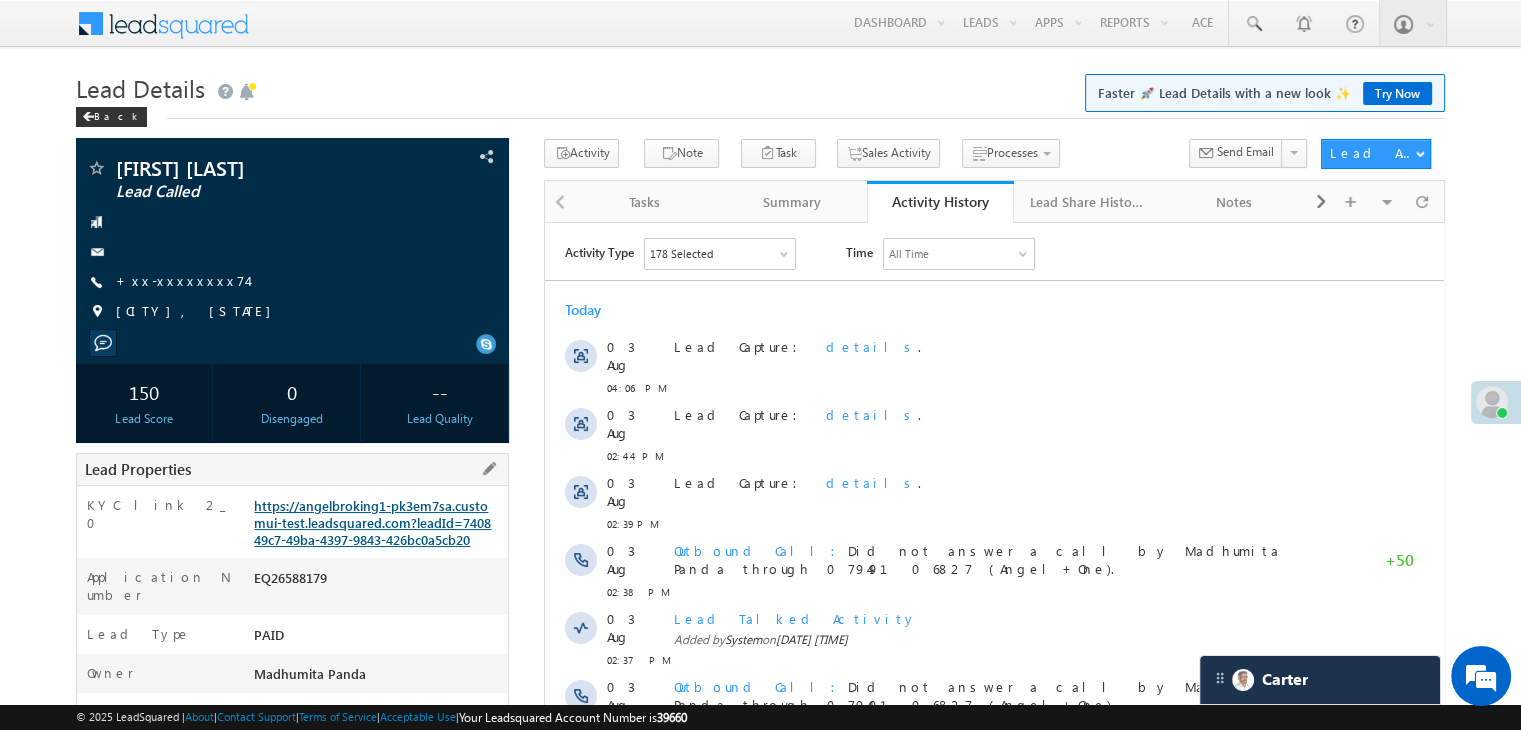 click on "https://angelbroking1-pk3em7sa.customui-test.leadsquared.com?leadId=740849c7-49ba-4397-9843-426bc0a5cb20" at bounding box center [372, 522] 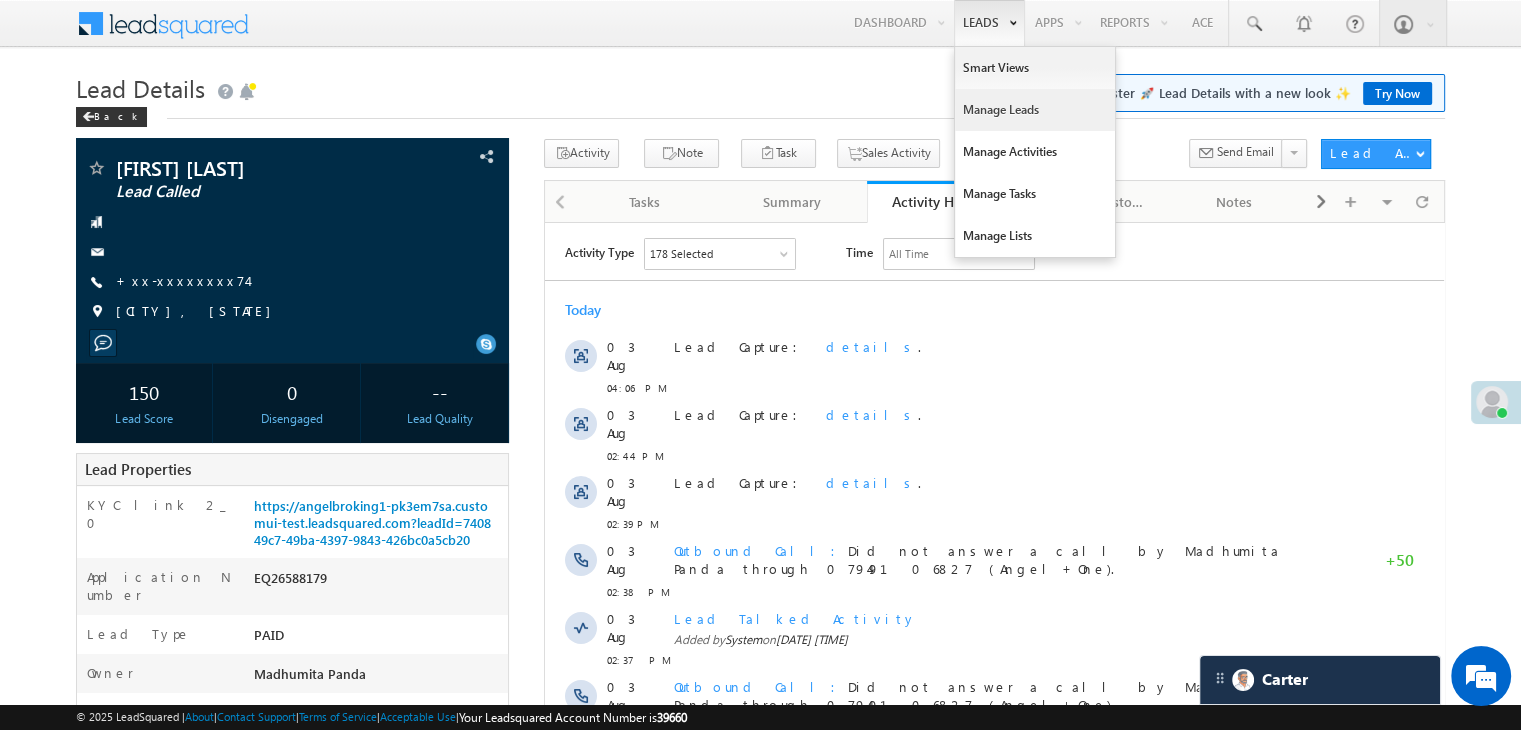 click on "Manage Leads" at bounding box center [1035, 110] 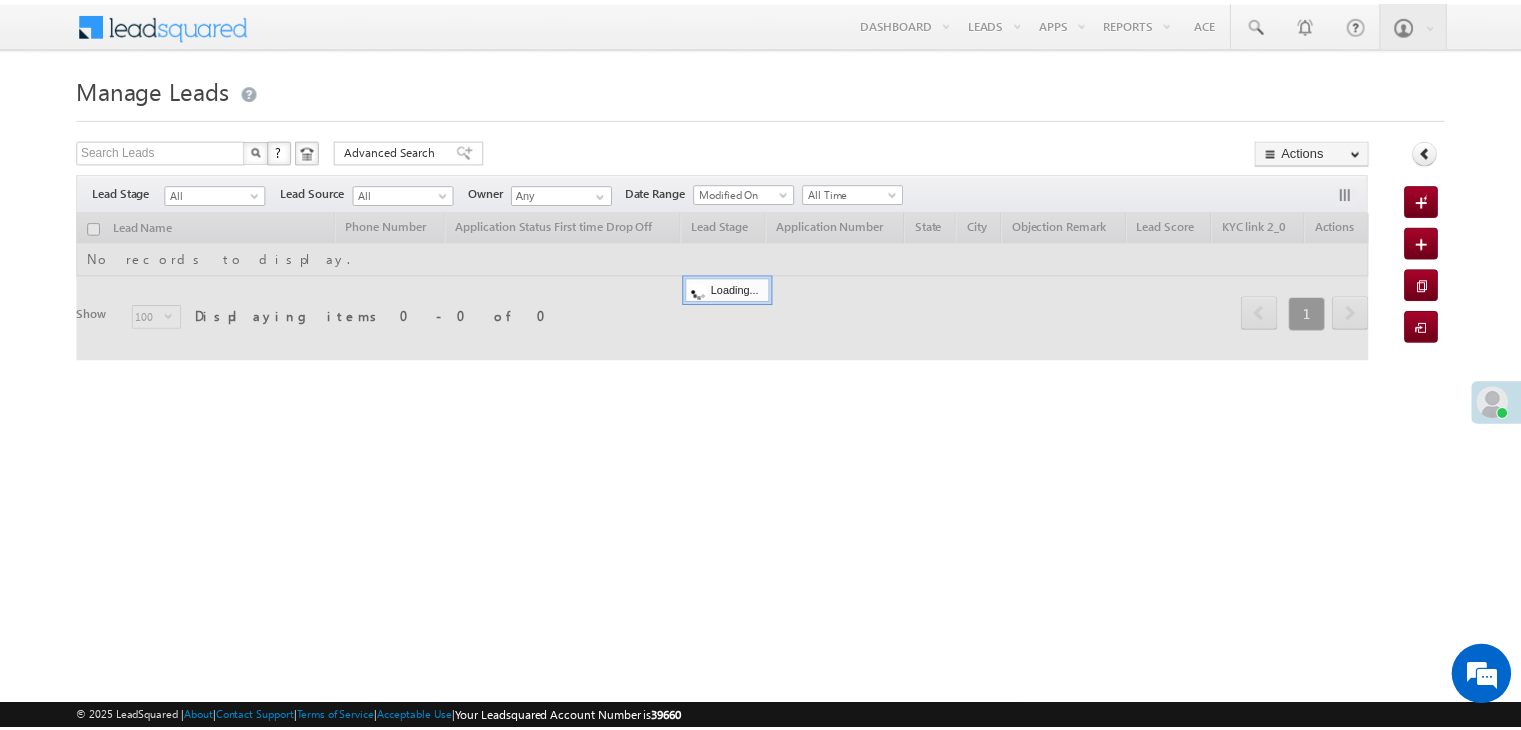 scroll, scrollTop: 0, scrollLeft: 0, axis: both 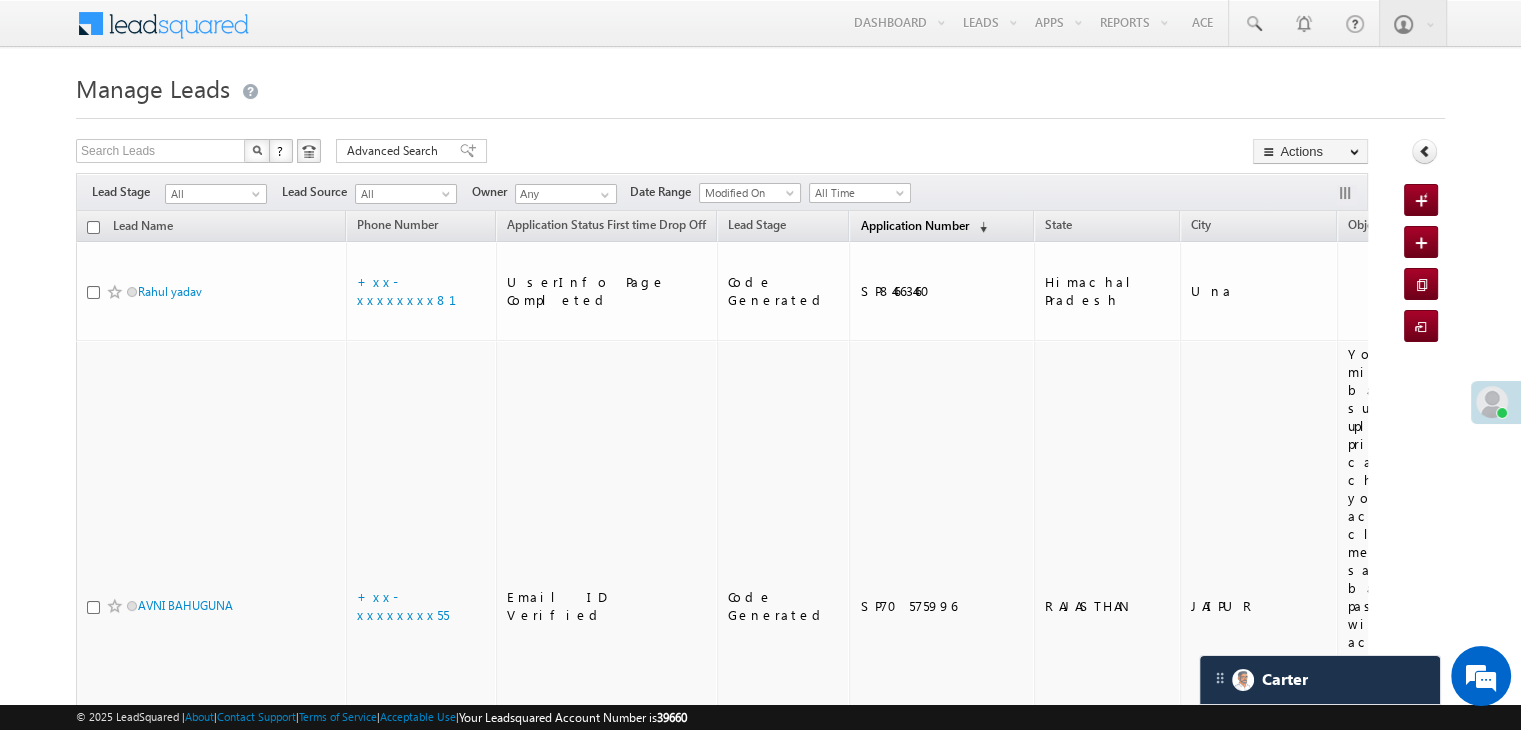 click on "Application Number" at bounding box center (914, 225) 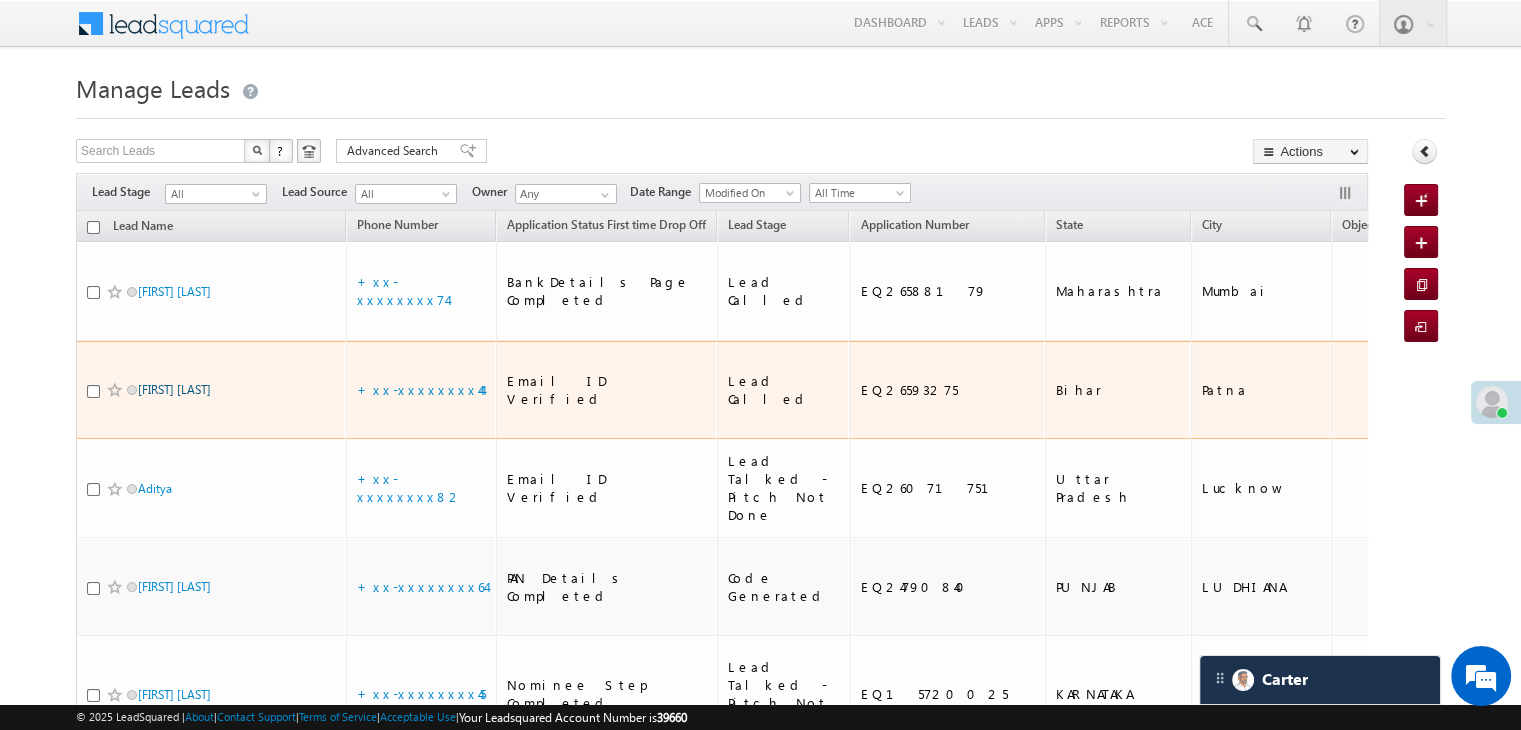 click on "[FIRST] [LAST]" at bounding box center (174, 389) 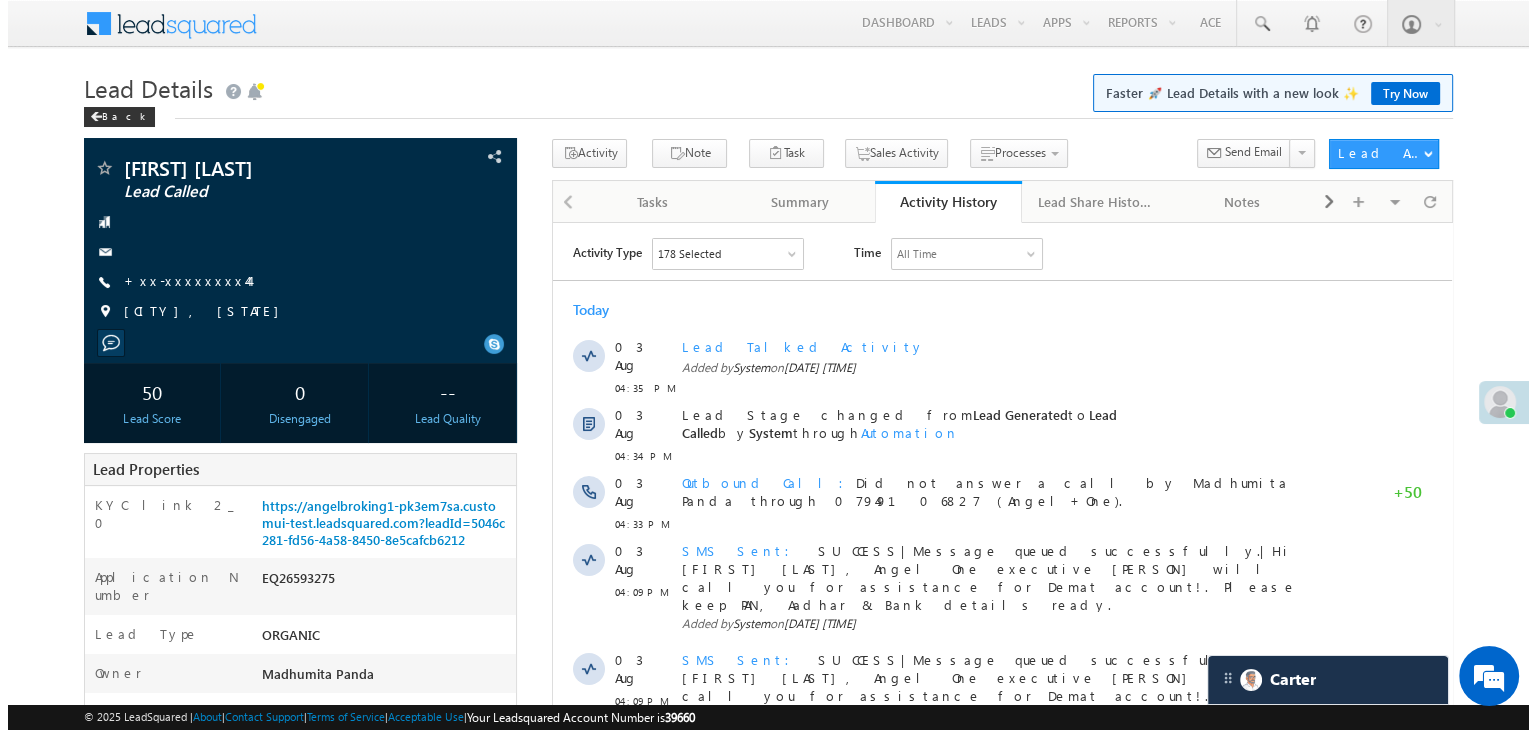 scroll, scrollTop: 0, scrollLeft: 0, axis: both 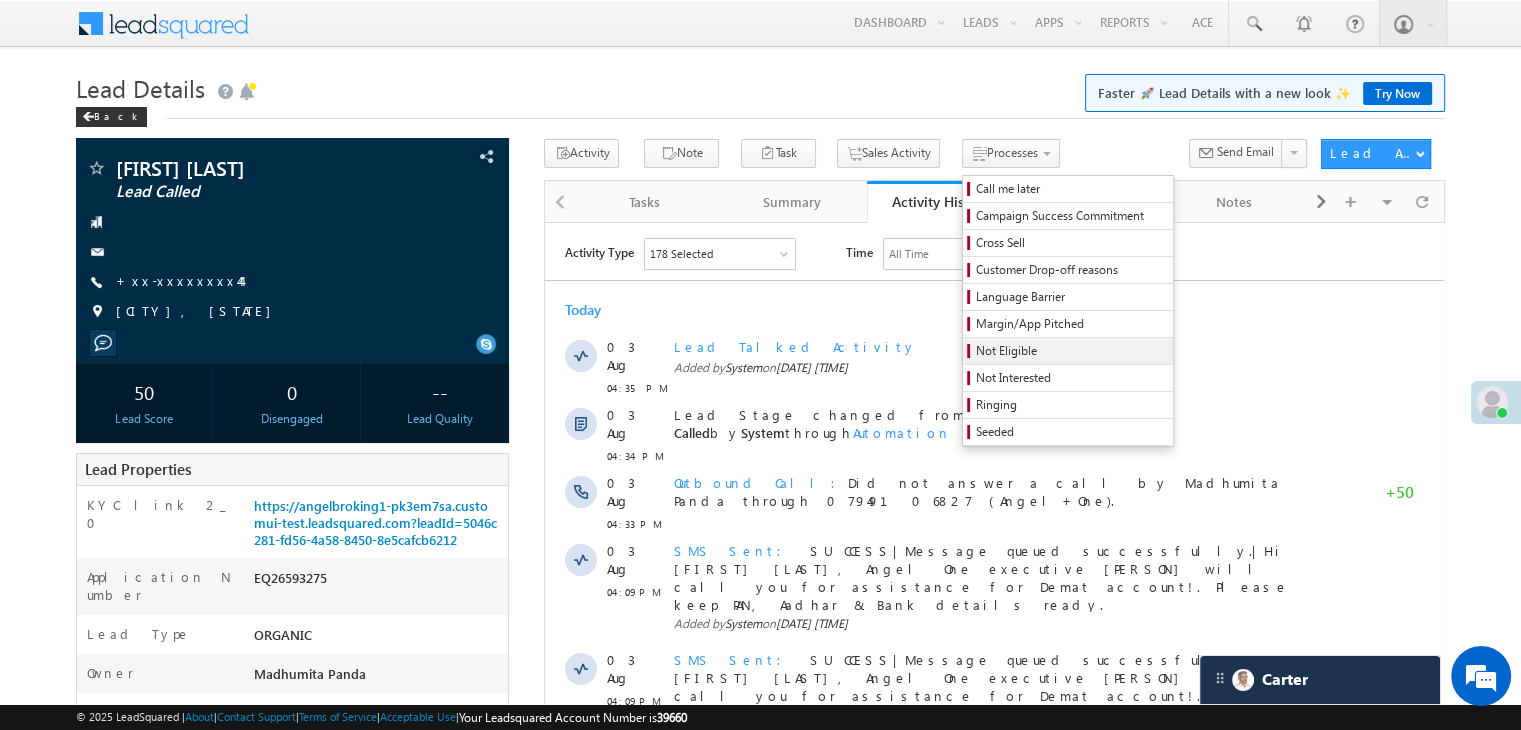 click on "Not Eligible" at bounding box center [1071, 351] 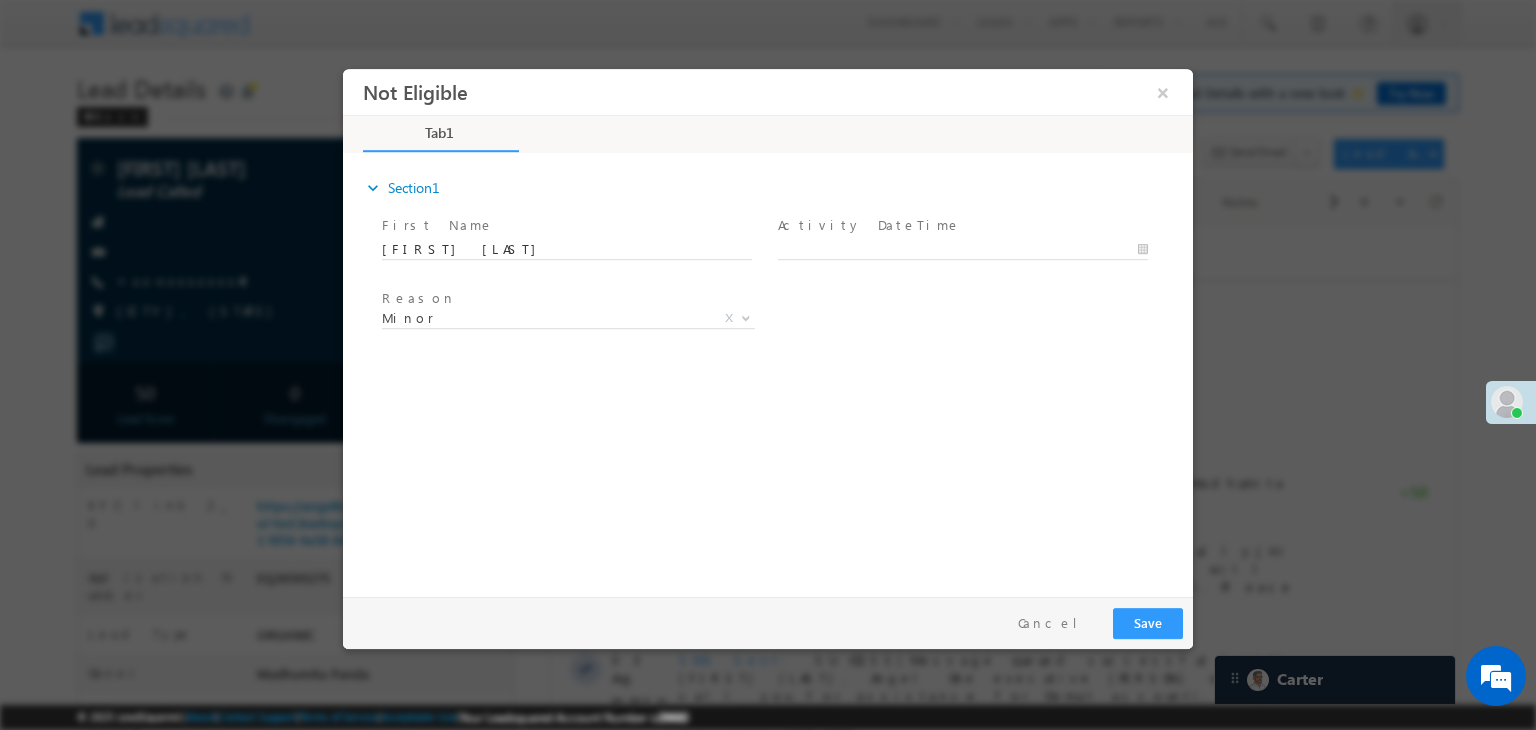 scroll, scrollTop: 0, scrollLeft: 0, axis: both 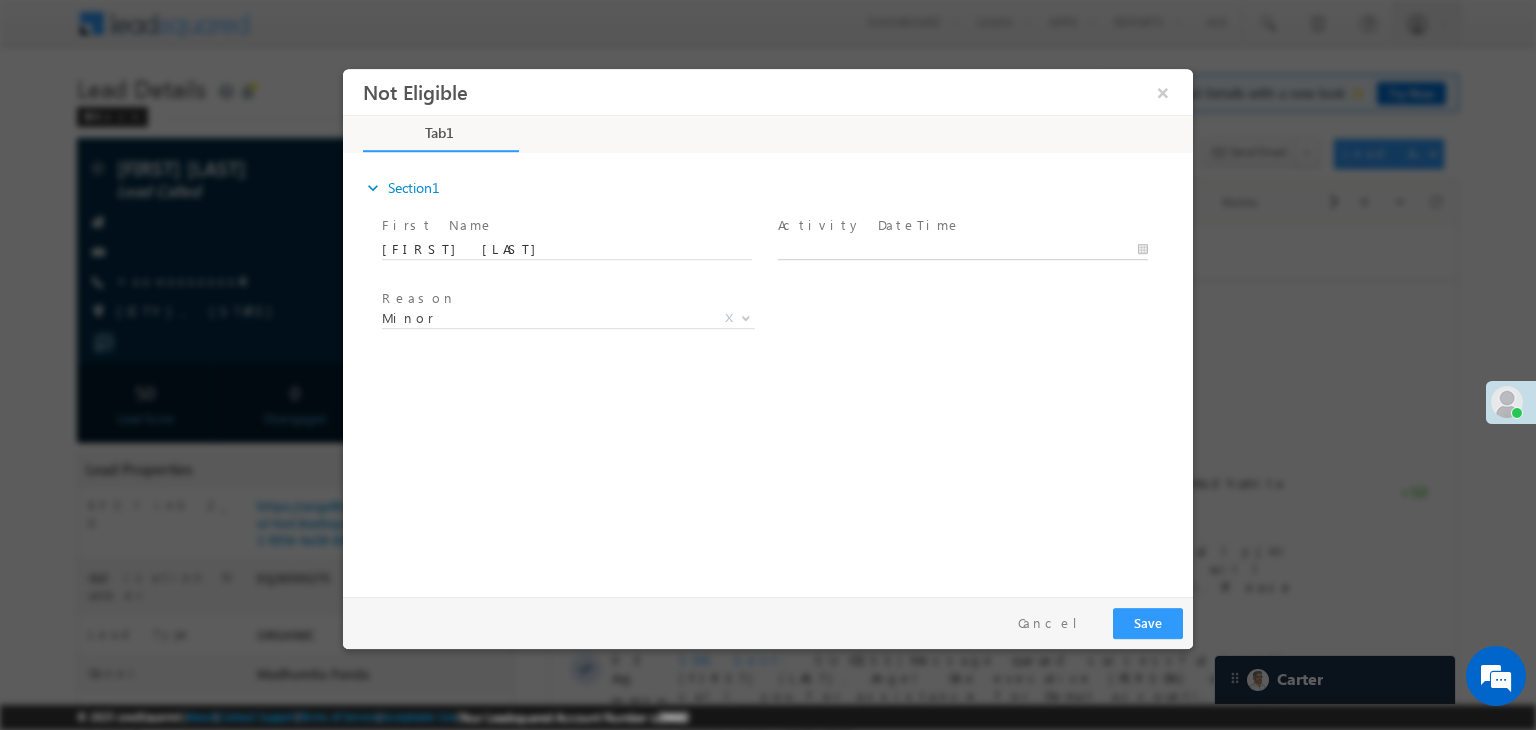 type on "08/03/25 4:36 PM" 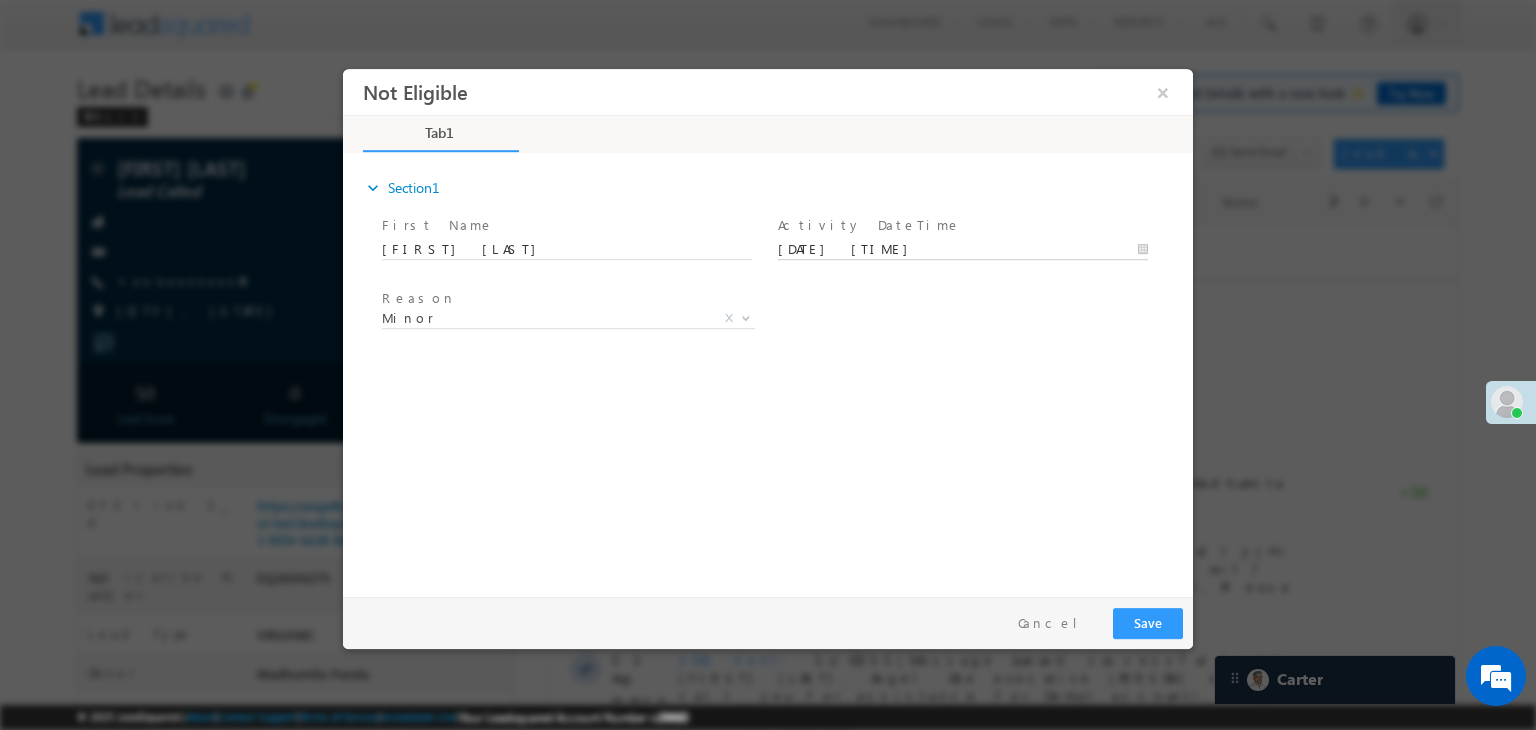 click on "08/03/25 4:36 PM" at bounding box center [963, 250] 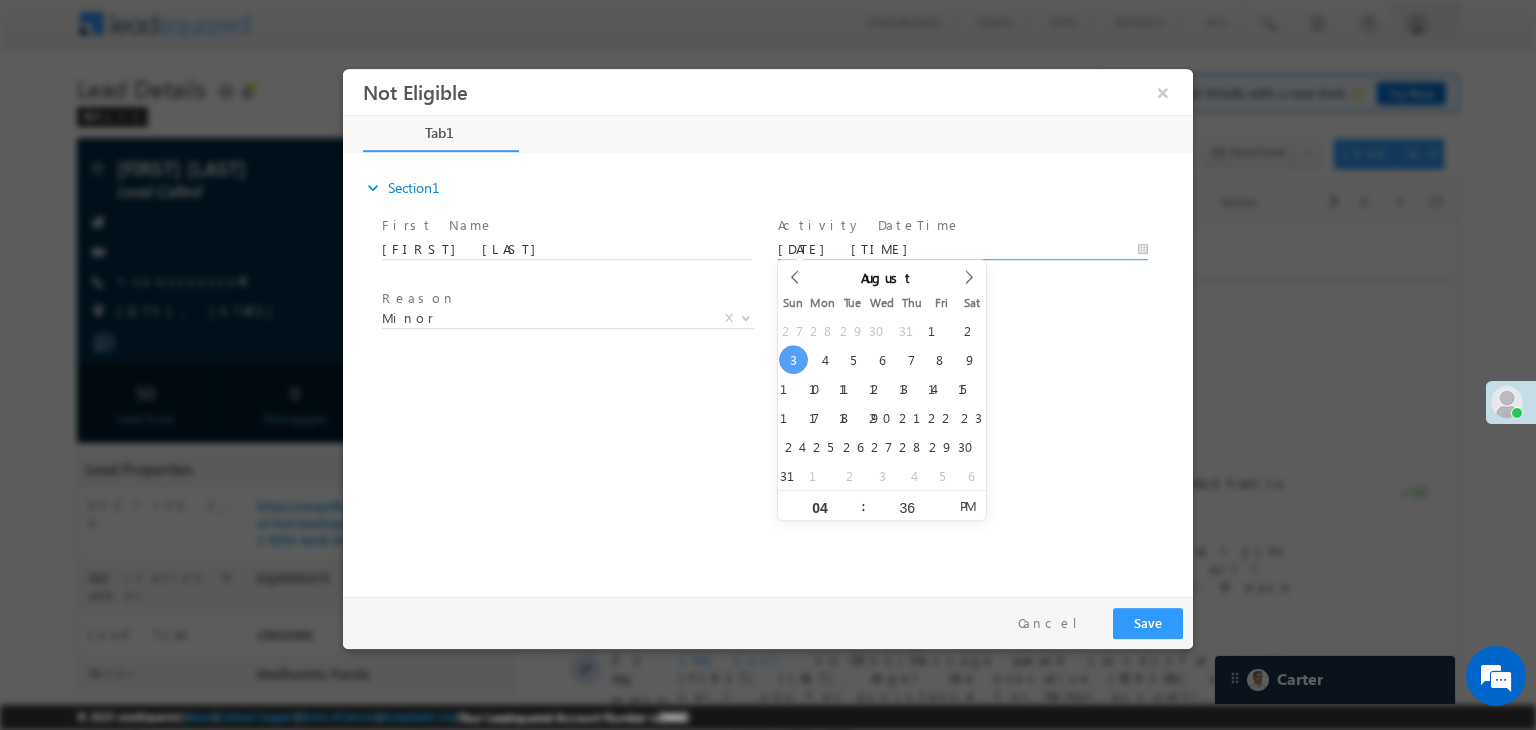 click on "Reason
*
Minor
Existing Client
Out of India
DRA - FDS Termination
DRA - Already Working as an AP
DRA - Other
Closed A/c
Minor X" at bounding box center (785, 322) 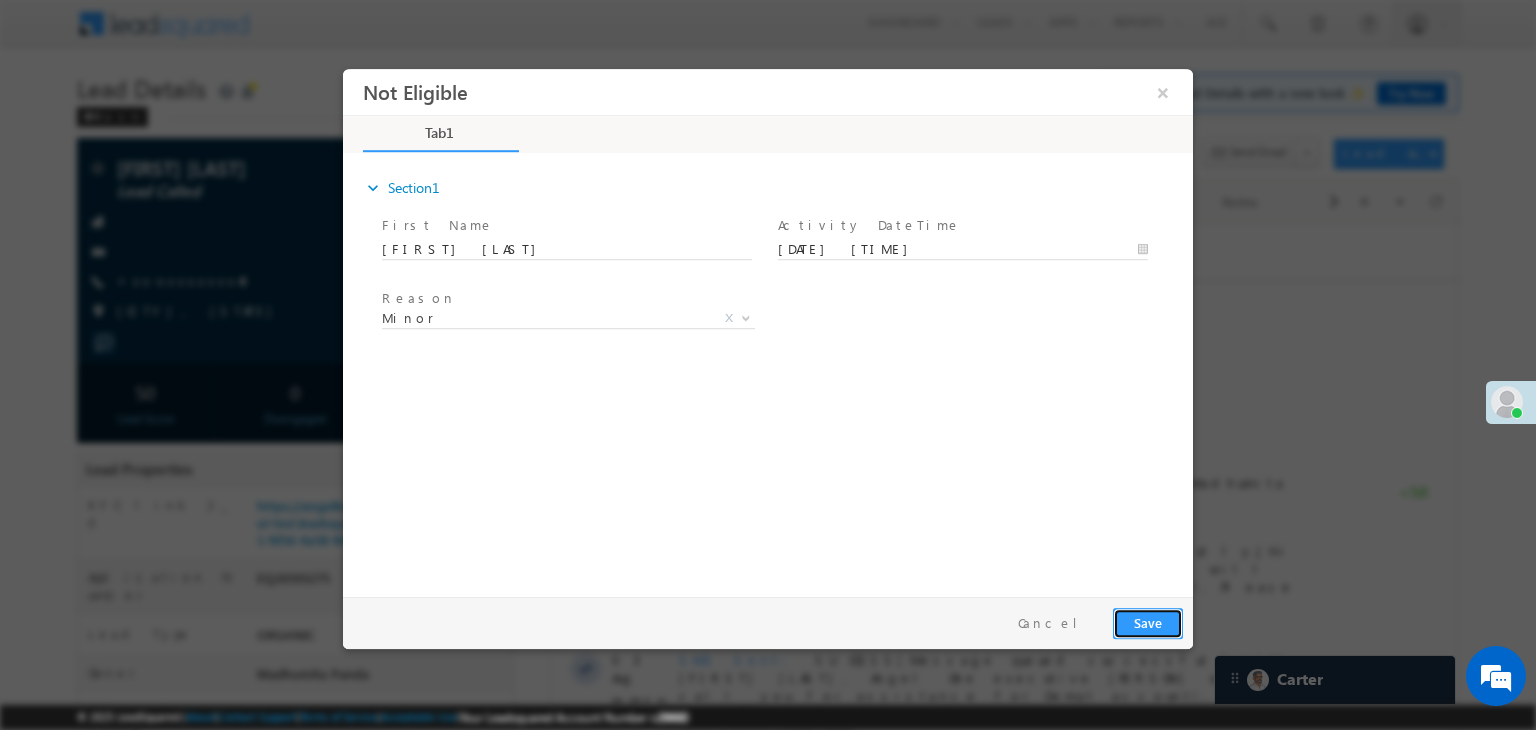 click on "Save" at bounding box center [1148, 623] 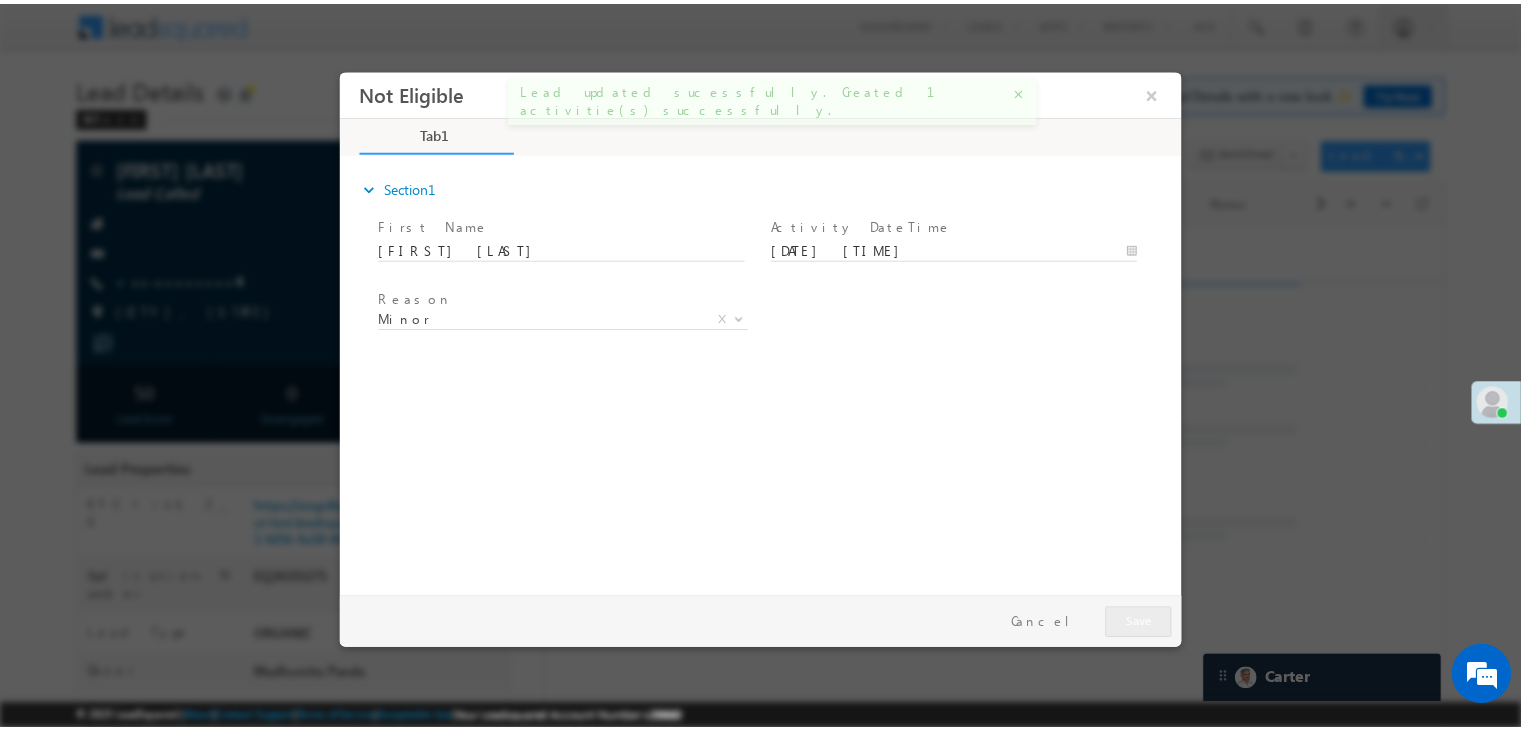 scroll, scrollTop: 0, scrollLeft: 0, axis: both 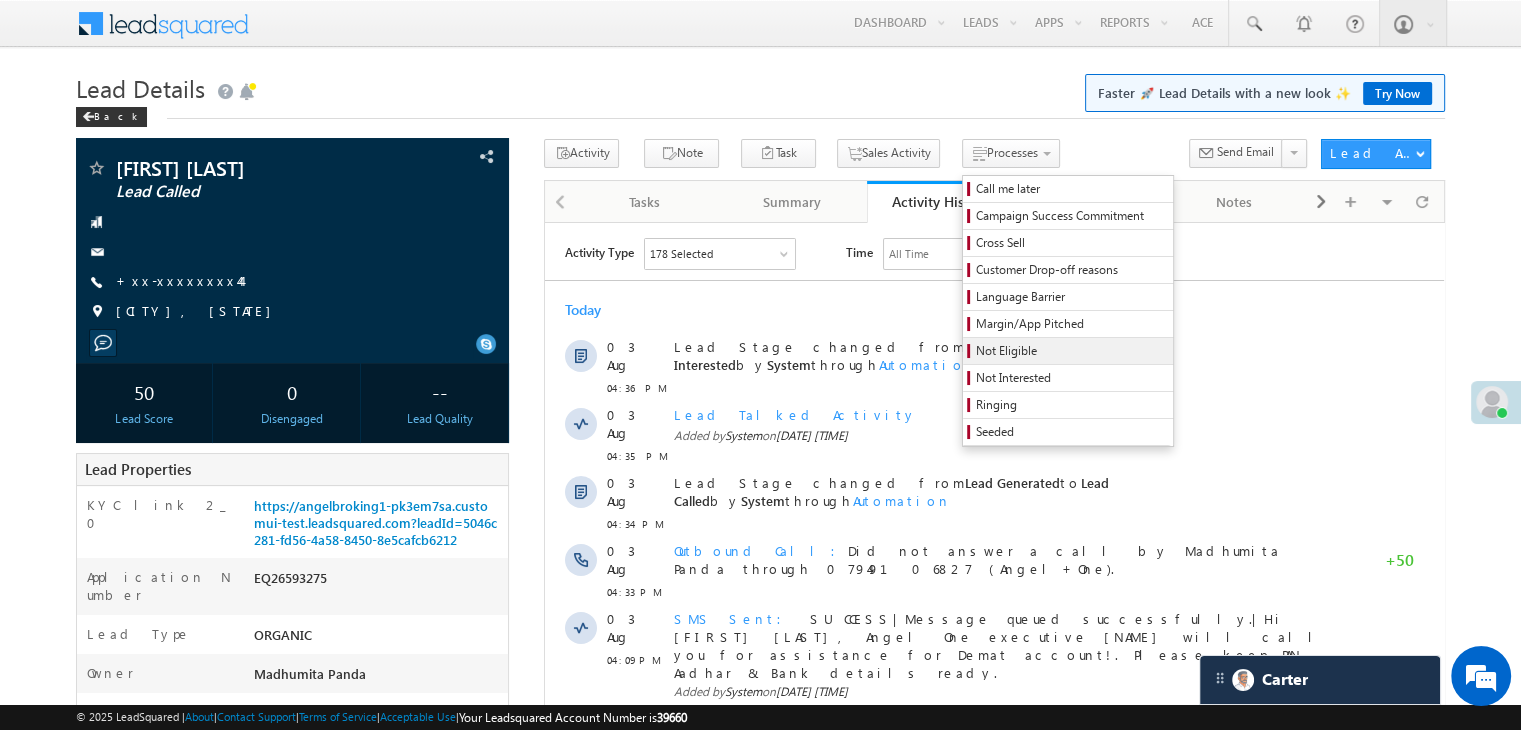 click on "Not Eligible" at bounding box center (1071, 351) 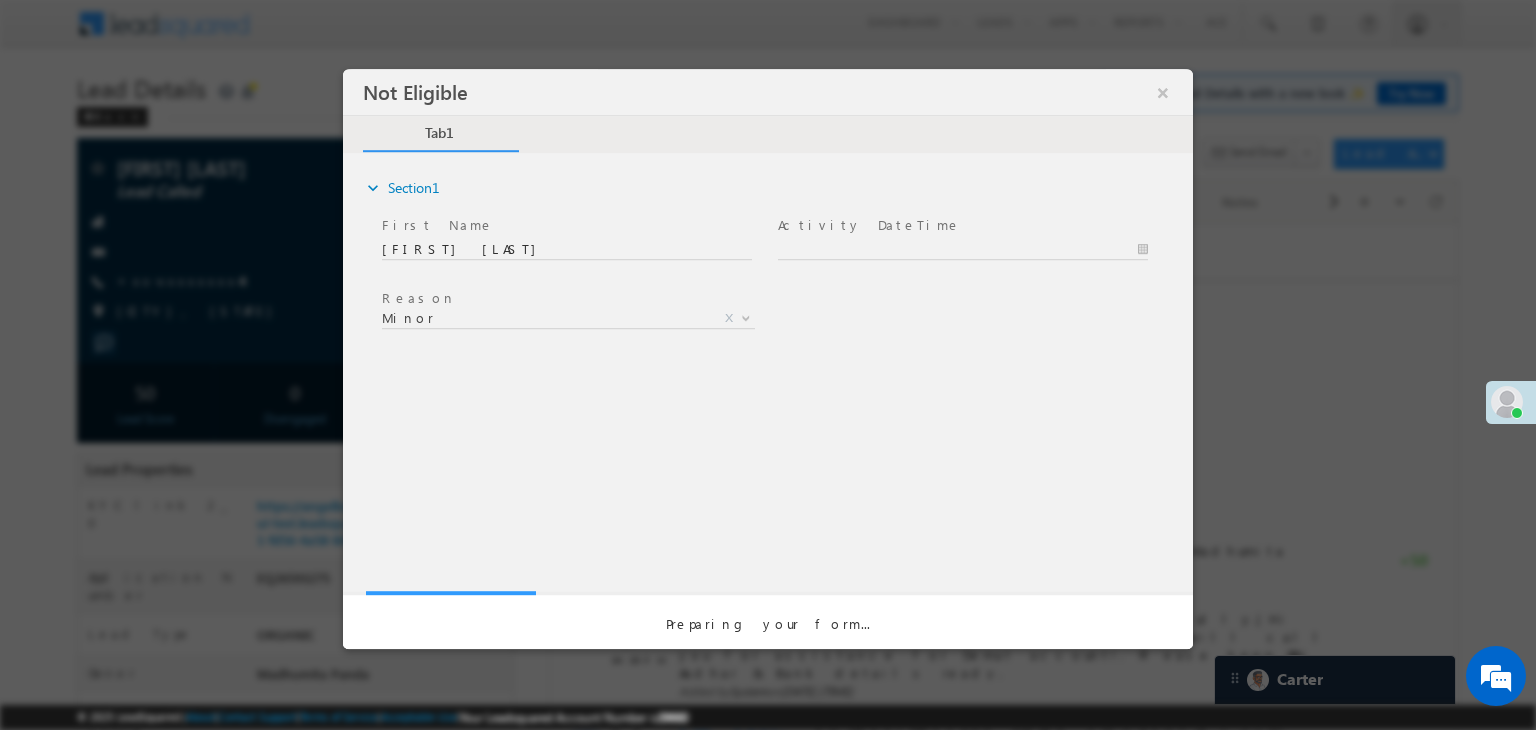 scroll, scrollTop: 0, scrollLeft: 0, axis: both 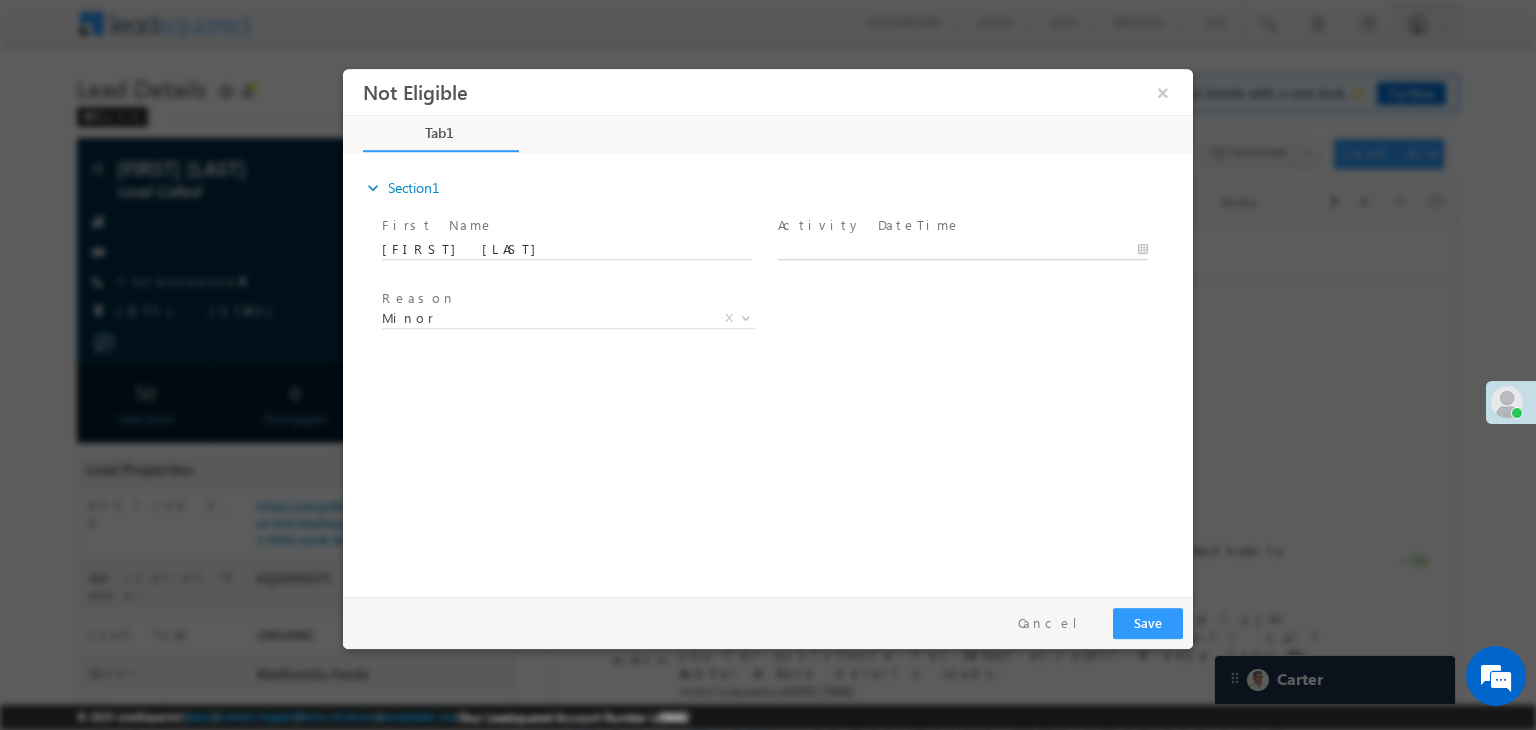 type on "[DATE] [TIME]" 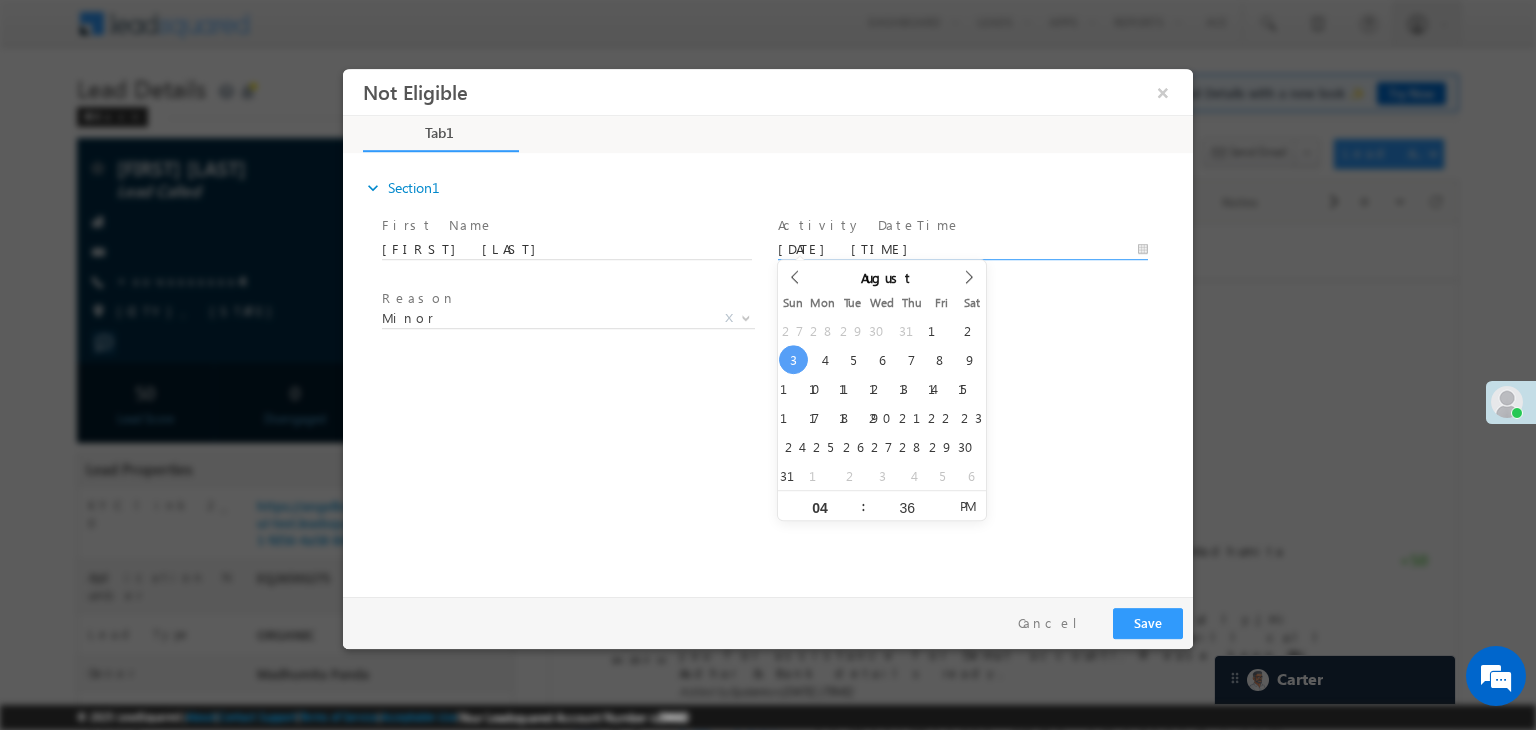 click on "[DATE] [TIME]" at bounding box center [963, 250] 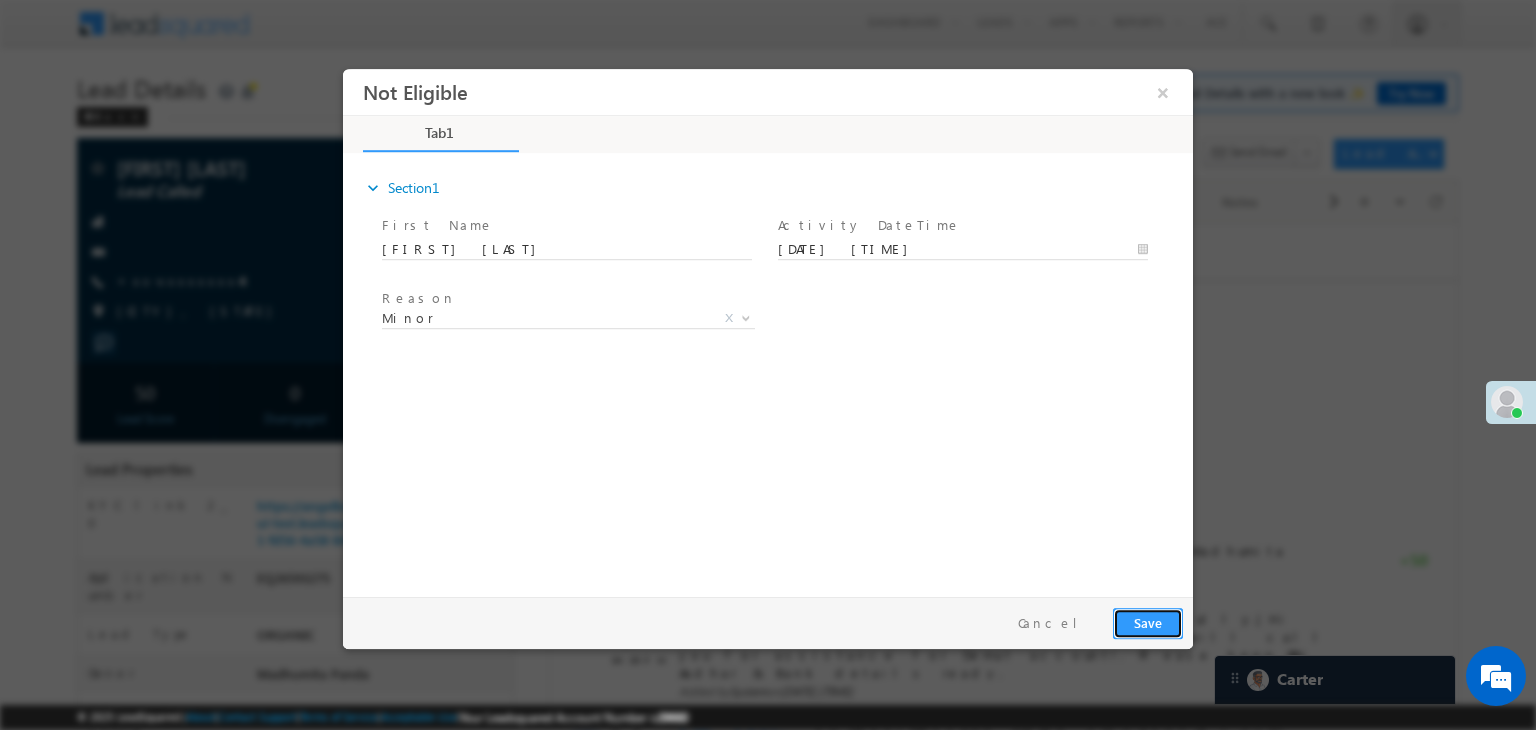click on "Save" at bounding box center (1148, 623) 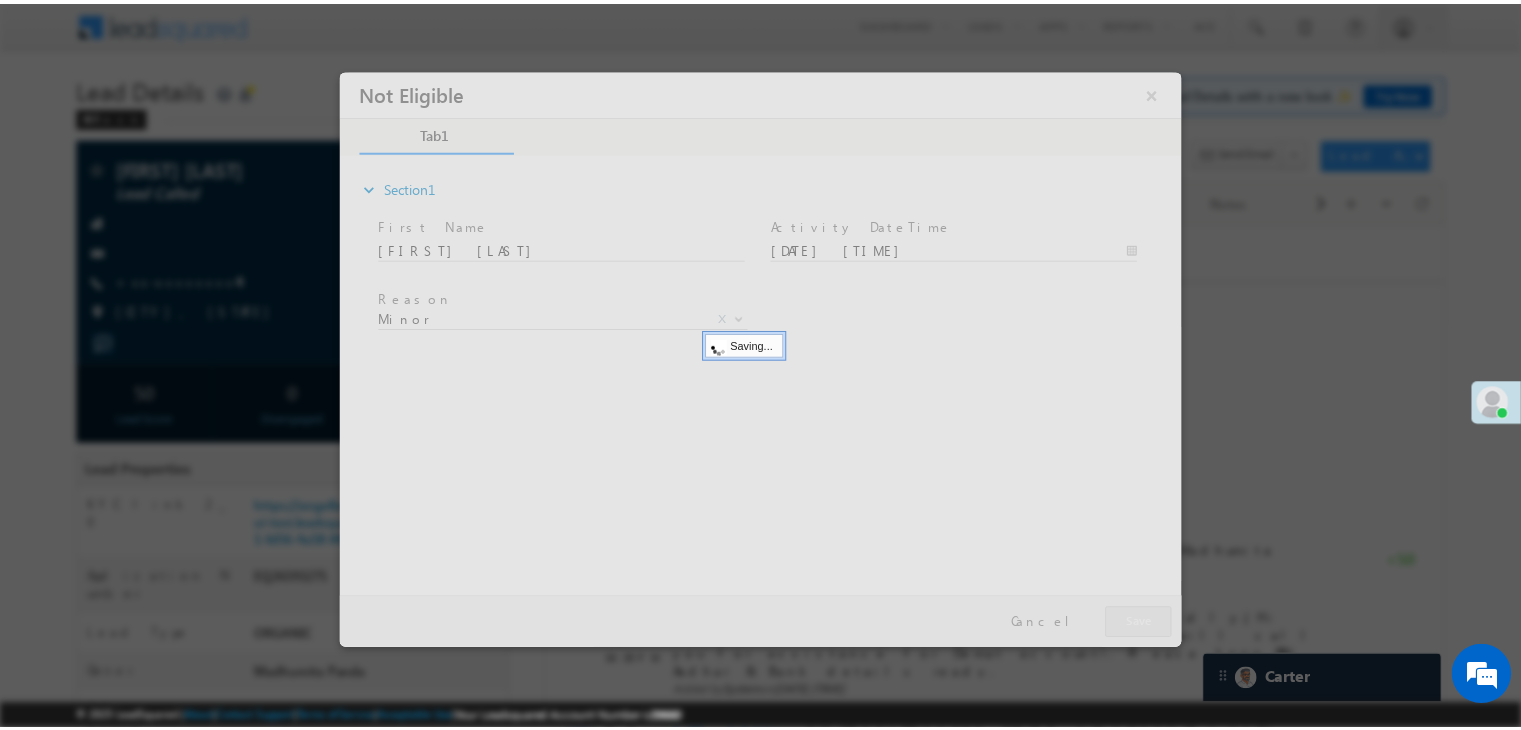 scroll, scrollTop: 0, scrollLeft: 0, axis: both 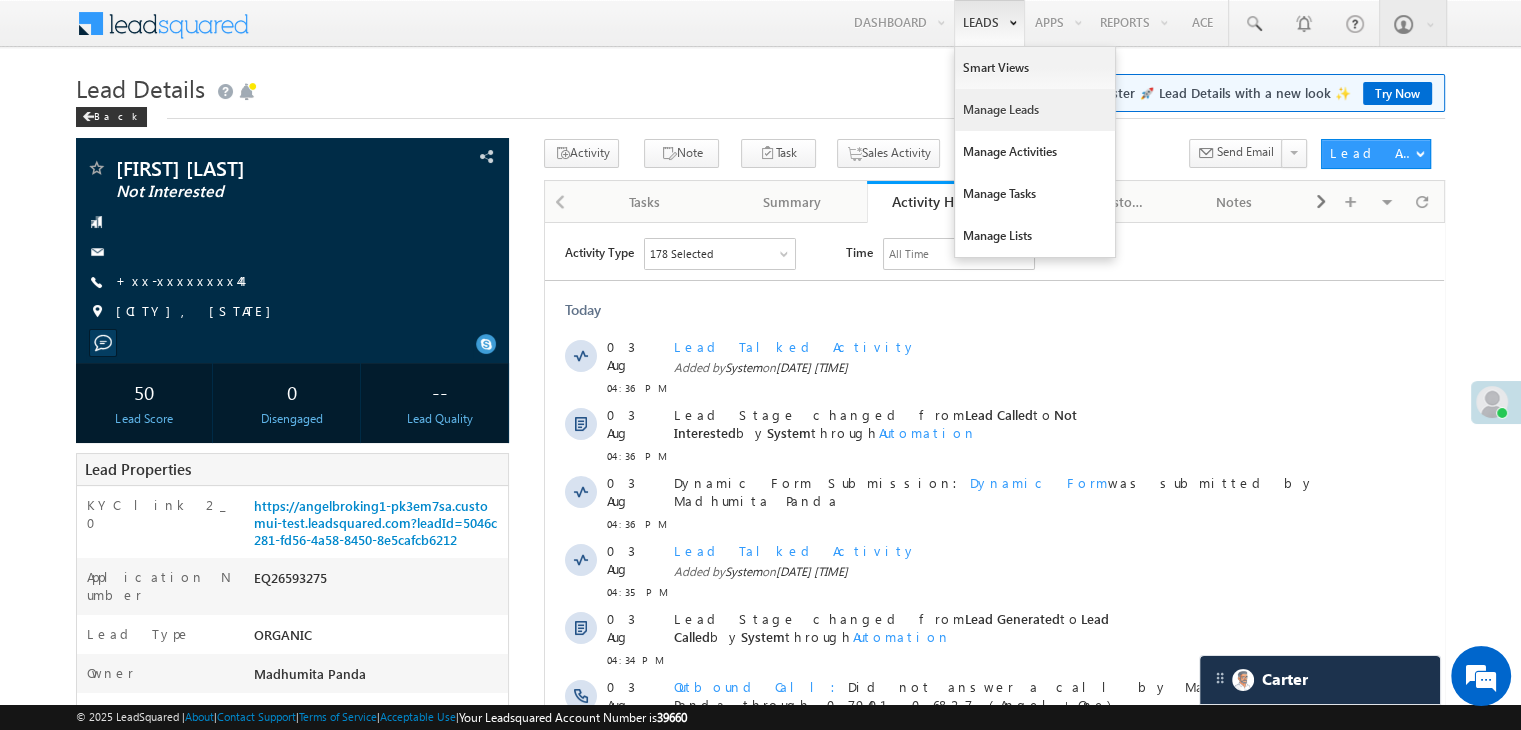click on "Manage Leads" at bounding box center [1035, 110] 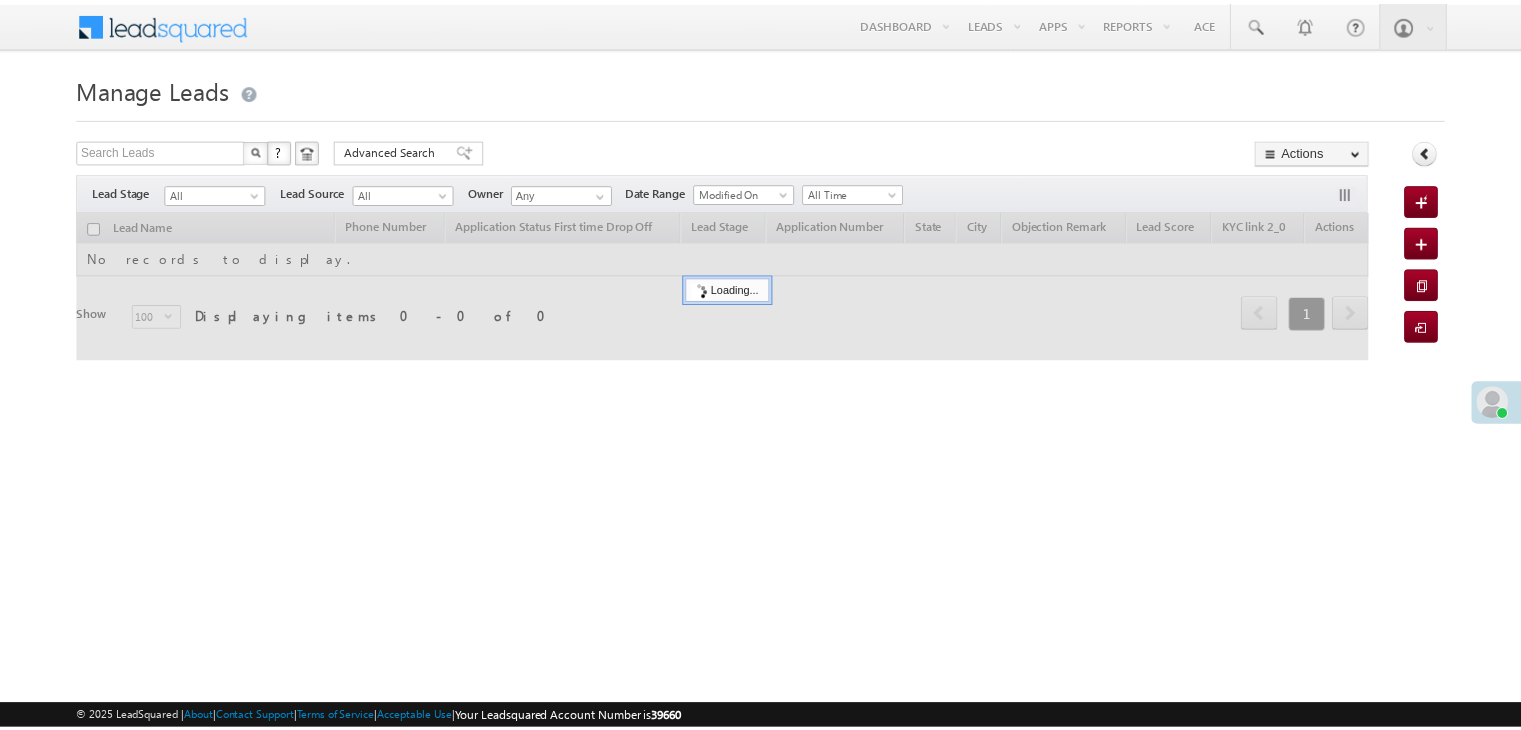 scroll, scrollTop: 0, scrollLeft: 0, axis: both 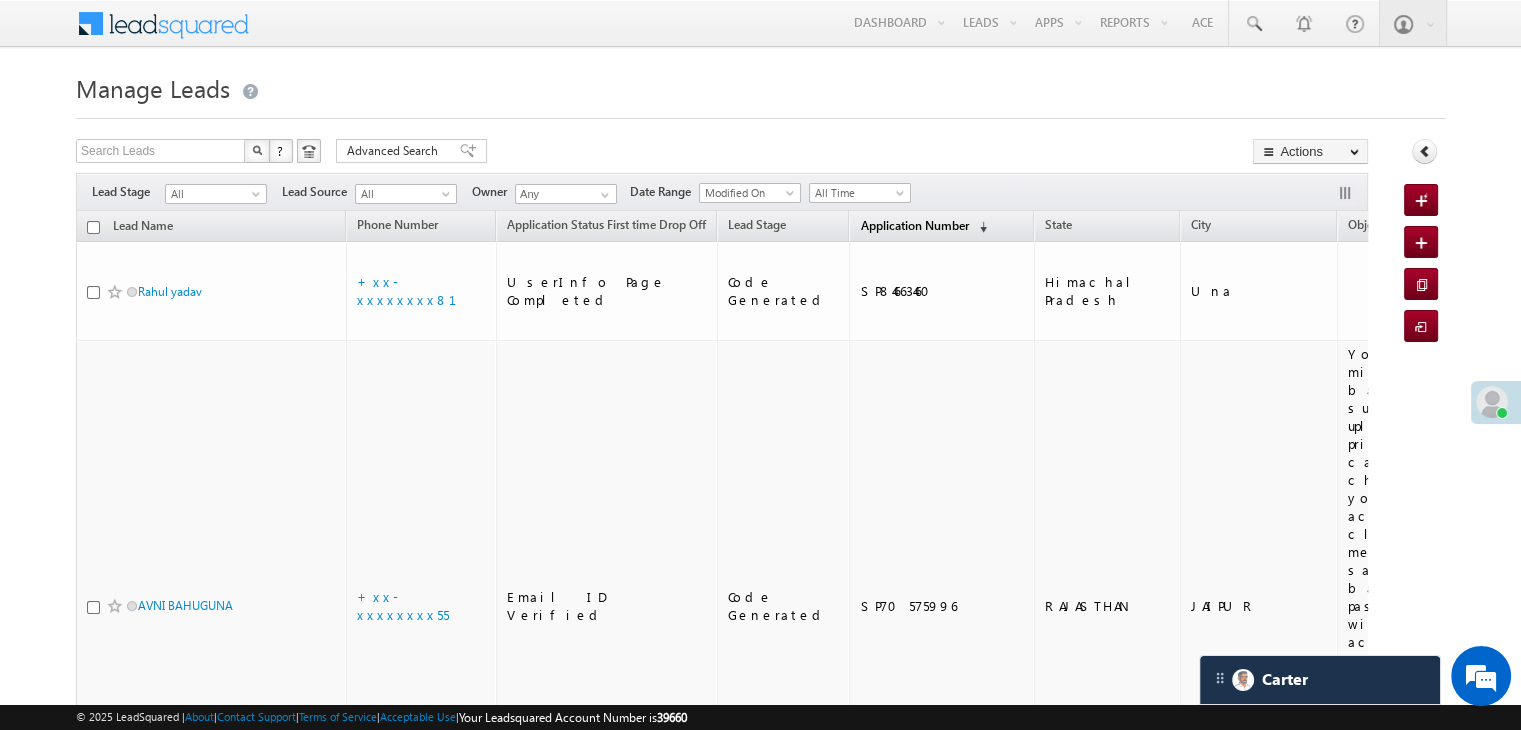 click on "Application Number" at bounding box center [914, 225] 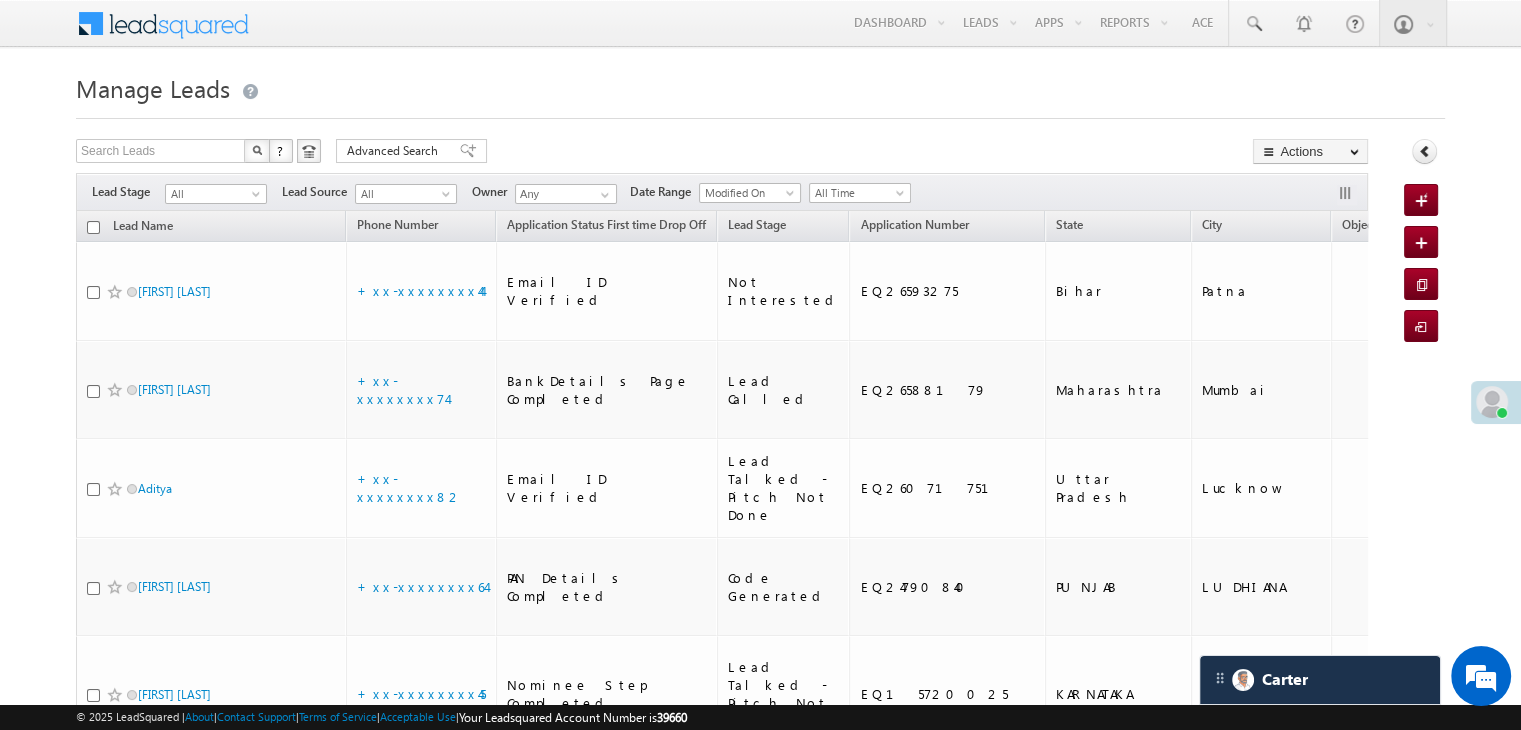 scroll, scrollTop: 0, scrollLeft: 0, axis: both 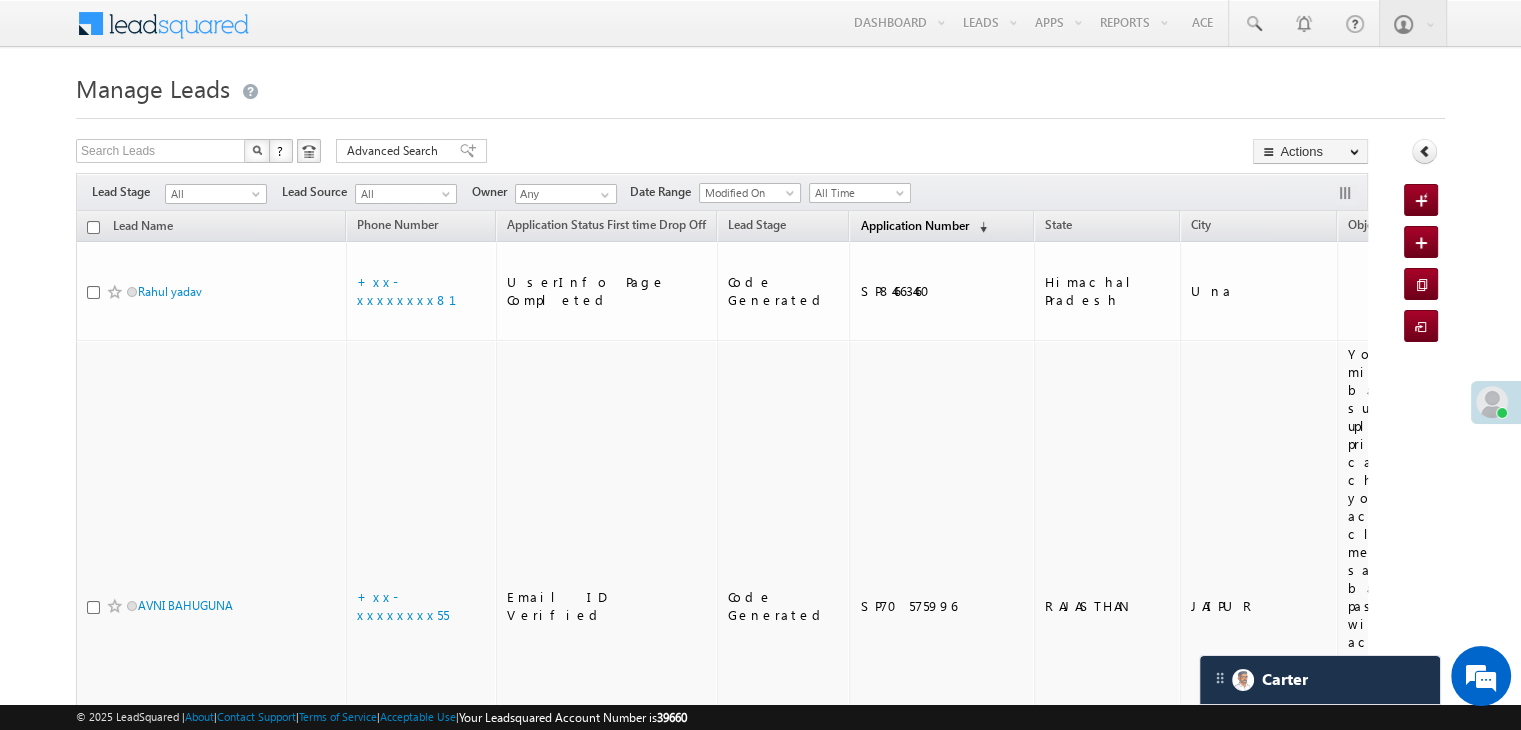 click on "Application Number" at bounding box center [914, 225] 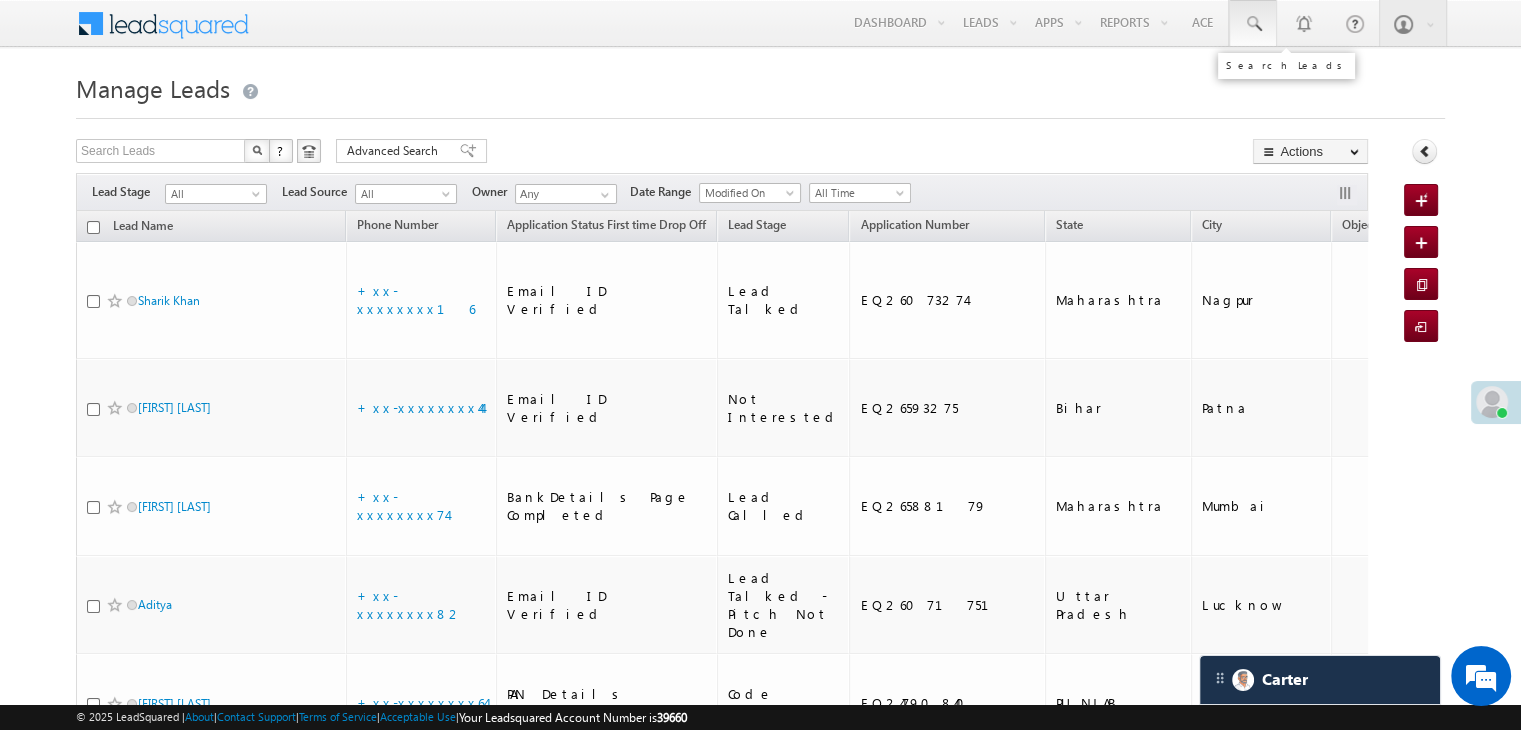click at bounding box center (1253, 24) 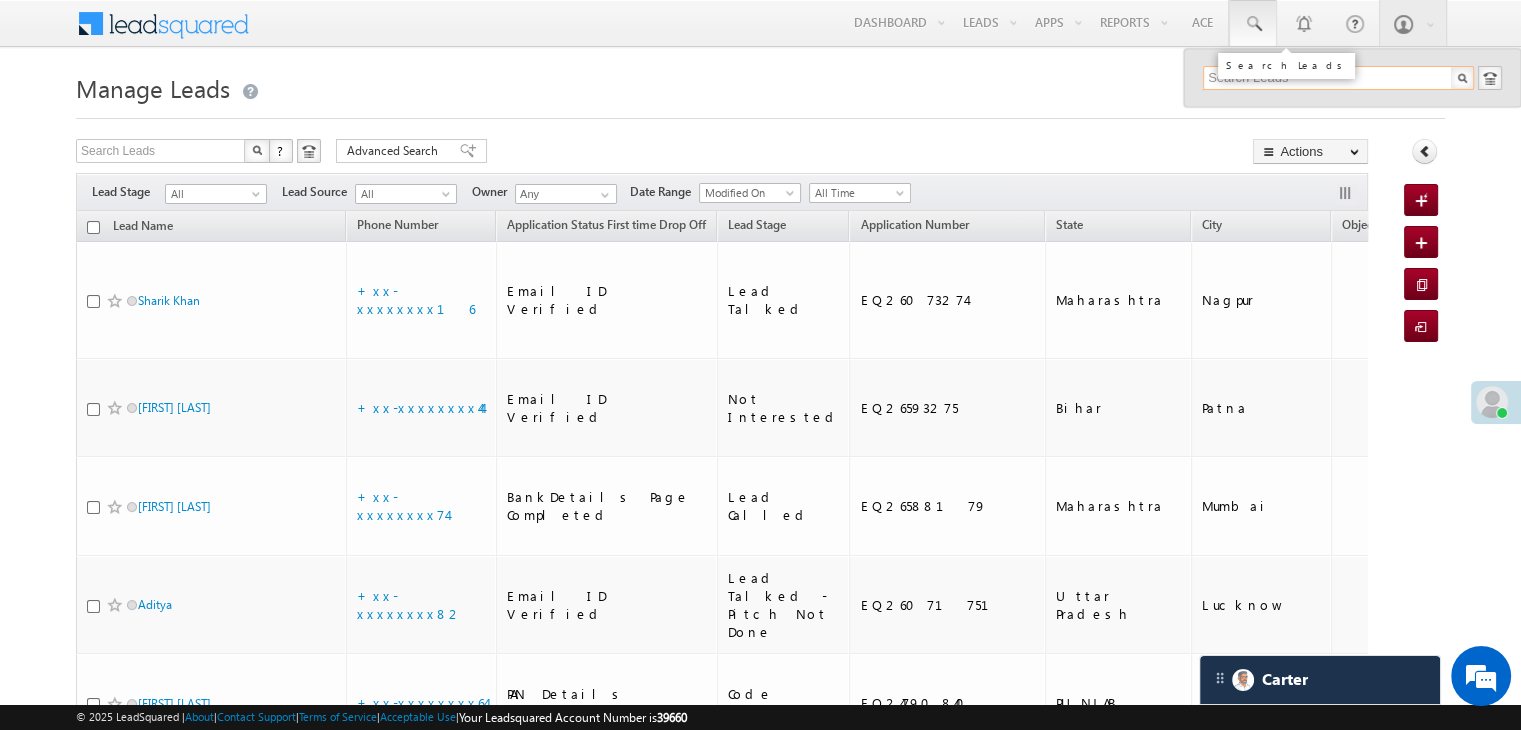paste on "EQ25870914" 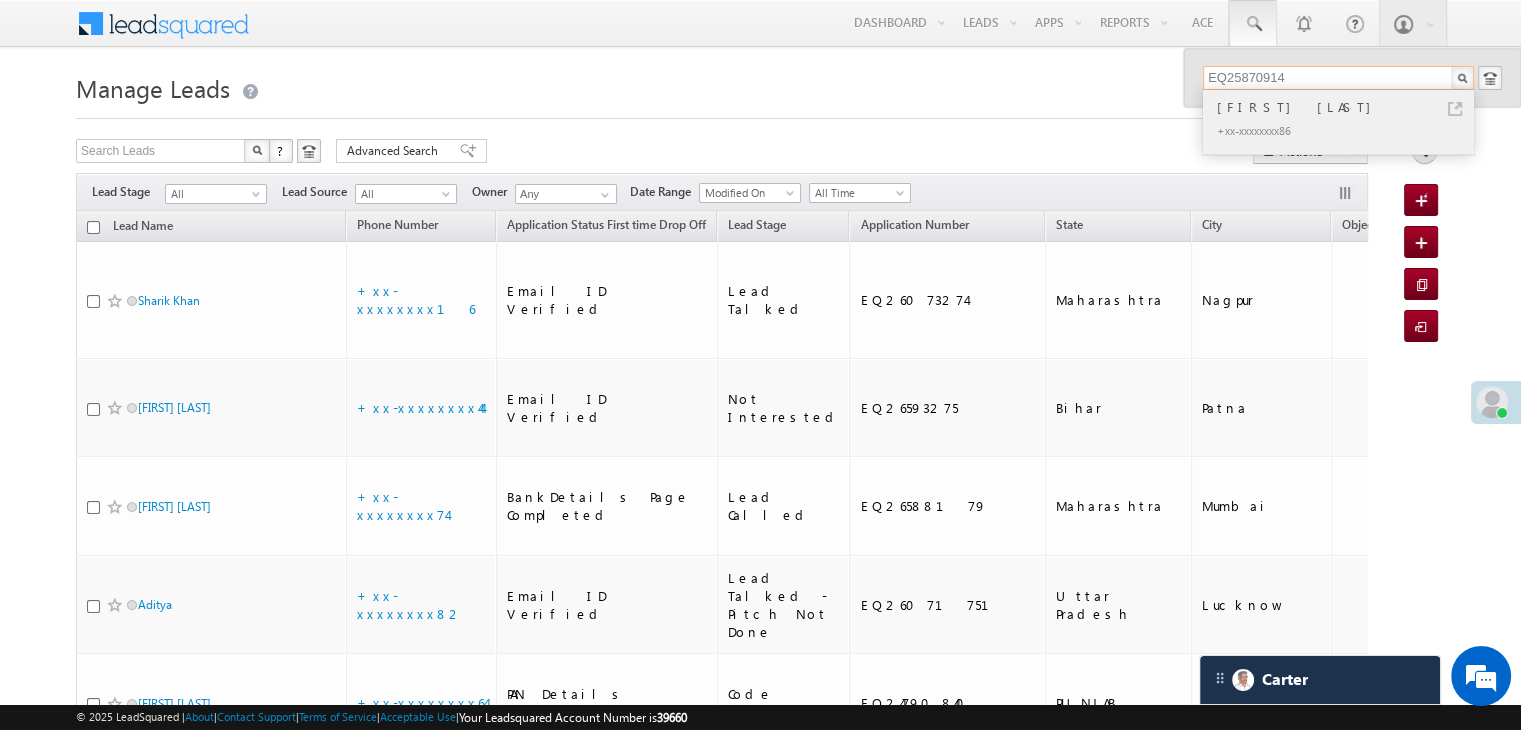 type on "EQ25870914" 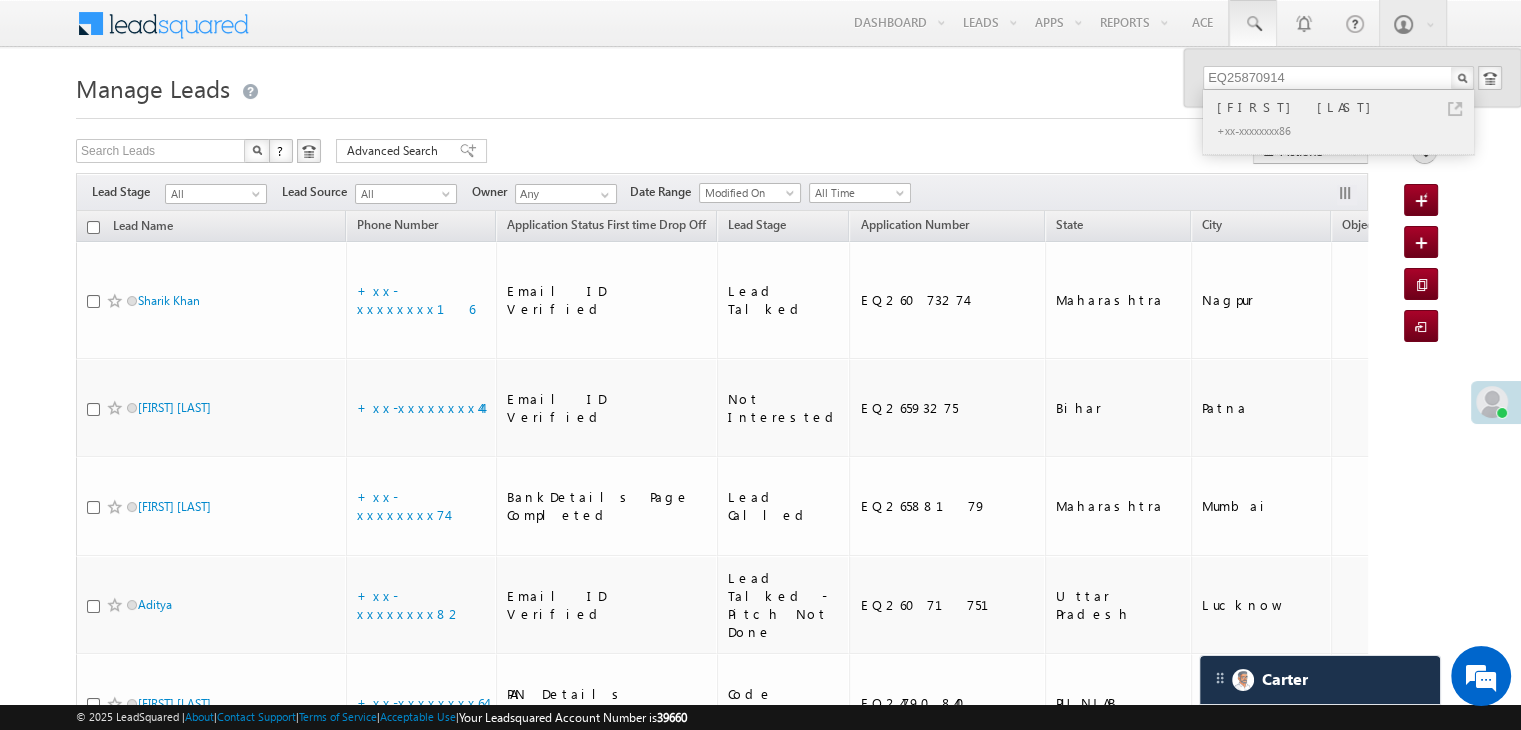click on "Ritu Singh" at bounding box center [1347, 107] 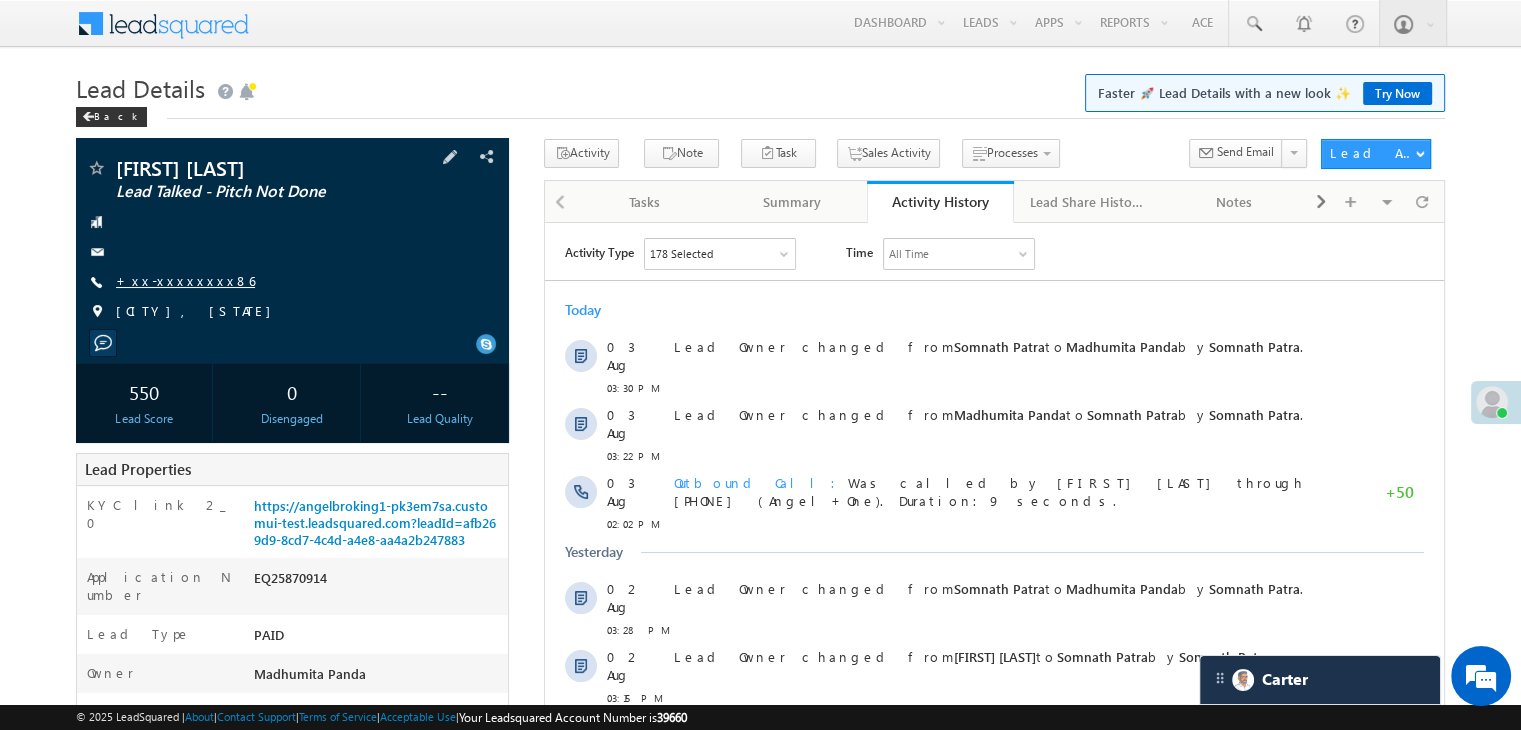 scroll, scrollTop: 0, scrollLeft: 0, axis: both 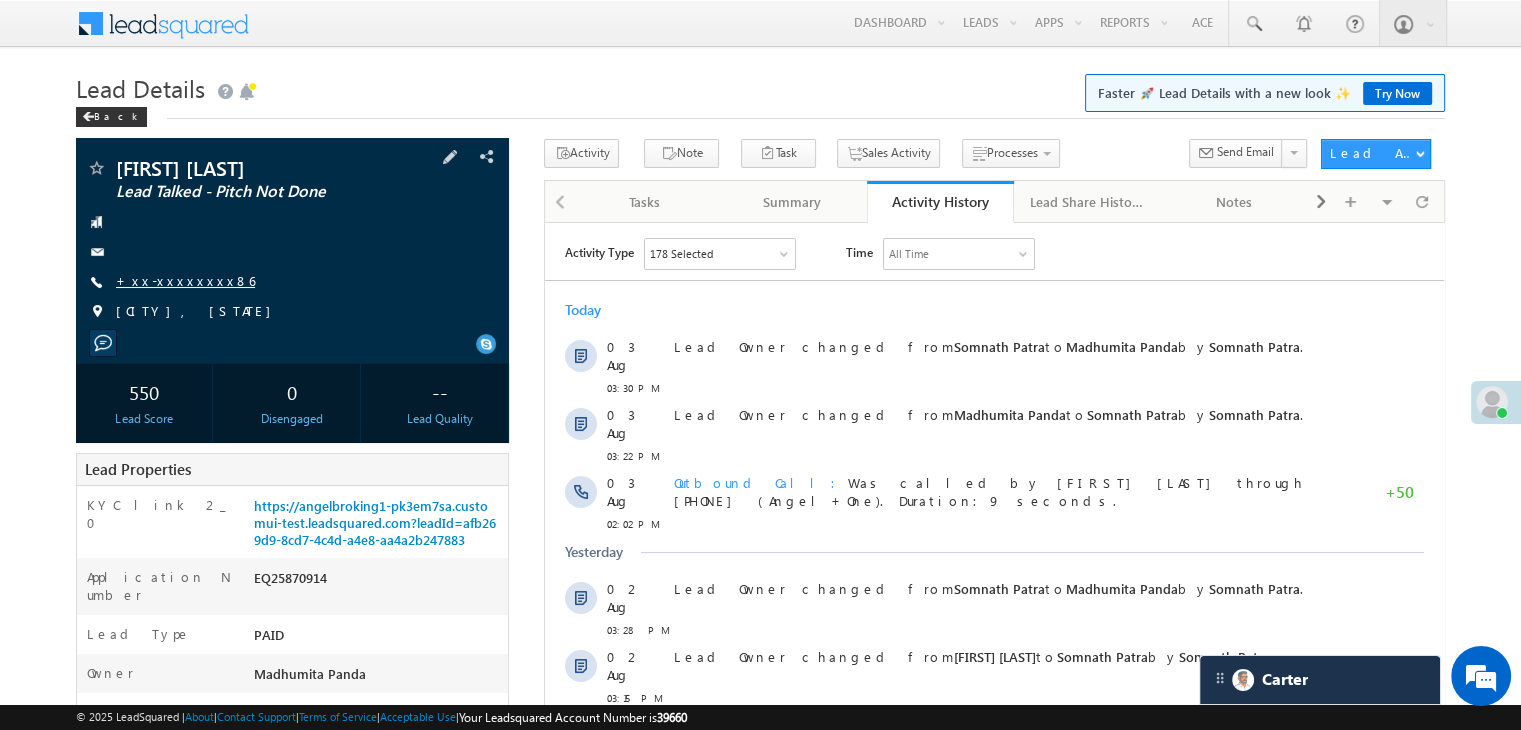 click on "+xx-xxxxxxxx86" at bounding box center (185, 280) 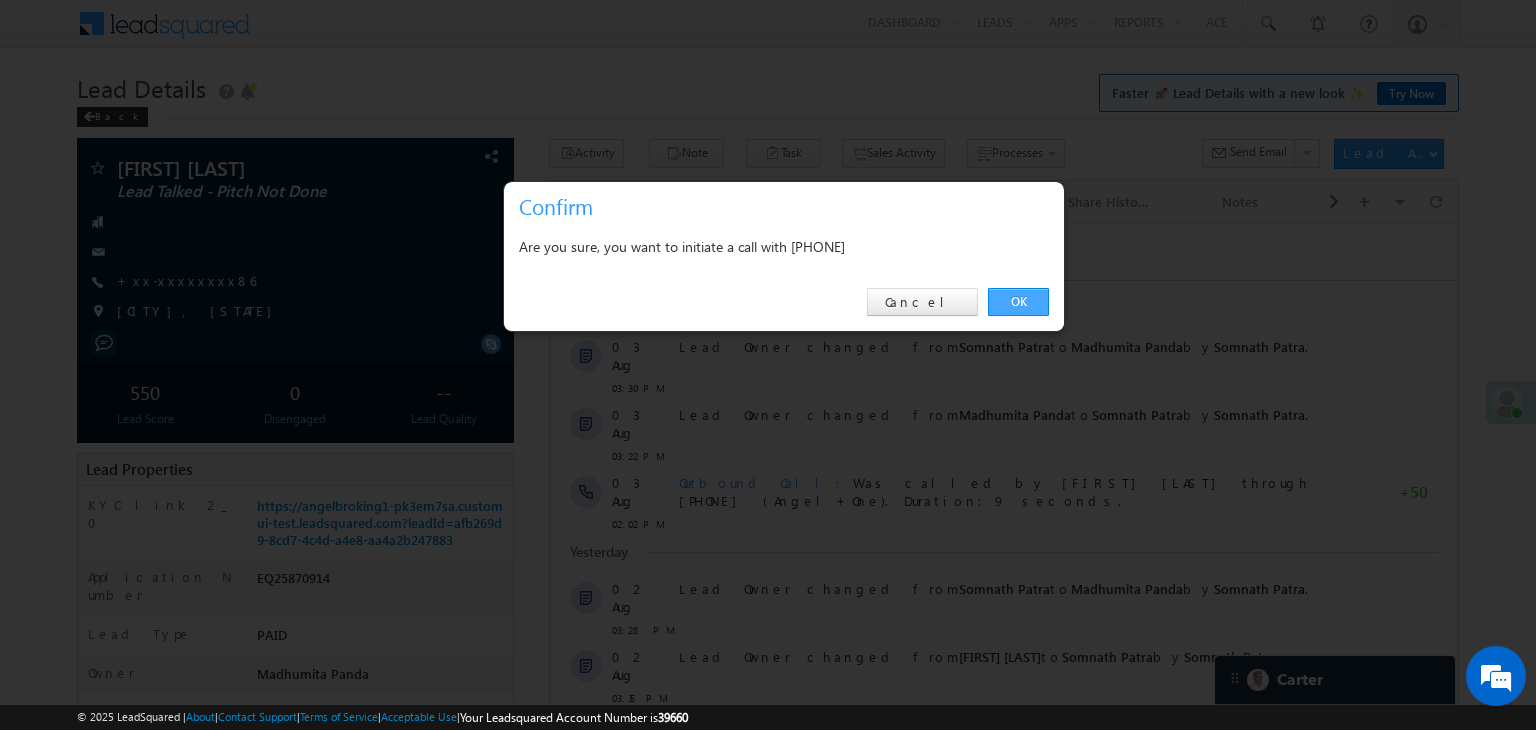 click on "OK" at bounding box center [1018, 302] 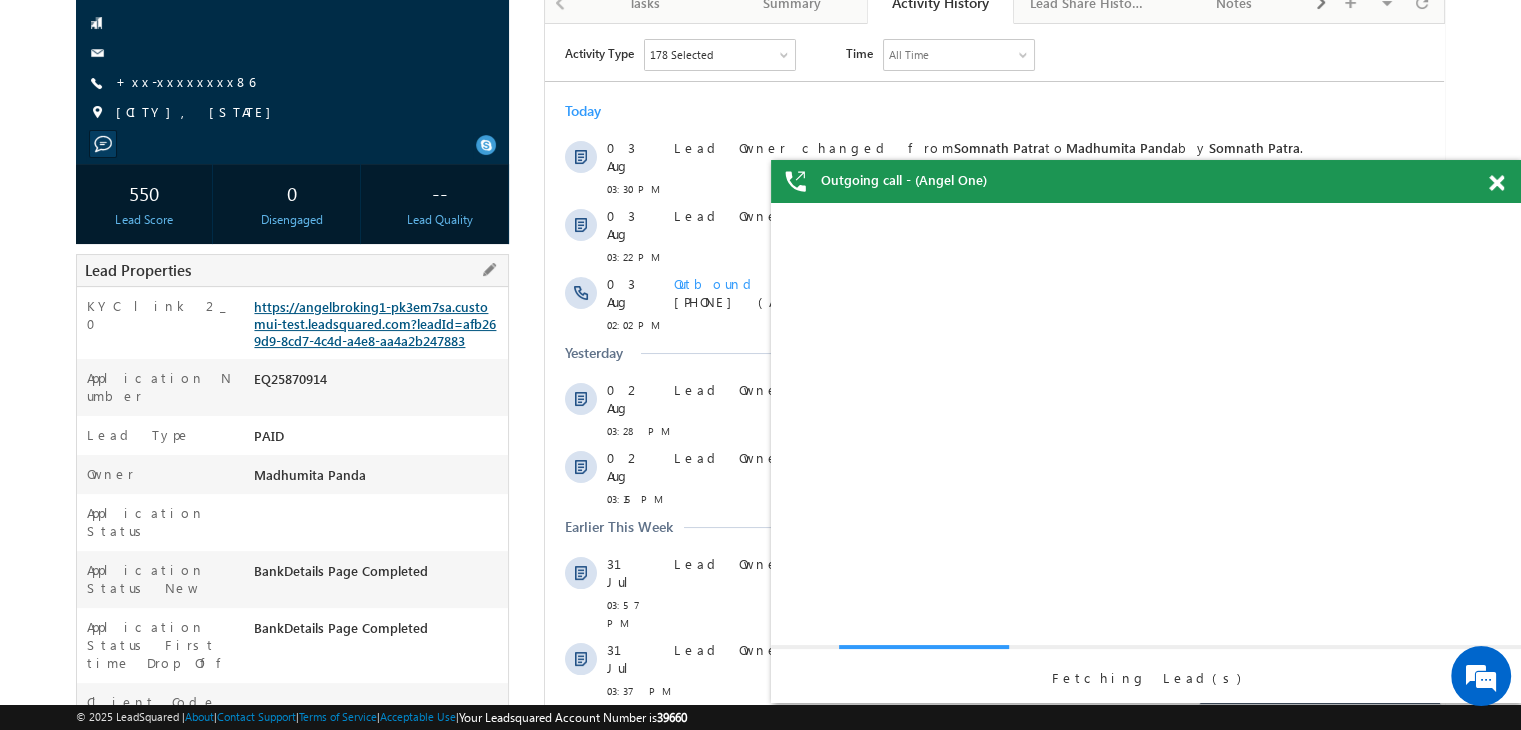 scroll, scrollTop: 0, scrollLeft: 0, axis: both 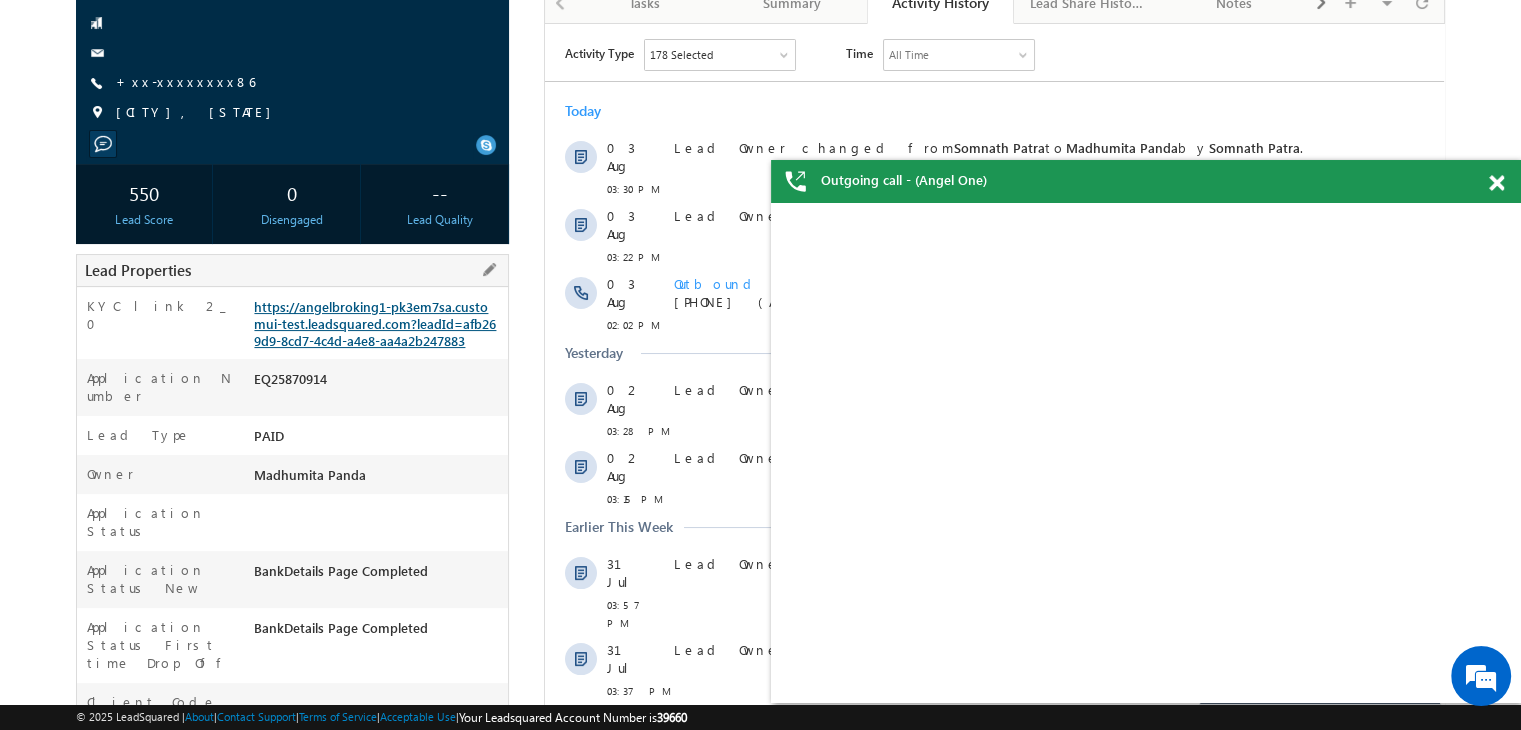 click on "https://angelbroking1-pk3em7sa.customui-test.leadsquared.com?leadId=afb269d9-8cd7-4c4d-a4e8-aa4a2b247883" at bounding box center (375, 323) 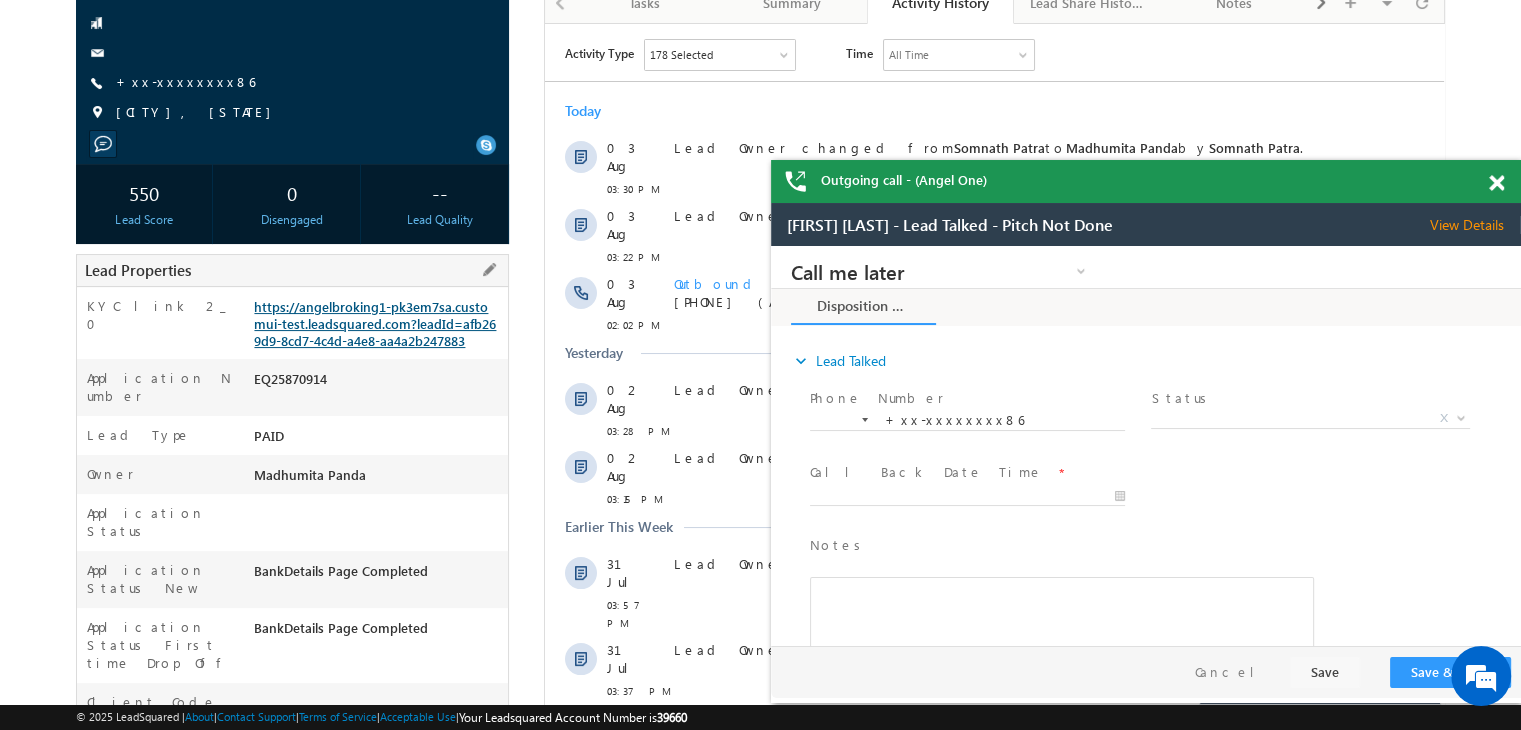 scroll, scrollTop: 0, scrollLeft: 0, axis: both 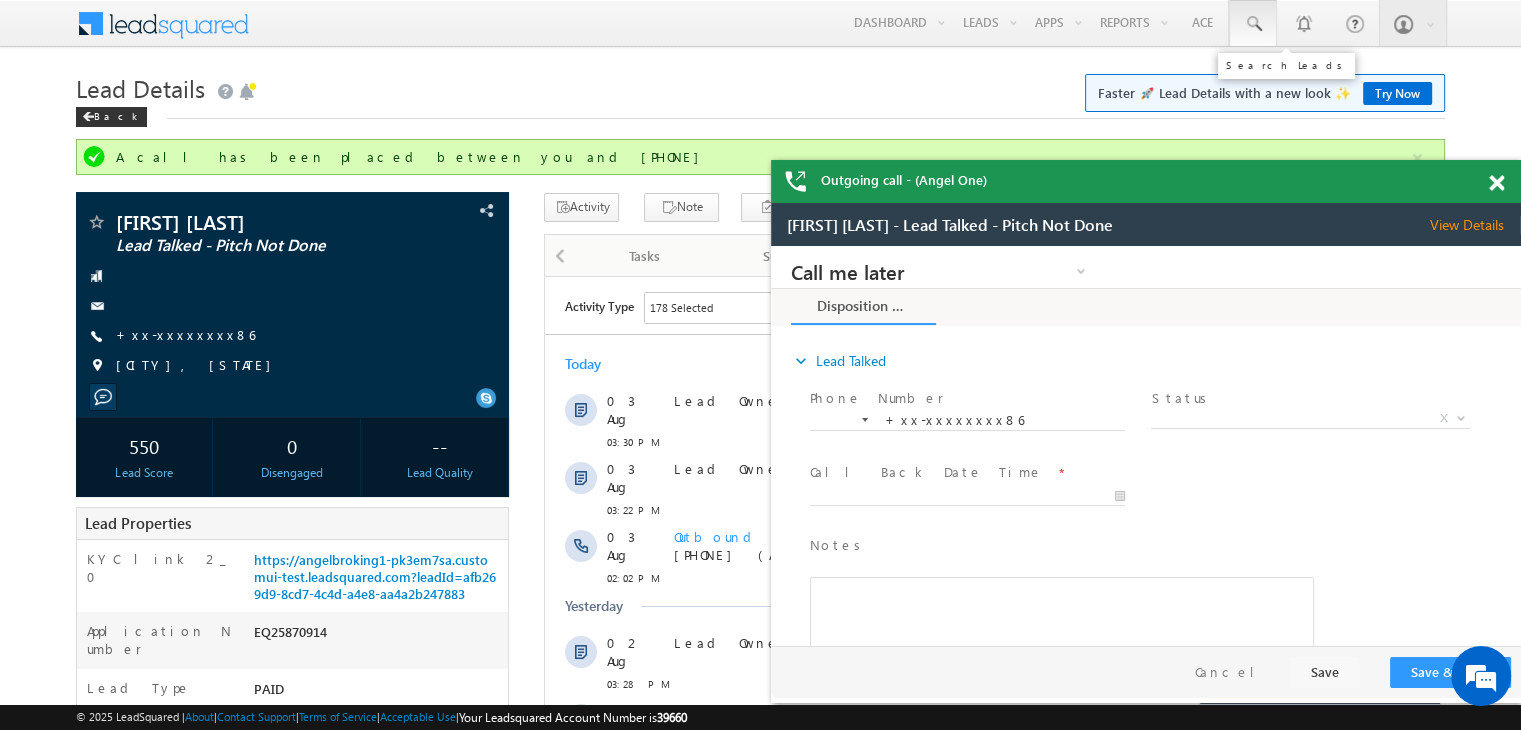 click at bounding box center [1253, 24] 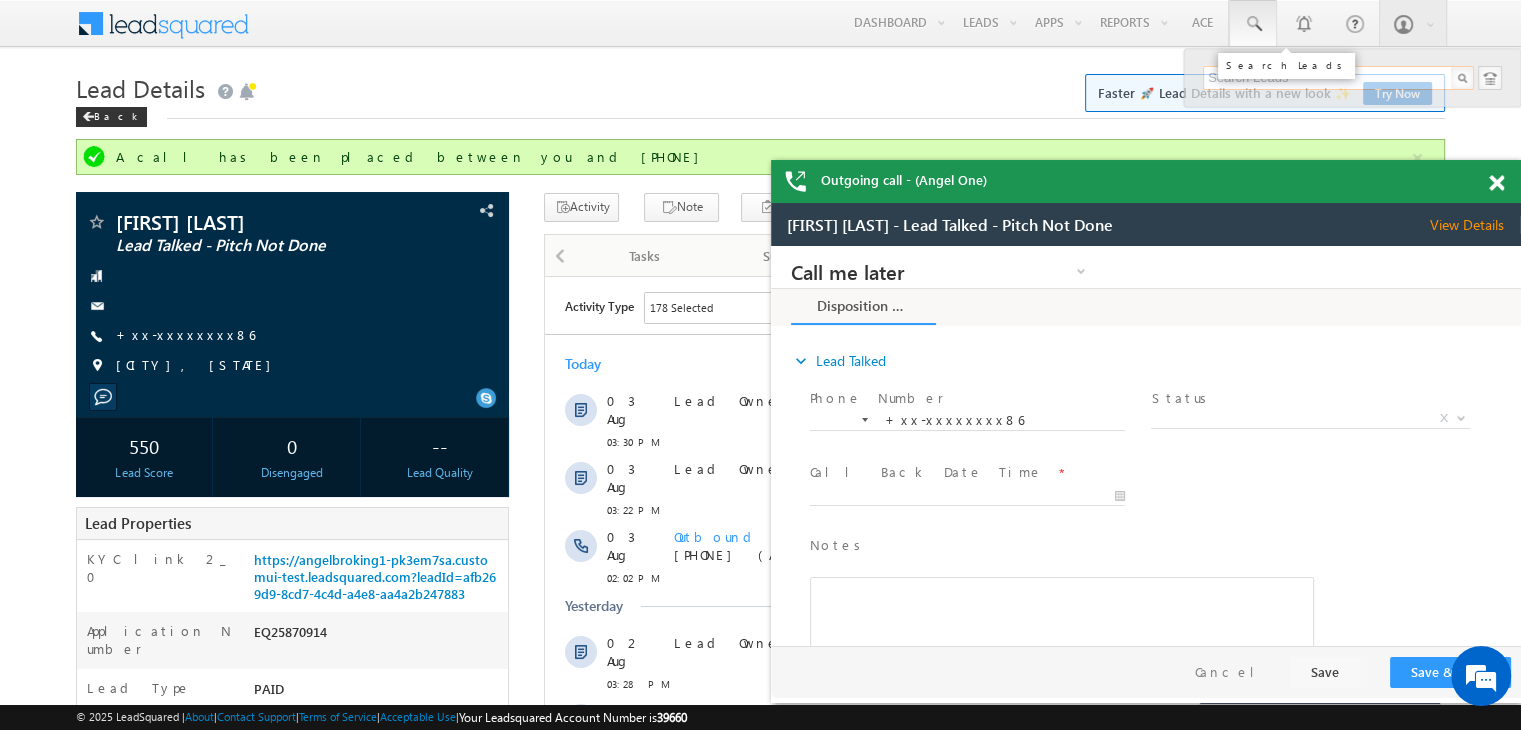 paste on "EQ26218316" 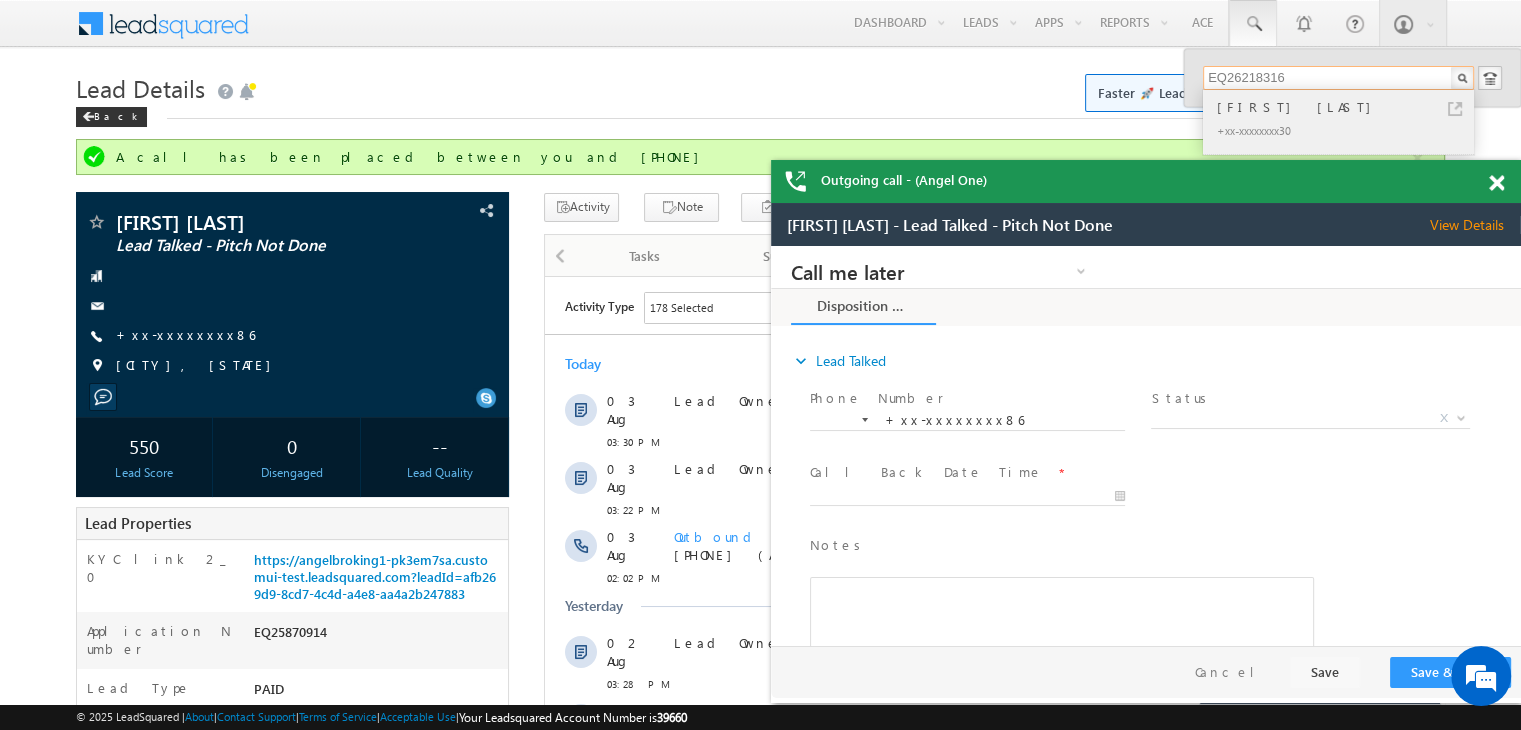 type on "EQ26218316" 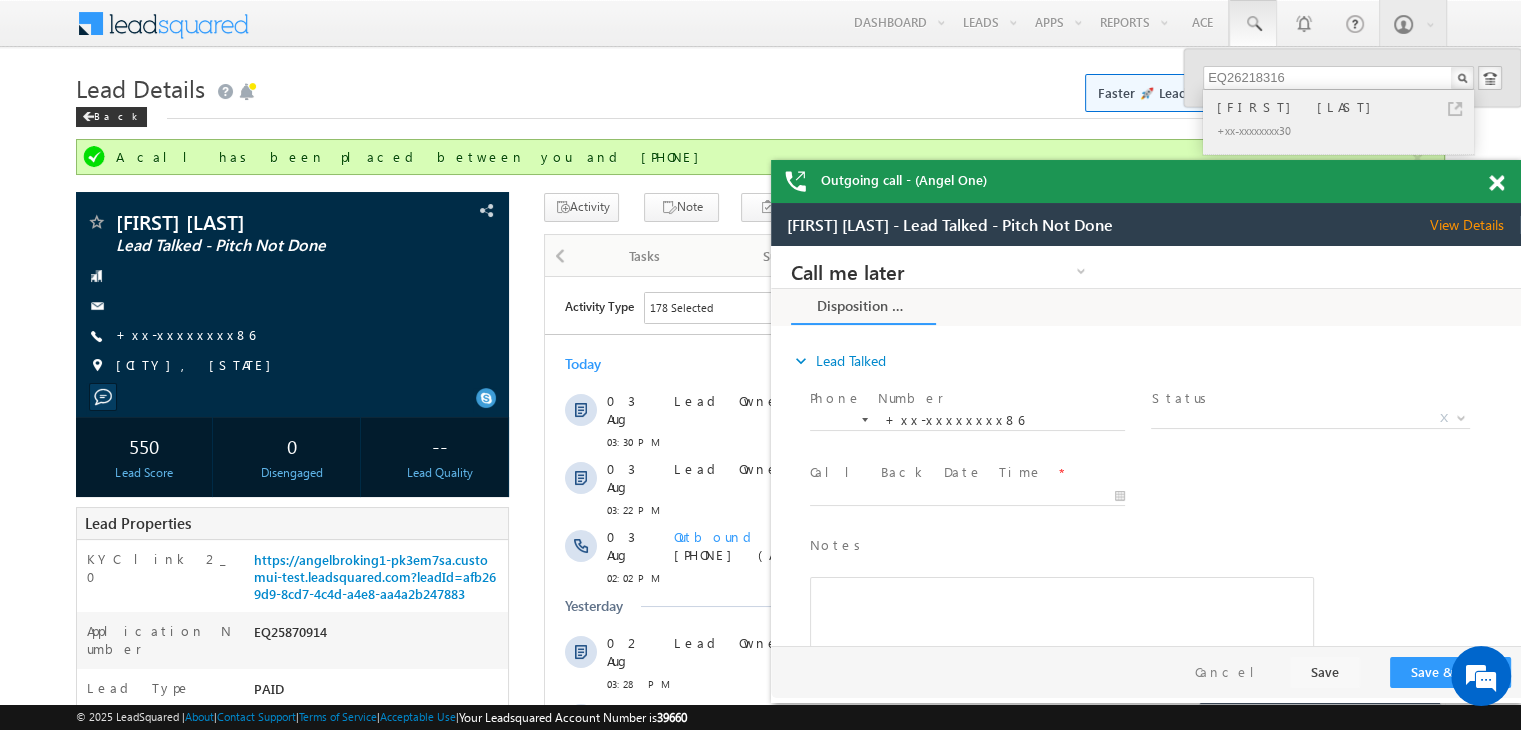 click on "[FIRST] [LAST]" at bounding box center (1347, 107) 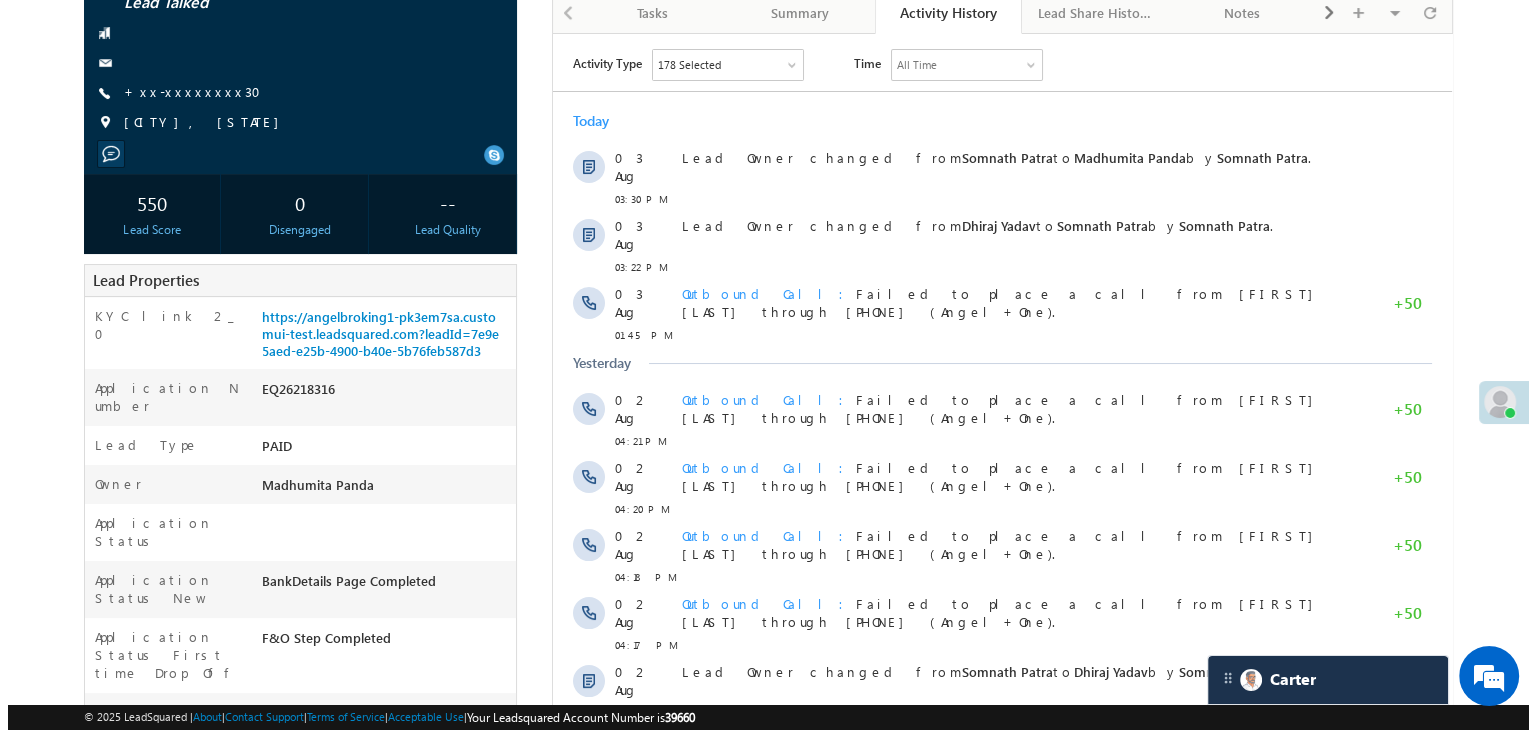 scroll, scrollTop: 200, scrollLeft: 0, axis: vertical 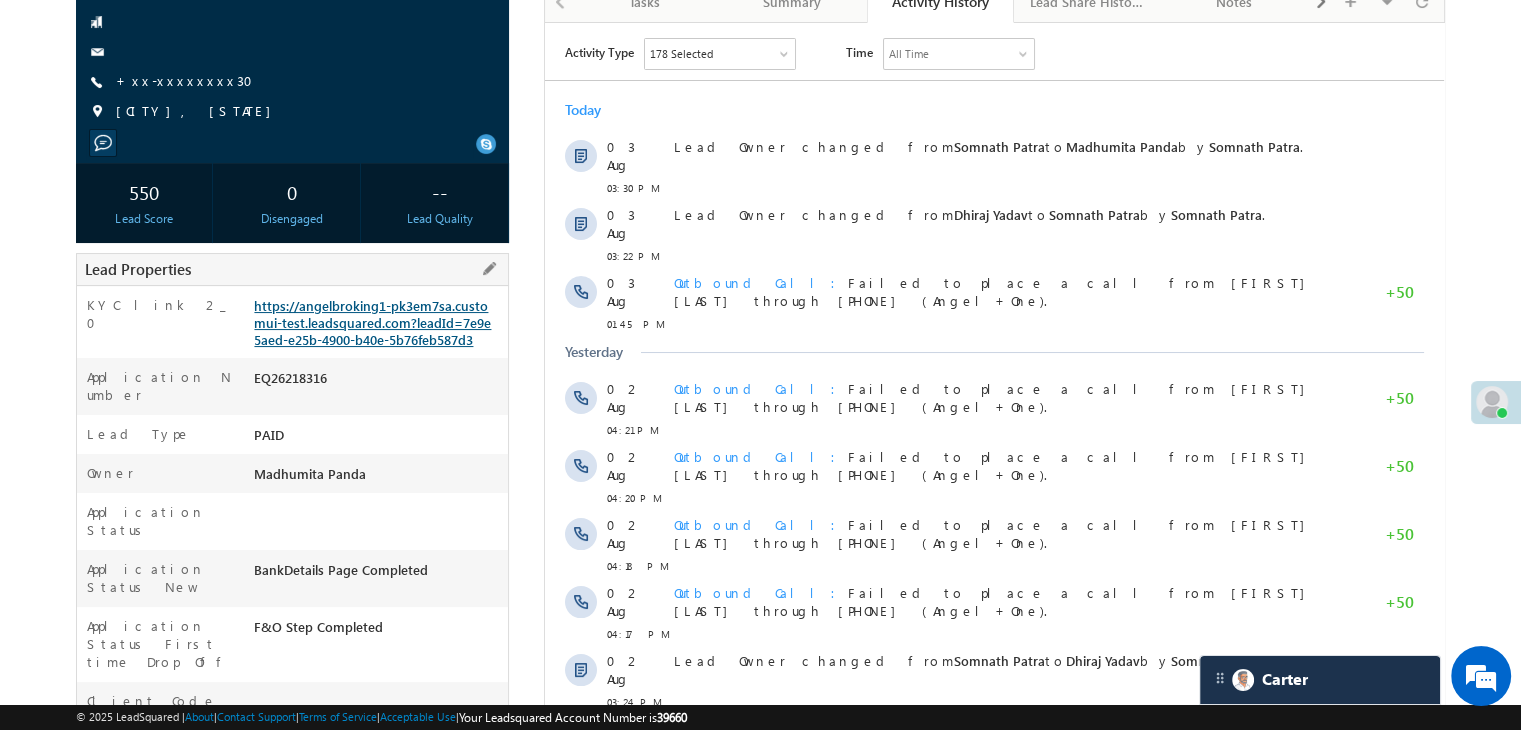 click on "https://angelbroking1-pk3em7sa.customui-test.leadsquared.com?leadId=7e9e5aed-e25b-4900-b40e-5b76feb587d3" at bounding box center (372, 322) 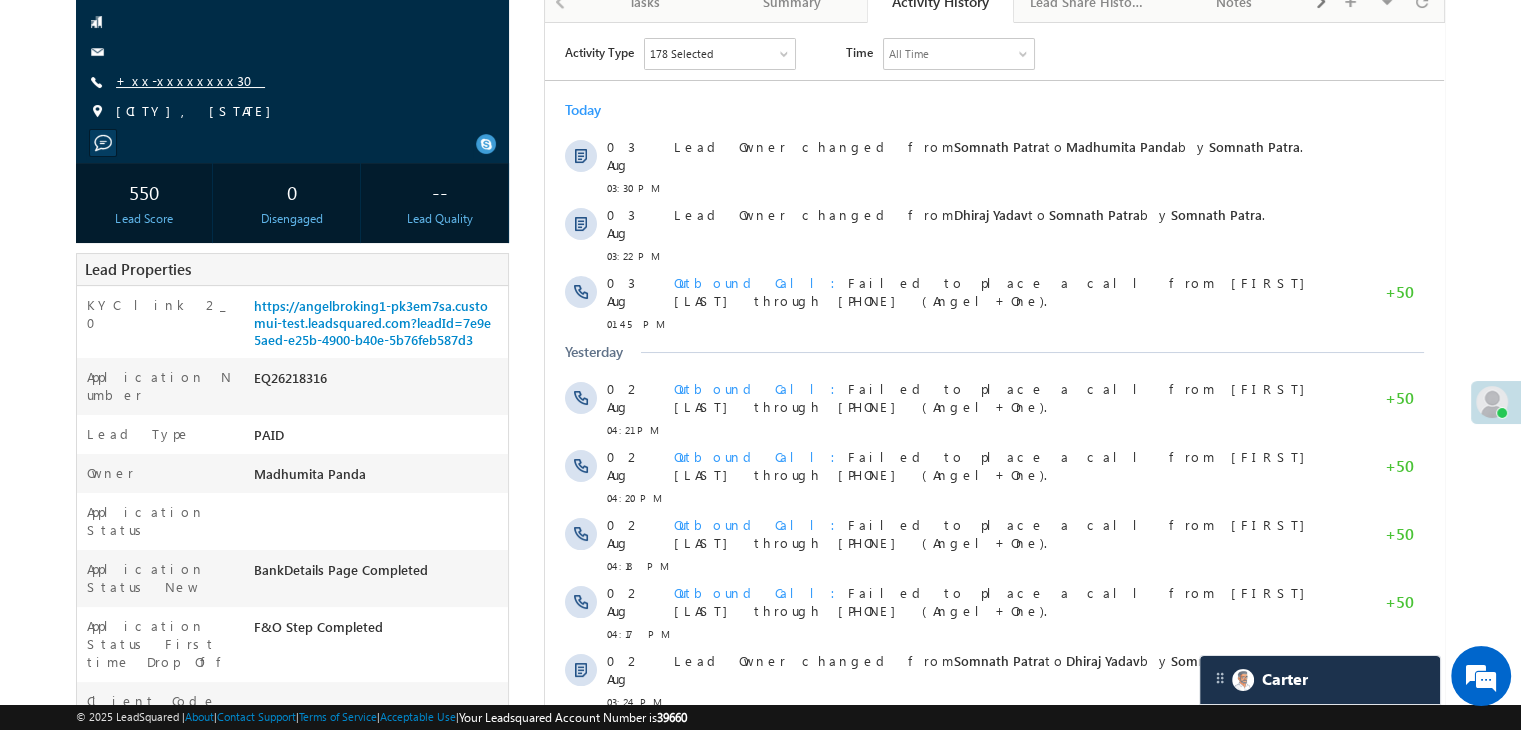 click on "+xx-xxxxxxxx30" at bounding box center (190, 80) 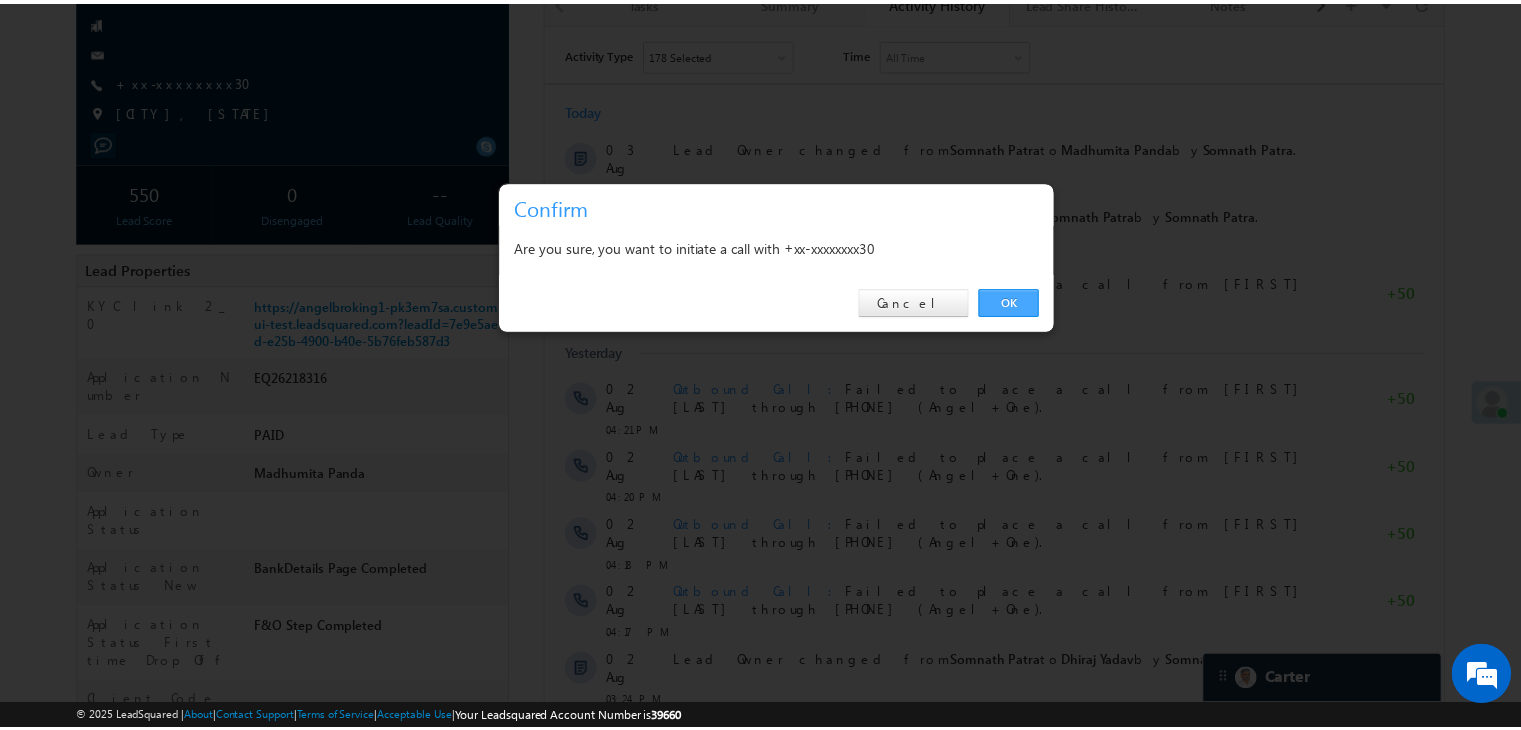 scroll, scrollTop: 0, scrollLeft: 0, axis: both 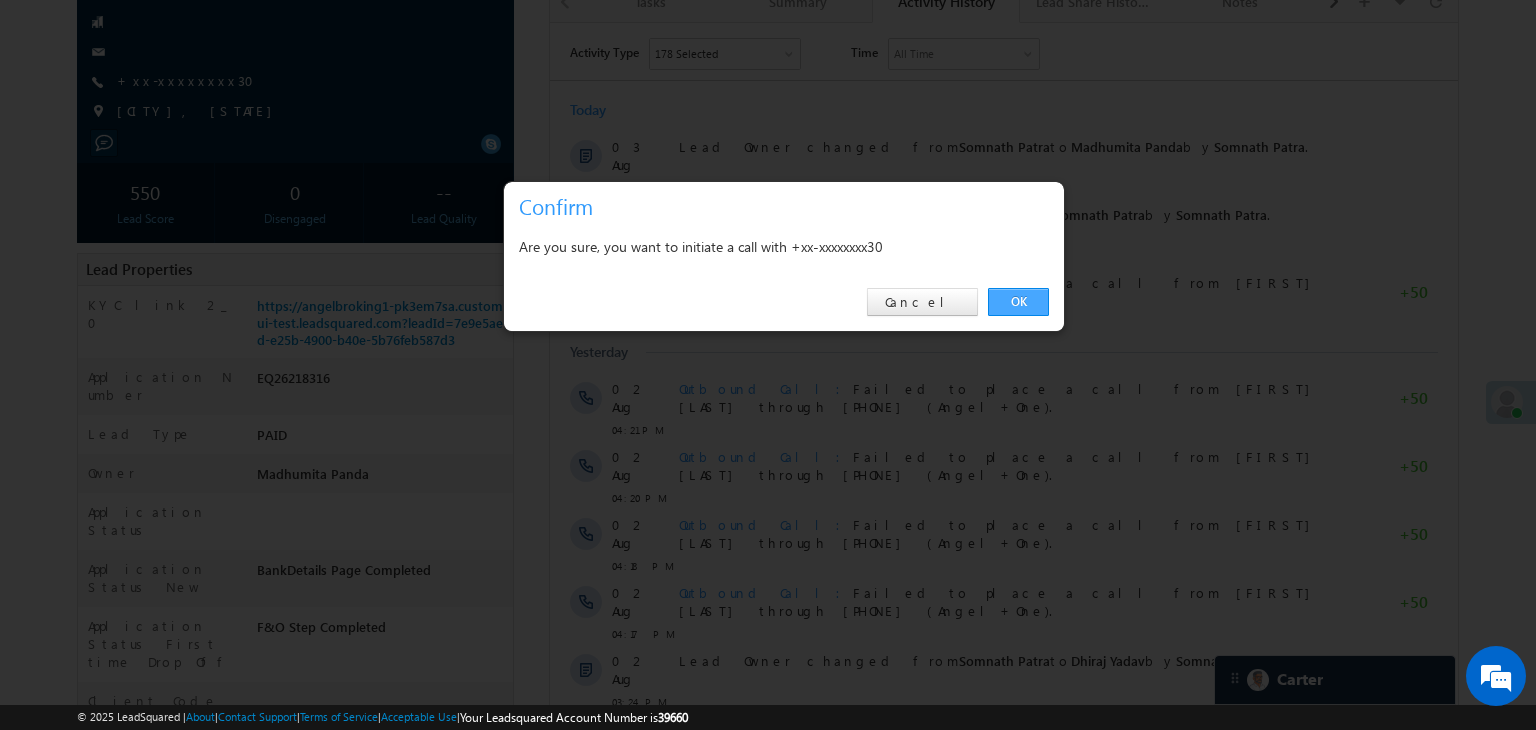 click on "OK" at bounding box center (1018, 302) 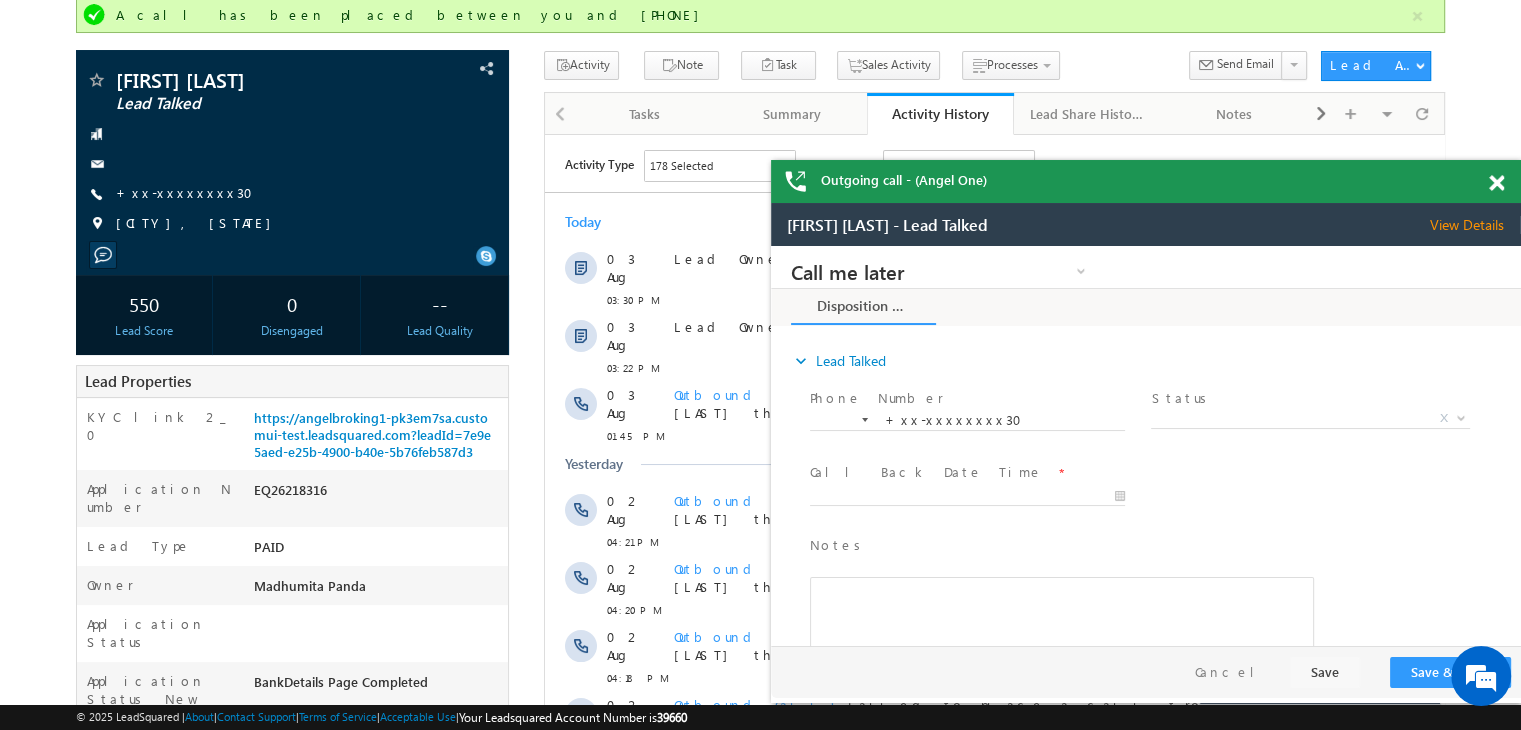 scroll, scrollTop: 0, scrollLeft: 0, axis: both 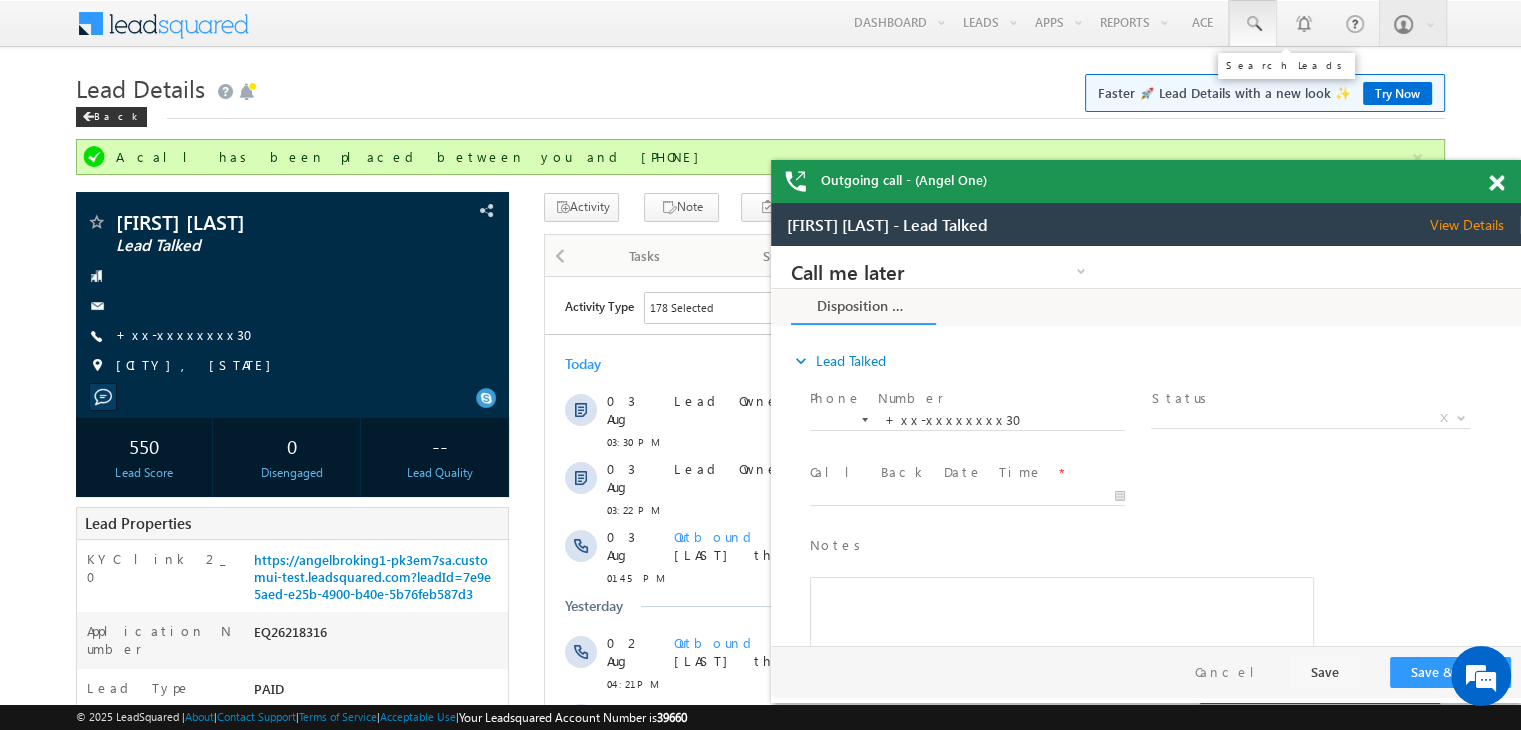 click at bounding box center [1253, 24] 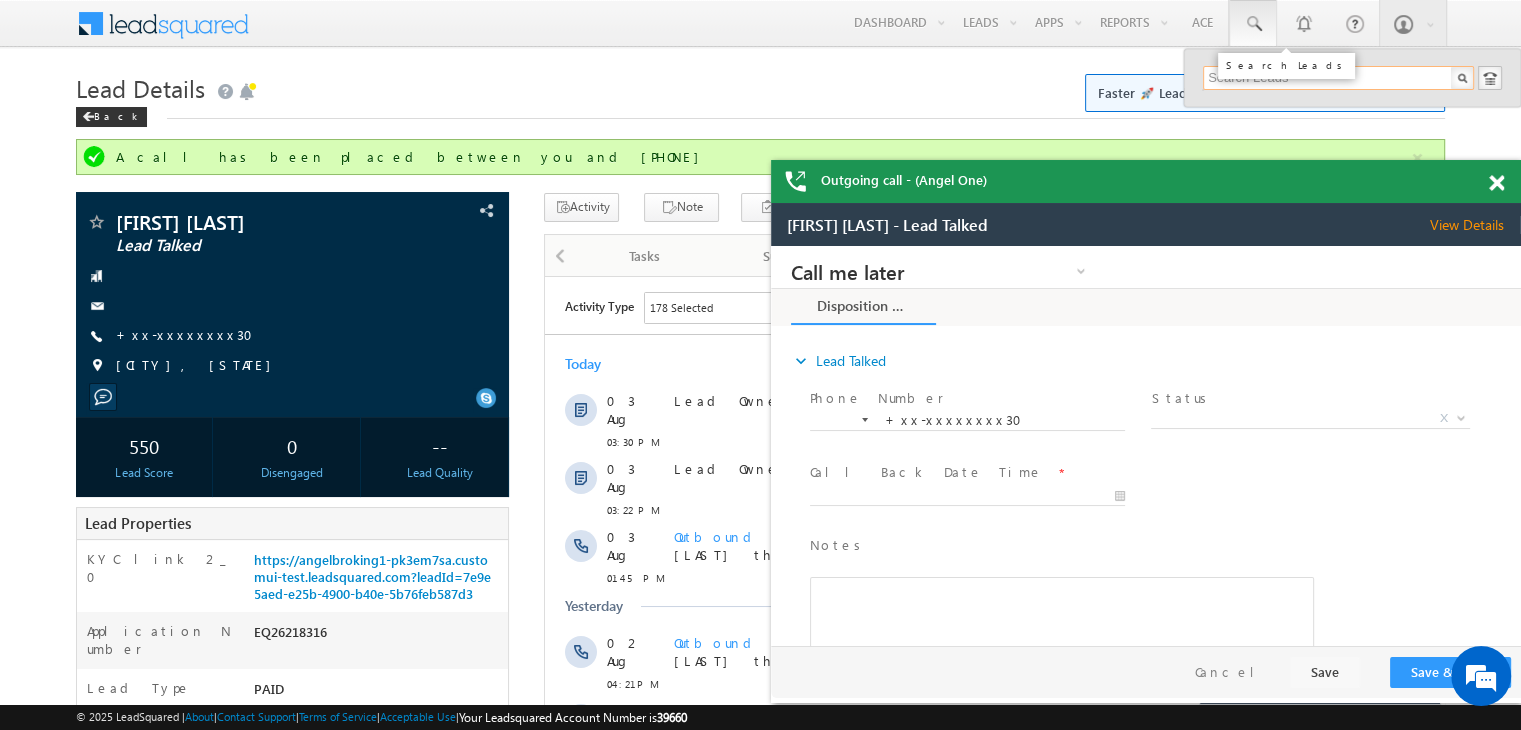 paste on "EQ25733716" 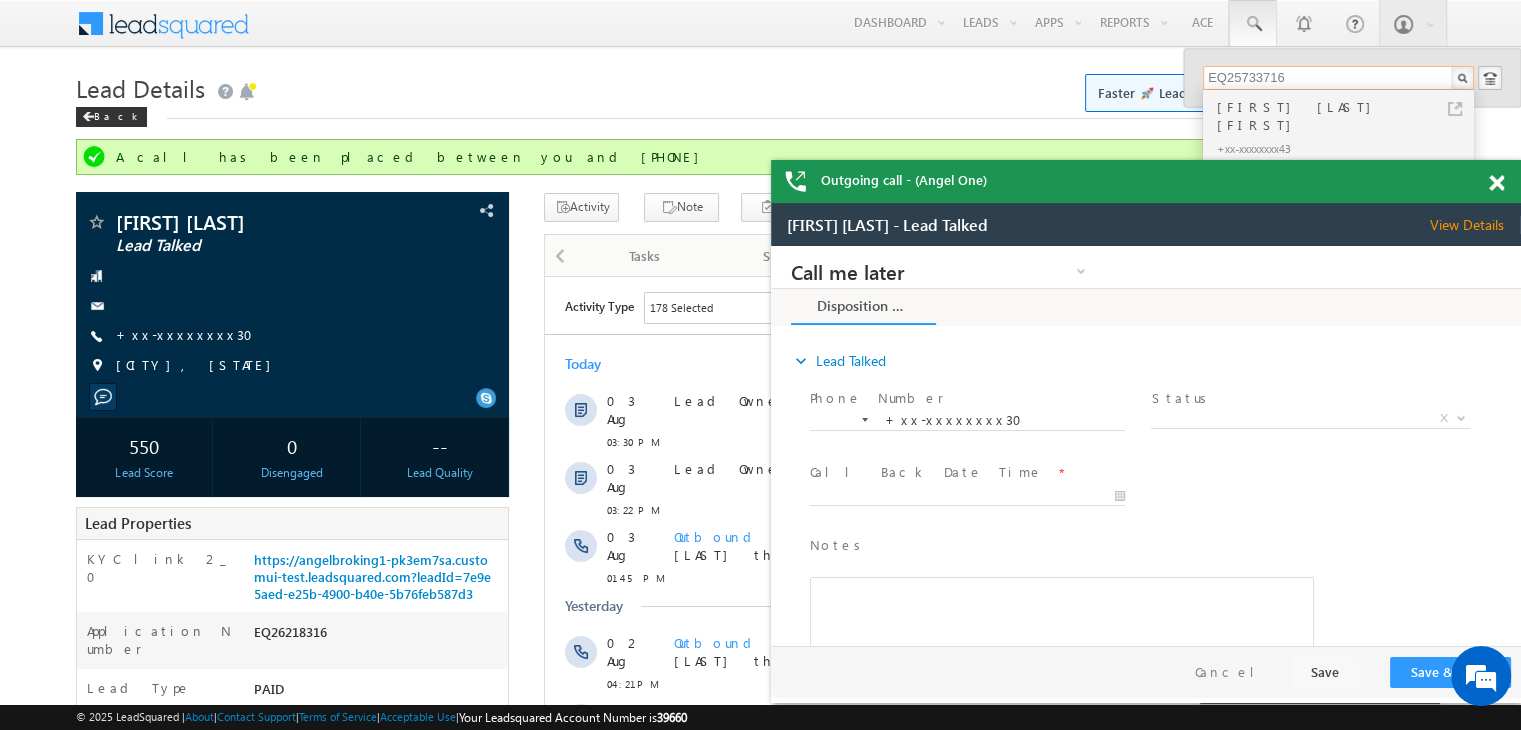 type on "EQ25733716" 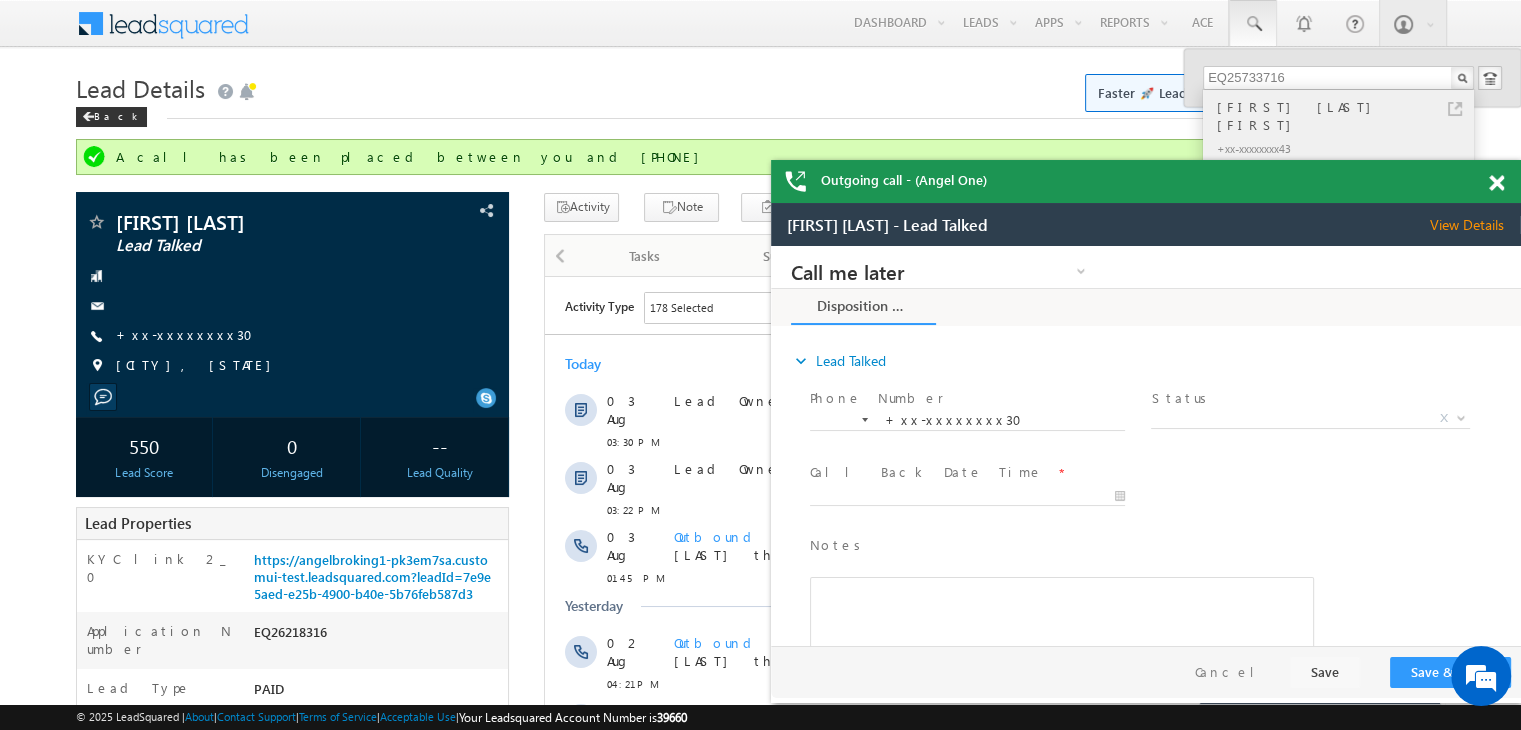 click on "[FIRST] [LAST] [FIRST]" at bounding box center (1347, 116) 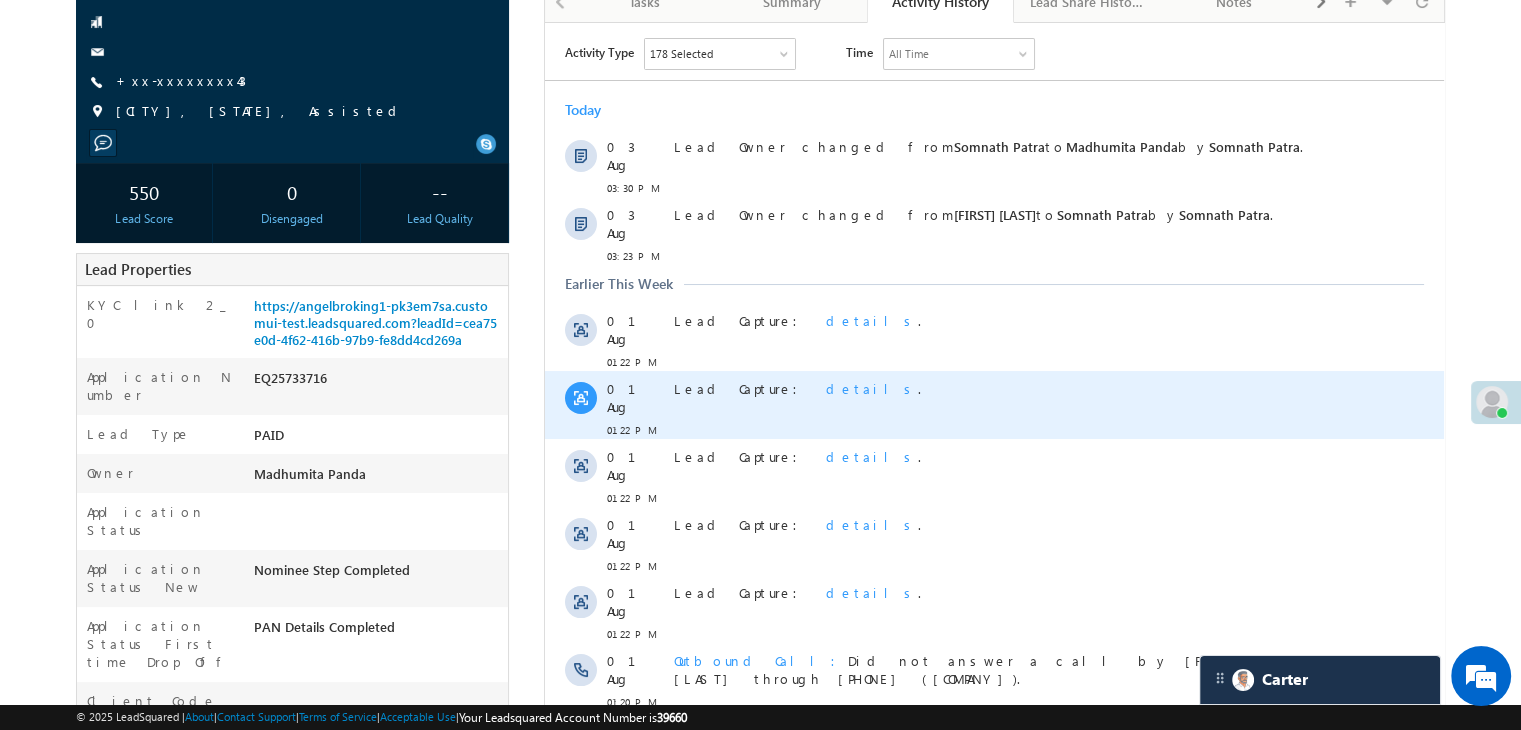 scroll, scrollTop: 0, scrollLeft: 0, axis: both 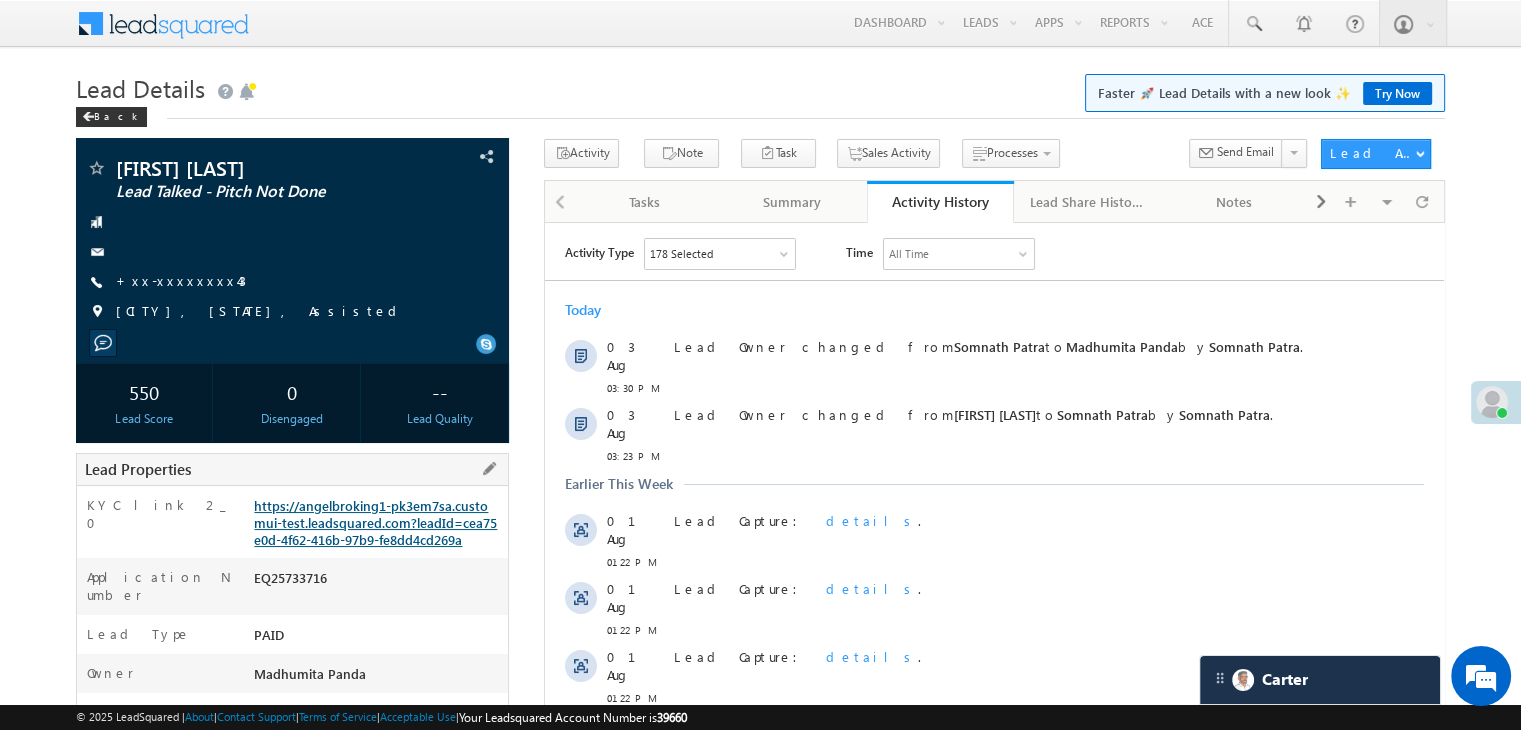 click on "https://angelbroking1-pk3em7sa.customui-test.leadsquared.com?leadId=cea75e0d-4f62-416b-97b9-fe8dd4cd269a" at bounding box center (375, 522) 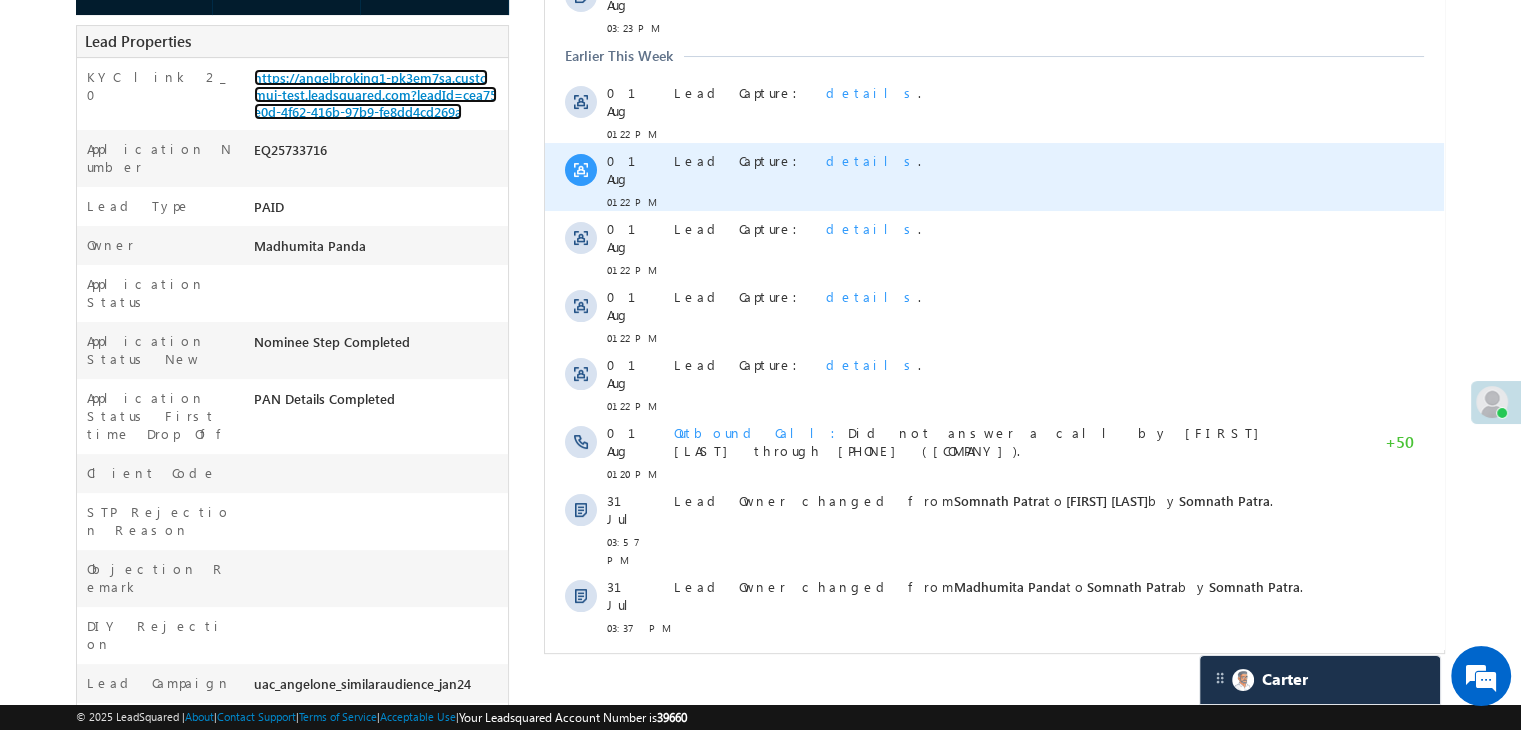 scroll, scrollTop: 500, scrollLeft: 0, axis: vertical 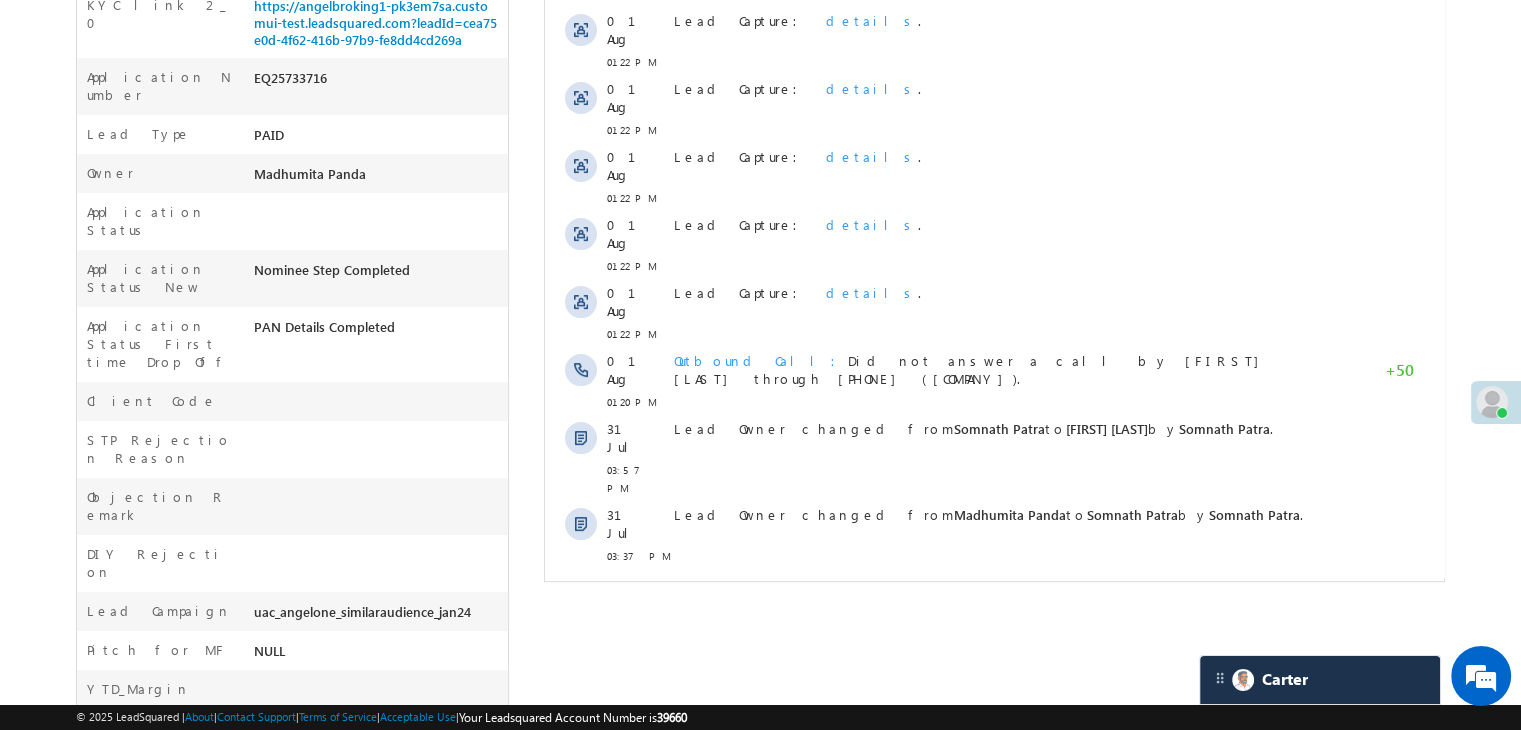 click on "Show More" at bounding box center [1004, 600] 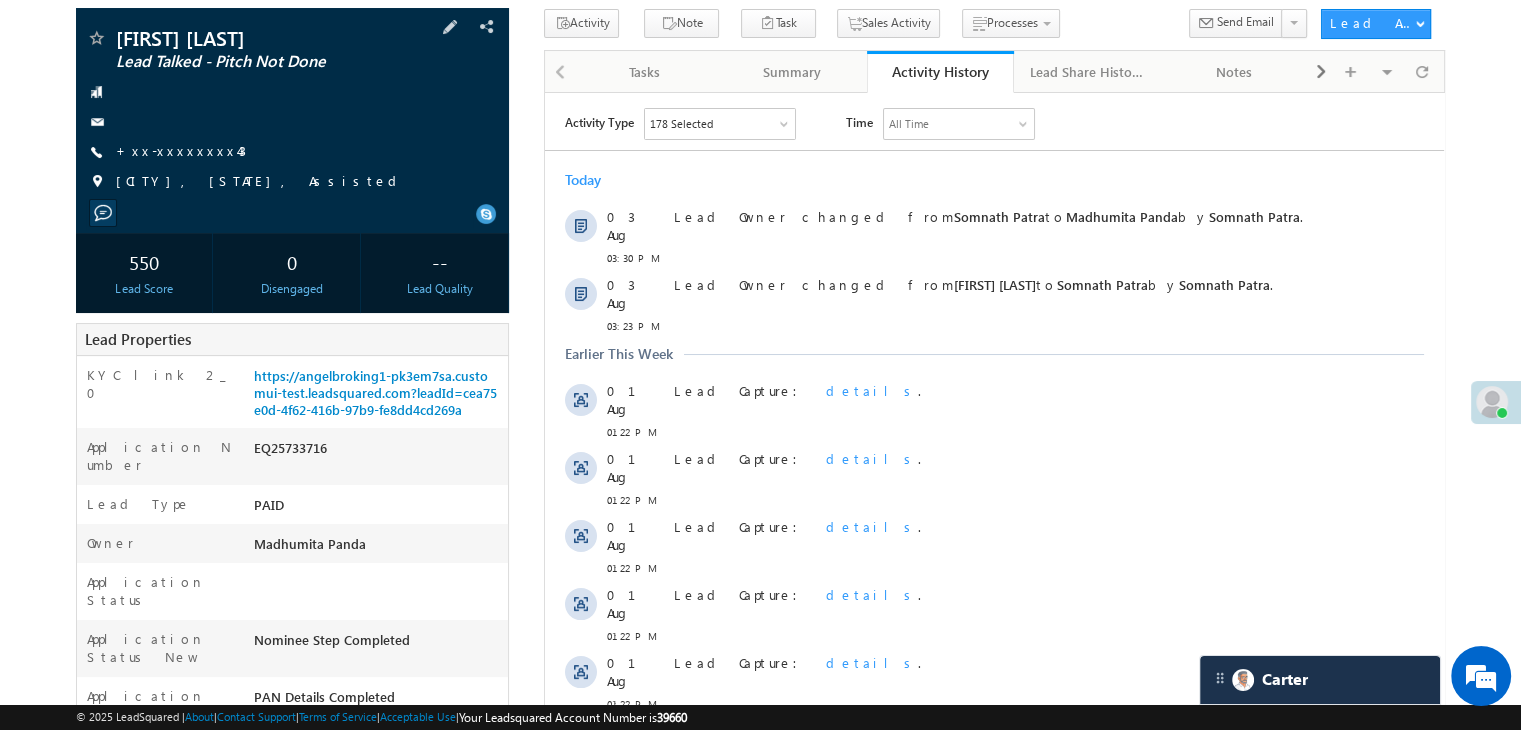 scroll, scrollTop: 100, scrollLeft: 0, axis: vertical 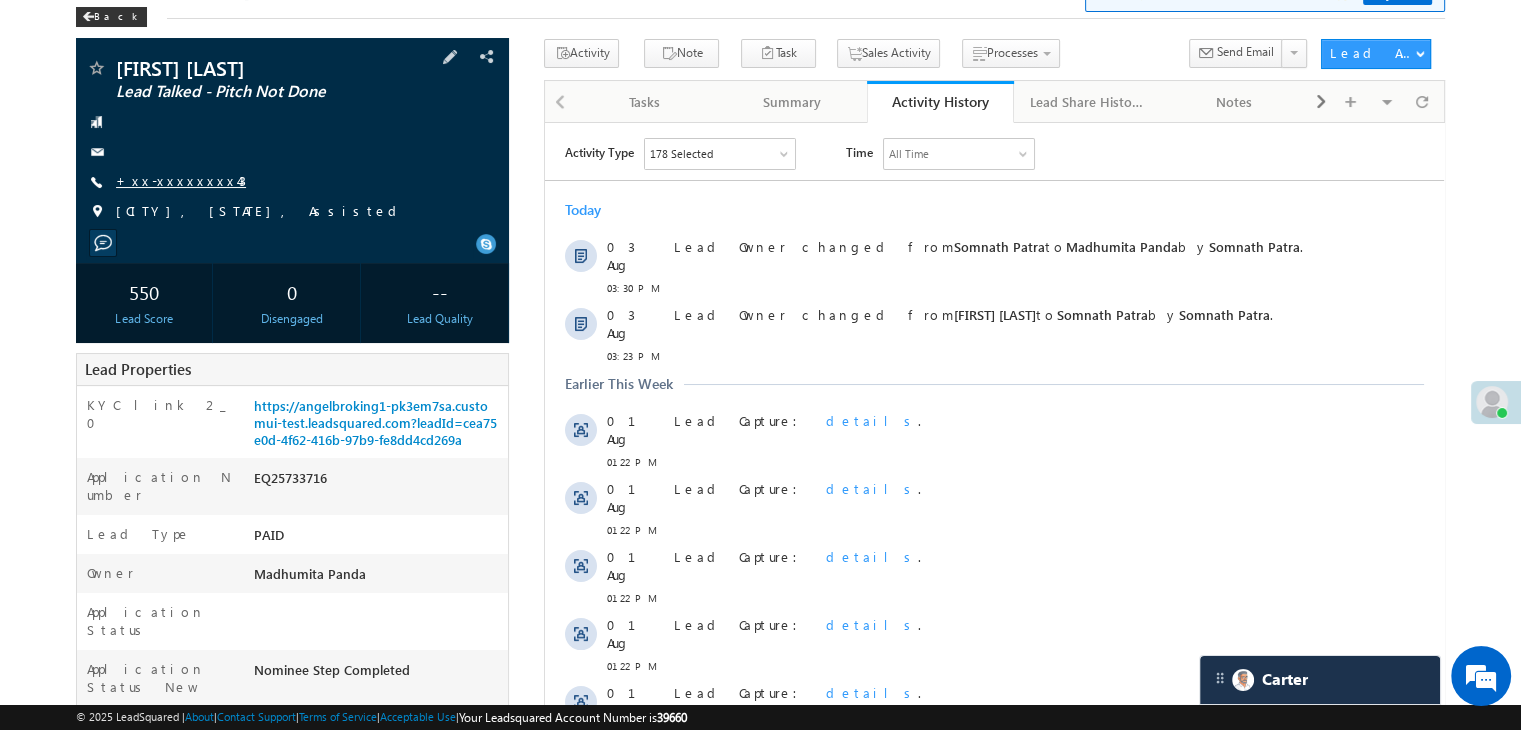 click on "+xx-xxxxxxxx43" at bounding box center [181, 180] 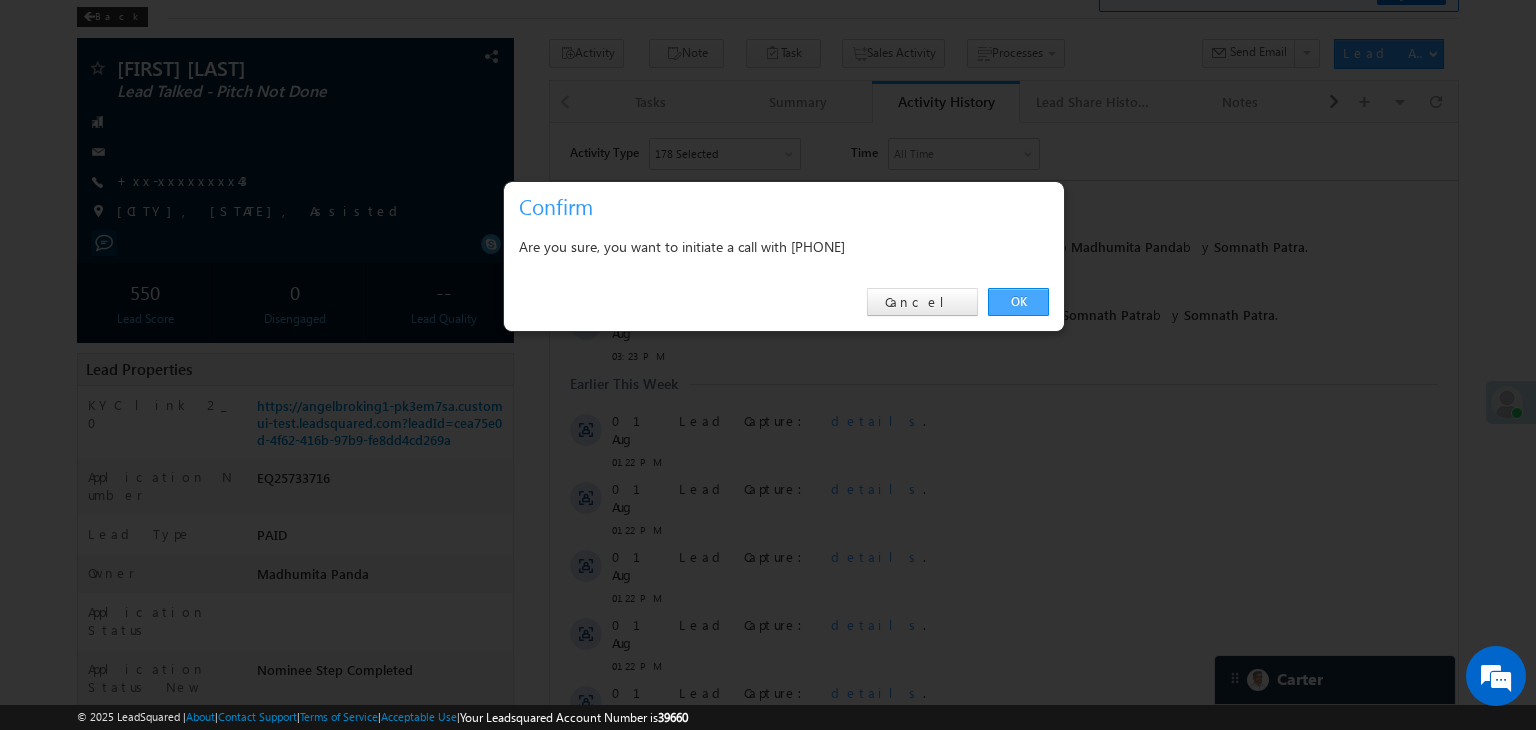 click on "OK" at bounding box center (1018, 302) 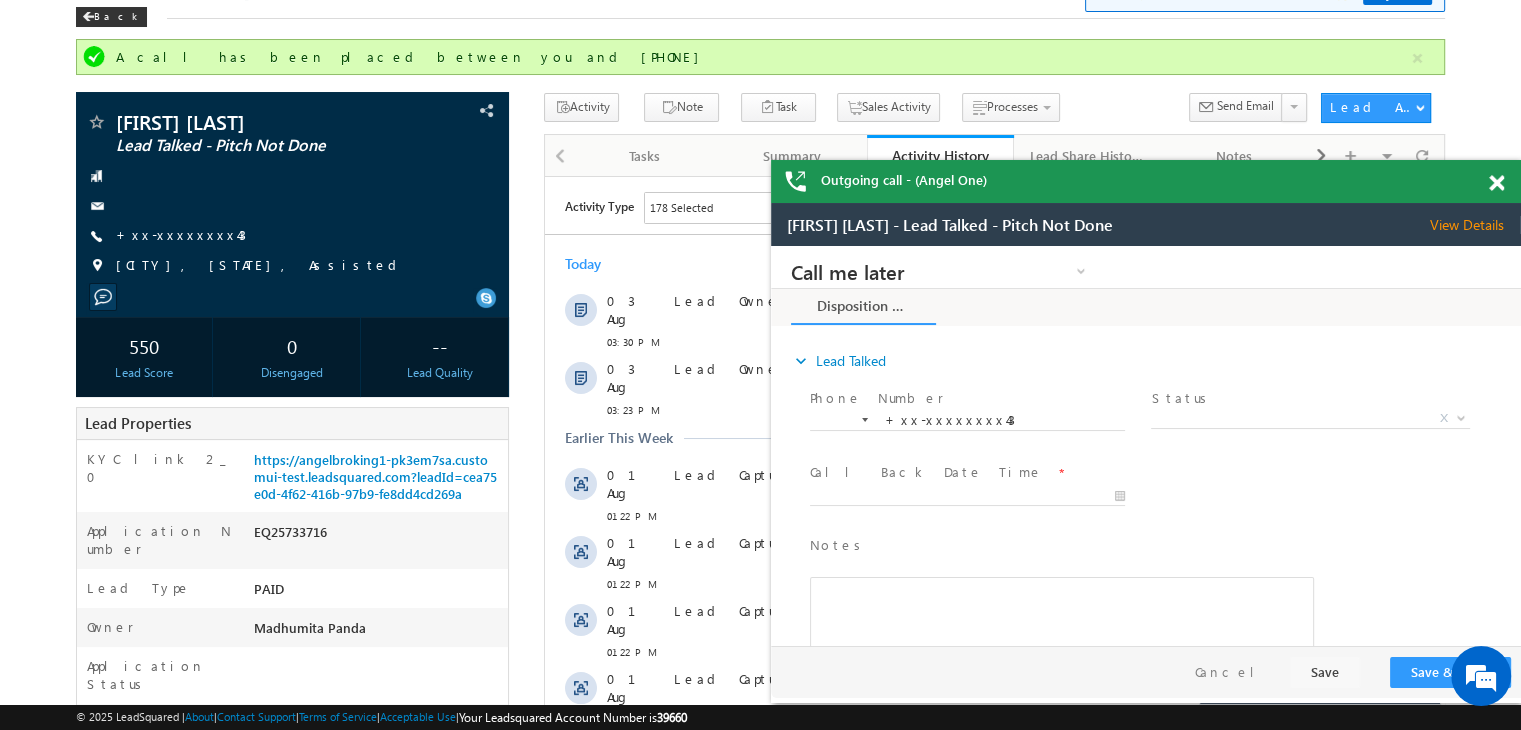 scroll, scrollTop: 0, scrollLeft: 0, axis: both 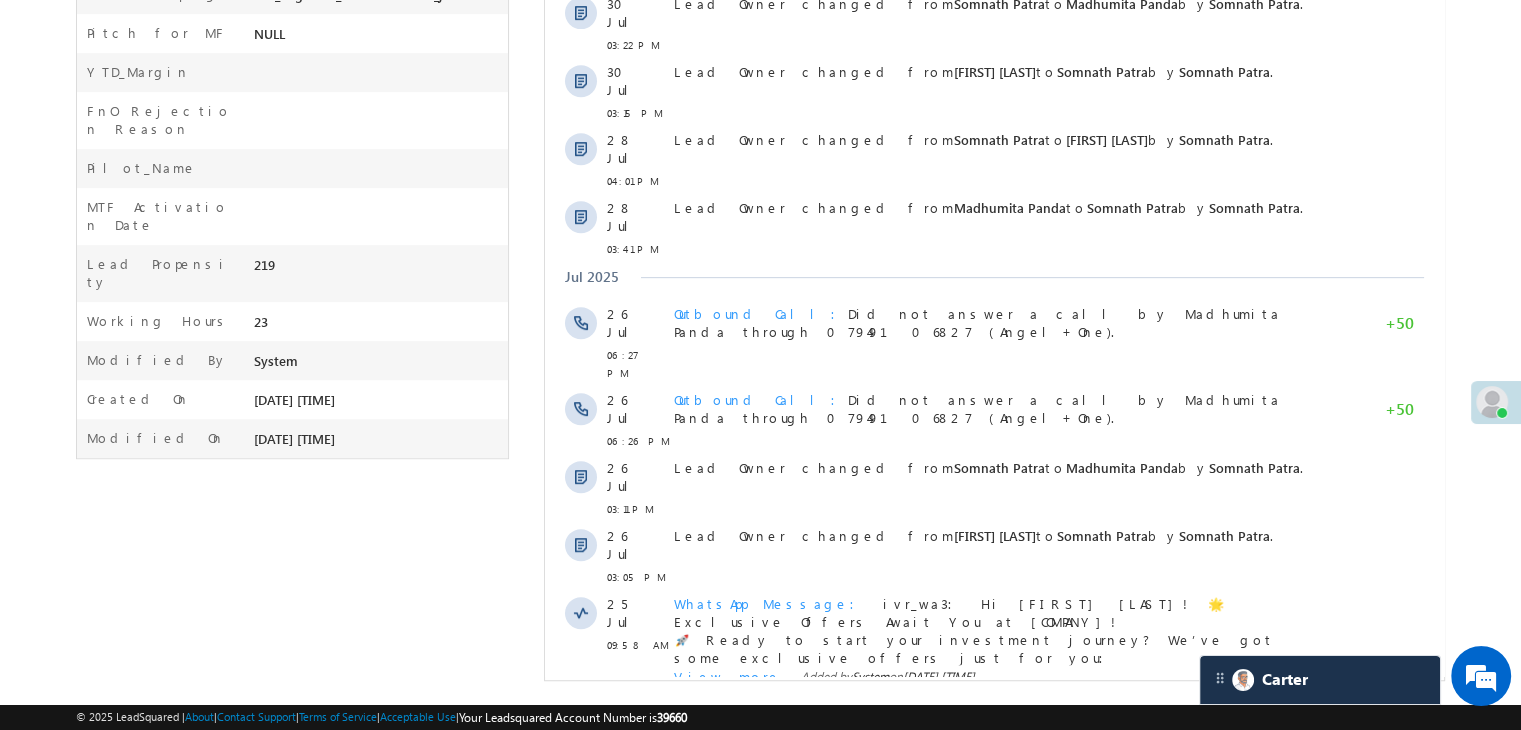 click on "SMS Sent" at bounding box center [734, 716] 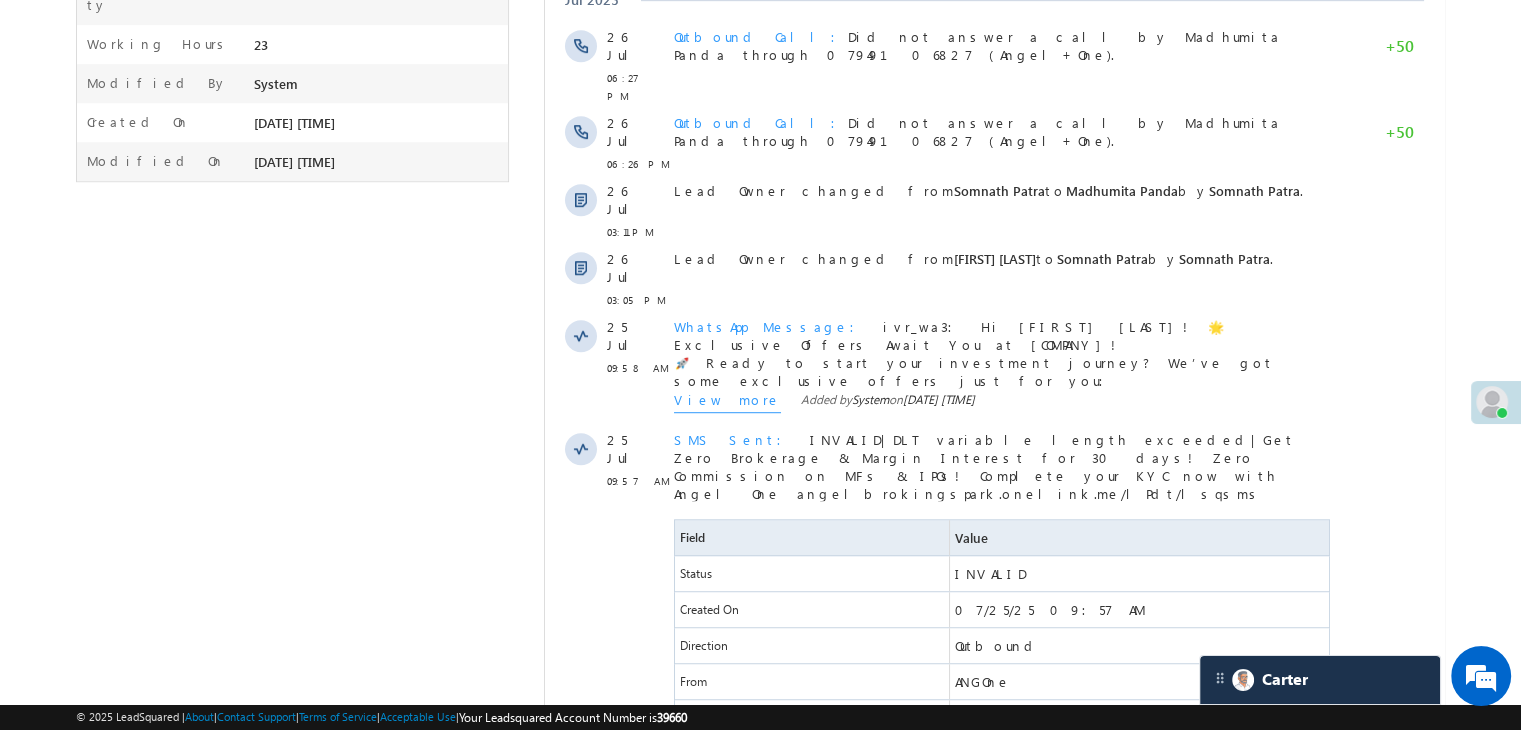 scroll, scrollTop: 1216, scrollLeft: 0, axis: vertical 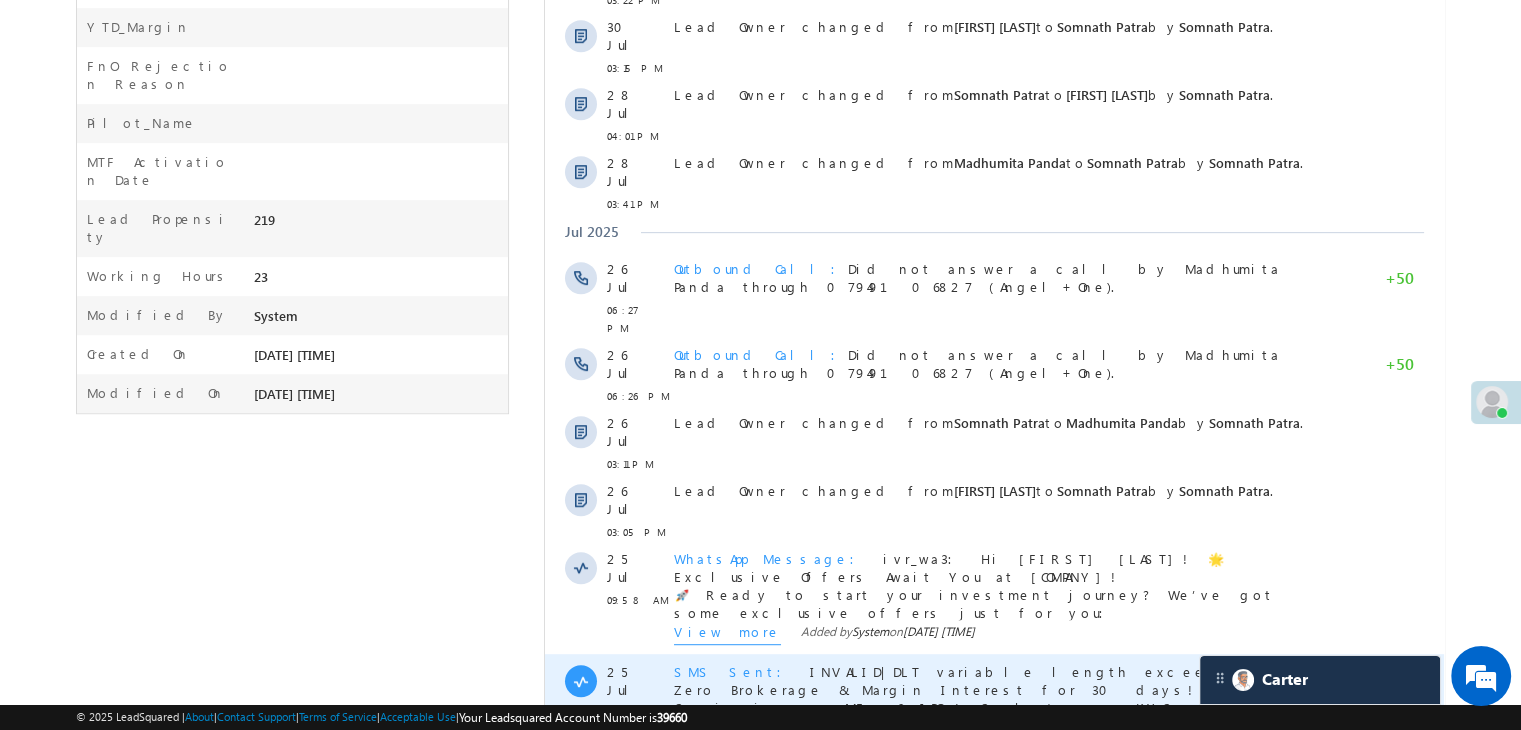 click on "SMS Sent" at bounding box center (734, 671) 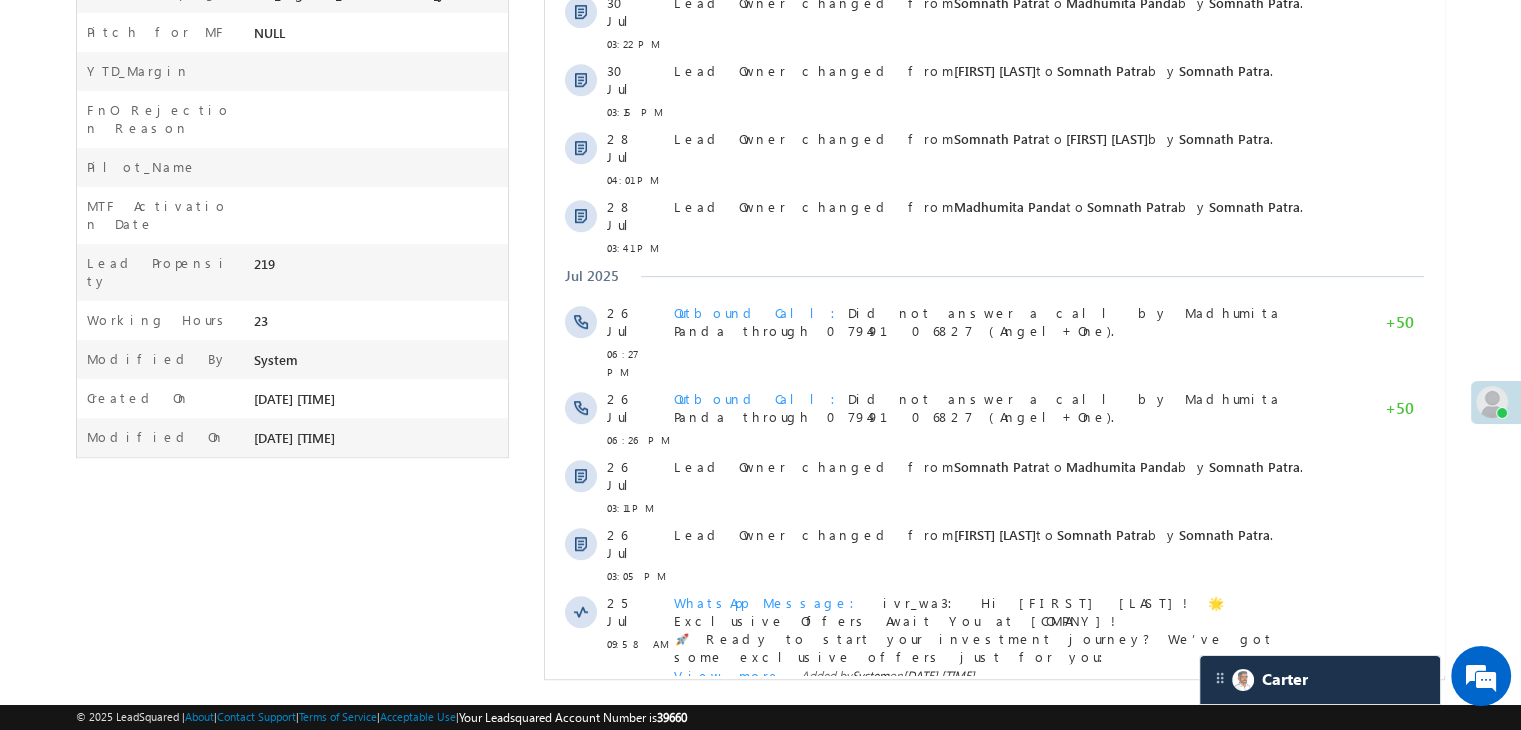scroll, scrollTop: 1171, scrollLeft: 0, axis: vertical 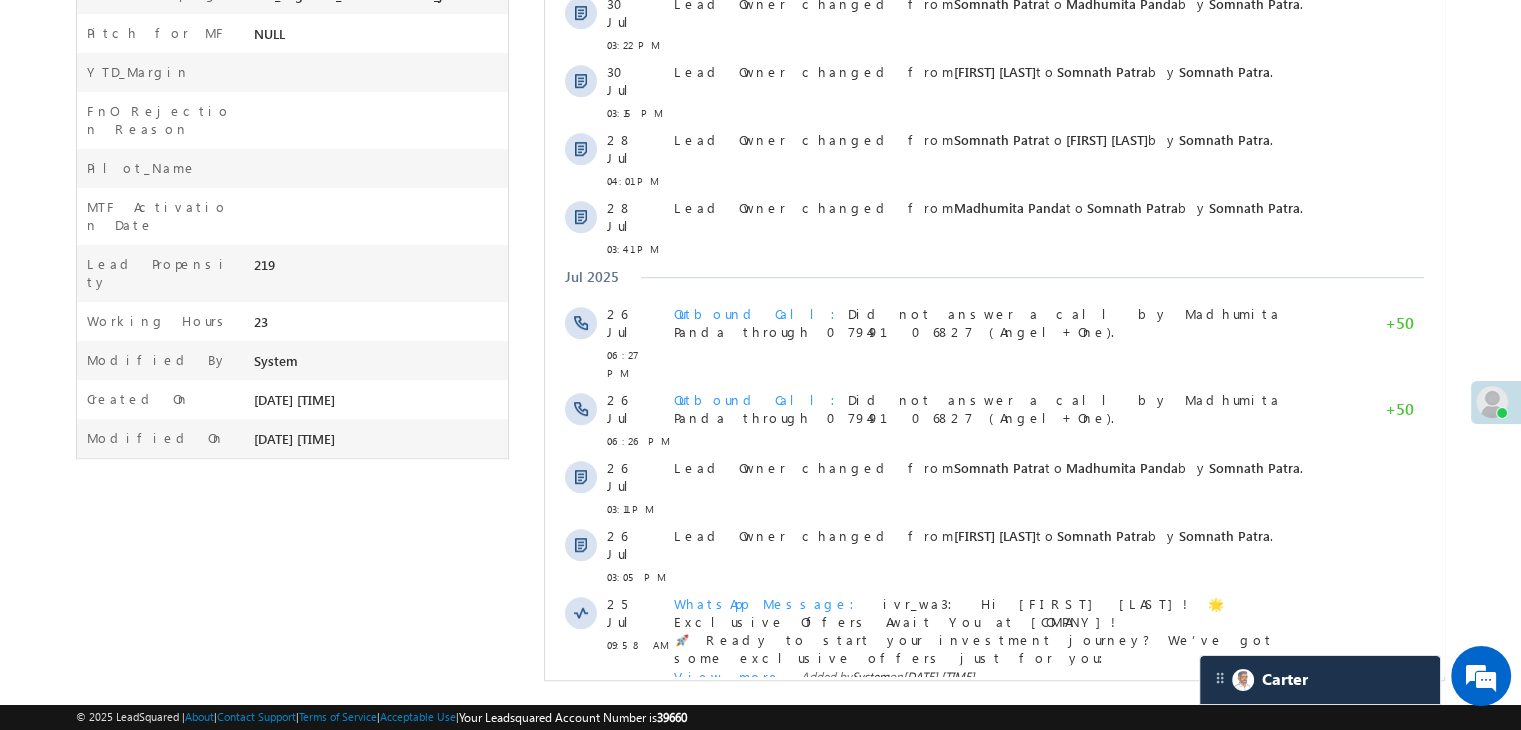 click on "Show More" at bounding box center (1004, 843) 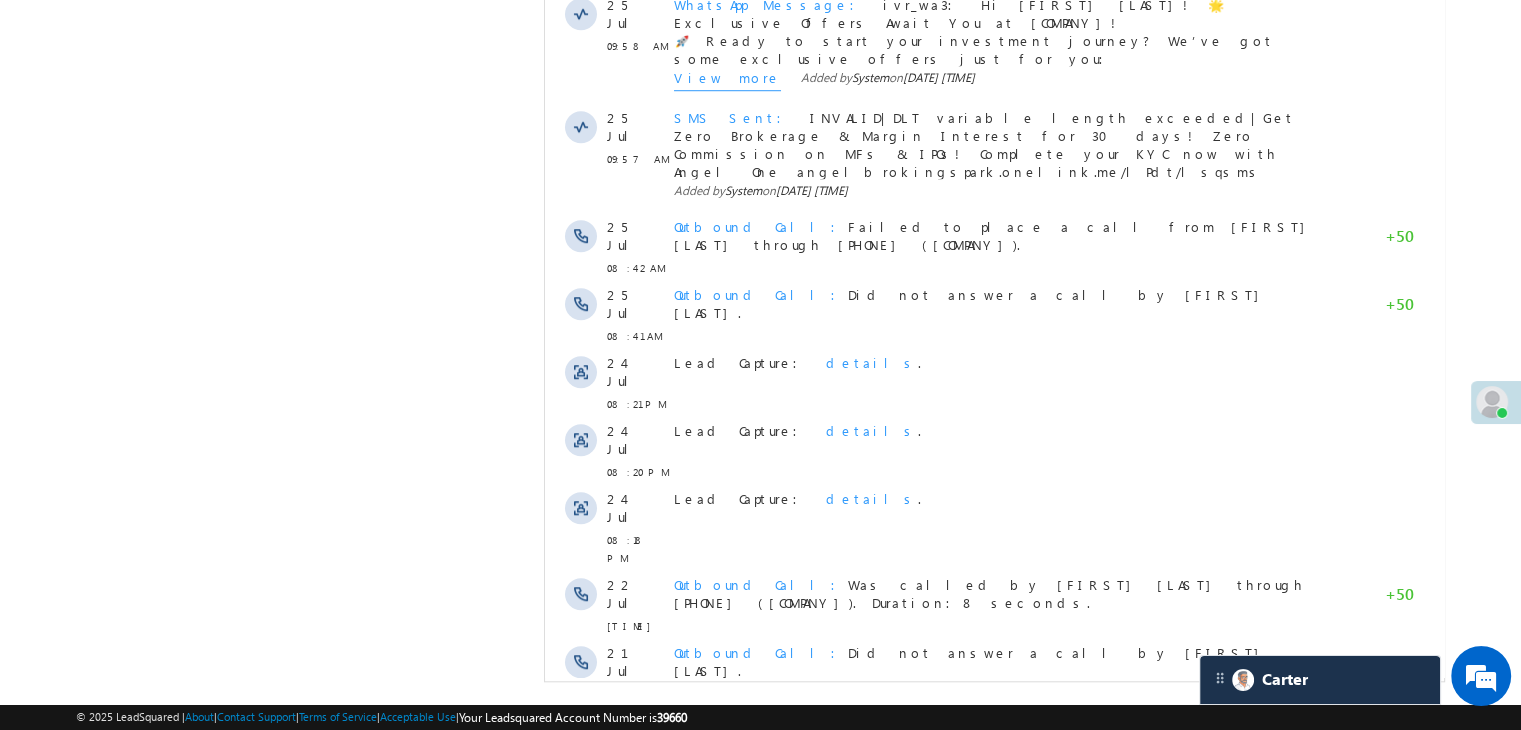 scroll, scrollTop: 1771, scrollLeft: 0, axis: vertical 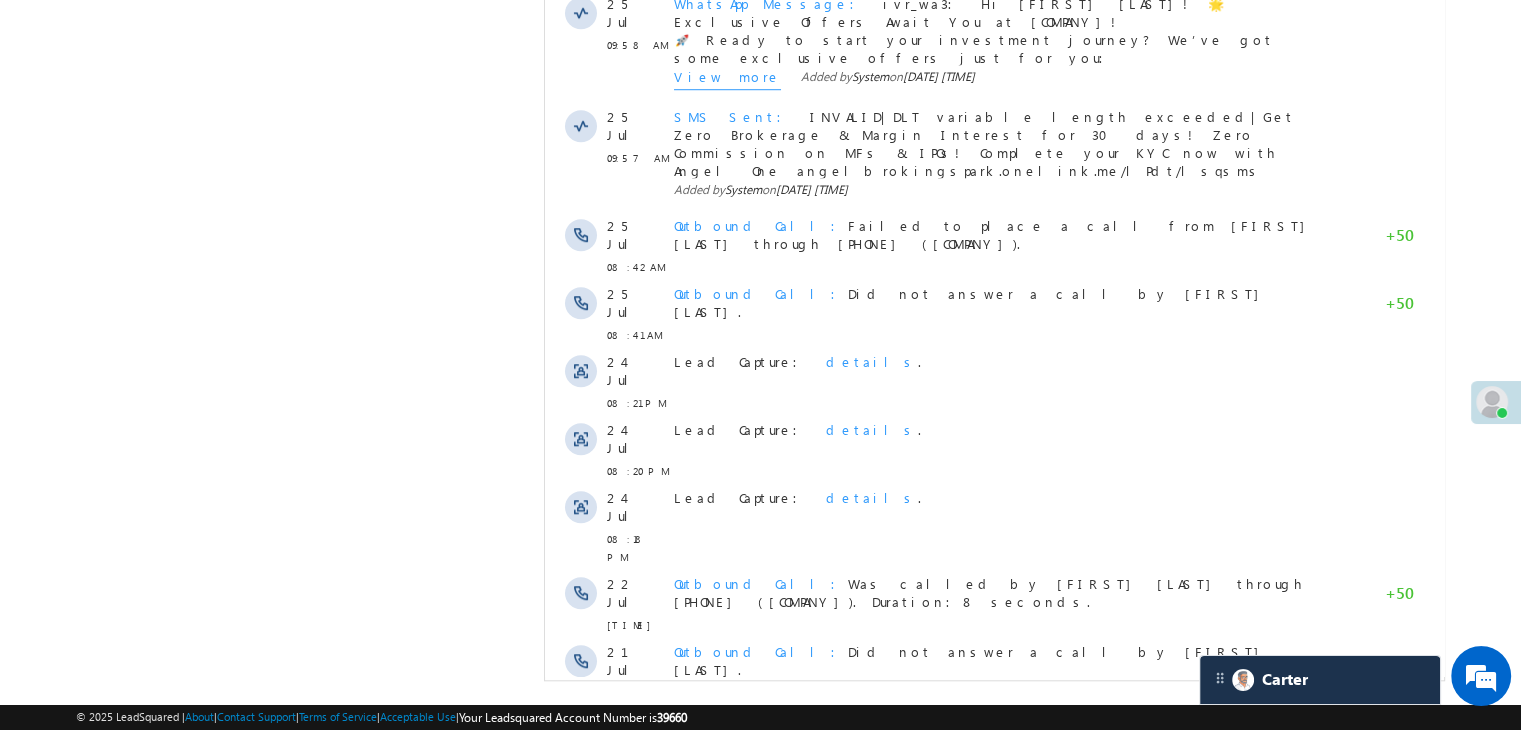 click on "Show More" at bounding box center (1004, 941) 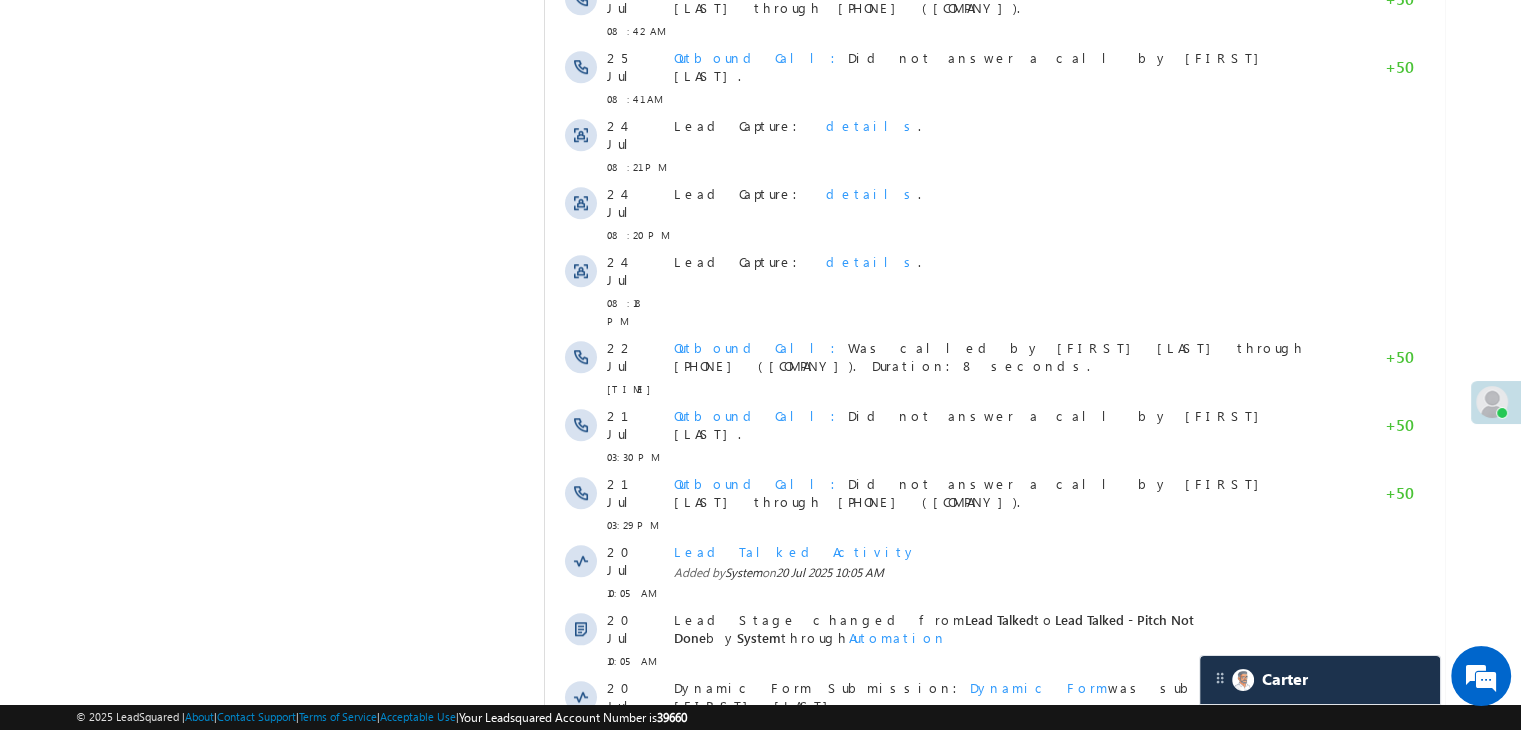 scroll, scrollTop: 2271, scrollLeft: 0, axis: vertical 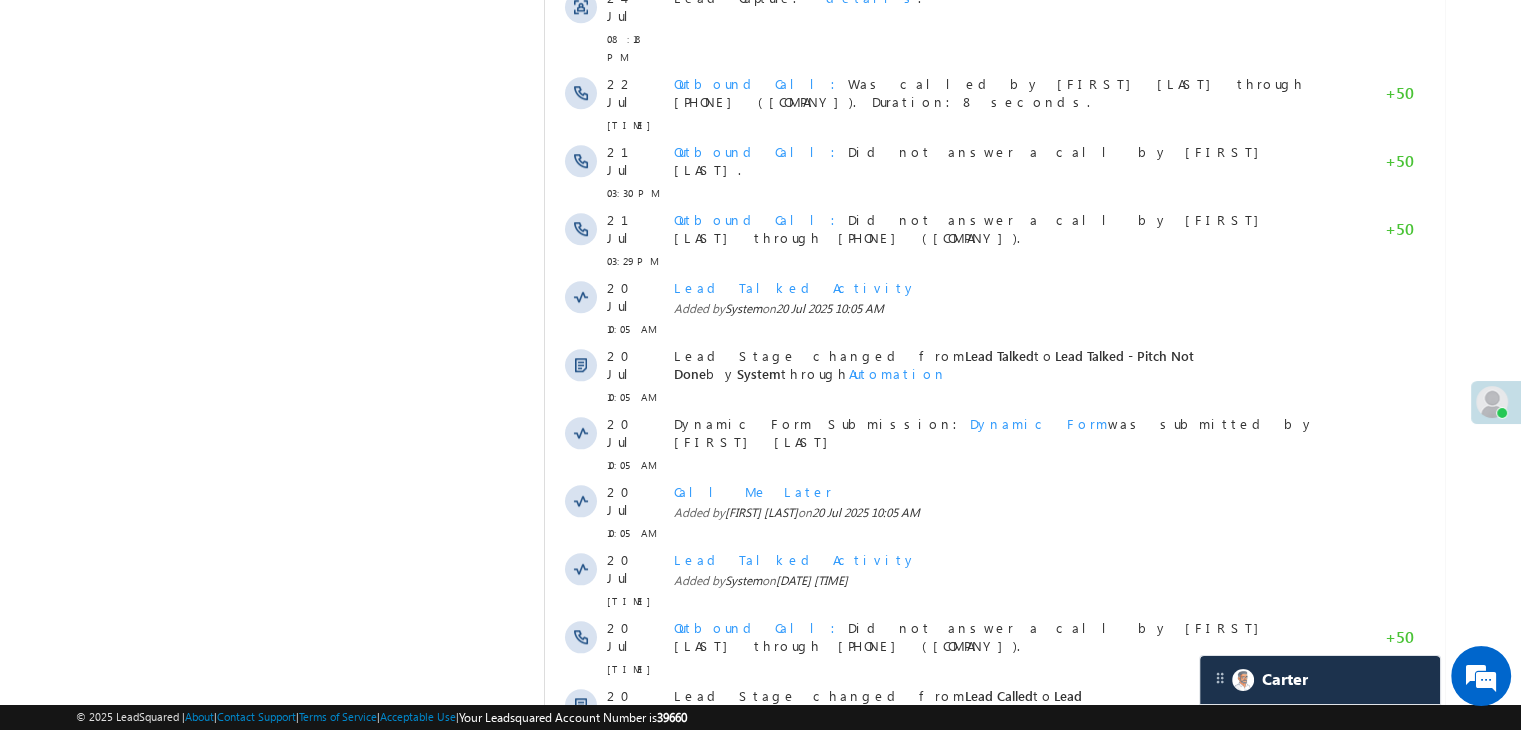 click on "SMS Sent" at bounding box center (734, 899) 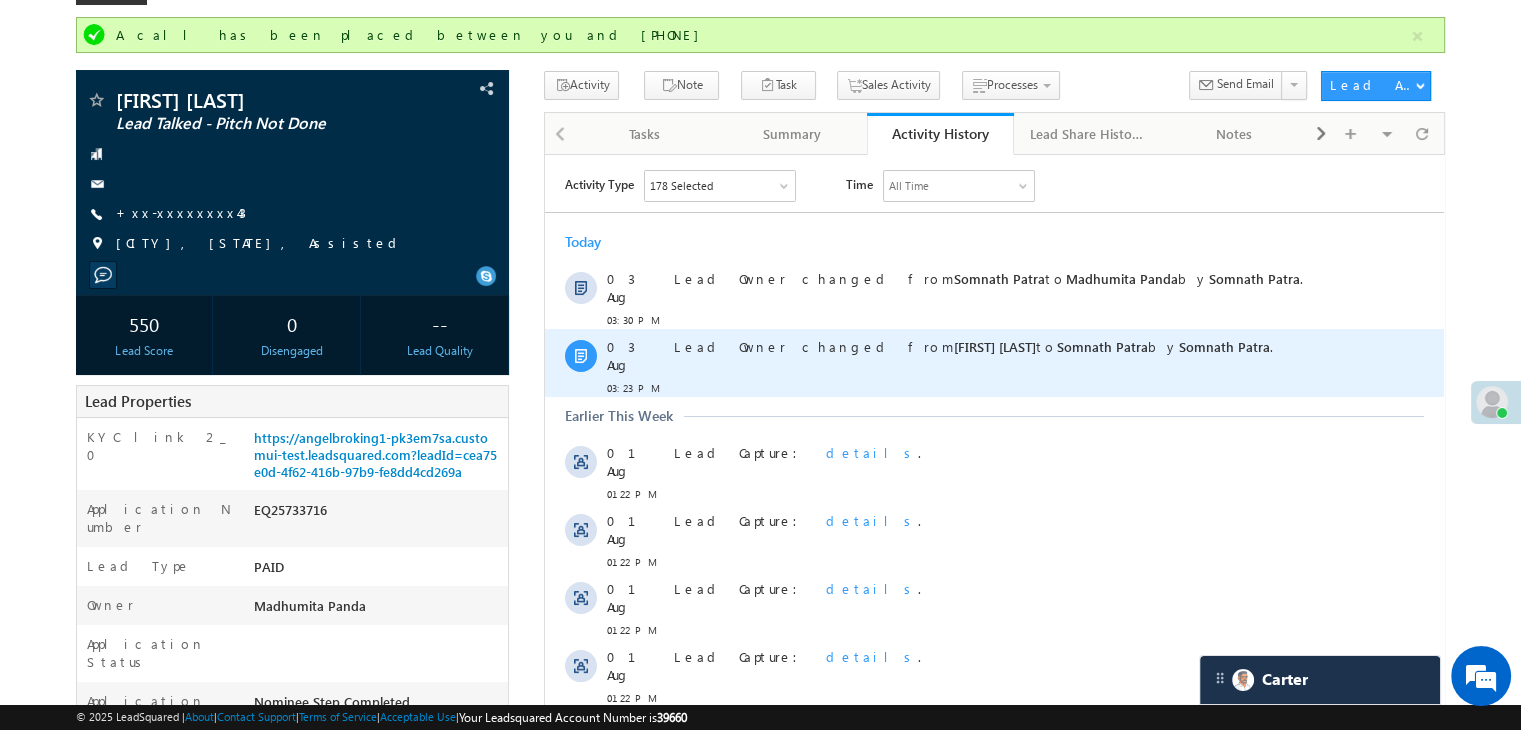 scroll, scrollTop: 0, scrollLeft: 0, axis: both 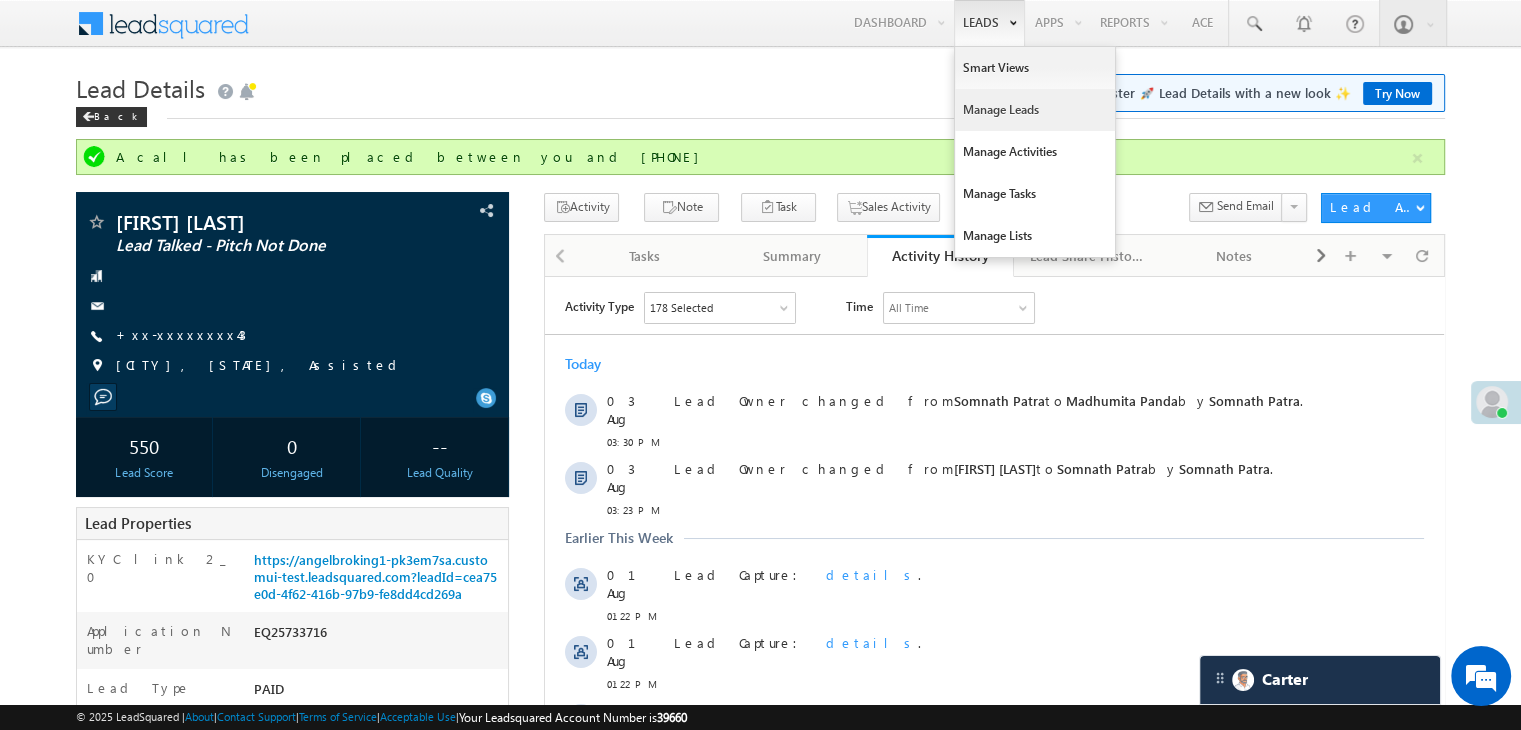 click on "Manage Leads" at bounding box center (1035, 110) 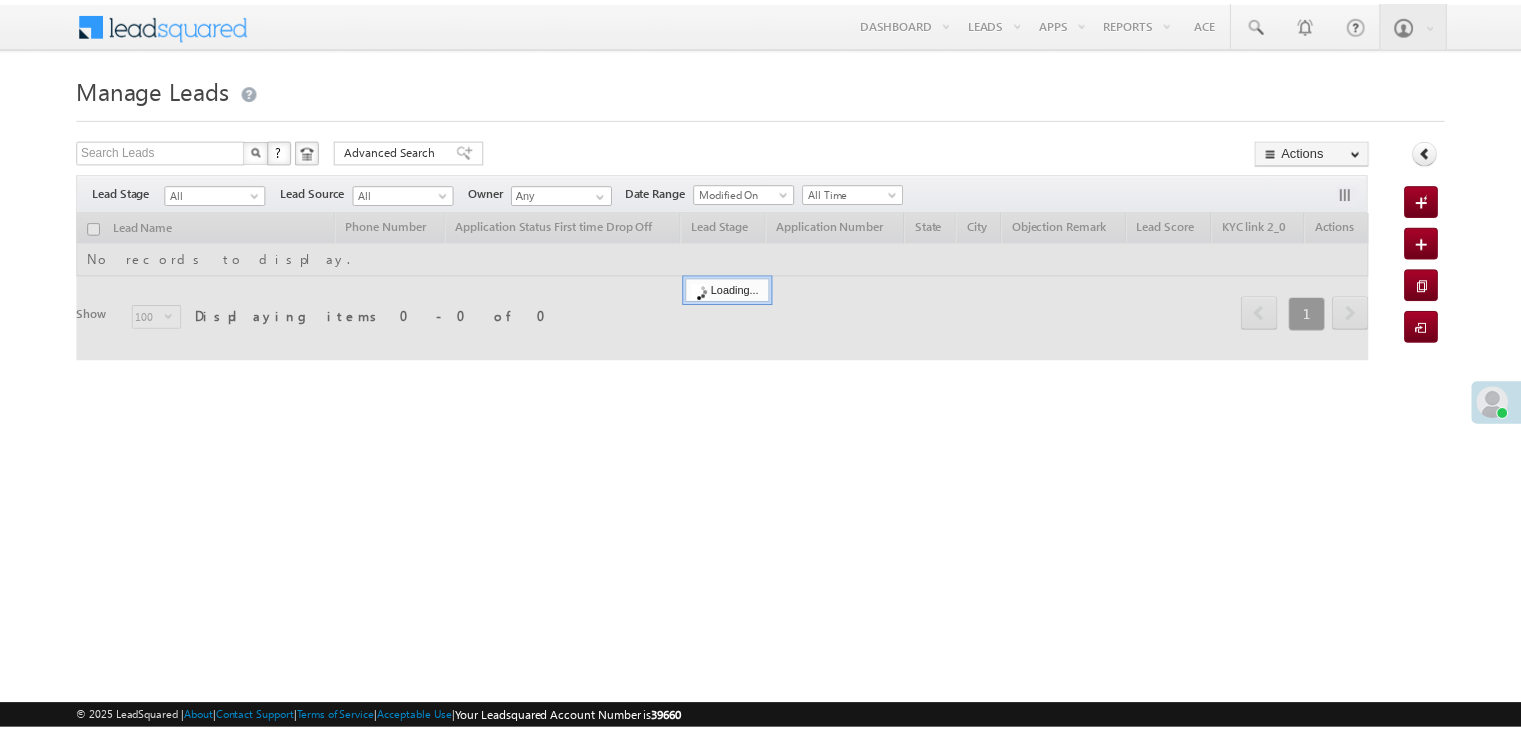 scroll, scrollTop: 0, scrollLeft: 0, axis: both 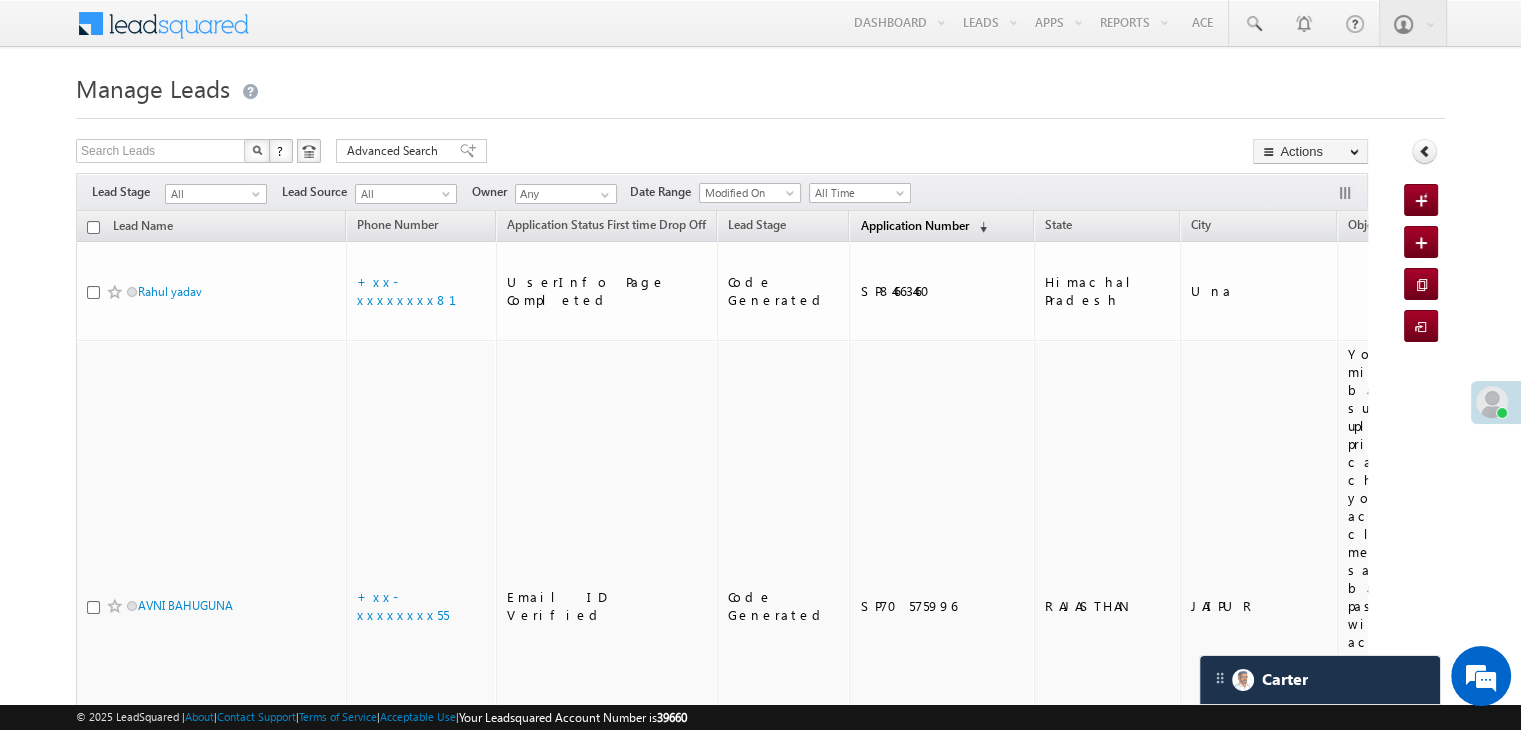 click on "Application Number" at bounding box center [914, 225] 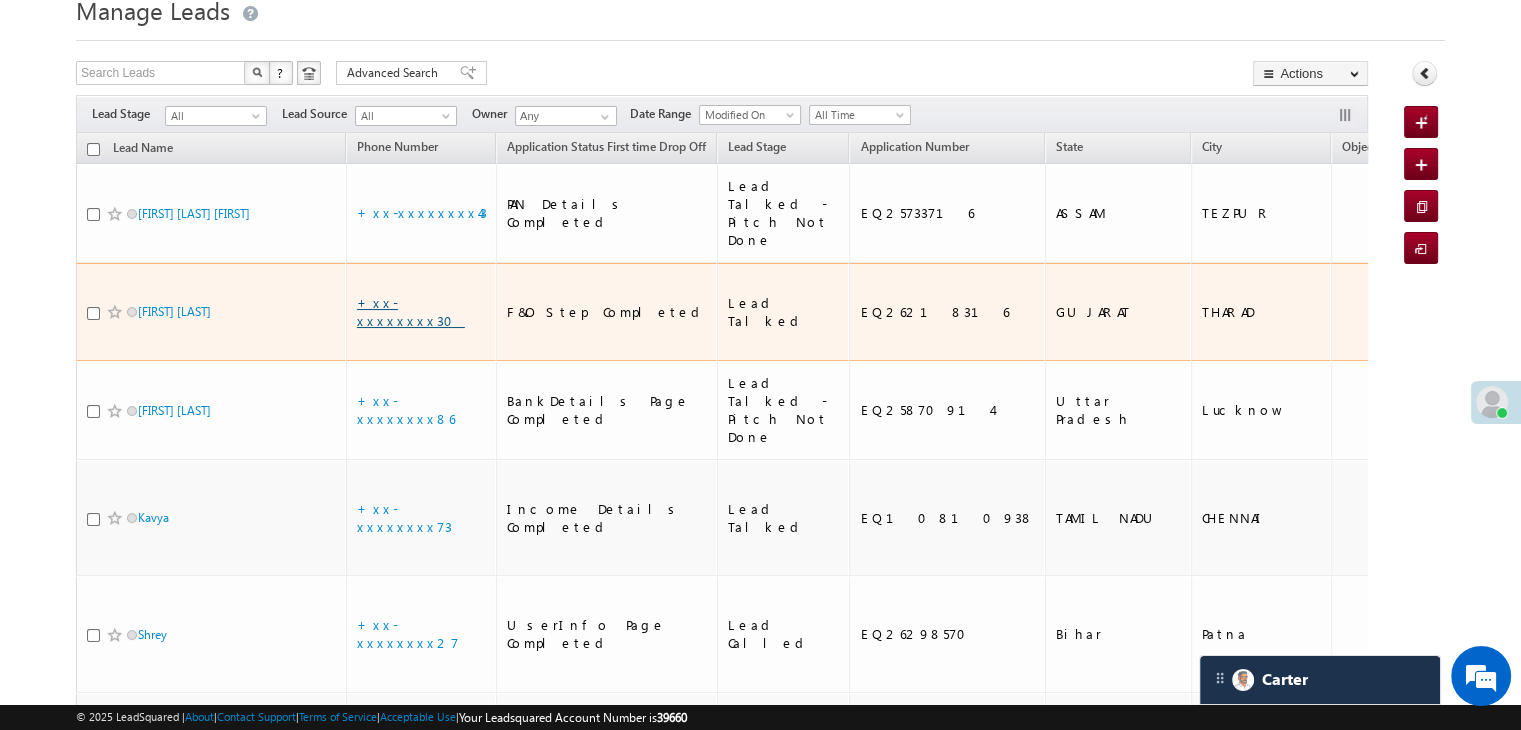 scroll, scrollTop: 200, scrollLeft: 0, axis: vertical 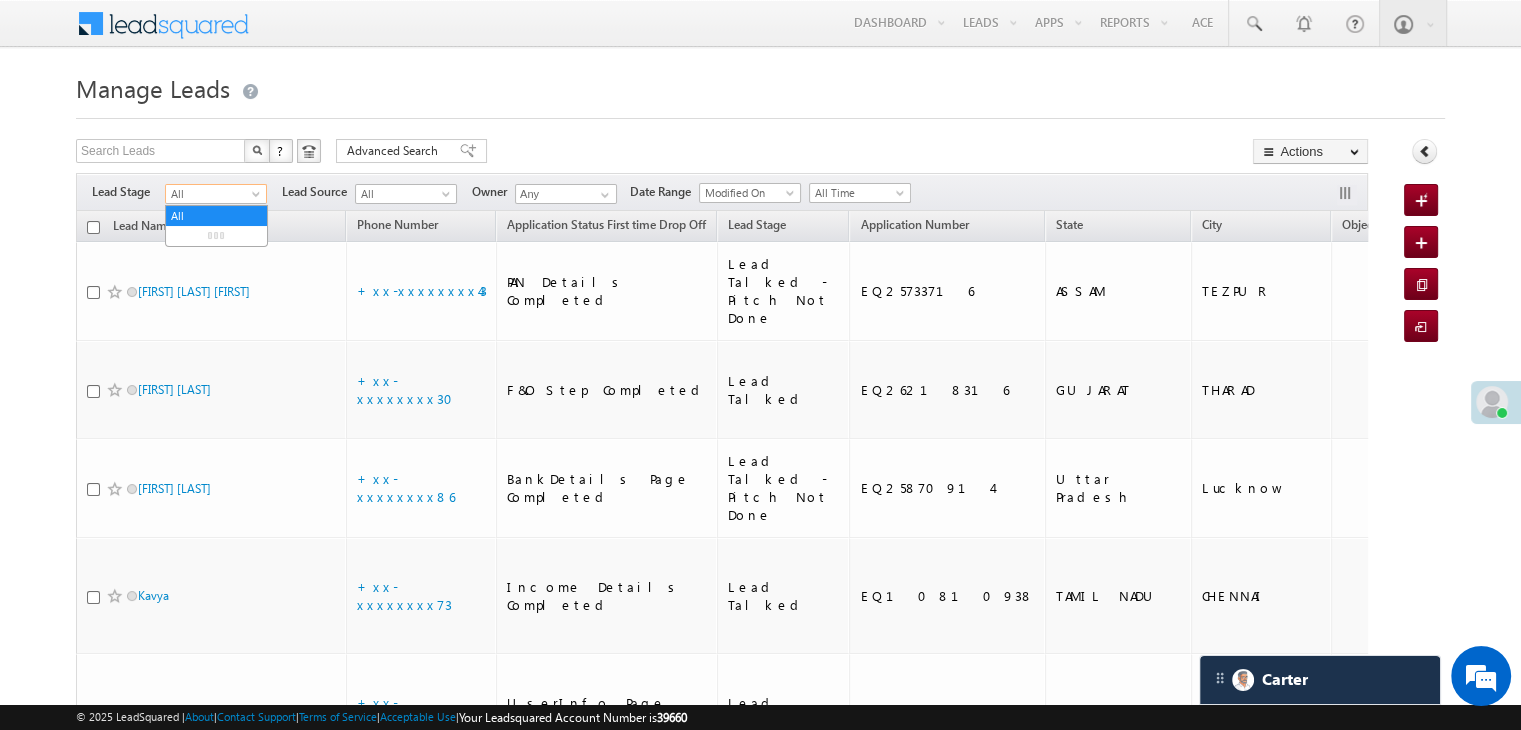 click on "All" at bounding box center (213, 194) 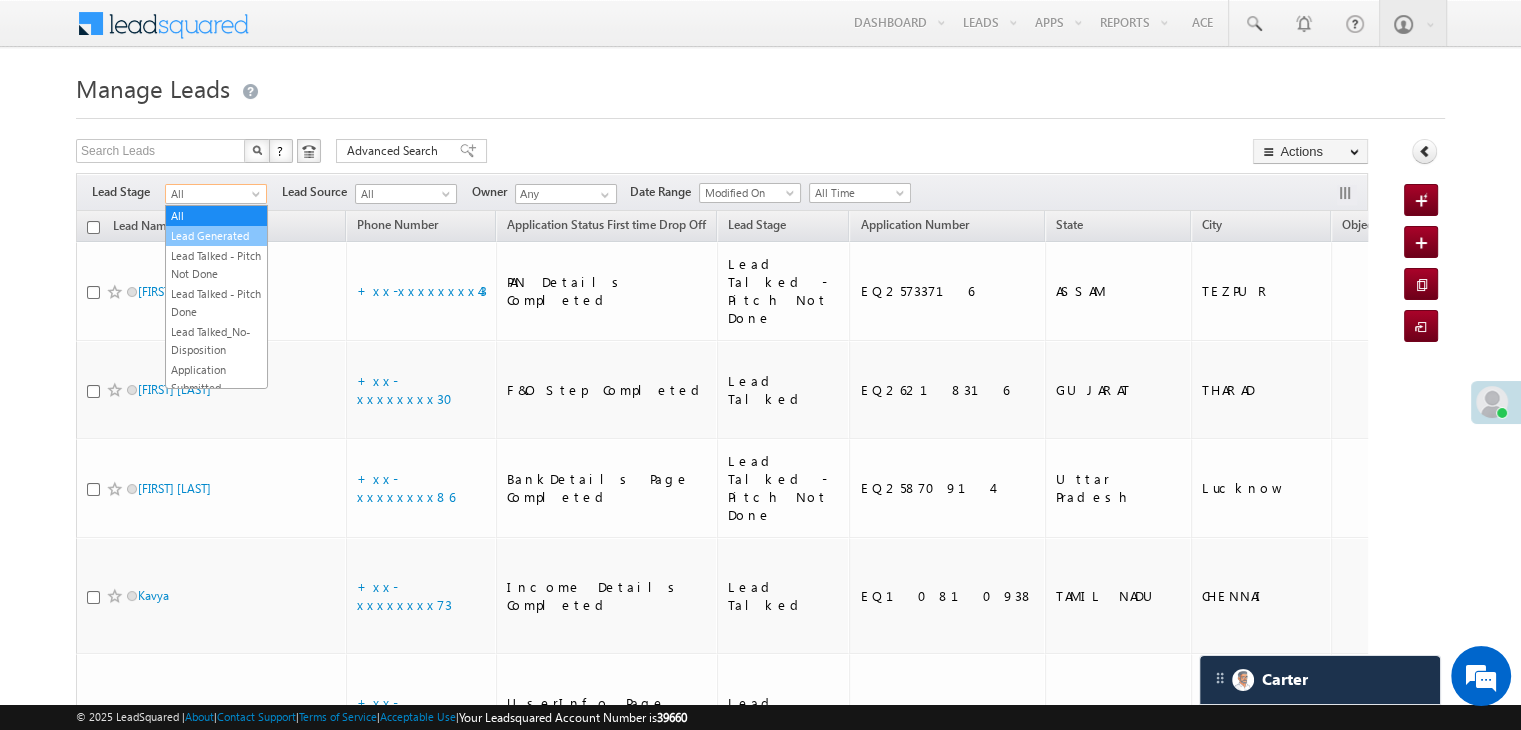 click on "Lead Generated" at bounding box center (216, 236) 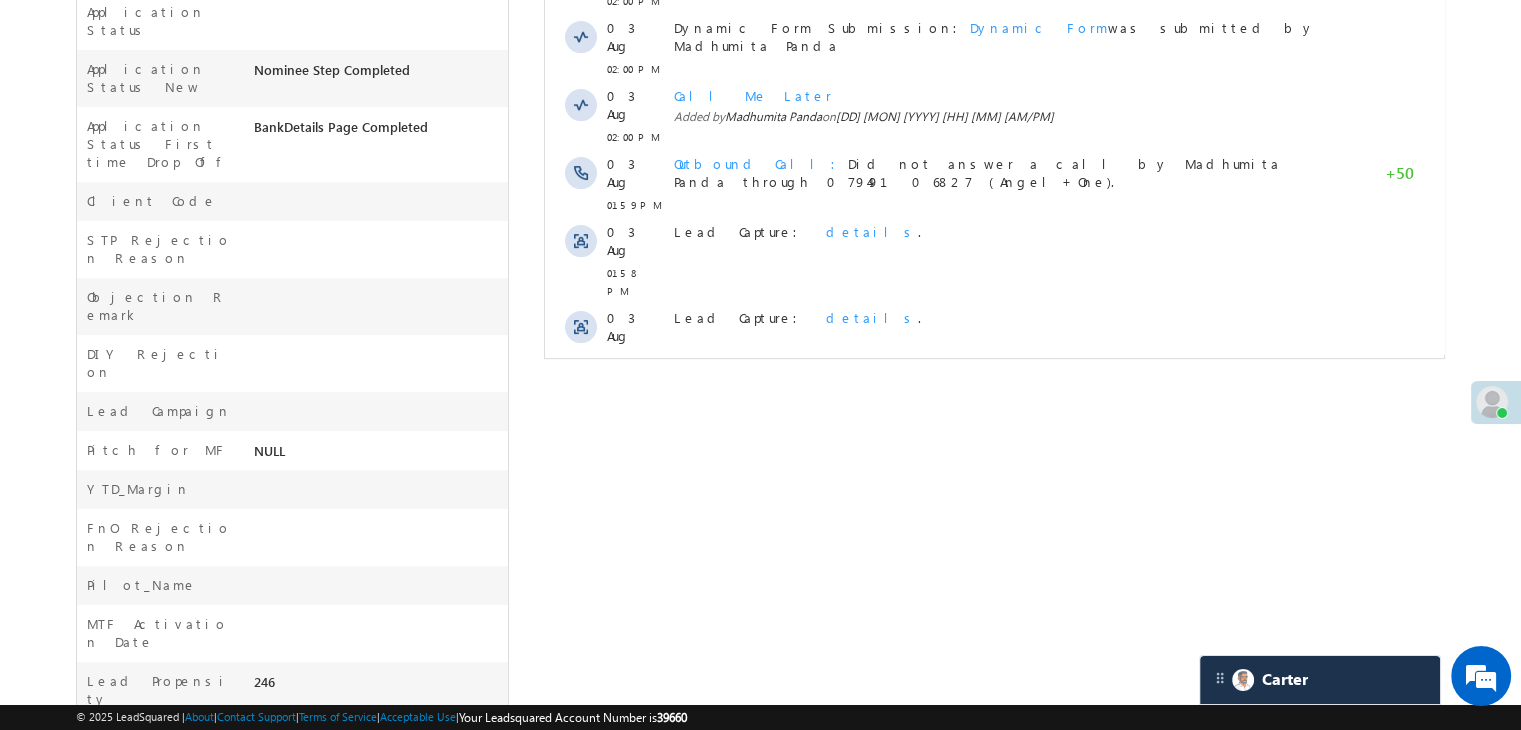 scroll, scrollTop: 0, scrollLeft: 0, axis: both 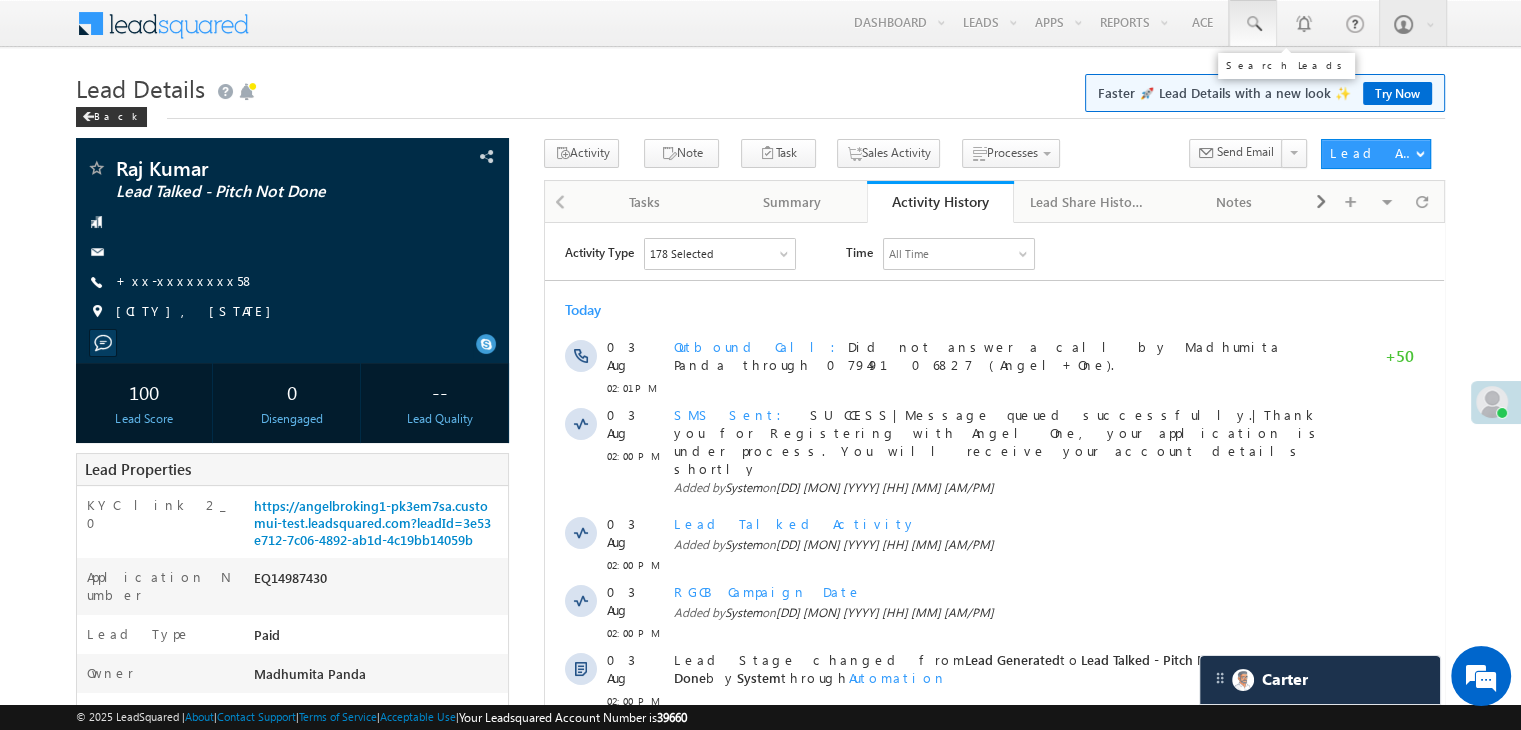 click at bounding box center (1253, 24) 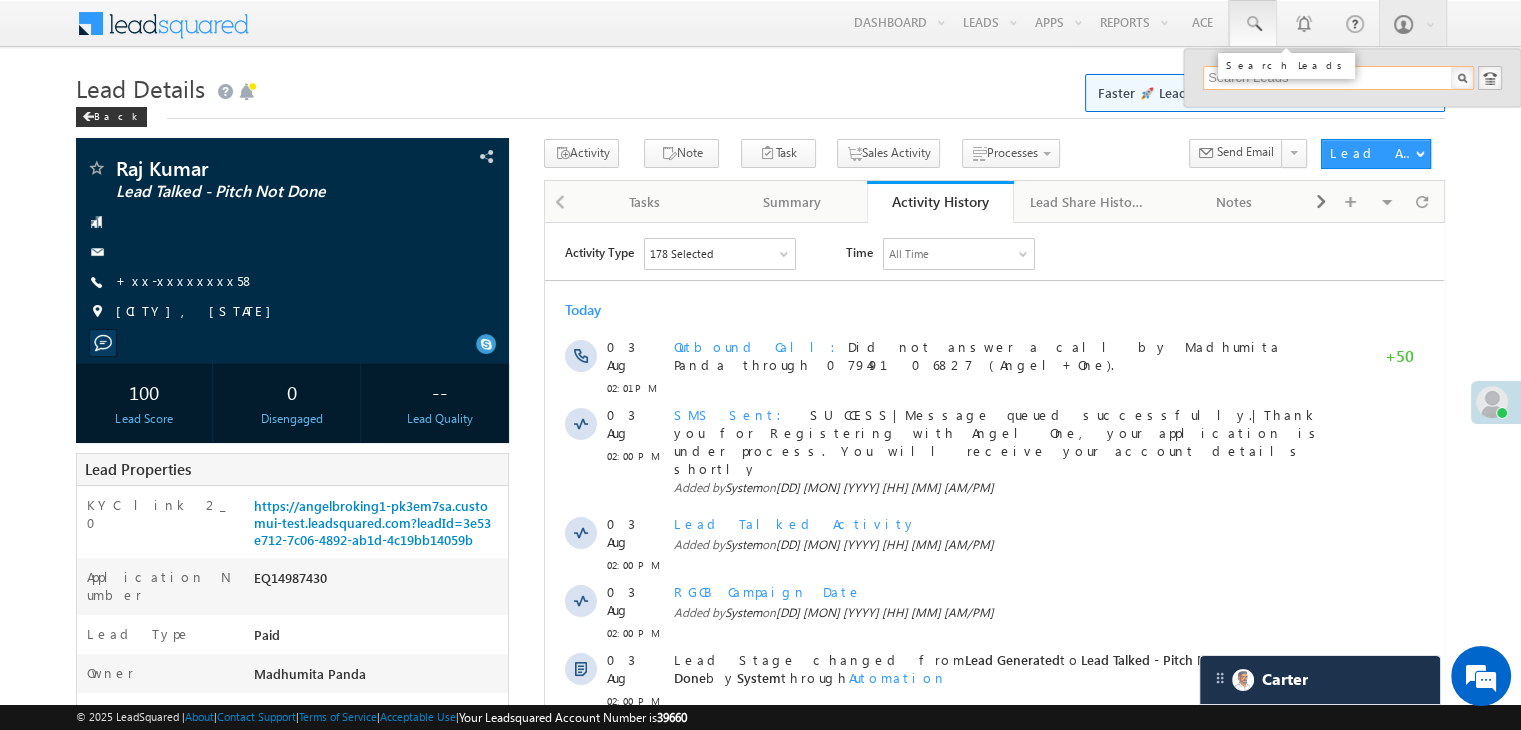paste on "EQ11140863" 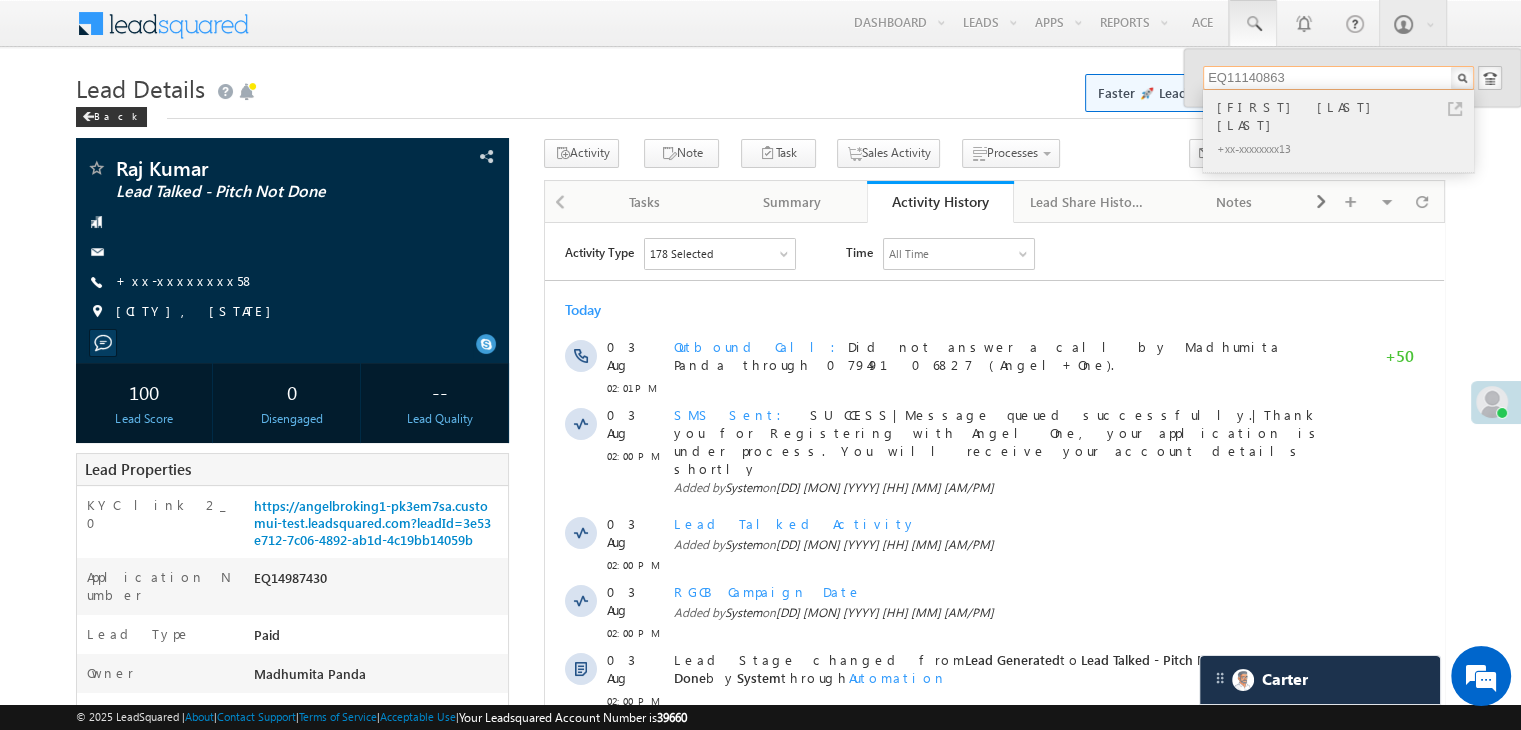 type on "EQ11140863" 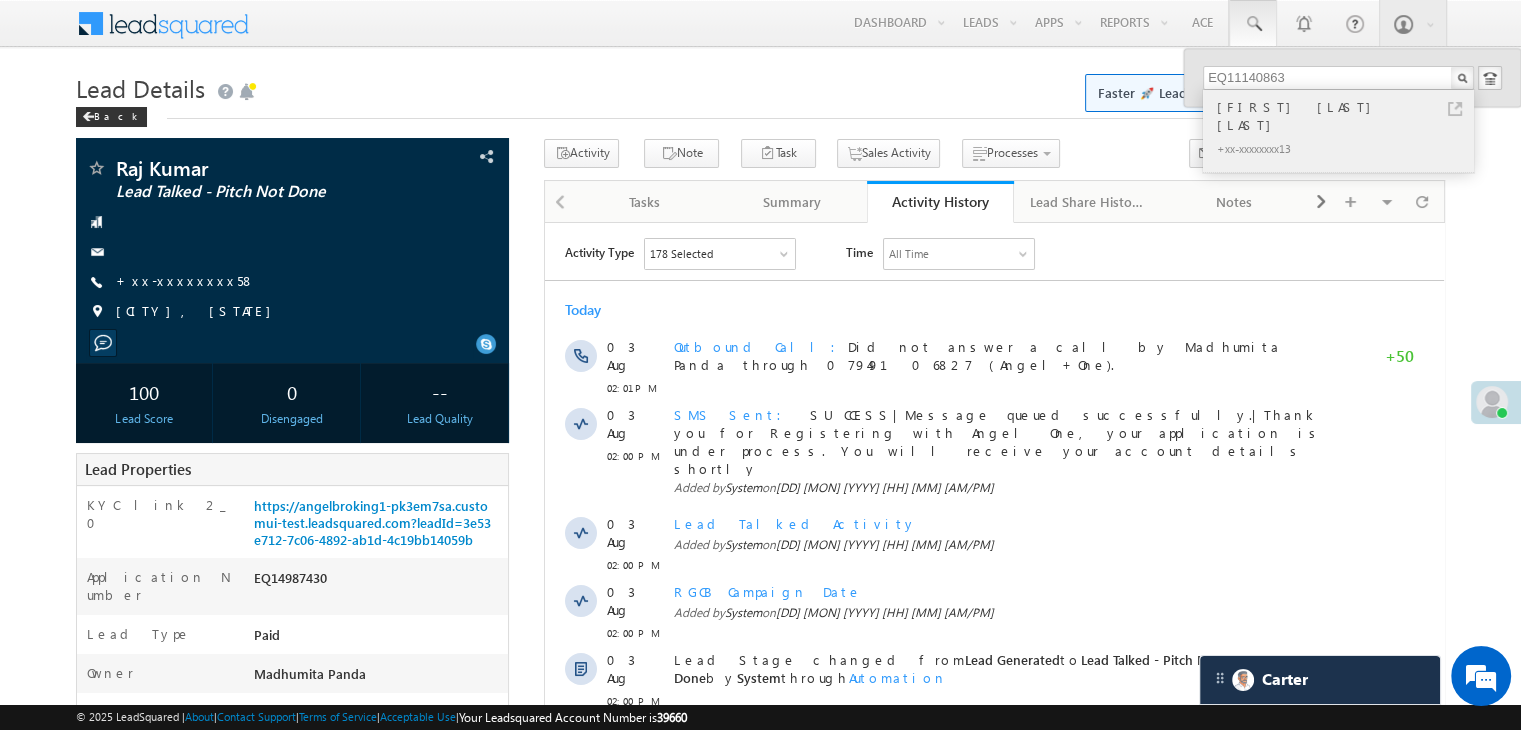 click on "[FIRST] [LAST] [LAST]" at bounding box center [1347, 116] 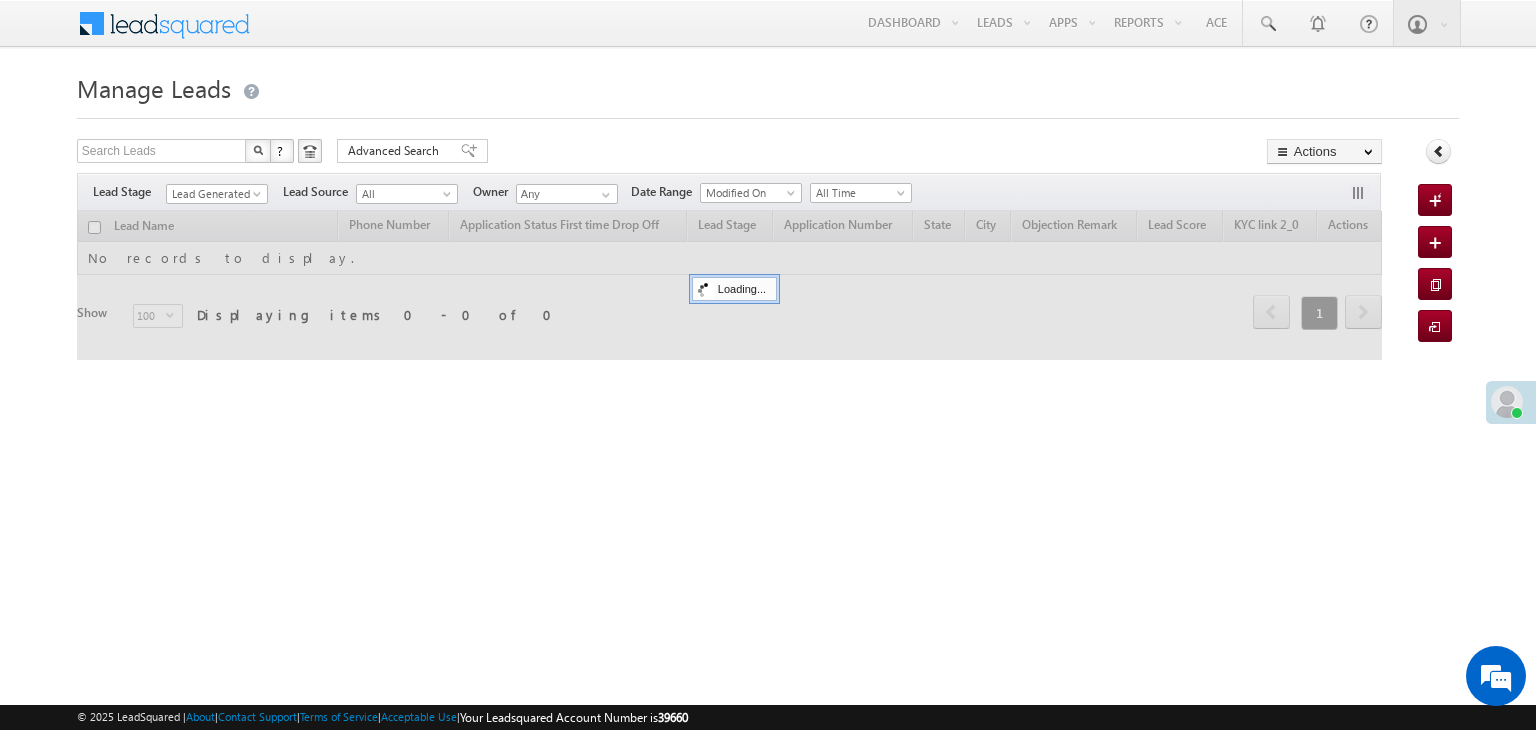 scroll, scrollTop: 0, scrollLeft: 0, axis: both 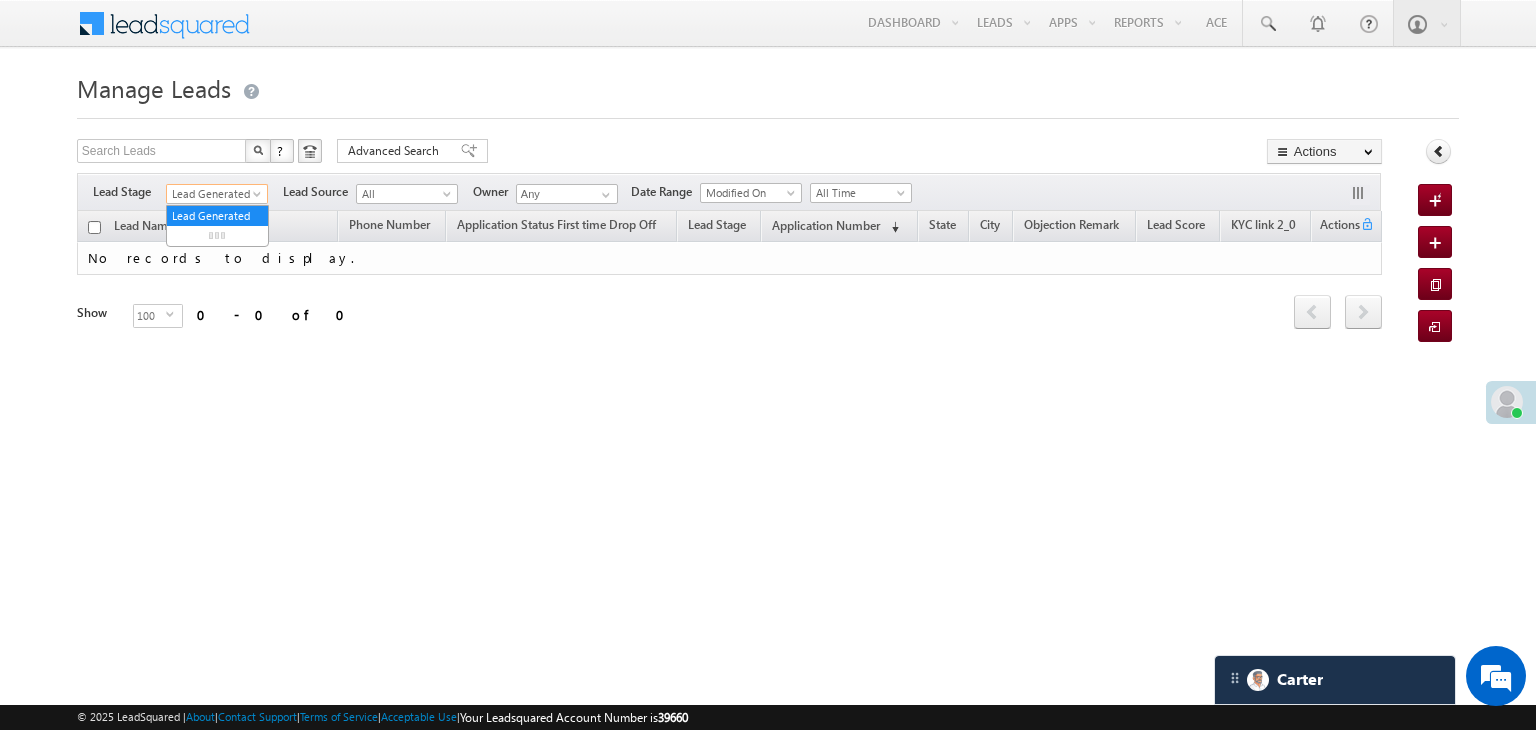 click at bounding box center (259, 198) 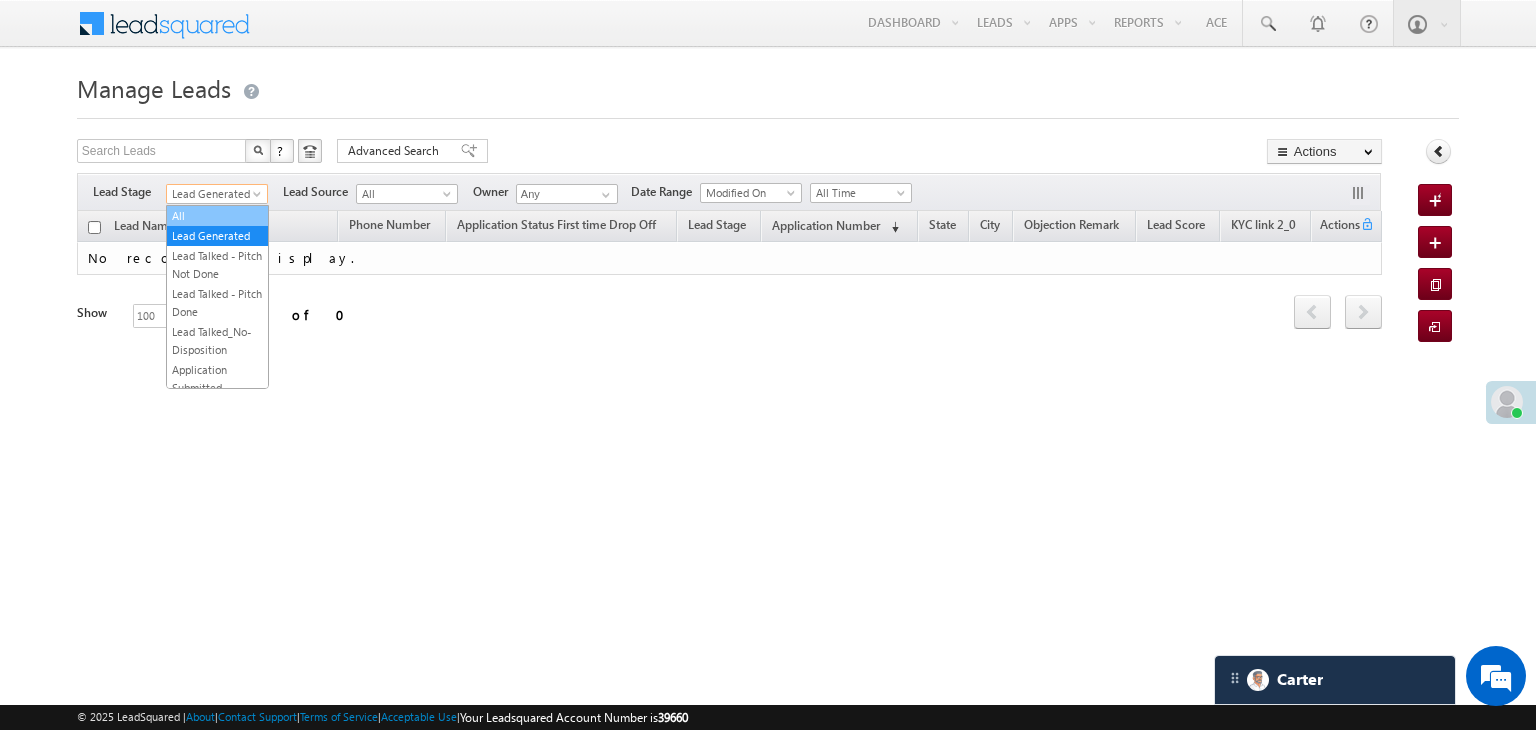 click on "All" at bounding box center (217, 216) 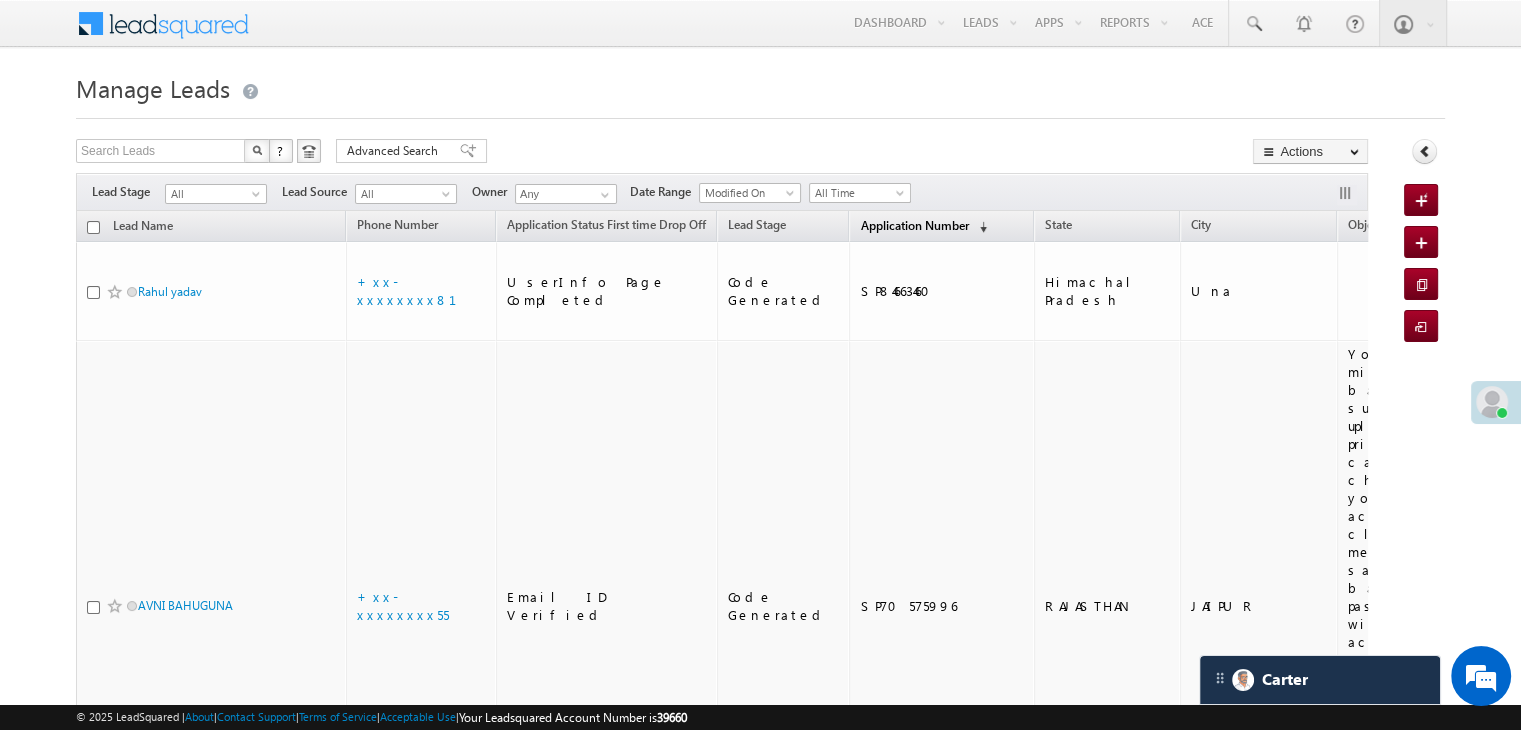 click on "Application Number" at bounding box center [914, 225] 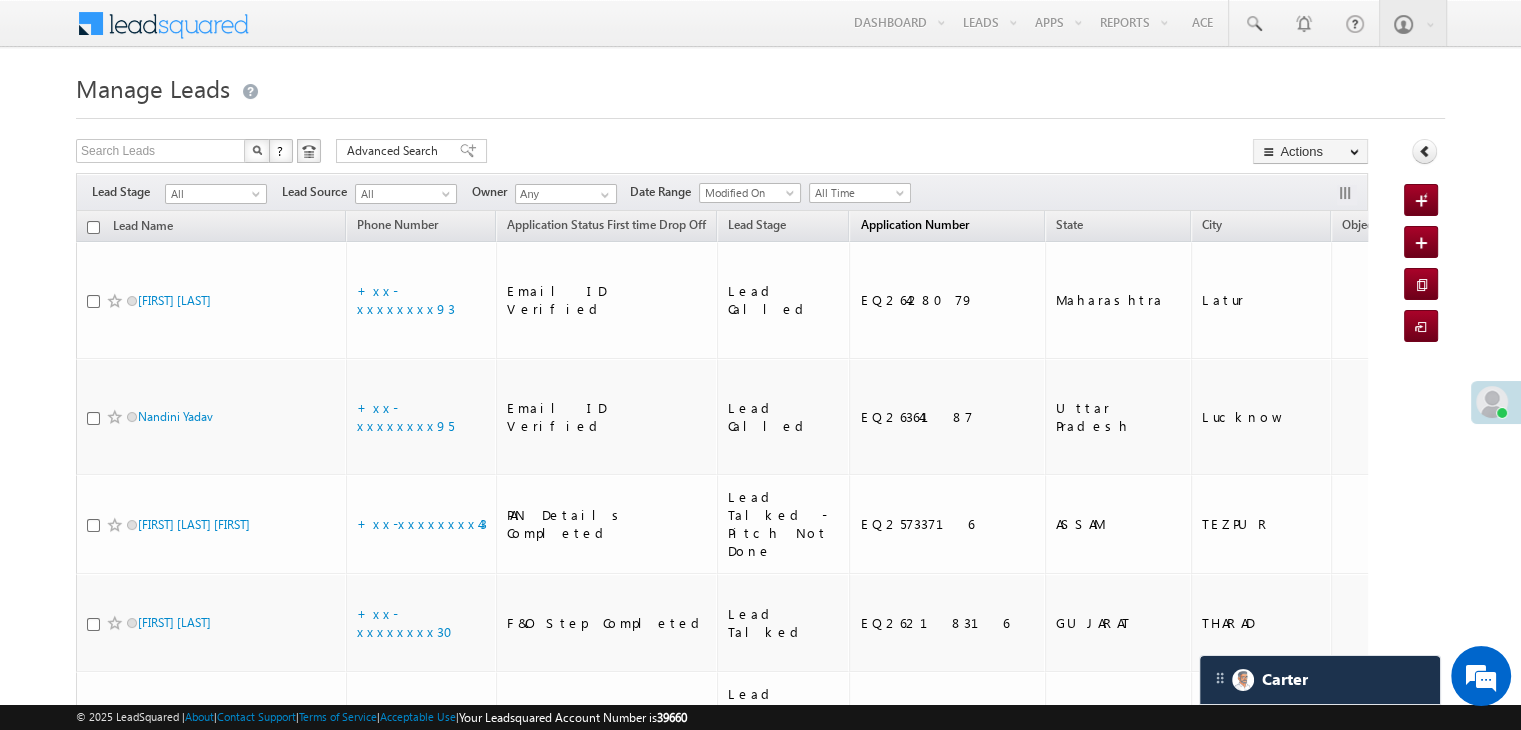 scroll, scrollTop: 0, scrollLeft: 0, axis: both 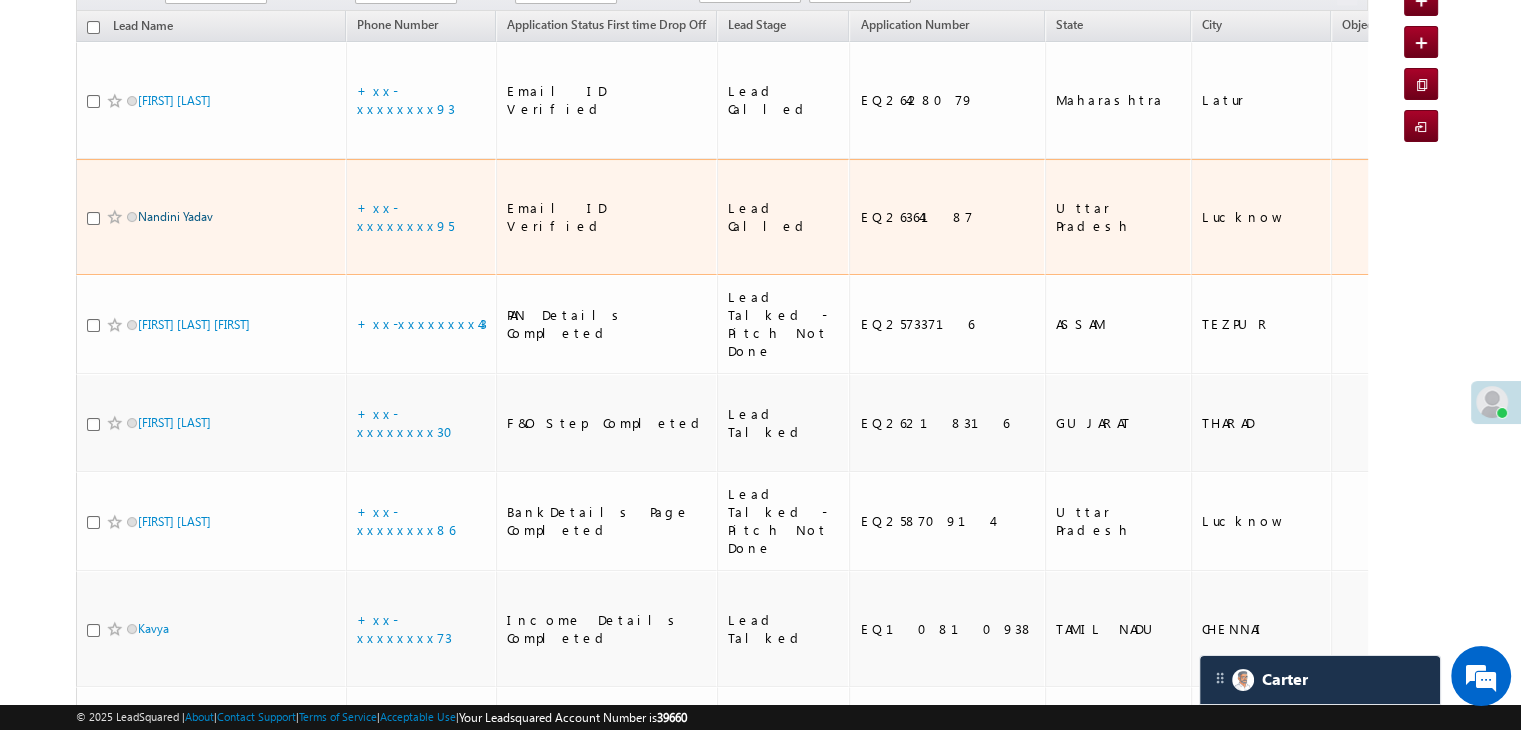 click on "Nandini Yadav" at bounding box center [175, 216] 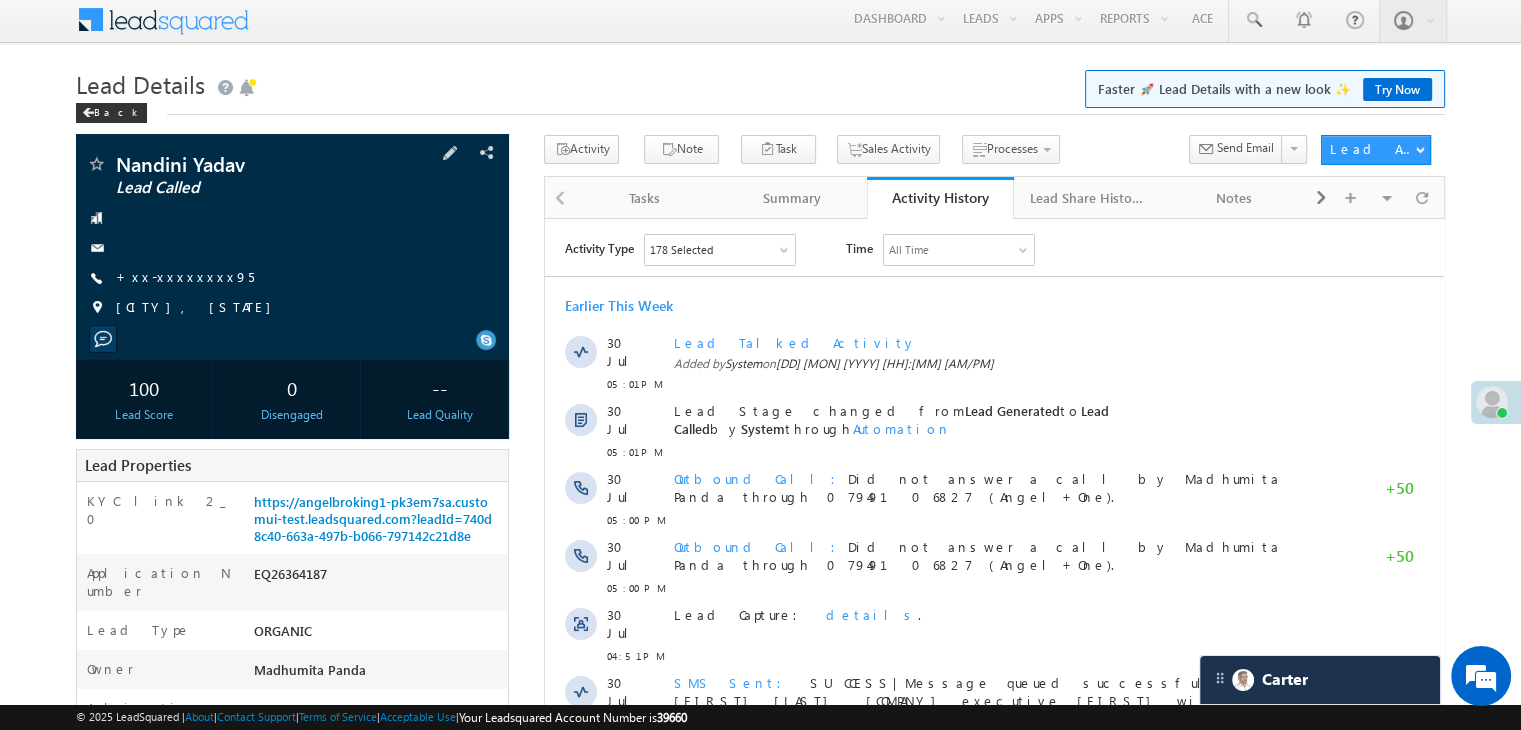 scroll, scrollTop: 0, scrollLeft: 0, axis: both 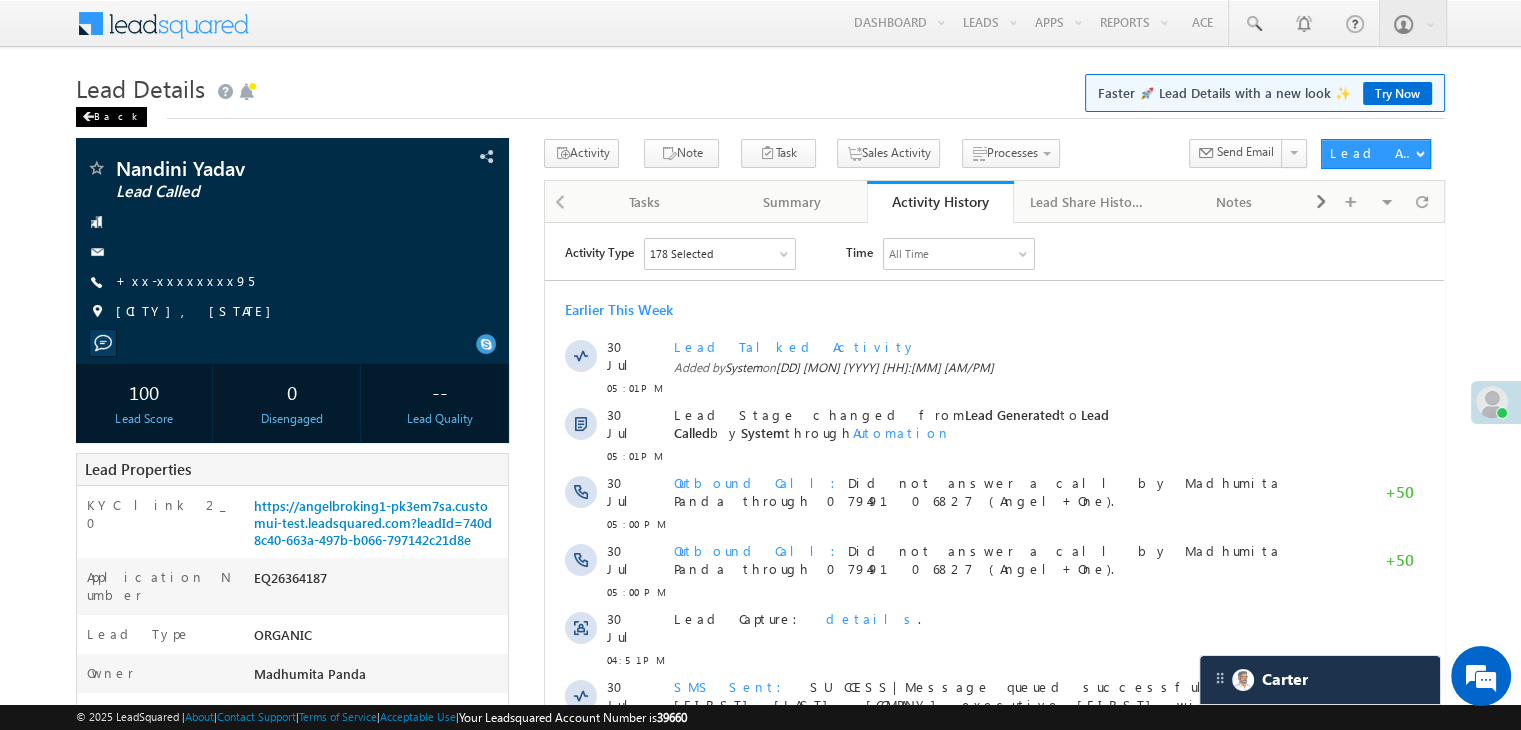 click on "Back" at bounding box center (111, 117) 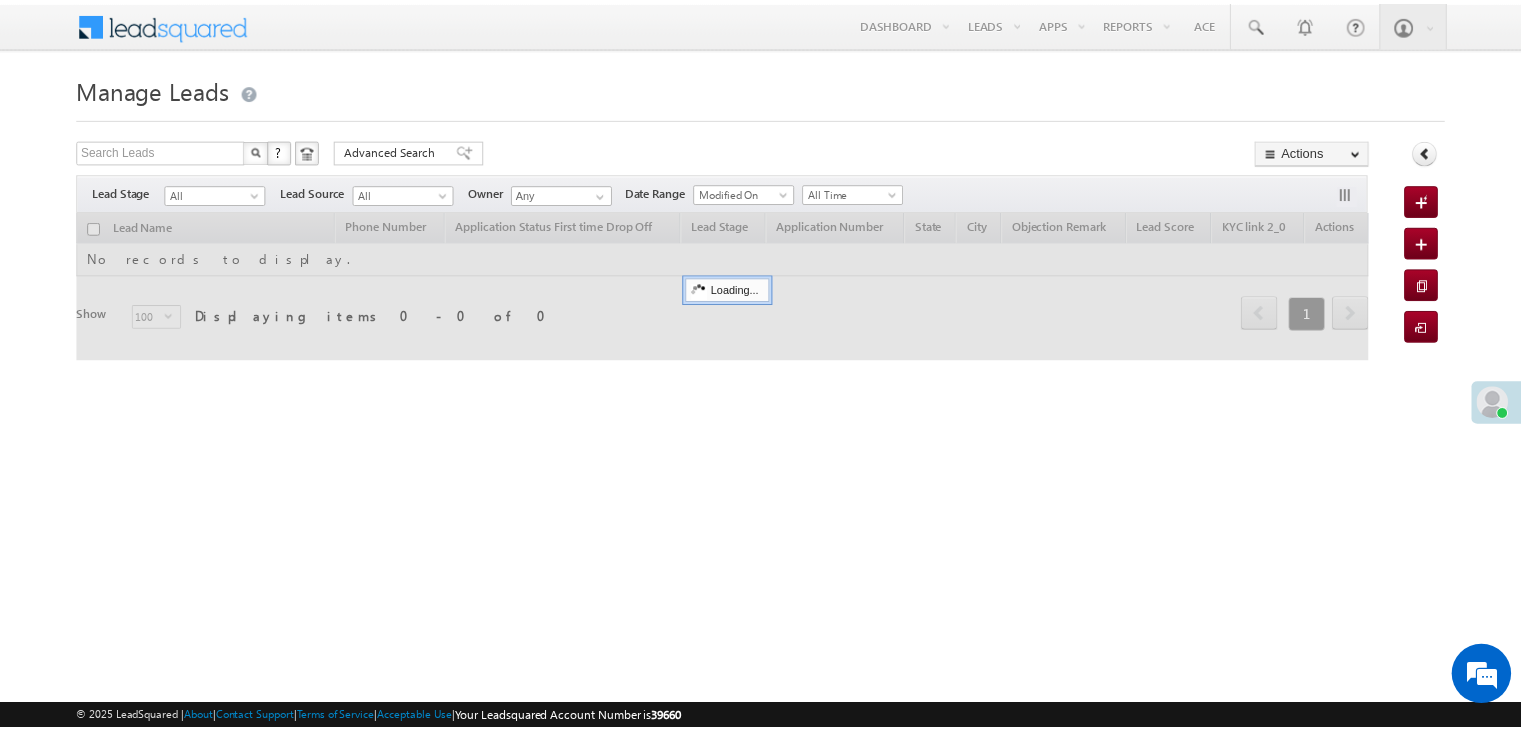 scroll, scrollTop: 0, scrollLeft: 0, axis: both 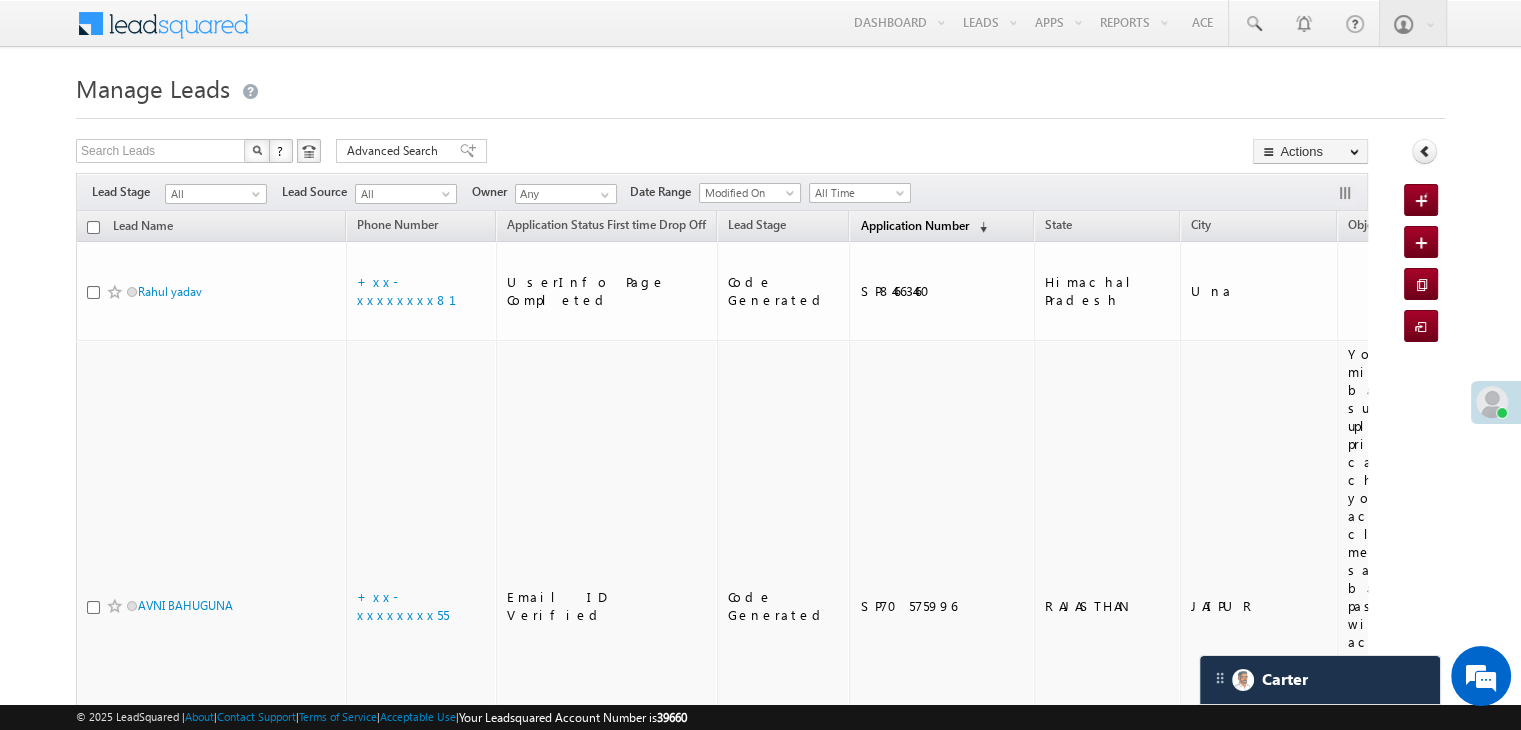click on "Application Number" at bounding box center [914, 225] 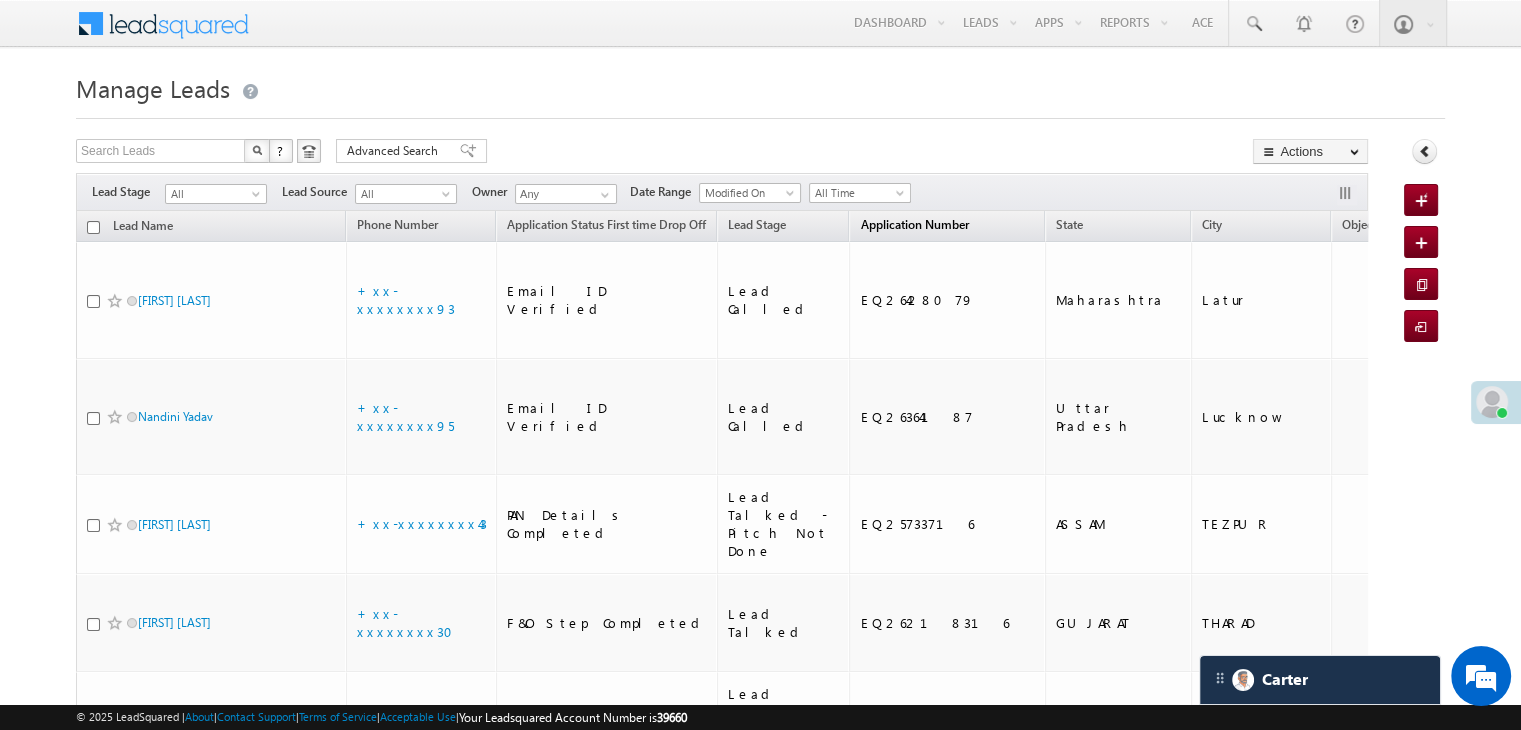 scroll, scrollTop: 0, scrollLeft: 0, axis: both 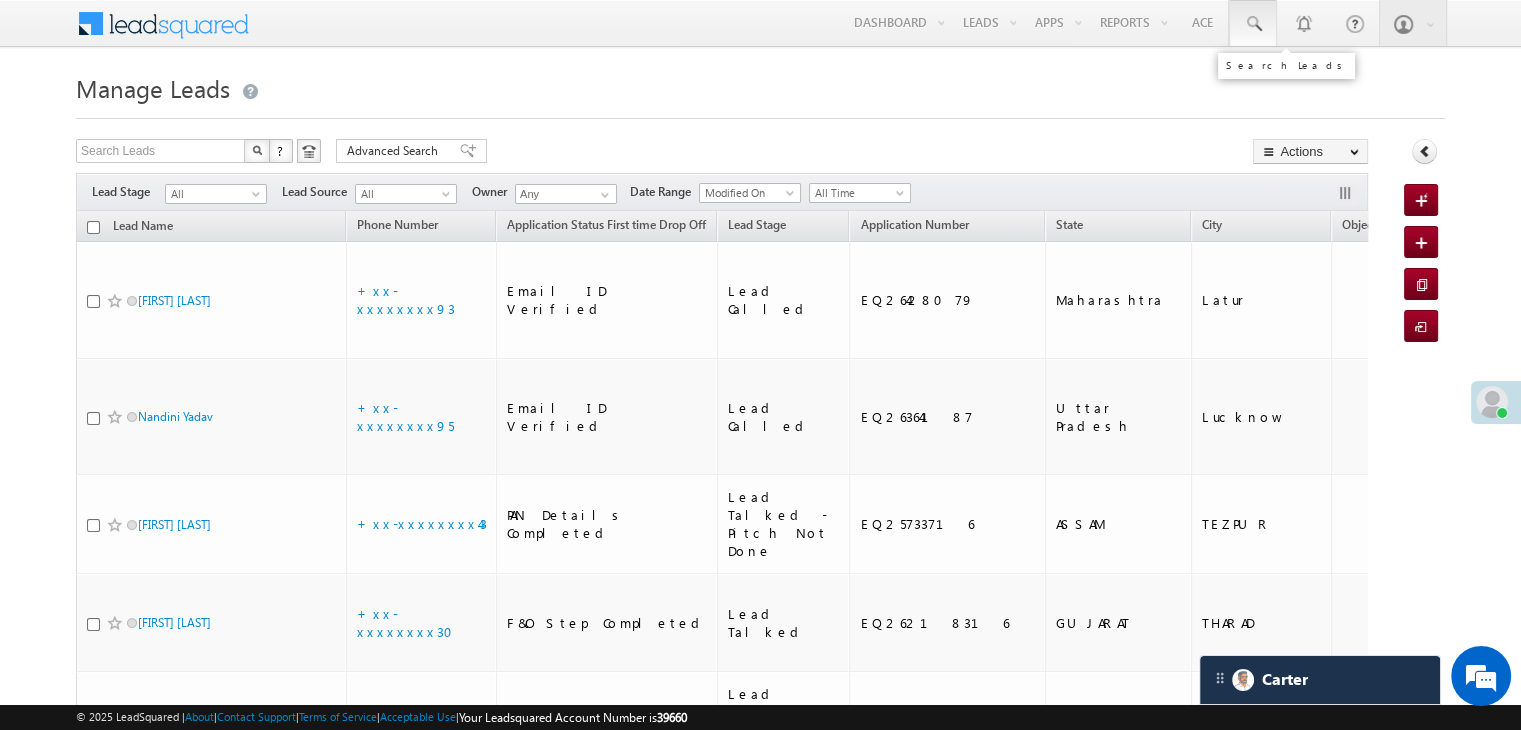 click at bounding box center [1253, 24] 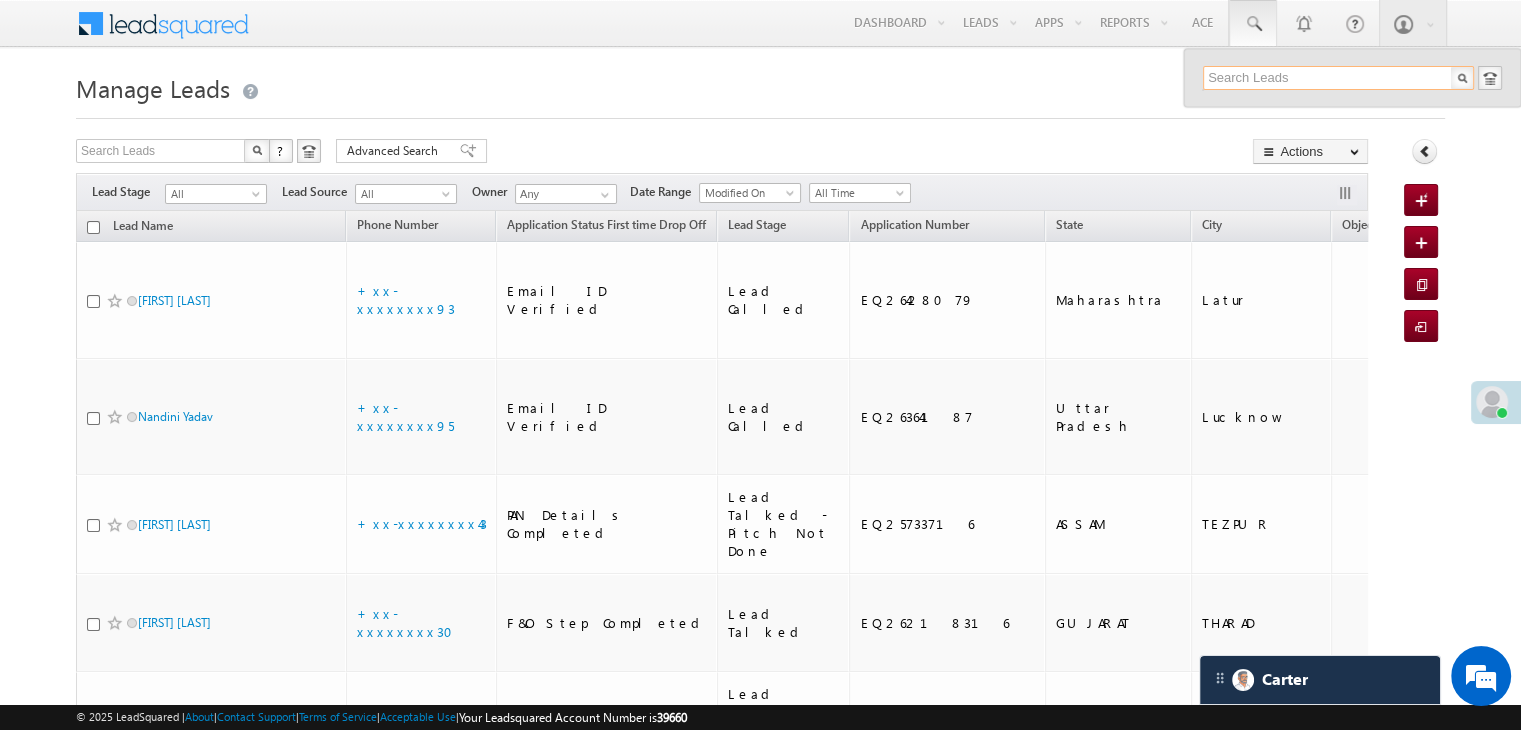 paste on "EQ25863514" 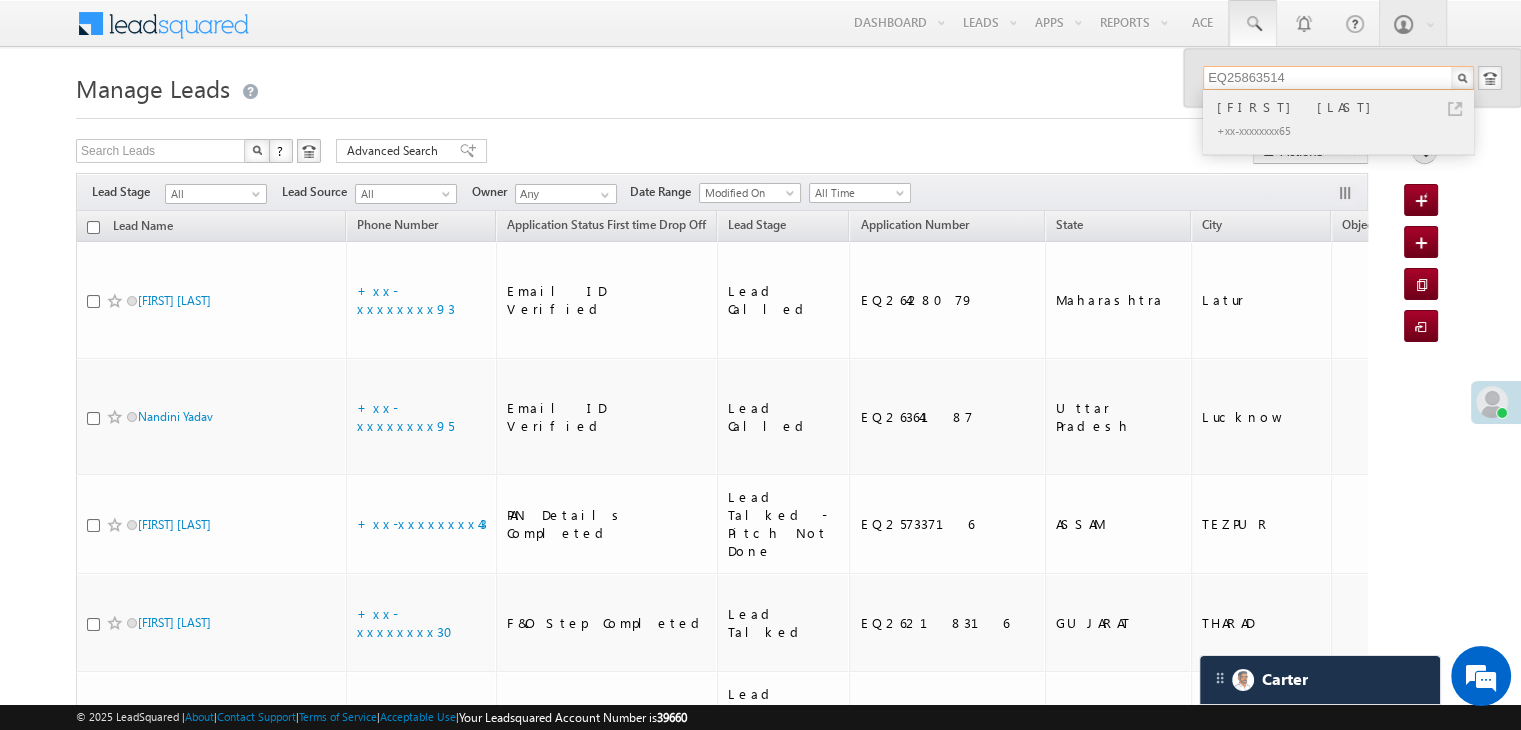 type on "EQ25863514" 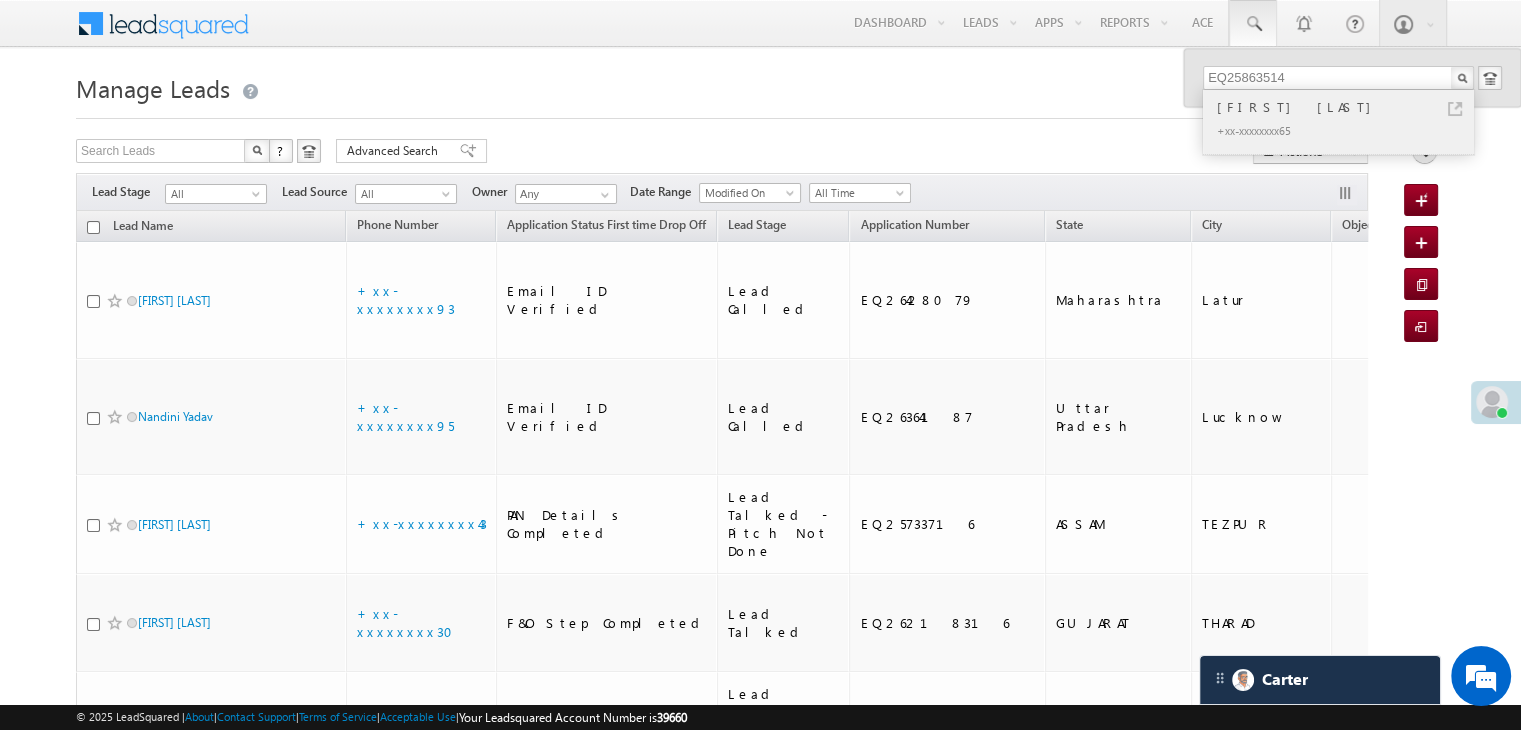 click on "Sashikanta Behera" at bounding box center (1347, 107) 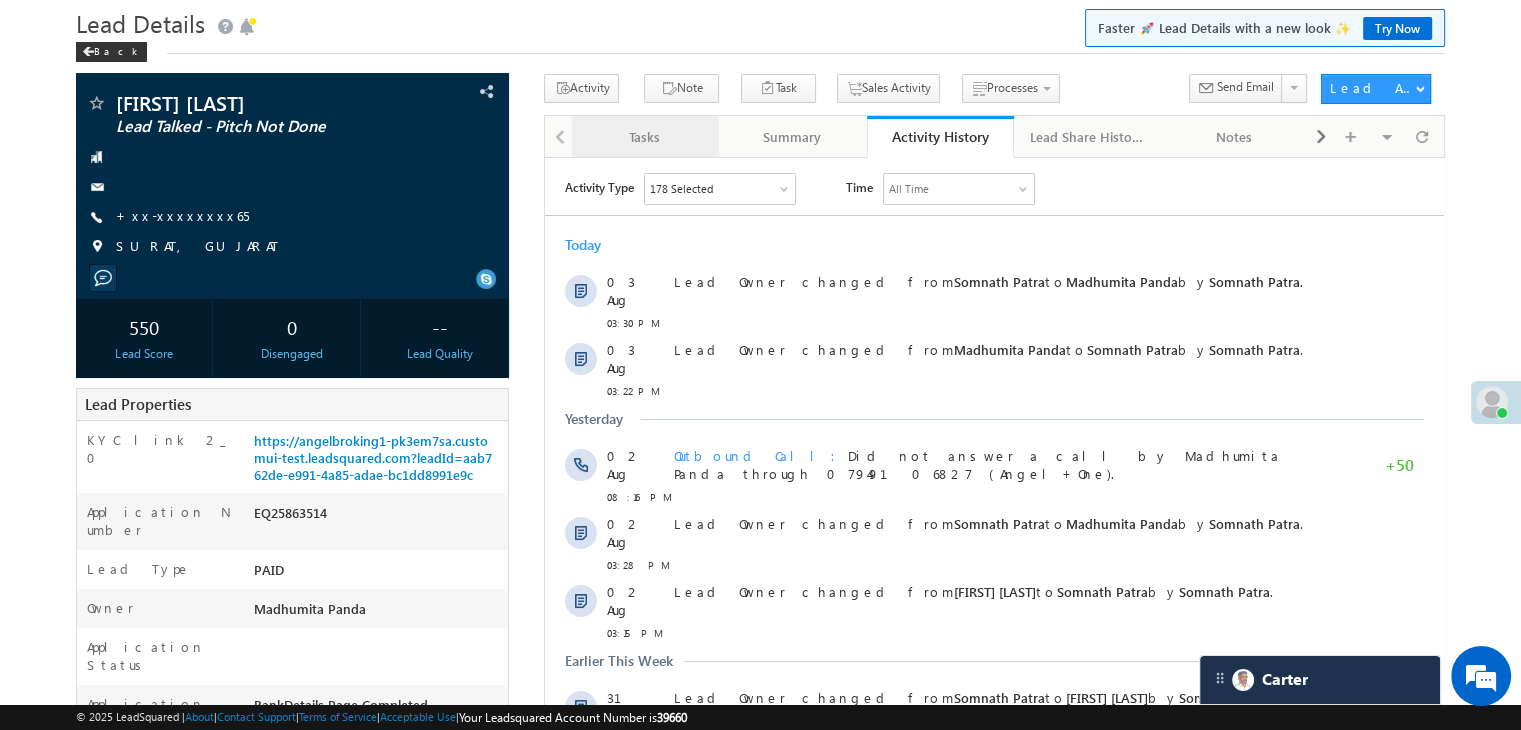 scroll, scrollTop: 100, scrollLeft: 0, axis: vertical 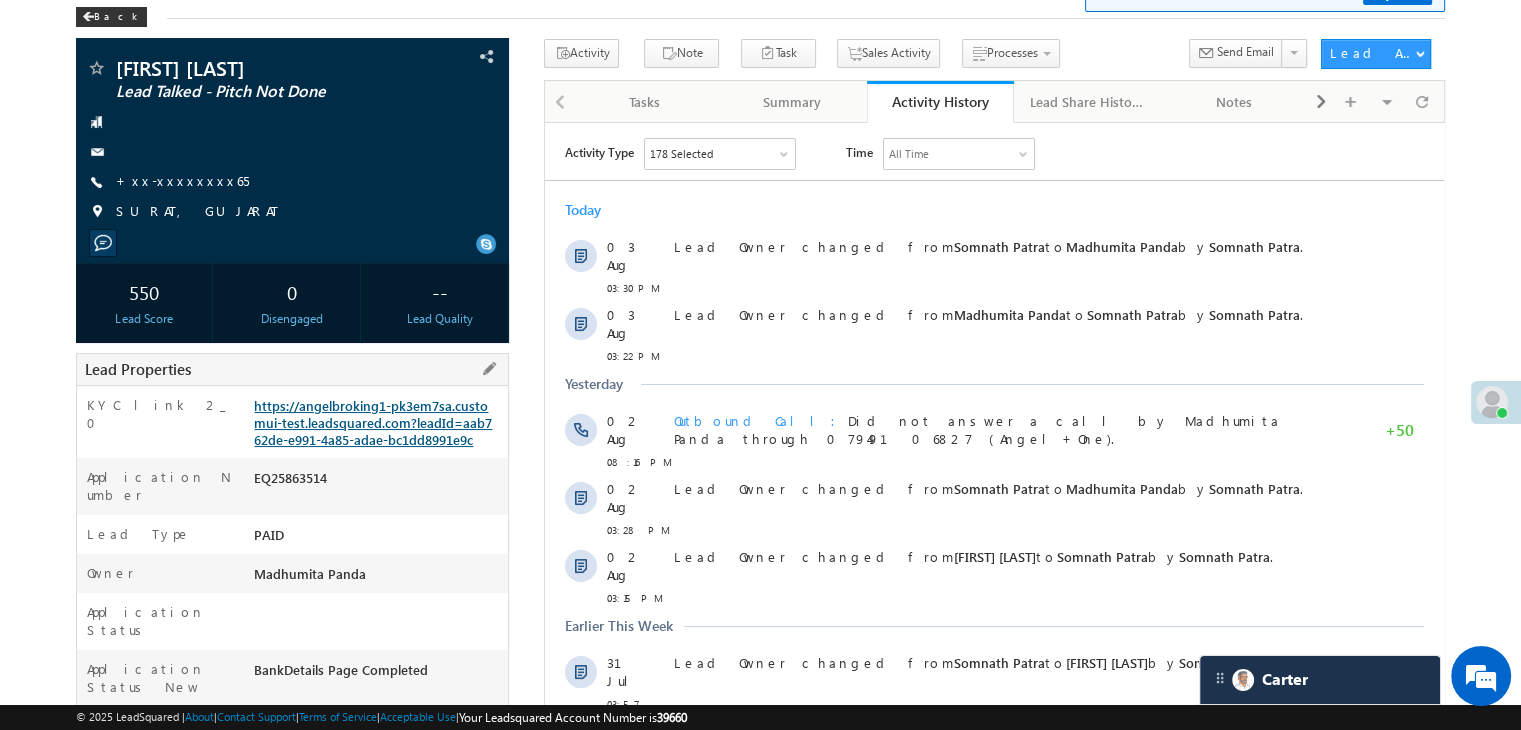 click on "https://angelbroking1-pk3em7sa.customui-test.leadsquared.com?leadId=aab762de-e991-4a85-adae-bc1dd8991e9c" at bounding box center (373, 422) 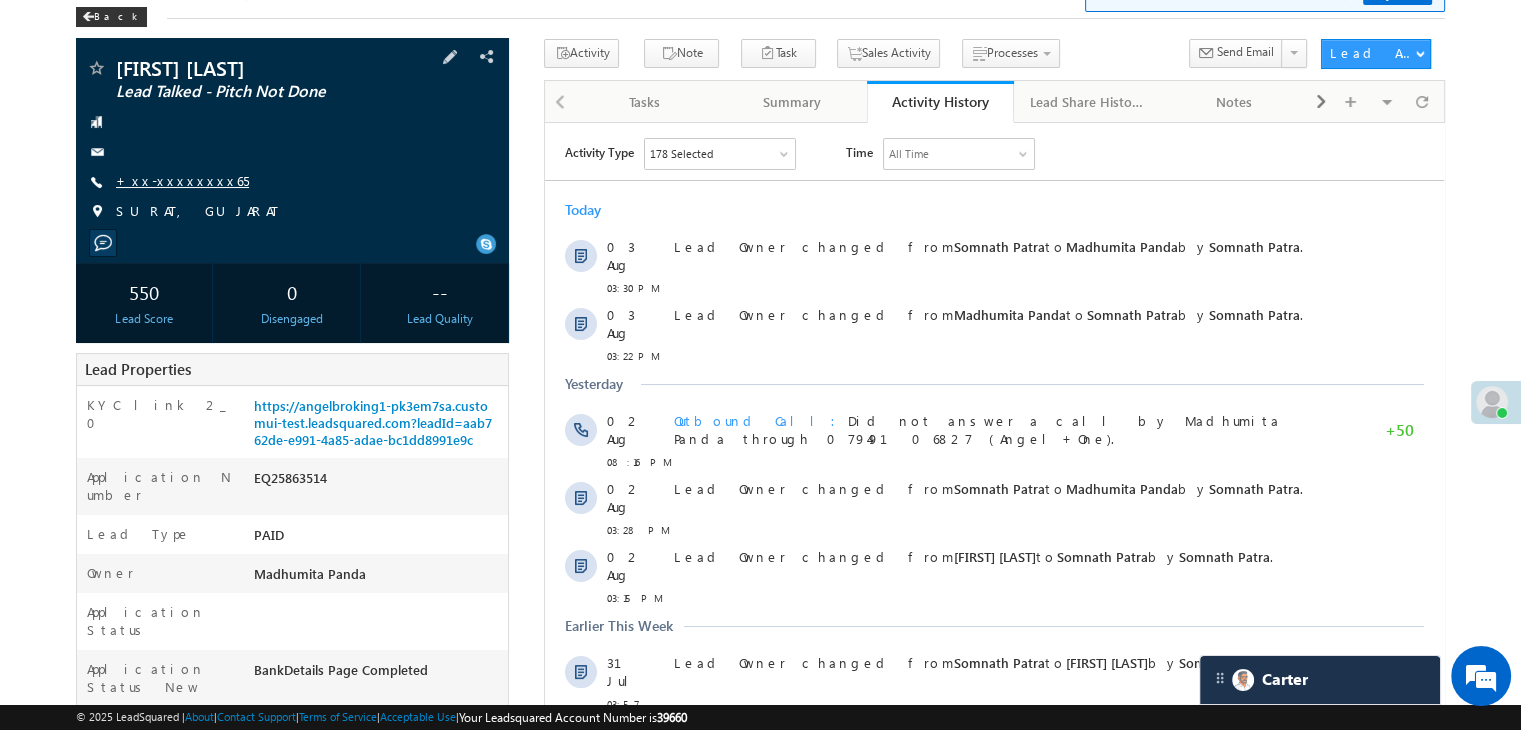 click on "+xx-xxxxxxxx65" at bounding box center [182, 180] 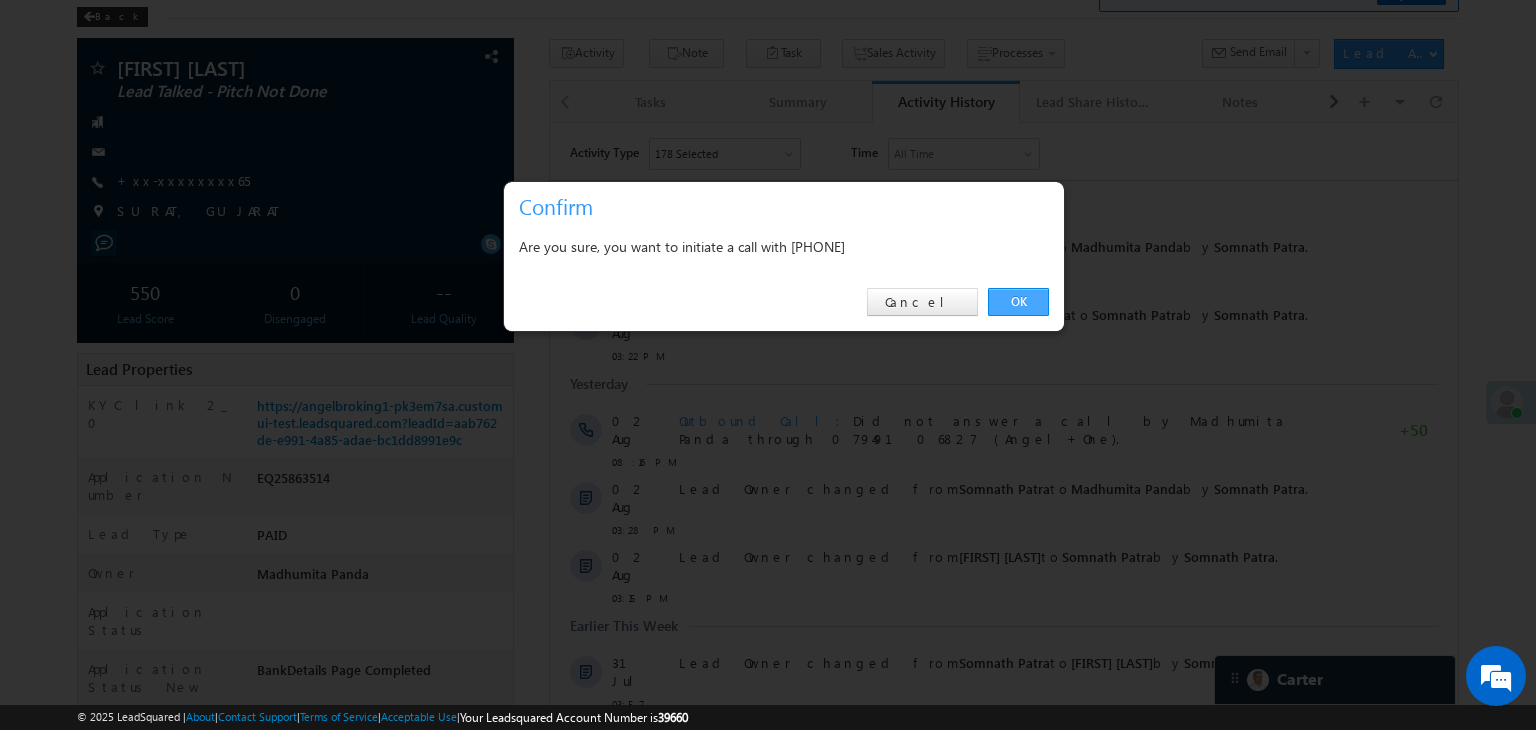 click on "OK" at bounding box center [1018, 302] 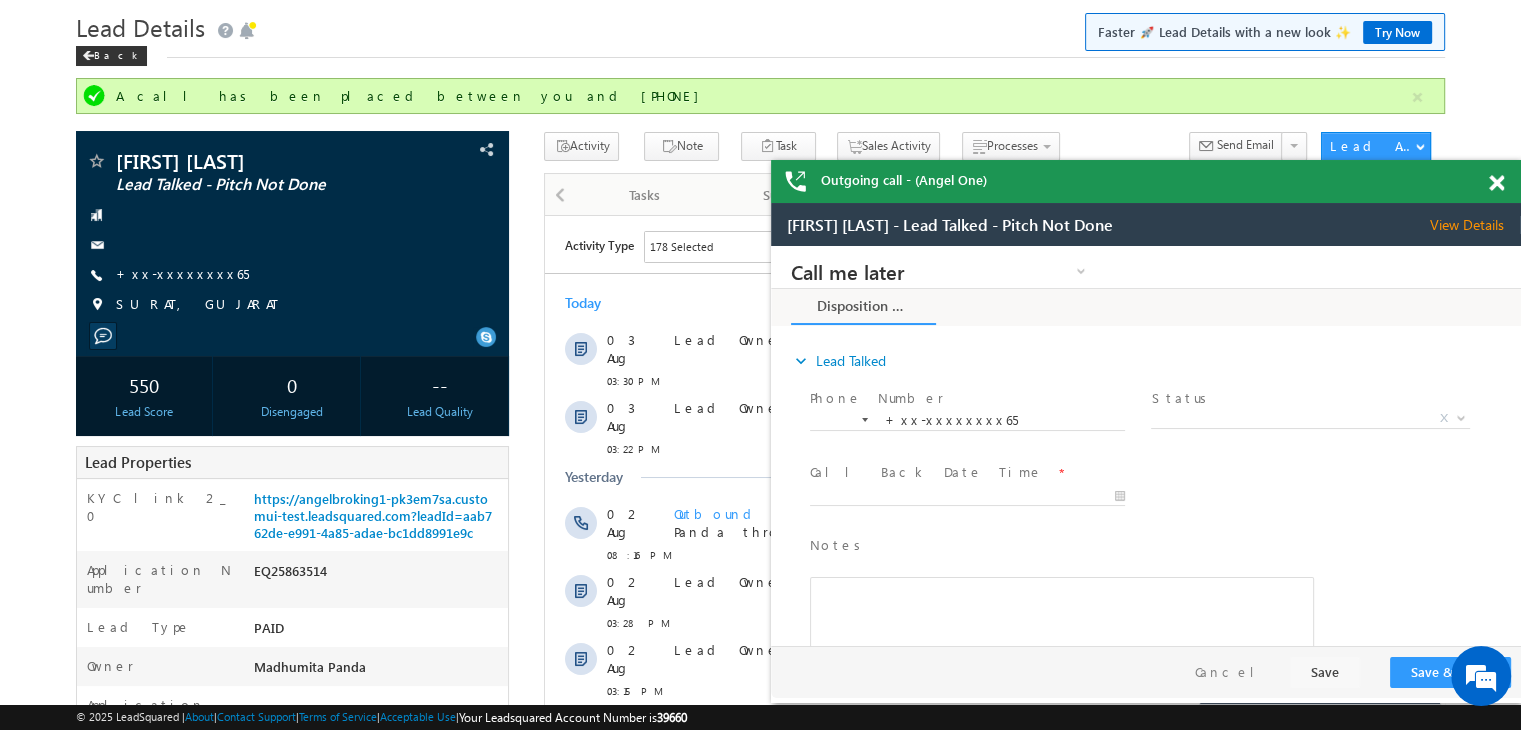 scroll, scrollTop: 0, scrollLeft: 0, axis: both 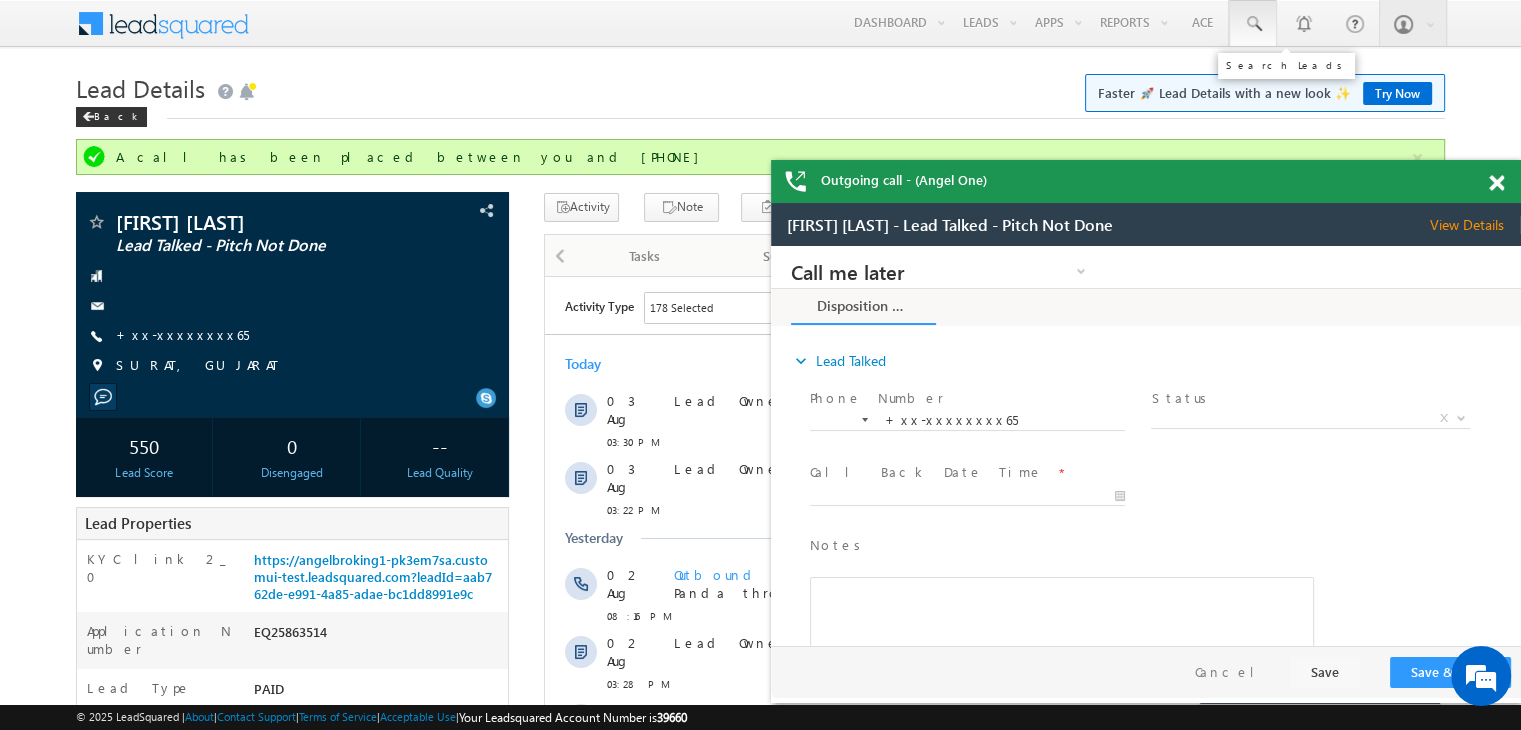 click at bounding box center [1253, 24] 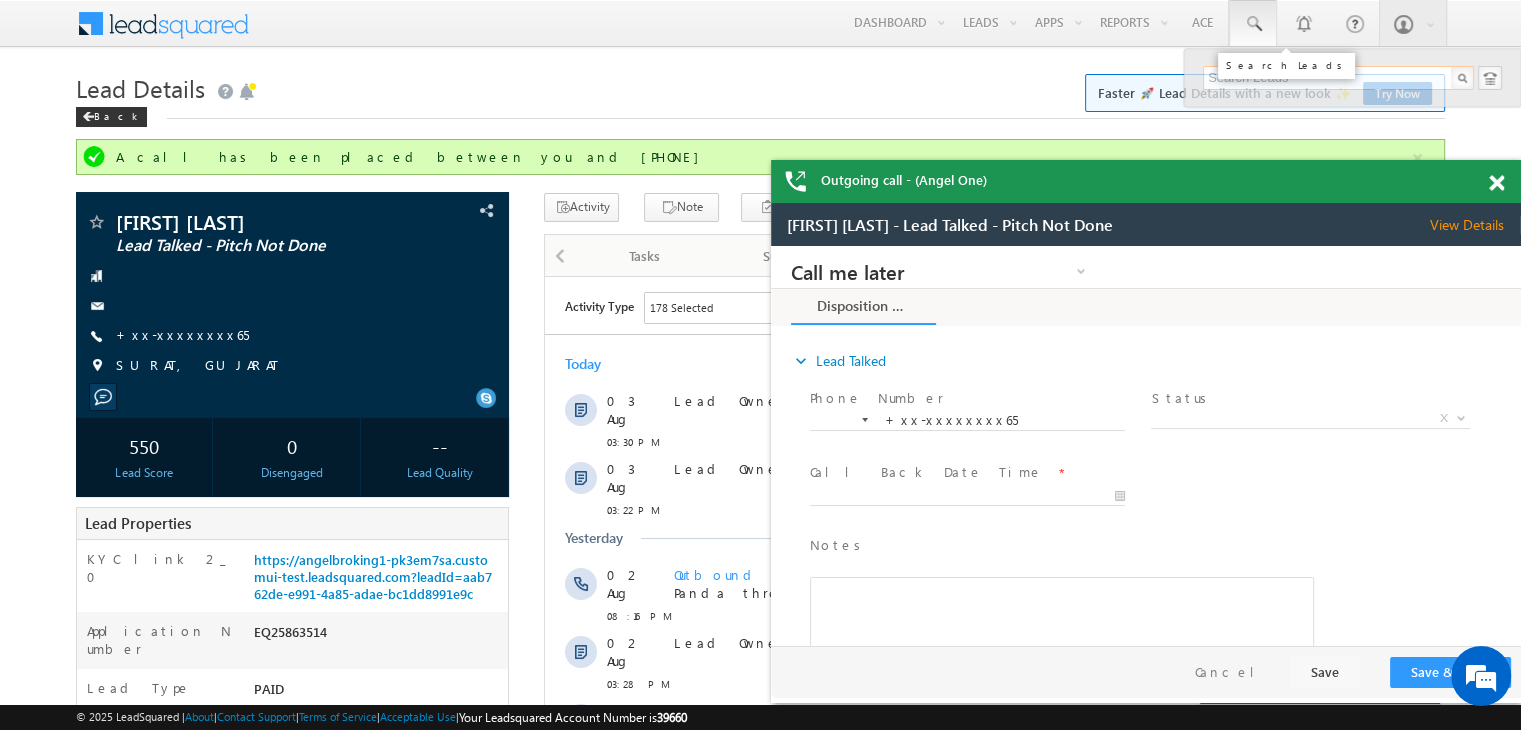paste on "EQ18279457" 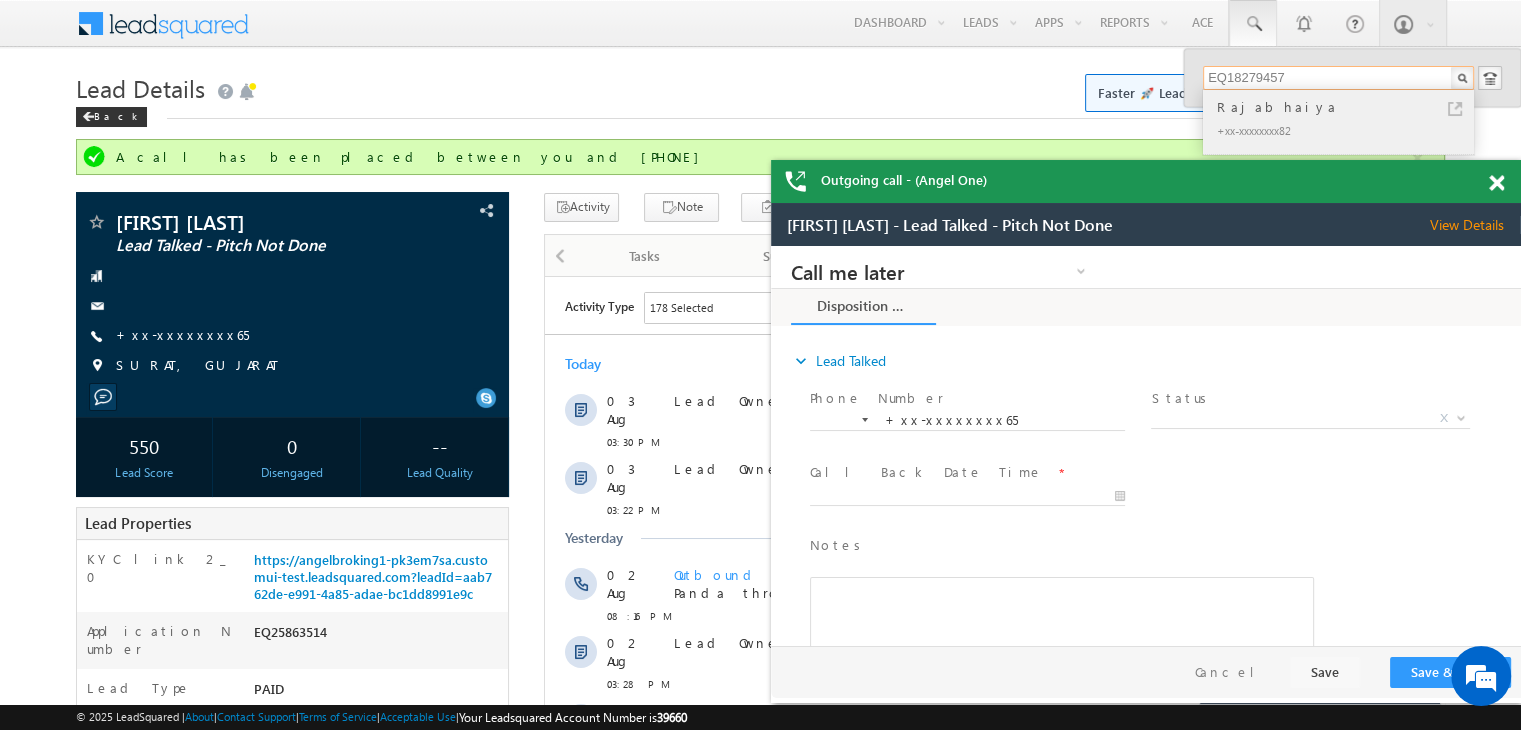 type on "EQ18279457" 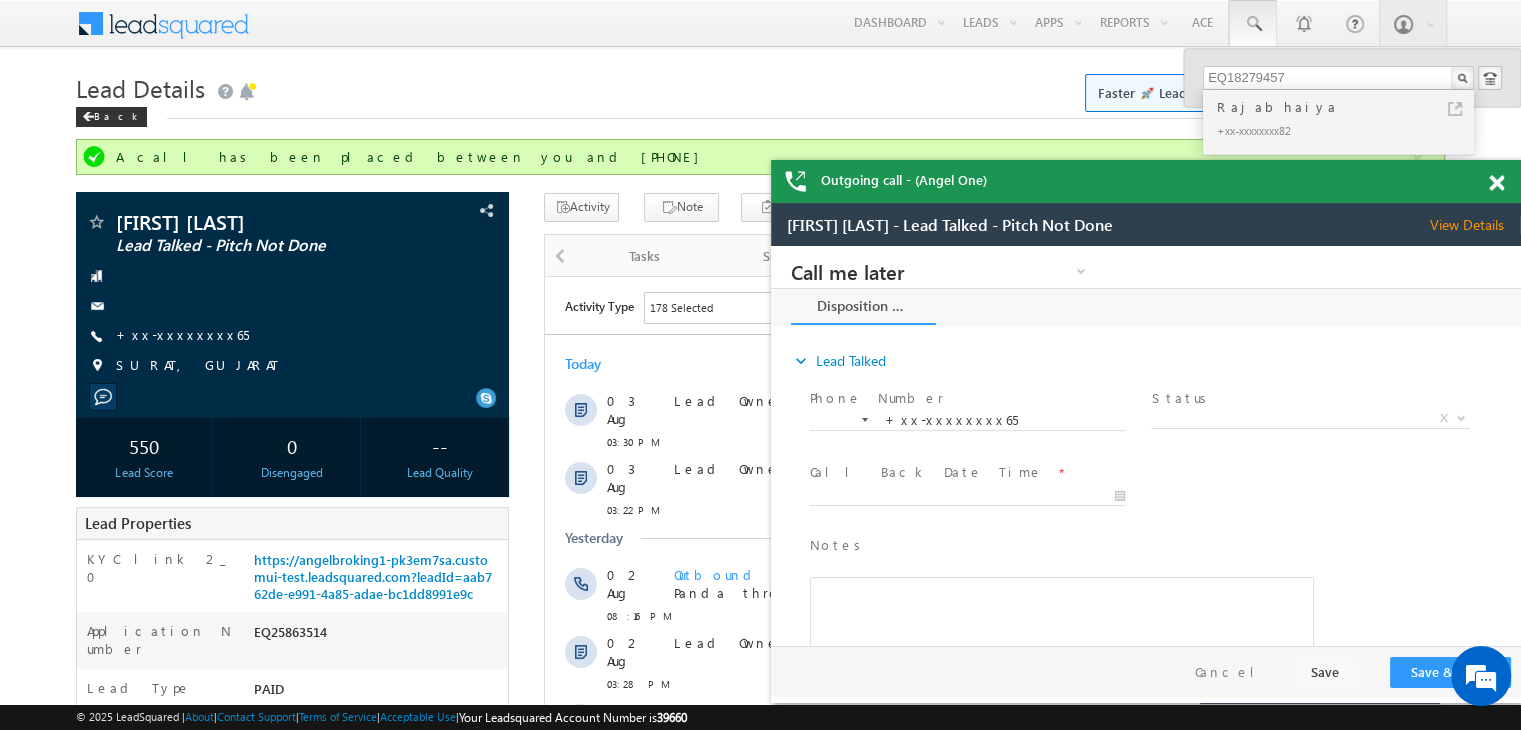drag, startPoint x: 1259, startPoint y: 111, endPoint x: 1181, endPoint y: 95, distance: 79.624115 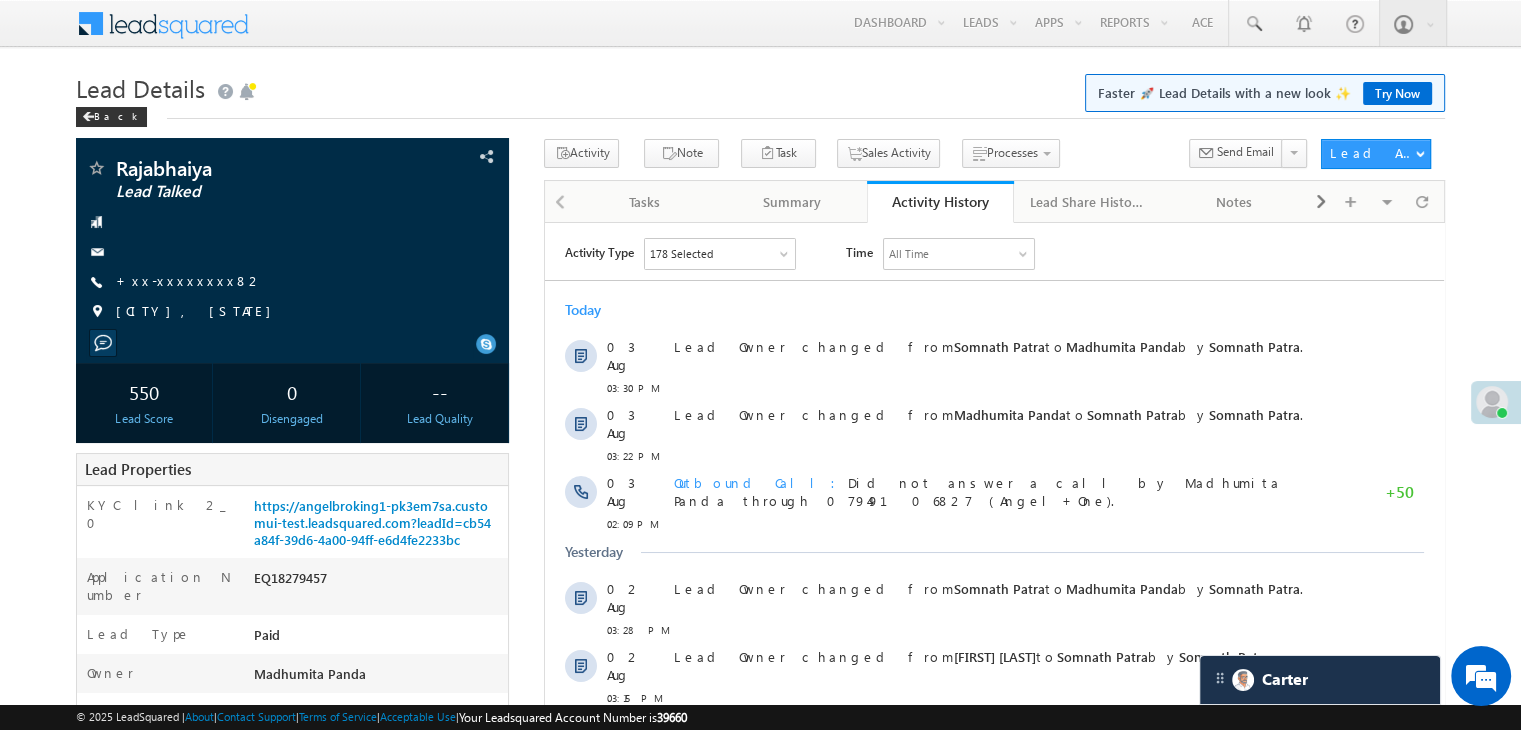 scroll, scrollTop: 0, scrollLeft: 0, axis: both 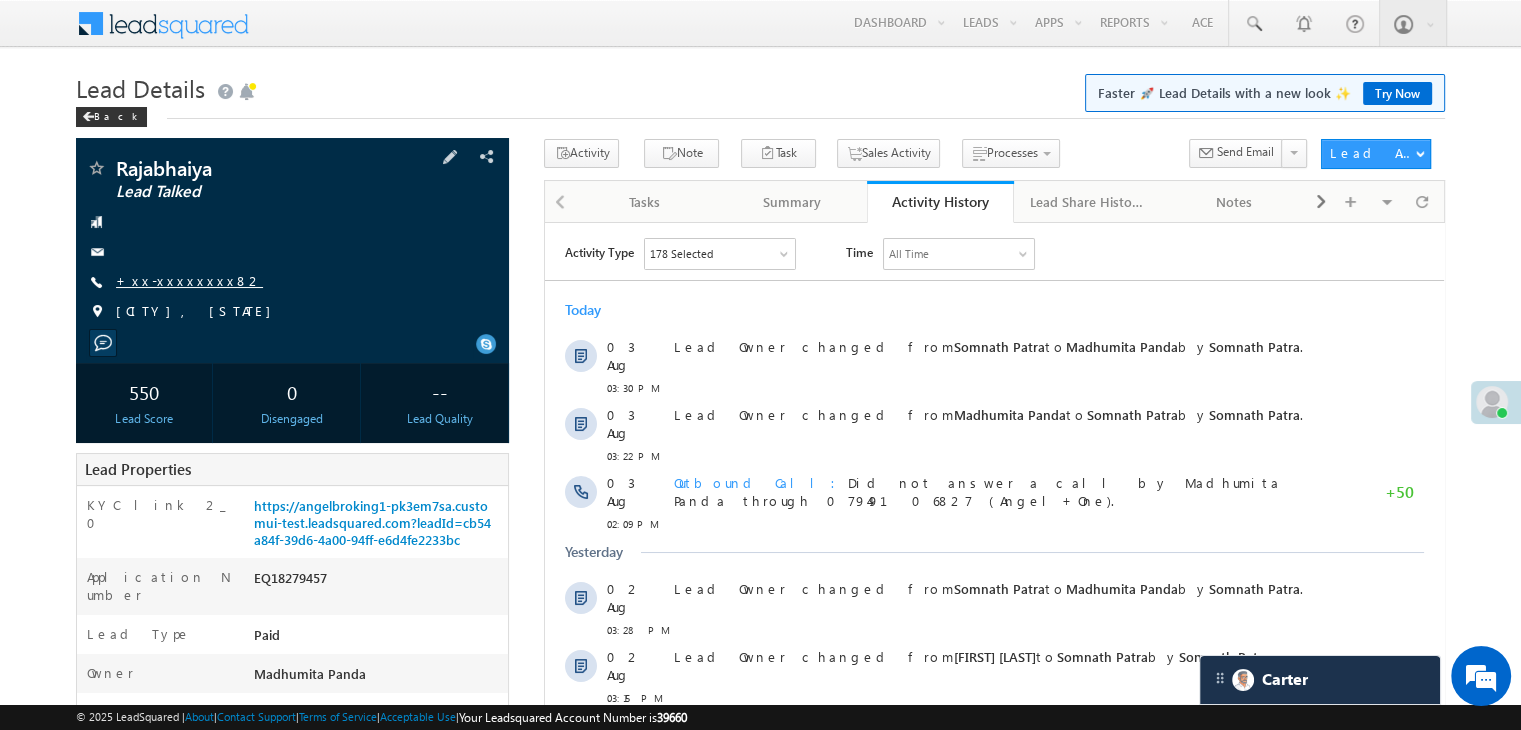 click on "+xx-xxxxxxxx82" at bounding box center (189, 280) 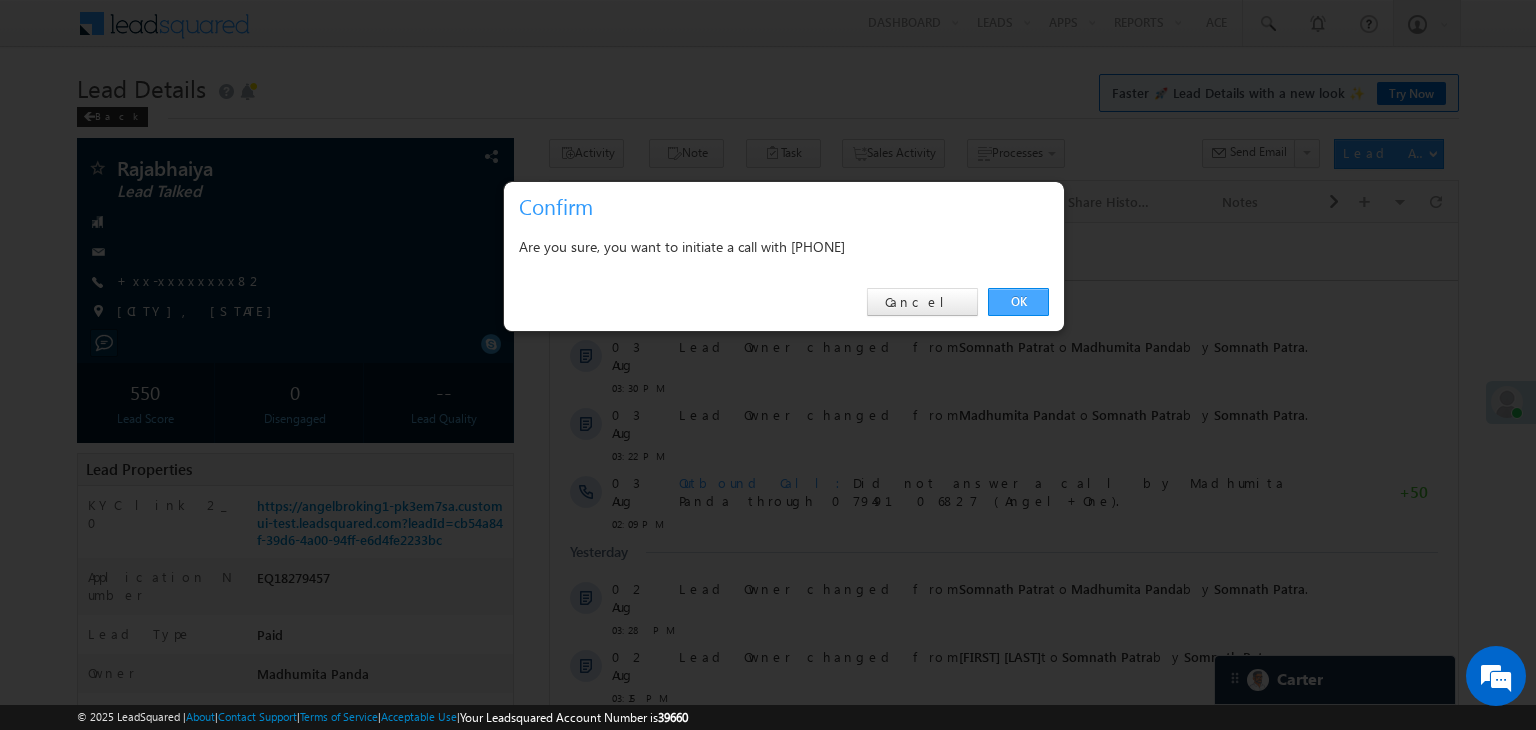 click on "OK" at bounding box center (1018, 302) 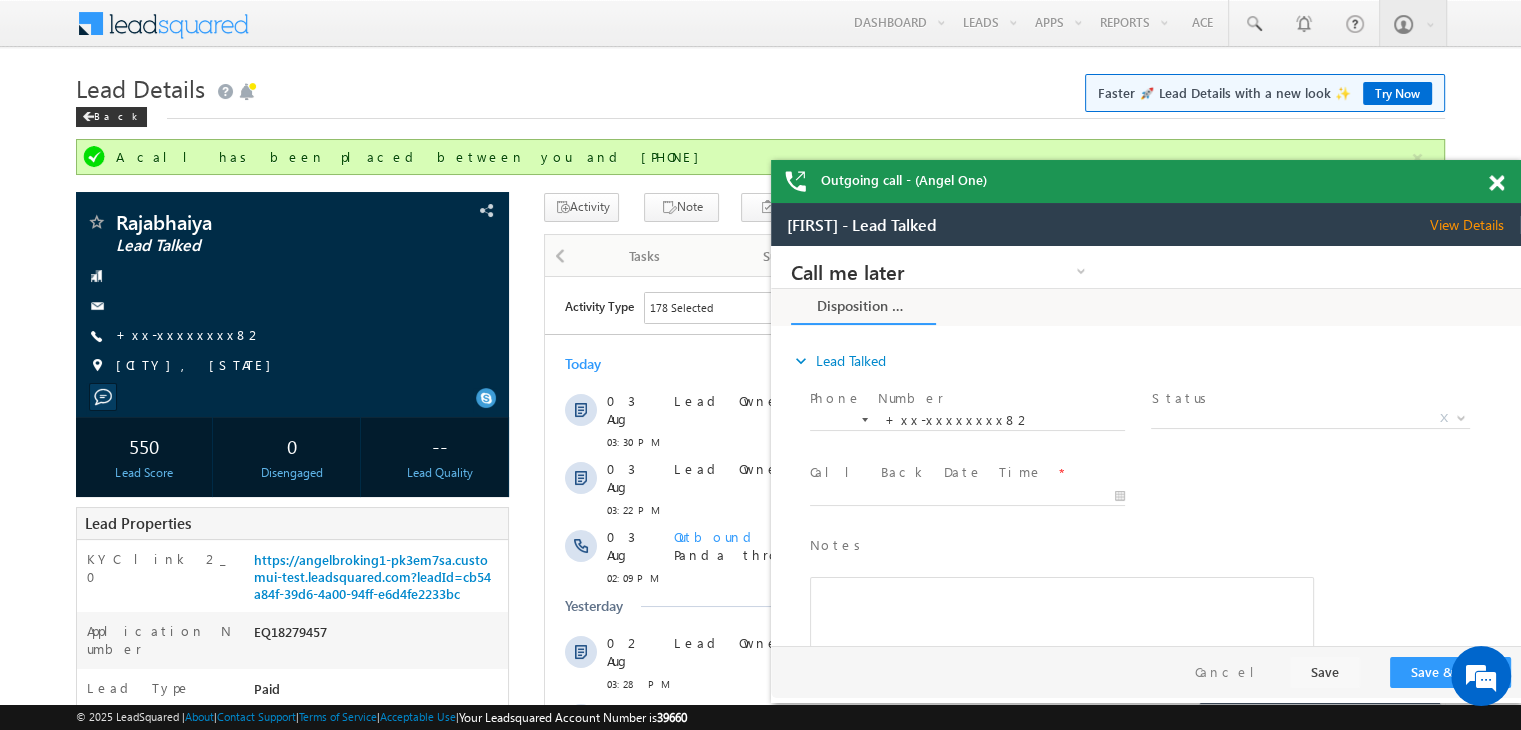 scroll, scrollTop: 0, scrollLeft: 0, axis: both 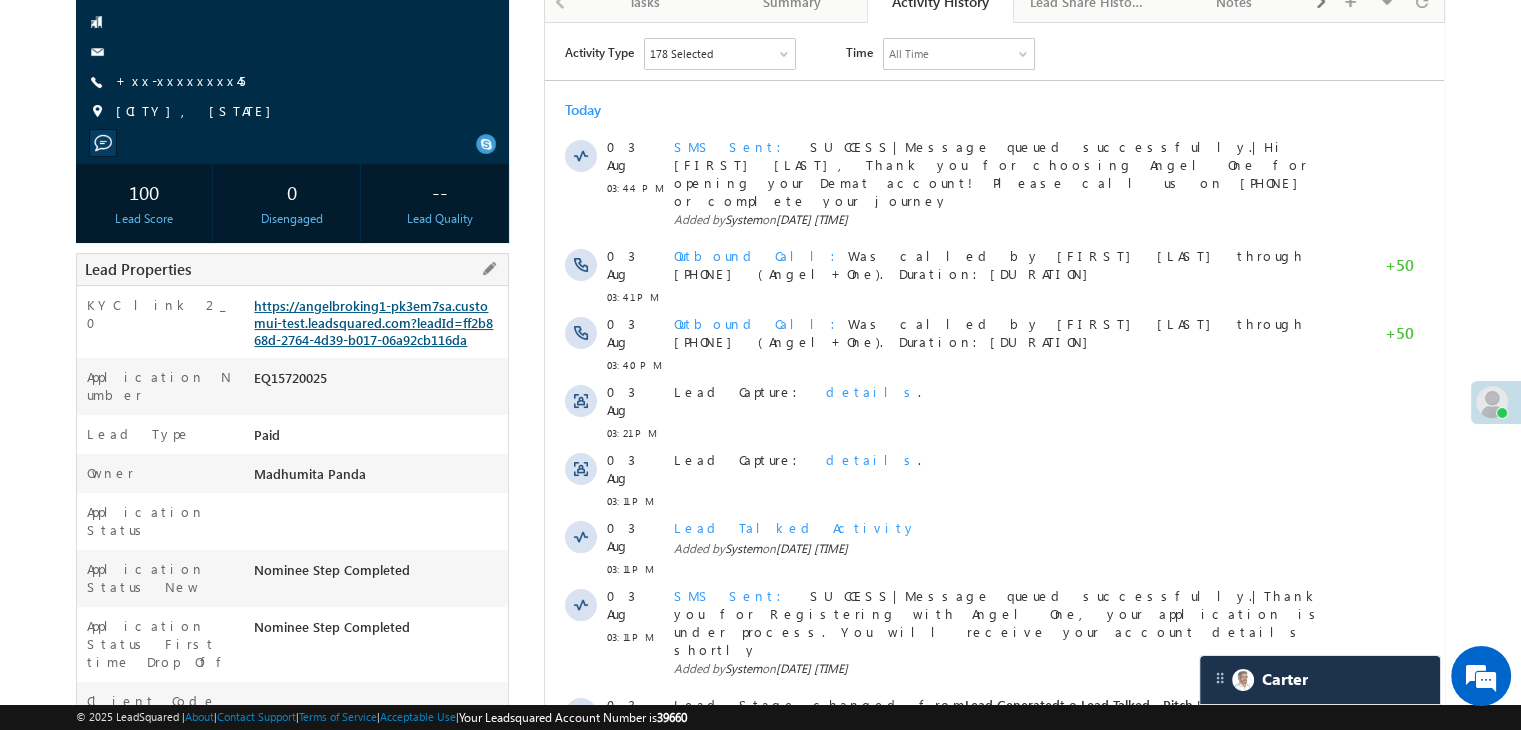 click on "https://angelbroking1-pk3em7sa.customui-test.leadsquared.com?leadId=ff2b868d-2764-4d39-b017-06a92cb116da" at bounding box center [373, 322] 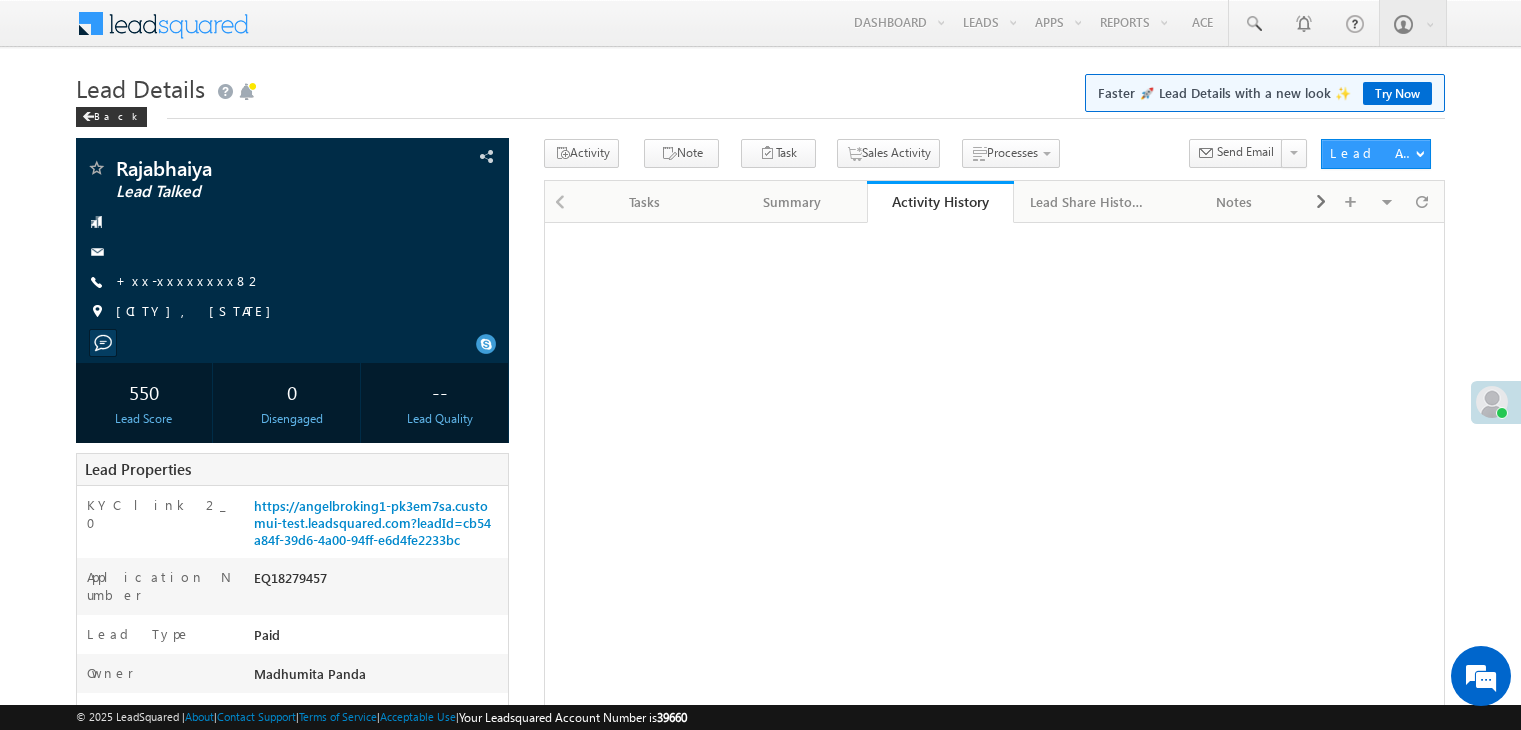 scroll, scrollTop: 0, scrollLeft: 0, axis: both 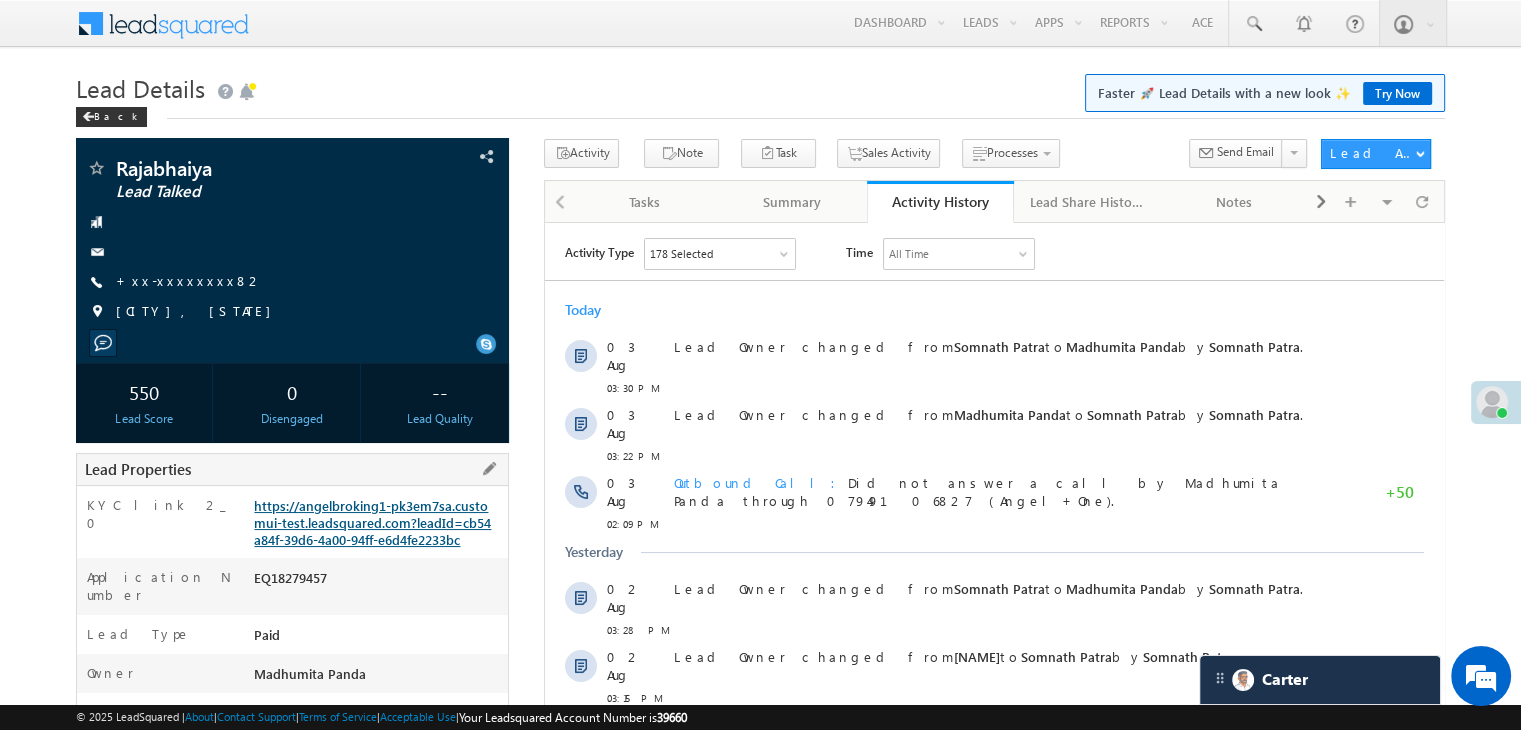 click on "https://angelbroking1-pk3em7sa.customui-test.leadsquared.com?leadId=cb54a84f-39d6-4a00-94ff-e6d4fe2233bc" at bounding box center [372, 522] 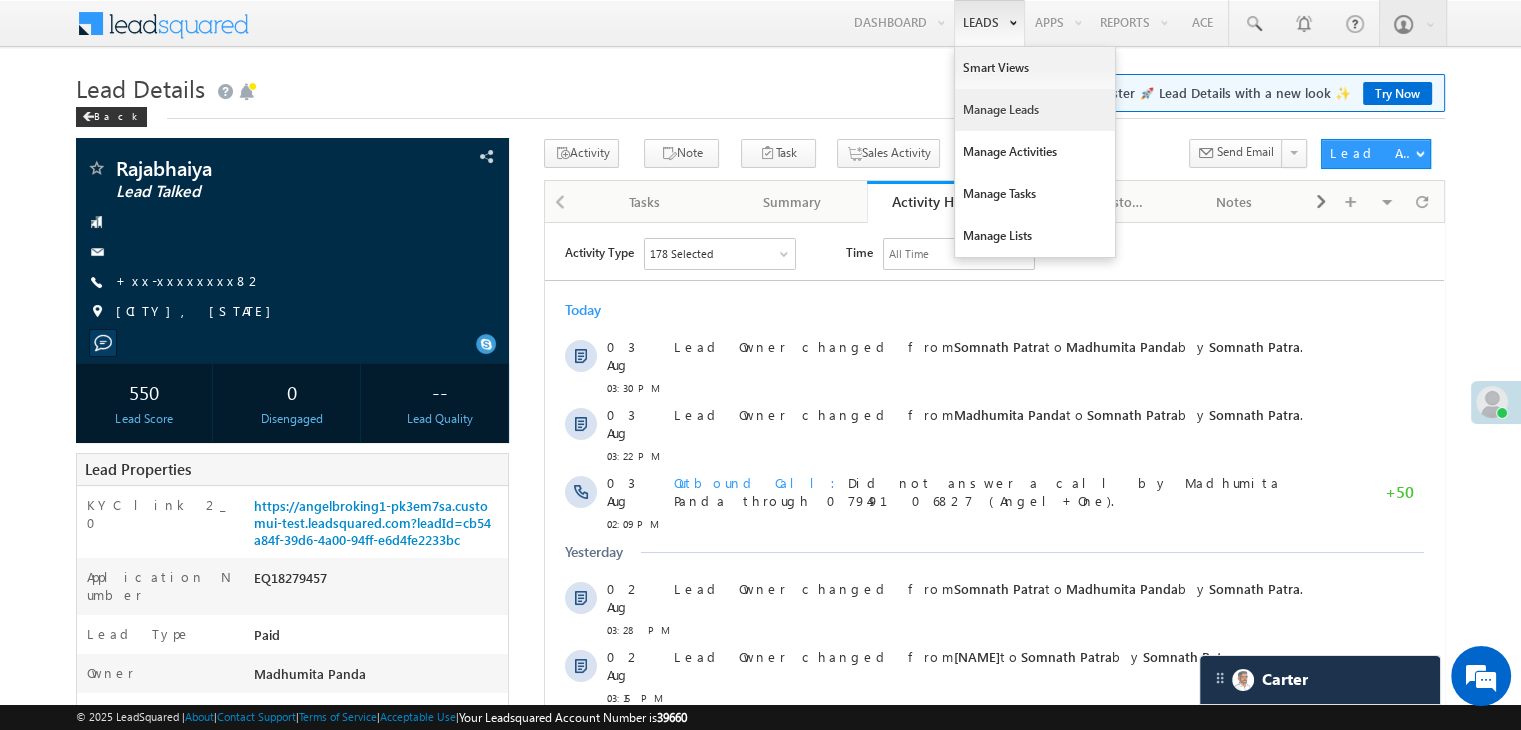 click on "Manage Leads" at bounding box center [1035, 110] 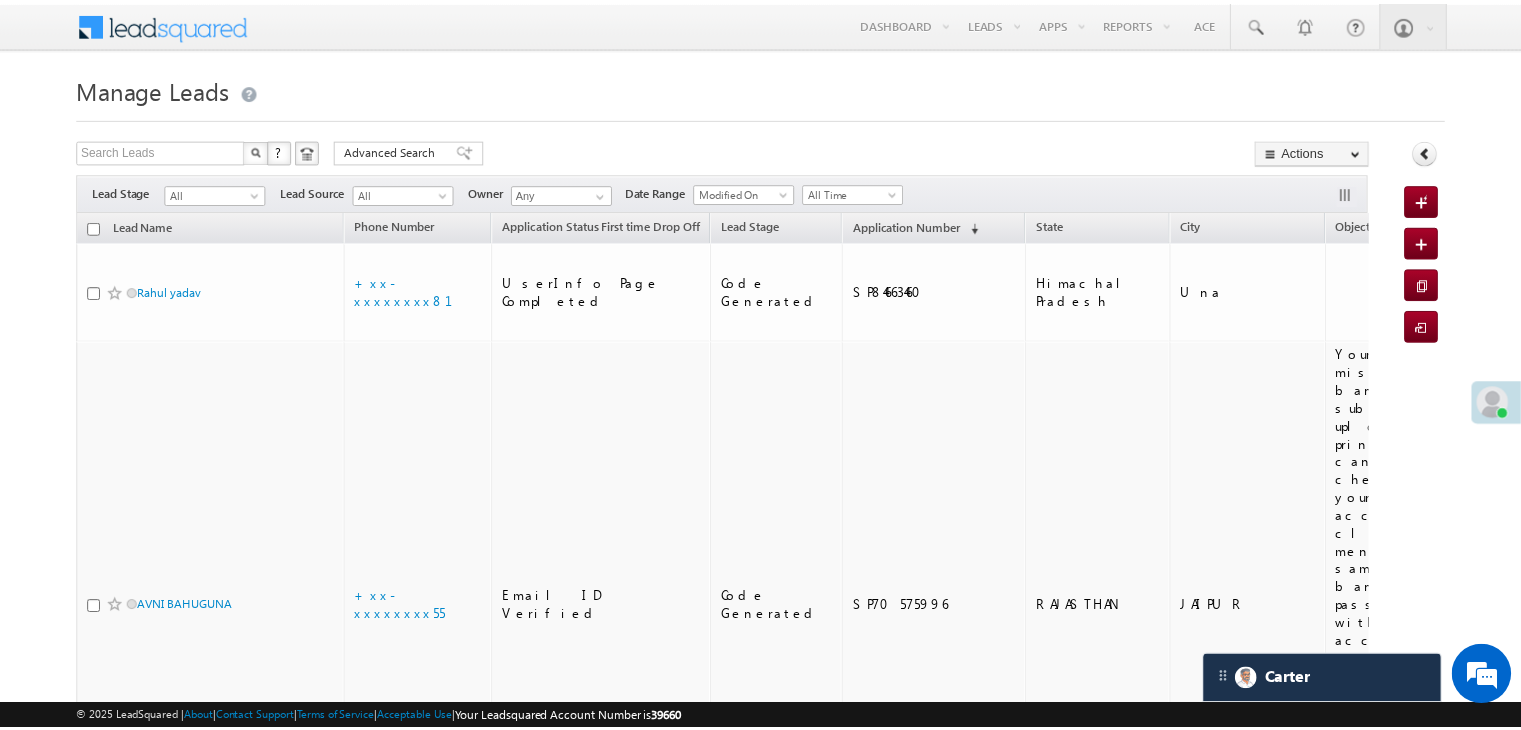 scroll, scrollTop: 0, scrollLeft: 0, axis: both 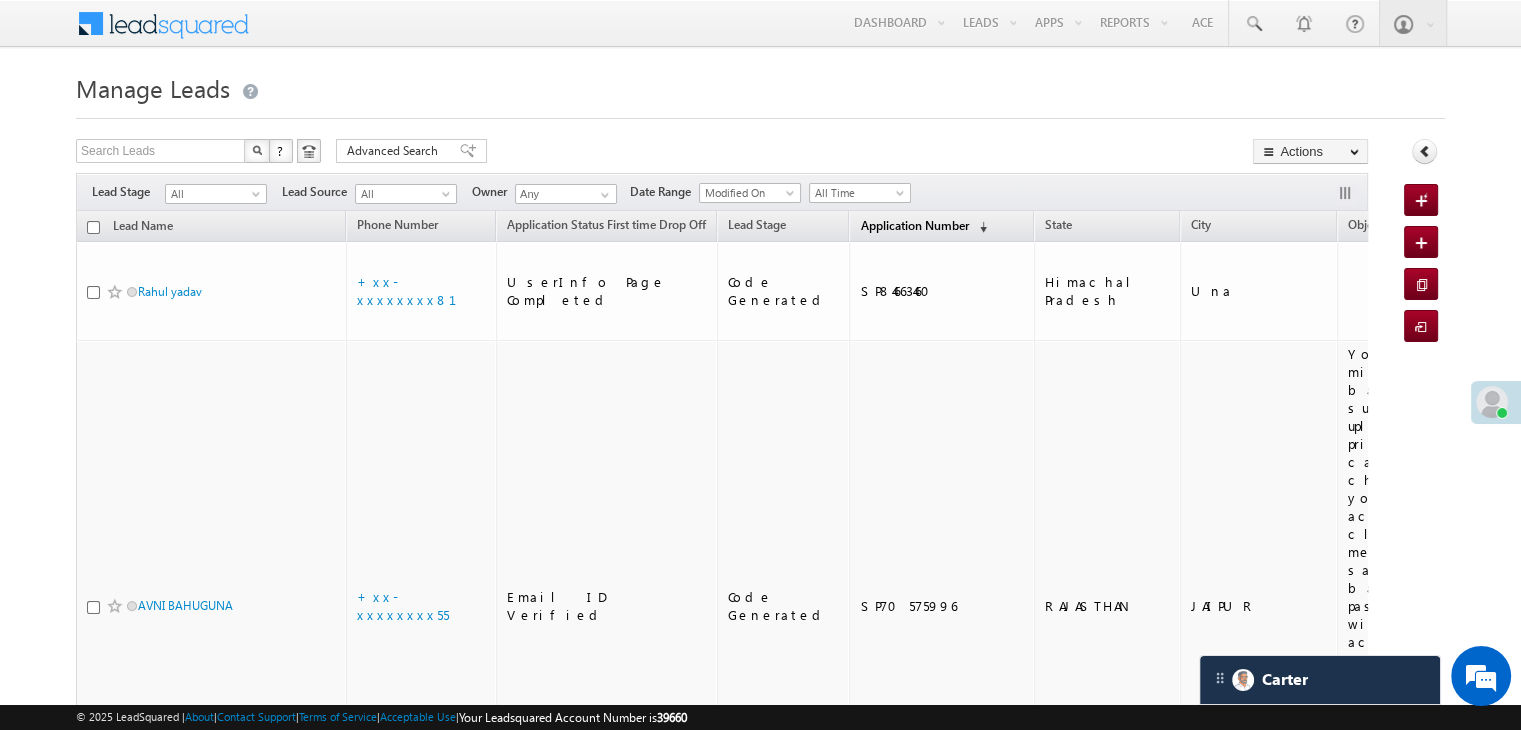 click on "Application Number" at bounding box center [914, 225] 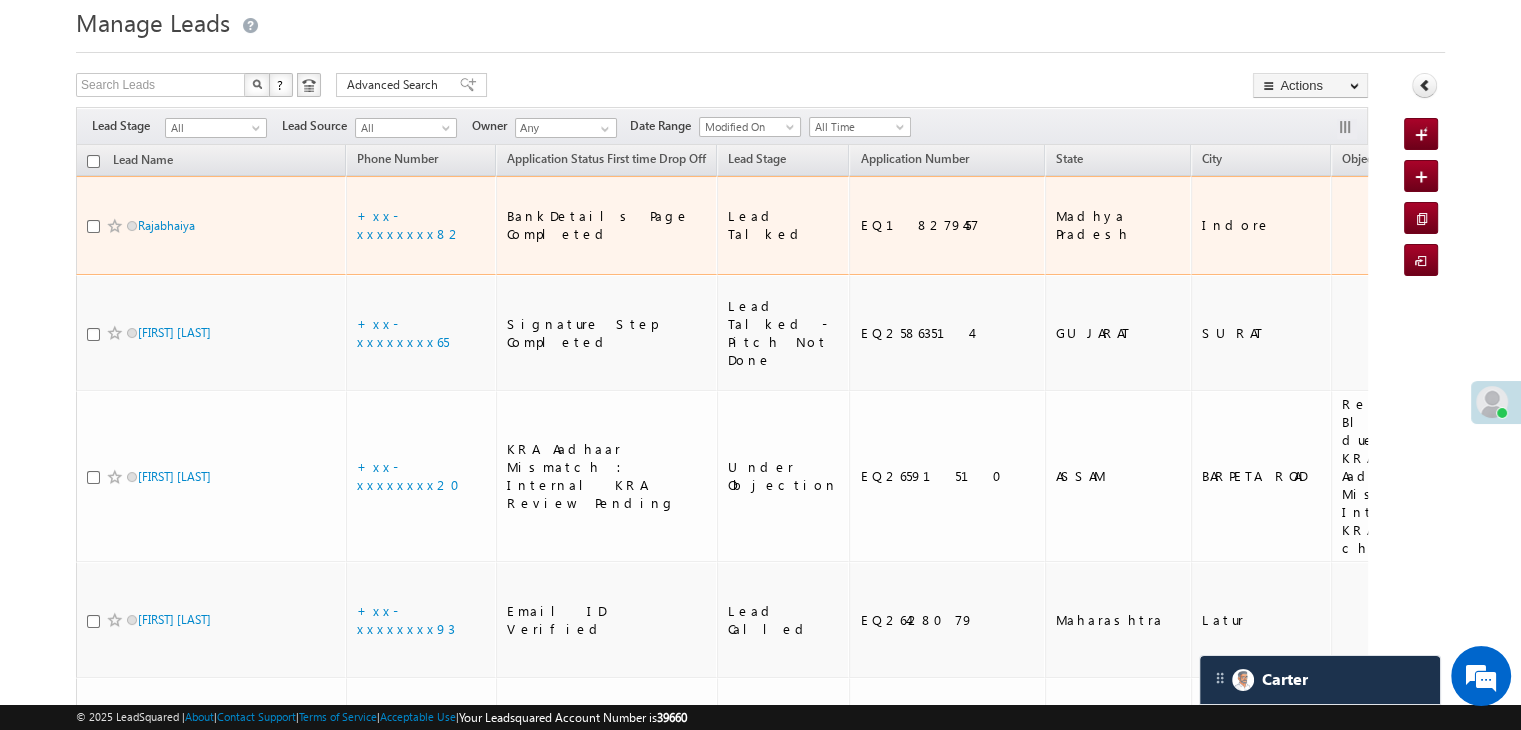 scroll, scrollTop: 100, scrollLeft: 0, axis: vertical 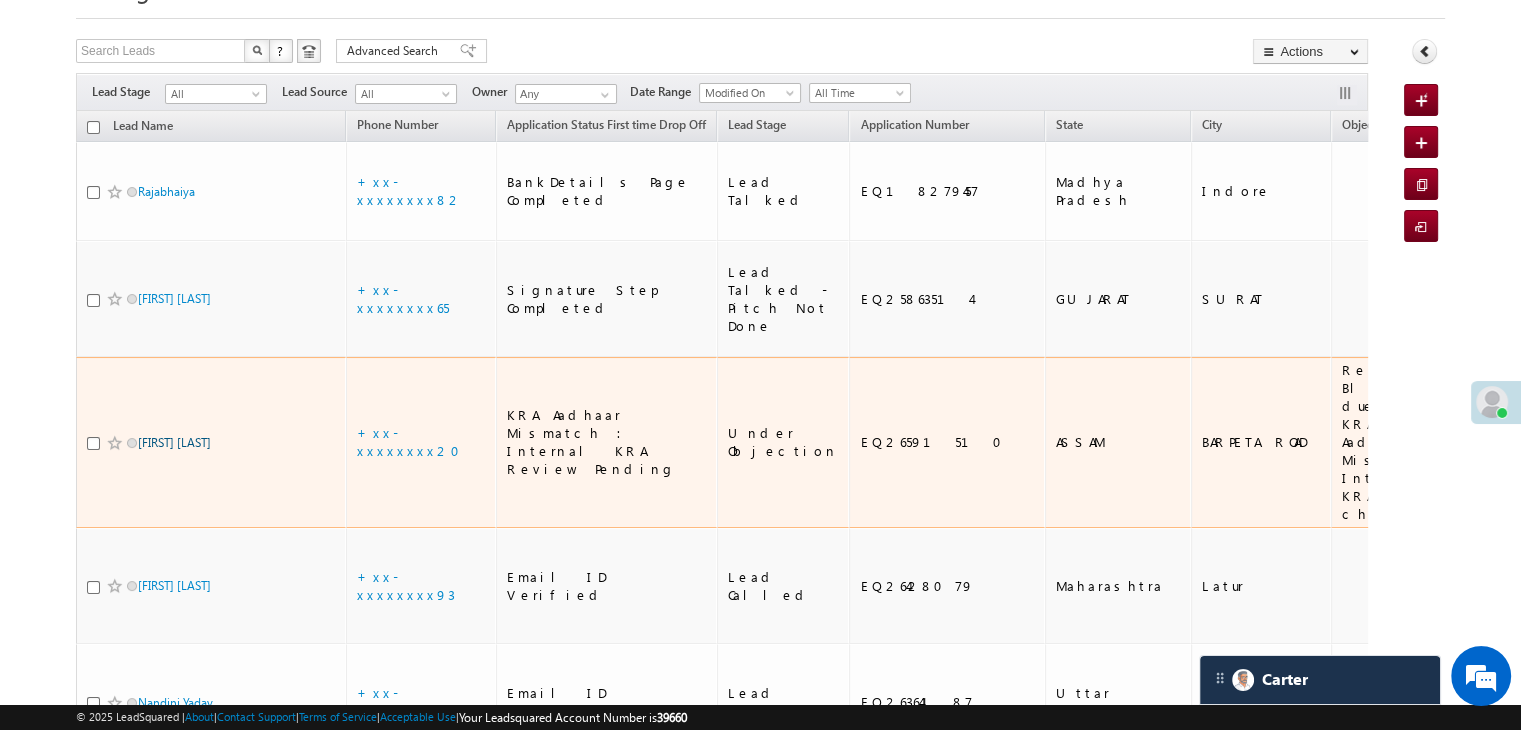 click on "Najrul Islam" at bounding box center [174, 442] 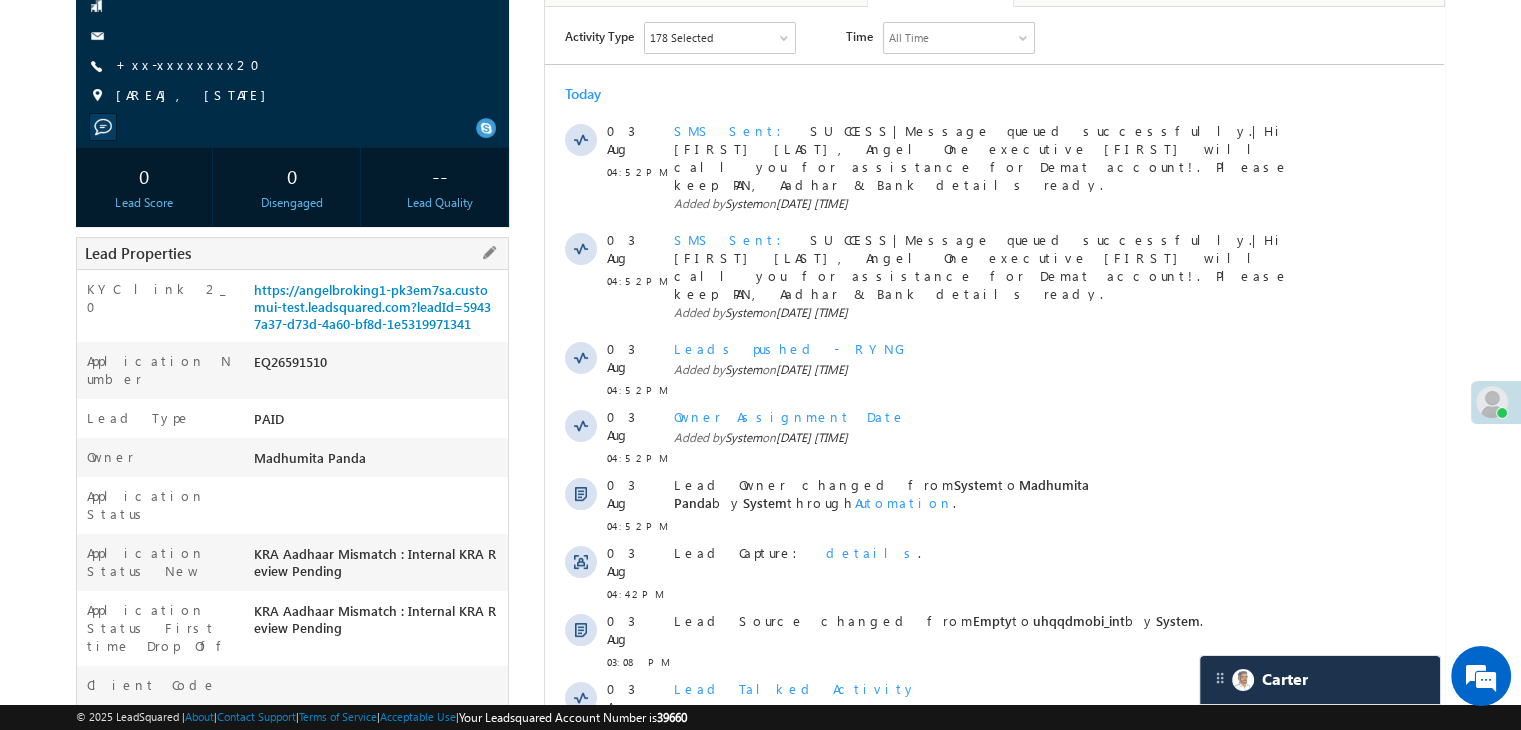 scroll, scrollTop: 100, scrollLeft: 0, axis: vertical 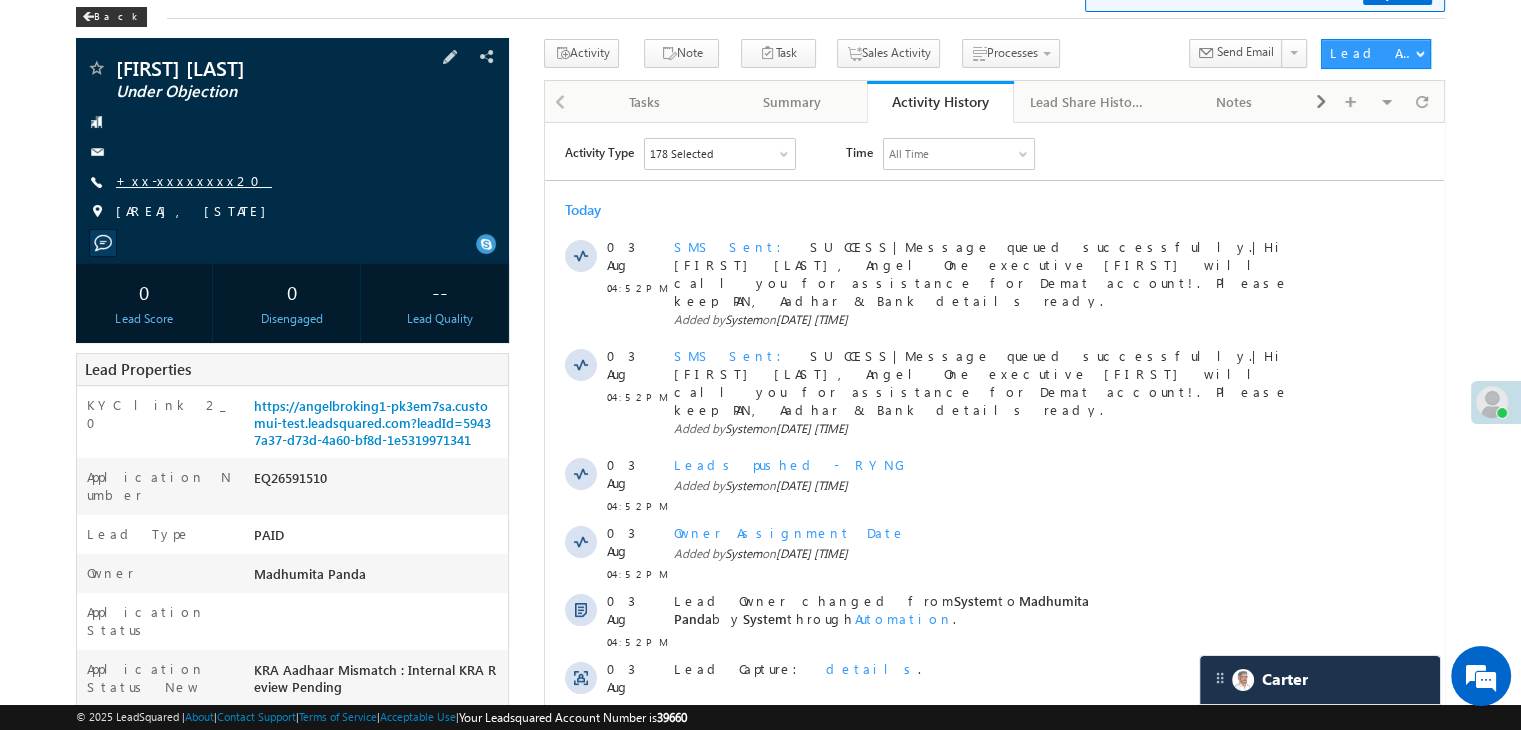 click on "+xx-xxxxxxxx20" at bounding box center [194, 180] 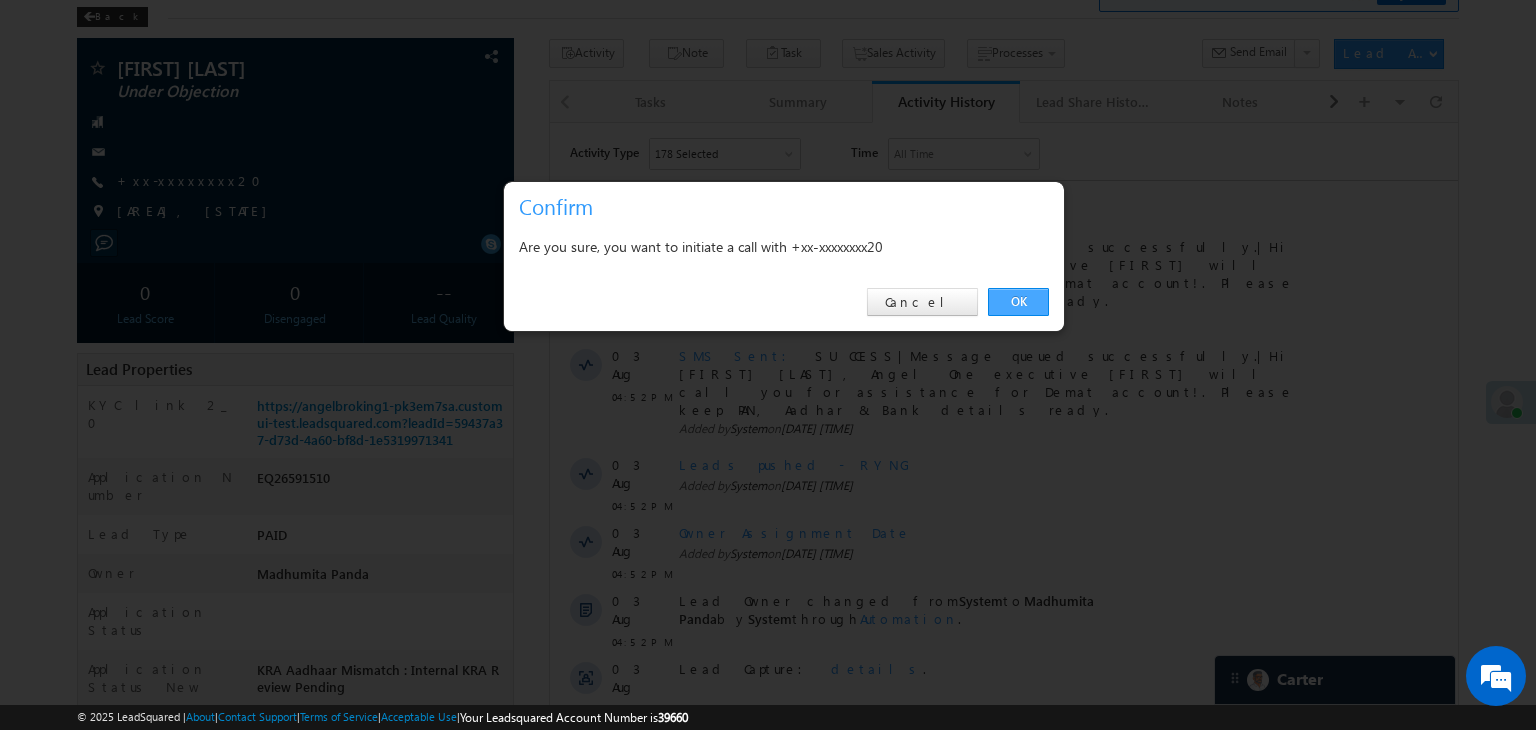 click on "OK" at bounding box center [1018, 302] 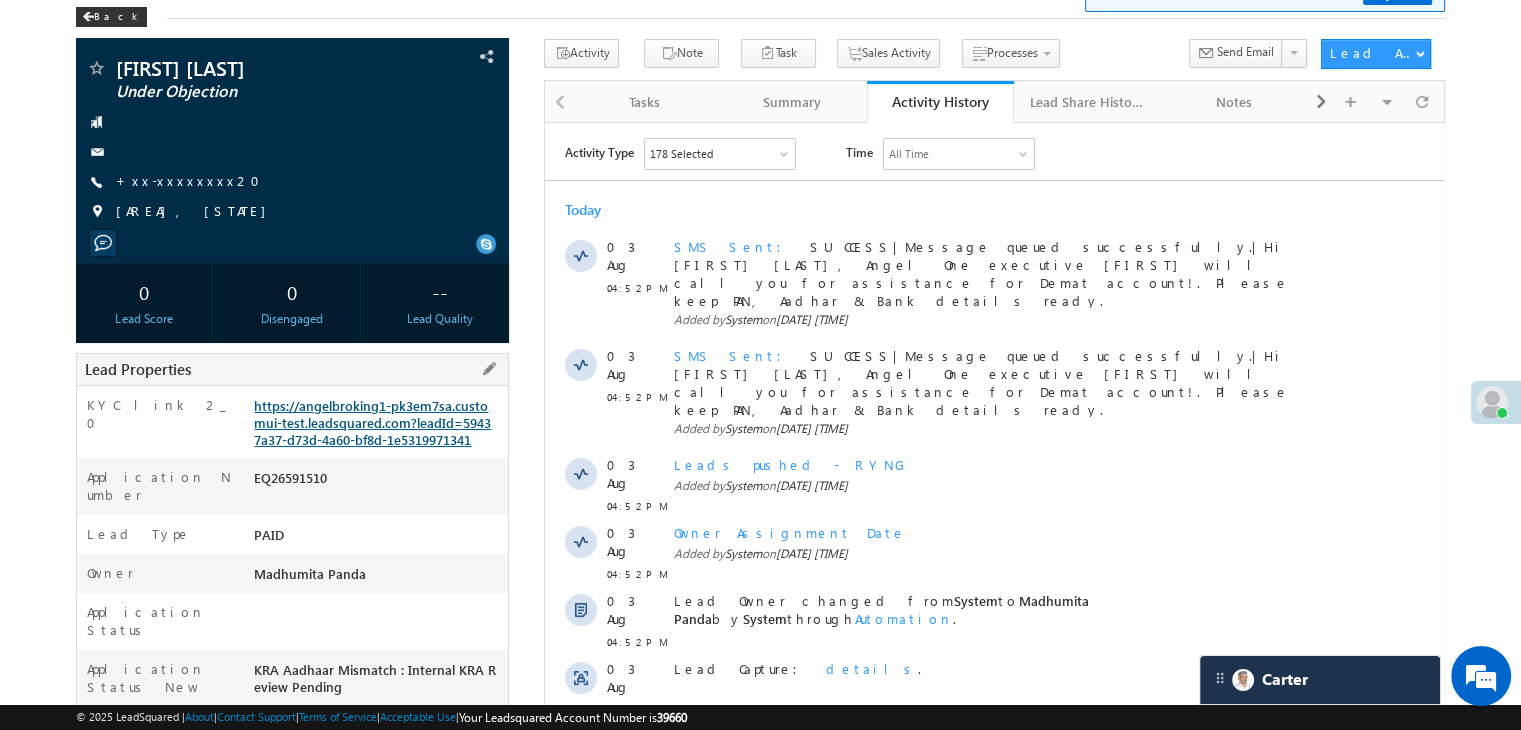 click on "https://angelbroking1-pk3em7sa.customui-test.leadsquared.com?leadId=59437a37-d73d-4a60-bf8d-1e5319971341" at bounding box center [372, 422] 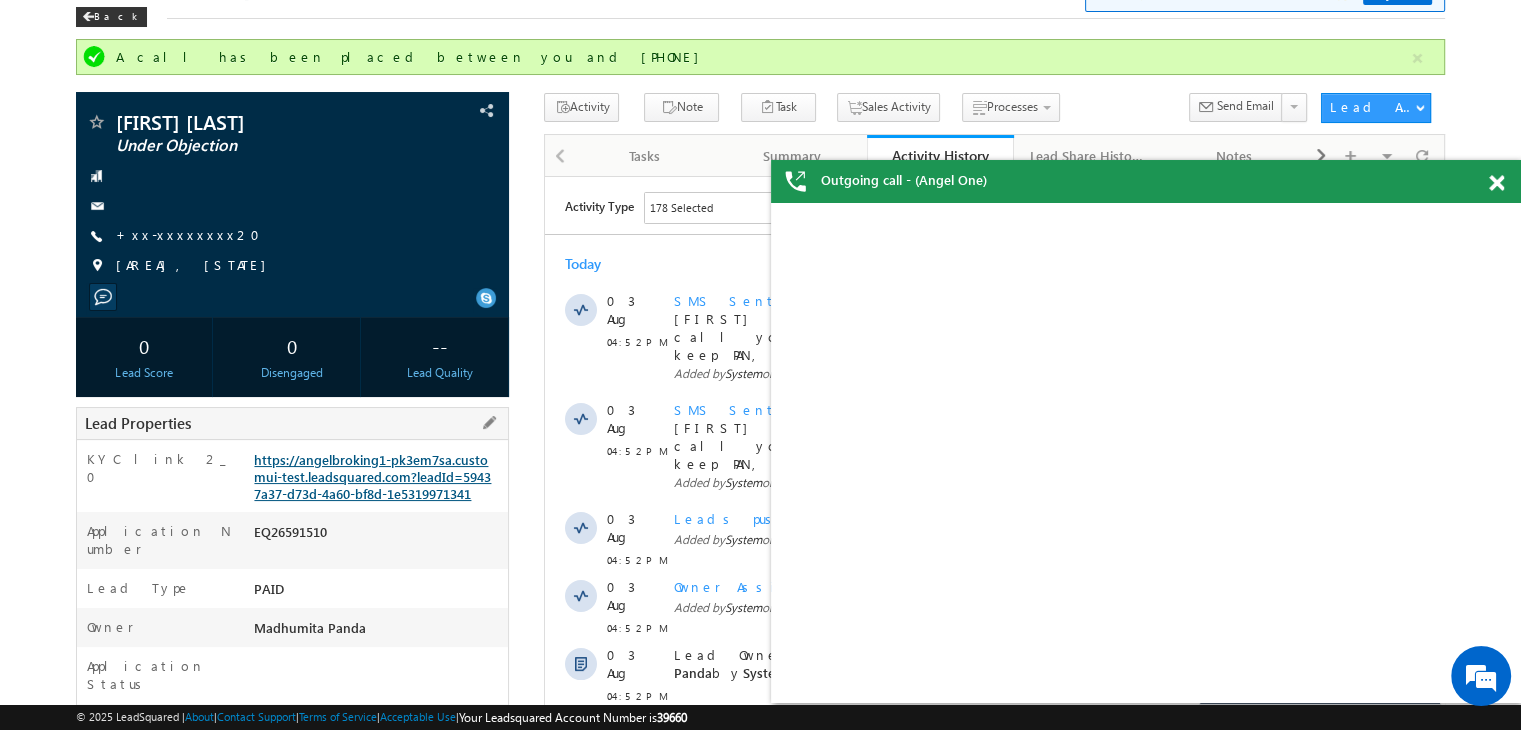 scroll, scrollTop: 0, scrollLeft: 0, axis: both 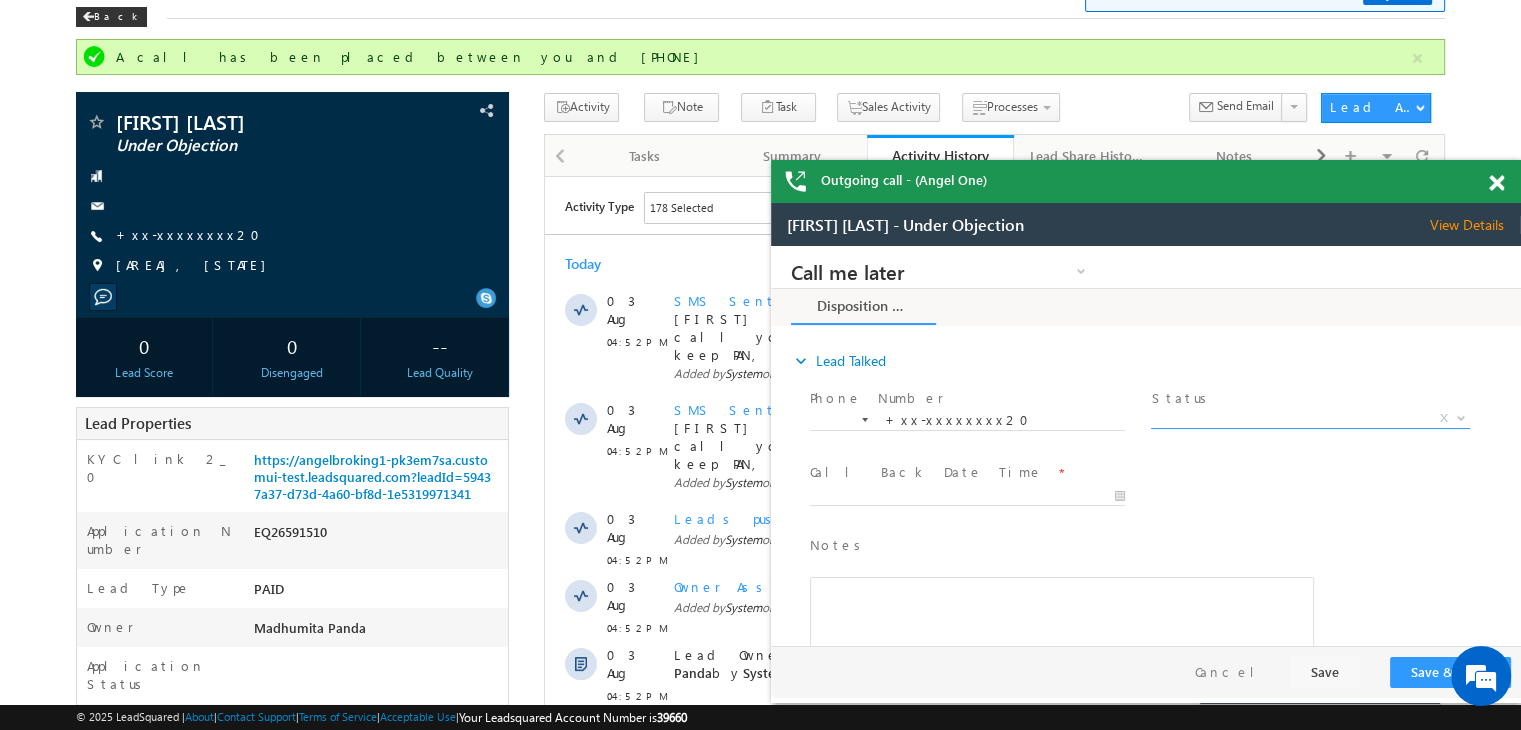click on "X" at bounding box center [1310, 419] 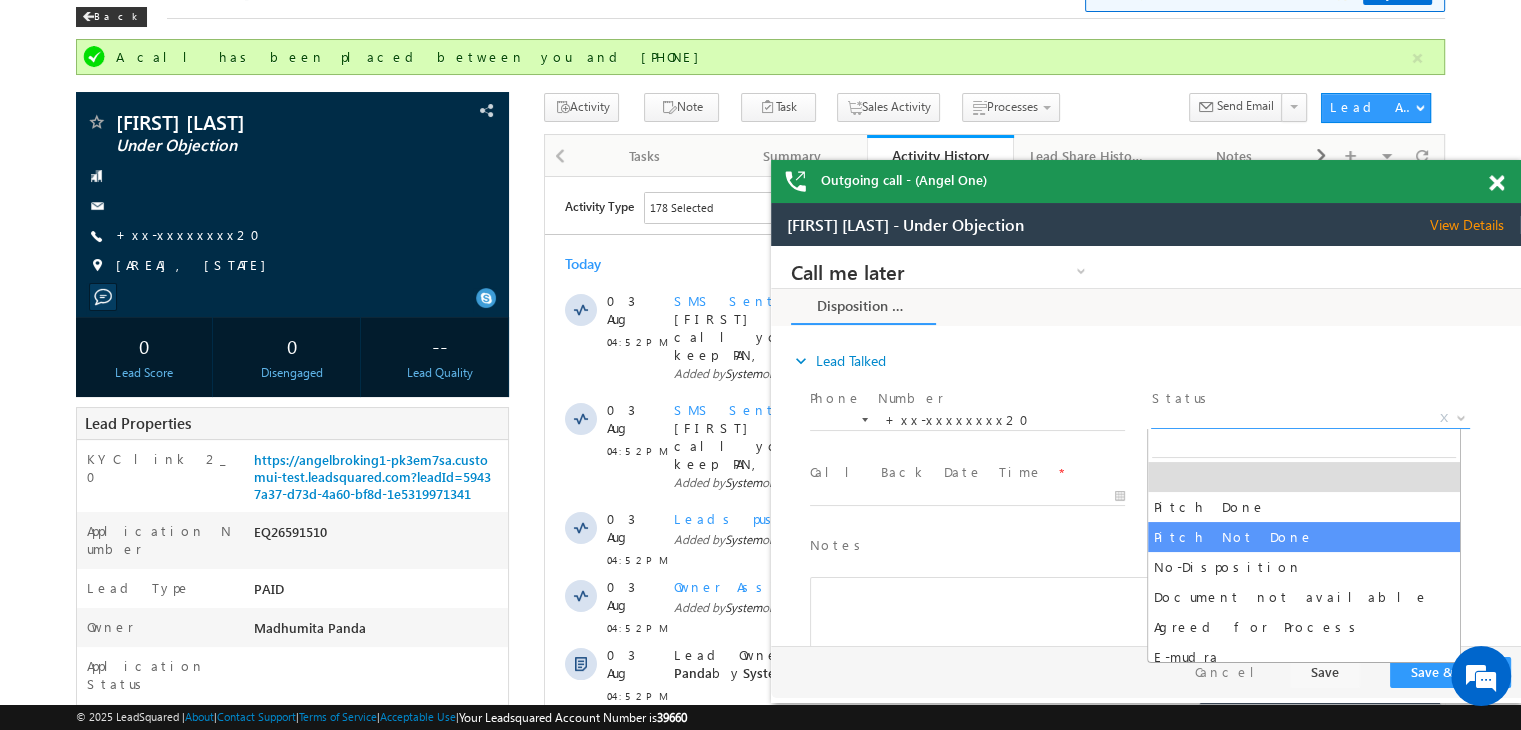 select on "Pitch Not Done" 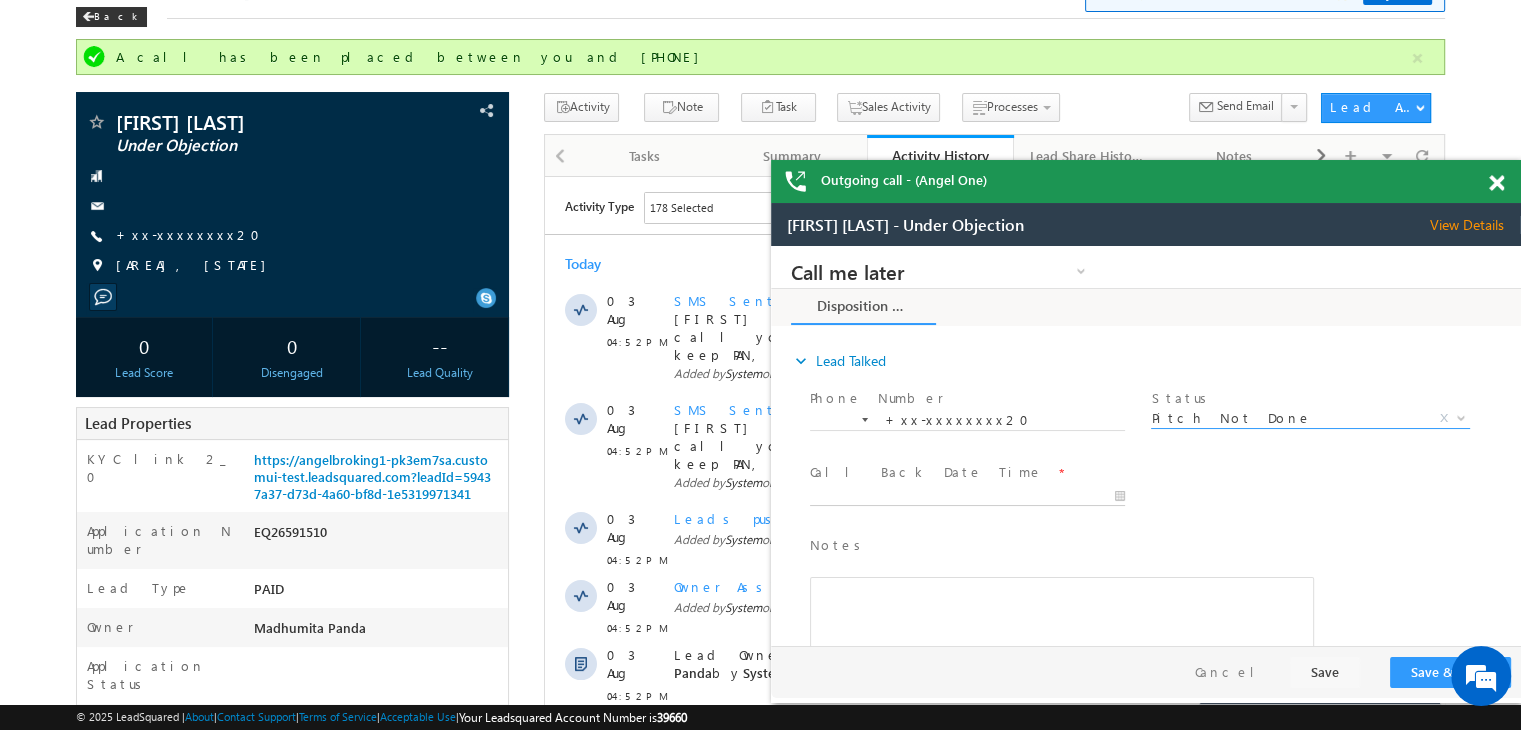 type on "08/03/25 4:54 PM" 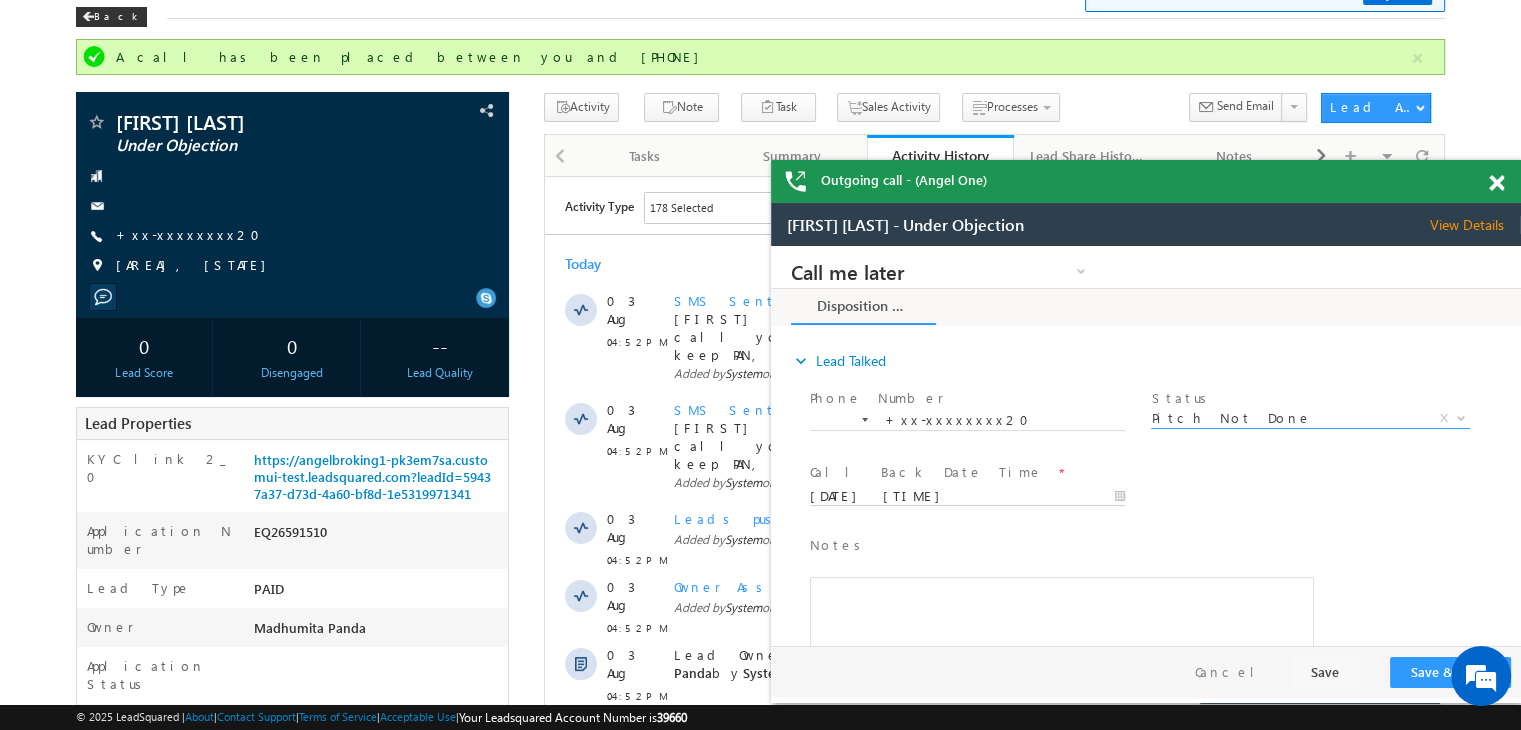 click on "08/03/25 4:54 PM" at bounding box center [967, 497] 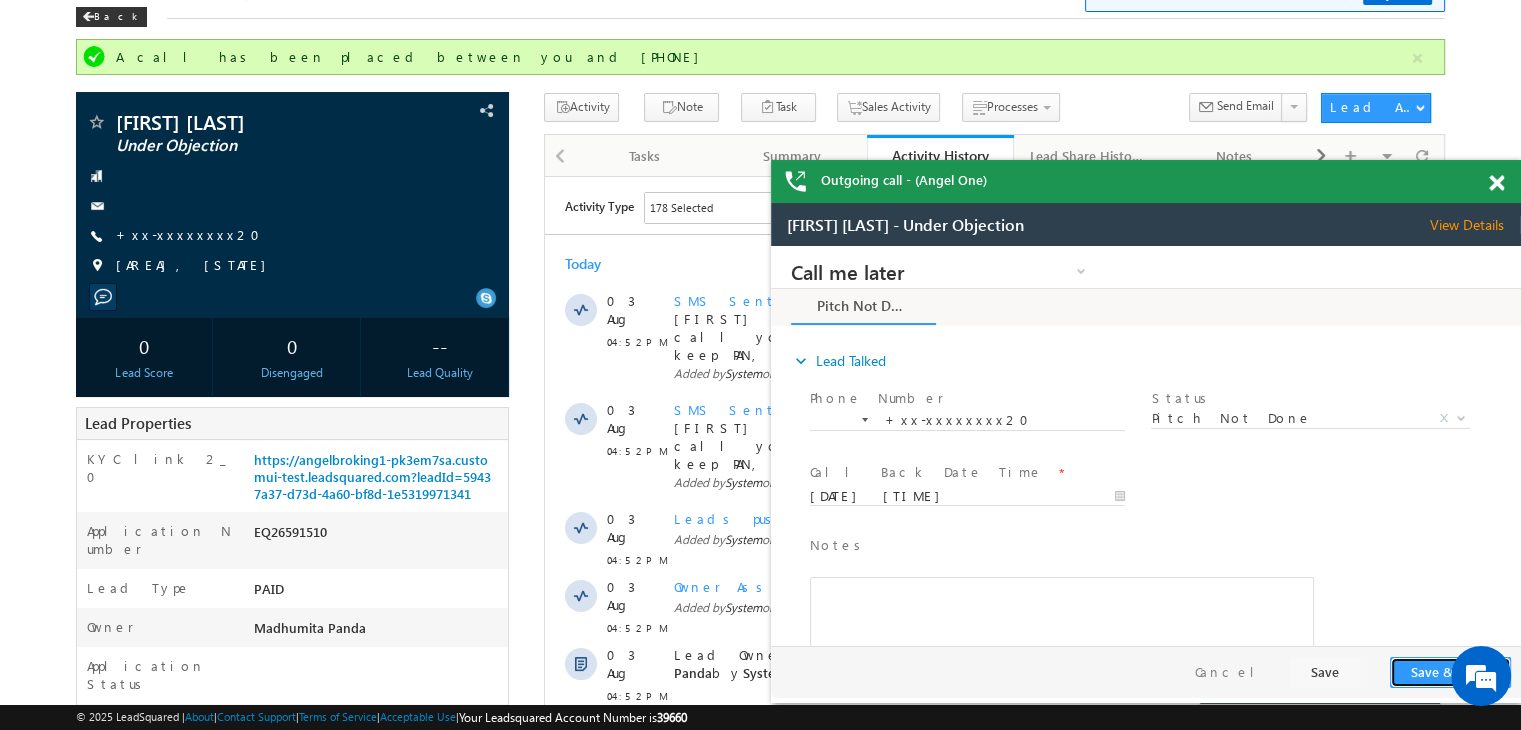 click on "Save & Close" at bounding box center [1450, 672] 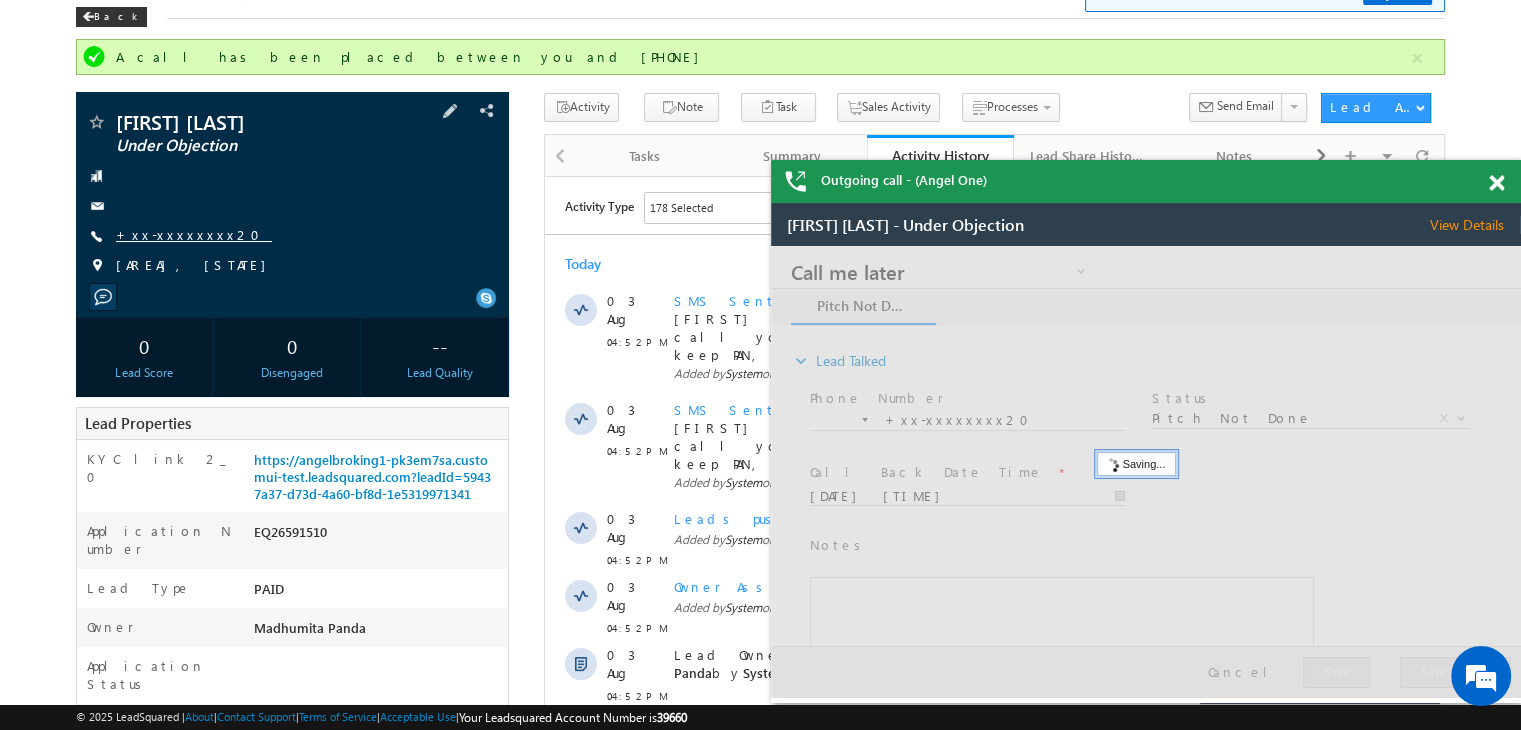 click on "+xx-xxxxxxxx20" at bounding box center [194, 234] 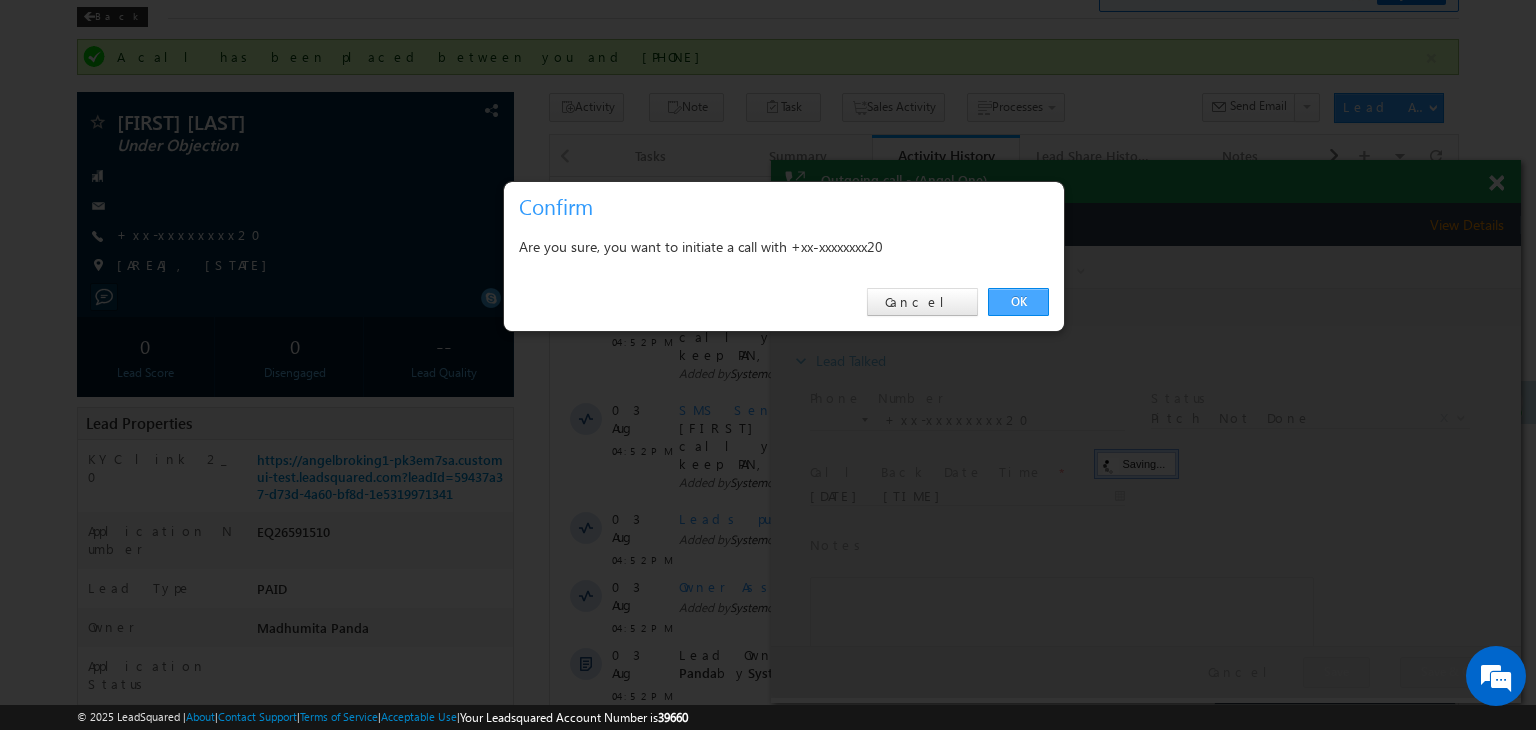 click on "OK" at bounding box center (1018, 302) 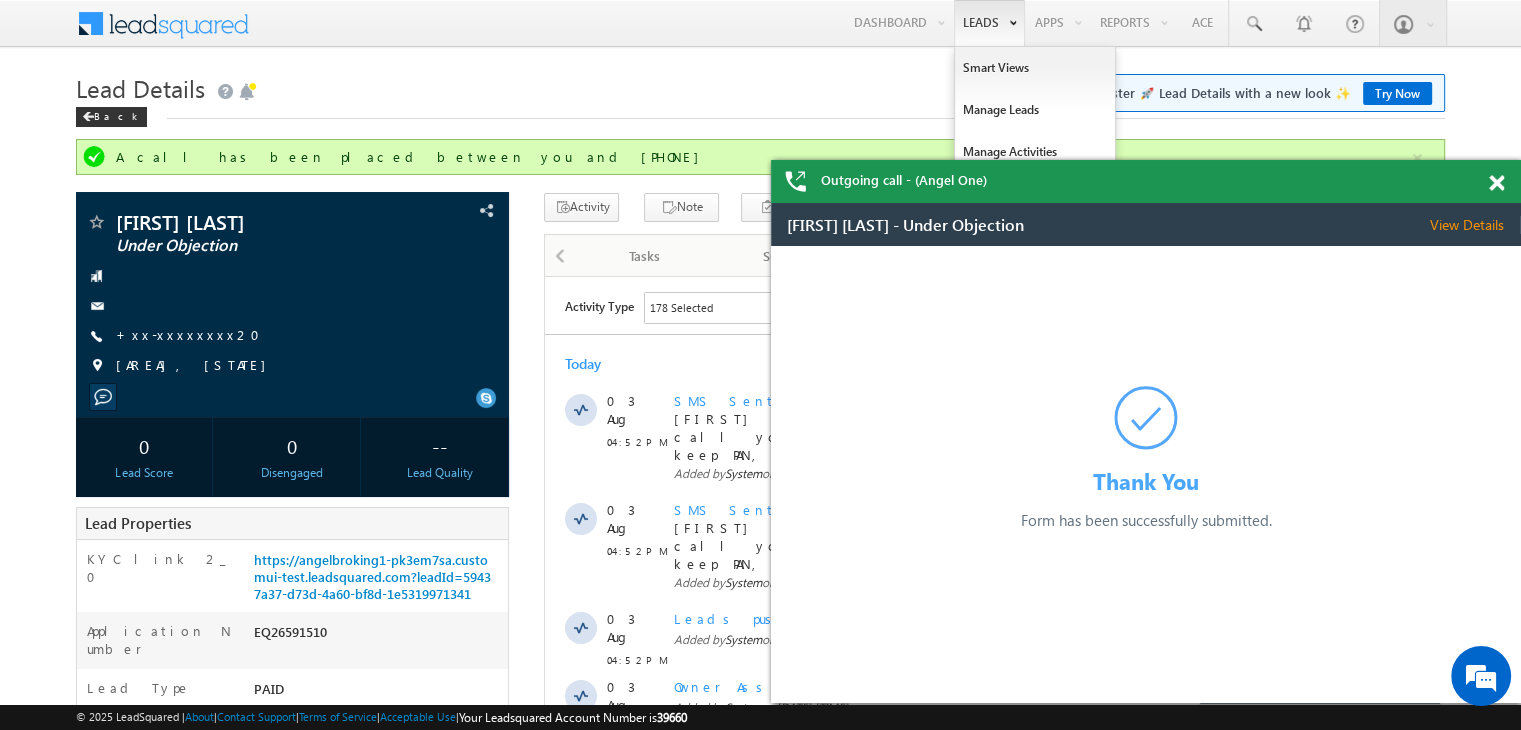 scroll, scrollTop: 0, scrollLeft: 0, axis: both 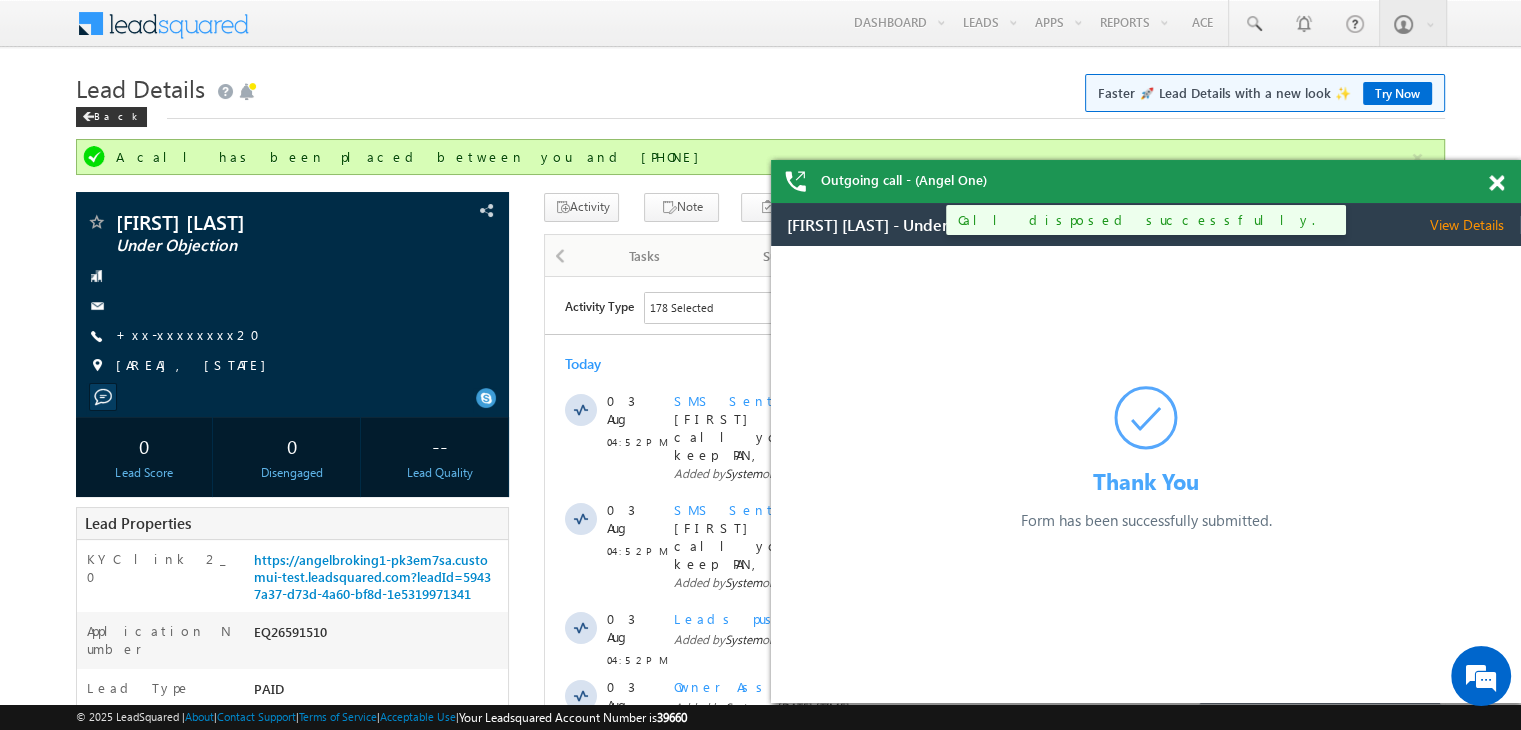 click at bounding box center (1496, 183) 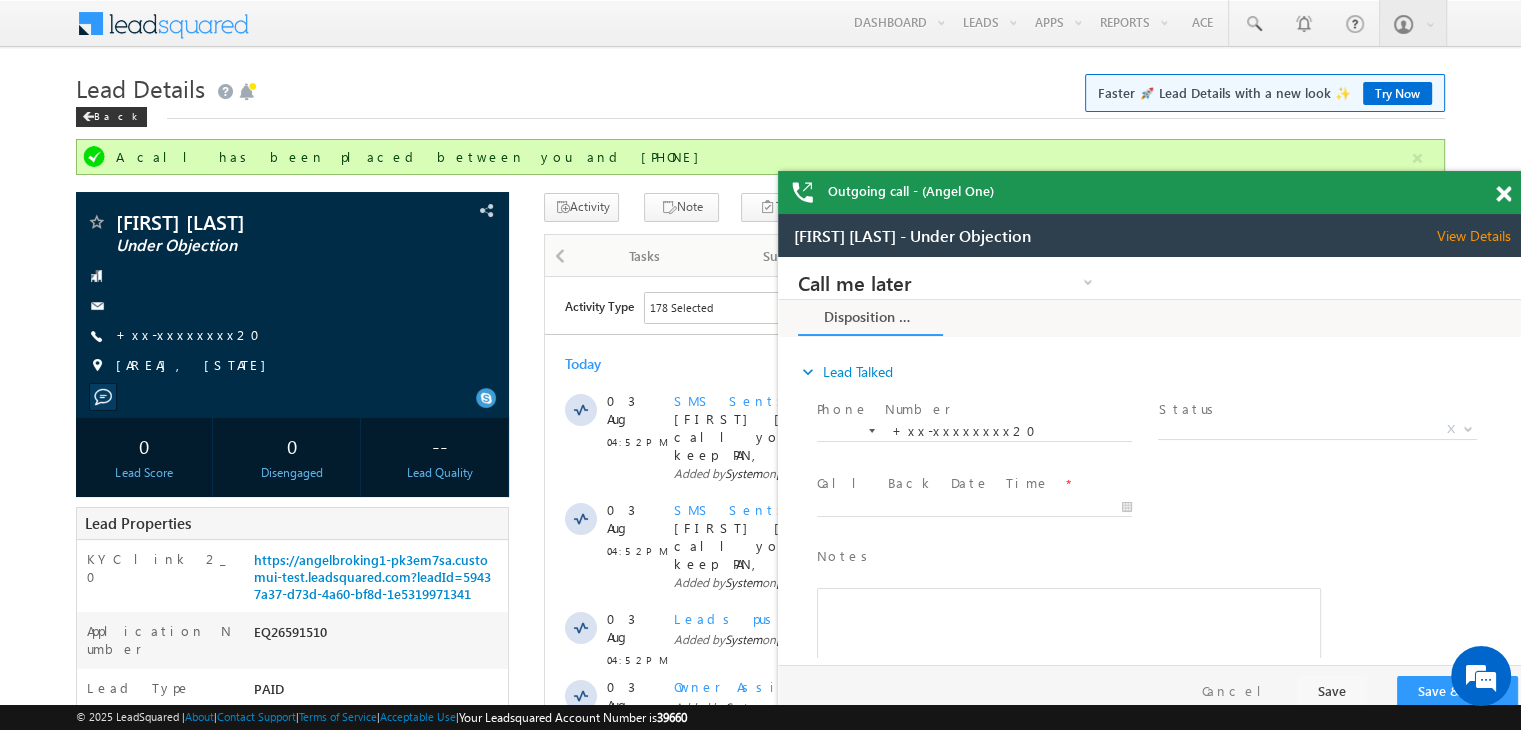 scroll, scrollTop: 0, scrollLeft: 0, axis: both 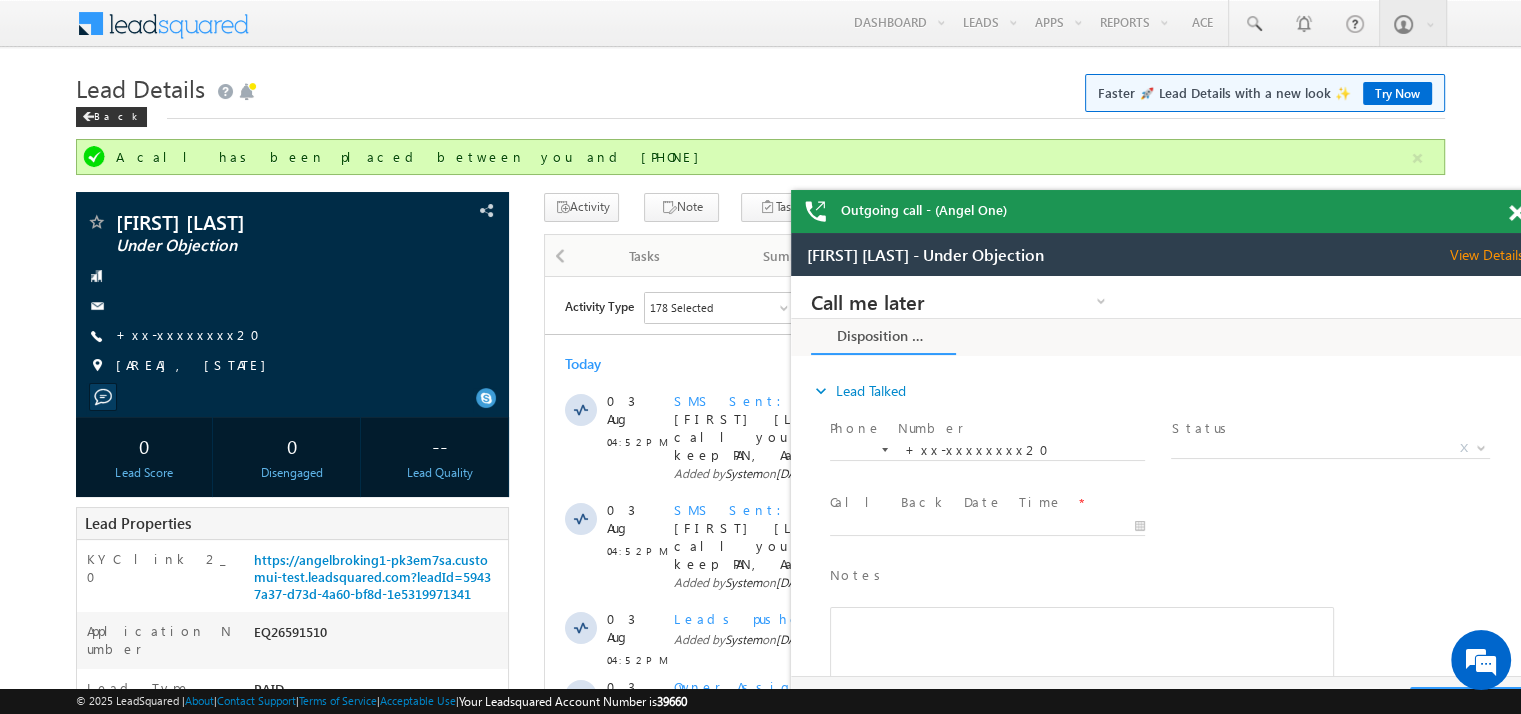 click at bounding box center [1516, 213] 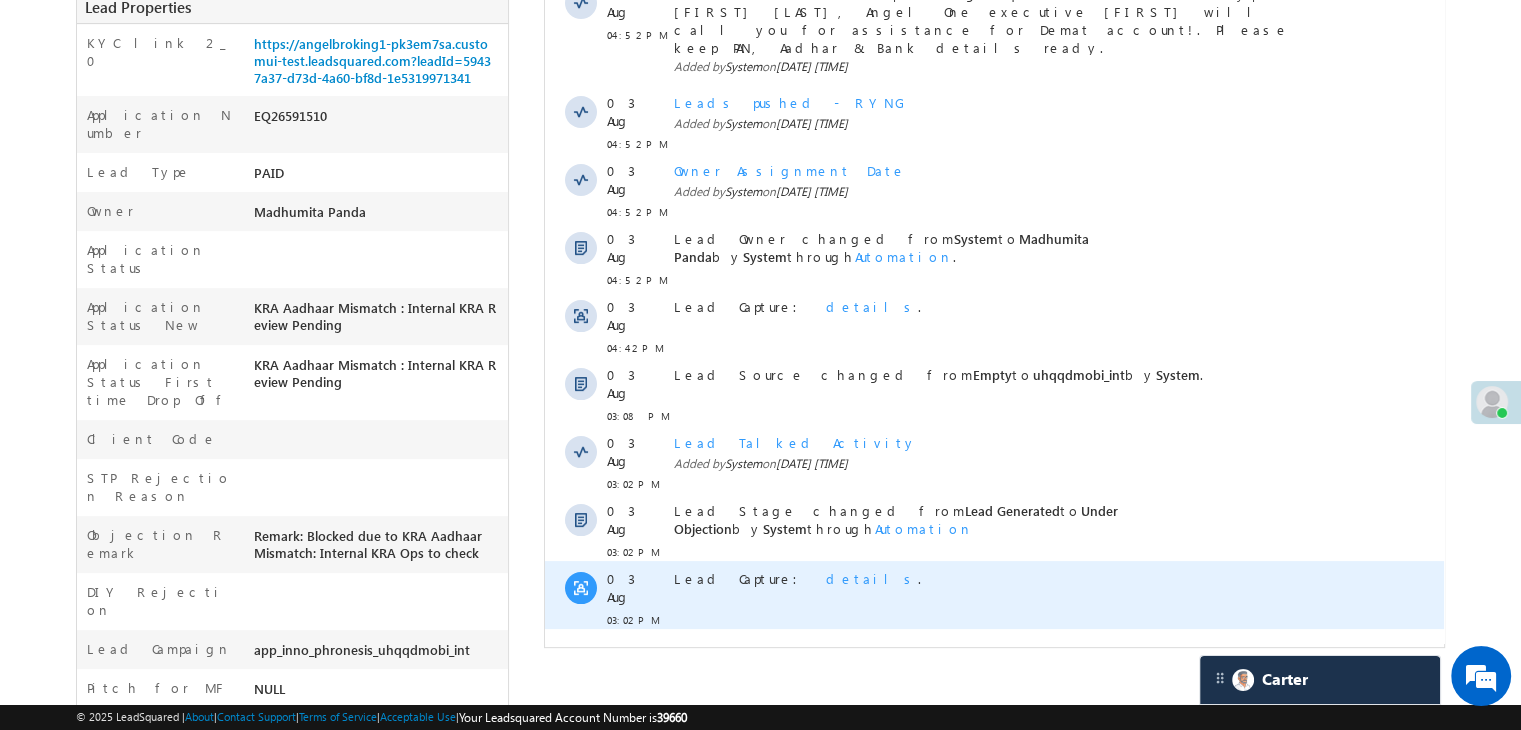 scroll, scrollTop: 400, scrollLeft: 0, axis: vertical 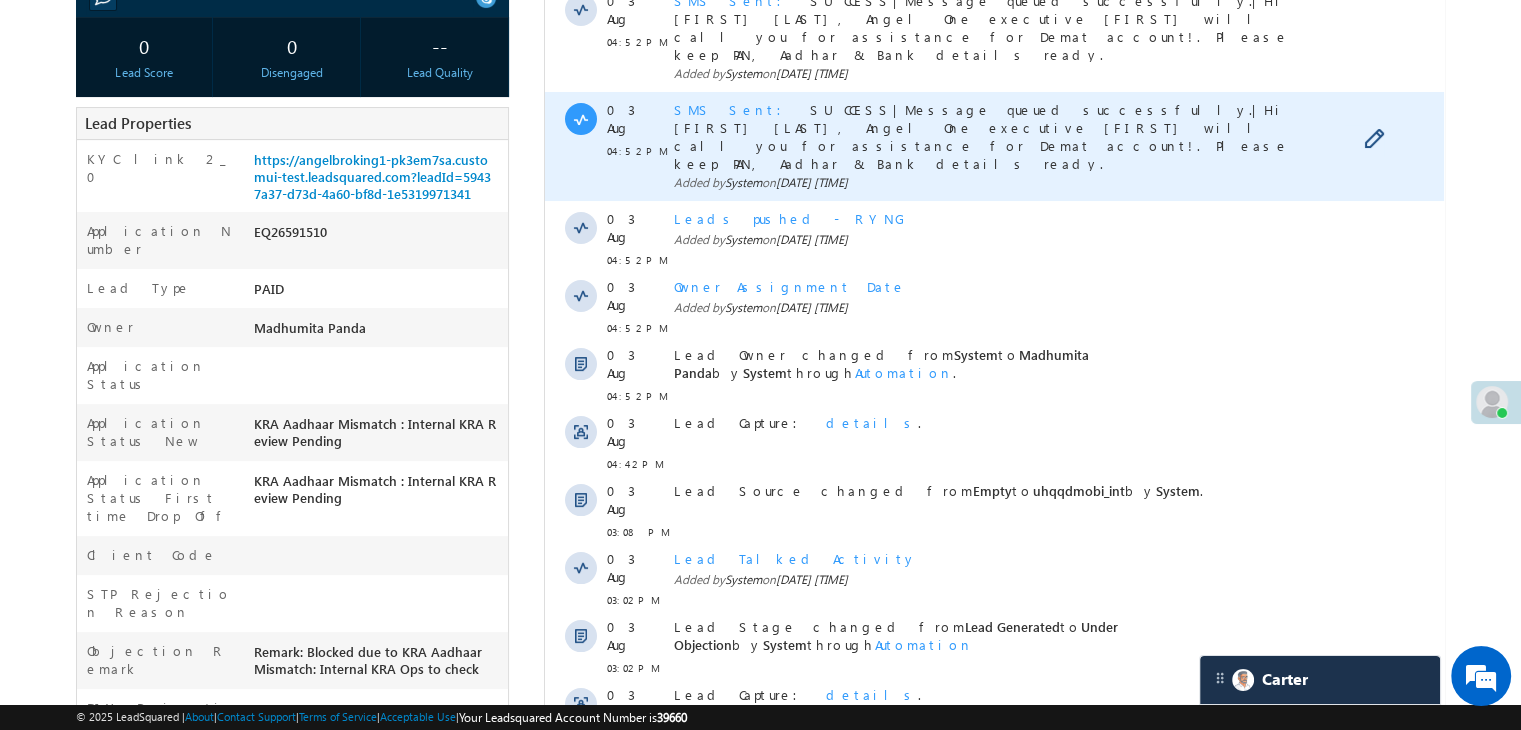 click on "SMS Sent" at bounding box center [734, 109] 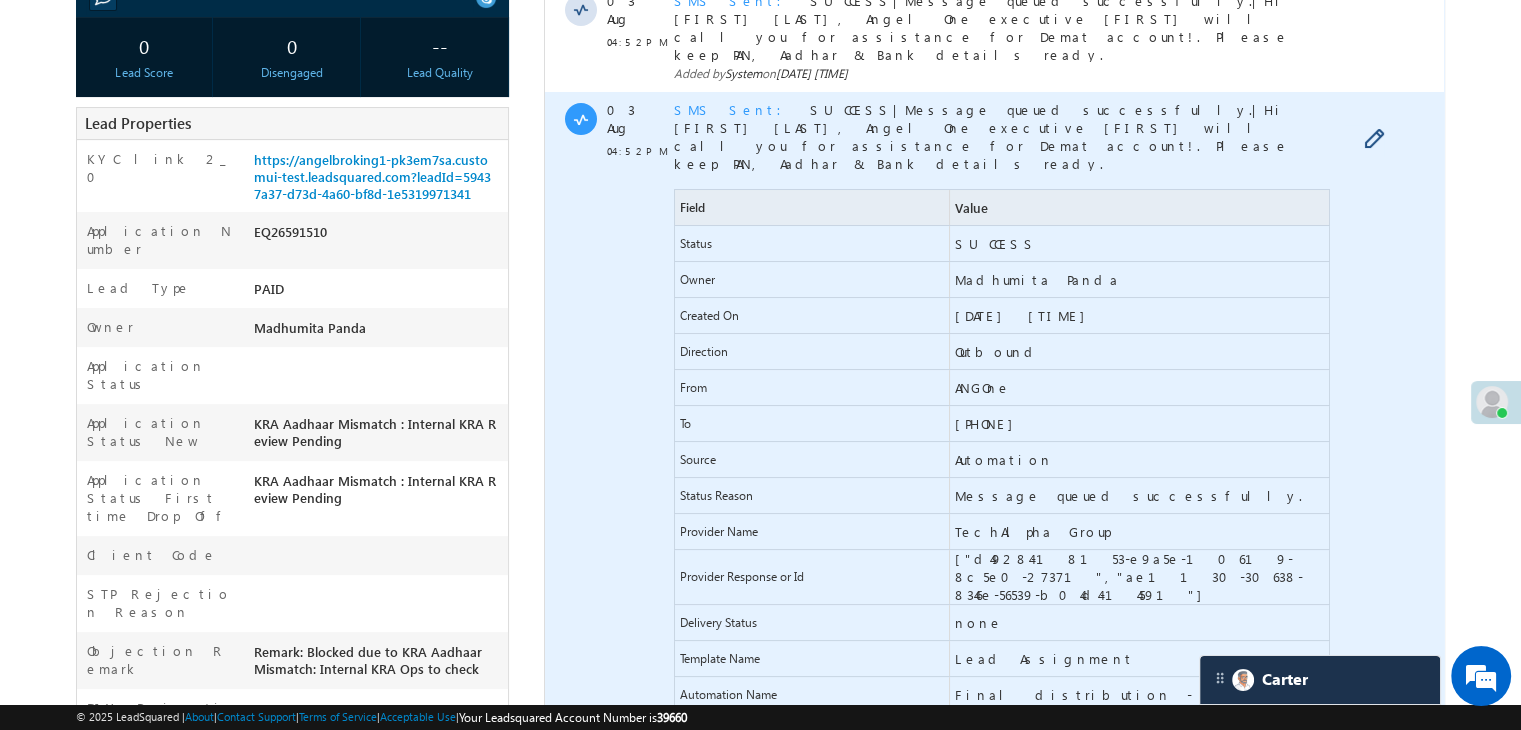 click on "+91-8217362820" at bounding box center [989, 424] 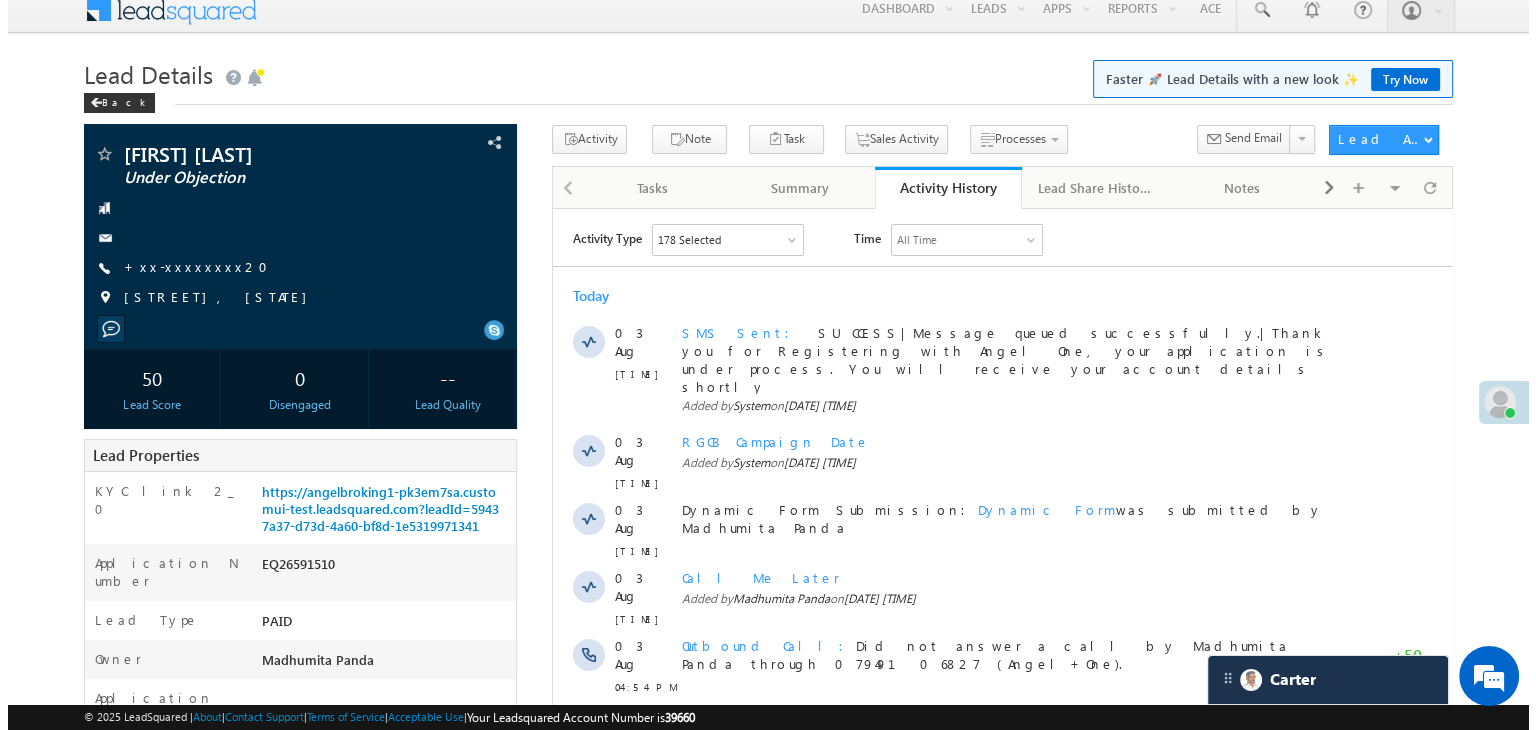 scroll, scrollTop: 0, scrollLeft: 0, axis: both 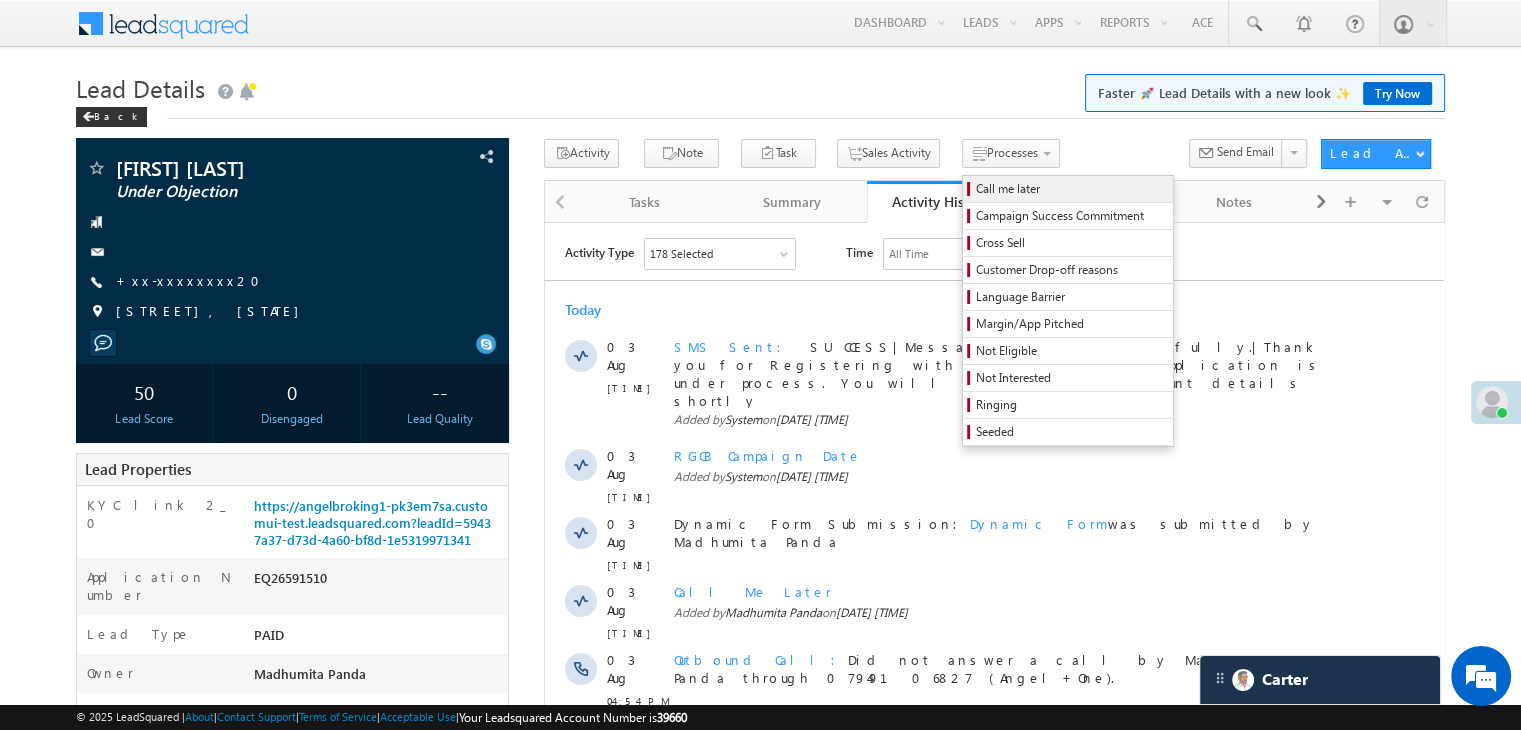 click on "Call me later" at bounding box center (1071, 189) 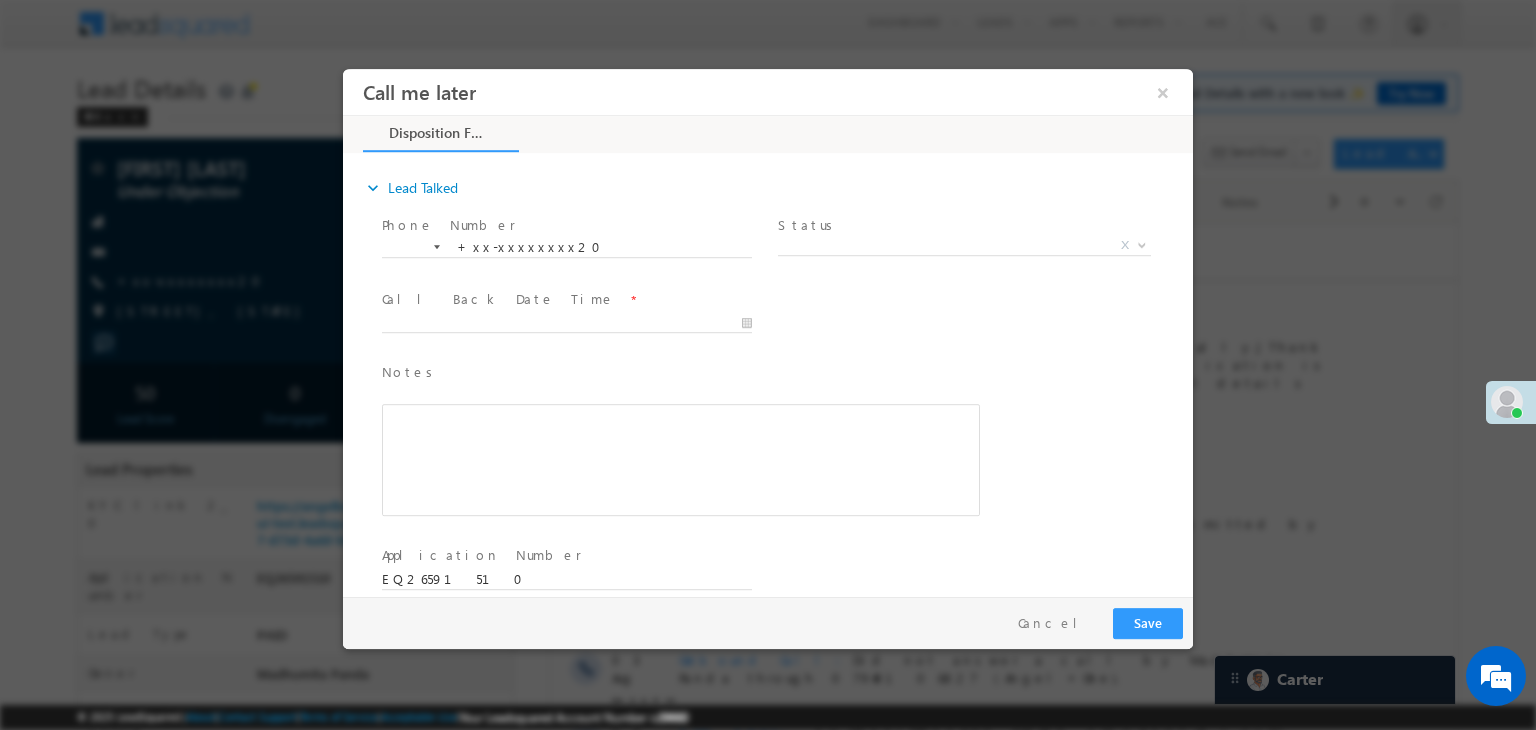 scroll, scrollTop: 0, scrollLeft: 0, axis: both 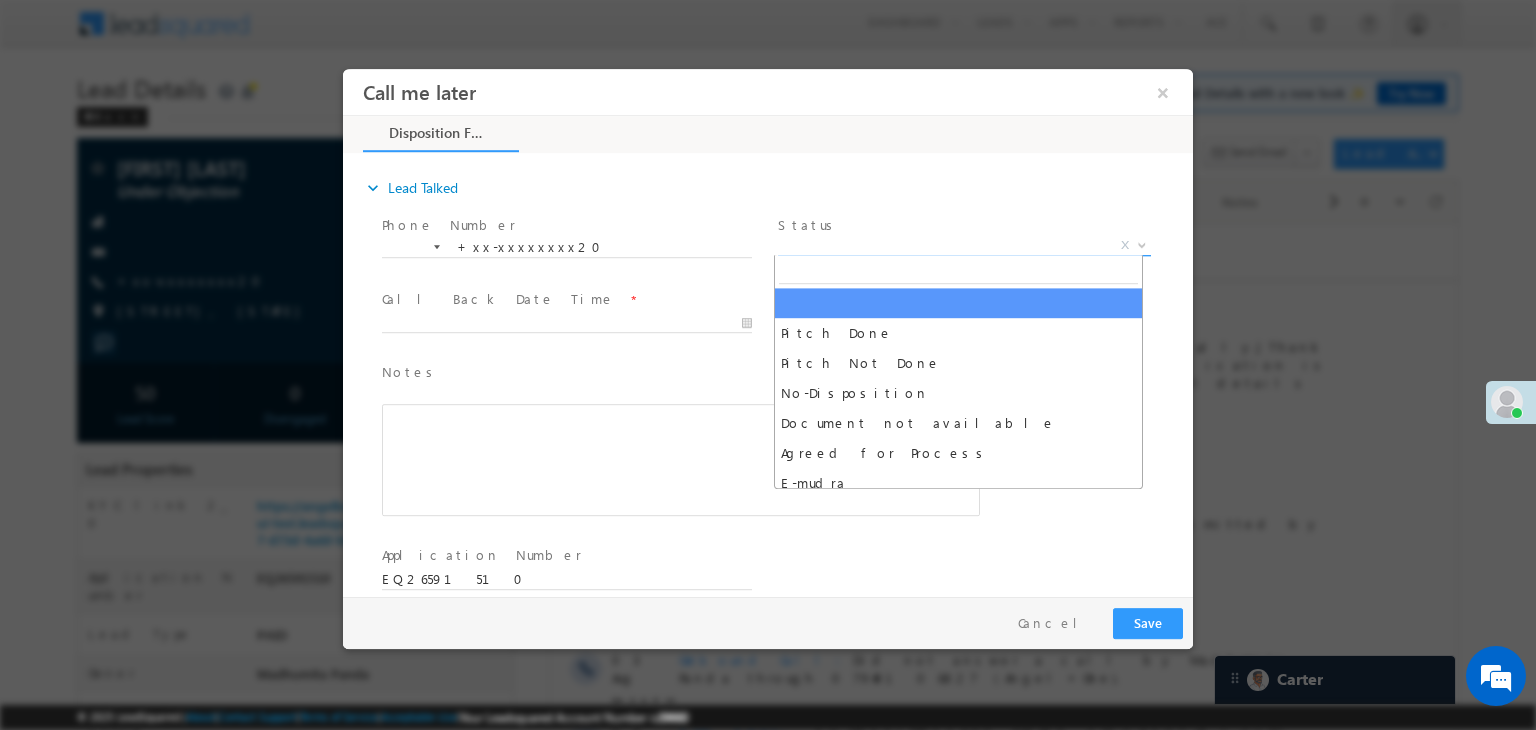 click on "X" at bounding box center [964, 246] 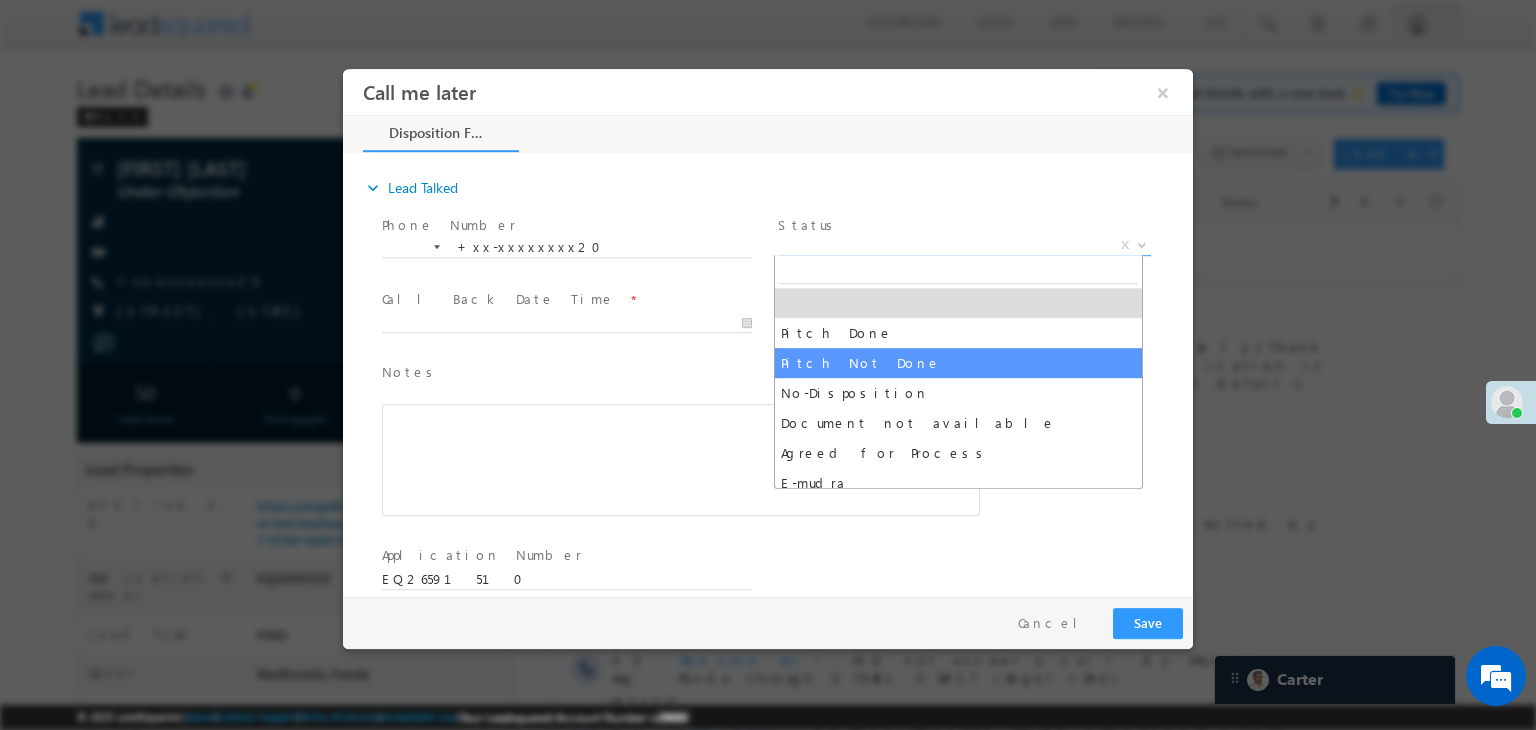 select on "Pitch Not Done" 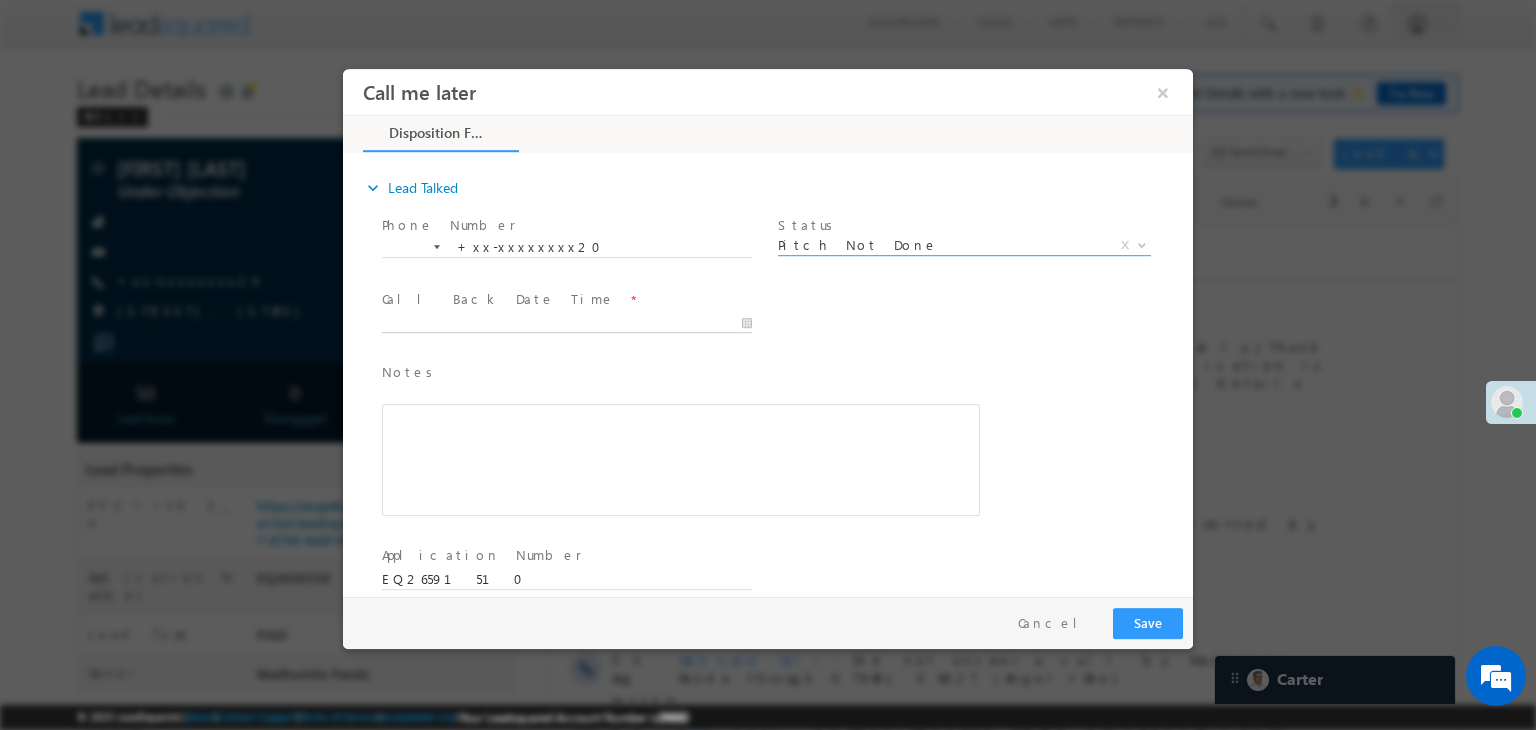 type on "[DATE] [TIME]" 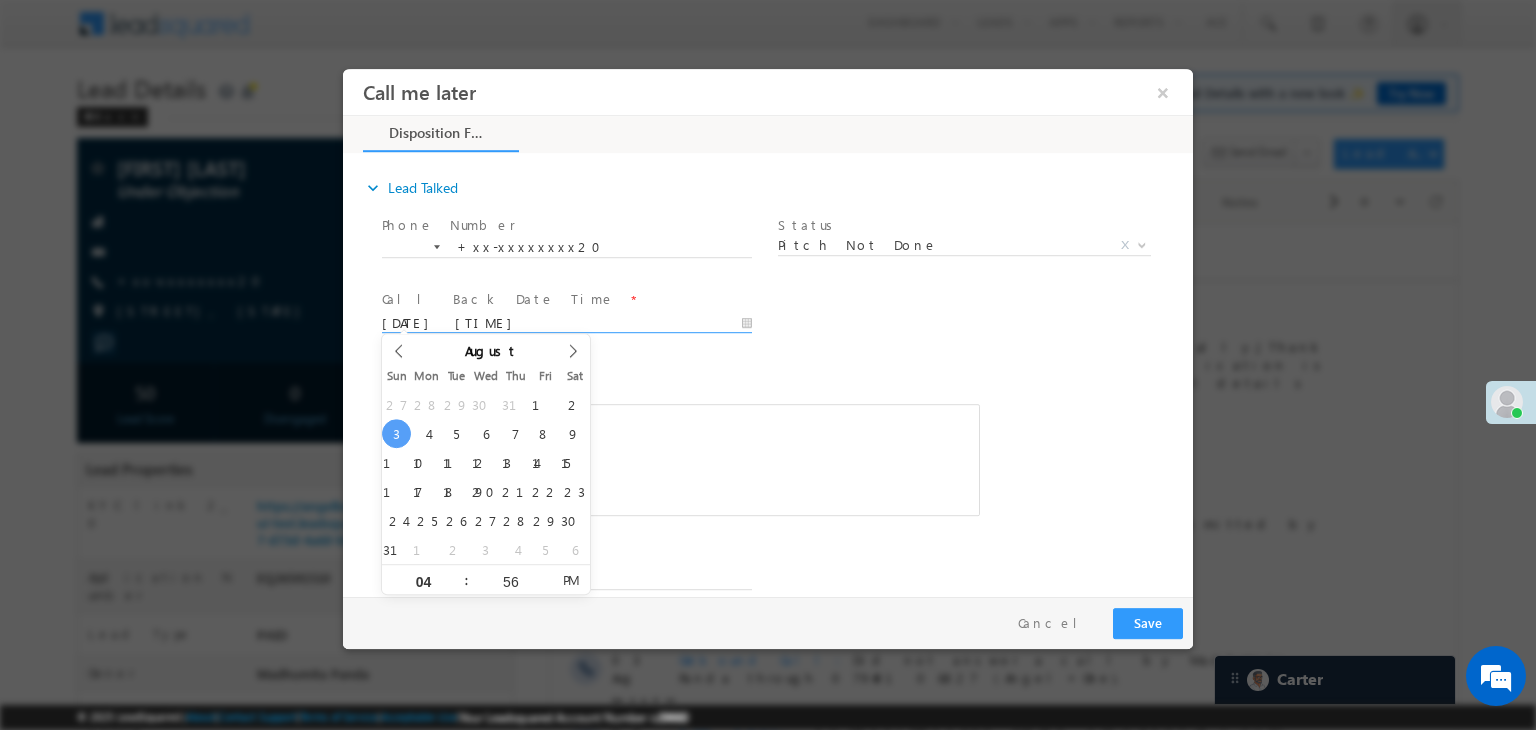 click on "[DATE] [TIME]" at bounding box center (567, 324) 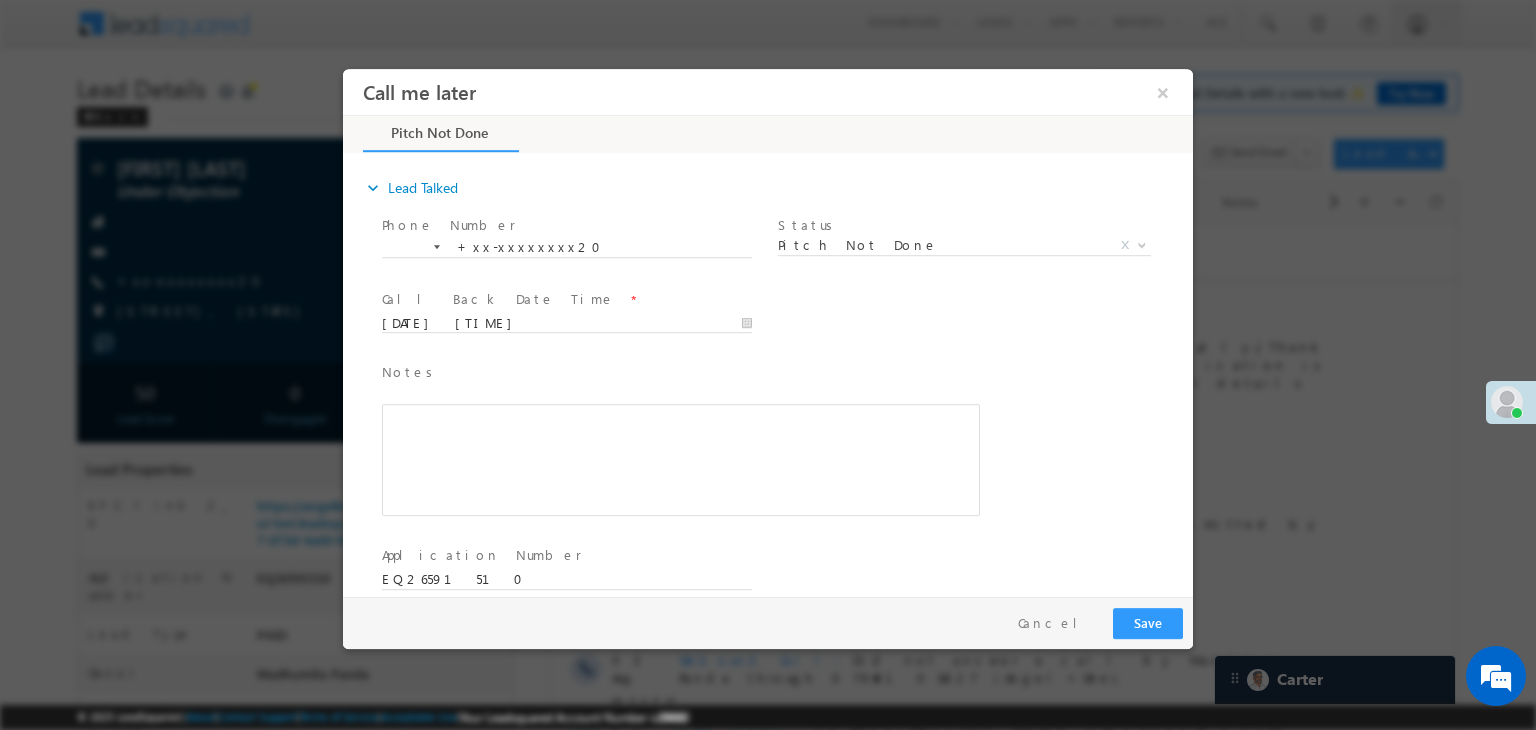 click on "Call Back Date Time
*
[DATE] [TIME]" at bounding box center (785, 322) 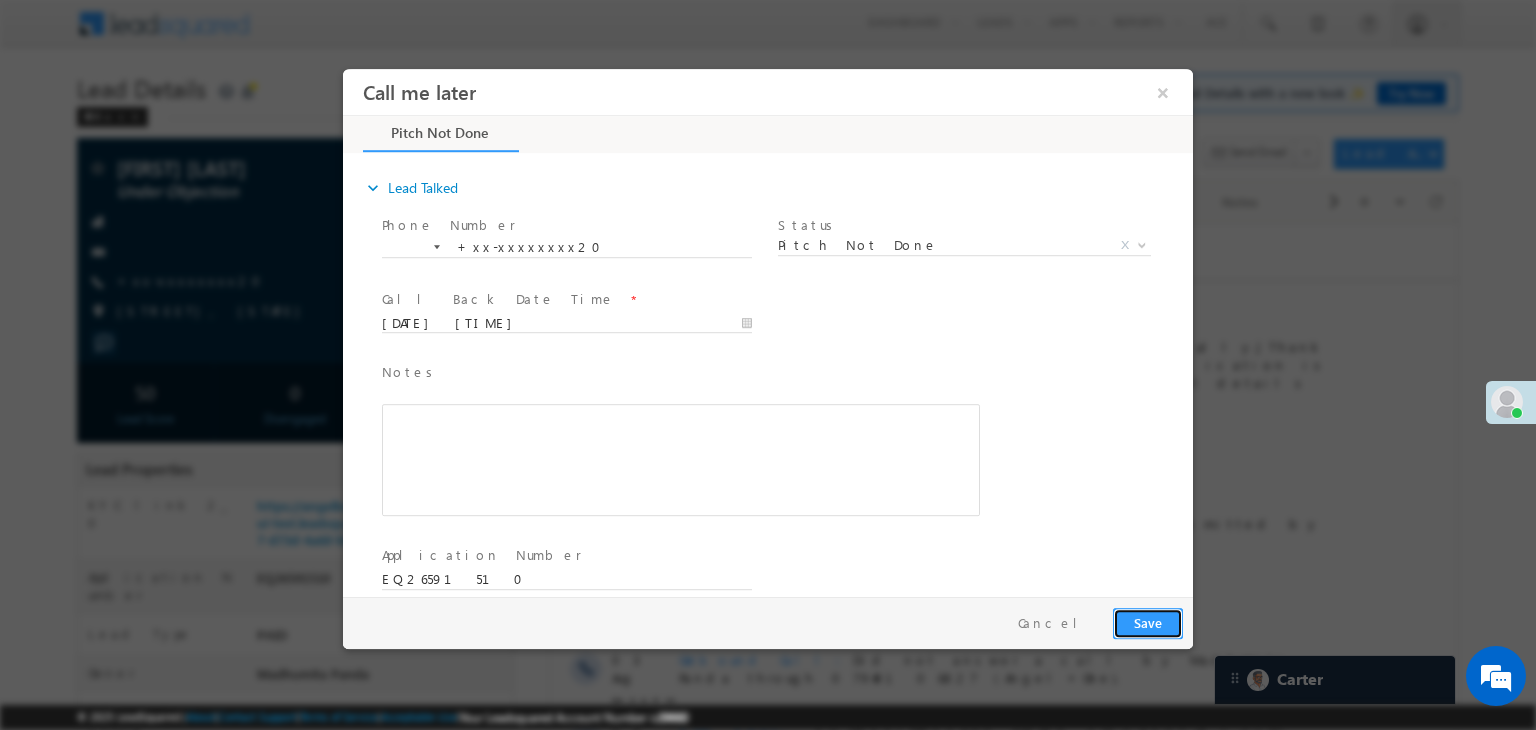 click on "Save" at bounding box center (1148, 623) 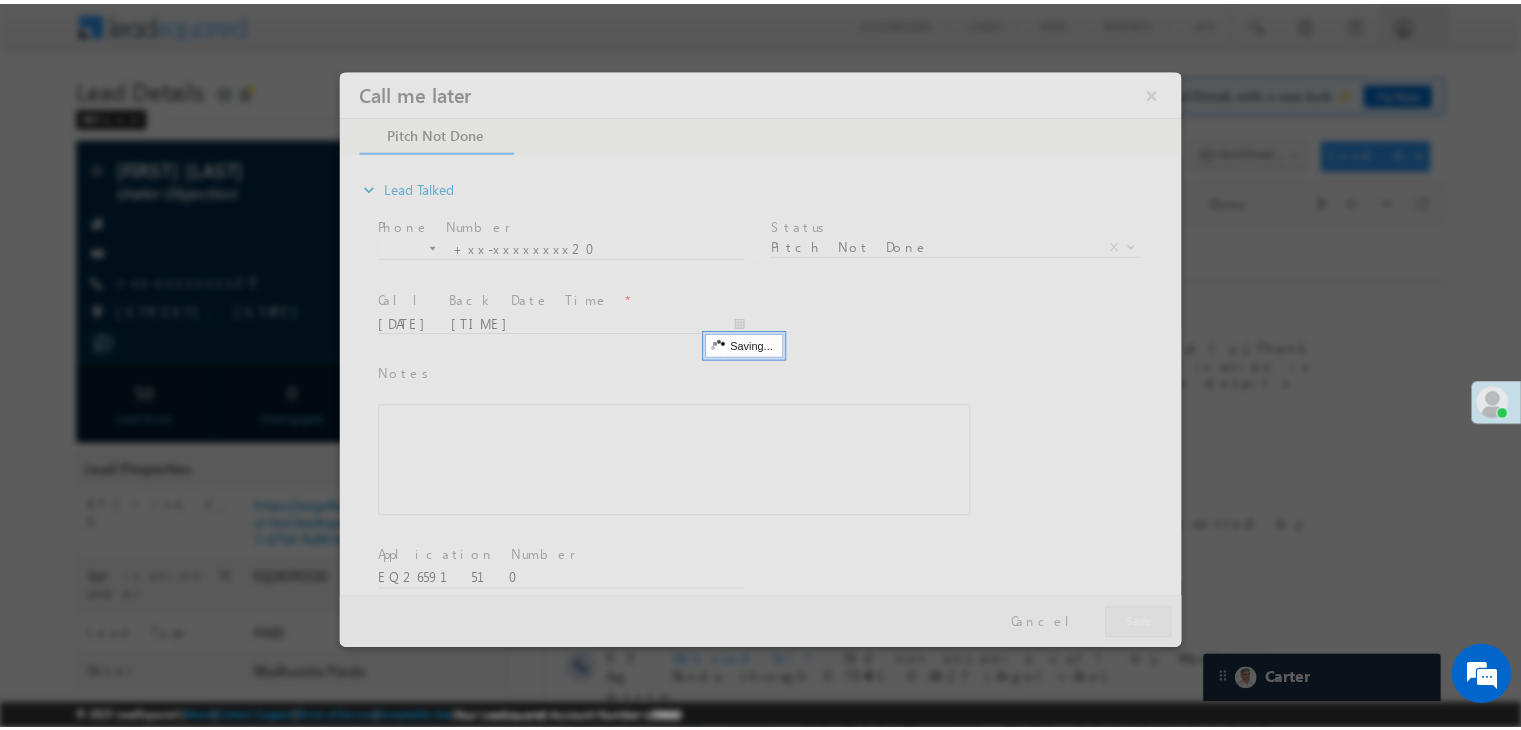 scroll, scrollTop: 0, scrollLeft: 0, axis: both 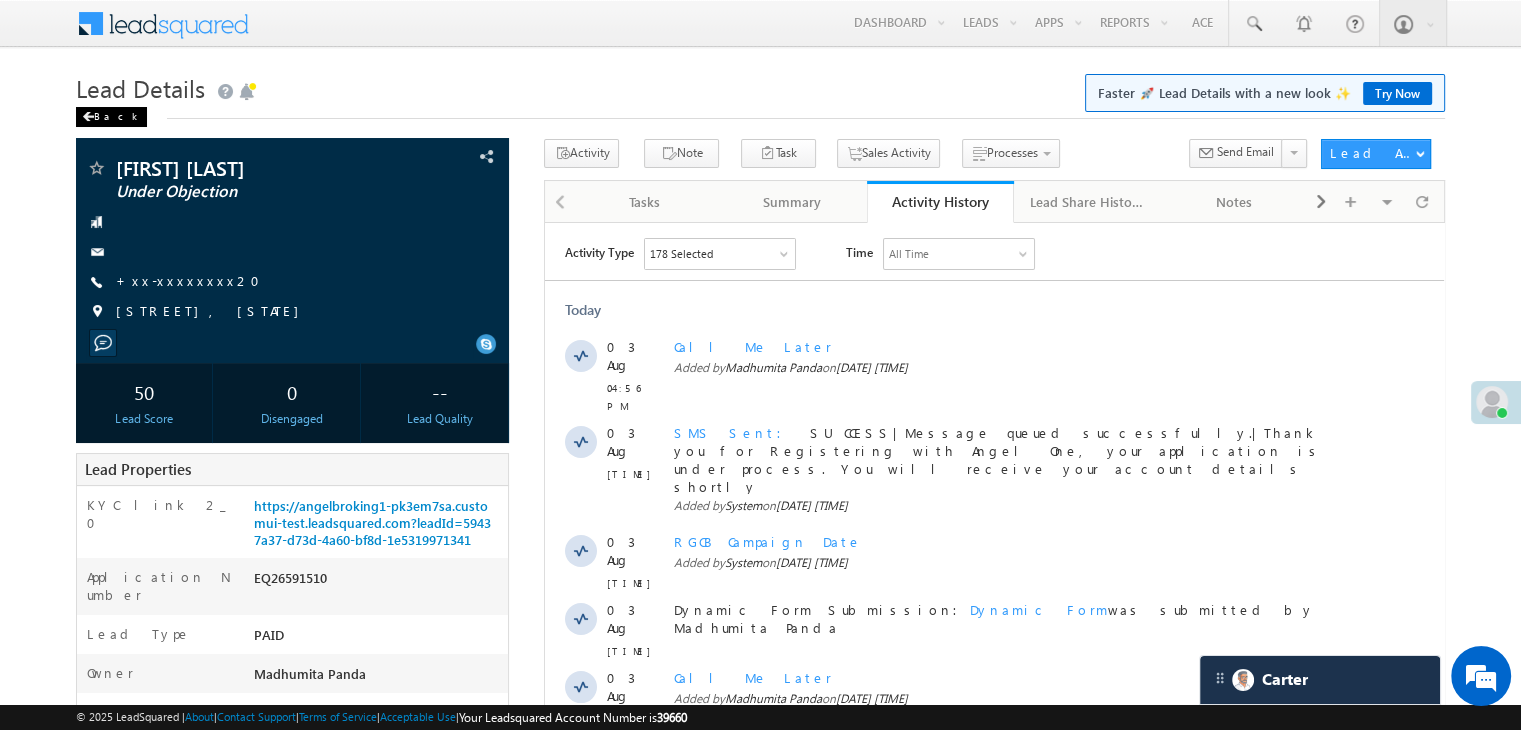 click at bounding box center (88, 117) 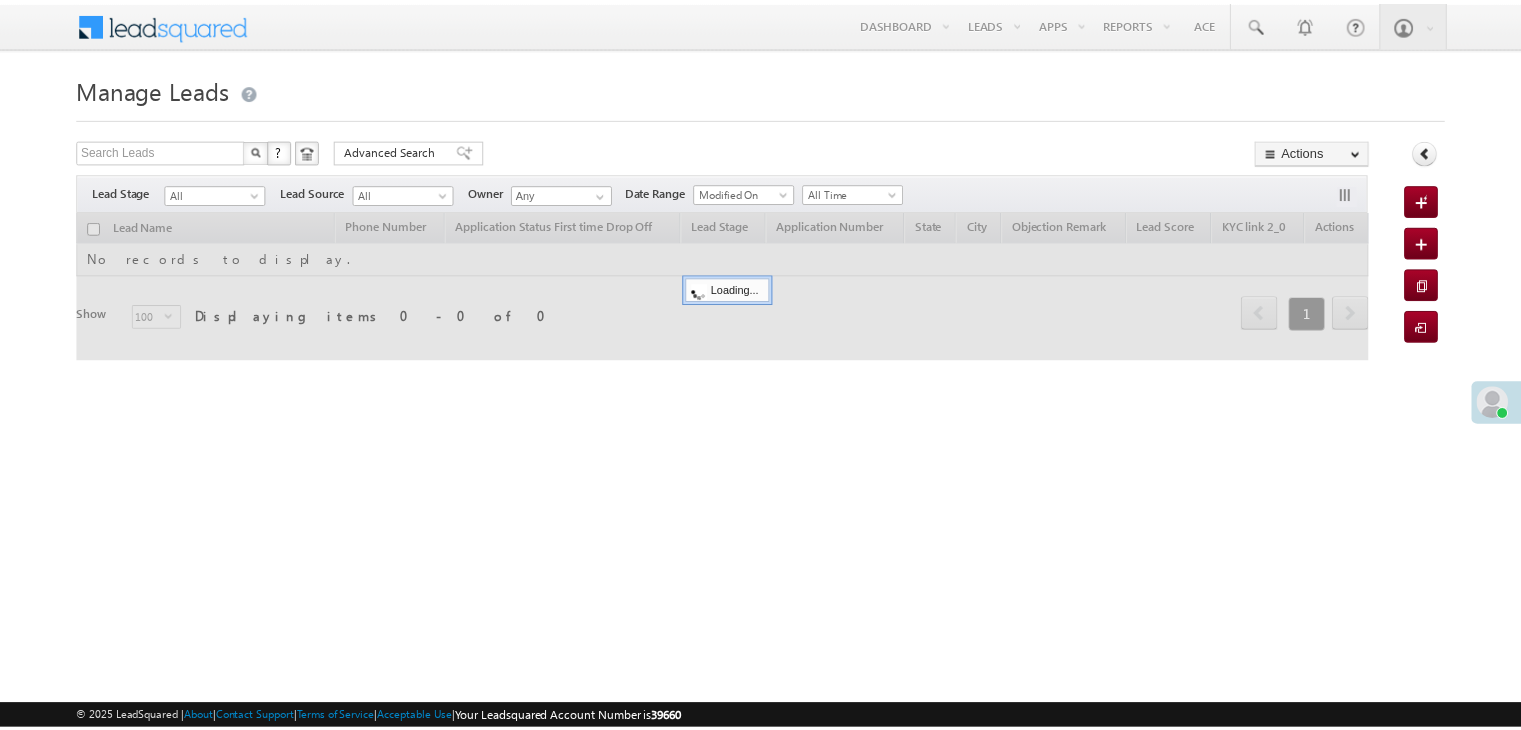 scroll, scrollTop: 0, scrollLeft: 0, axis: both 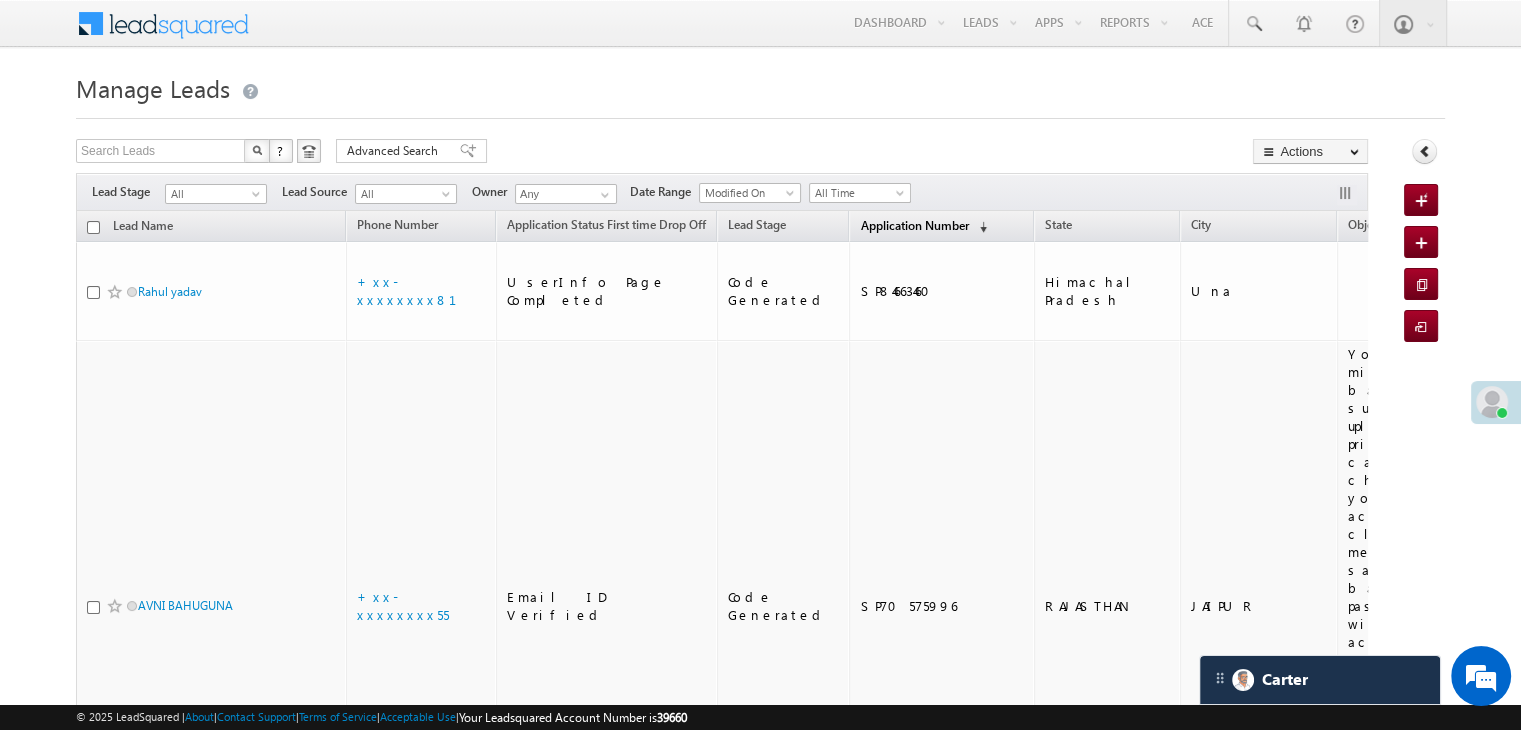 click on "Application Number" at bounding box center [914, 225] 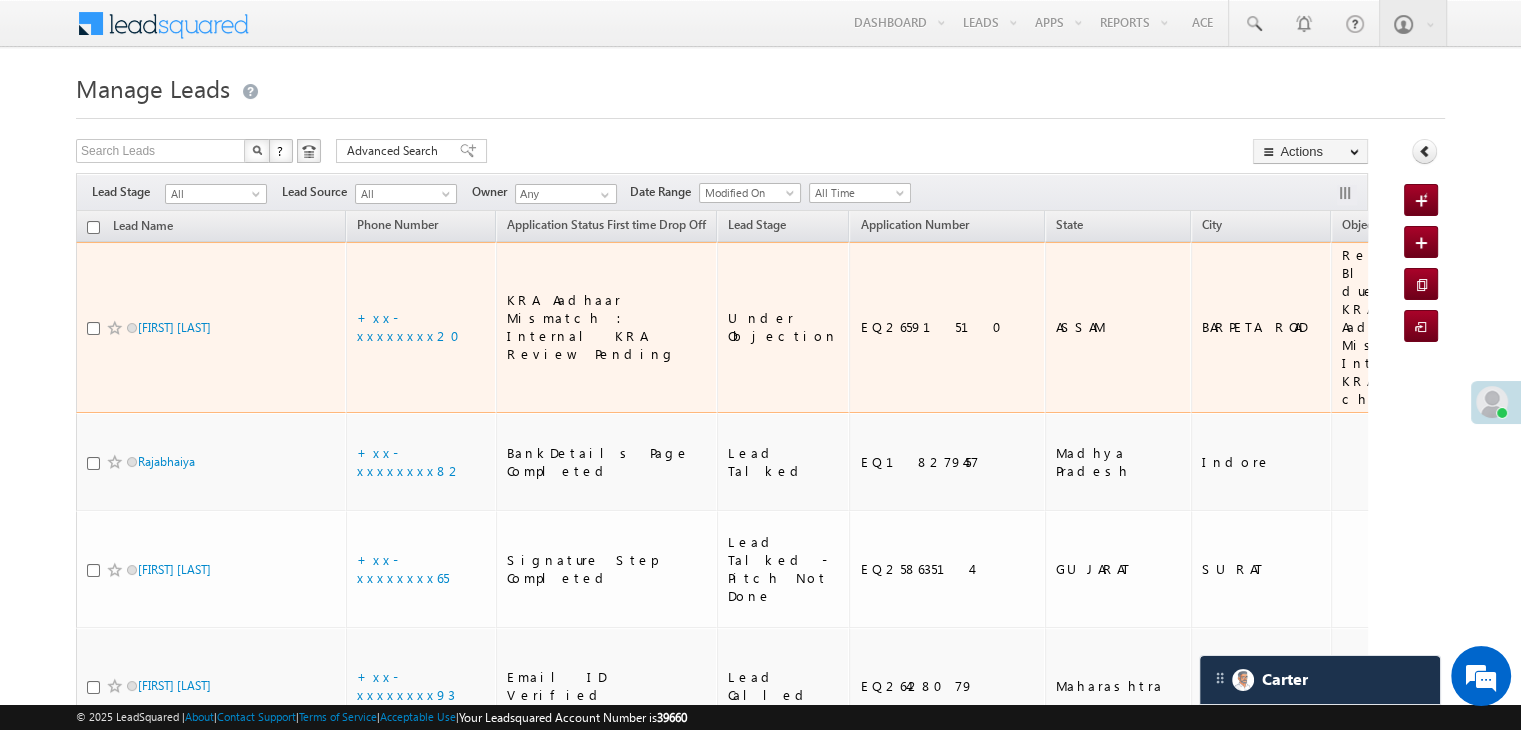 scroll, scrollTop: 0, scrollLeft: 0, axis: both 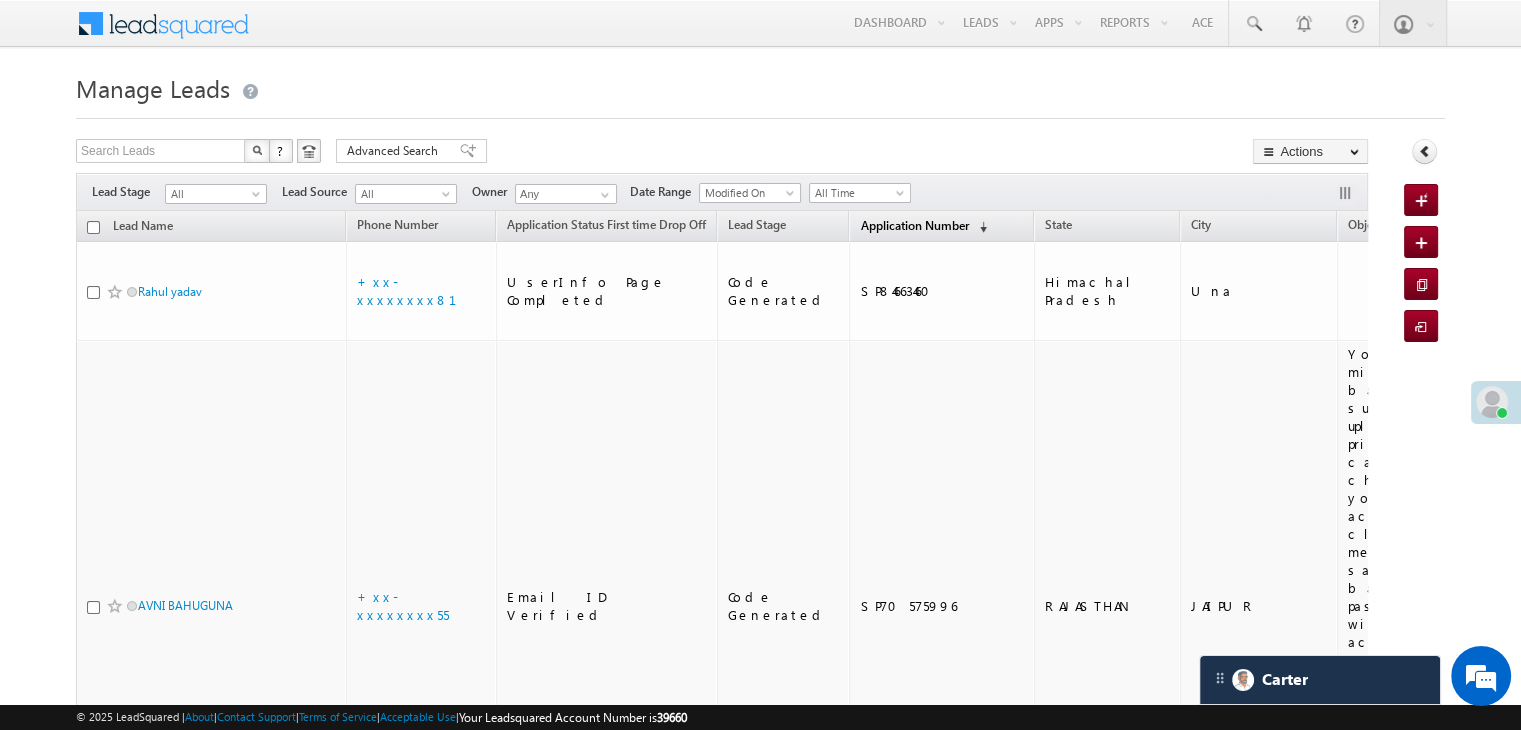 click on "Application Number
(sorted descending)" at bounding box center (923, 227) 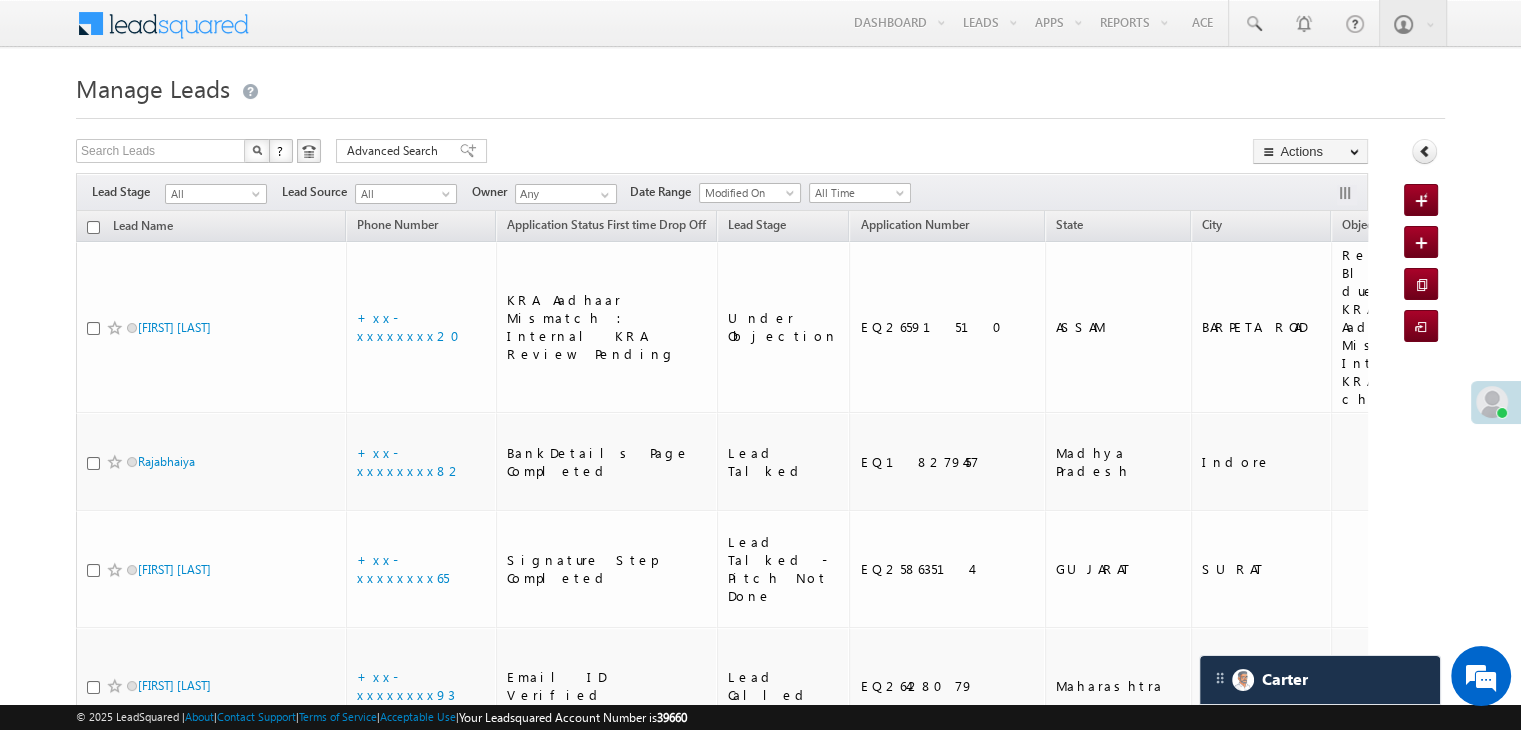 scroll, scrollTop: 0, scrollLeft: 0, axis: both 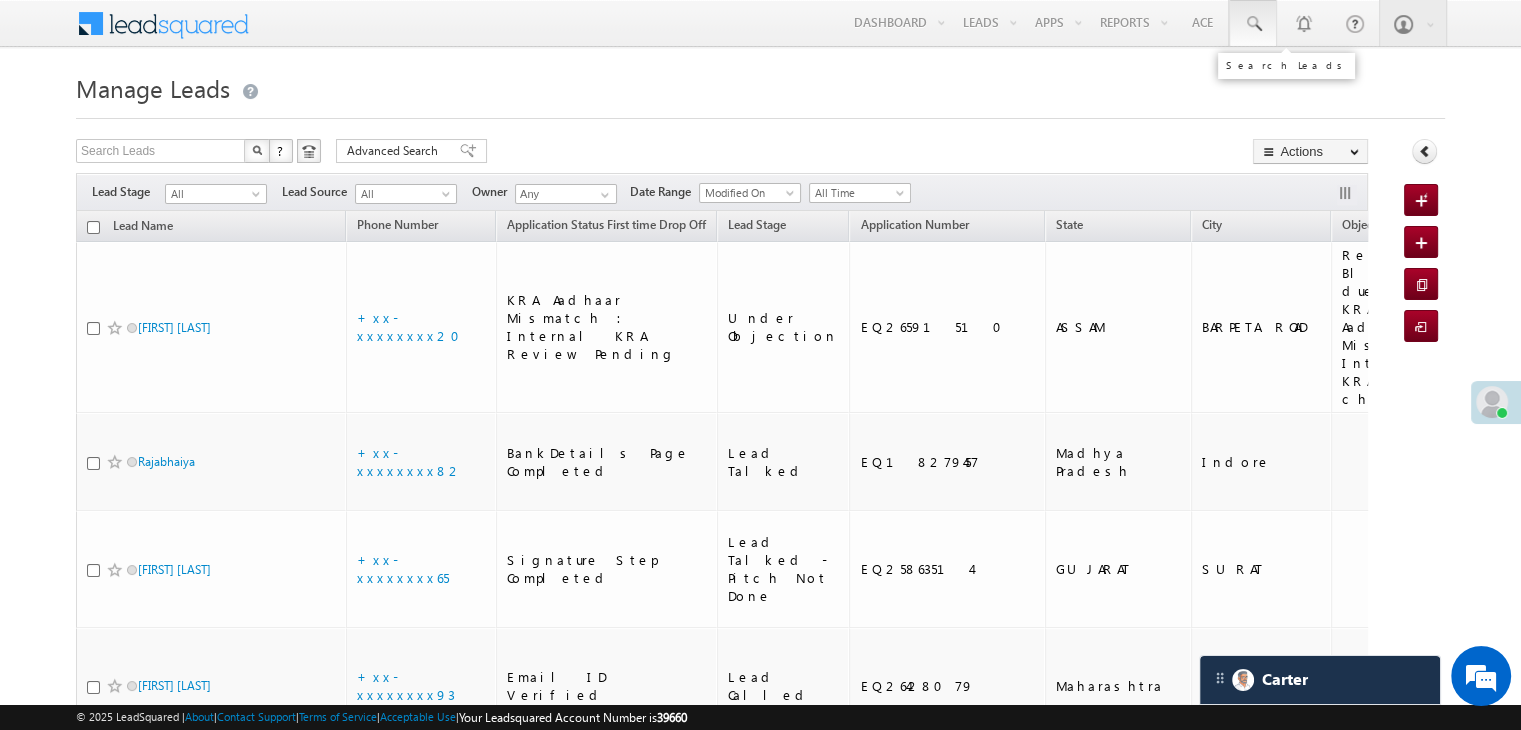 click at bounding box center [1253, 24] 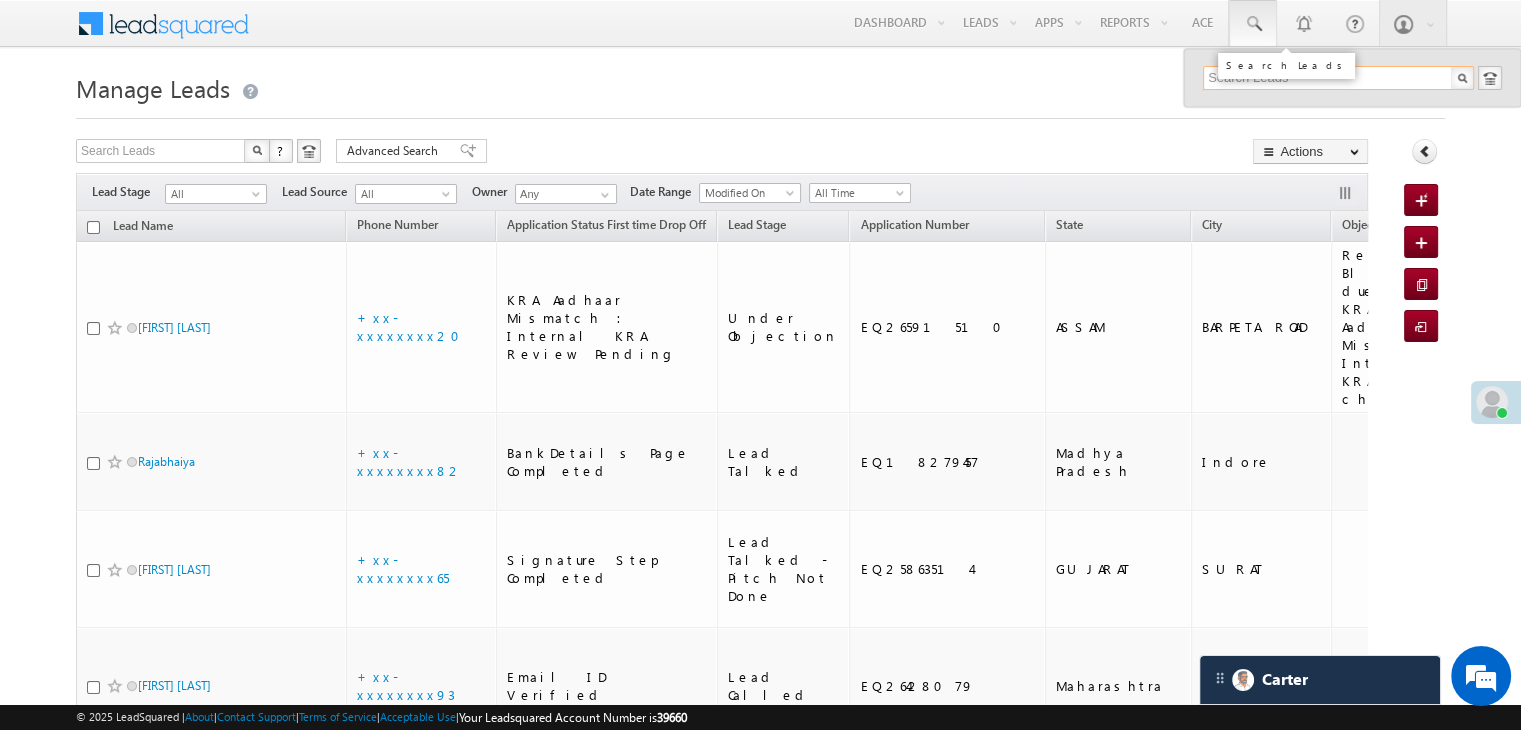 paste on "EQ25207512" 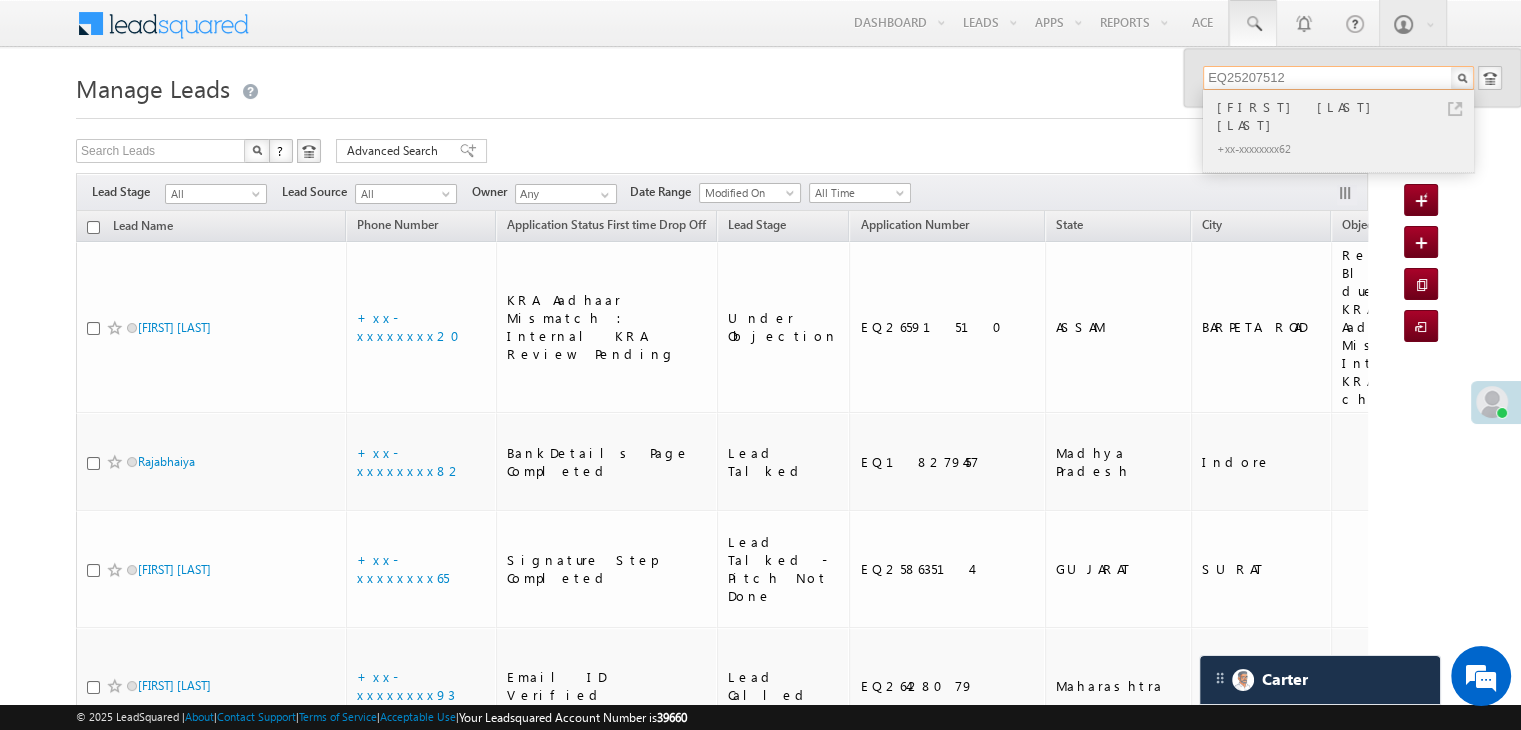 type on "EQ25207512" 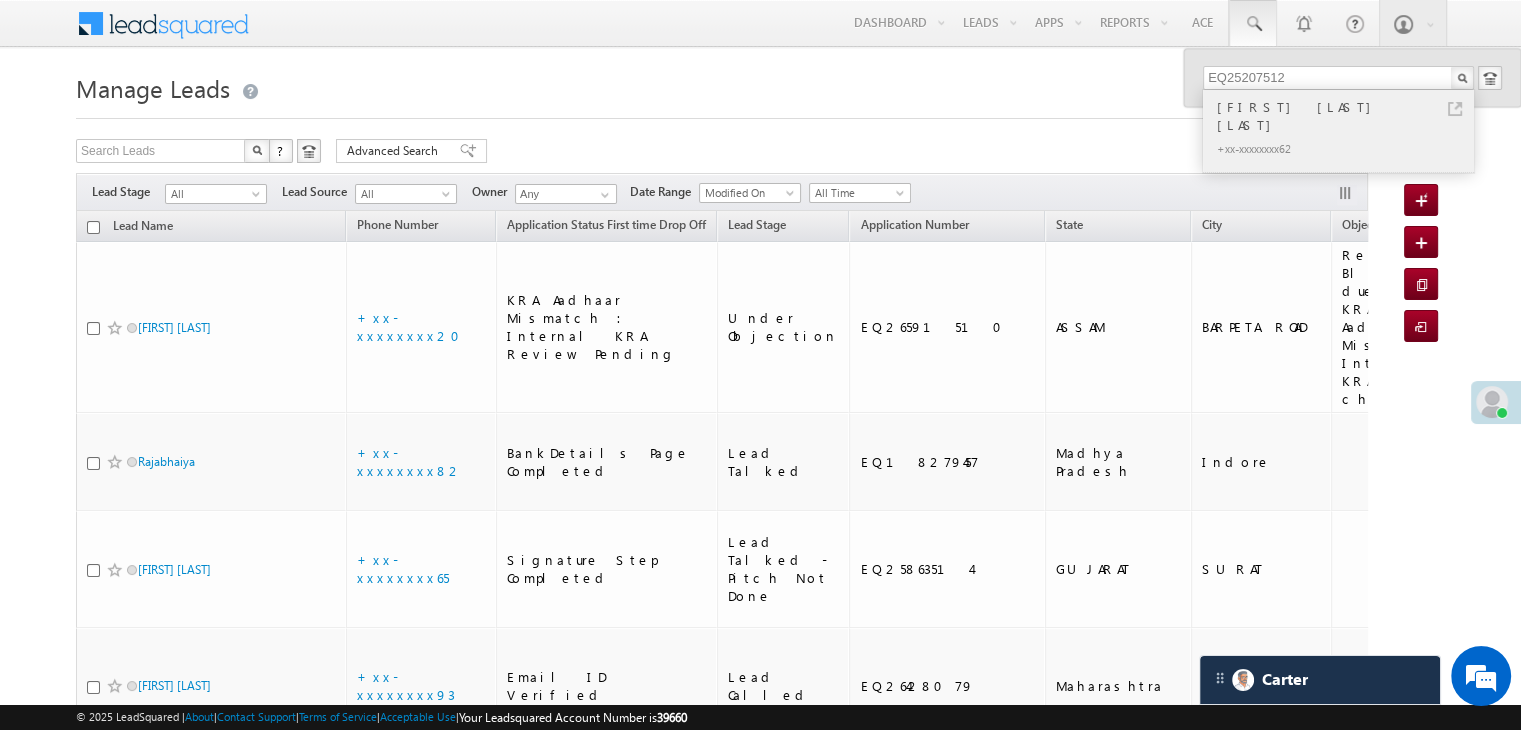 click on "[FIRST] [LAST] [LAST]" at bounding box center [1347, 116] 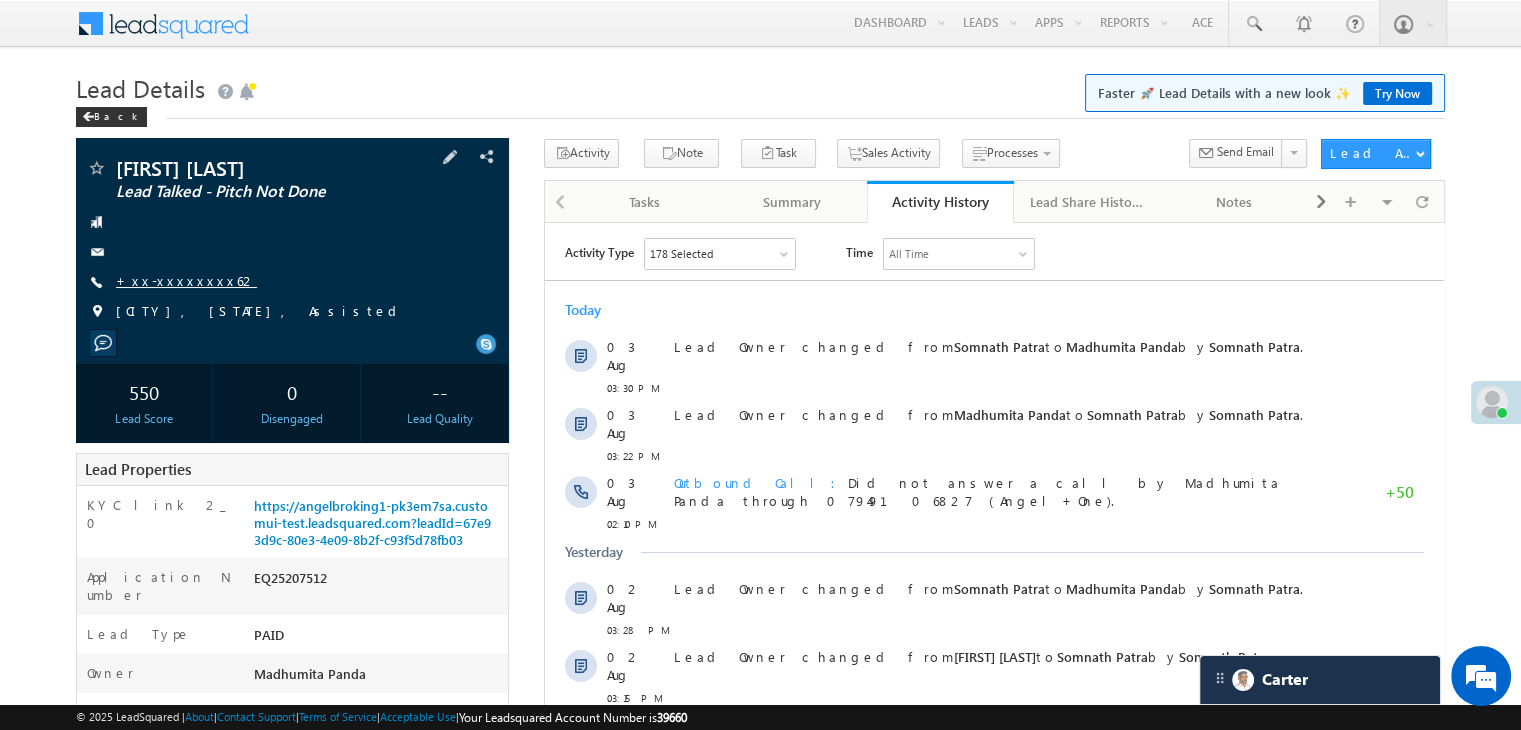 scroll, scrollTop: 0, scrollLeft: 0, axis: both 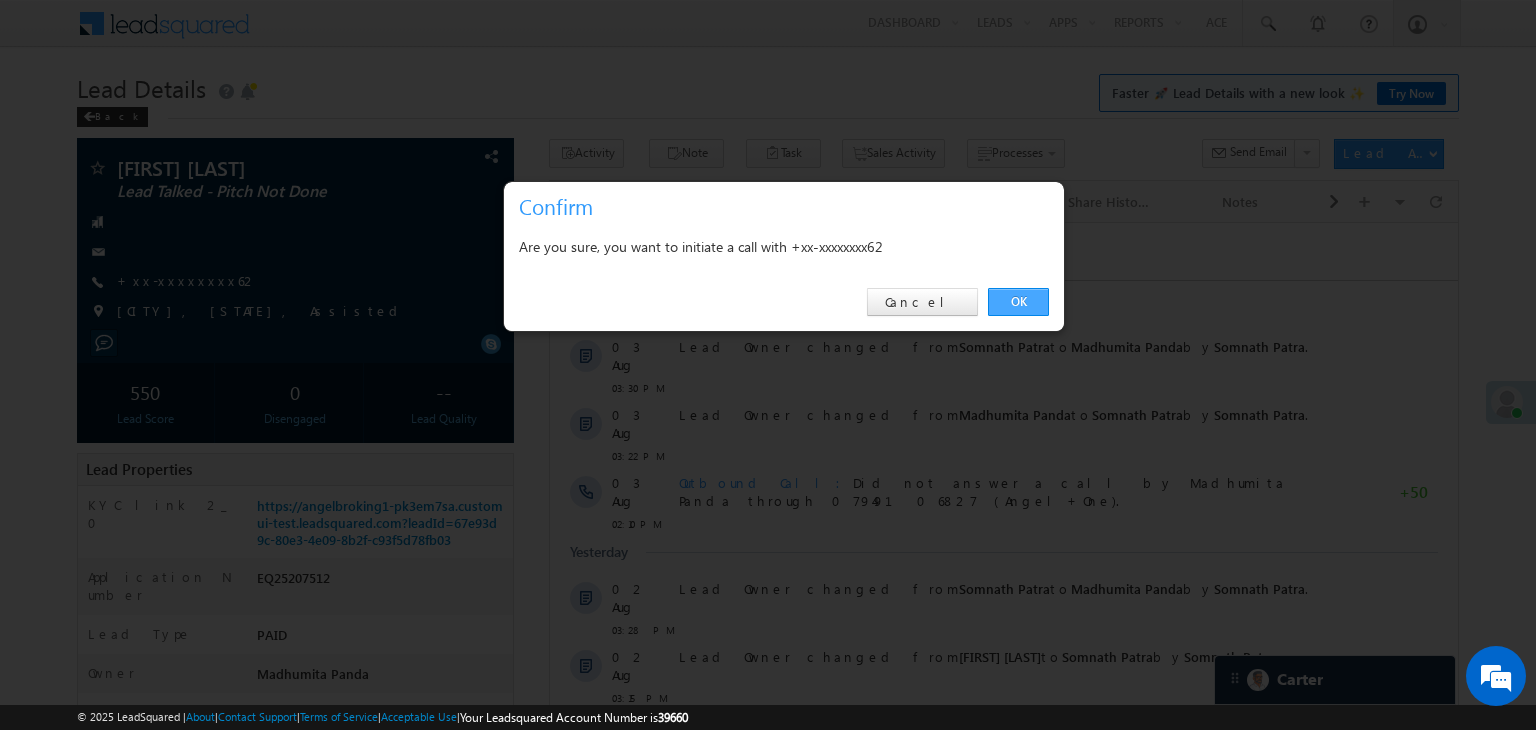 drag, startPoint x: 1016, startPoint y: 308, endPoint x: 466, endPoint y: 85, distance: 593.48883 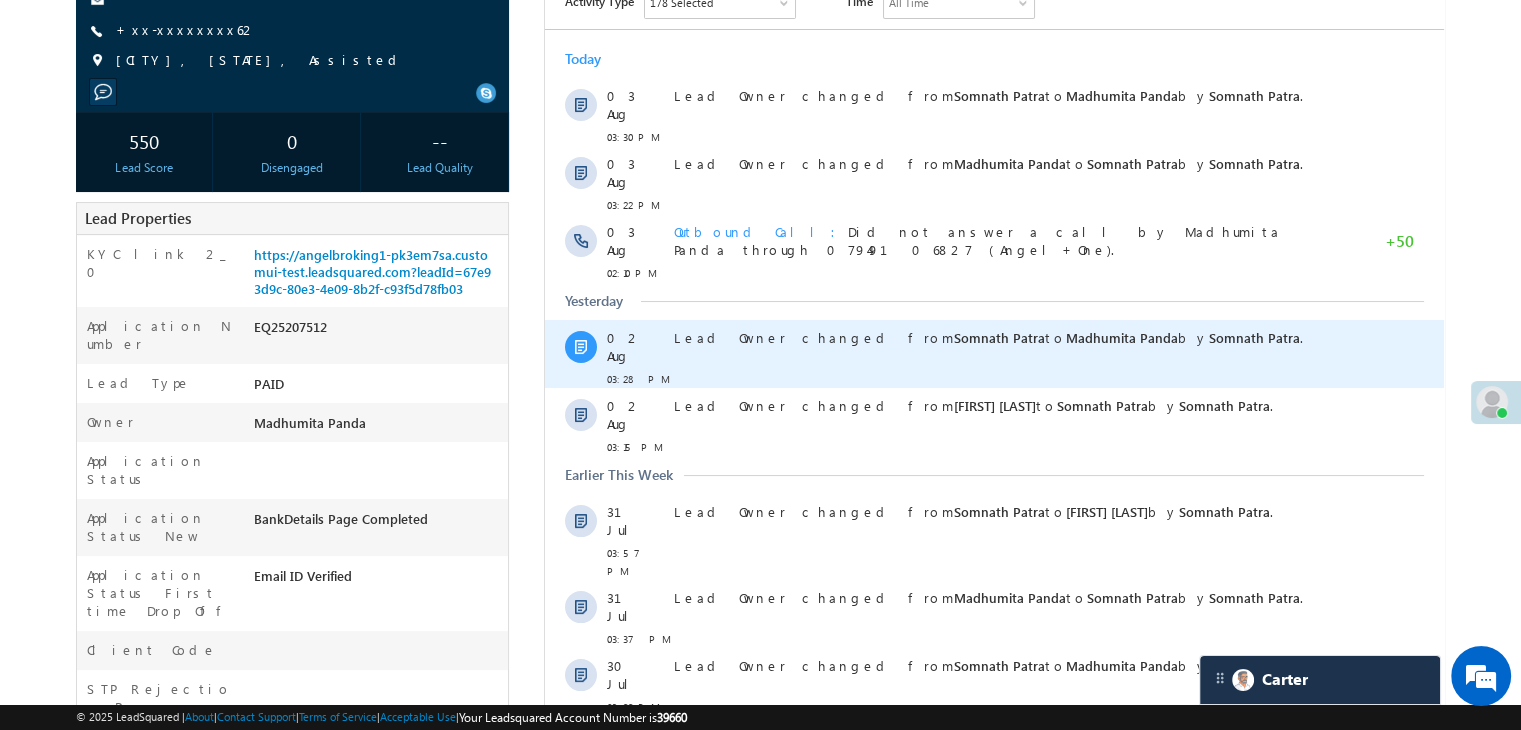 scroll, scrollTop: 300, scrollLeft: 0, axis: vertical 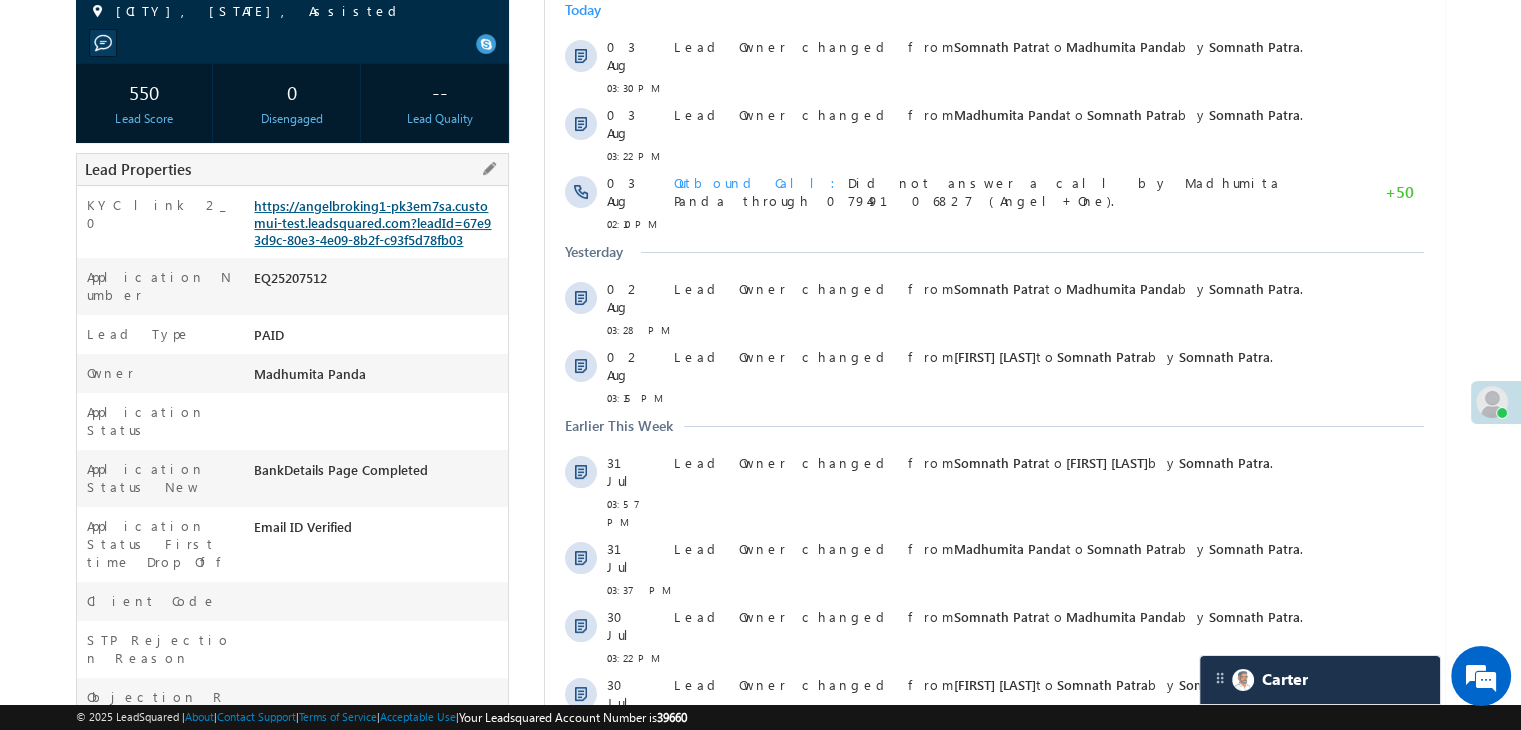 click on "https://angelbroking1-pk3em7sa.customui-test.leadsquared.com?leadId=67e93d9c-80e3-4e09-8b2f-c93f5d78fb03" at bounding box center (372, 222) 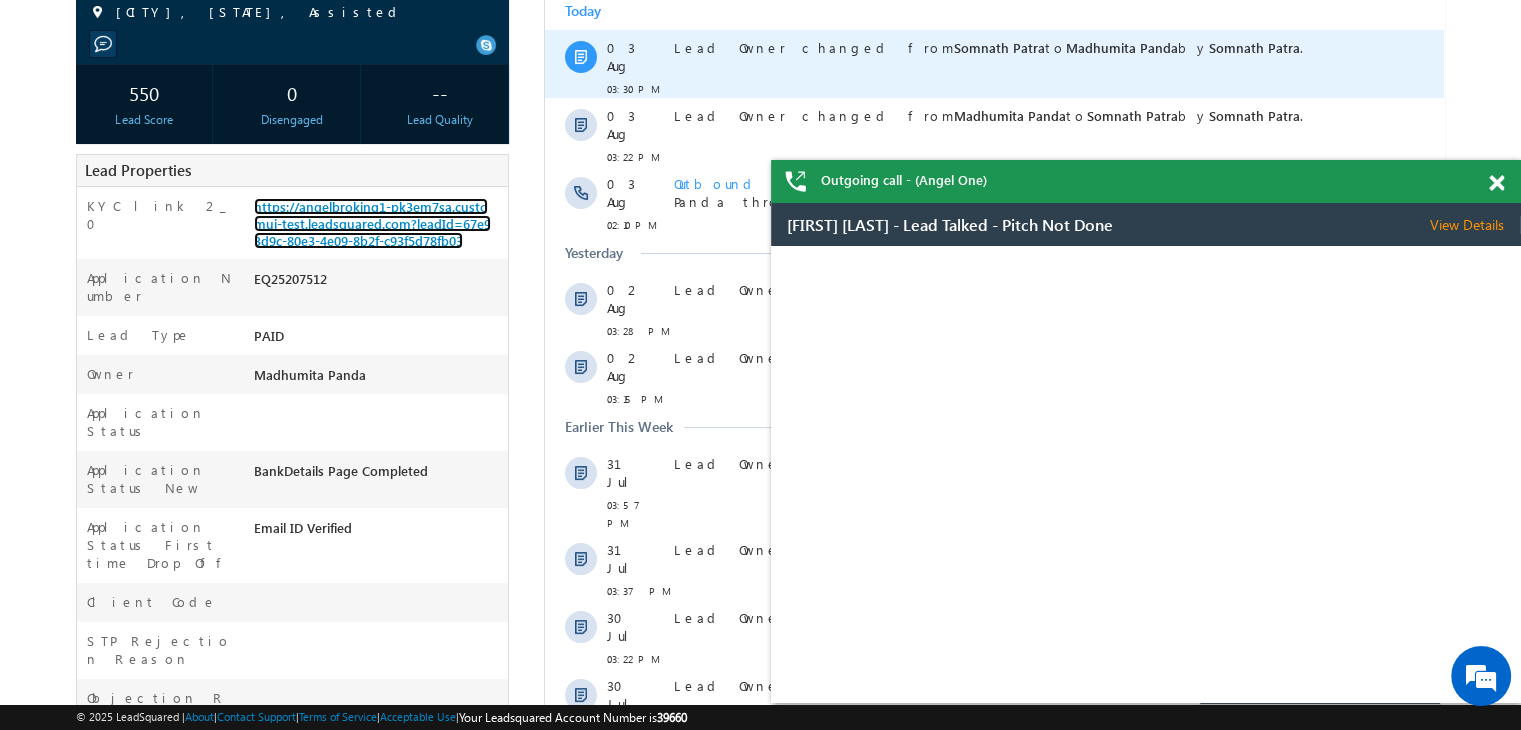 scroll, scrollTop: 0, scrollLeft: 0, axis: both 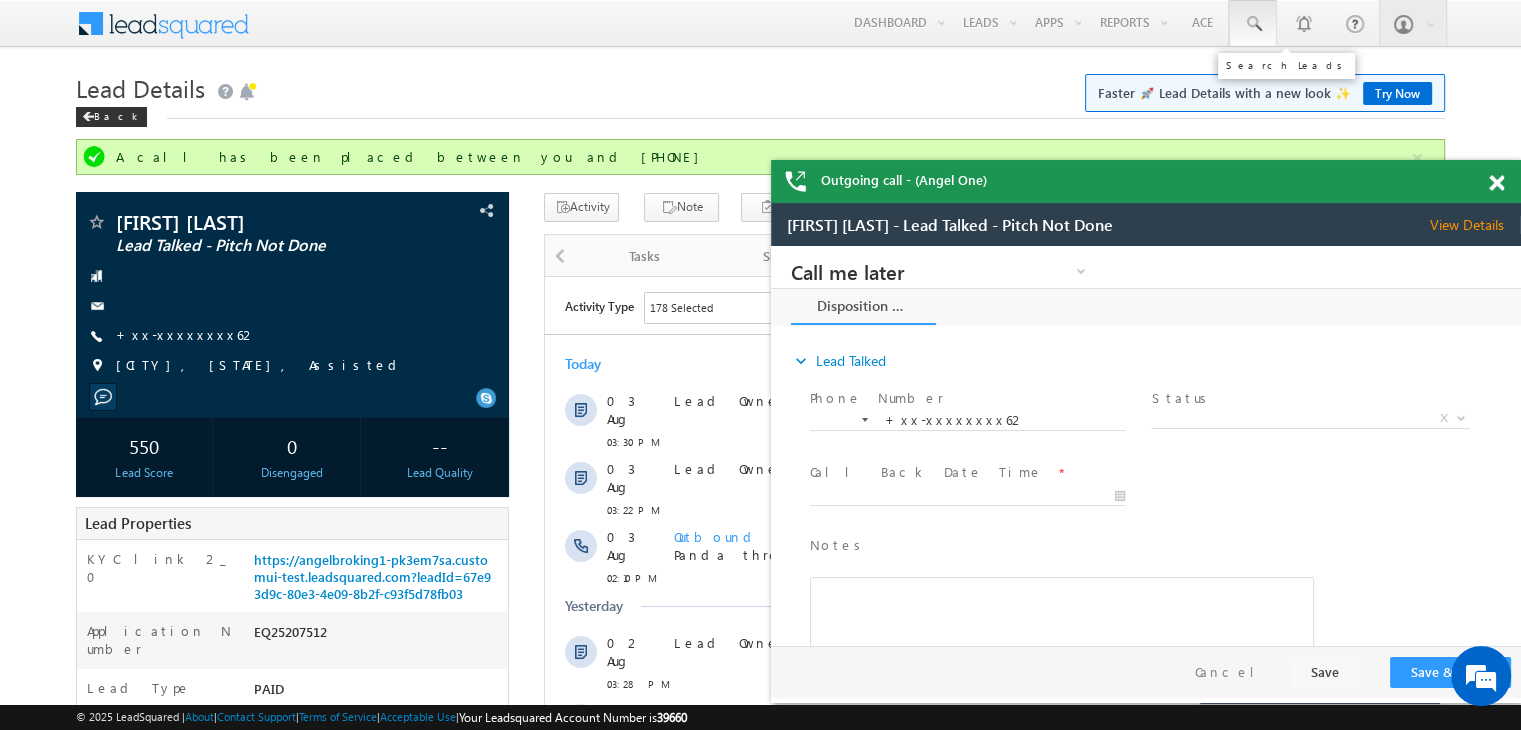 click at bounding box center [1253, 24] 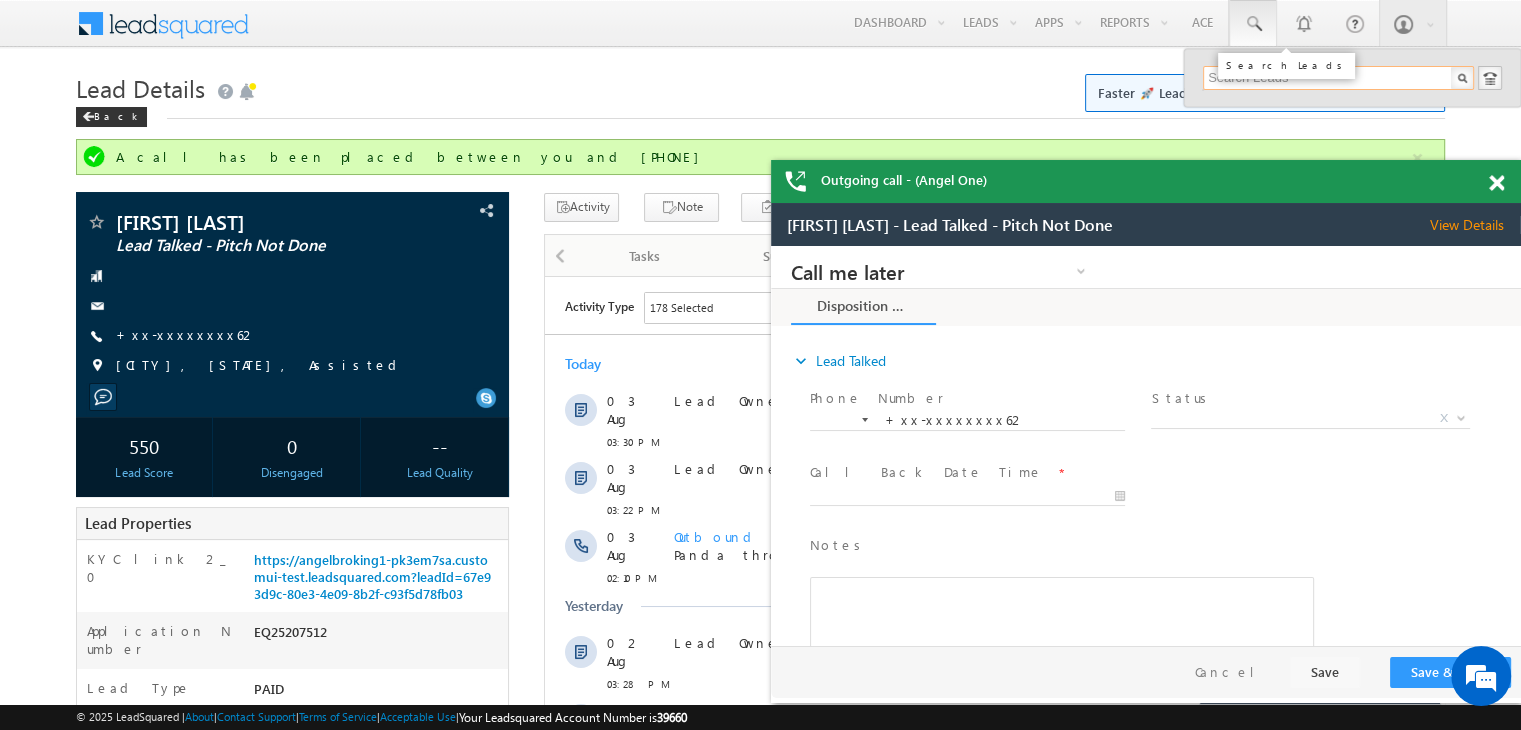 paste on "EQ26046640" 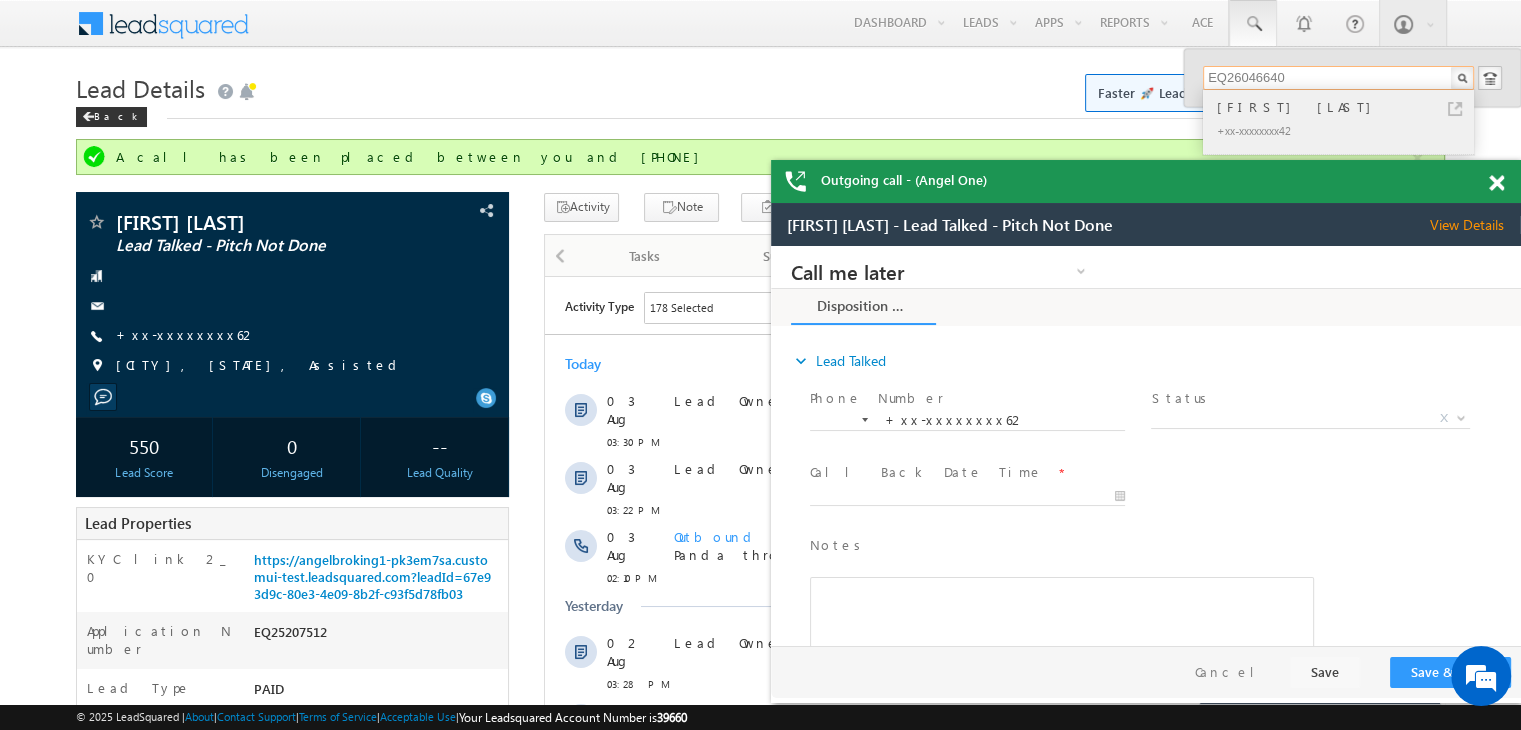 type on "EQ26046640" 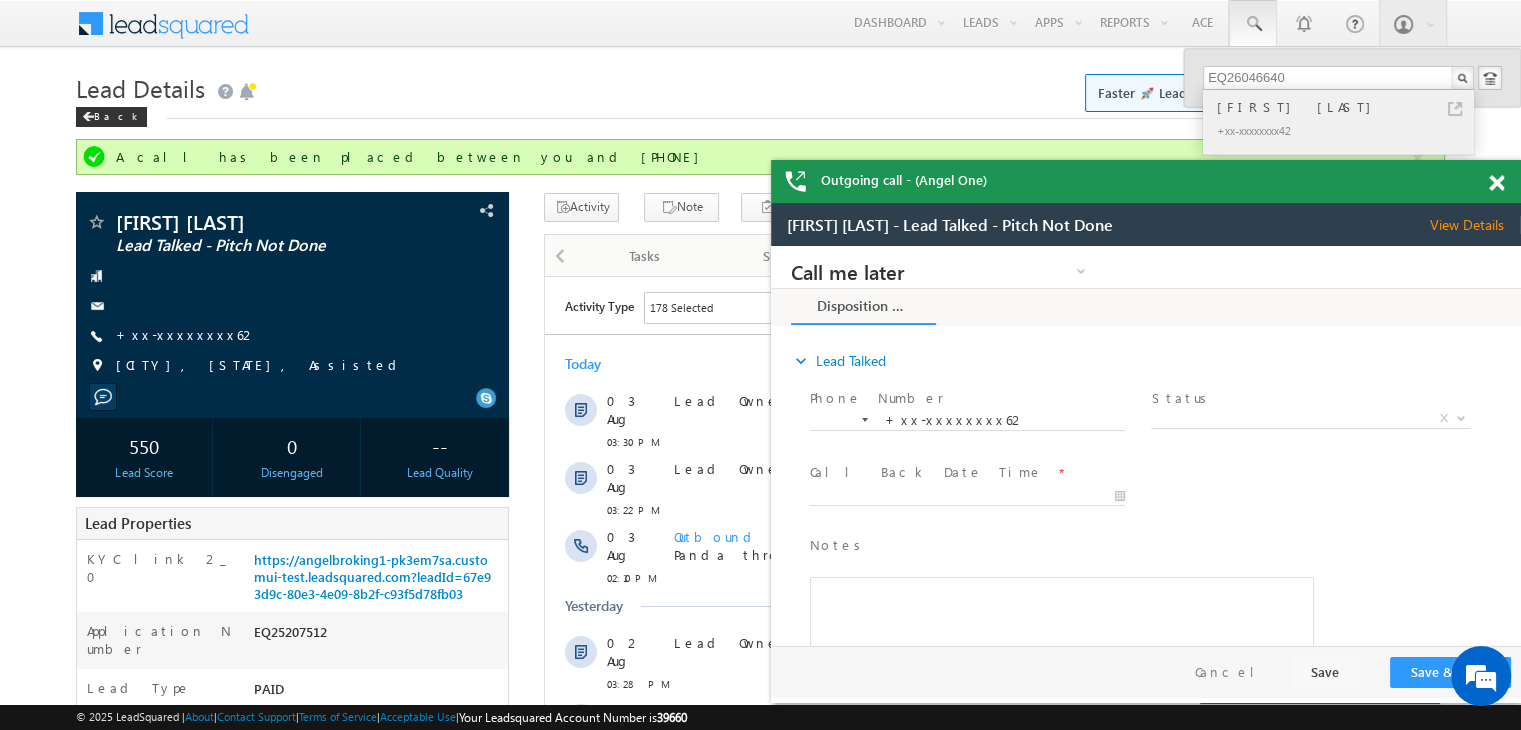 click on "[NAME] [NAME]" at bounding box center [1347, 107] 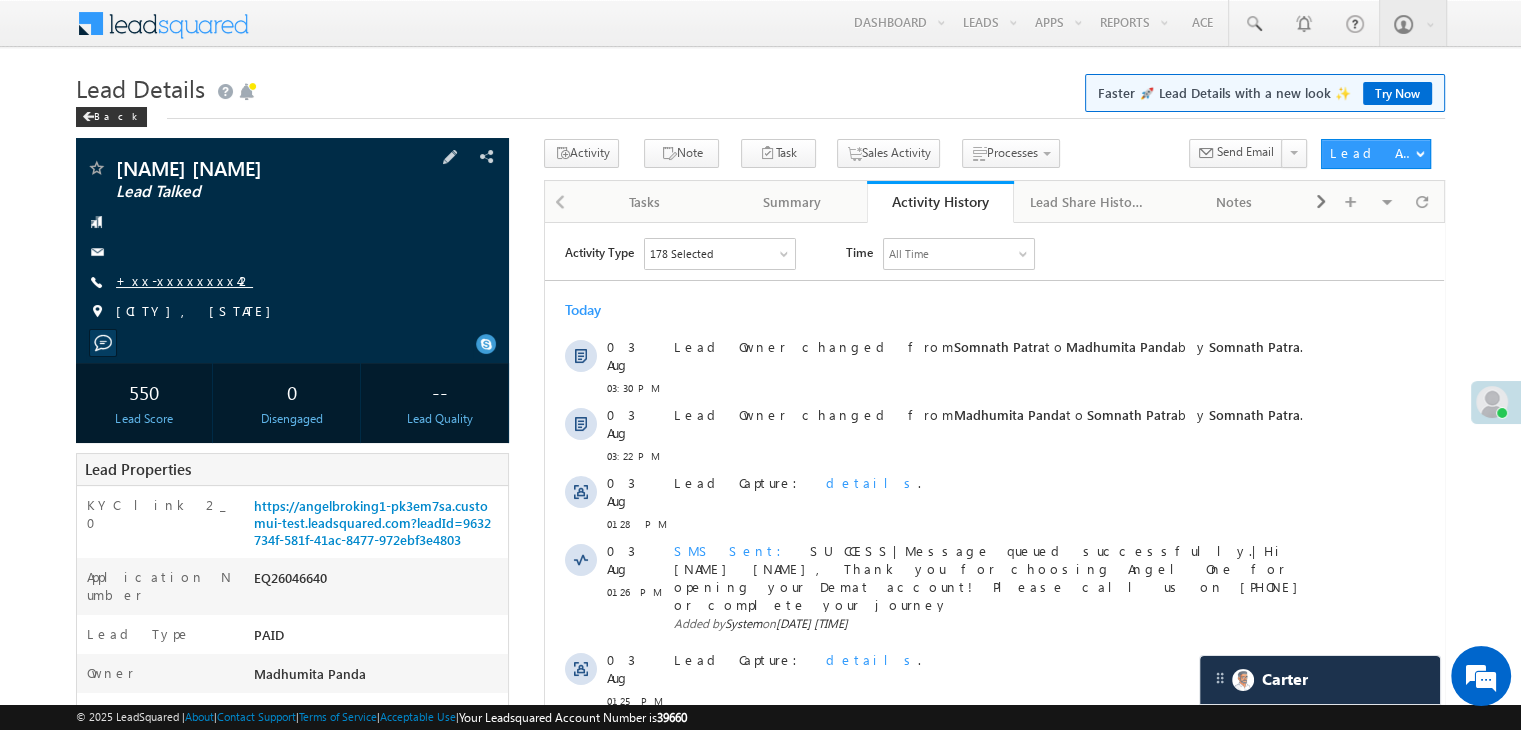 scroll, scrollTop: 0, scrollLeft: 0, axis: both 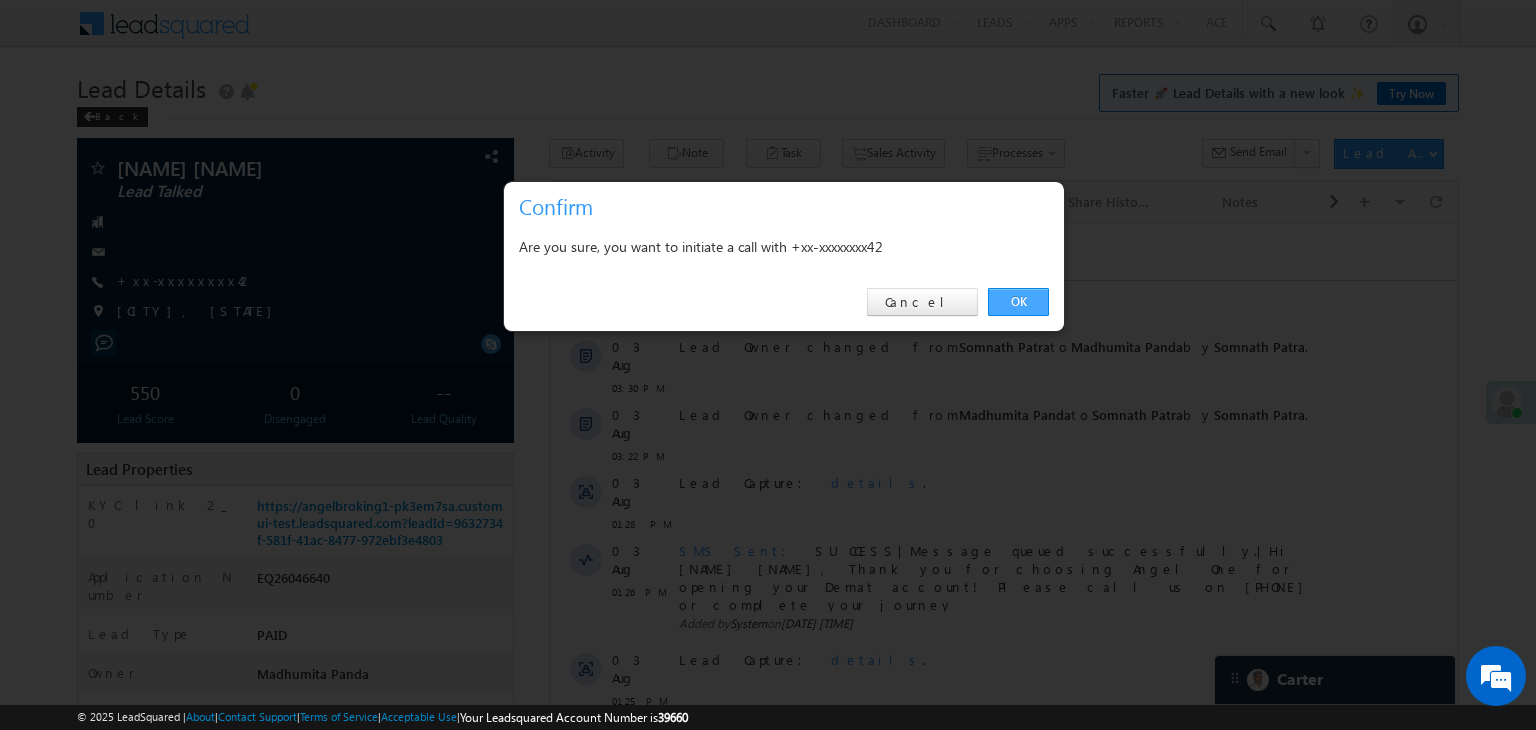 click on "OK" at bounding box center [1018, 302] 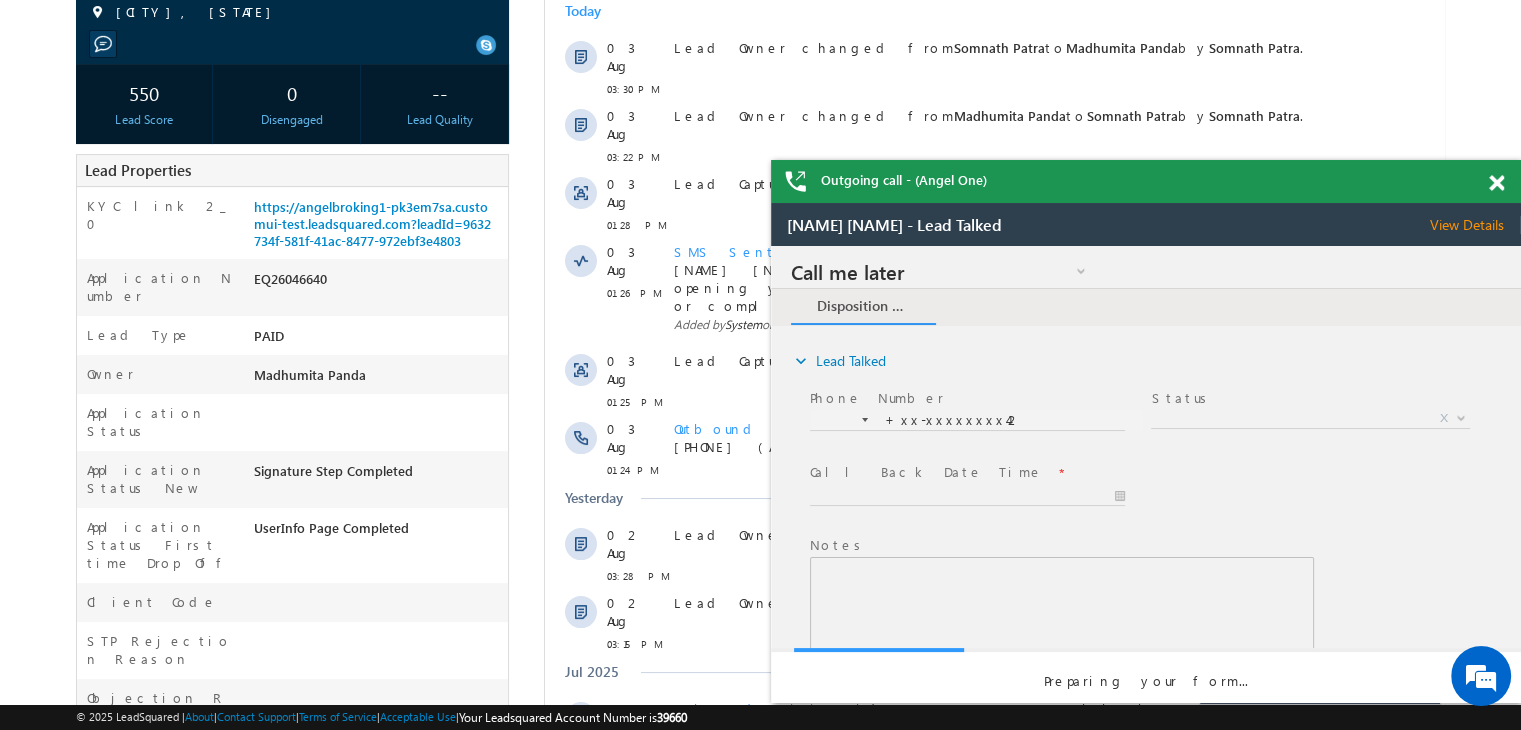 scroll, scrollTop: 0, scrollLeft: 0, axis: both 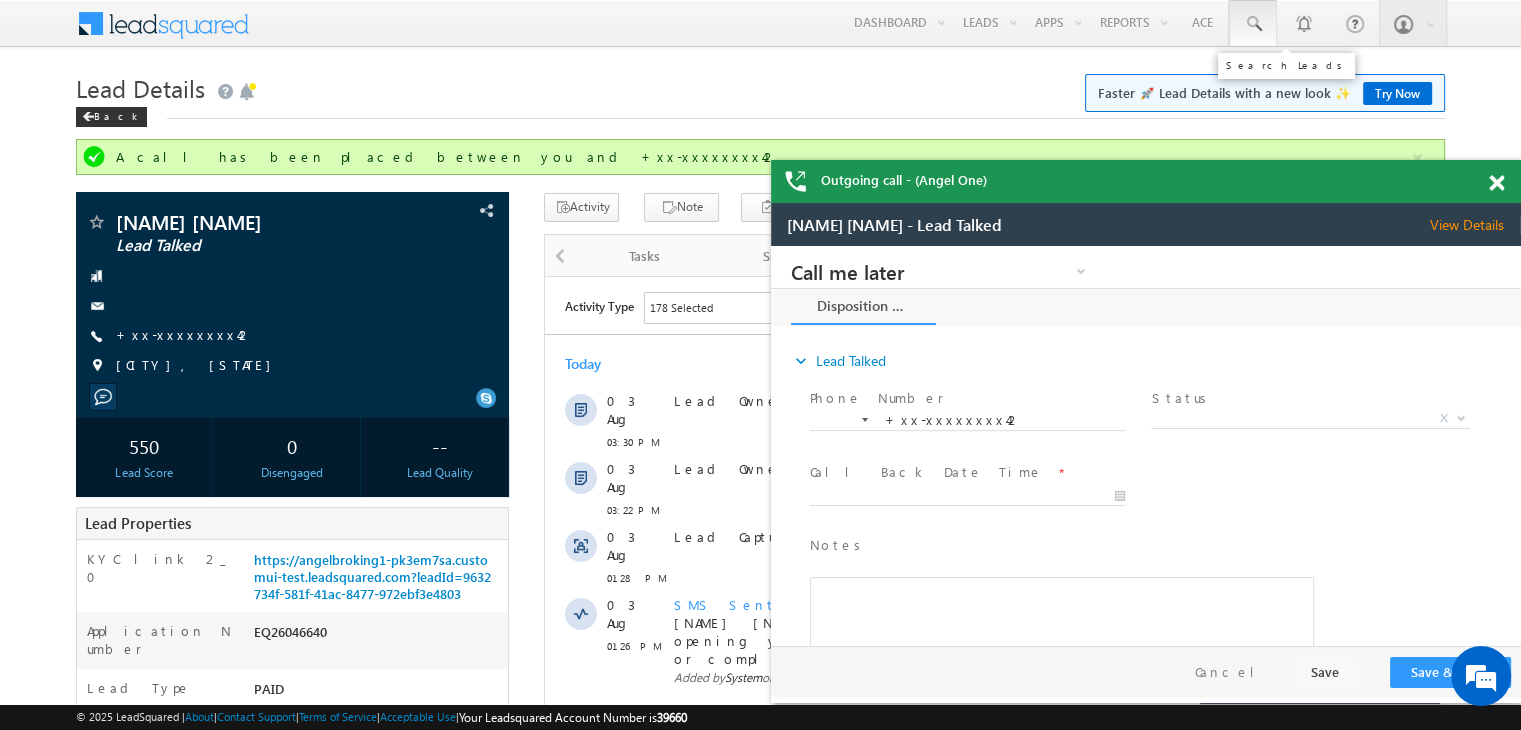 click at bounding box center (1253, 24) 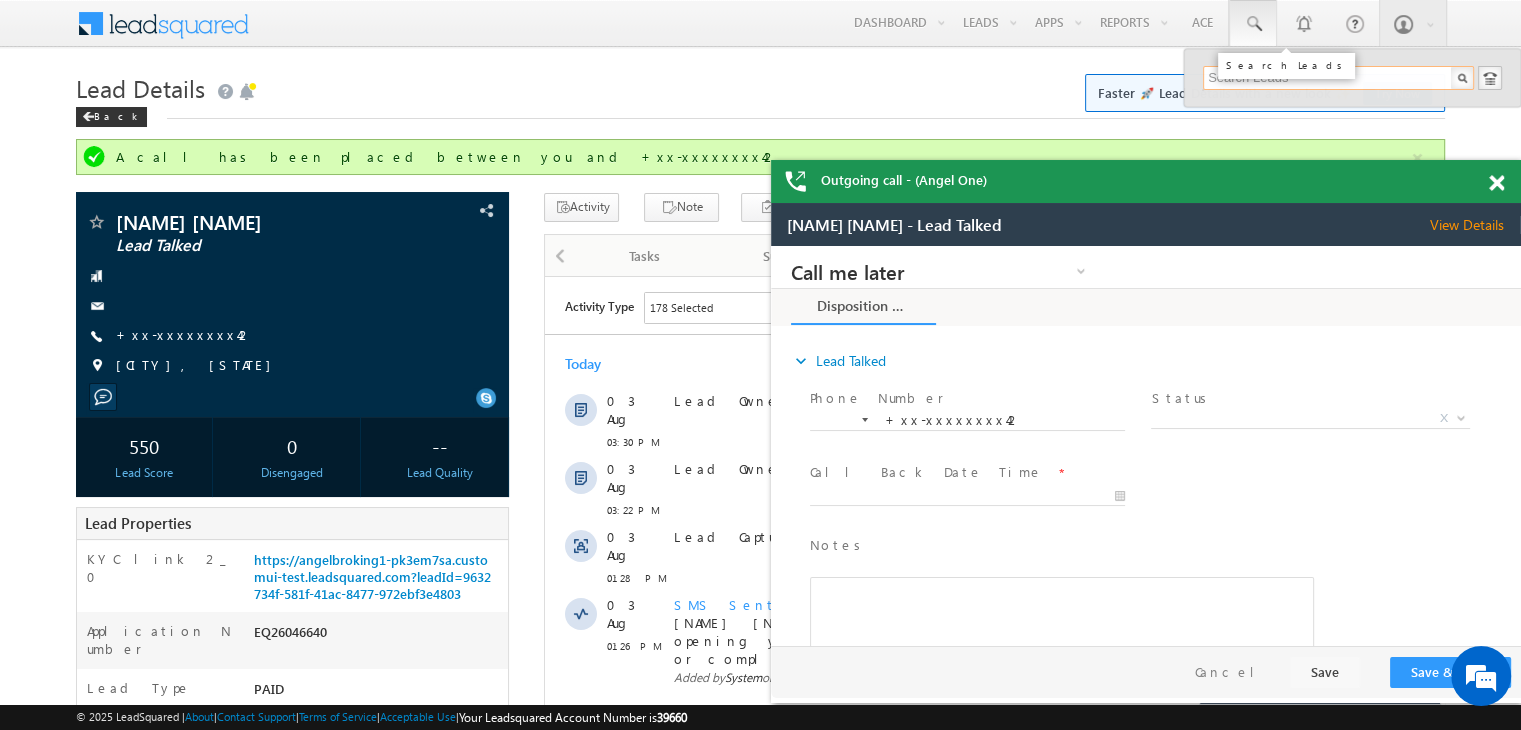 paste on "EQ25693109" 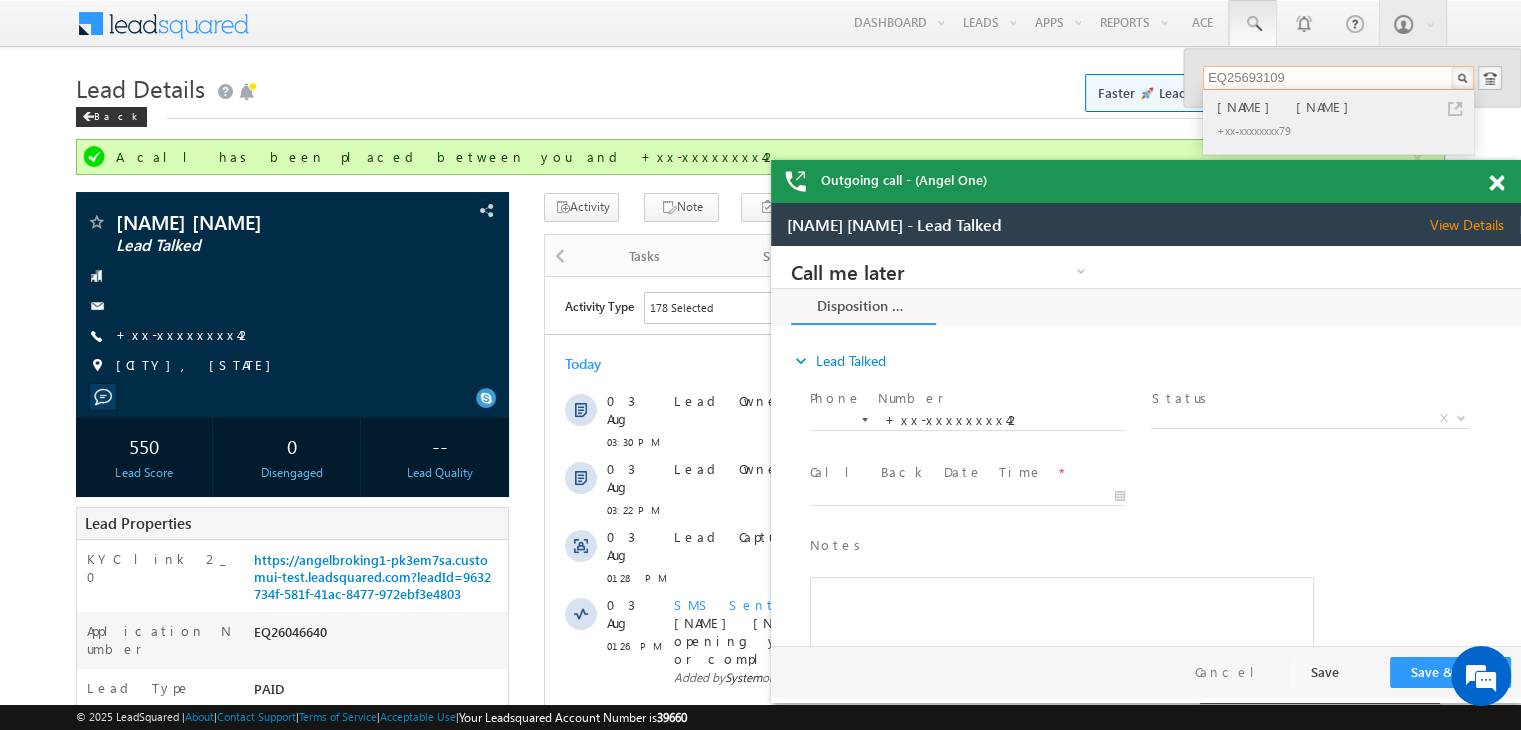 type on "EQ25693109" 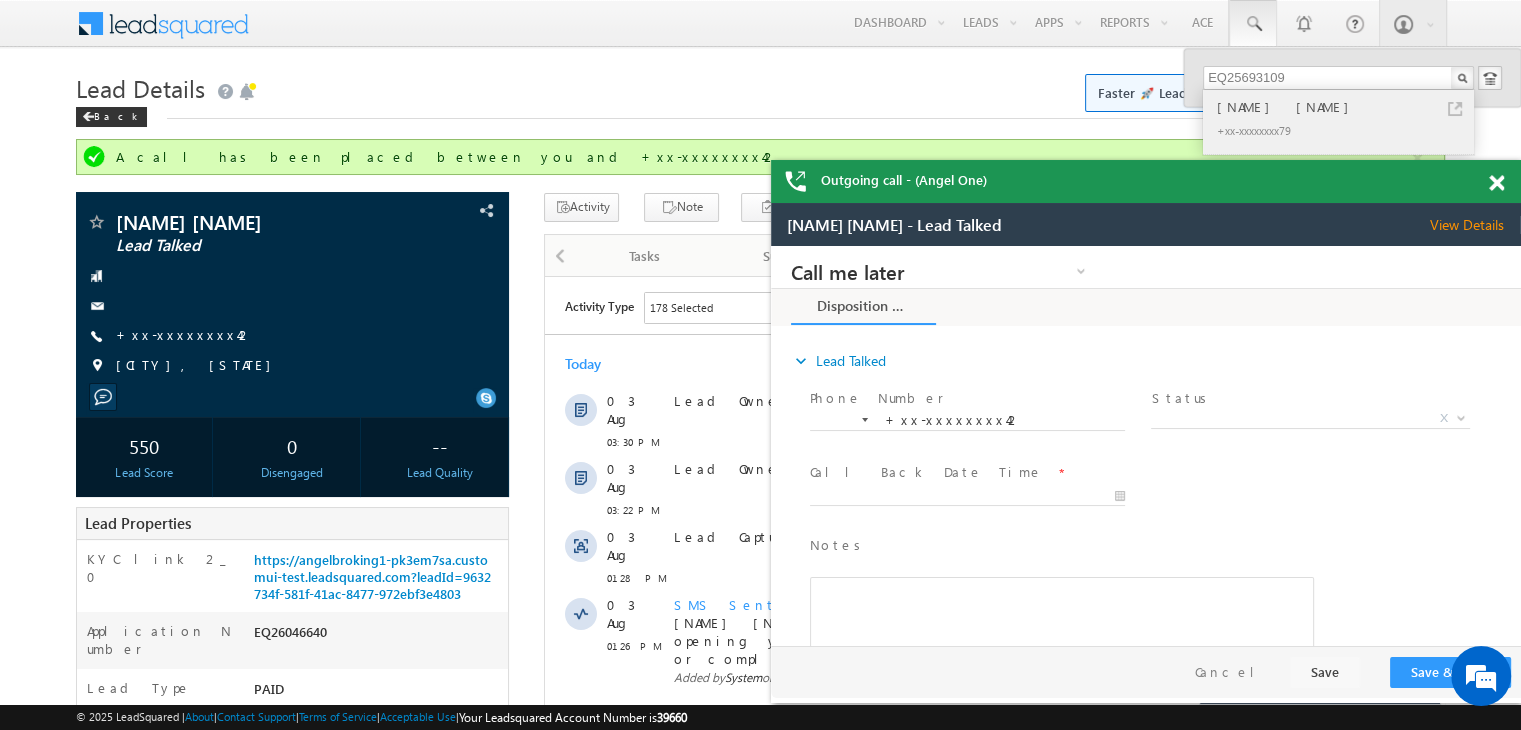 click on "[FIRST] [LAST]" at bounding box center (1347, 107) 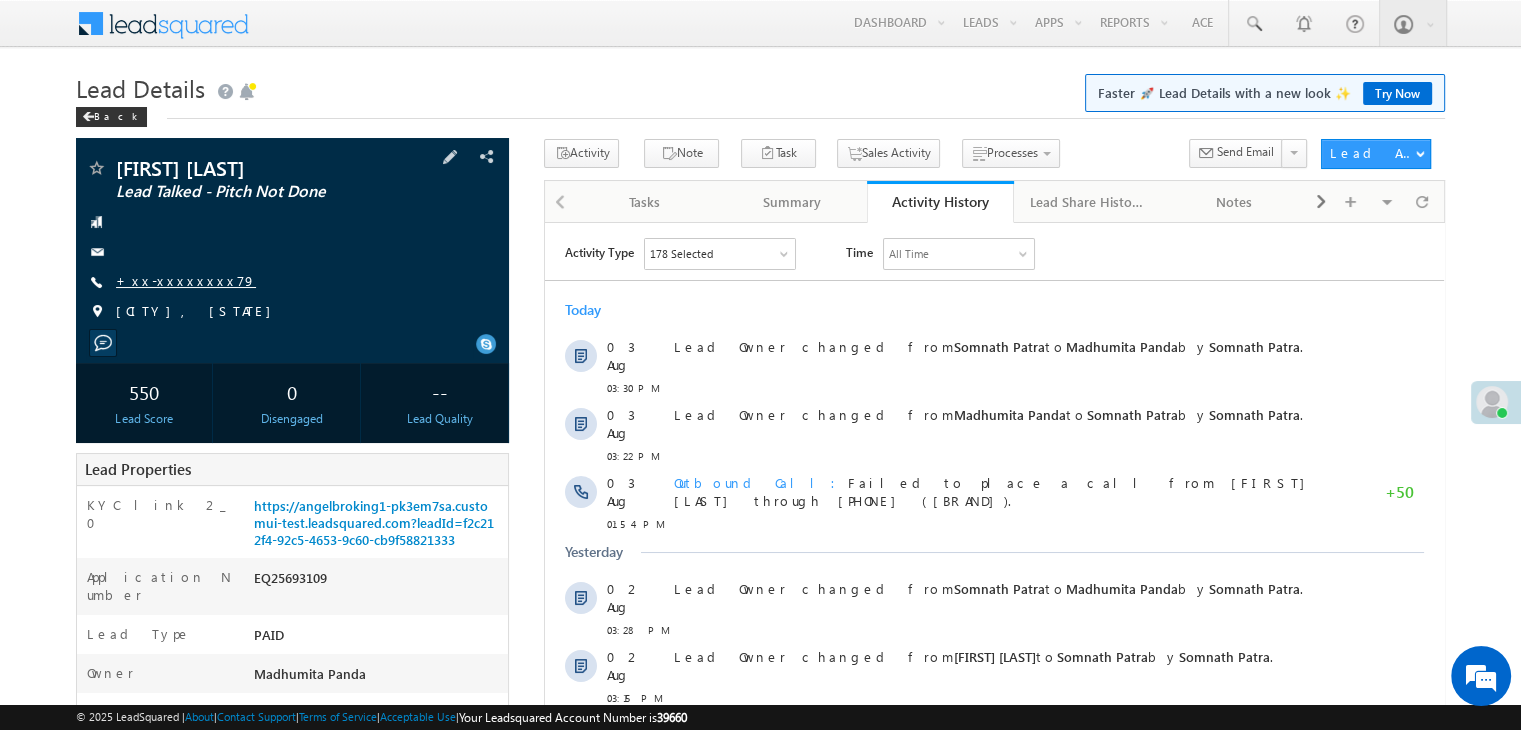 scroll, scrollTop: 0, scrollLeft: 0, axis: both 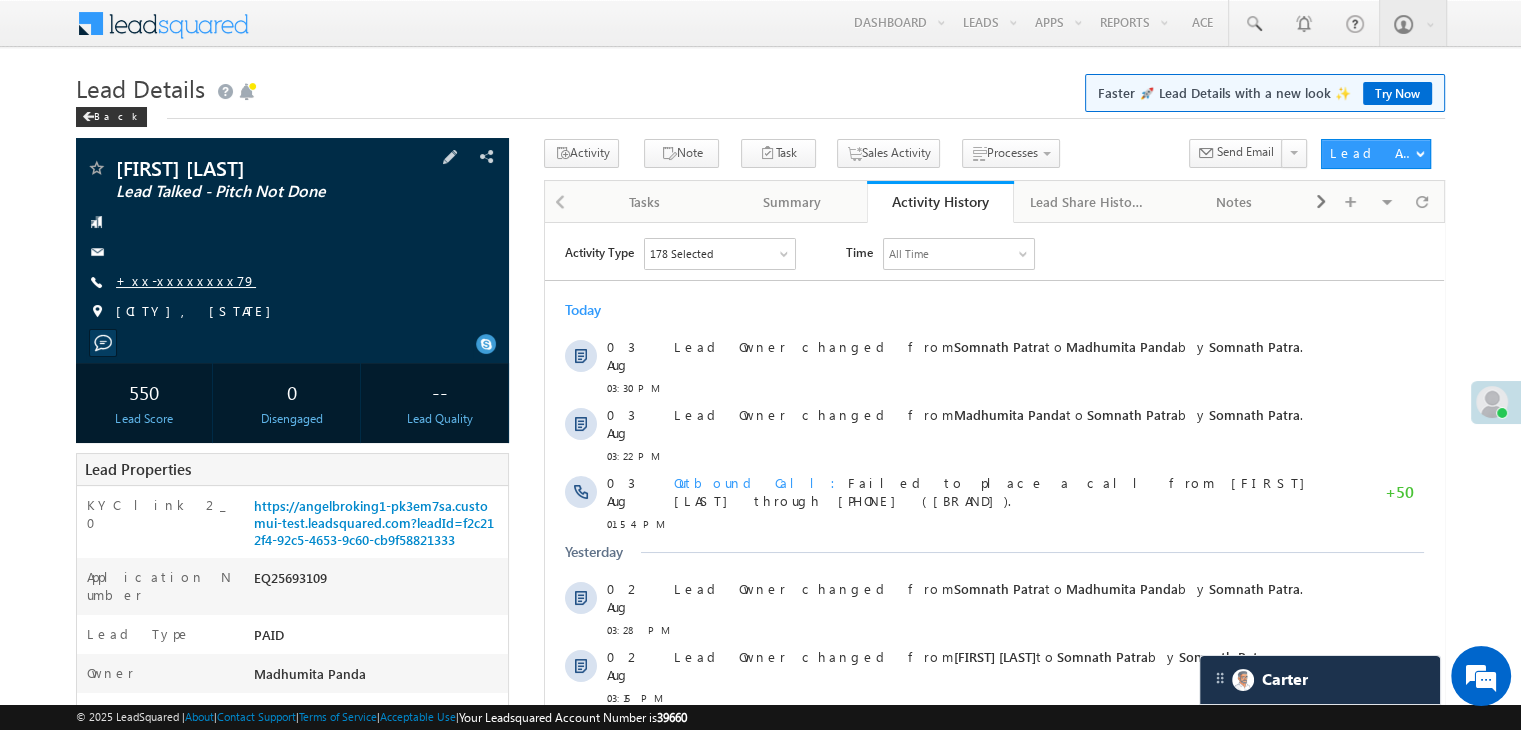 click on "+xx-xxxxxxxx79" at bounding box center (186, 280) 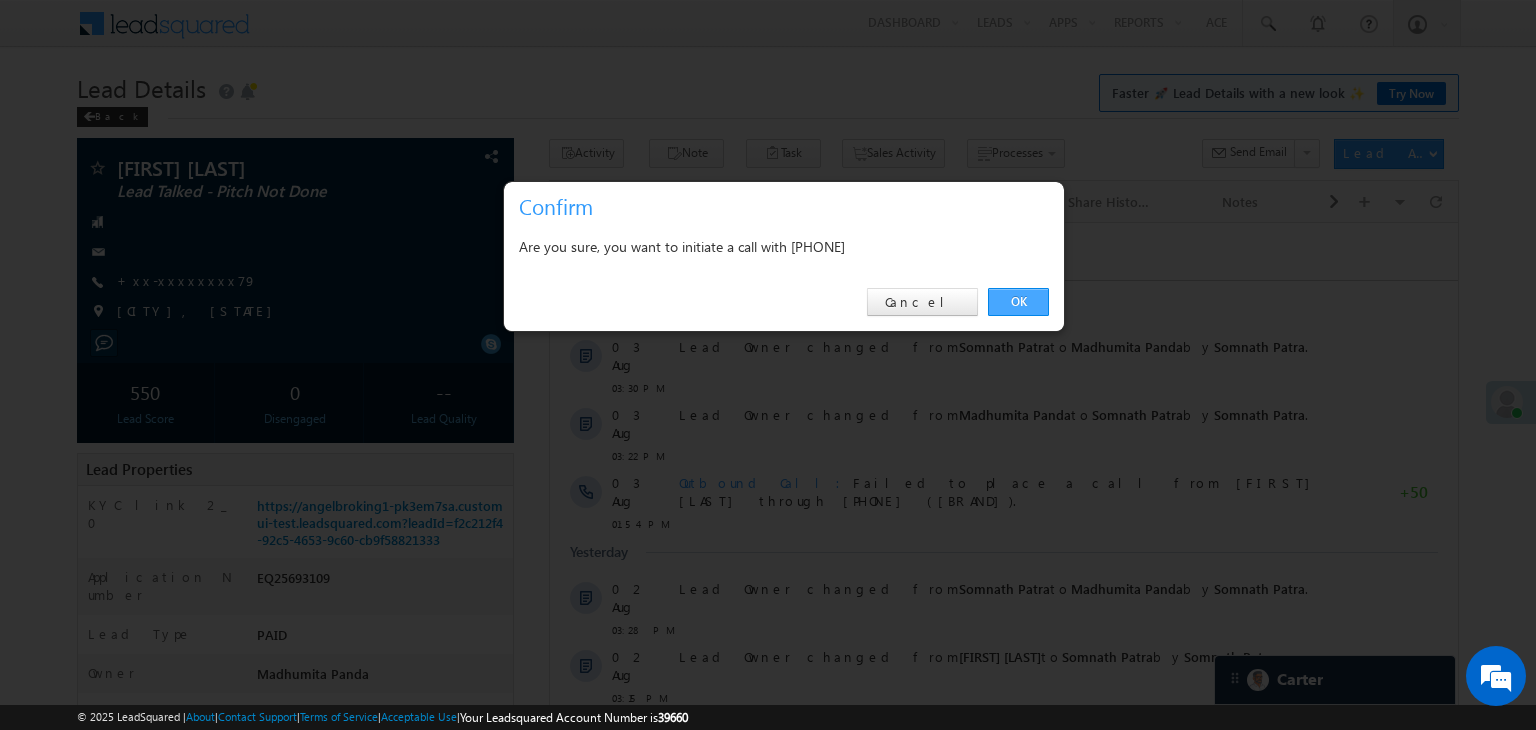 click on "OK" at bounding box center [1018, 302] 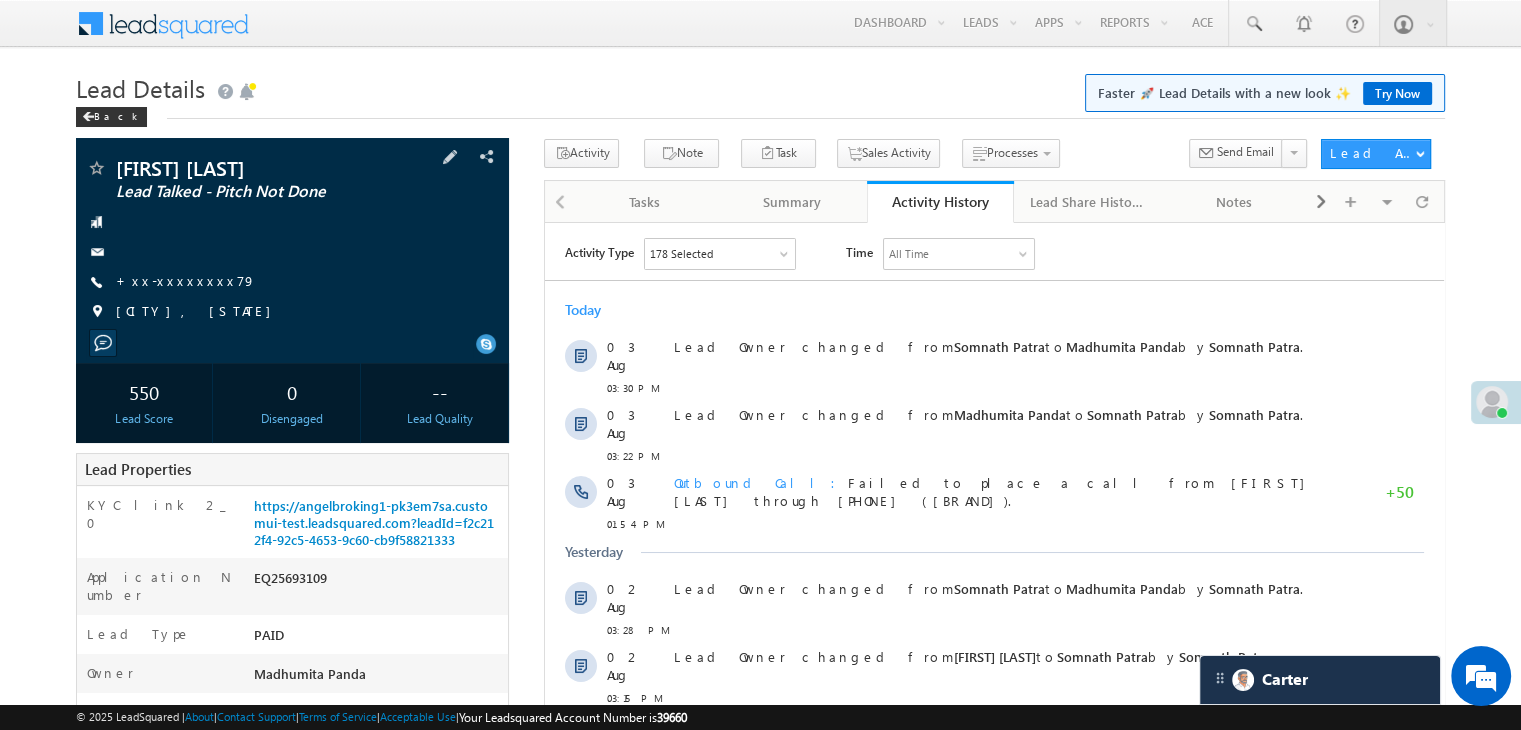 scroll, scrollTop: 200, scrollLeft: 0, axis: vertical 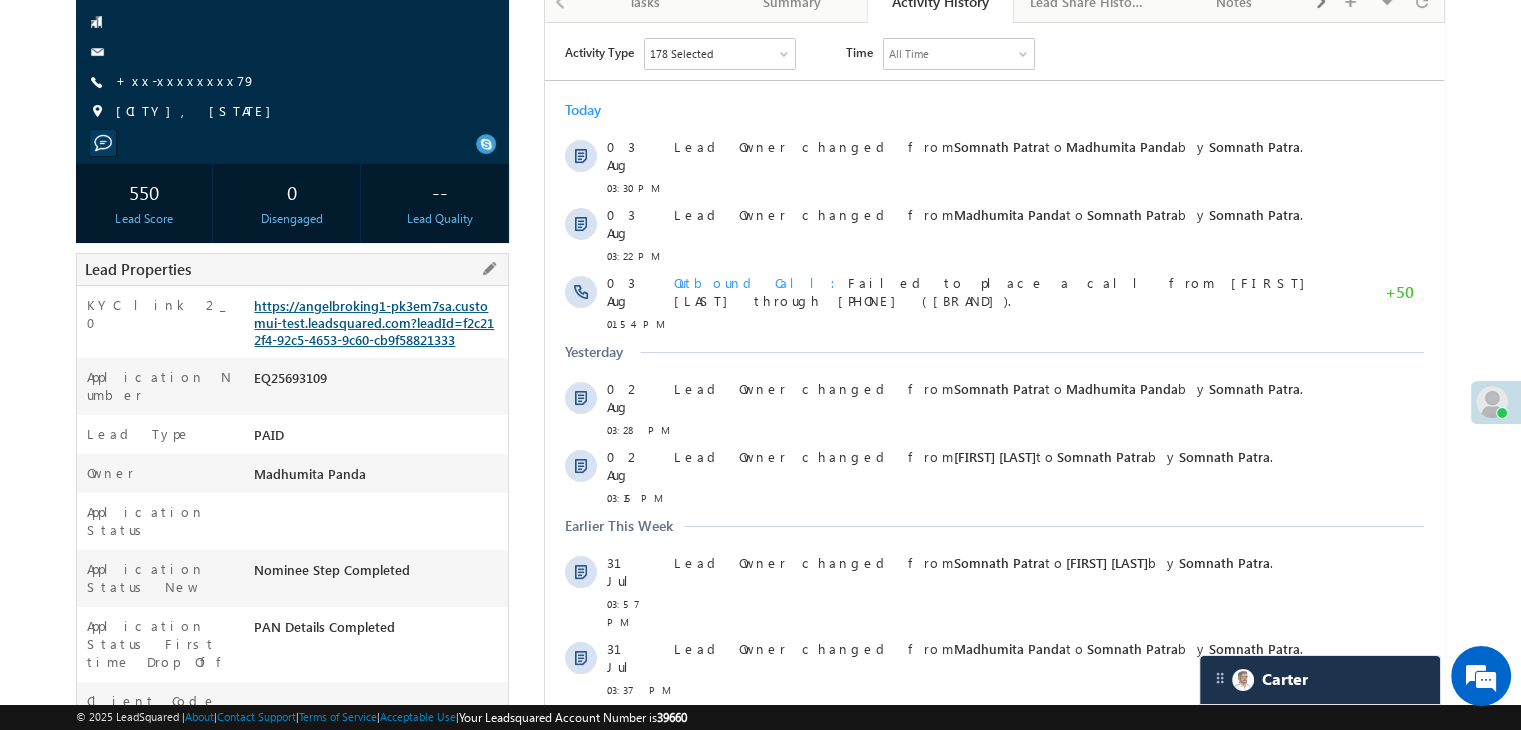 click on "https://angelbroking1-pk3em7sa.customui-test.leadsquared.com?leadId=f2c212f4-92c5-4653-9c60-cb9f58821333" at bounding box center (374, 322) 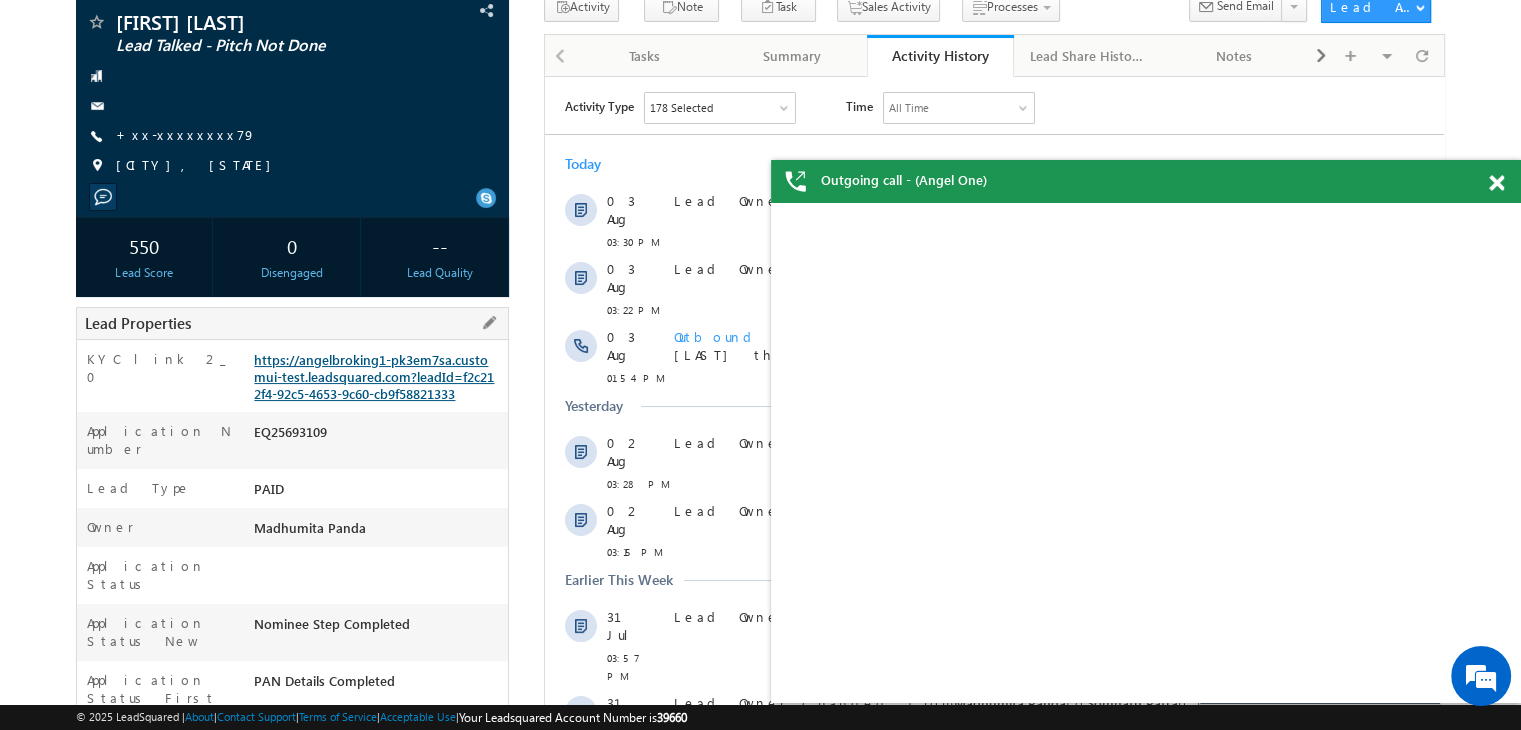 scroll, scrollTop: 253, scrollLeft: 0, axis: vertical 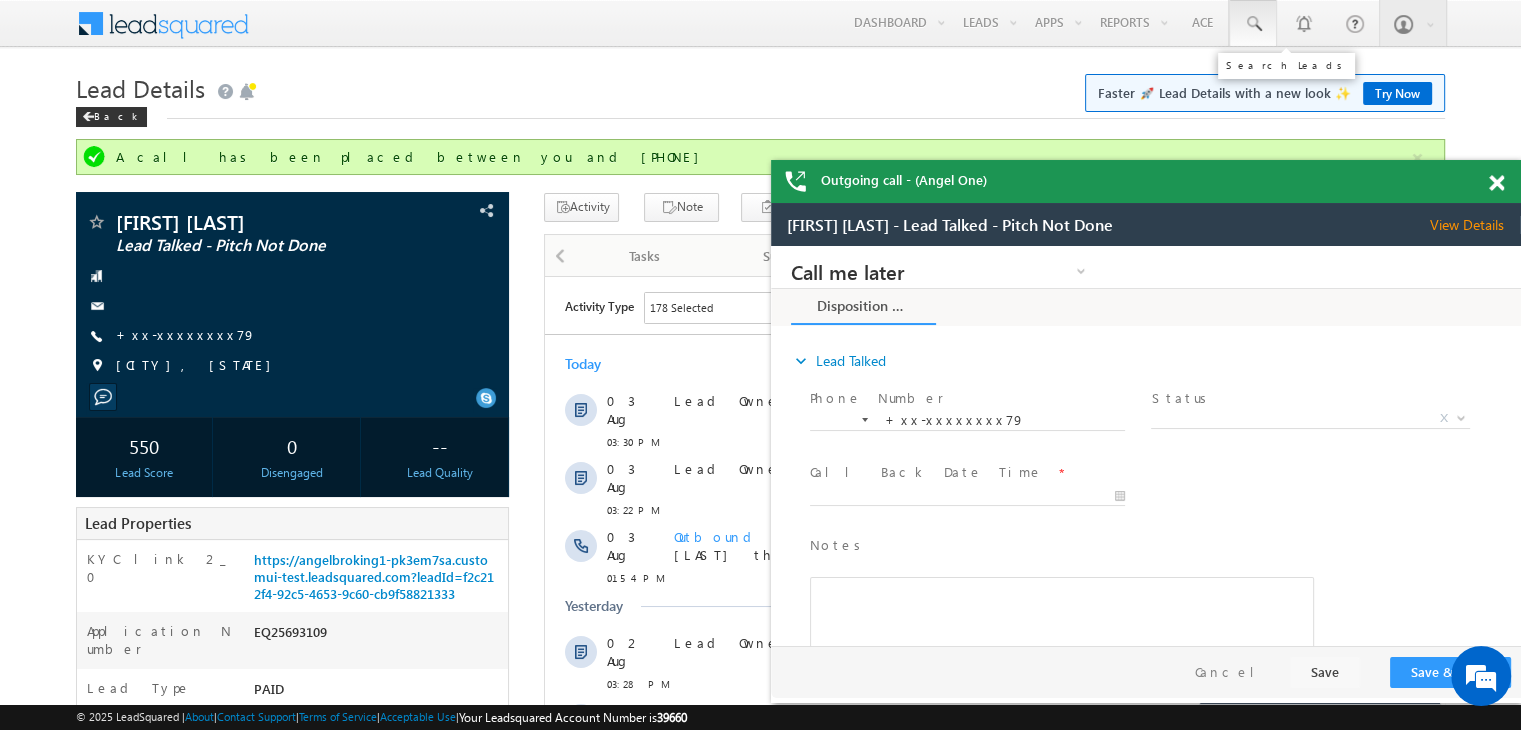 click at bounding box center [1253, 24] 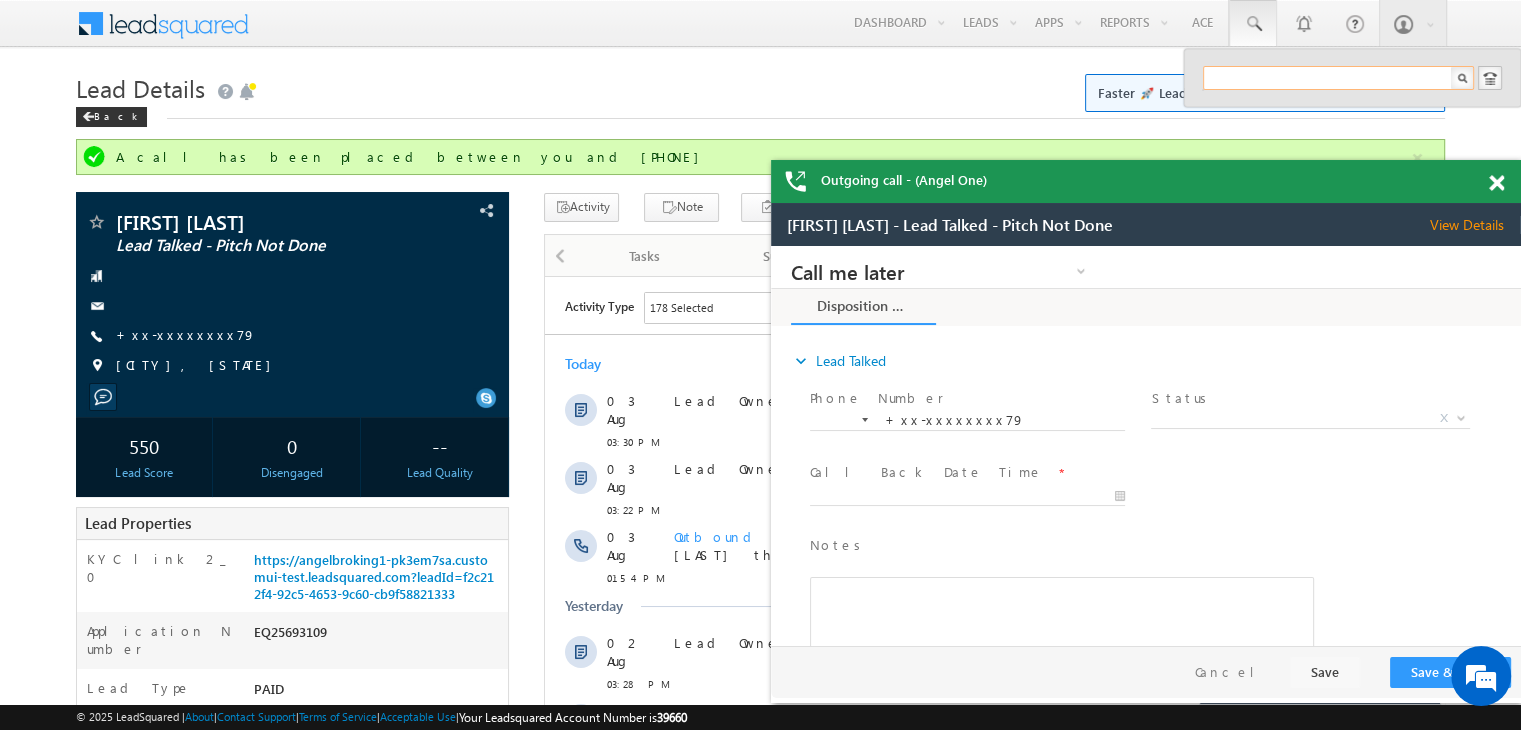 click at bounding box center [1338, 78] 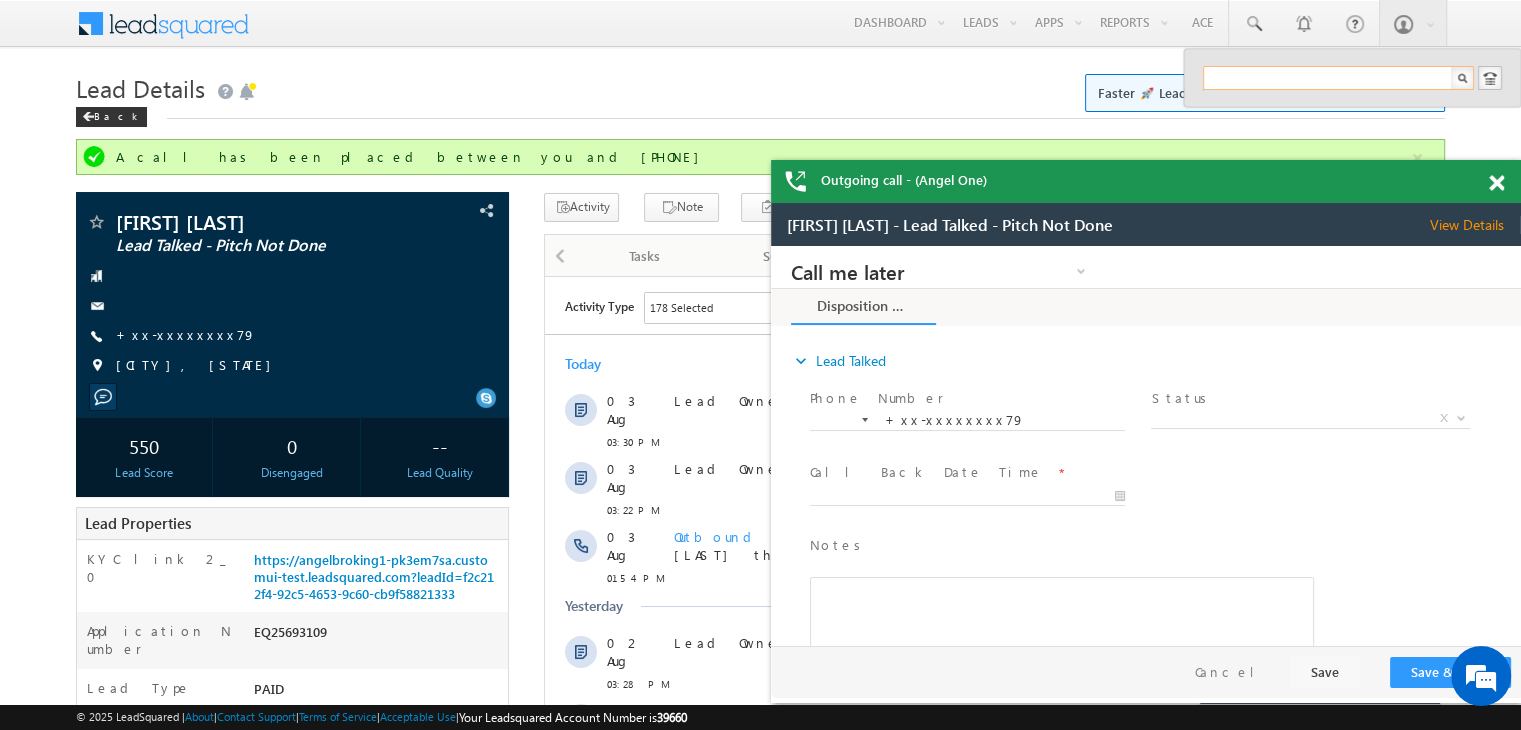 paste on "EQ25577346" 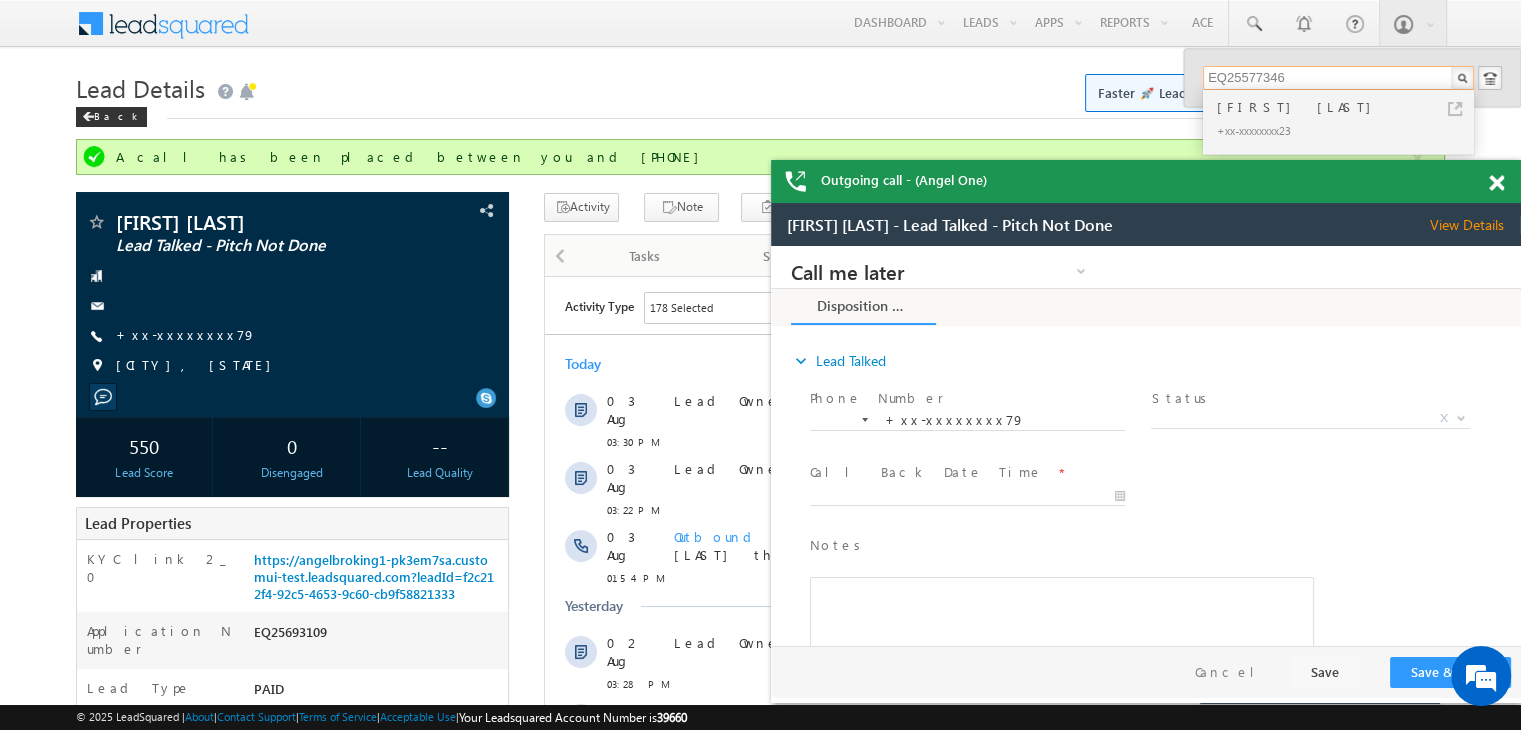 type on "EQ25577346" 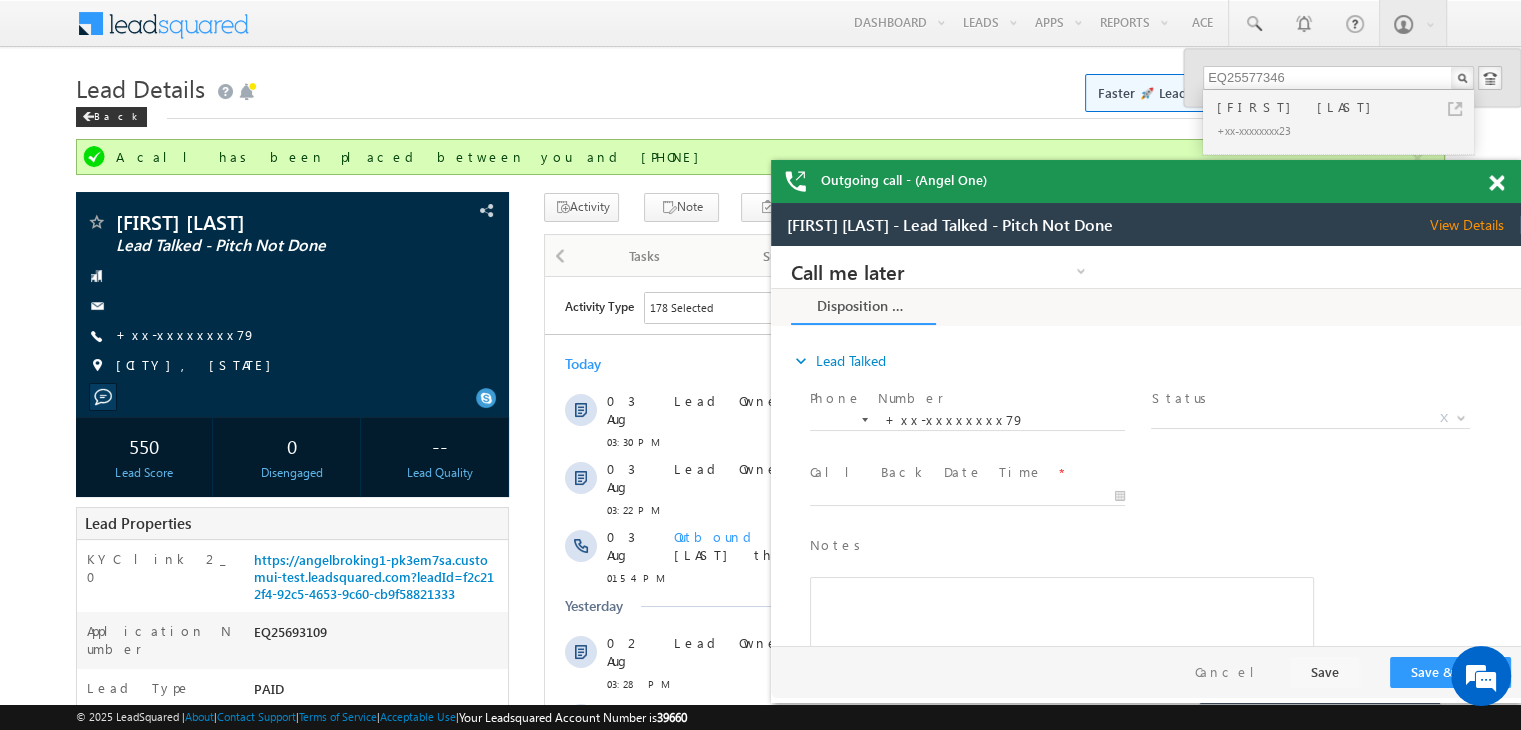 click on "[FIRST] [LAST]" at bounding box center (1347, 107) 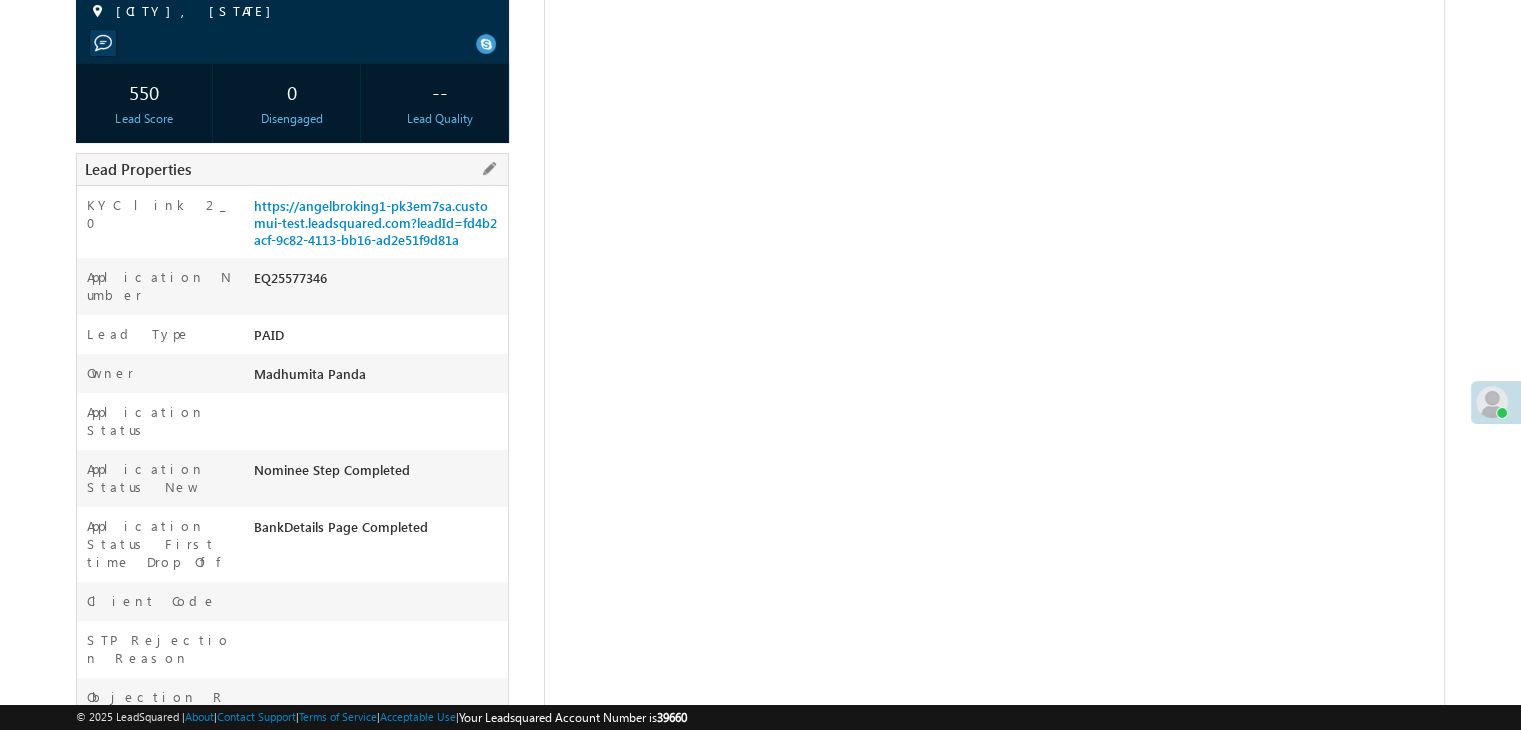 scroll, scrollTop: 300, scrollLeft: 0, axis: vertical 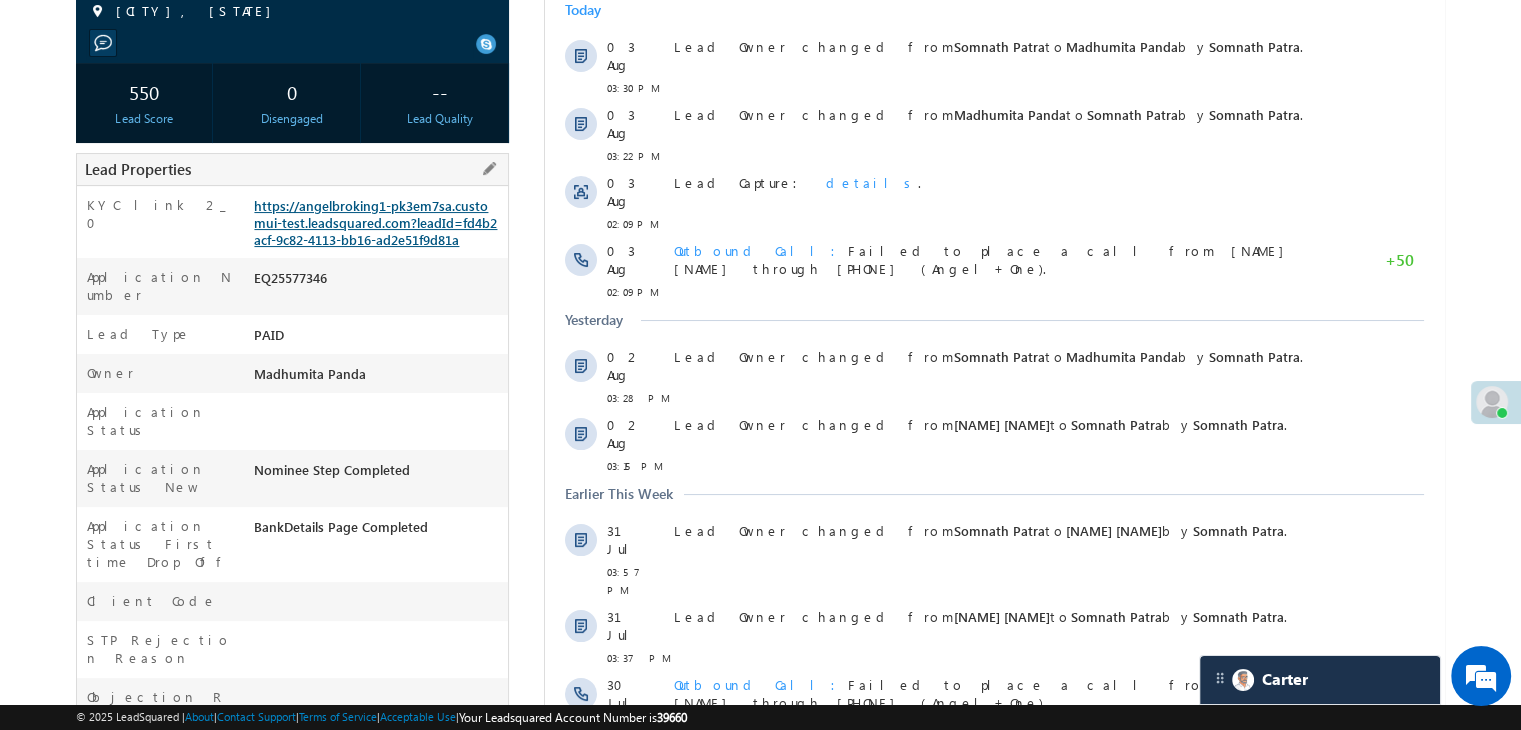 drag, startPoint x: 343, startPoint y: 215, endPoint x: 404, endPoint y: 204, distance: 61.983868 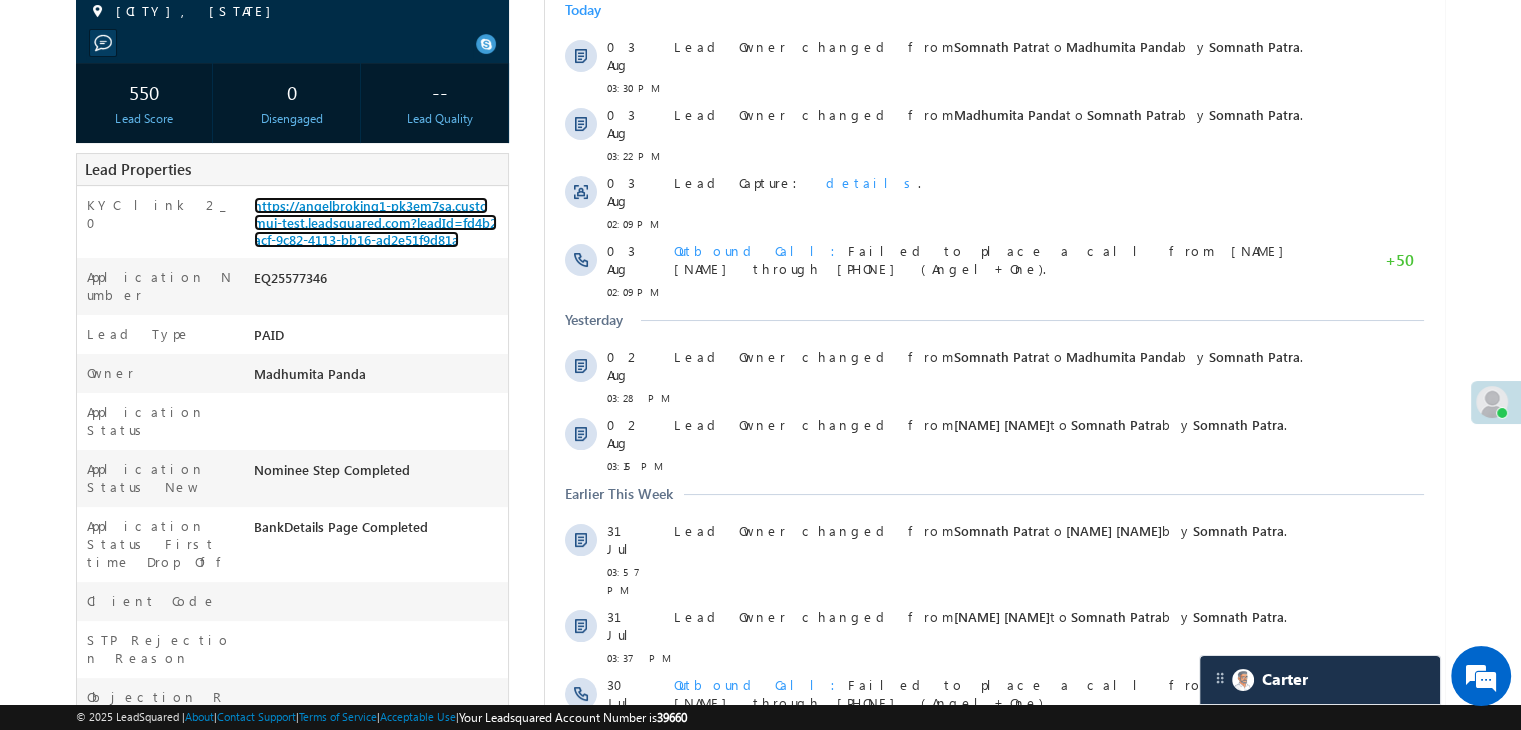 scroll, scrollTop: 15, scrollLeft: 0, axis: vertical 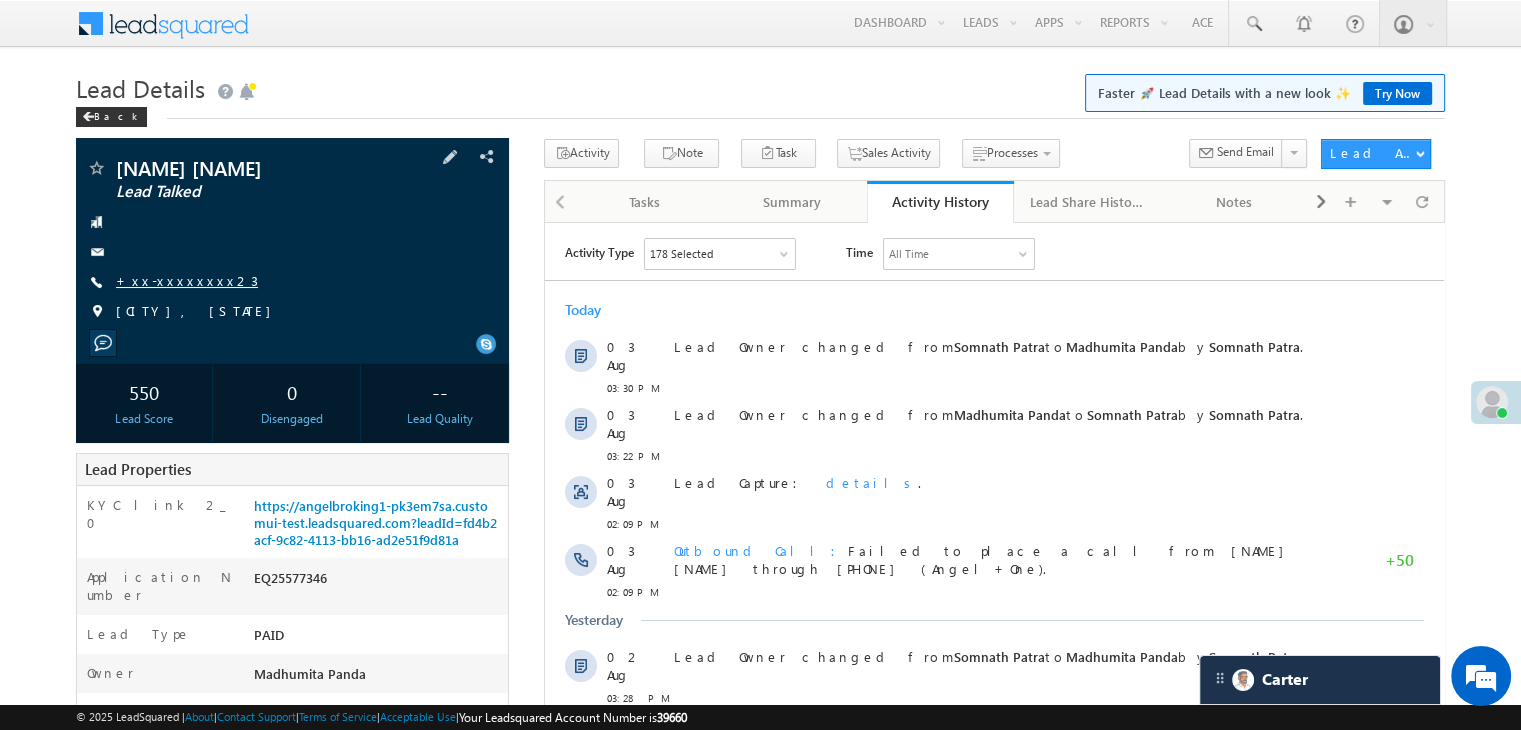 click on "+xx-xxxxxxxx23" at bounding box center (187, 280) 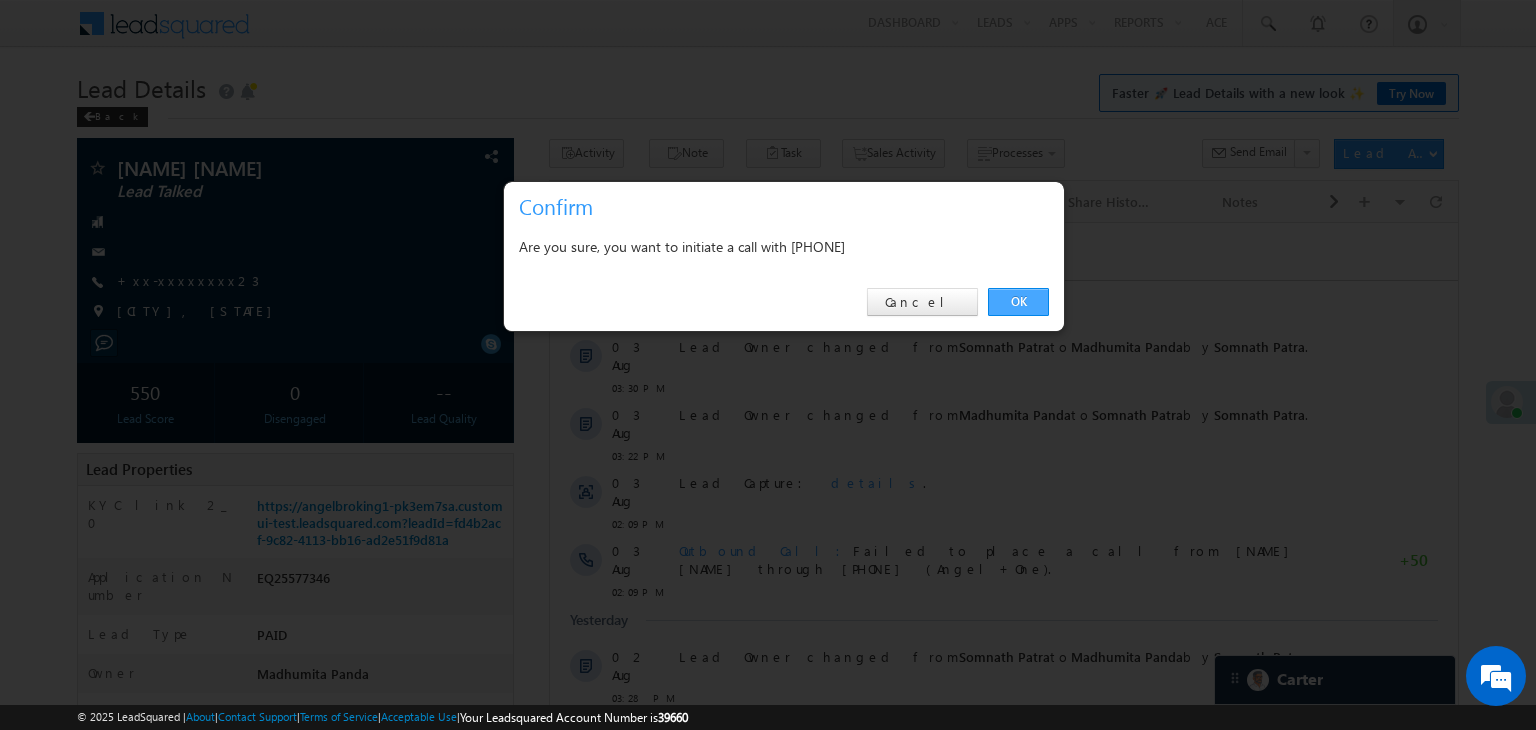 click on "OK" at bounding box center [1018, 302] 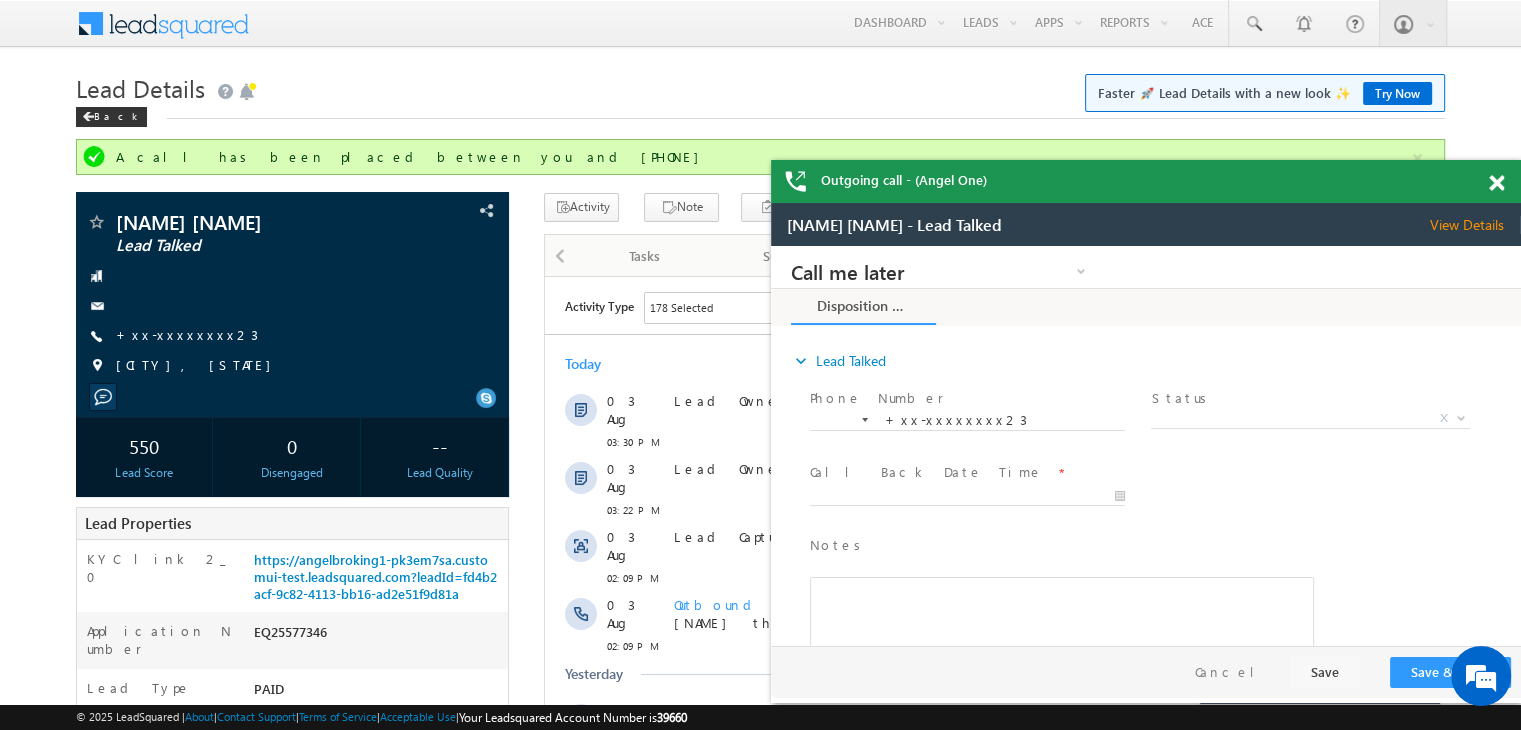 scroll, scrollTop: 0, scrollLeft: 0, axis: both 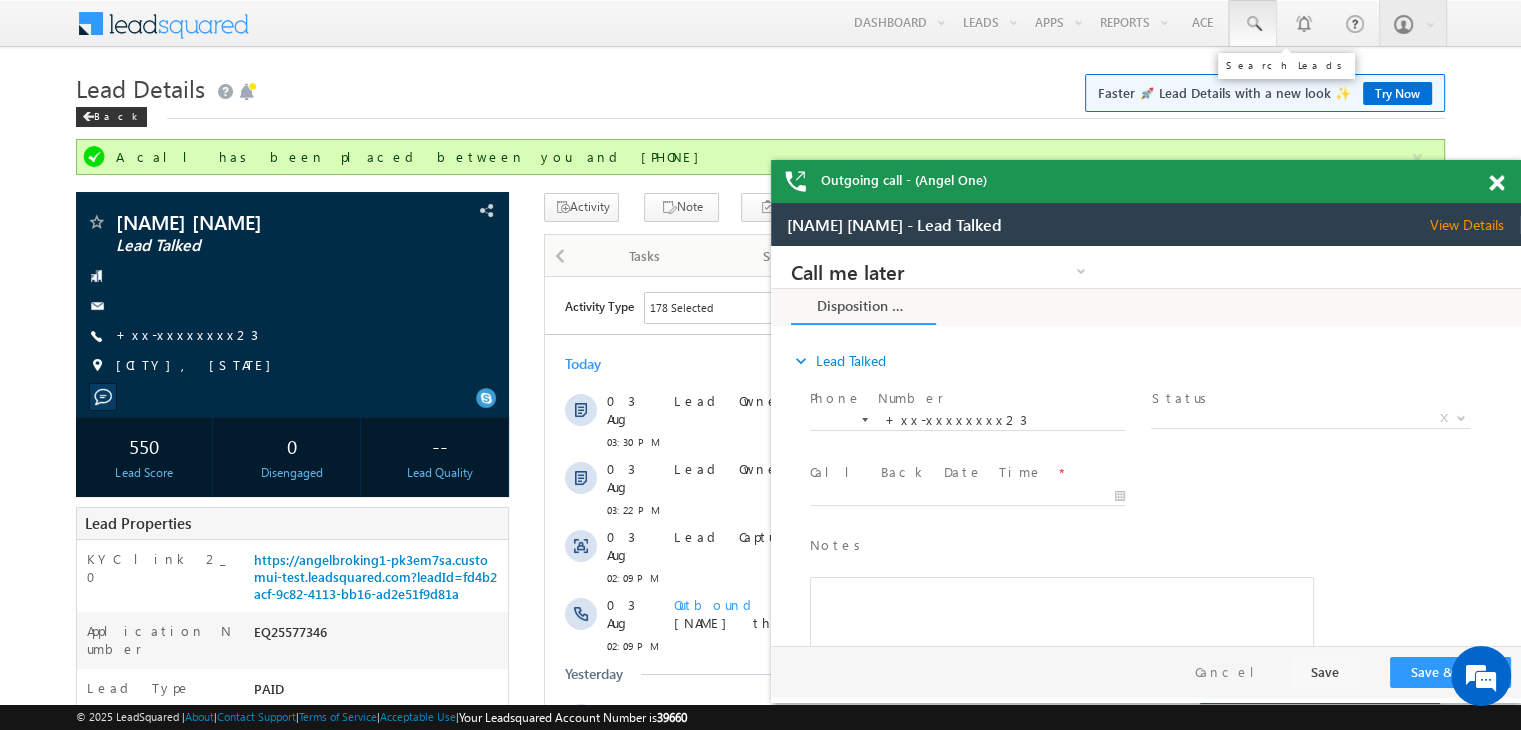click at bounding box center [1253, 24] 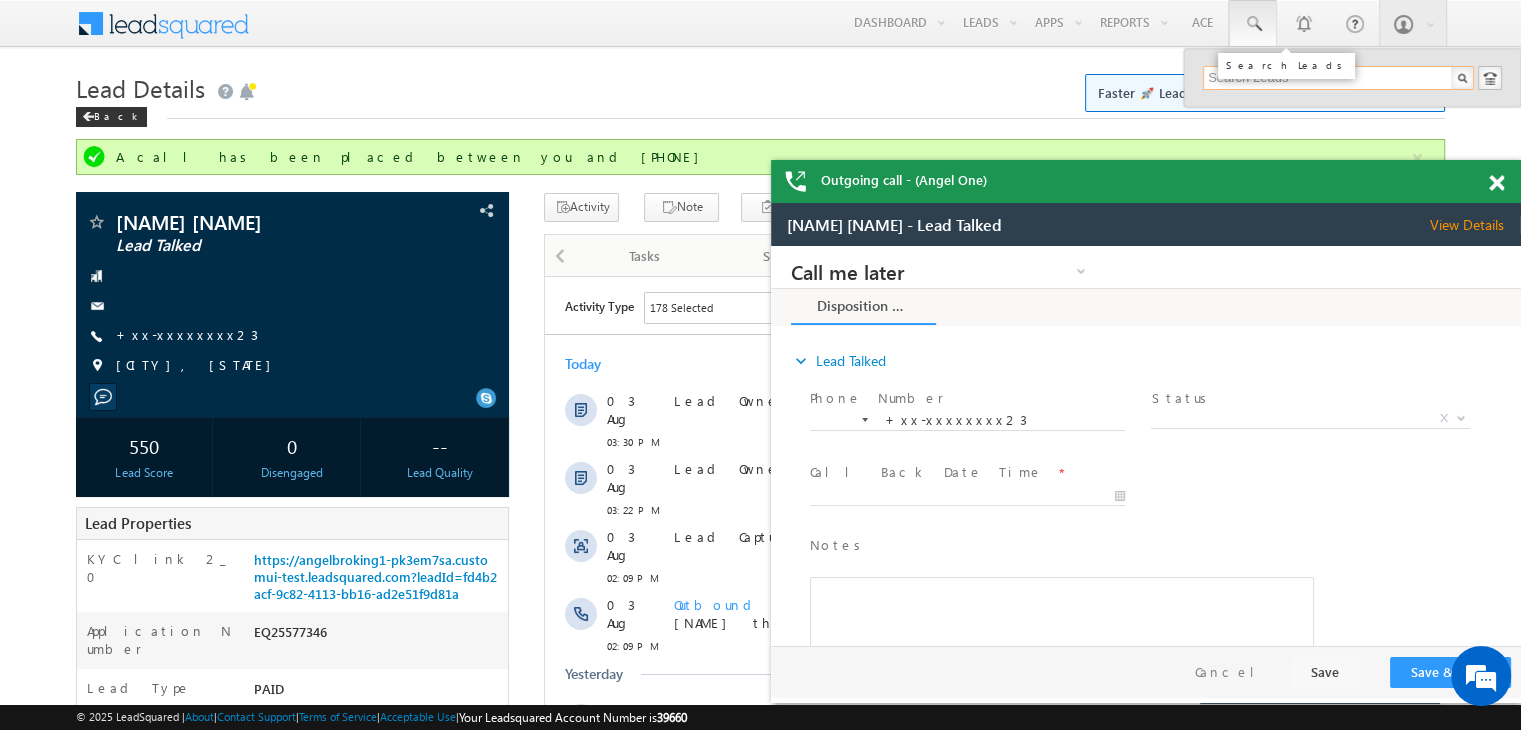 paste on "EQ26267195" 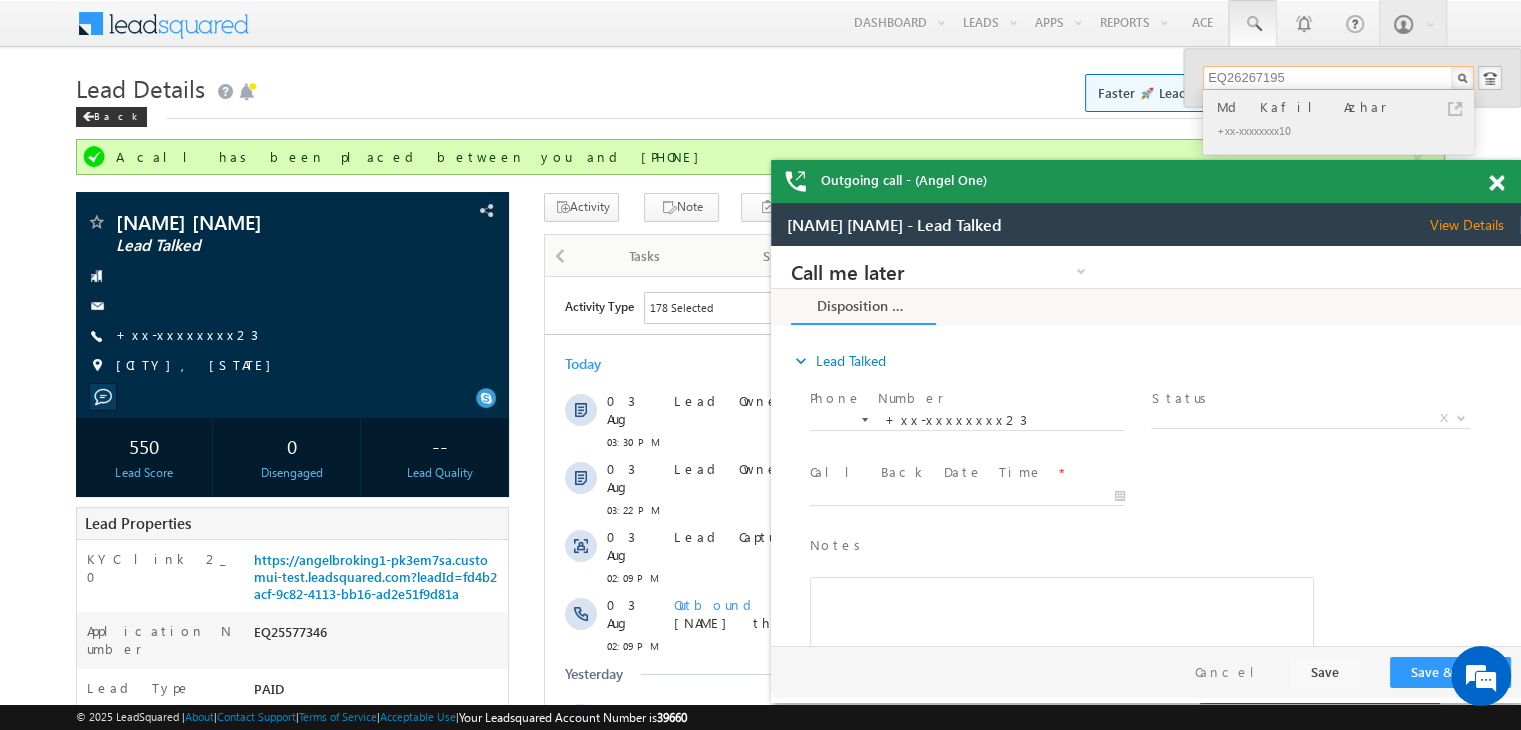 type on "EQ26267195" 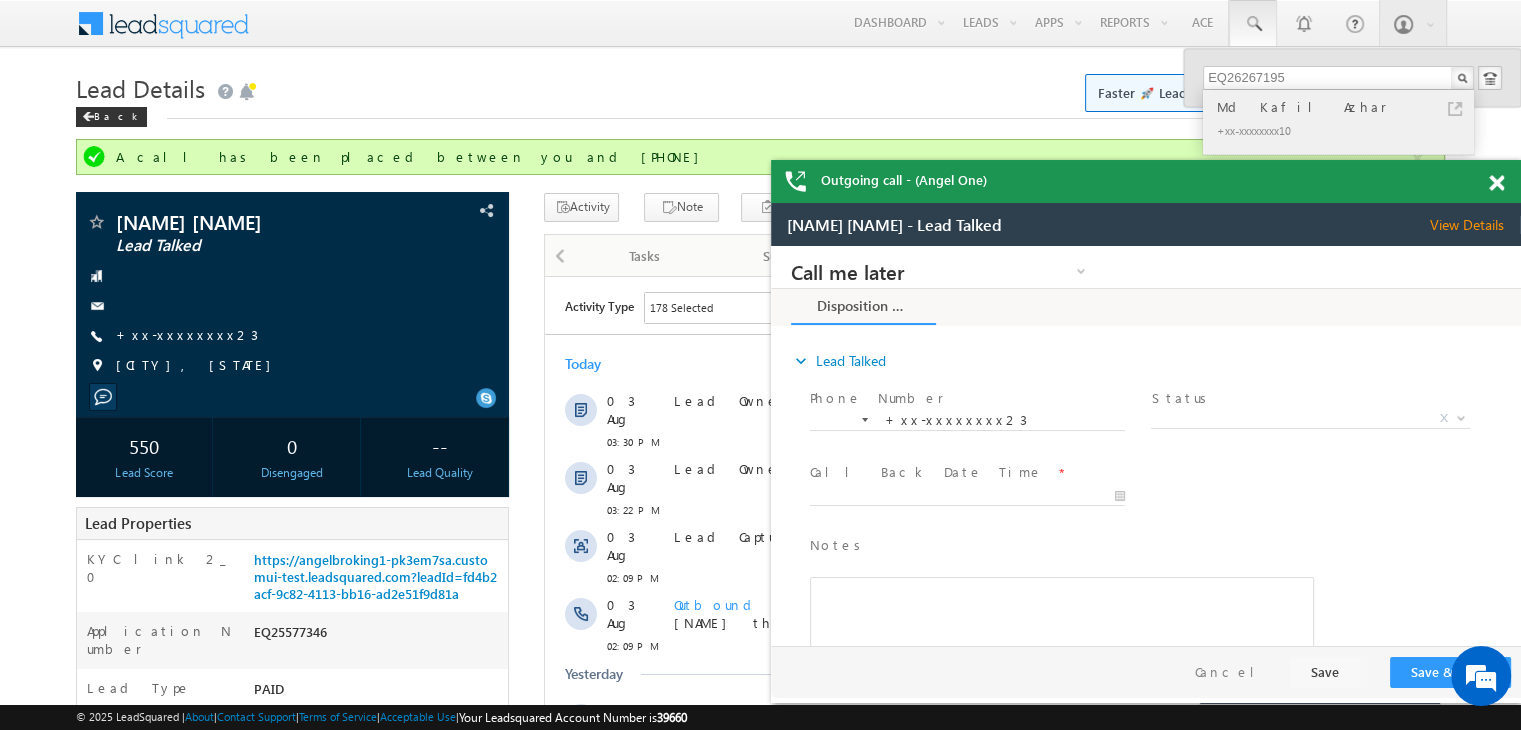 click on "Md Kafil Azhar" at bounding box center (1347, 107) 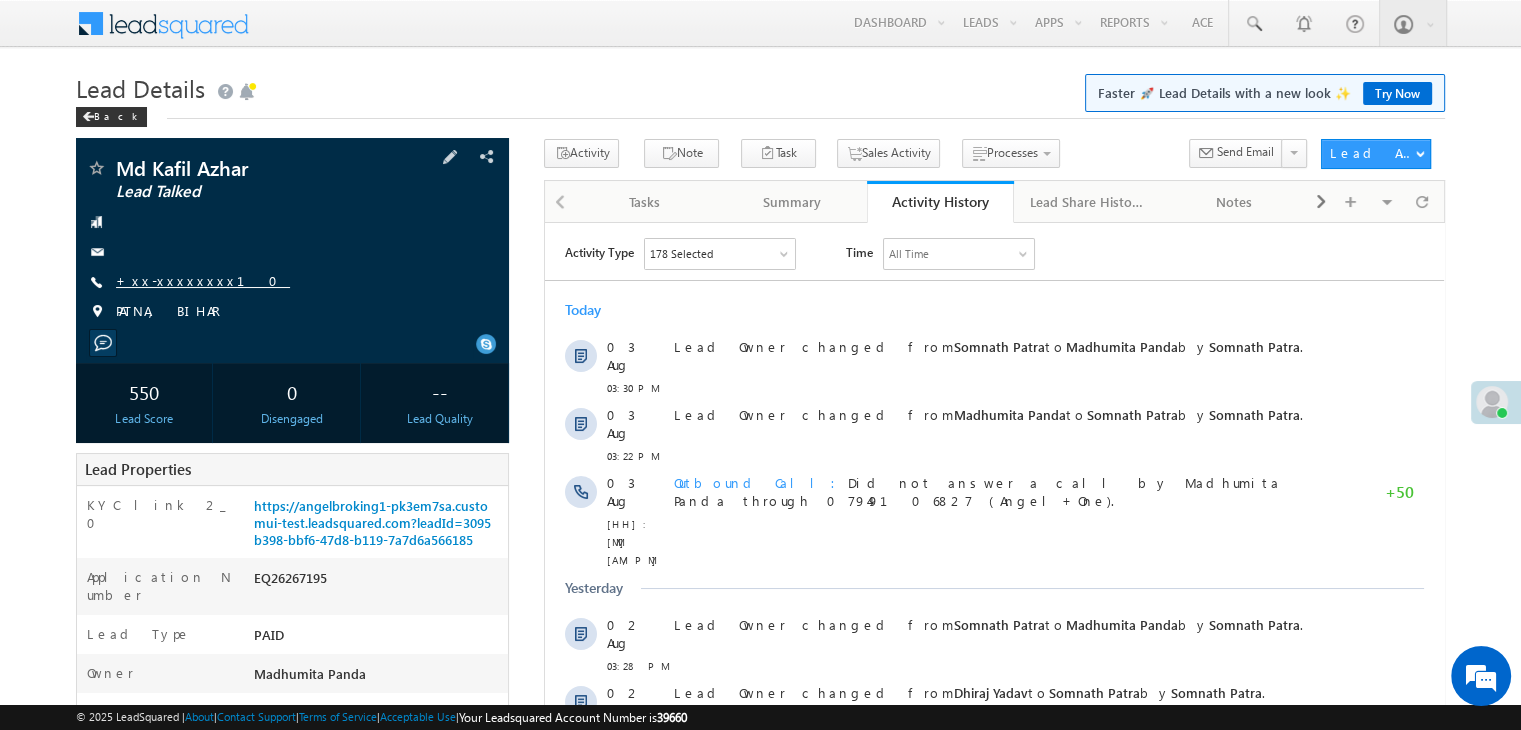 scroll, scrollTop: 0, scrollLeft: 0, axis: both 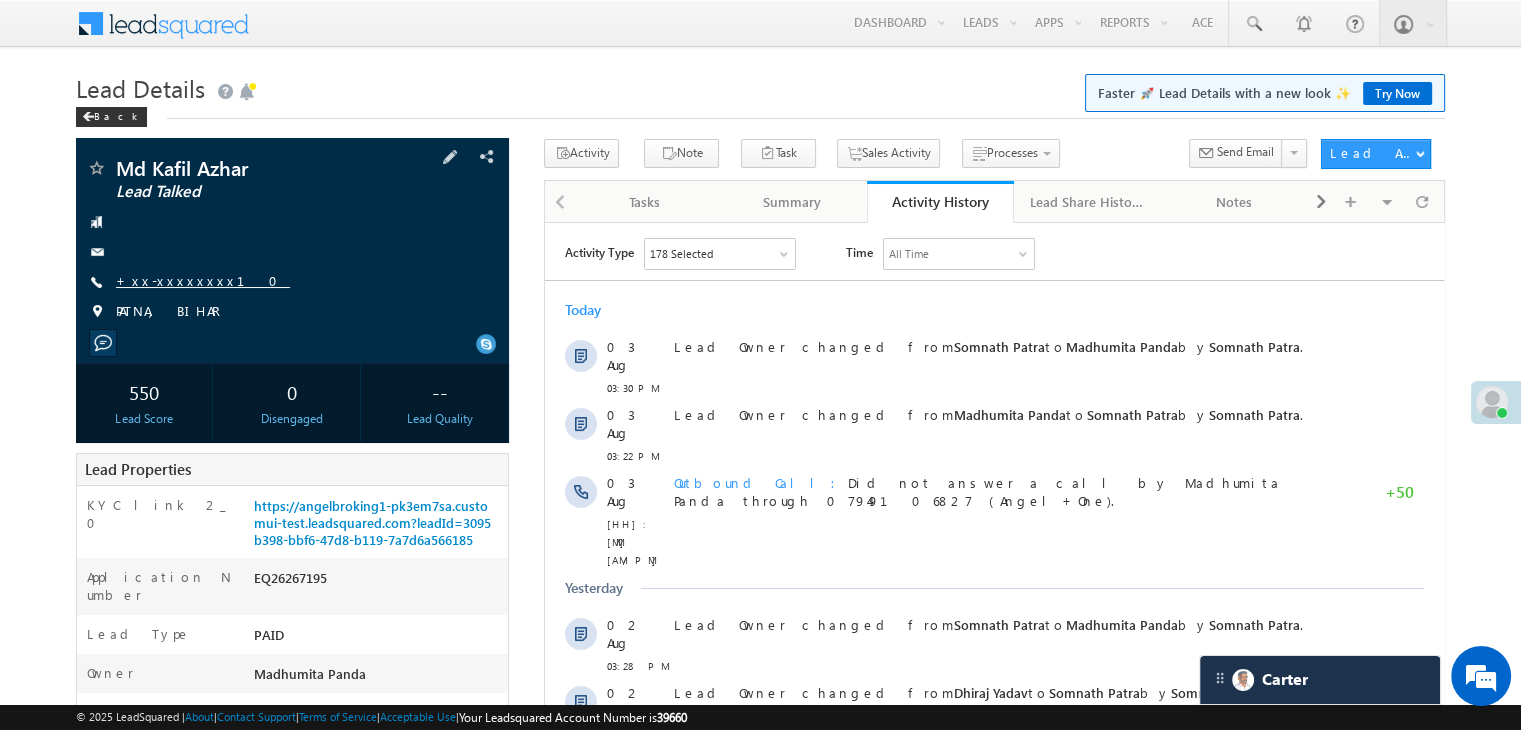click on "+xx-xxxxxxxx10" at bounding box center [203, 280] 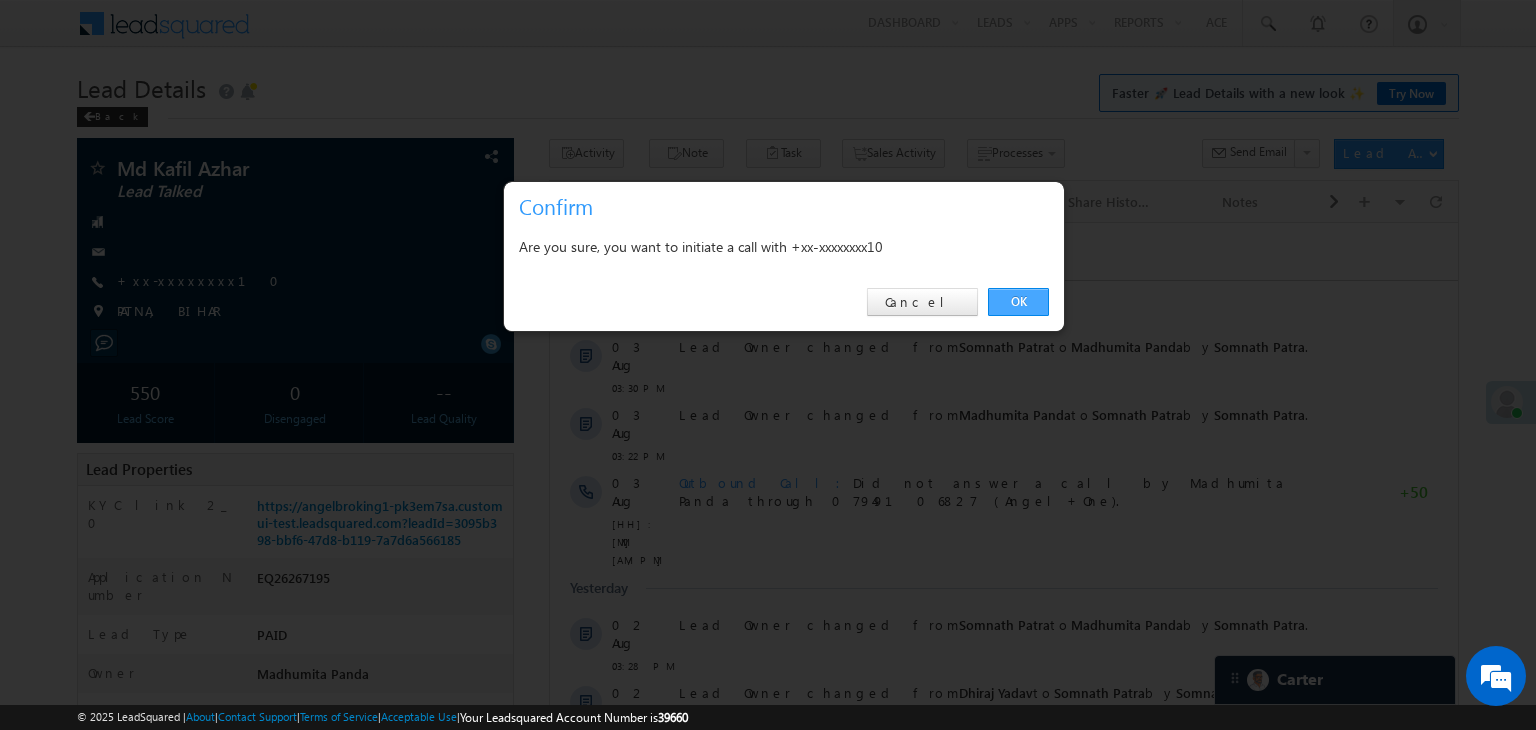 click on "OK" at bounding box center (1018, 302) 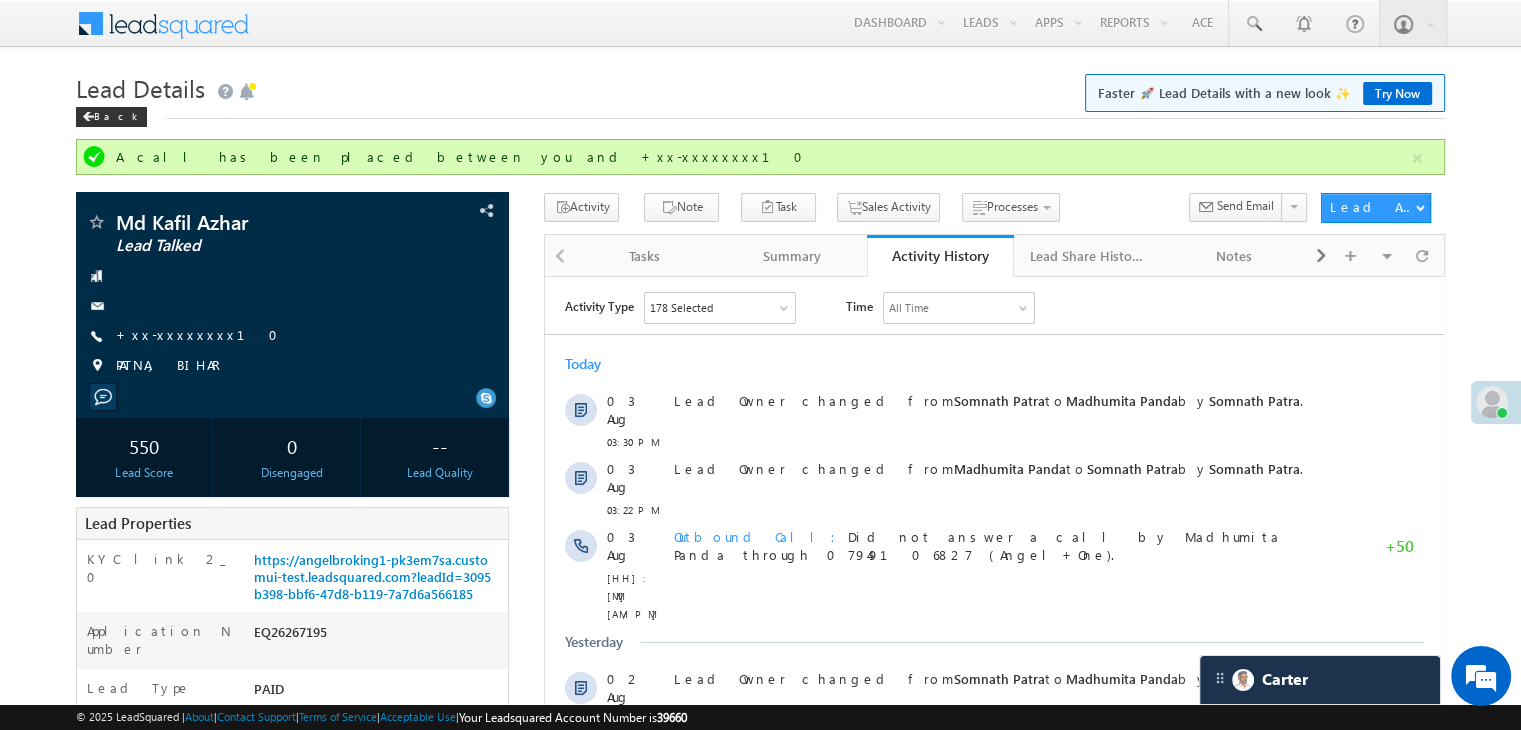 scroll, scrollTop: 0, scrollLeft: 0, axis: both 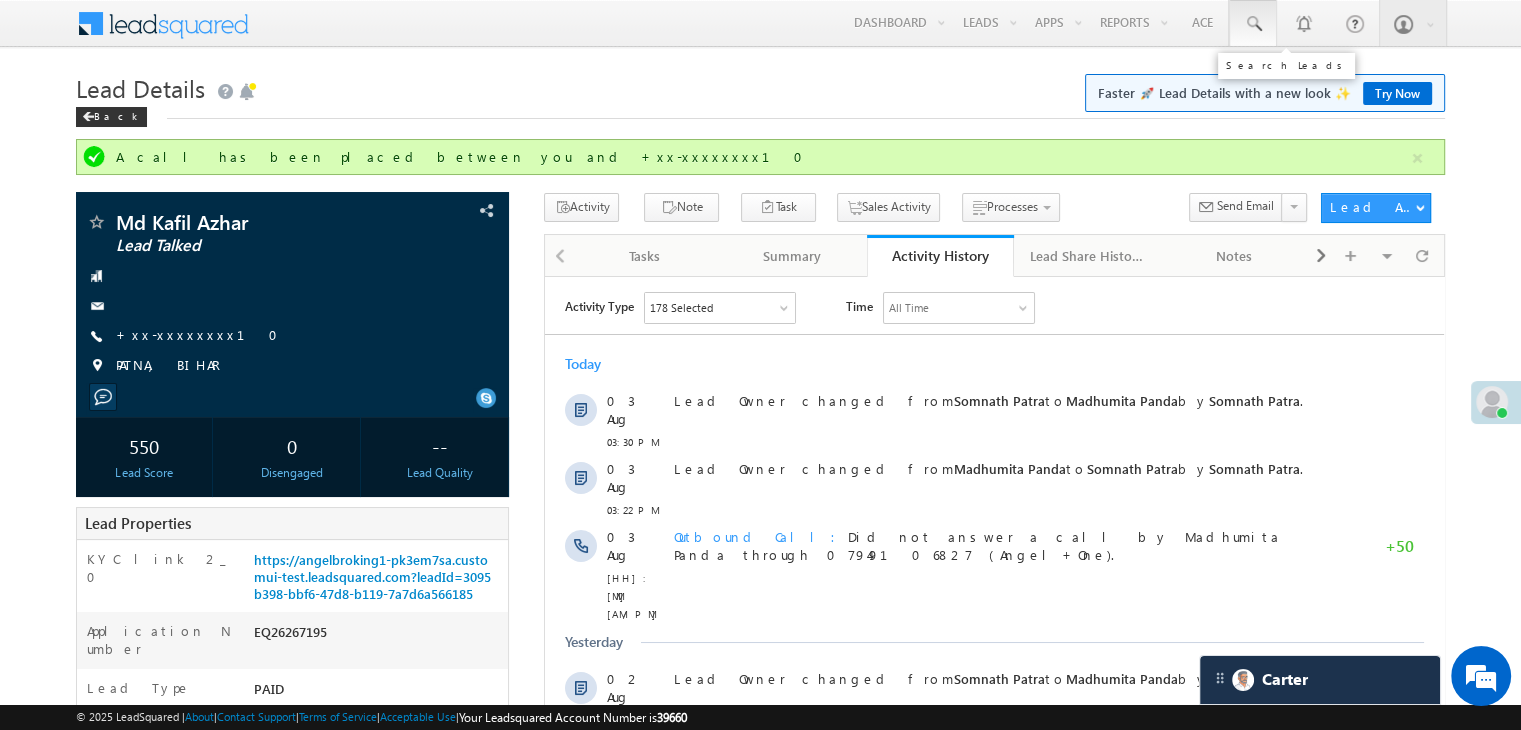 click at bounding box center (1253, 24) 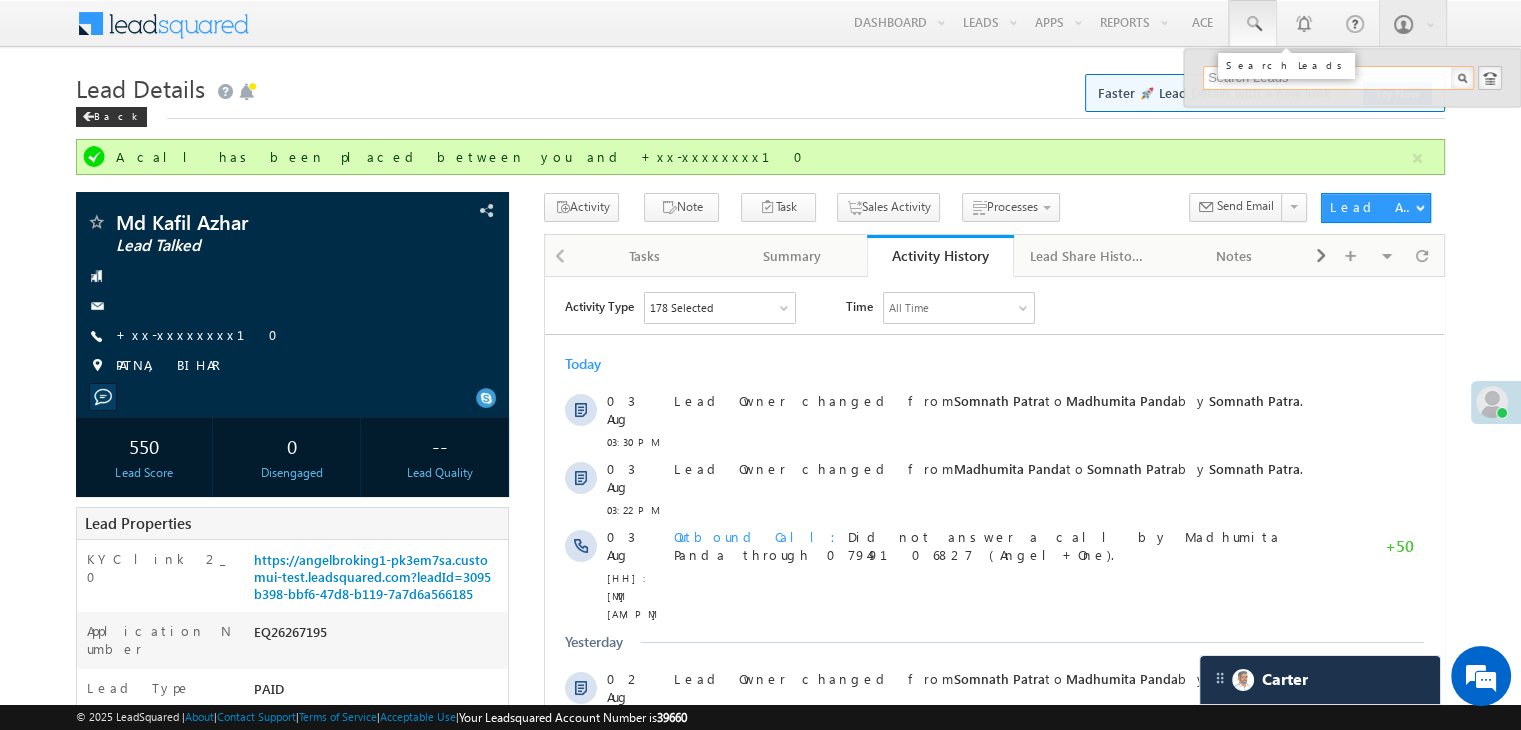 paste on "EQ20132145" 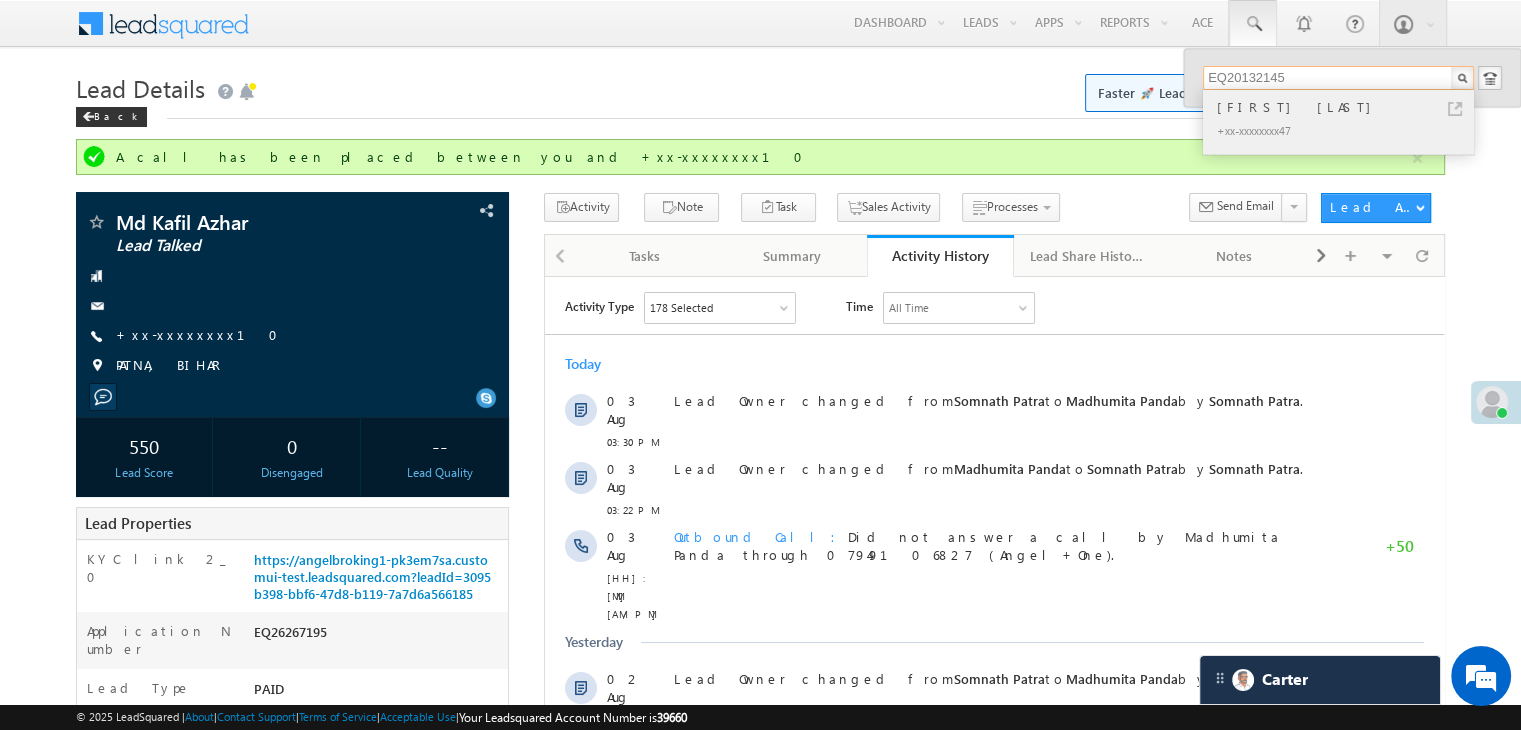type on "EQ20132145" 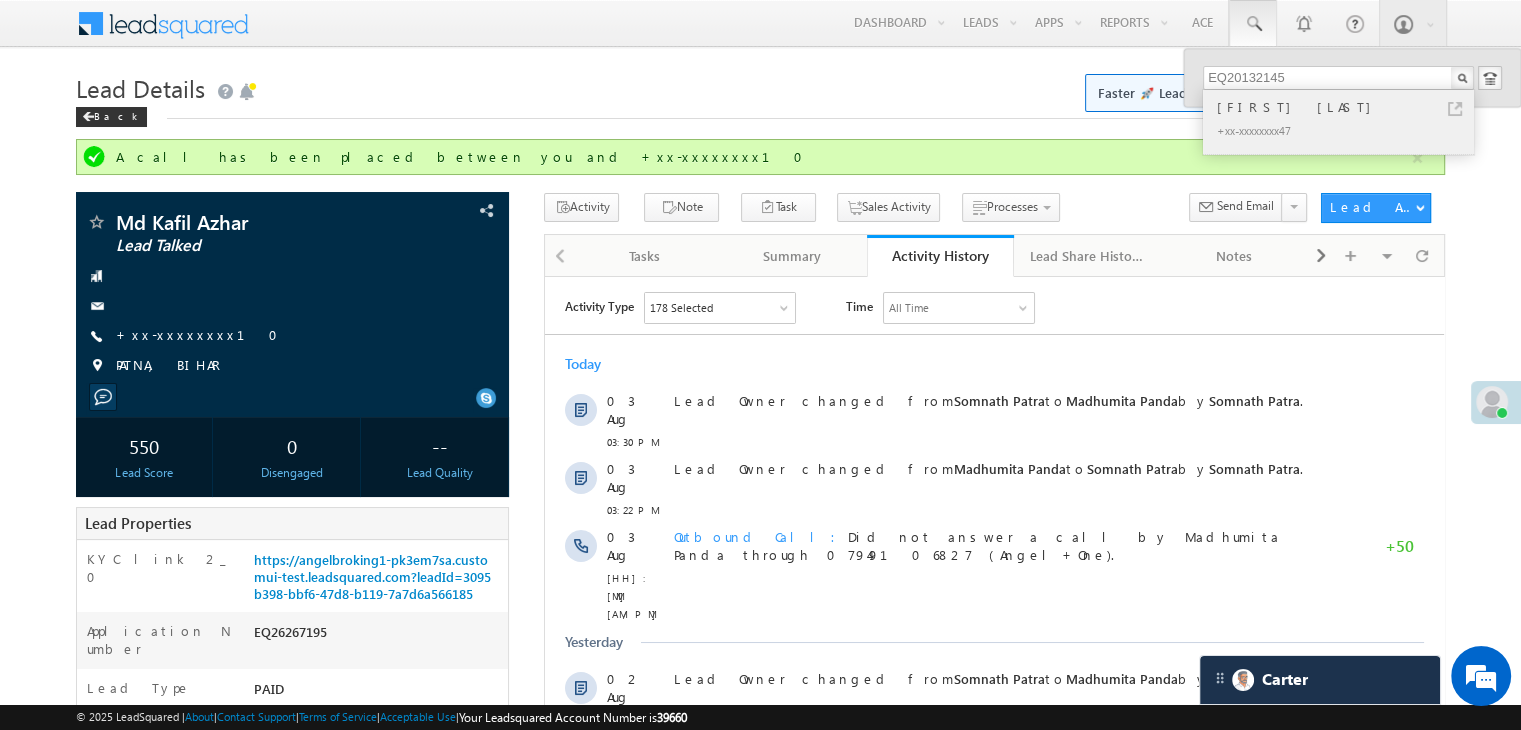 click on "[FIRST] [LAST]" at bounding box center (1347, 107) 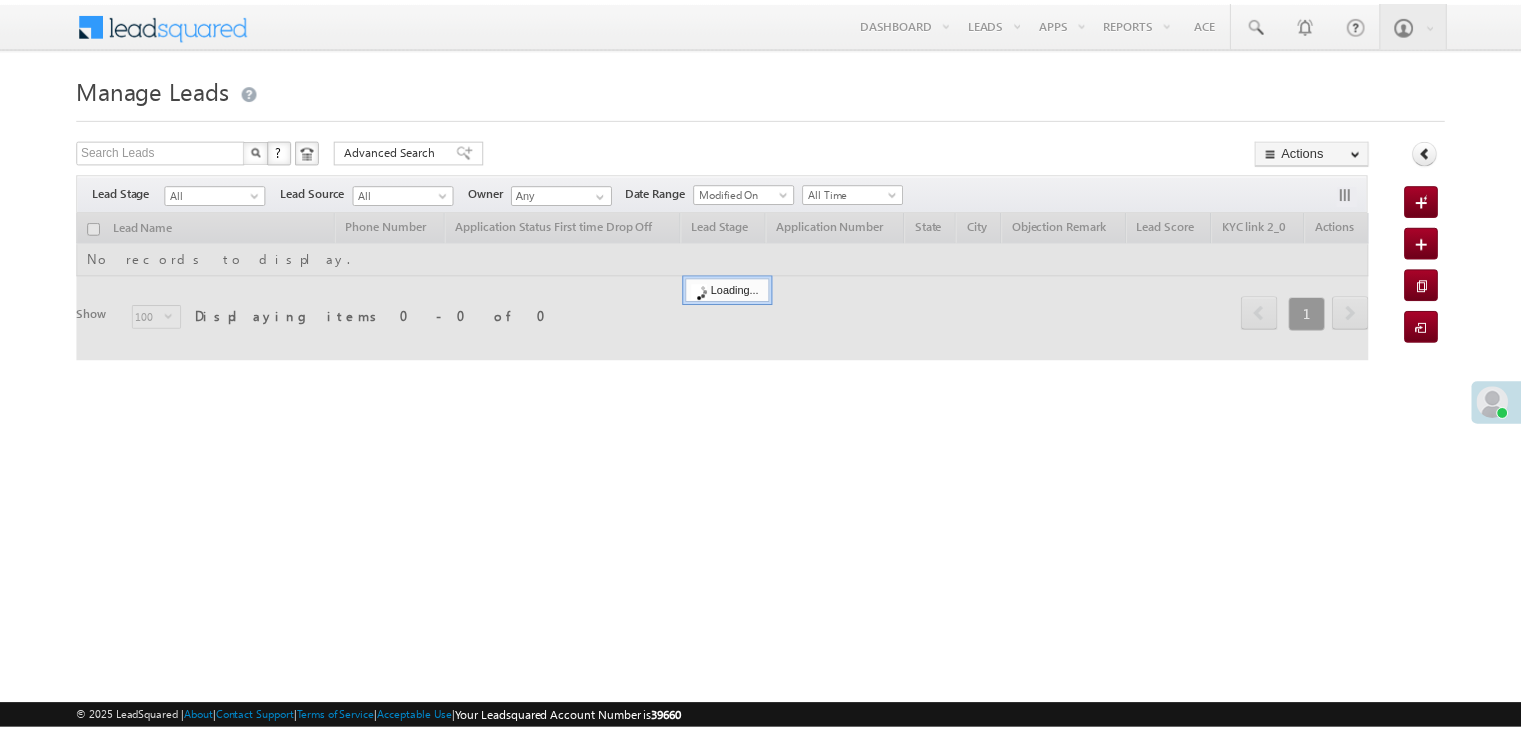 scroll, scrollTop: 0, scrollLeft: 0, axis: both 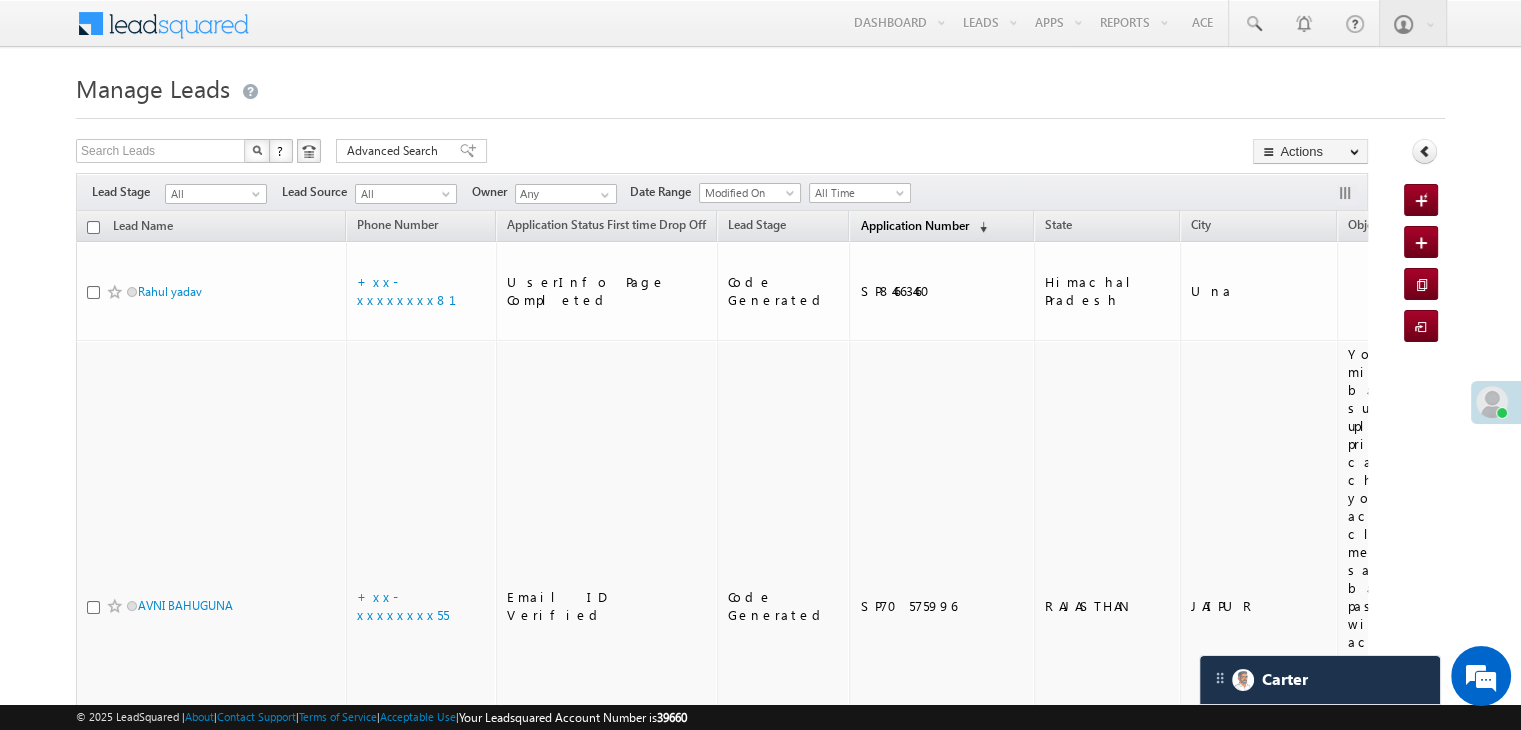 click on "Application Number" at bounding box center (914, 225) 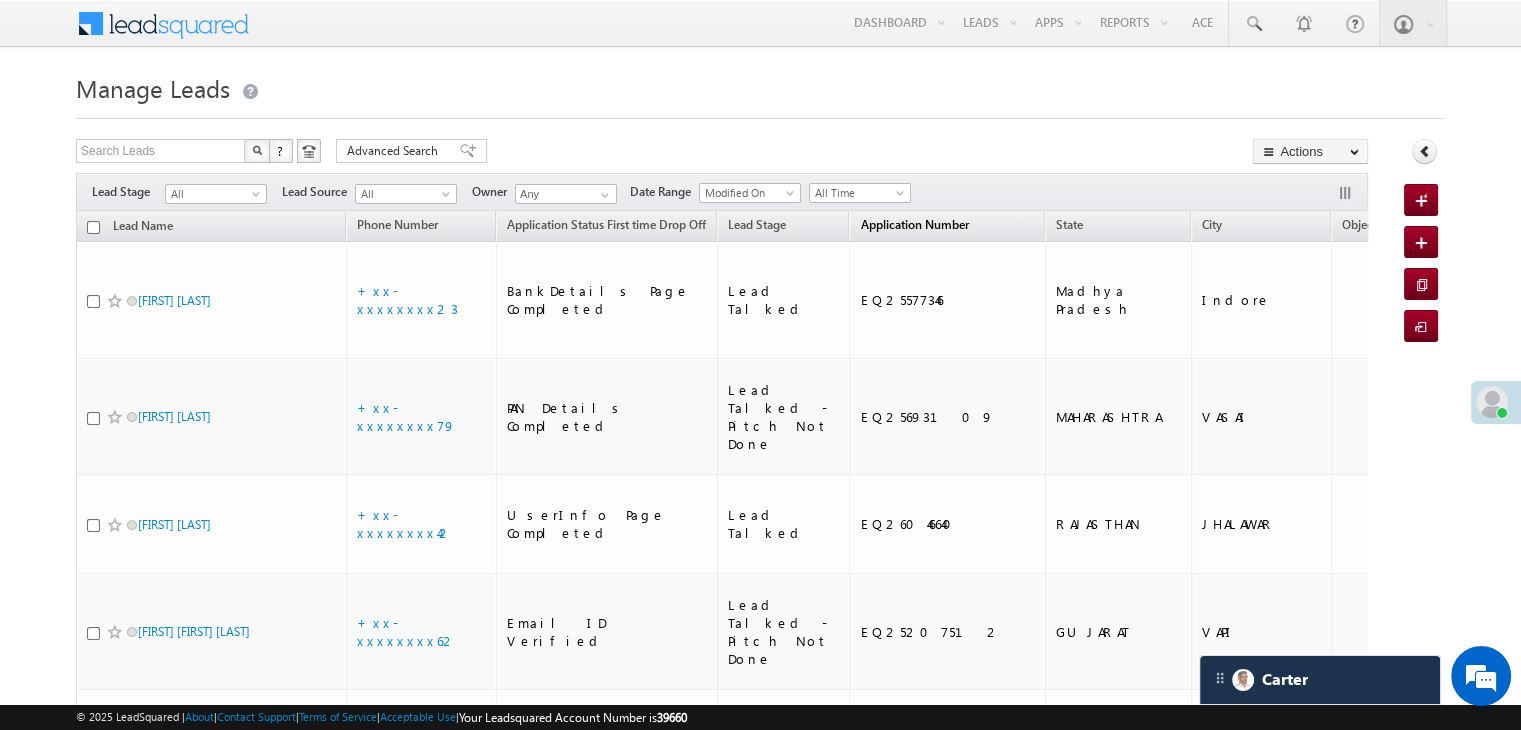 scroll, scrollTop: 0, scrollLeft: 0, axis: both 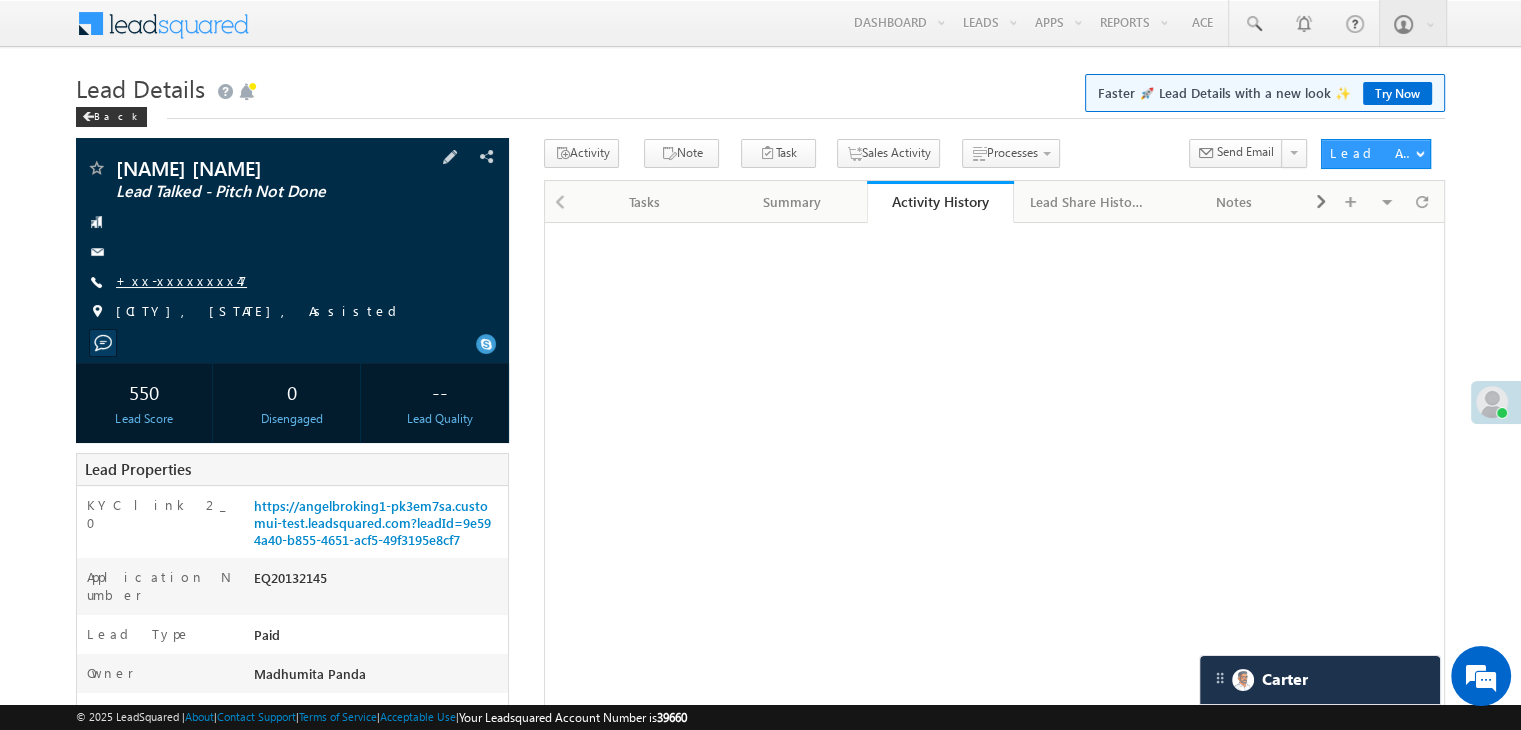 click on "+xx-xxxxxxxx47" at bounding box center [181, 280] 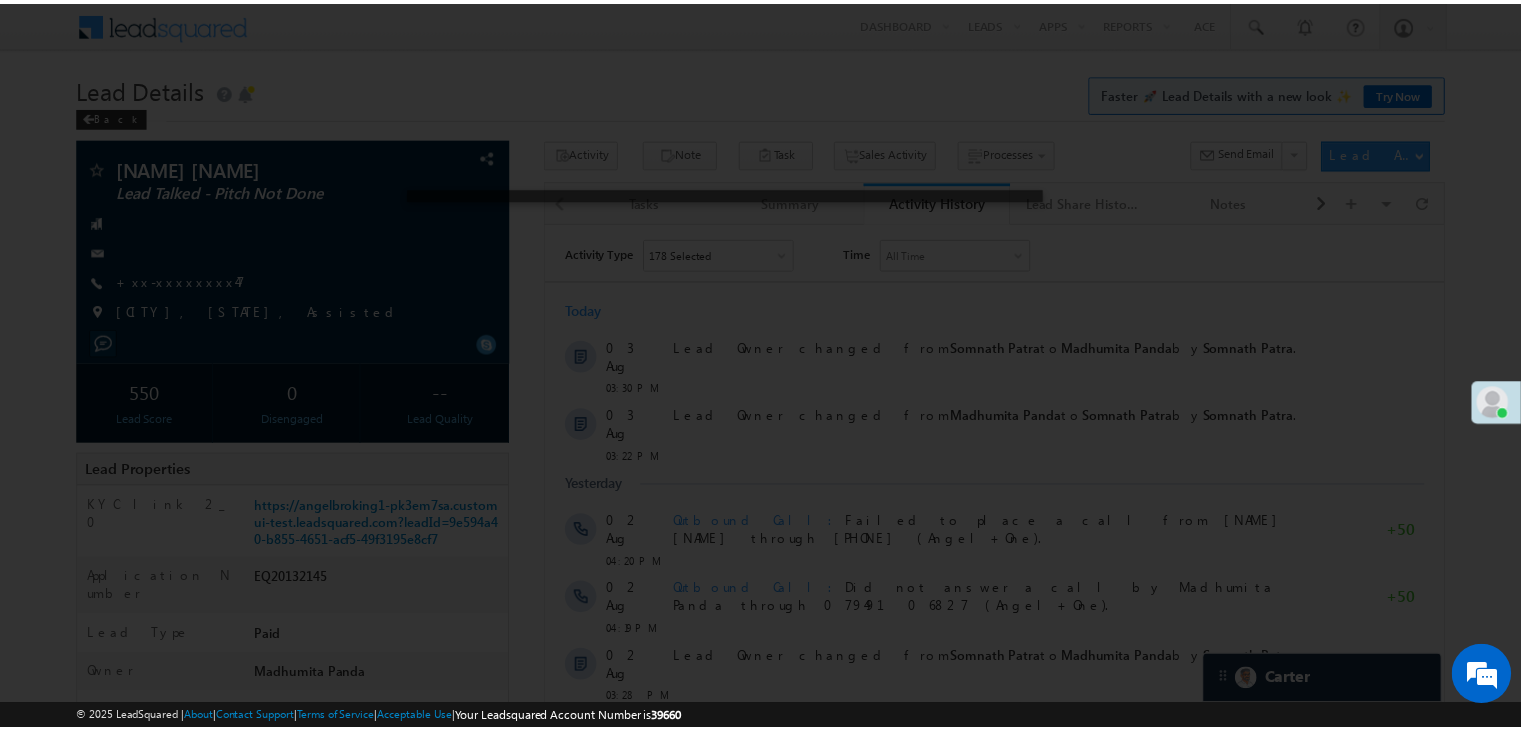 scroll, scrollTop: 0, scrollLeft: 0, axis: both 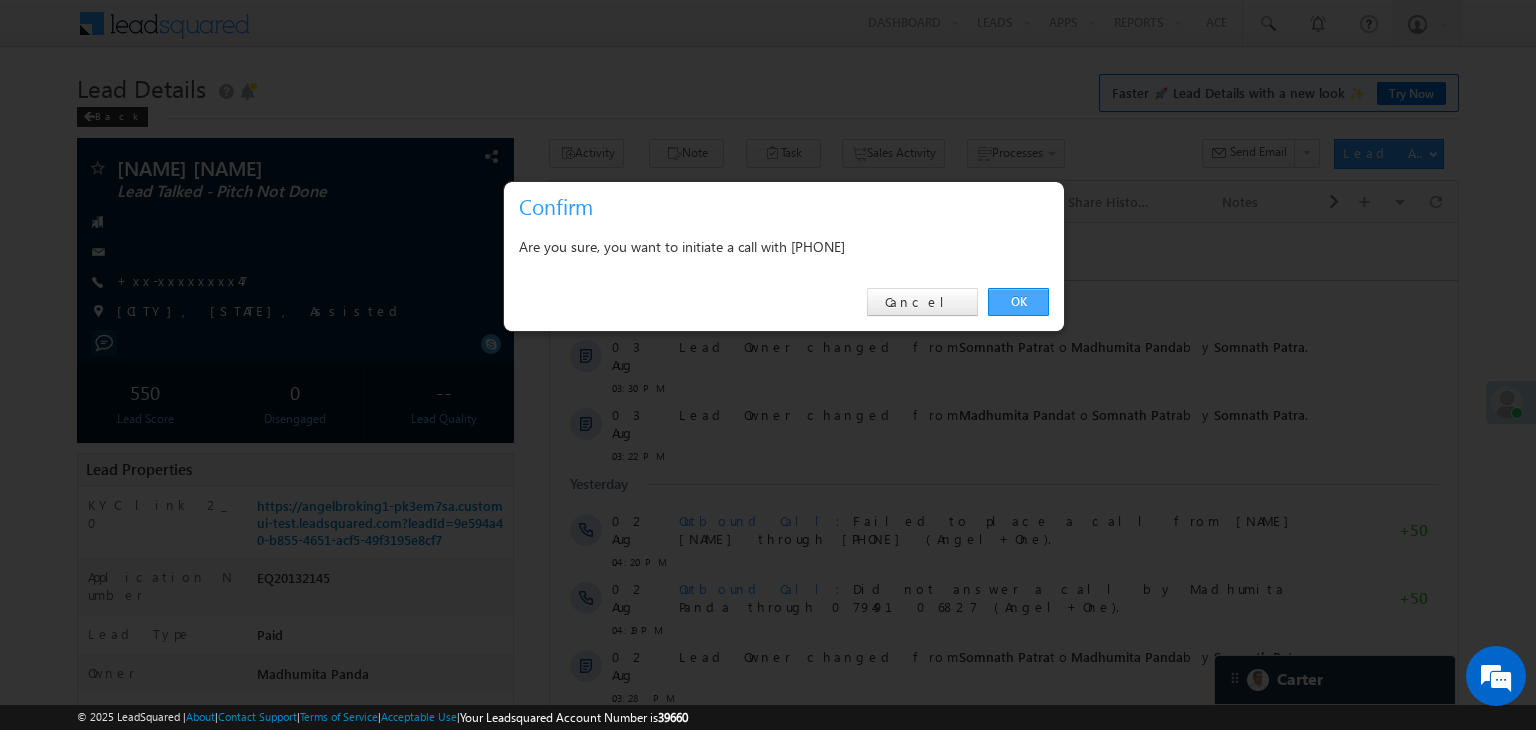 click on "OK" at bounding box center [1018, 302] 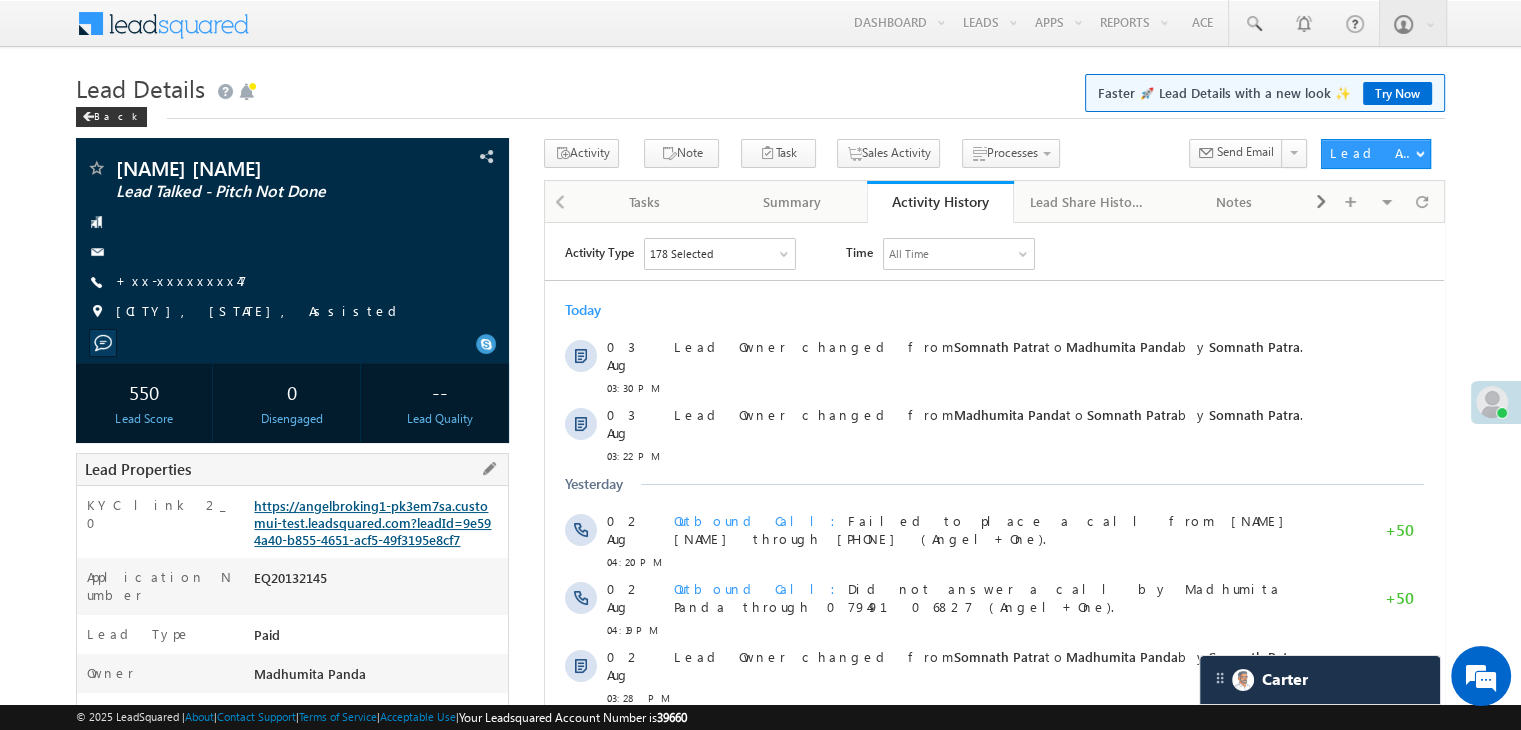 click on "https://angelbroking1-pk3em7sa.customui-test.leadsquared.com?leadId=9e594a40-b855-4651-acf5-49f3195e8cf7" at bounding box center [372, 522] 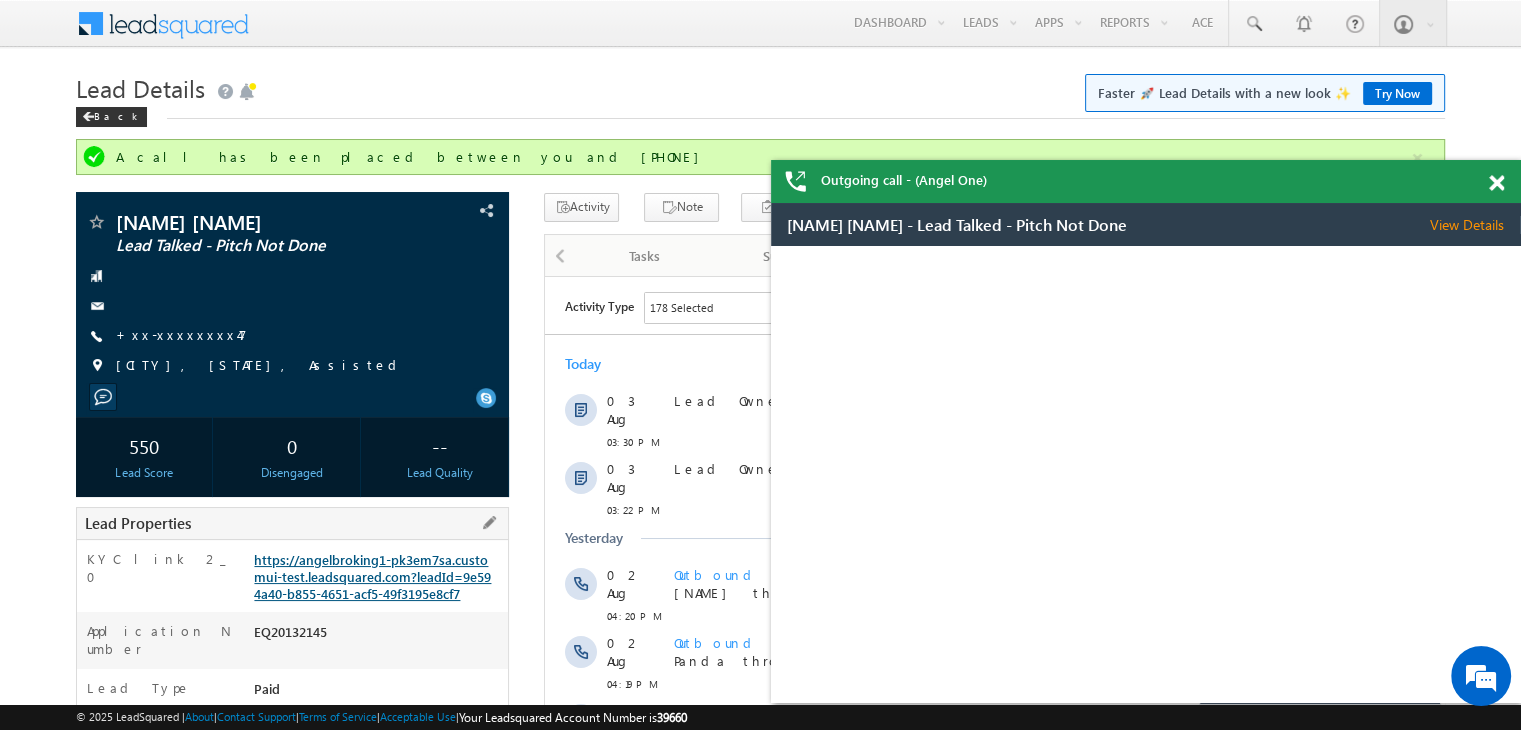 scroll, scrollTop: 0, scrollLeft: 0, axis: both 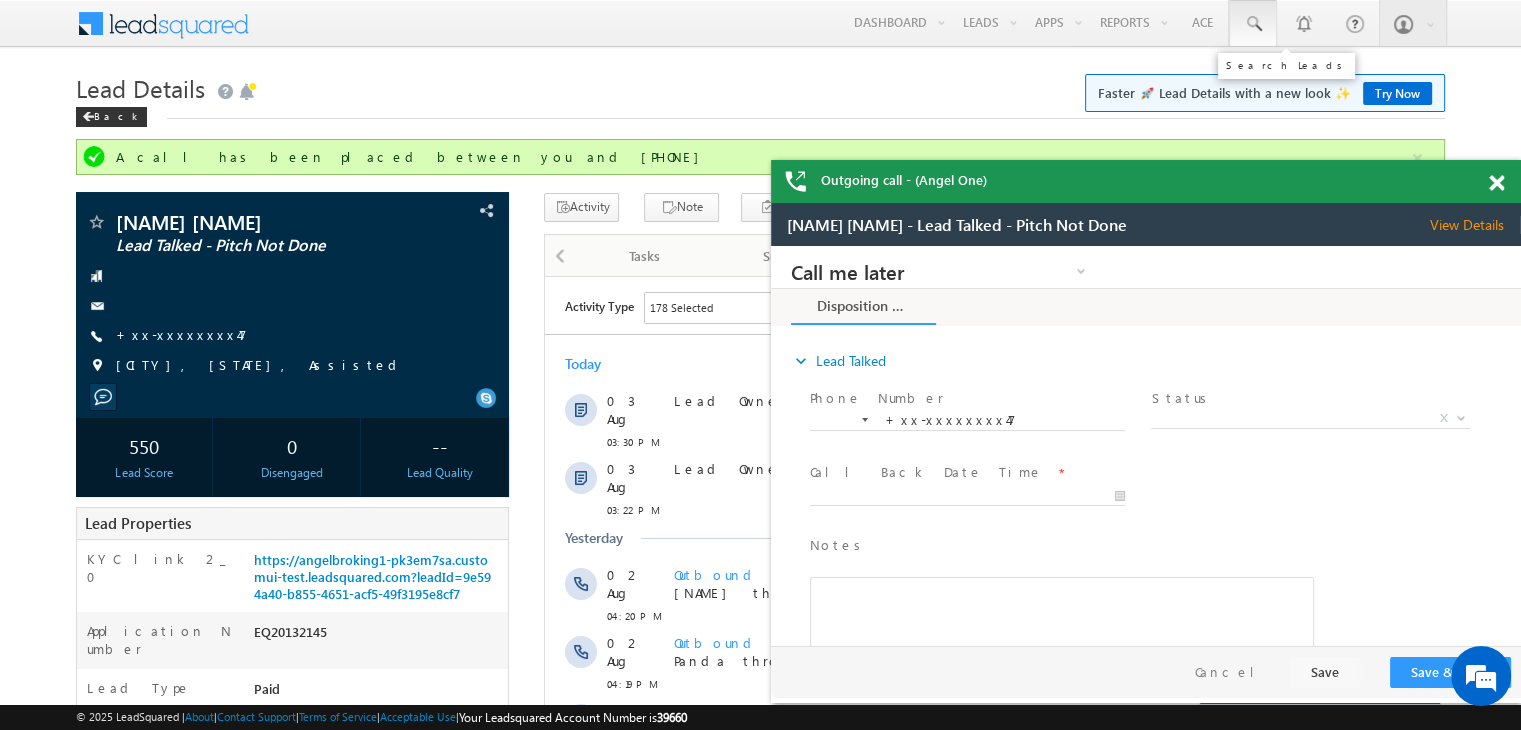 click at bounding box center (1253, 24) 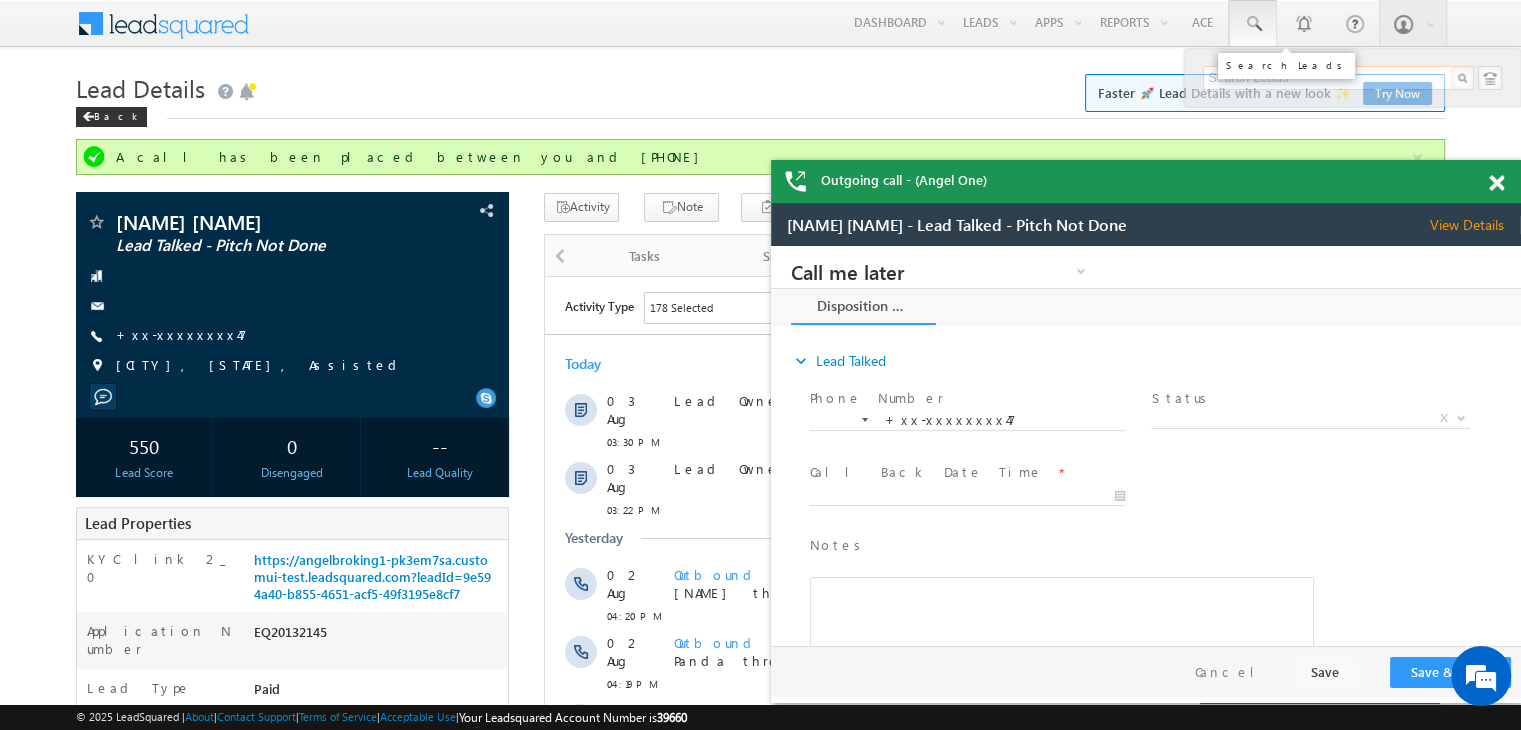 paste on "EQ26353820" 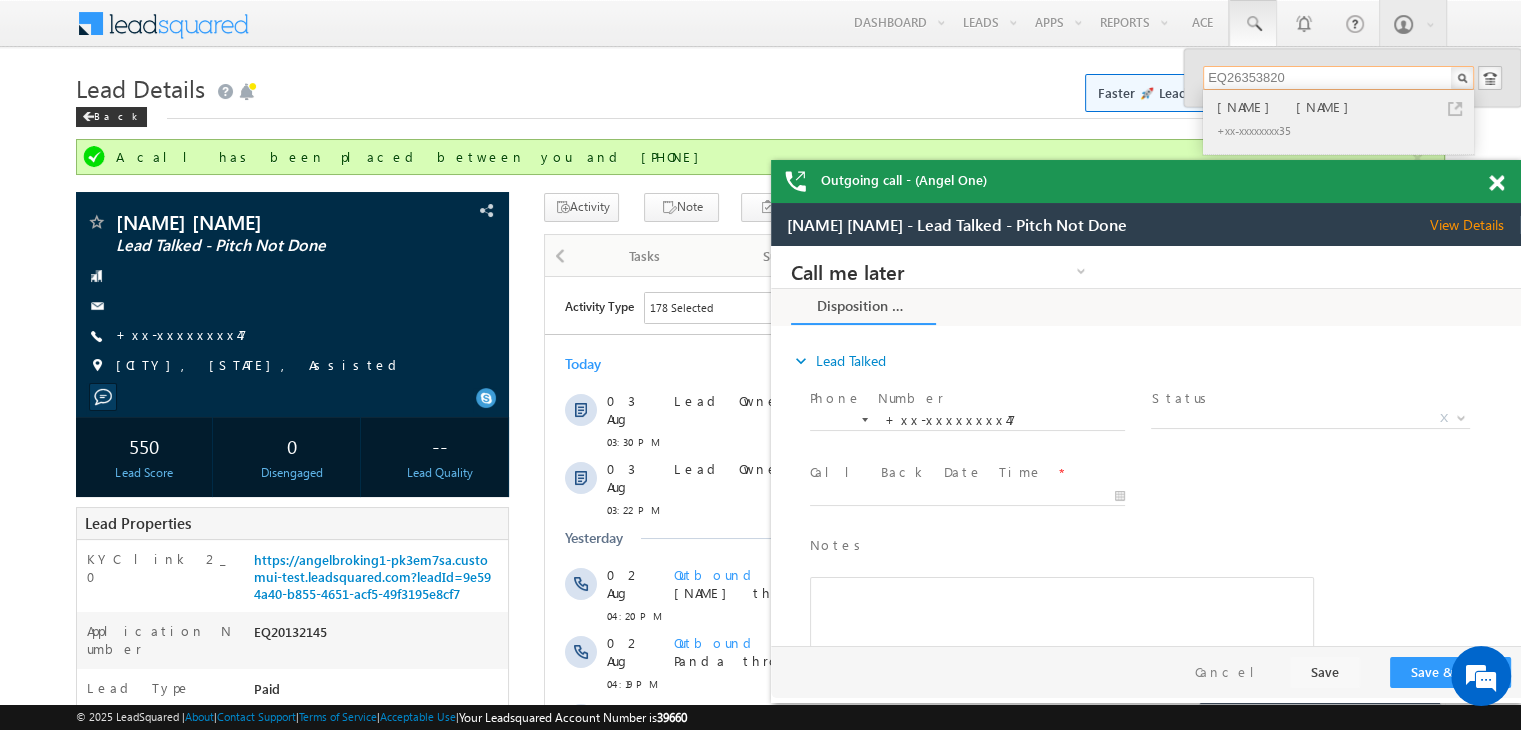 type on "EQ26353820" 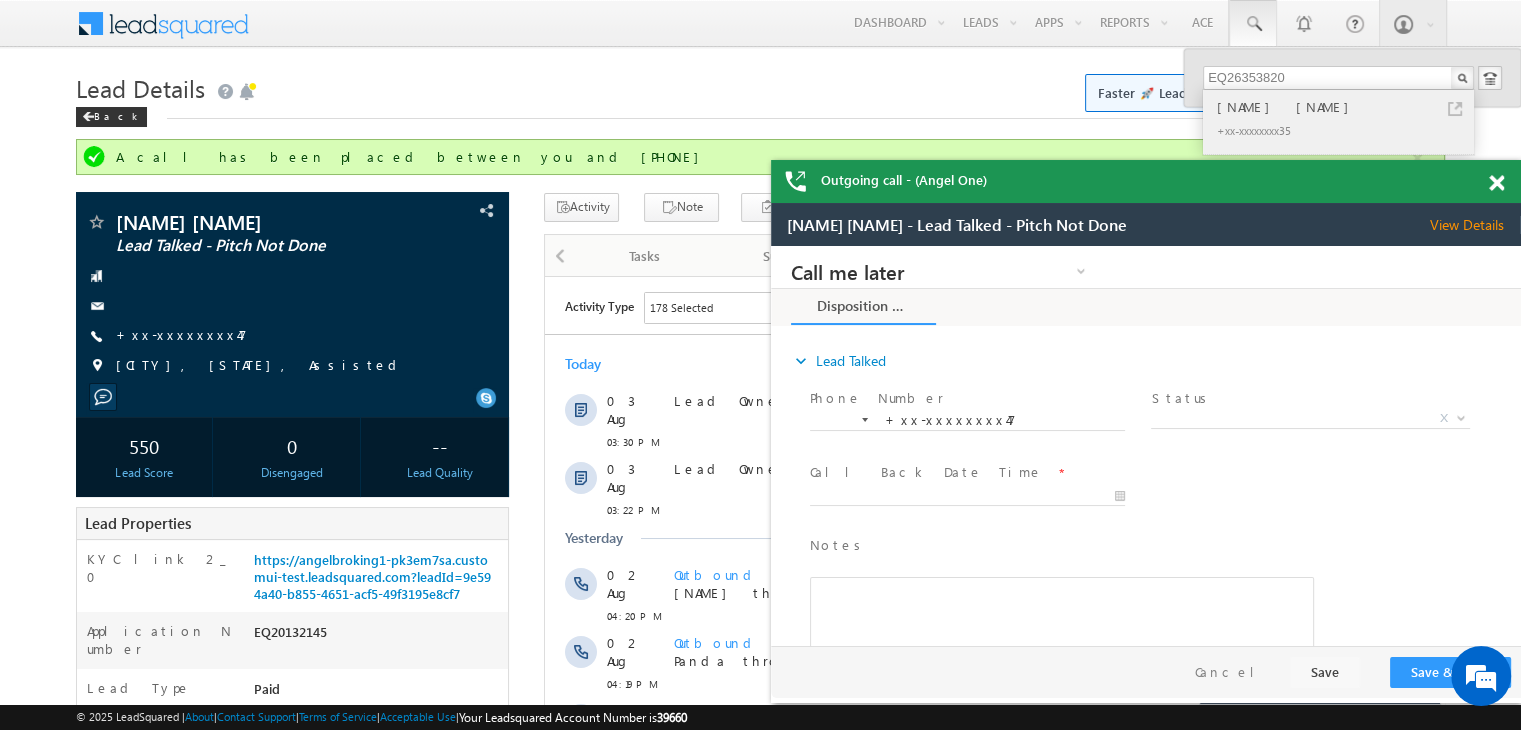 click on "NIHARIKA SETHIA" at bounding box center (1347, 107) 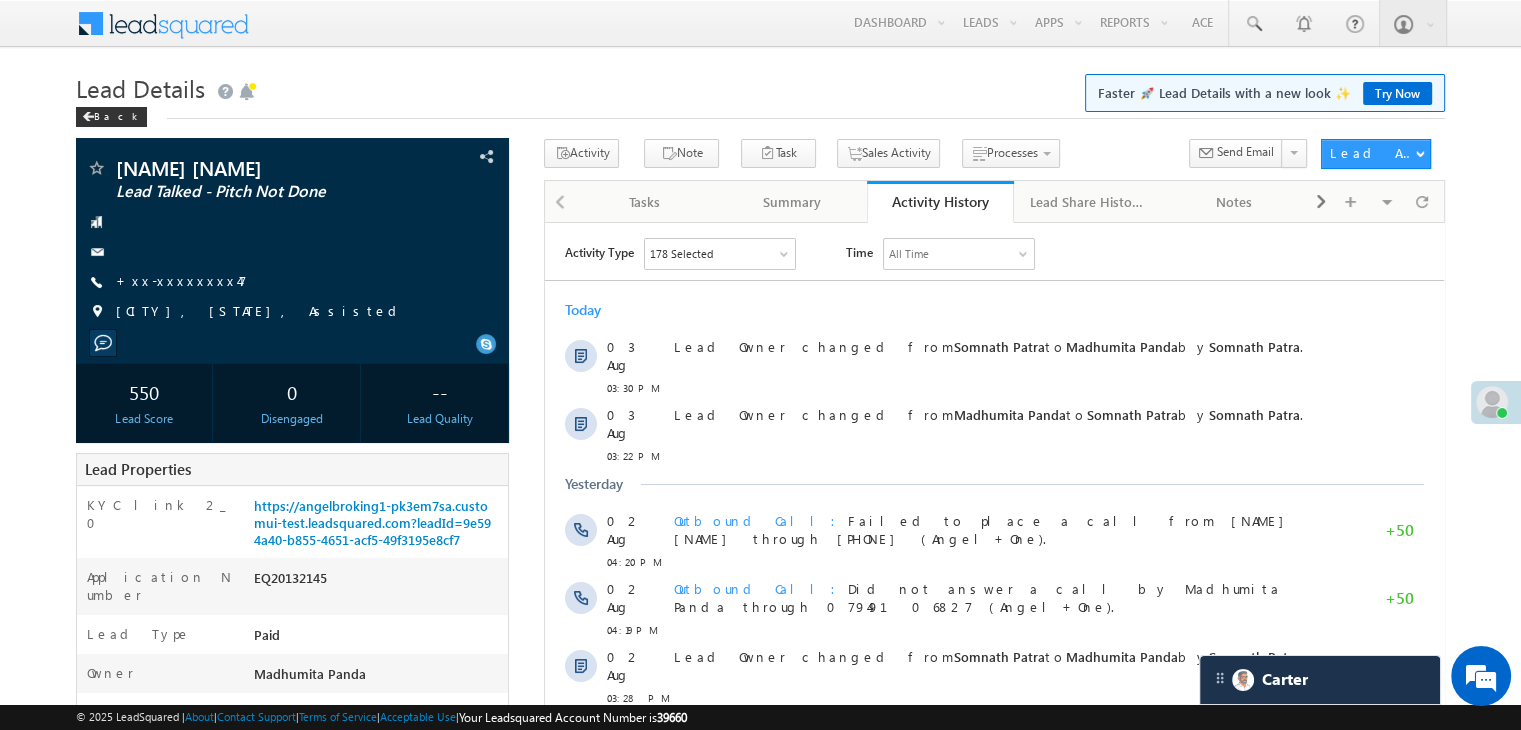 scroll, scrollTop: 0, scrollLeft: 0, axis: both 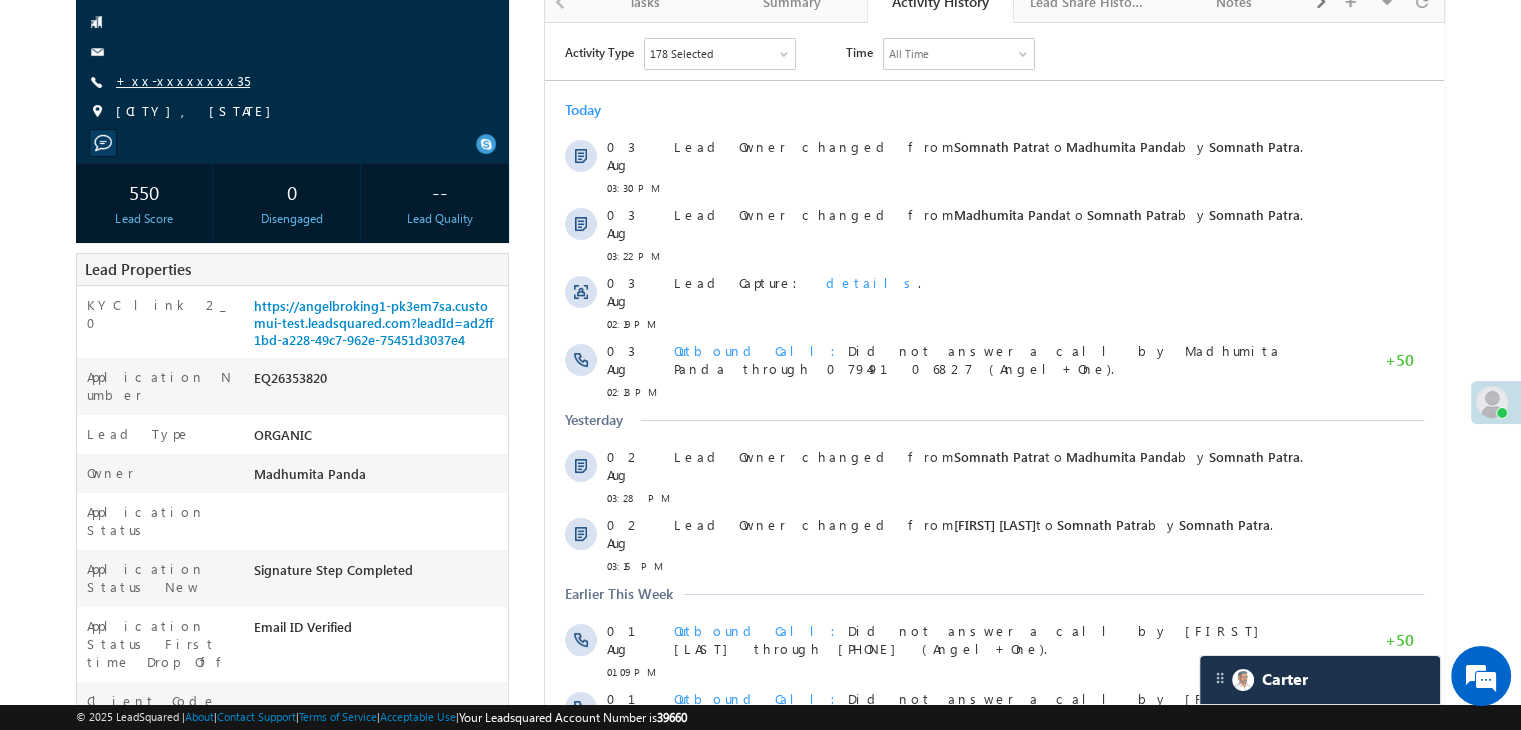 click on "+xx-xxxxxxxx35" at bounding box center [183, 80] 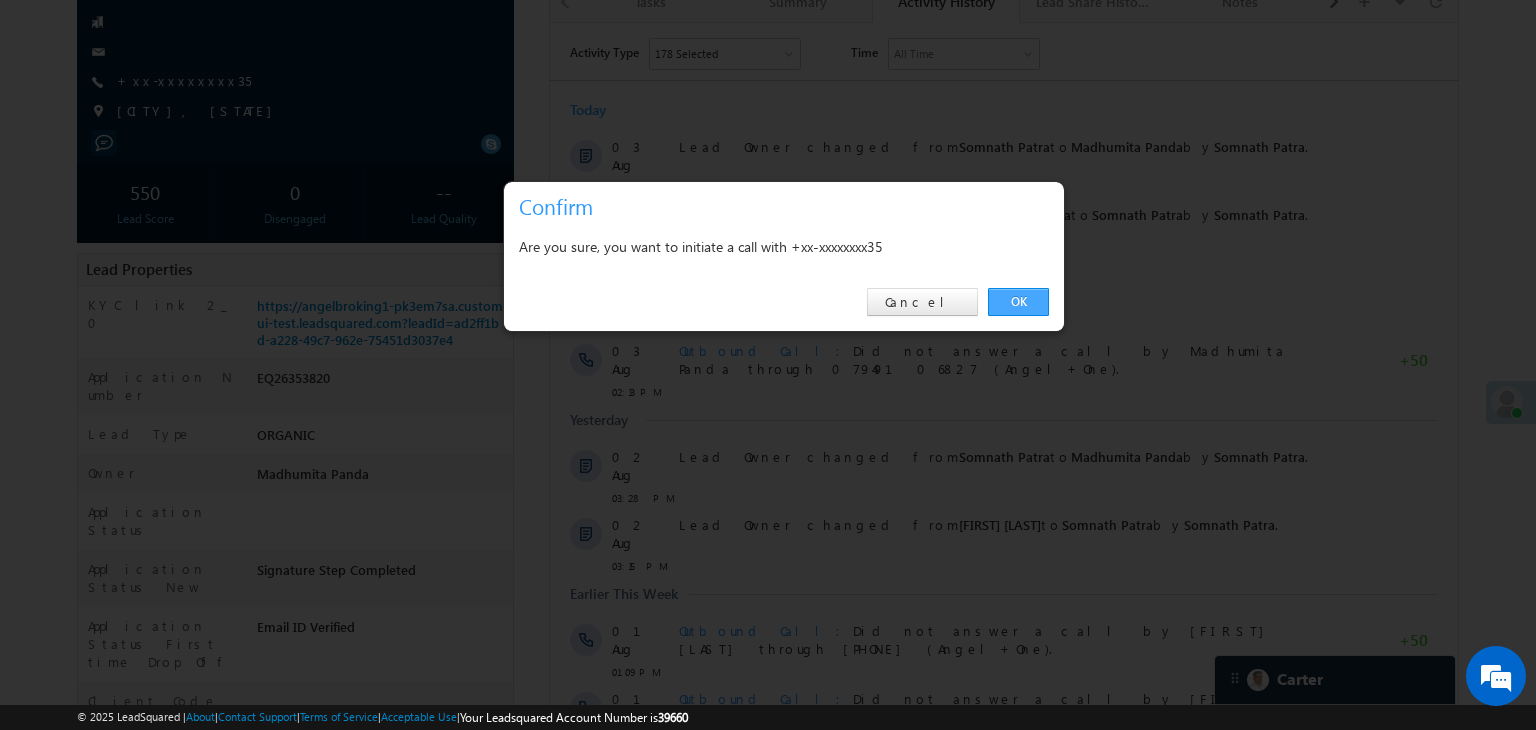 click on "OK" at bounding box center [1018, 302] 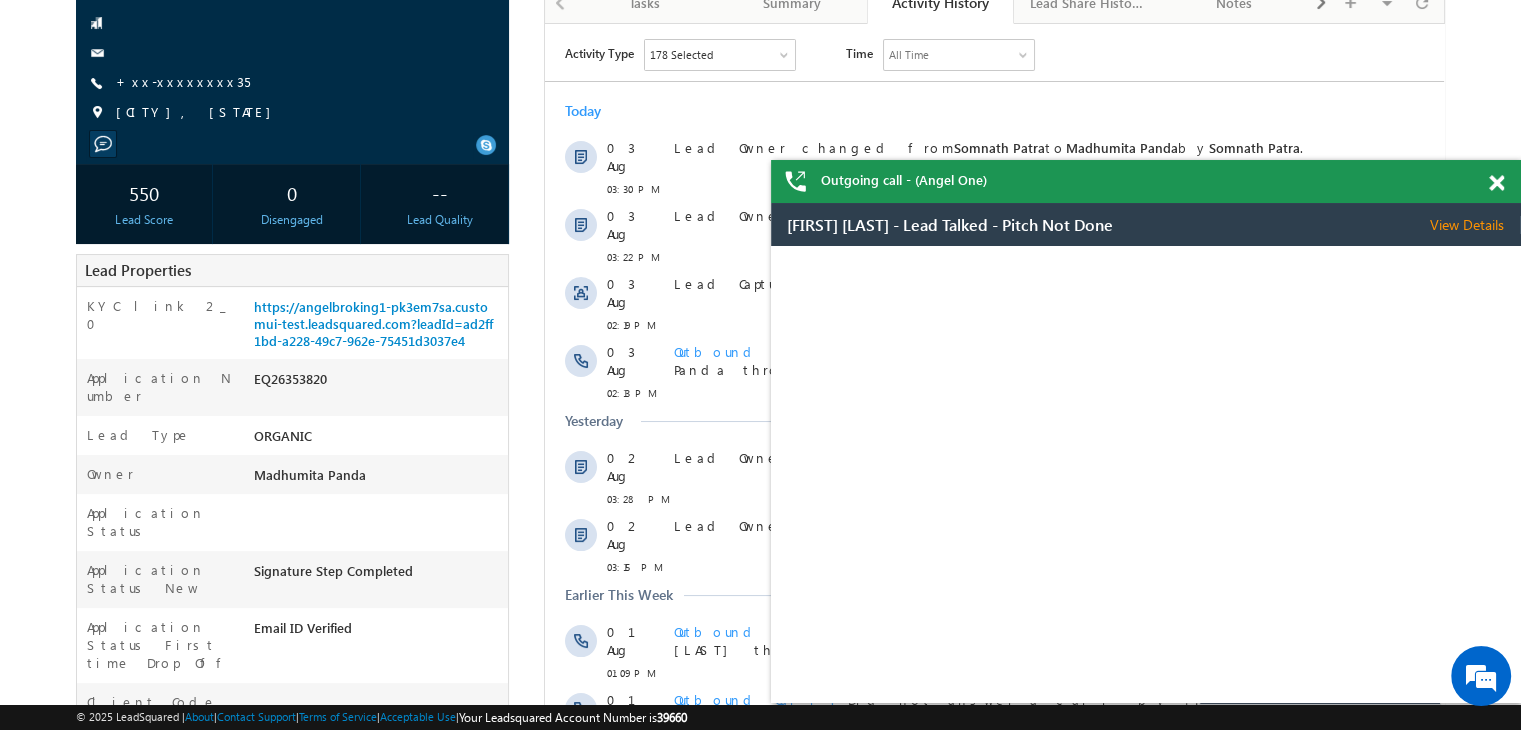 scroll, scrollTop: 0, scrollLeft: 0, axis: both 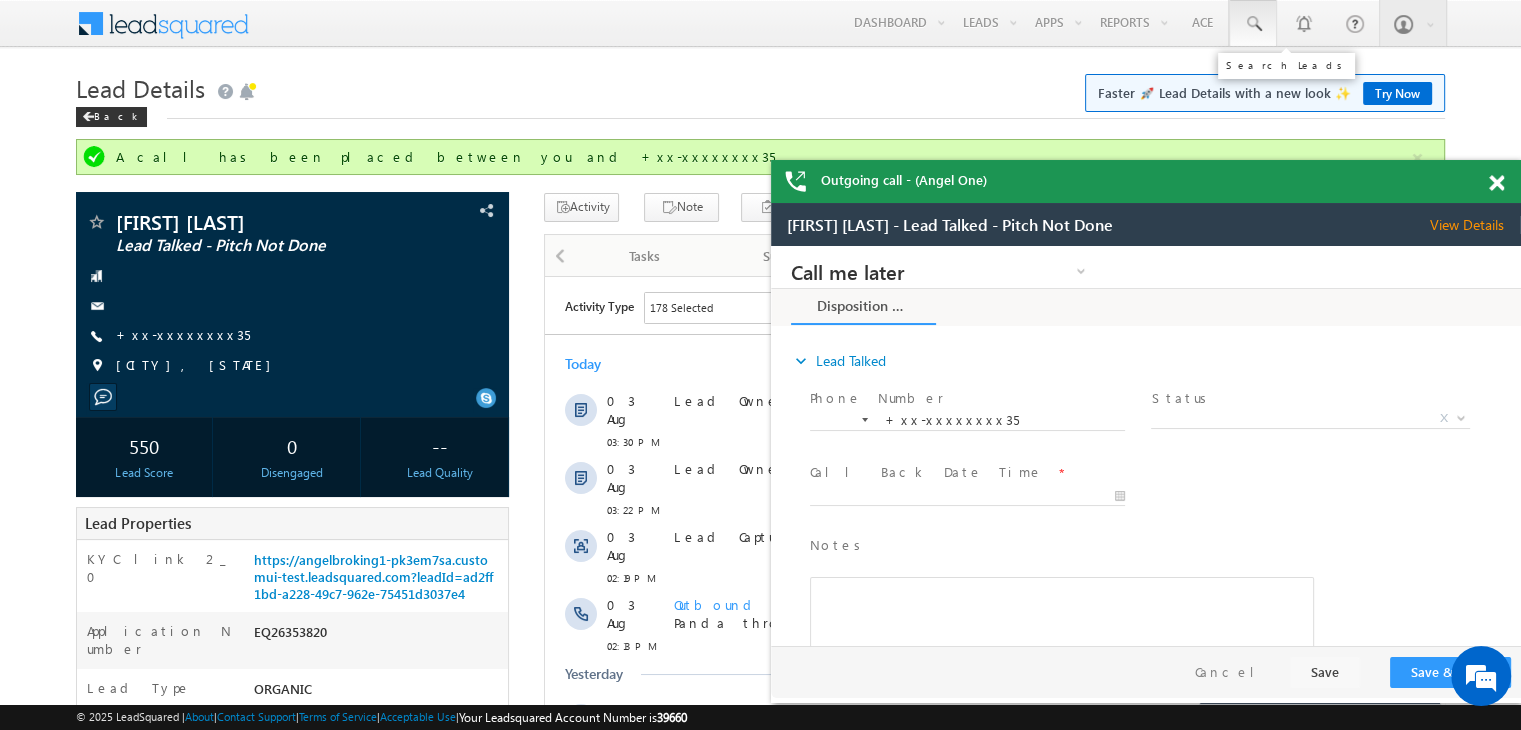 click at bounding box center [1253, 24] 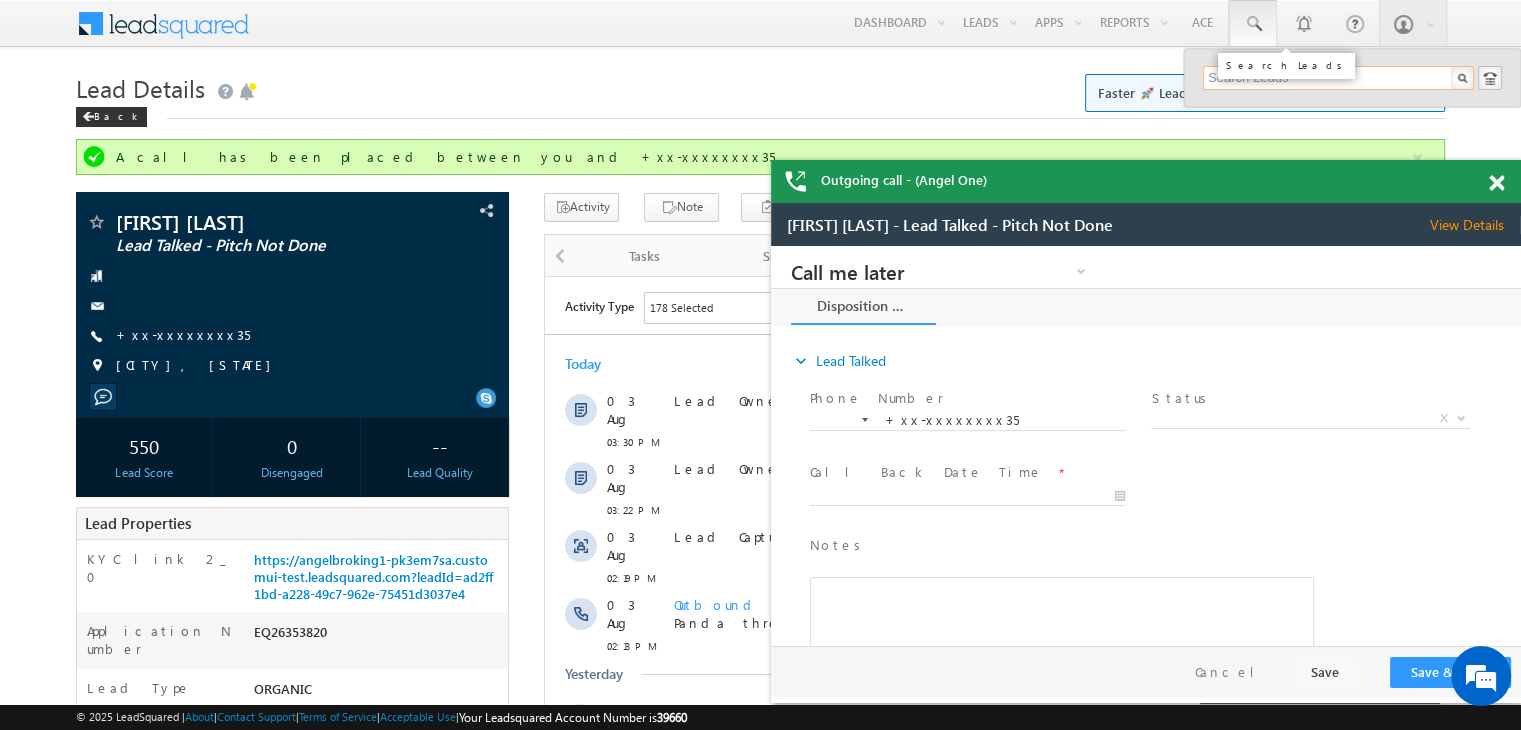 paste on "EQ26343843" 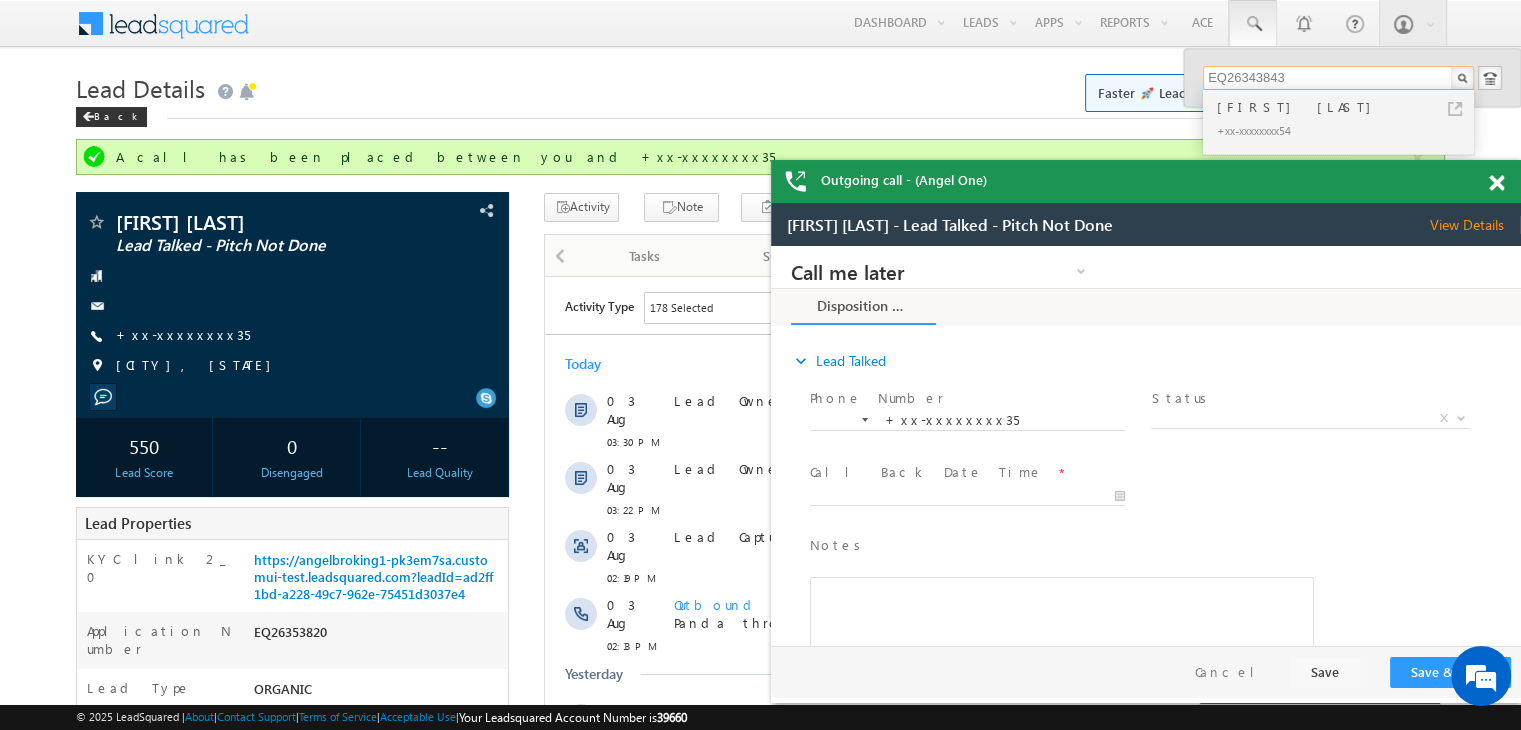 type on "EQ26343843" 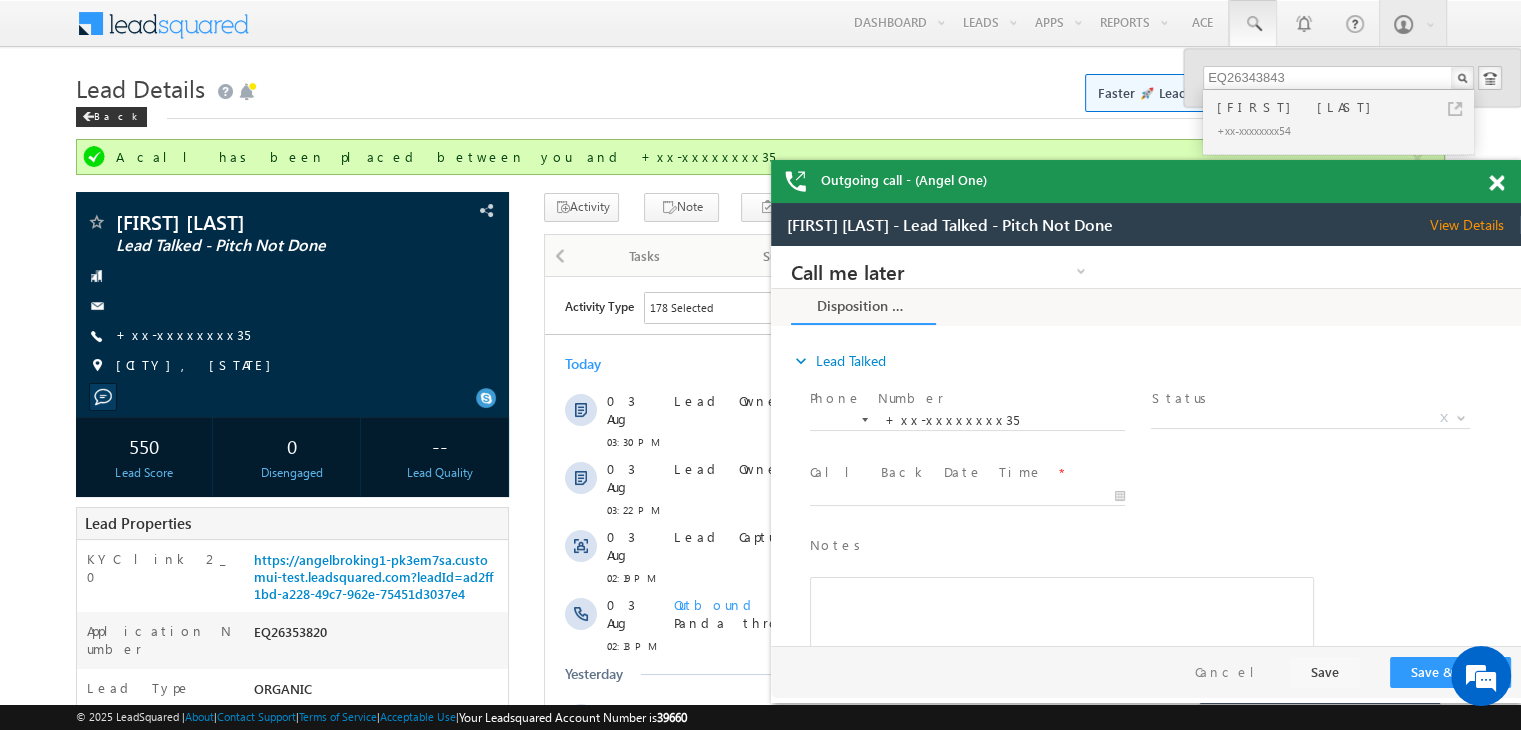 click on "Sachin Sadashiv Mane" at bounding box center (1347, 107) 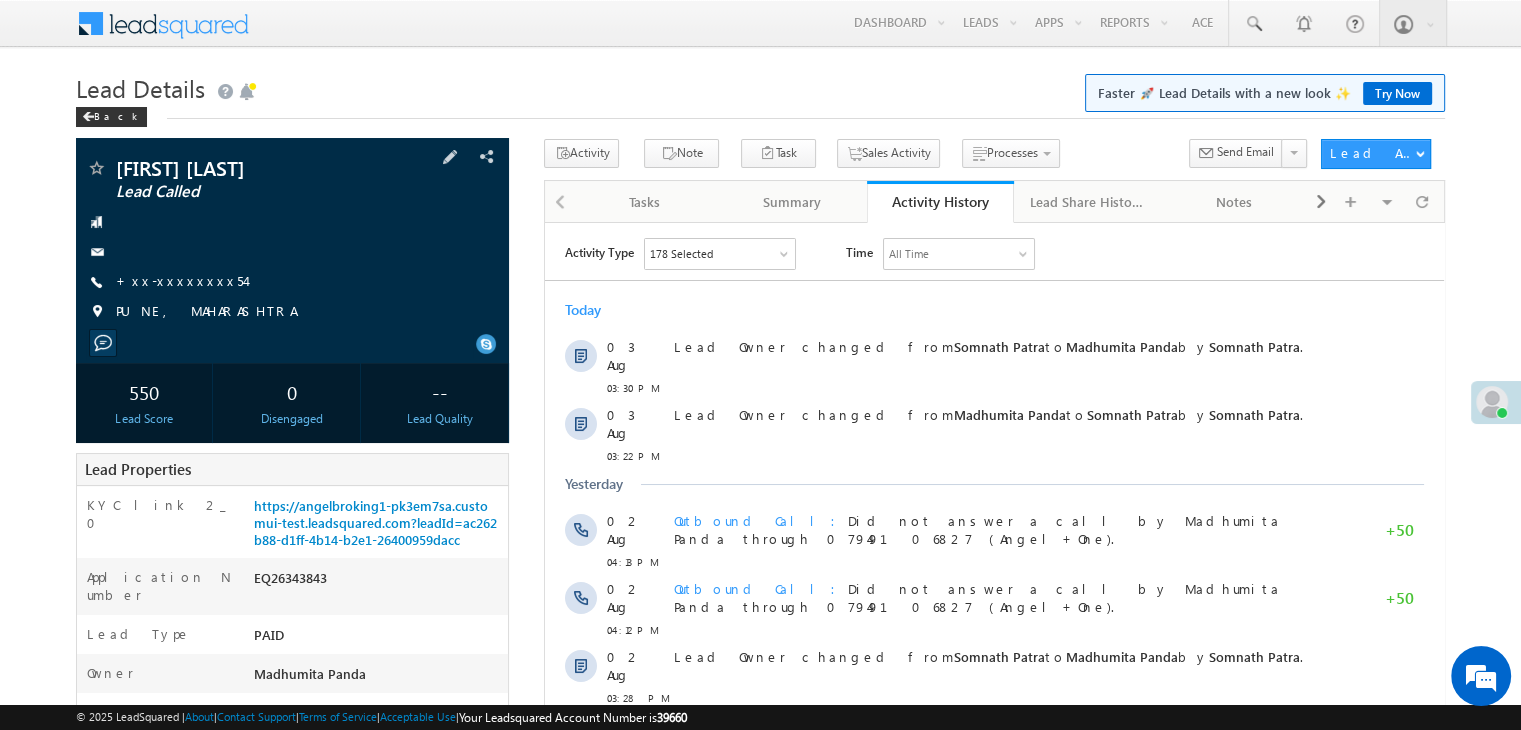 scroll, scrollTop: 0, scrollLeft: 0, axis: both 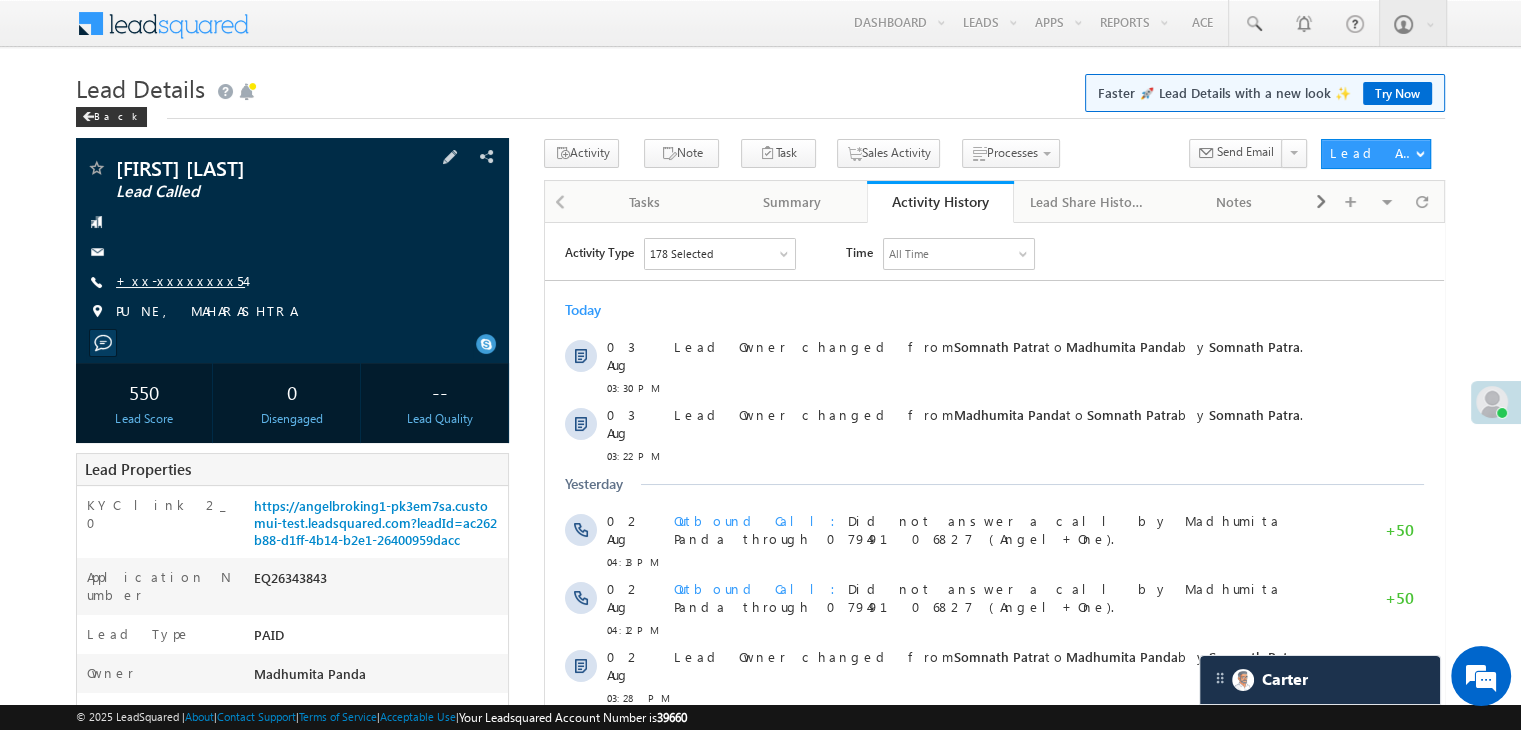 click on "+xx-xxxxxxxx54" at bounding box center [180, 280] 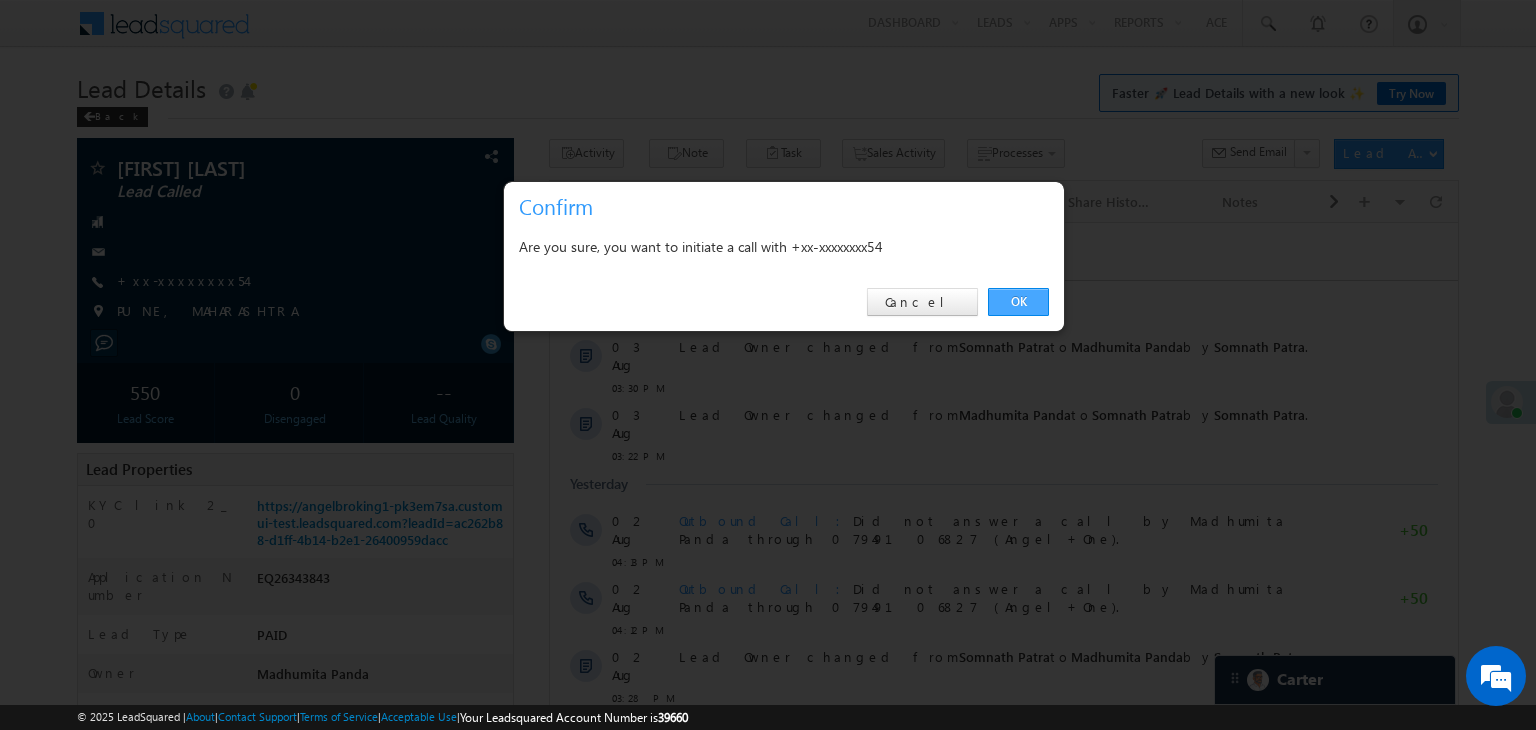 click on "OK" at bounding box center [1018, 302] 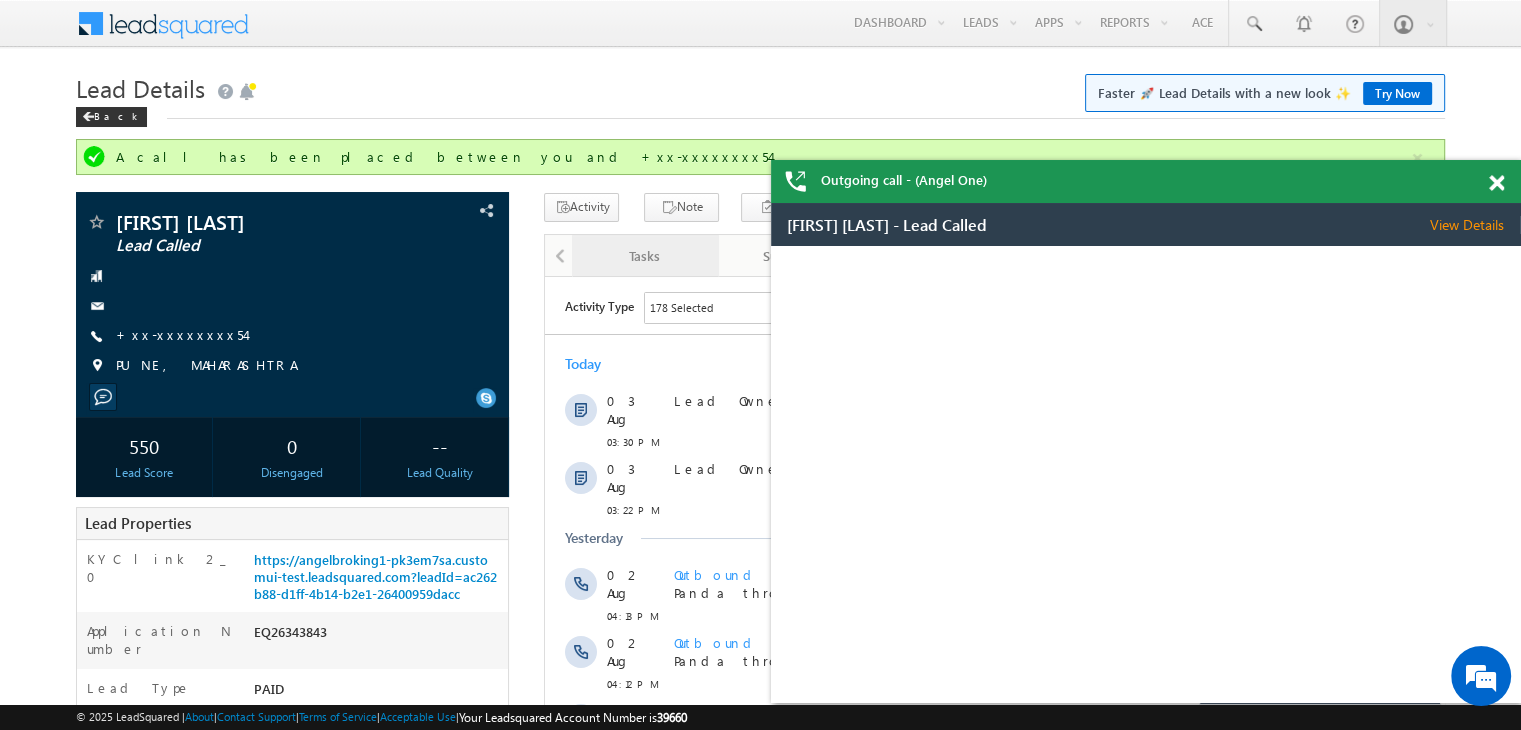 scroll, scrollTop: 0, scrollLeft: 0, axis: both 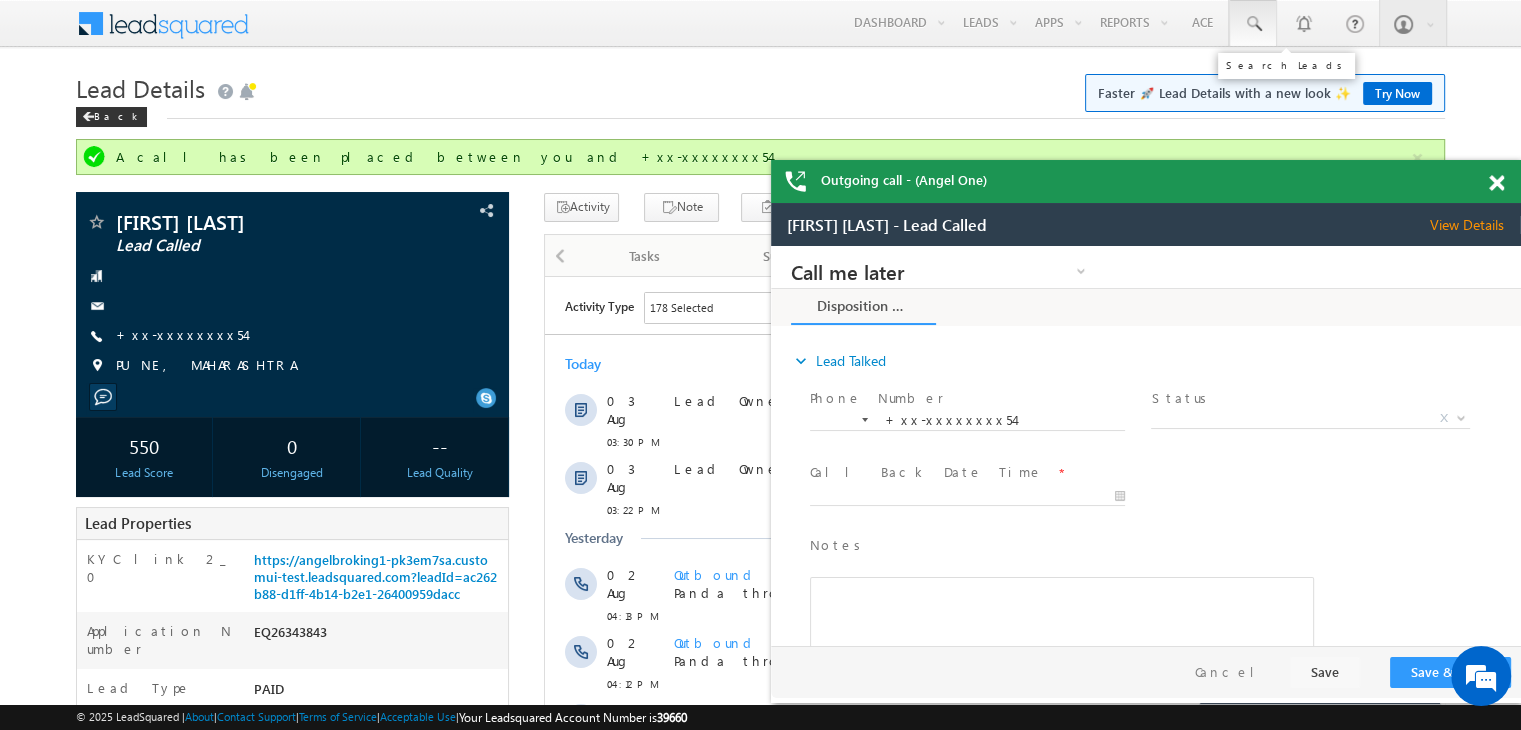 click at bounding box center (1253, 24) 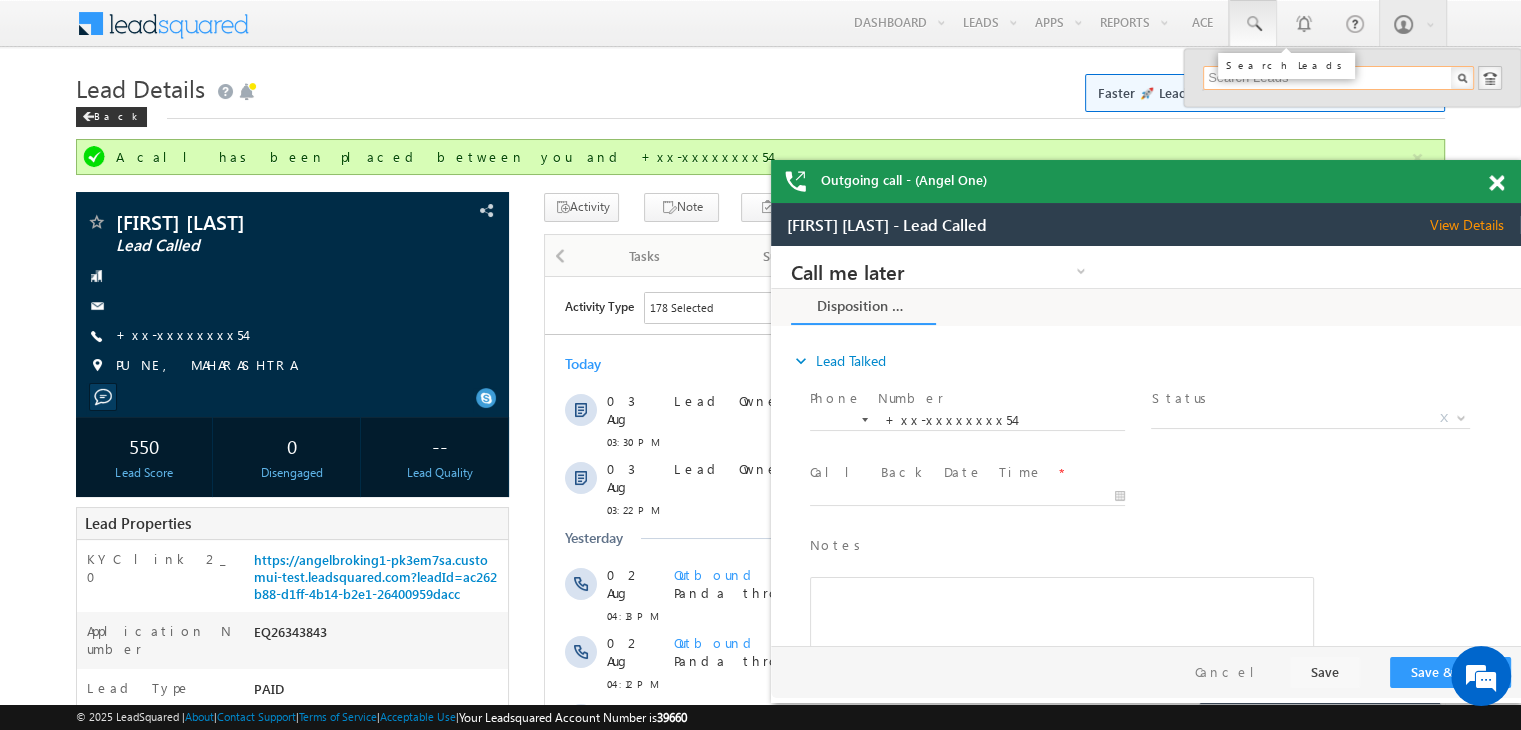 paste on "EQ25849598" 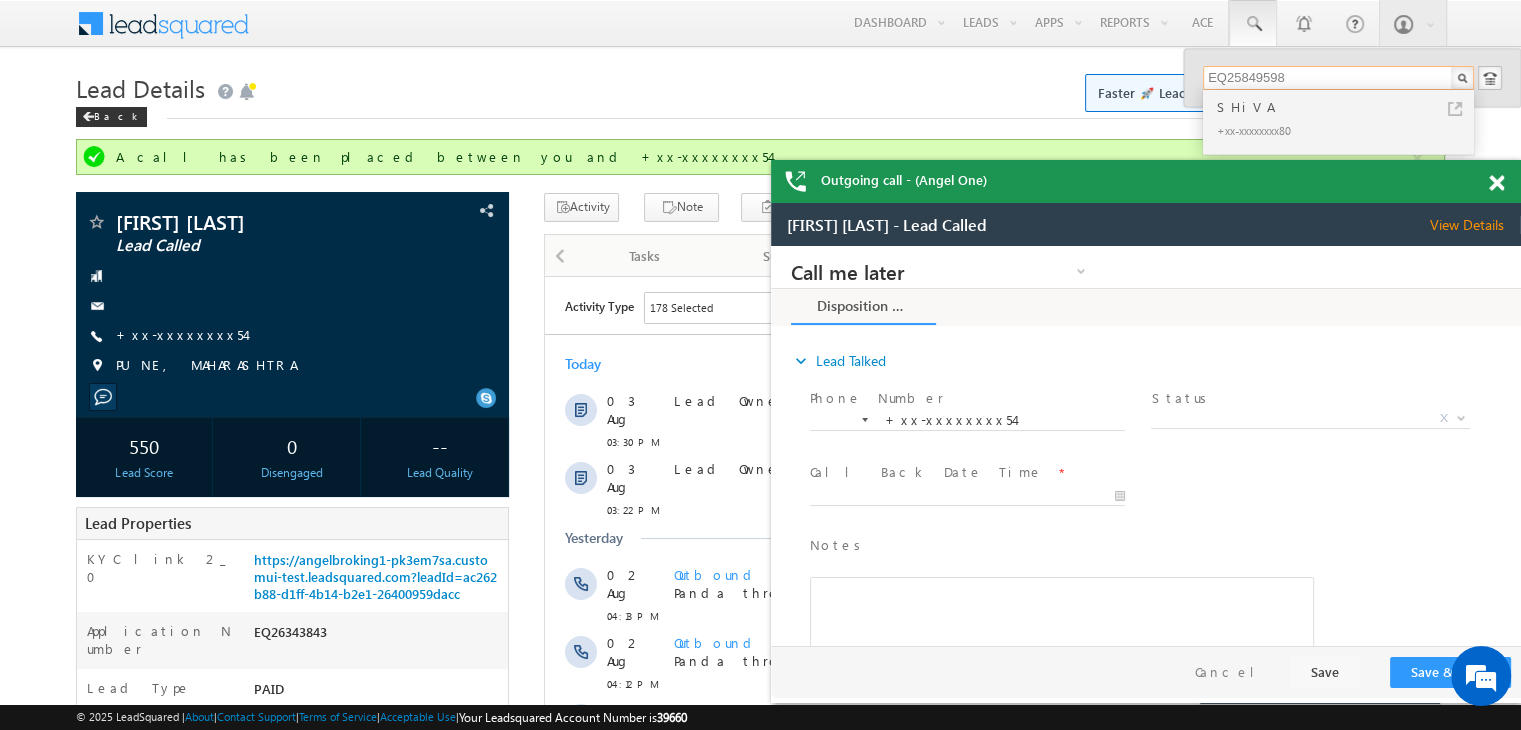 type on "EQ25849598" 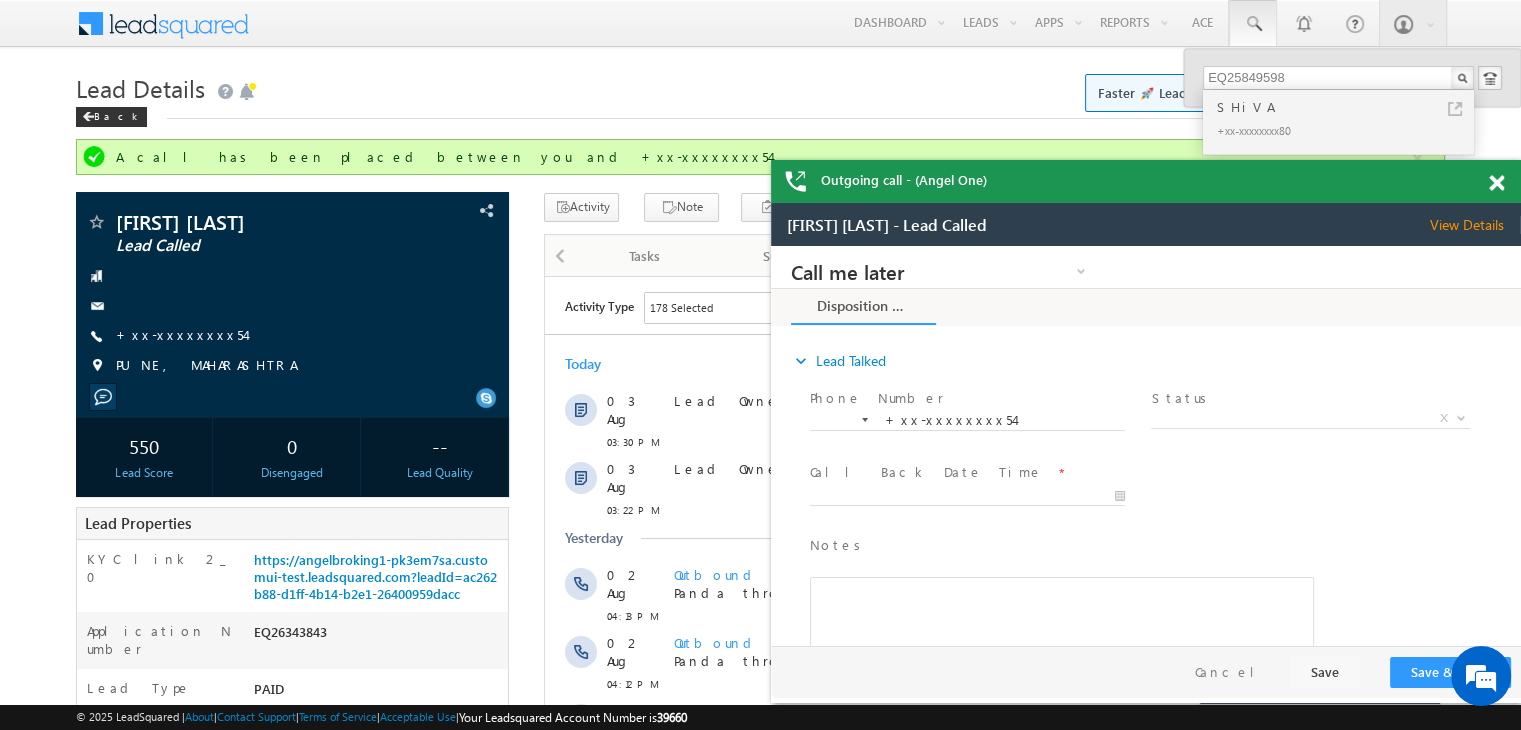click on "SHiVA" at bounding box center (1347, 107) 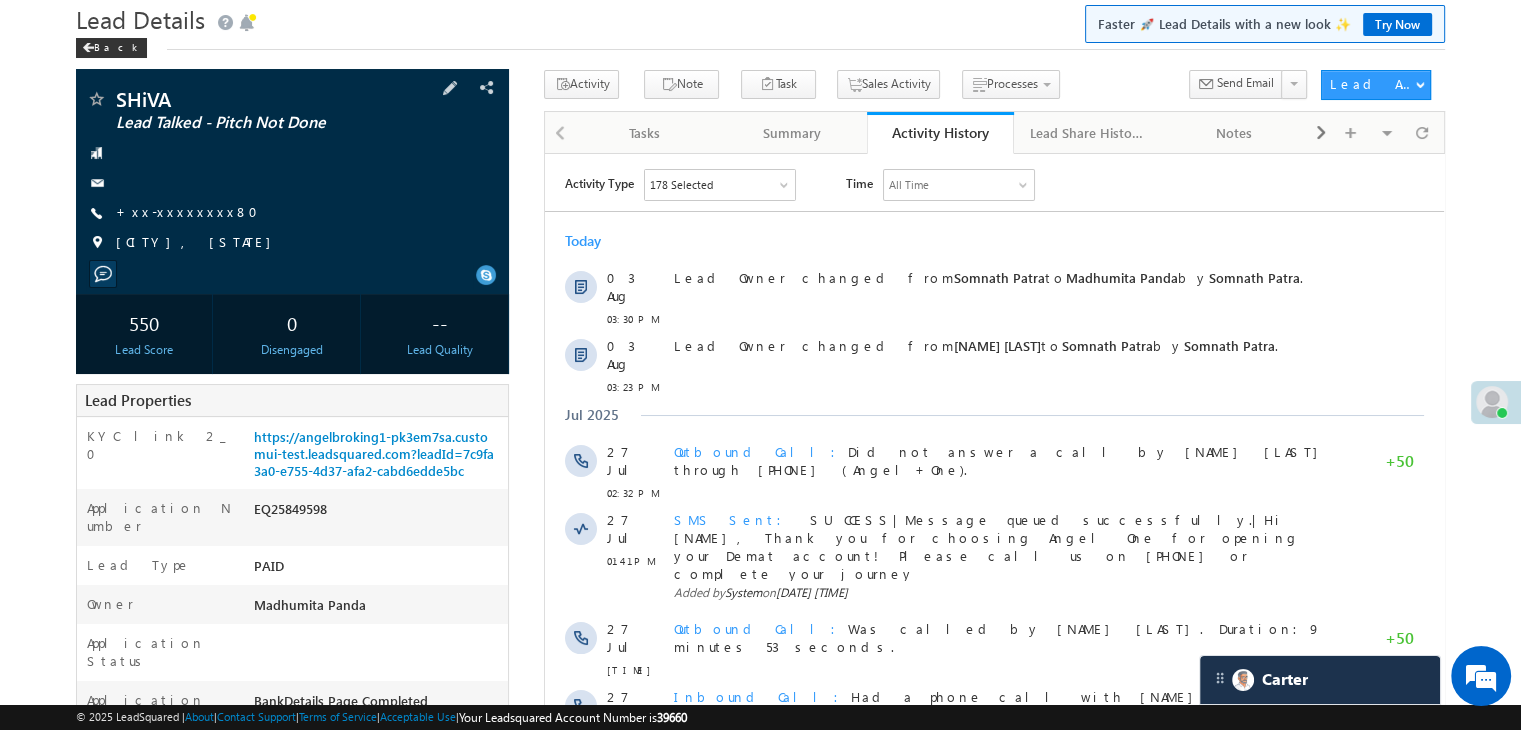 scroll, scrollTop: 100, scrollLeft: 0, axis: vertical 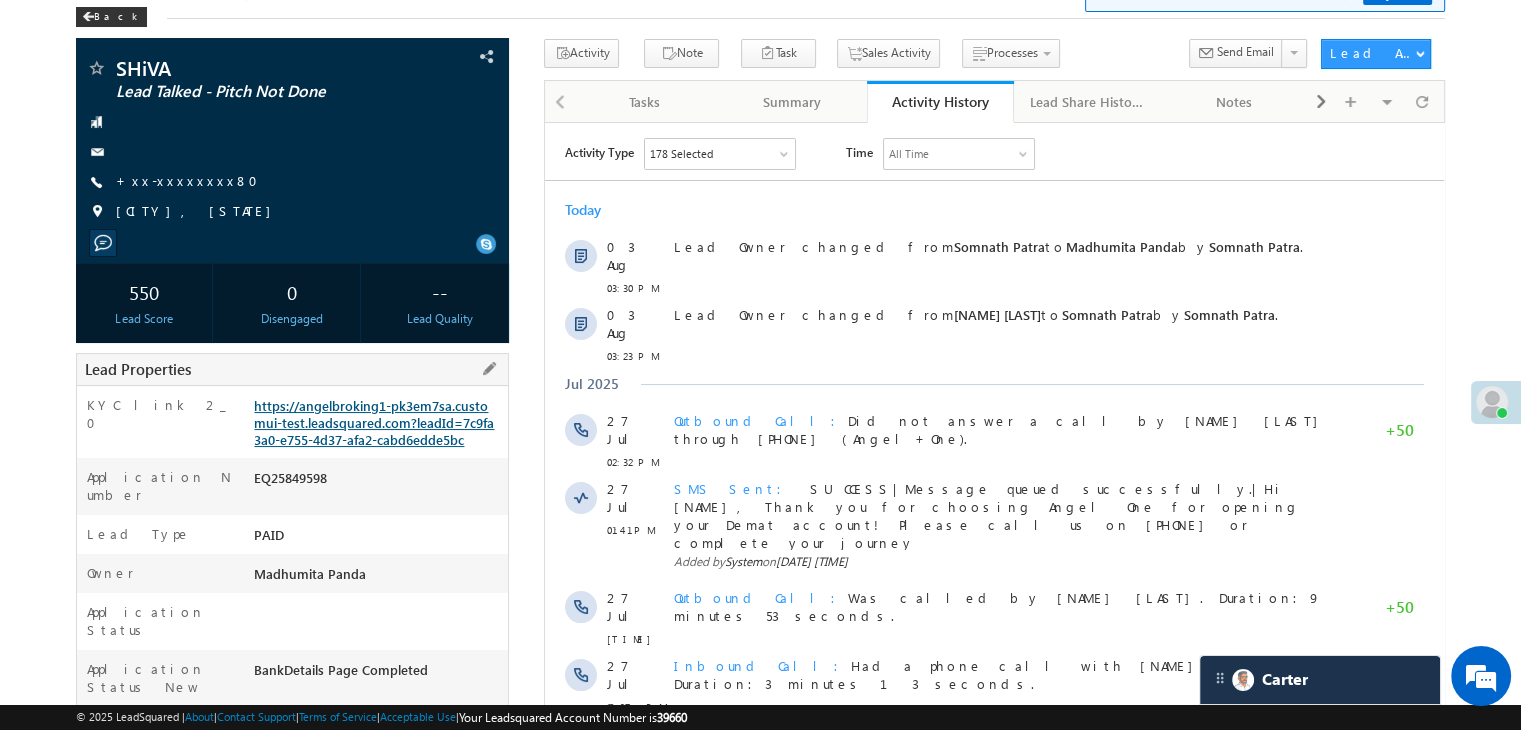 click on "https://angelbroking1-pk3em7sa.customui-test.leadsquared.com?leadId=7c9fa3a0-e755-4d37-afa2-cabd6edde5bc" at bounding box center [374, 422] 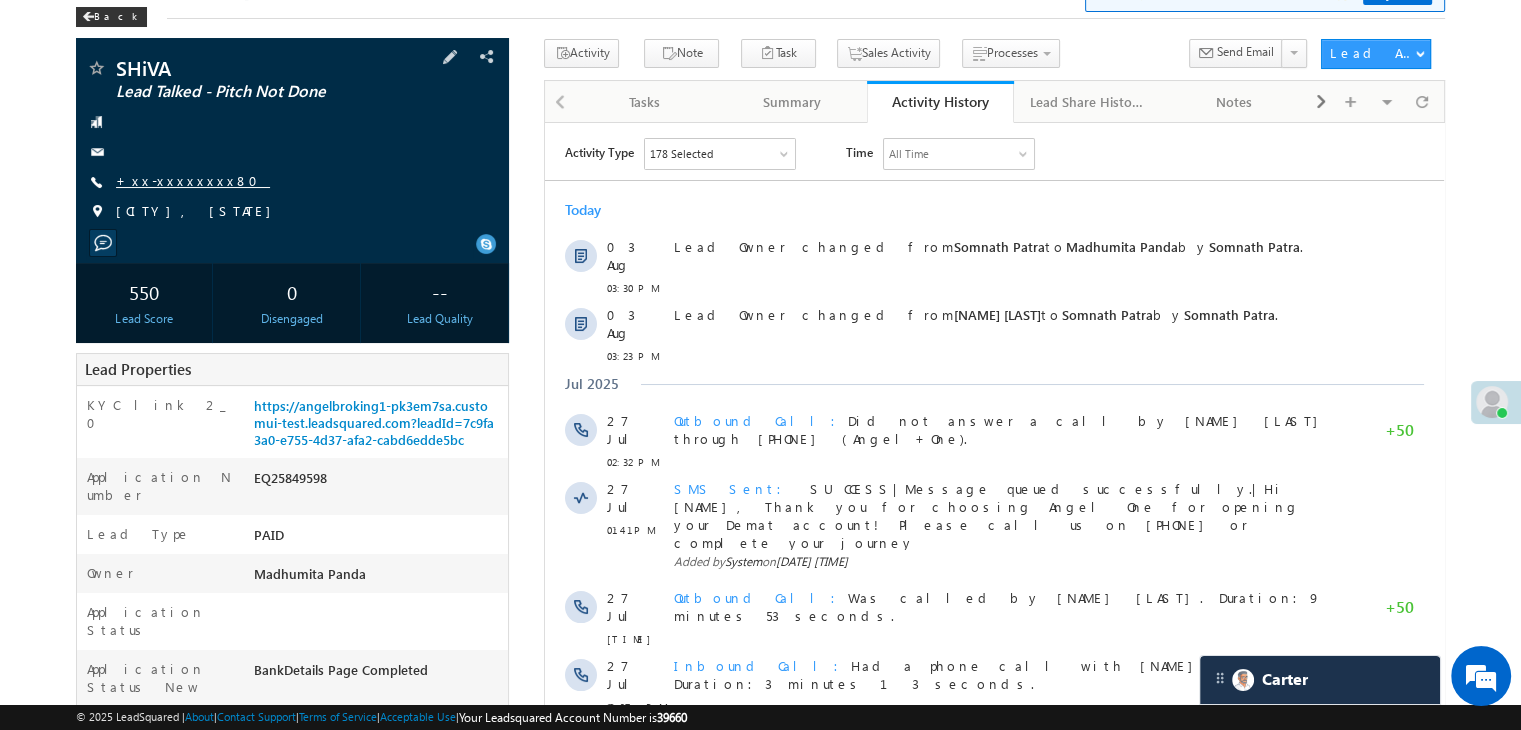 click on "+xx-xxxxxxxx80" at bounding box center (193, 180) 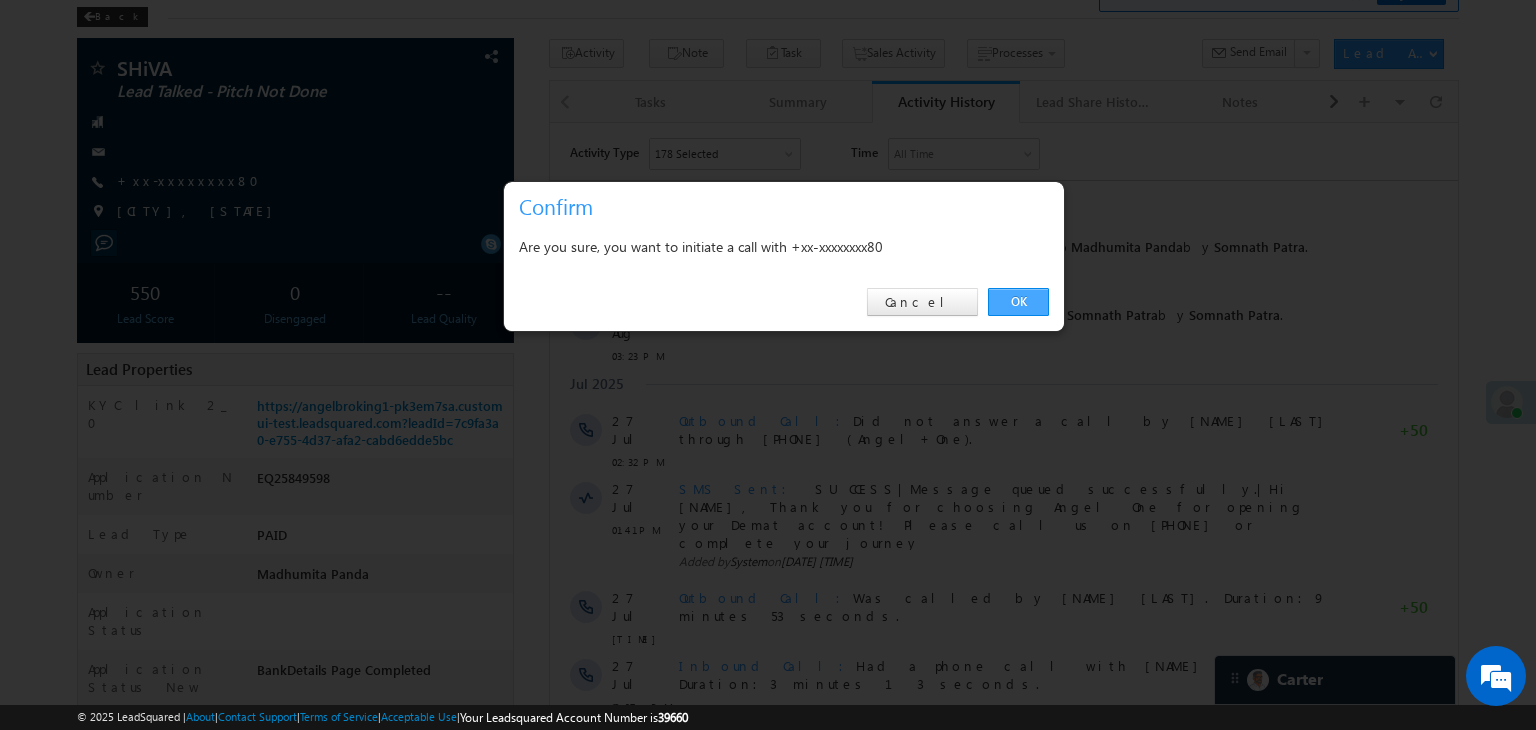 click on "OK" at bounding box center (1018, 302) 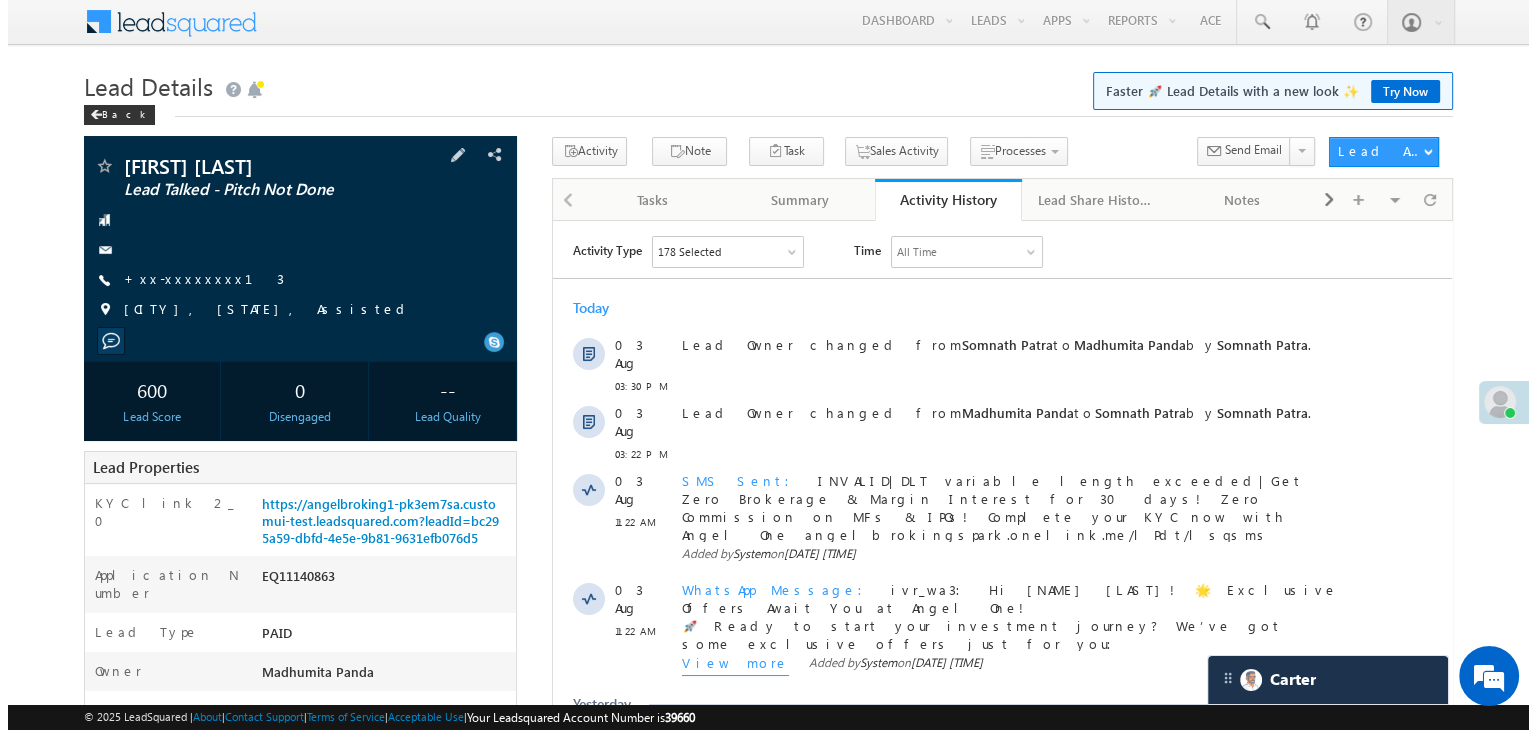 scroll, scrollTop: 0, scrollLeft: 0, axis: both 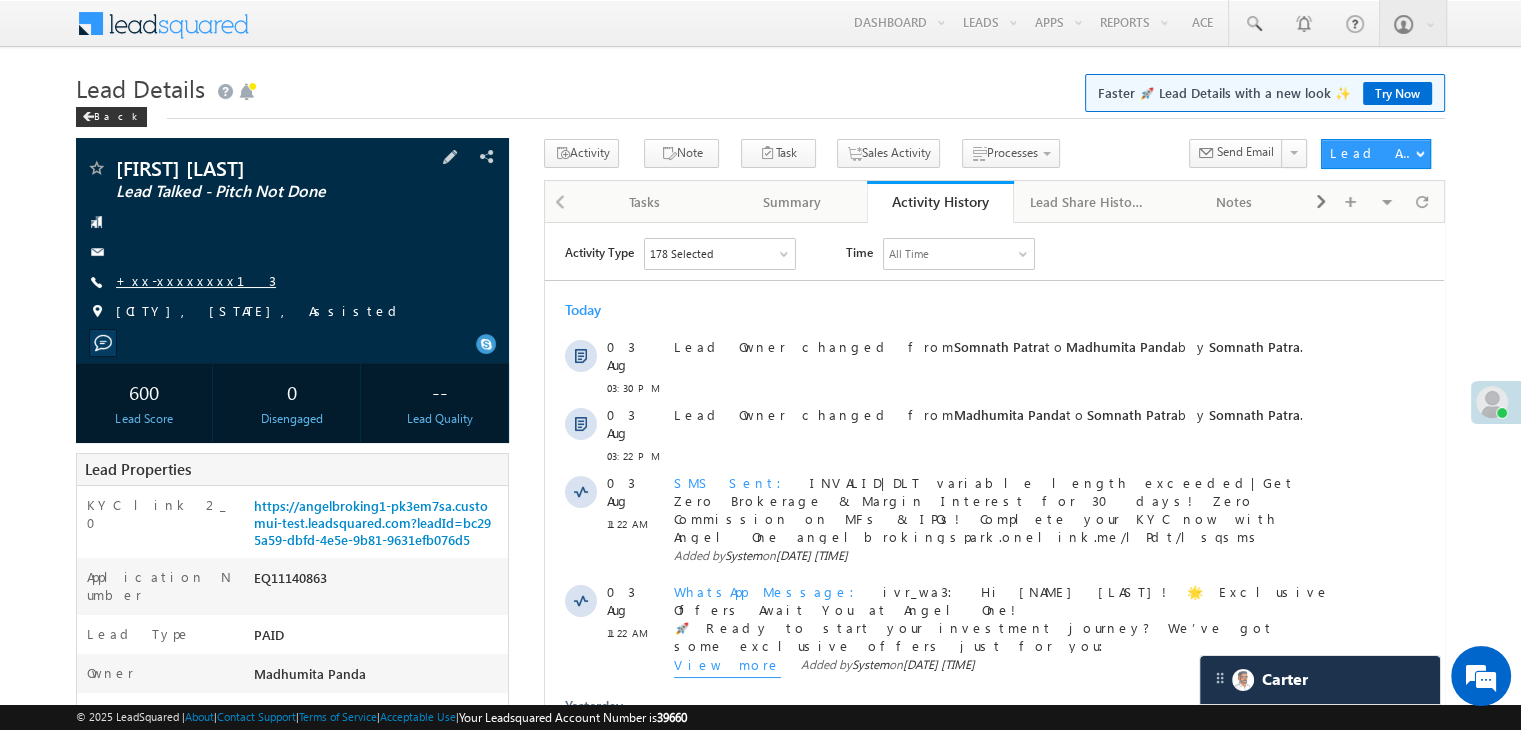 click on "+xx-xxxxxxxx13" at bounding box center [196, 280] 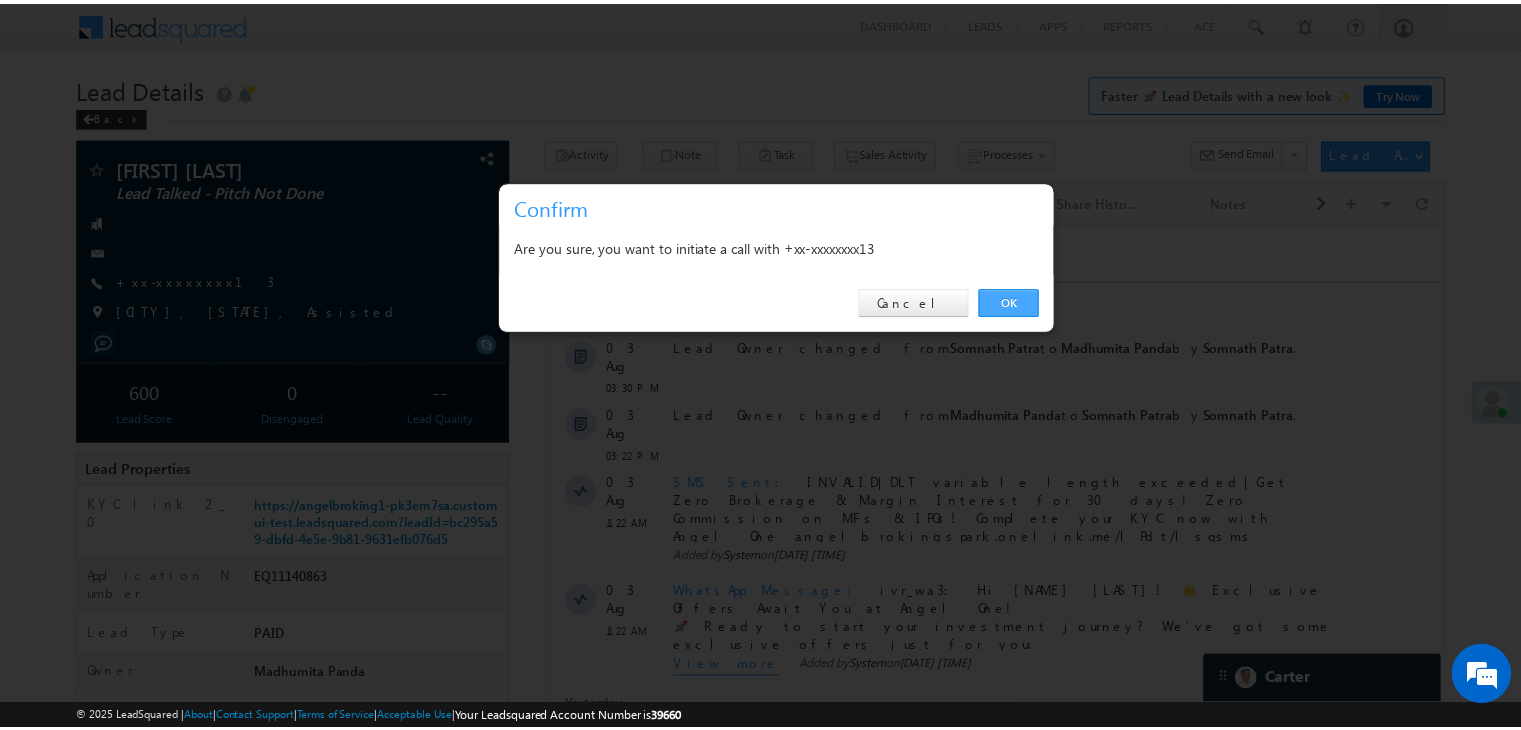 scroll, scrollTop: 0, scrollLeft: 0, axis: both 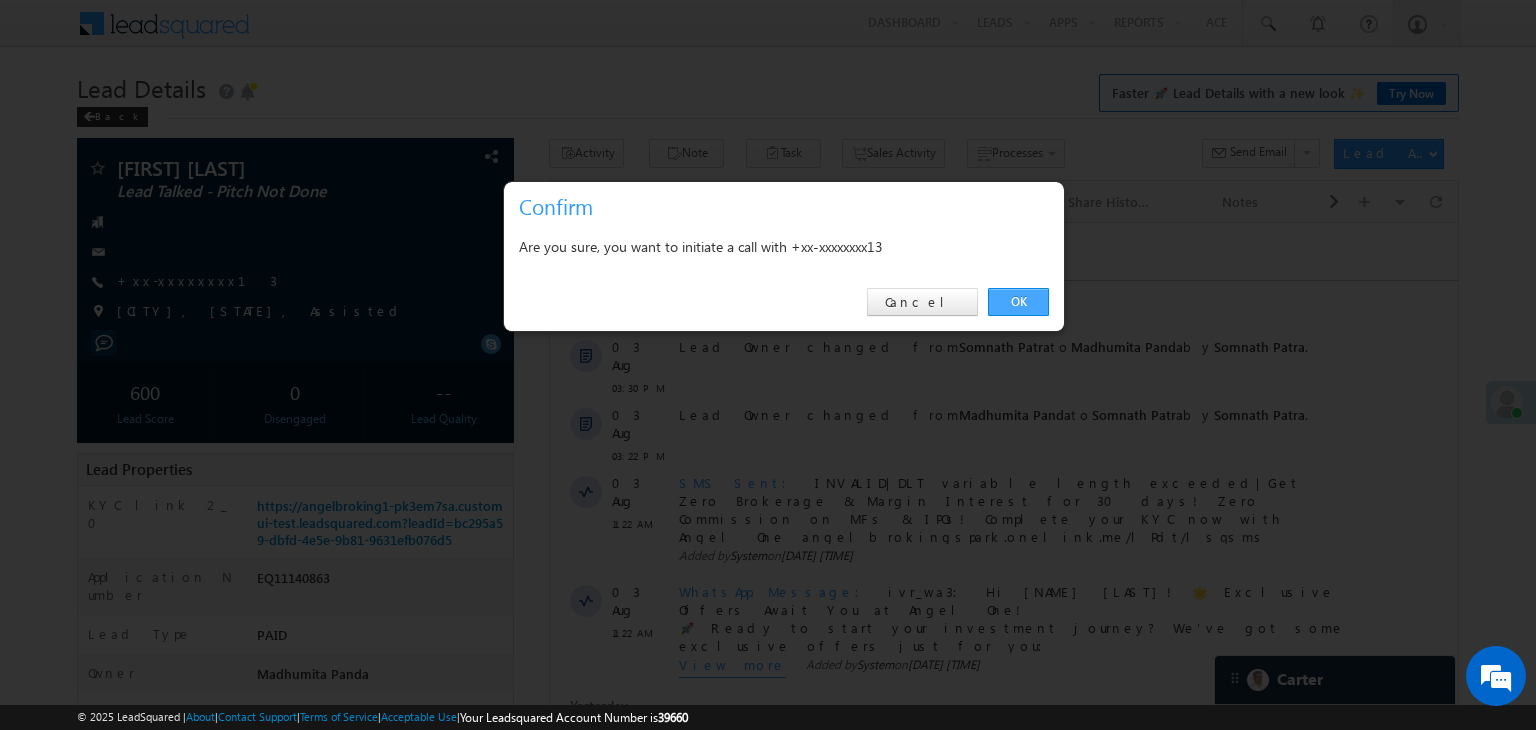 click on "OK" at bounding box center [1018, 302] 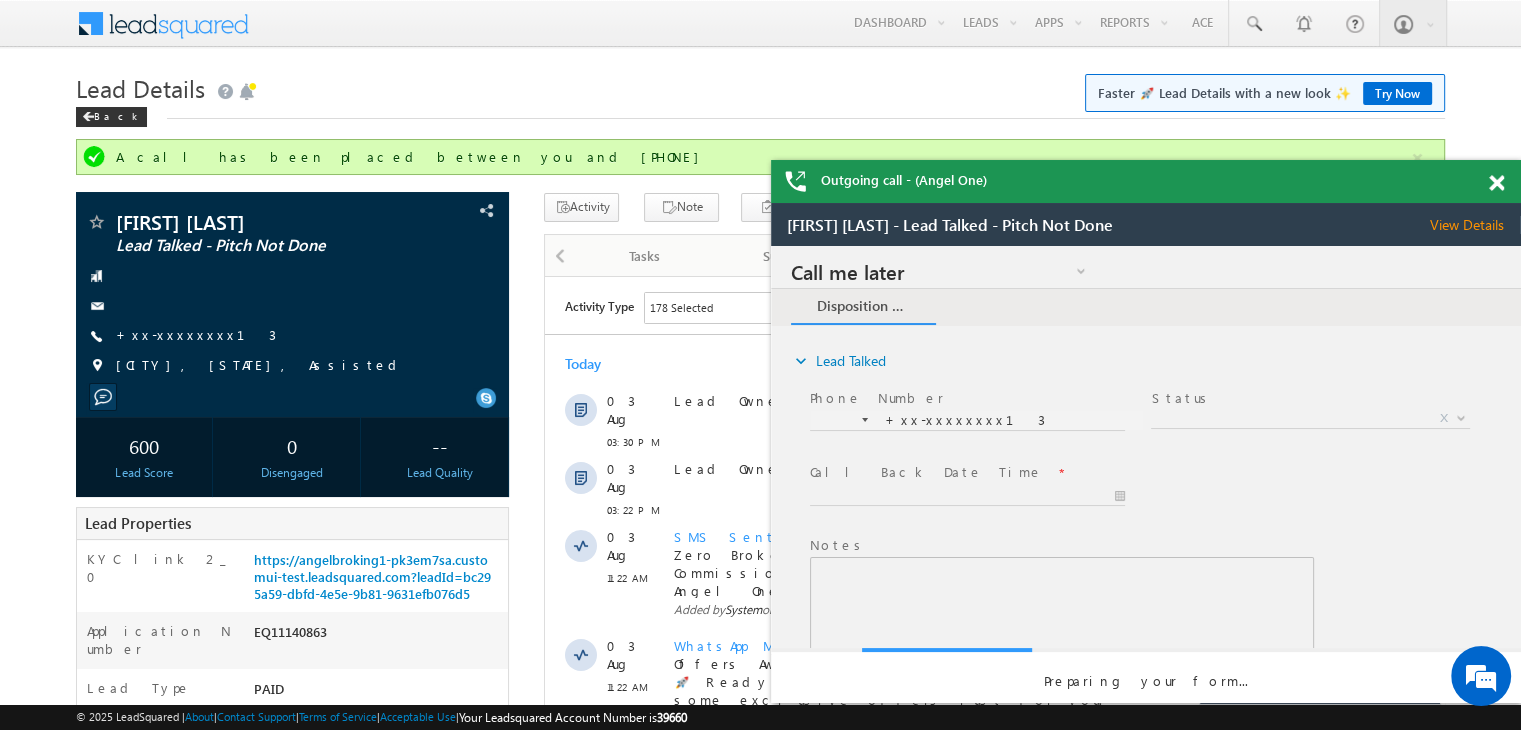 scroll, scrollTop: 0, scrollLeft: 0, axis: both 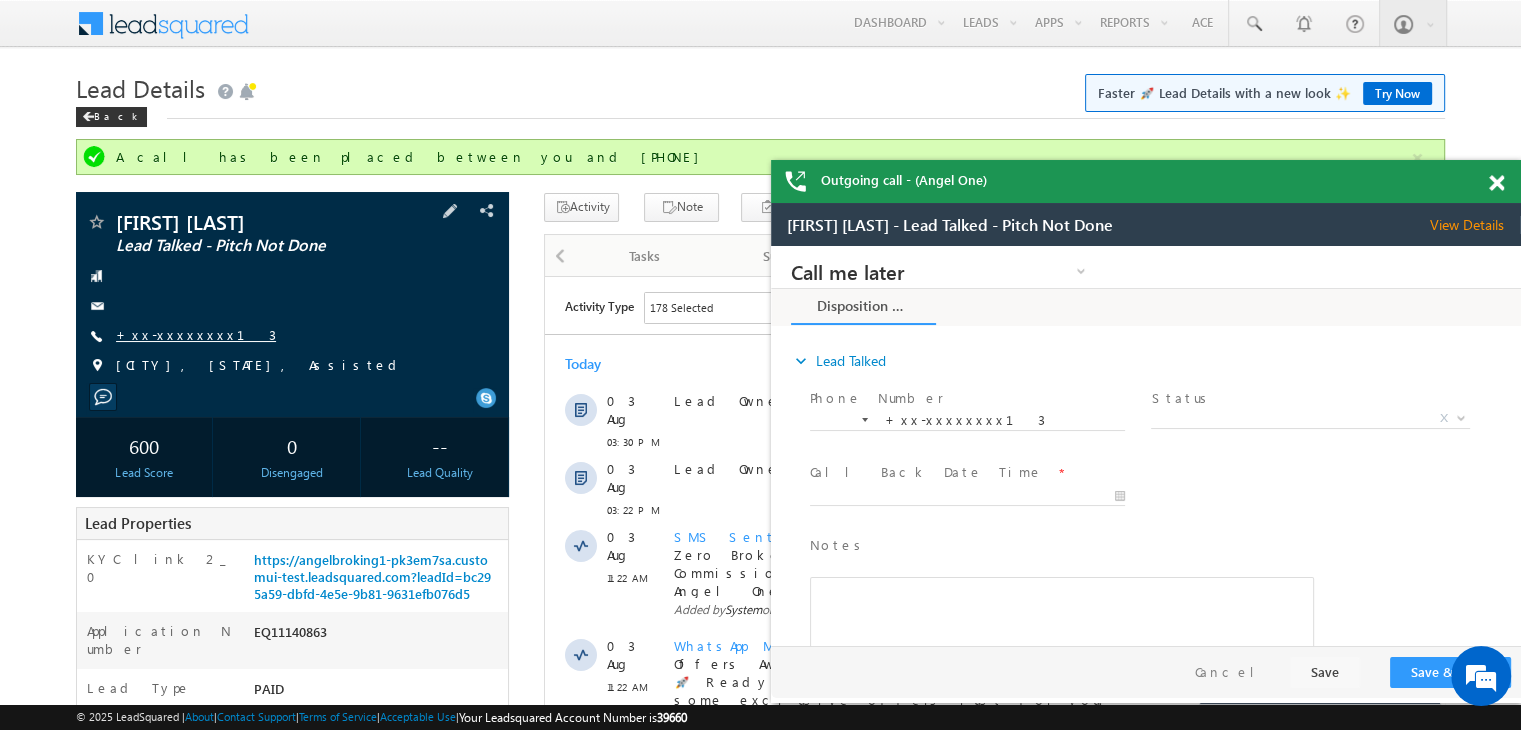 click on "+xx-xxxxxxxx13" at bounding box center (196, 334) 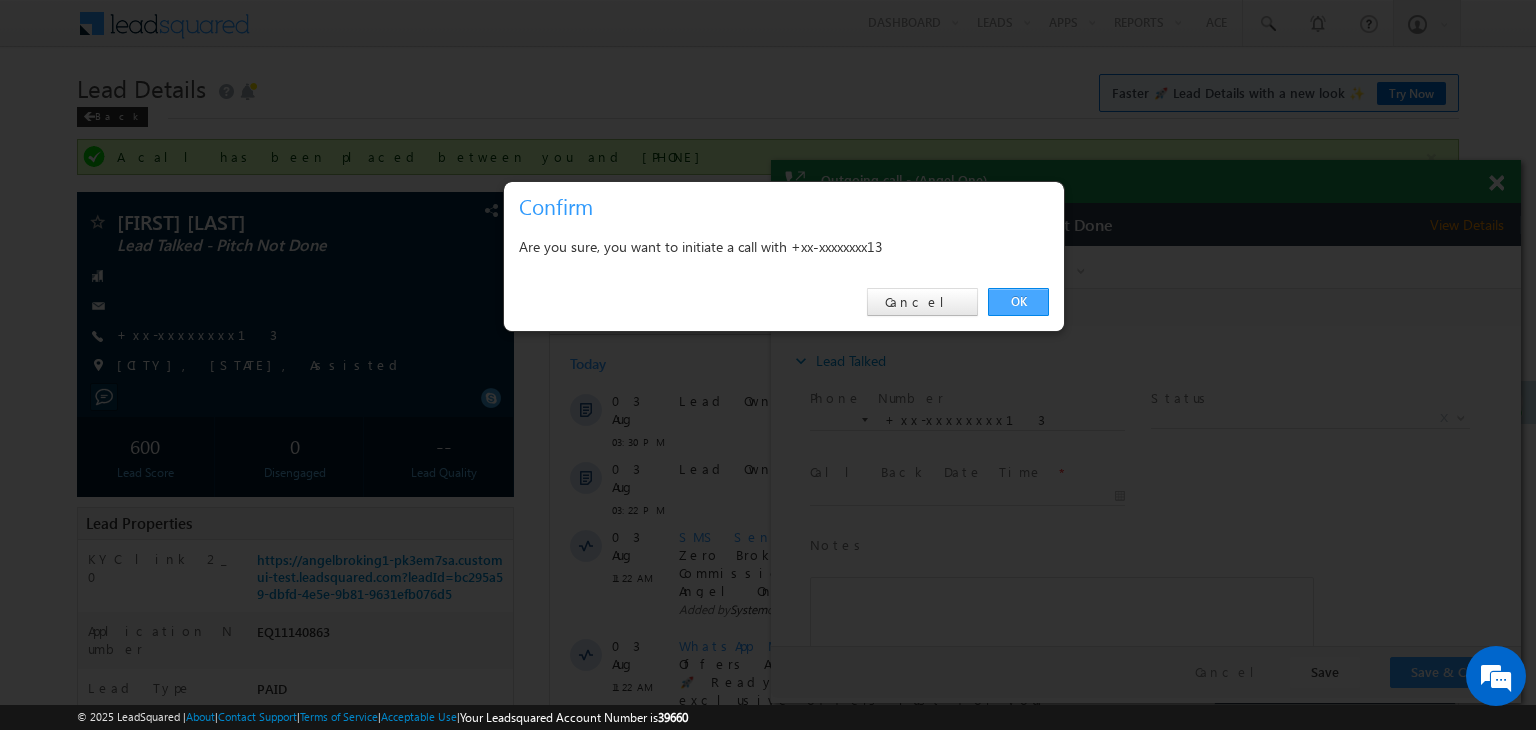 drag, startPoint x: 1024, startPoint y: 298, endPoint x: 254, endPoint y: 52, distance: 808.3415 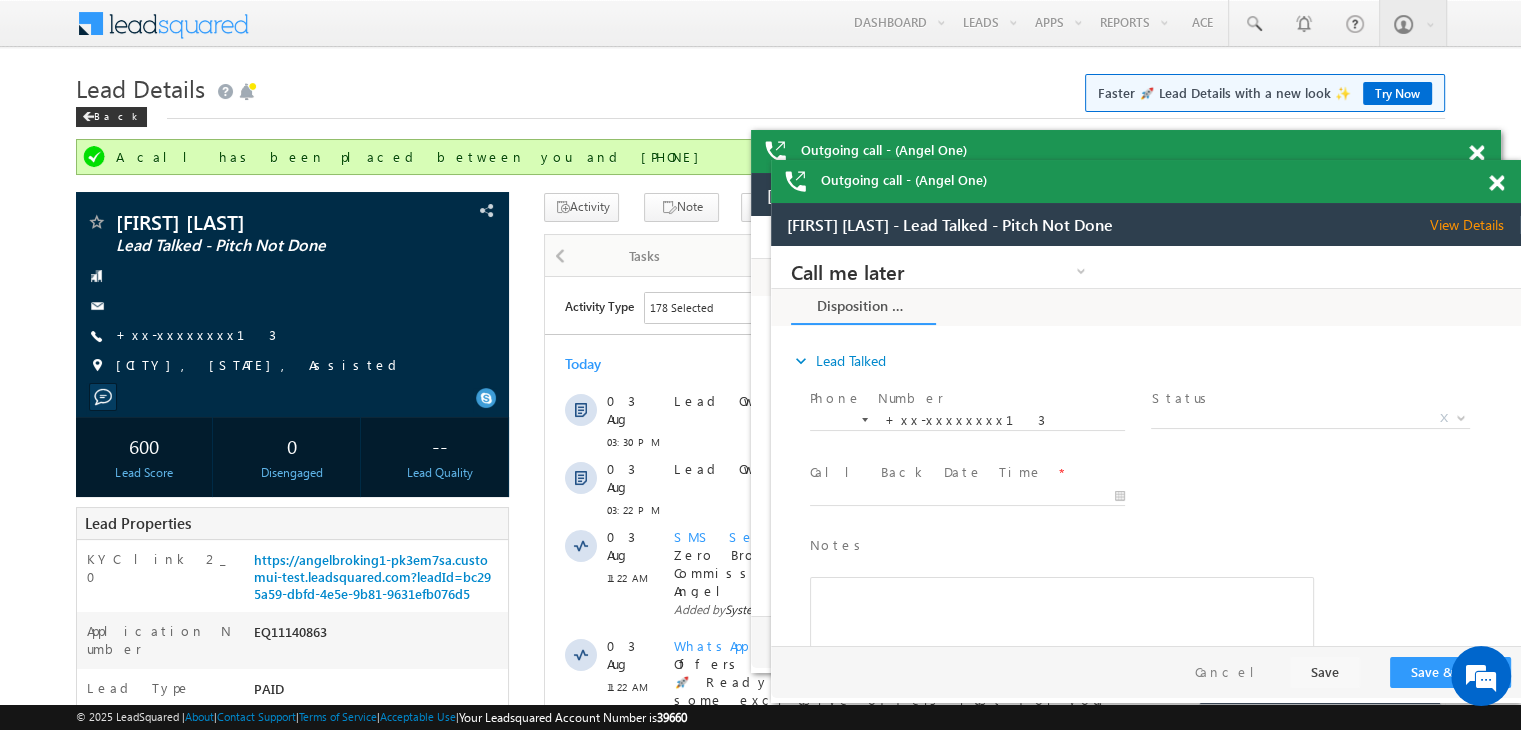 scroll, scrollTop: 0, scrollLeft: 0, axis: both 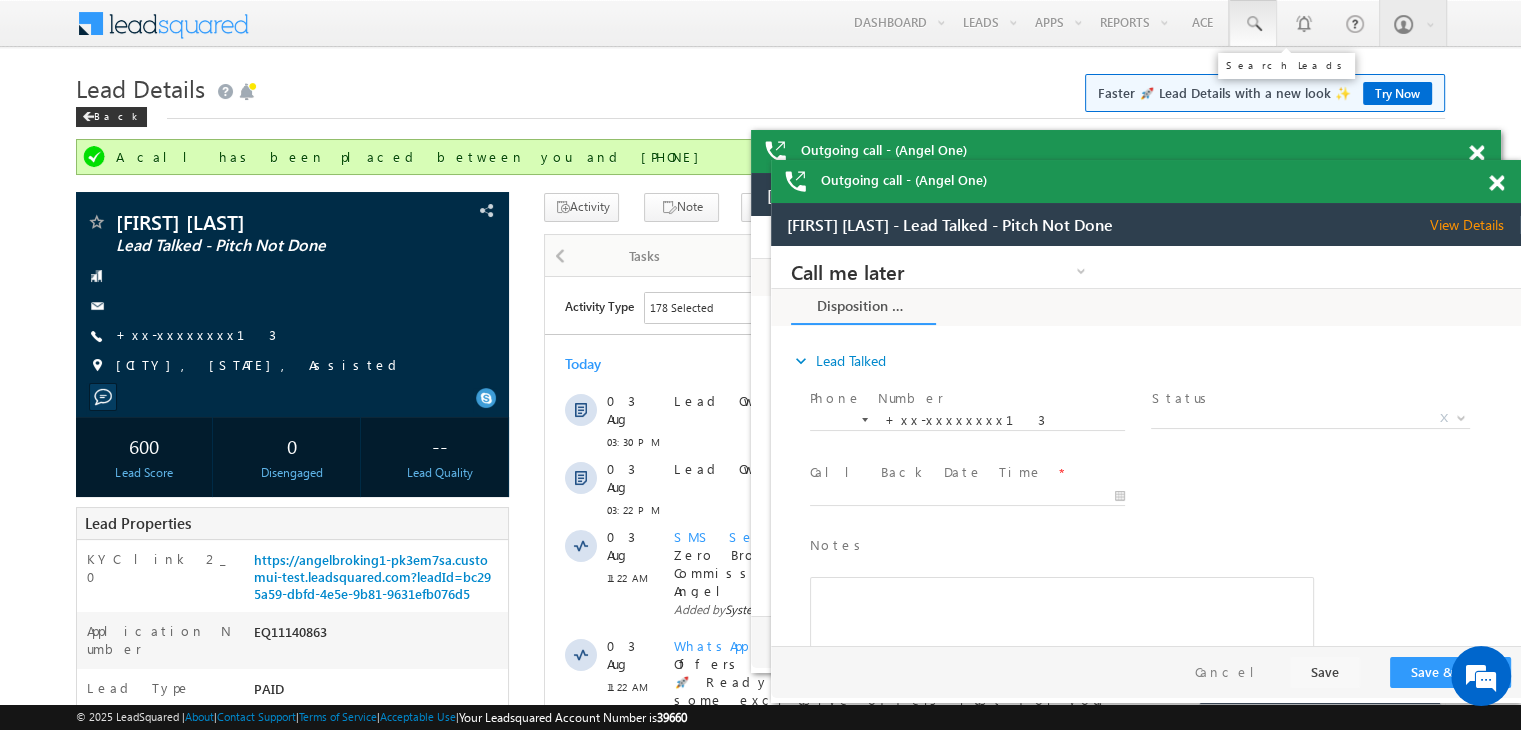 click at bounding box center (1253, 24) 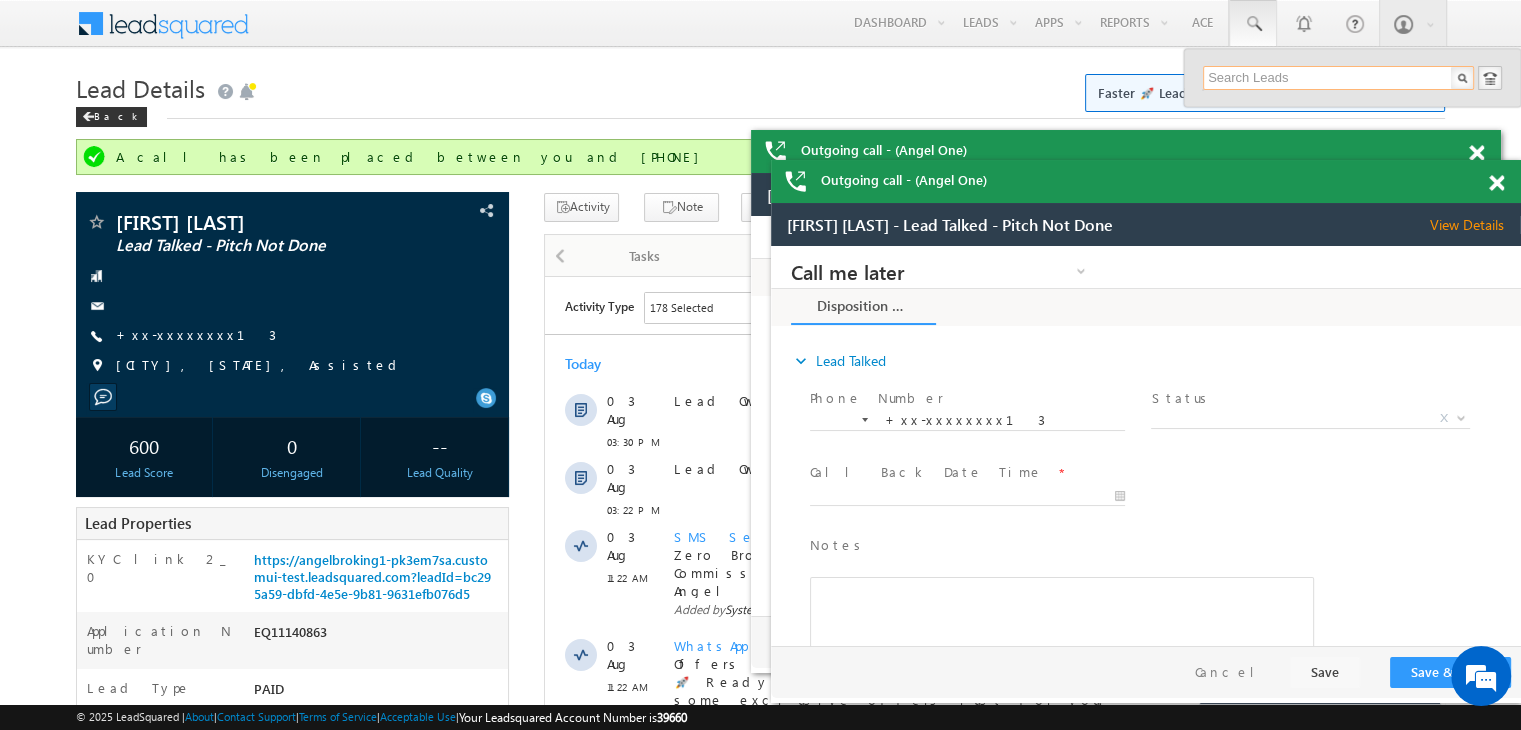 paste on "EQ25763013" 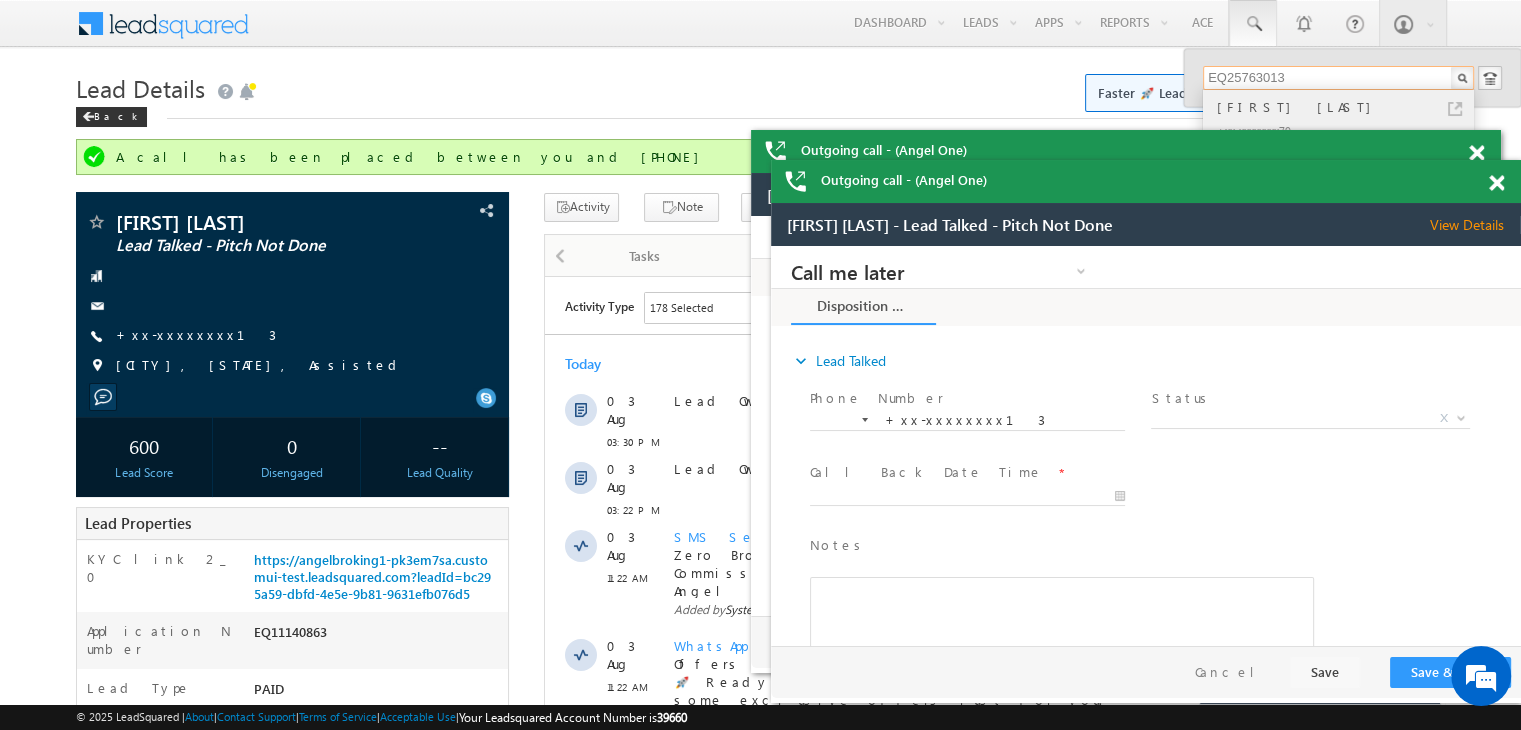 type on "EQ25763013" 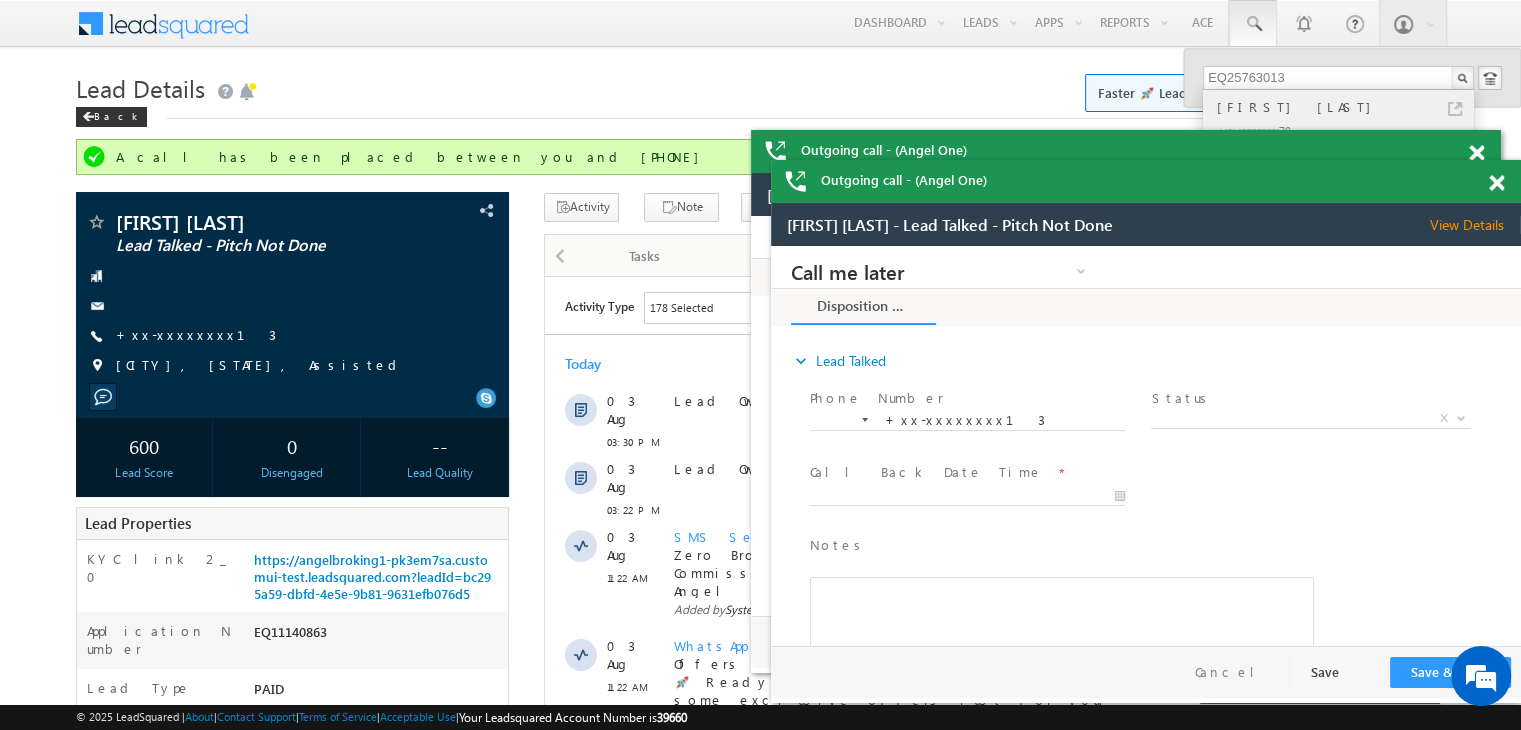 click on "[FIRST] [LAST]" at bounding box center (1347, 107) 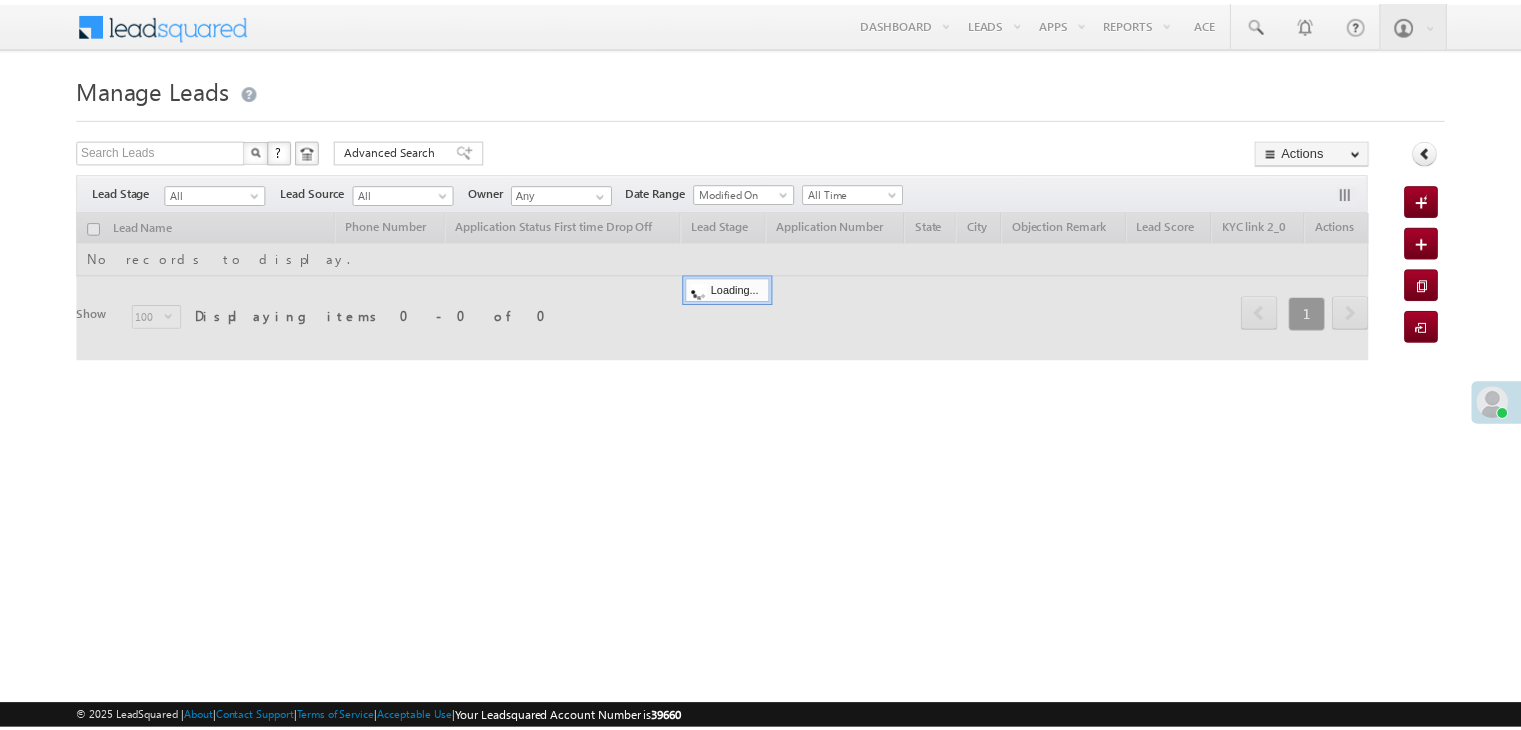 scroll, scrollTop: 0, scrollLeft: 0, axis: both 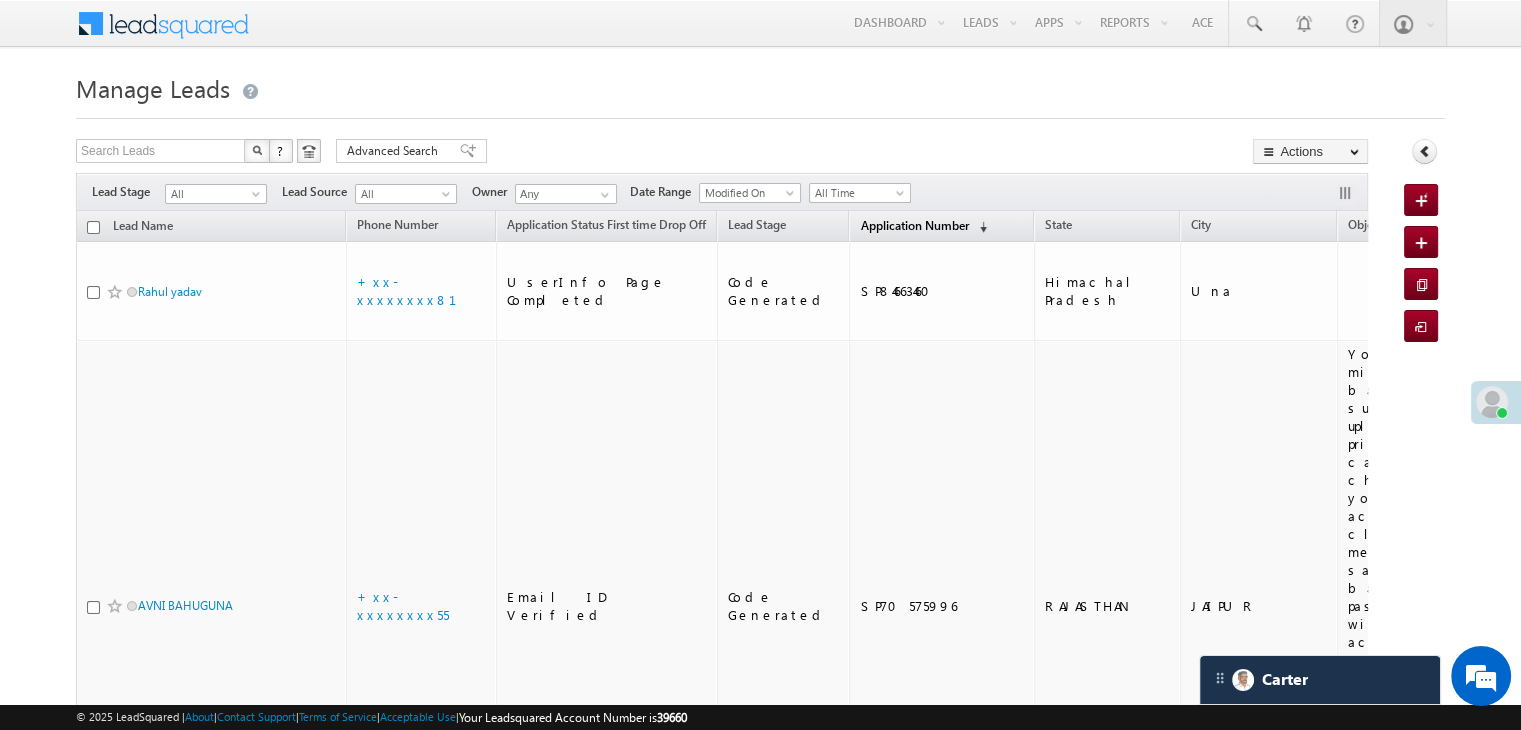 click on "Application Number" at bounding box center (914, 225) 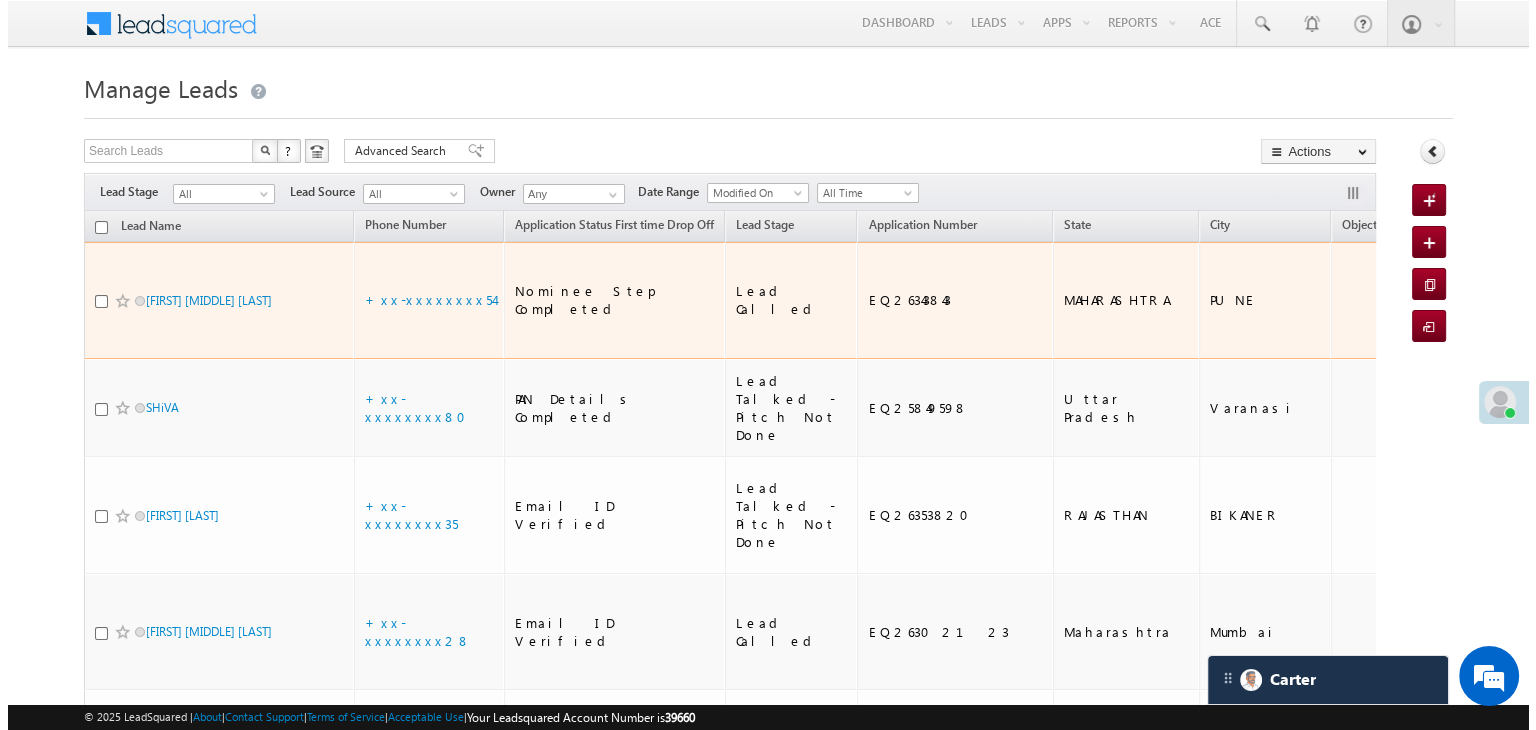 scroll, scrollTop: 0, scrollLeft: 0, axis: both 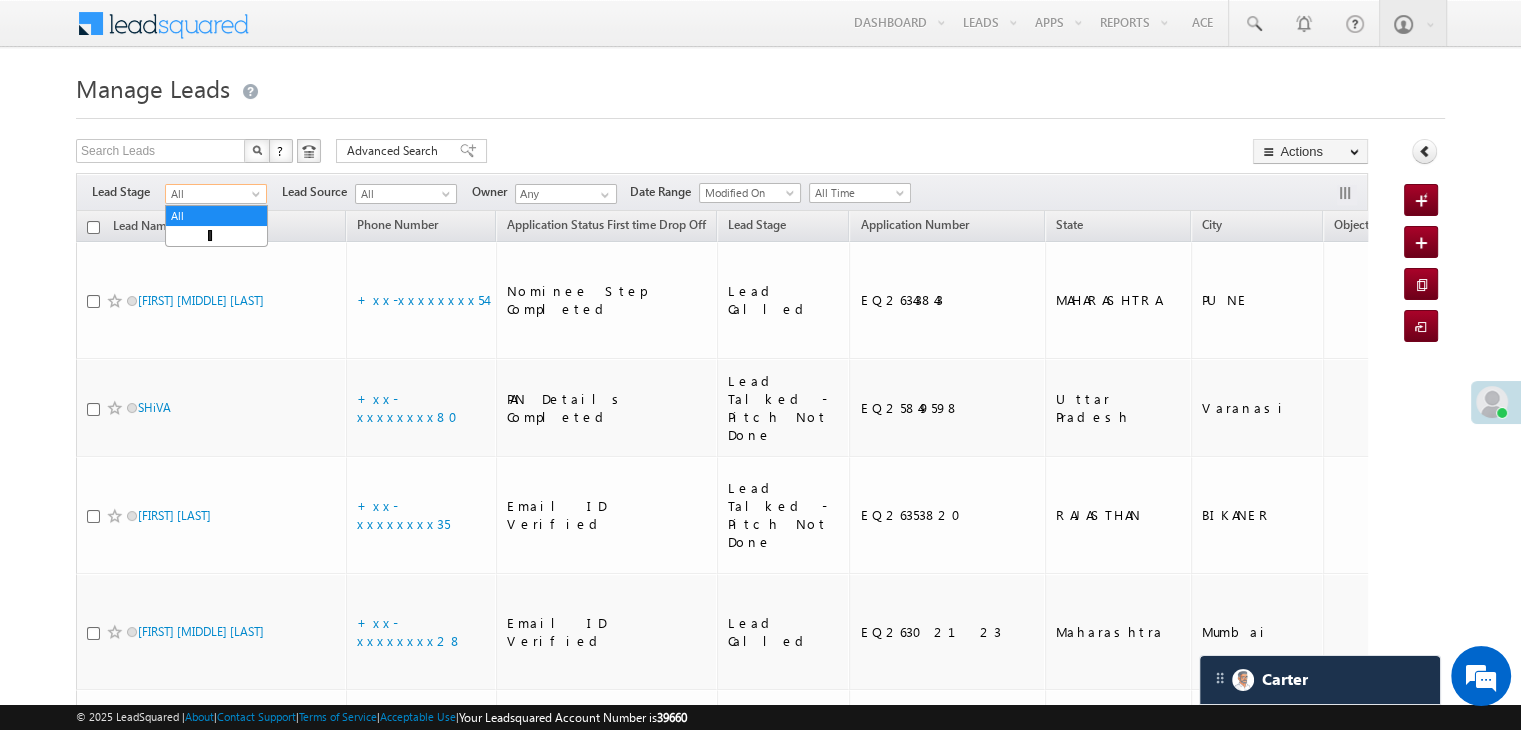 click at bounding box center (258, 198) 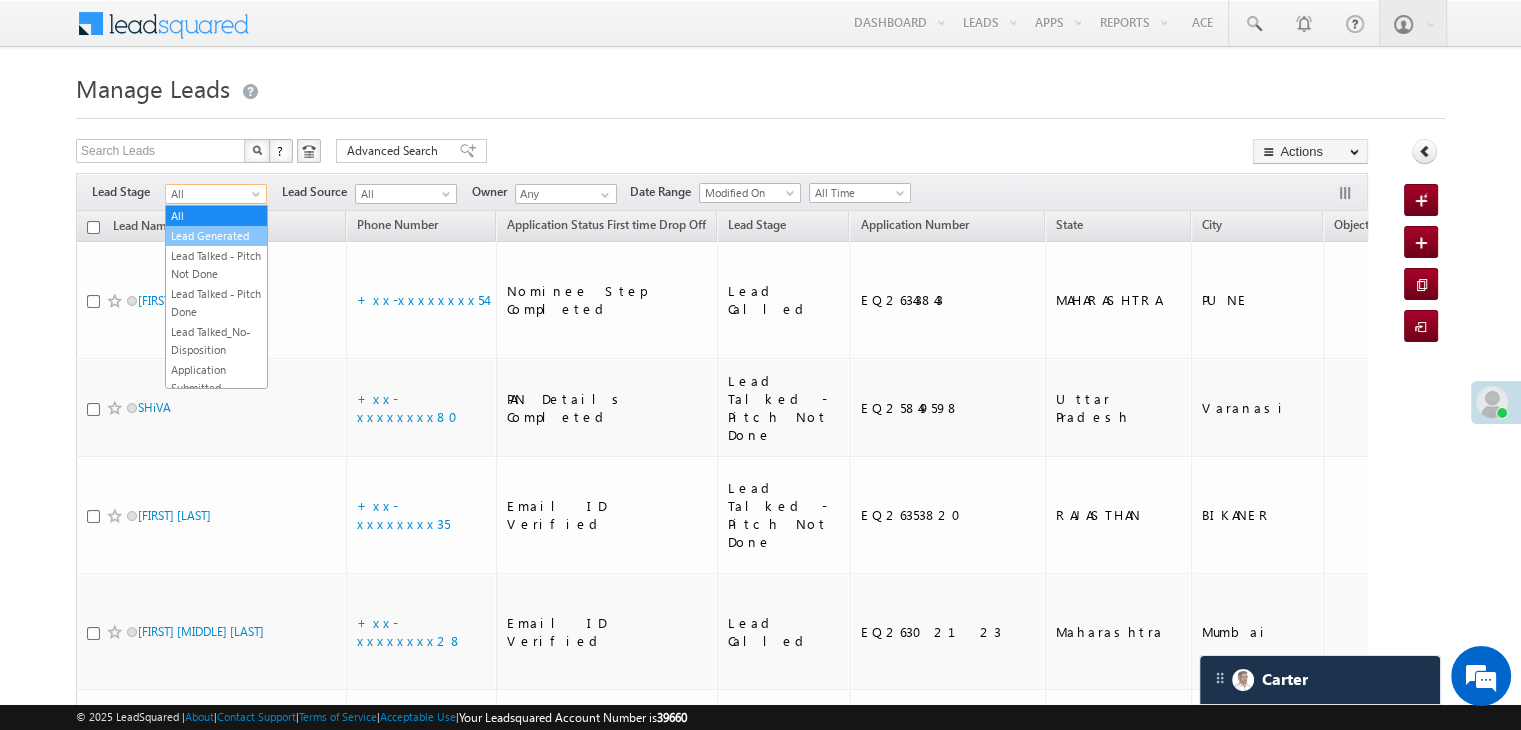 click on "Lead Generated" at bounding box center (216, 236) 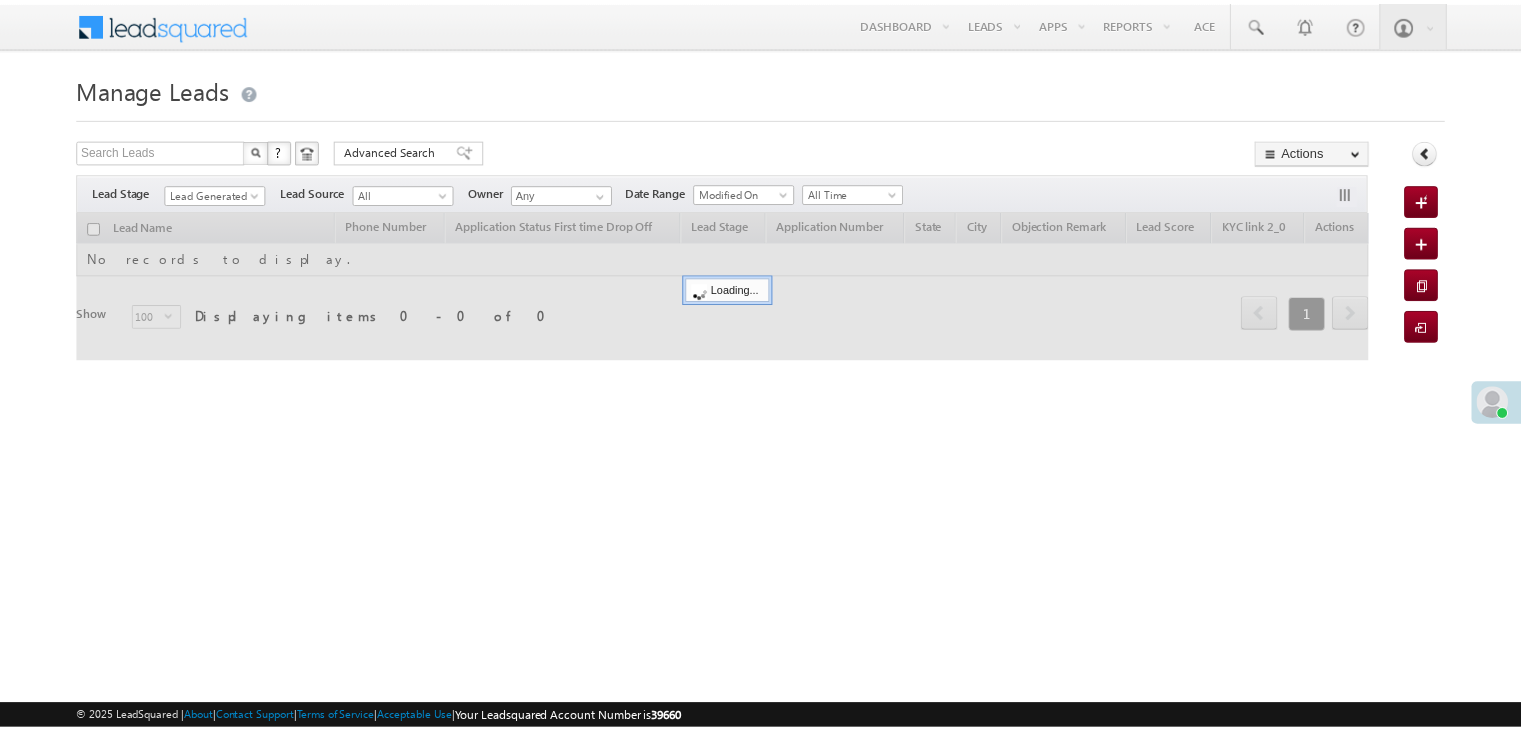 scroll, scrollTop: 0, scrollLeft: 0, axis: both 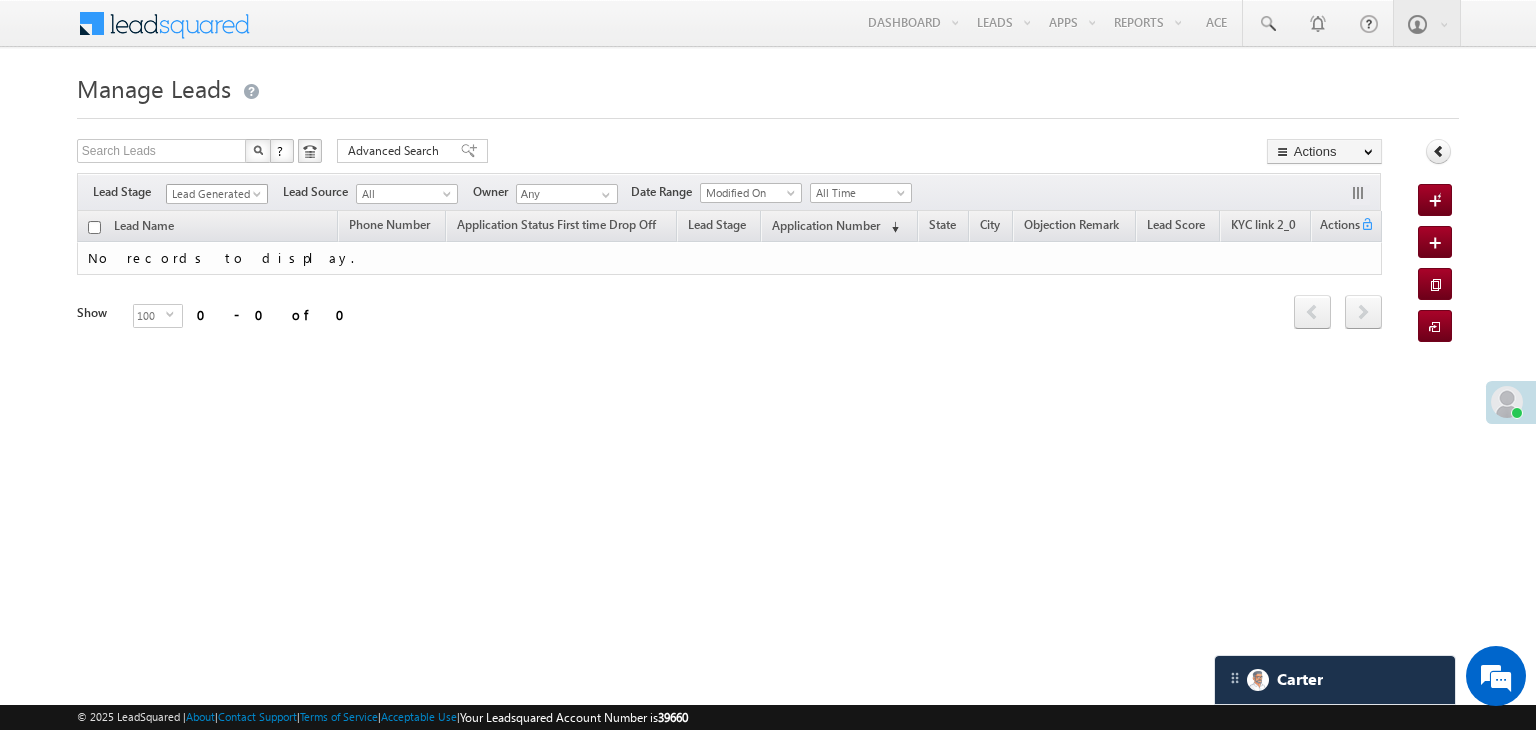 click on "Lead Generated" at bounding box center (214, 194) 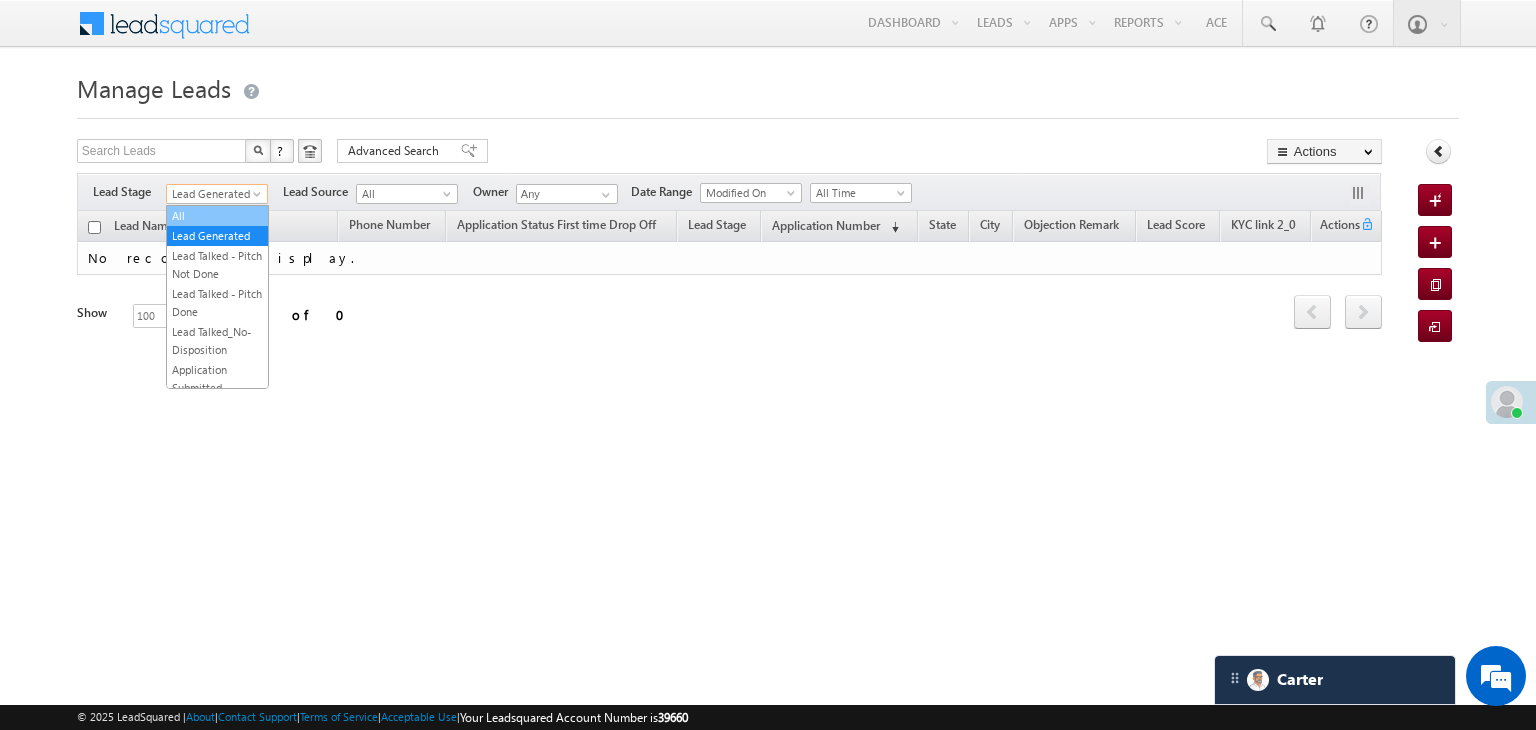 click on "All" at bounding box center [217, 216] 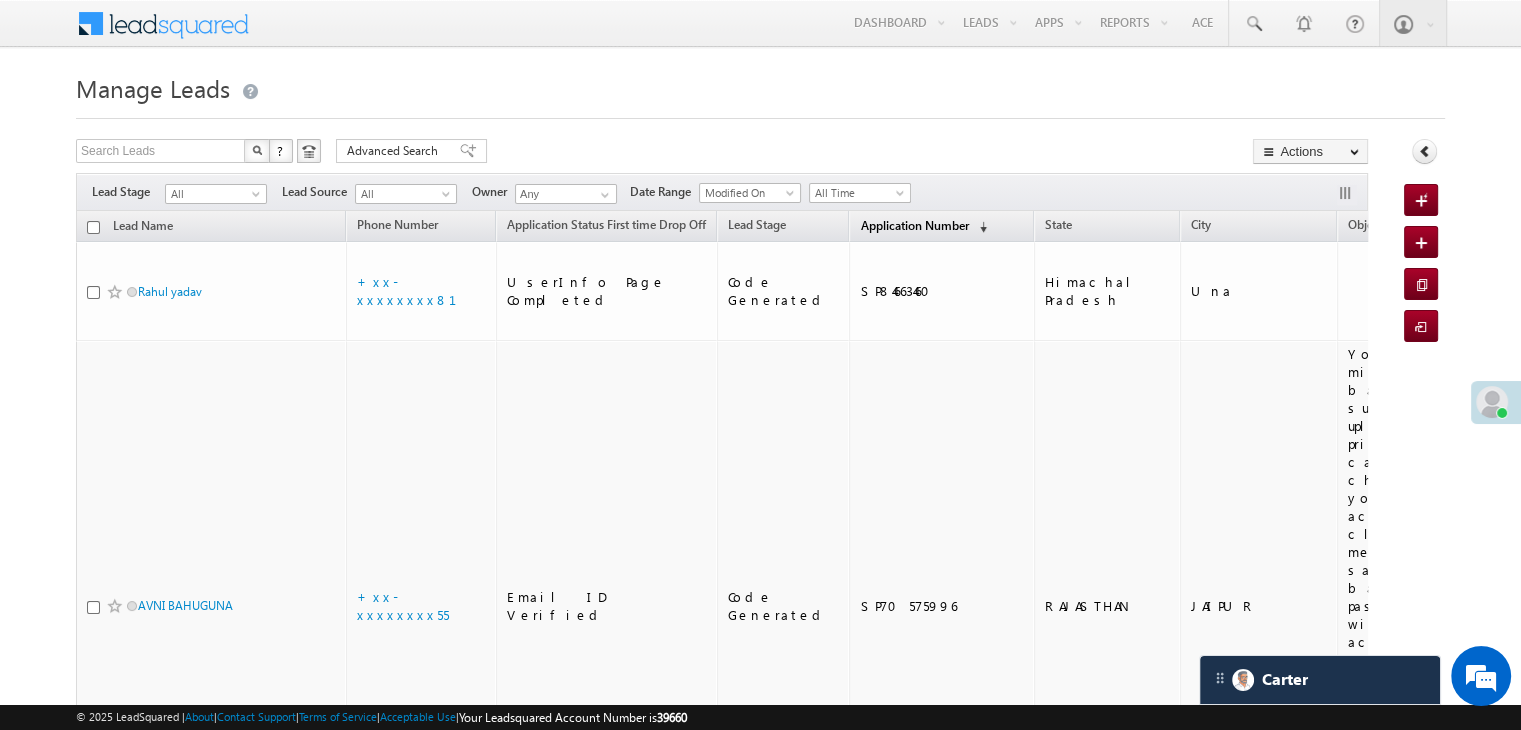 click on "Application Number" at bounding box center (914, 225) 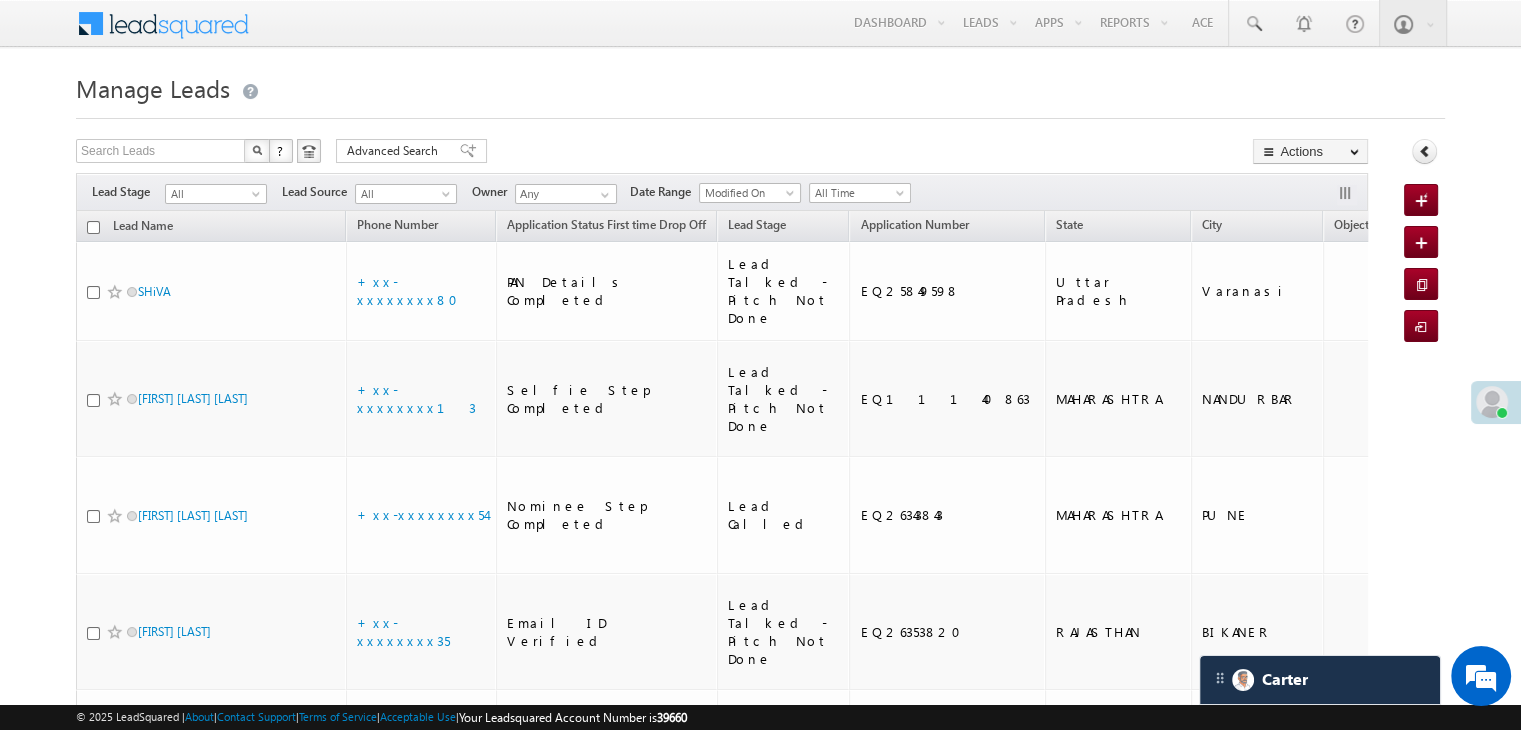 scroll, scrollTop: 0, scrollLeft: 0, axis: both 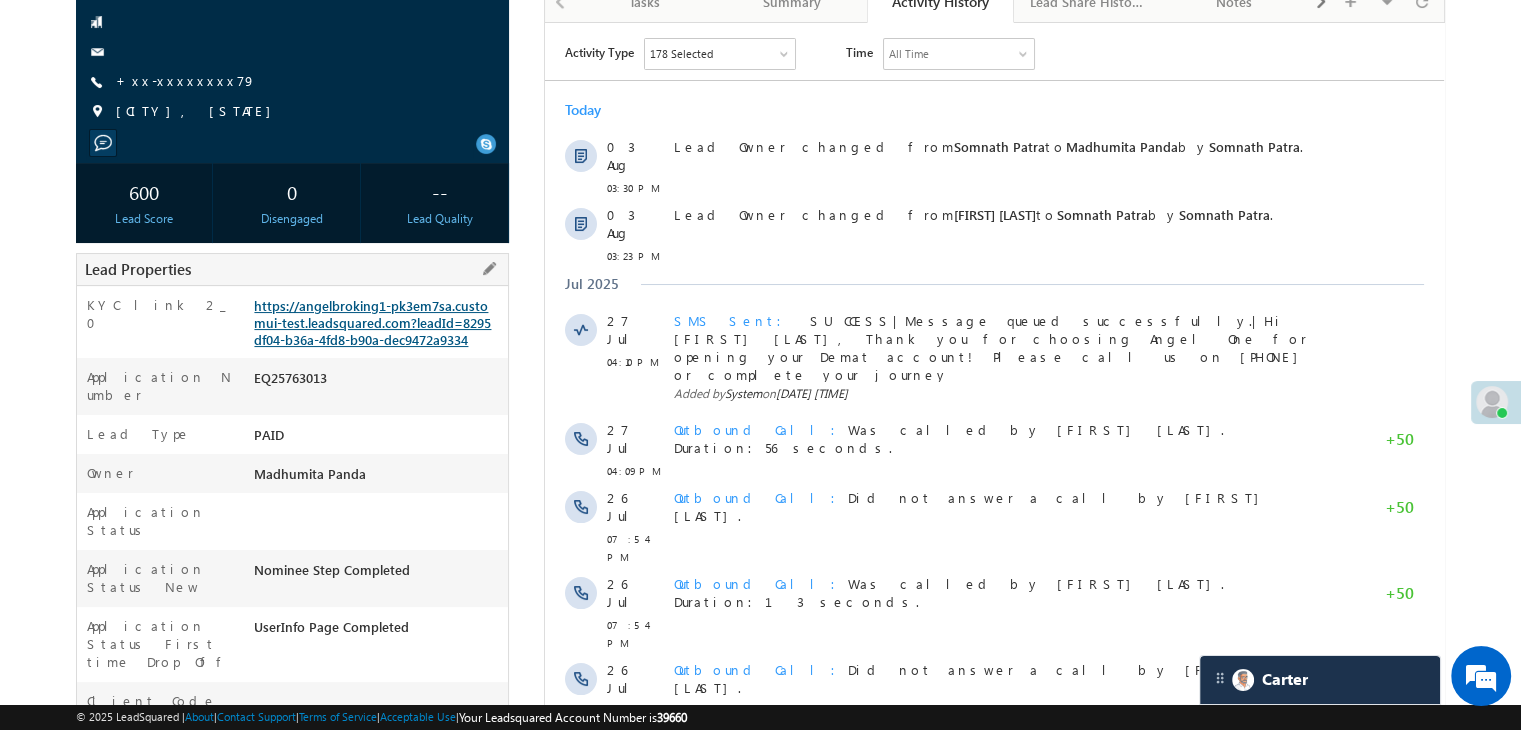 click on "https://angelbroking1-pk3em7sa.customui-test.leadsquared.com?leadId=8295df04-b36a-4fd8-b90a-dec9472a9334" at bounding box center [372, 322] 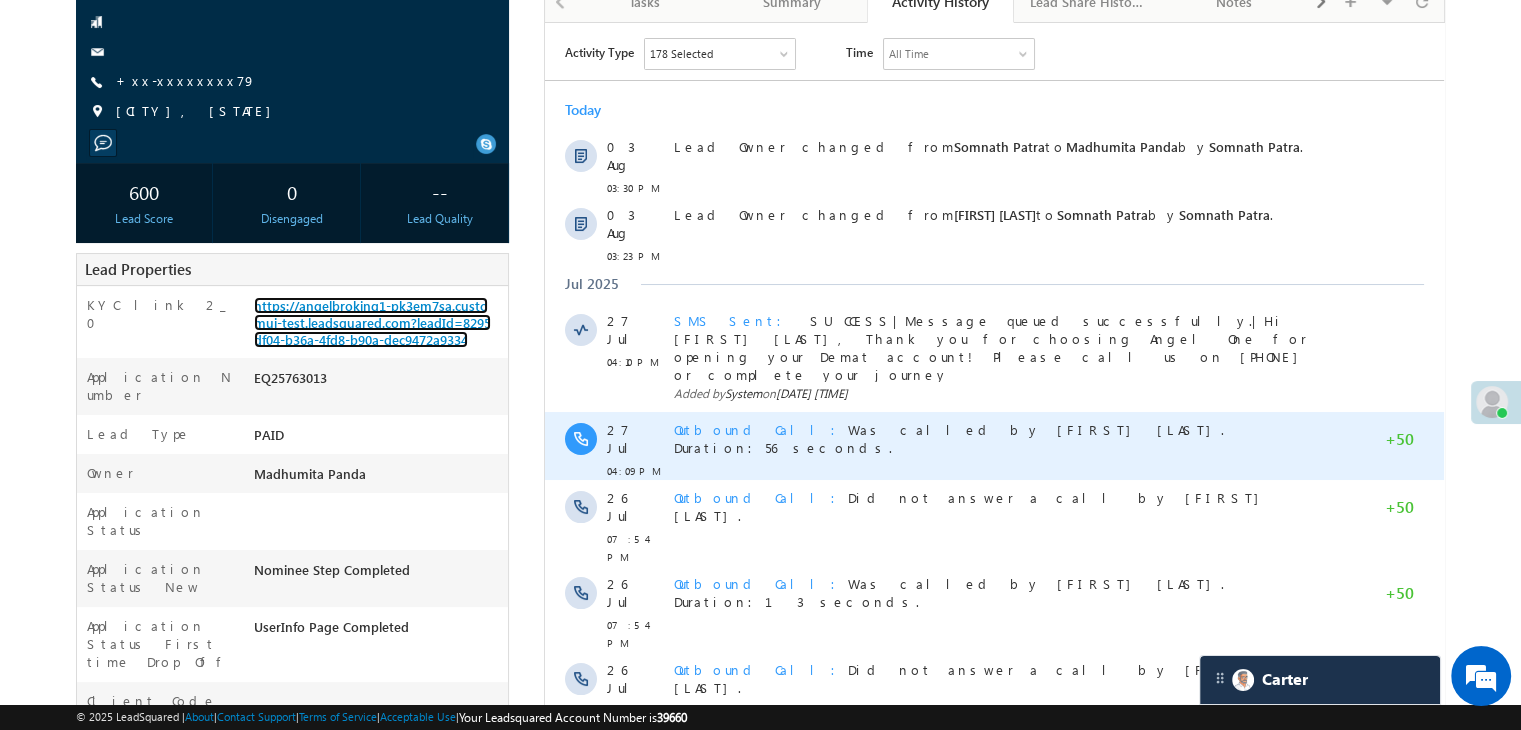 scroll, scrollTop: 700, scrollLeft: 0, axis: vertical 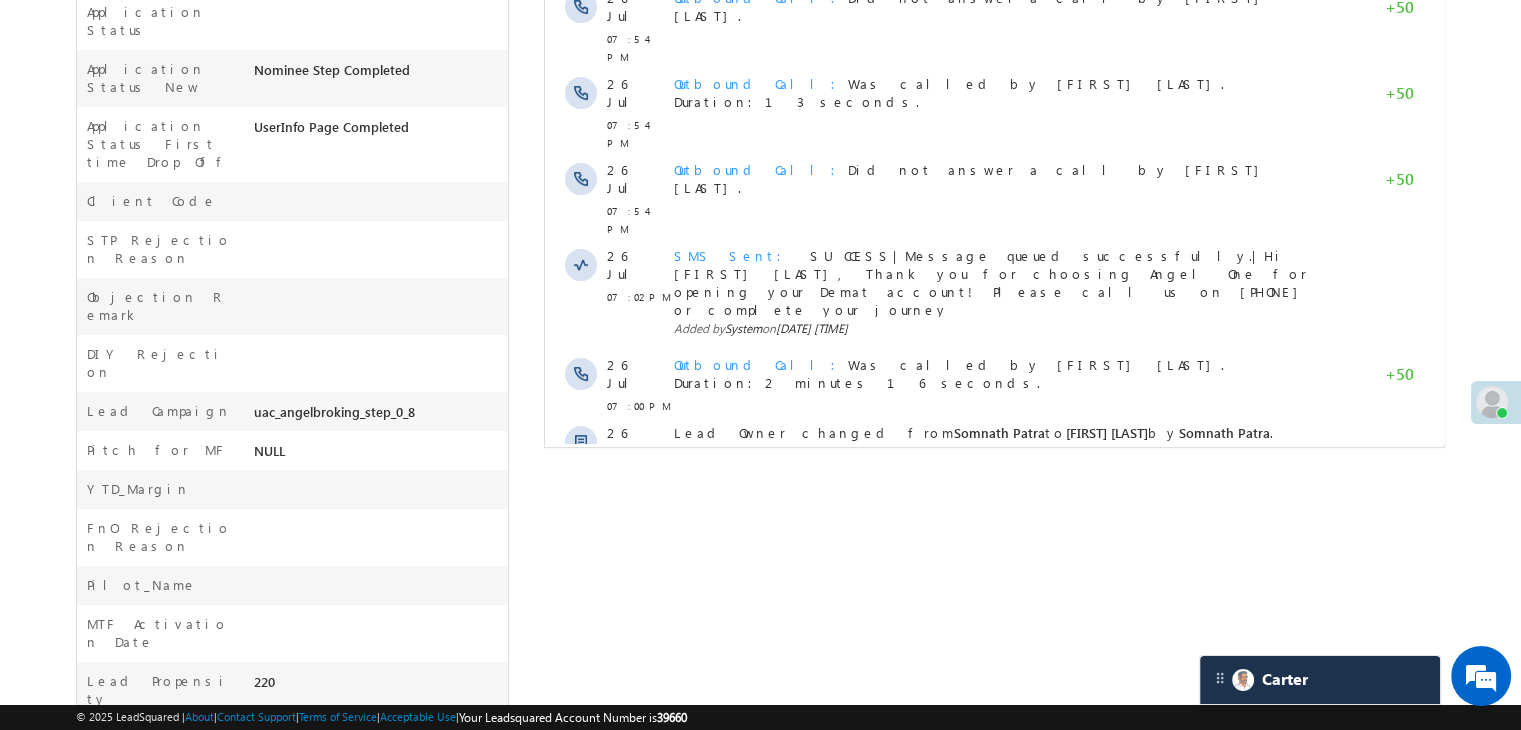 click on "Show More" at bounding box center (1004, 518) 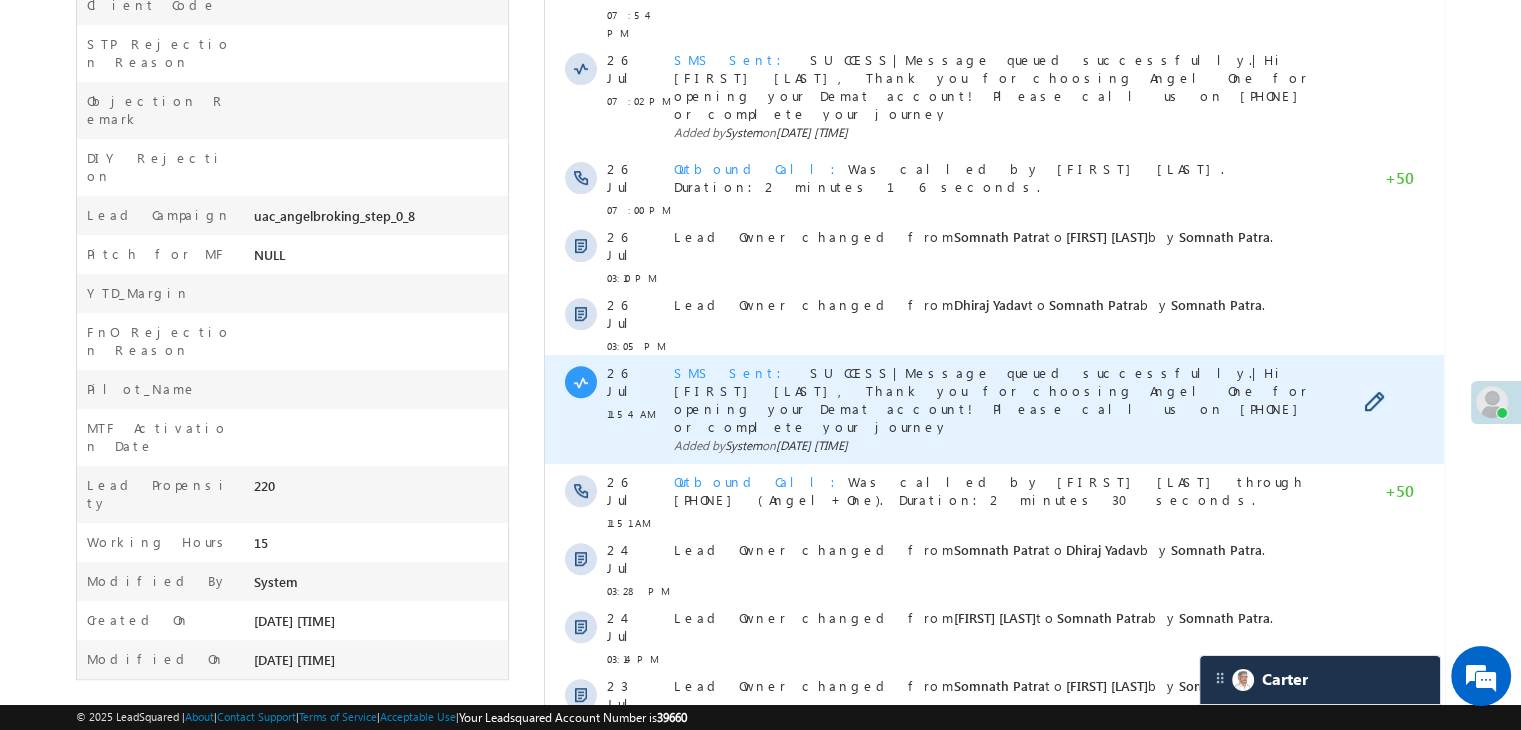 scroll, scrollTop: 1100, scrollLeft: 0, axis: vertical 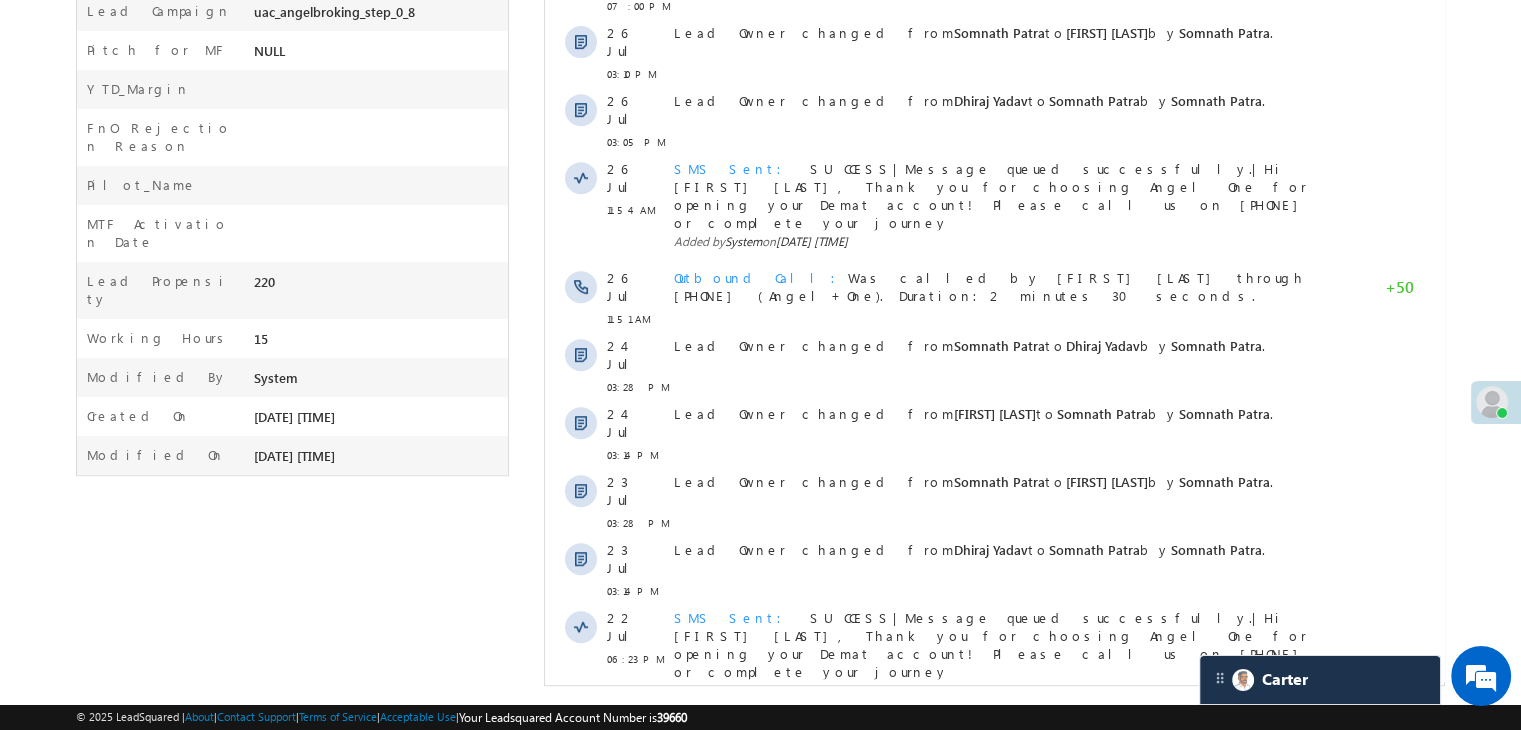 click on "Show More" at bounding box center [1004, 898] 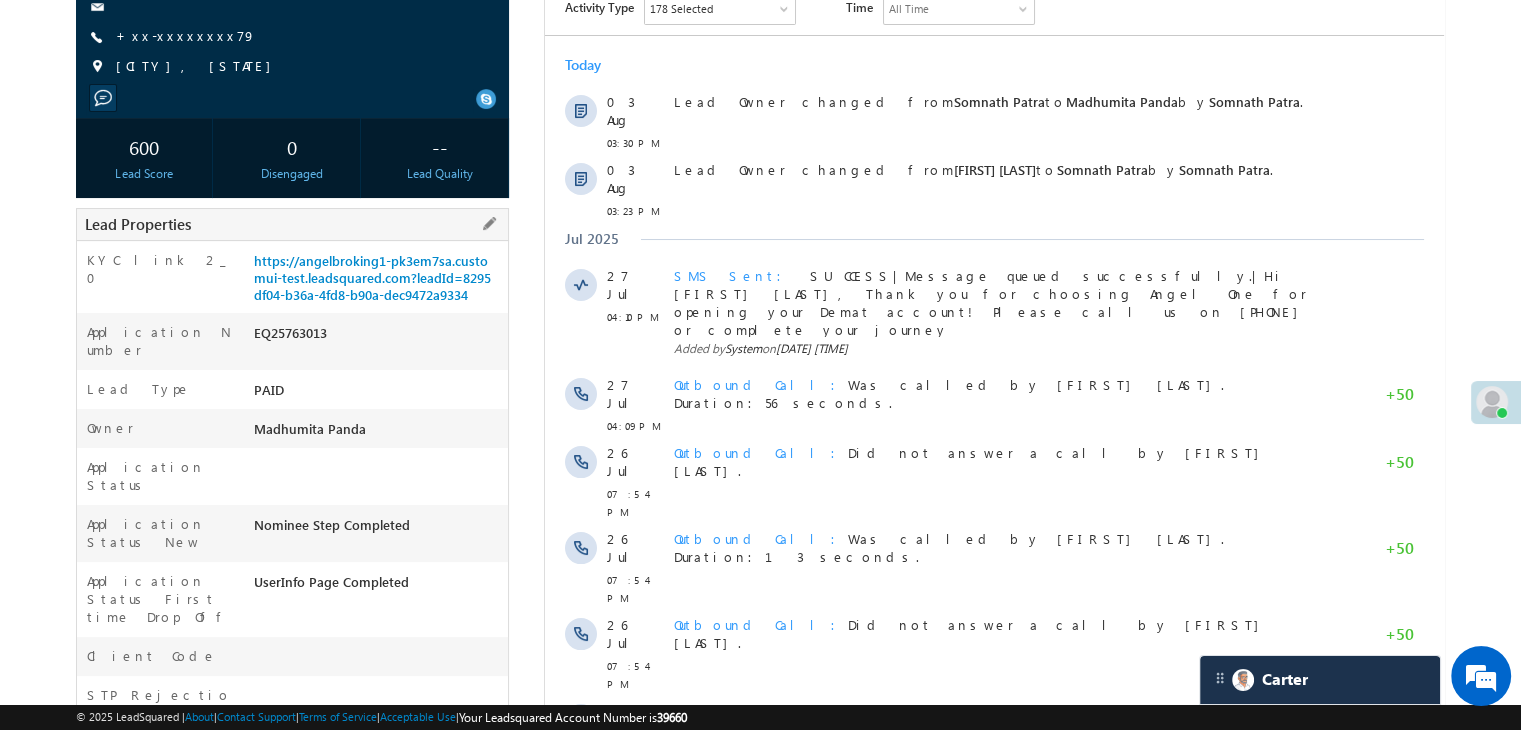 scroll, scrollTop: 200, scrollLeft: 0, axis: vertical 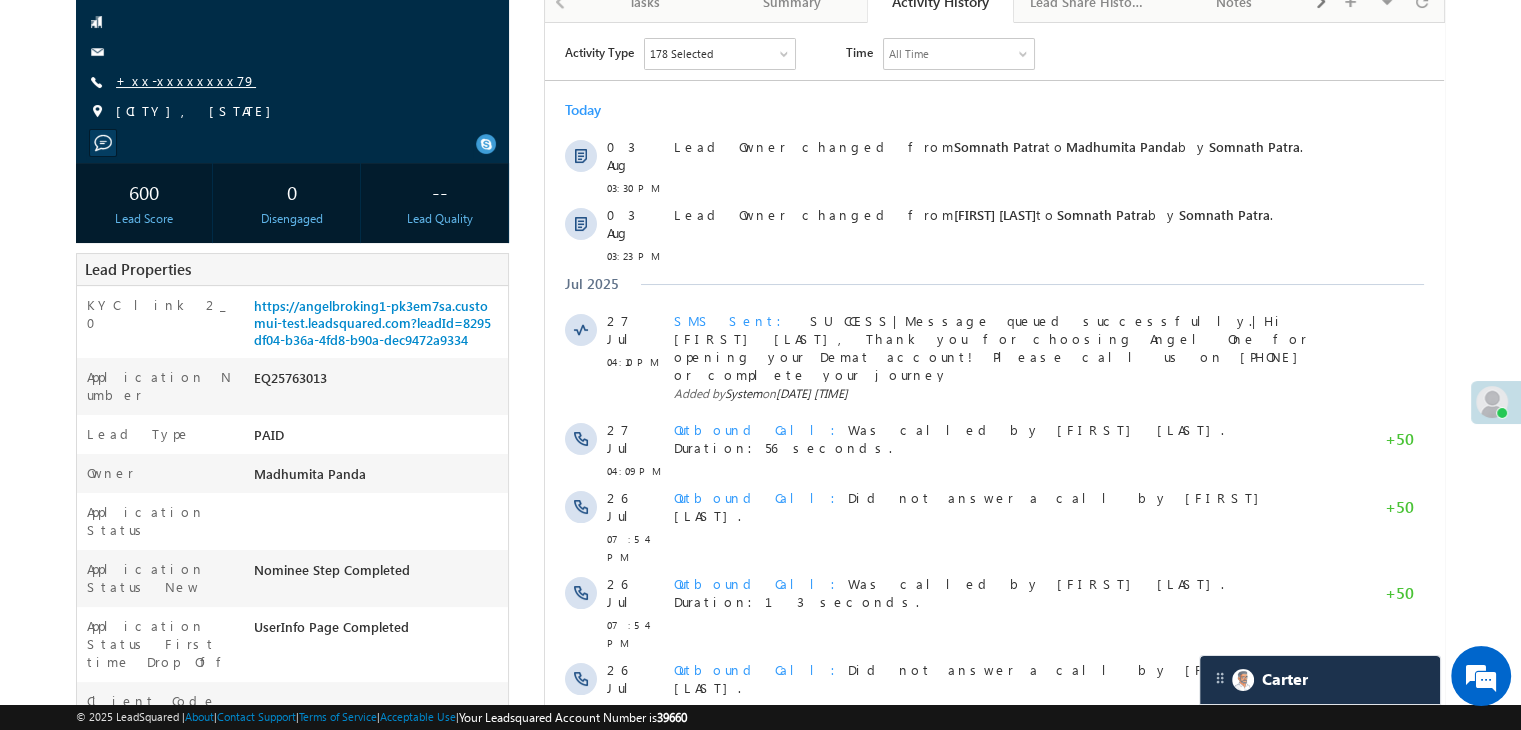 click on "+xx-xxxxxxxx79" at bounding box center [186, 80] 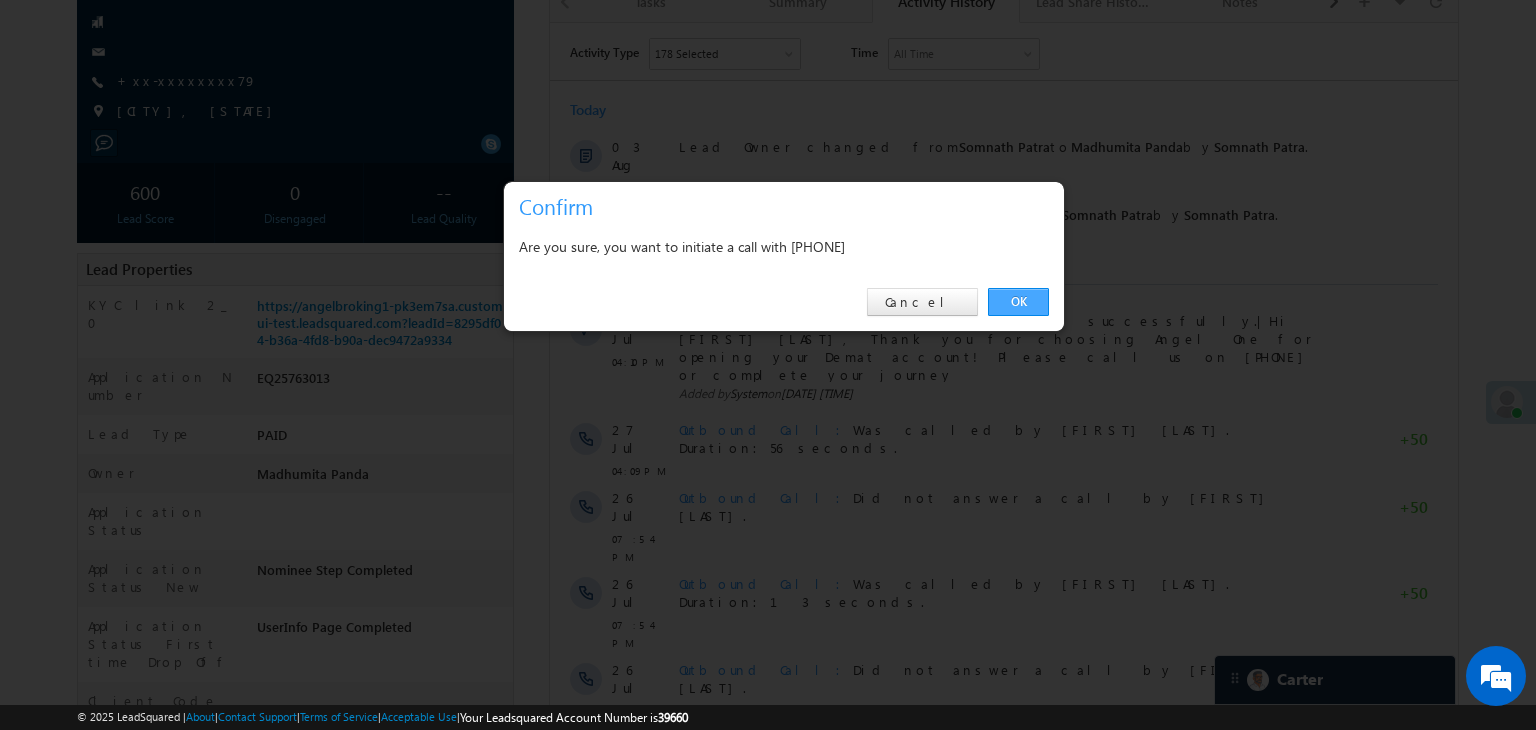 click on "OK" at bounding box center [1018, 302] 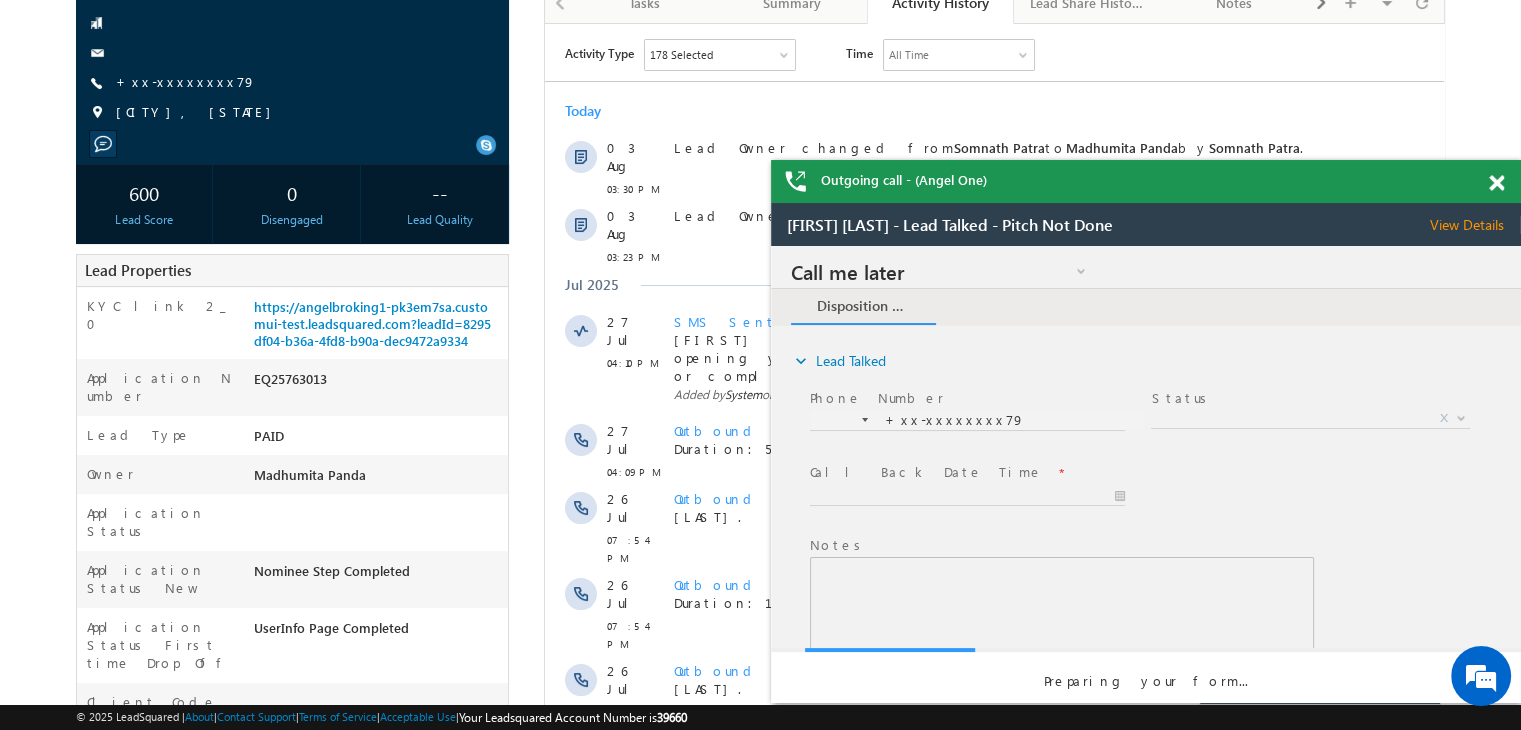 scroll, scrollTop: 0, scrollLeft: 0, axis: both 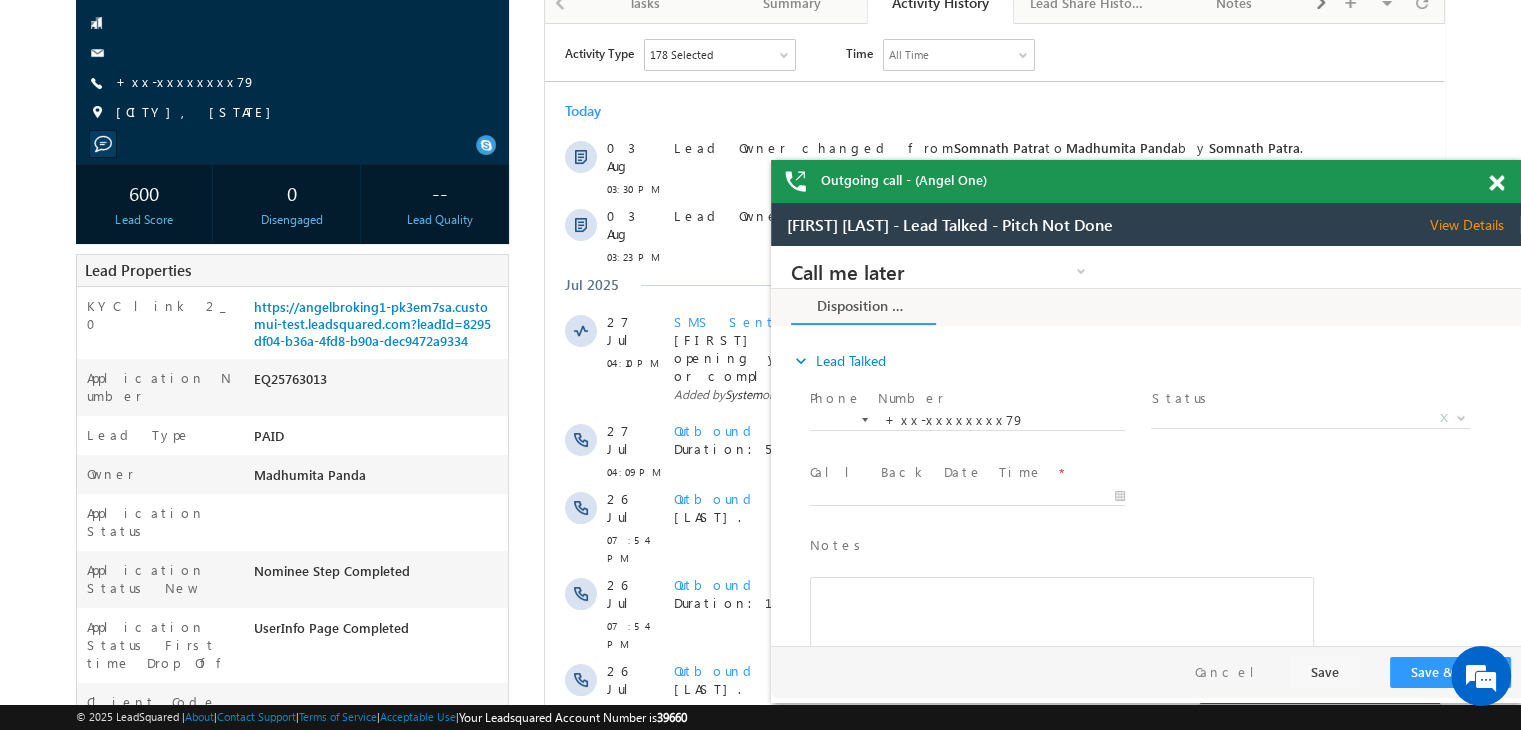 click at bounding box center [1496, 183] 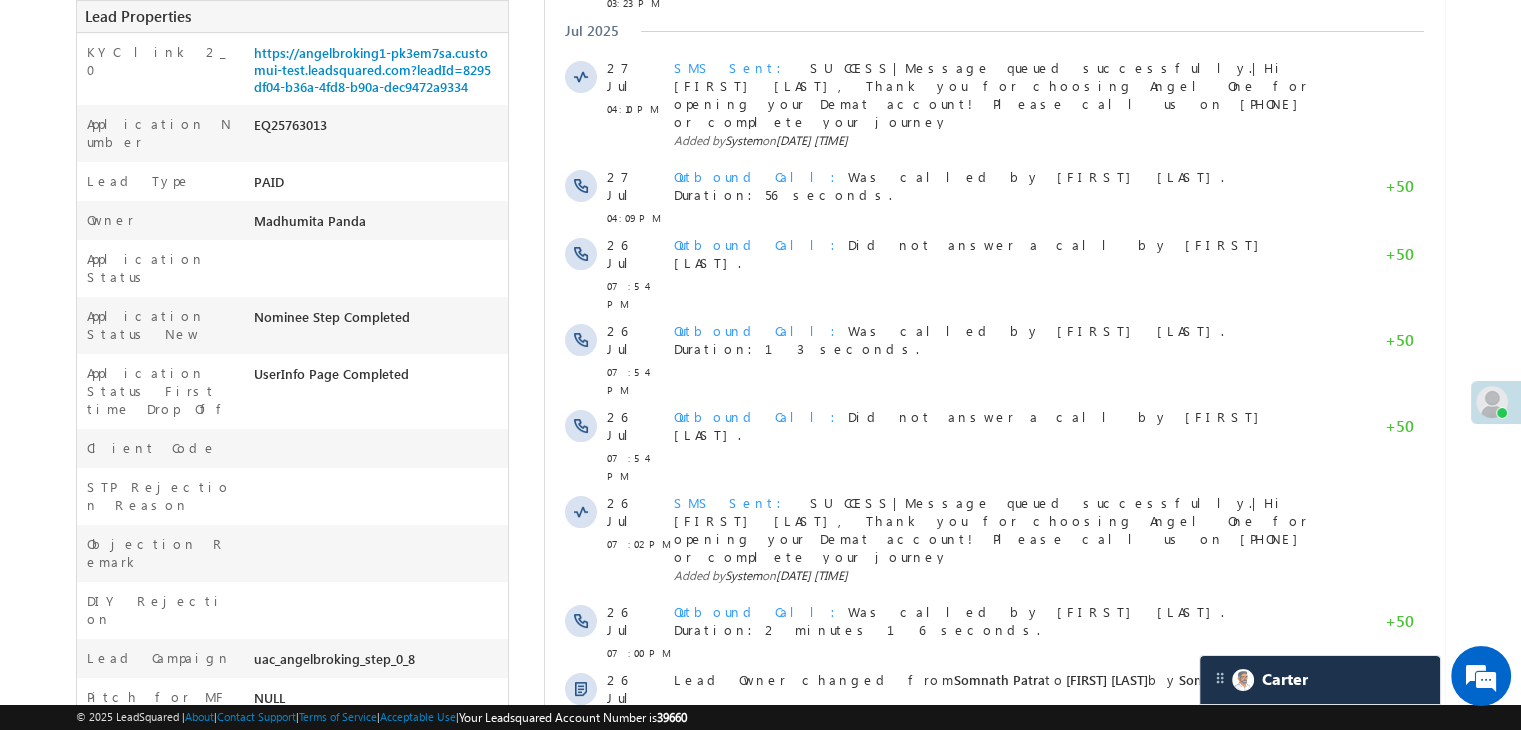scroll, scrollTop: 553, scrollLeft: 0, axis: vertical 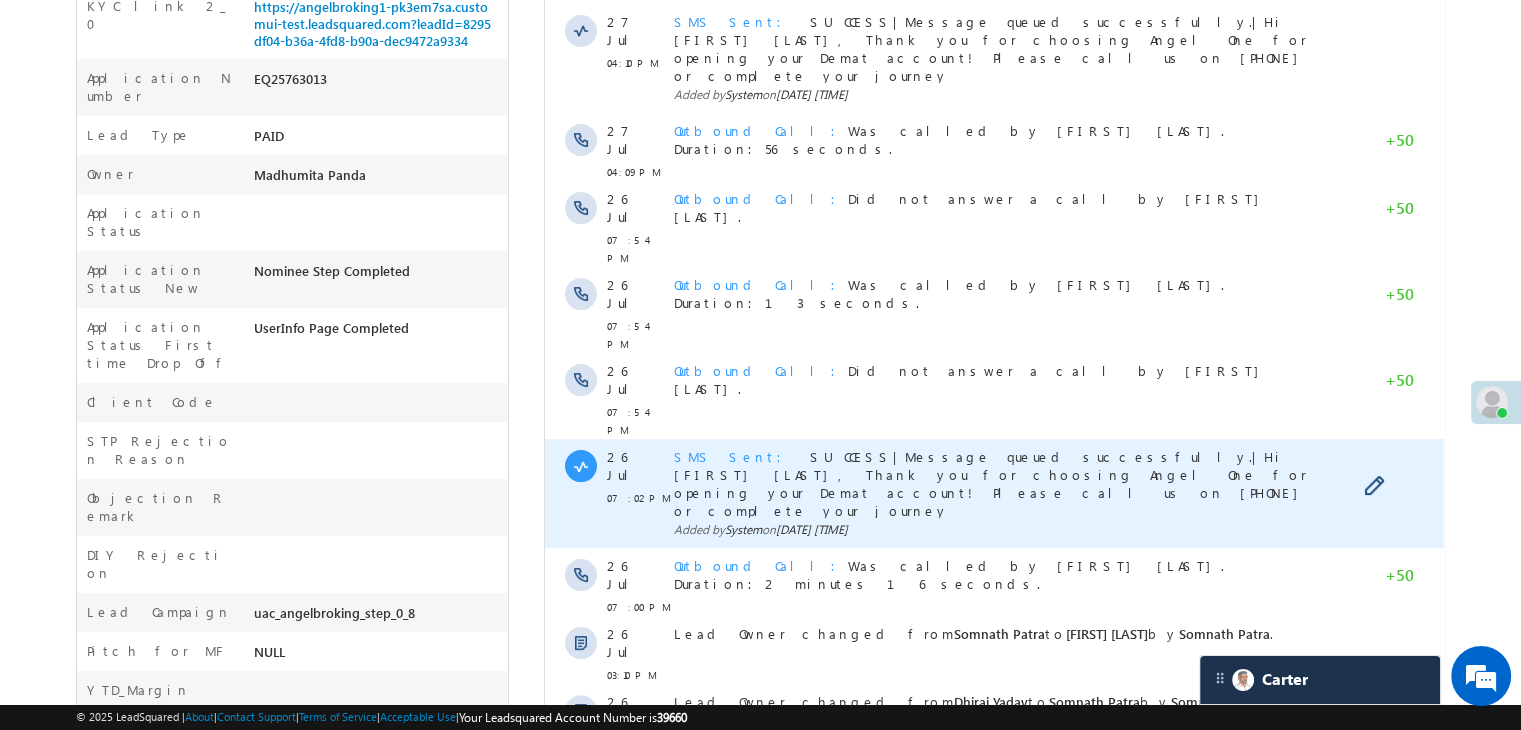 click on "SMS Sent" at bounding box center [734, 456] 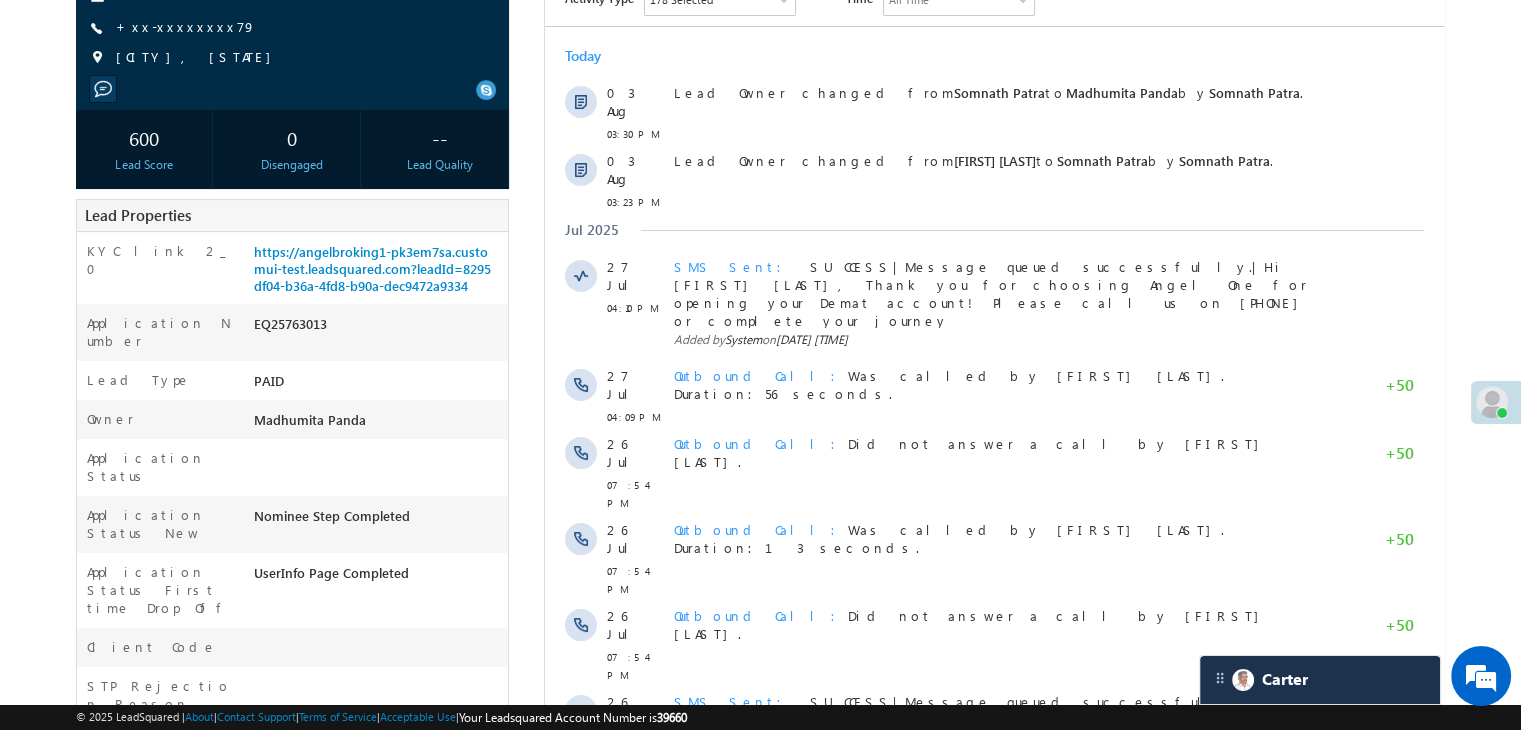 scroll, scrollTop: 0, scrollLeft: 0, axis: both 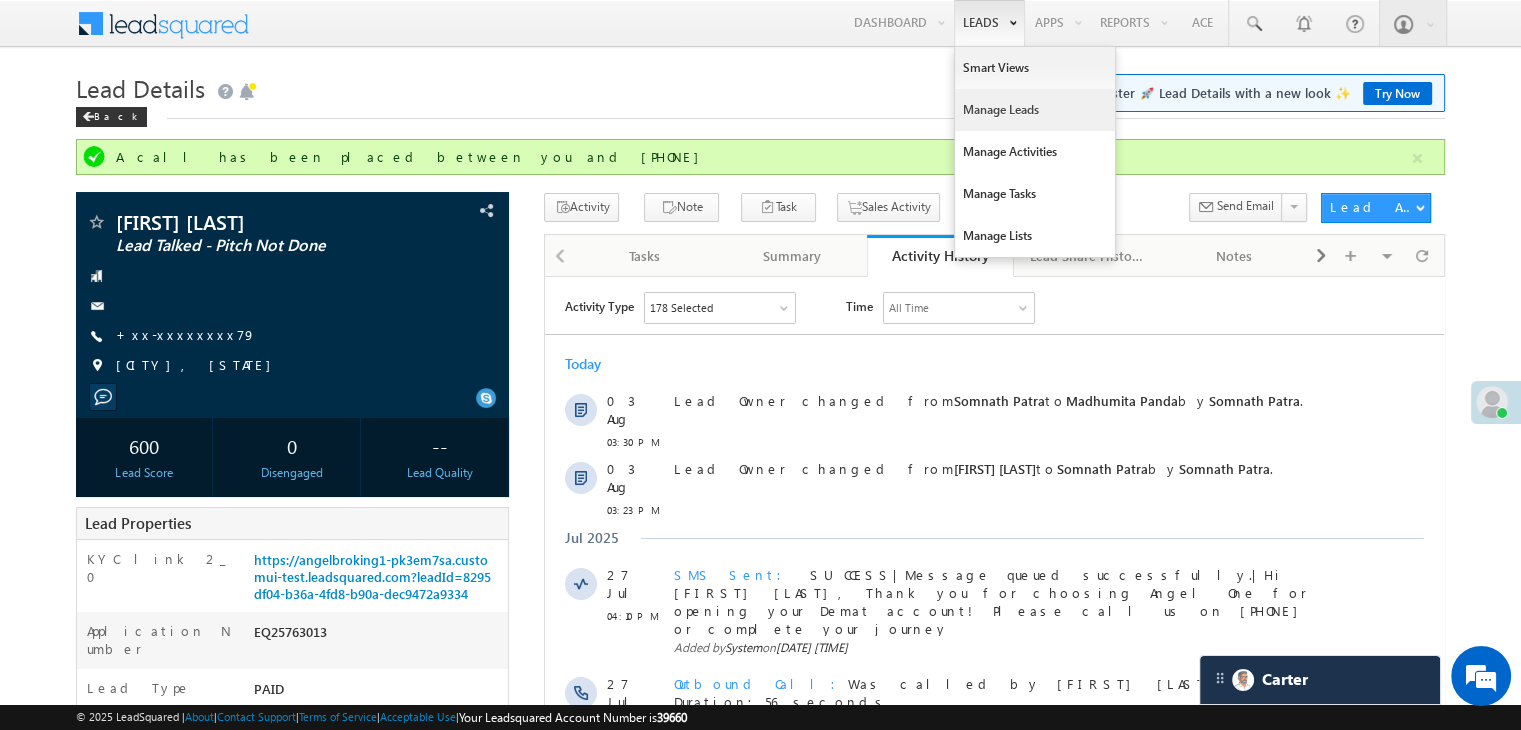 click on "Manage Leads" at bounding box center [1035, 110] 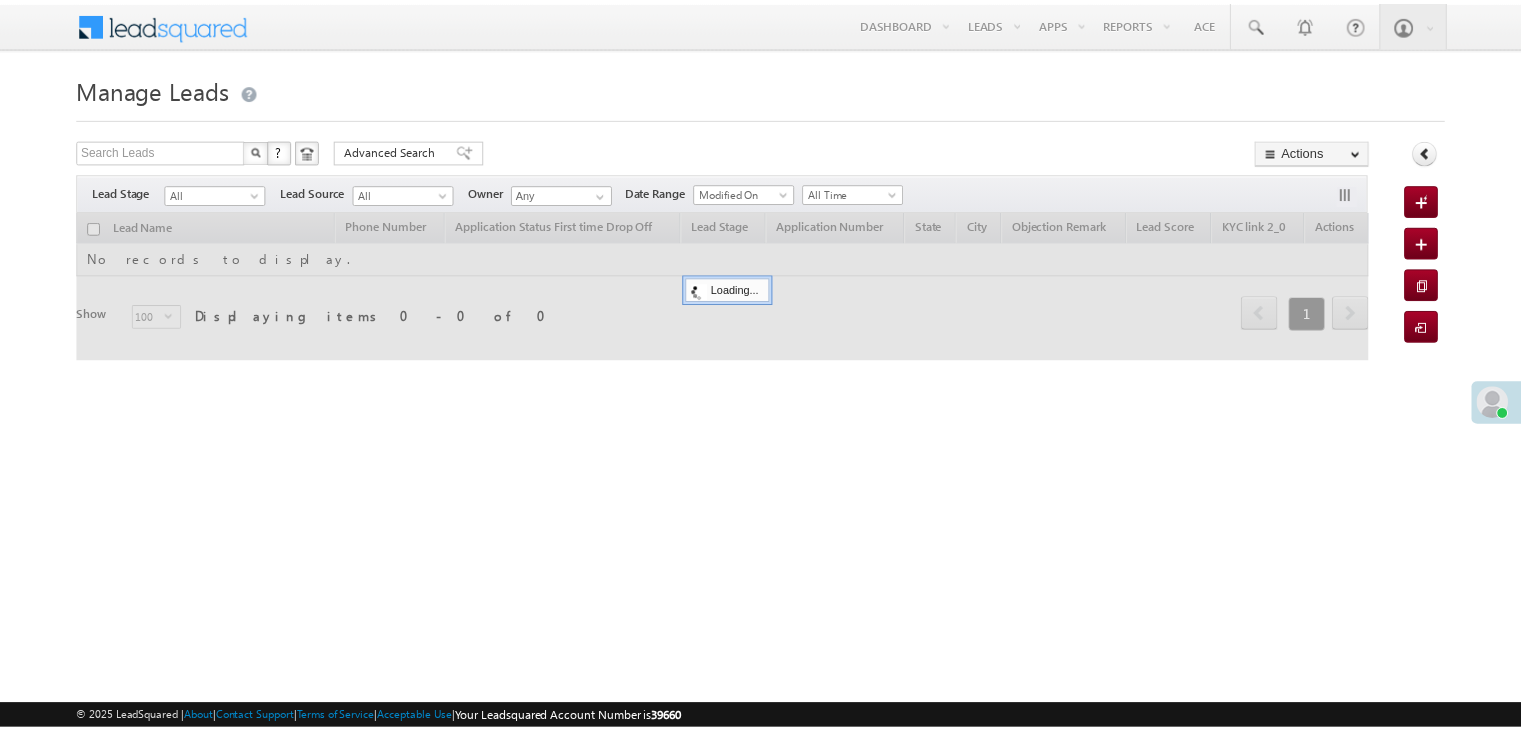 scroll, scrollTop: 0, scrollLeft: 0, axis: both 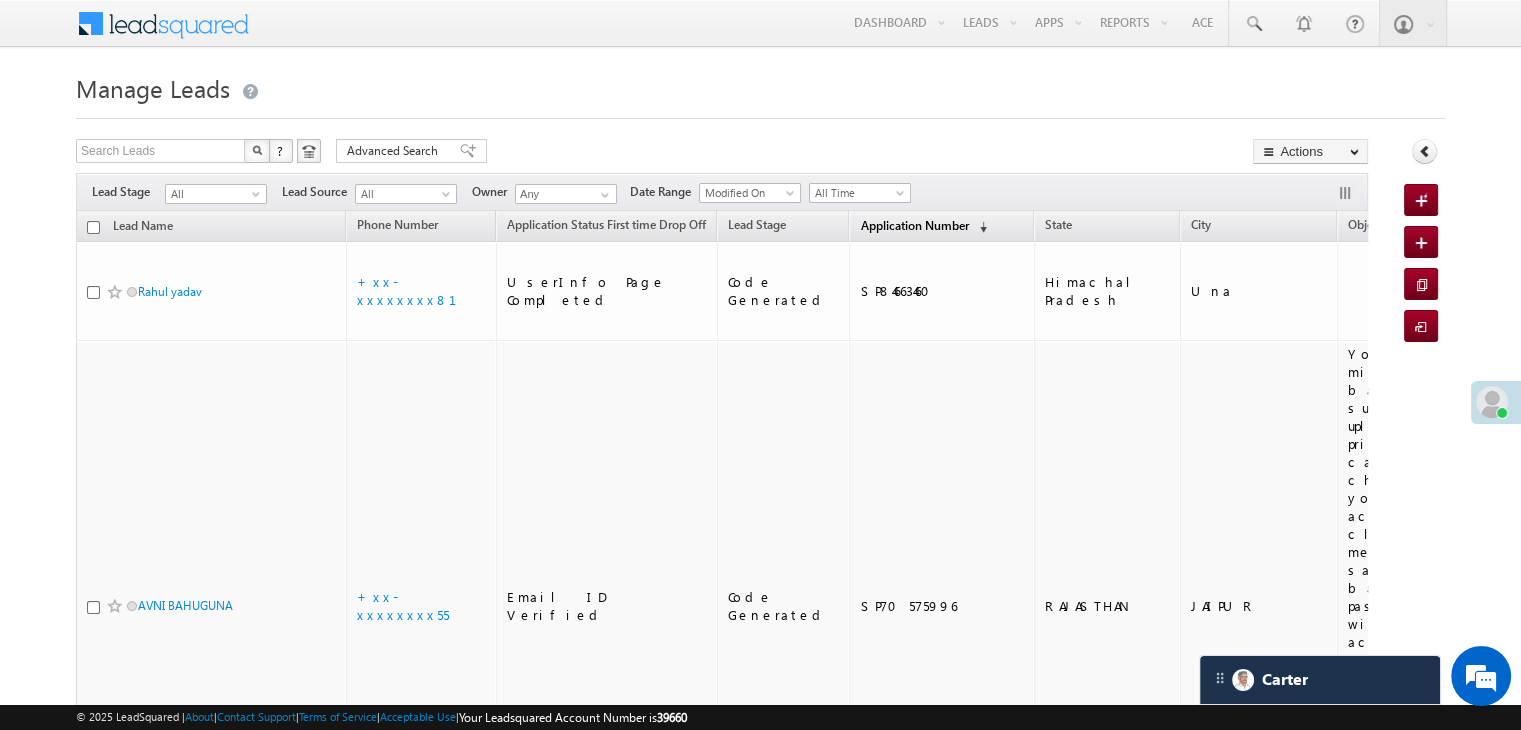 click on "Application Number" at bounding box center (914, 225) 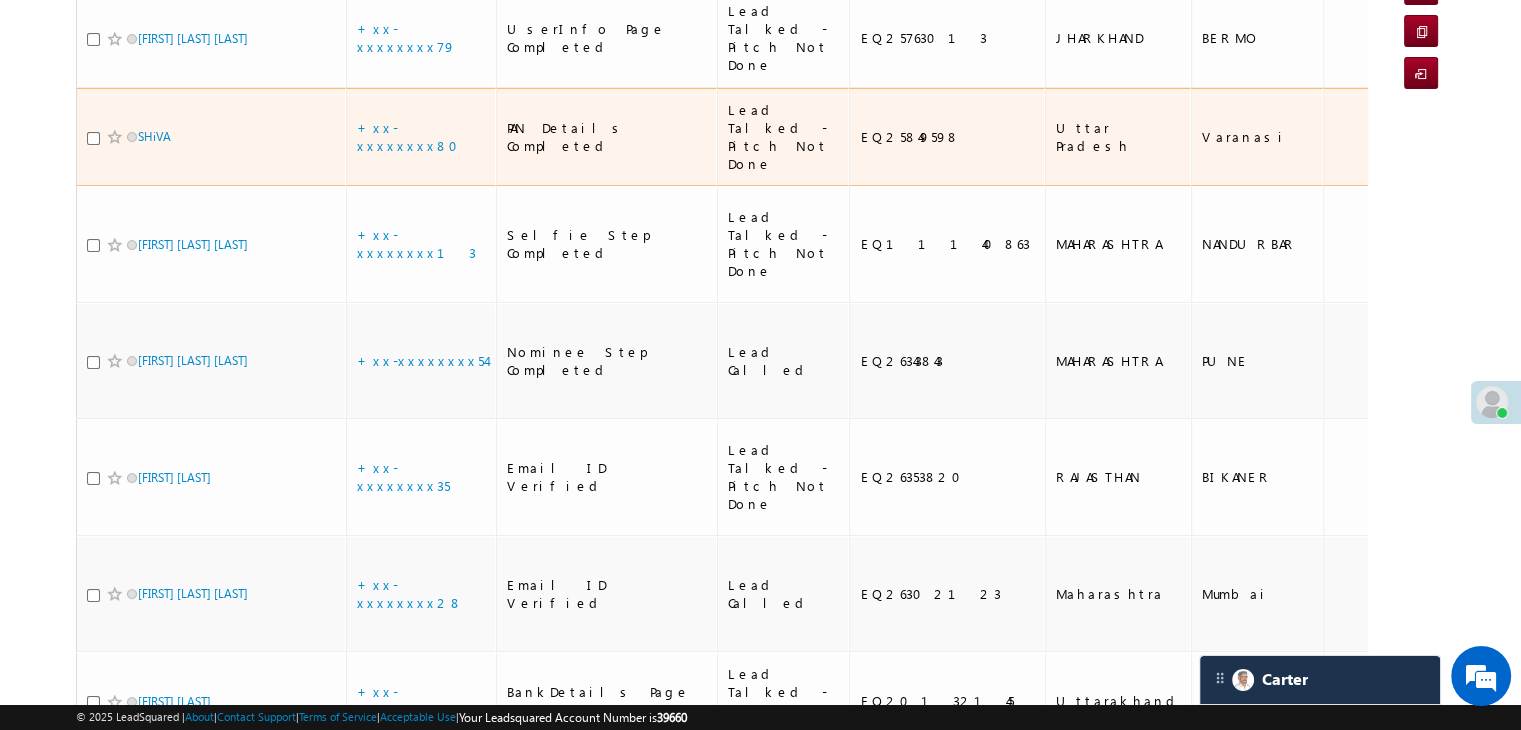 scroll, scrollTop: 300, scrollLeft: 0, axis: vertical 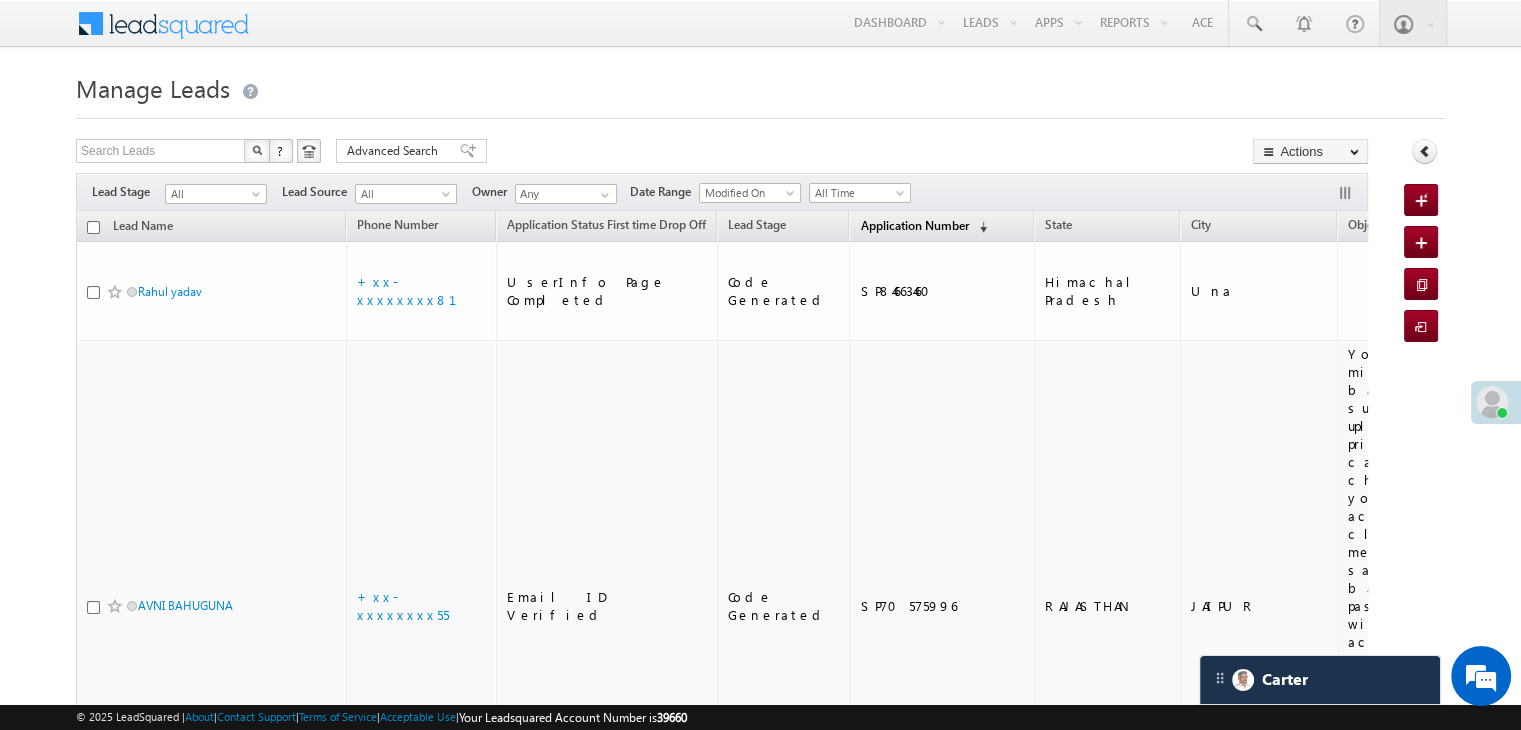 click on "Application Number" at bounding box center (914, 225) 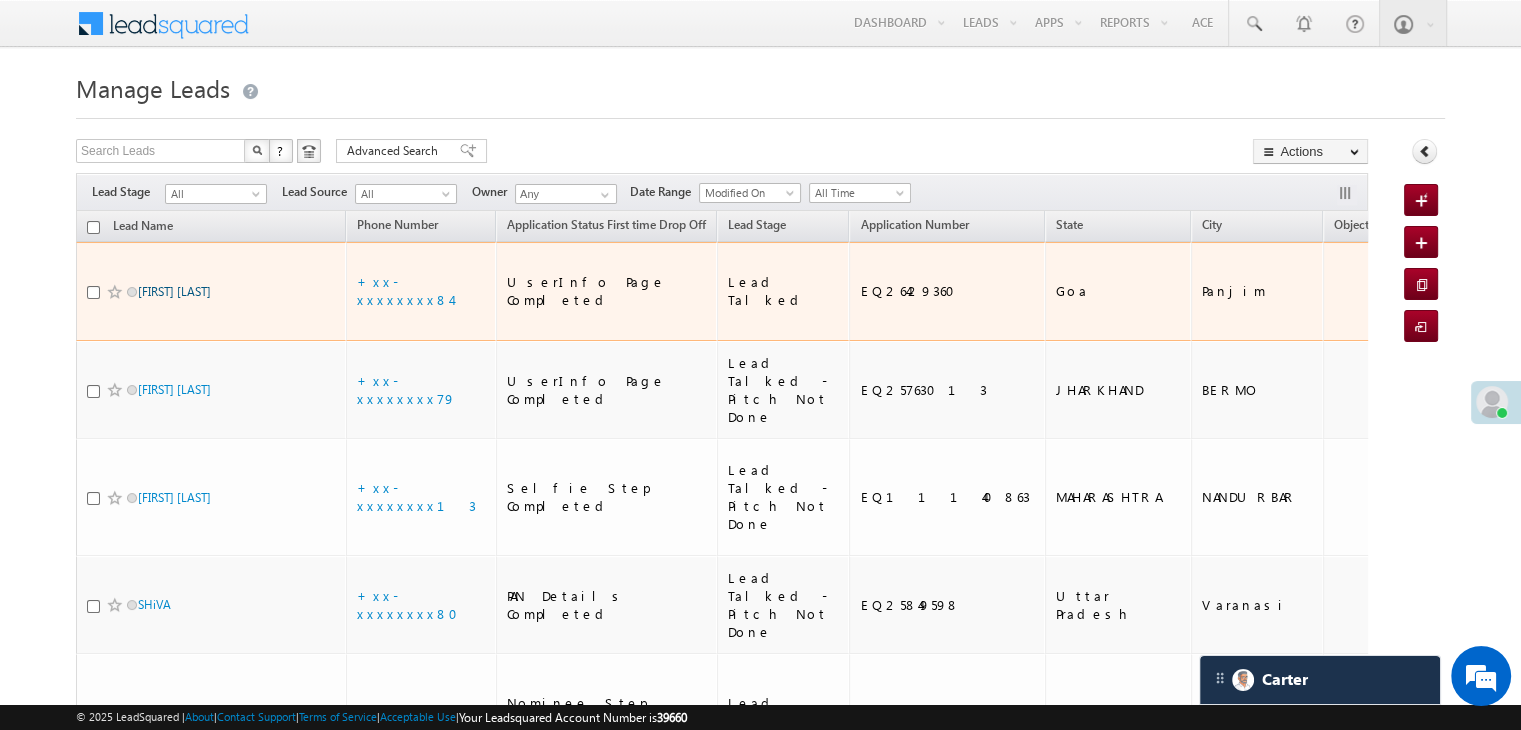 click on "[FIRST] [LAST] [LAST]" at bounding box center [174, 291] 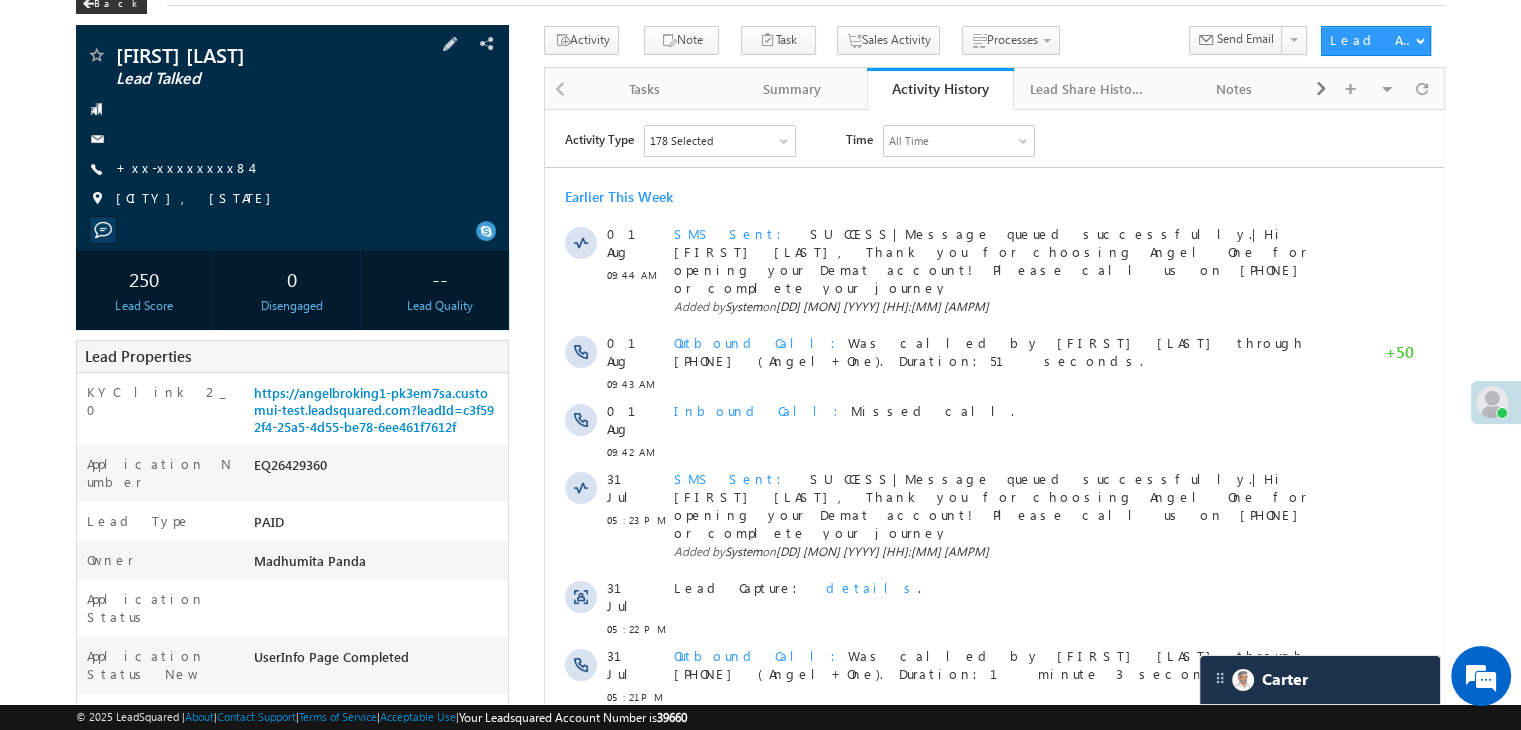 scroll, scrollTop: 0, scrollLeft: 0, axis: both 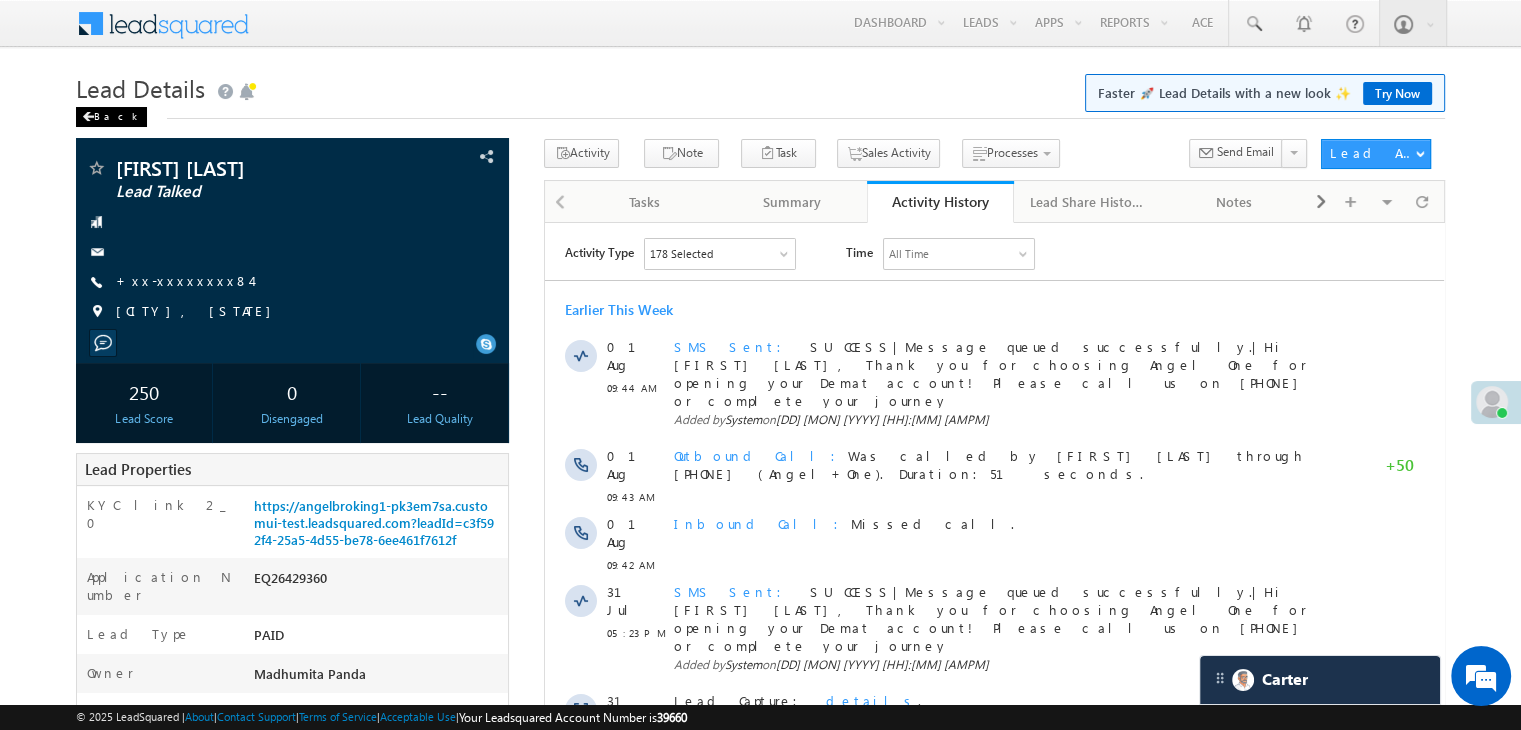 click on "Back" at bounding box center [111, 117] 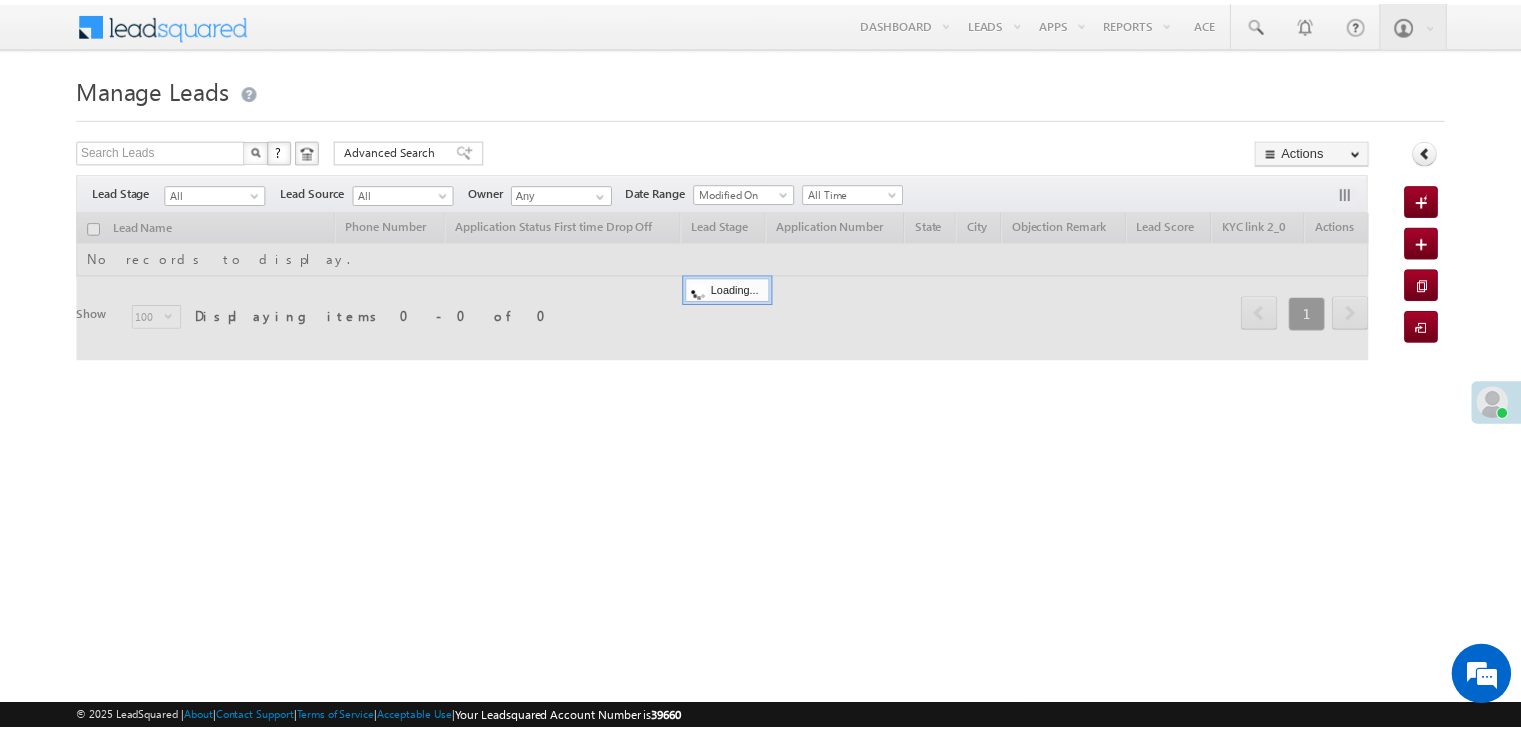 scroll, scrollTop: 0, scrollLeft: 0, axis: both 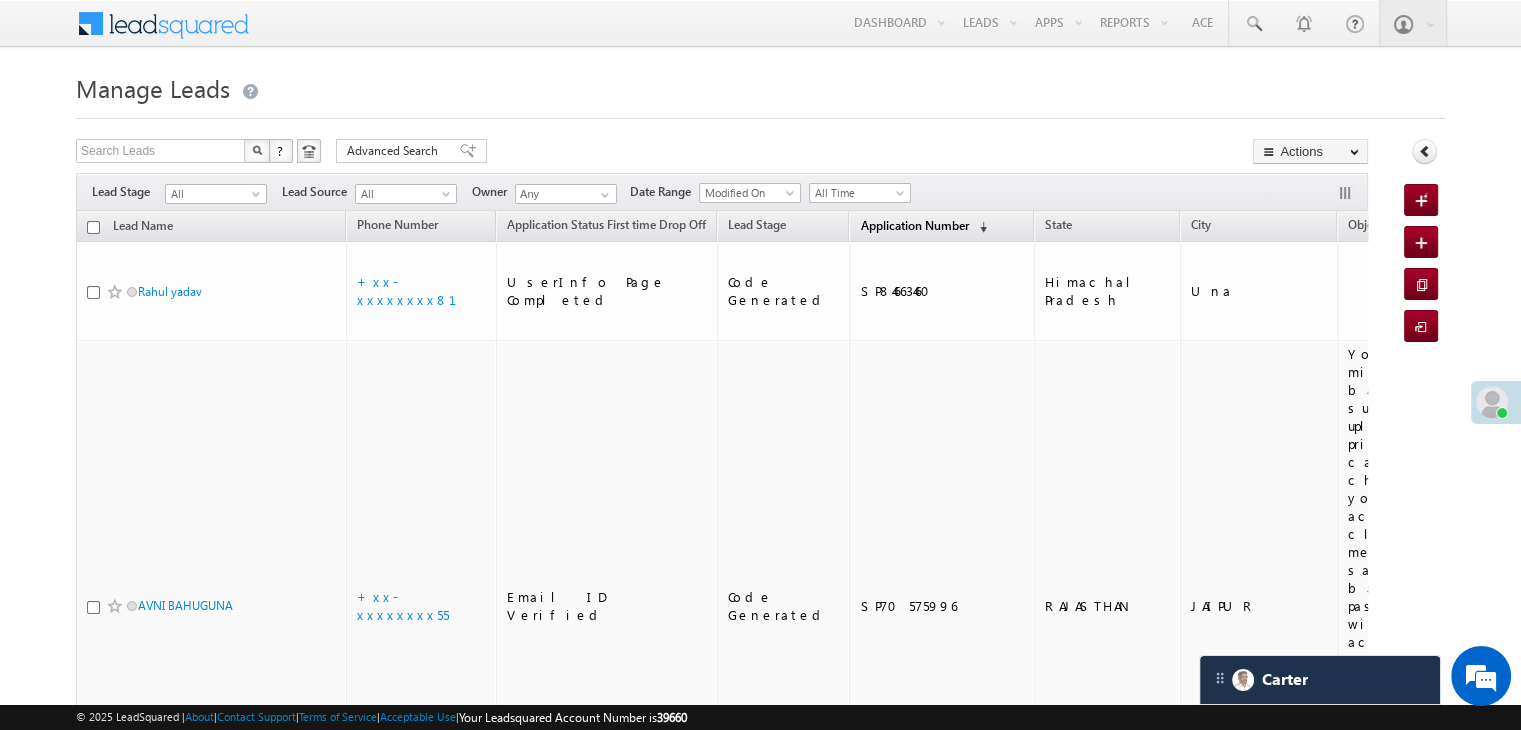click on "Application Number" at bounding box center [914, 225] 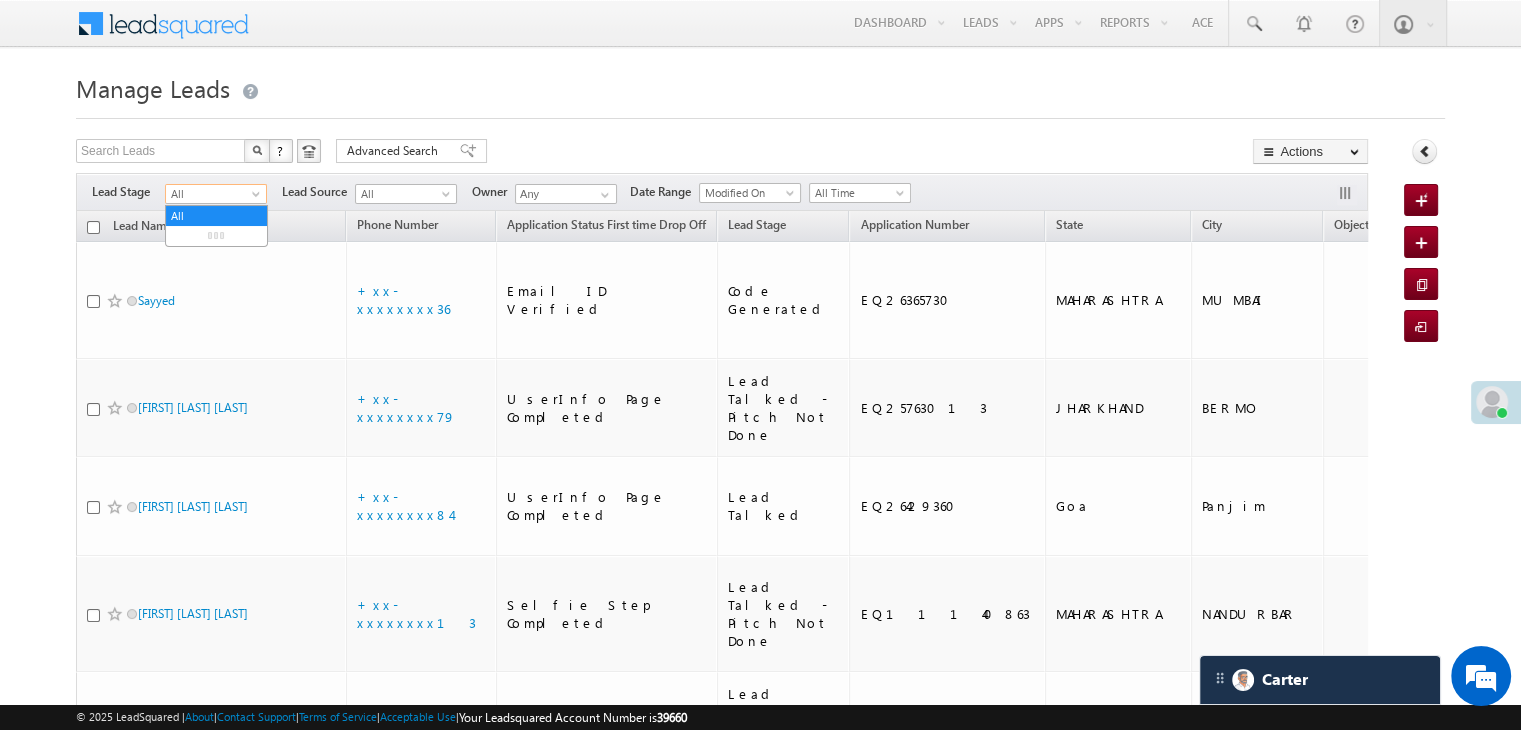 click at bounding box center [258, 198] 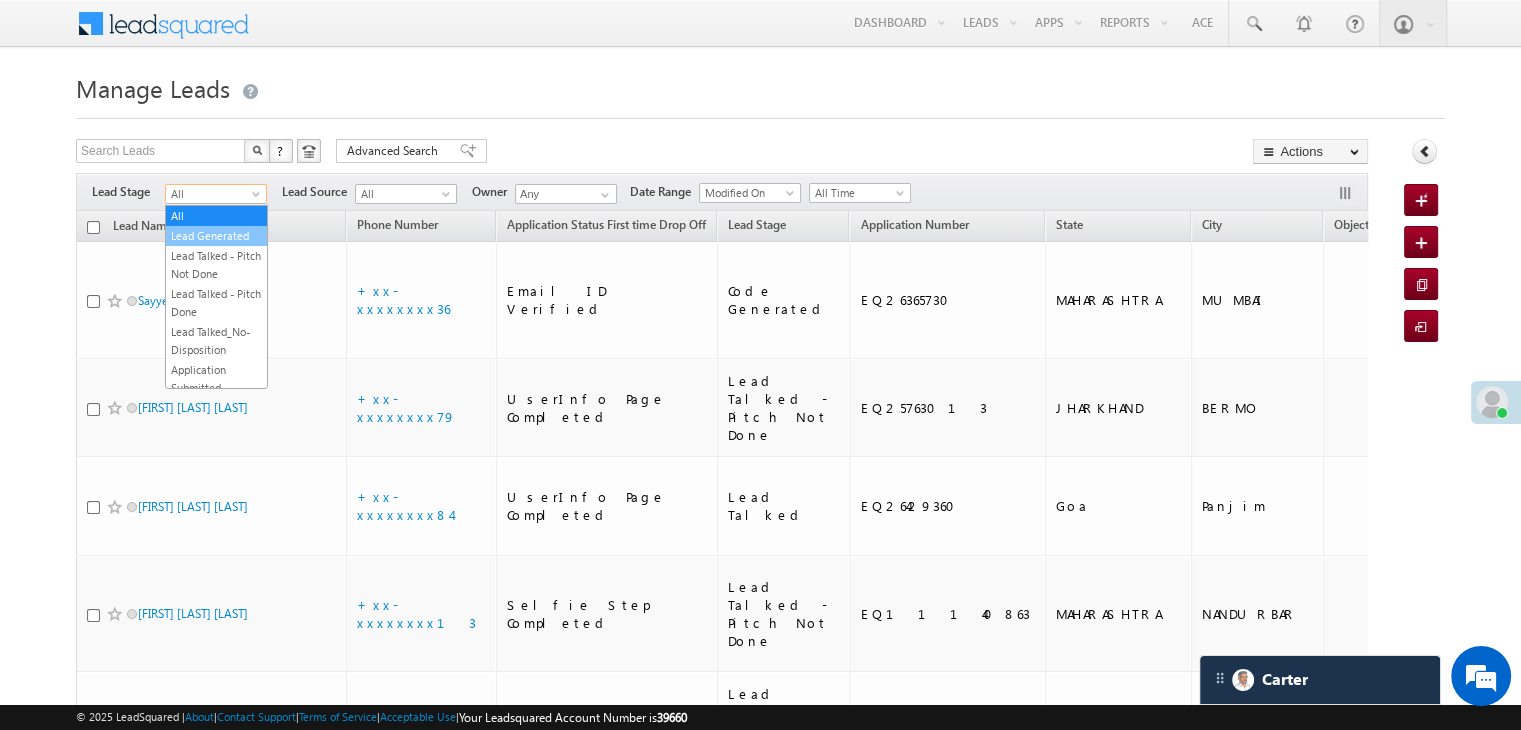 click on "Lead Generated" at bounding box center [216, 236] 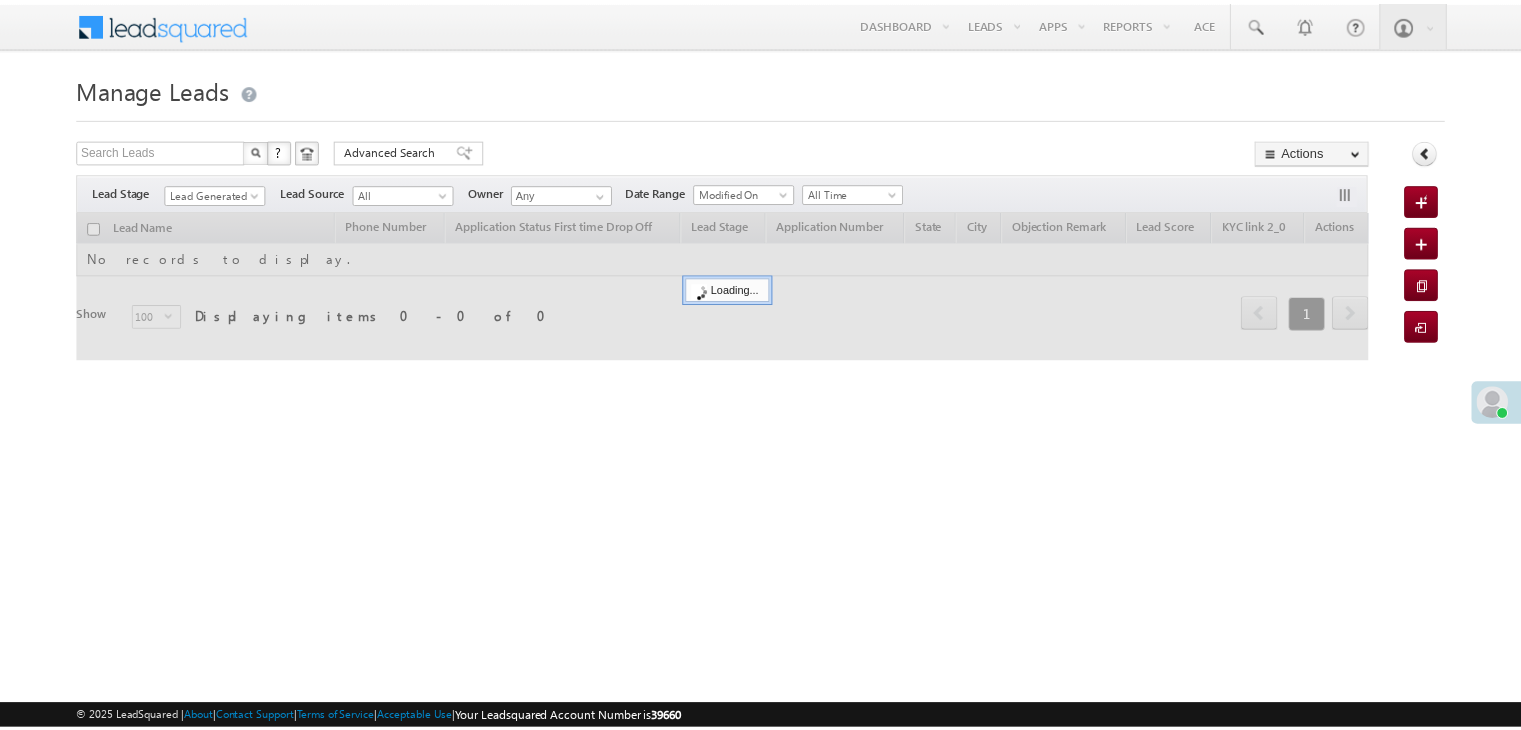 scroll, scrollTop: 0, scrollLeft: 0, axis: both 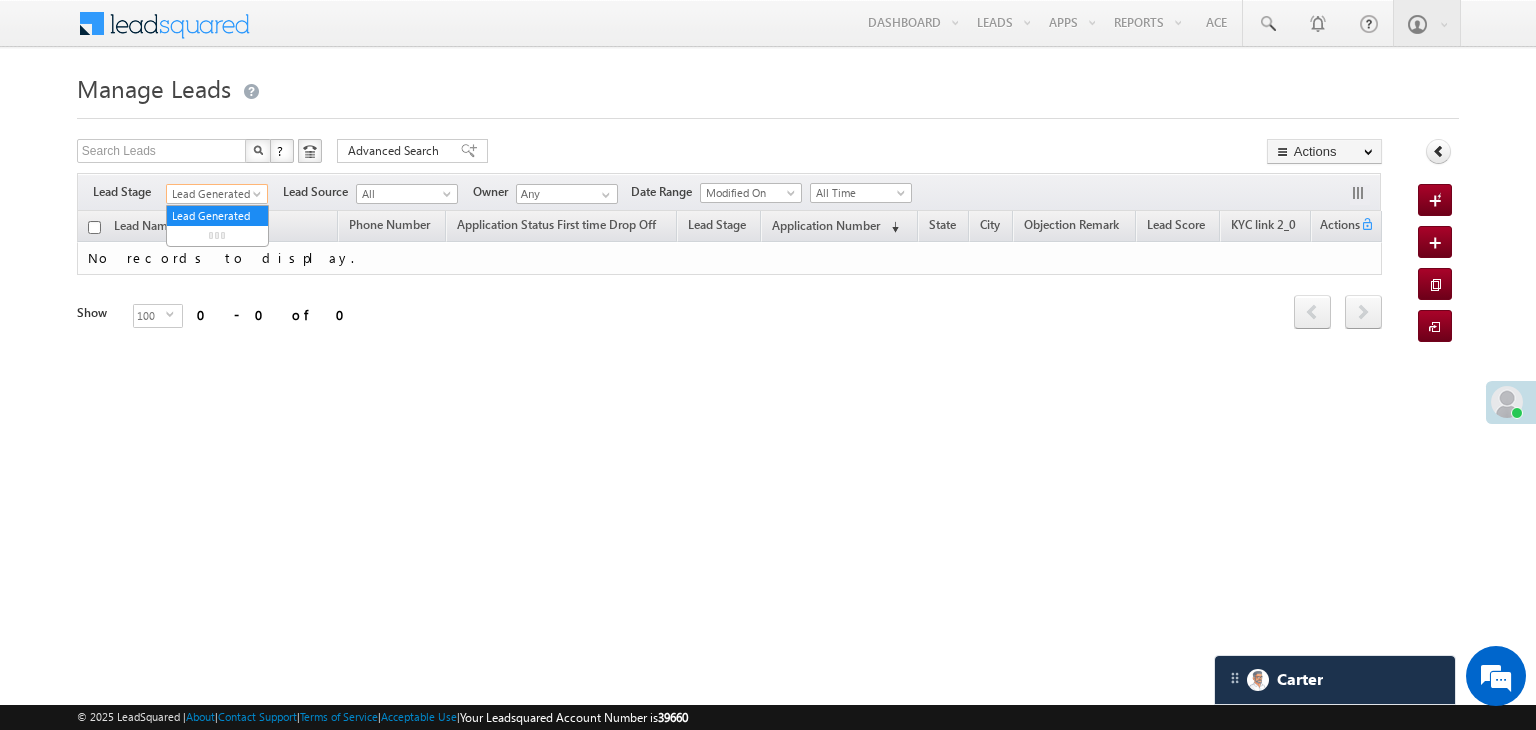 click on "Lead Generated" at bounding box center (214, 194) 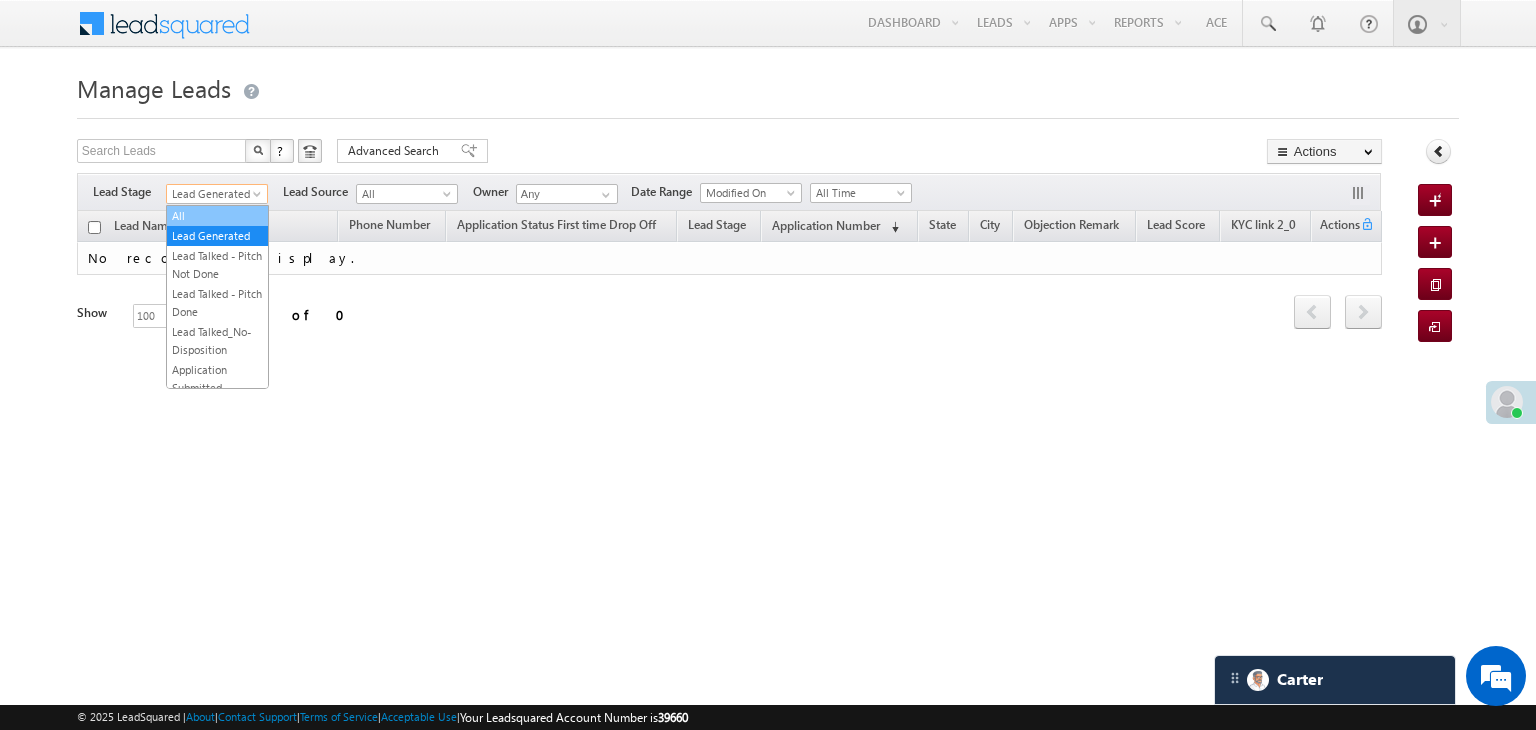 click on "All" at bounding box center (217, 216) 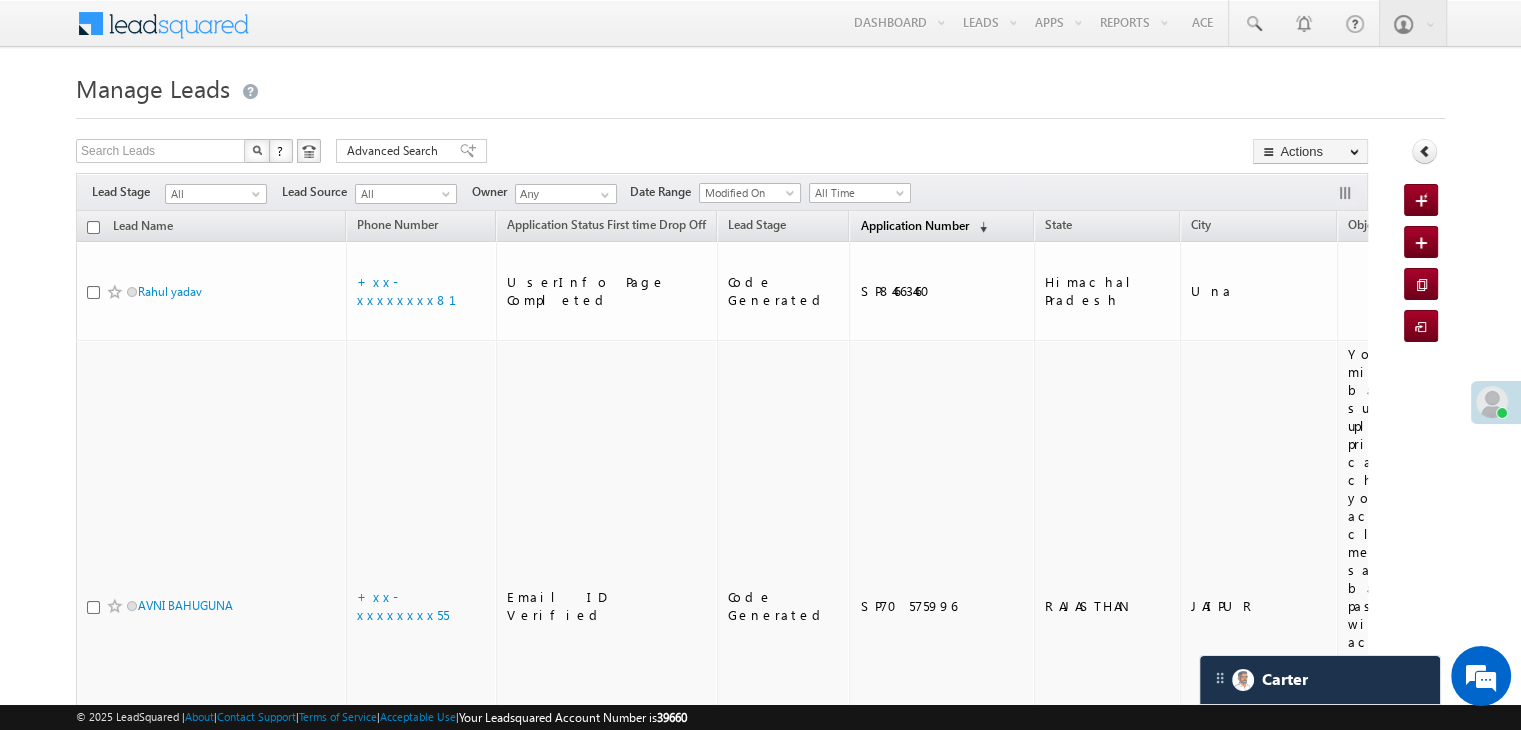 click on "Application Number" at bounding box center (914, 225) 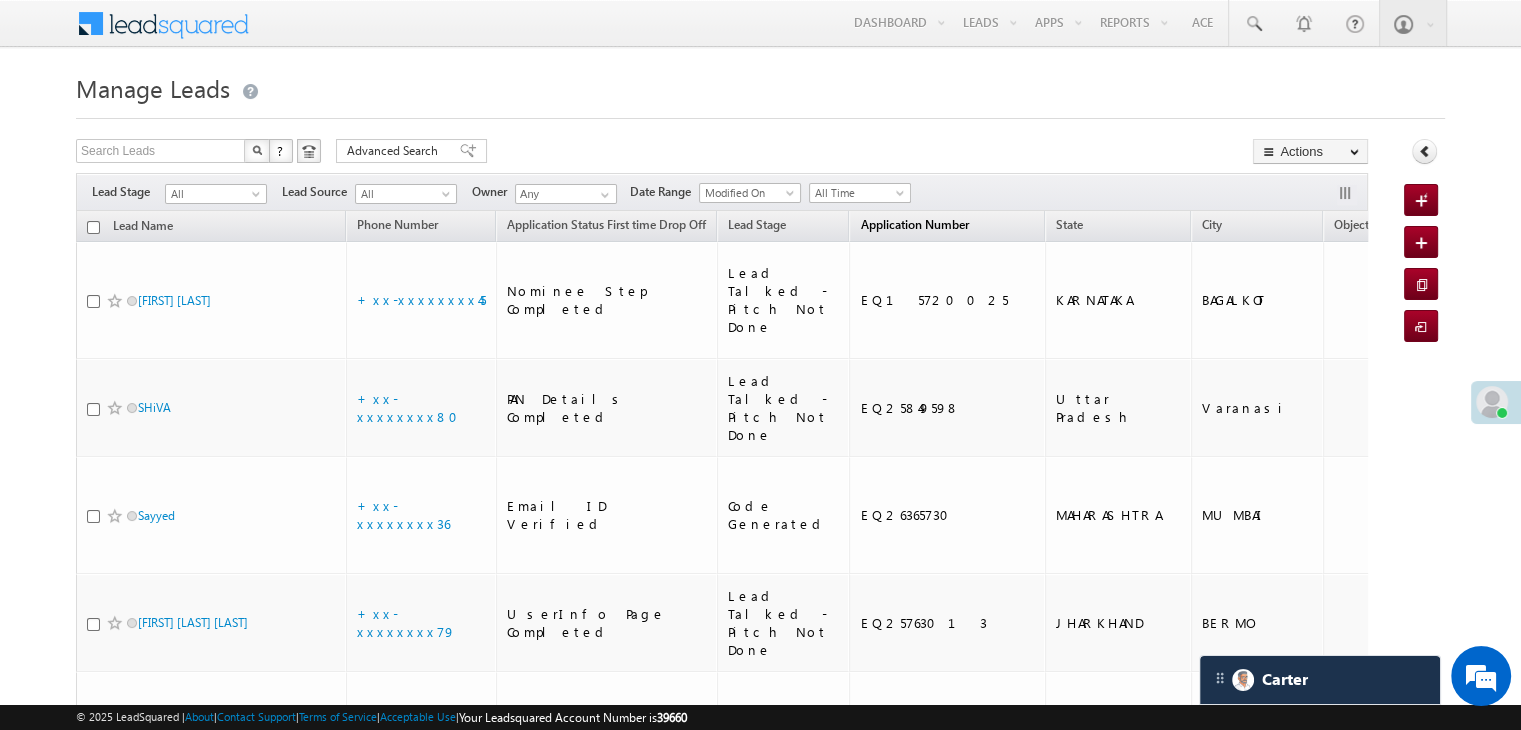 scroll, scrollTop: 0, scrollLeft: 0, axis: both 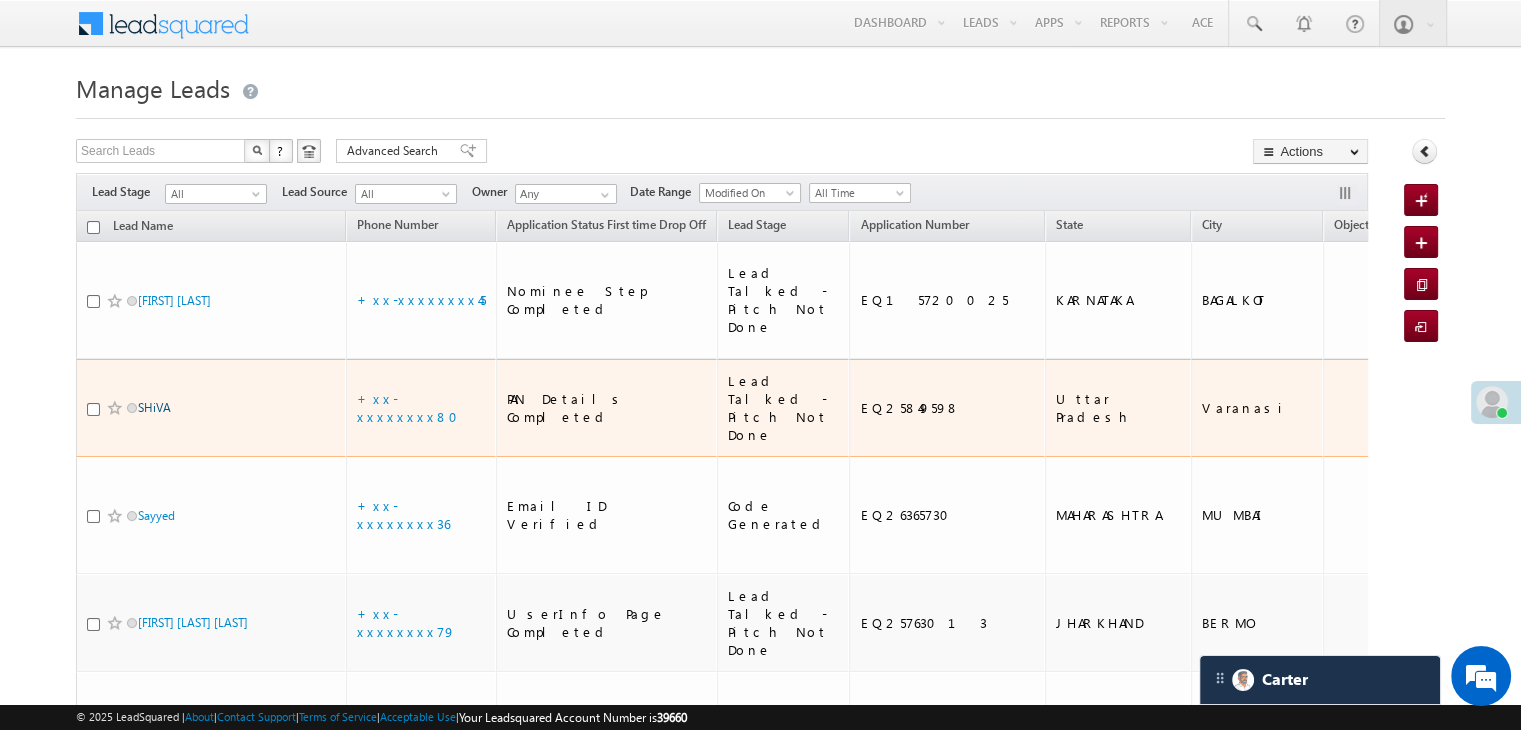click on "SHiVA" at bounding box center [154, 407] 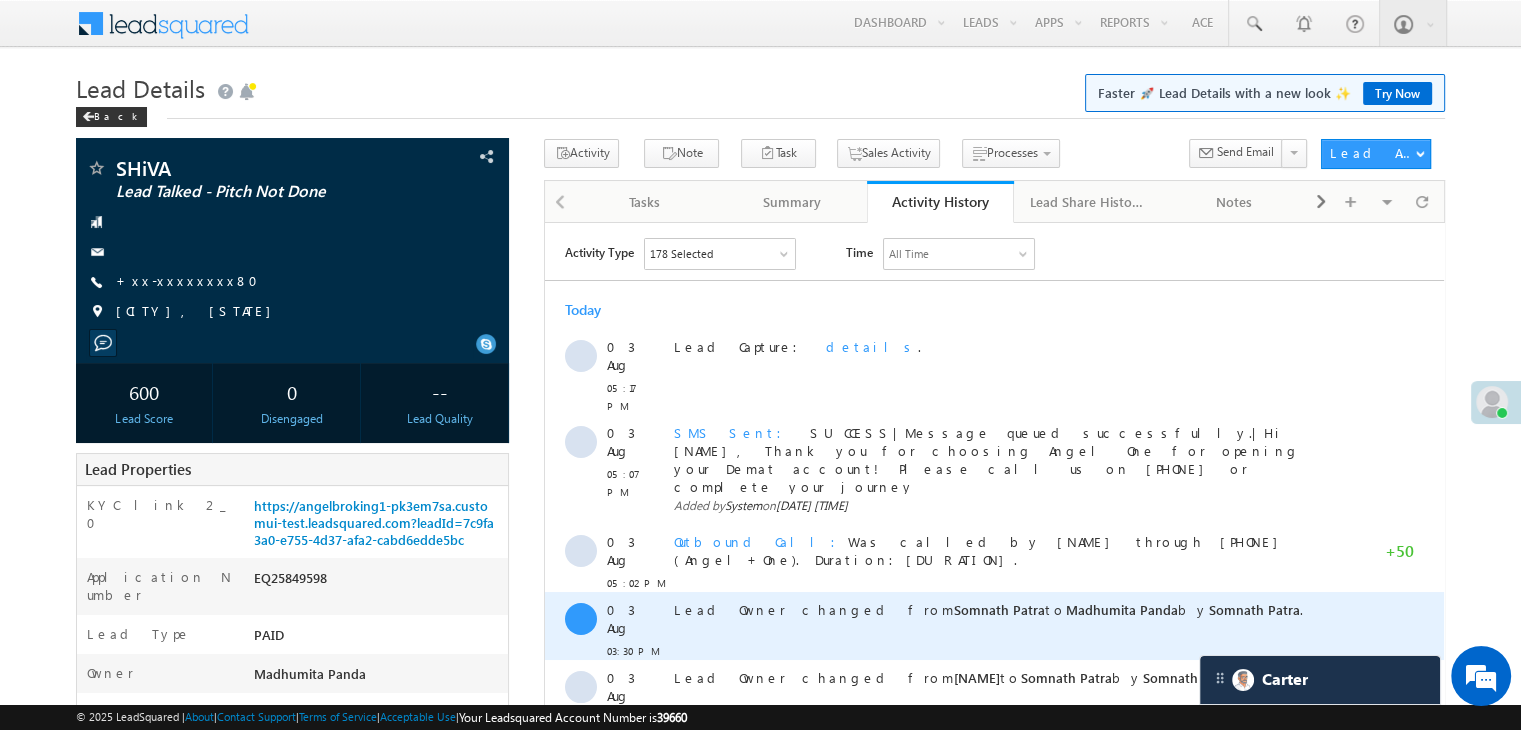 scroll, scrollTop: 200, scrollLeft: 0, axis: vertical 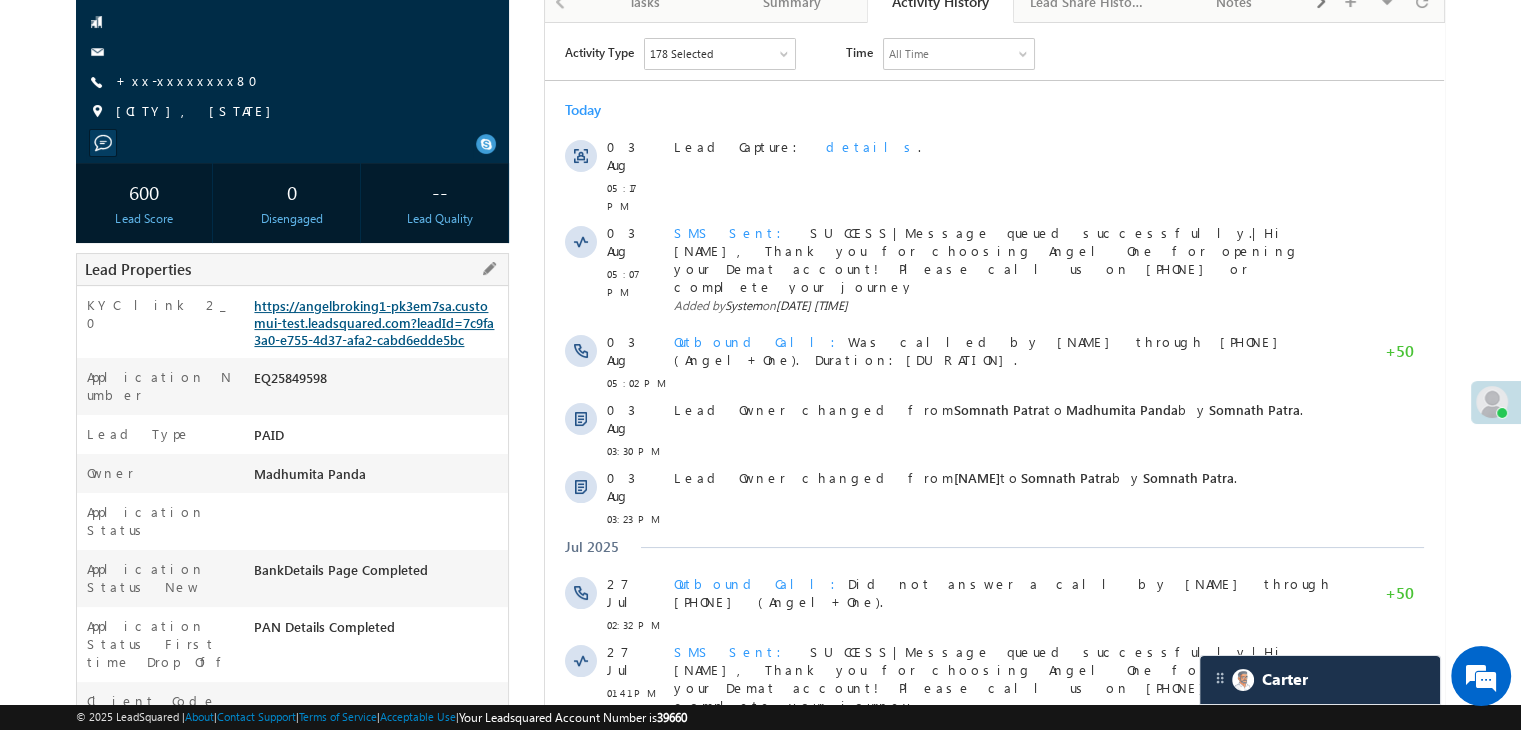 click on "https://angelbroking1-pk3em7sa.customui-test.leadsquared.com?leadId=7c9fa3a0-e755-4d37-afa2-cabd6edde5bc" at bounding box center [374, 322] 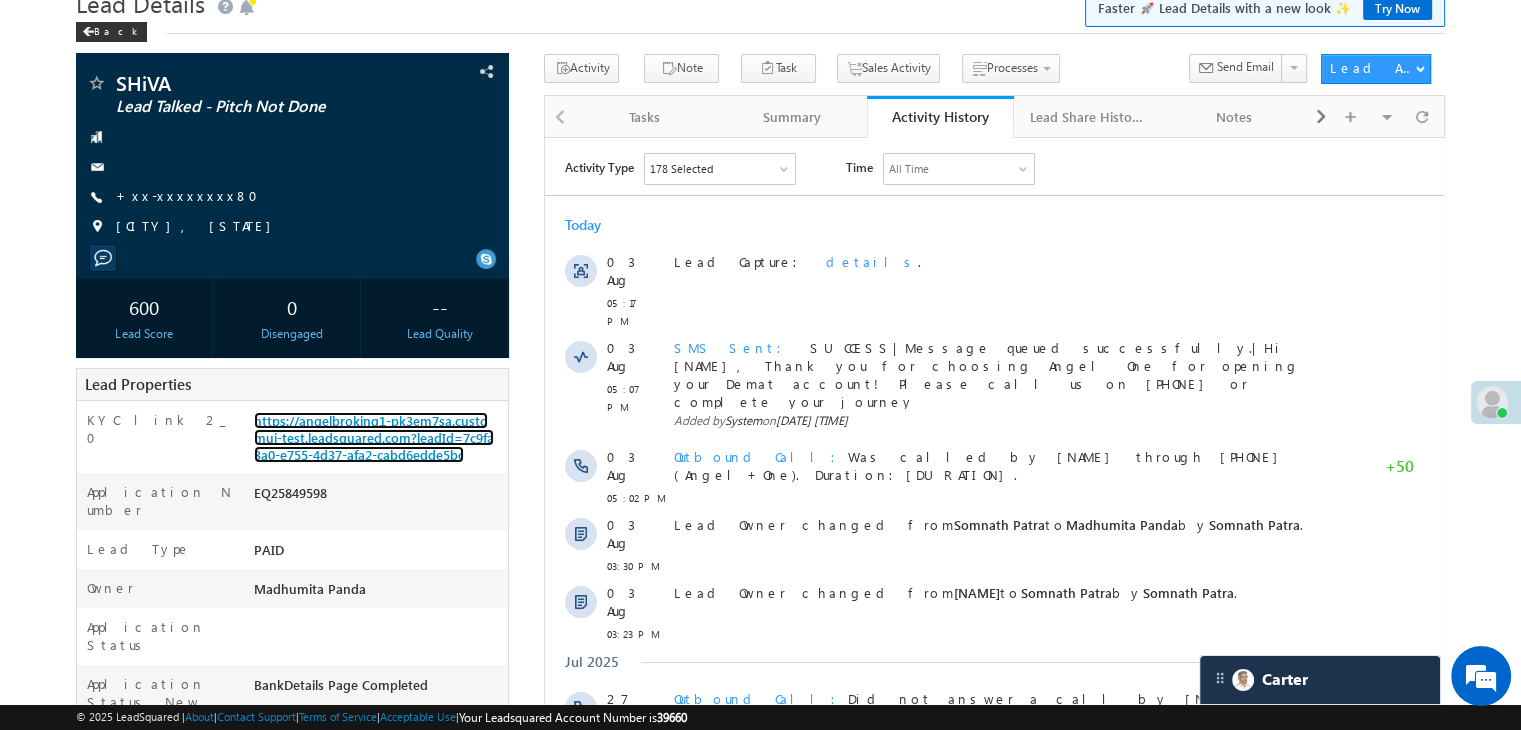 scroll, scrollTop: 0, scrollLeft: 0, axis: both 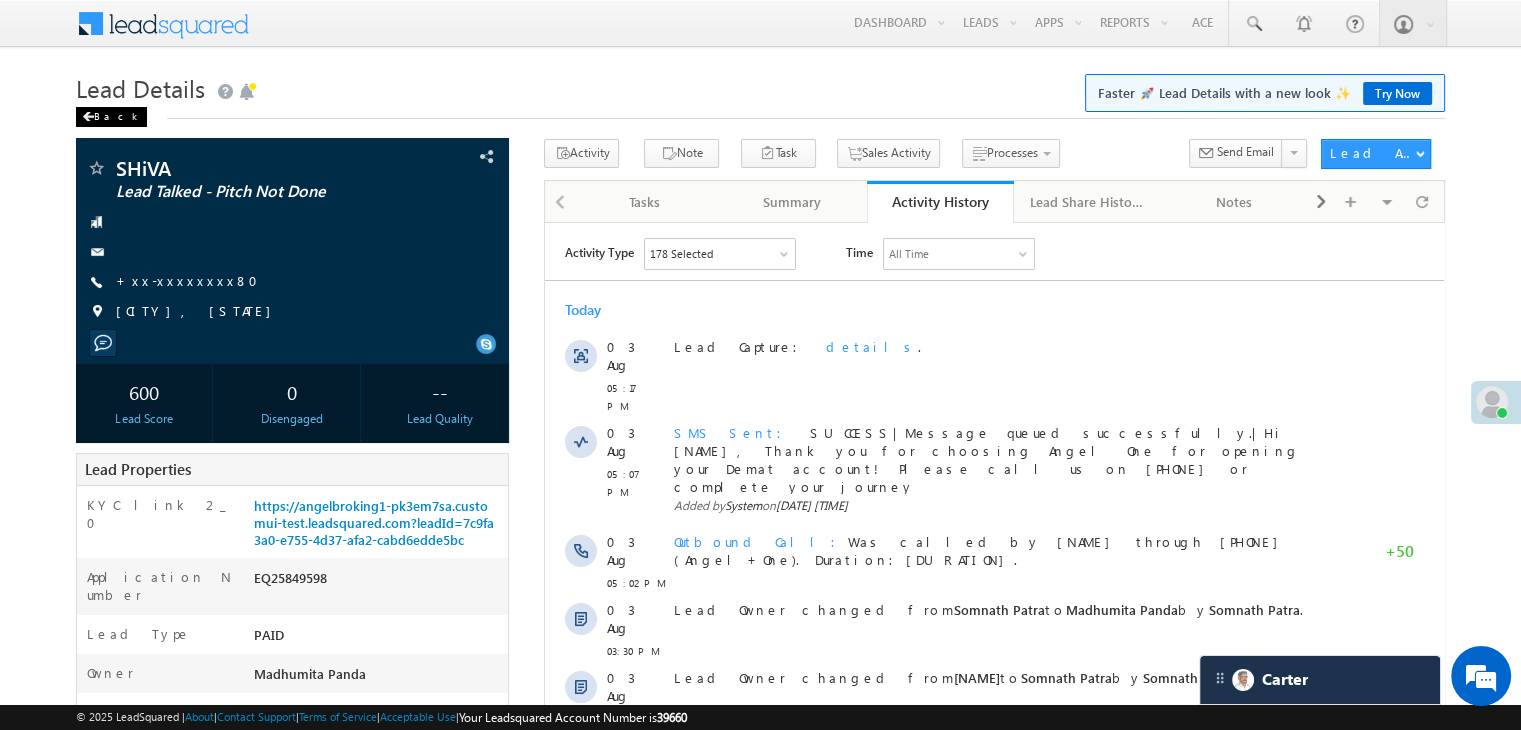click on "Back" at bounding box center [111, 117] 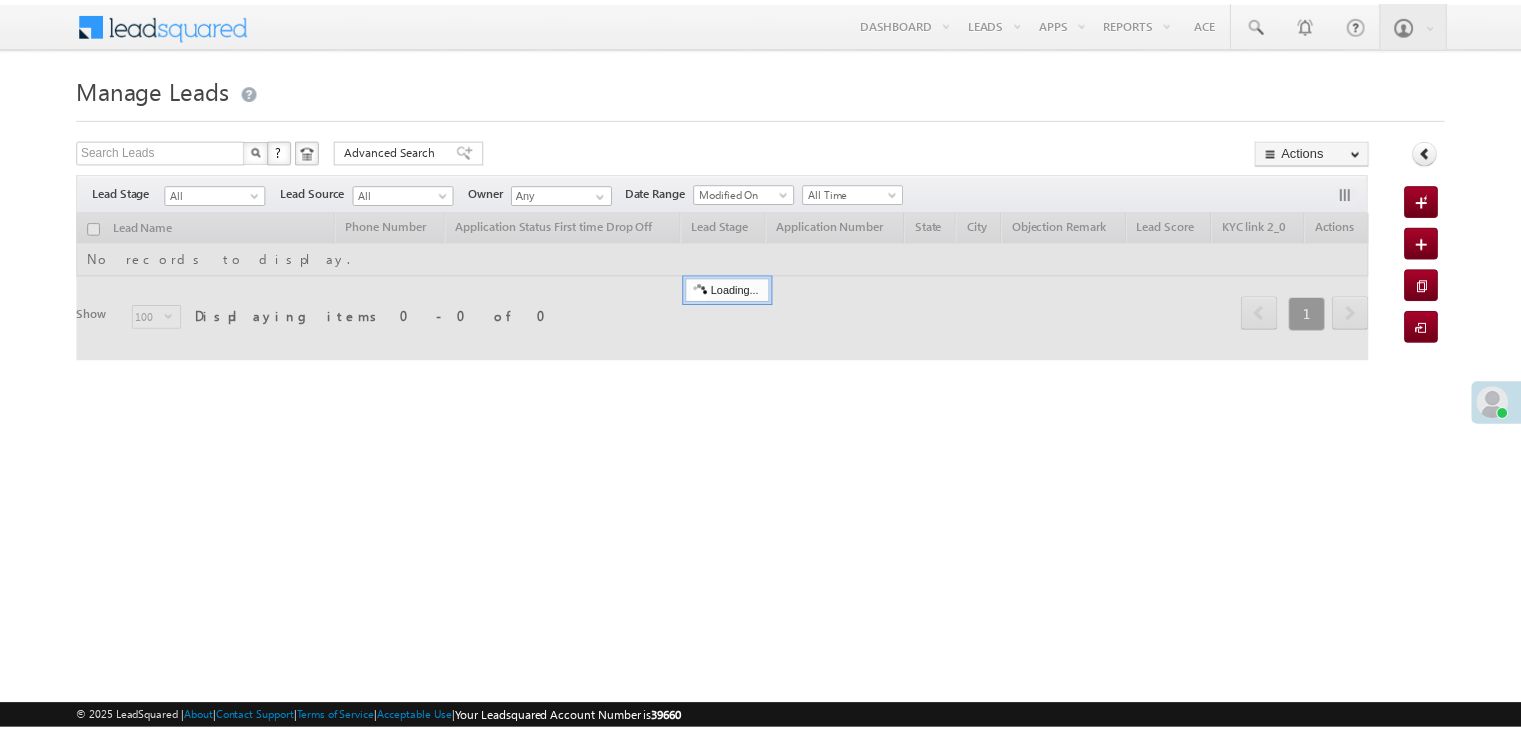 scroll, scrollTop: 0, scrollLeft: 0, axis: both 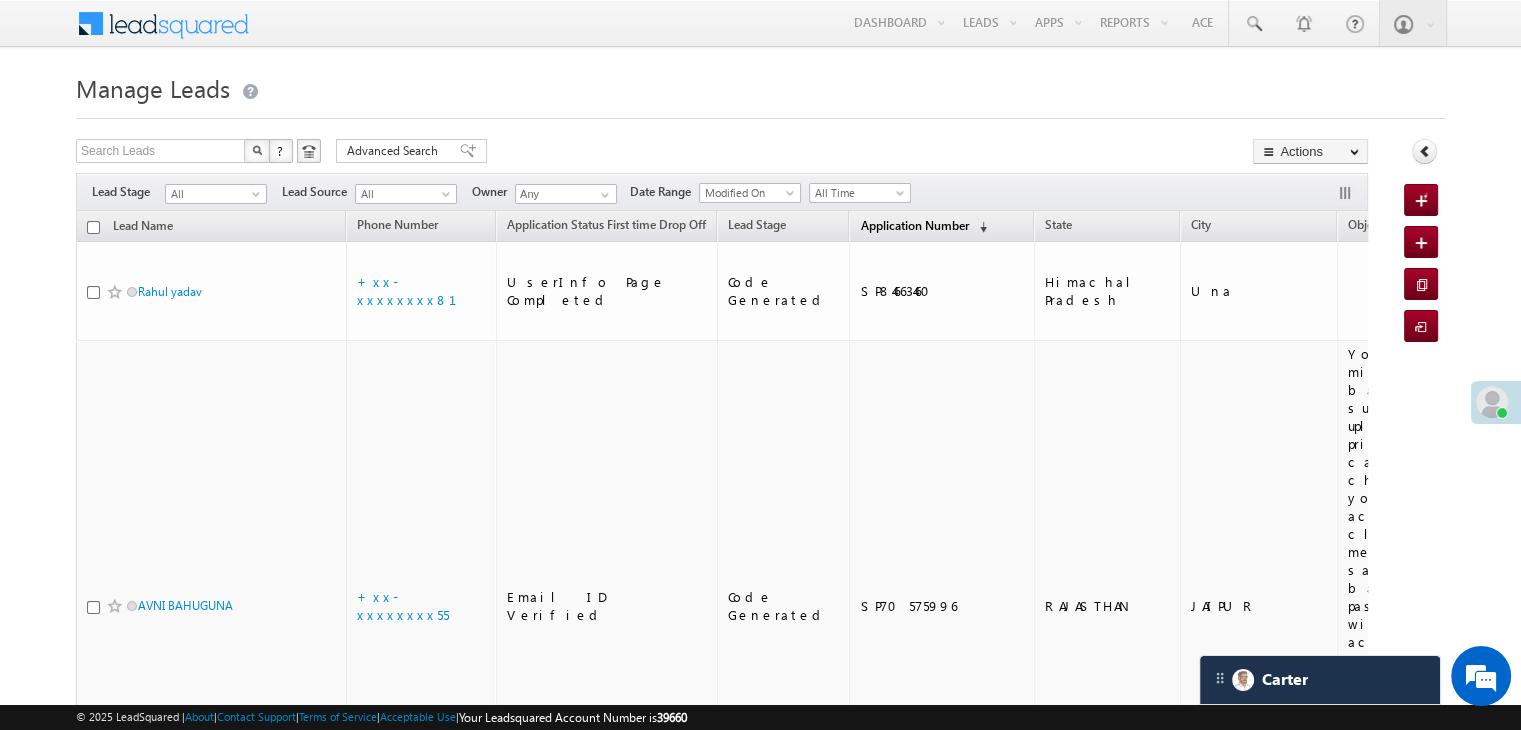 click on "Application Number" at bounding box center (914, 225) 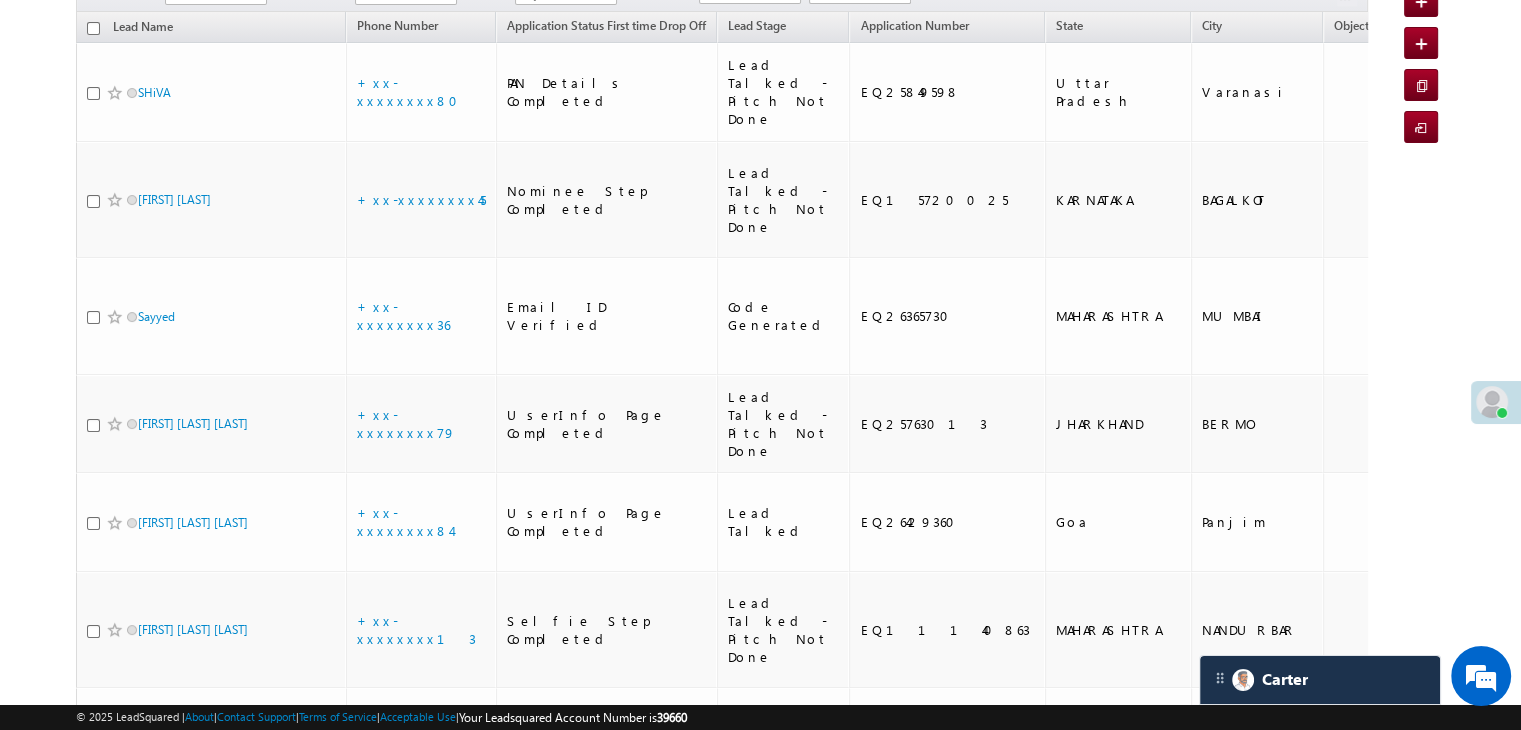 scroll, scrollTop: 200, scrollLeft: 0, axis: vertical 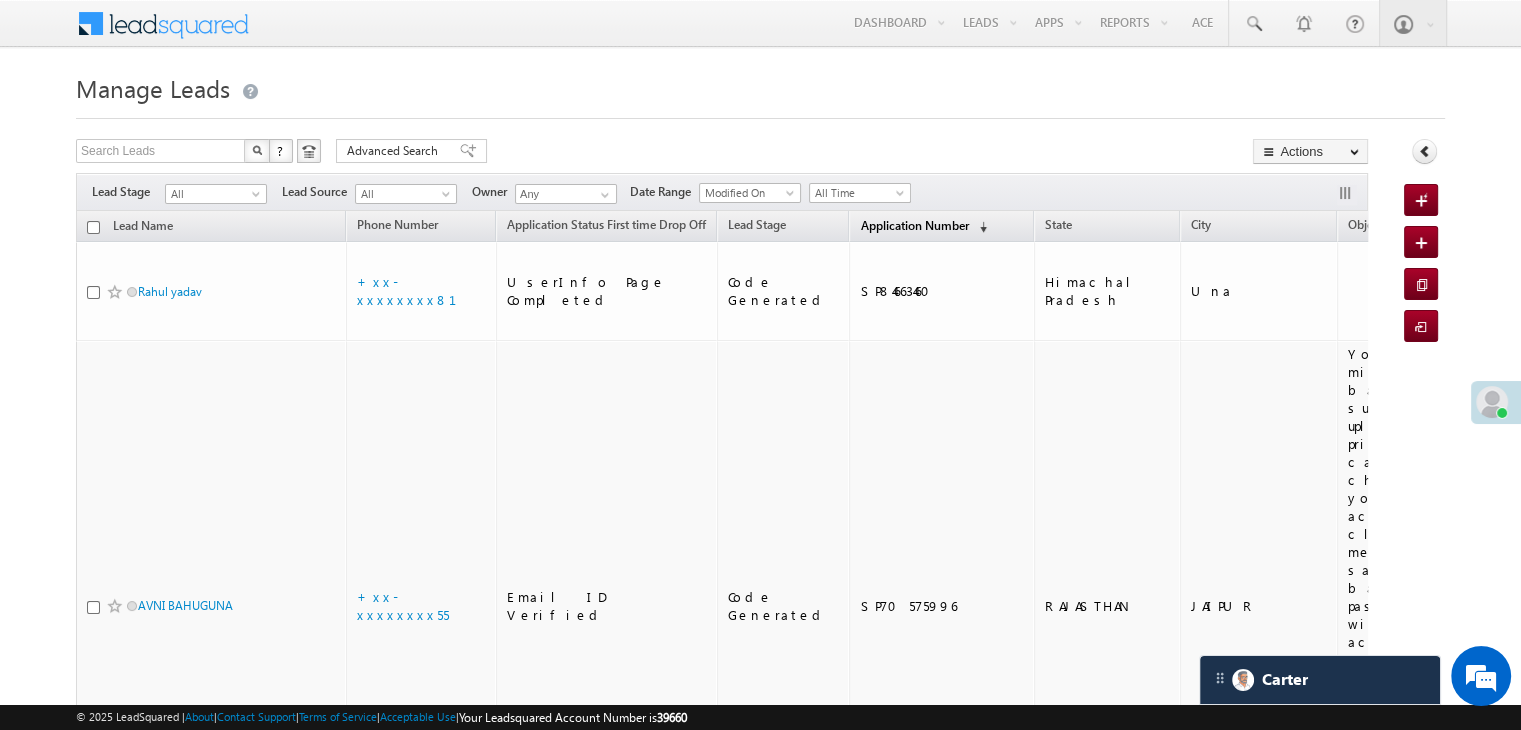 click on "Application Number" at bounding box center [914, 225] 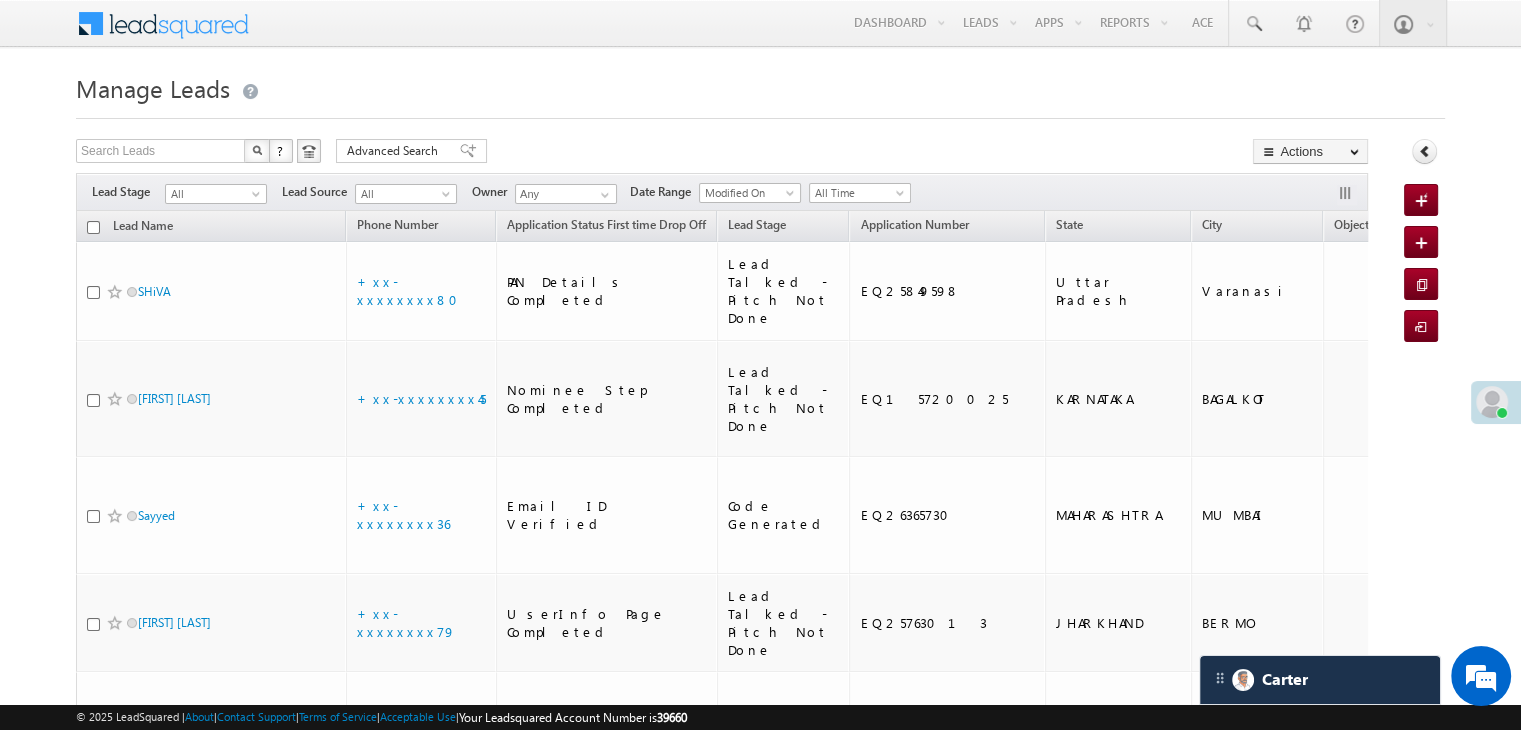 scroll, scrollTop: 0, scrollLeft: 0, axis: both 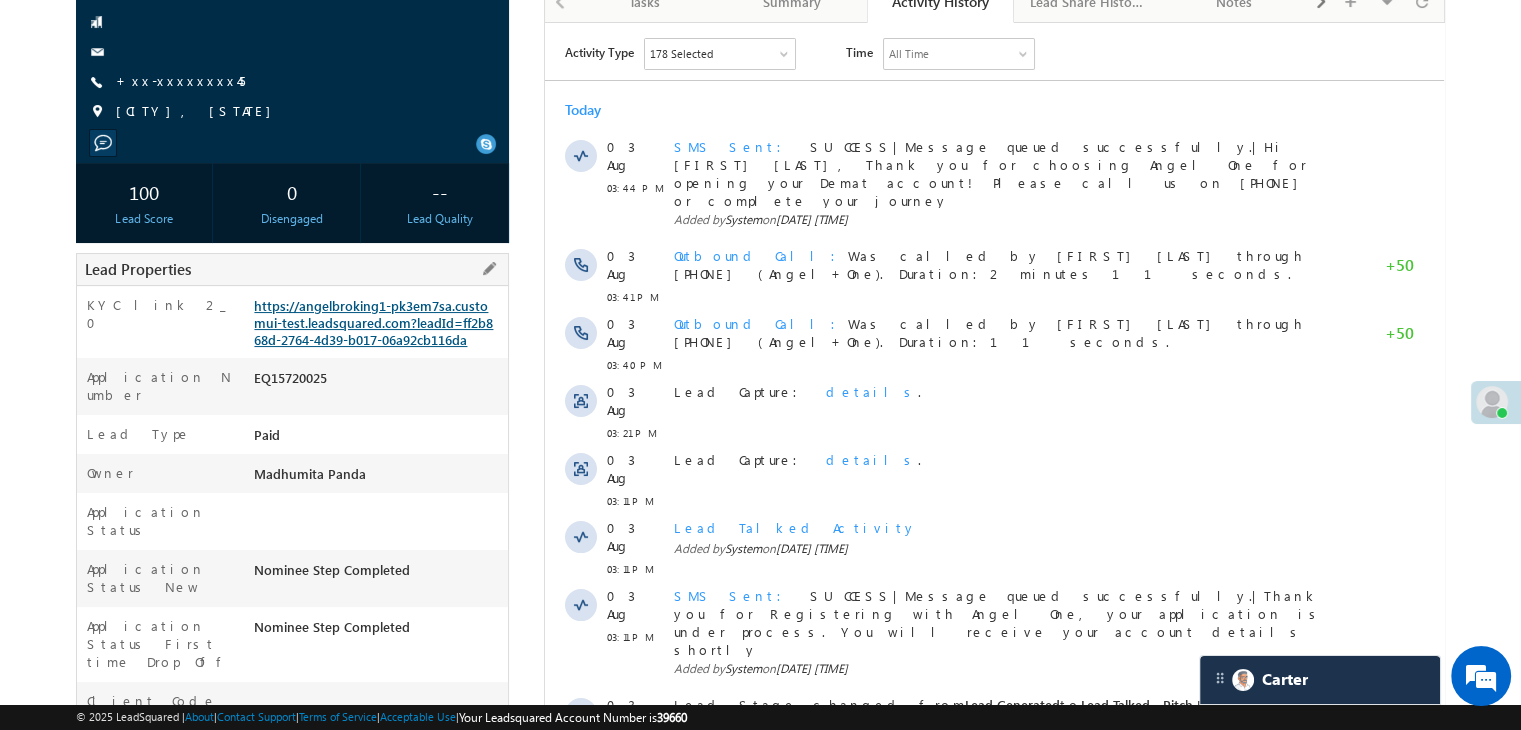 click on "https://angelbroking1-pk3em7sa.customui-test.leadsquared.com?leadId=ff2b868d-2764-4d39-b017-06a92cb116da" at bounding box center (373, 322) 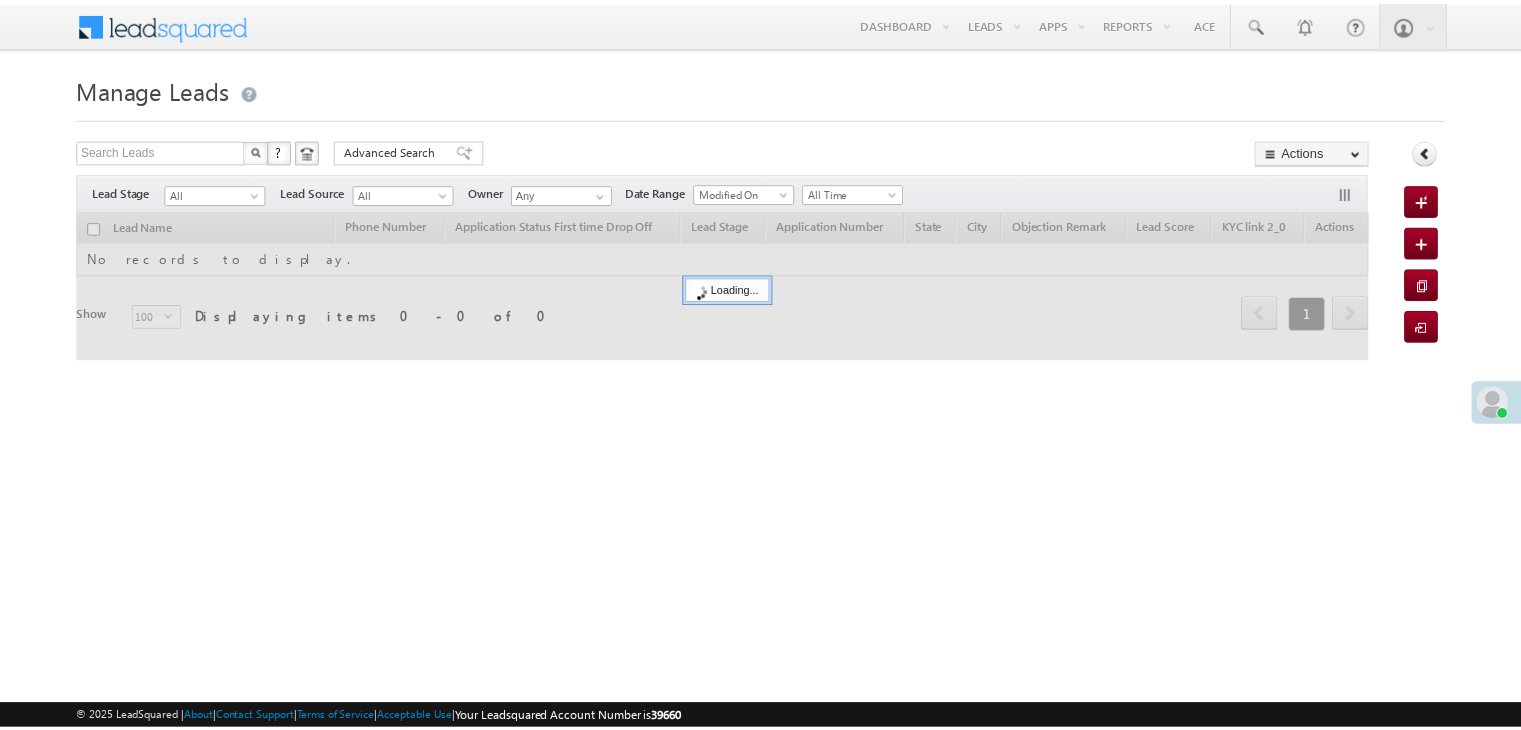 scroll, scrollTop: 0, scrollLeft: 0, axis: both 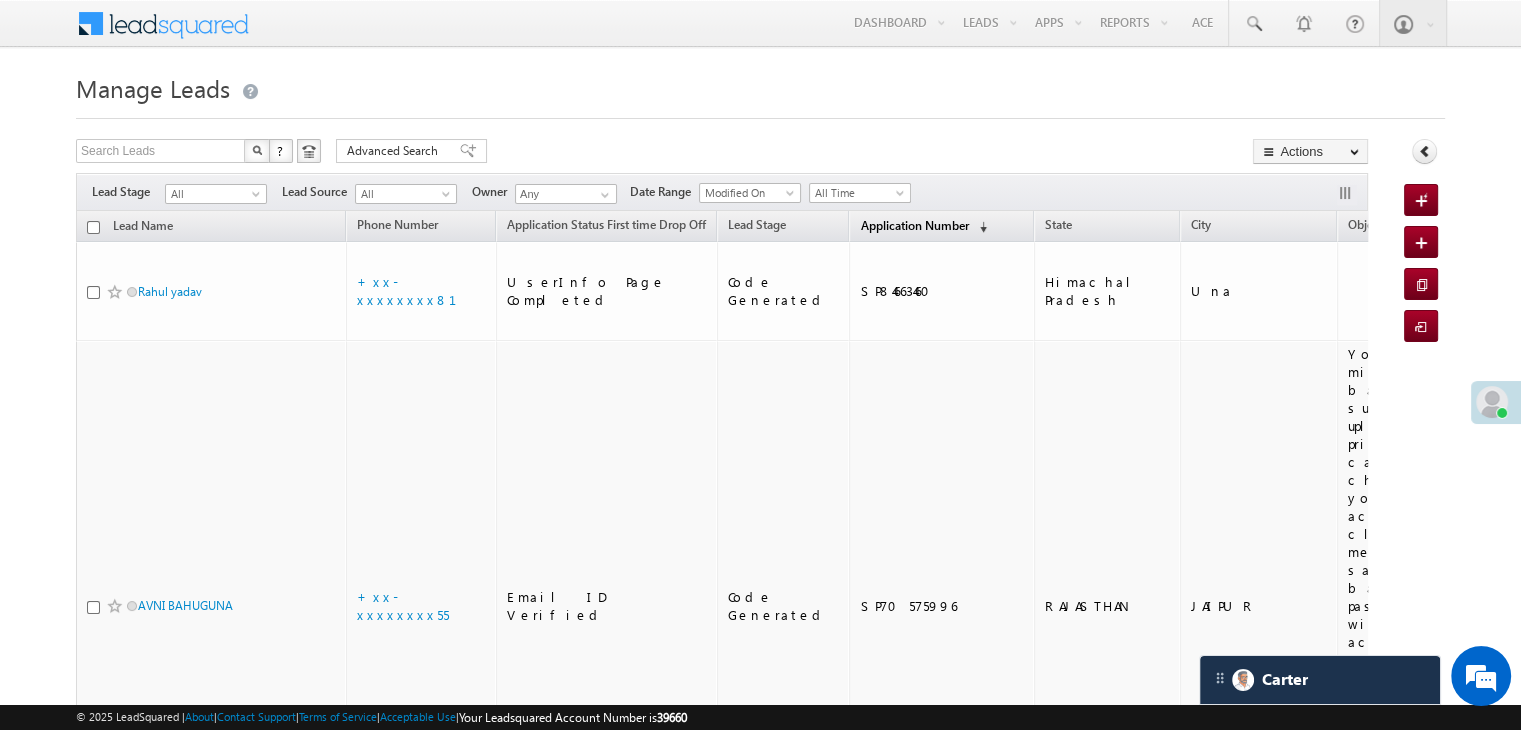 click on "Application Number" at bounding box center [914, 225] 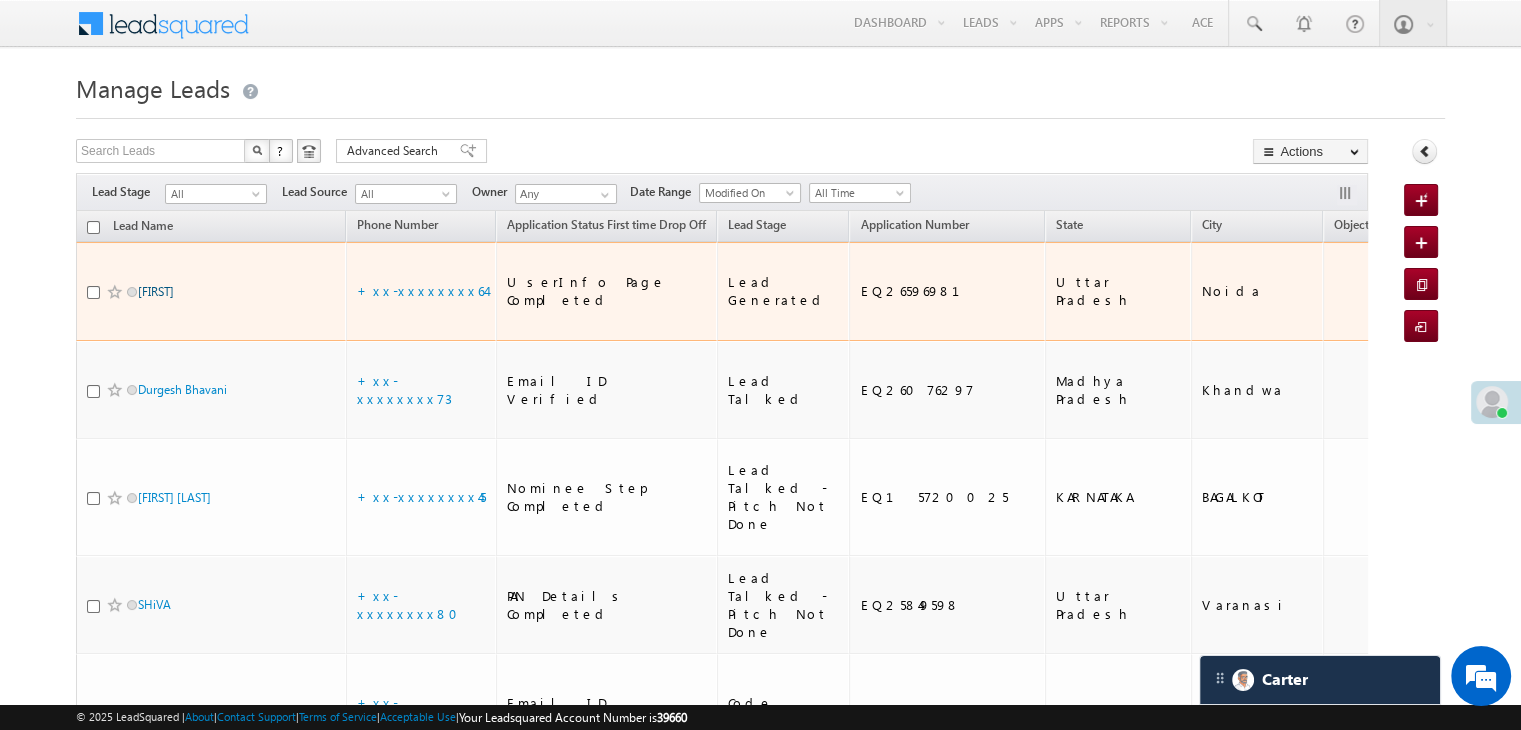 scroll, scrollTop: 0, scrollLeft: 0, axis: both 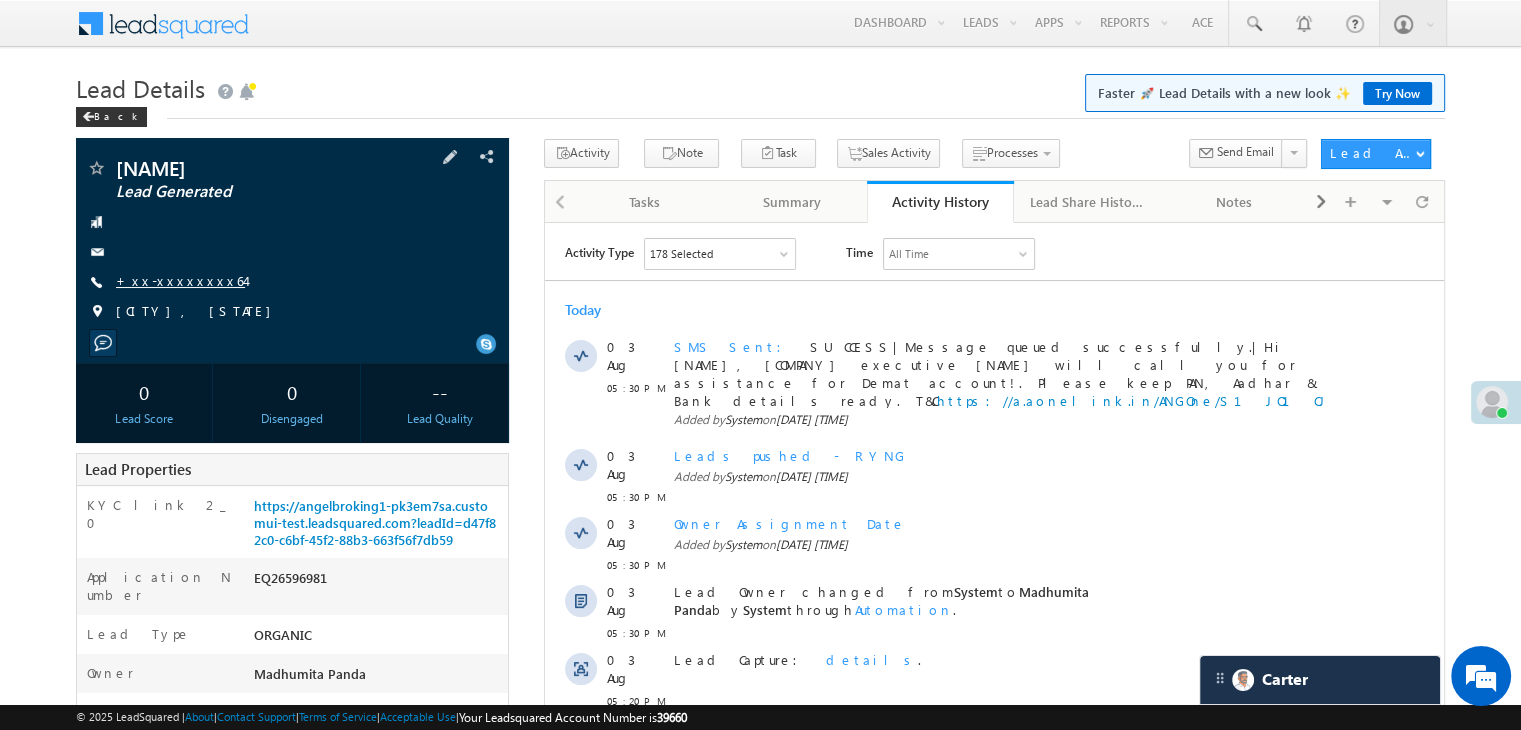 click on "+xx-xxxxxxxx64" at bounding box center (180, 280) 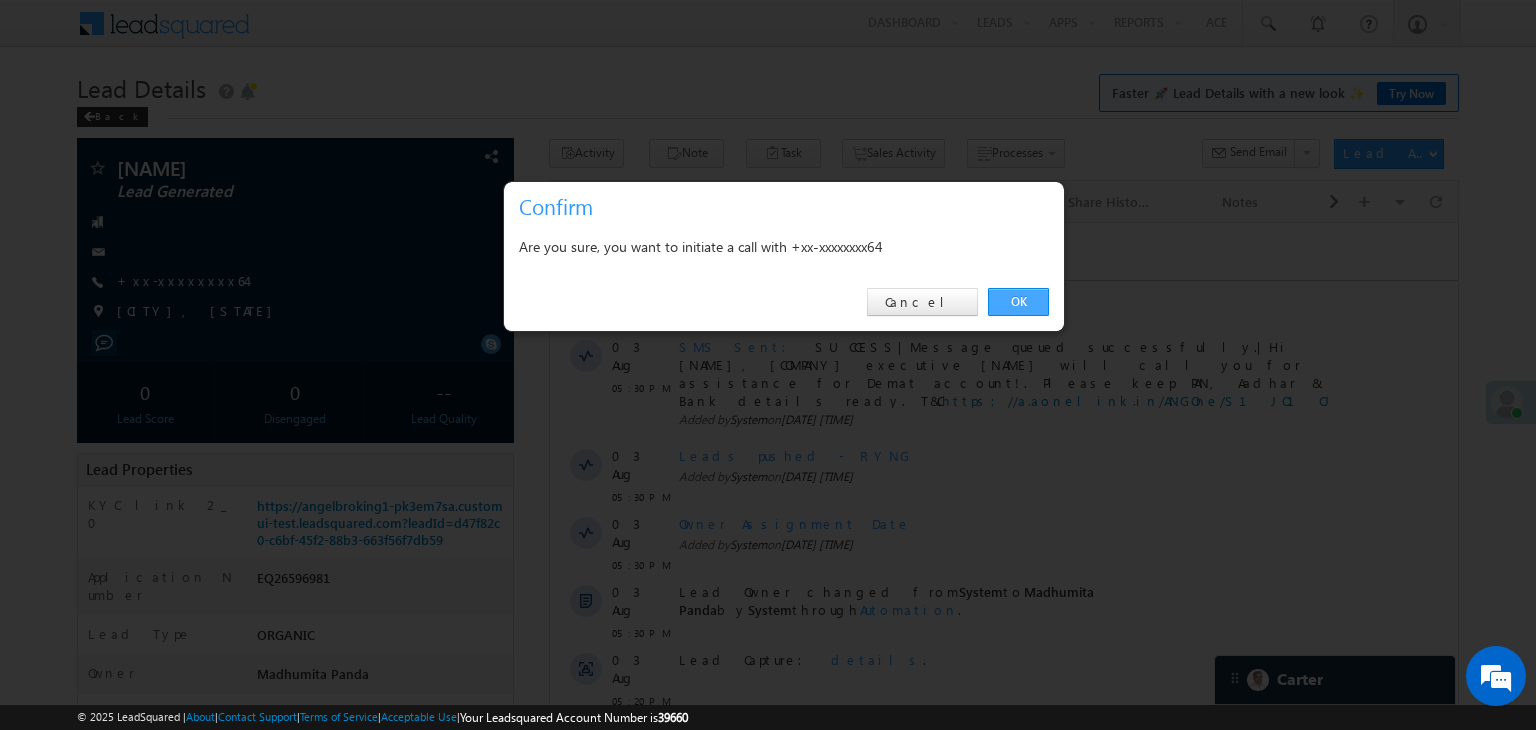 click on "OK" at bounding box center [1018, 302] 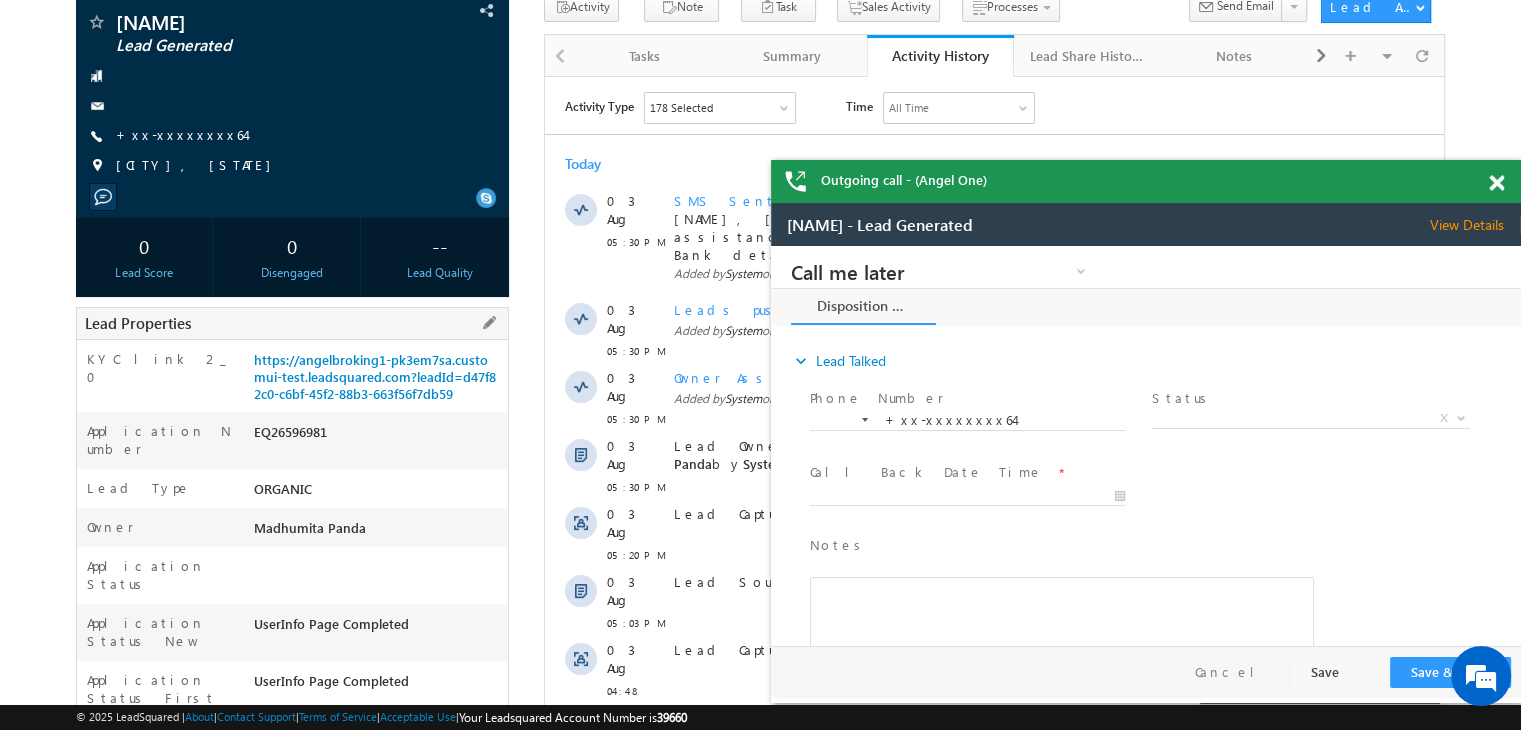 scroll, scrollTop: 0, scrollLeft: 0, axis: both 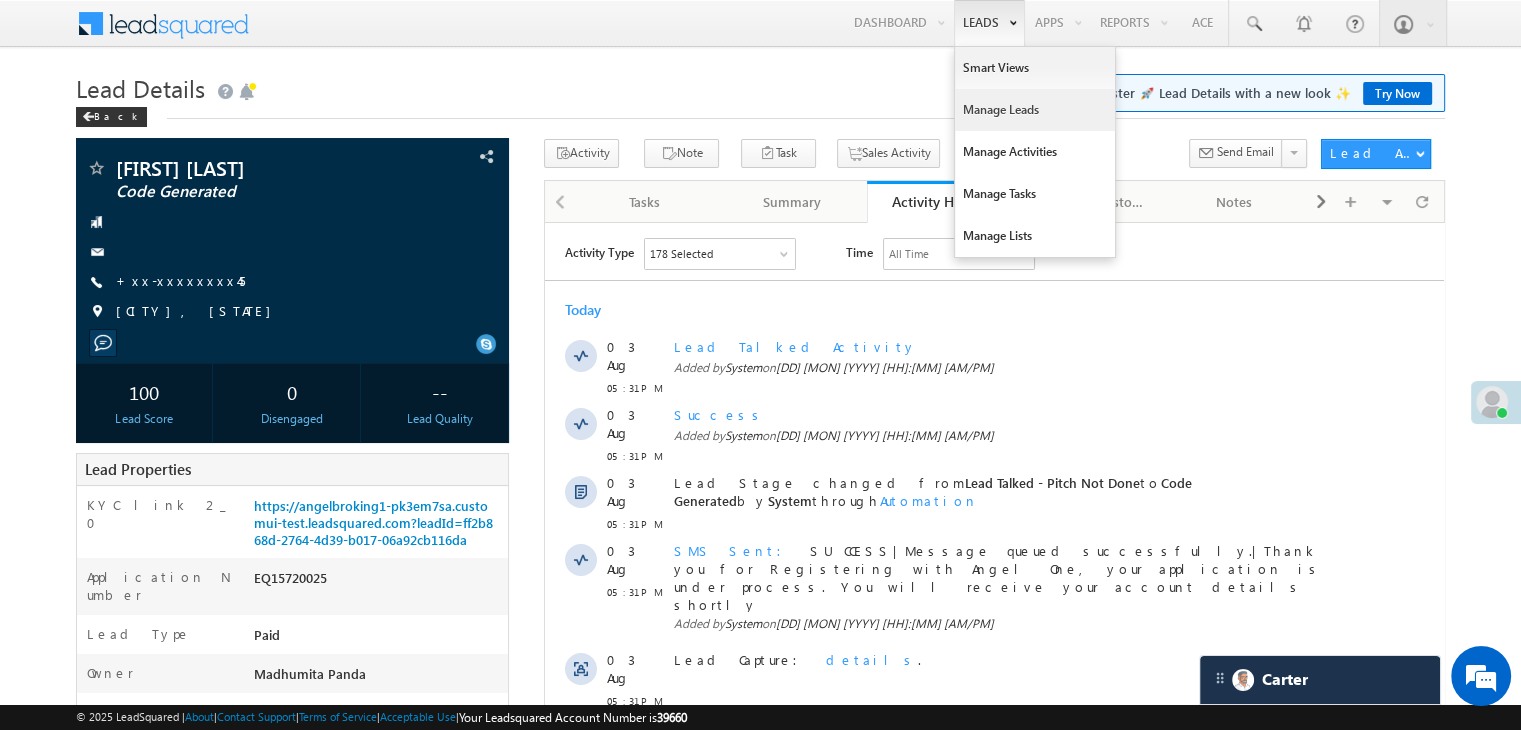 click on "Manage Leads" at bounding box center [1035, 110] 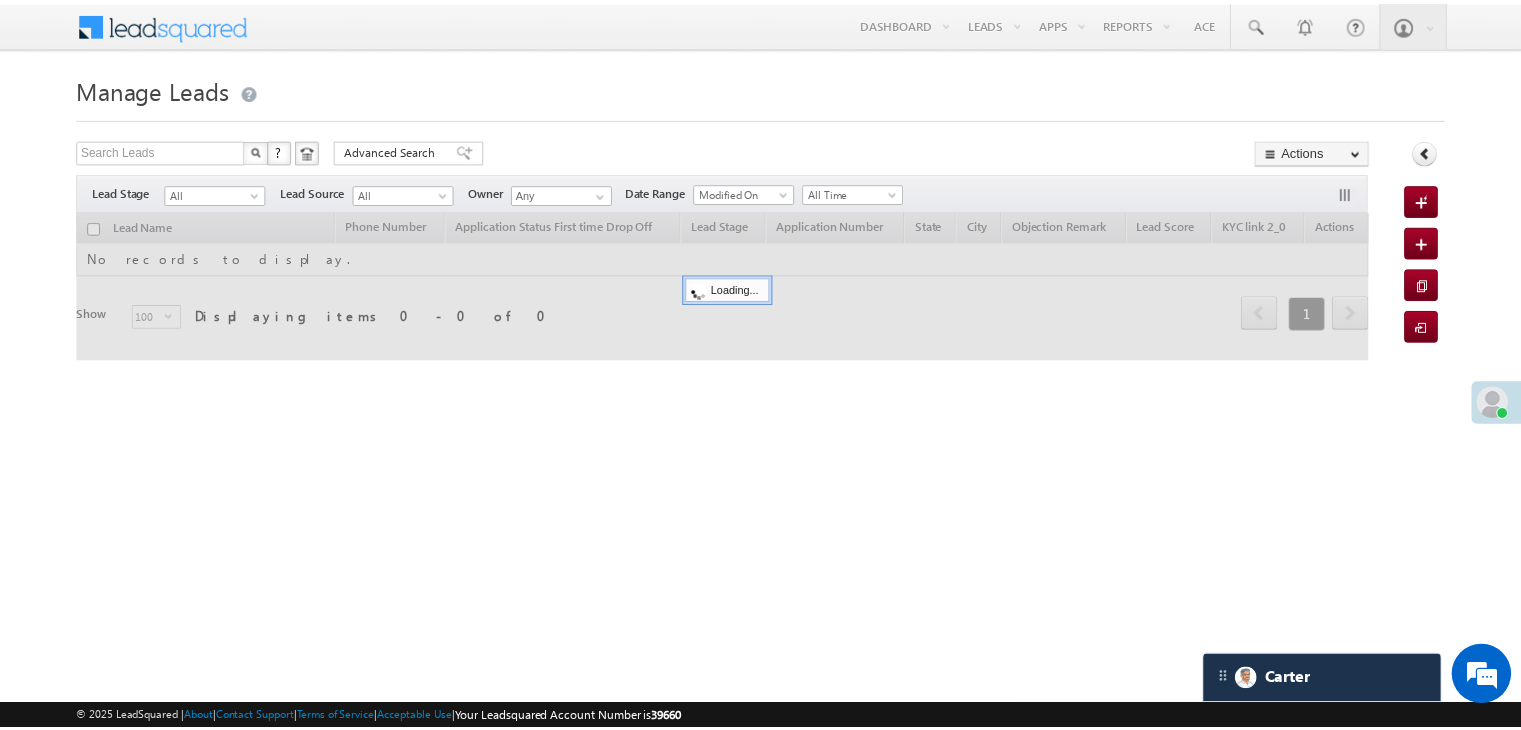 scroll, scrollTop: 0, scrollLeft: 0, axis: both 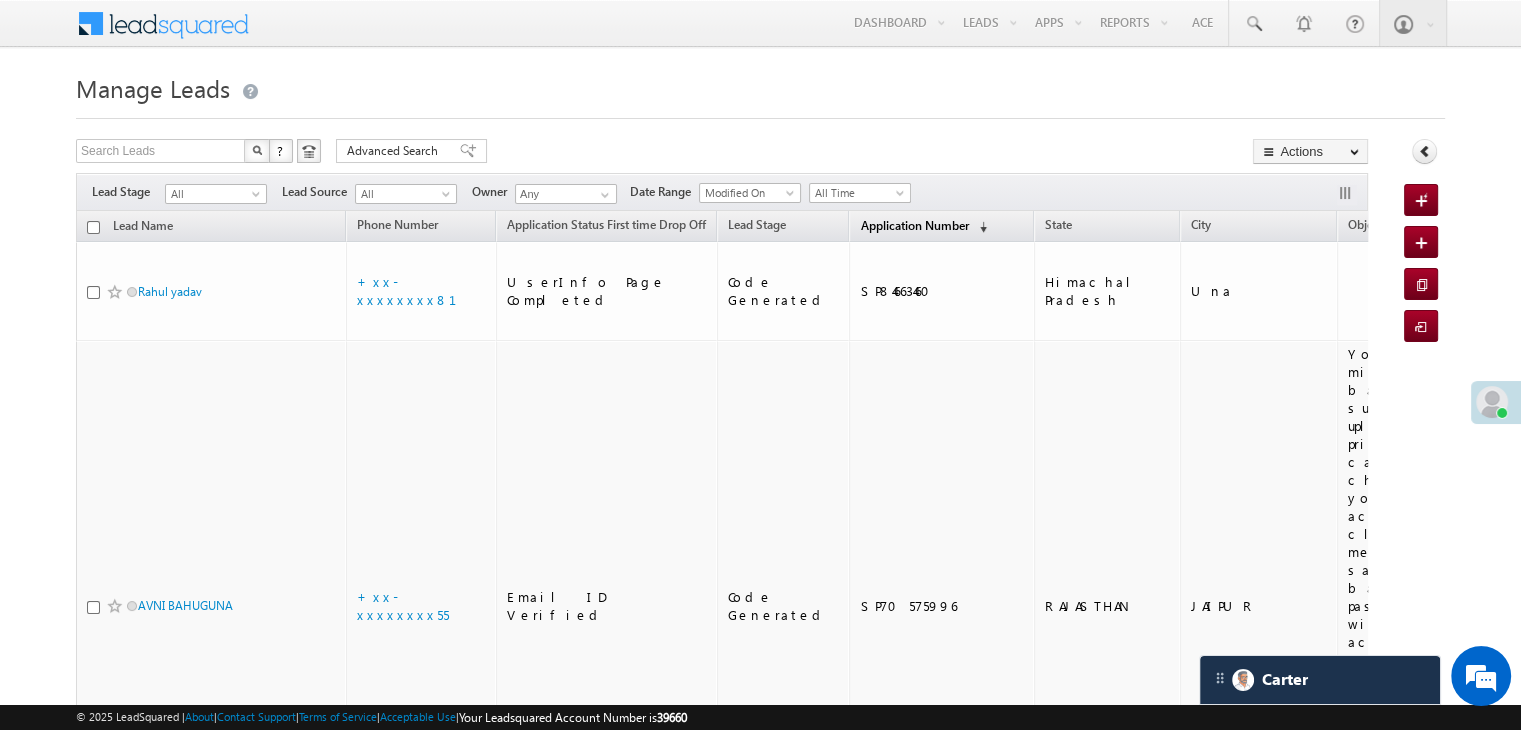 click on "Application Number" at bounding box center (914, 225) 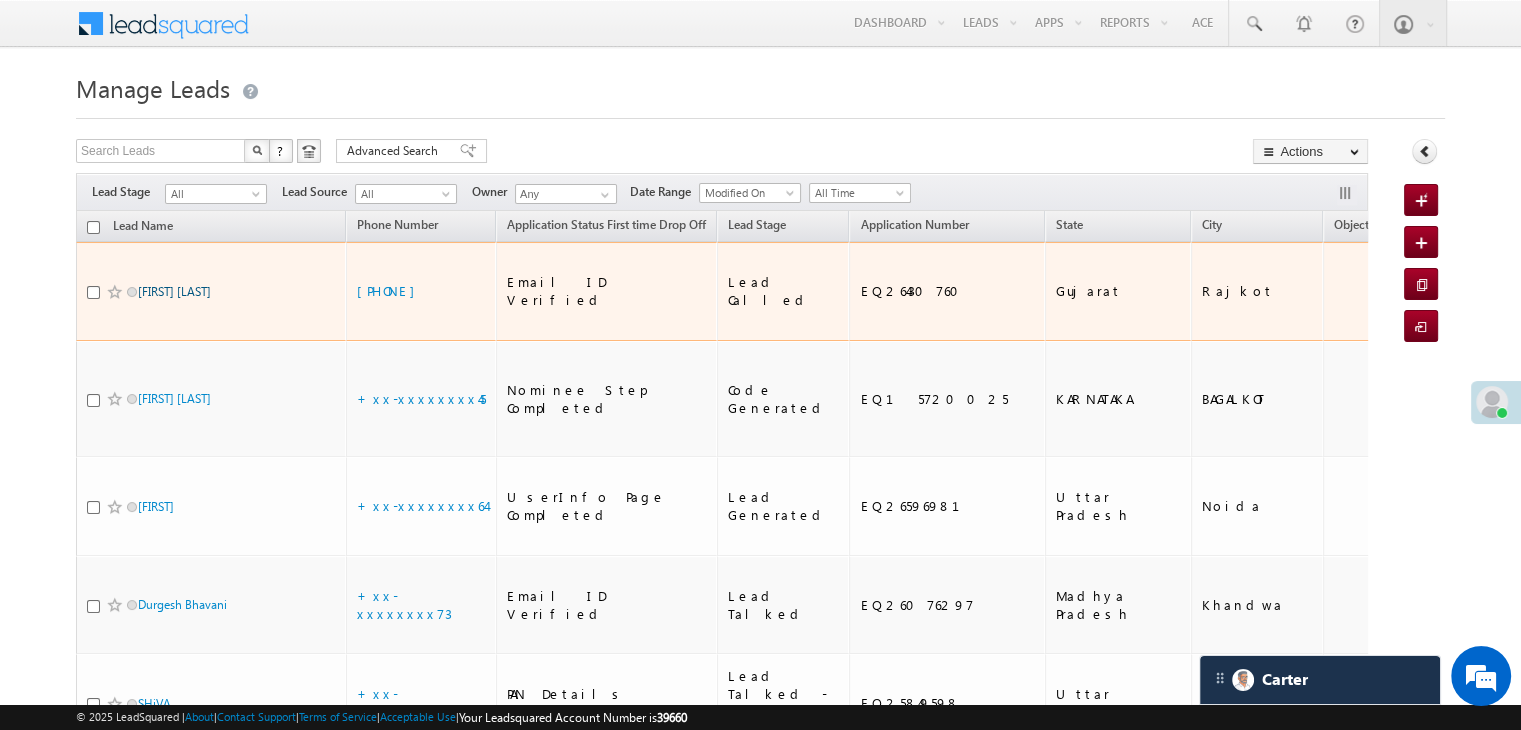 click on "[FIRST] [LAST]" at bounding box center [174, 291] 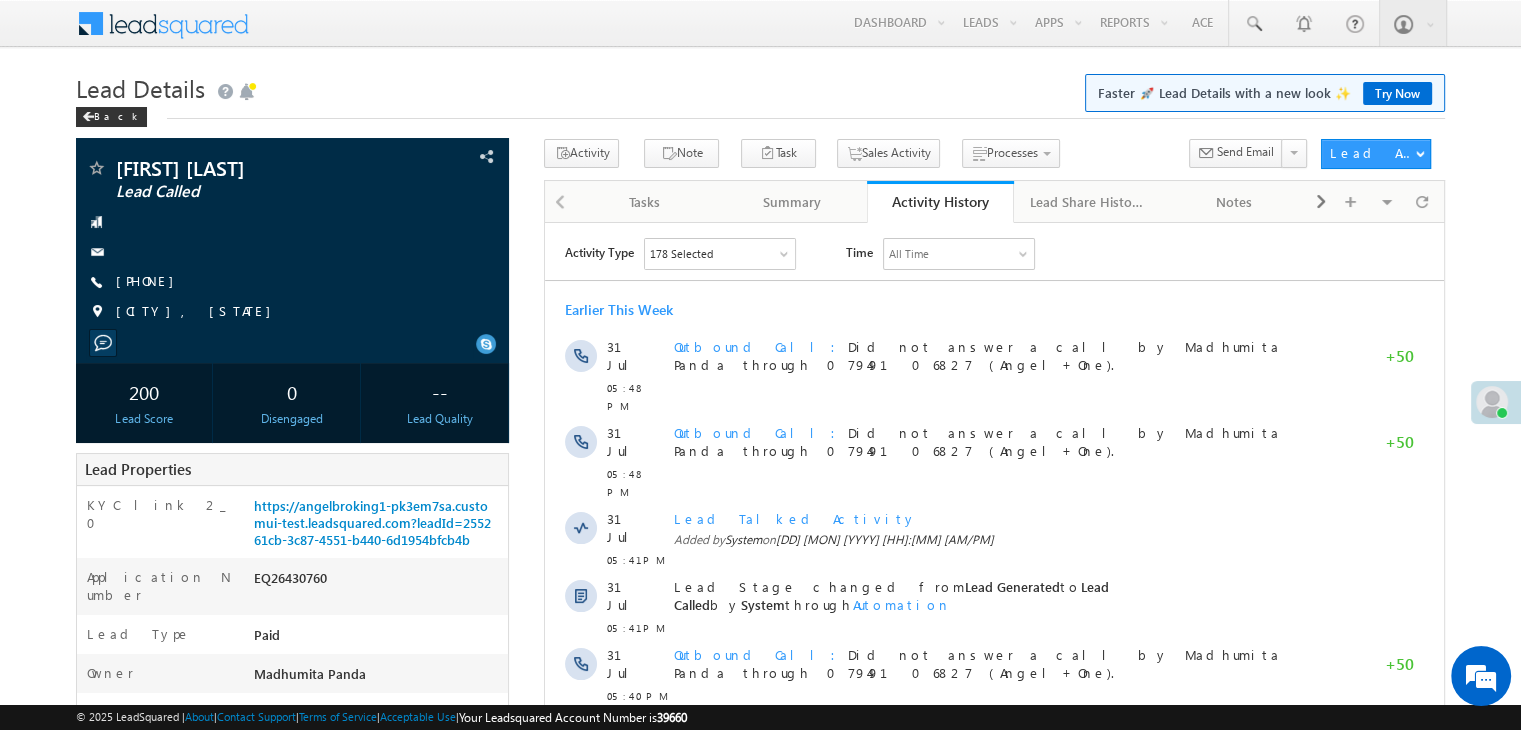 scroll, scrollTop: 0, scrollLeft: 0, axis: both 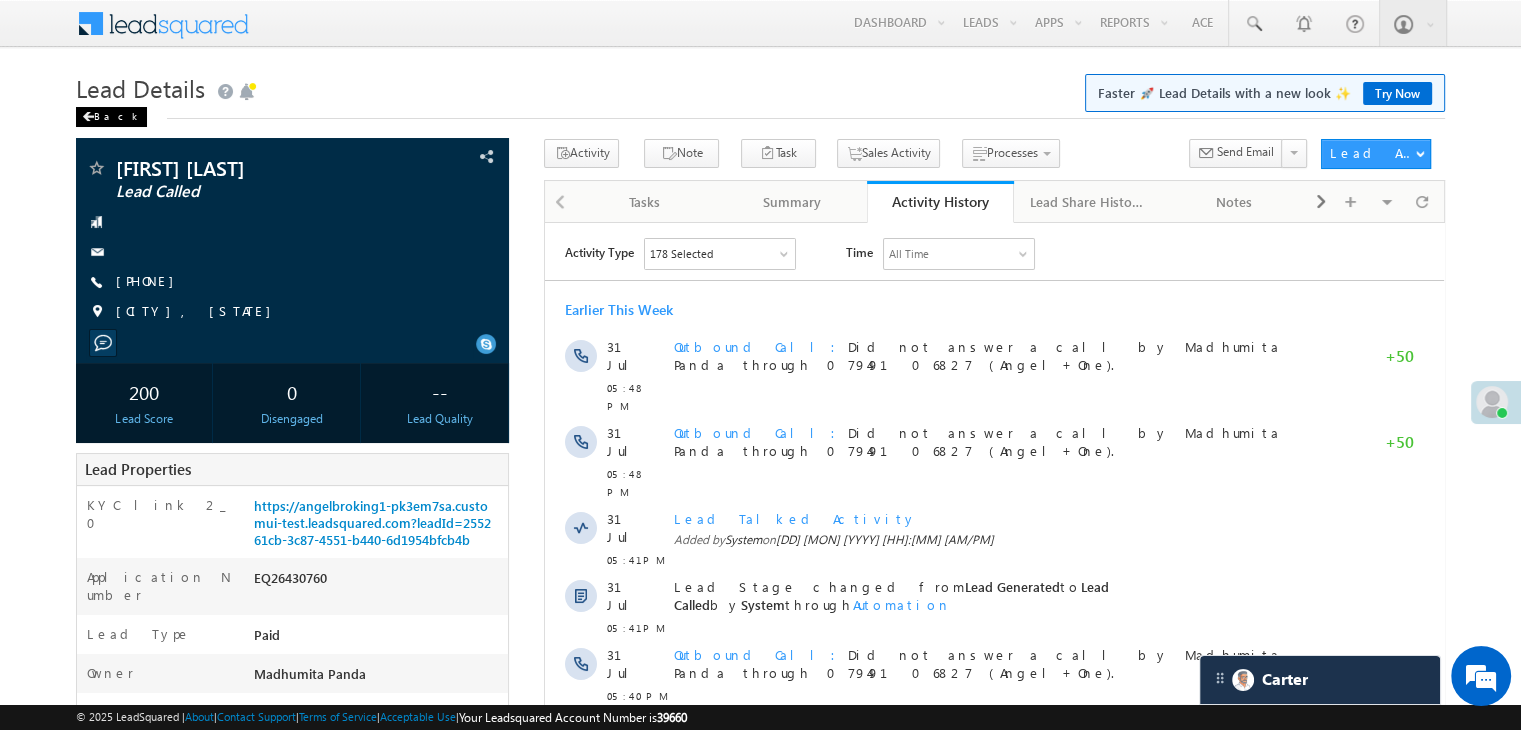 click on "Back" at bounding box center (111, 117) 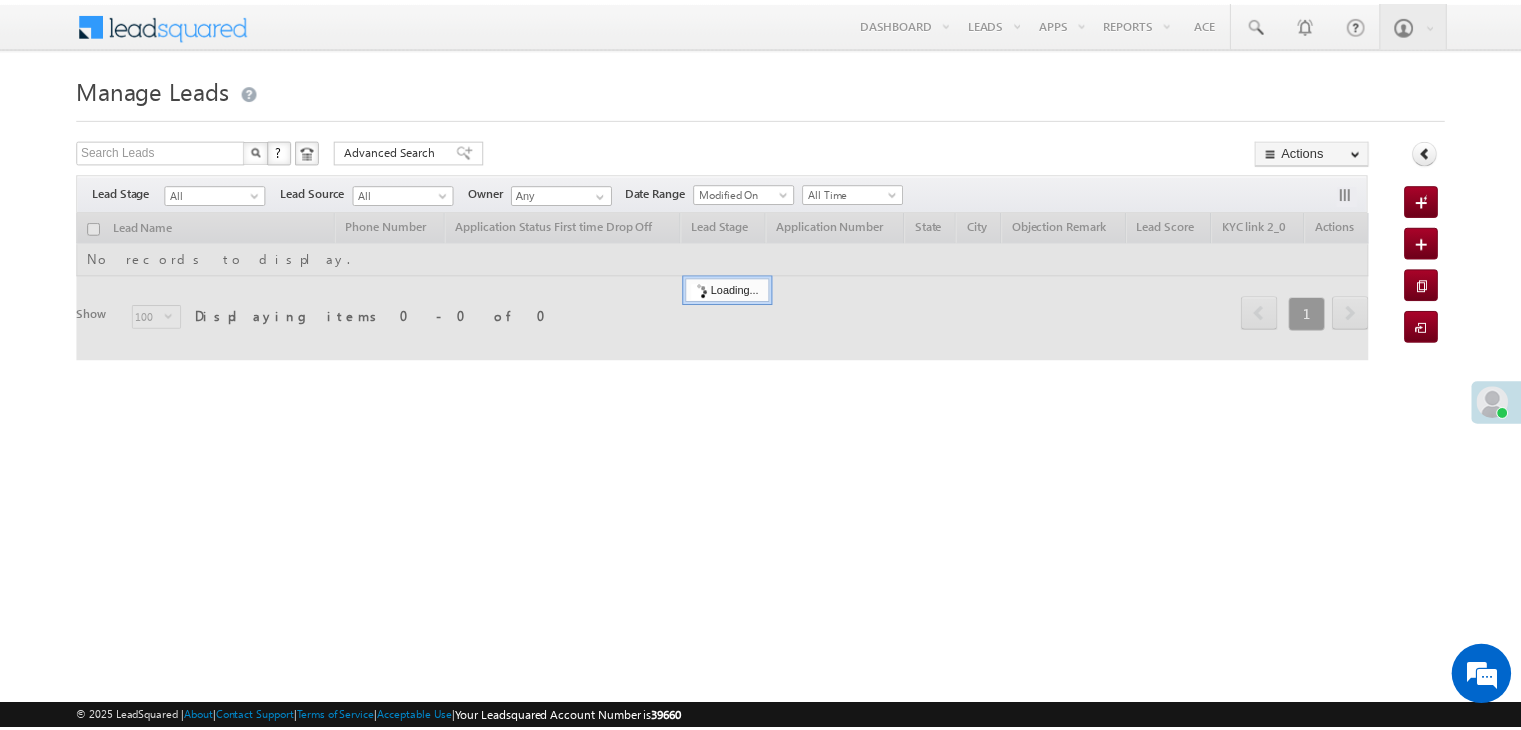 scroll, scrollTop: 0, scrollLeft: 0, axis: both 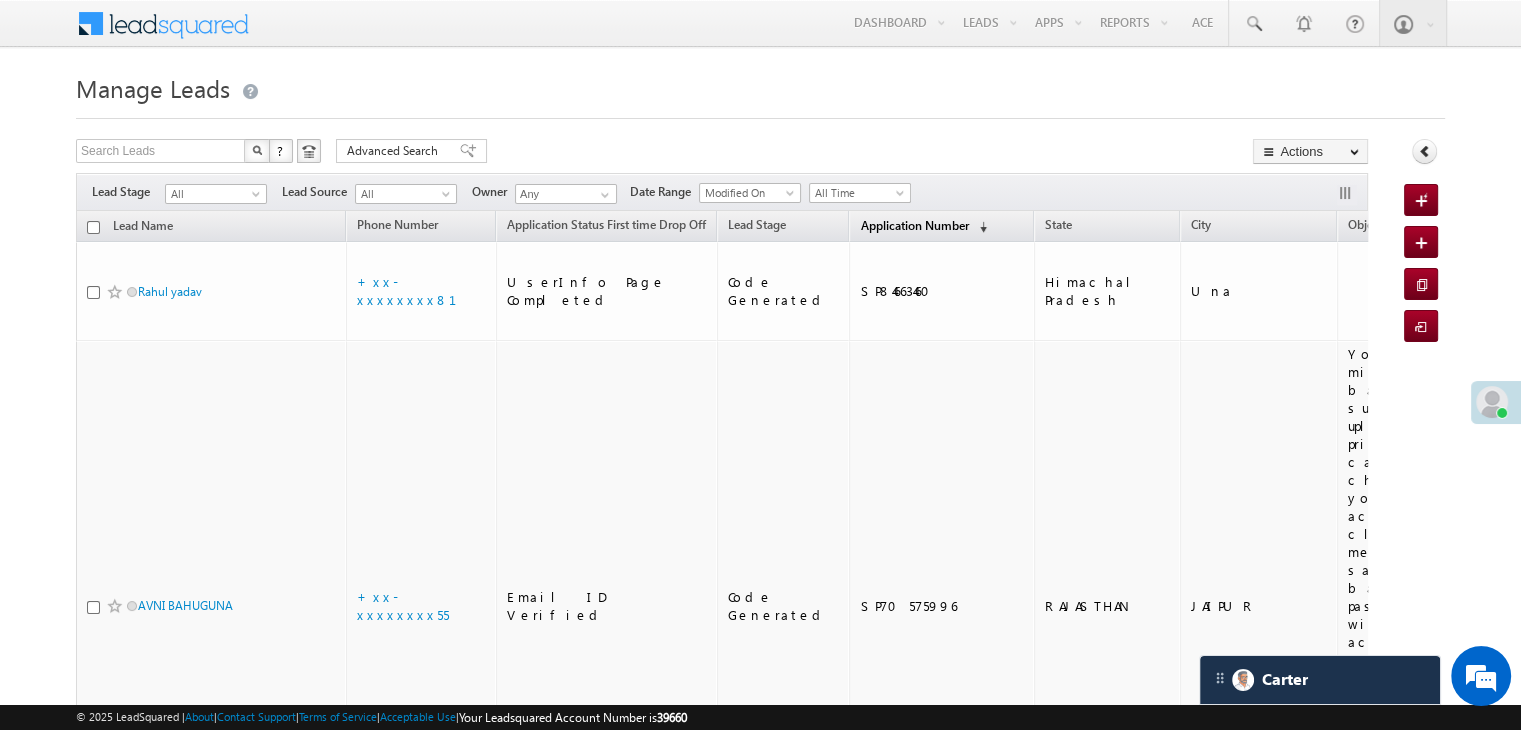 click on "Application Number" at bounding box center [914, 225] 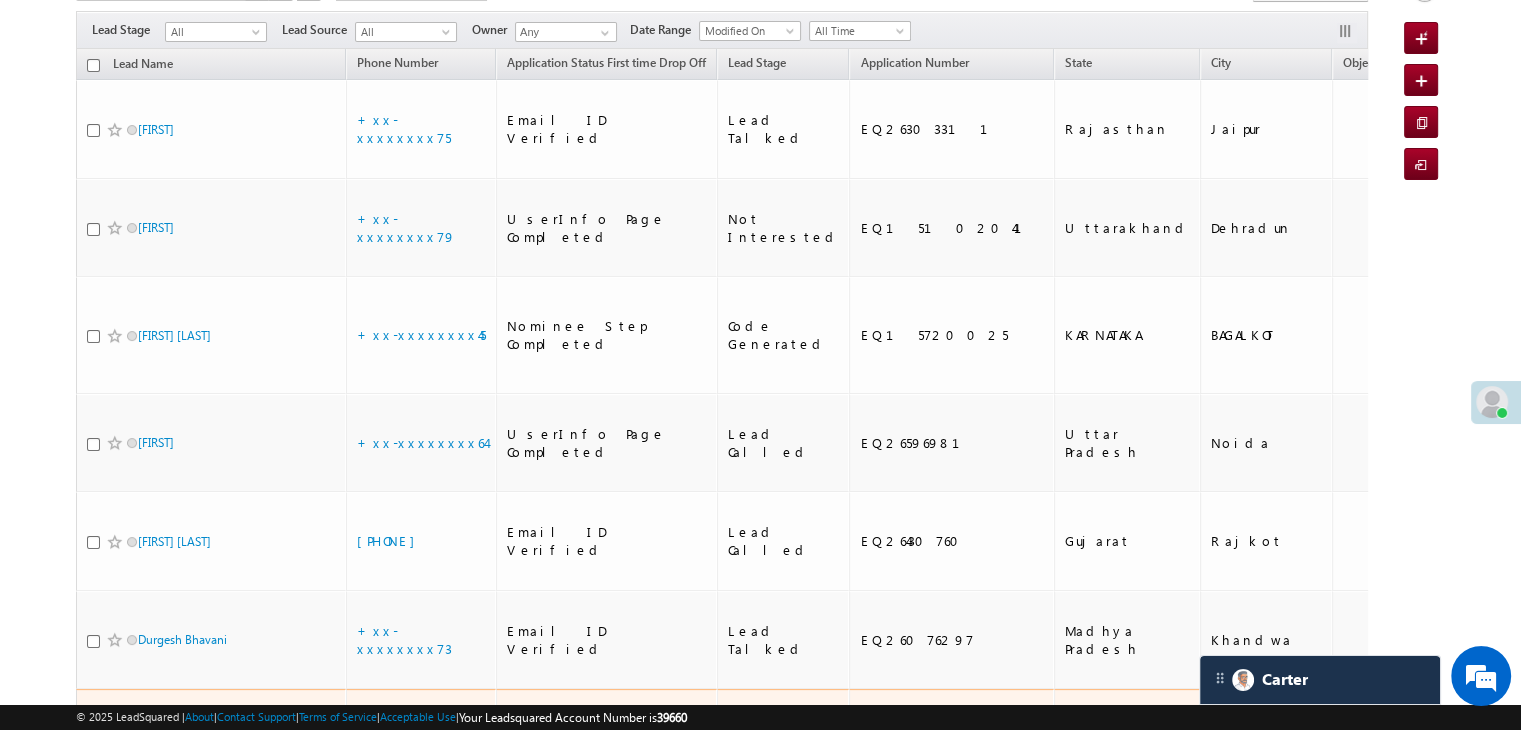 scroll, scrollTop: 100, scrollLeft: 0, axis: vertical 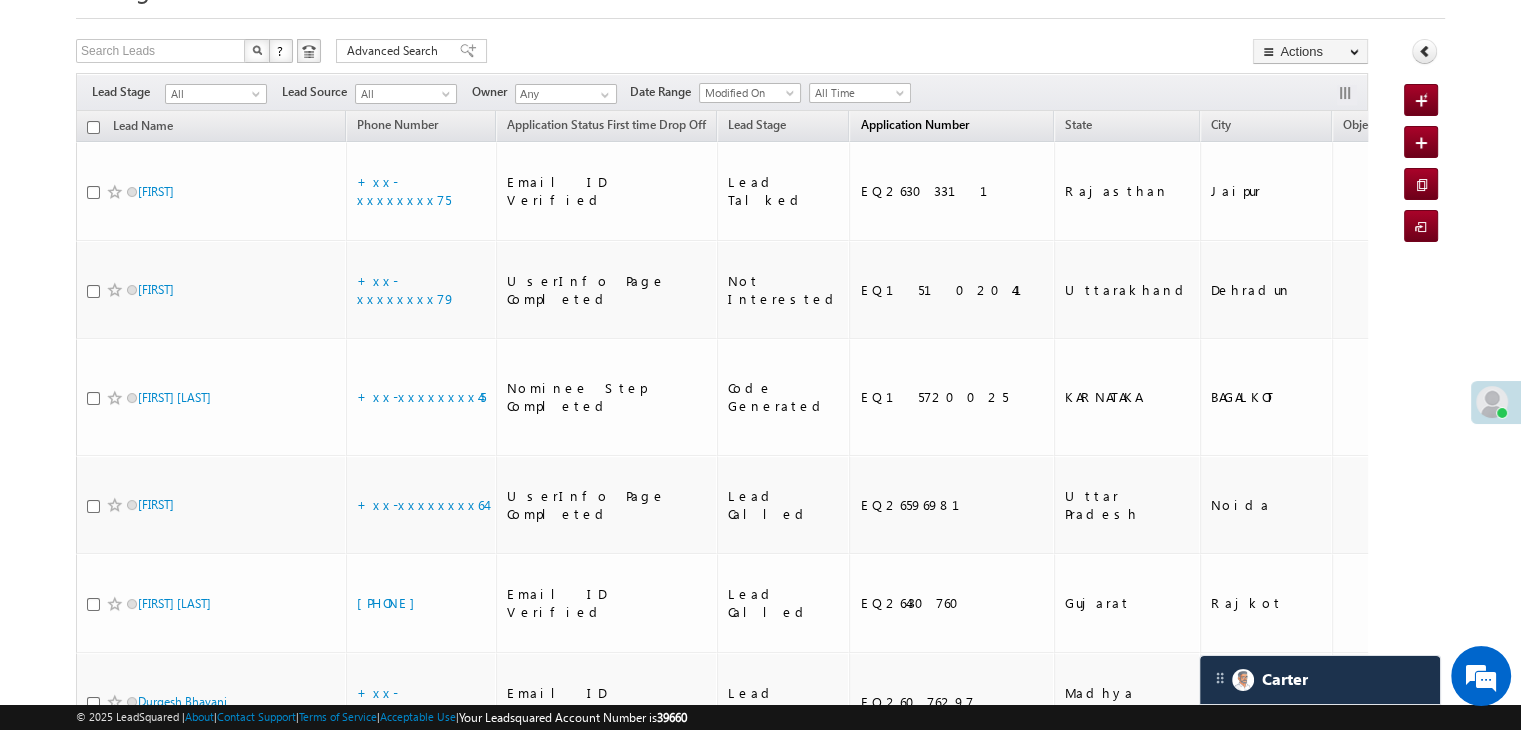 click on "Application Number" at bounding box center [914, 124] 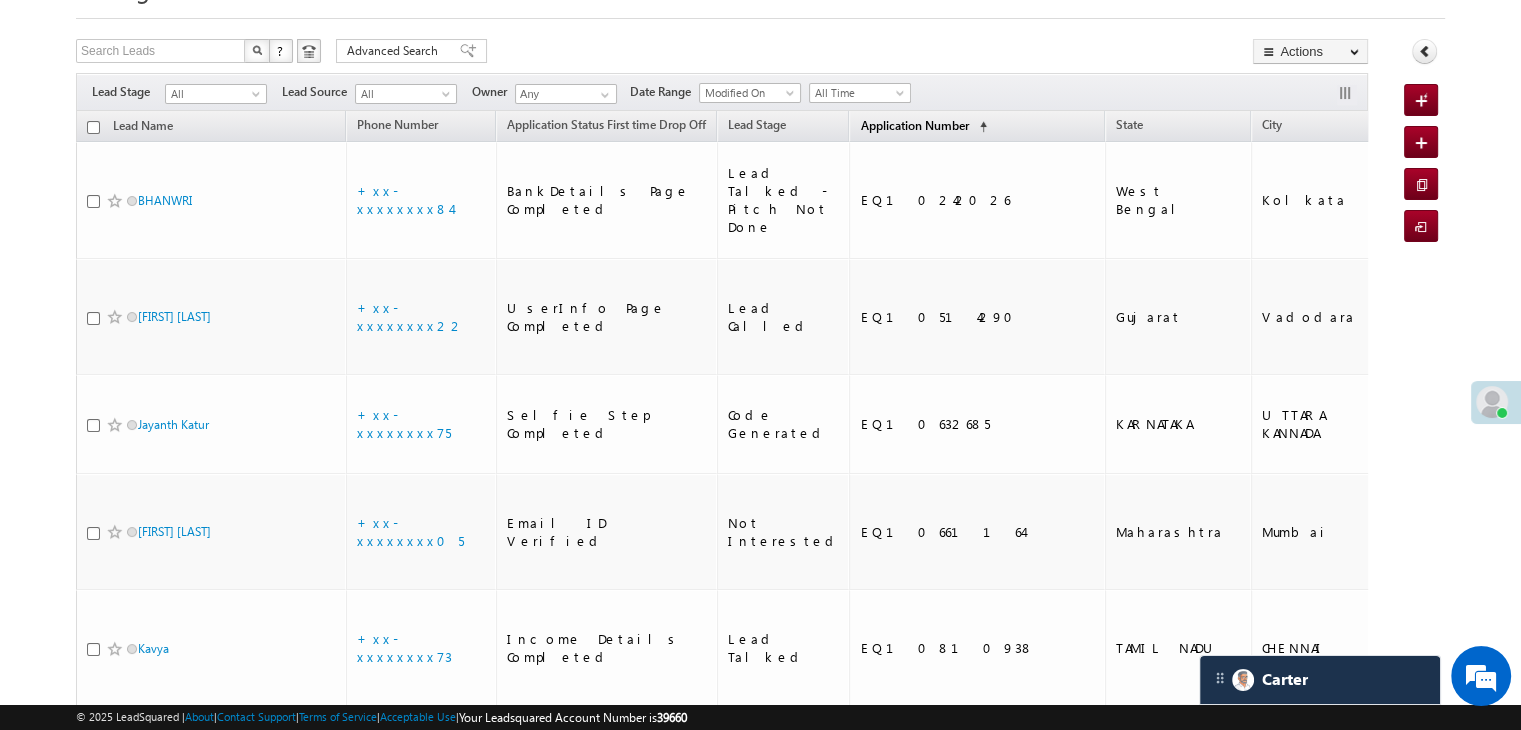 click on "Application Number" at bounding box center [914, 125] 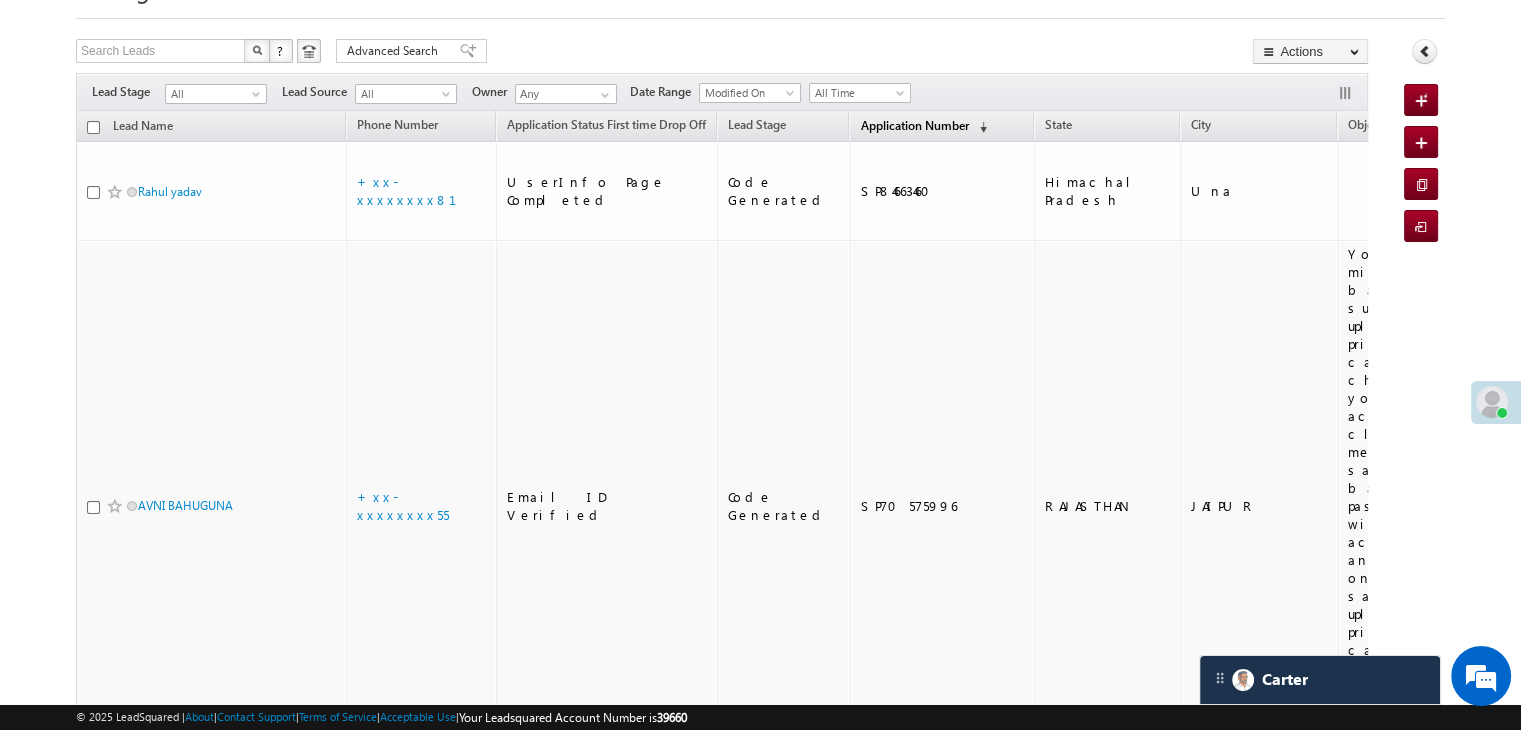 click on "Application Number" at bounding box center (914, 125) 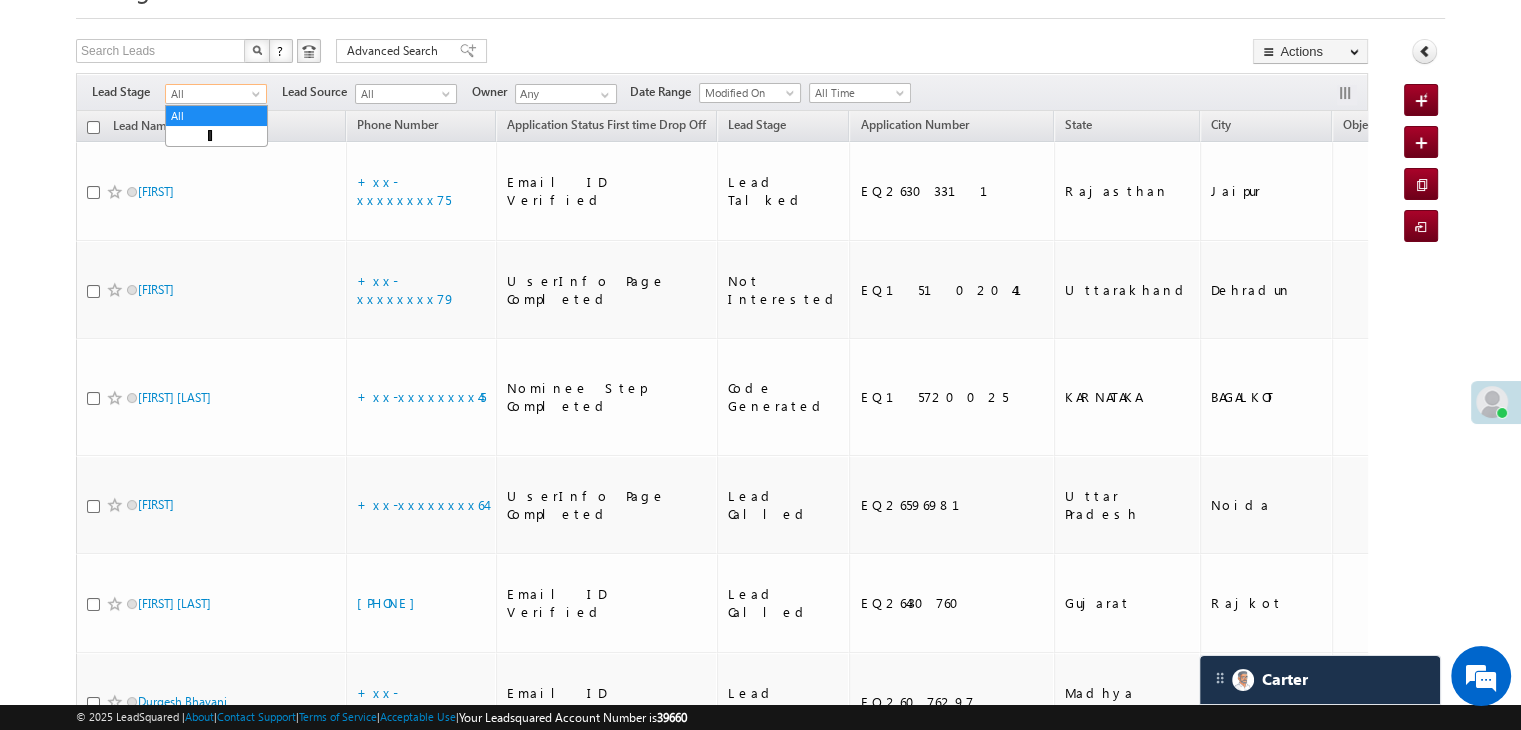 click at bounding box center (258, 98) 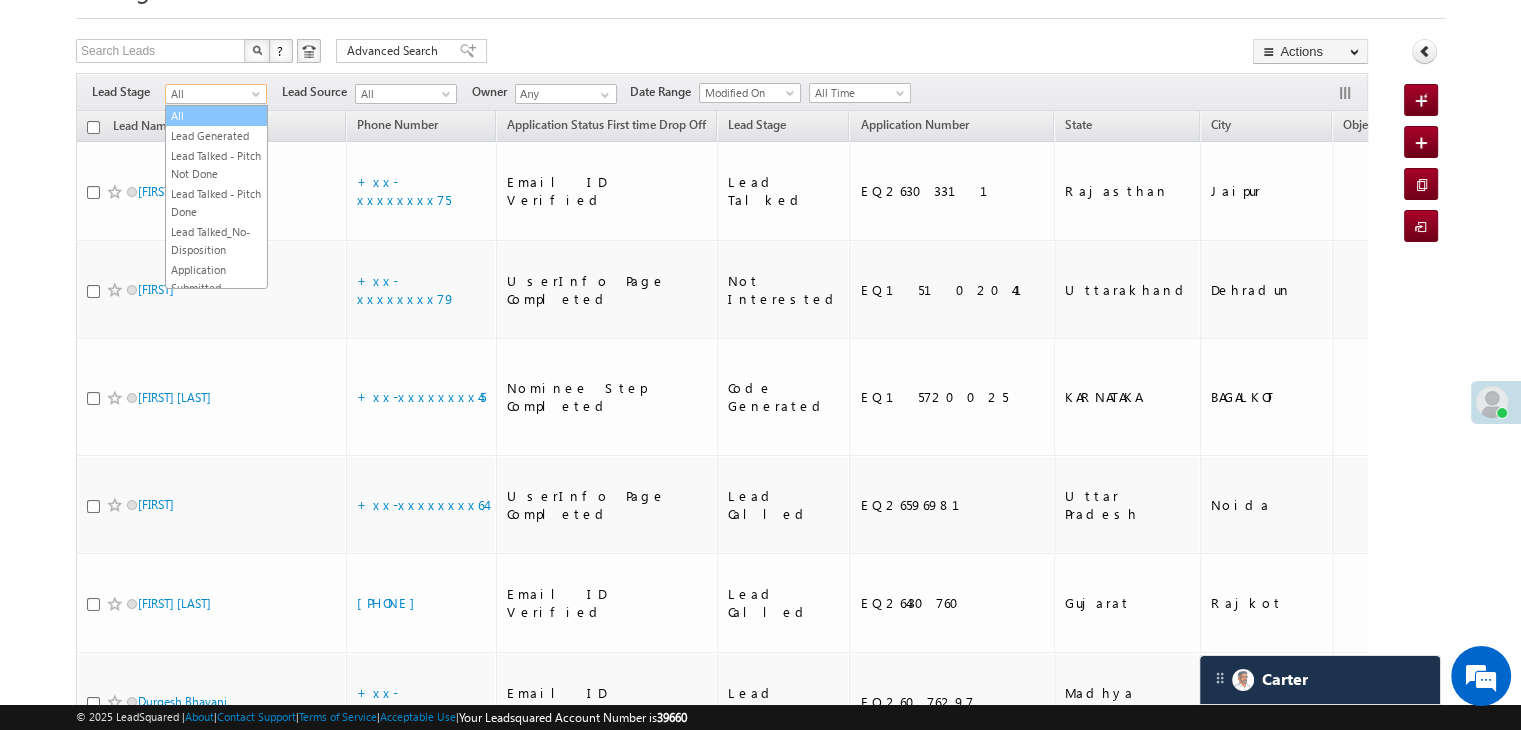 click on "All" at bounding box center [216, 116] 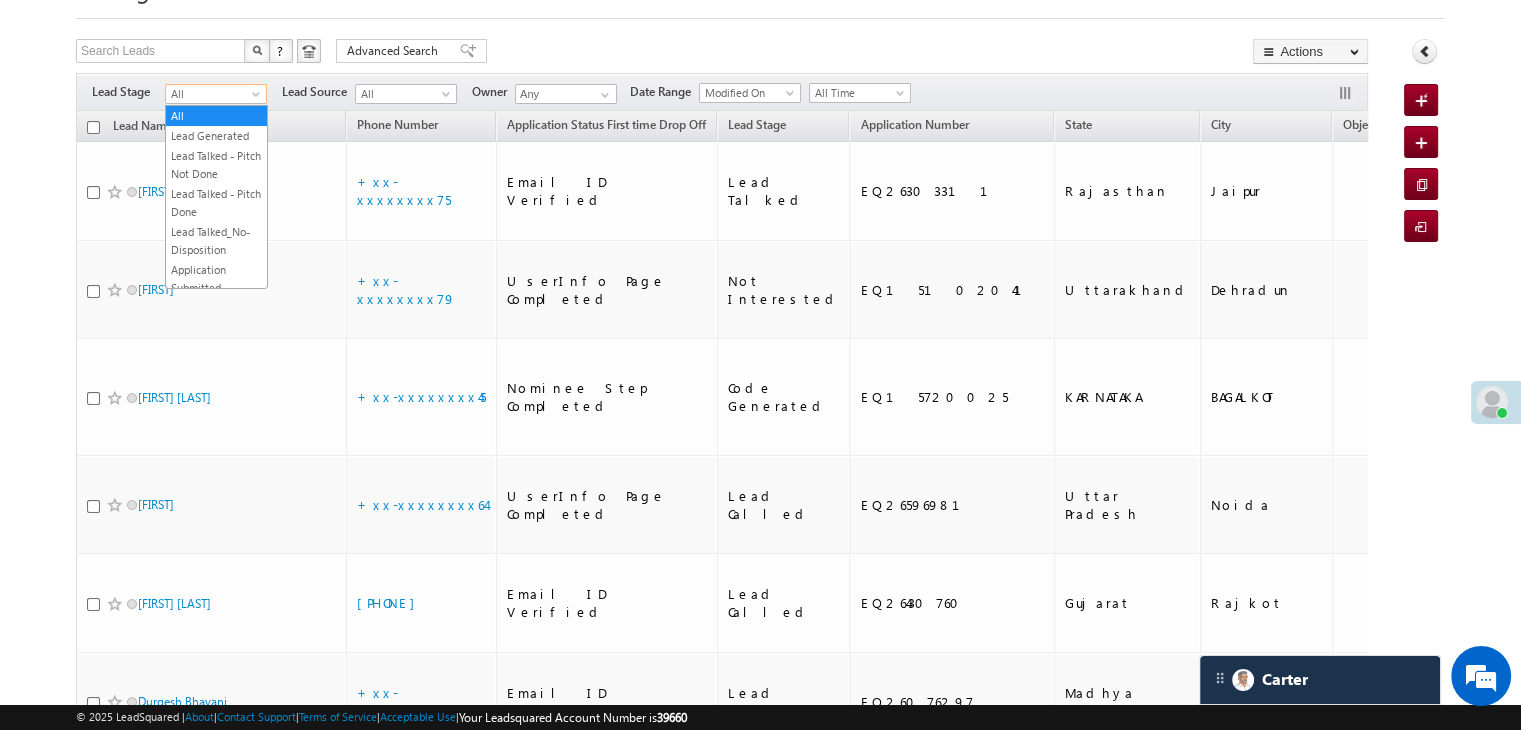 click on "All" at bounding box center (213, 94) 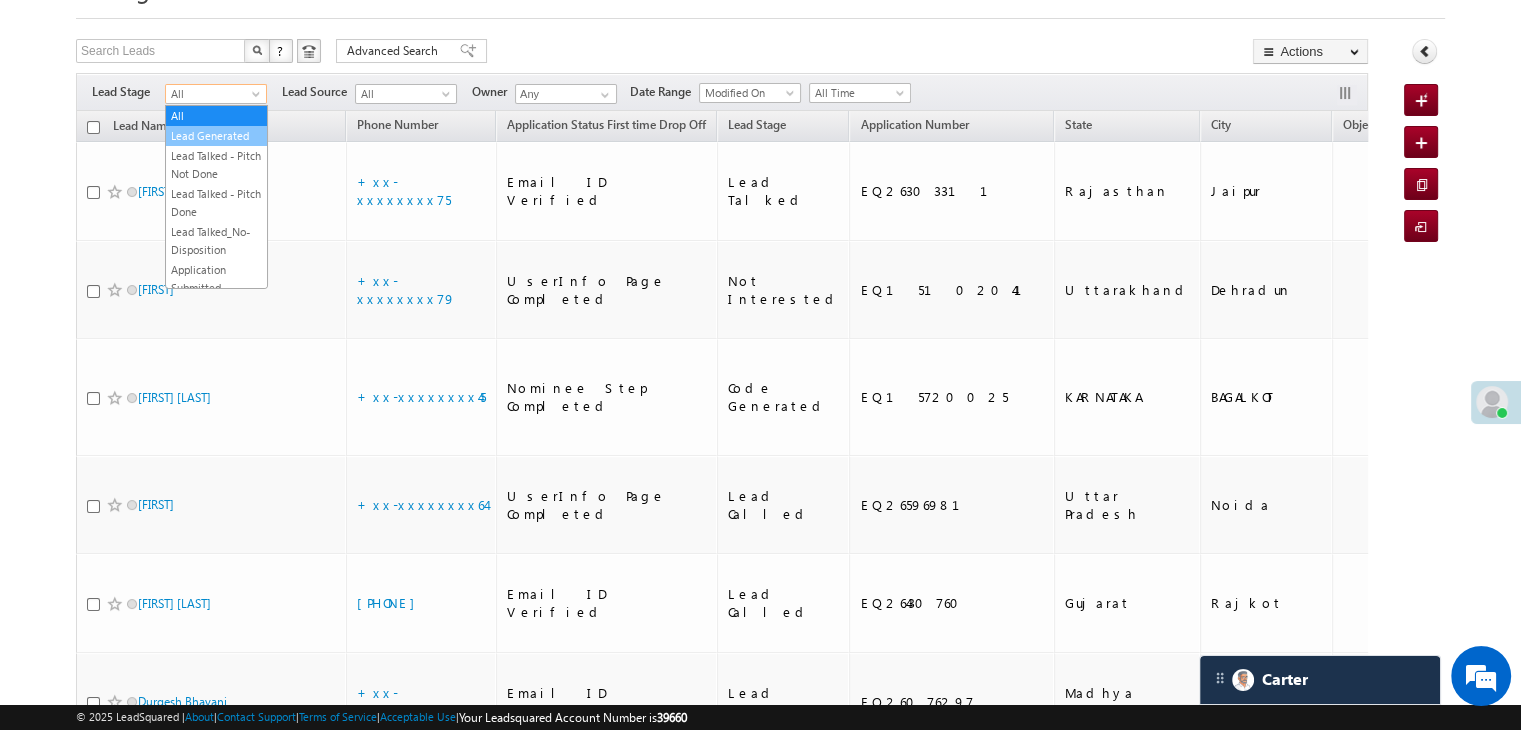 click on "Lead Generated" at bounding box center (216, 136) 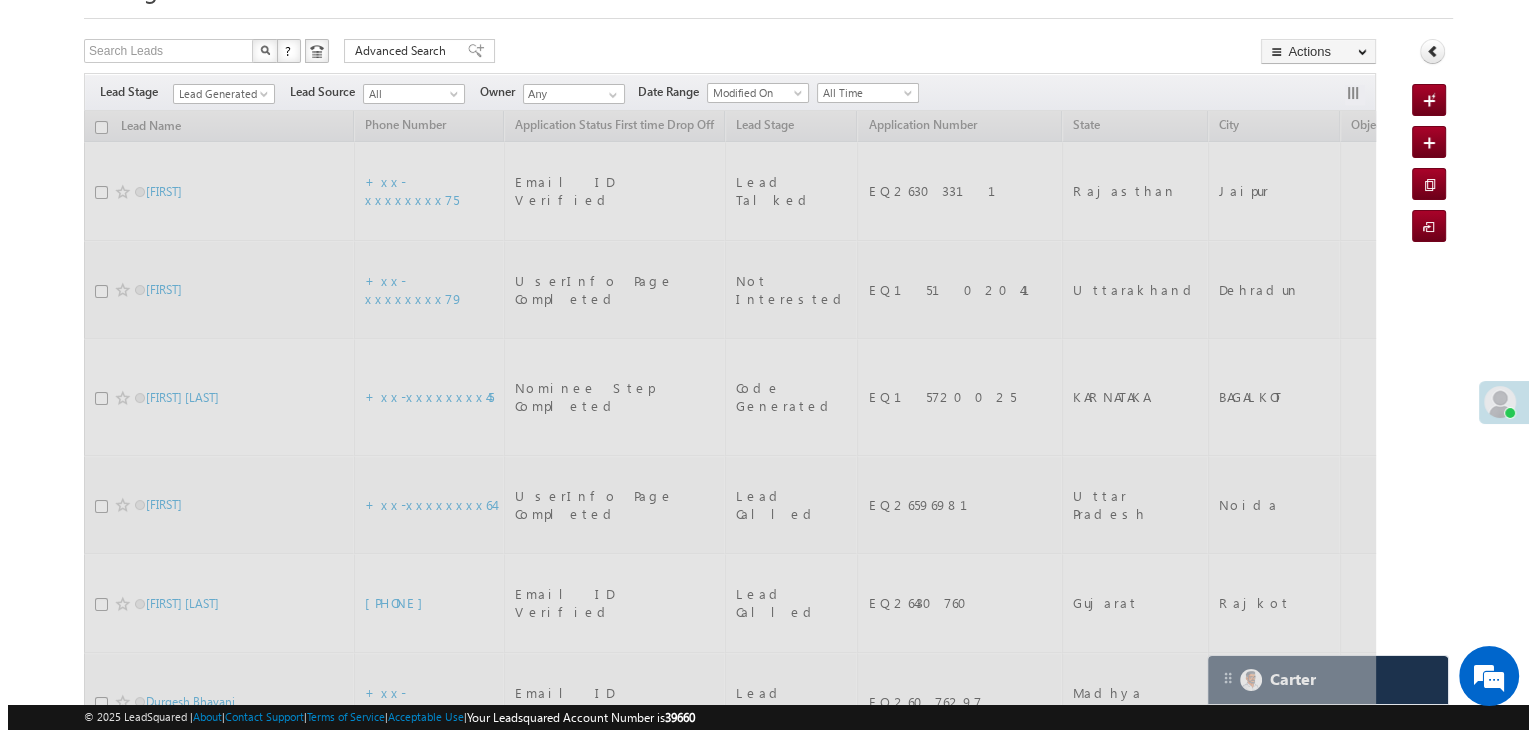 scroll, scrollTop: 0, scrollLeft: 0, axis: both 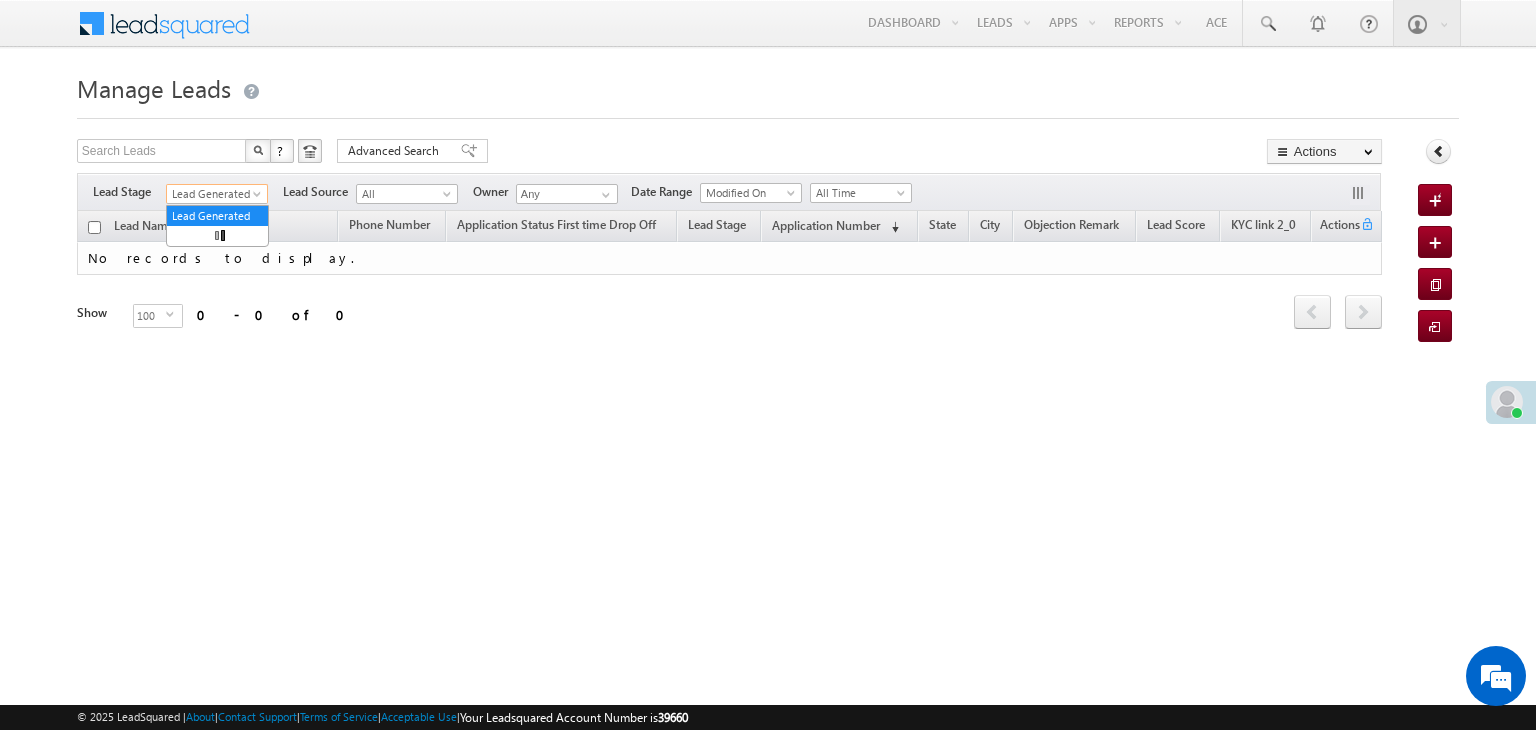 click at bounding box center [259, 198] 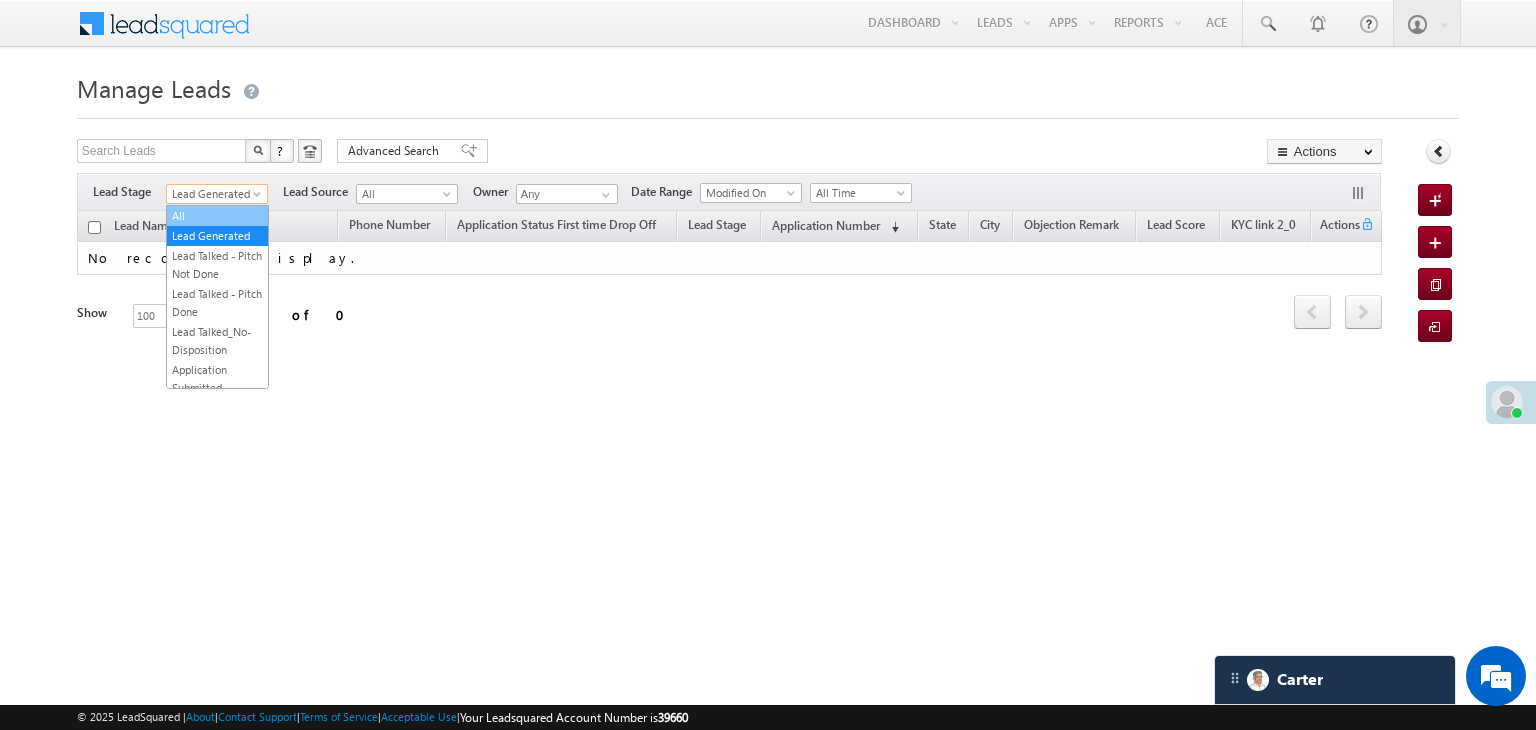 click on "All" at bounding box center (217, 216) 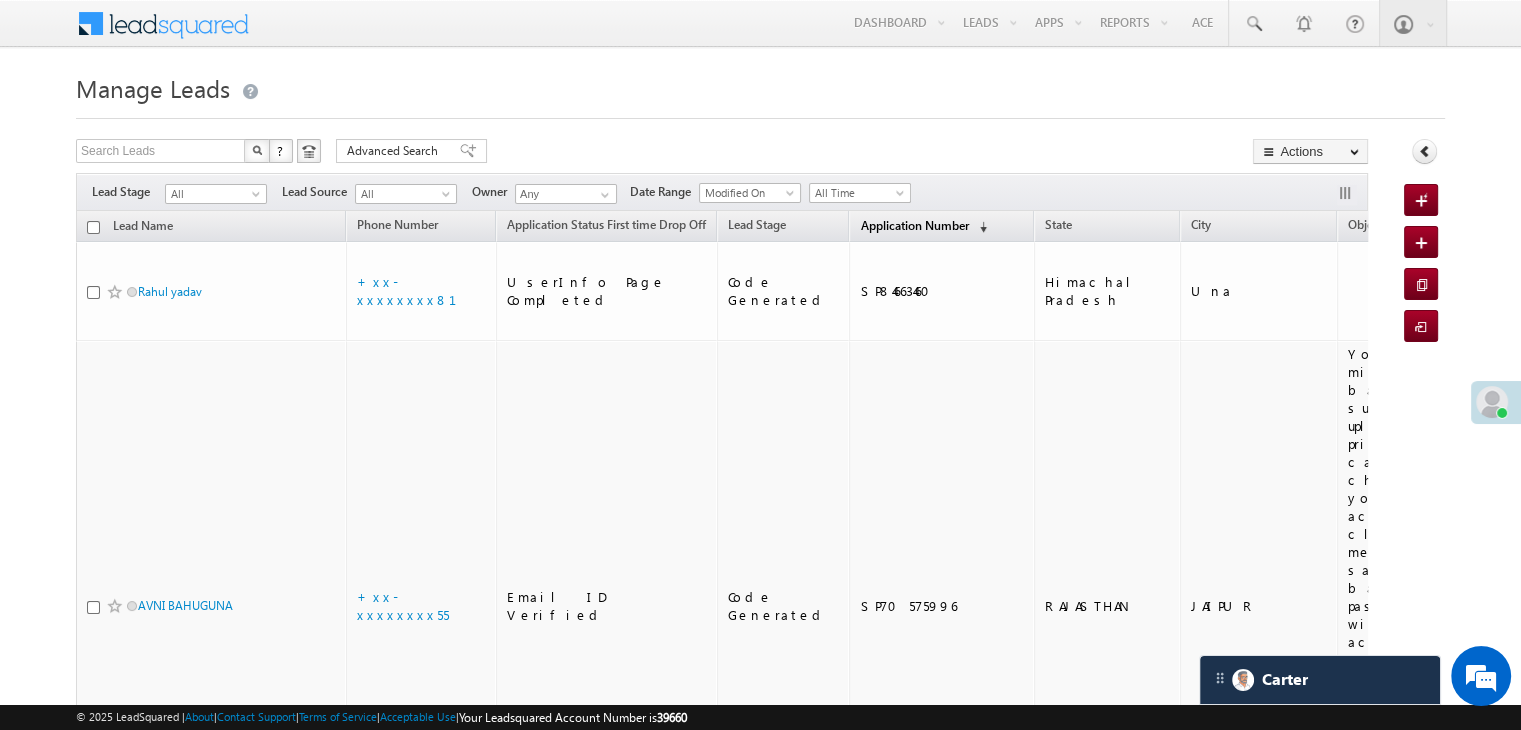 click on "Application Number" at bounding box center [914, 225] 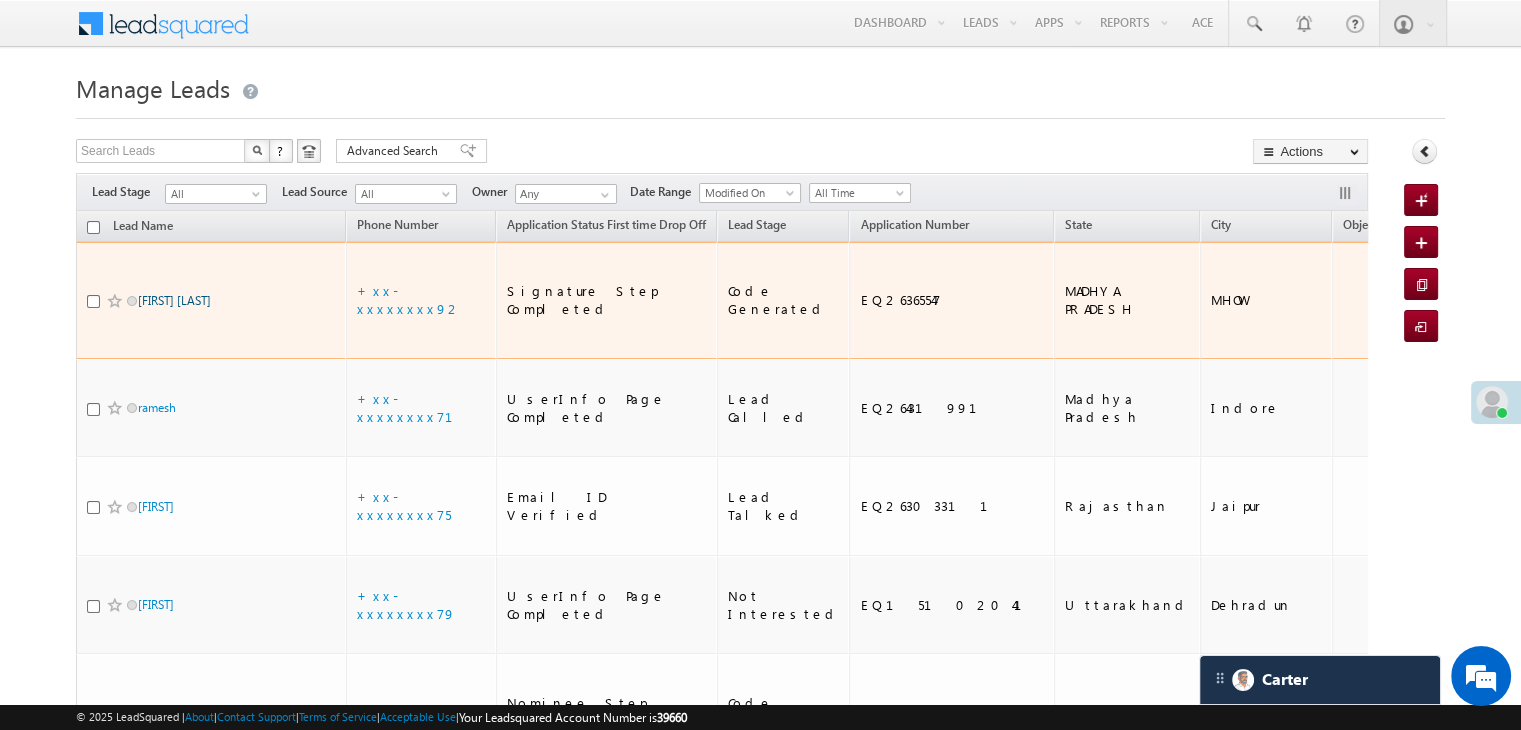 scroll, scrollTop: 0, scrollLeft: 0, axis: both 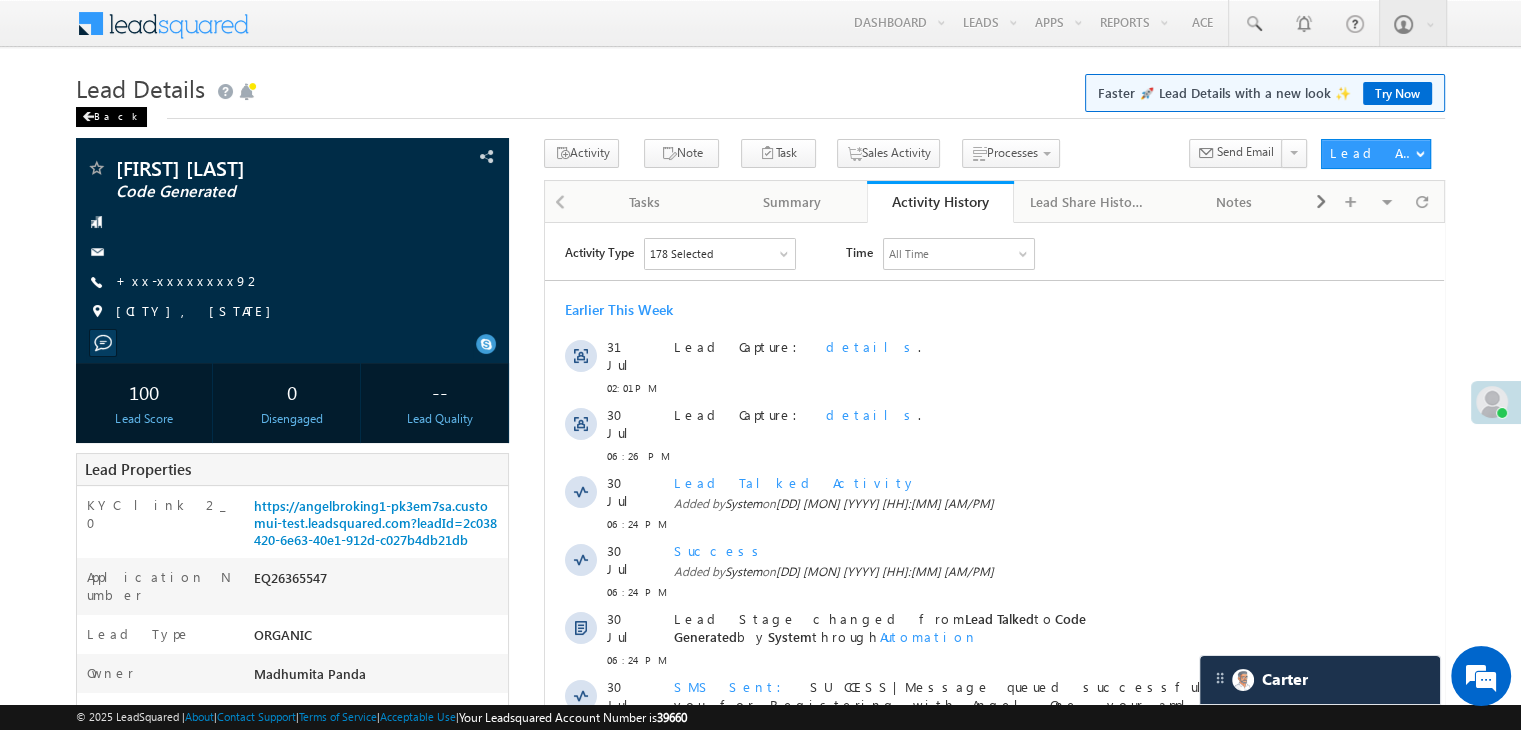 click at bounding box center [88, 117] 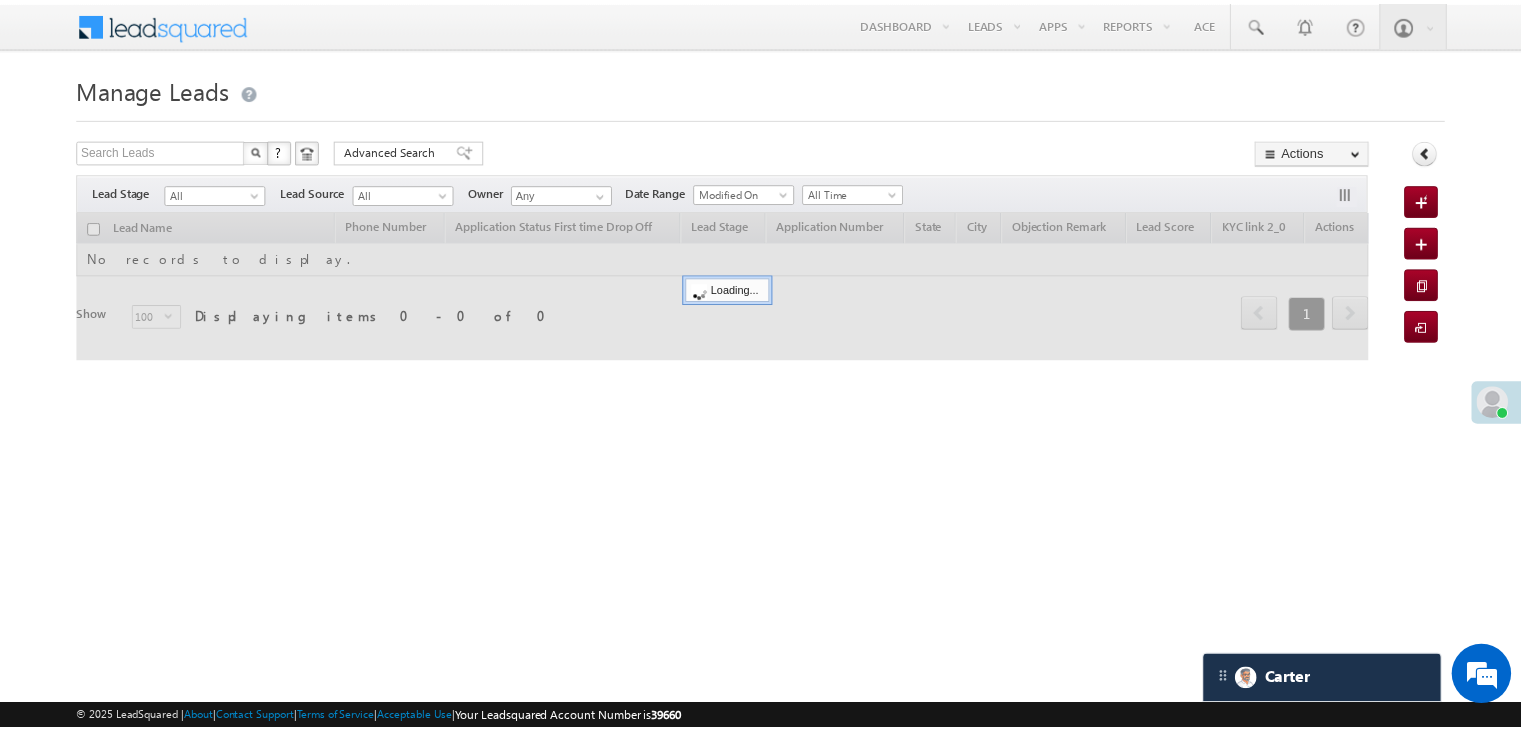 scroll, scrollTop: 0, scrollLeft: 0, axis: both 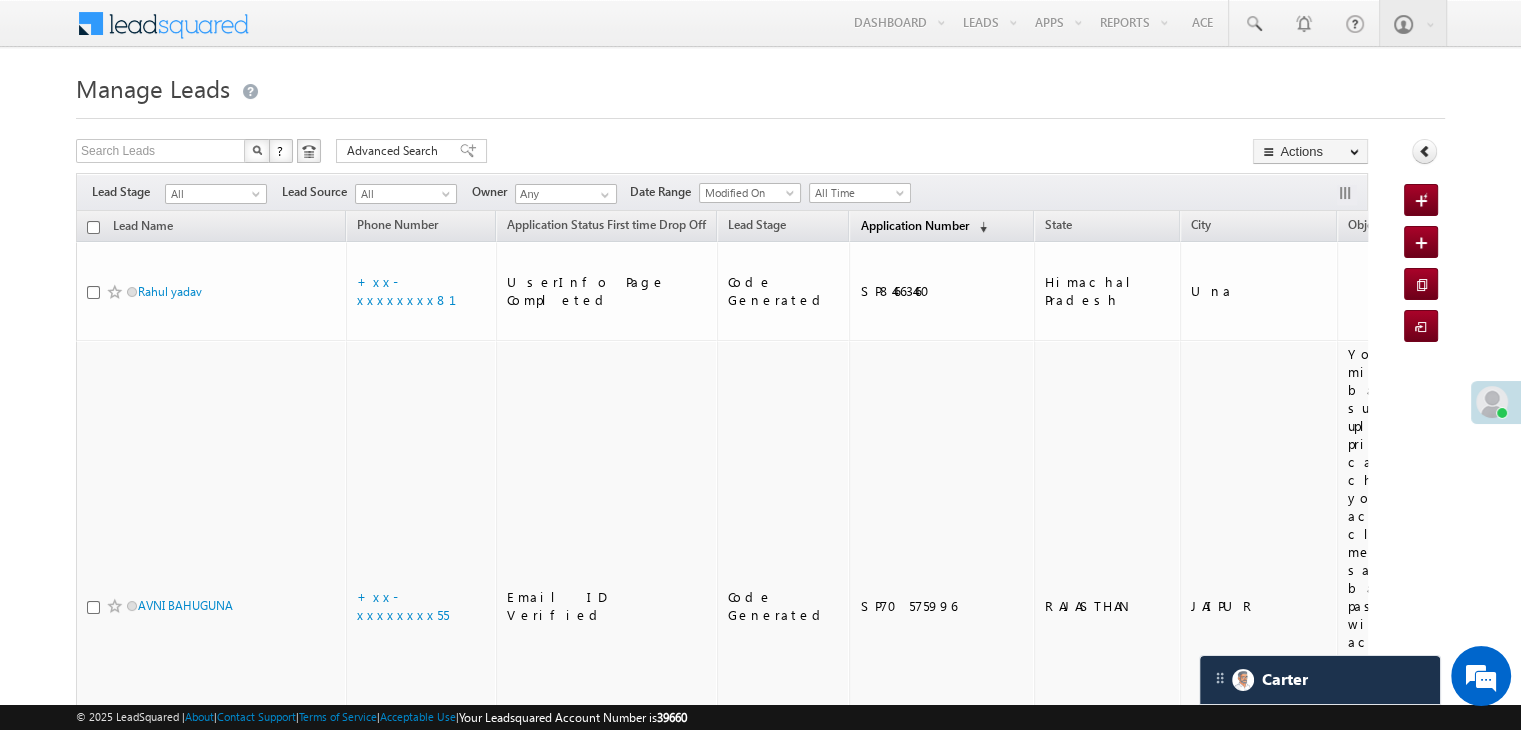 click on "Application Number" at bounding box center (914, 225) 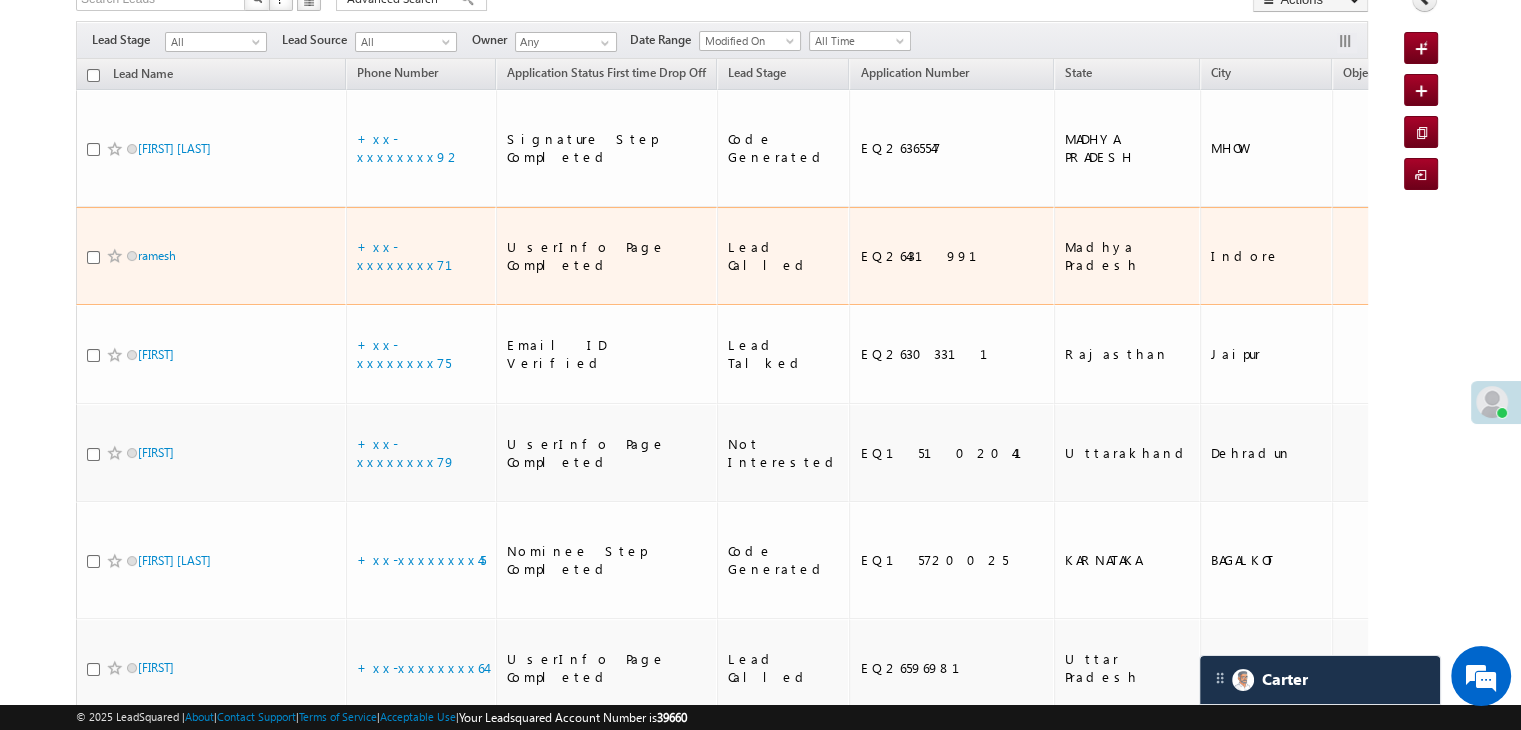 scroll, scrollTop: 200, scrollLeft: 0, axis: vertical 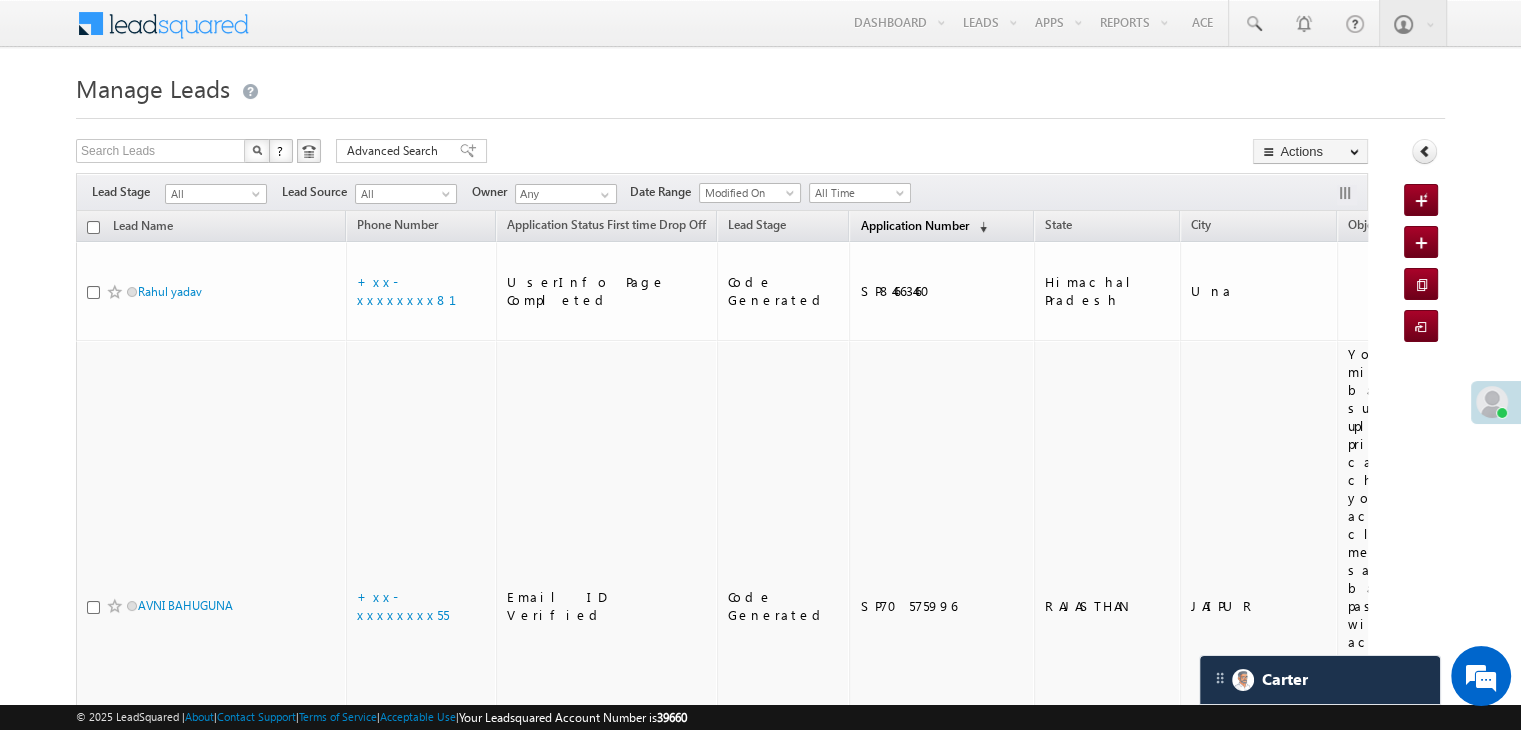 click on "Application Number" at bounding box center [914, 225] 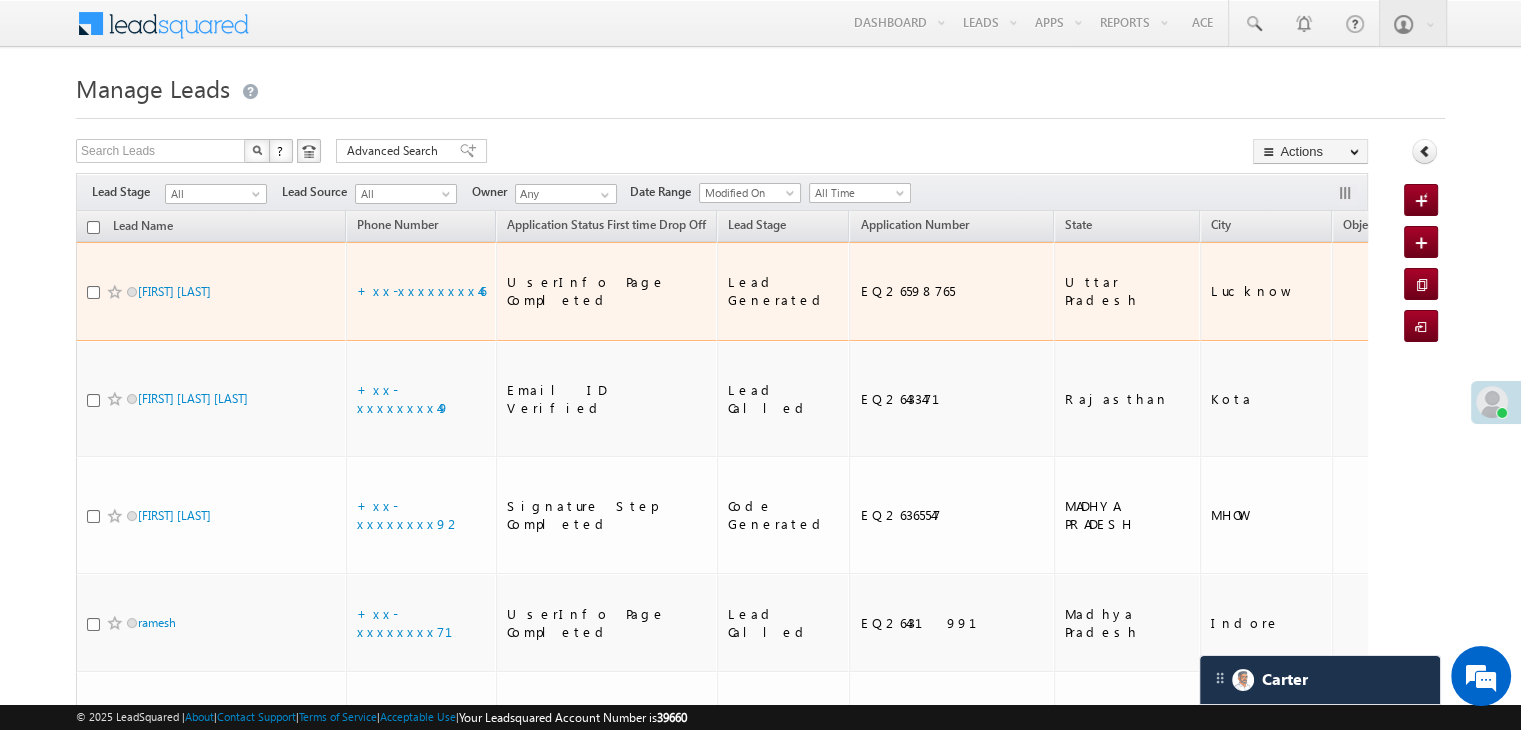 scroll, scrollTop: 0, scrollLeft: 0, axis: both 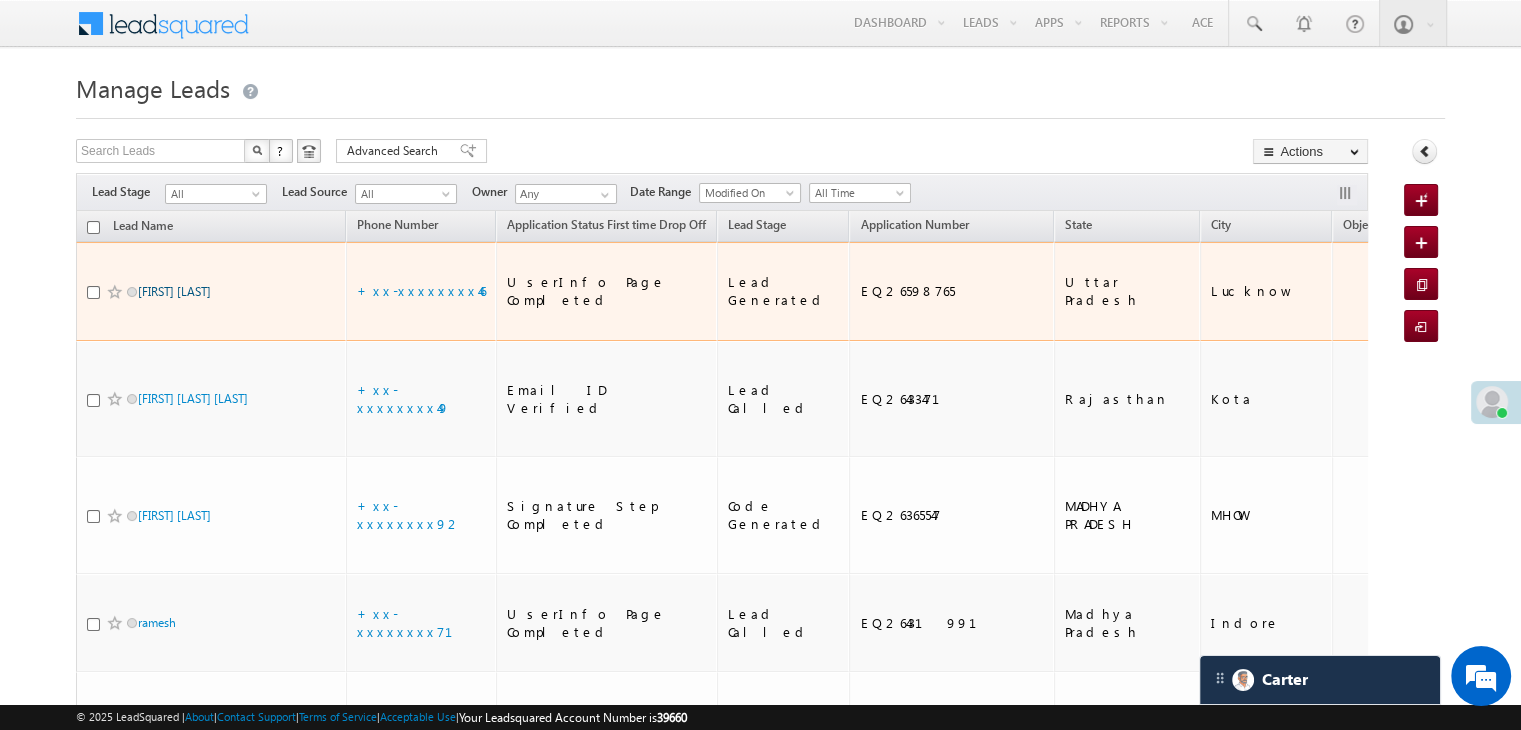 click on "[FIRST] [LAST]" at bounding box center (174, 291) 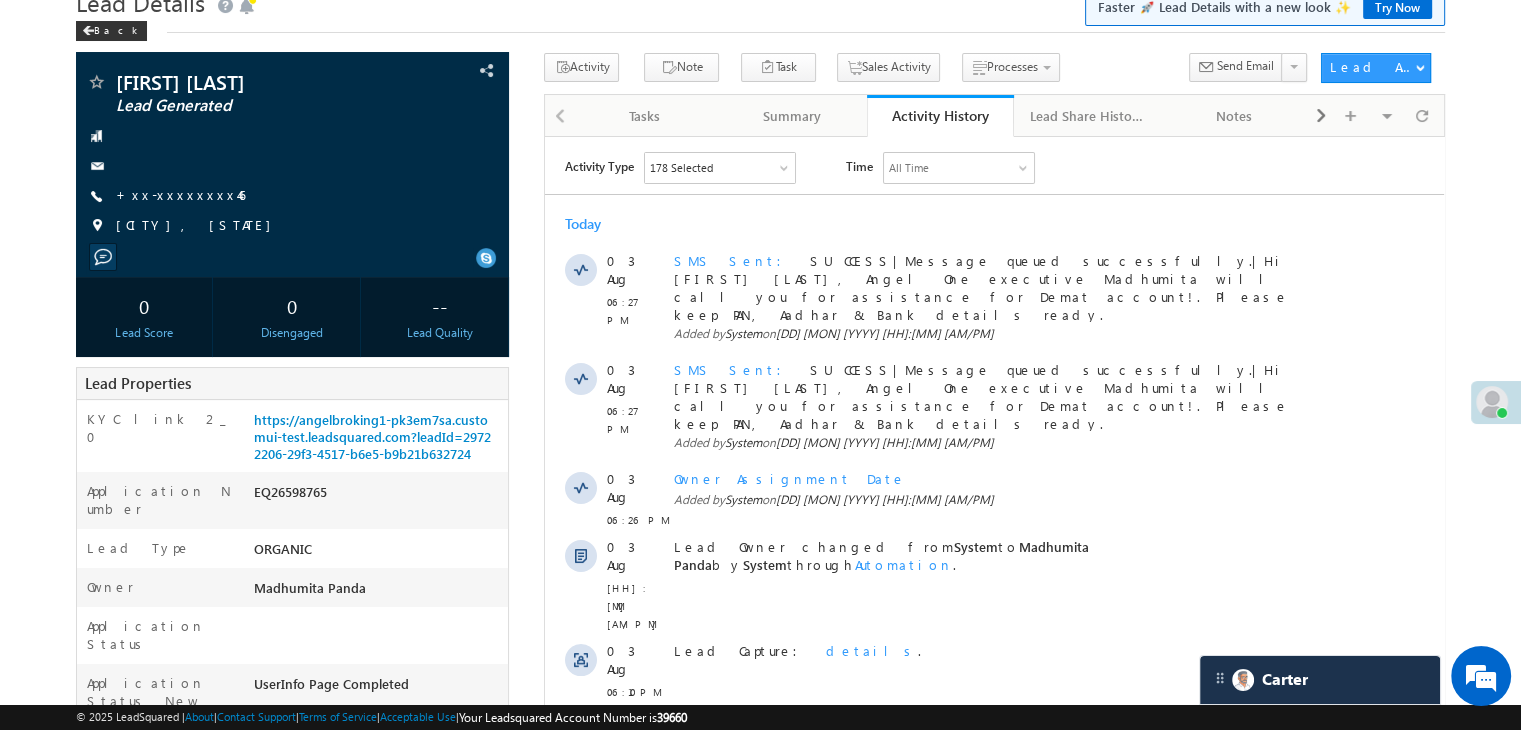 scroll, scrollTop: 200, scrollLeft: 0, axis: vertical 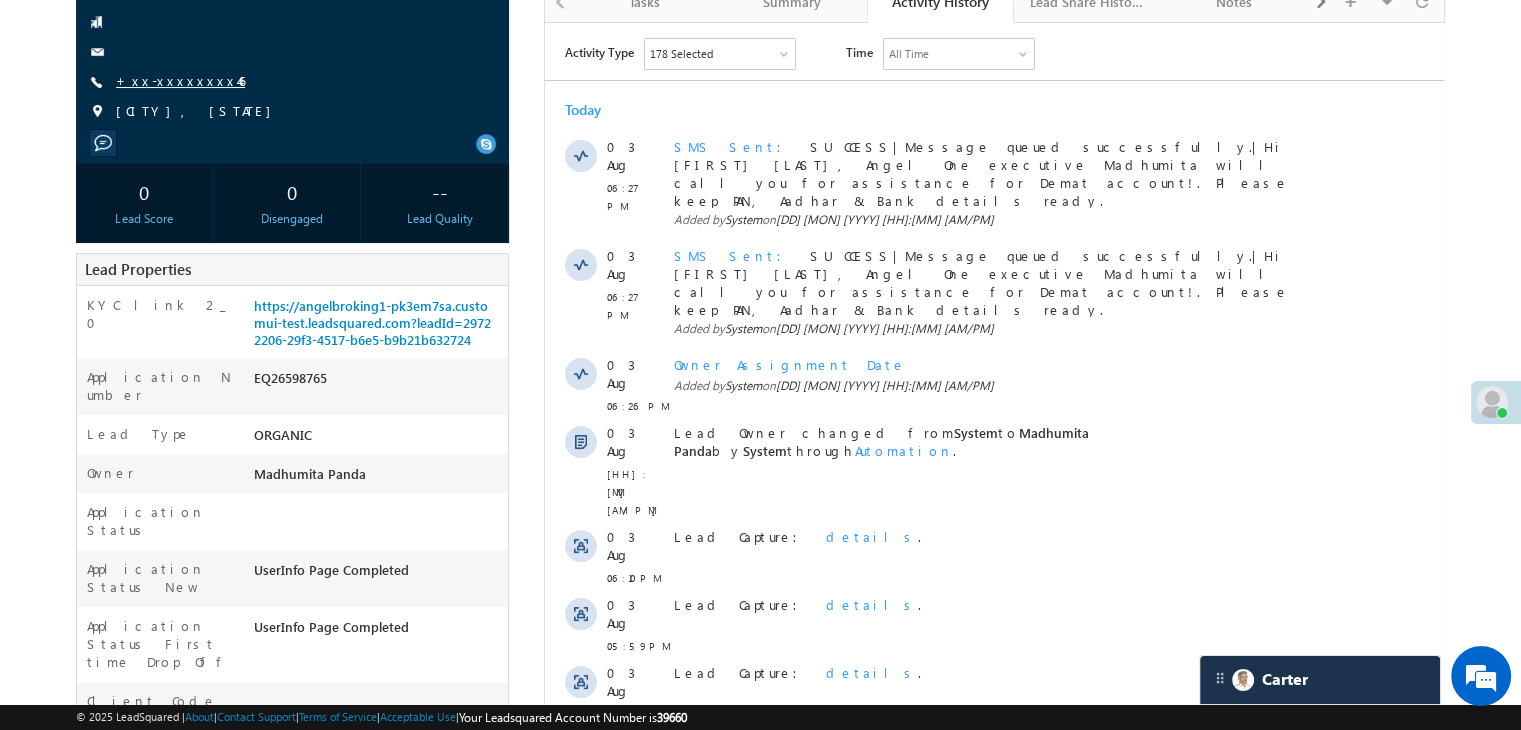 click on "+xx-xxxxxxxx46" at bounding box center (180, 80) 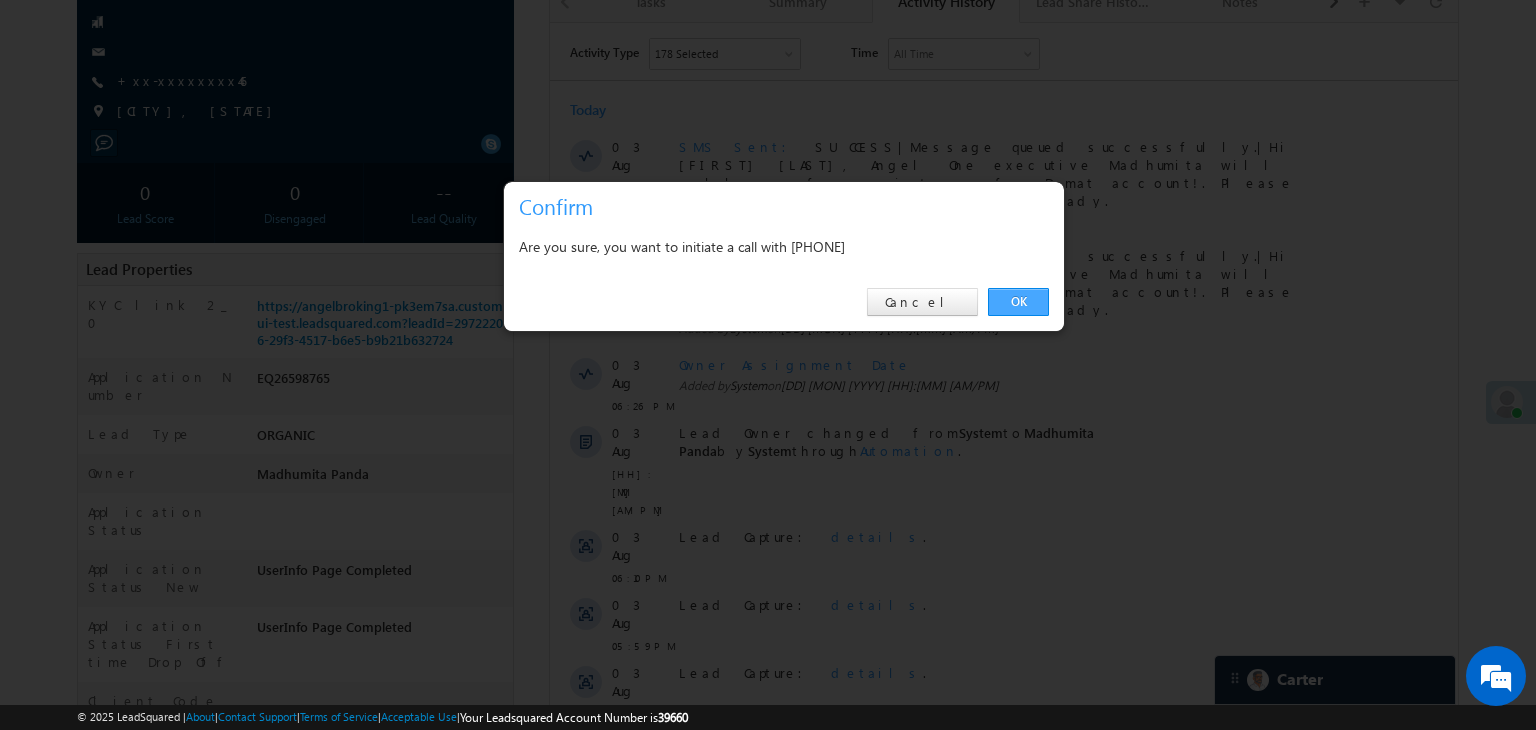 click on "OK" at bounding box center (1018, 302) 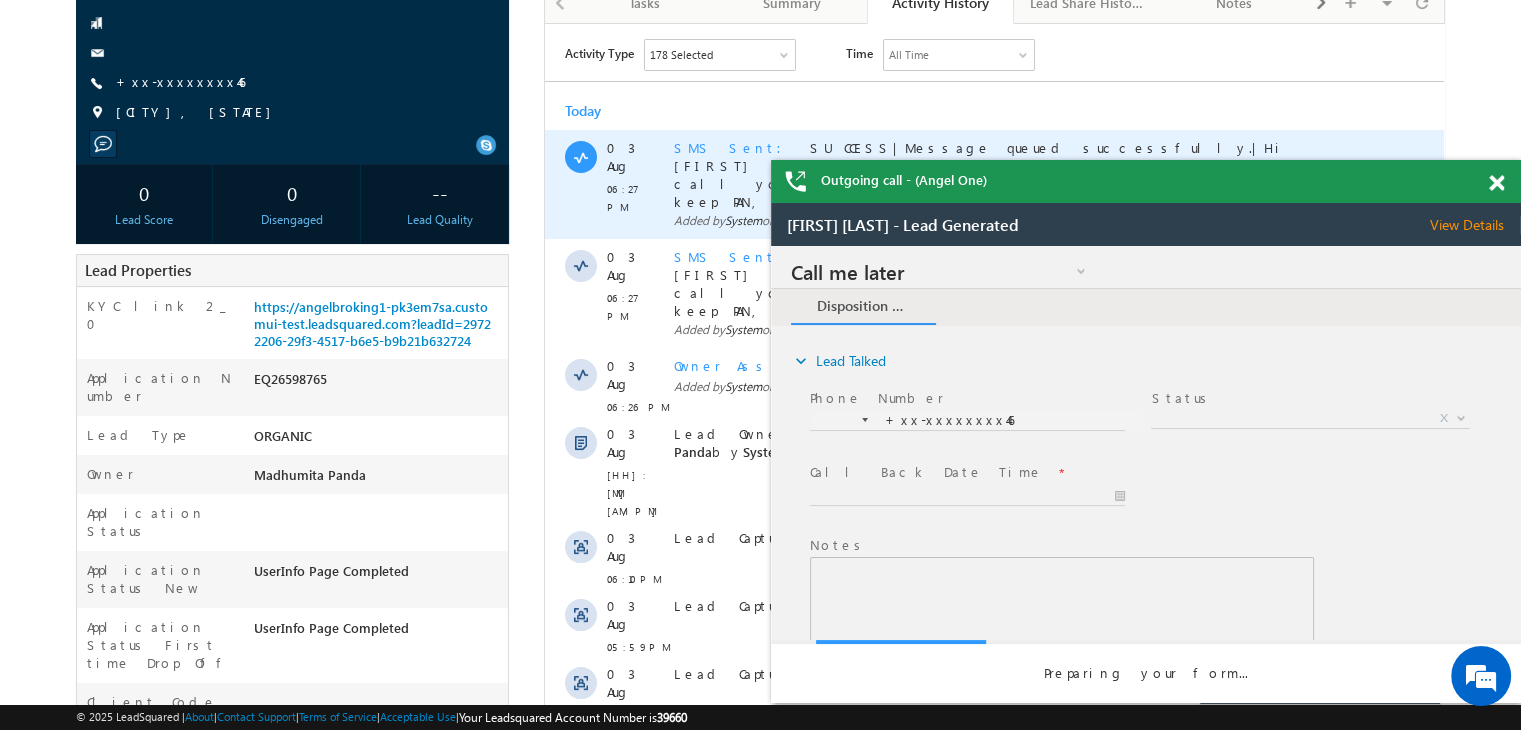 scroll, scrollTop: 0, scrollLeft: 0, axis: both 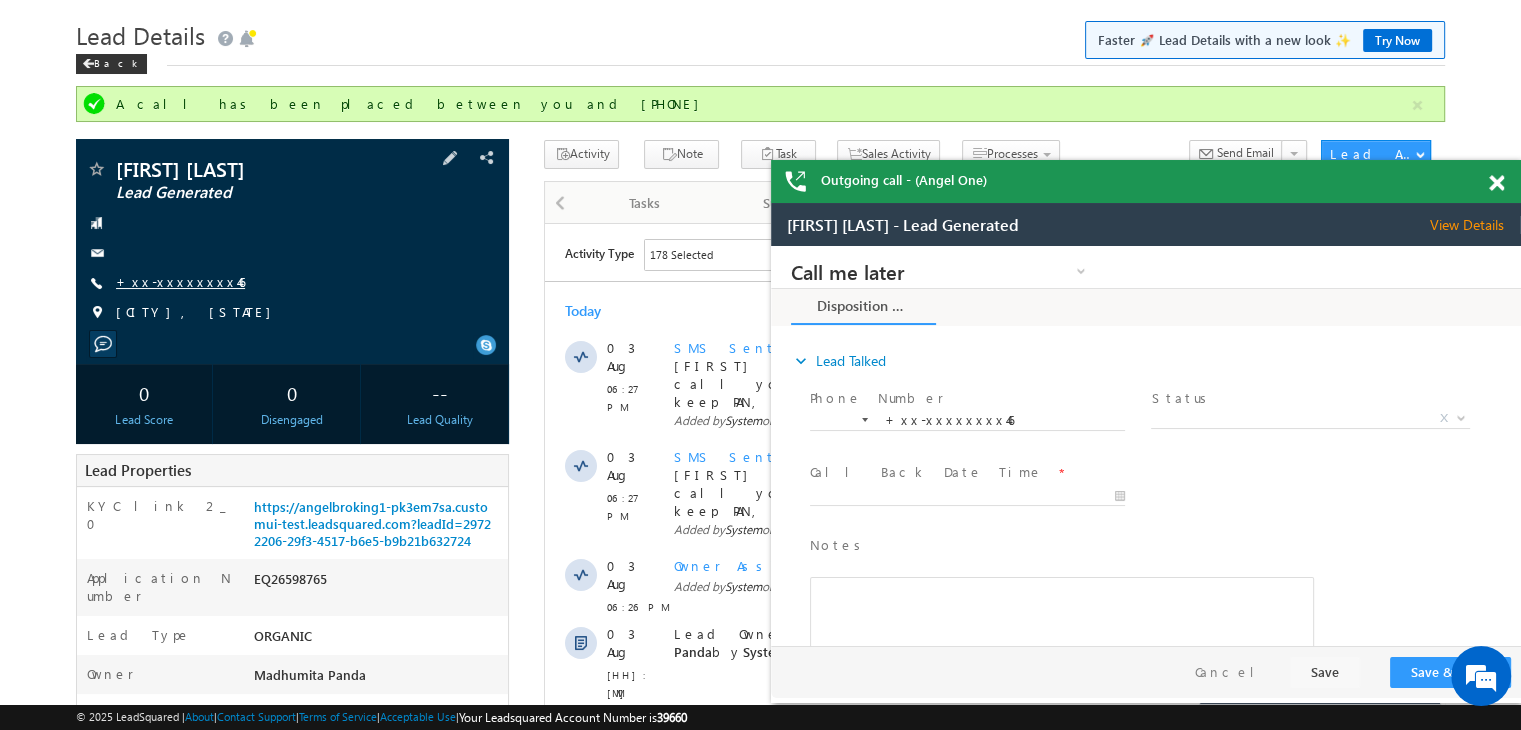 click on "+xx-xxxxxxxx46" at bounding box center (180, 281) 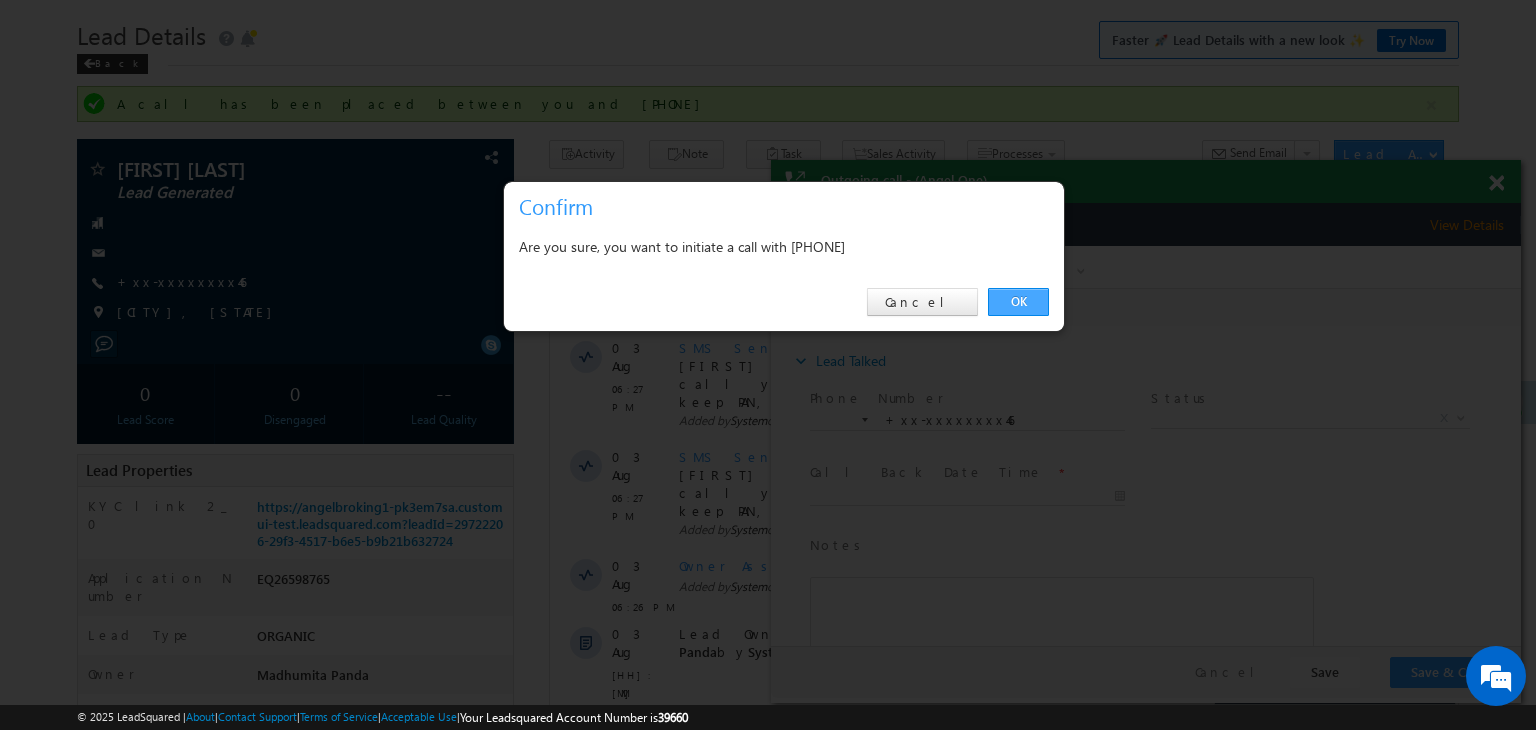 click on "OK" at bounding box center (1018, 302) 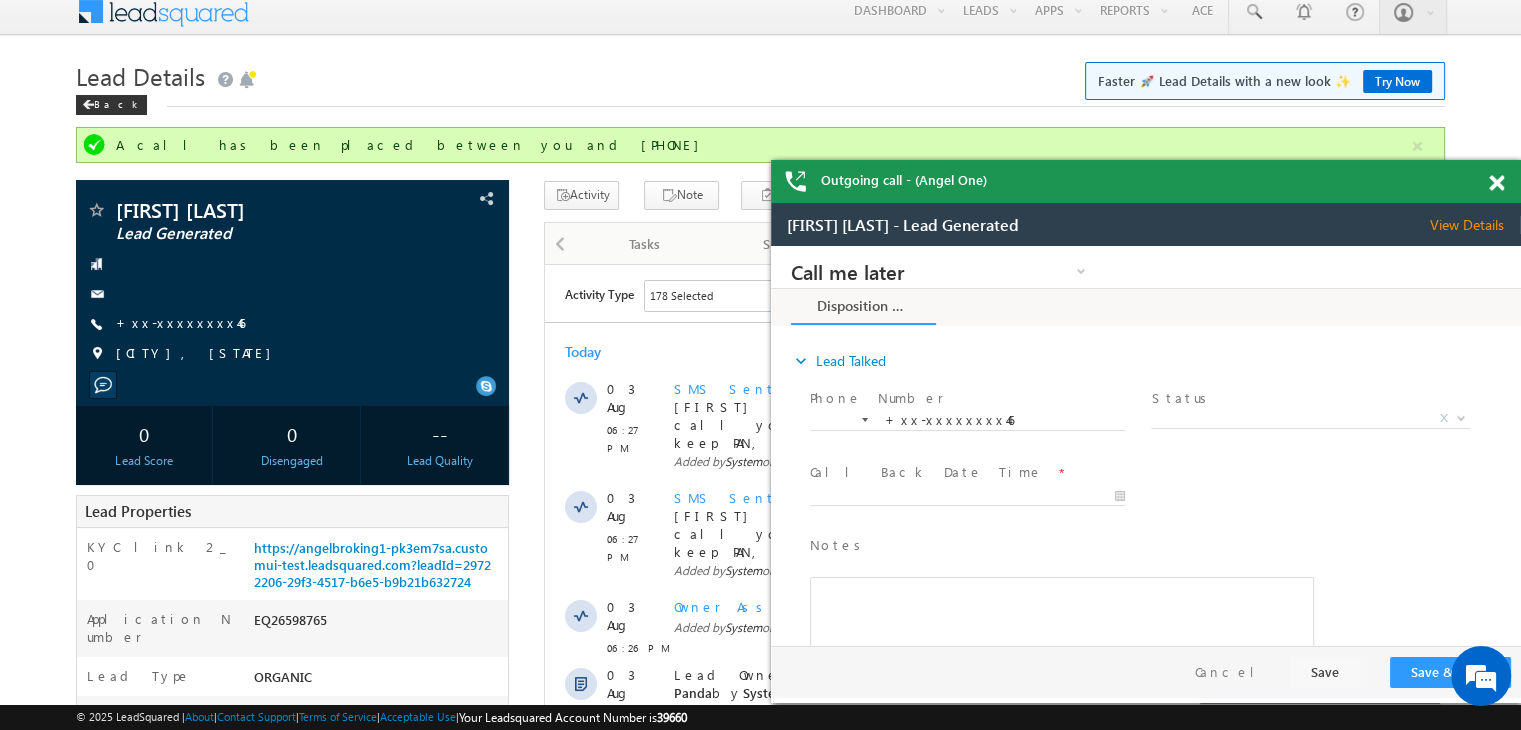 scroll, scrollTop: 0, scrollLeft: 0, axis: both 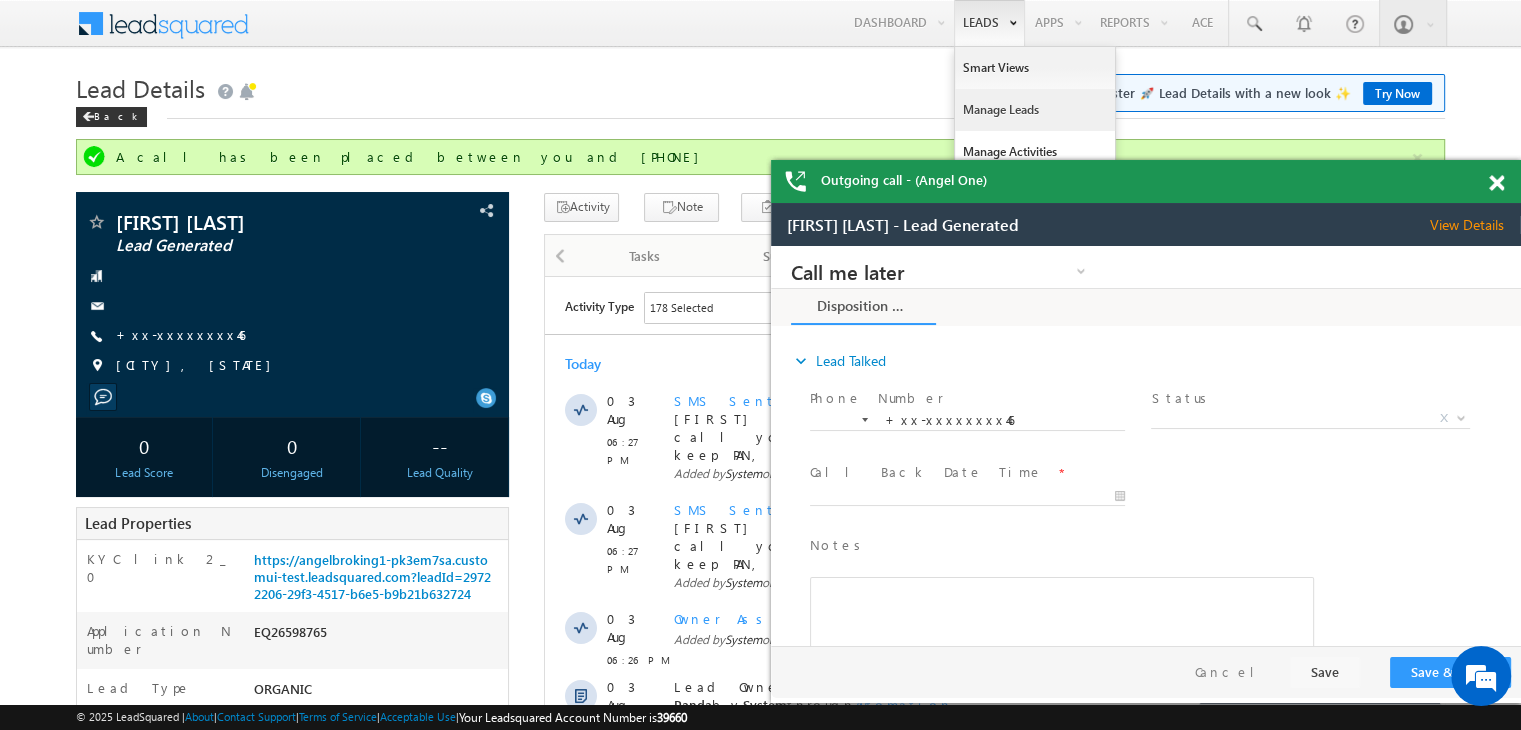 click on "Manage Leads" at bounding box center [1035, 110] 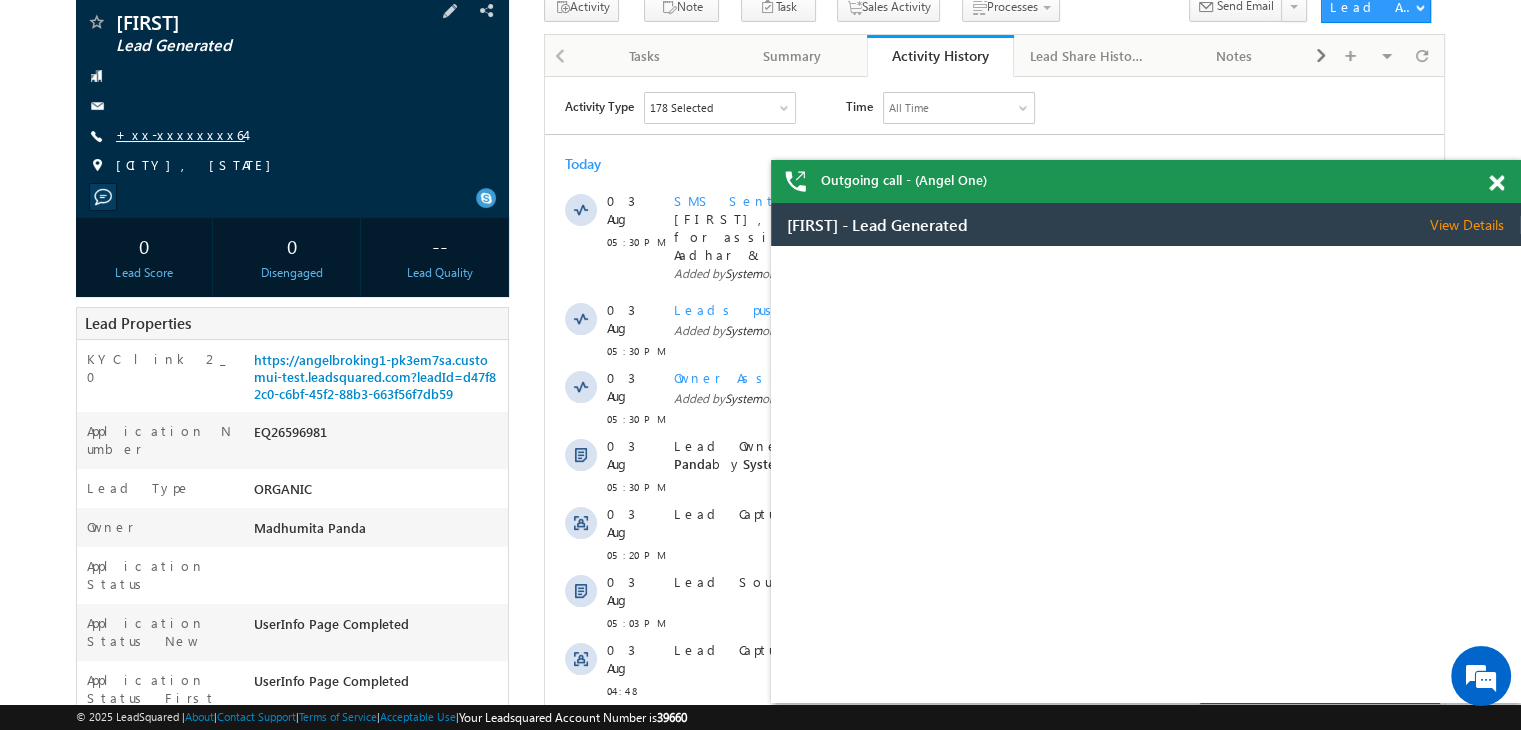 scroll, scrollTop: 0, scrollLeft: 0, axis: both 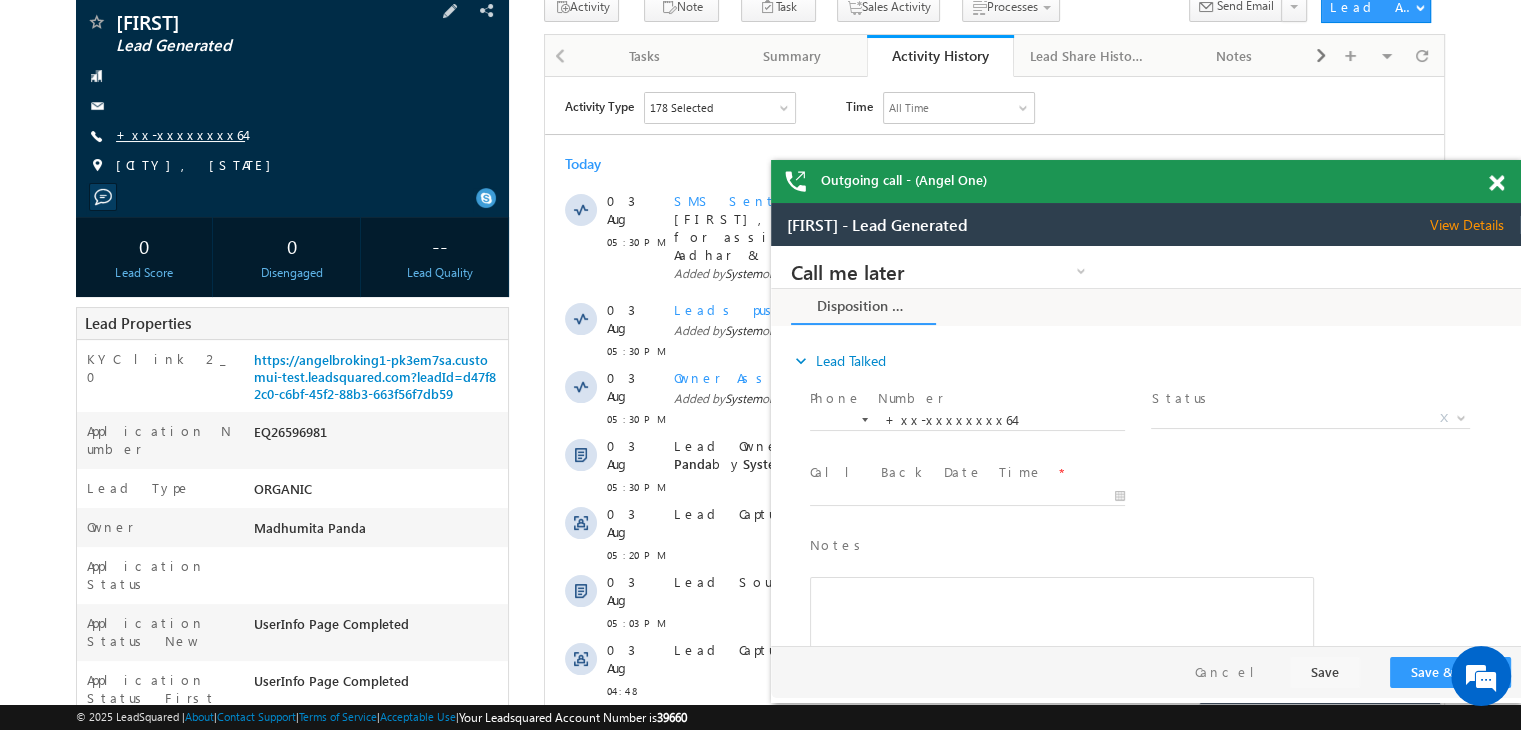 click on "+xx-xxxxxxxx64" at bounding box center (180, 134) 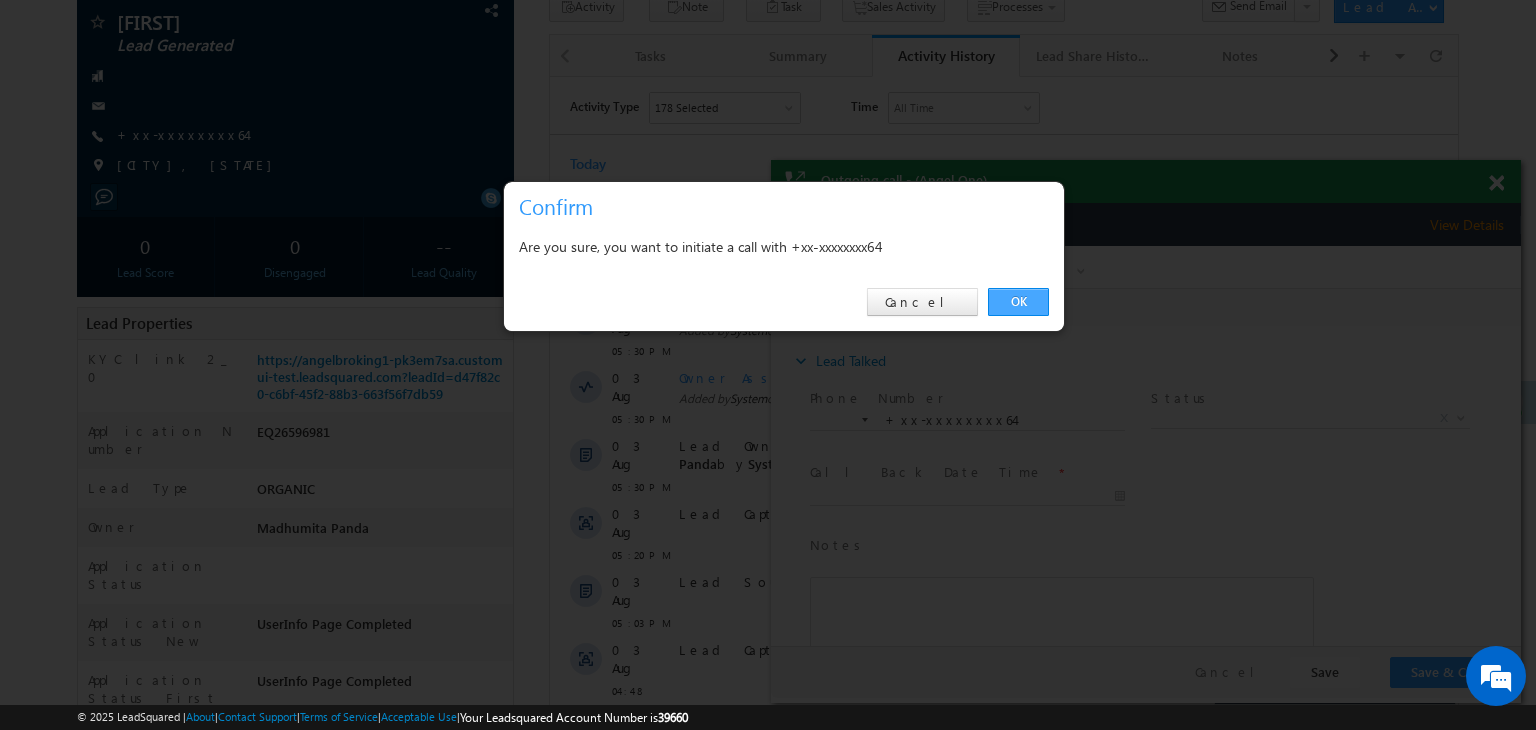 click on "OK" at bounding box center (1018, 302) 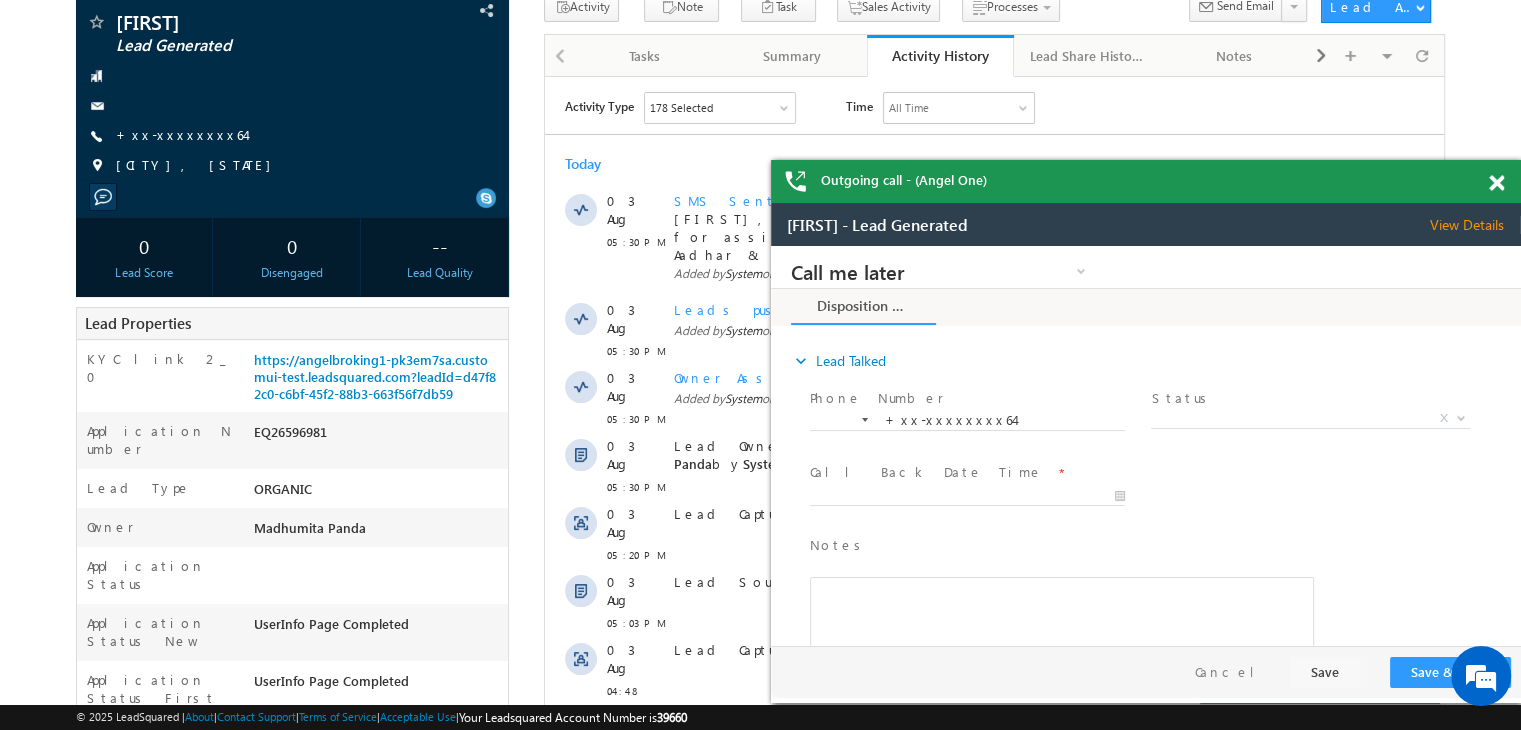 scroll, scrollTop: 0, scrollLeft: 0, axis: both 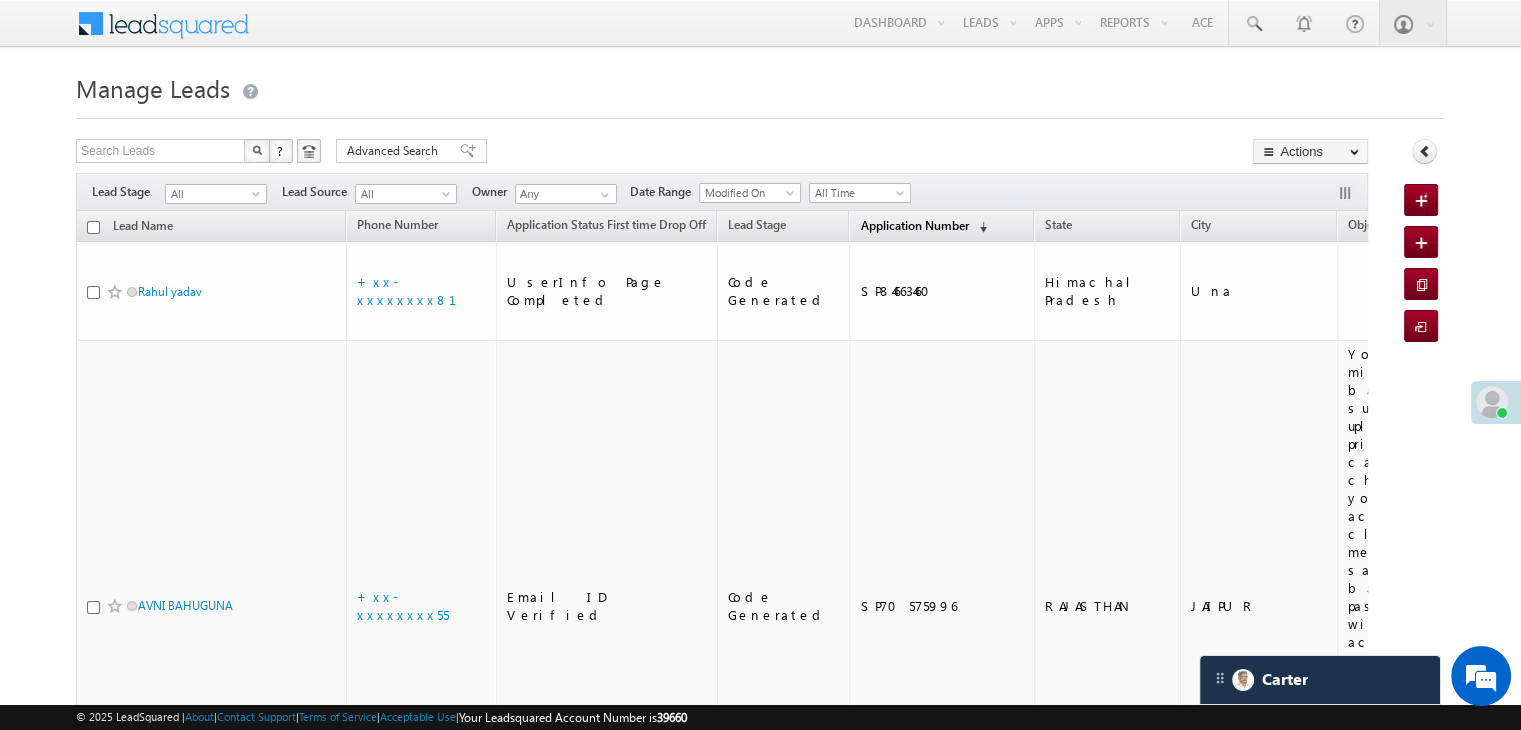 click on "Application Number" at bounding box center (914, 225) 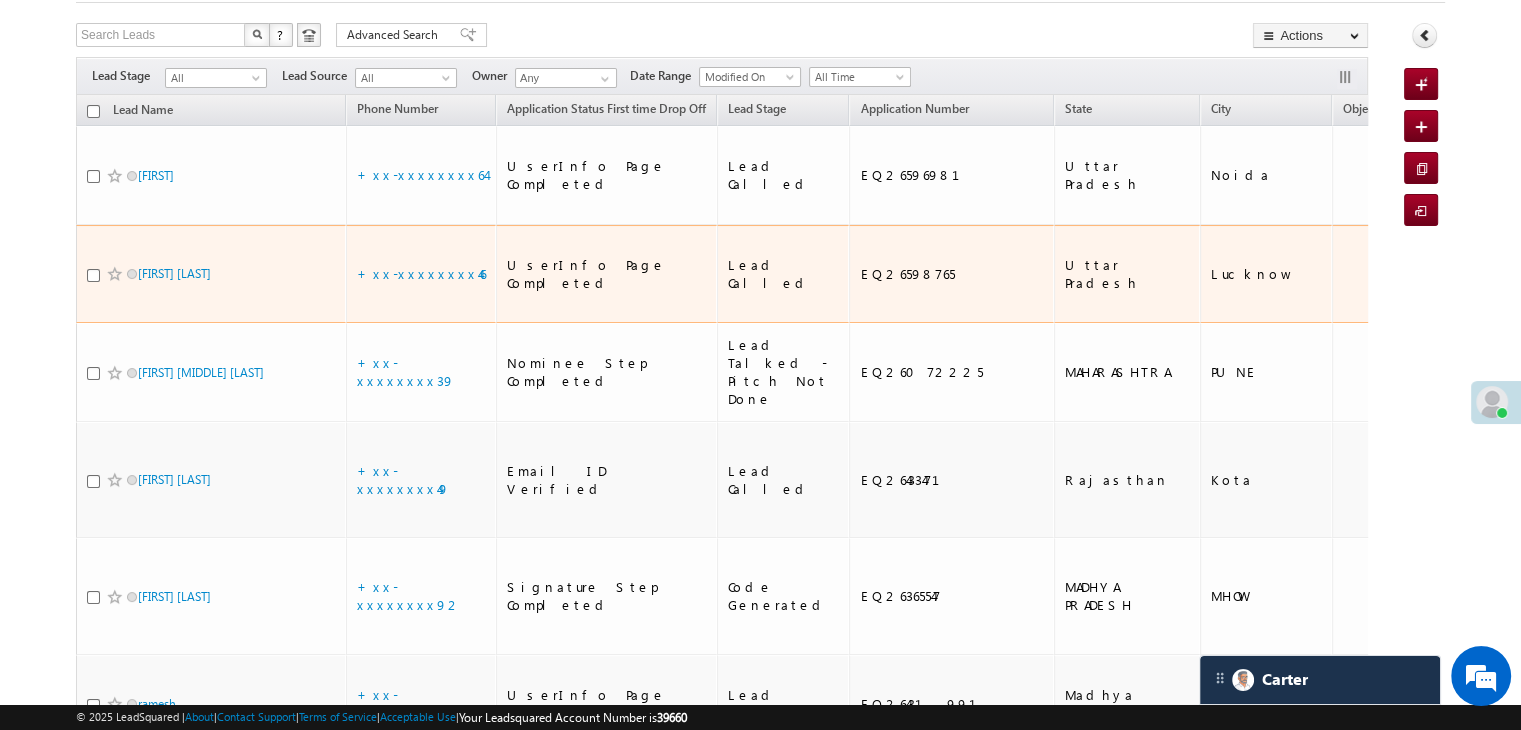 scroll, scrollTop: 200, scrollLeft: 0, axis: vertical 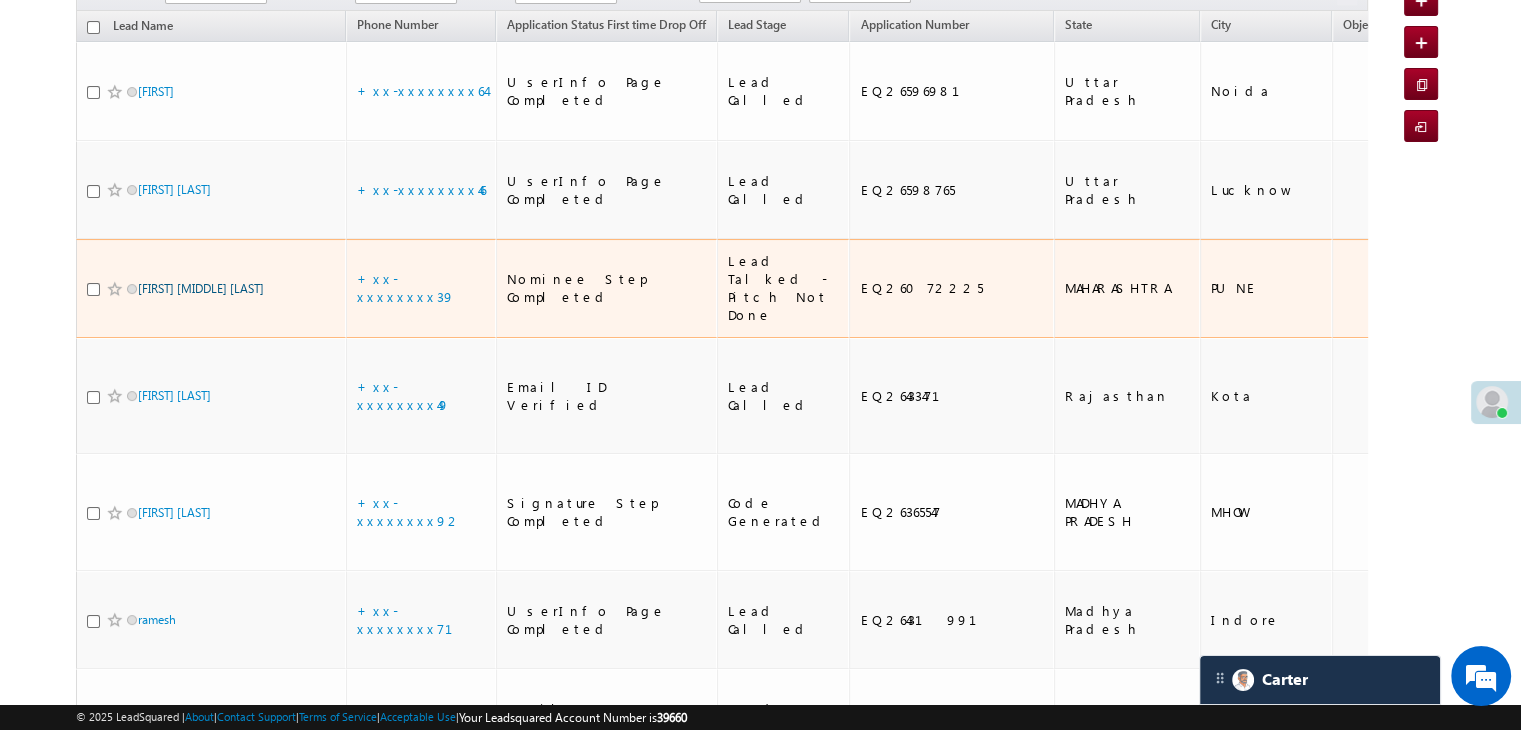 click on "[FIRST] [LAST]" at bounding box center (201, 288) 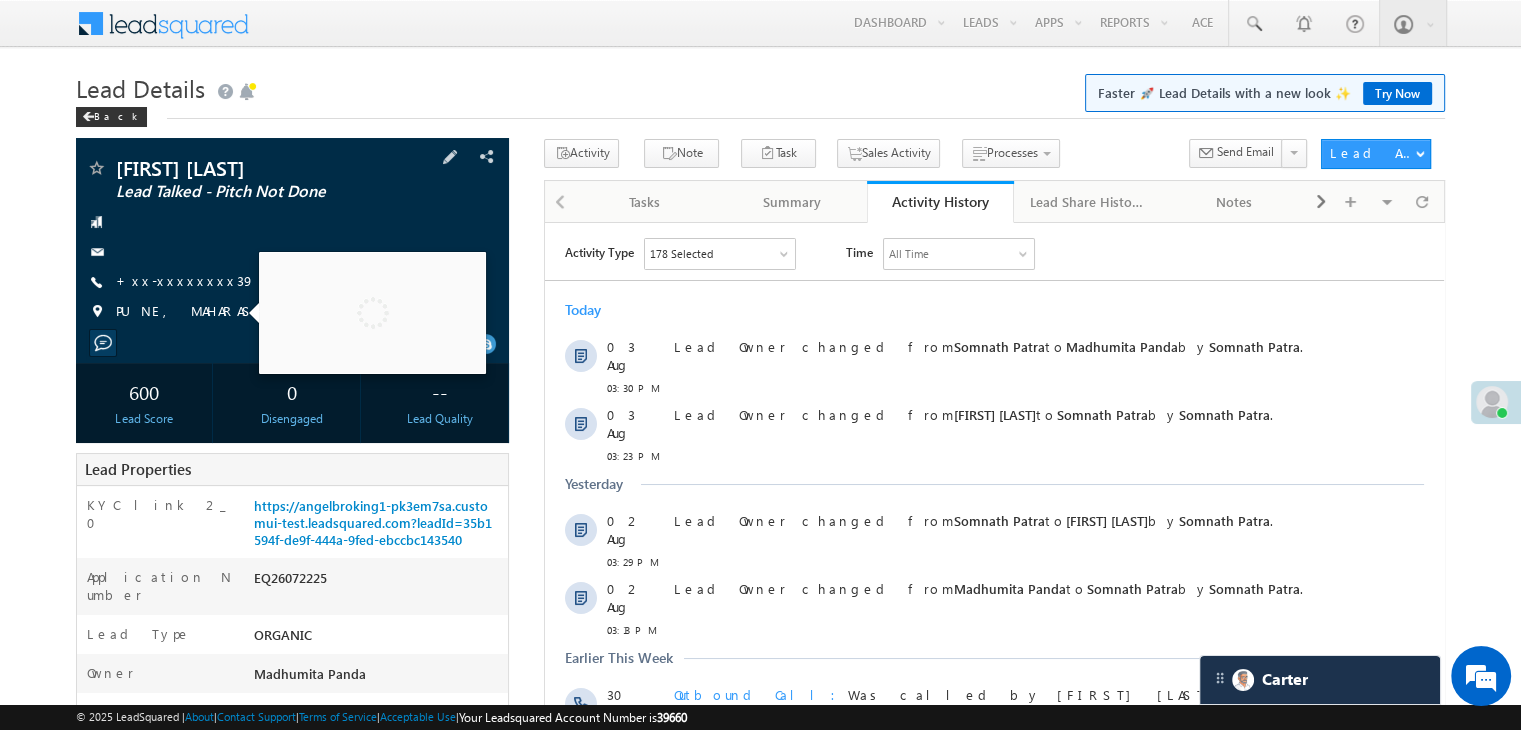 scroll, scrollTop: 100, scrollLeft: 0, axis: vertical 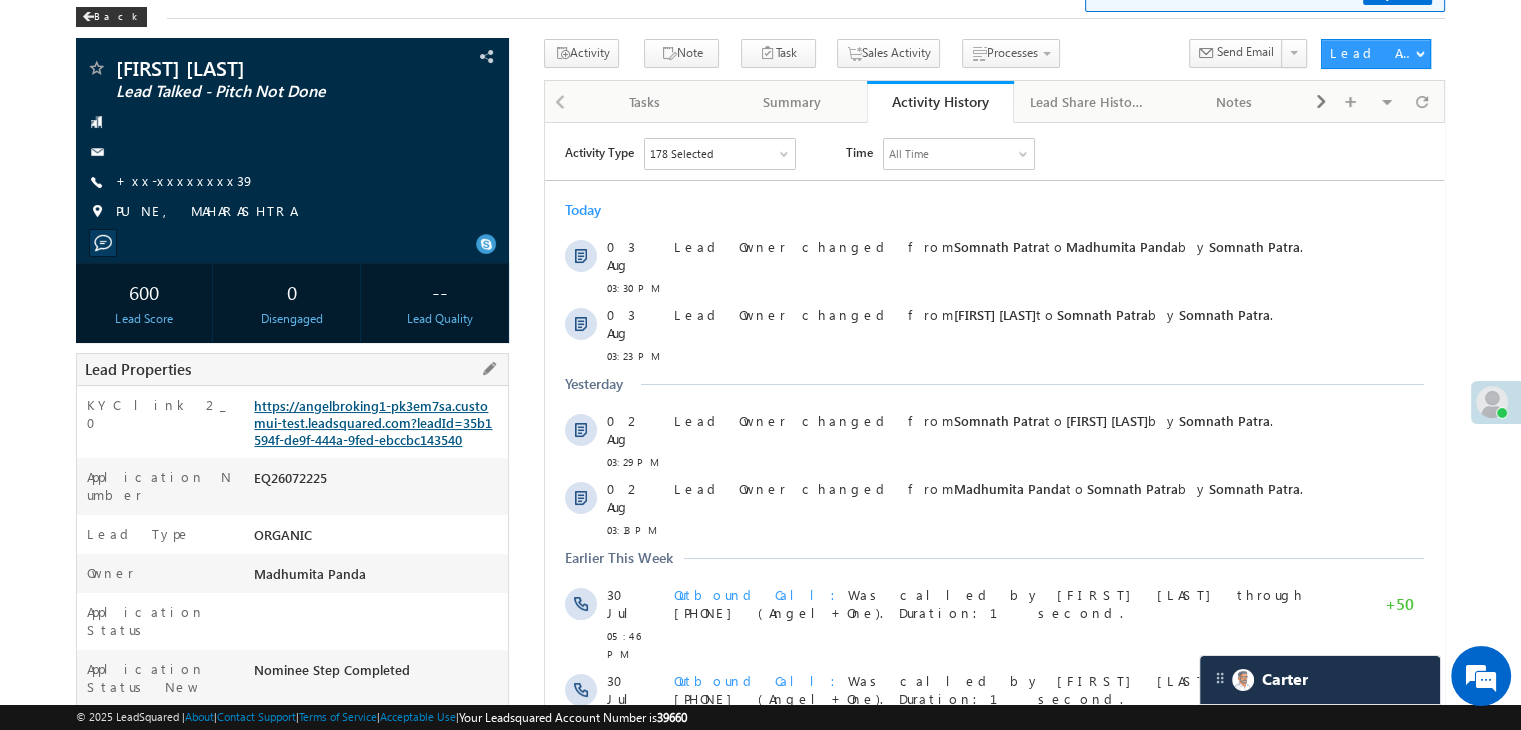 click on "https://angelbroking1-pk3em7sa.customui-test.leadsquared.com?leadId=35b1594f-de9f-444a-9fed-ebccbc143540" at bounding box center (373, 422) 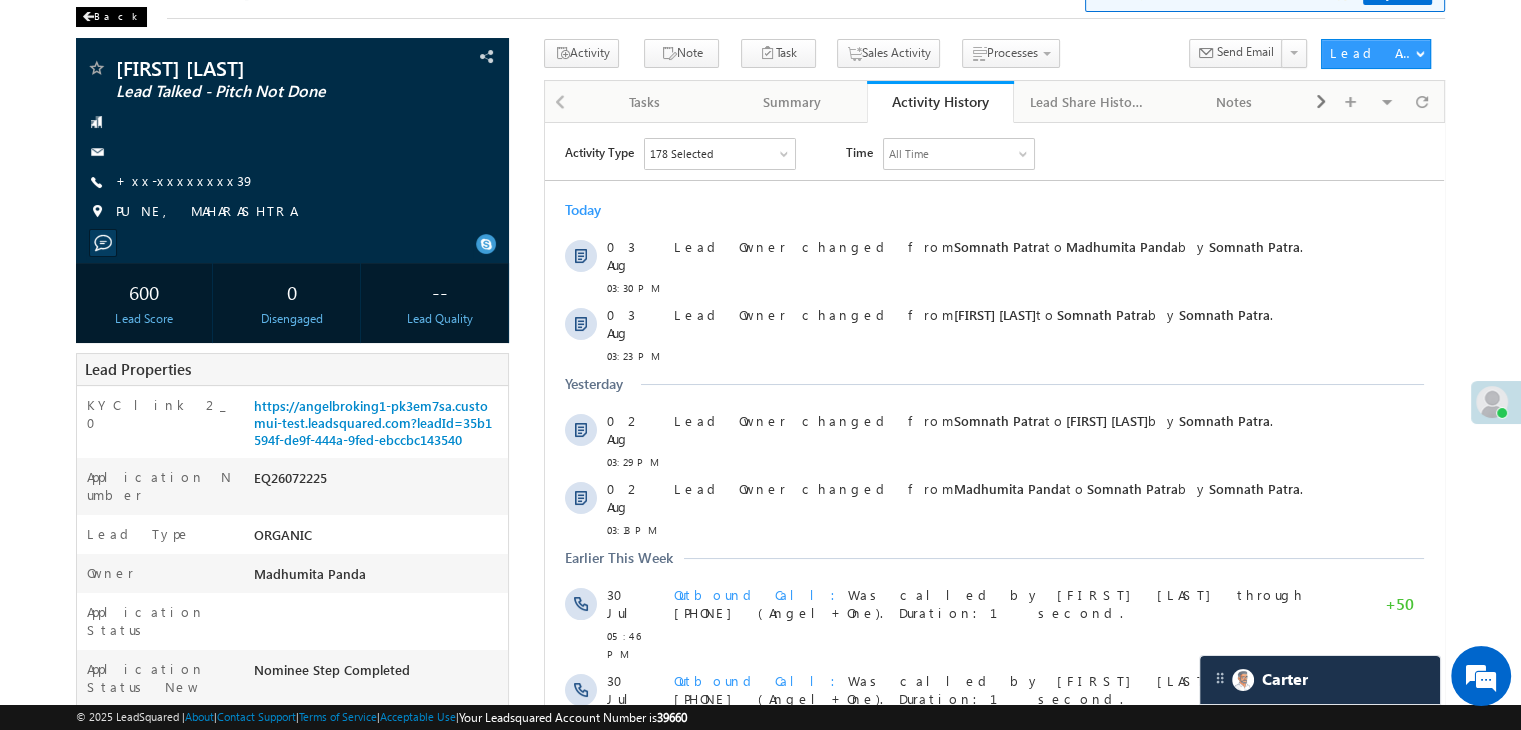 click on "Back" at bounding box center (111, 17) 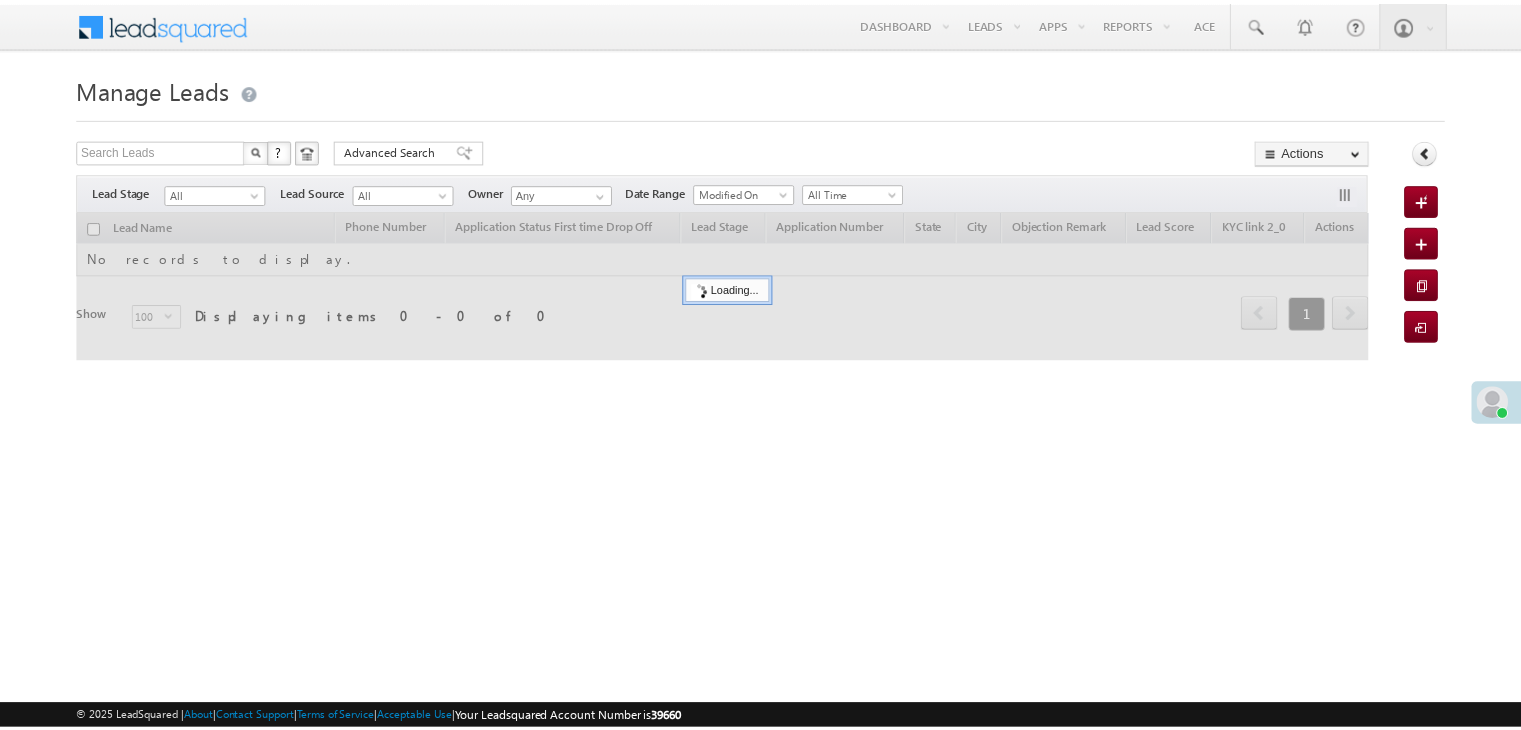scroll, scrollTop: 0, scrollLeft: 0, axis: both 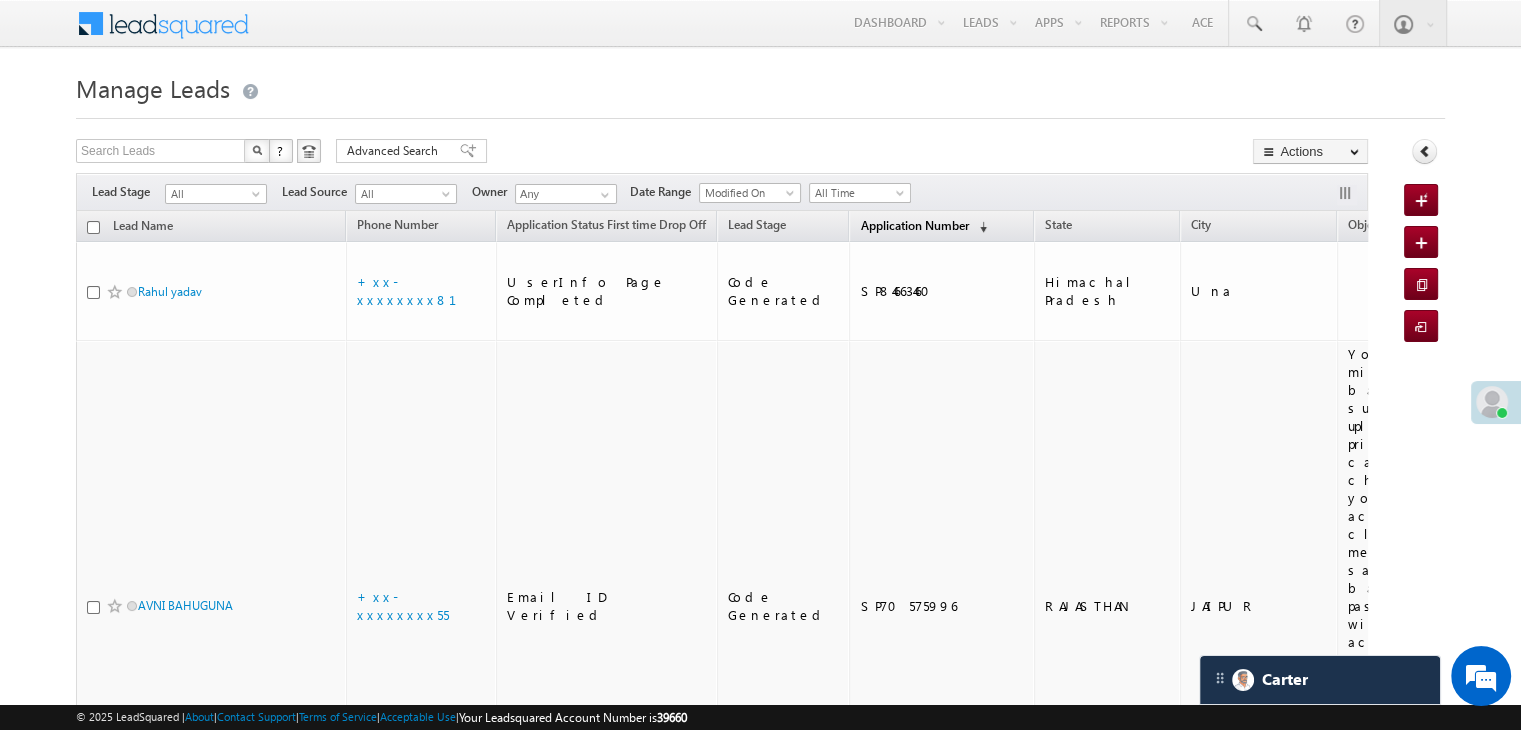 click on "Application Number" at bounding box center [914, 225] 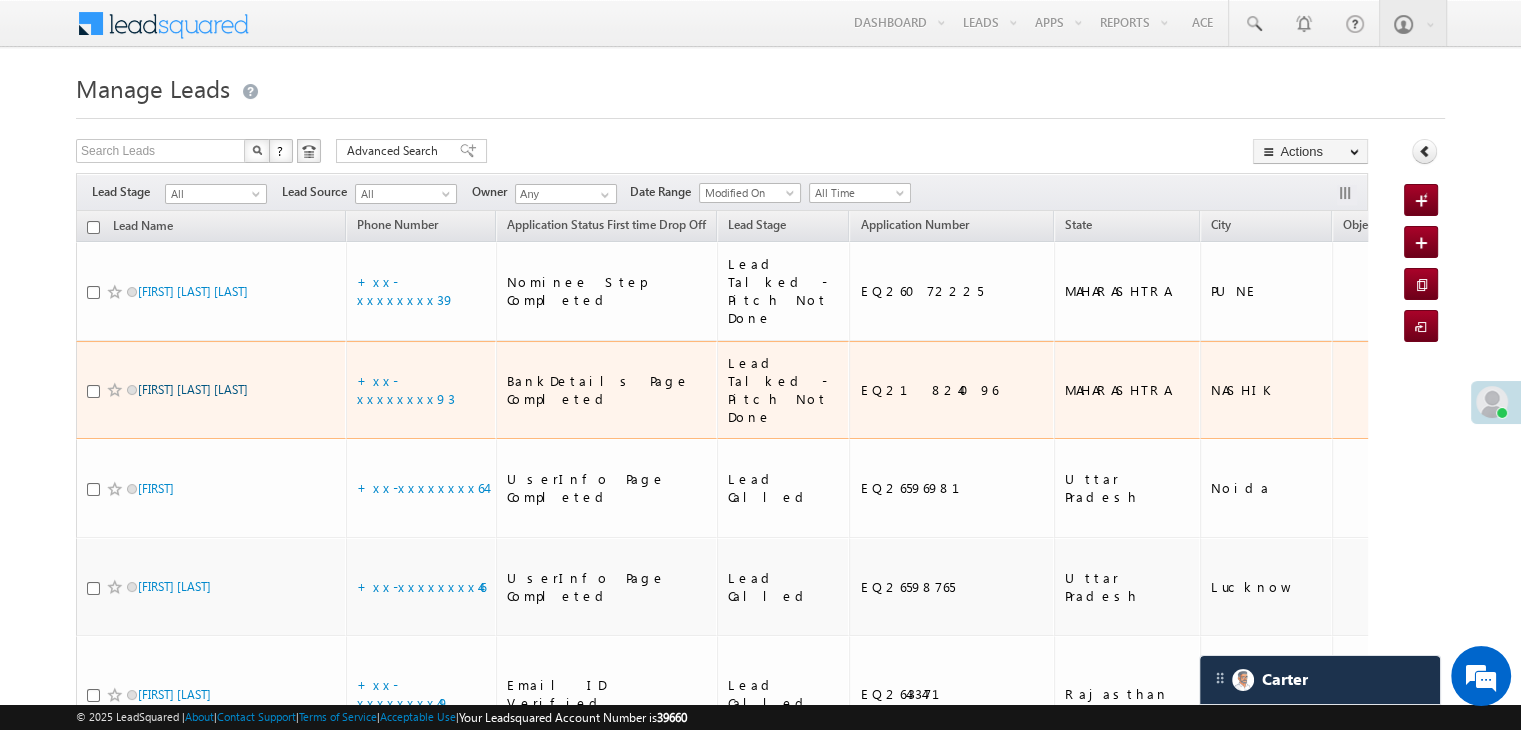 click on "Khushal dinesh sonar" at bounding box center [193, 389] 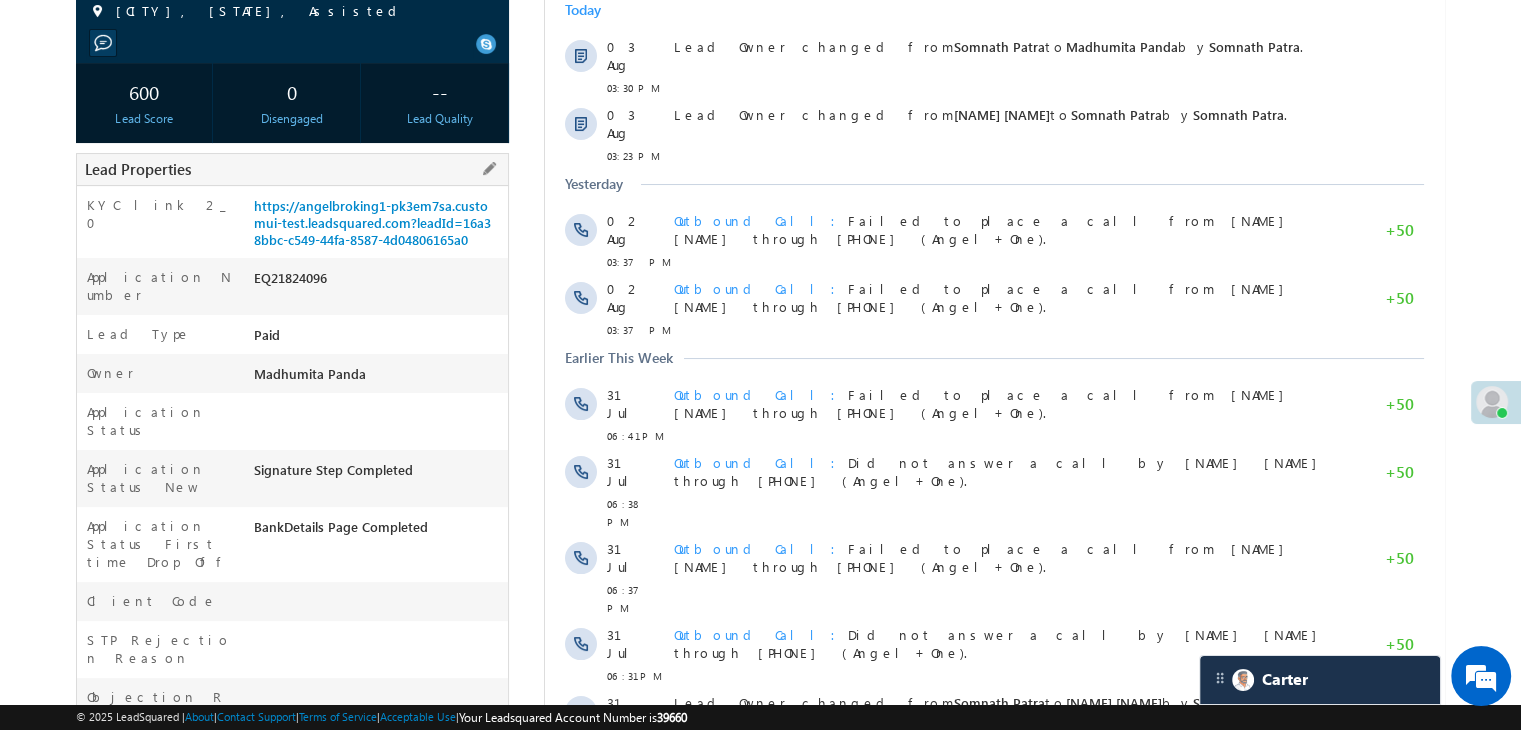 scroll, scrollTop: 0, scrollLeft: 0, axis: both 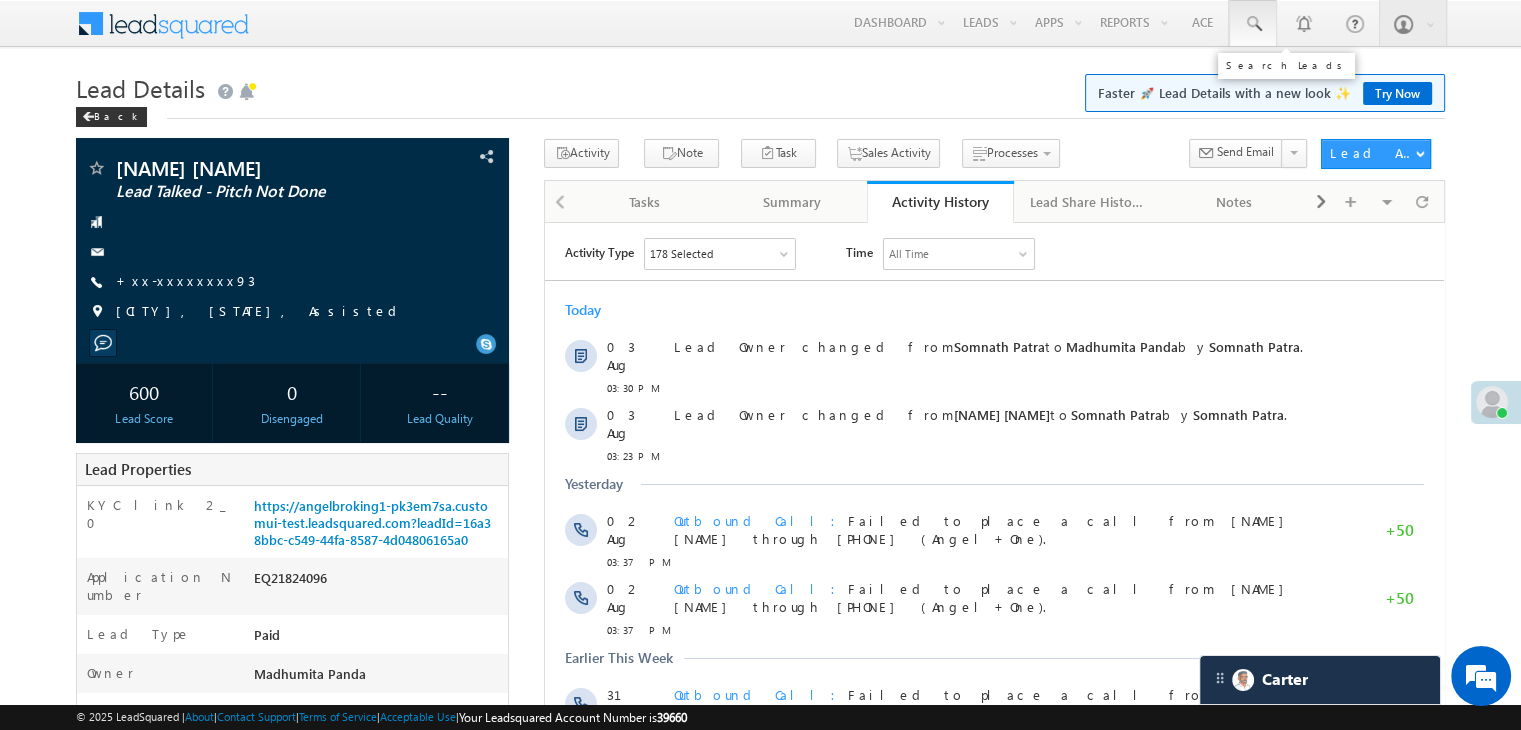 click at bounding box center [1253, 24] 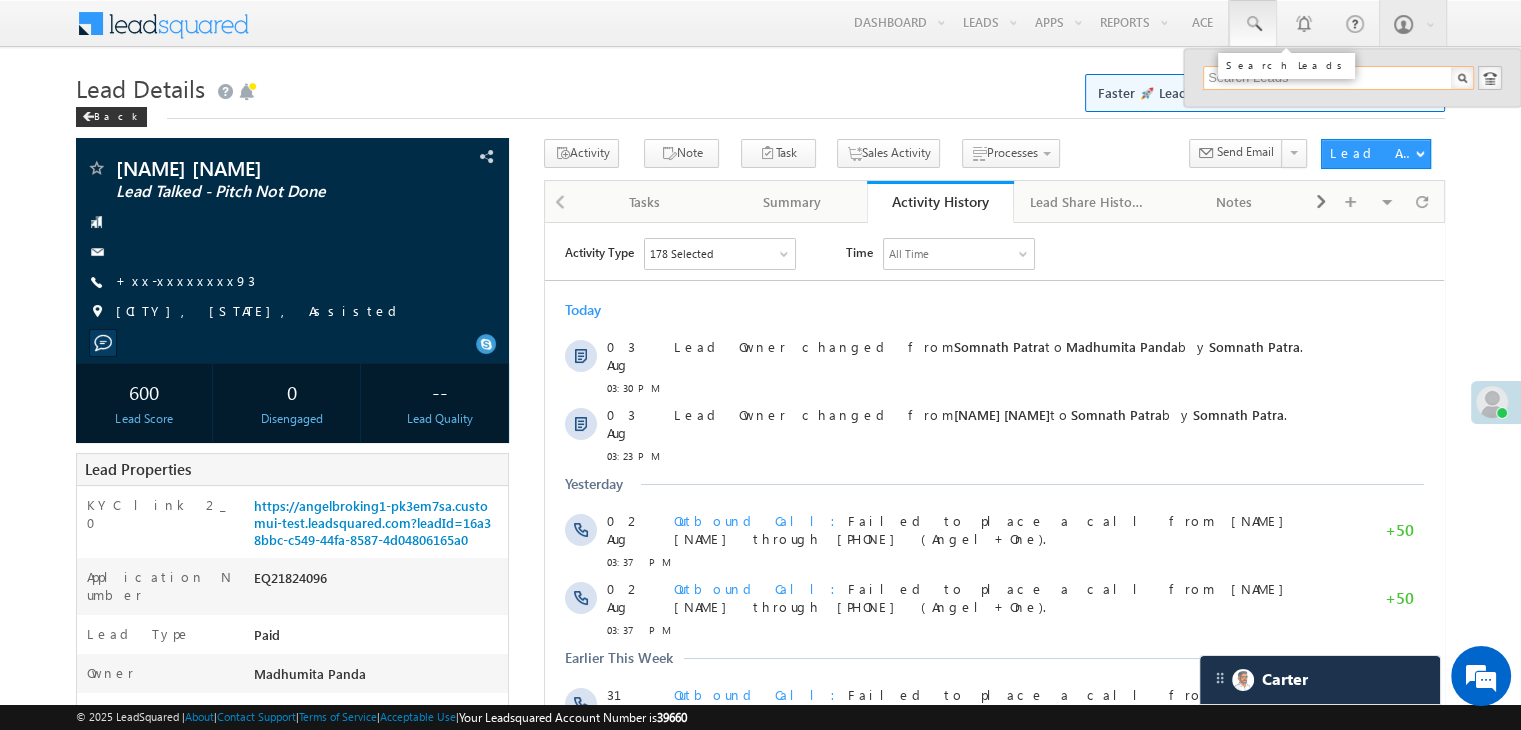 scroll, scrollTop: 0, scrollLeft: 0, axis: both 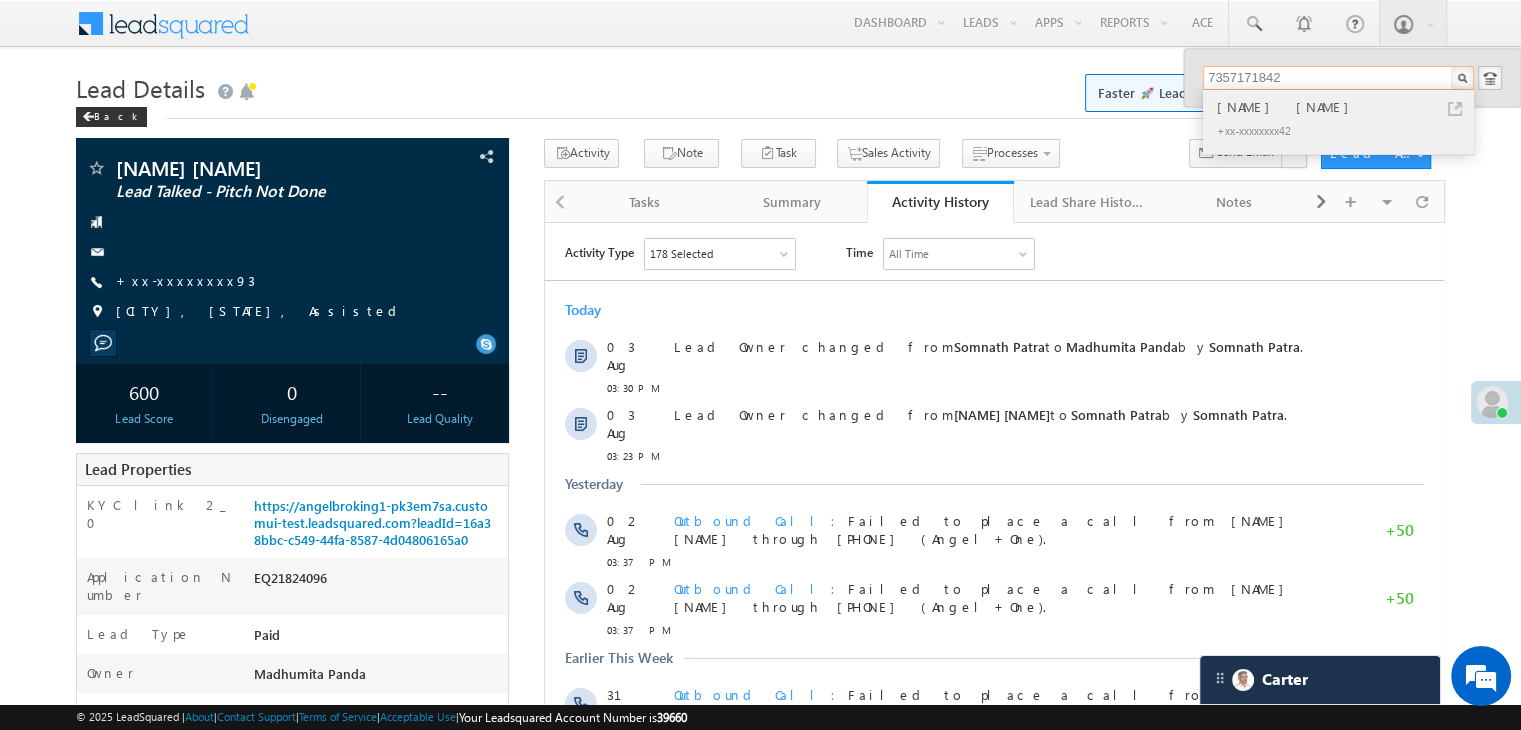 type on "7357171842" 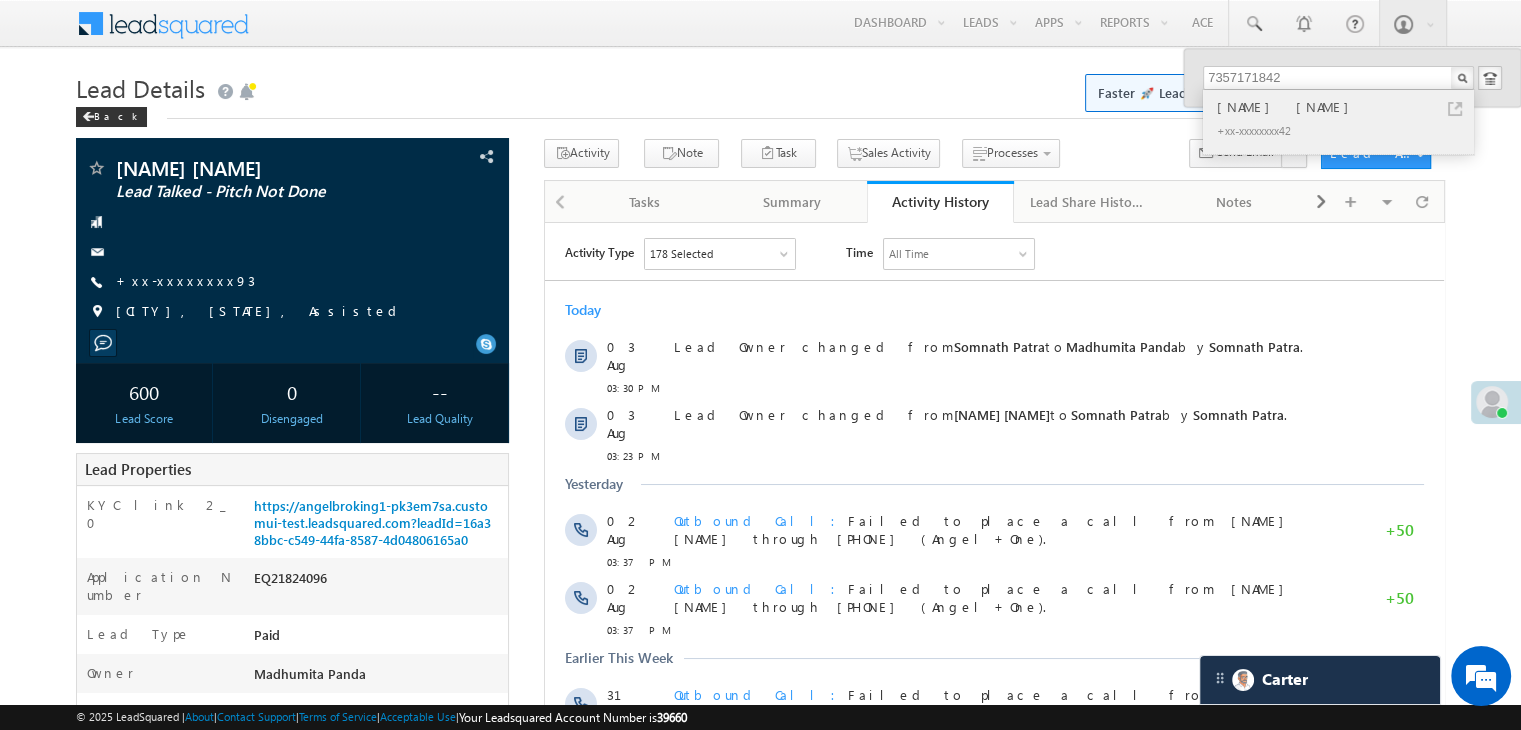 click on "[NAME] [NAME]" at bounding box center (1347, 107) 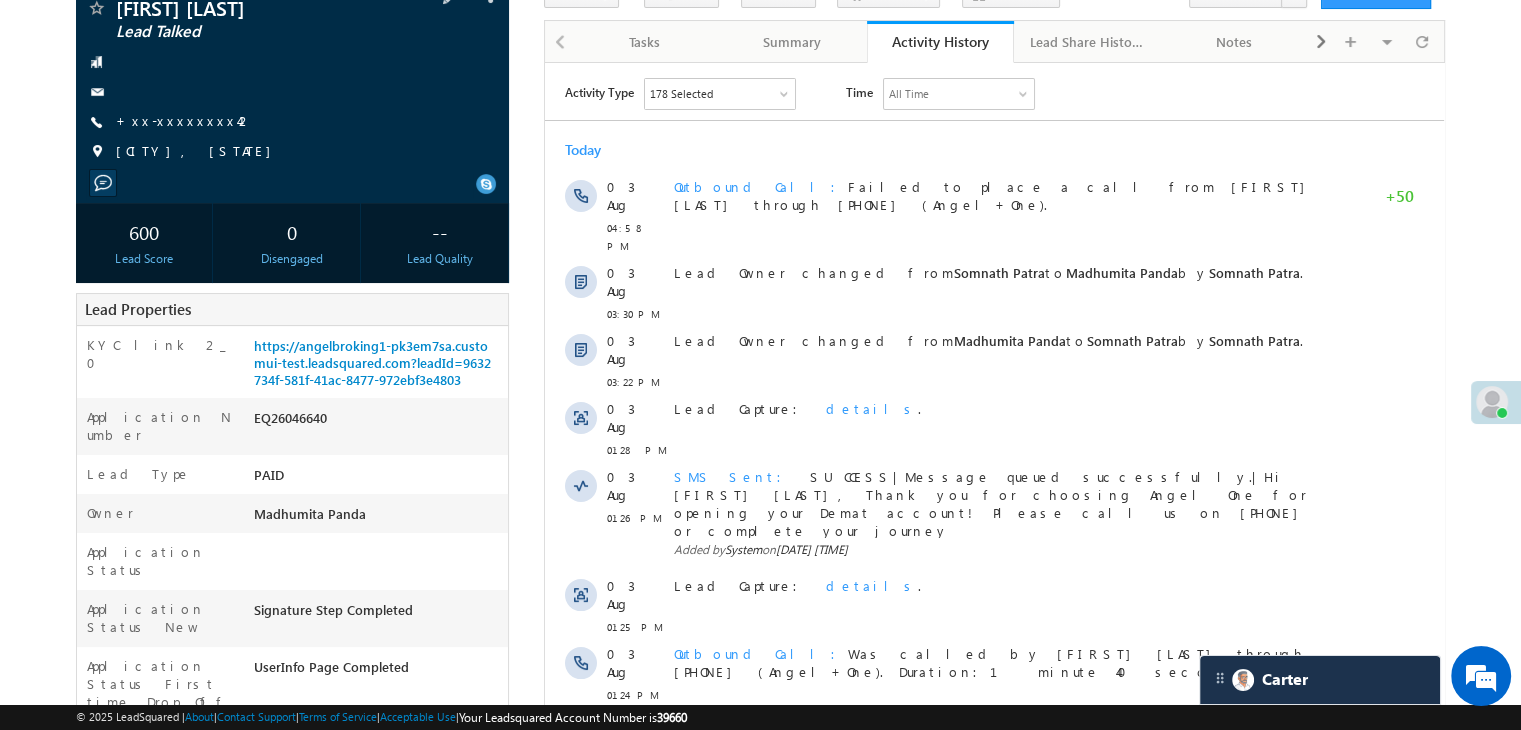 scroll, scrollTop: 200, scrollLeft: 0, axis: vertical 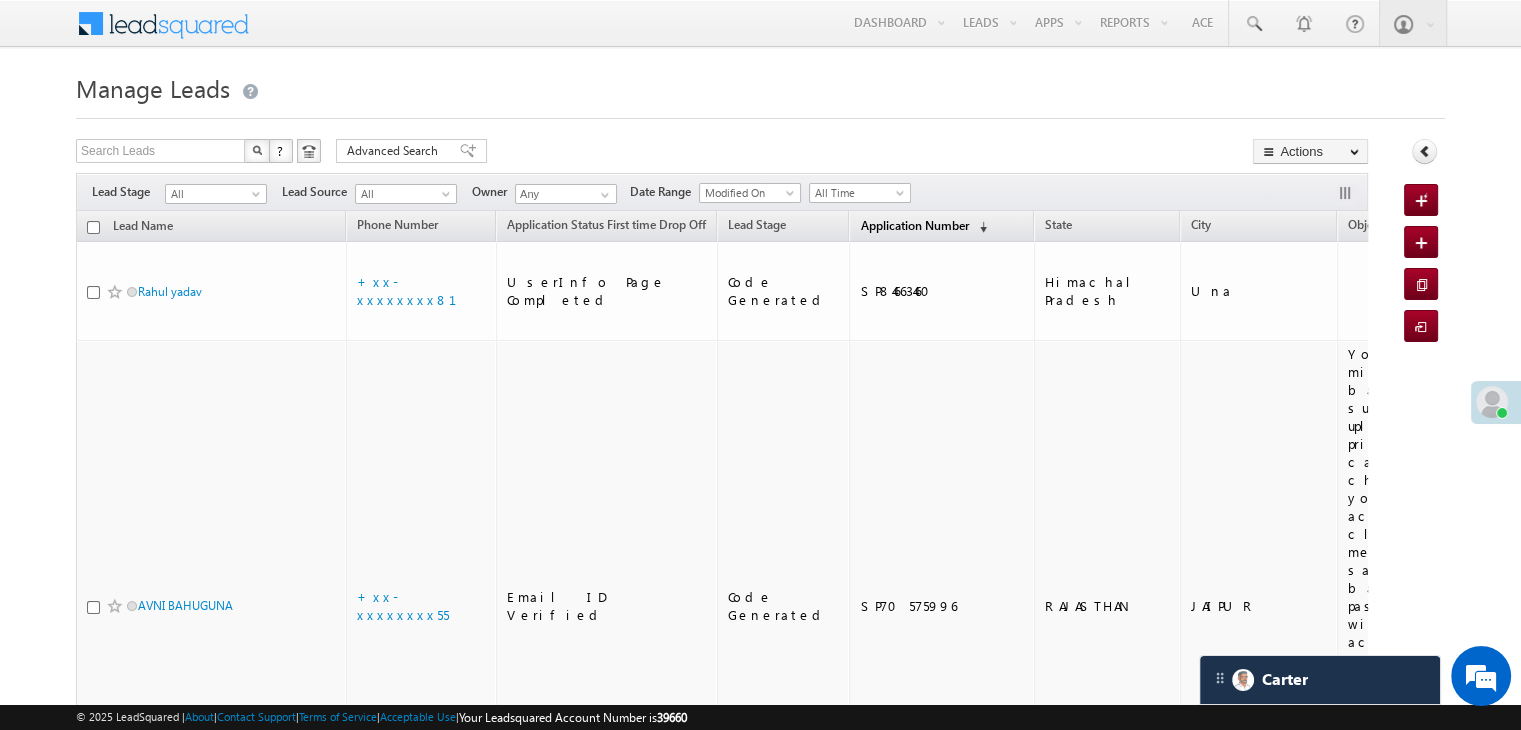 click on "Application Number" at bounding box center [914, 225] 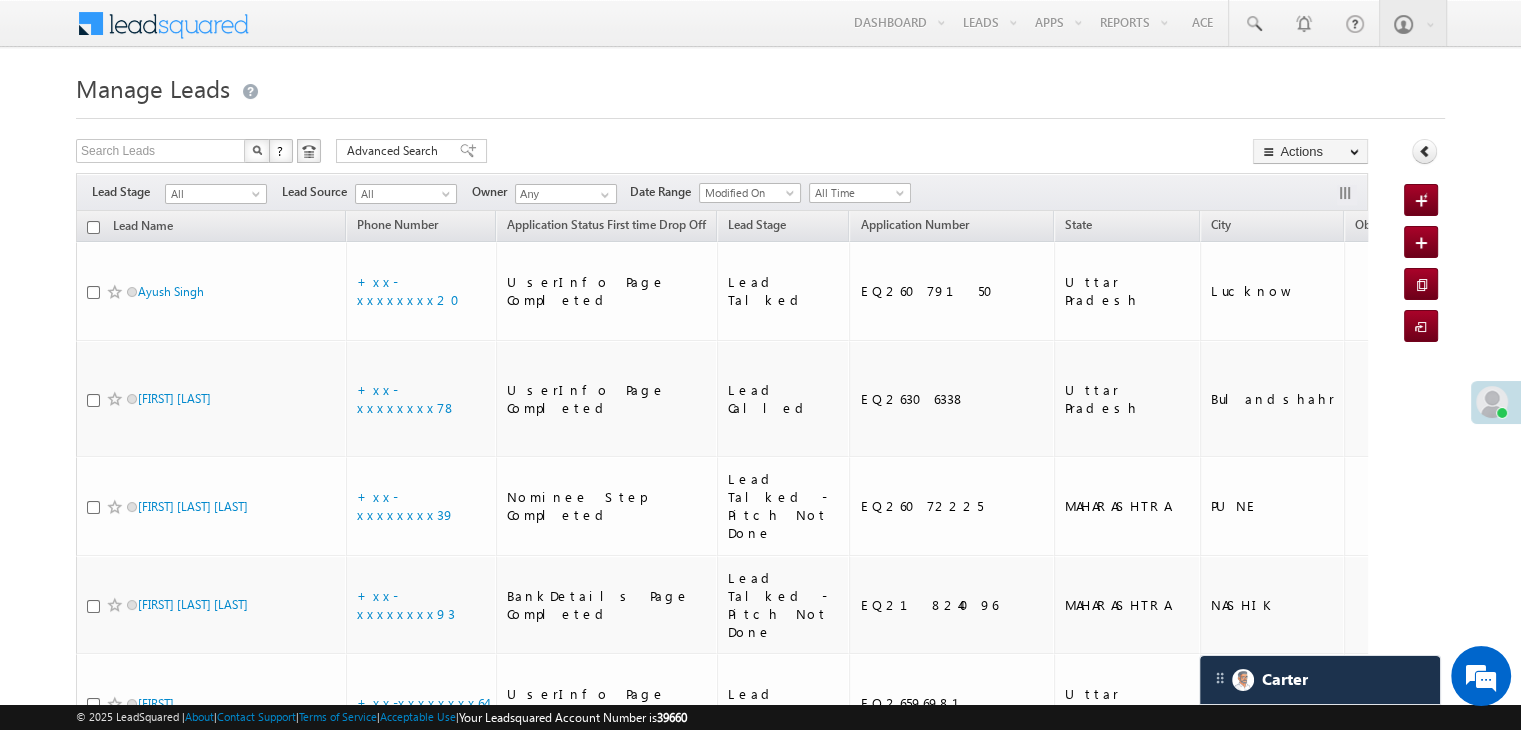 scroll, scrollTop: 0, scrollLeft: 0, axis: both 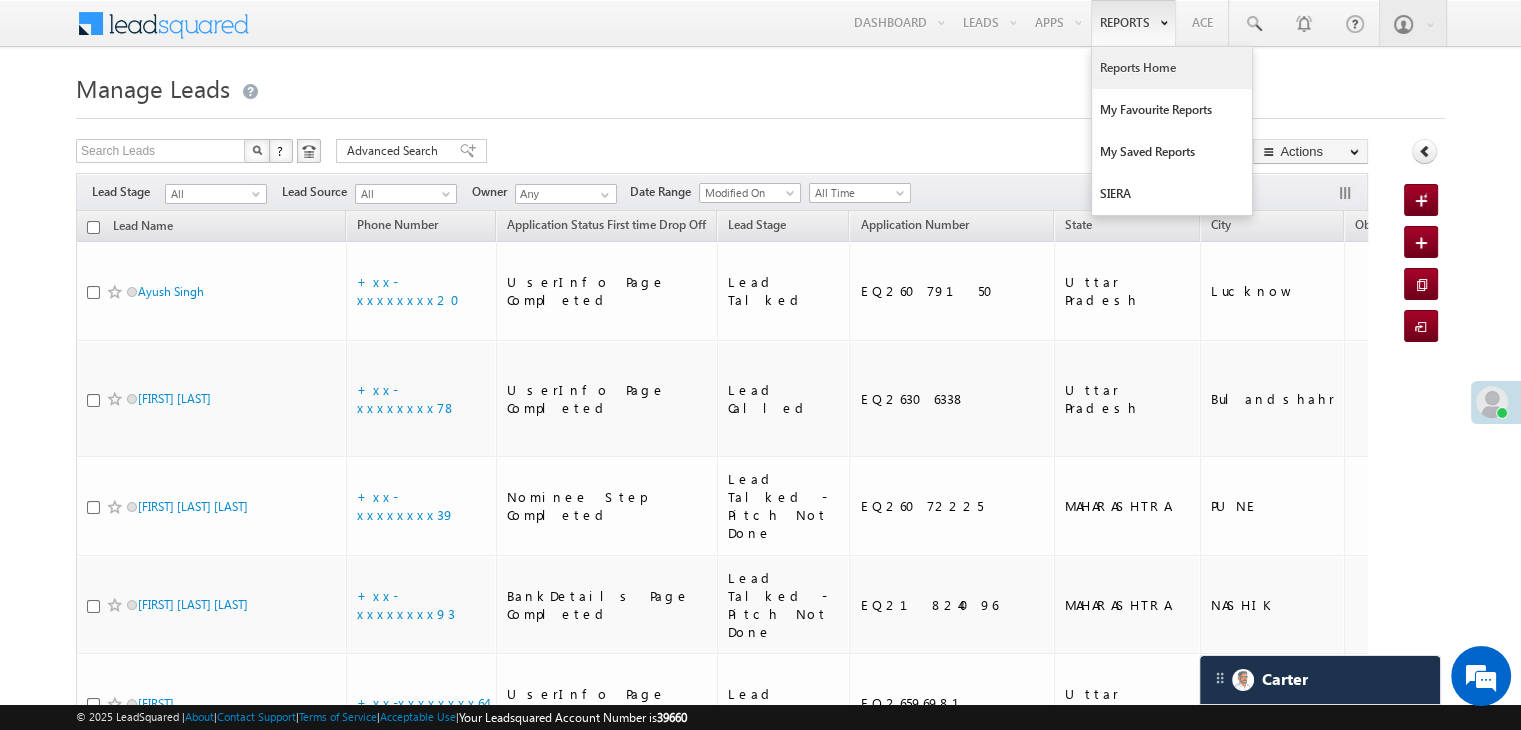 click on "Reports Home" at bounding box center [1172, 68] 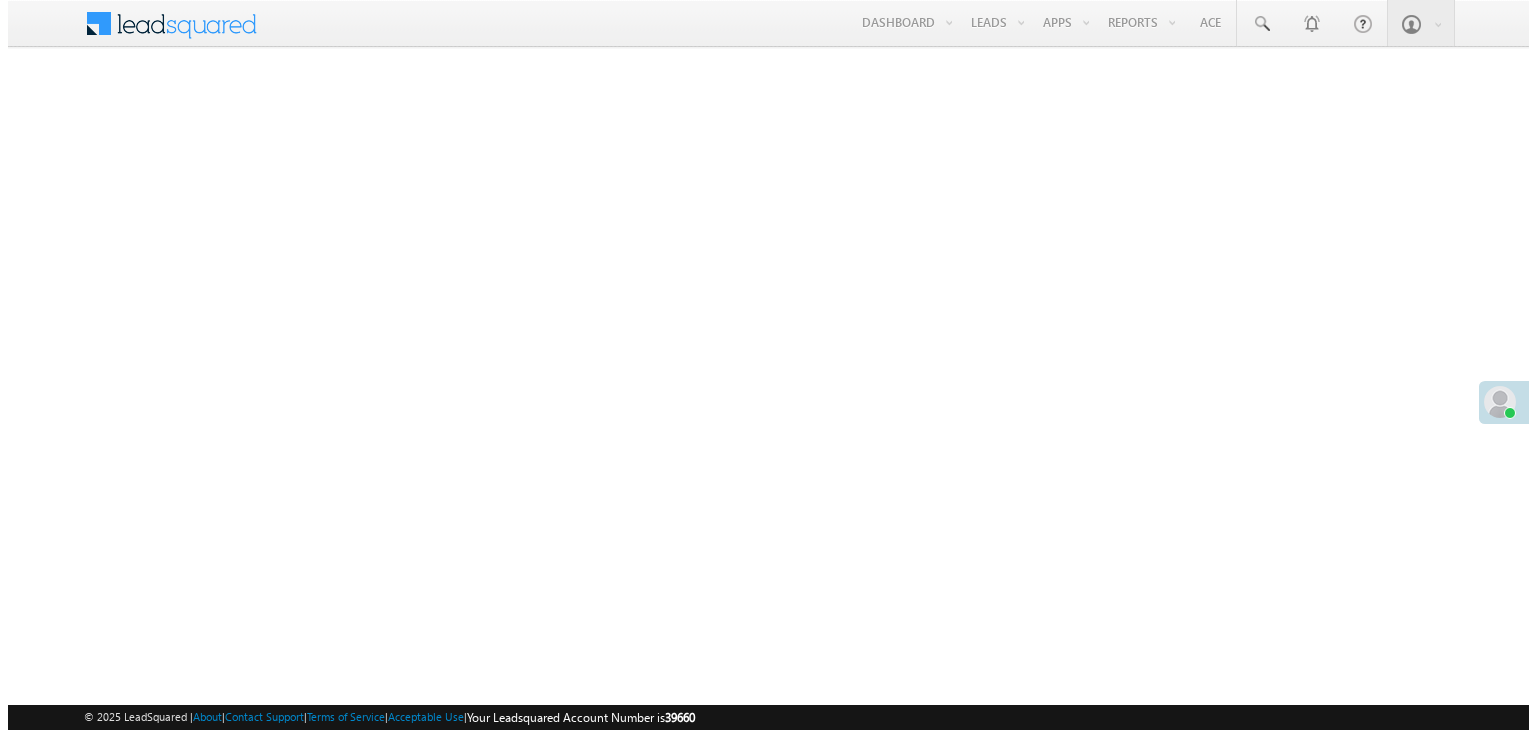 scroll, scrollTop: 0, scrollLeft: 0, axis: both 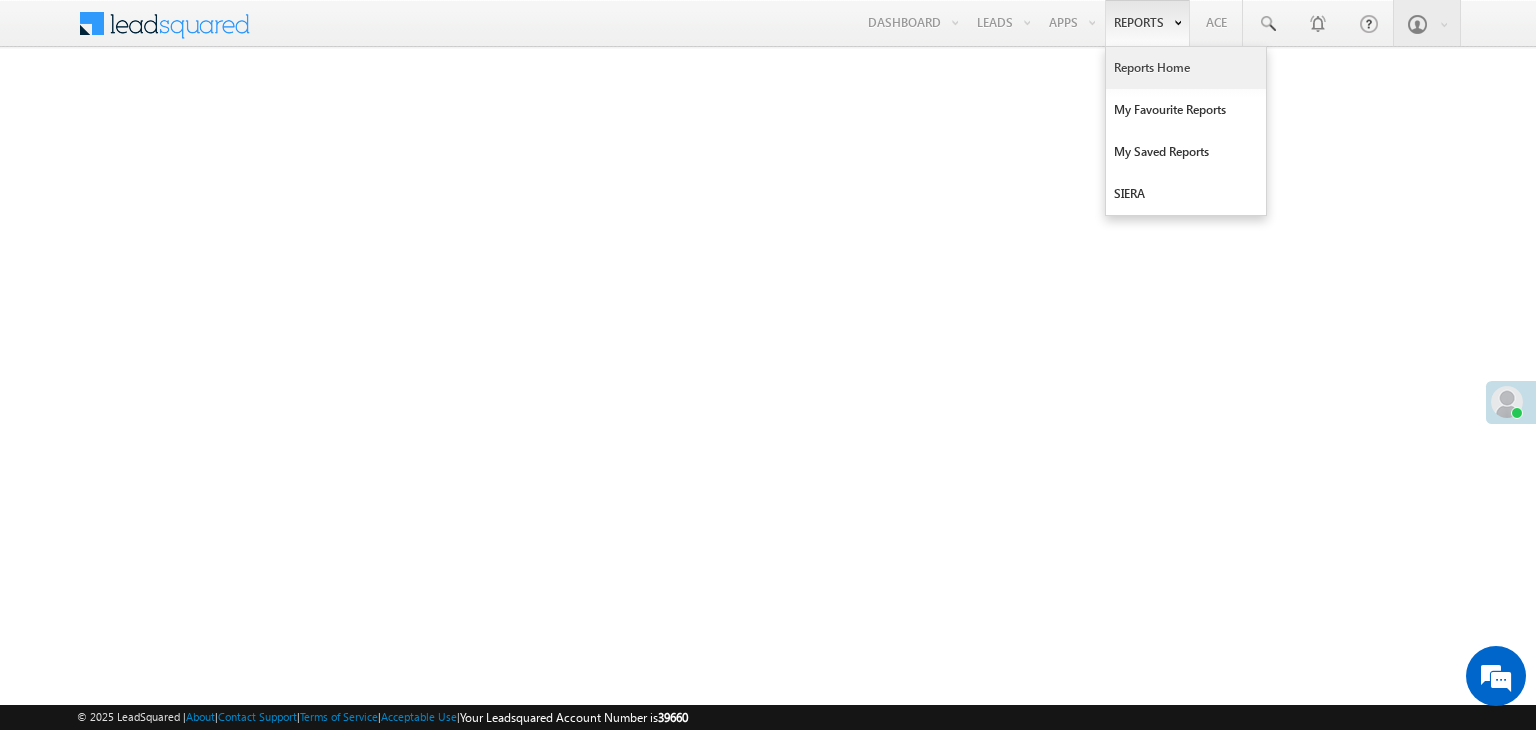 click on "Reports Home" at bounding box center [1186, 68] 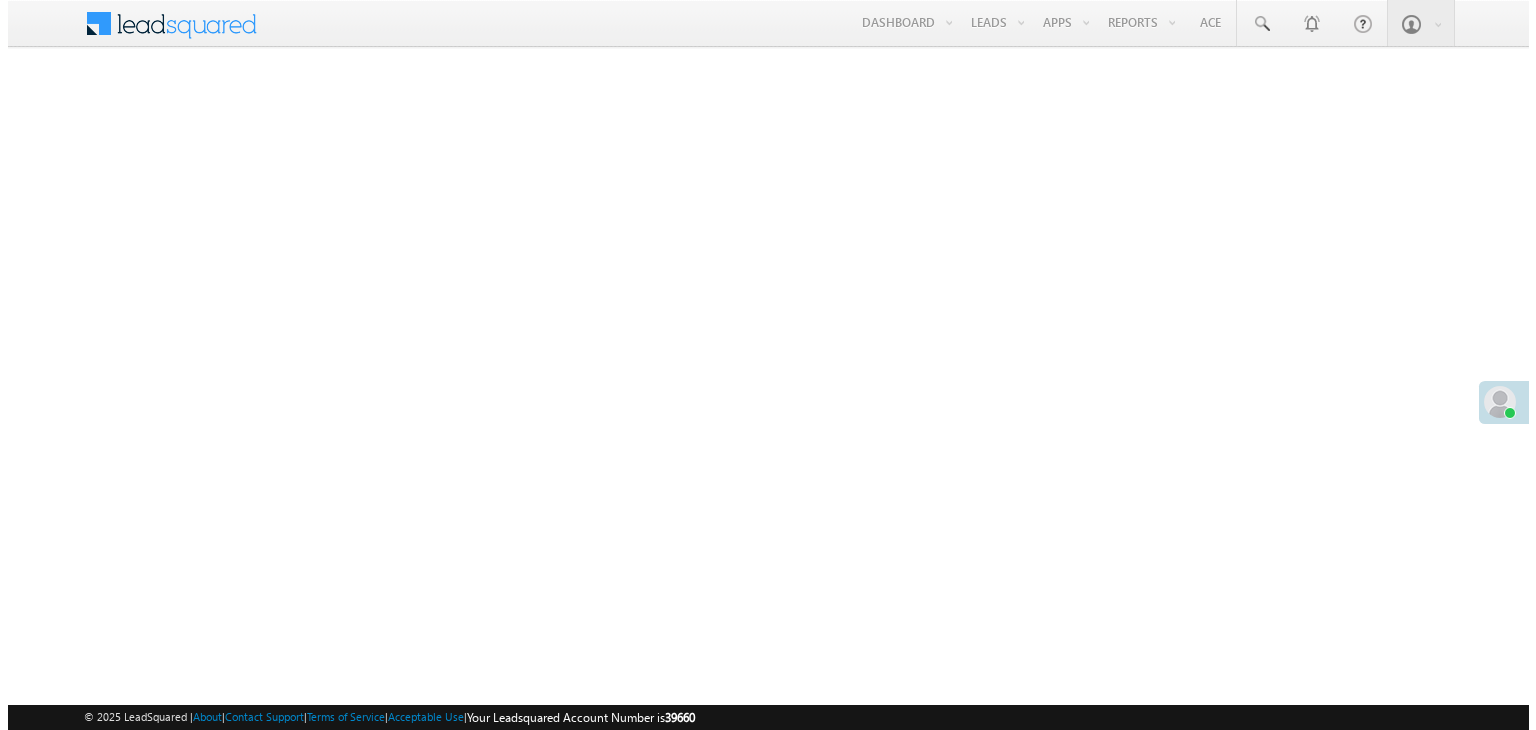 scroll, scrollTop: 0, scrollLeft: 0, axis: both 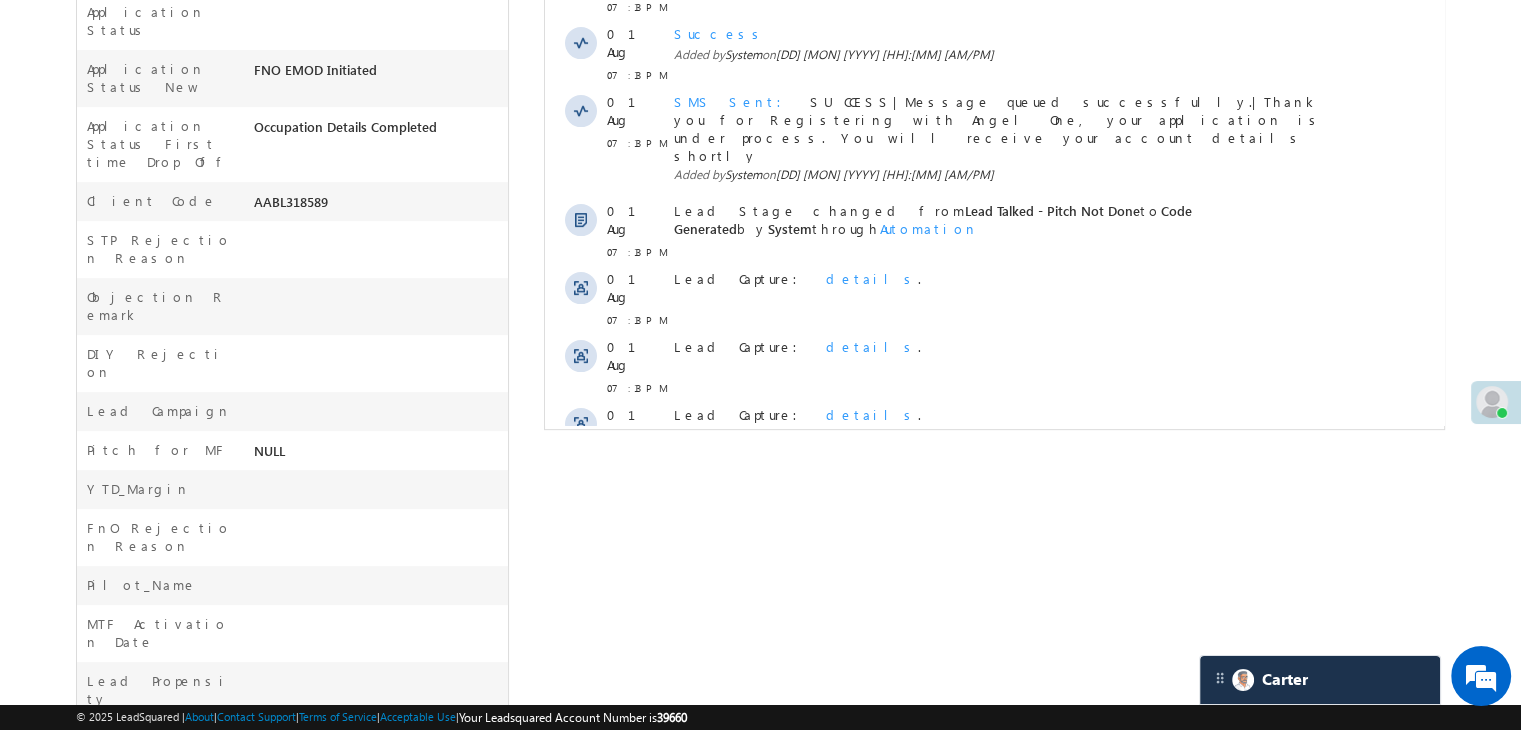 click on "Show More" at bounding box center [1004, 500] 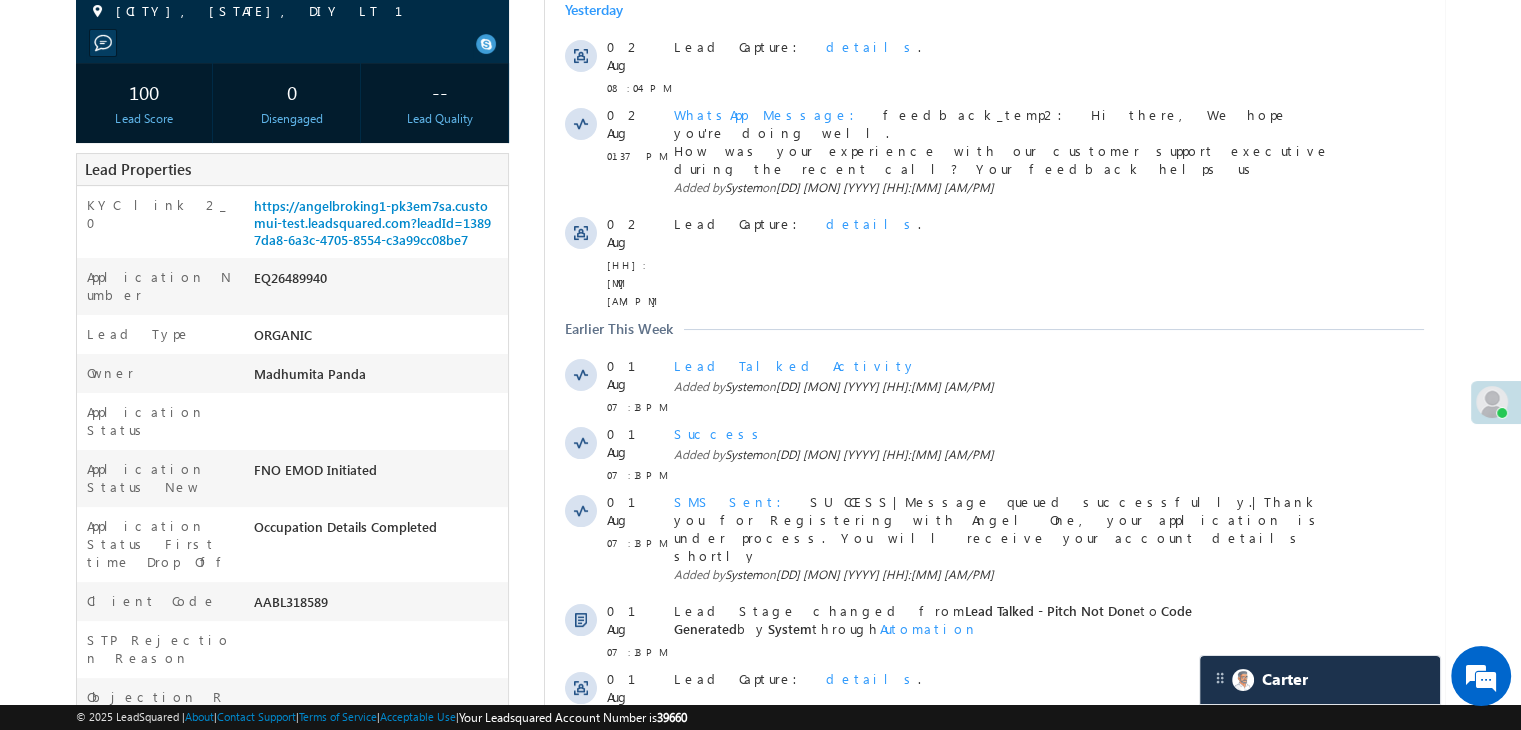 scroll, scrollTop: 100, scrollLeft: 0, axis: vertical 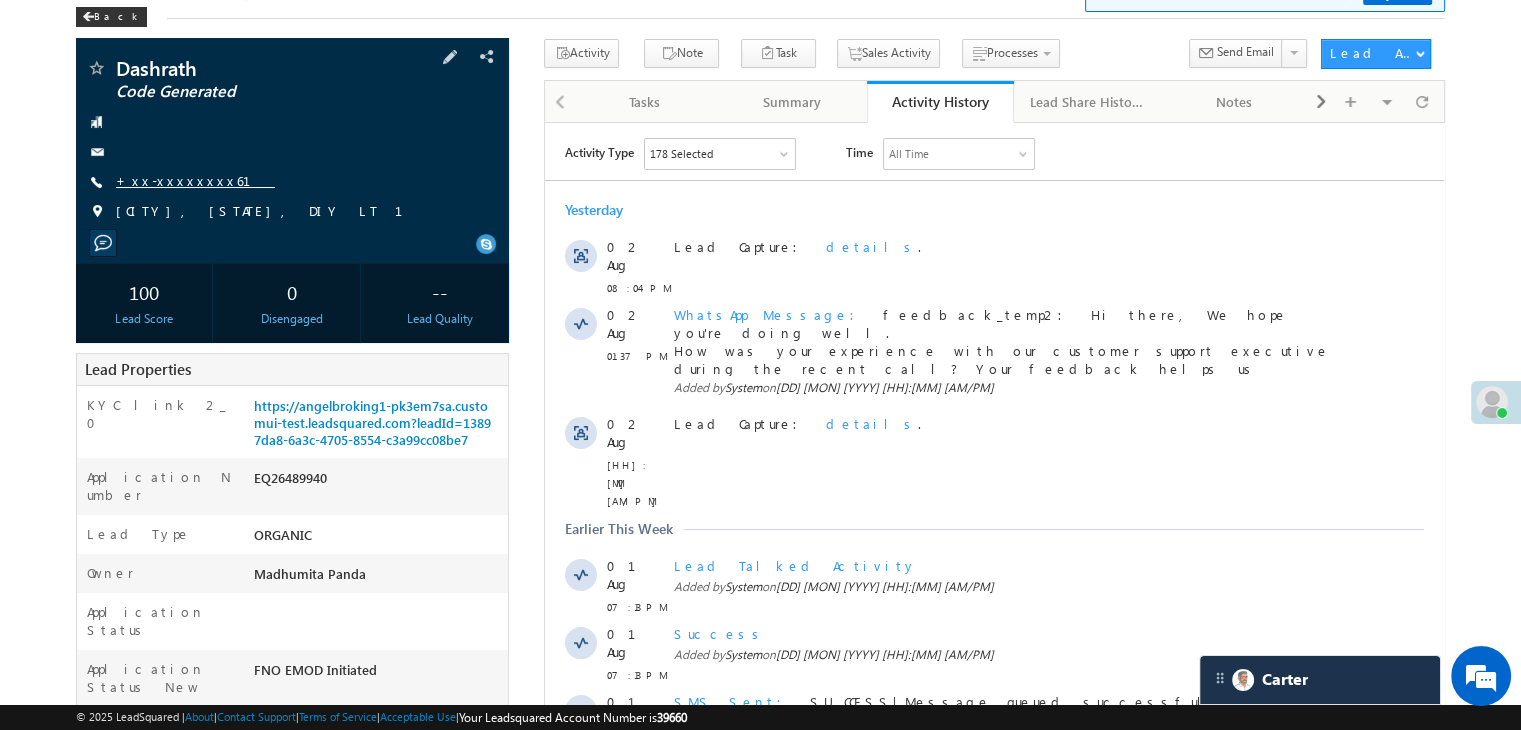 click on "+xx-xxxxxxxx61" at bounding box center (195, 180) 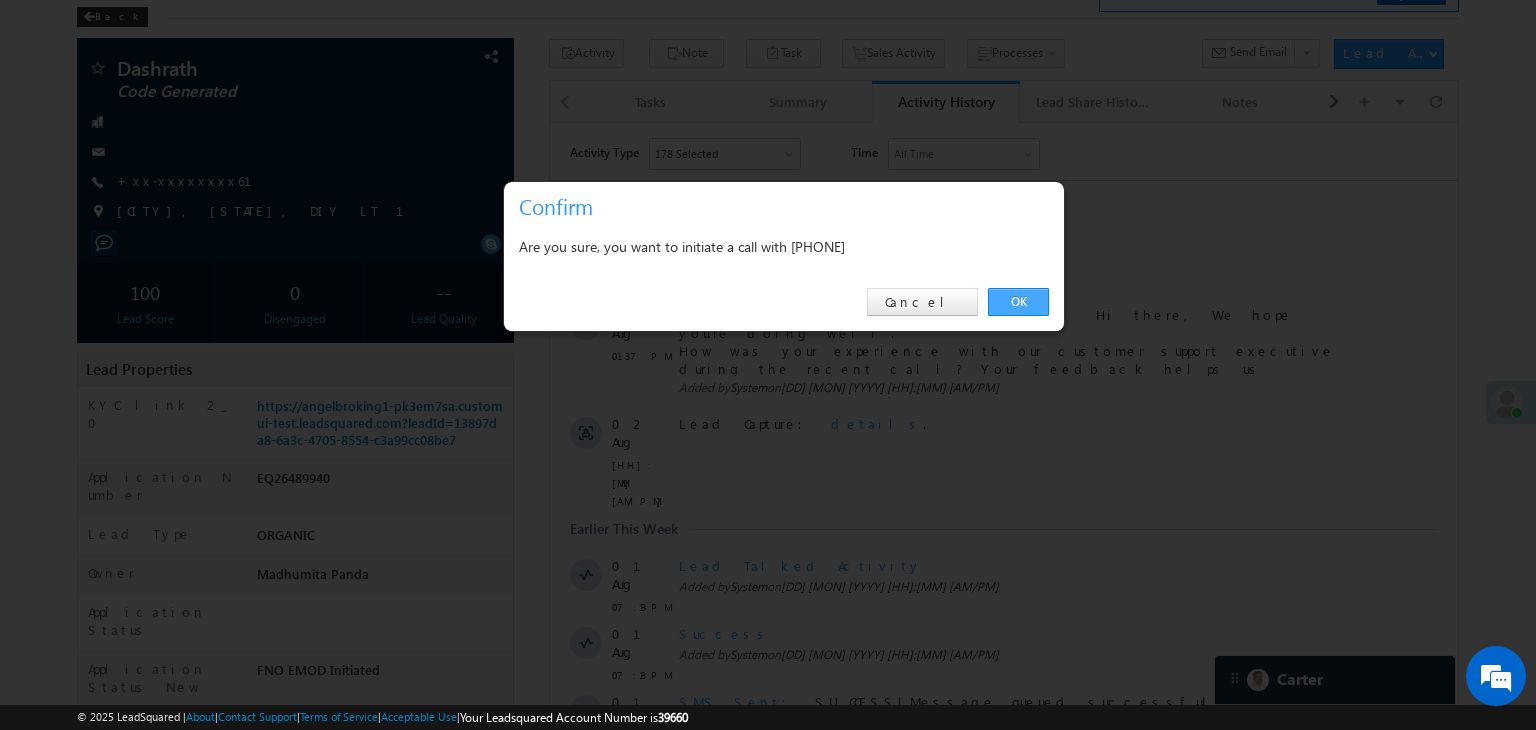 click on "OK" at bounding box center [1018, 302] 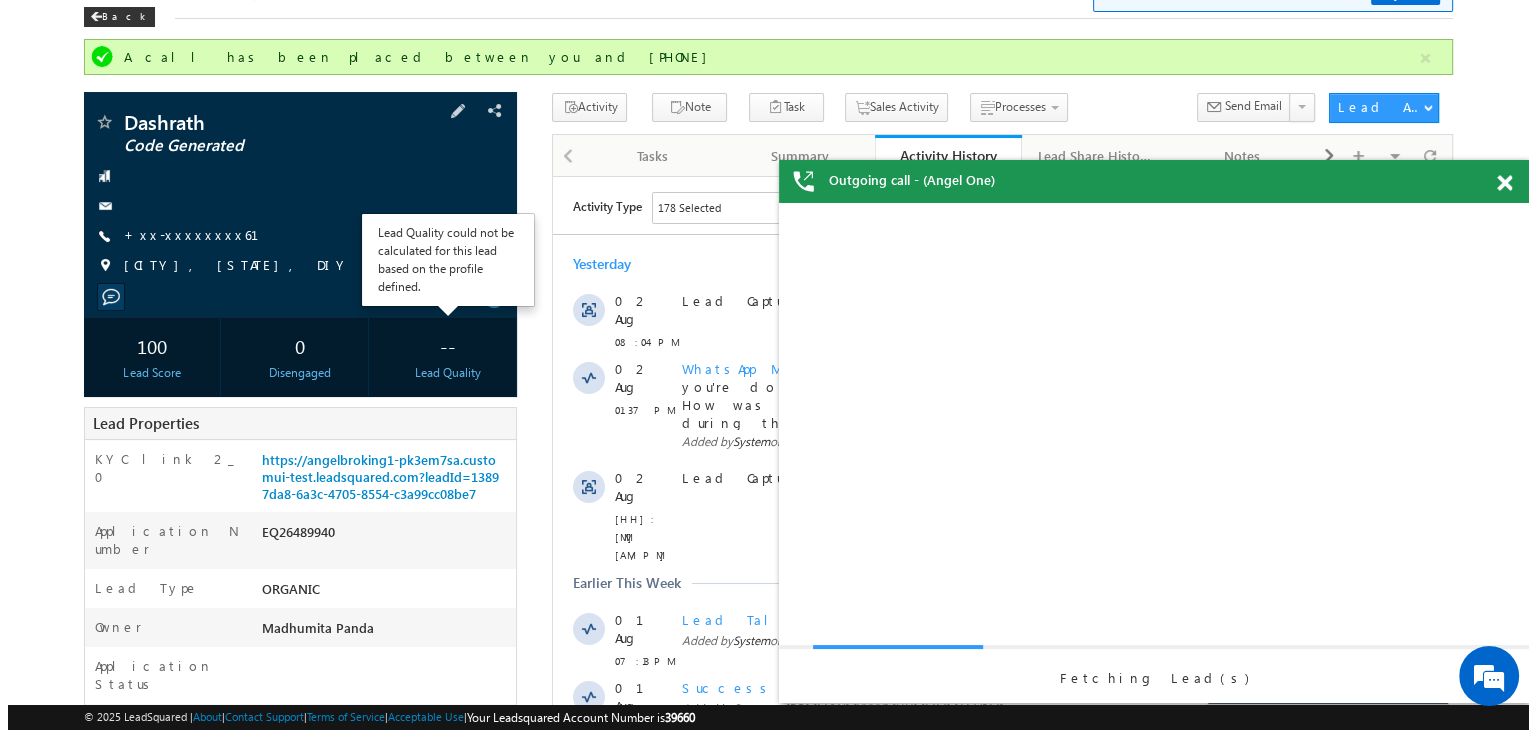 scroll, scrollTop: 0, scrollLeft: 0, axis: both 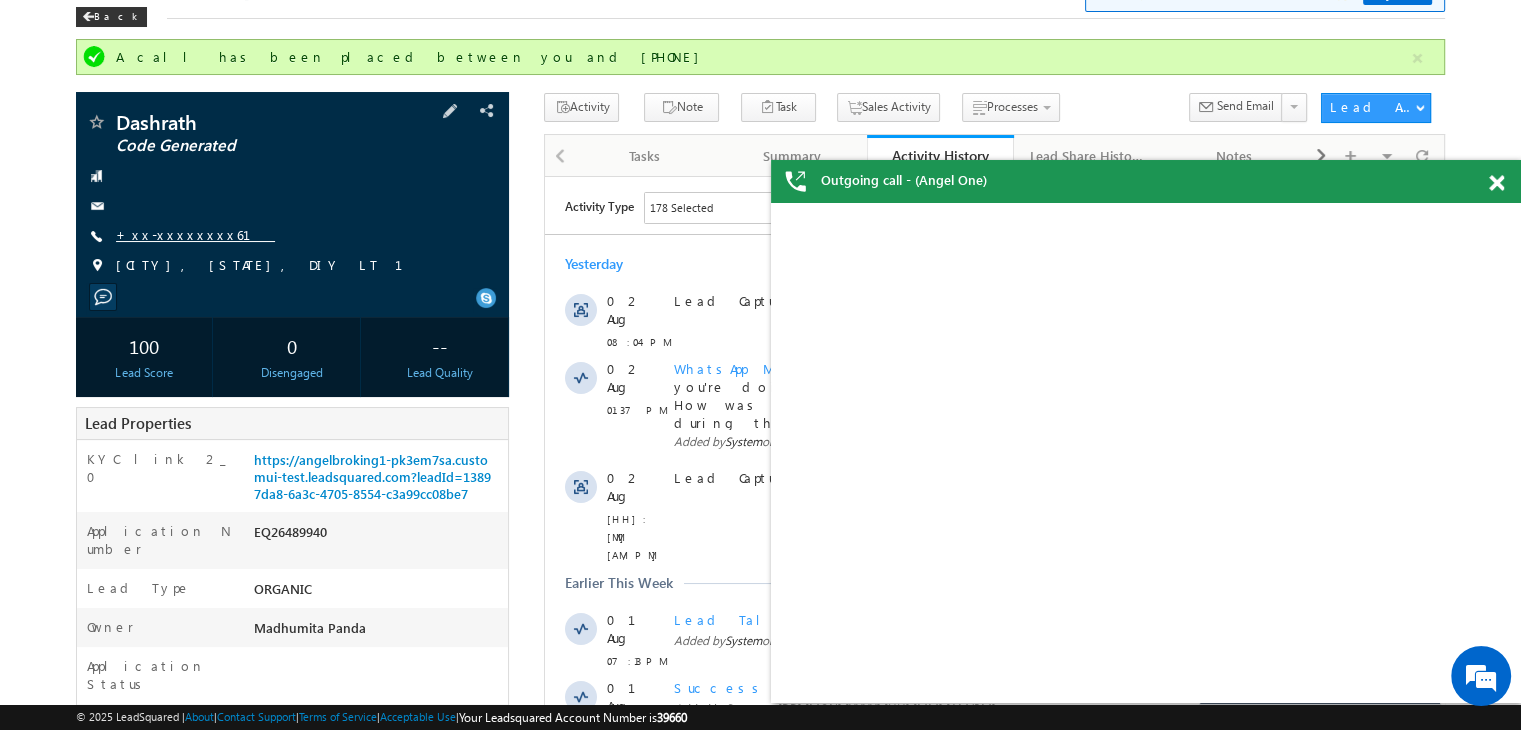 click on "+xx-xxxxxxxx61" at bounding box center (195, 234) 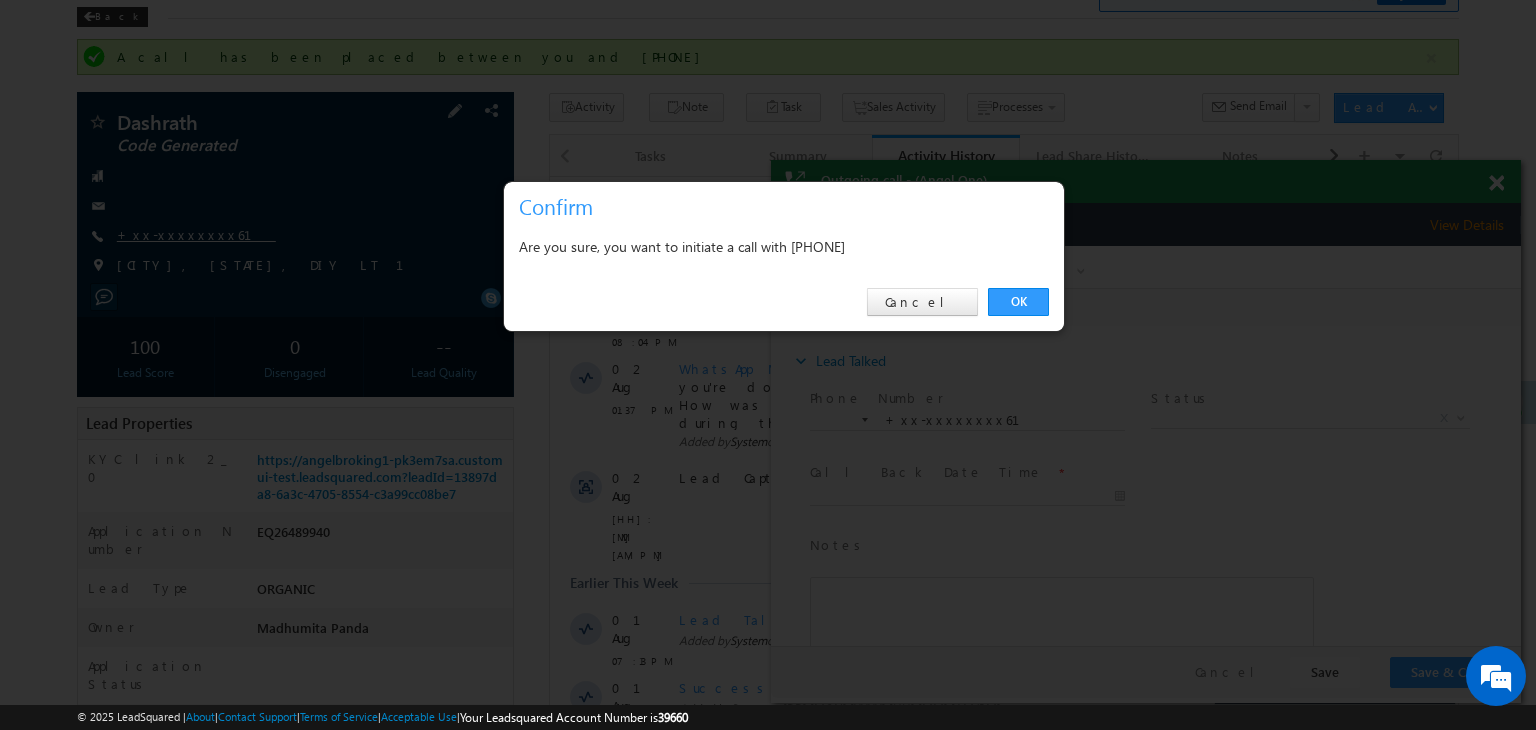 scroll, scrollTop: 0, scrollLeft: 0, axis: both 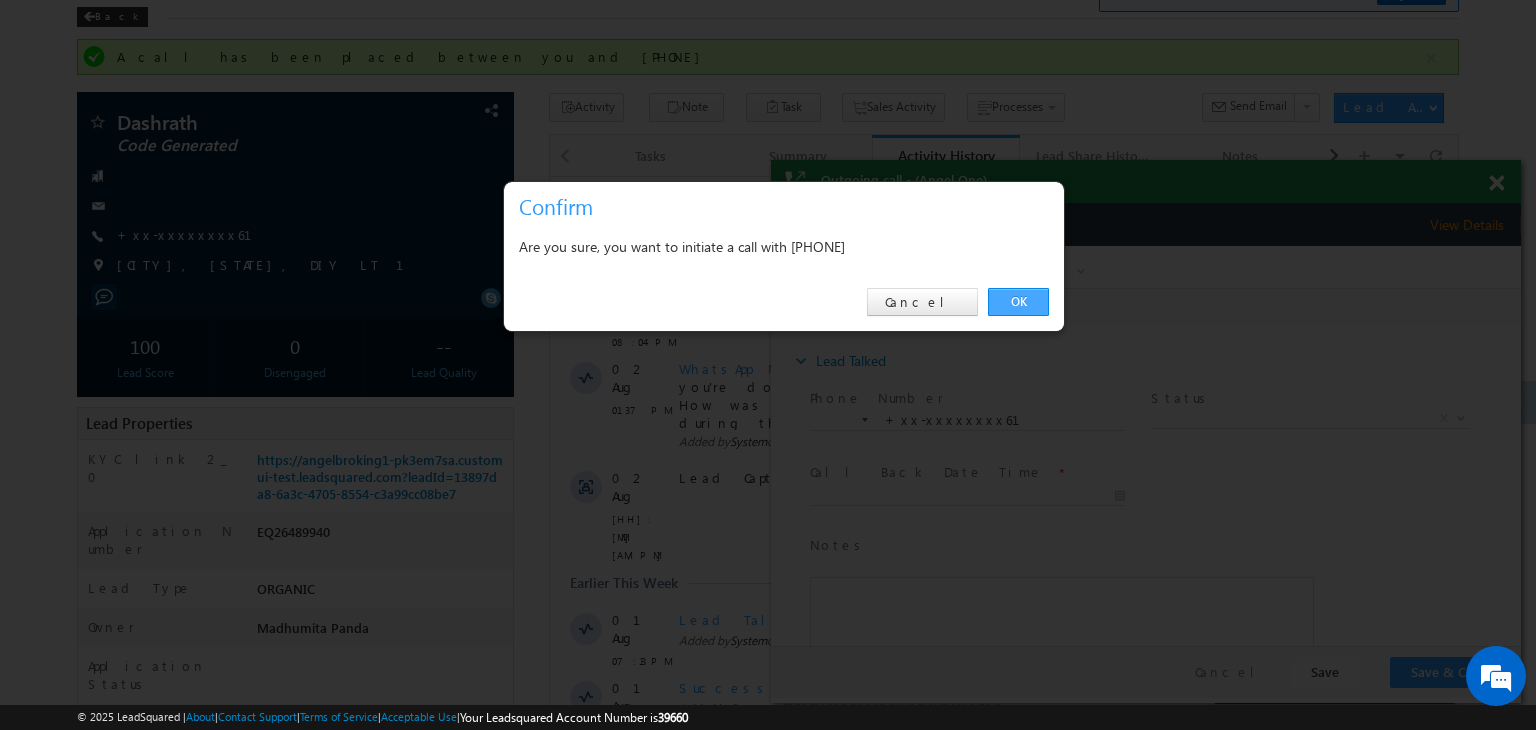 click on "OK" at bounding box center [1018, 302] 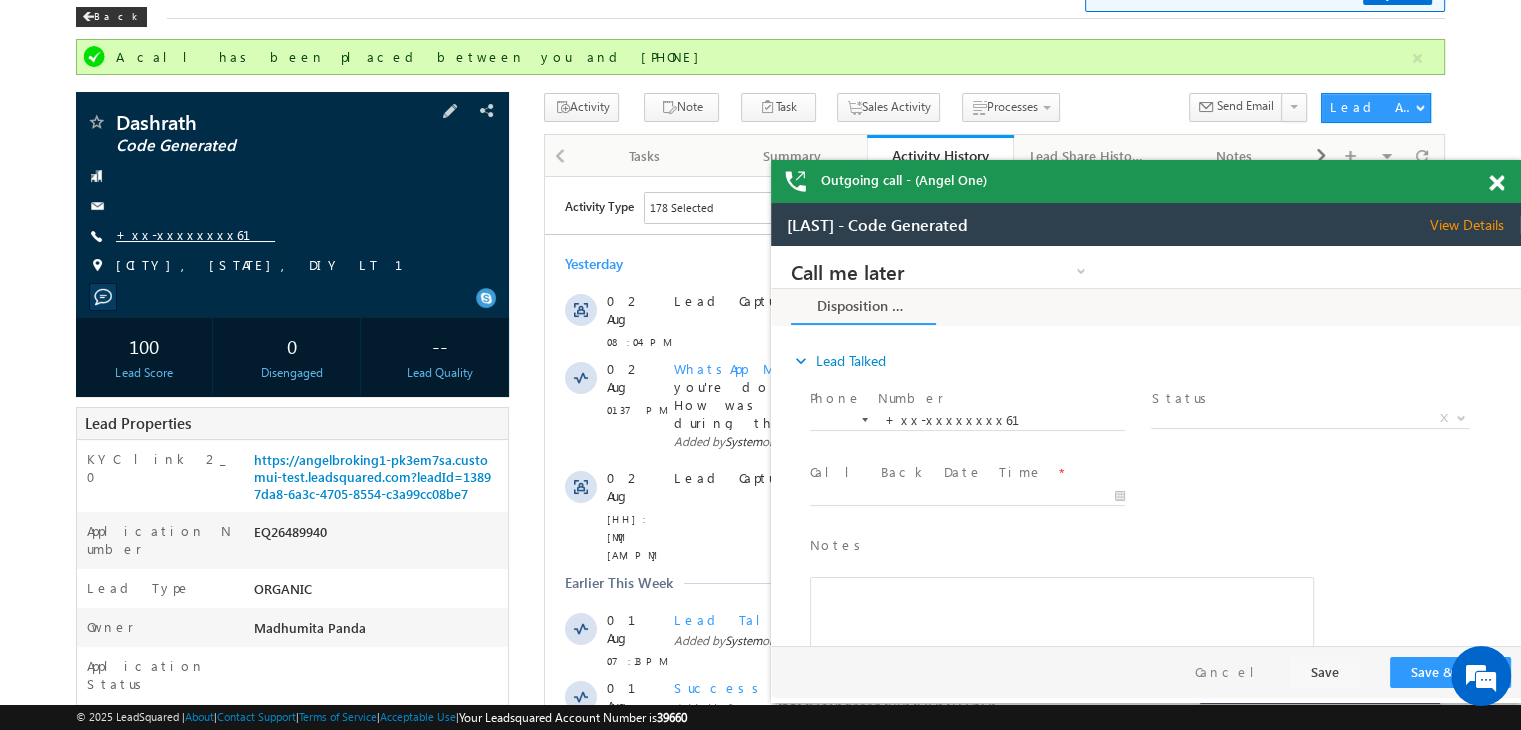 click on "+xx-xxxxxxxx61" at bounding box center (195, 234) 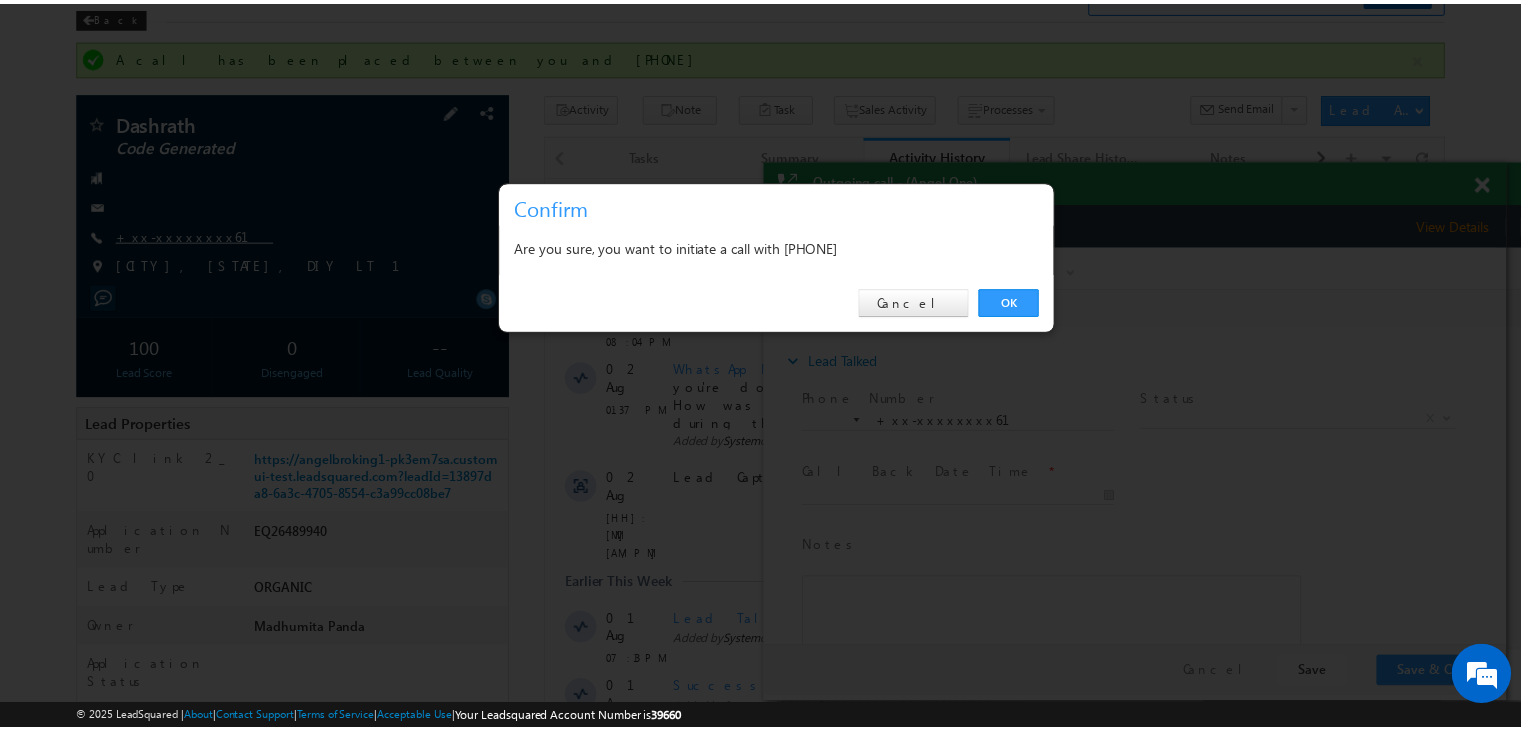 scroll, scrollTop: 0, scrollLeft: 0, axis: both 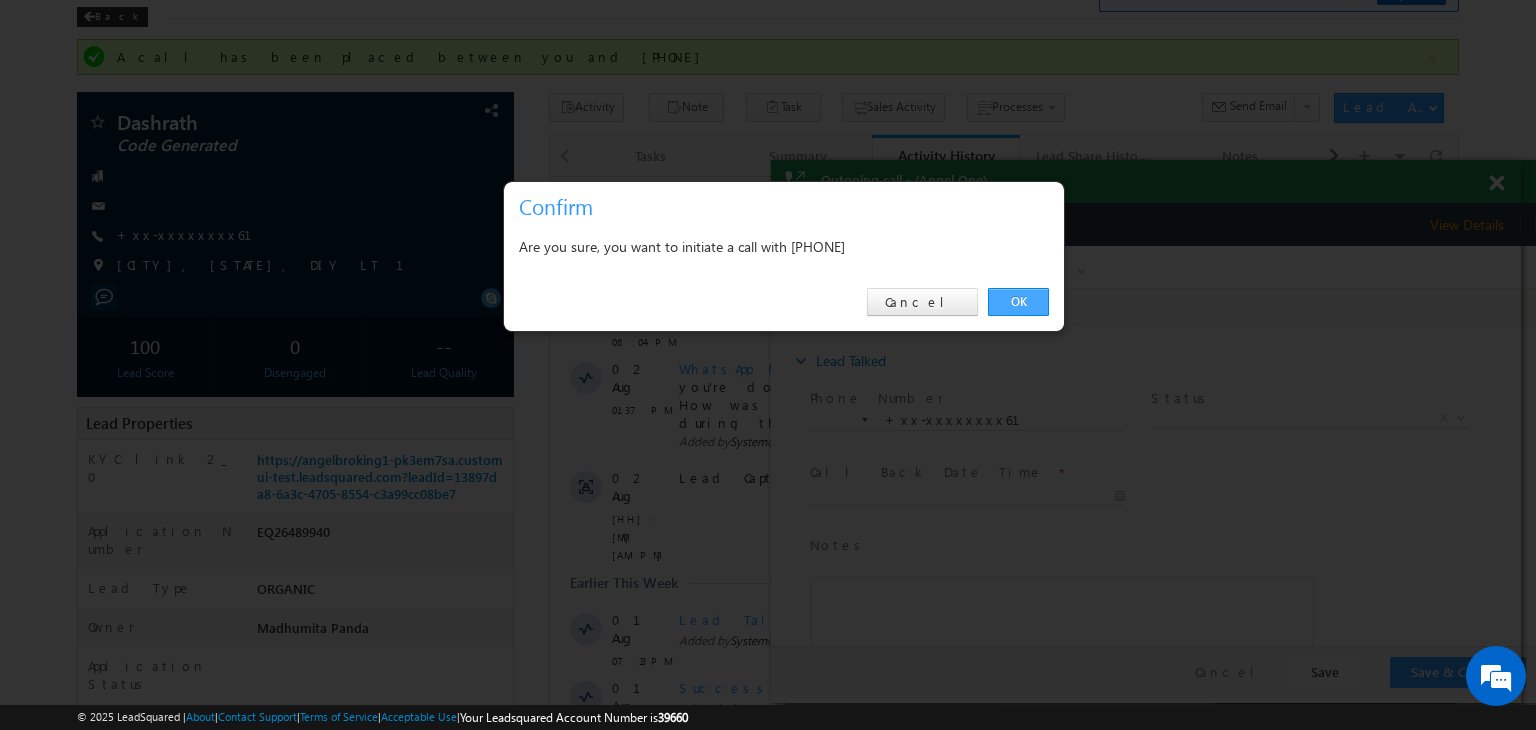 click on "OK" at bounding box center (1018, 302) 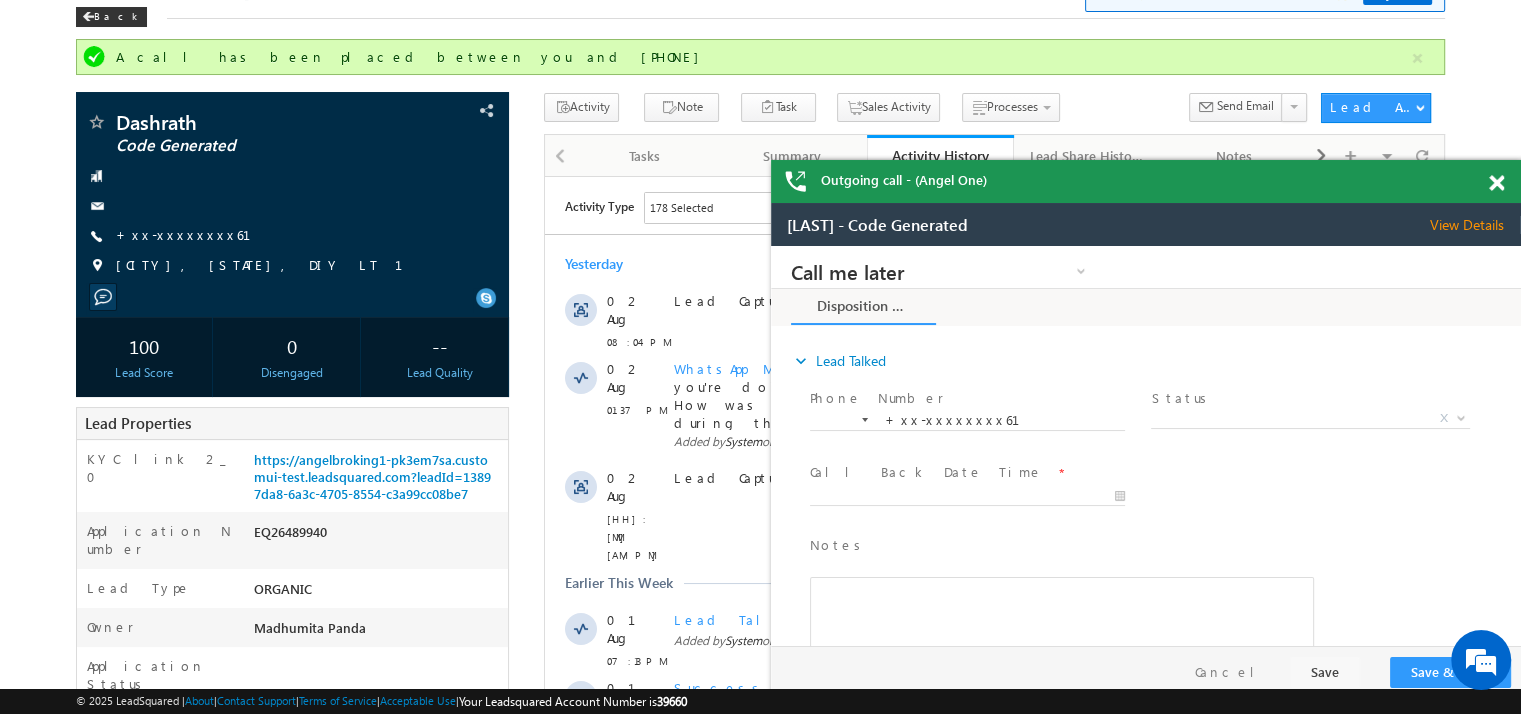 click at bounding box center [1511, 183] 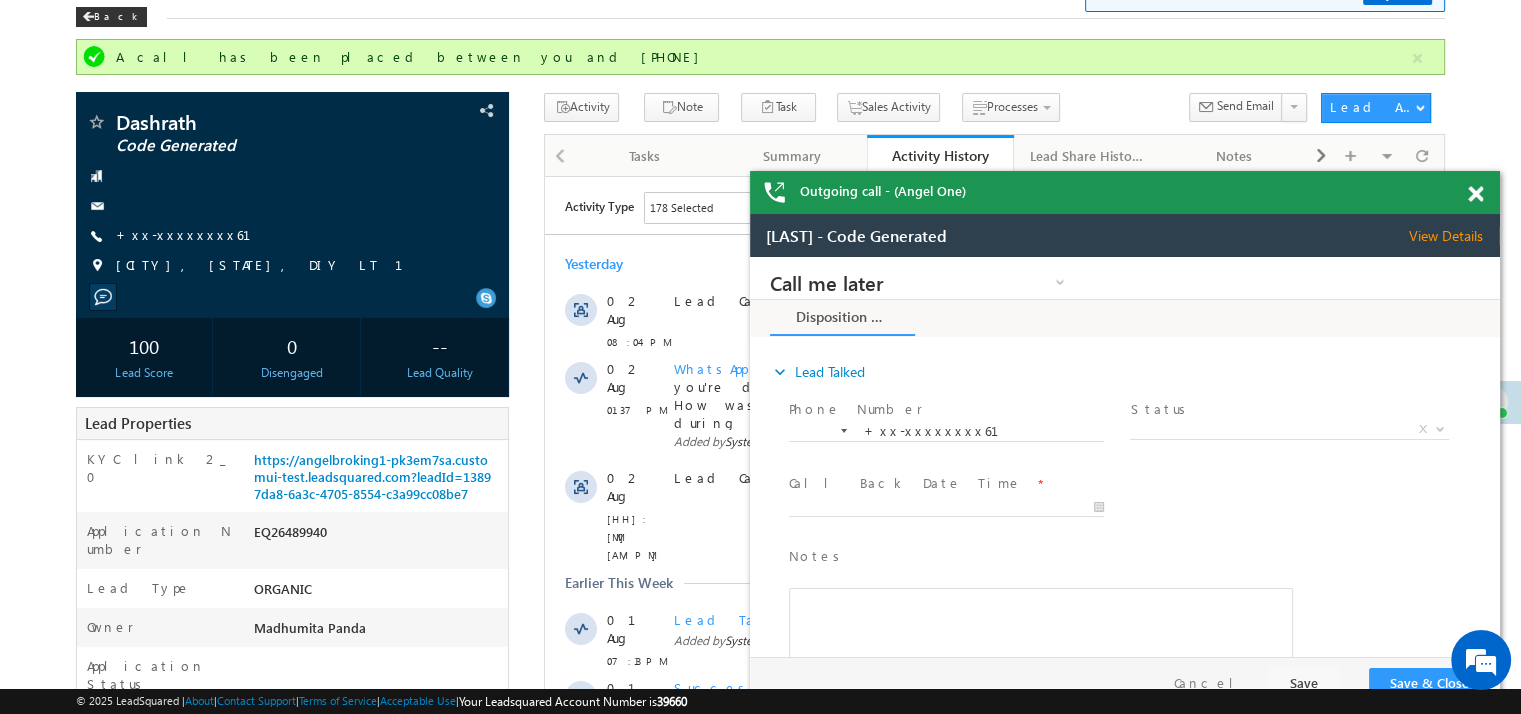 drag, startPoint x: 1425, startPoint y: 206, endPoint x: 1307, endPoint y: 175, distance: 122.0041 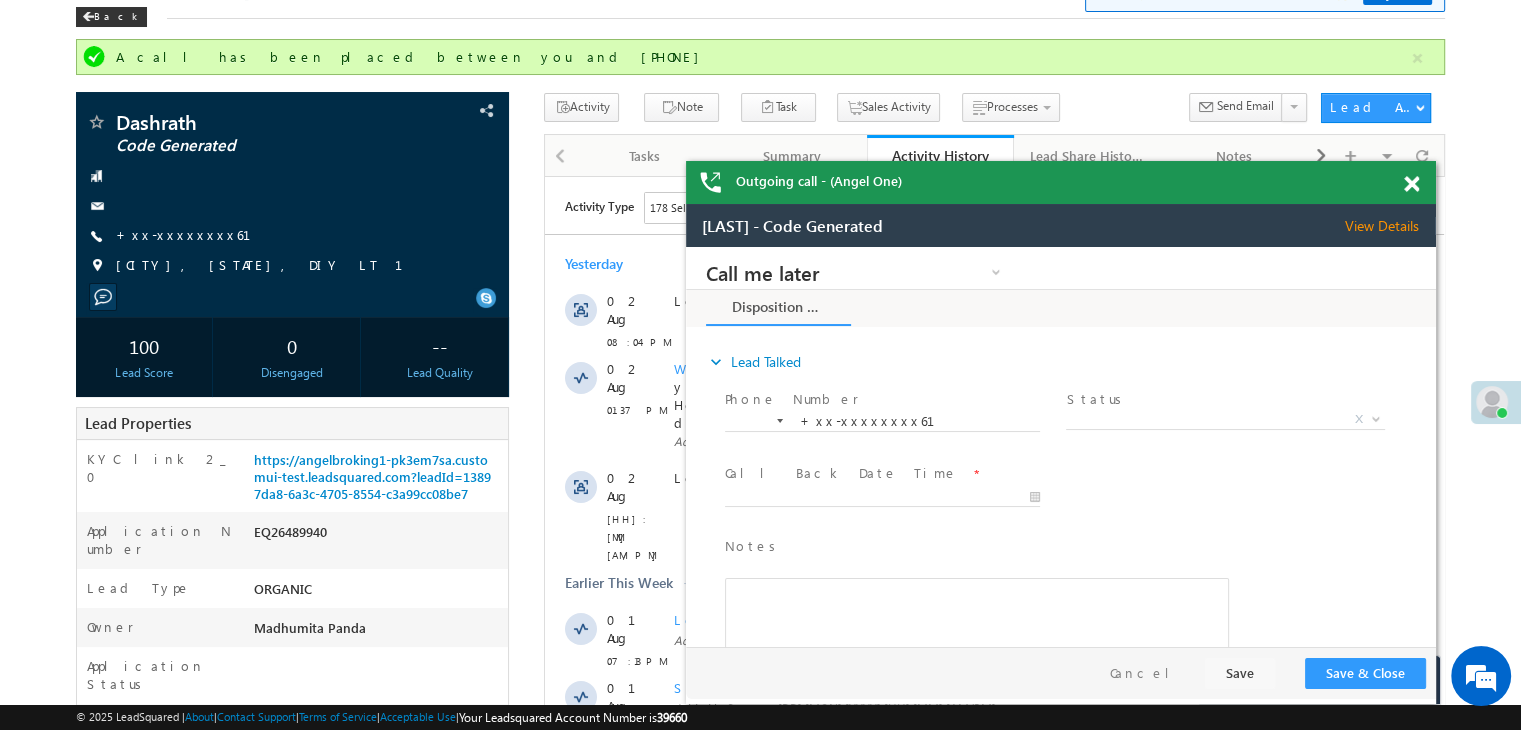 drag, startPoint x: 1412, startPoint y: 185, endPoint x: 778, endPoint y: 37, distance: 651.0453 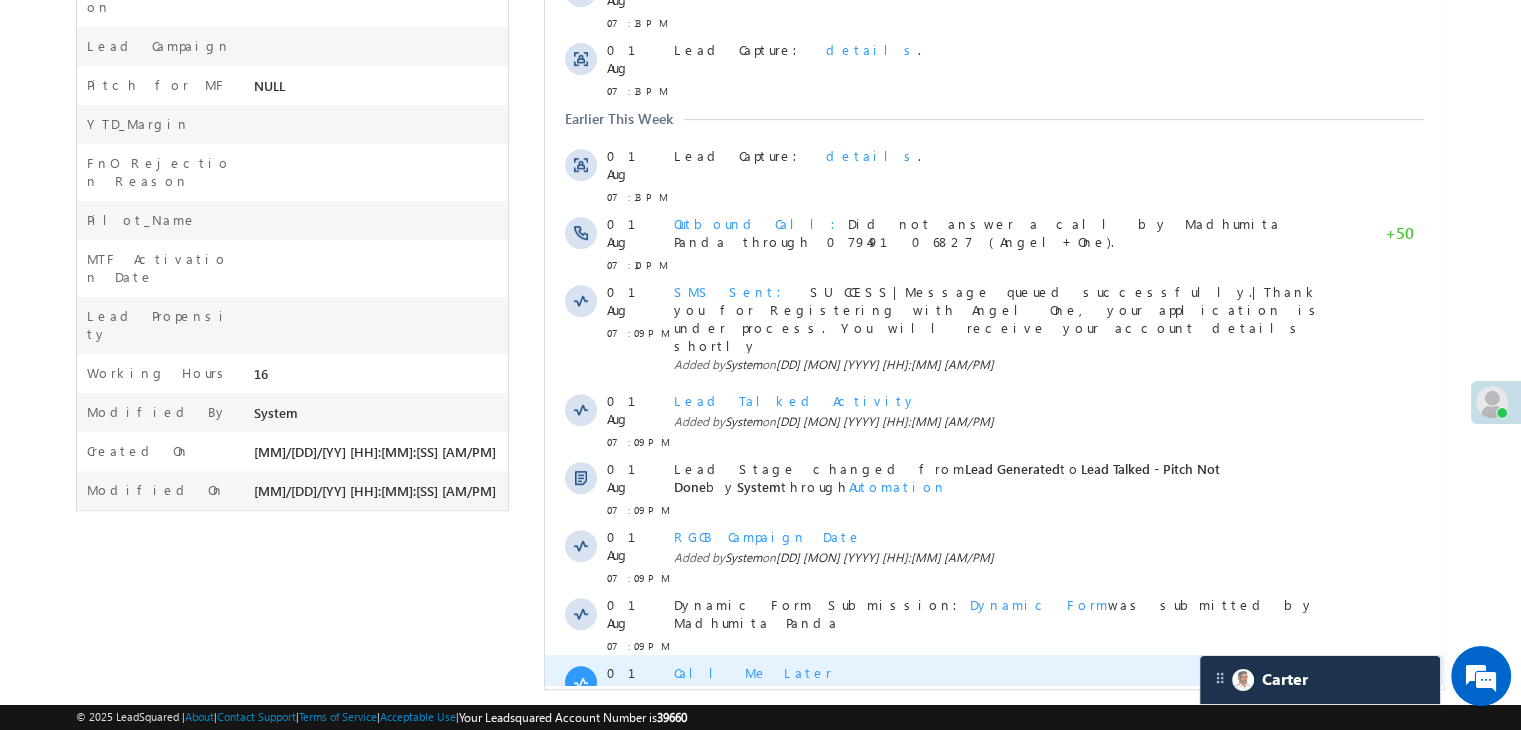 scroll, scrollTop: 1128, scrollLeft: 0, axis: vertical 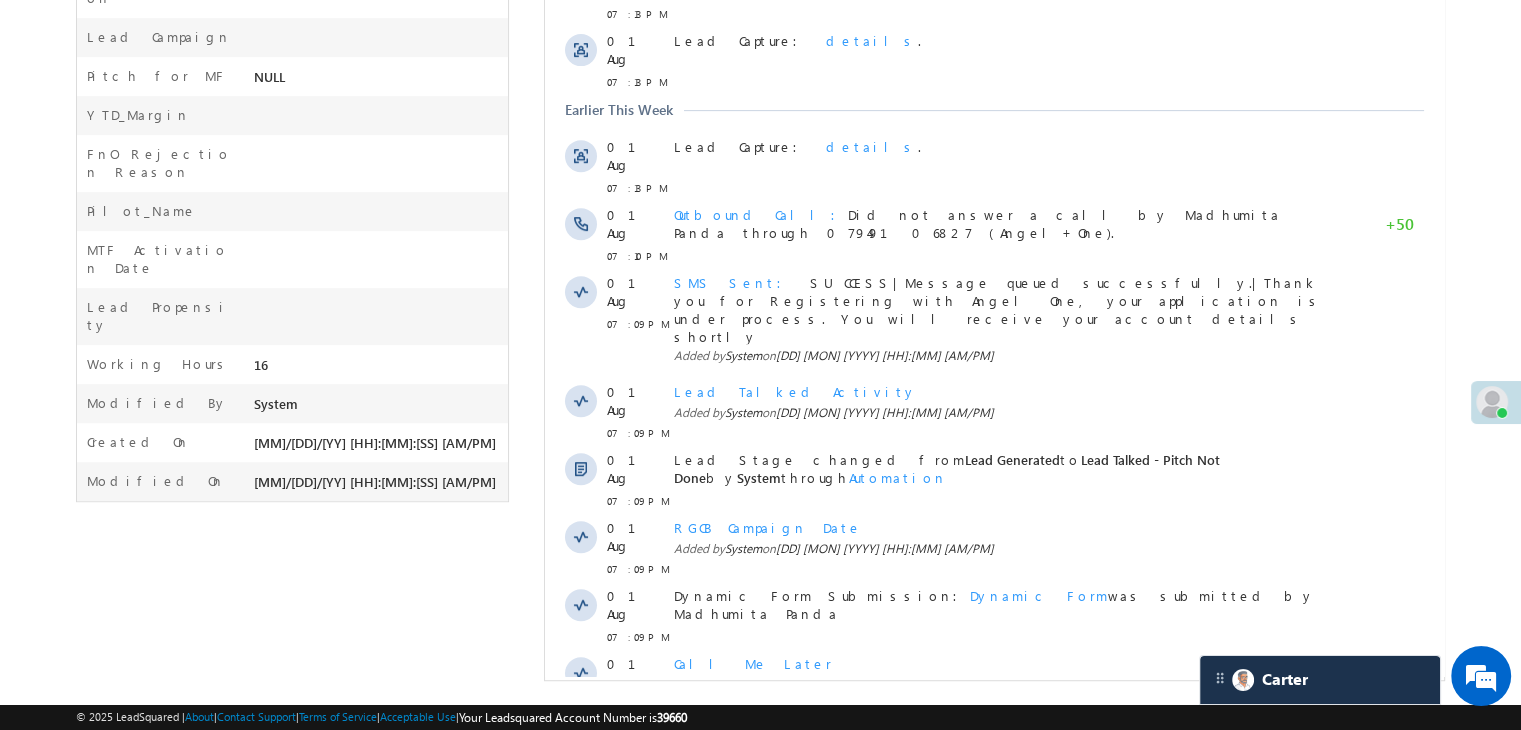 click on "Show More" at bounding box center (1004, 903) 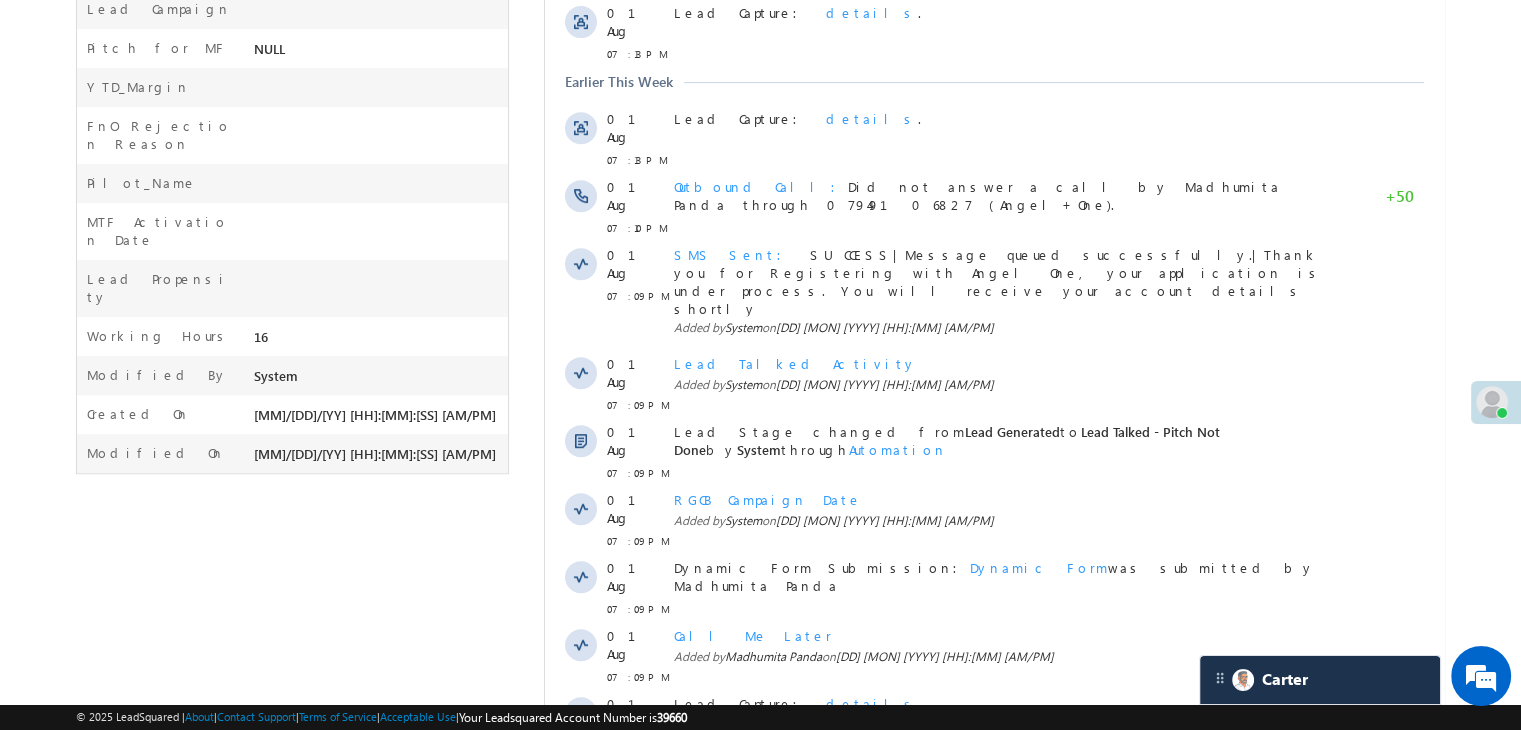 scroll, scrollTop: 1028, scrollLeft: 0, axis: vertical 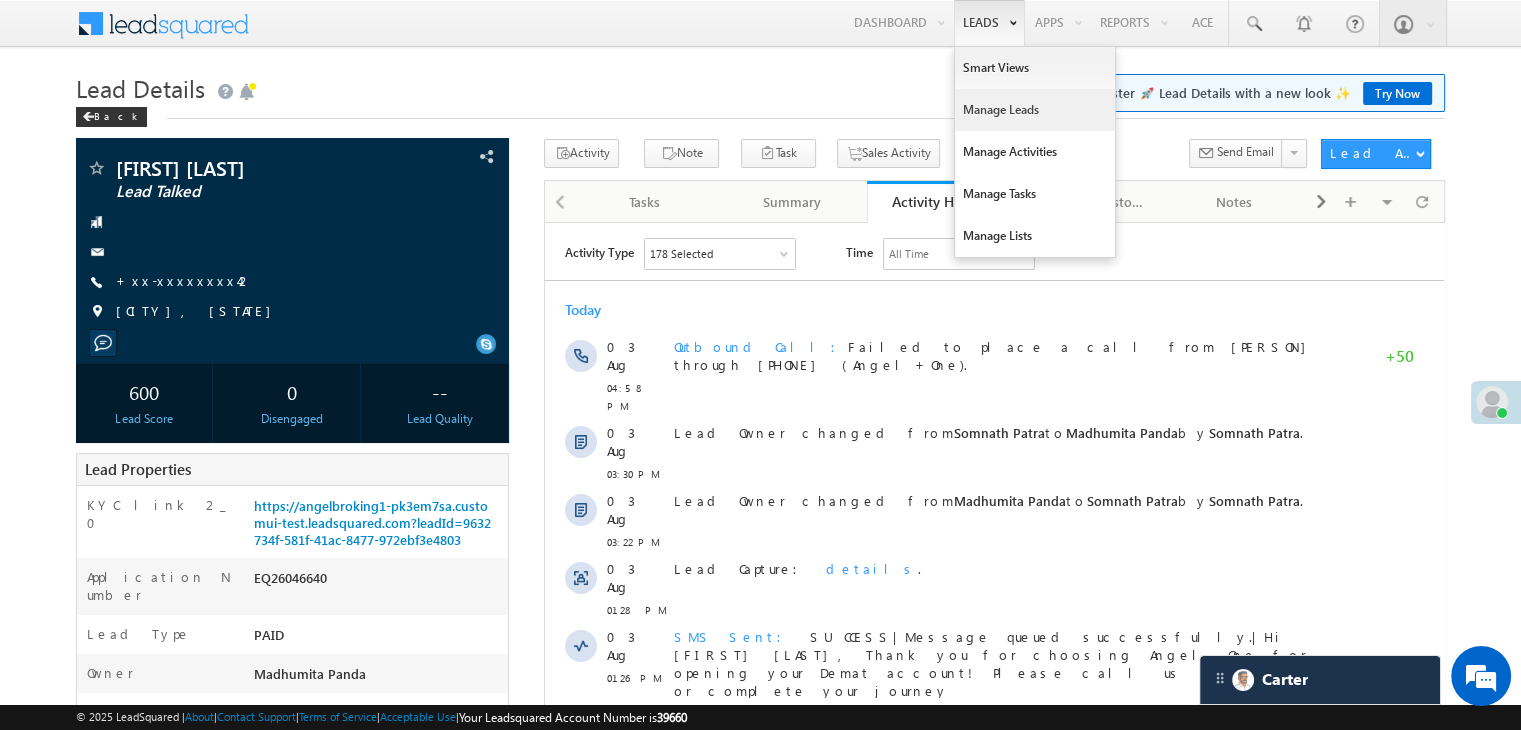 click on "Manage Leads" at bounding box center [1035, 110] 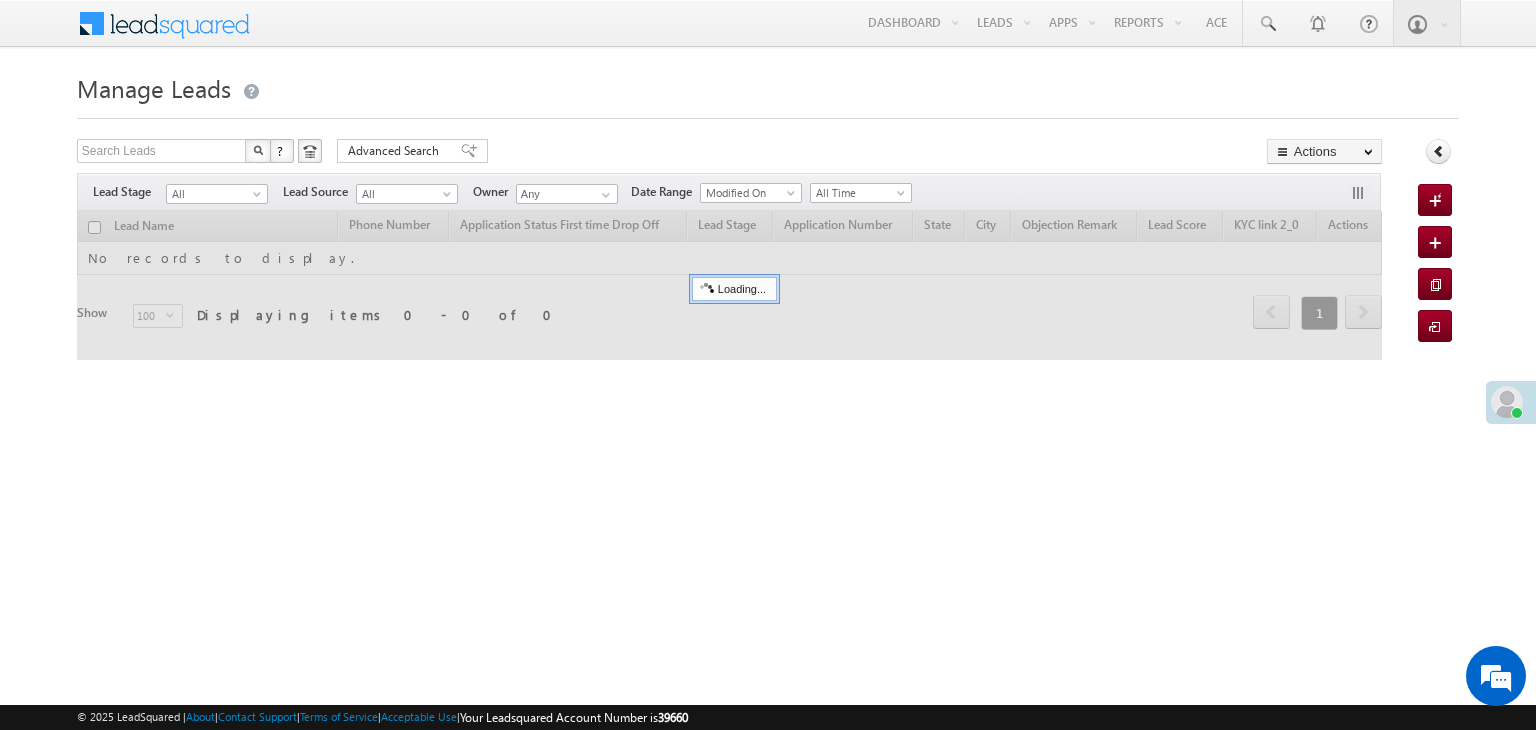 scroll, scrollTop: 0, scrollLeft: 0, axis: both 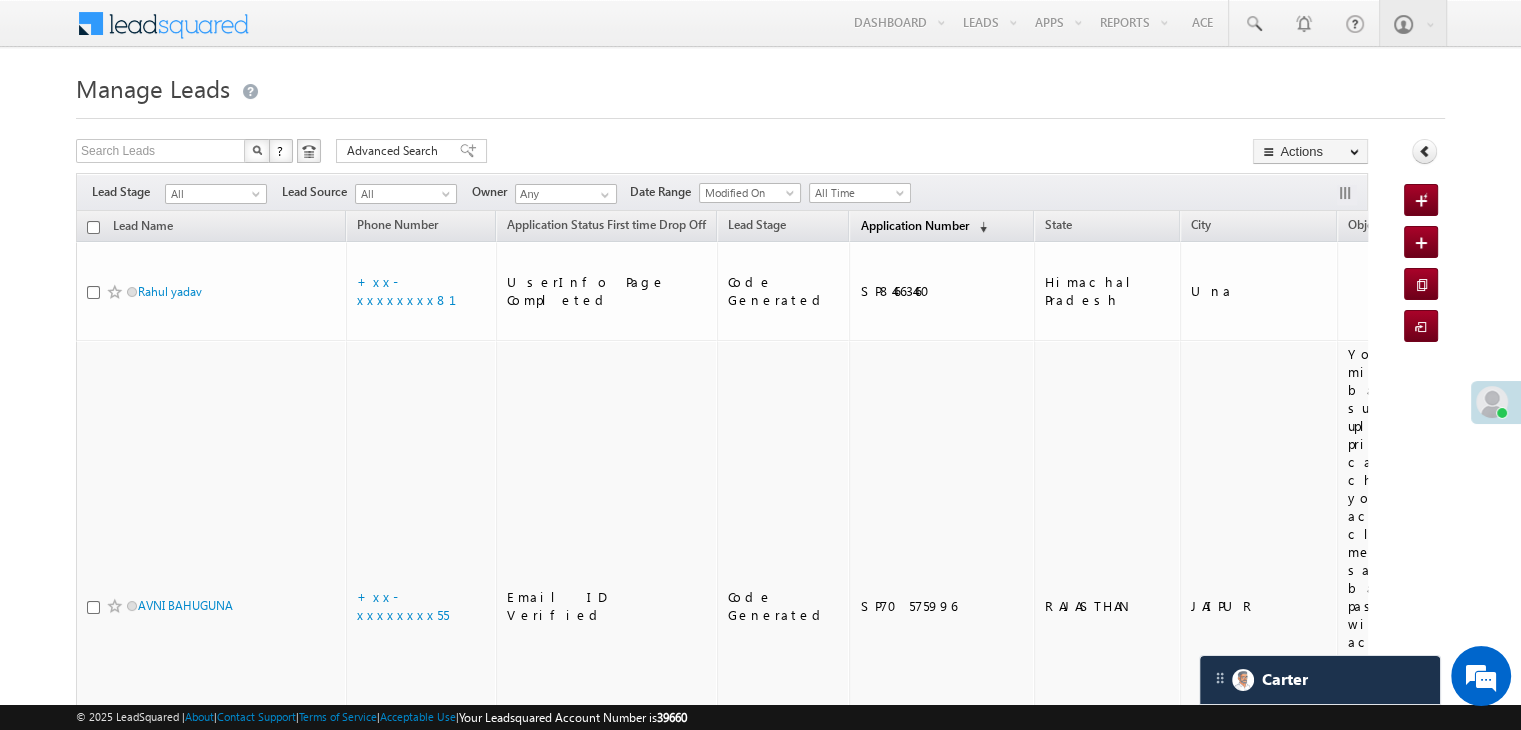 click on "Application Number" at bounding box center (914, 225) 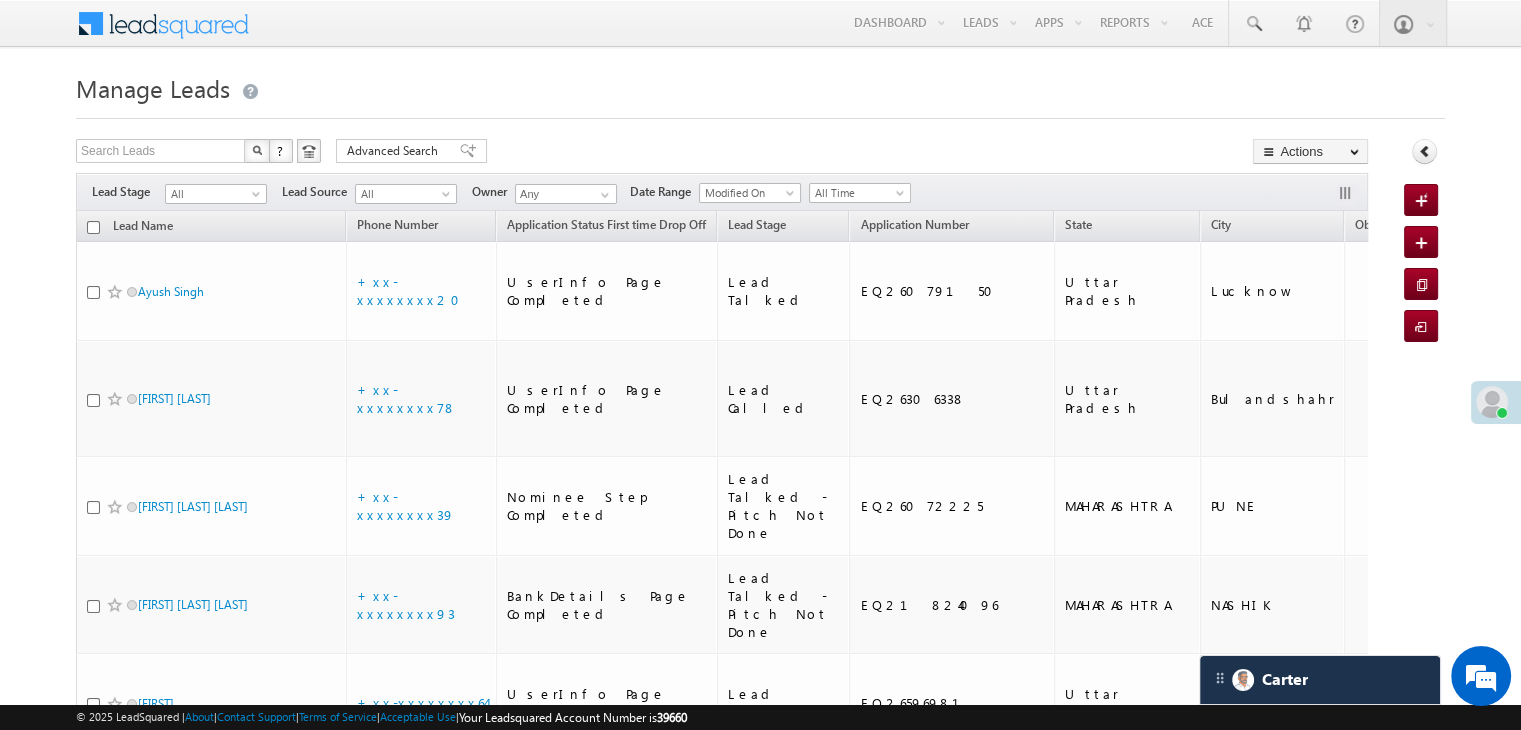 click at bounding box center (1492, 402) 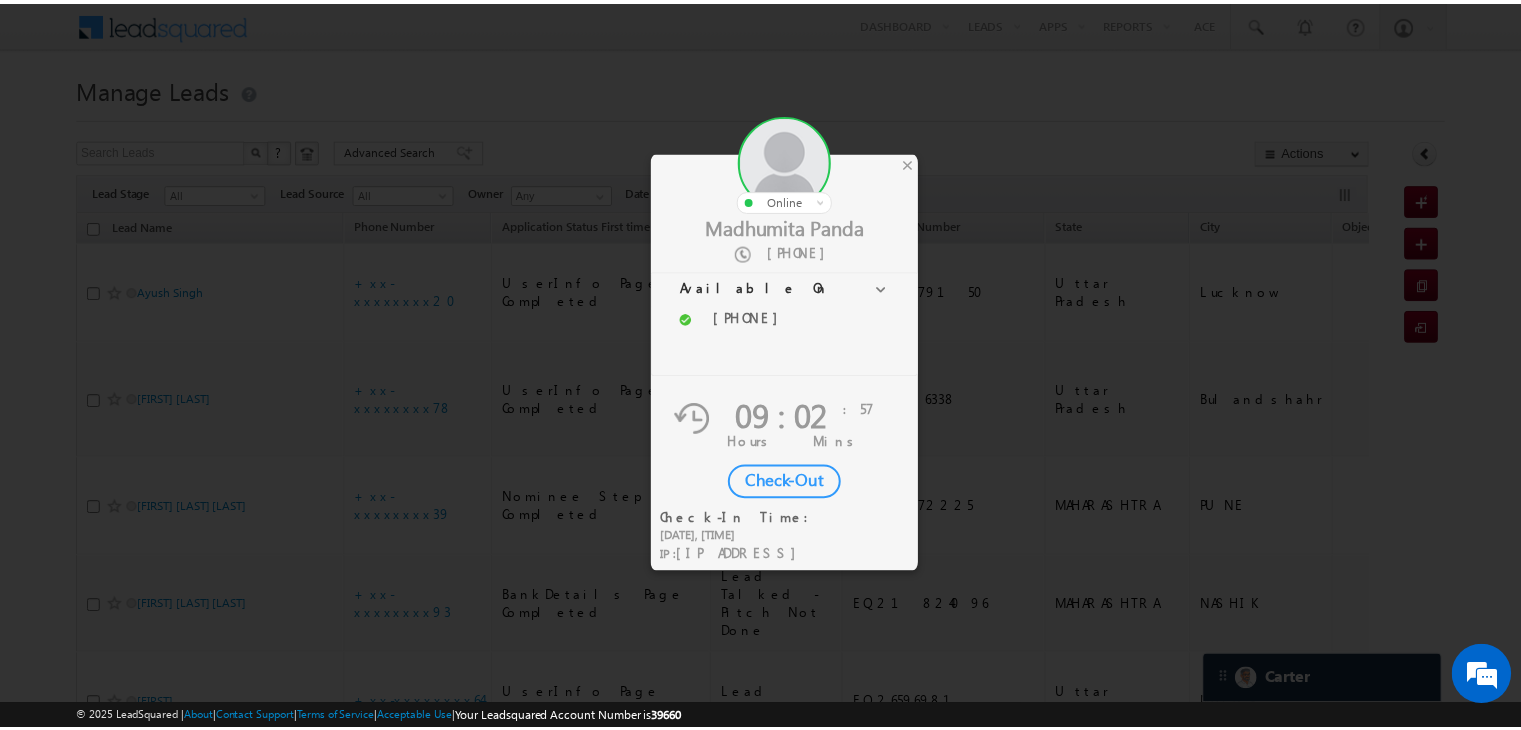 scroll, scrollTop: 0, scrollLeft: 0, axis: both 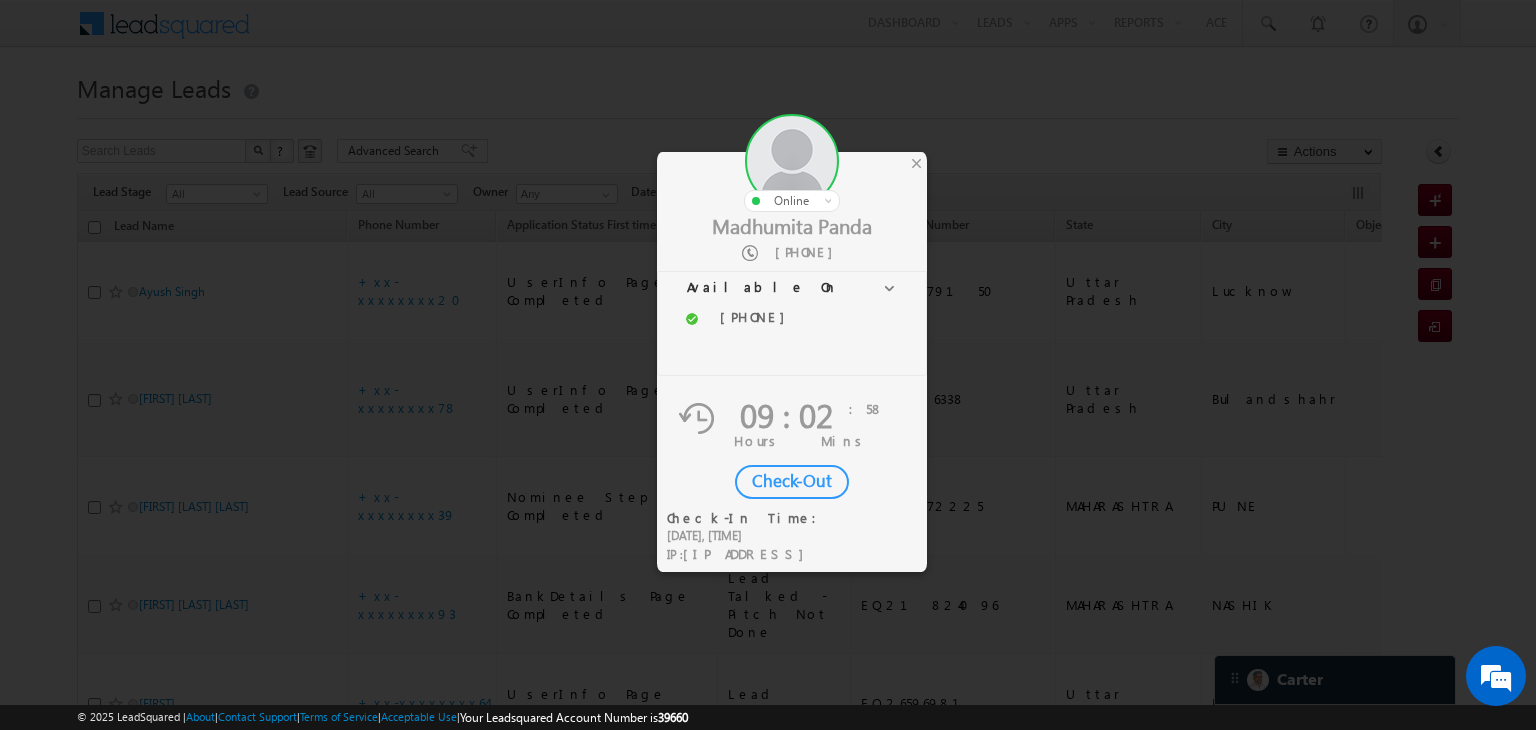 click on "Check-Out" at bounding box center (792, 482) 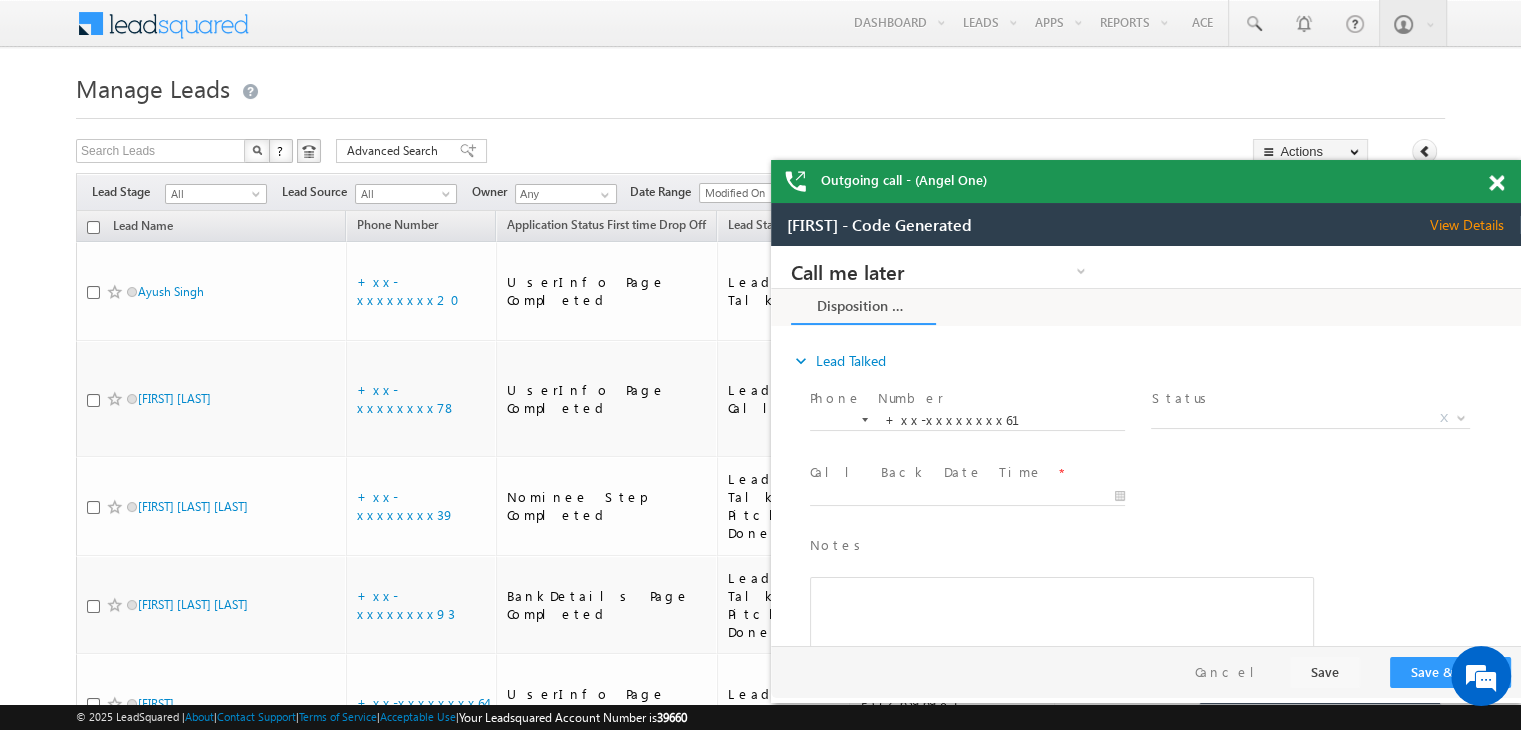 scroll, scrollTop: 0, scrollLeft: 0, axis: both 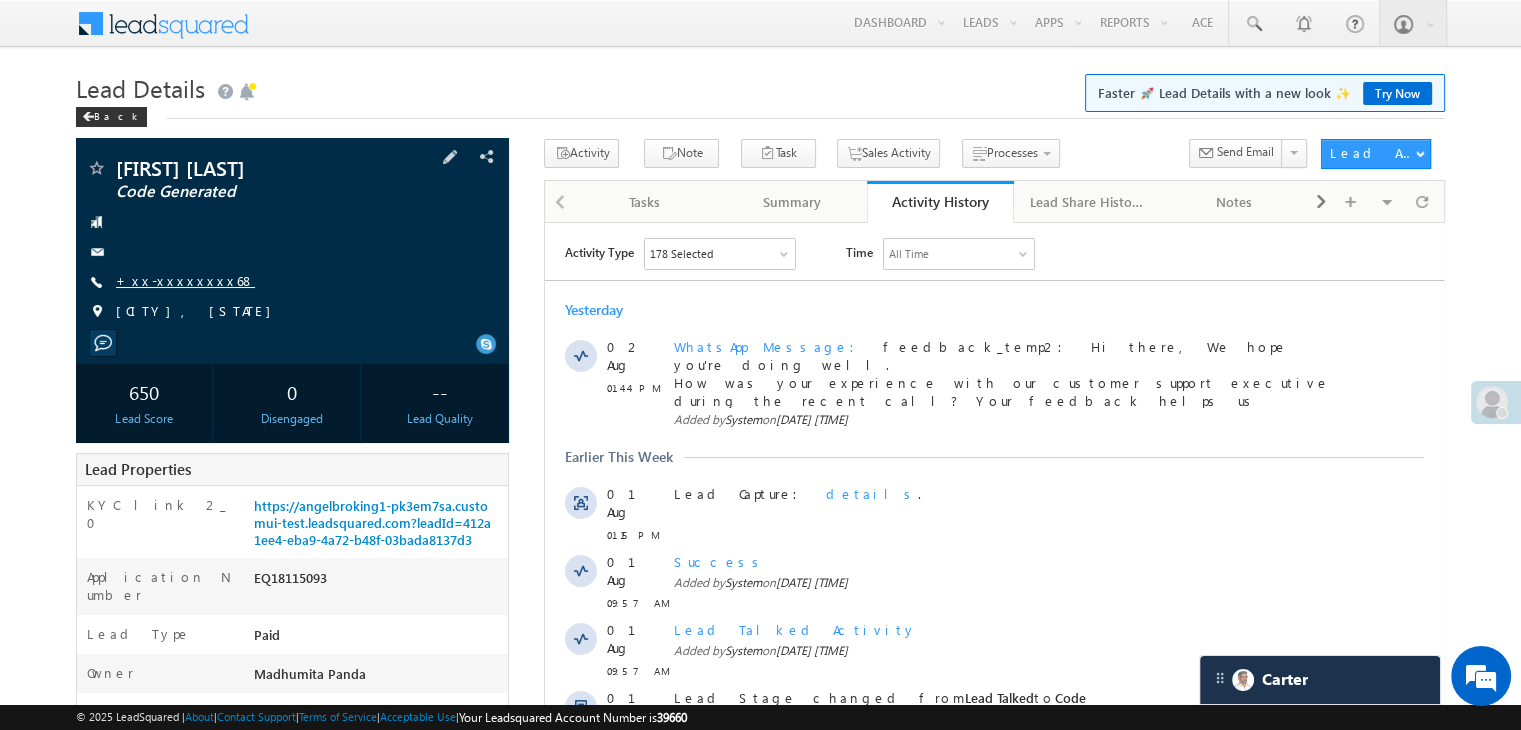 click on "+xx-xxxxxxxx68" at bounding box center (185, 280) 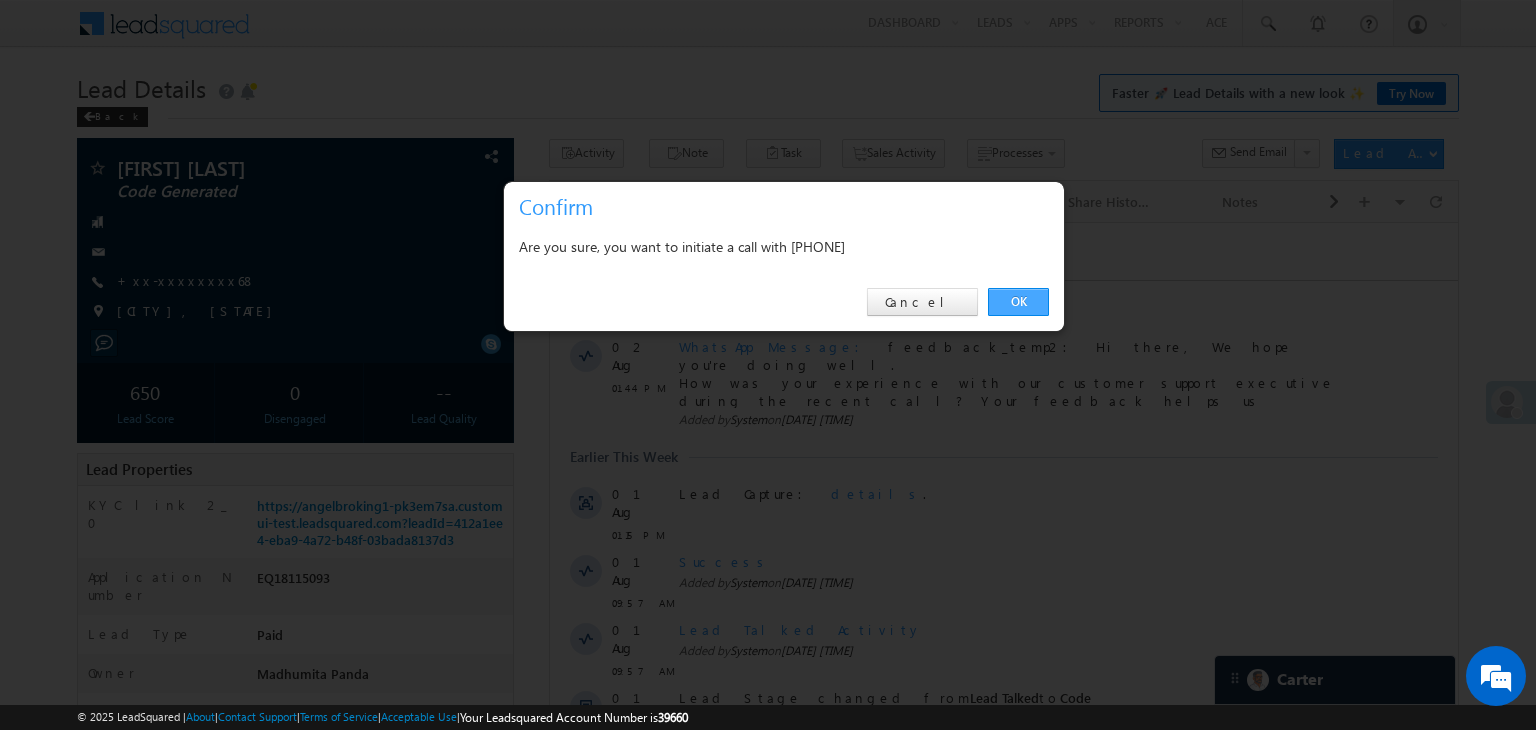 click on "OK" at bounding box center [1018, 302] 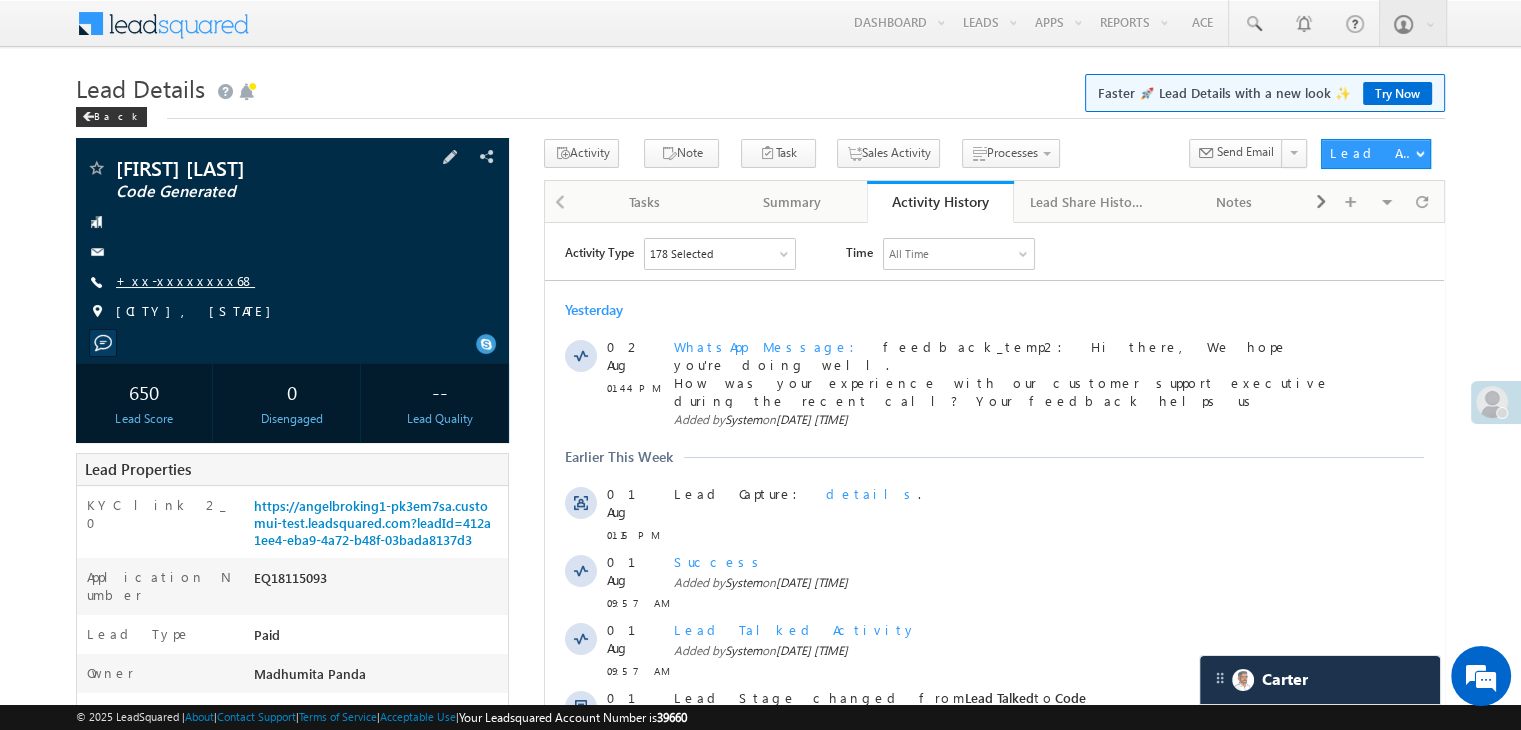 click on "+xx-xxxxxxxx68" at bounding box center [185, 280] 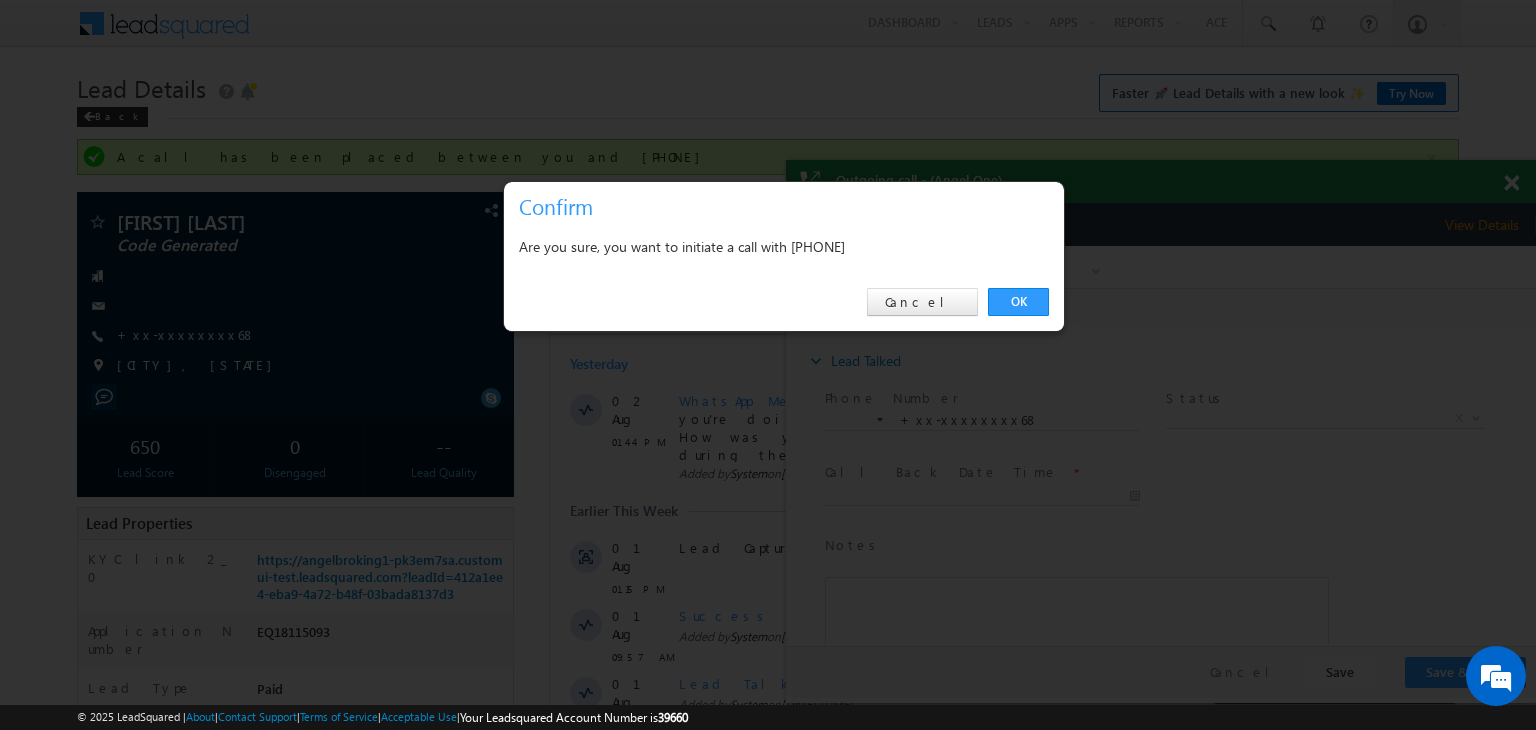 scroll, scrollTop: 0, scrollLeft: 0, axis: both 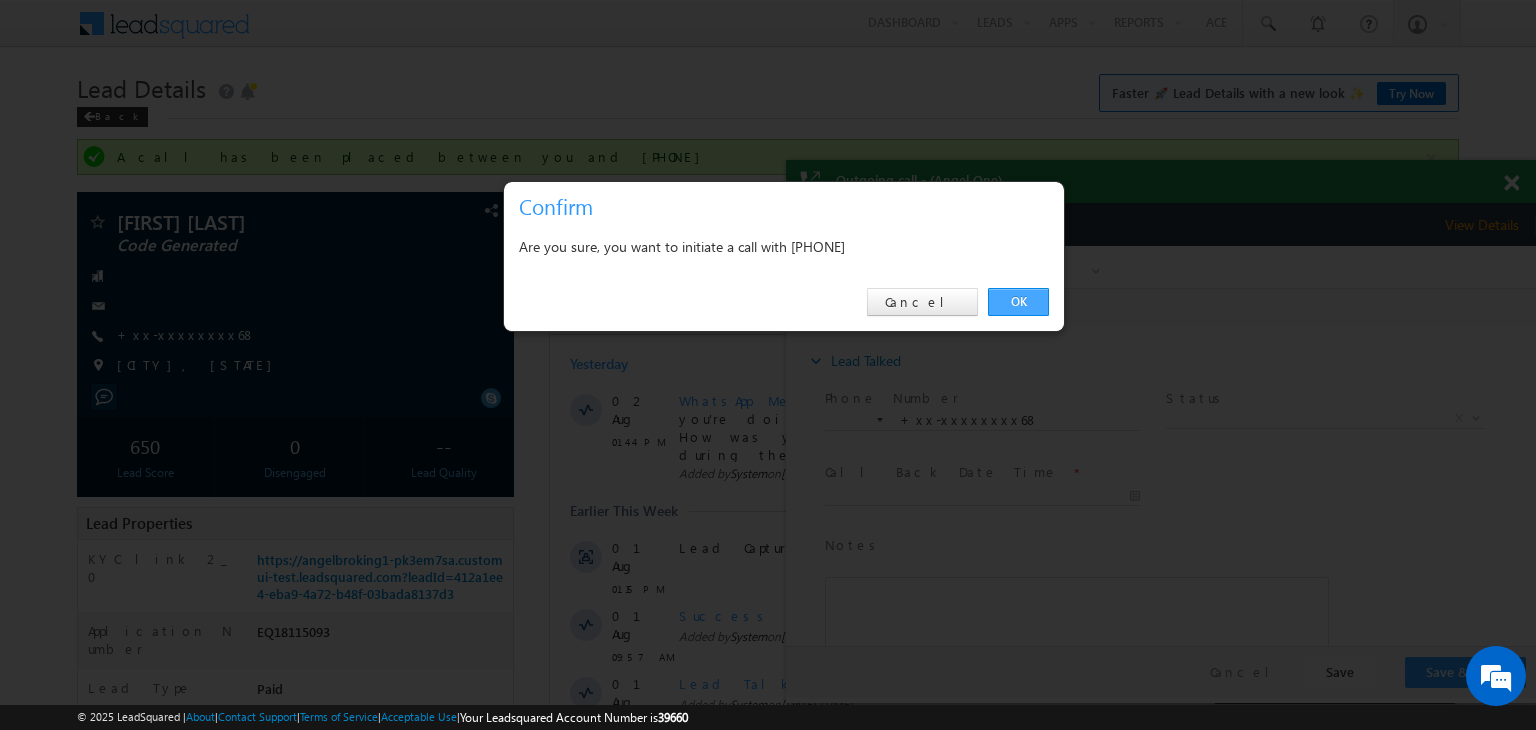 click on "OK" at bounding box center [1018, 302] 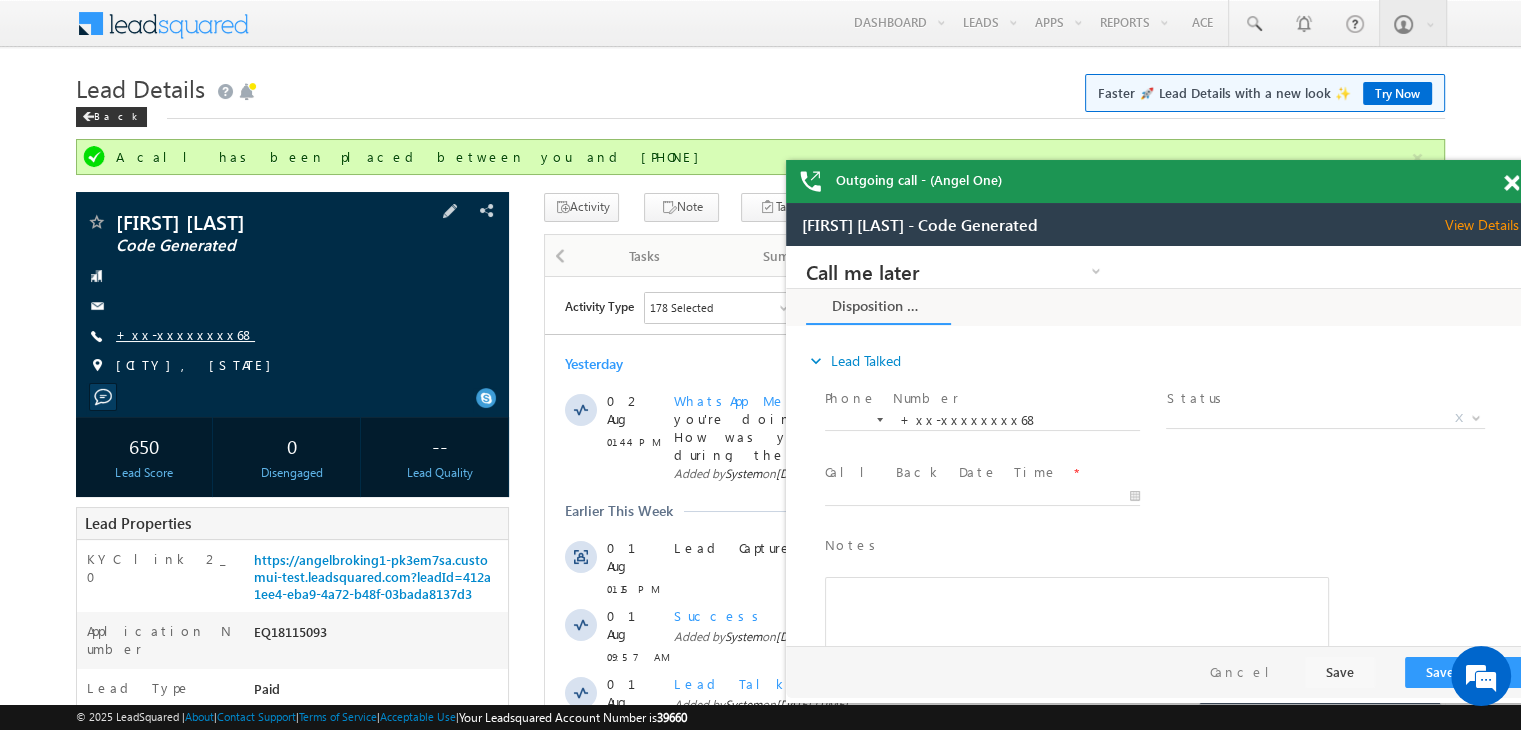 click on "+xx-xxxxxxxx68" at bounding box center (185, 334) 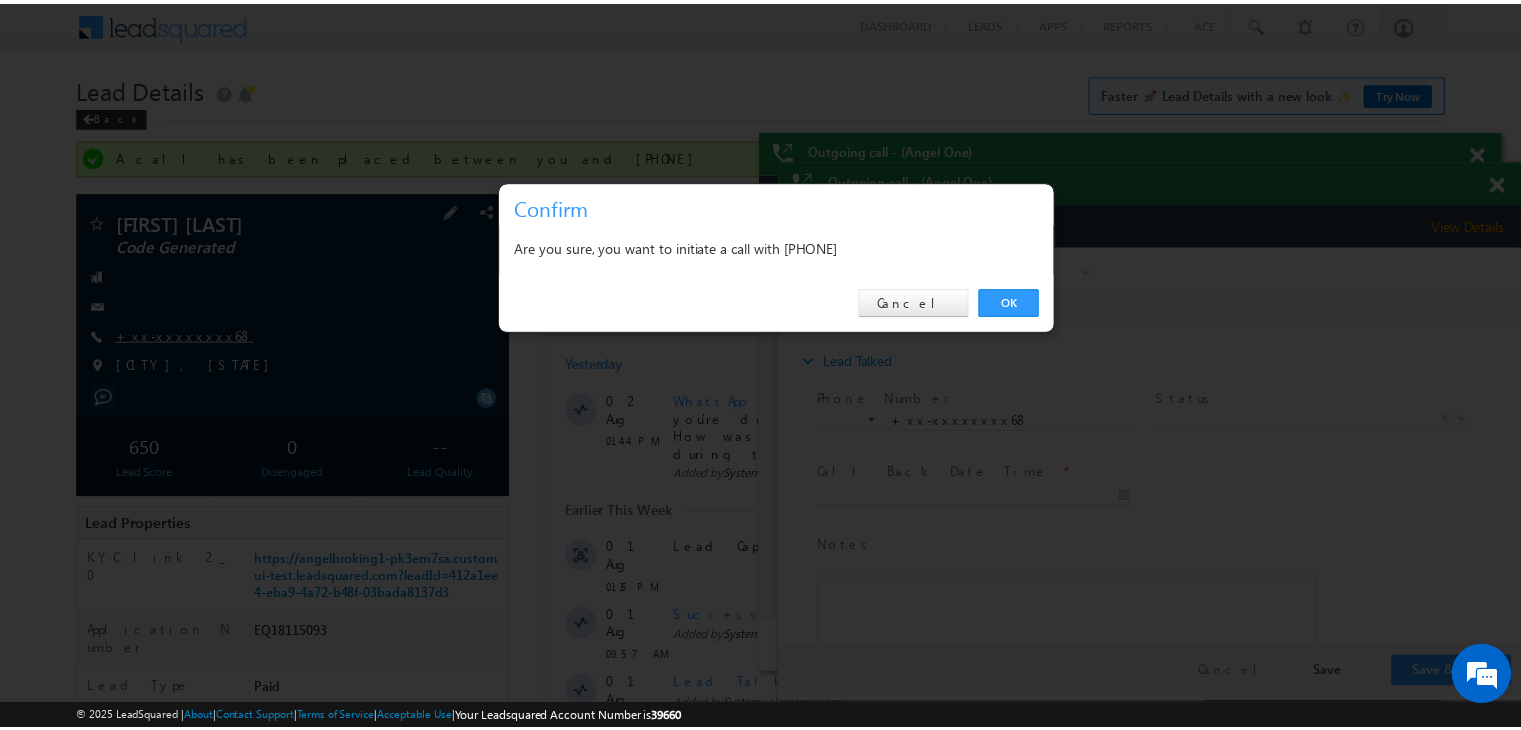 scroll, scrollTop: 0, scrollLeft: 0, axis: both 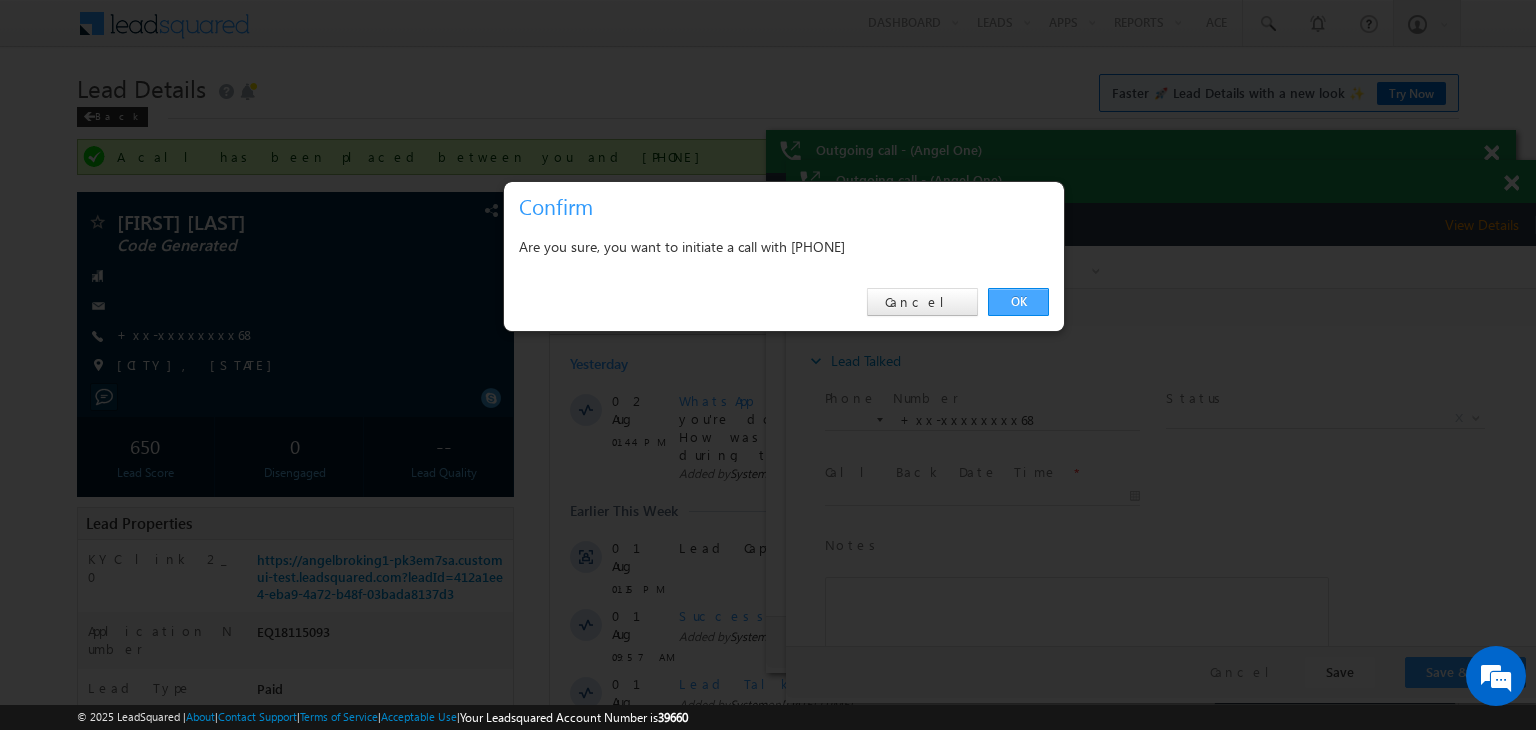 drag, startPoint x: 1024, startPoint y: 302, endPoint x: 182, endPoint y: 19, distance: 888.28656 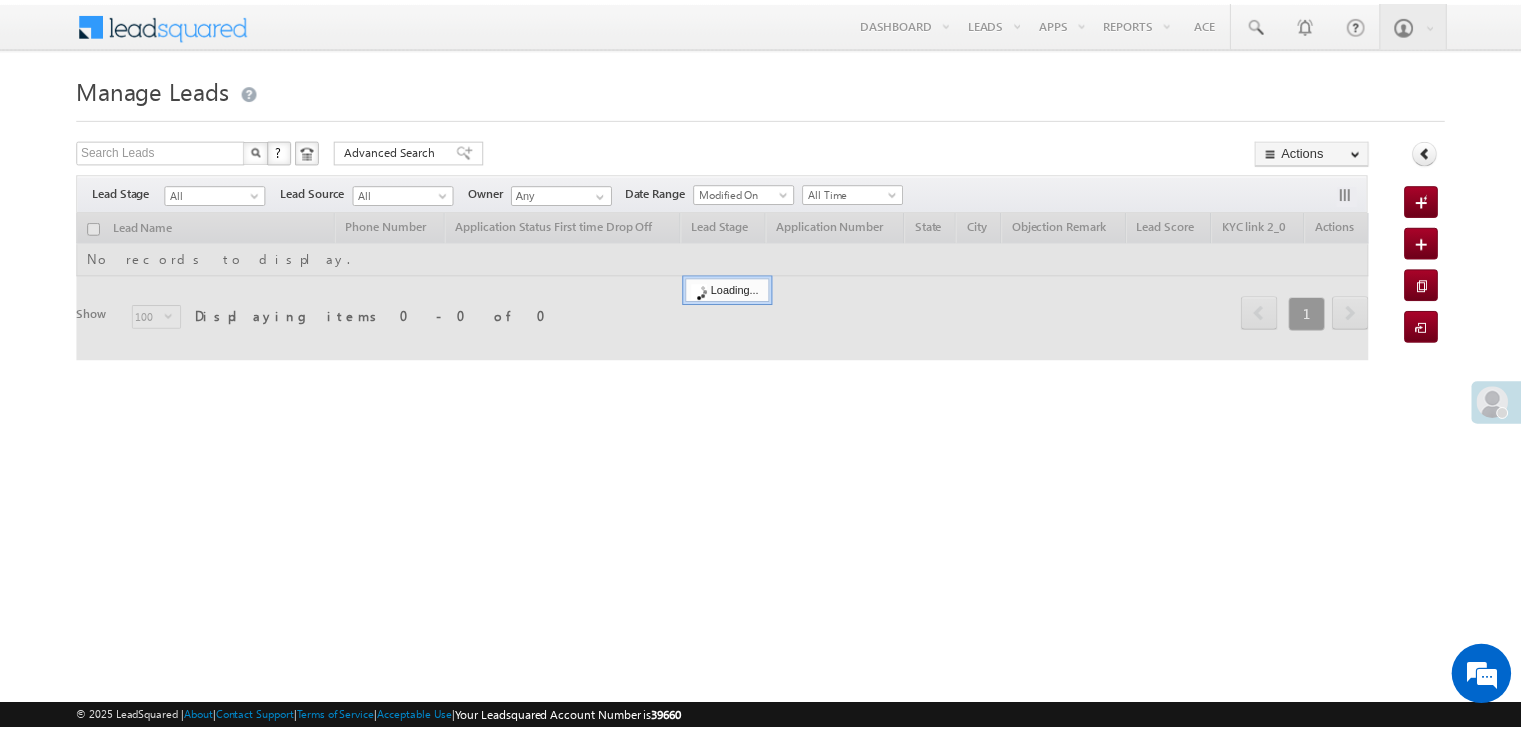 scroll, scrollTop: 0, scrollLeft: 0, axis: both 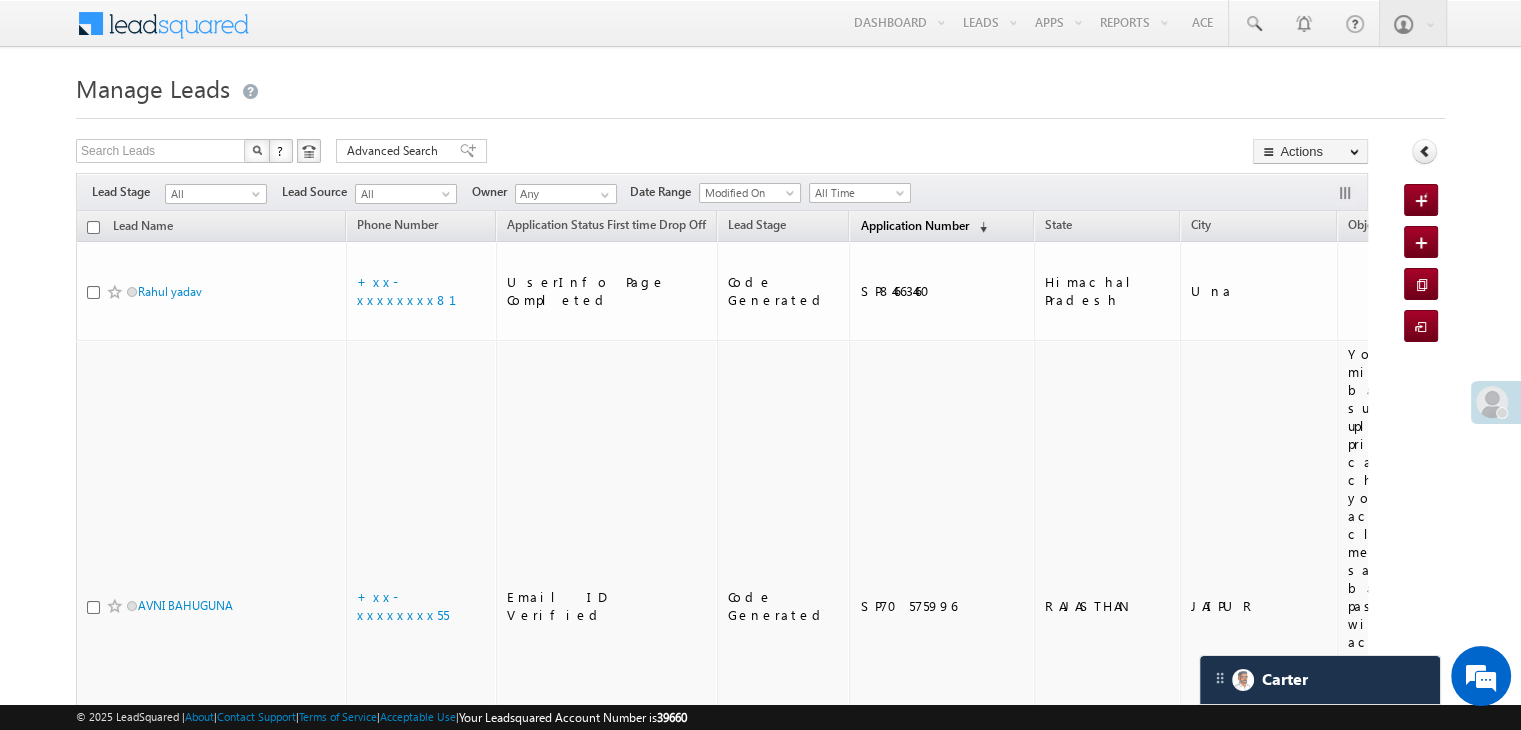 click on "Application Number" at bounding box center [914, 225] 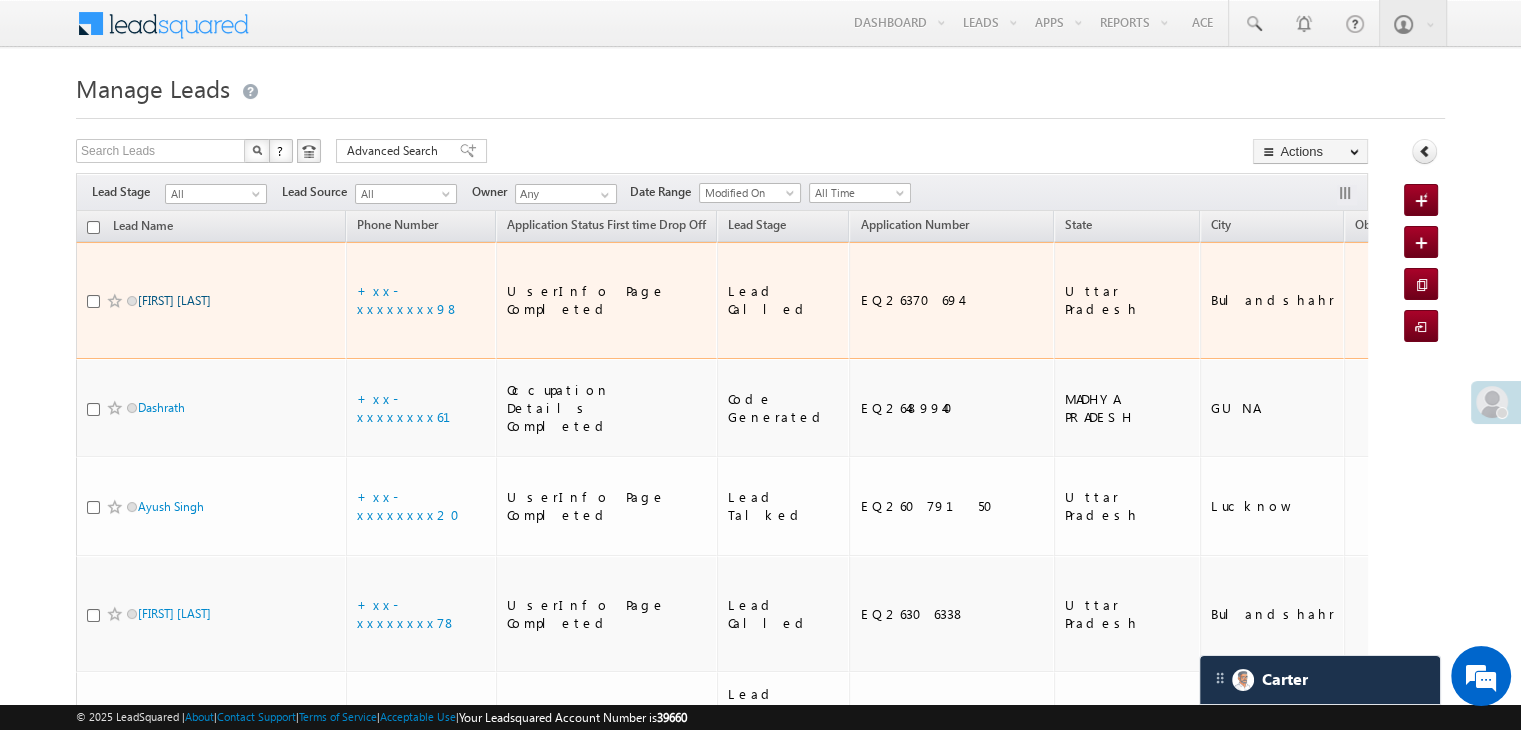 click on "[FIRST] [LAST]" at bounding box center [174, 300] 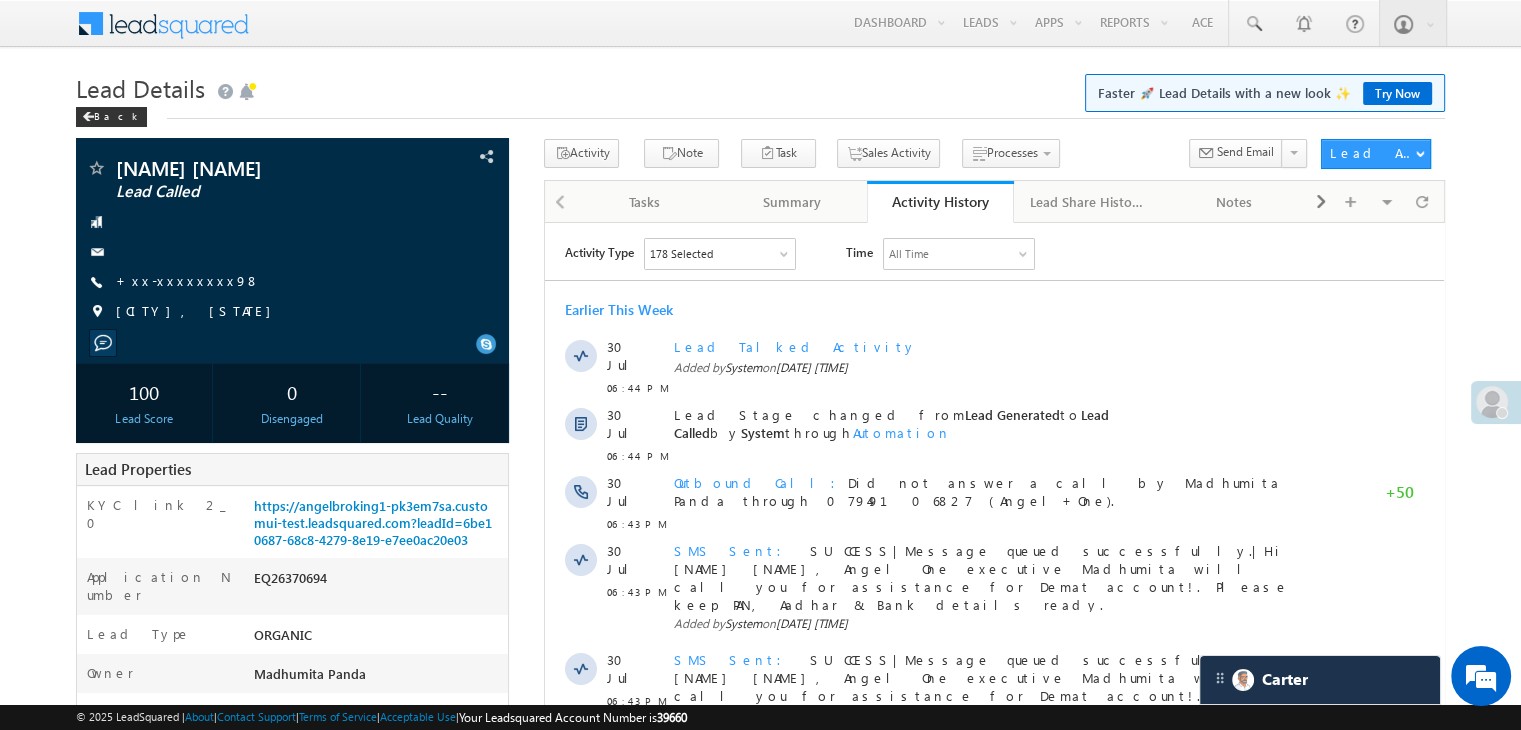 scroll, scrollTop: 0, scrollLeft: 0, axis: both 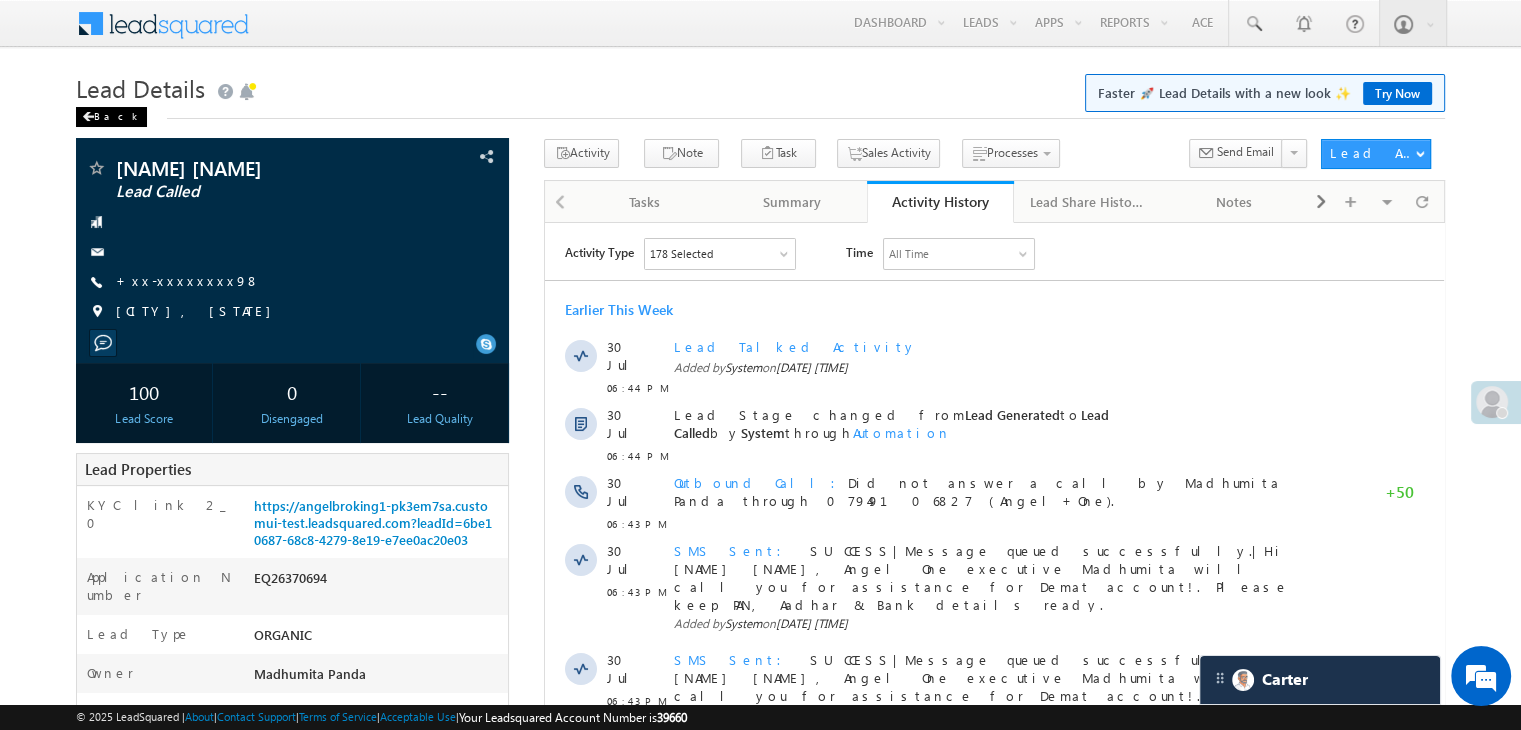 click on "Back" at bounding box center (111, 117) 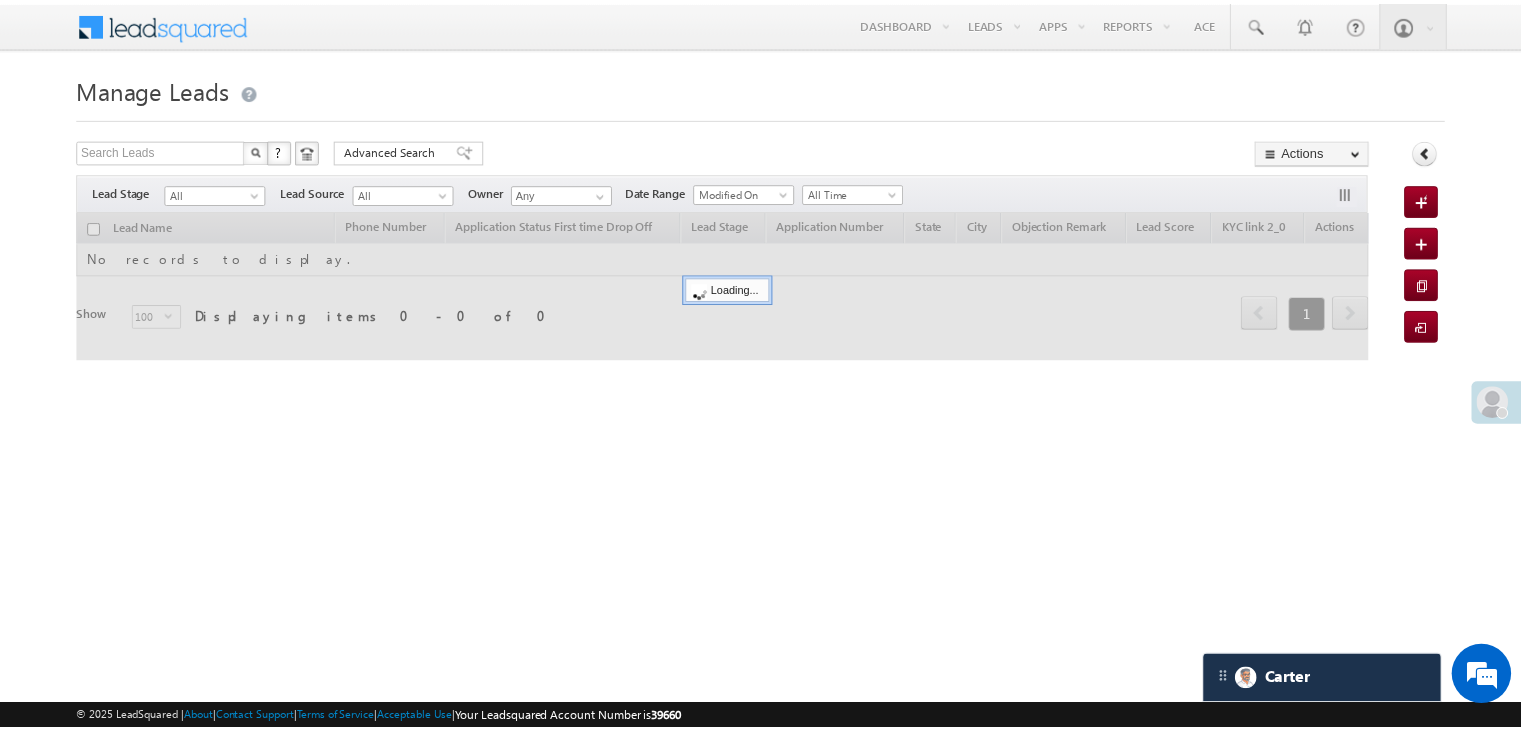 scroll, scrollTop: 0, scrollLeft: 0, axis: both 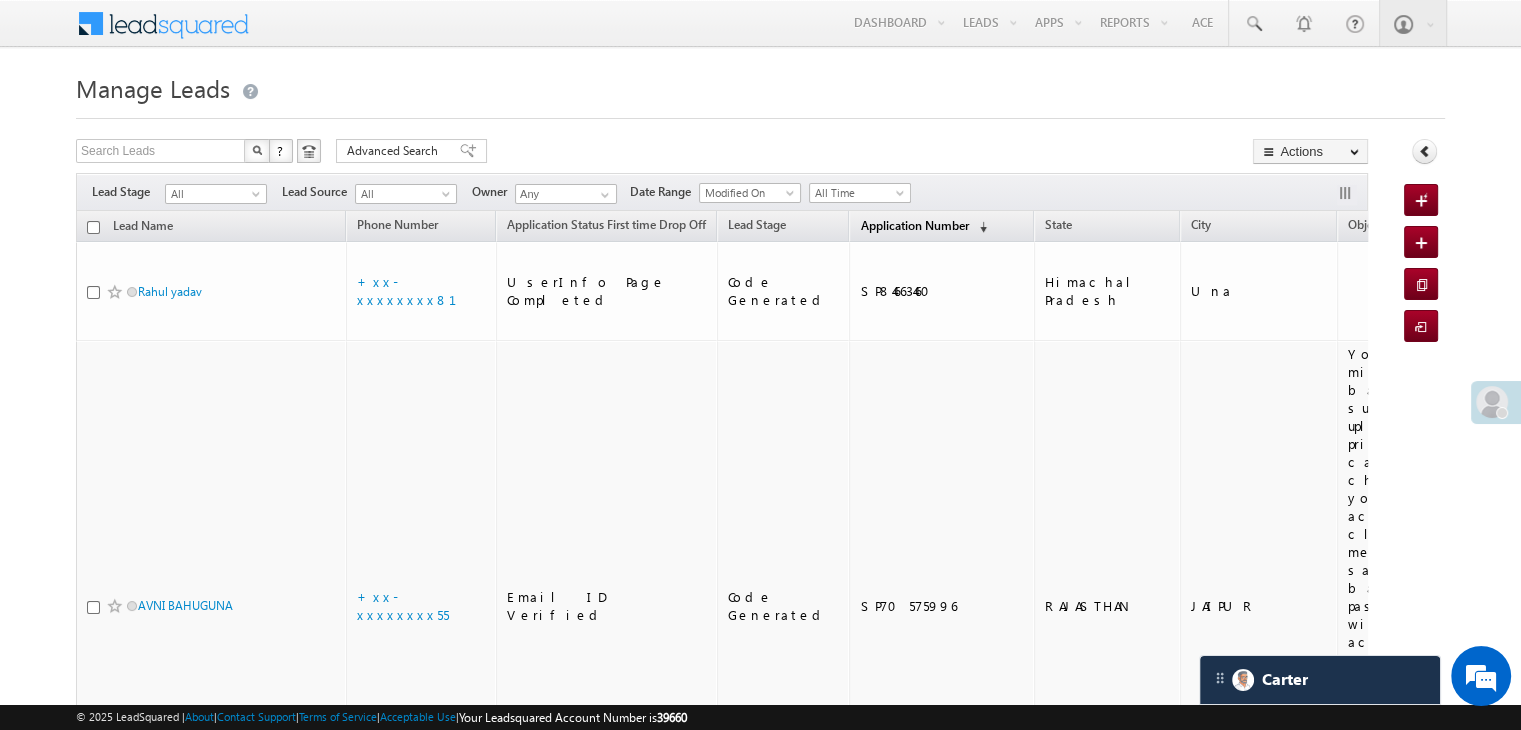 click on "Application Number" at bounding box center (914, 225) 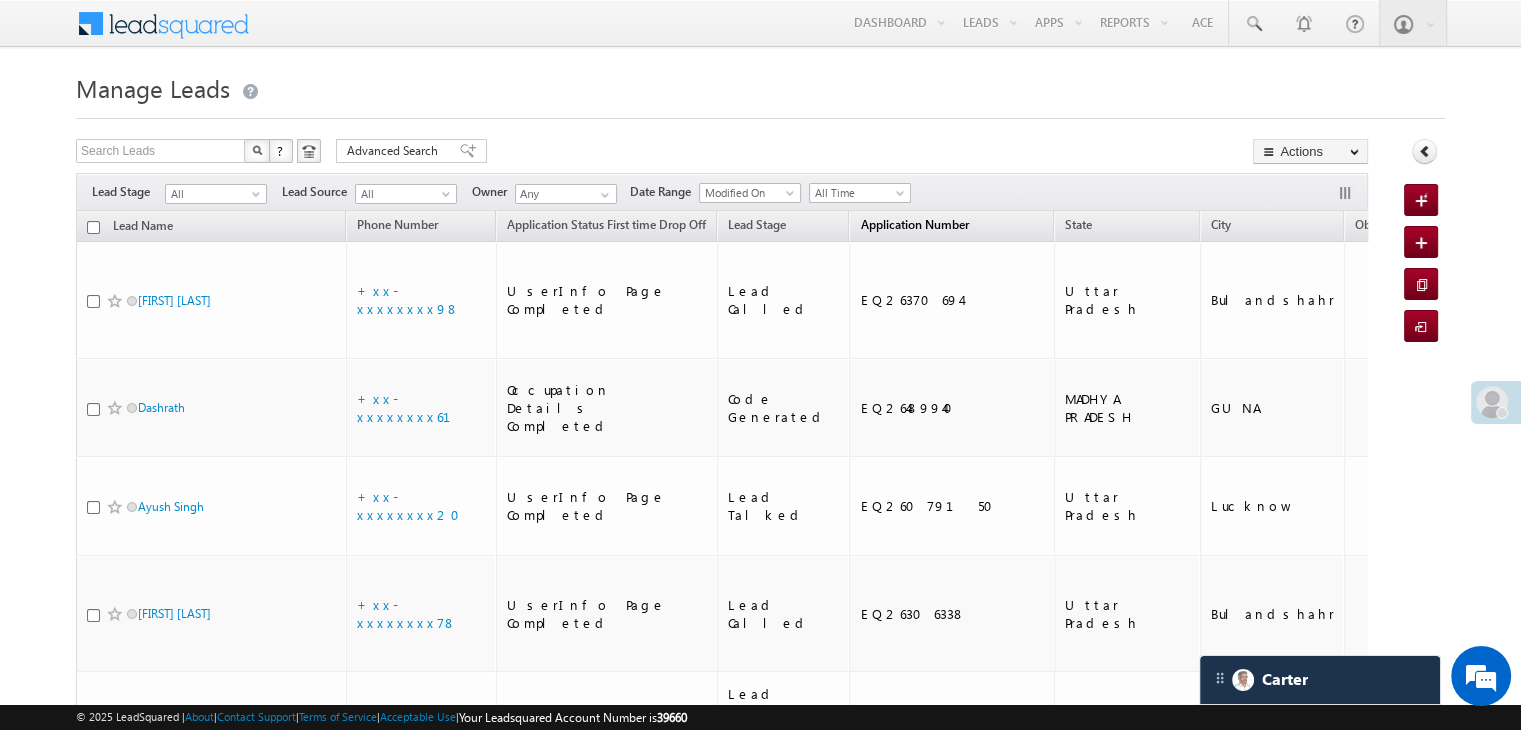 scroll, scrollTop: 0, scrollLeft: 0, axis: both 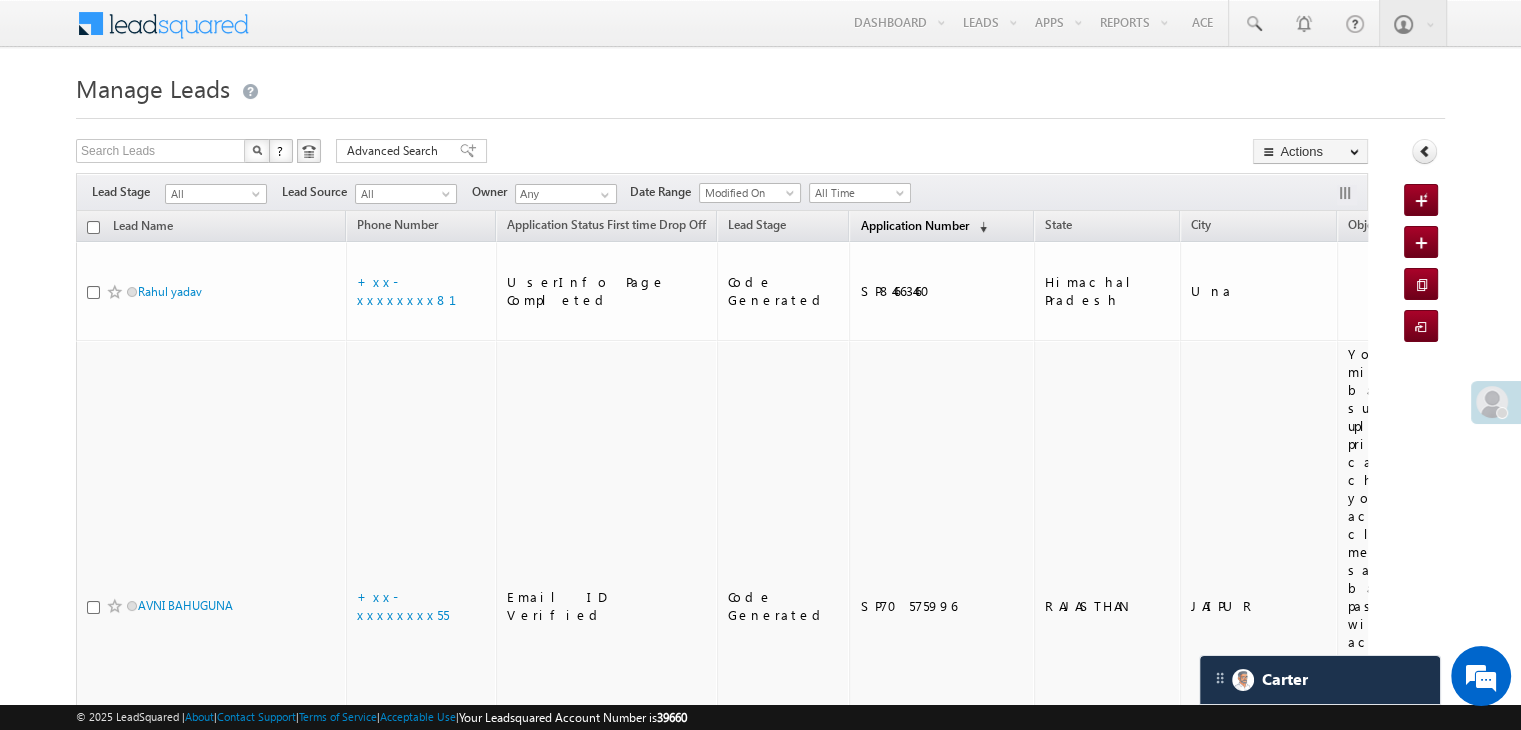click on "Application Number" at bounding box center (914, 225) 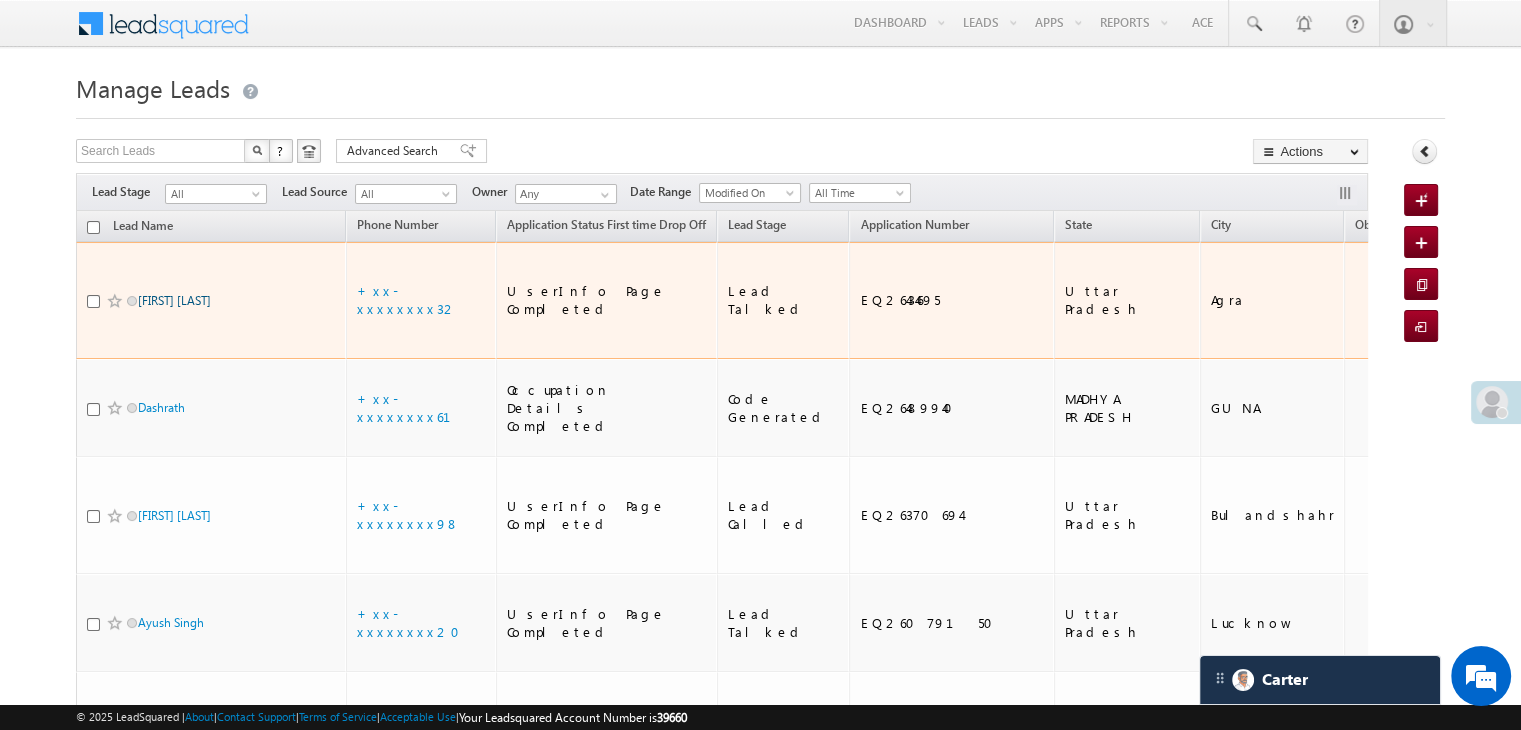 scroll, scrollTop: 0, scrollLeft: 0, axis: both 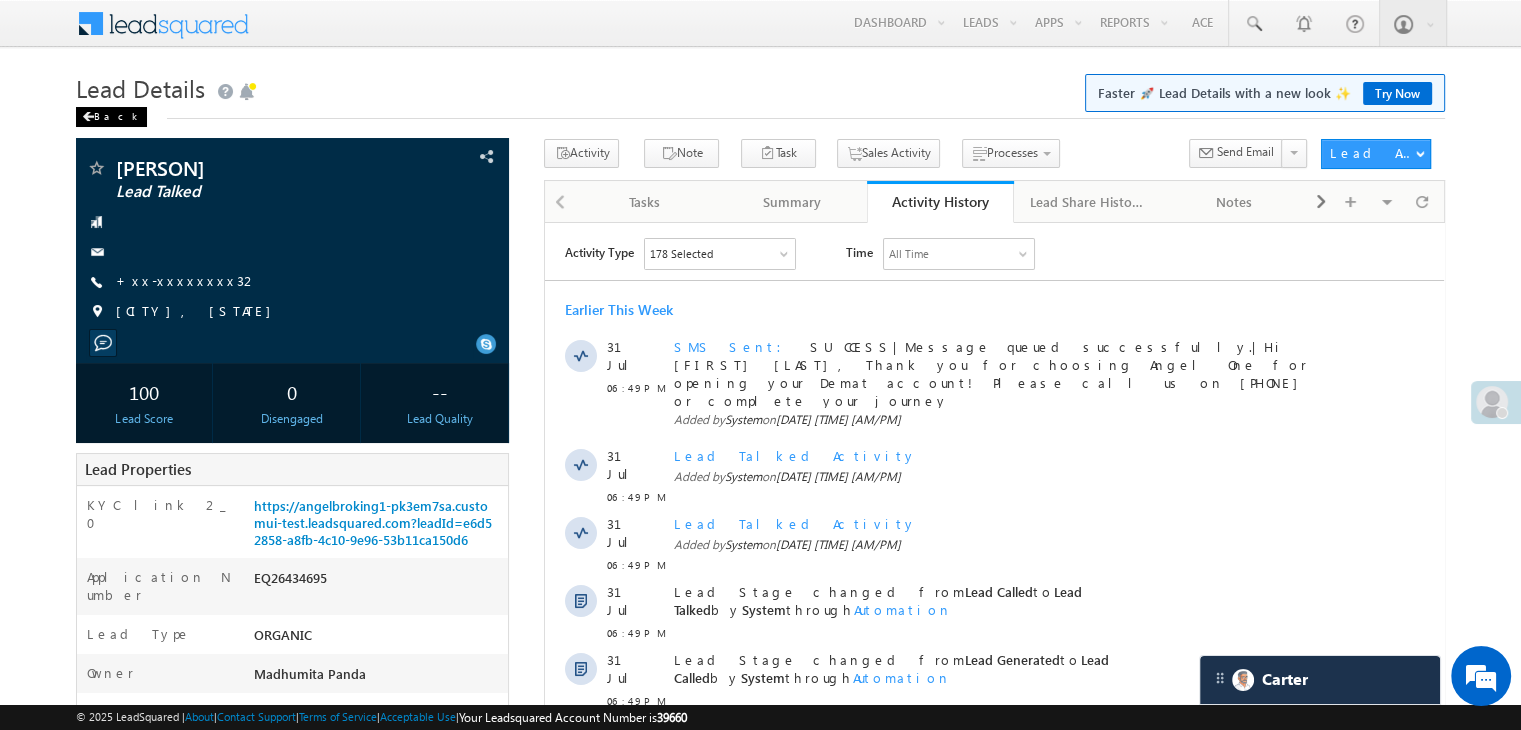 click at bounding box center [88, 117] 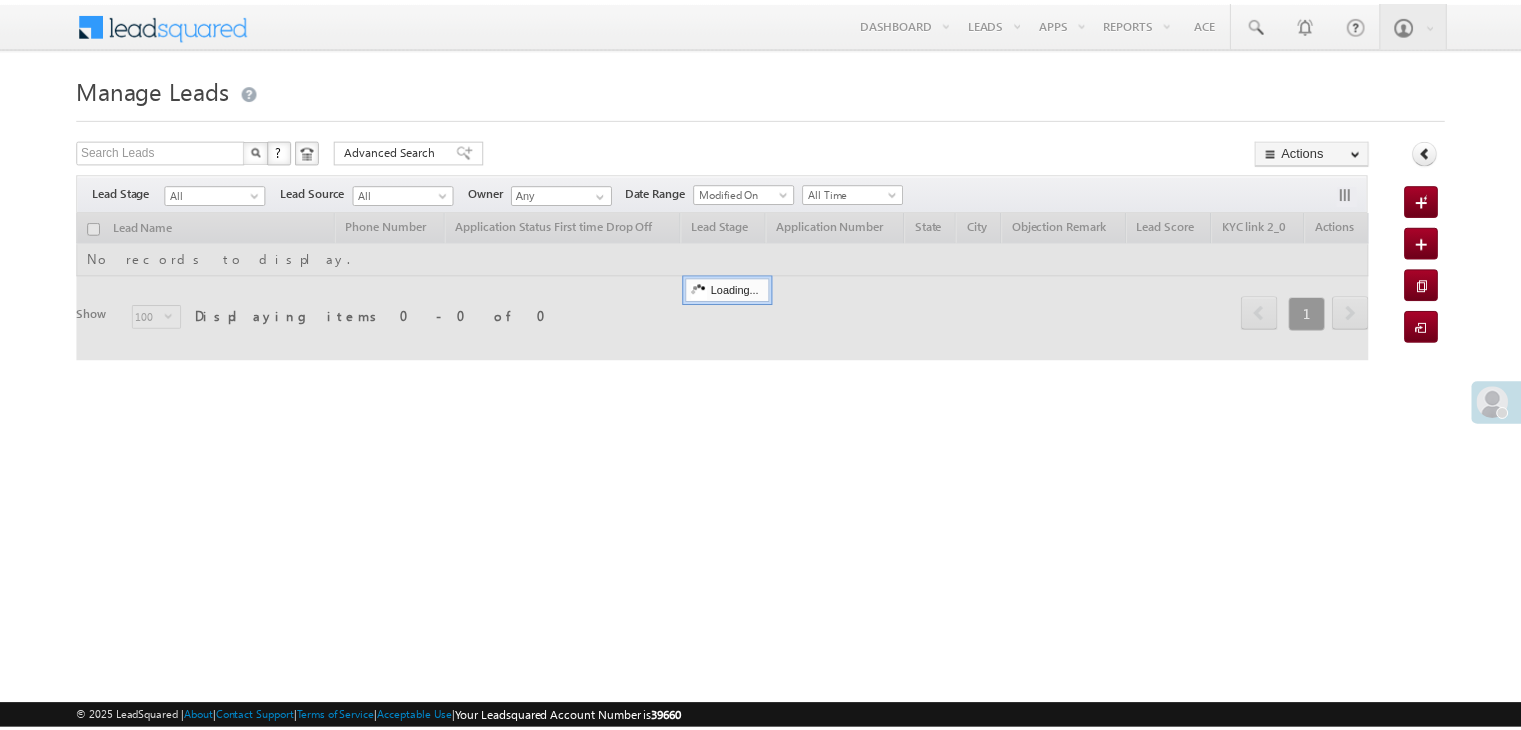 scroll, scrollTop: 0, scrollLeft: 0, axis: both 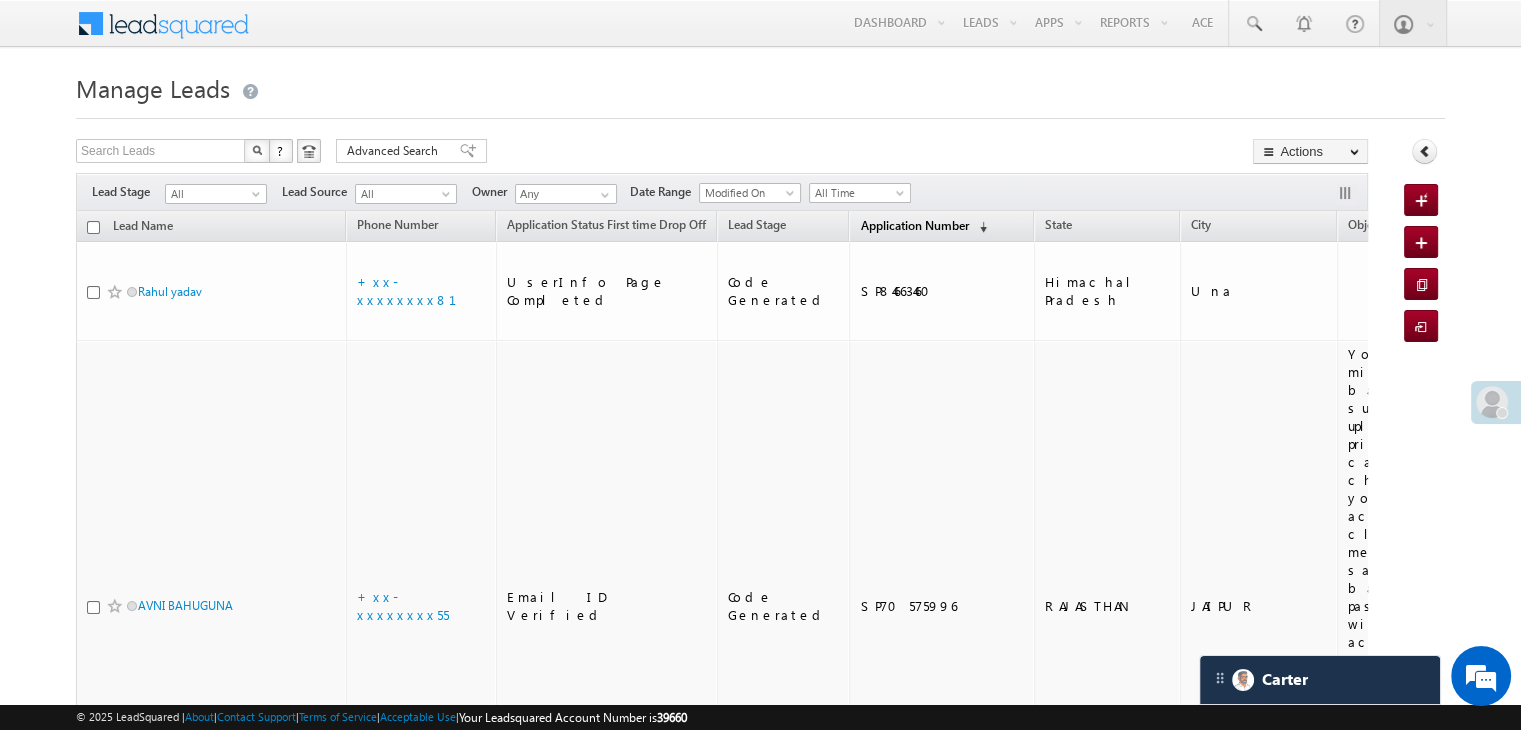 click on "Application Number" at bounding box center [914, 225] 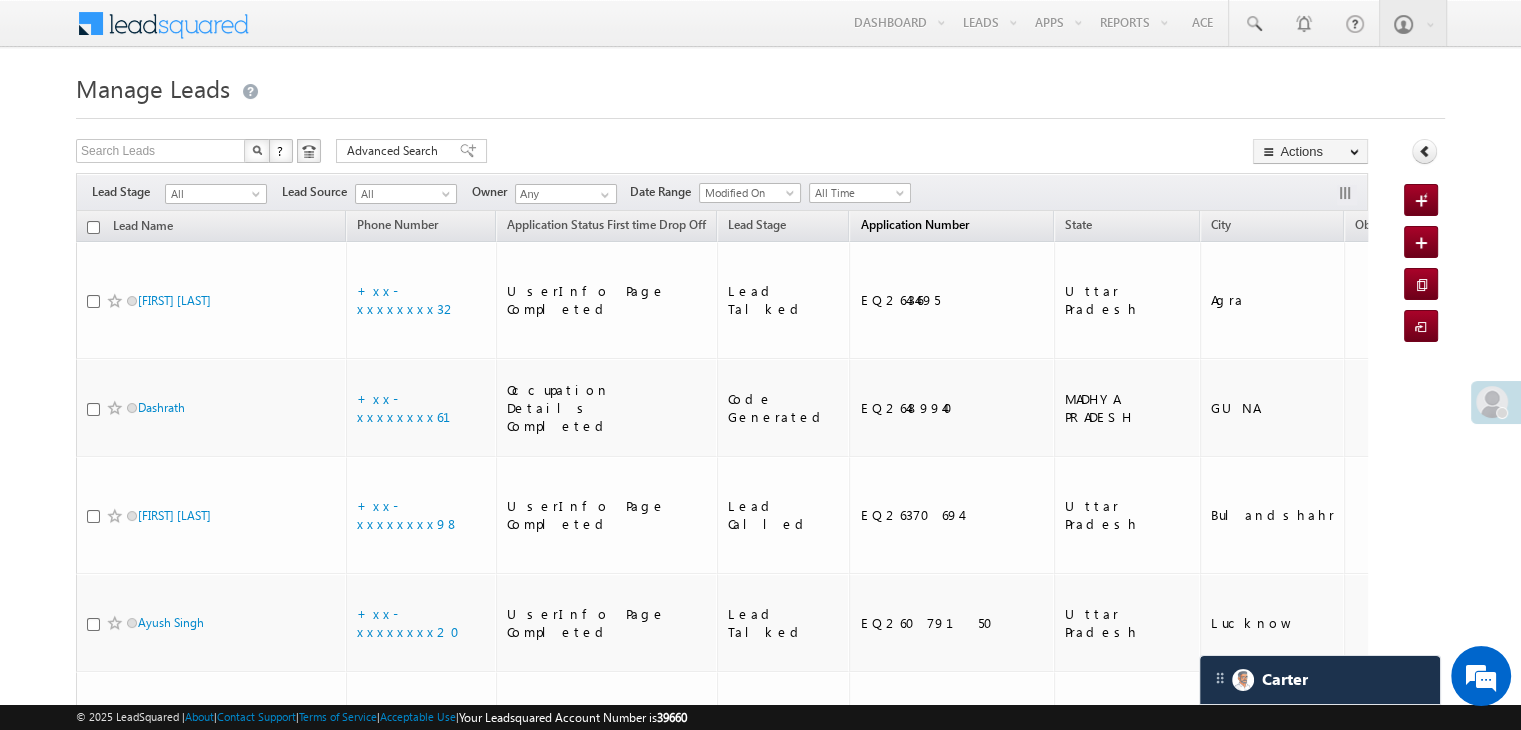 scroll, scrollTop: 0, scrollLeft: 0, axis: both 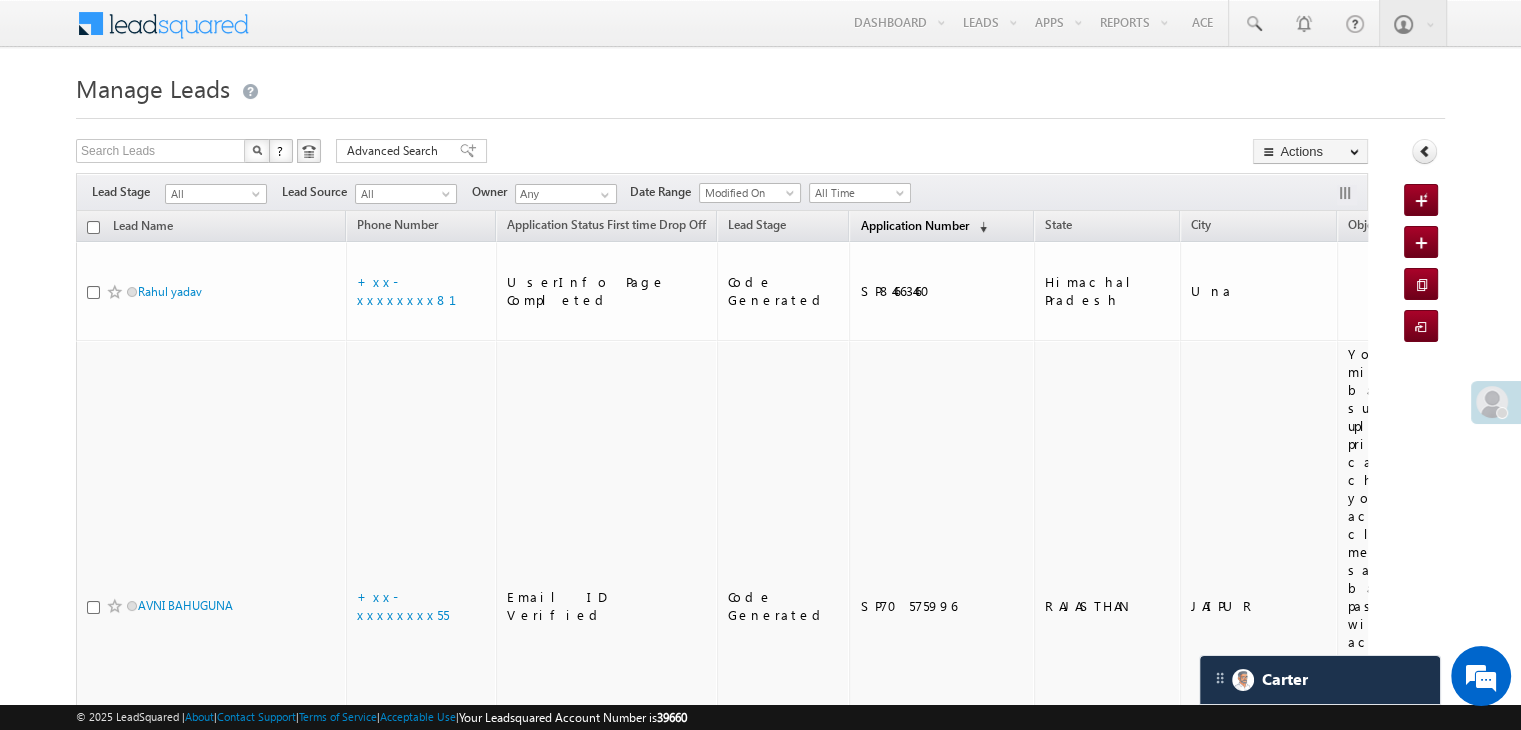 click on "Application Number" at bounding box center (914, 225) 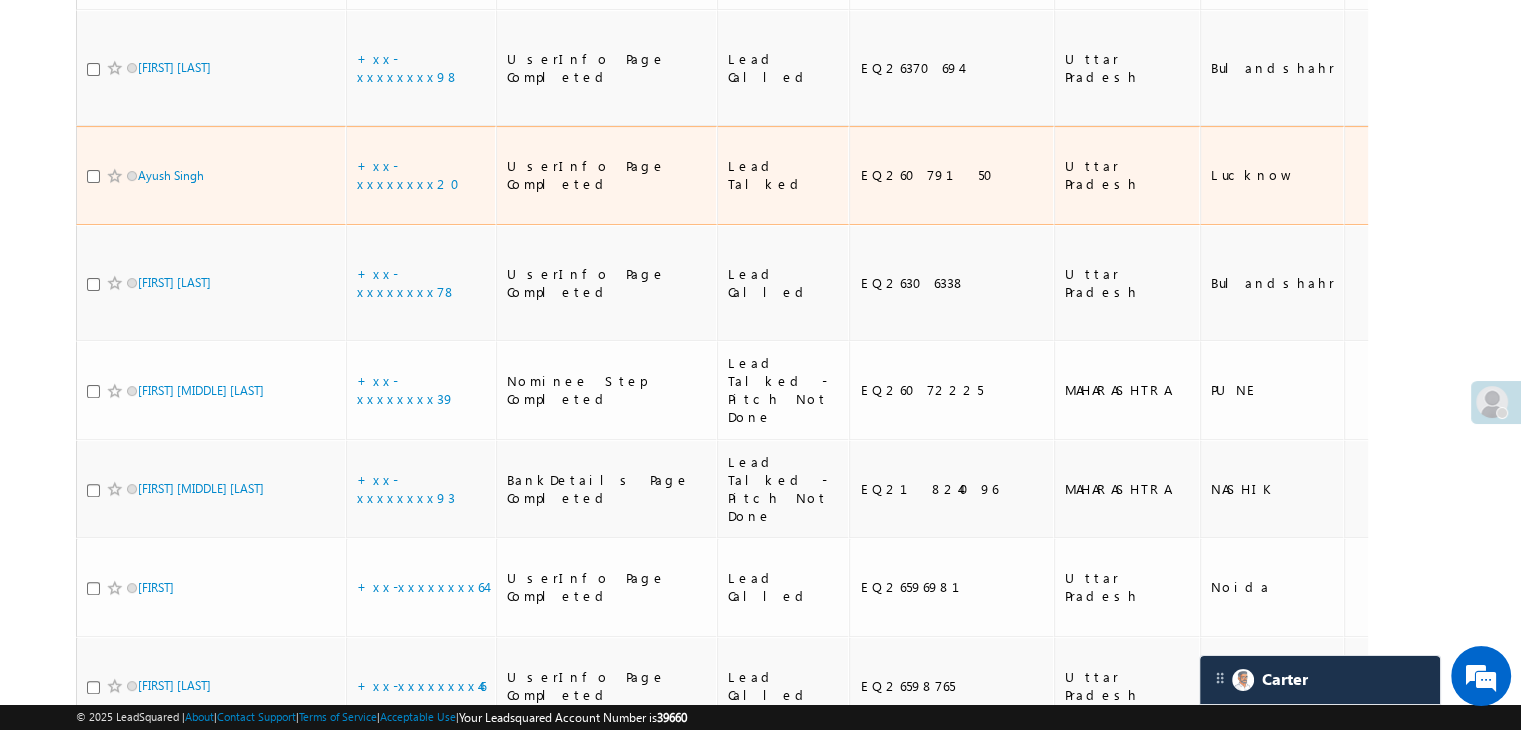 scroll, scrollTop: 600, scrollLeft: 0, axis: vertical 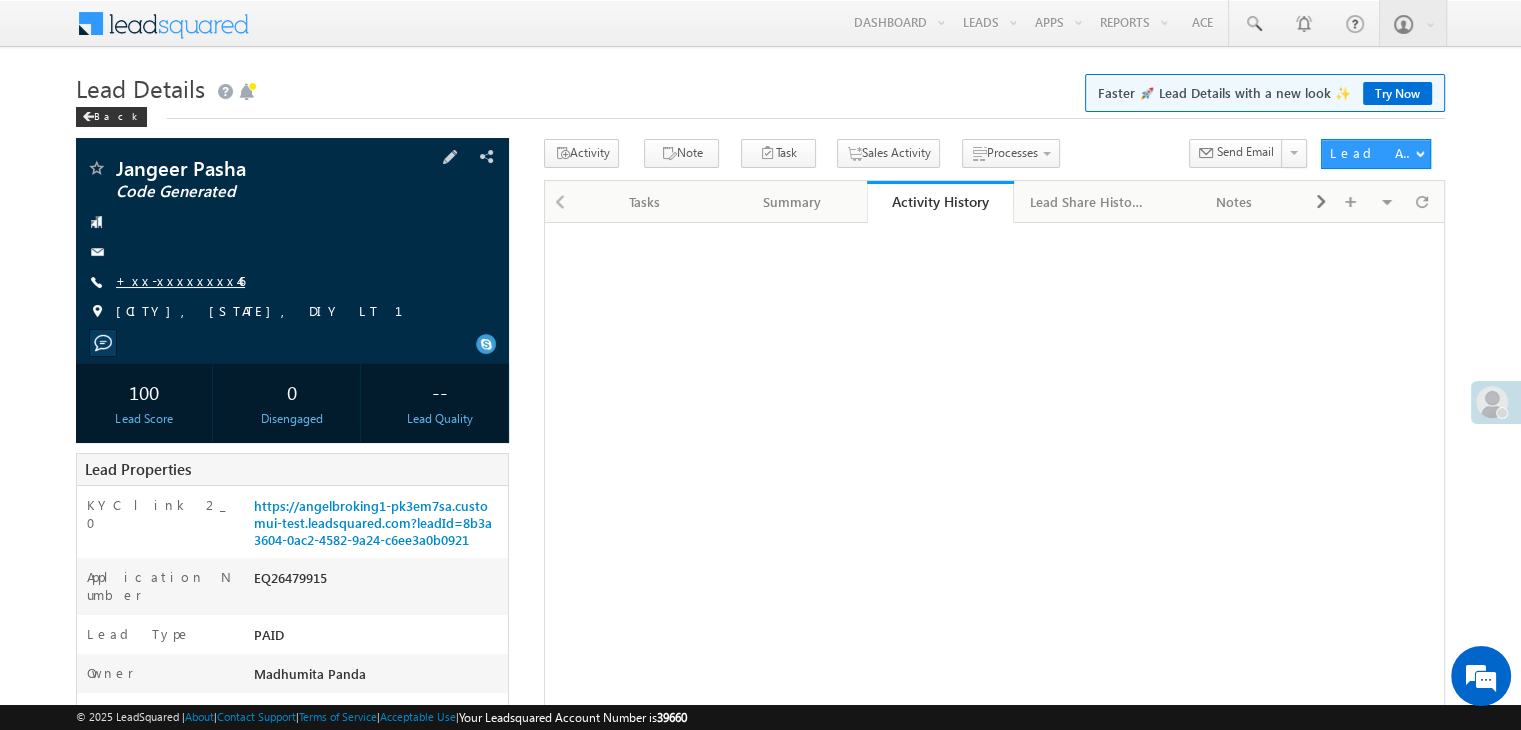 click on "+xx-xxxxxxxx46" at bounding box center (180, 280) 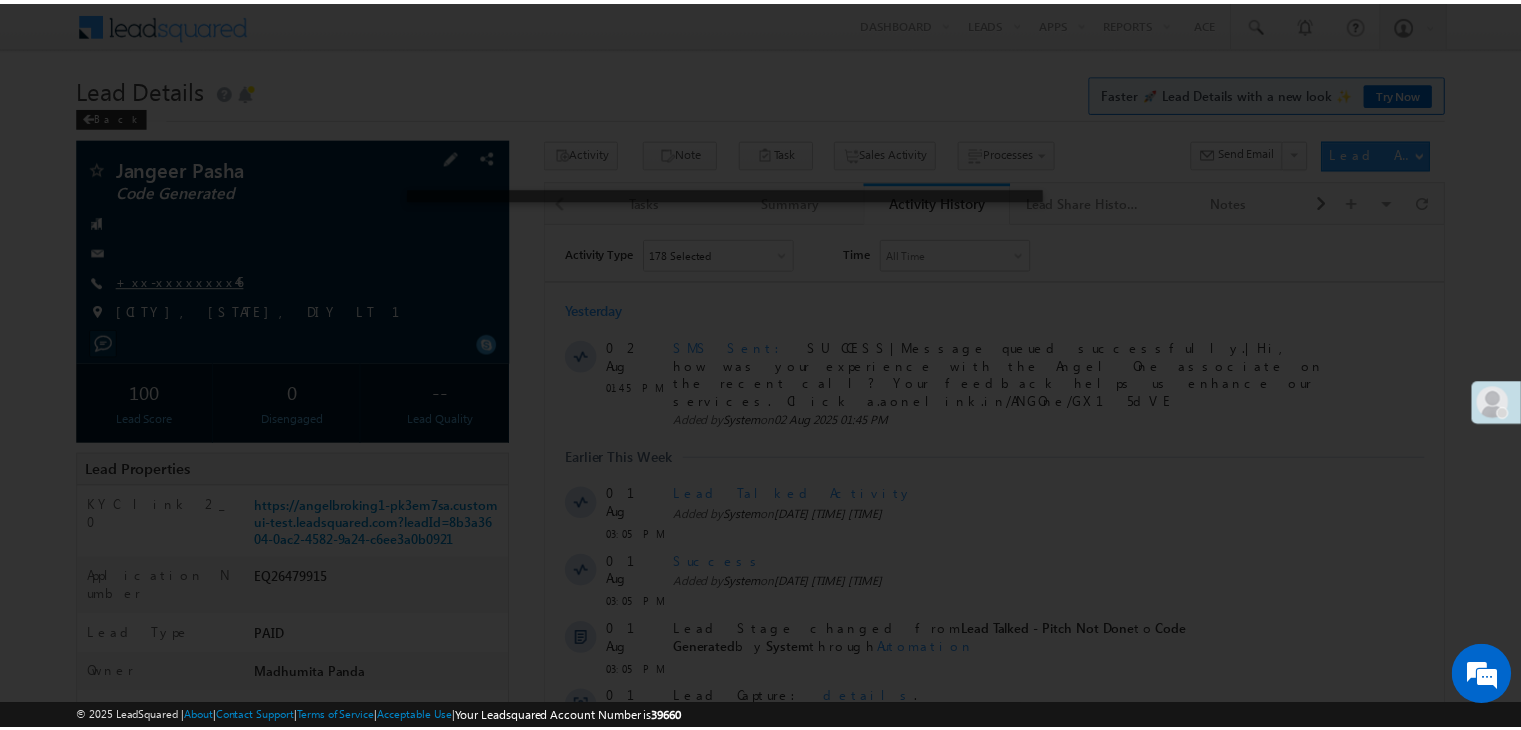 scroll, scrollTop: 0, scrollLeft: 0, axis: both 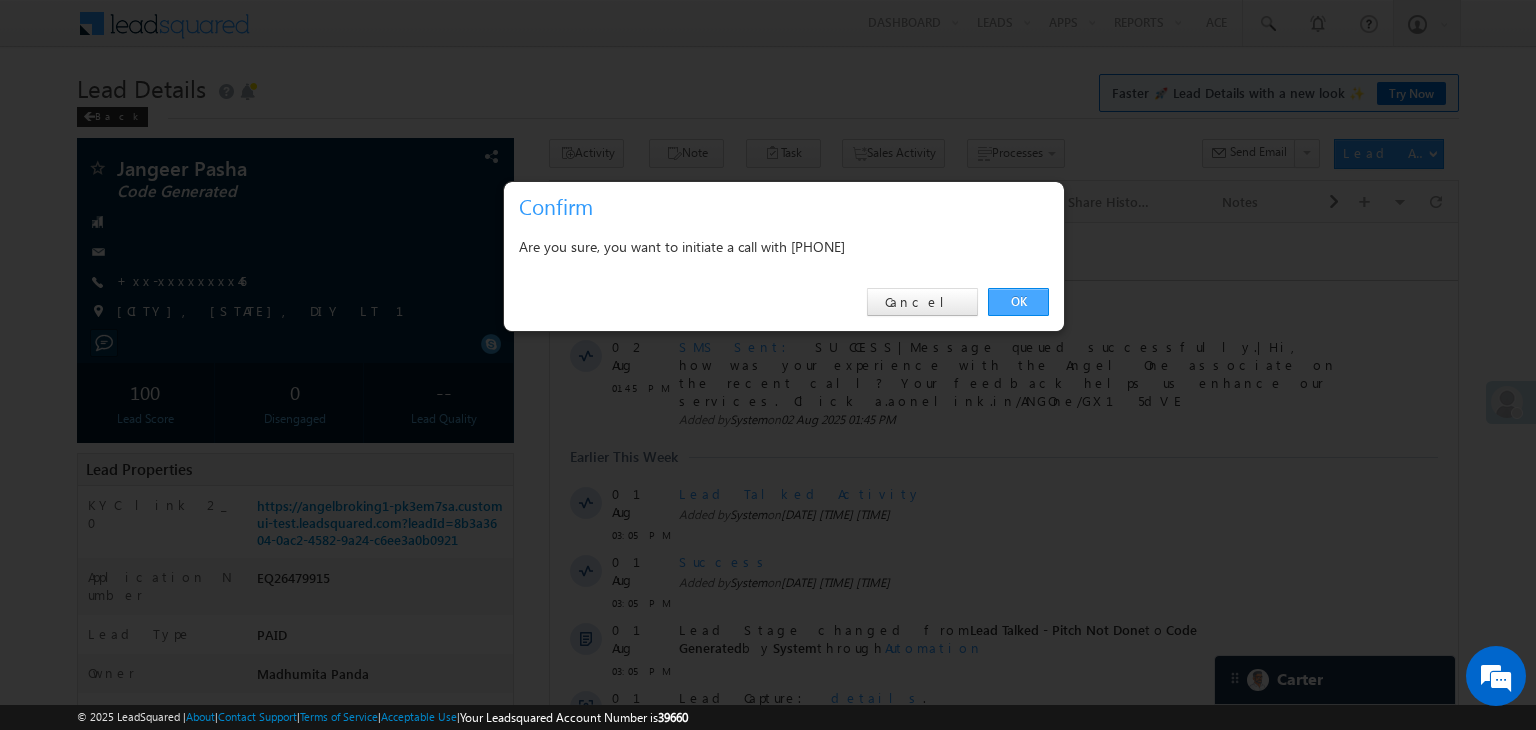 click on "OK" at bounding box center (1018, 302) 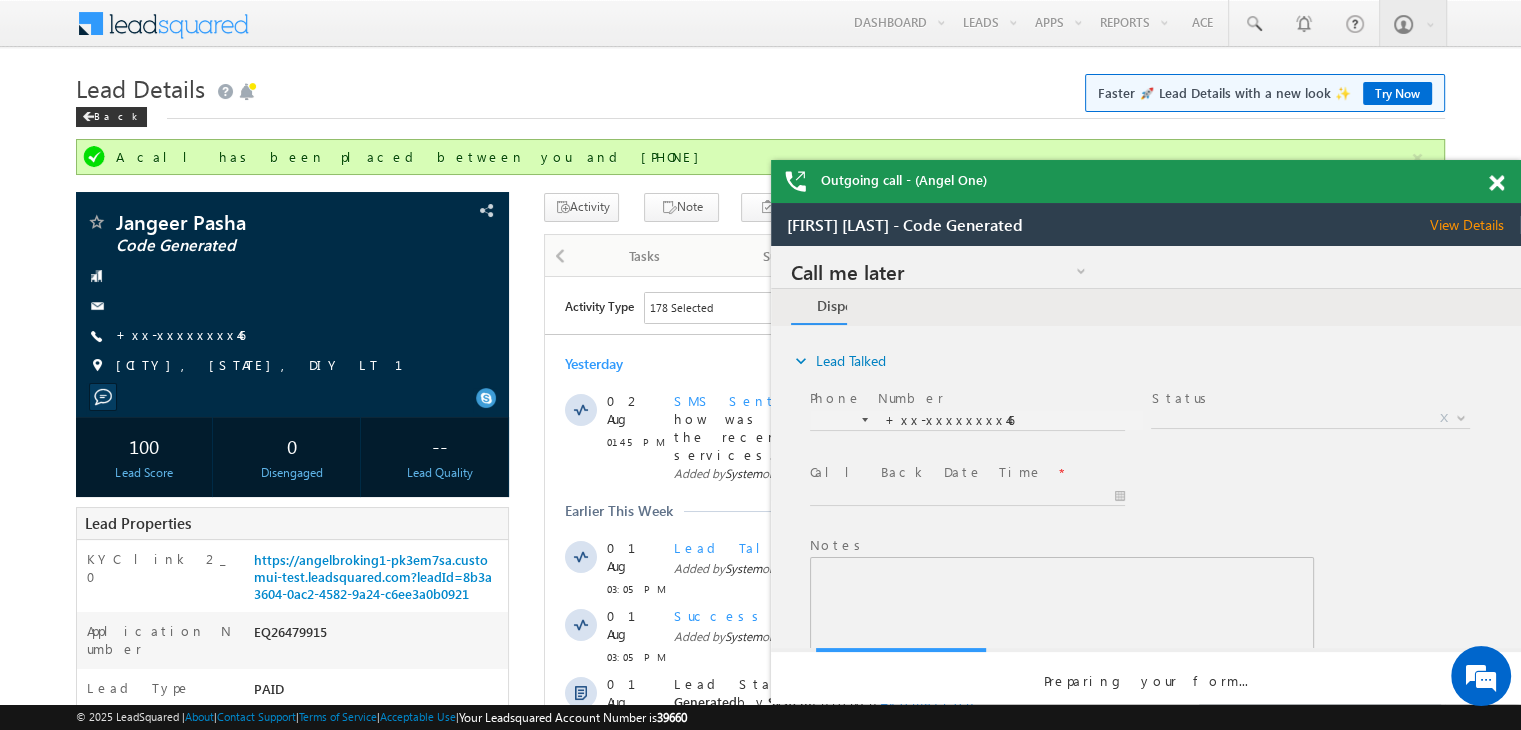 scroll, scrollTop: 0, scrollLeft: 0, axis: both 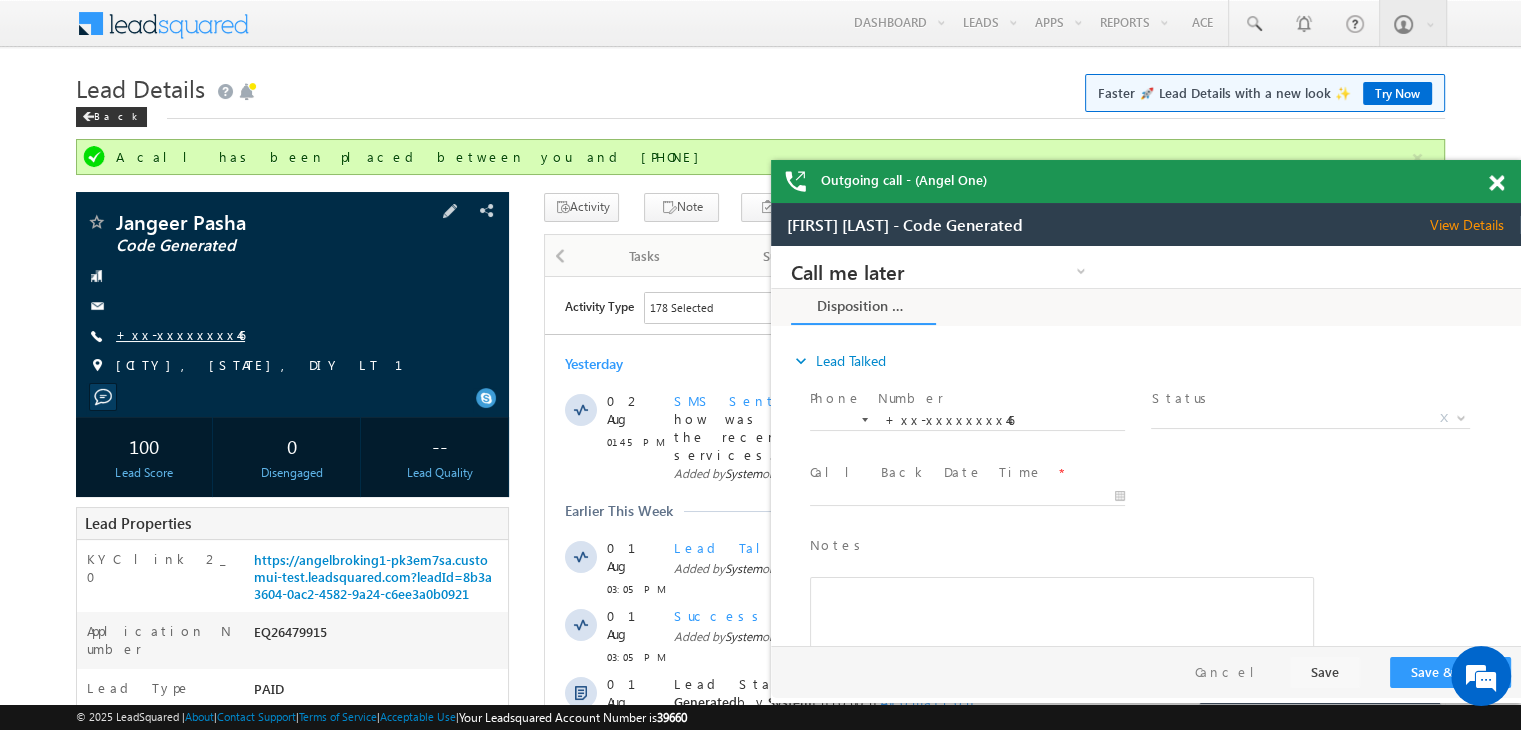 click on "+xx-xxxxxxxx46" at bounding box center [180, 334] 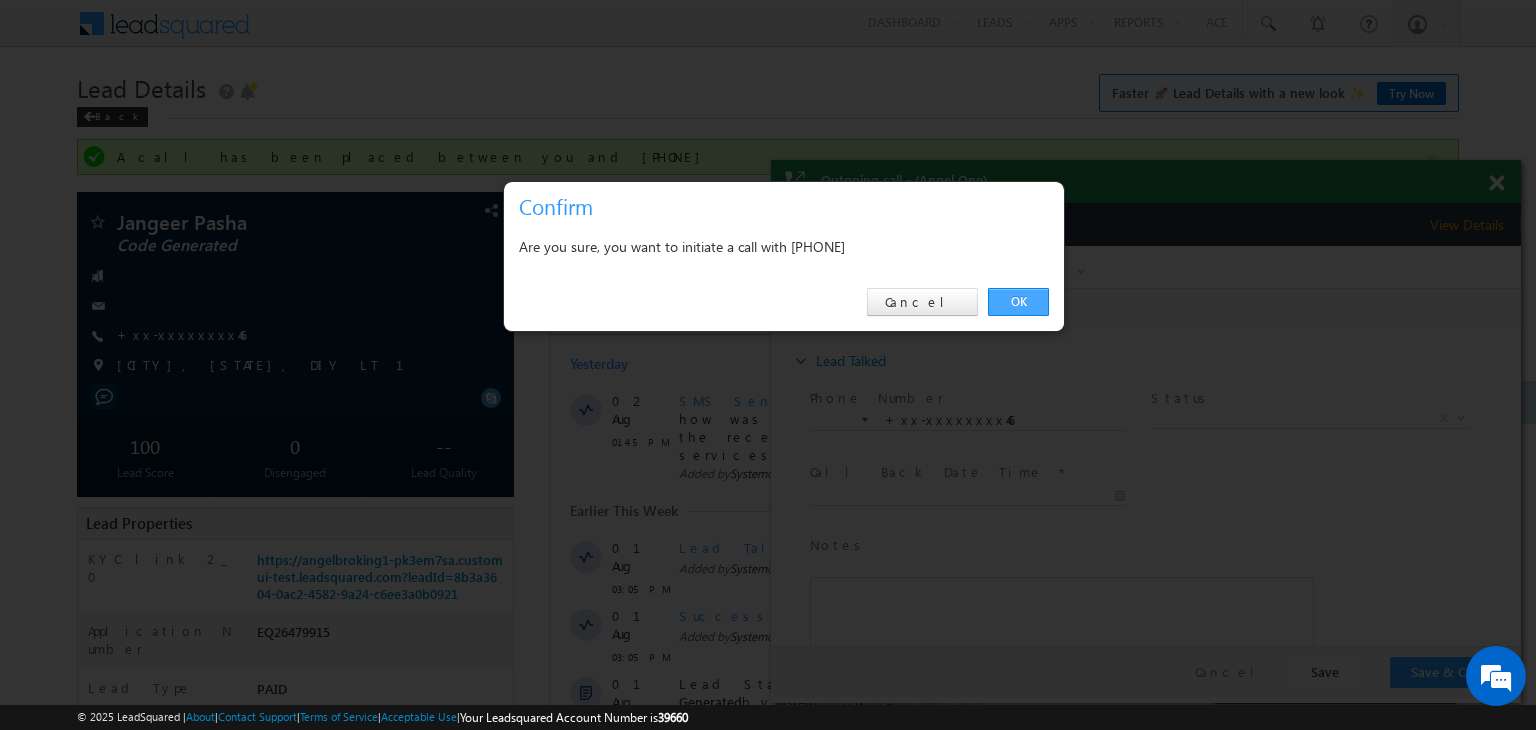 click on "OK" at bounding box center [1018, 302] 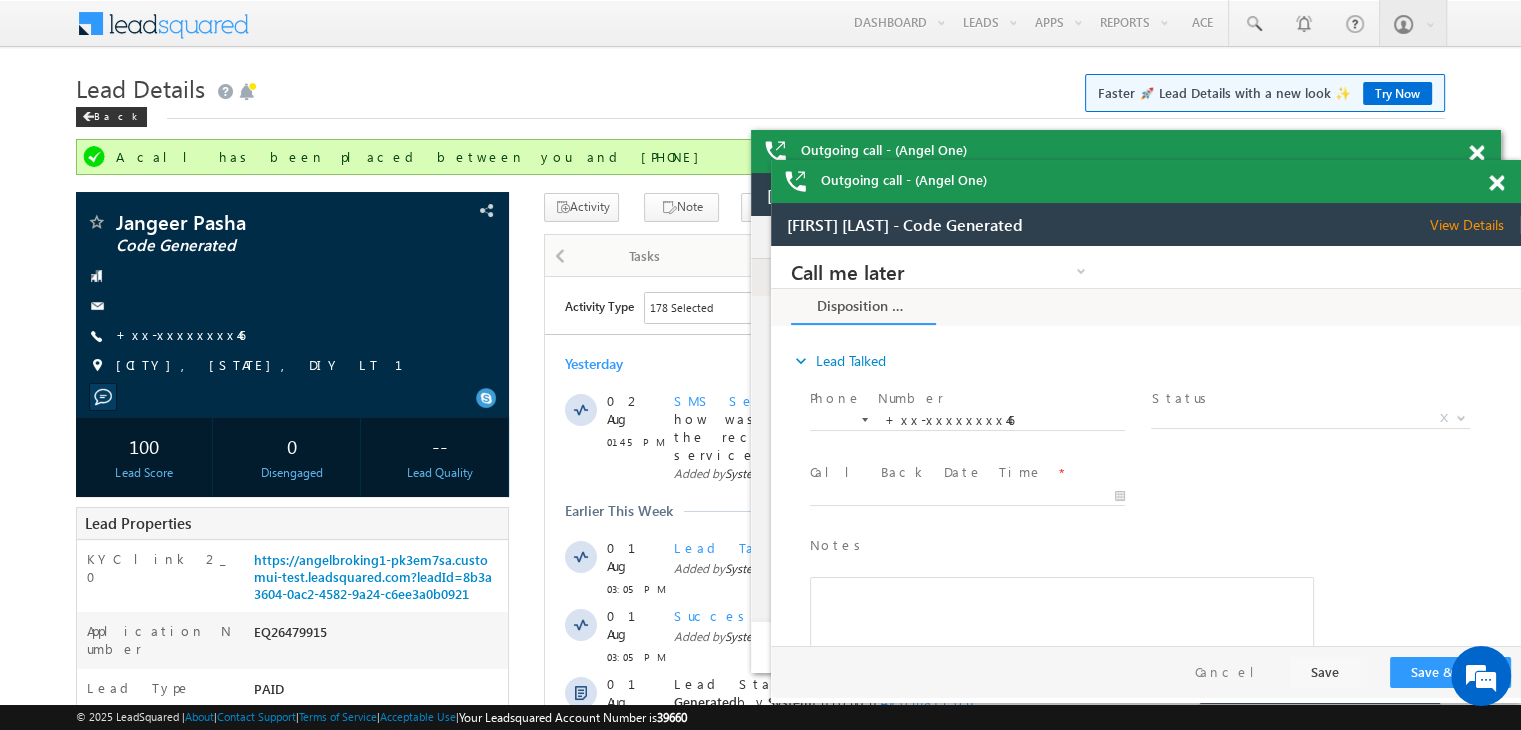 scroll, scrollTop: 0, scrollLeft: 0, axis: both 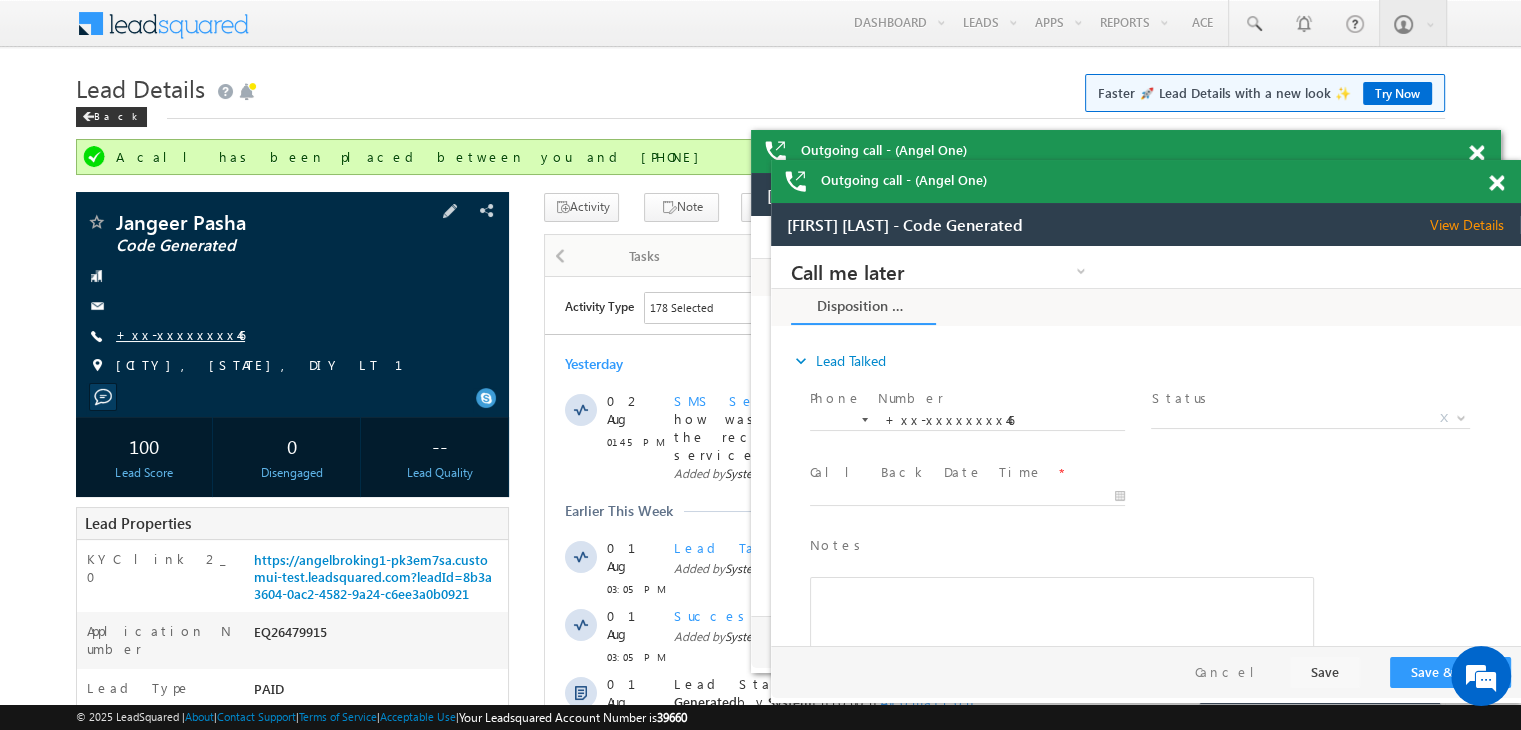 click on "+xx-xxxxxxxx46" at bounding box center (180, 334) 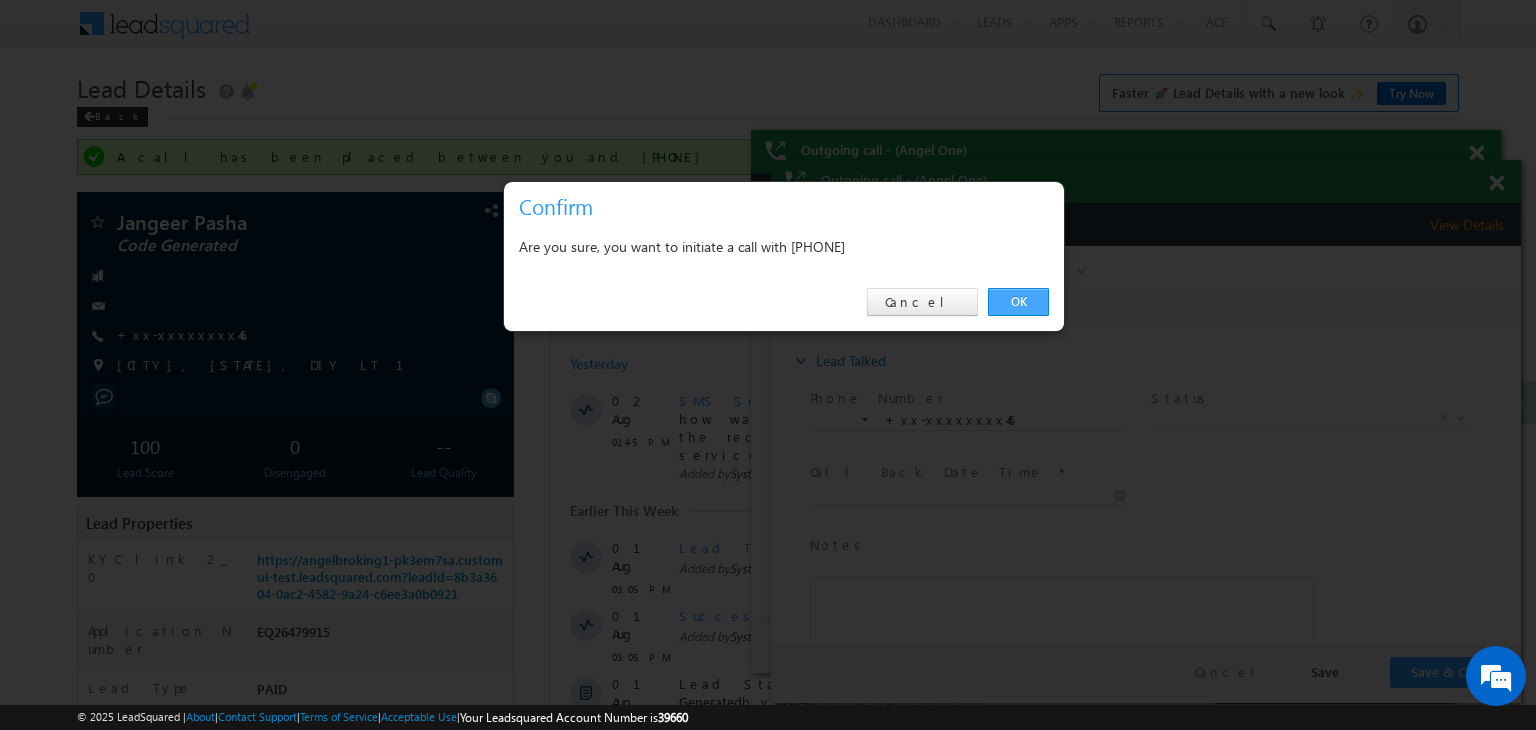 click on "OK" at bounding box center [1018, 302] 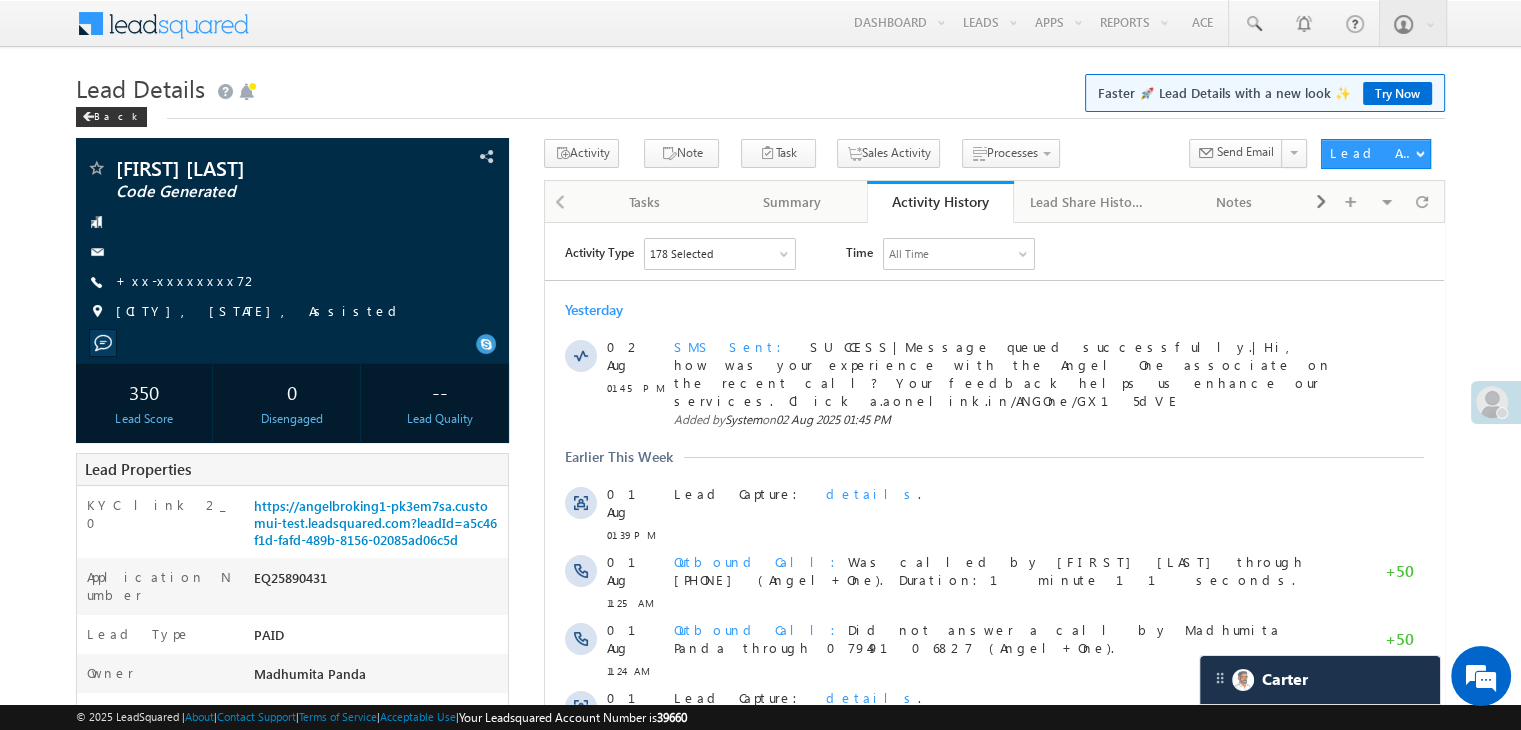 scroll, scrollTop: 0, scrollLeft: 0, axis: both 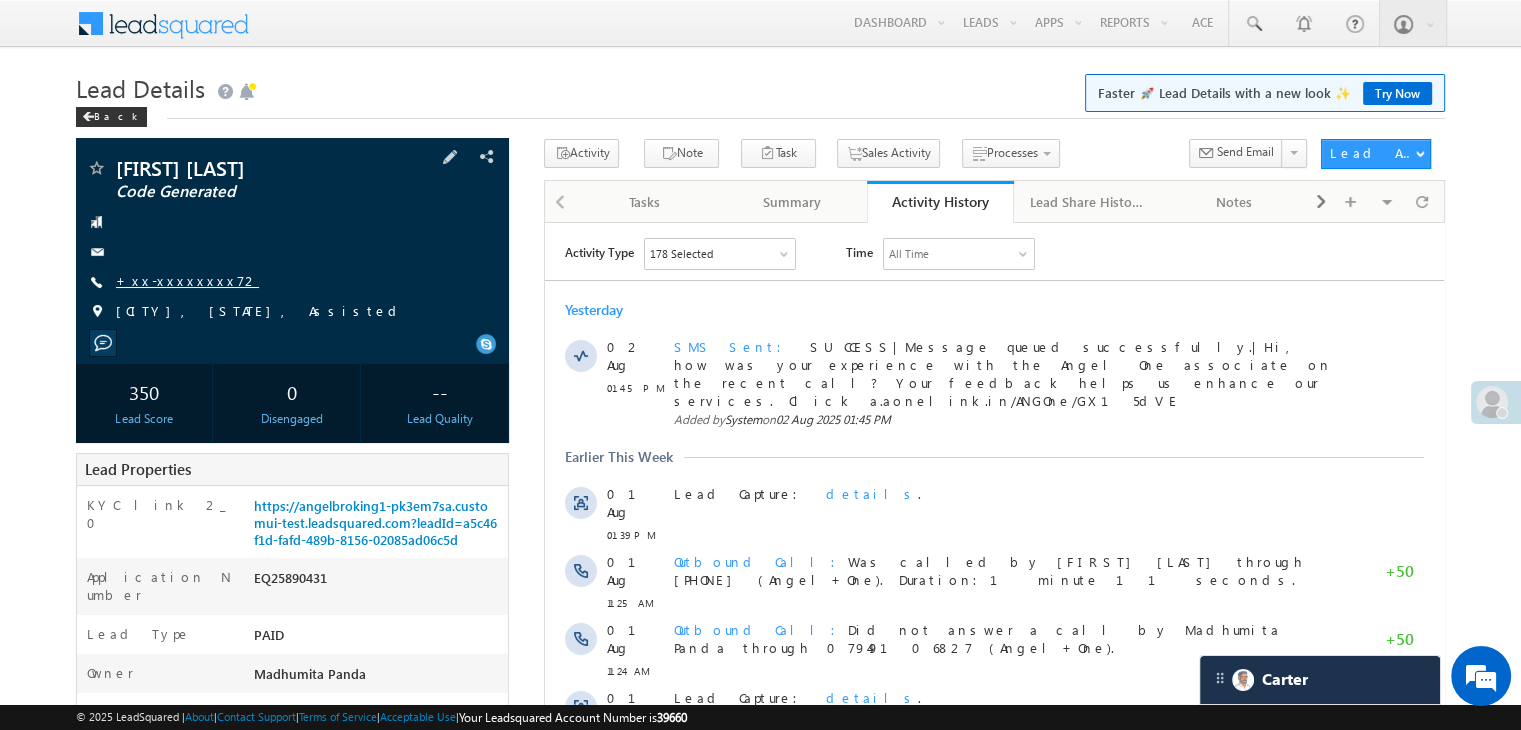 click on "+xx-xxxxxxxx72" at bounding box center [187, 280] 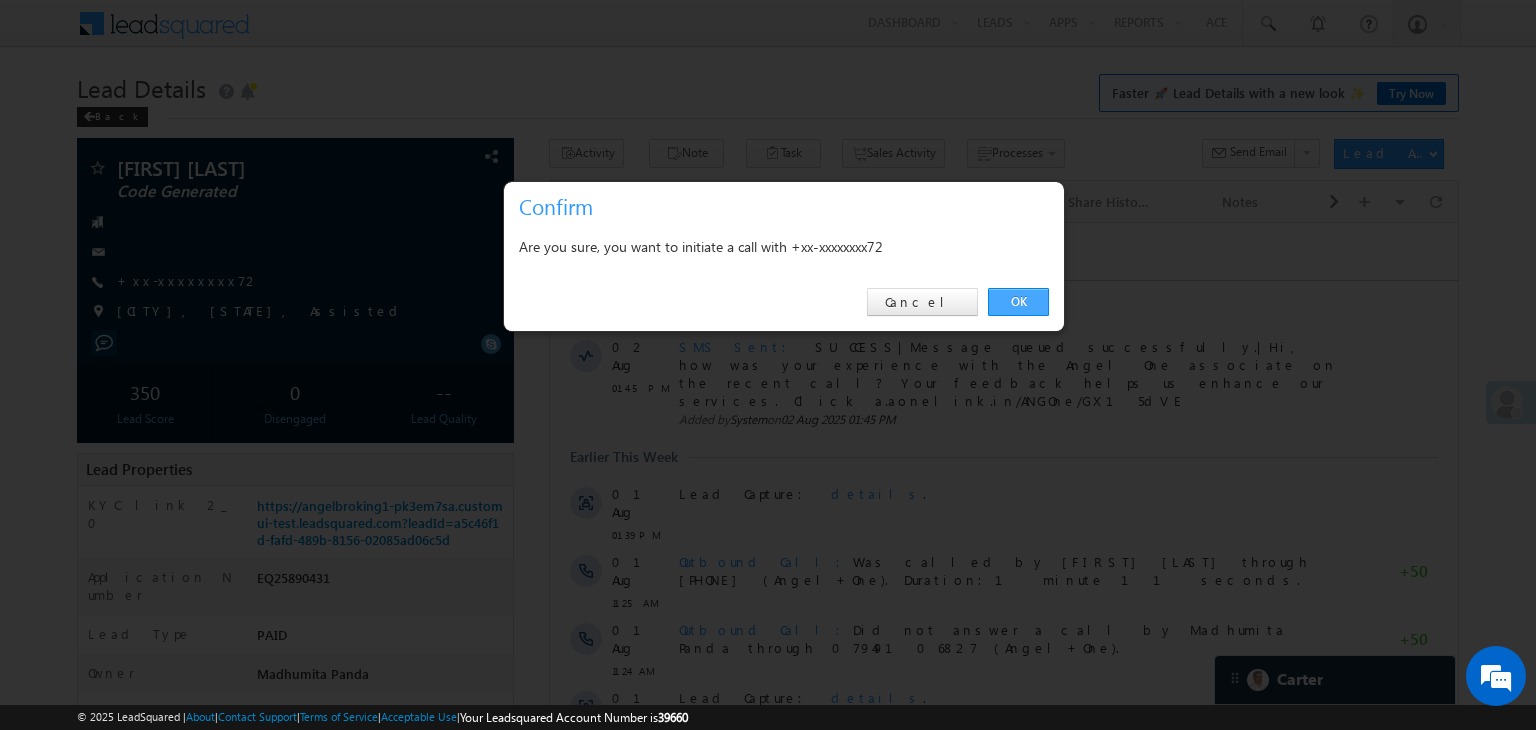 click on "OK" at bounding box center [1018, 302] 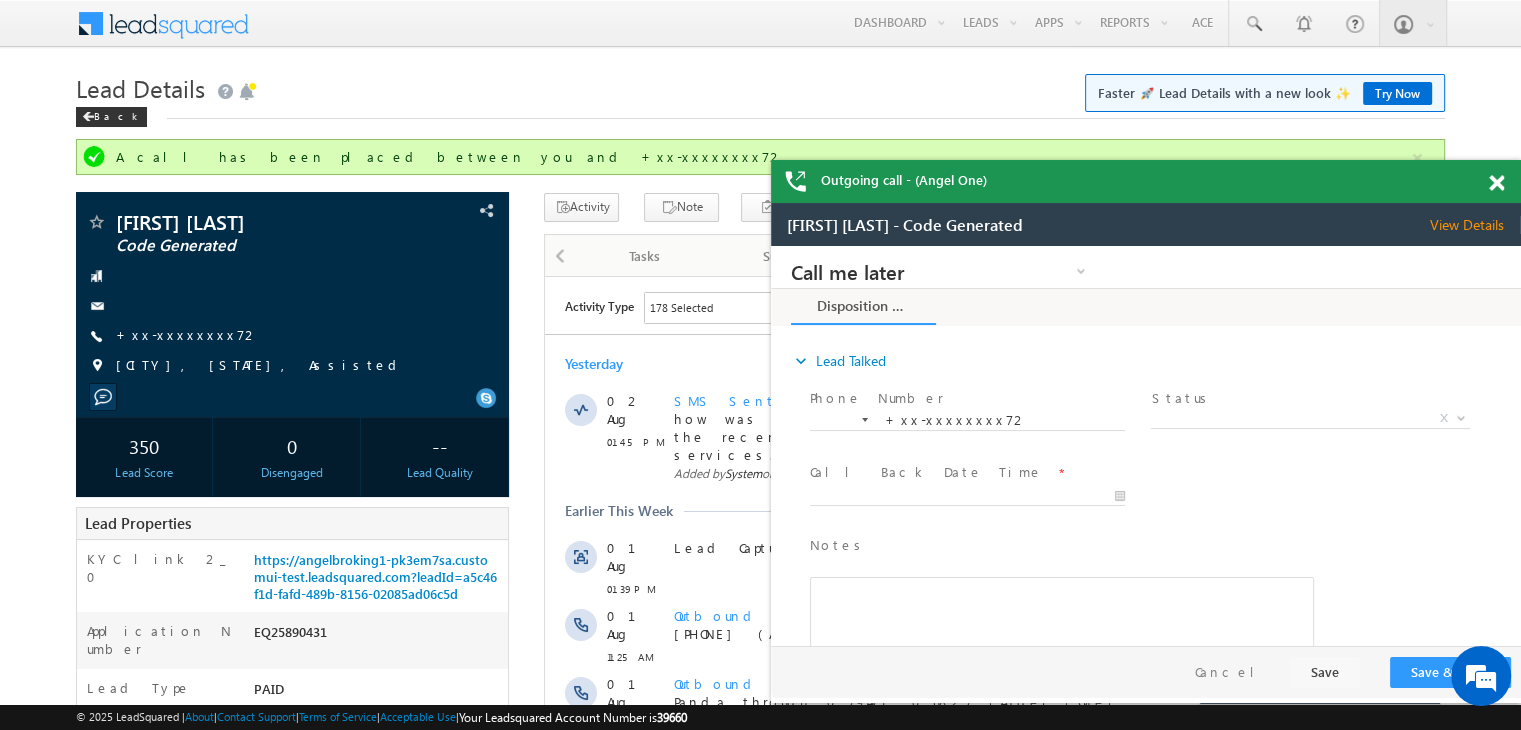 scroll, scrollTop: 0, scrollLeft: 0, axis: both 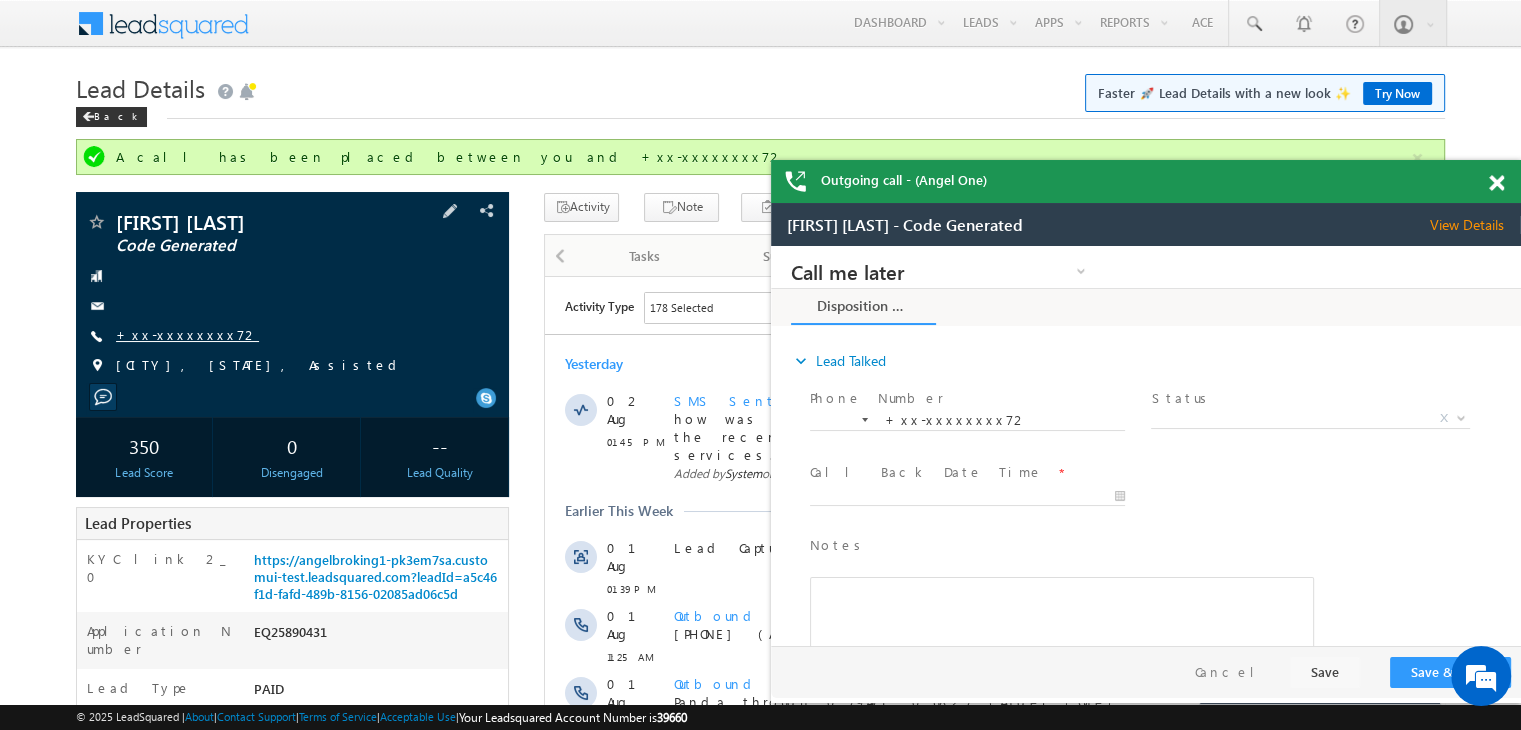 click on "+xx-xxxxxxxx72" at bounding box center (187, 334) 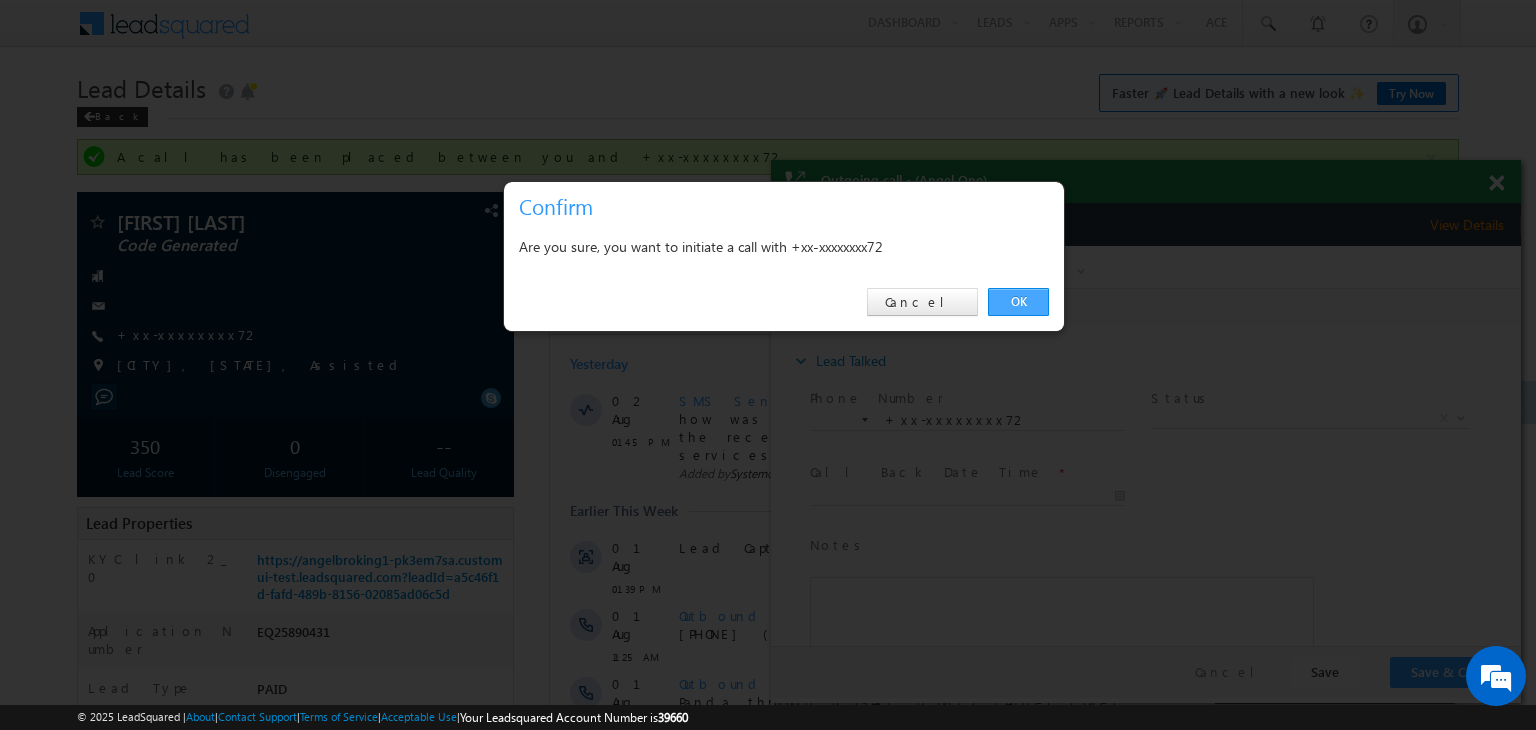 click on "OK" at bounding box center [1018, 302] 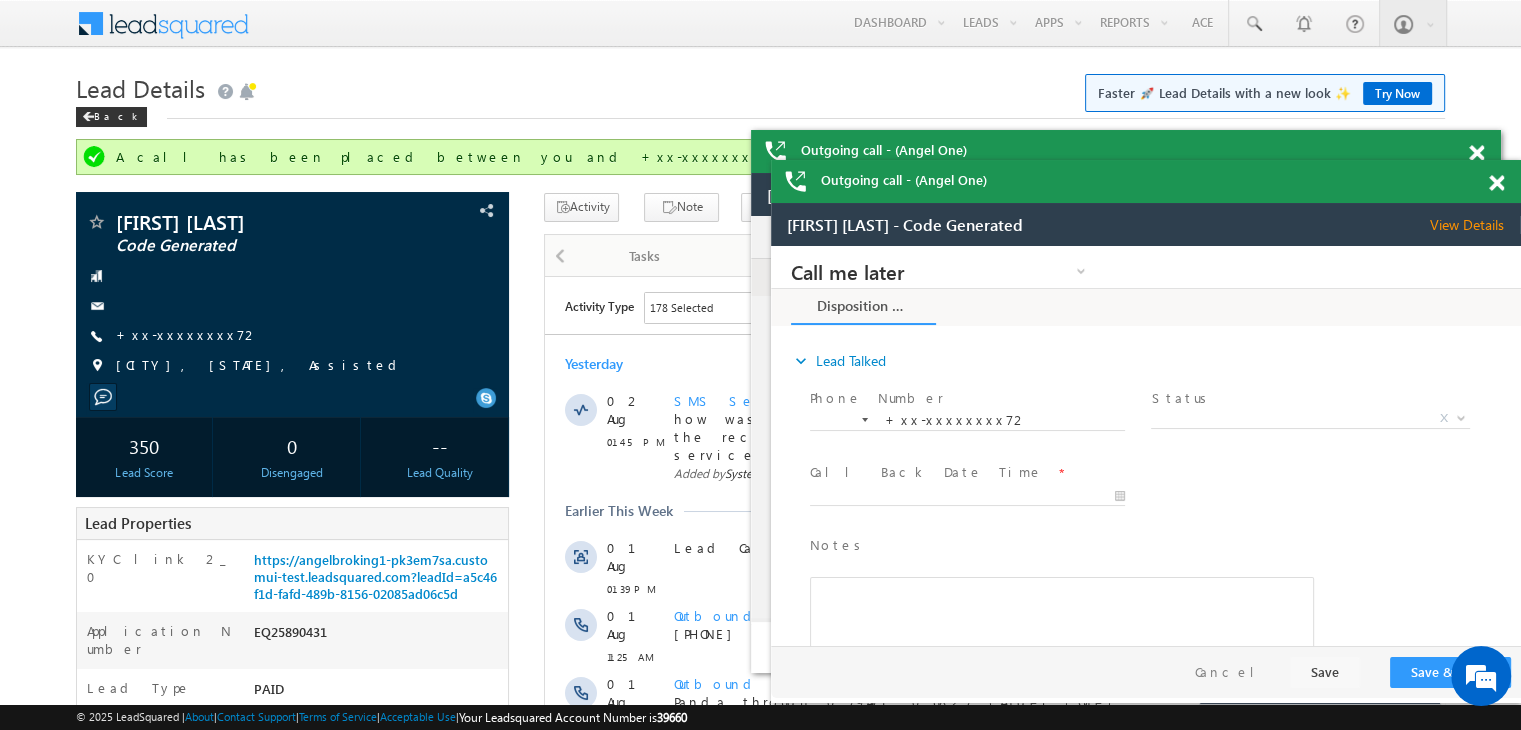 scroll, scrollTop: 0, scrollLeft: 0, axis: both 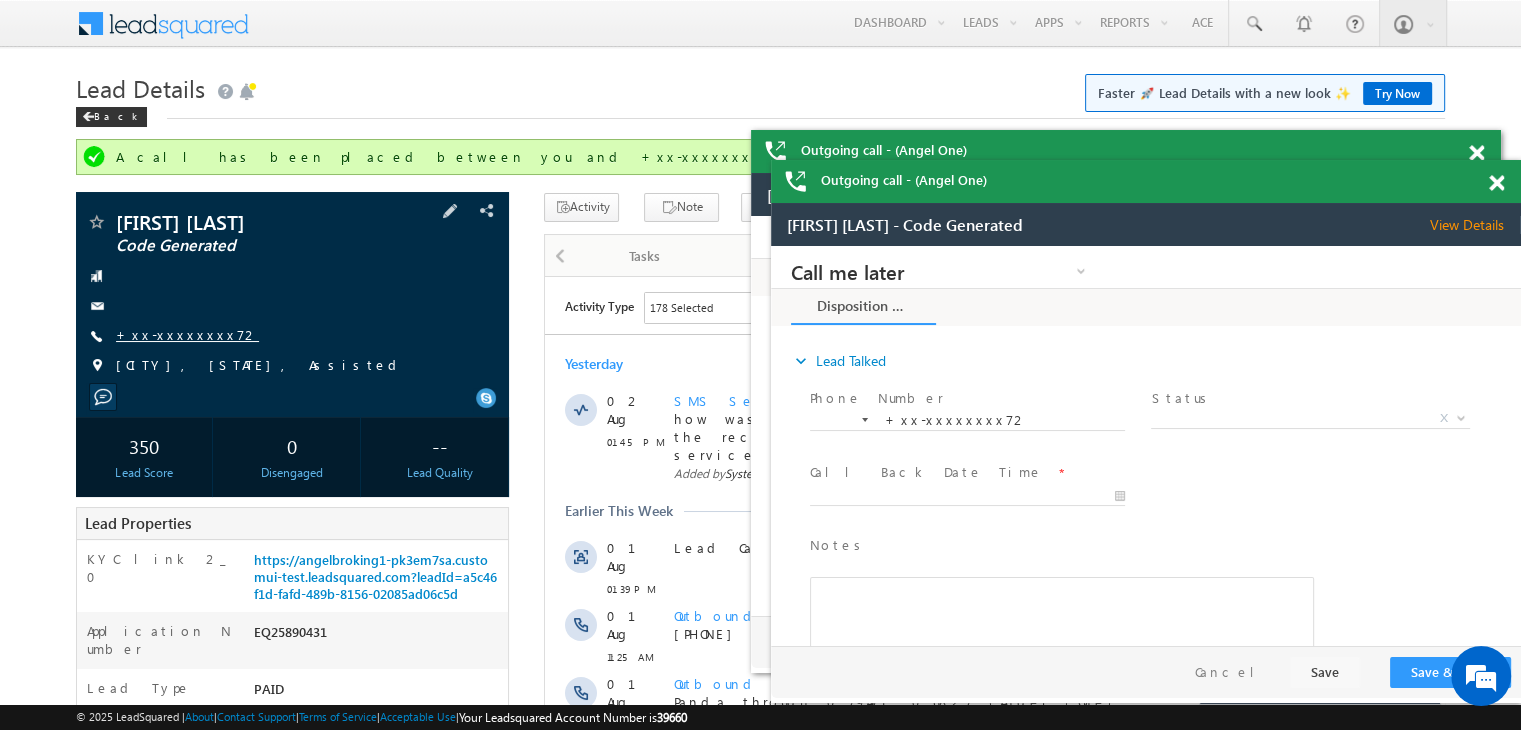 click on "+xx-xxxxxxxx72" at bounding box center (187, 334) 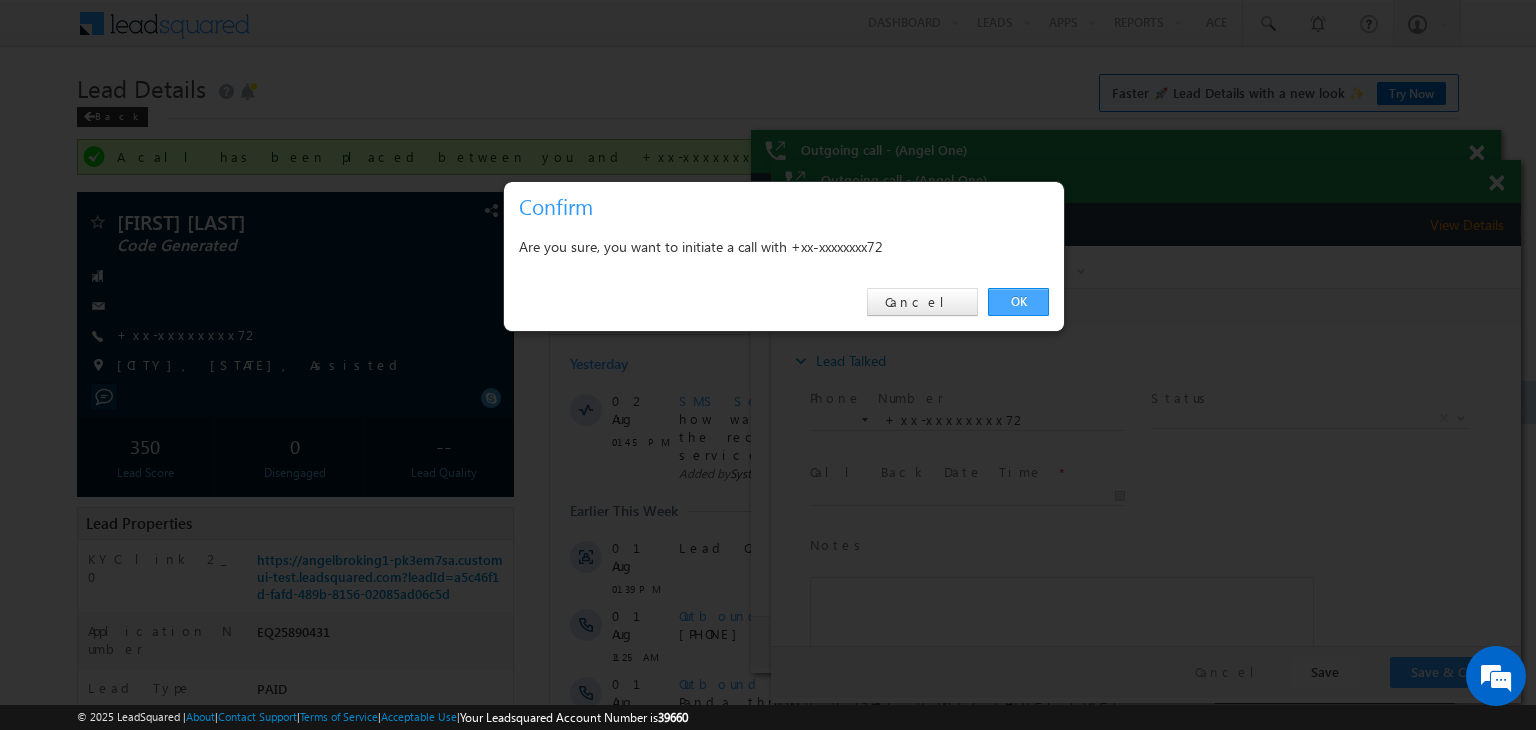 click on "OK" at bounding box center [1018, 302] 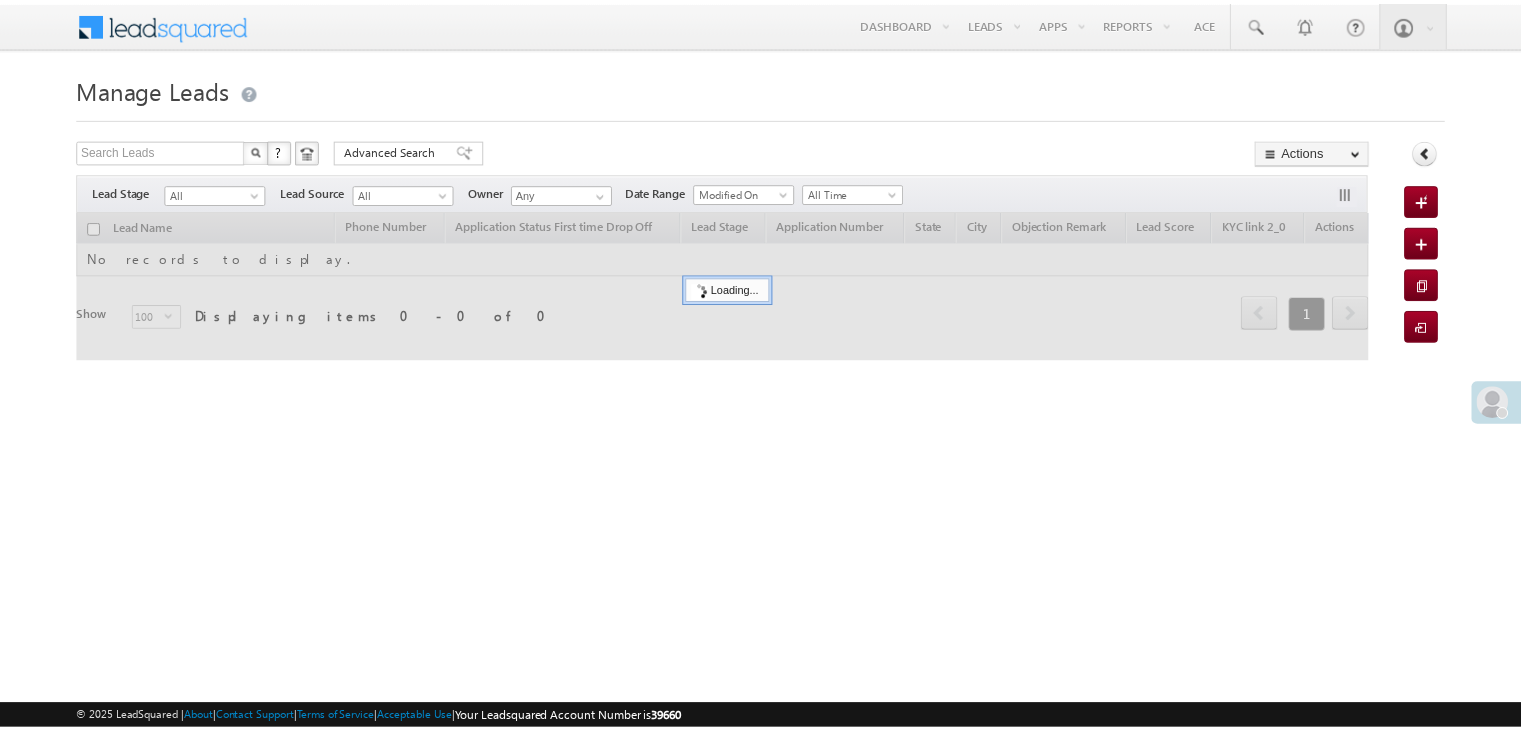 scroll, scrollTop: 0, scrollLeft: 0, axis: both 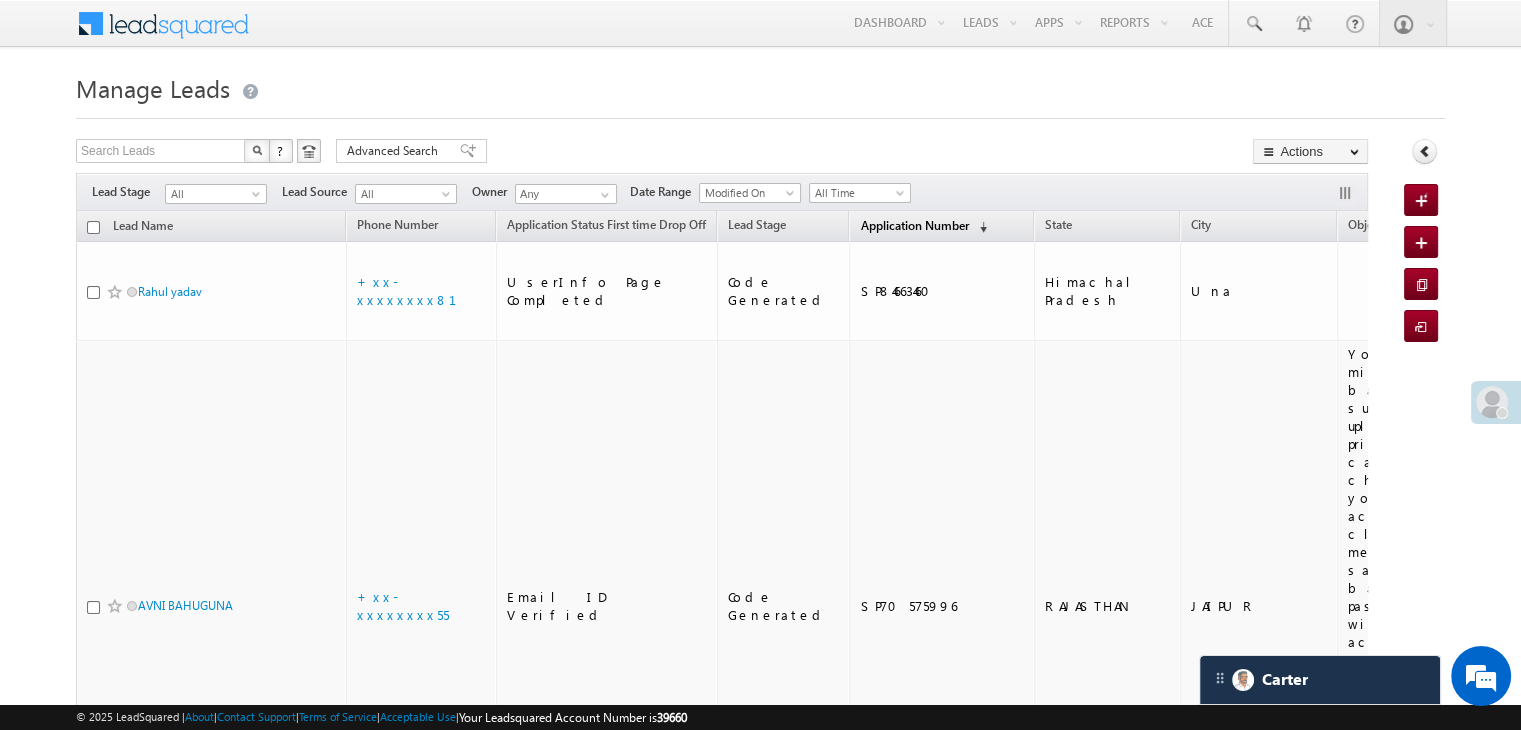 click on "Application Number" at bounding box center (914, 225) 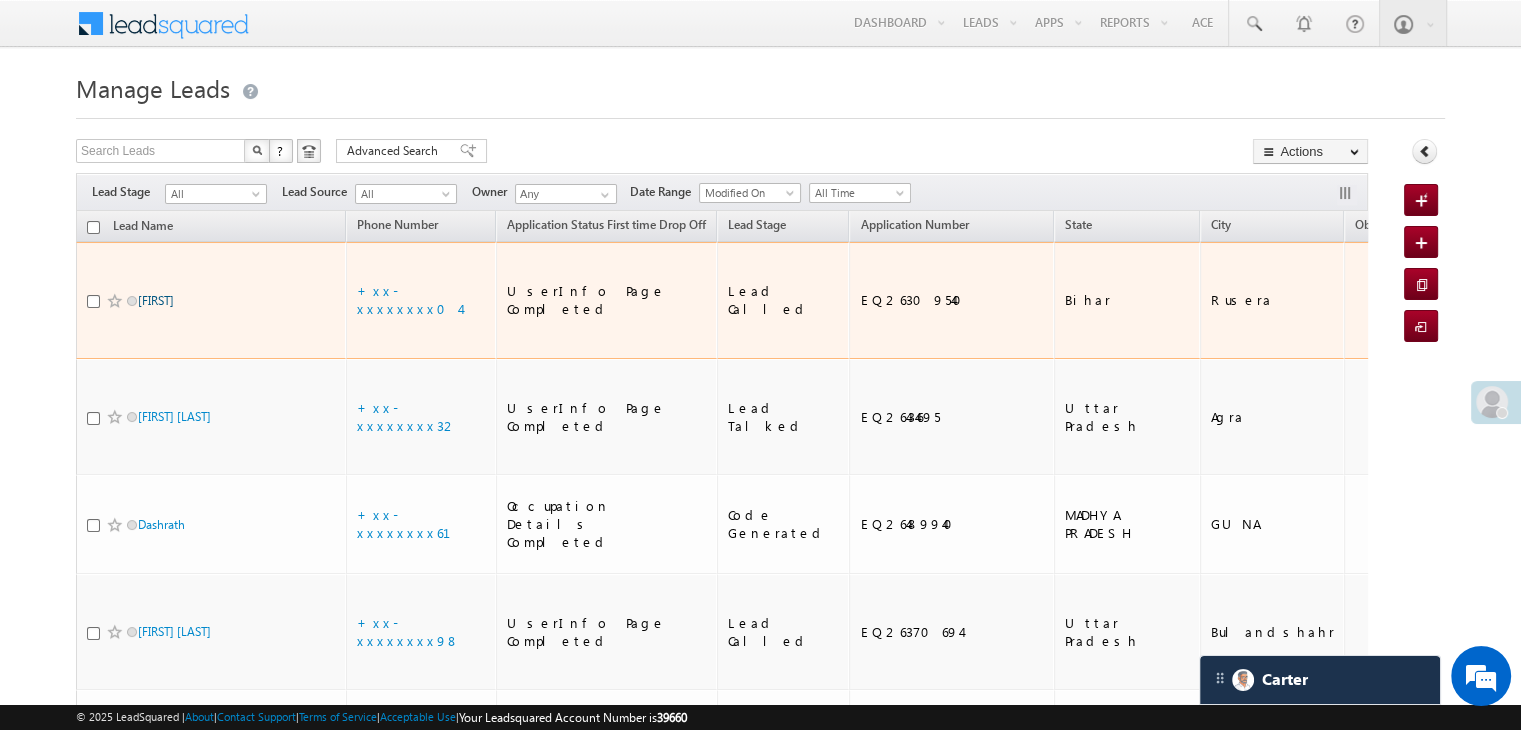 click on "[FIRST]" at bounding box center [156, 300] 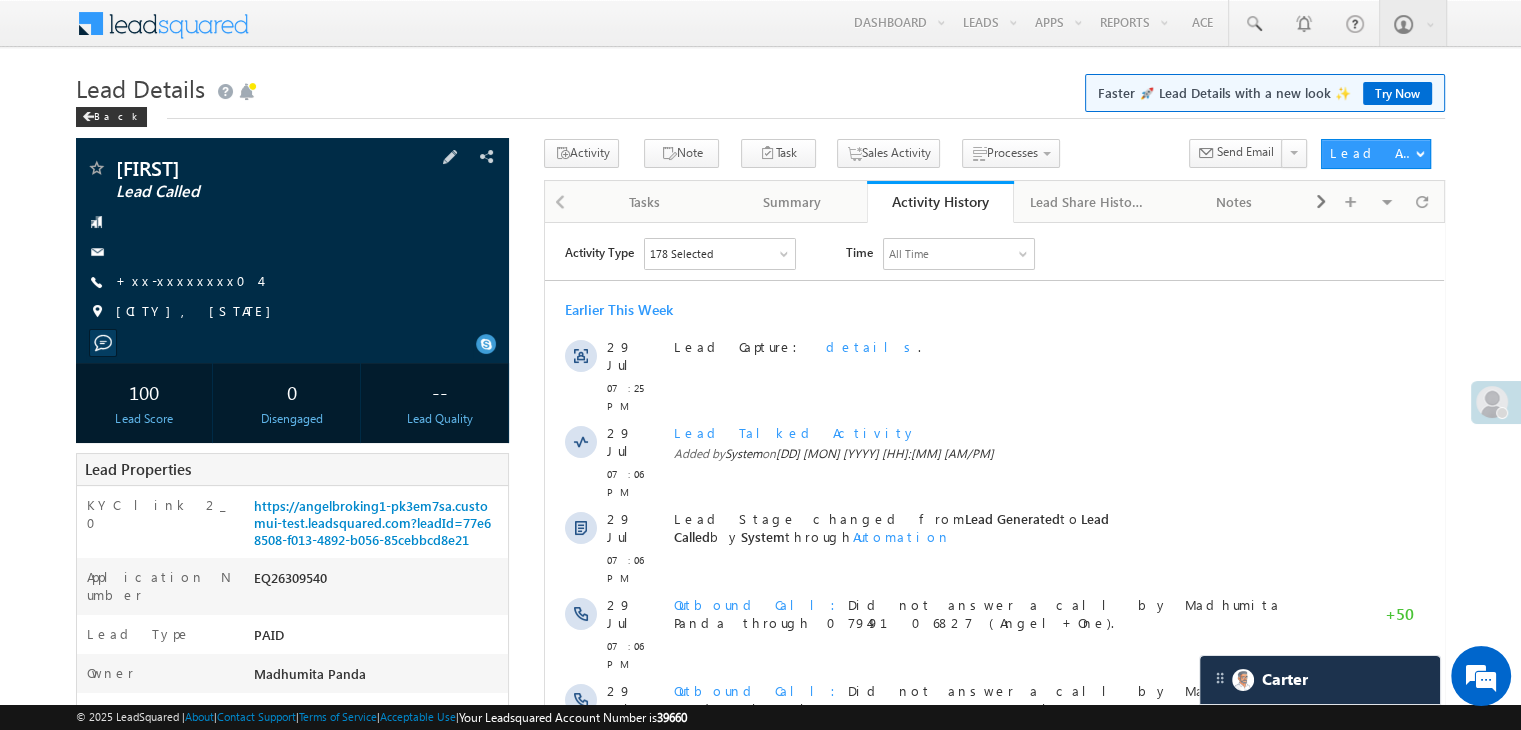 scroll, scrollTop: 0, scrollLeft: 0, axis: both 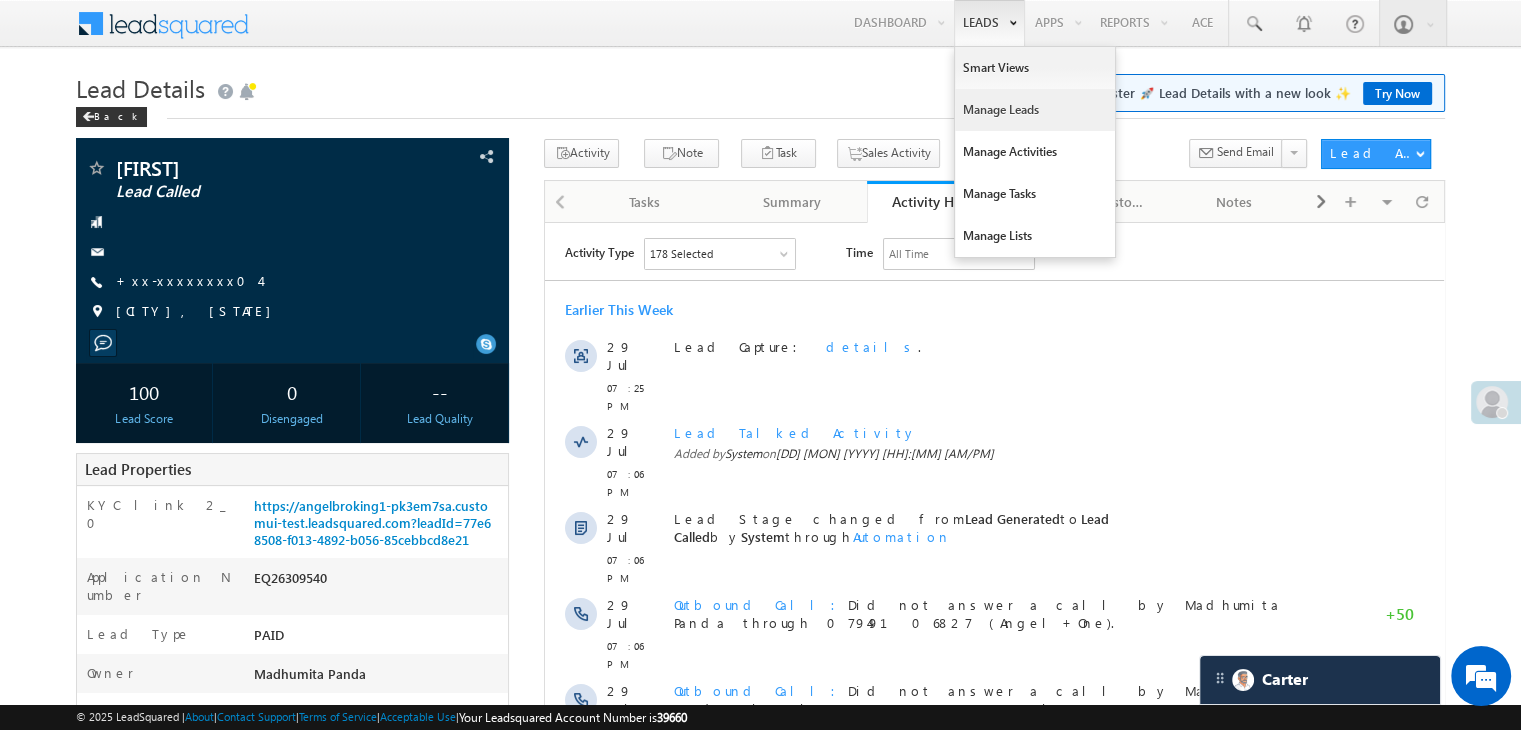 click on "Manage Leads" at bounding box center (1035, 110) 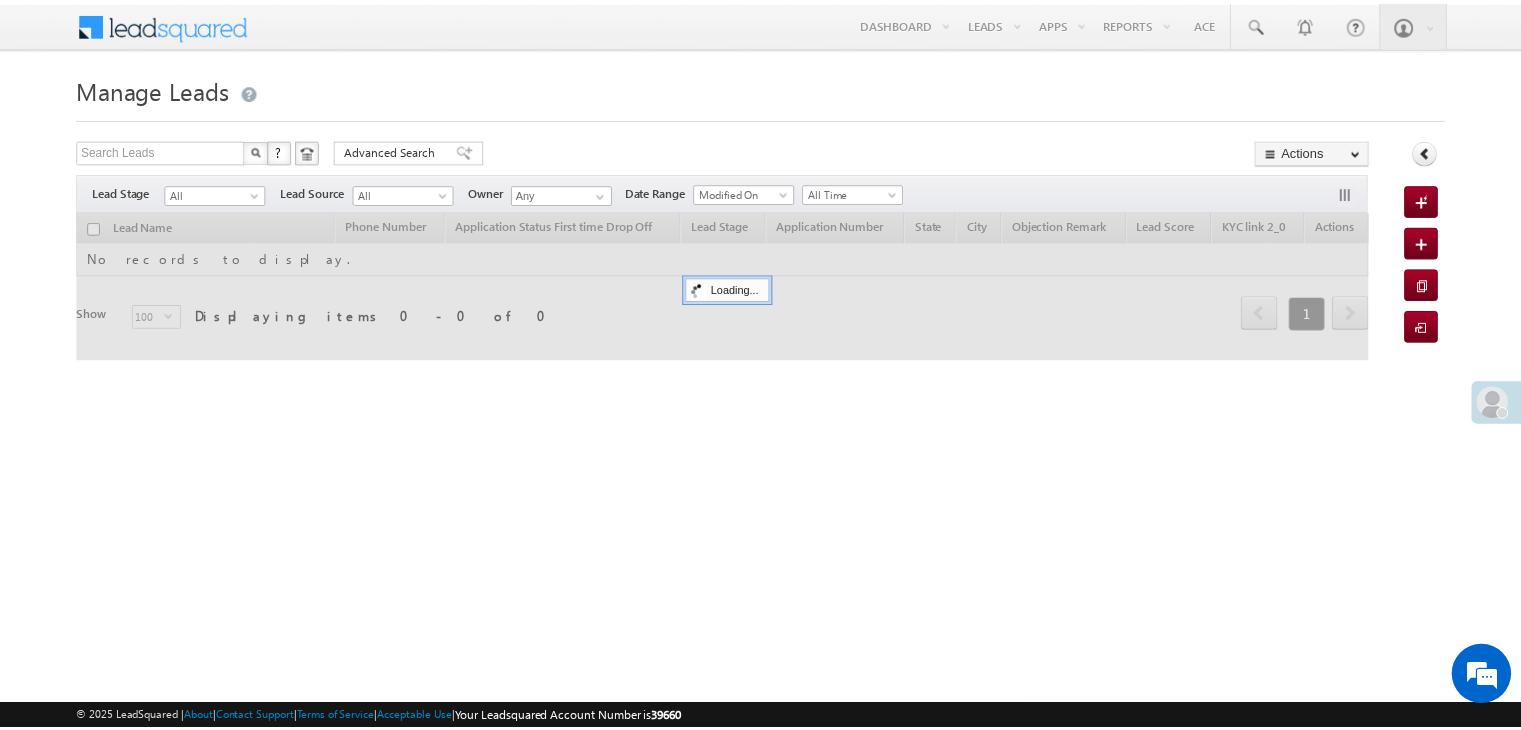 scroll, scrollTop: 0, scrollLeft: 0, axis: both 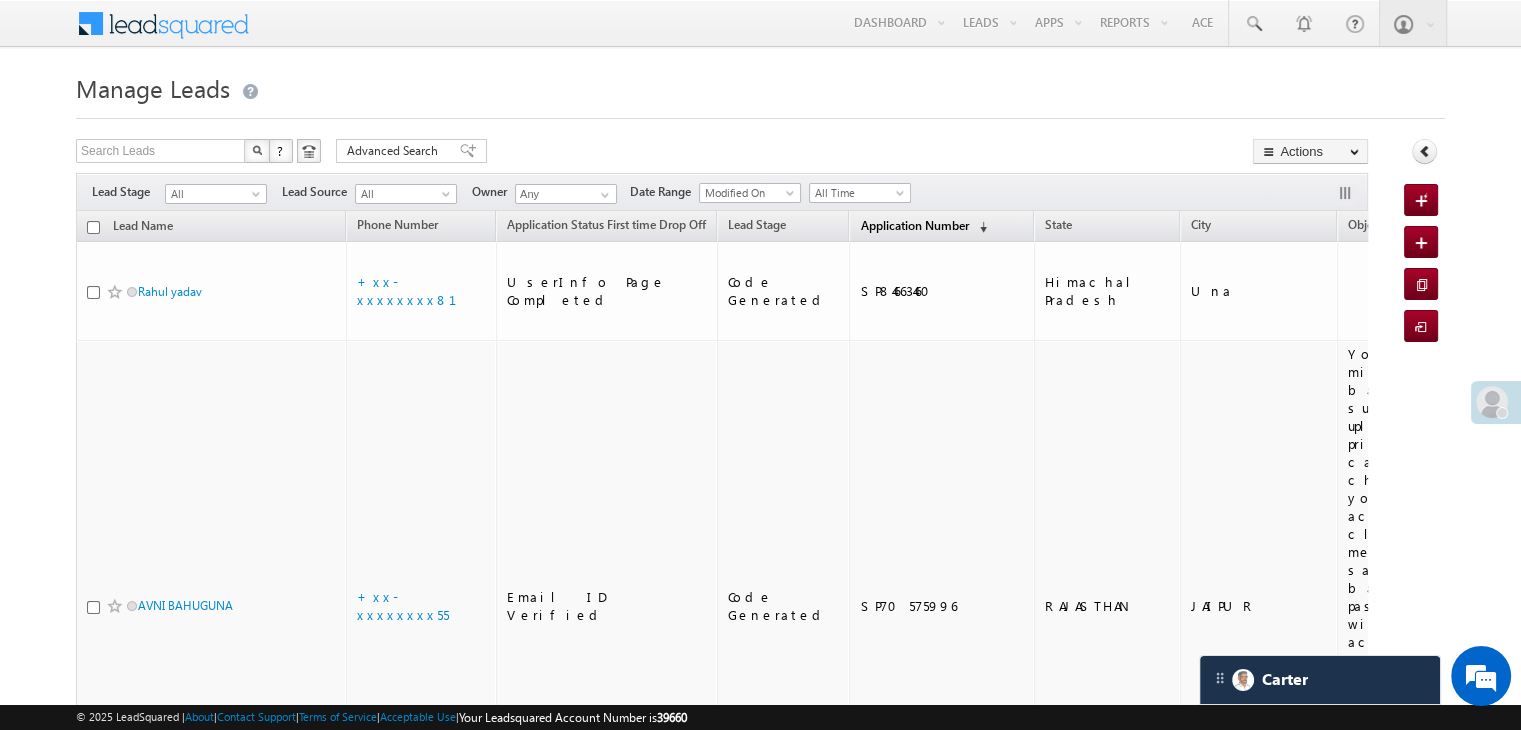 click on "Application Number" at bounding box center (914, 225) 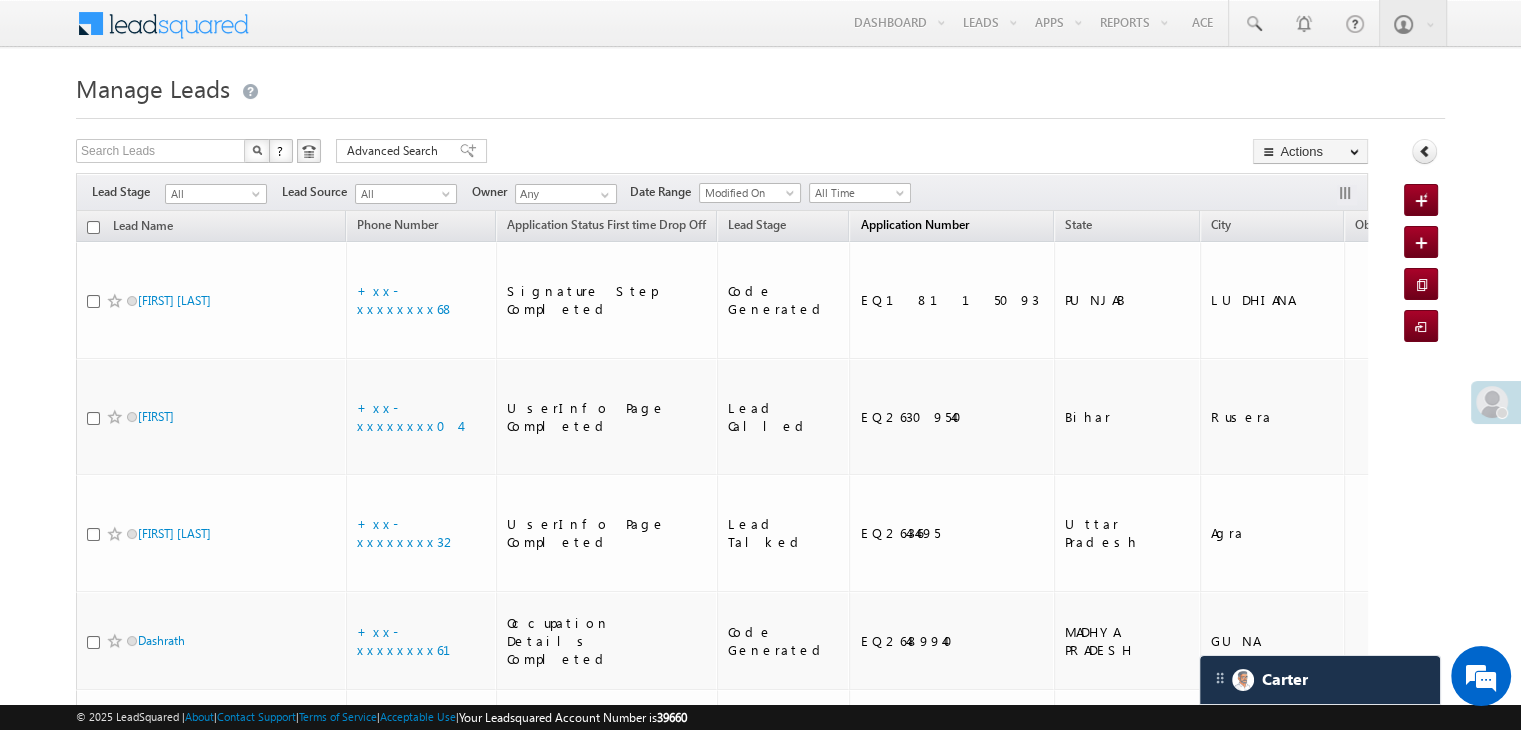 scroll, scrollTop: 0, scrollLeft: 0, axis: both 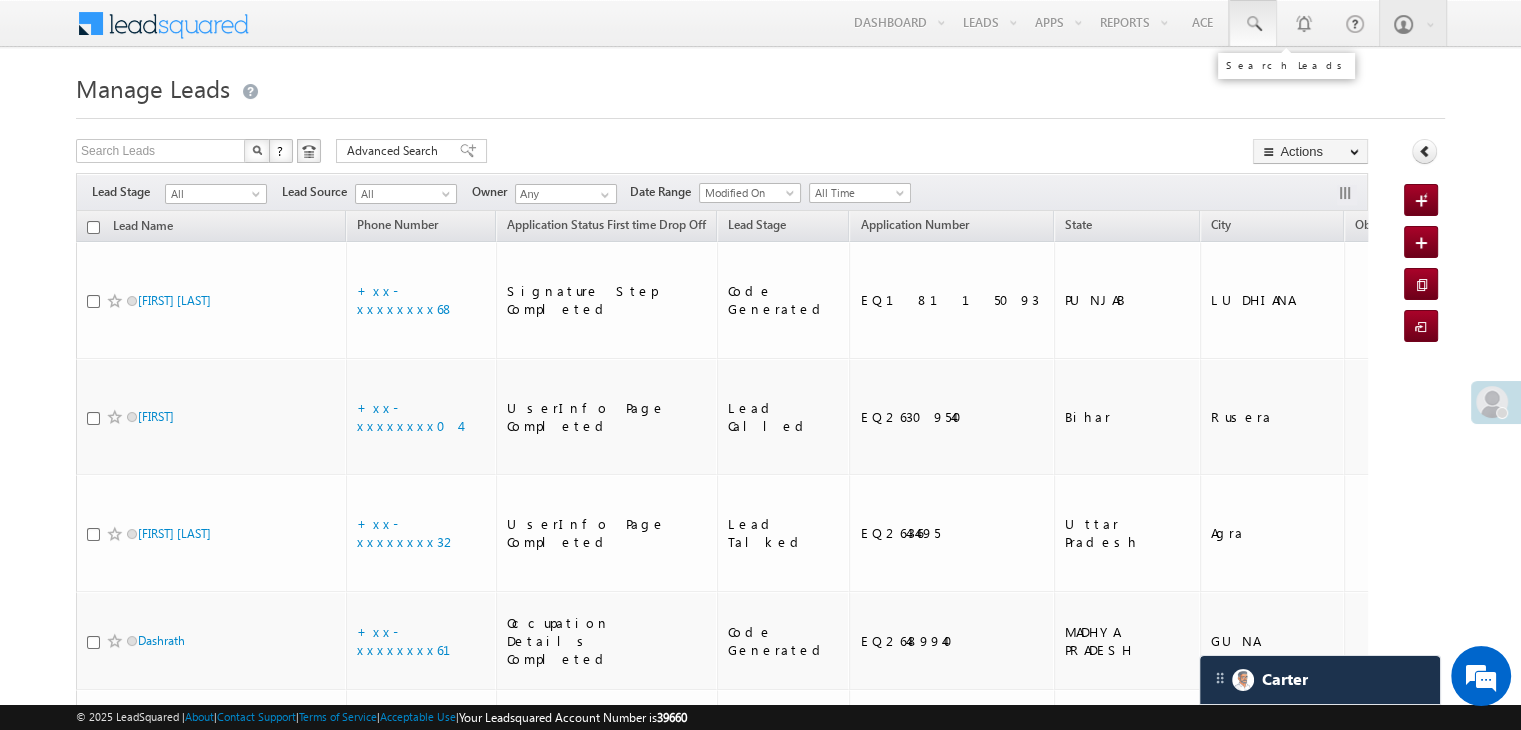 click at bounding box center (1253, 24) 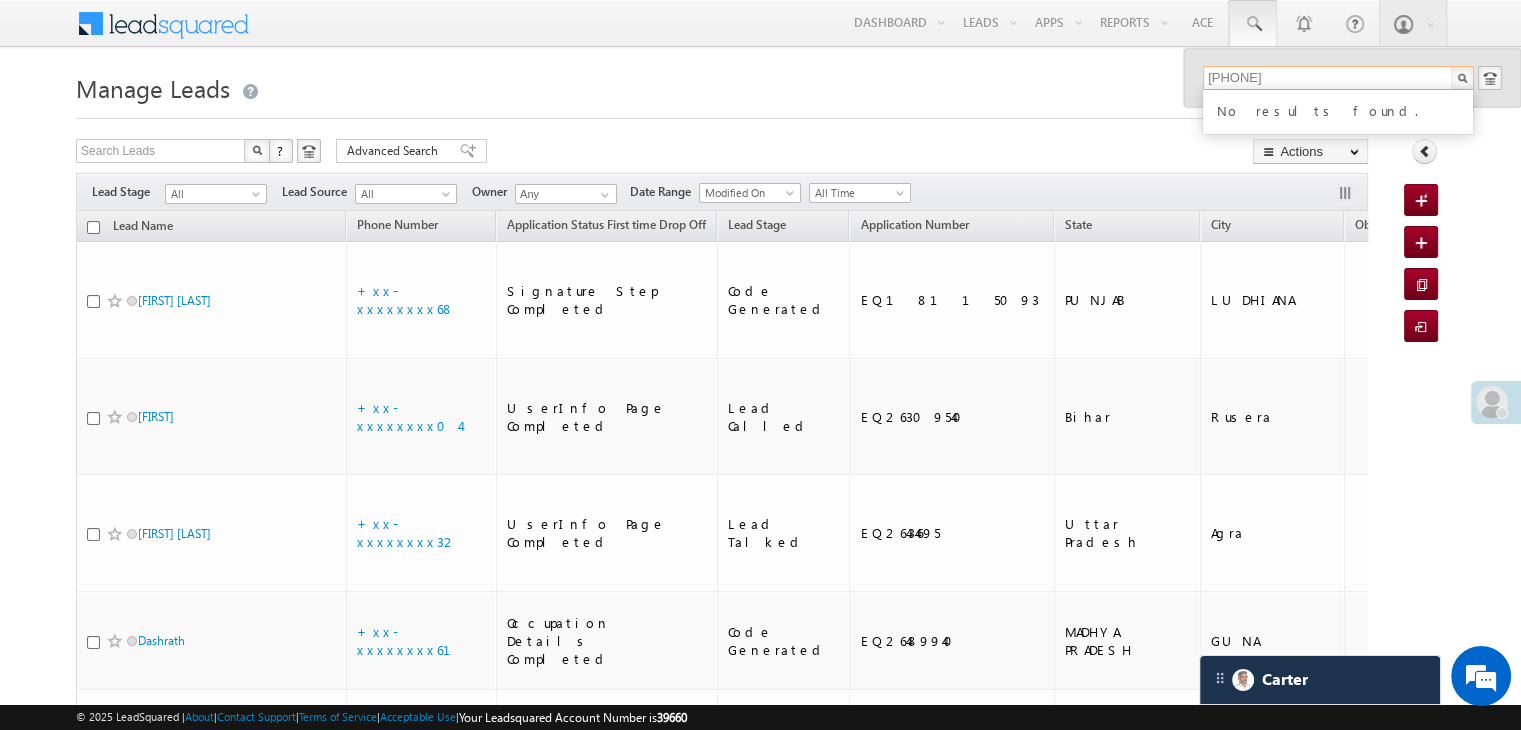 click on "7618068015" at bounding box center (1338, 78) 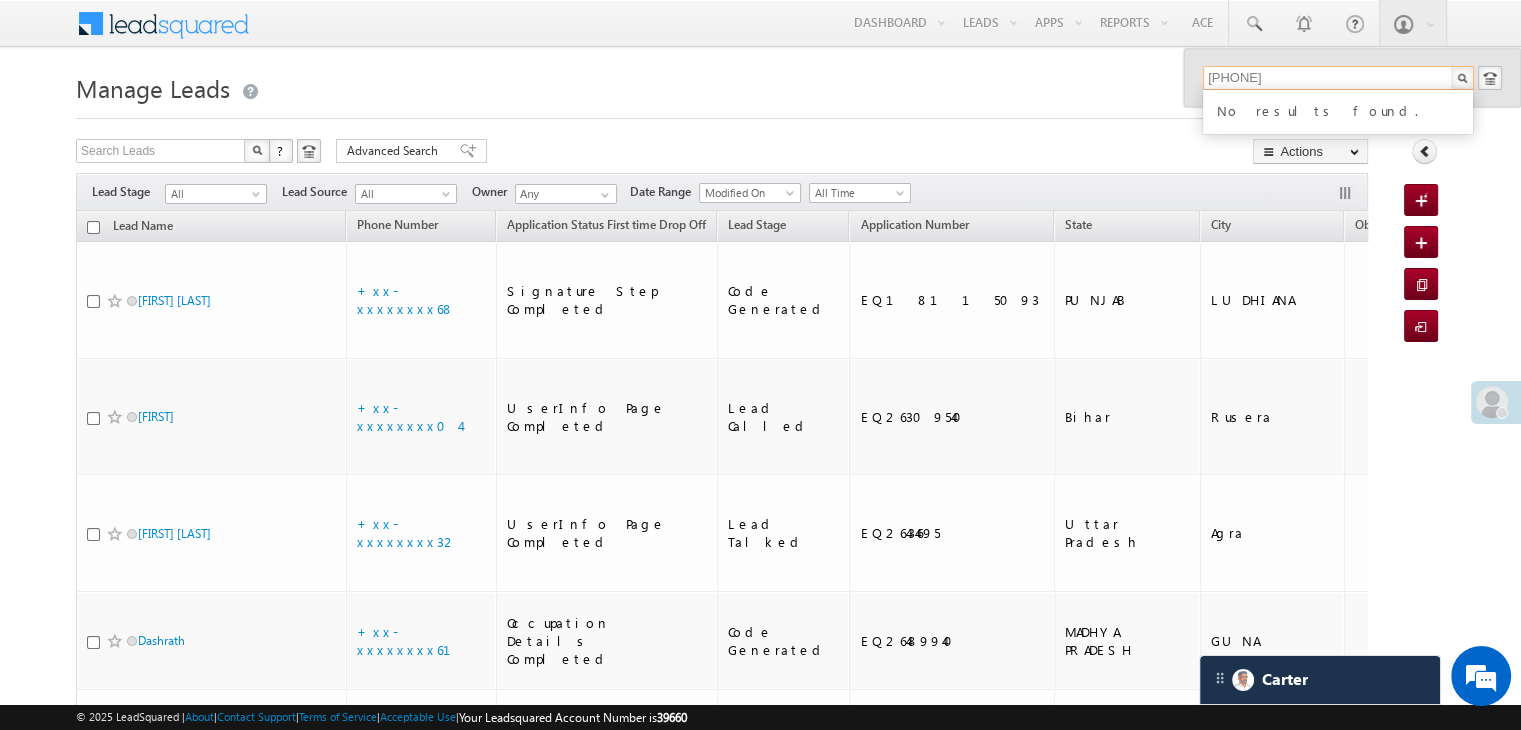 click on "7618068015" at bounding box center [1338, 78] 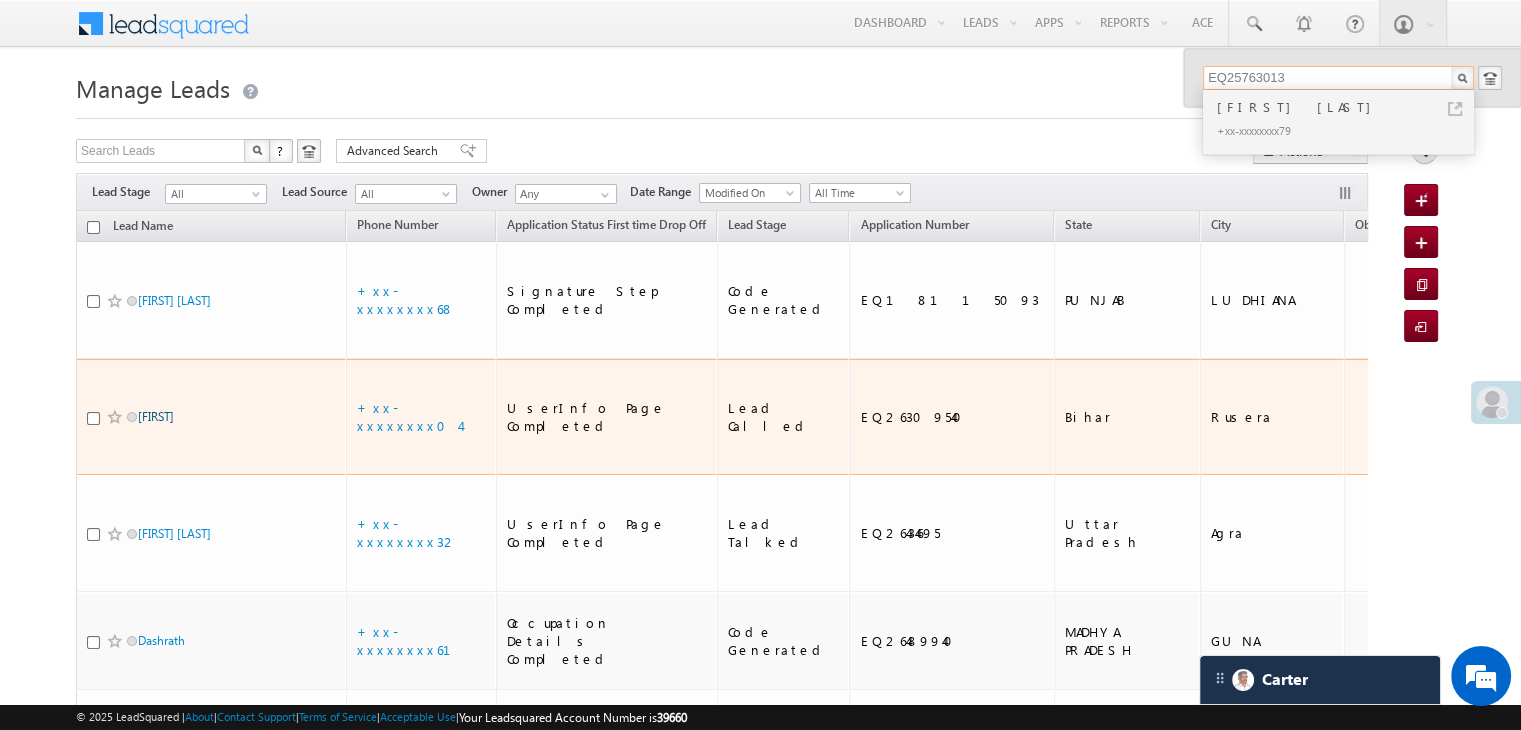 type on "EQ25763013" 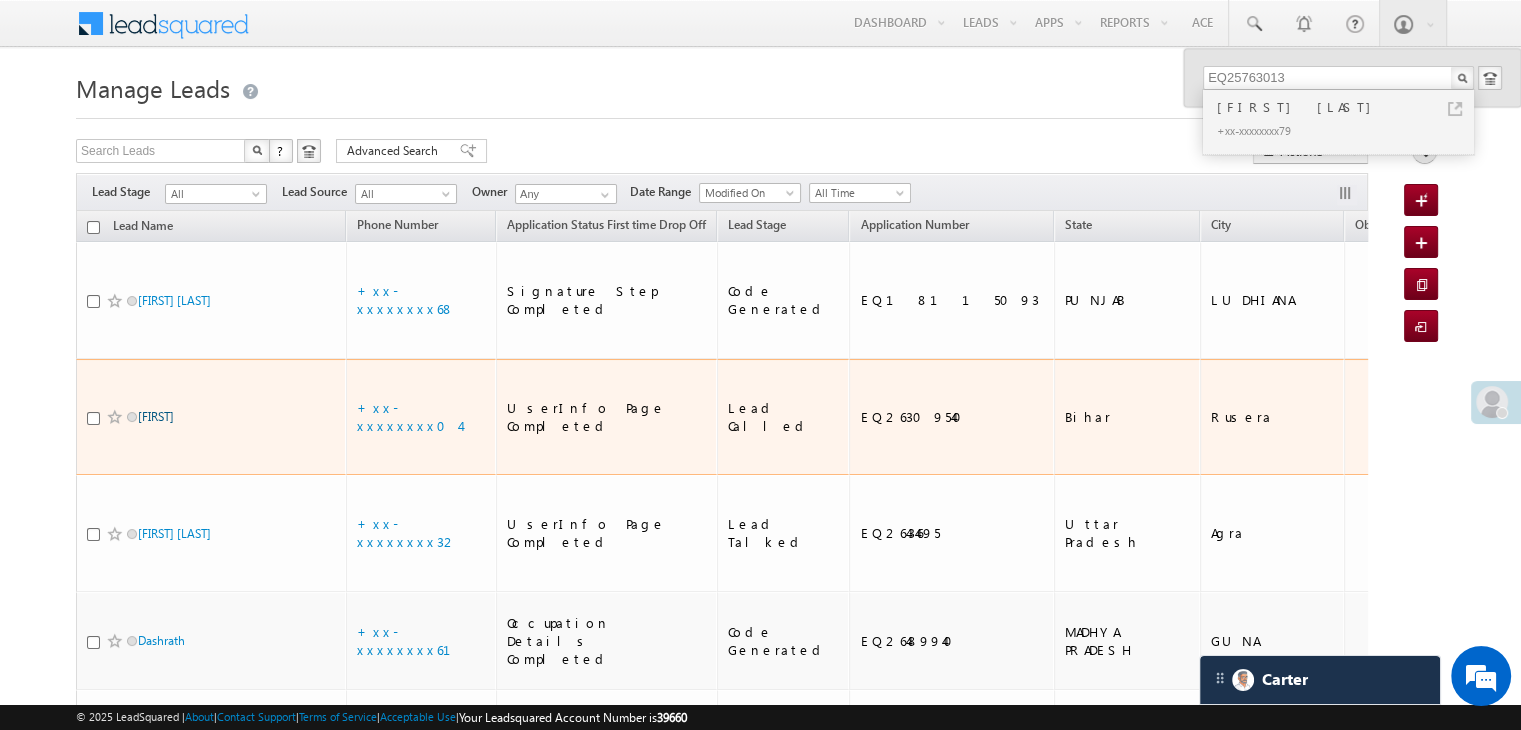 click on "[FIRST]" at bounding box center [156, 416] 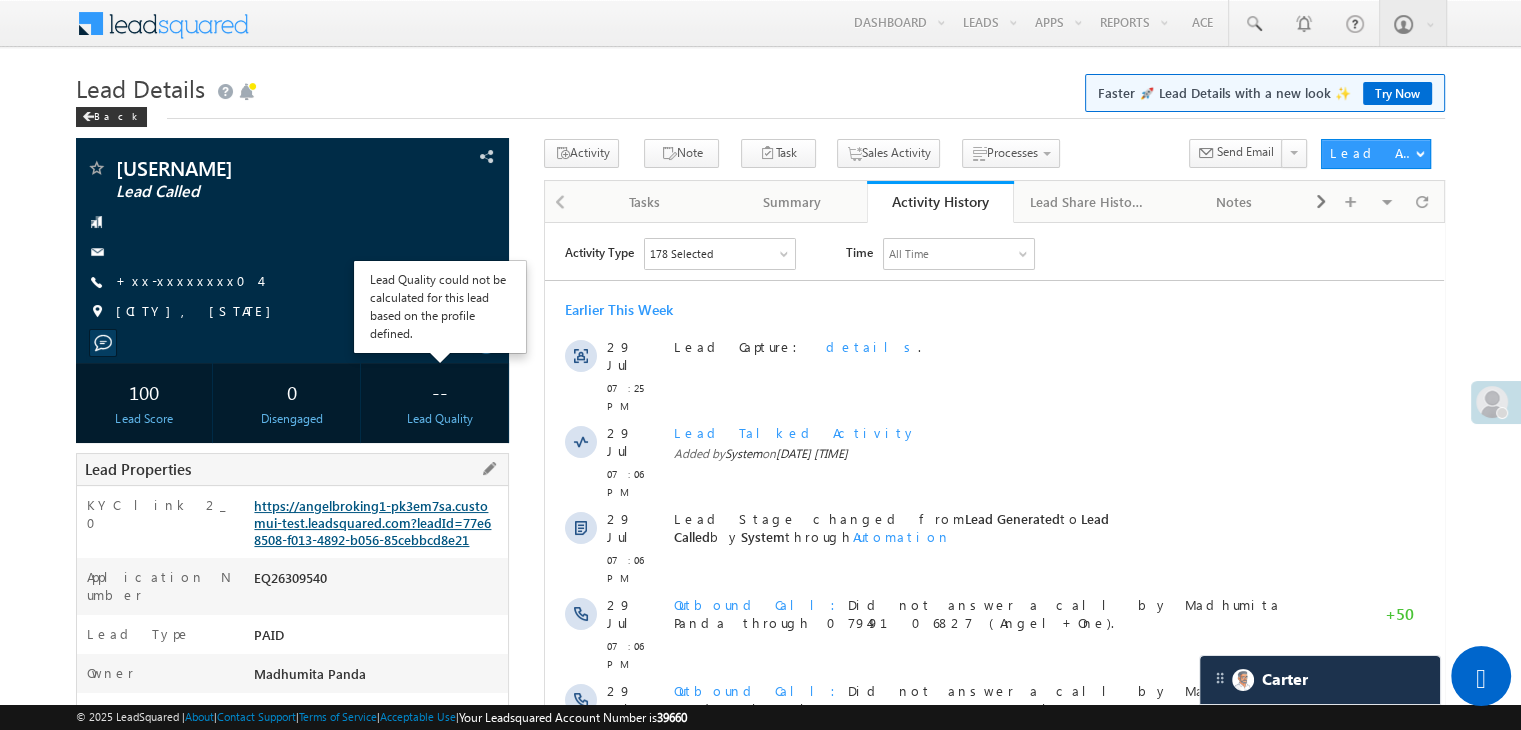 scroll, scrollTop: 0, scrollLeft: 0, axis: both 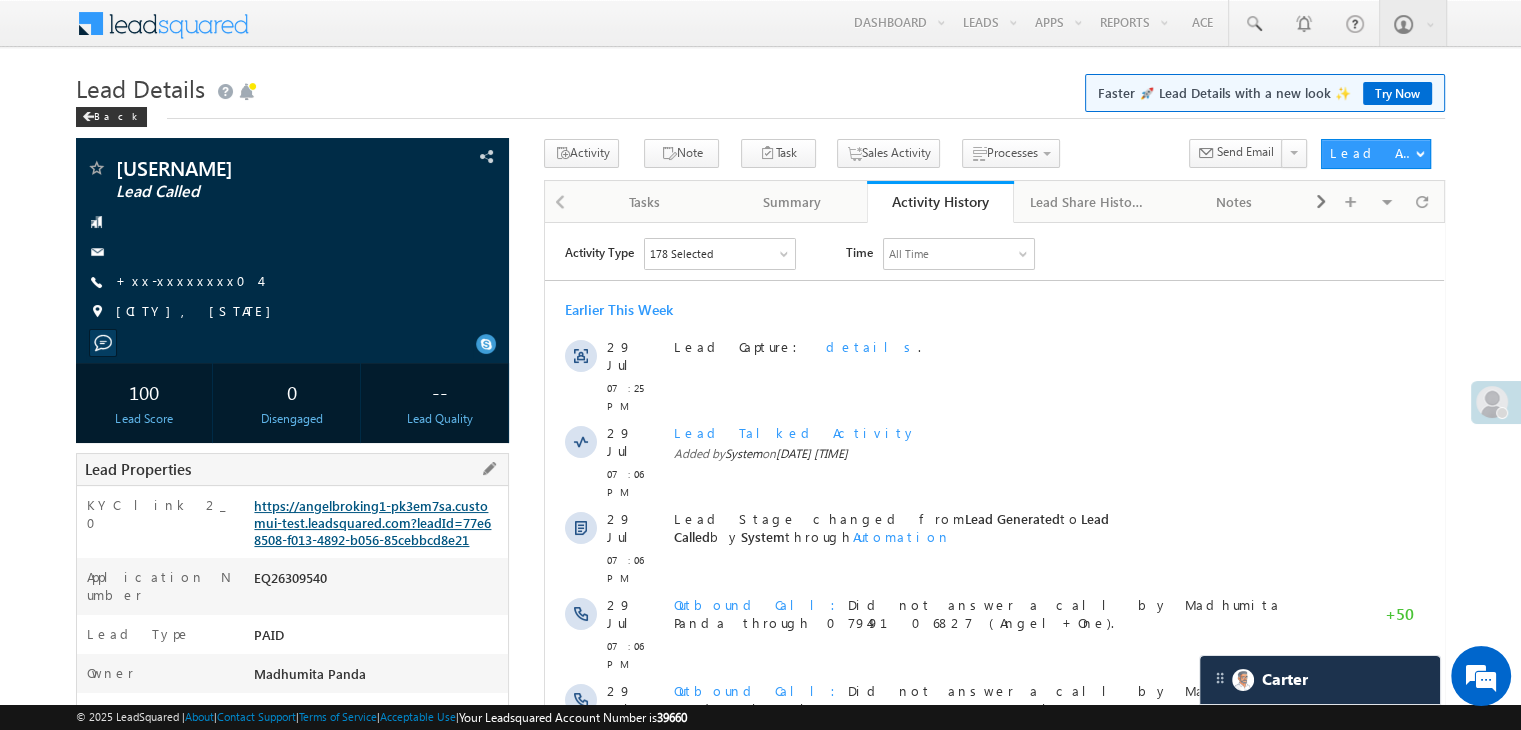 click on "https://angelbroking1-pk3em7sa.customui-test.leadsquared.com?leadId=77e68508-f013-4892-b056-85cebbcd8e21" at bounding box center (372, 522) 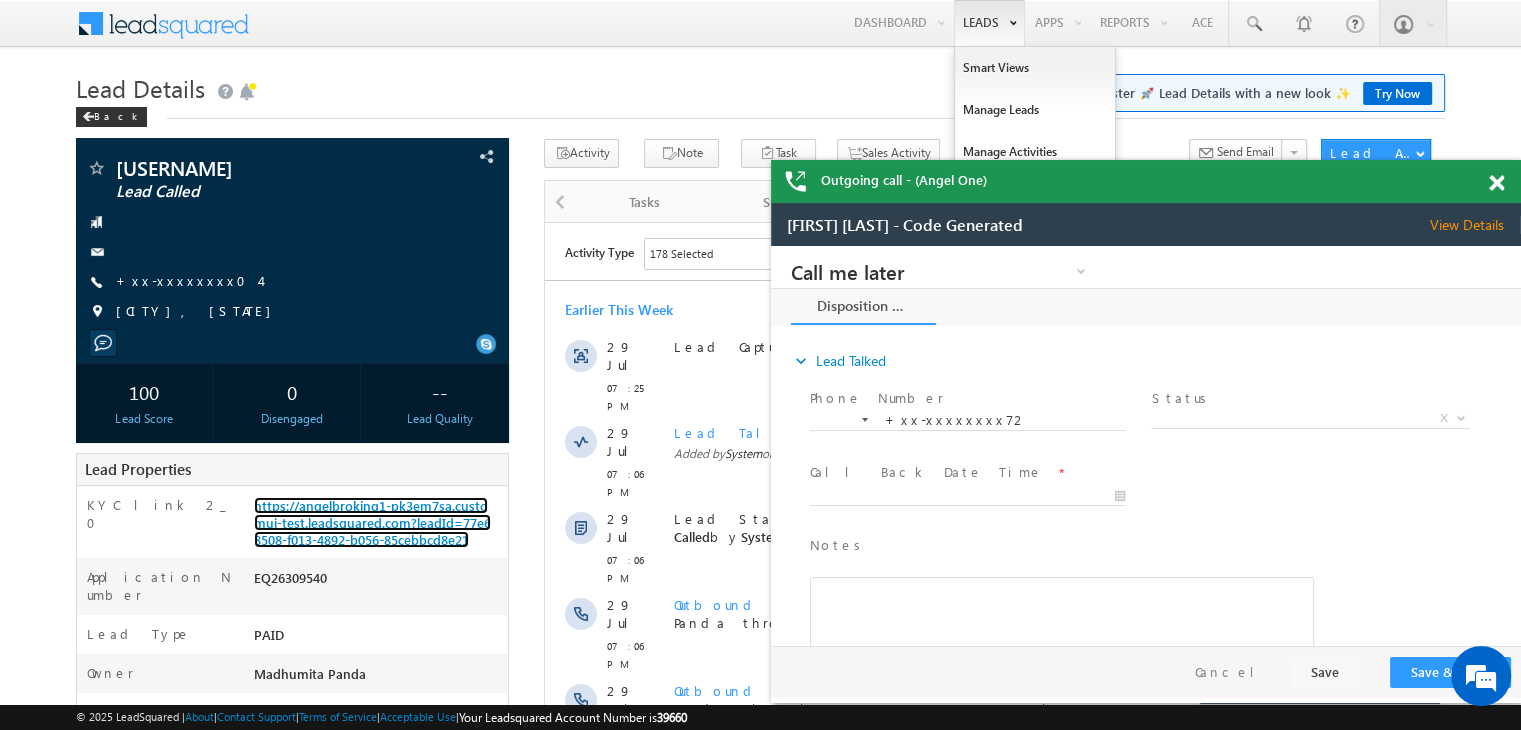 scroll, scrollTop: 0, scrollLeft: 0, axis: both 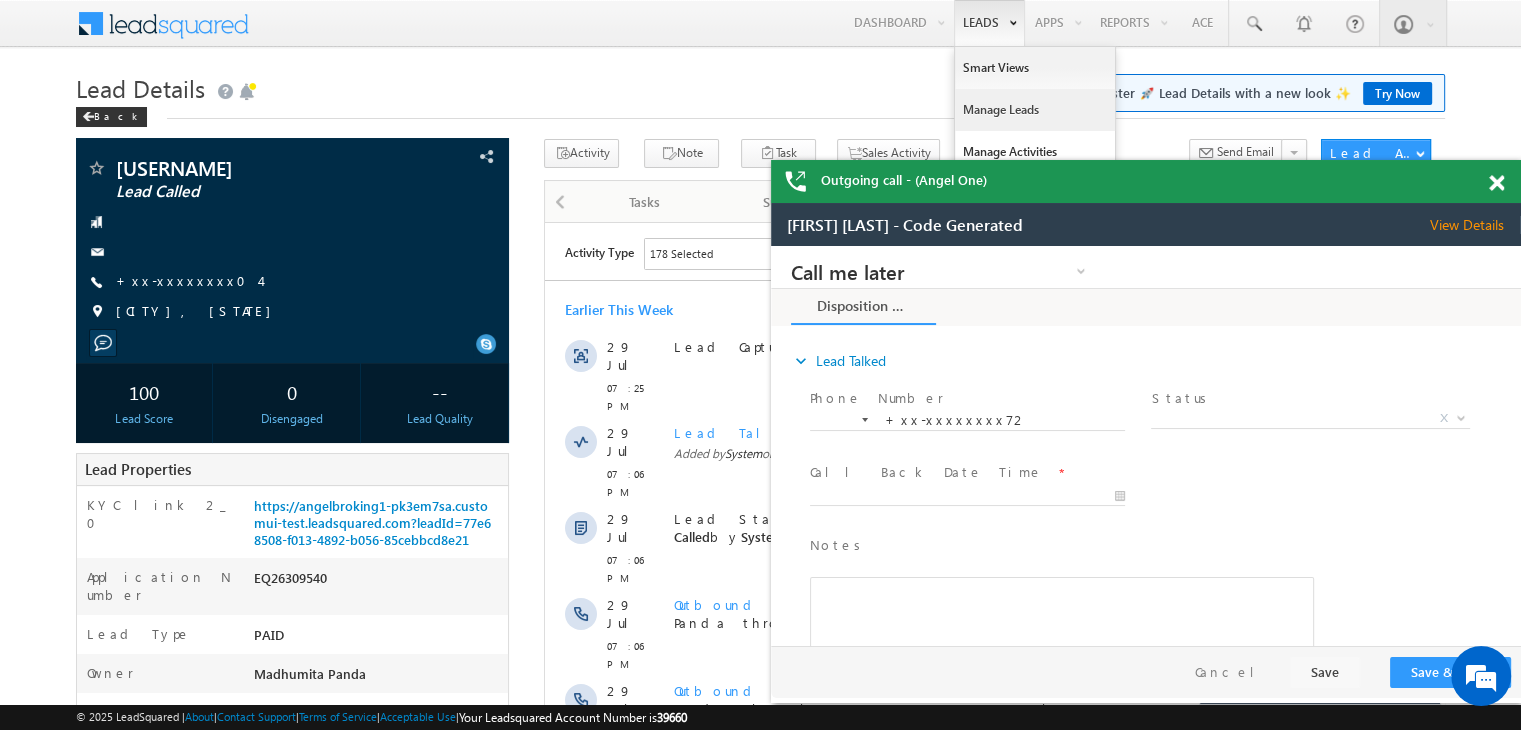 click on "Manage Leads" at bounding box center (1035, 110) 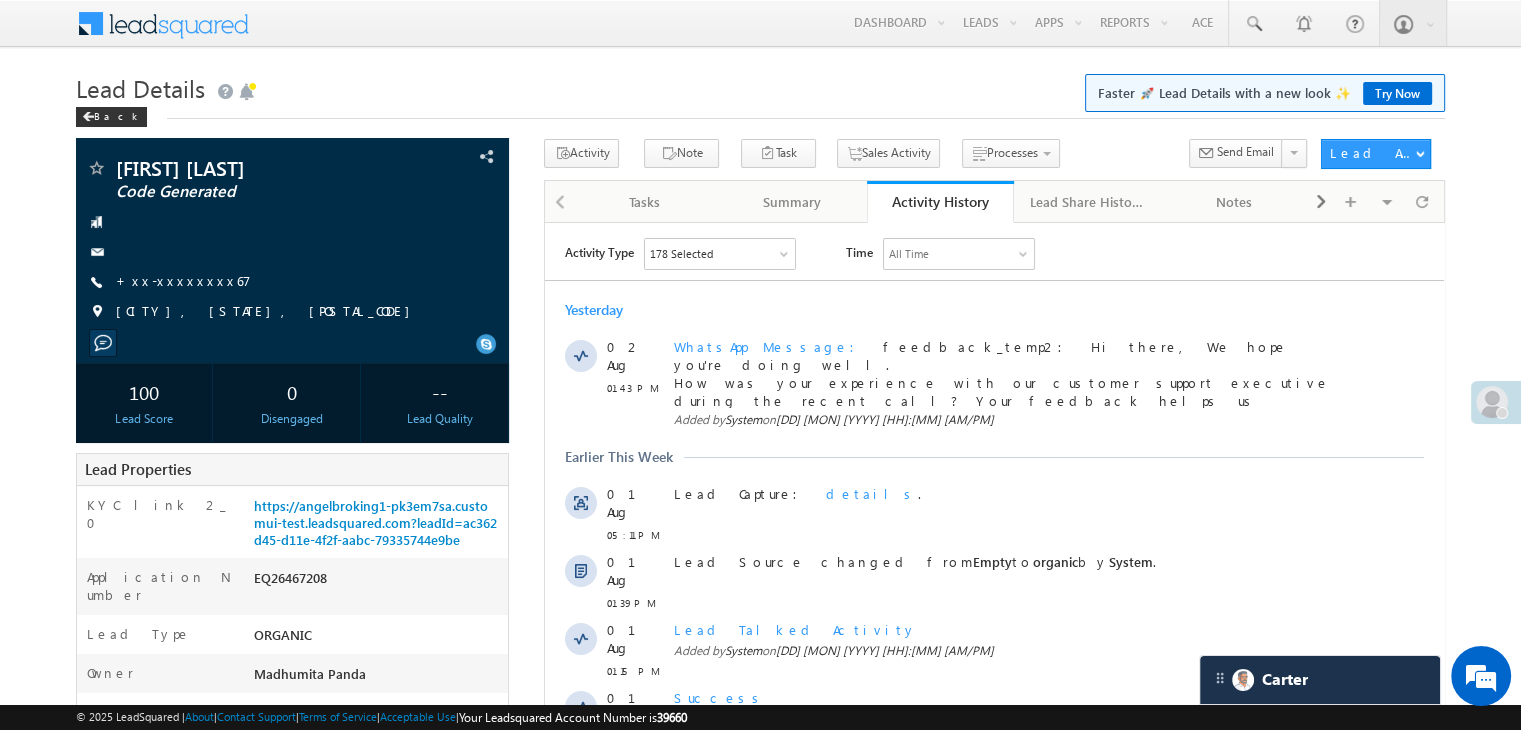 scroll, scrollTop: 0, scrollLeft: 0, axis: both 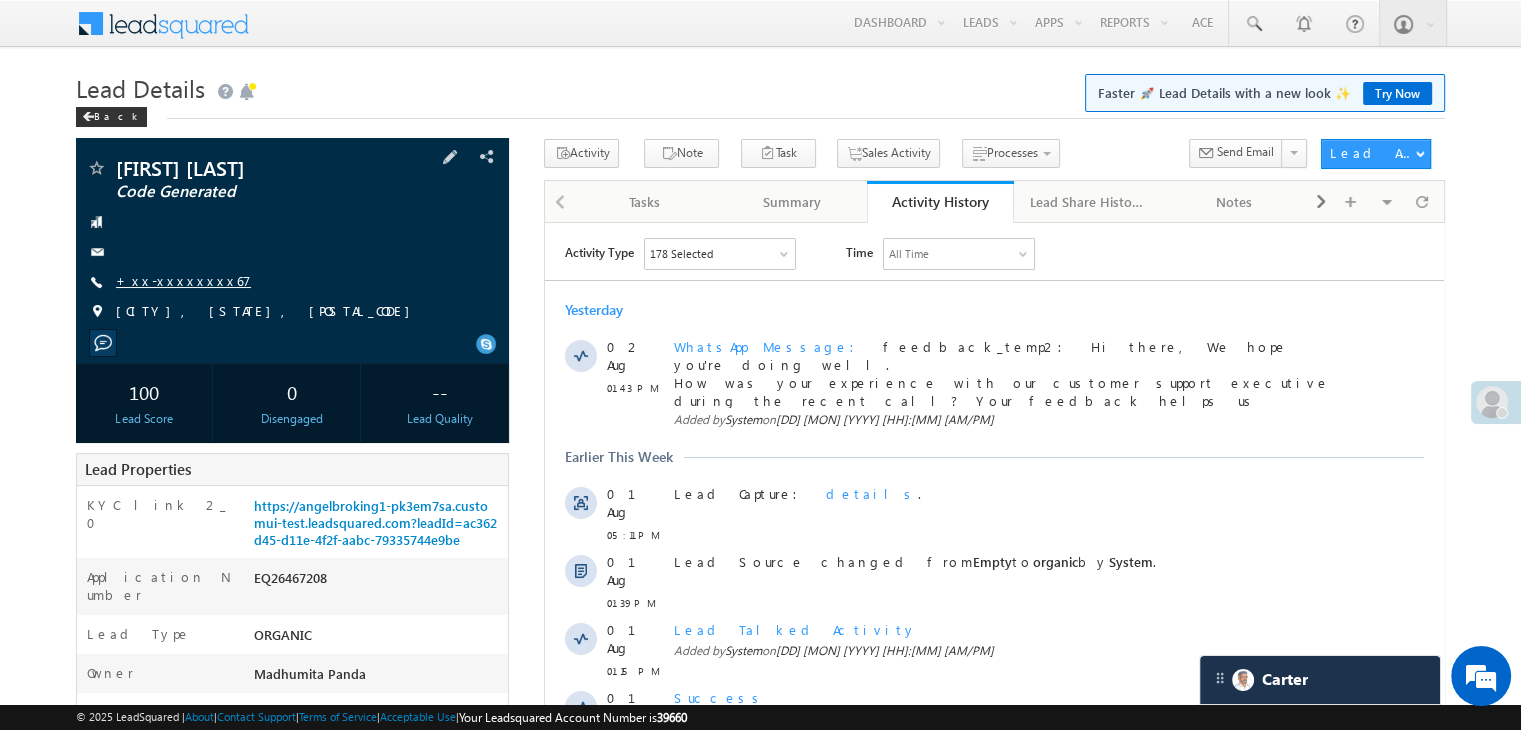 click on "+xx-xxxxxxxx67" at bounding box center [183, 280] 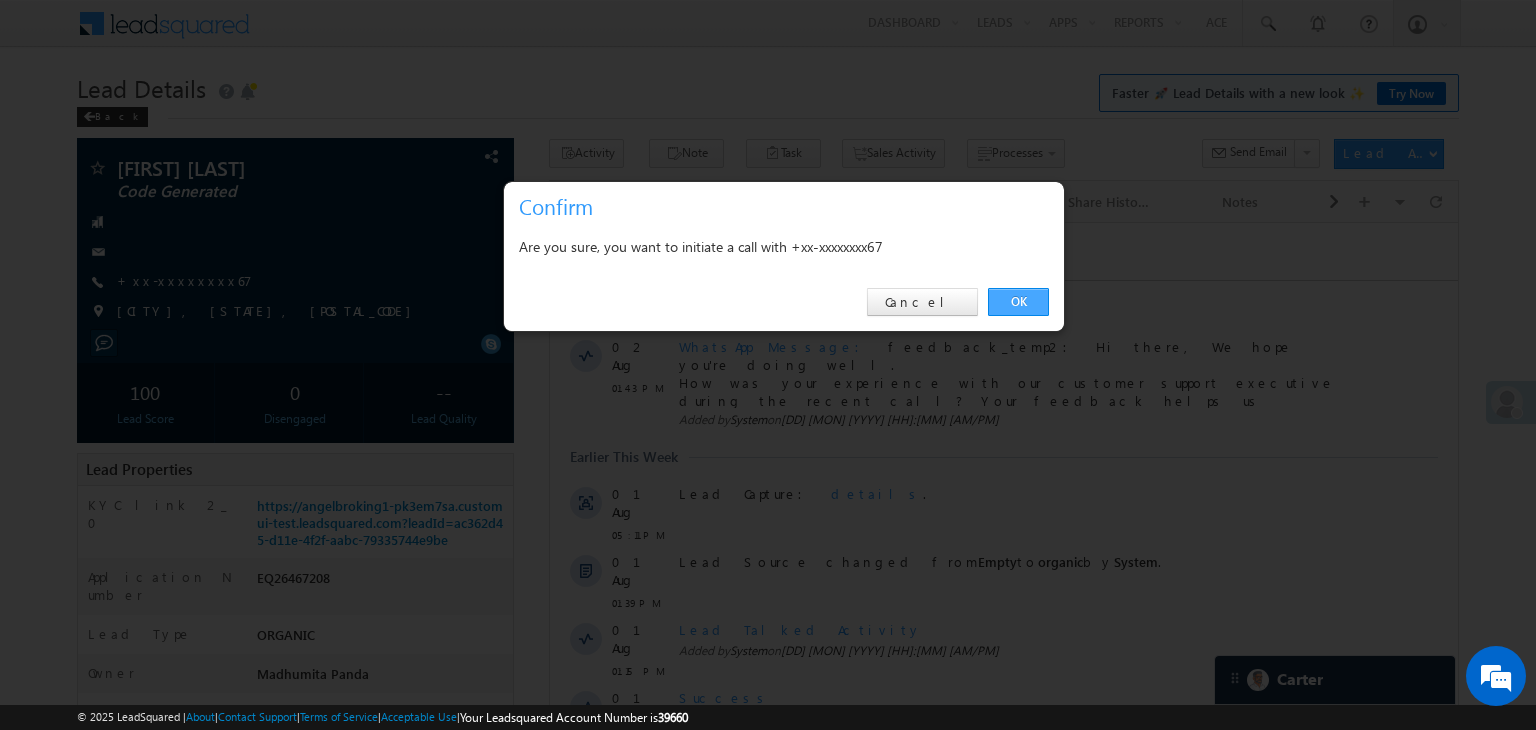 click on "OK" at bounding box center (1018, 302) 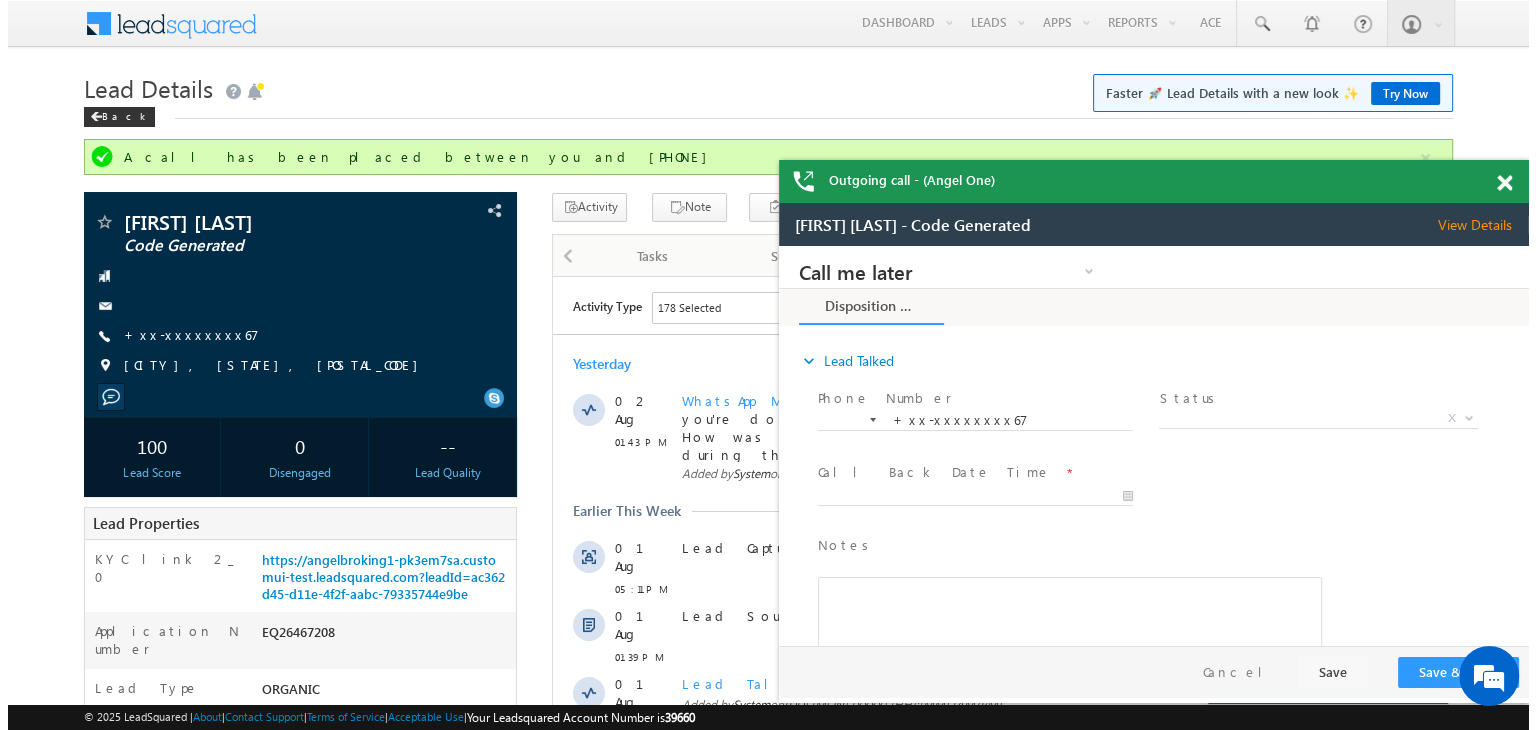 scroll, scrollTop: 0, scrollLeft: 0, axis: both 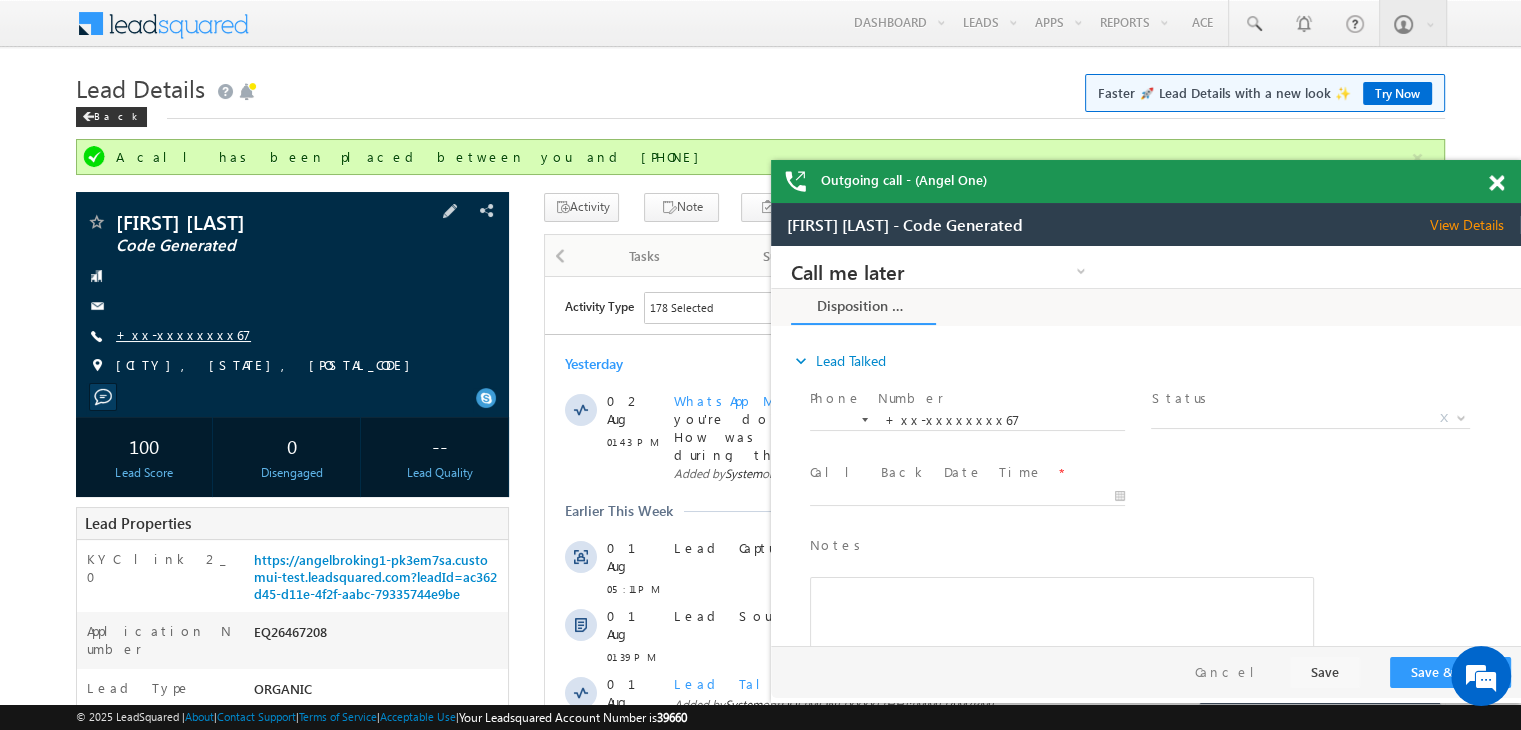 click on "+xx-xxxxxxxx67" at bounding box center (183, 334) 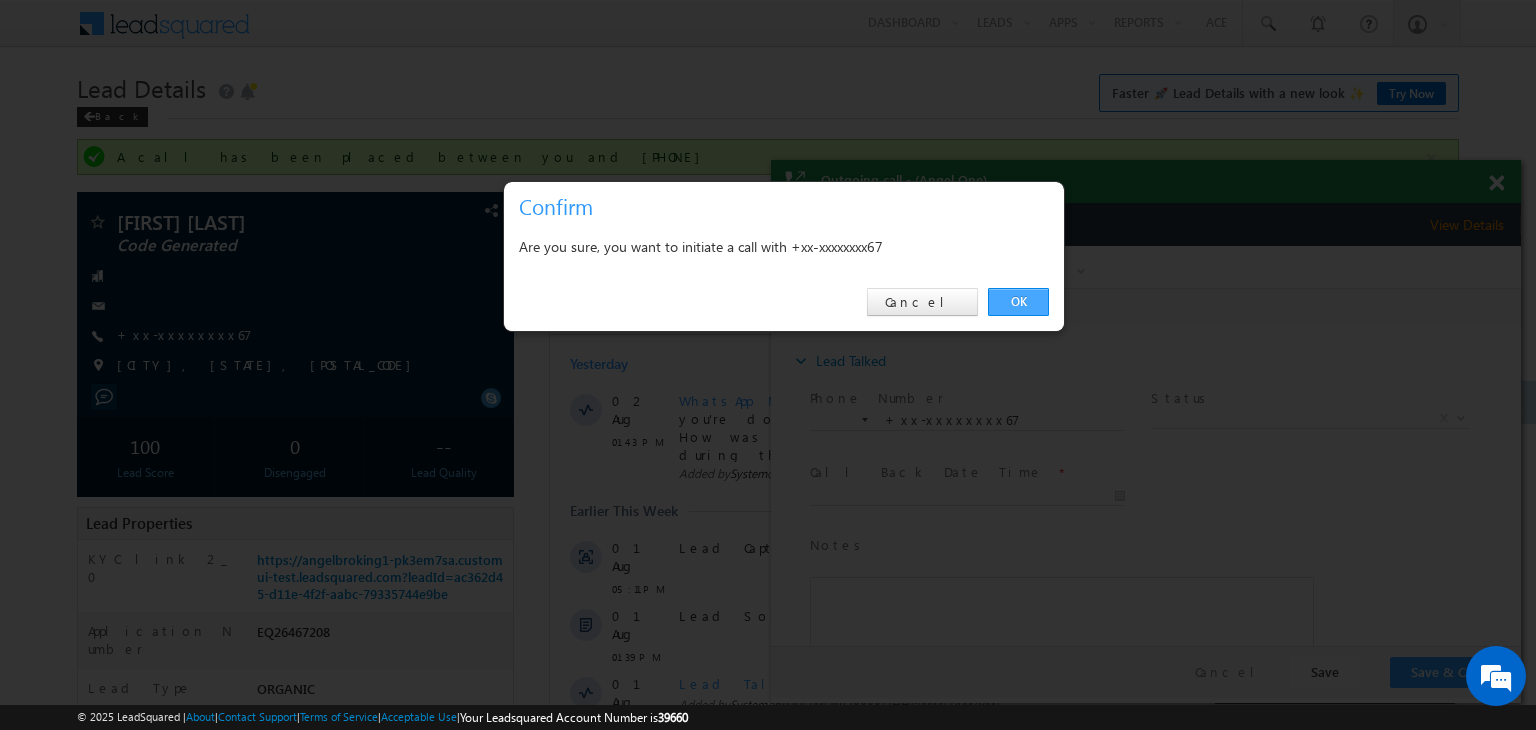 drag, startPoint x: 1029, startPoint y: 301, endPoint x: 21, endPoint y: 72, distance: 1033.6852 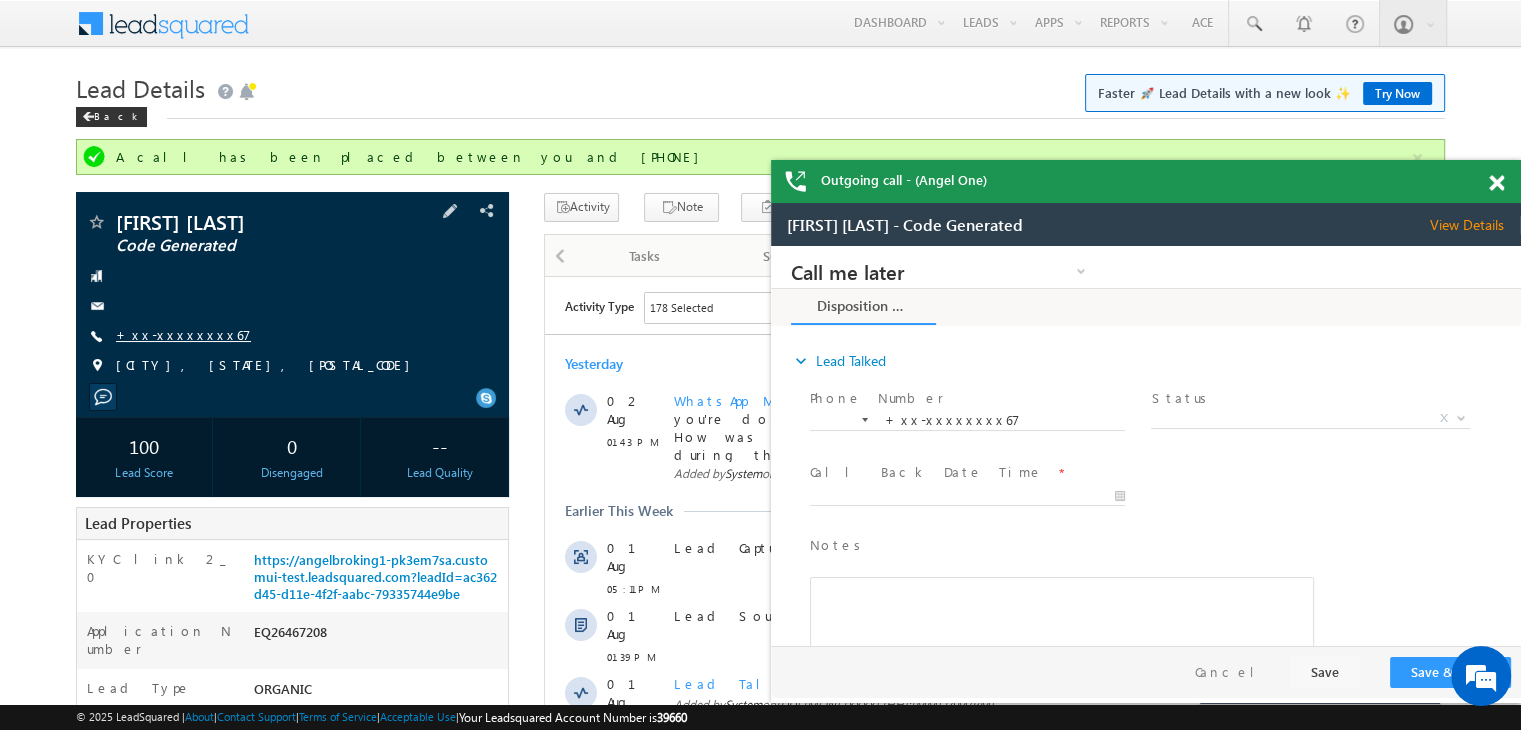 click on "+xx-xxxxxxxx67" at bounding box center (183, 334) 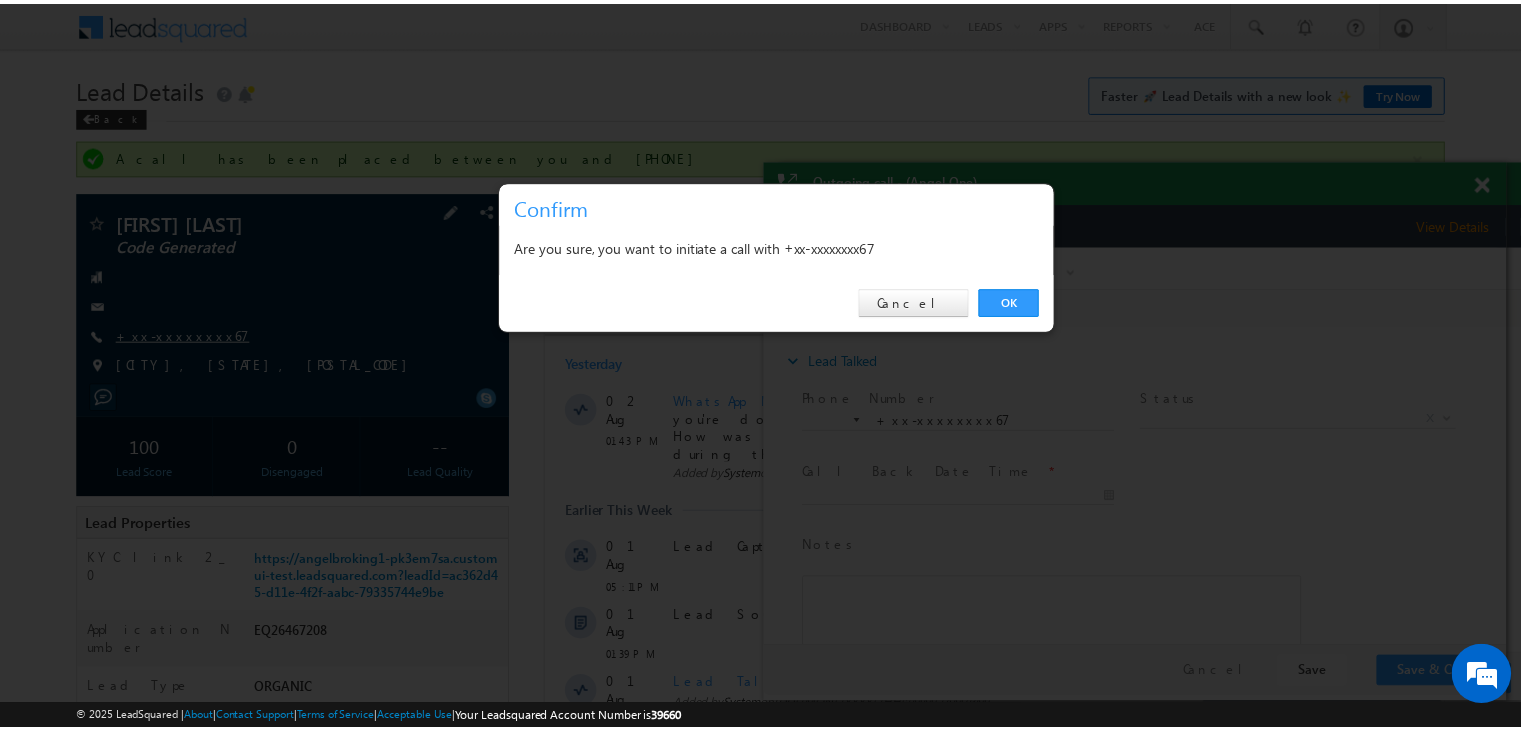 scroll, scrollTop: 0, scrollLeft: 0, axis: both 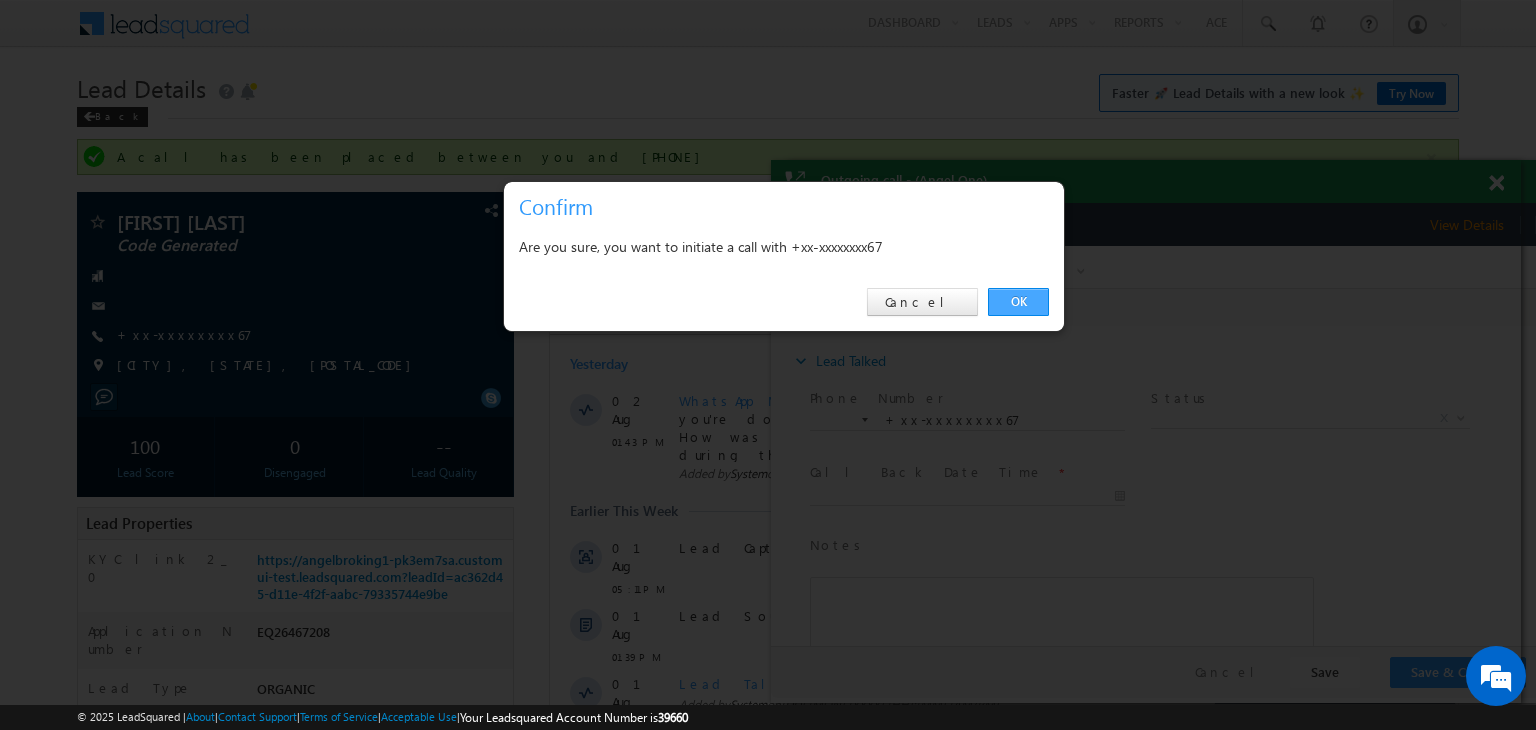 click on "OK" at bounding box center (1018, 302) 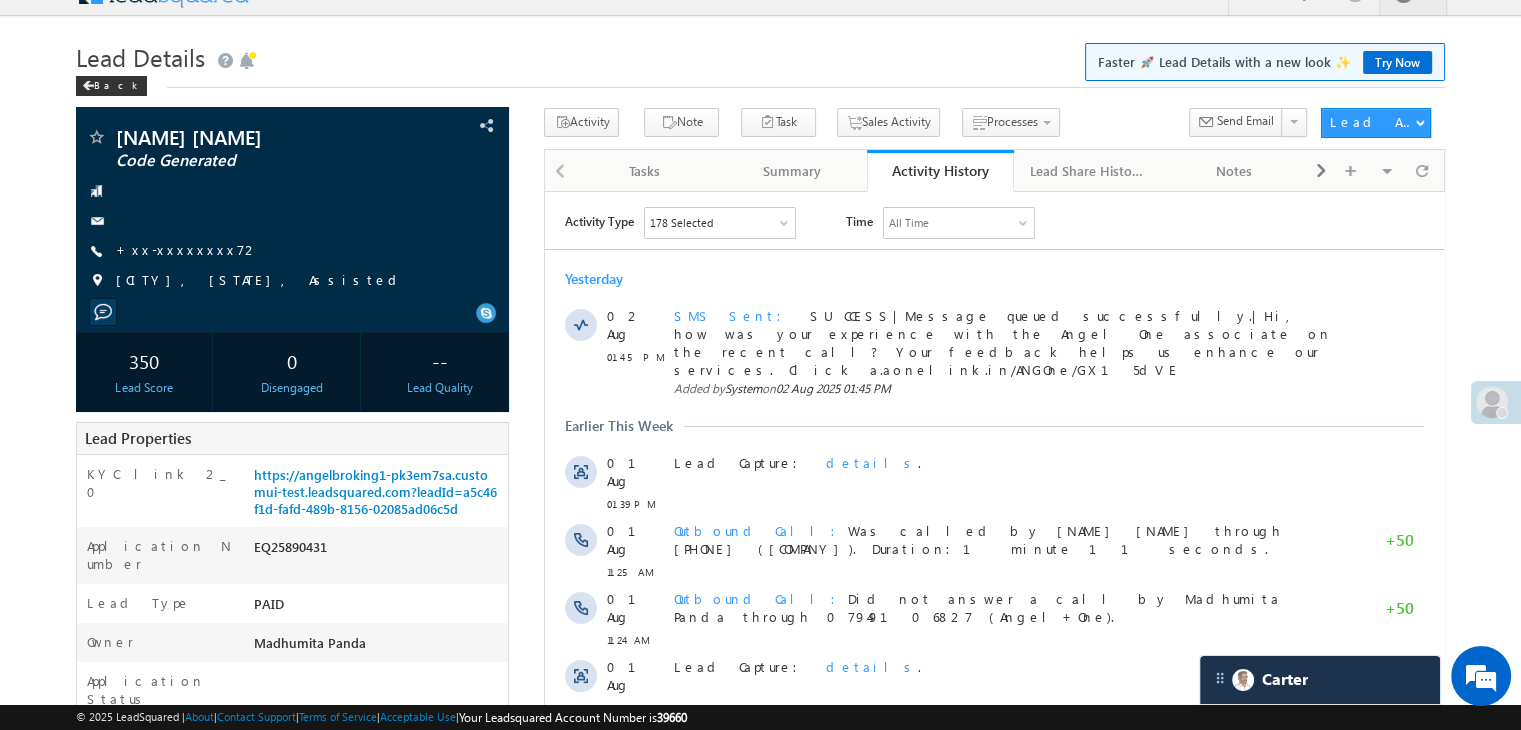 scroll, scrollTop: 0, scrollLeft: 0, axis: both 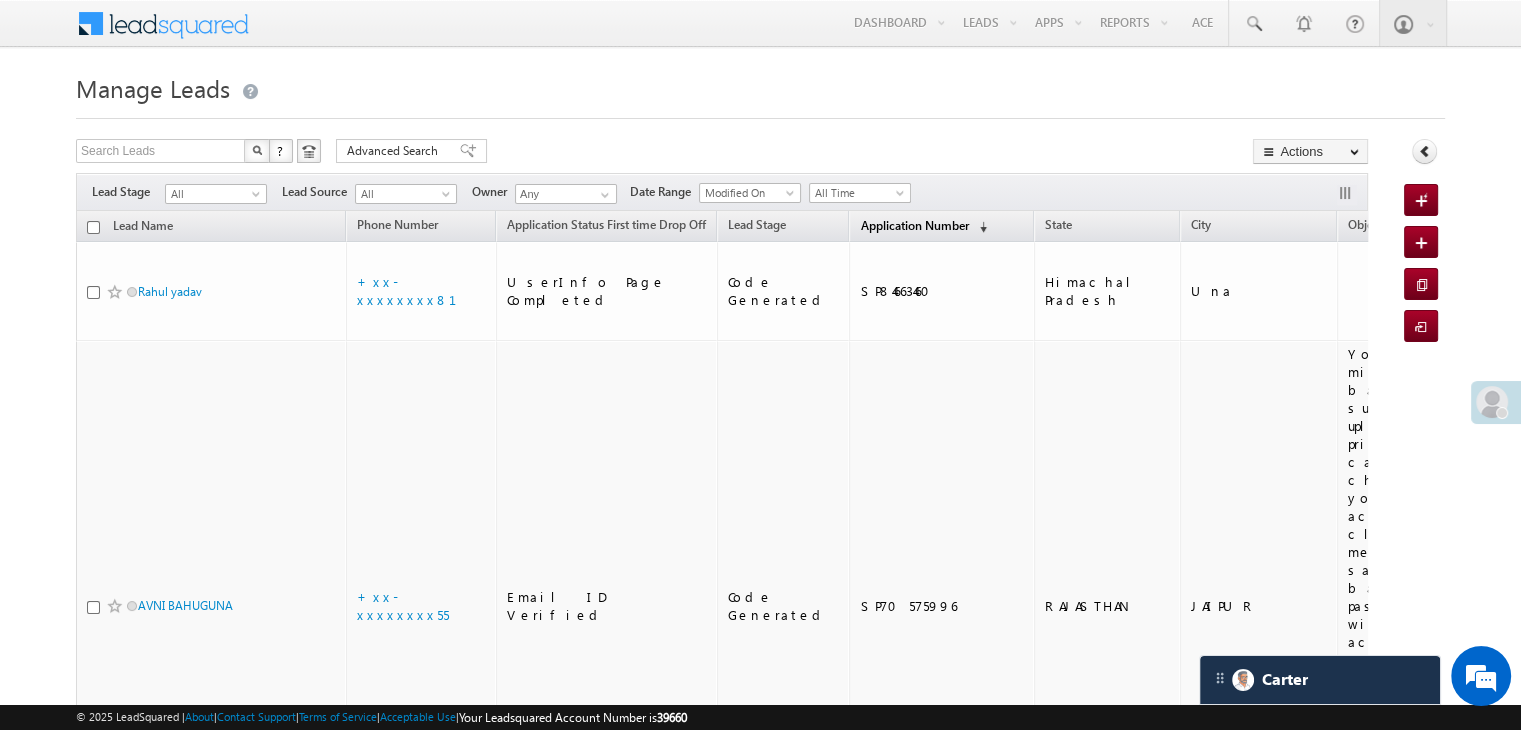 click on "Application Number" at bounding box center [914, 225] 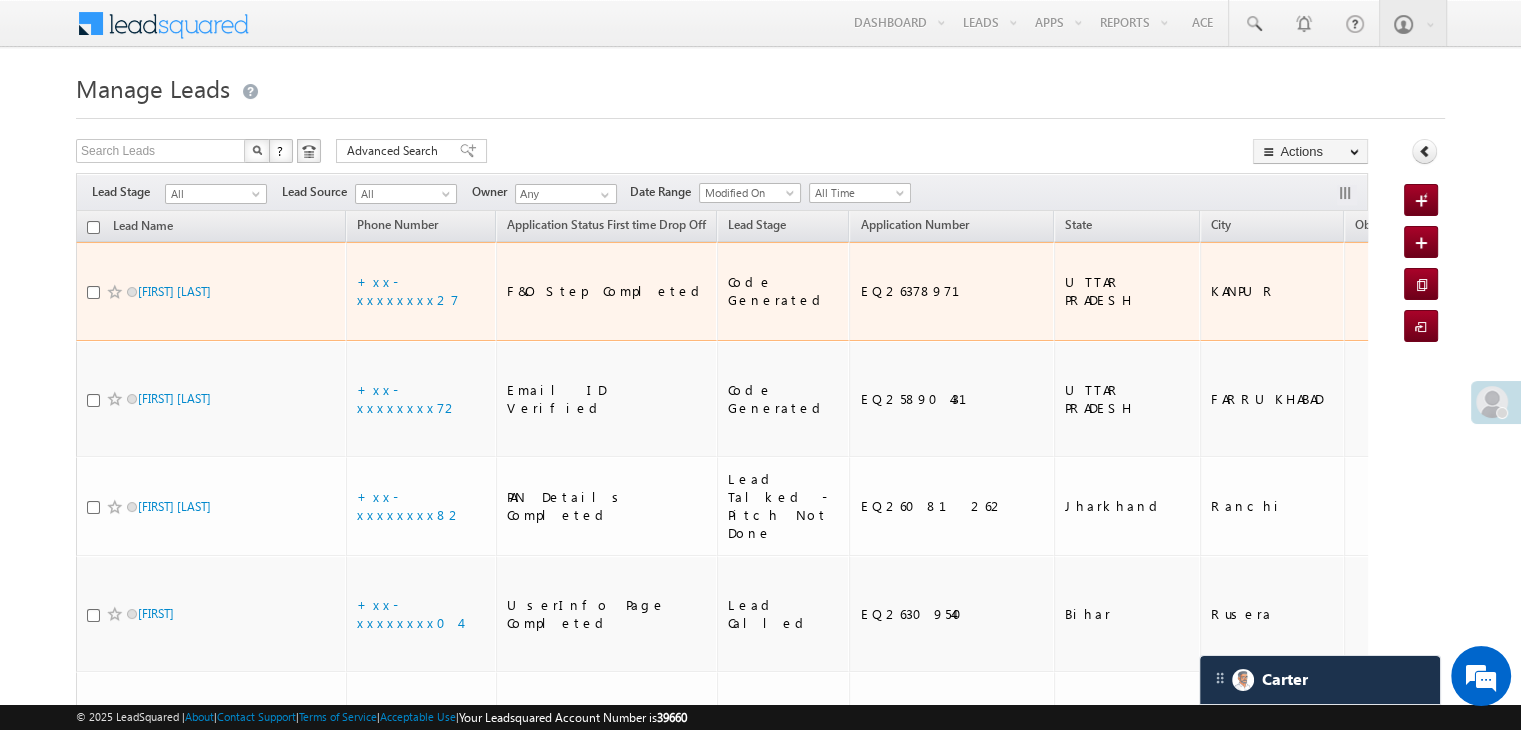 scroll, scrollTop: 0, scrollLeft: 0, axis: both 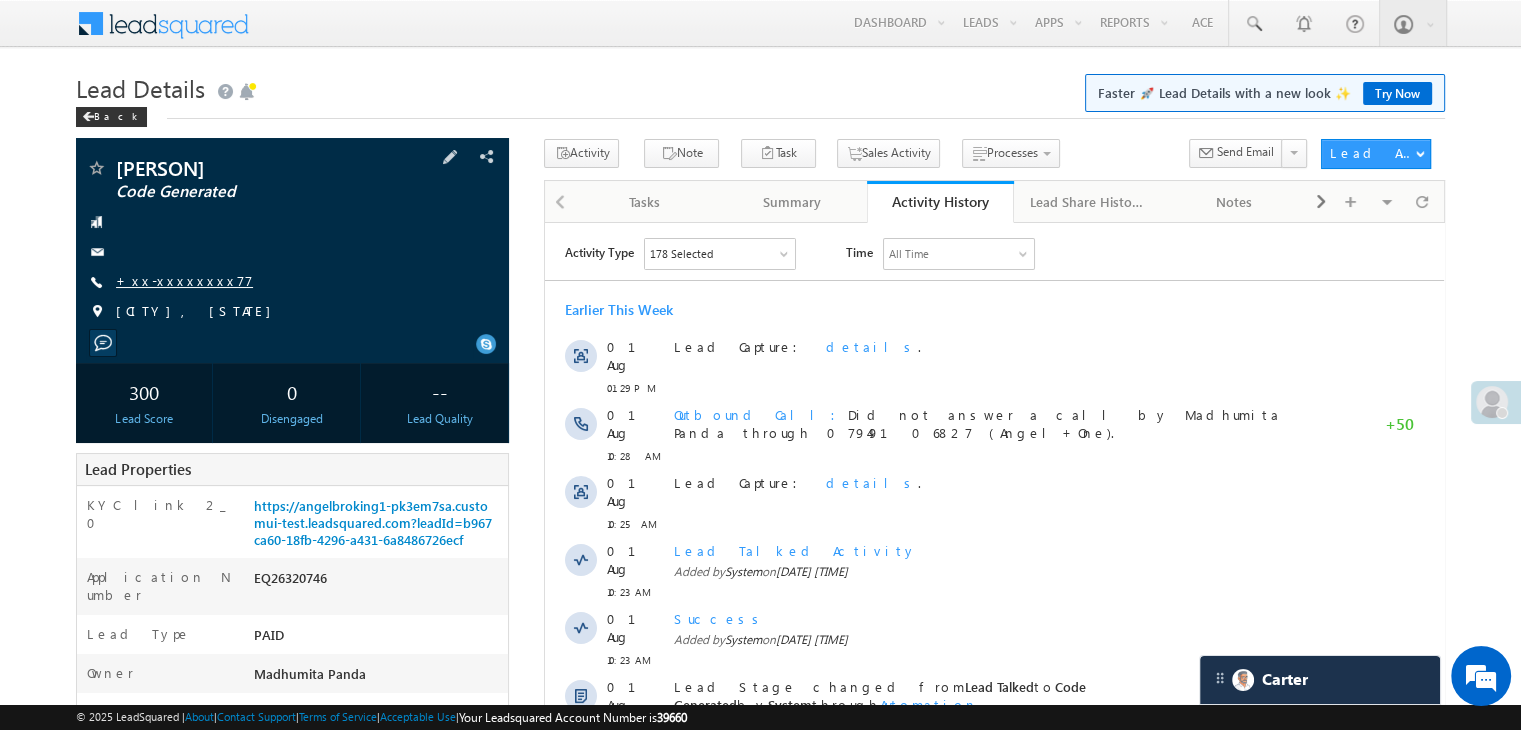 click on "+xx-xxxxxxxx77" at bounding box center [184, 280] 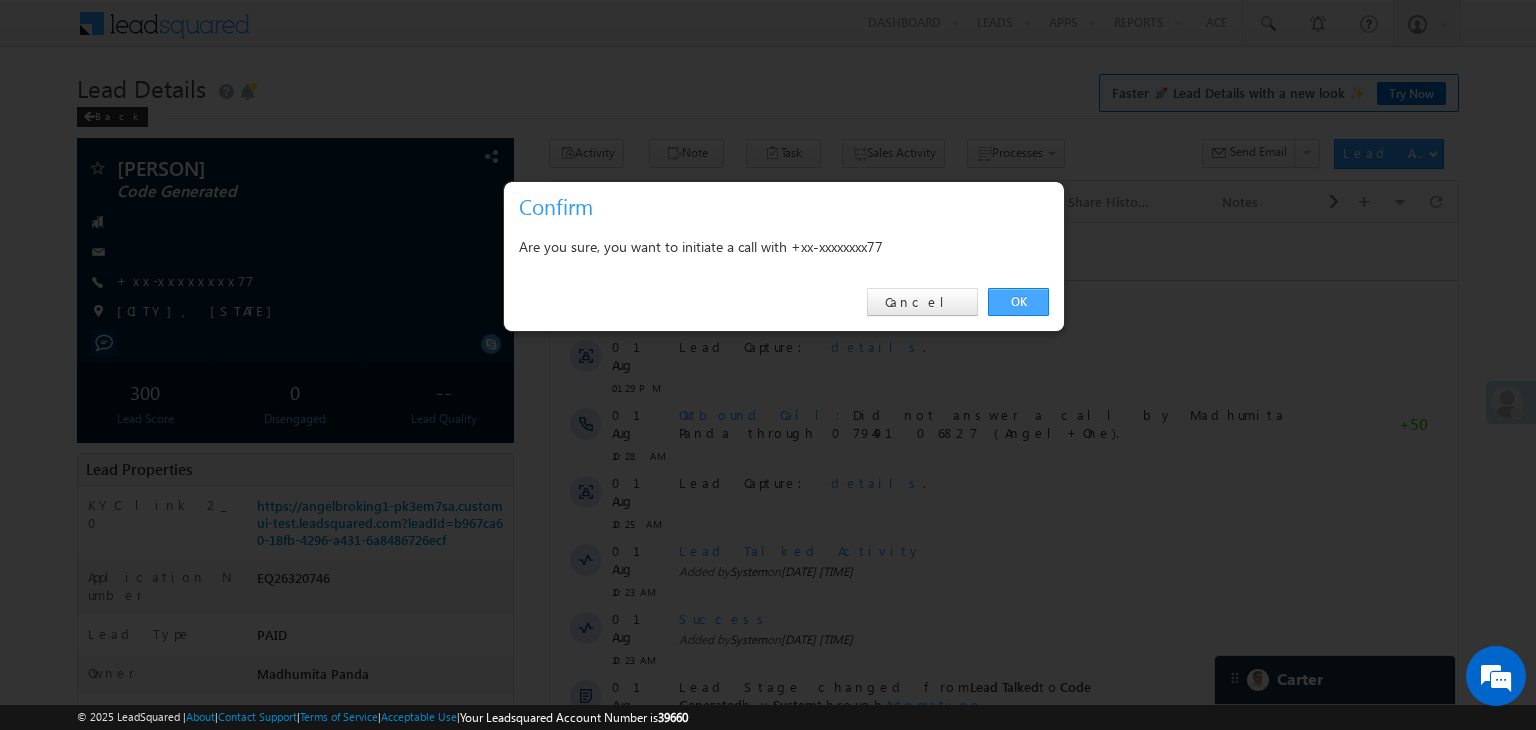 click on "OK" at bounding box center [1018, 302] 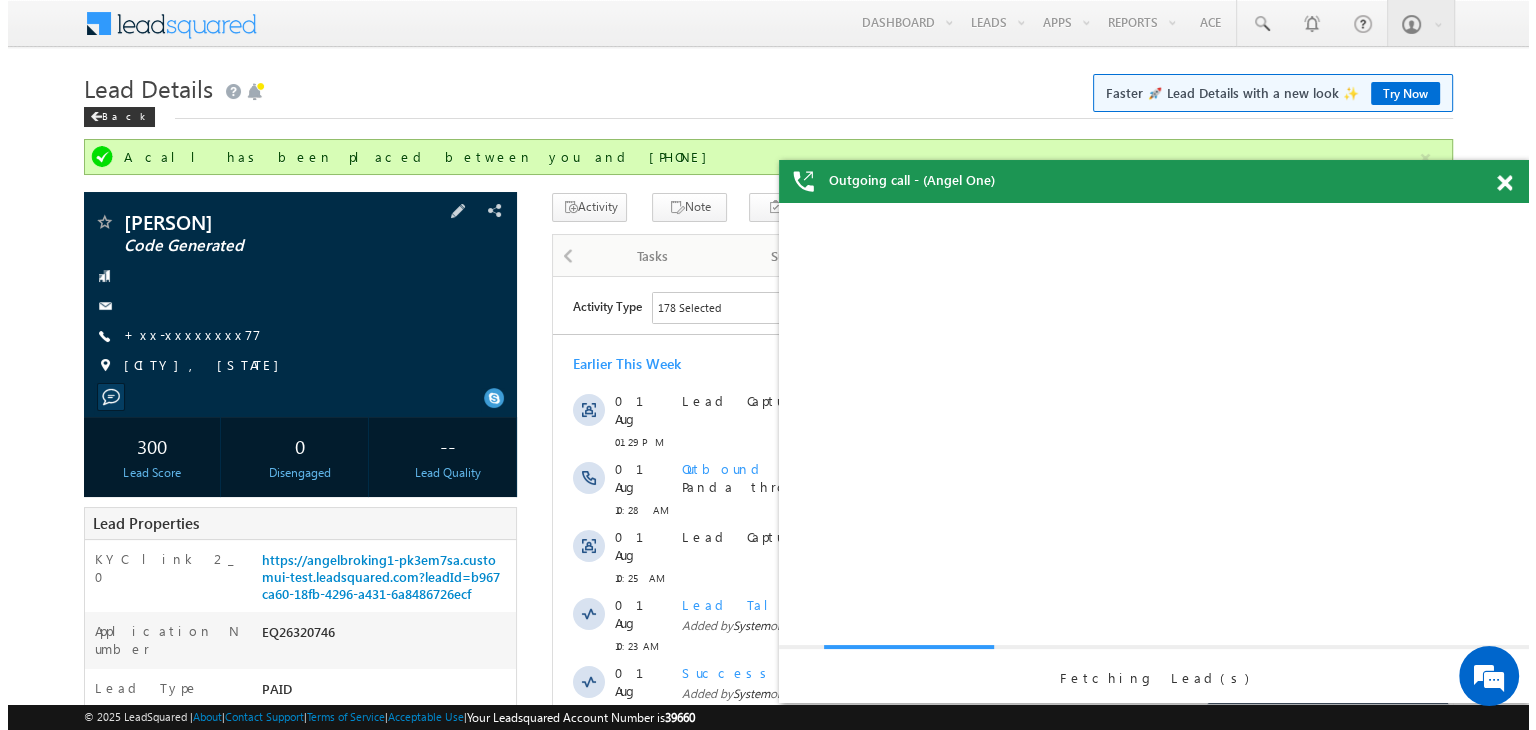 scroll, scrollTop: 0, scrollLeft: 0, axis: both 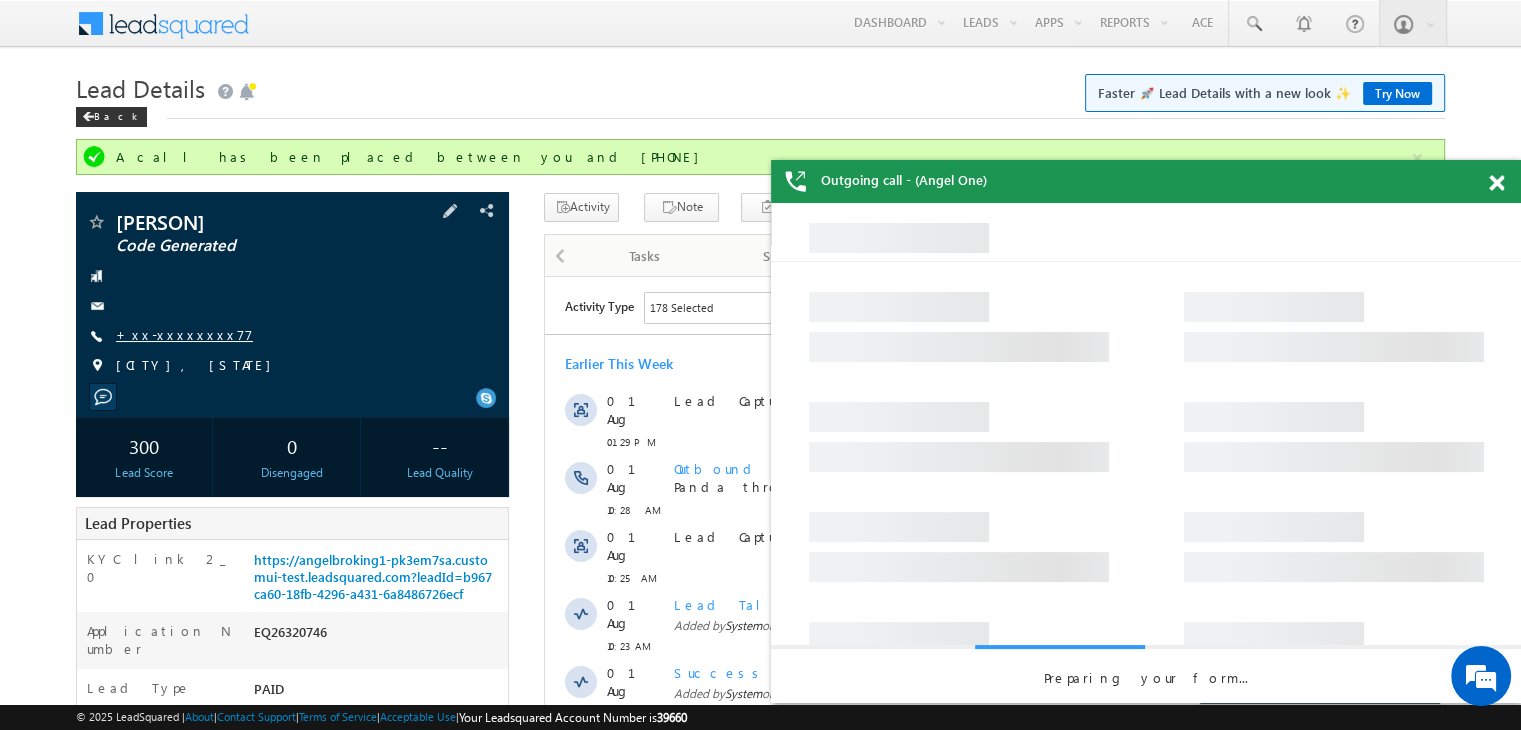 click on "+xx-xxxxxxxx77" at bounding box center [184, 334] 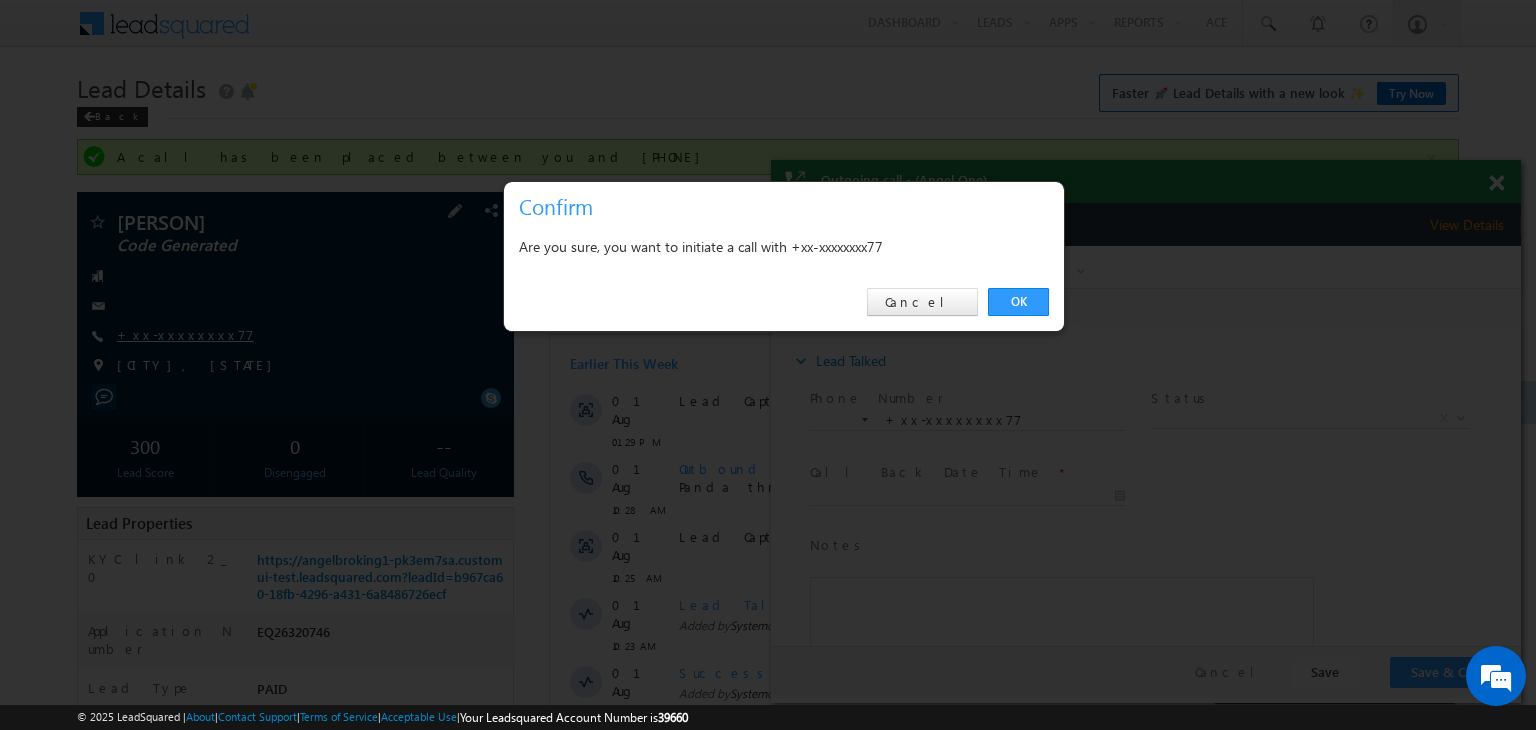 scroll, scrollTop: 0, scrollLeft: 0, axis: both 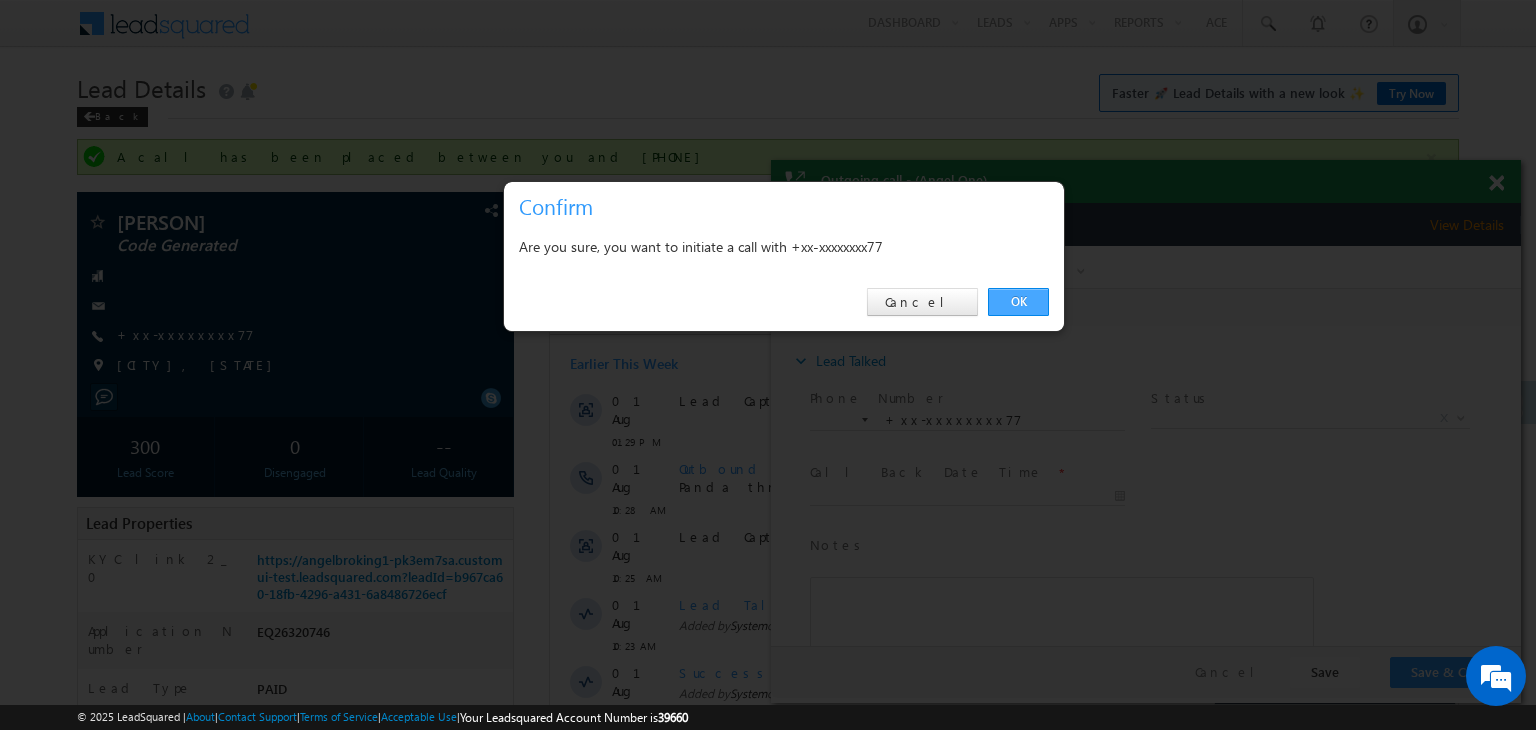 drag, startPoint x: 1019, startPoint y: 305, endPoint x: 246, endPoint y: 55, distance: 812.4217 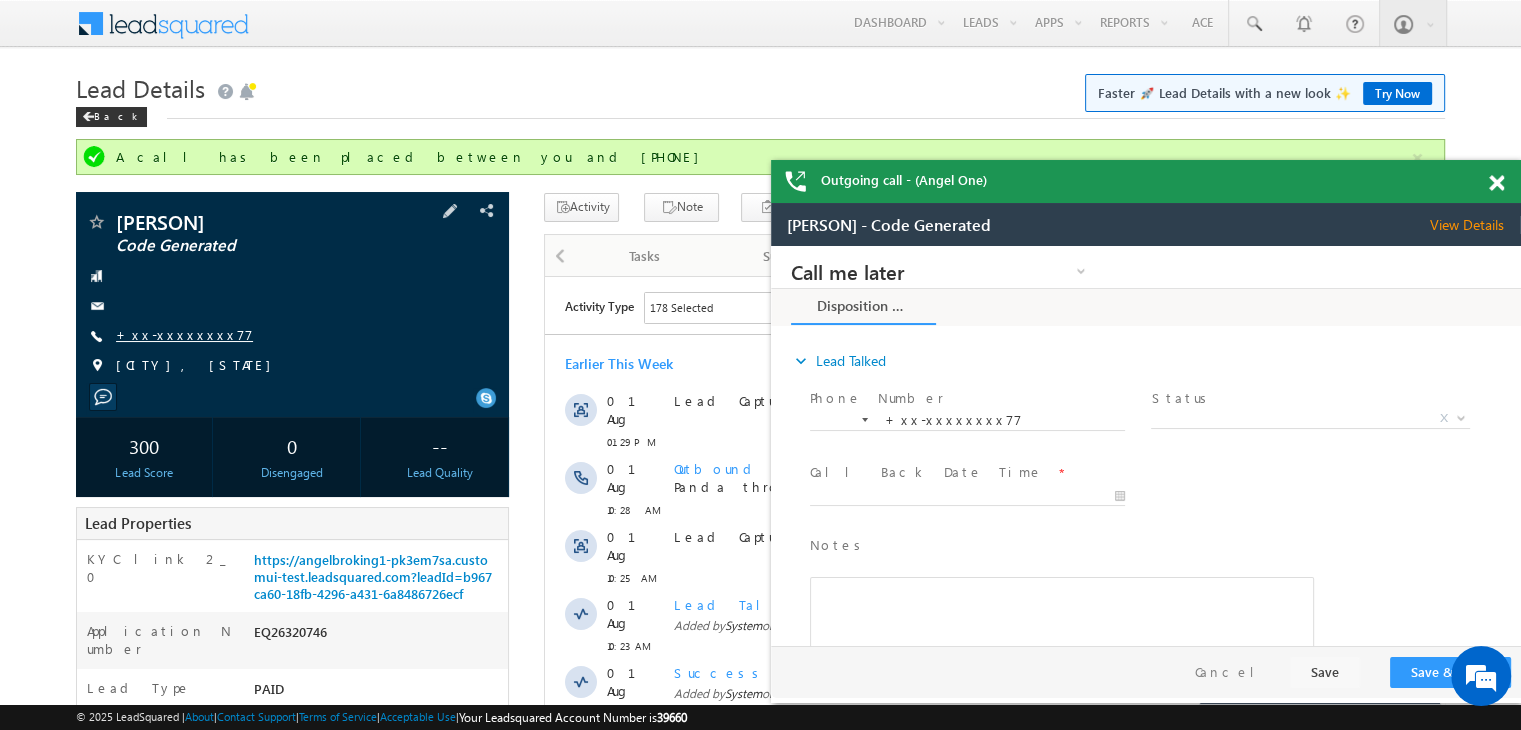 click on "+xx-xxxxxxxx77" at bounding box center (184, 334) 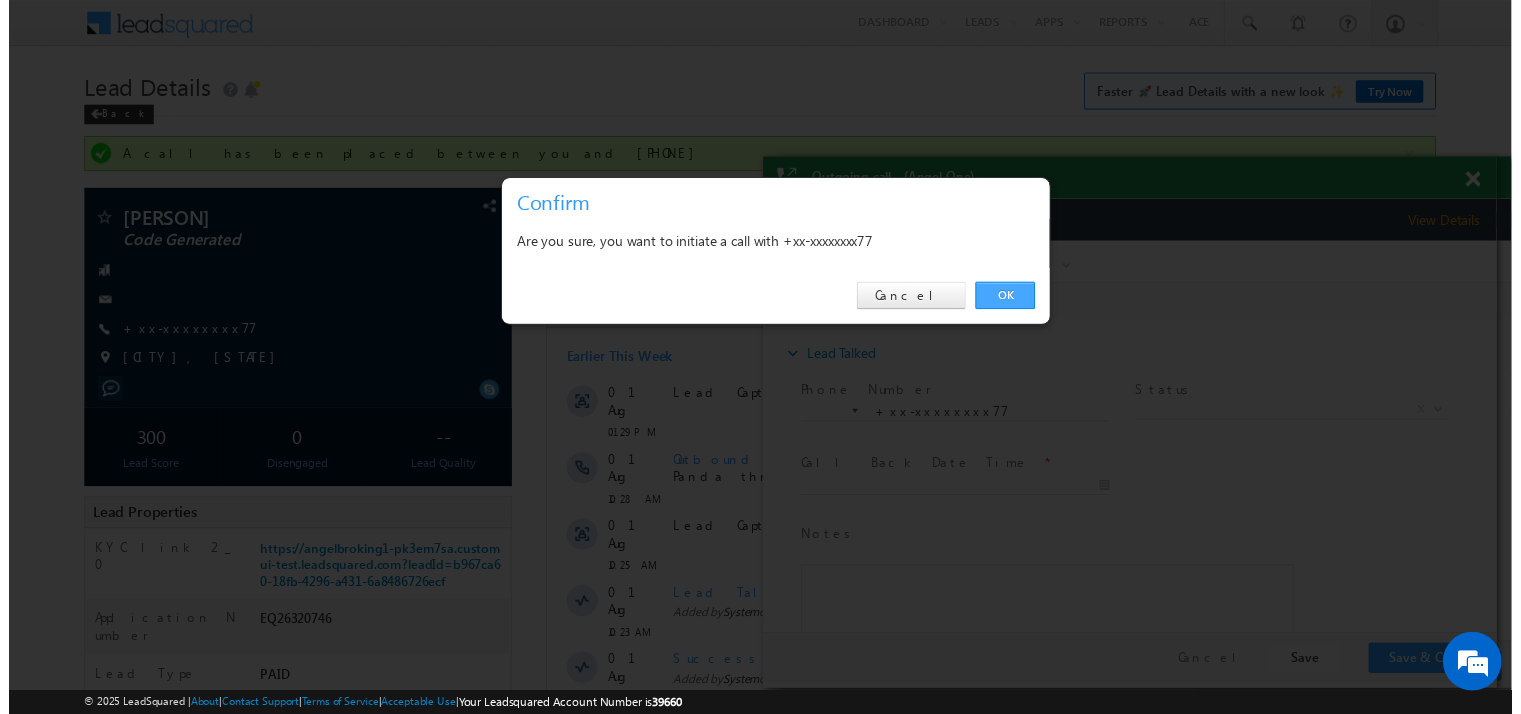 scroll, scrollTop: 0, scrollLeft: 0, axis: both 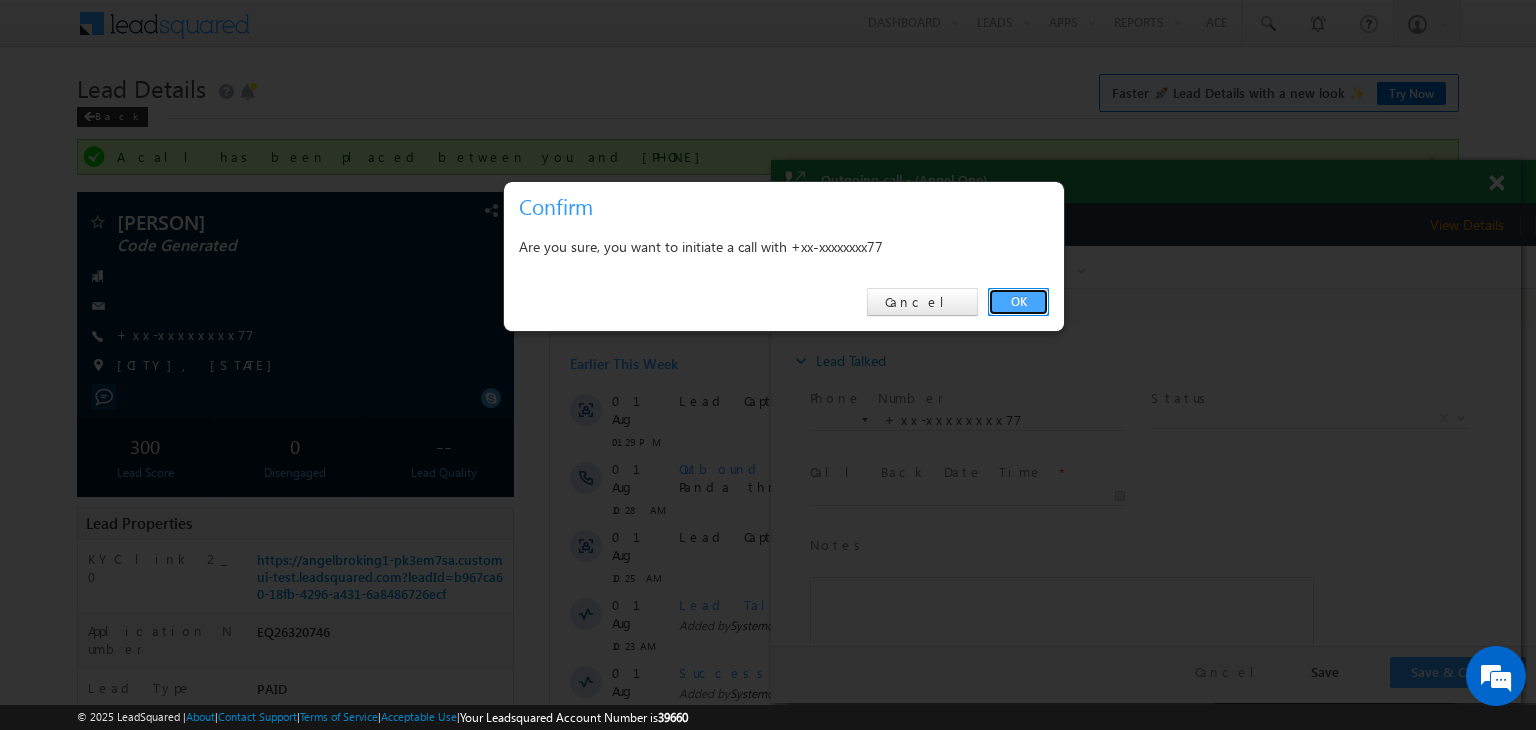 click on "OK" at bounding box center [1018, 302] 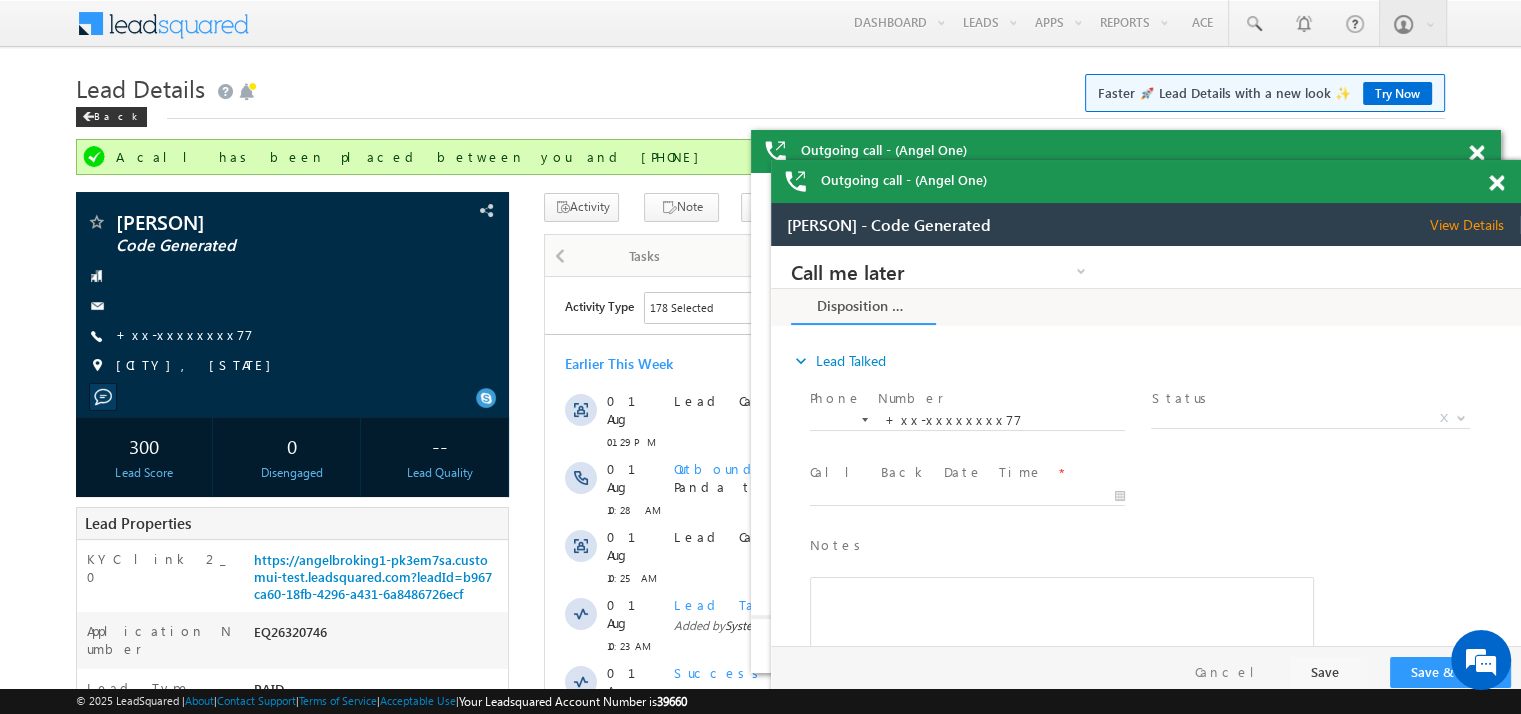 scroll, scrollTop: 0, scrollLeft: 0, axis: both 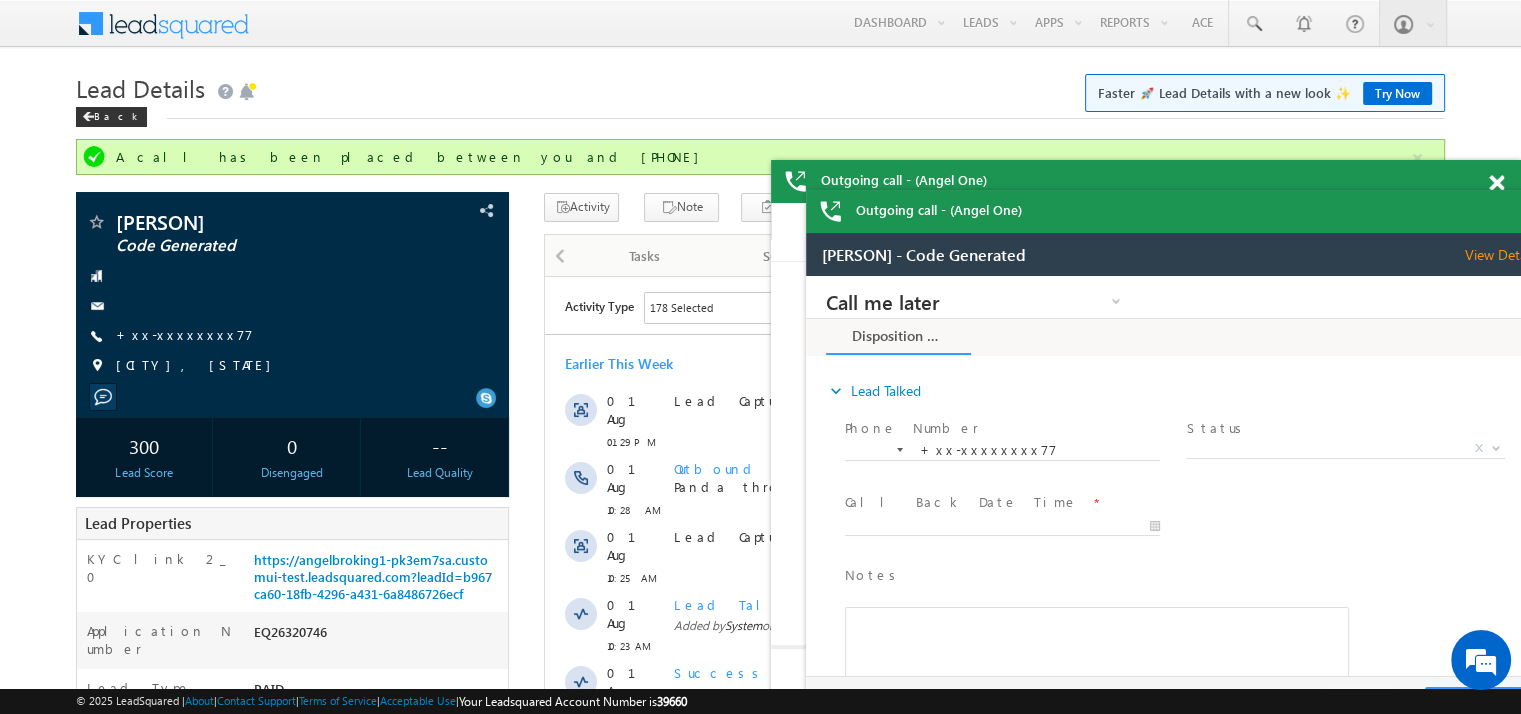 click on "Outgoing call -  (Angel One)" at bounding box center (1146, 181) 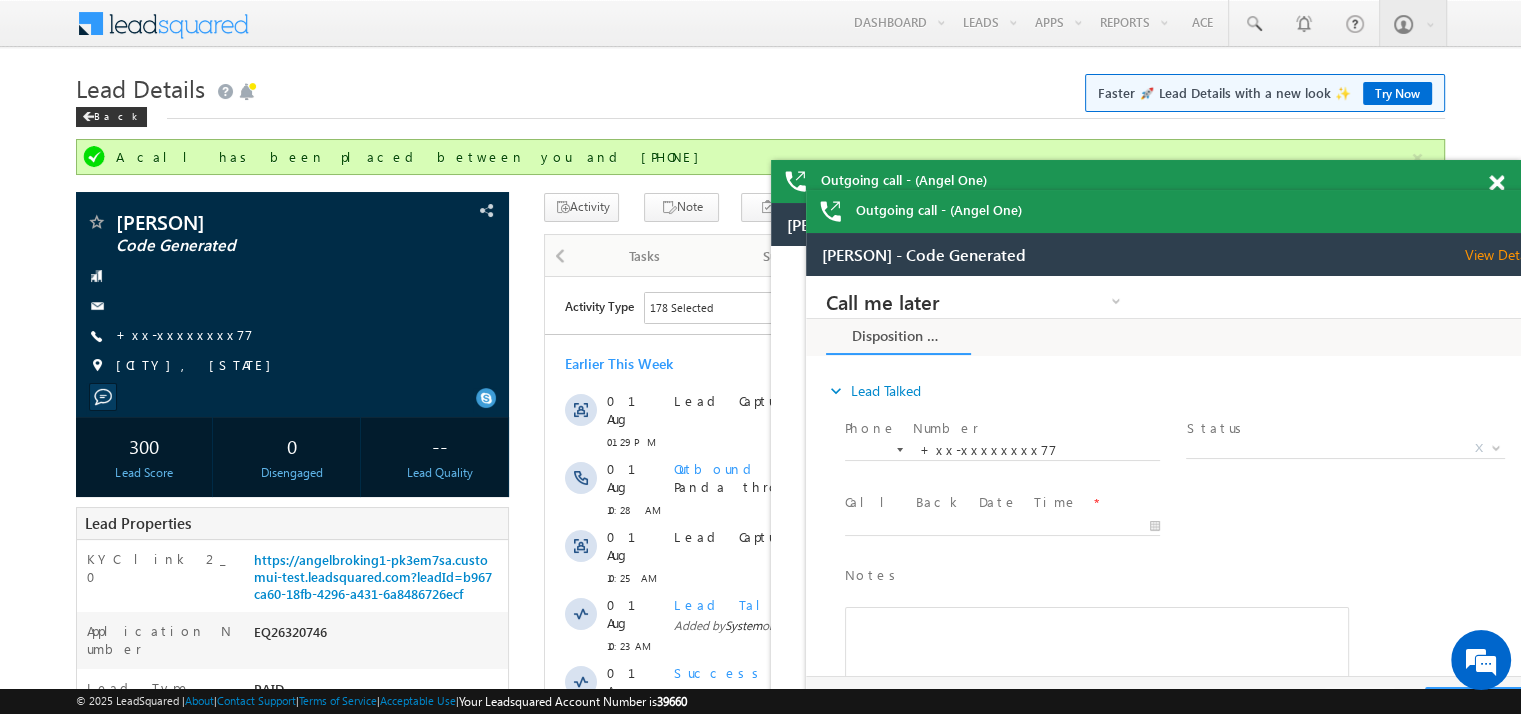 click at bounding box center [1496, 183] 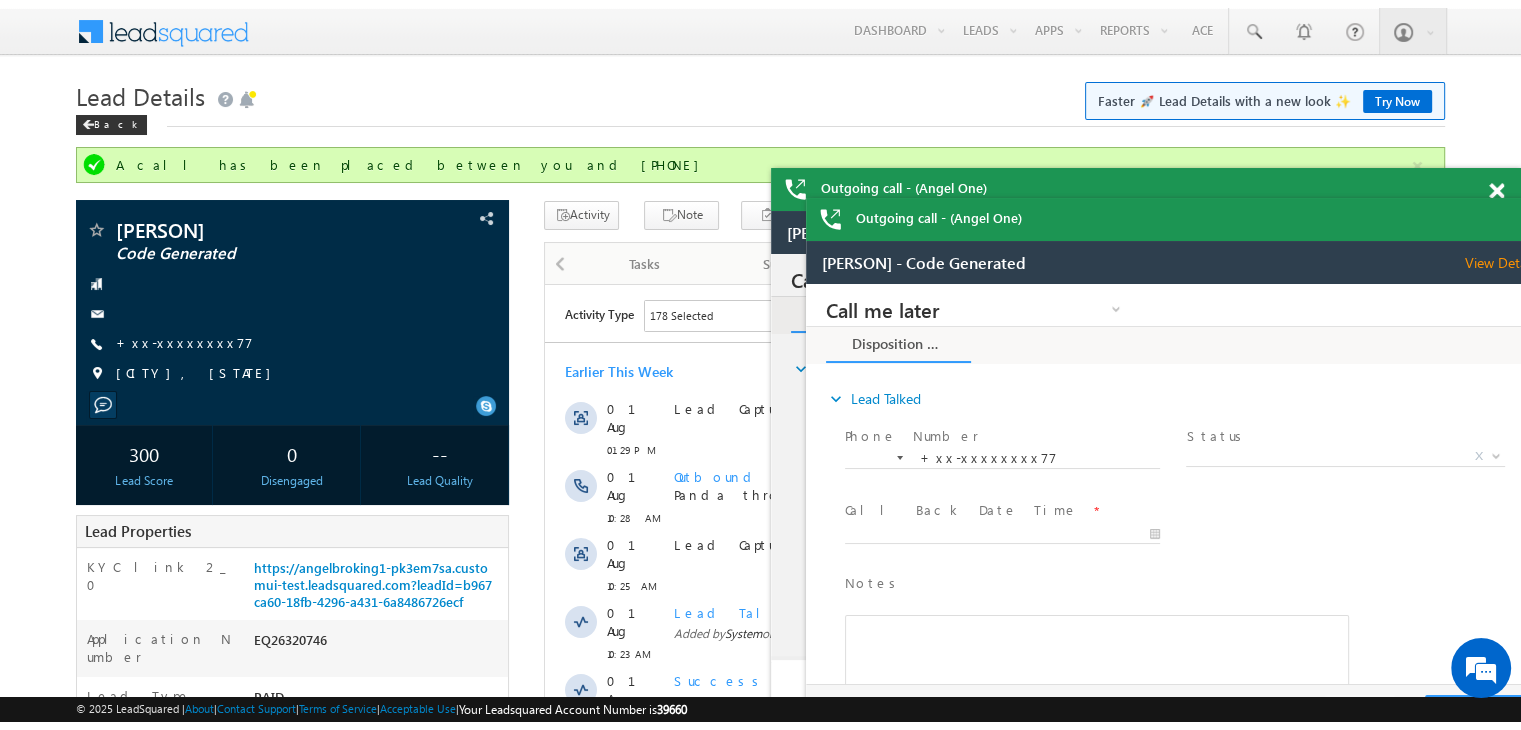 scroll, scrollTop: 0, scrollLeft: 0, axis: both 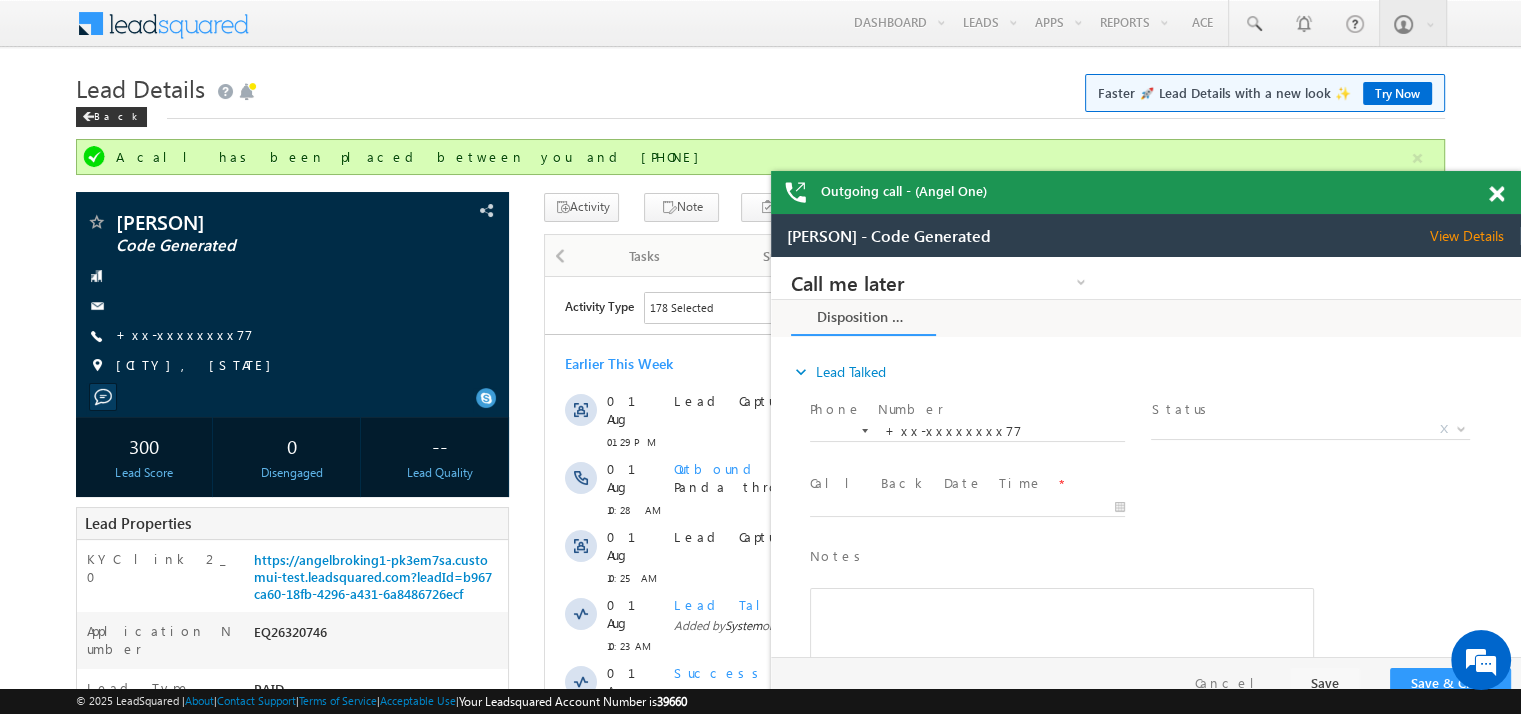 drag, startPoint x: 1436, startPoint y: 217, endPoint x: 1345, endPoint y: 203, distance: 92.070625 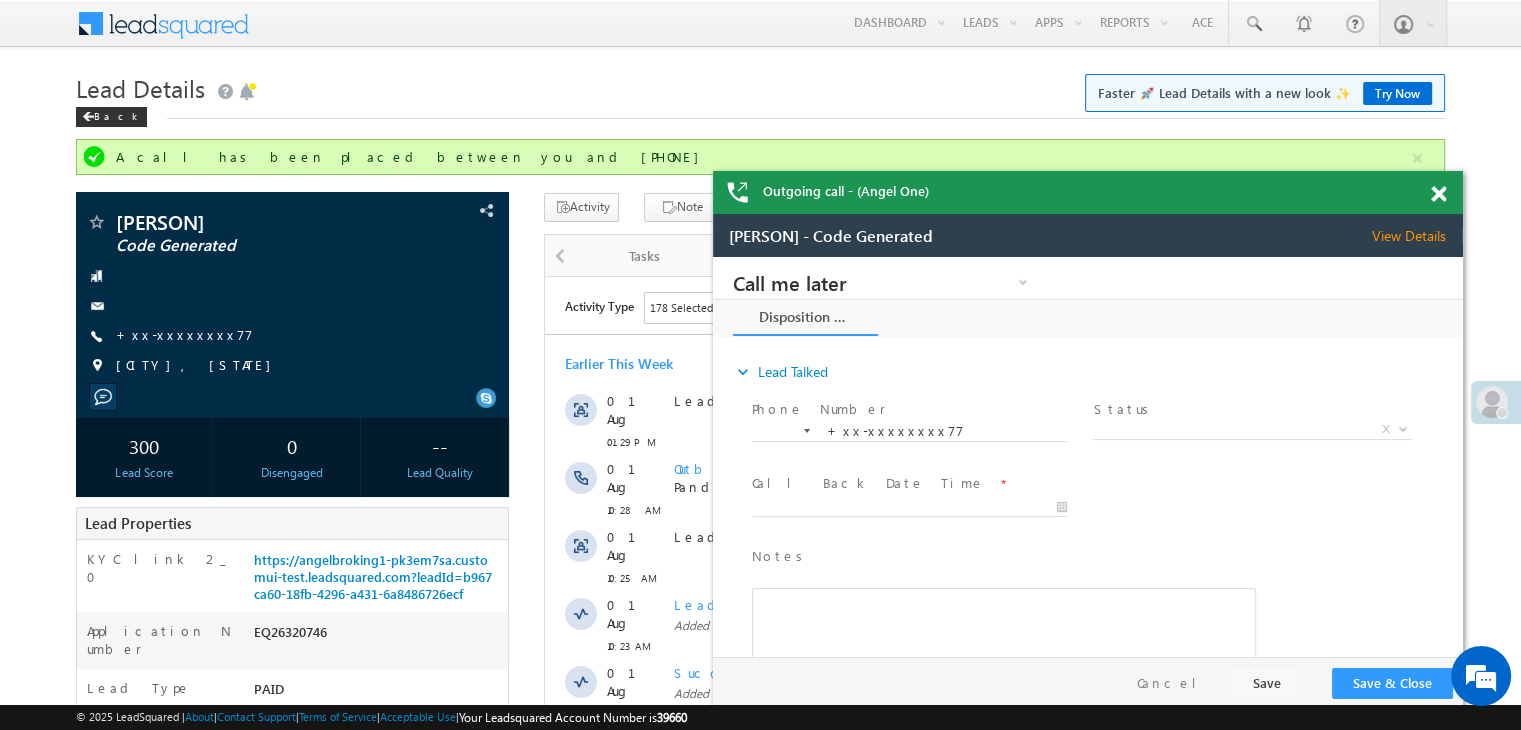 click at bounding box center [1438, 194] 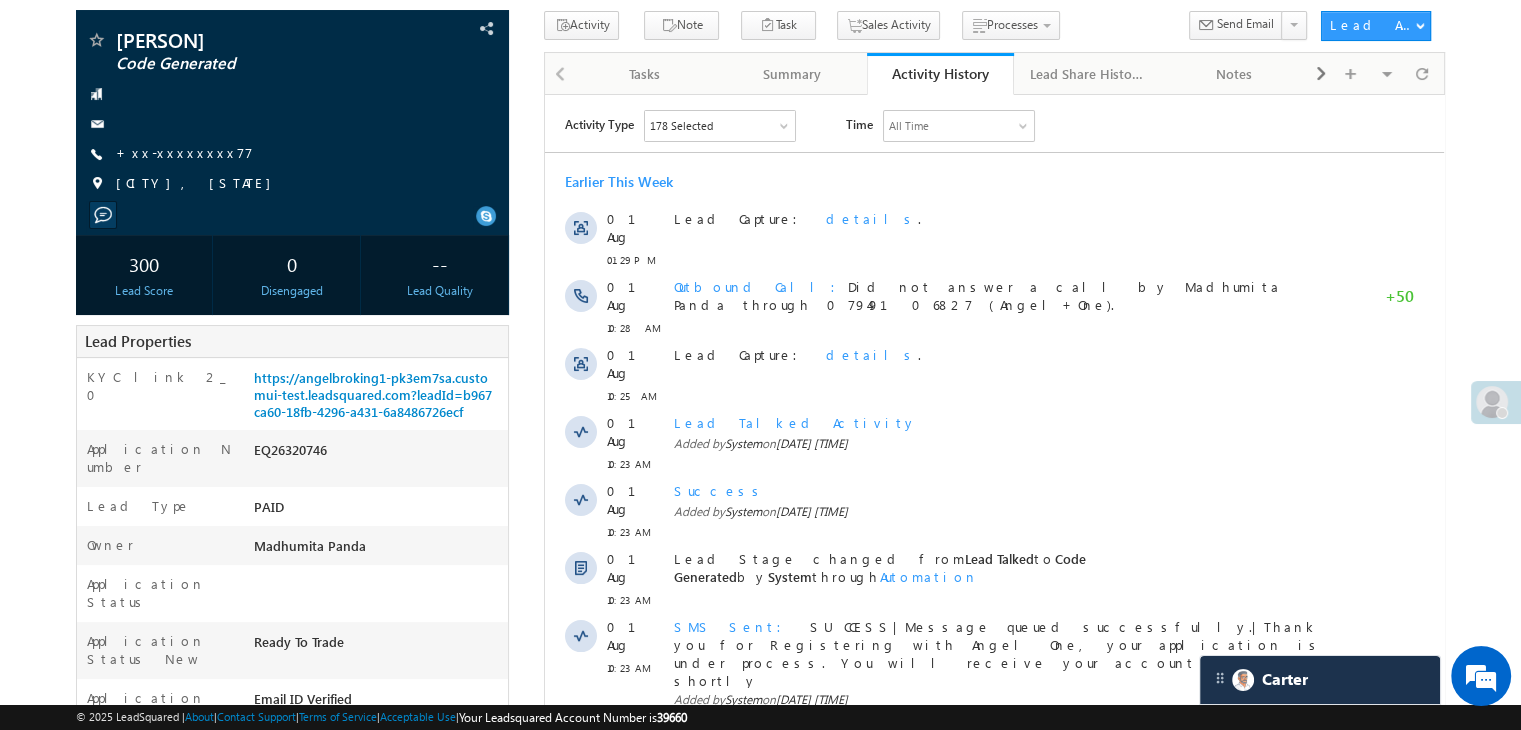 scroll, scrollTop: 500, scrollLeft: 0, axis: vertical 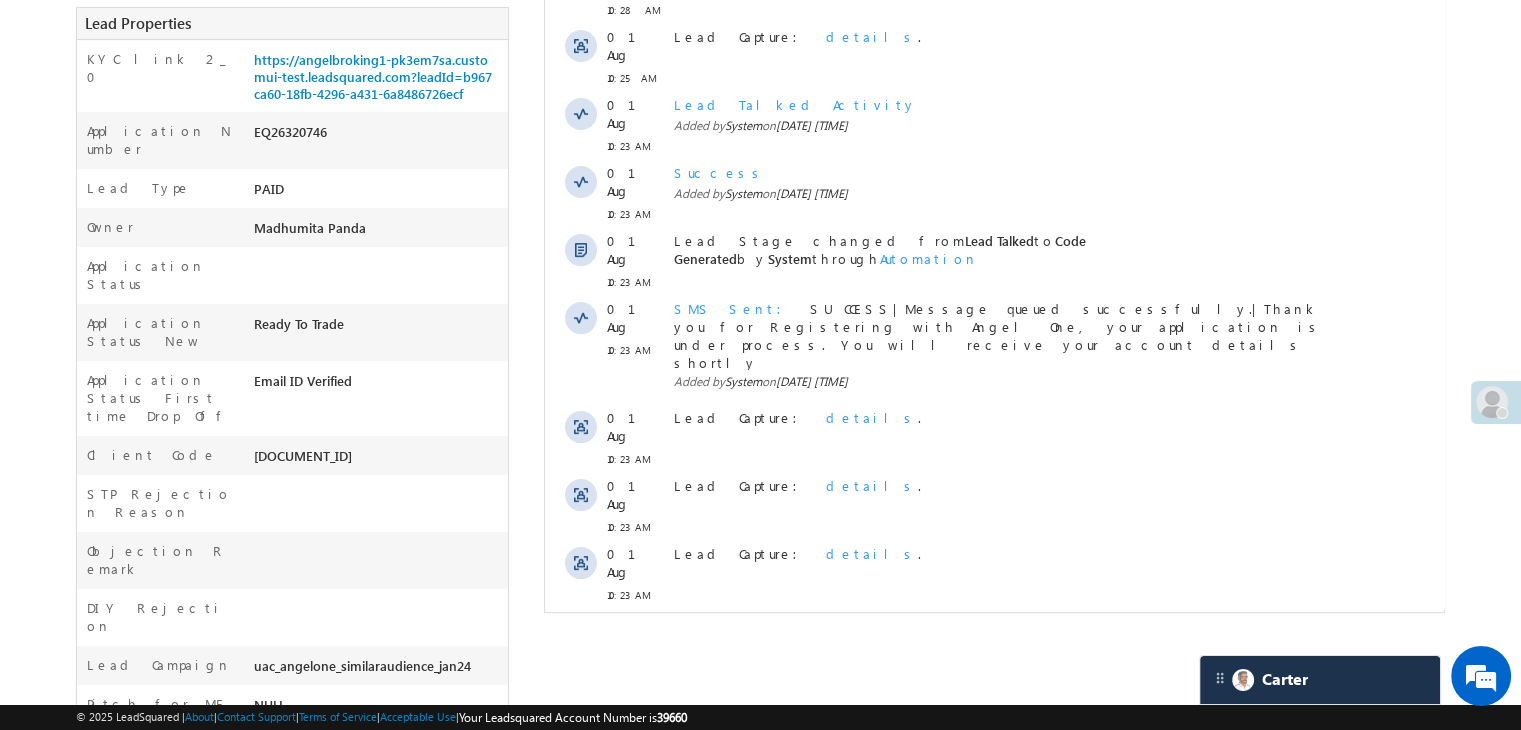 click on "Show More" at bounding box center [994, 631] 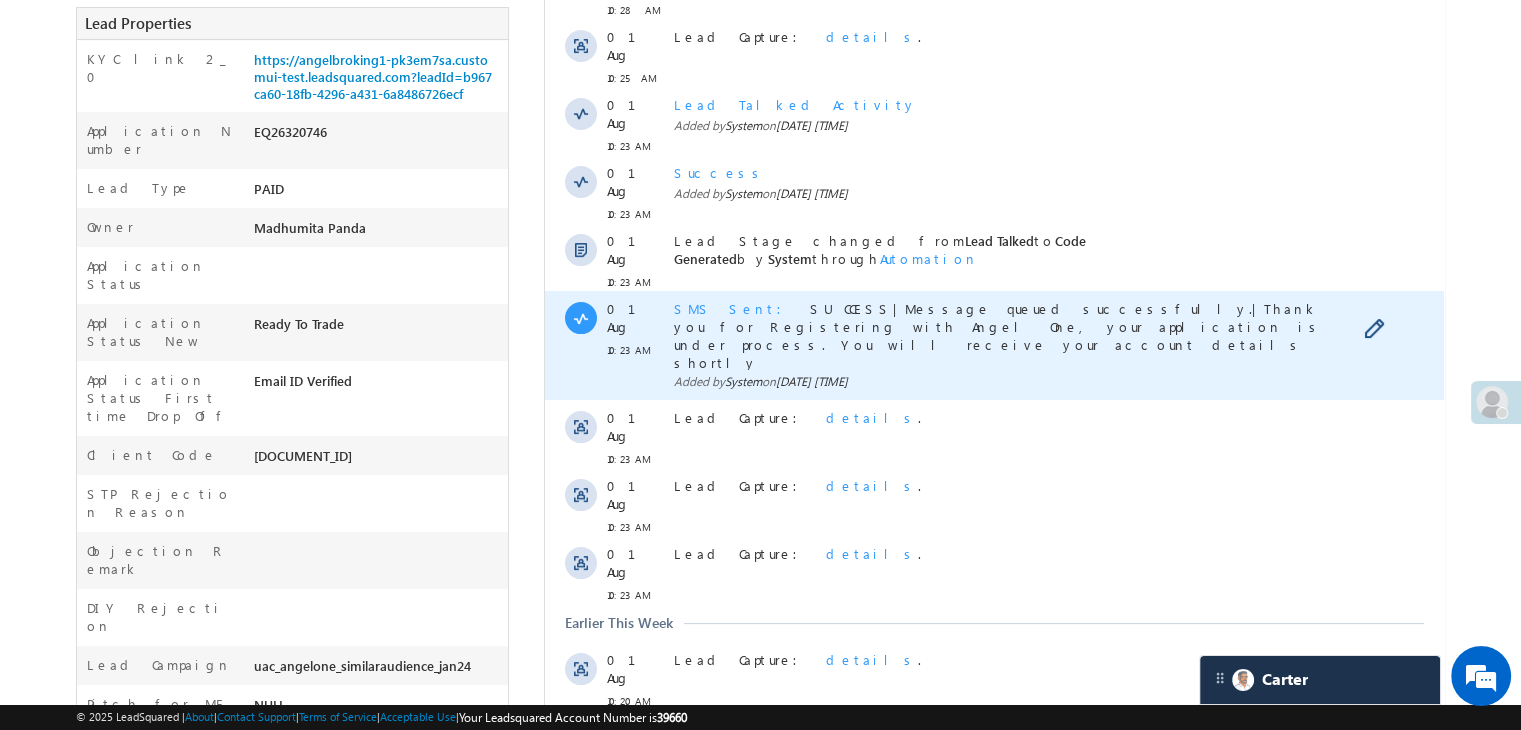 scroll, scrollTop: 1042, scrollLeft: 0, axis: vertical 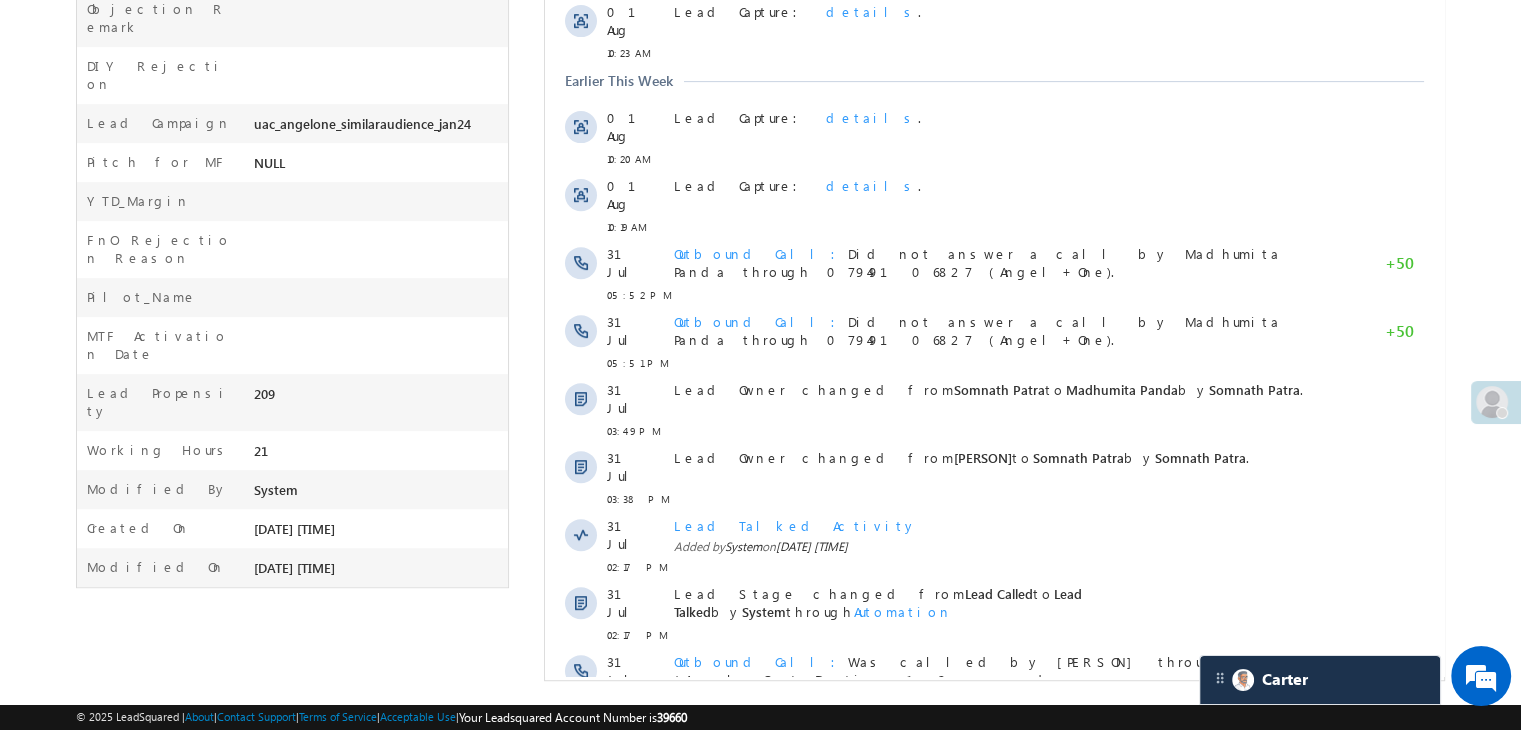 drag, startPoint x: 1005, startPoint y: 634, endPoint x: 1028, endPoint y: 631, distance: 23.194826 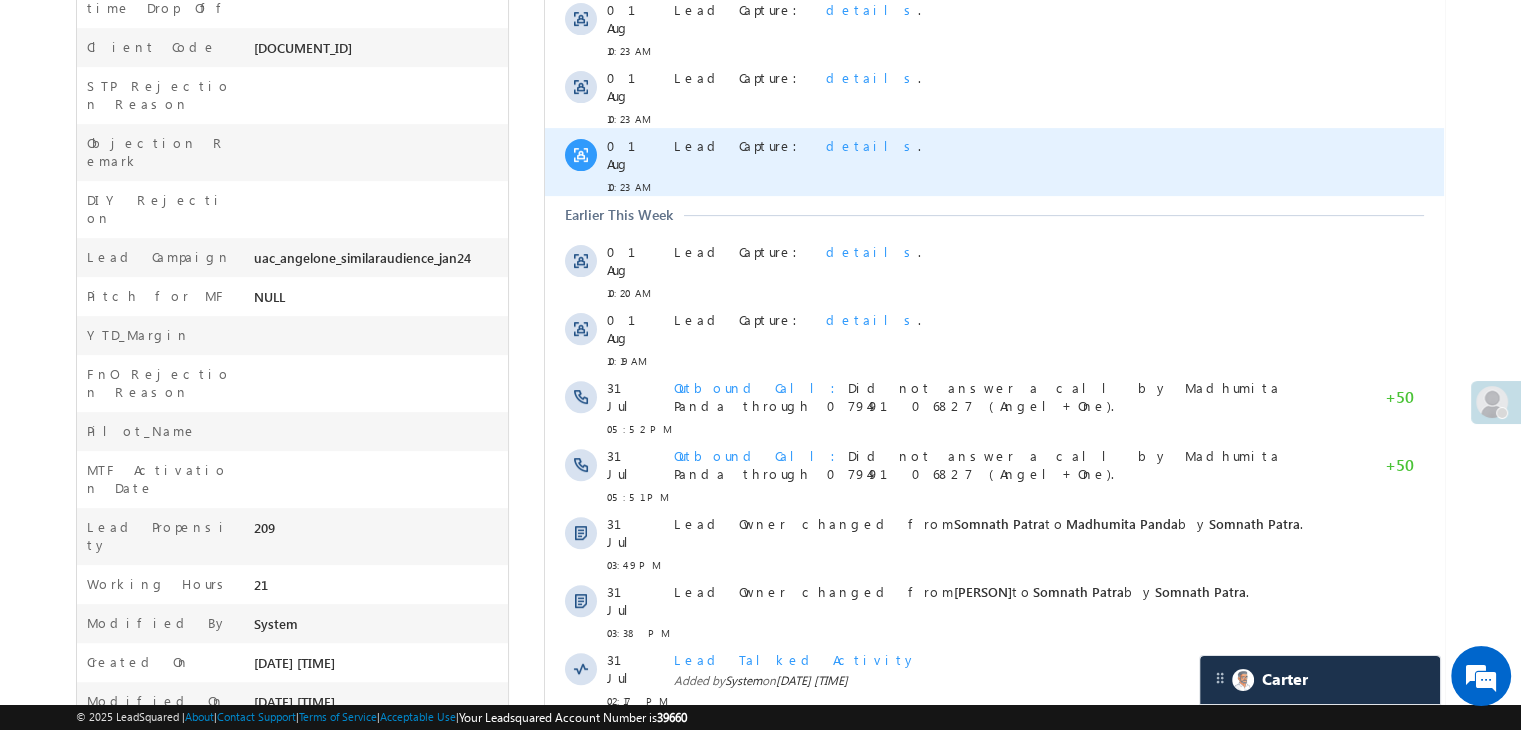 scroll, scrollTop: 542, scrollLeft: 0, axis: vertical 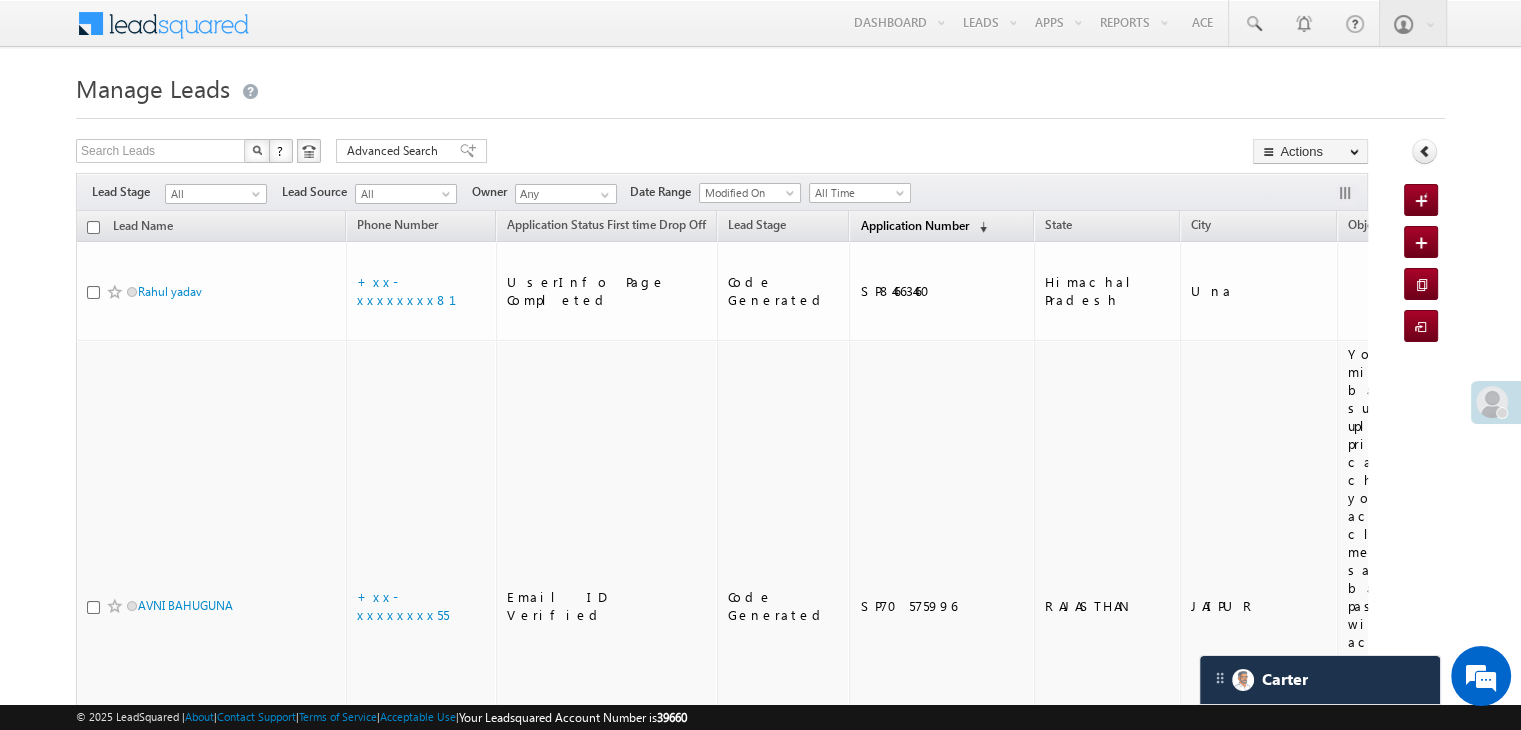 click on "Application Number" at bounding box center (914, 225) 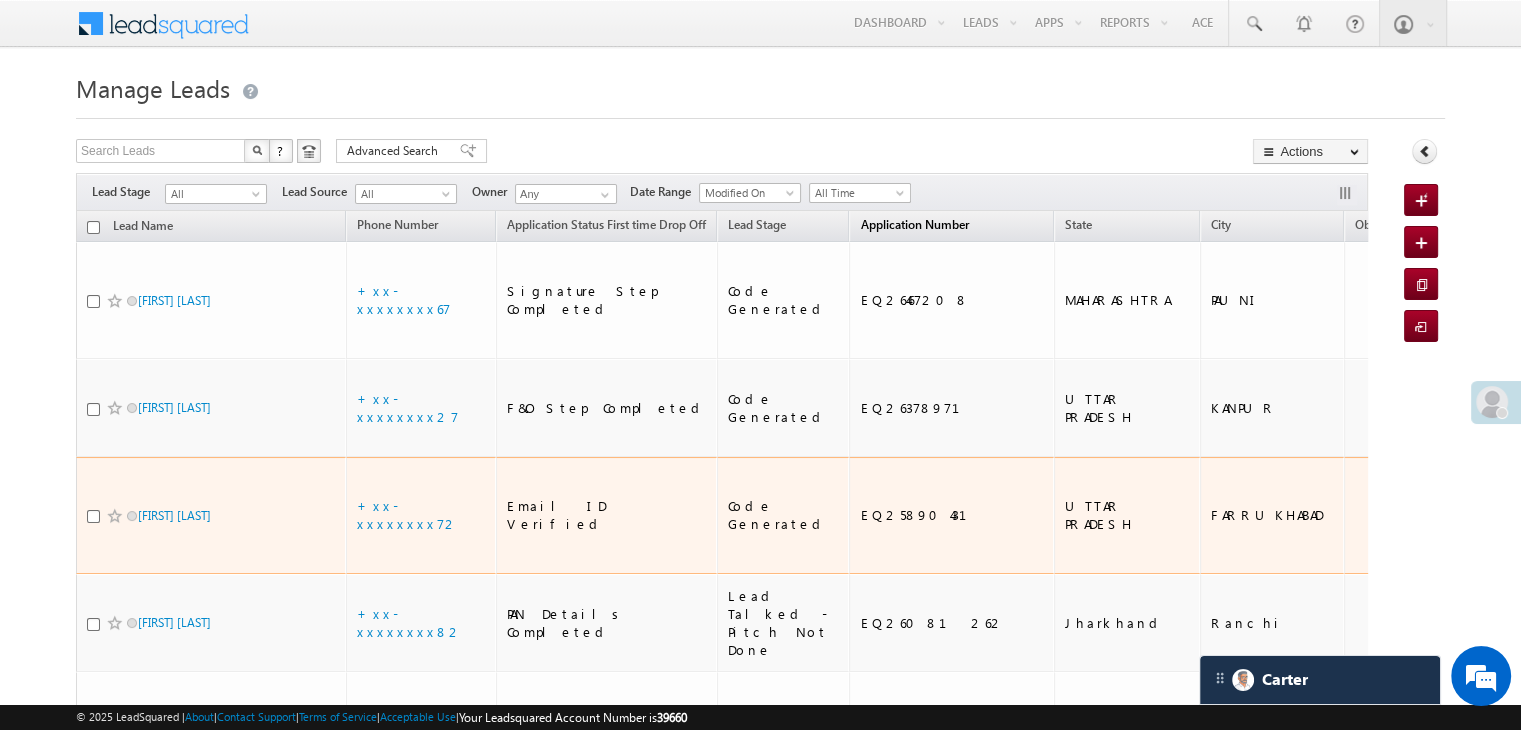 scroll, scrollTop: 300, scrollLeft: 0, axis: vertical 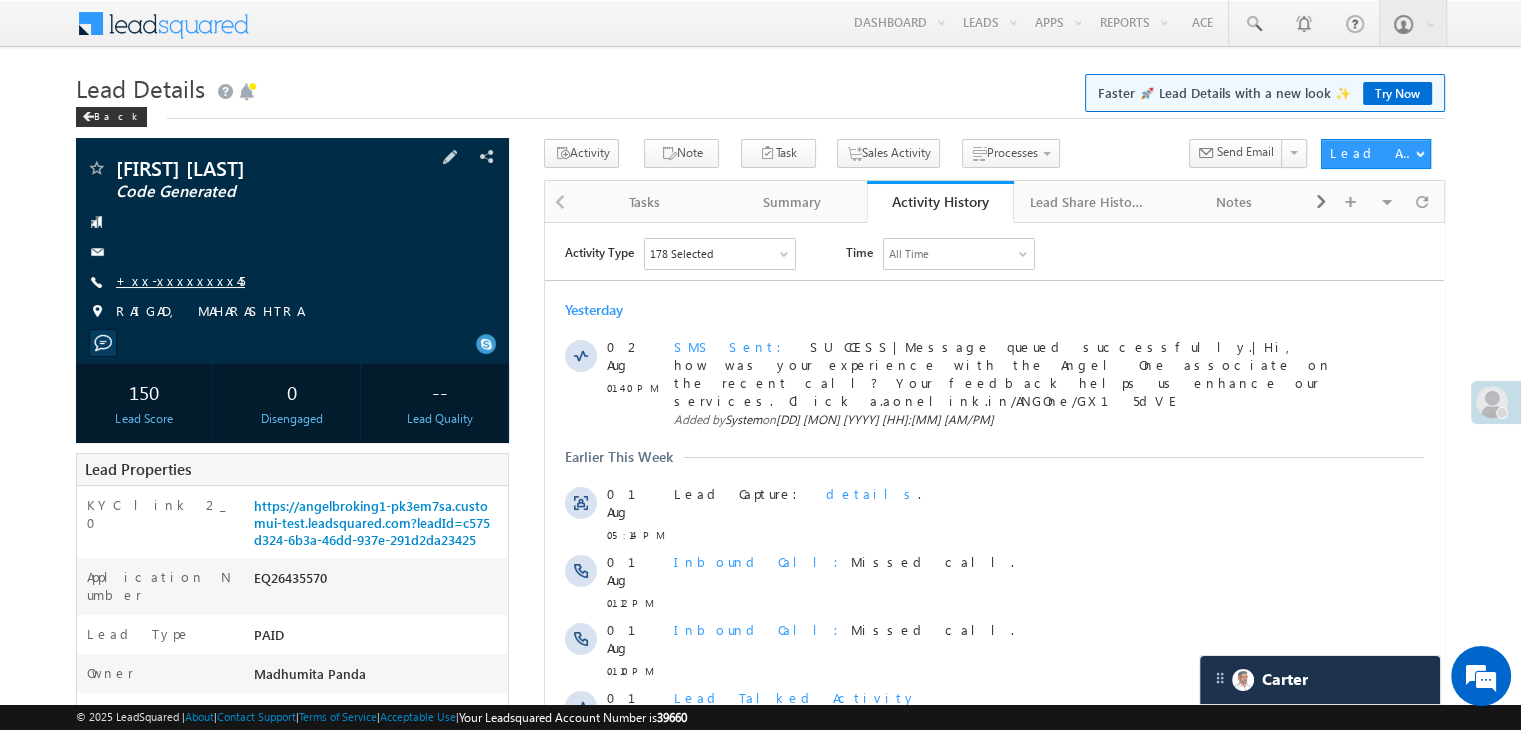 click on "+xx-xxxxxxxx45" at bounding box center [180, 280] 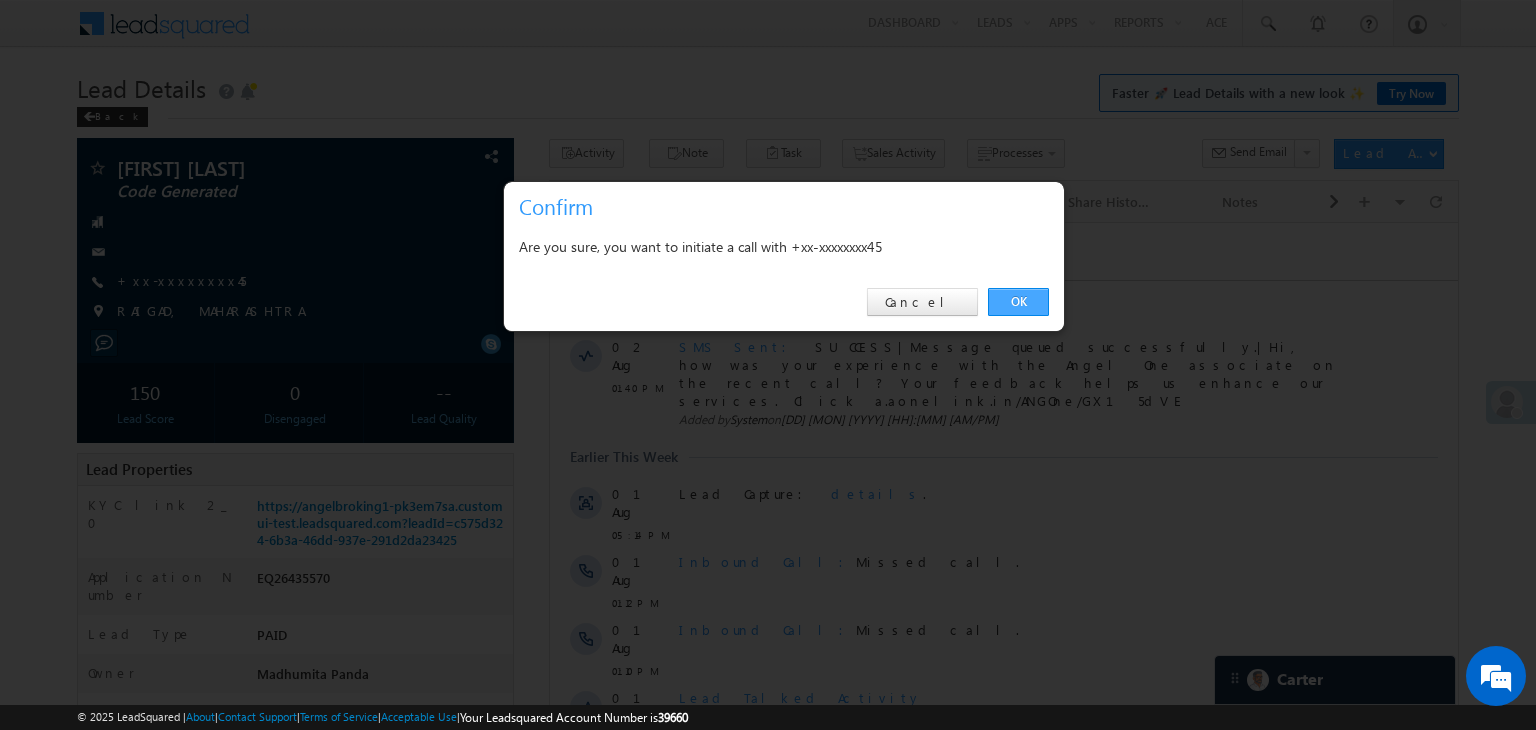 click on "OK" at bounding box center (1018, 302) 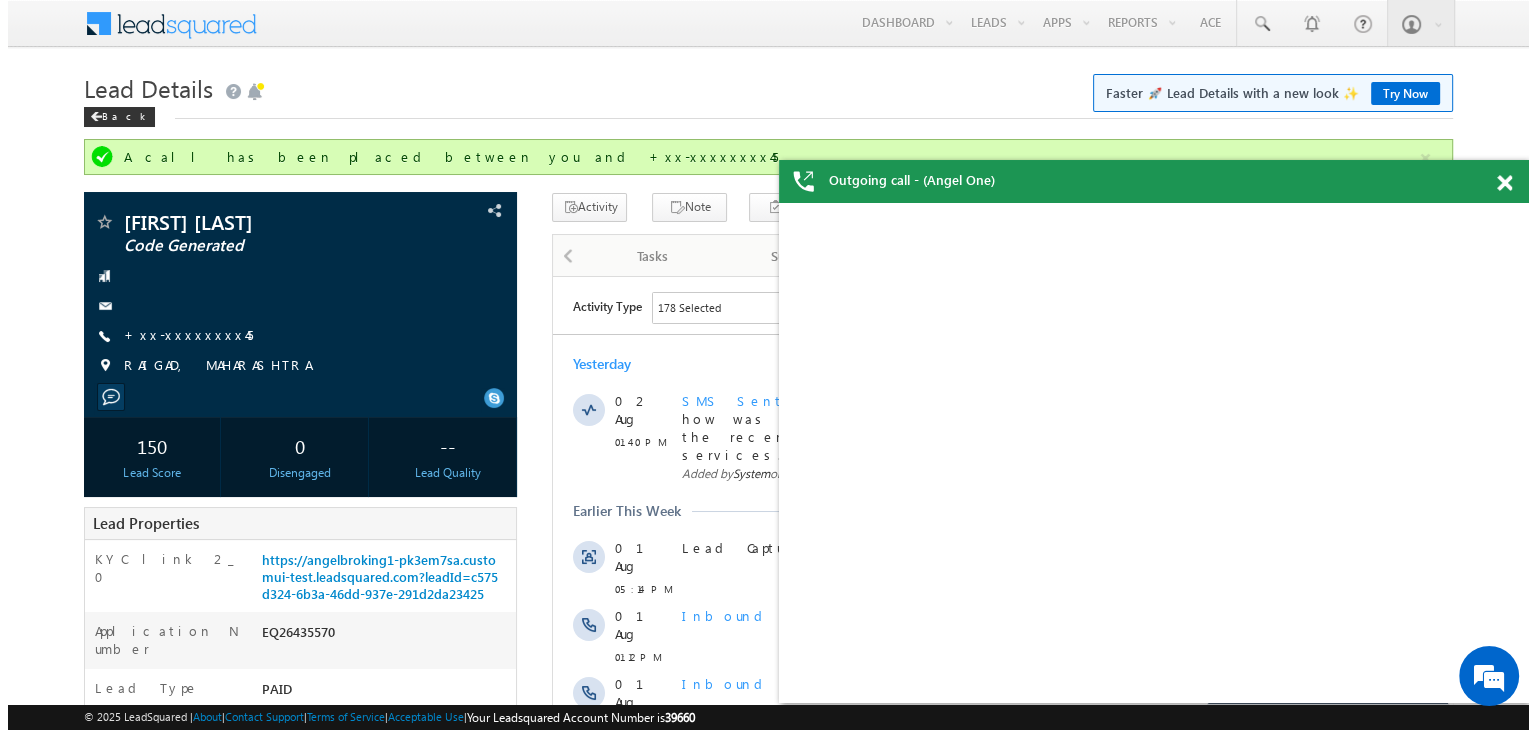 scroll, scrollTop: 0, scrollLeft: 0, axis: both 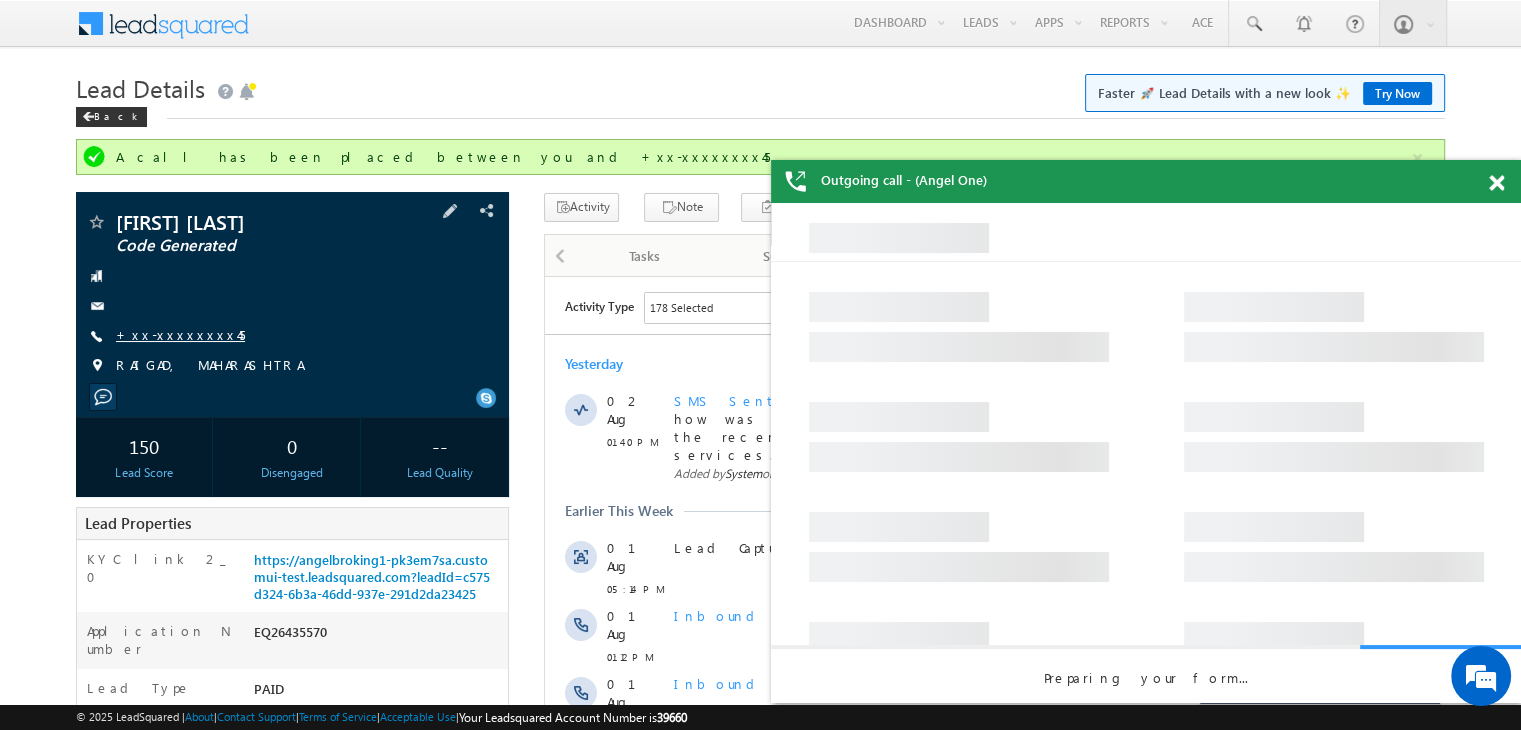 click on "+xx-xxxxxxxx45" at bounding box center [180, 334] 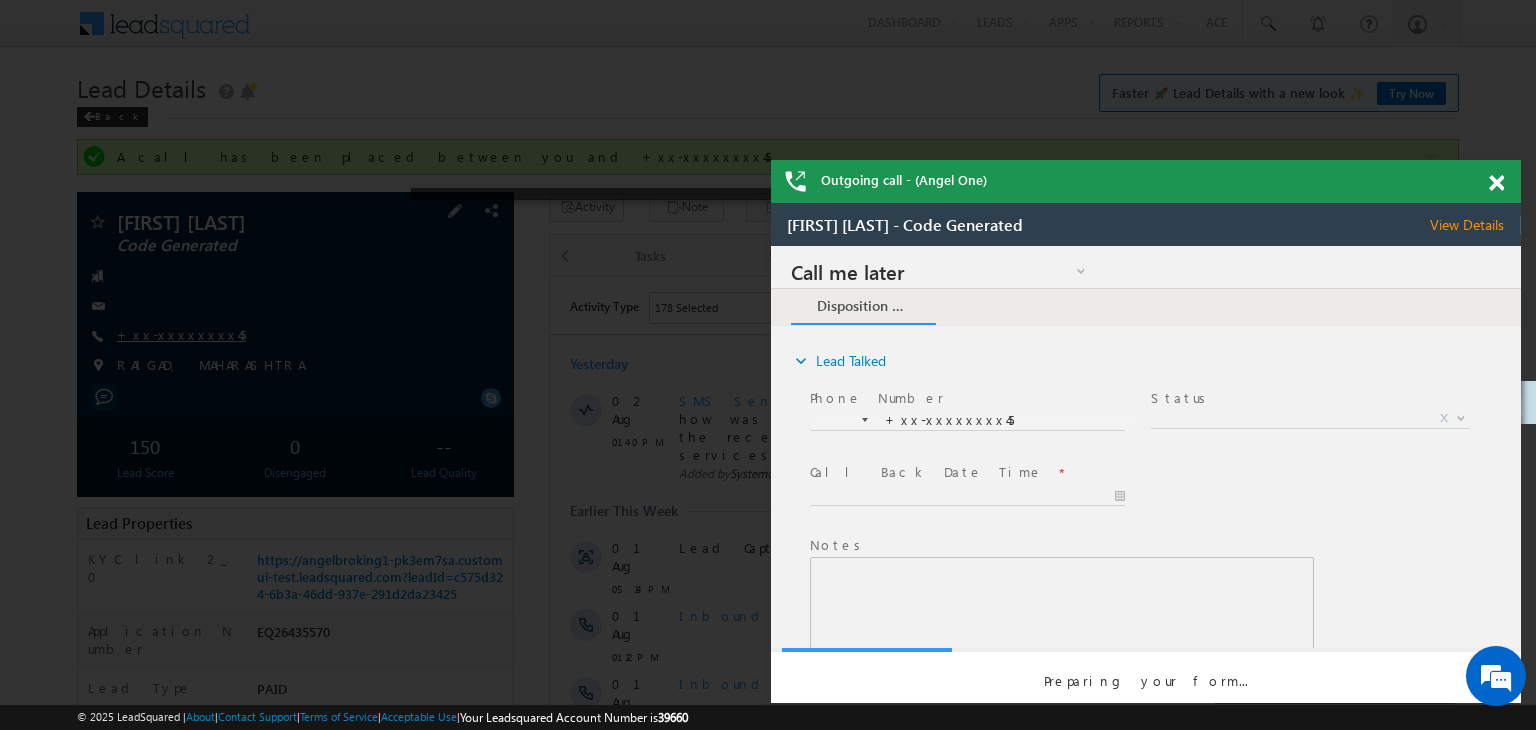 scroll, scrollTop: 0, scrollLeft: 0, axis: both 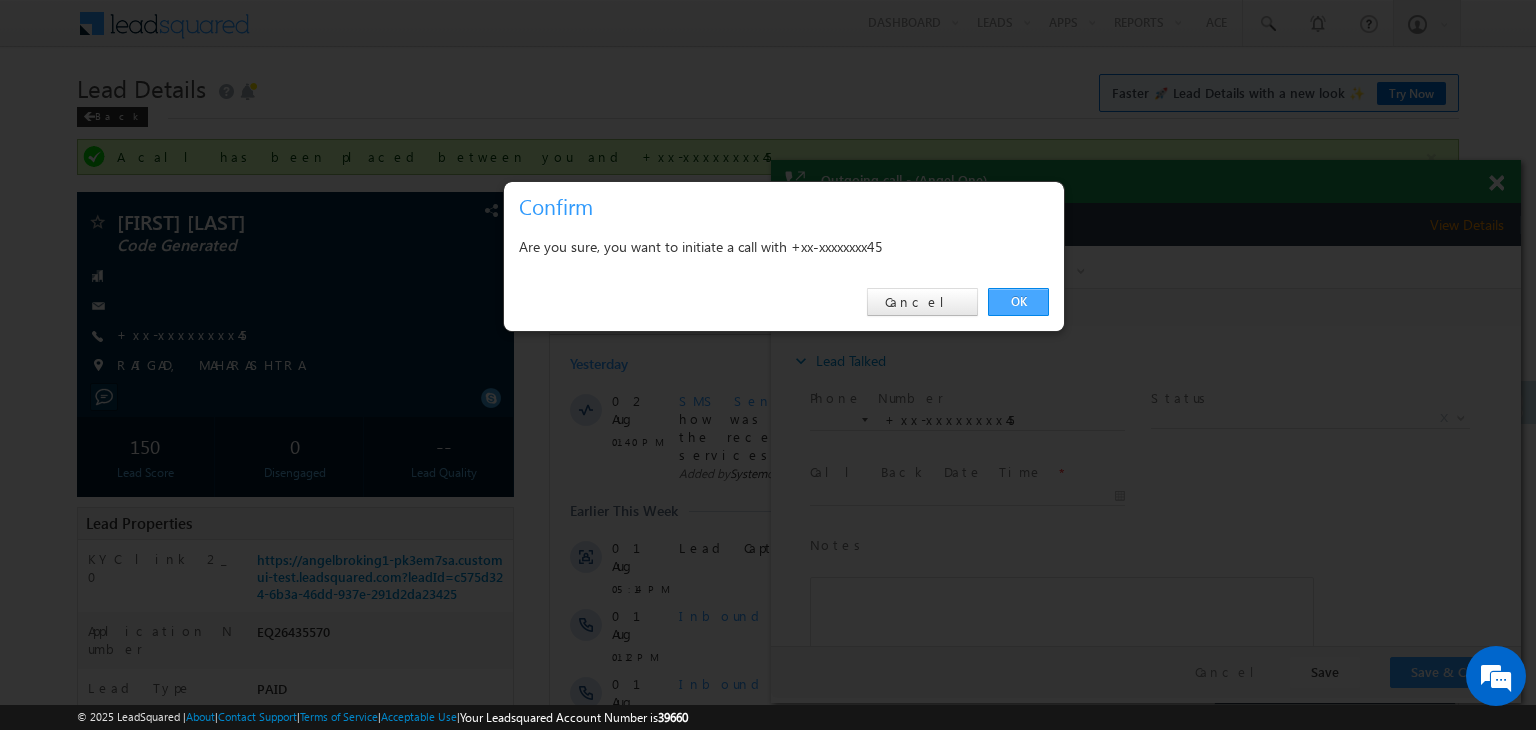 drag, startPoint x: 1016, startPoint y: 293, endPoint x: 133, endPoint y: 66, distance: 911.71155 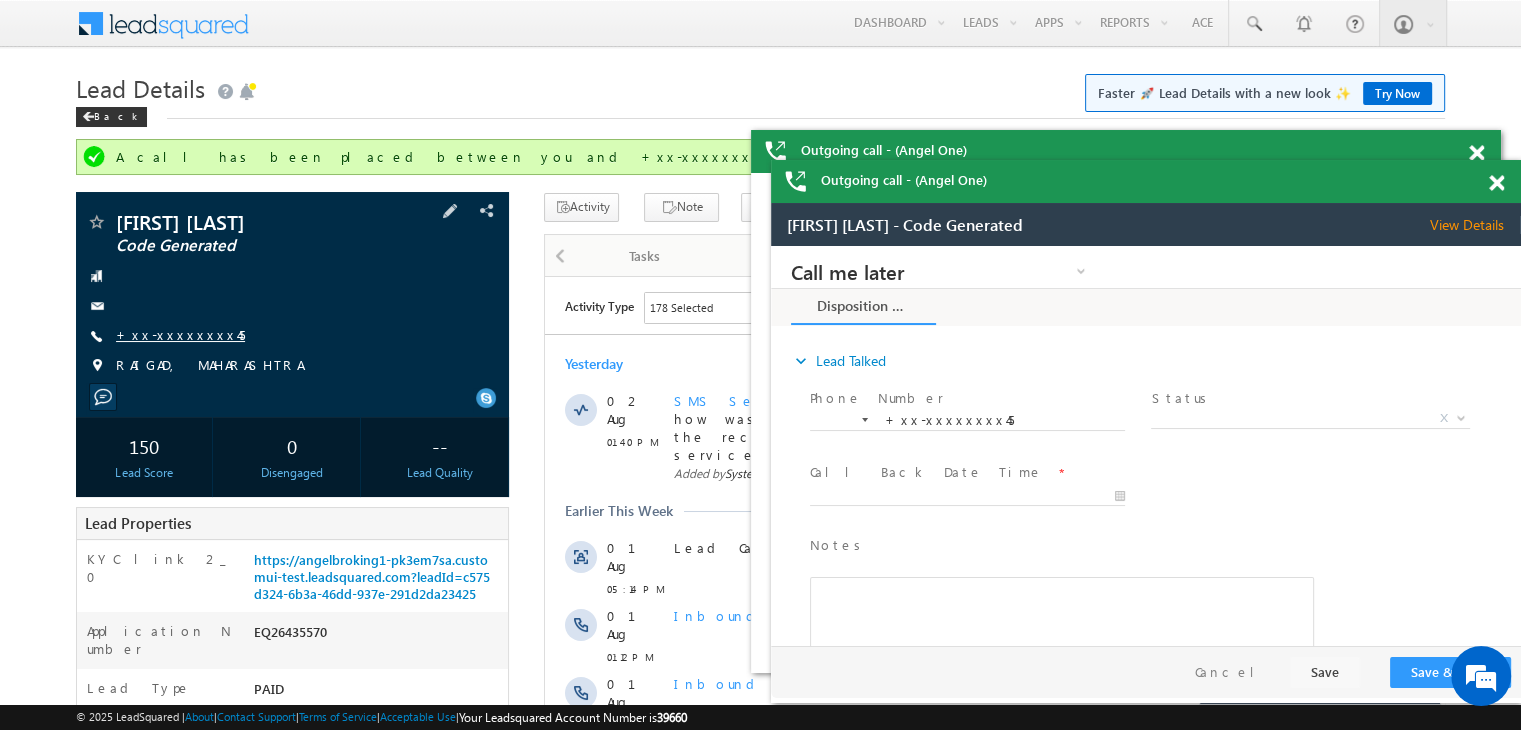 click on "+xx-xxxxxxxx45" at bounding box center [180, 334] 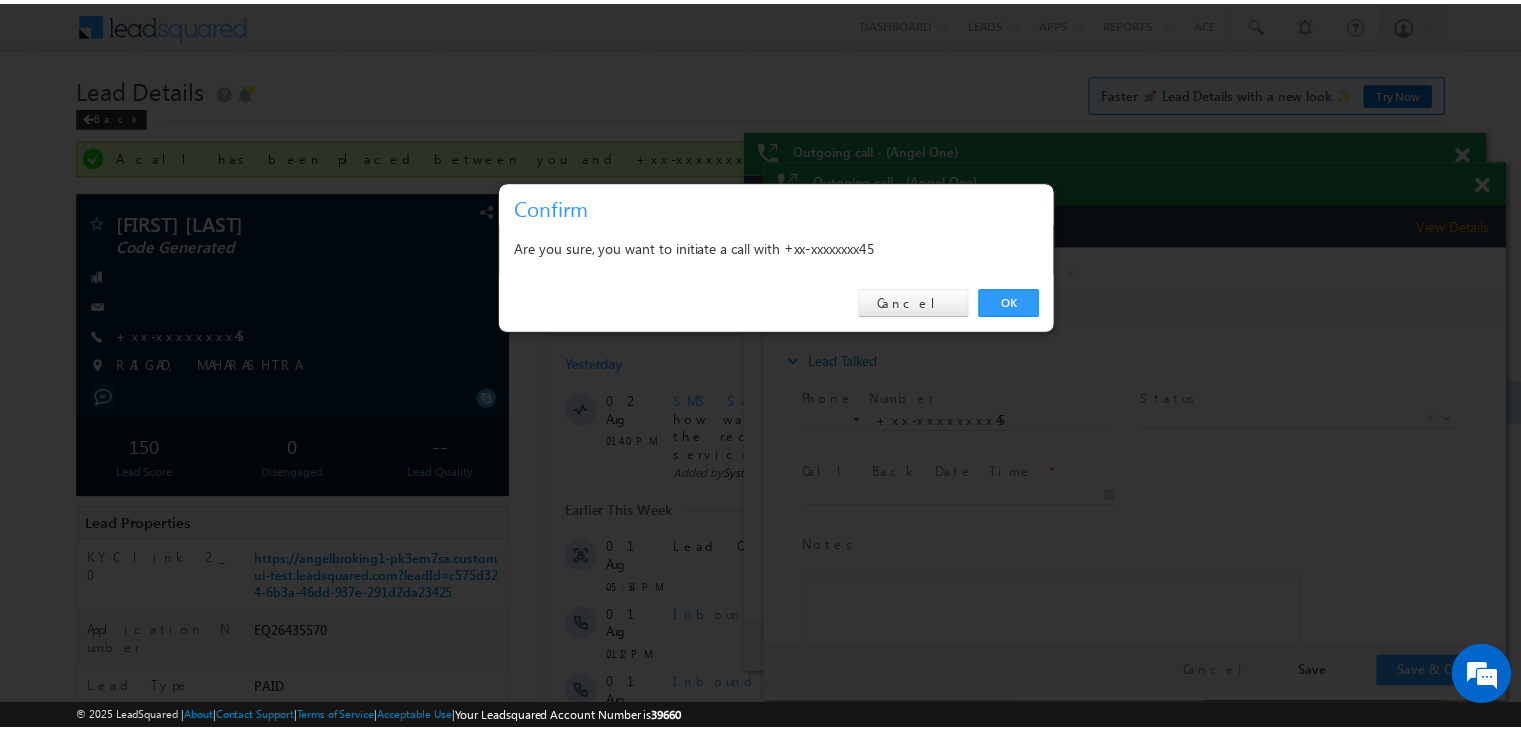scroll, scrollTop: 0, scrollLeft: 0, axis: both 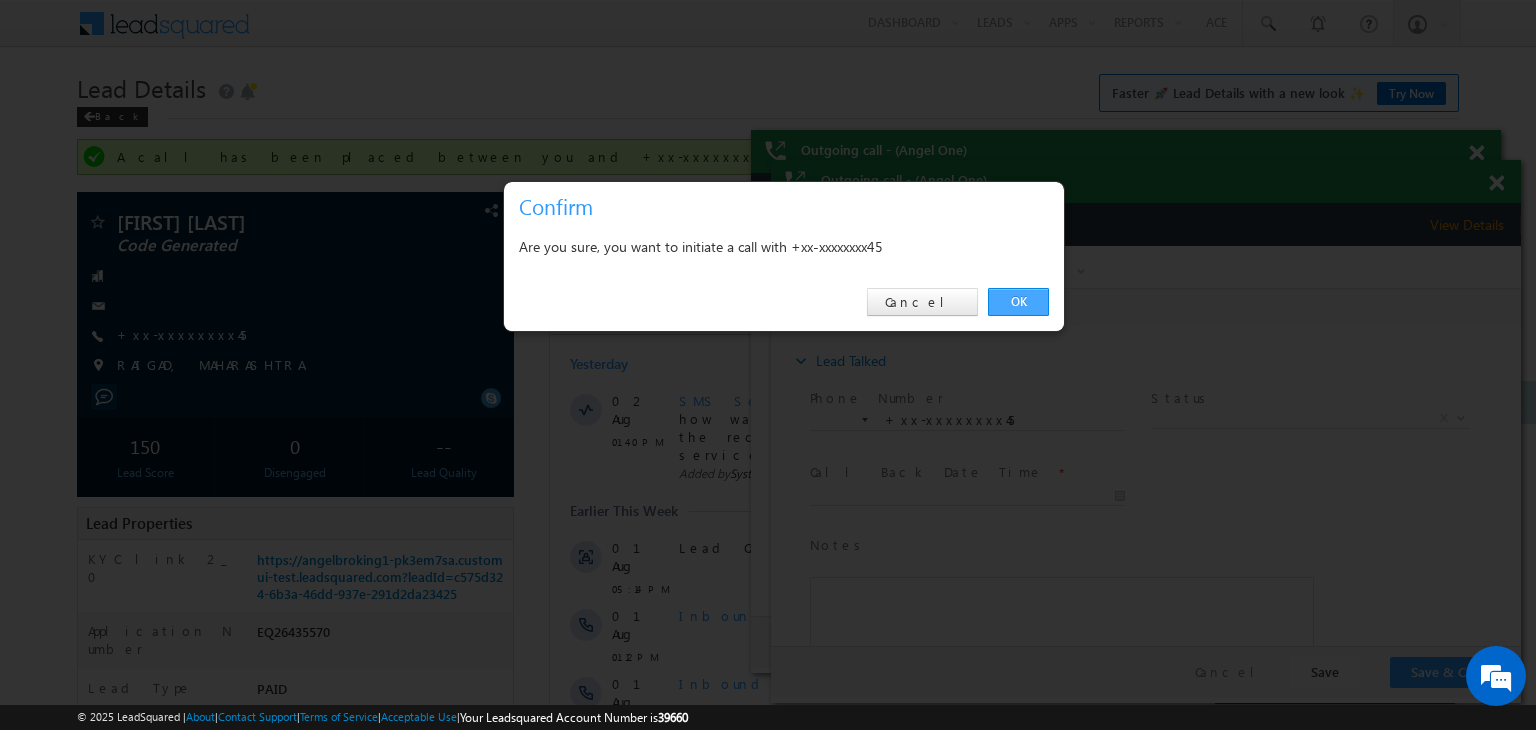 click on "OK" at bounding box center [1018, 302] 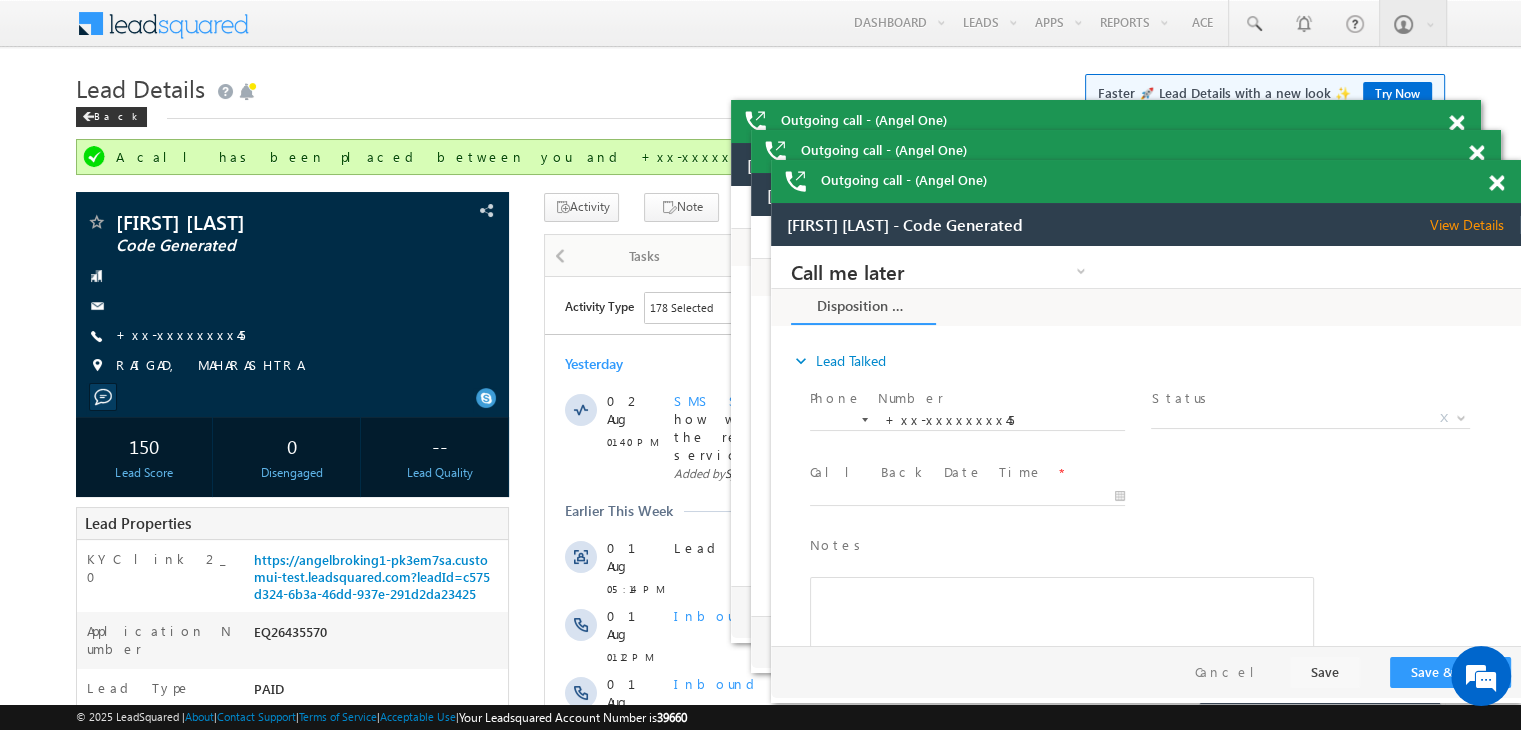 scroll, scrollTop: 0, scrollLeft: 0, axis: both 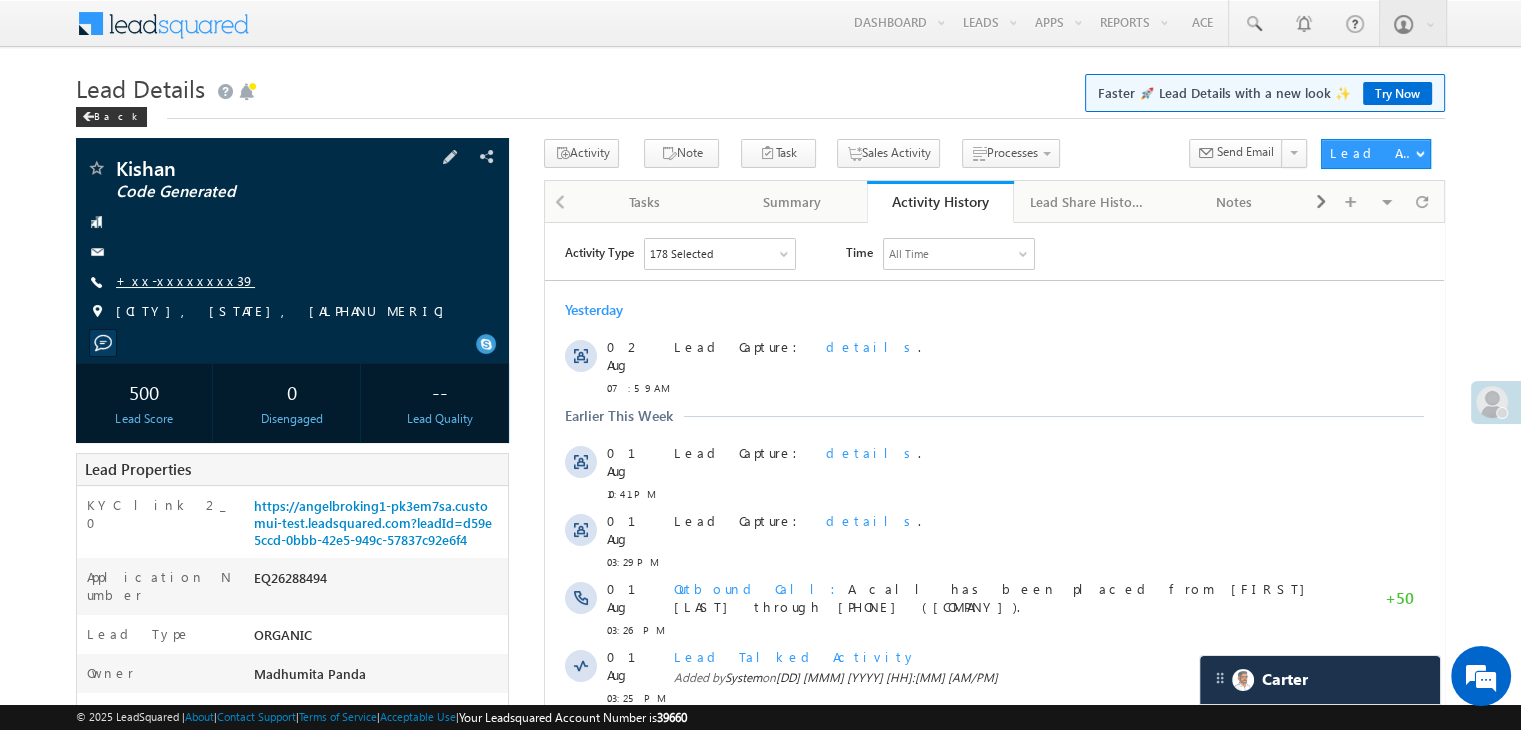 click on "+xx-xxxxxxxx39" at bounding box center [185, 280] 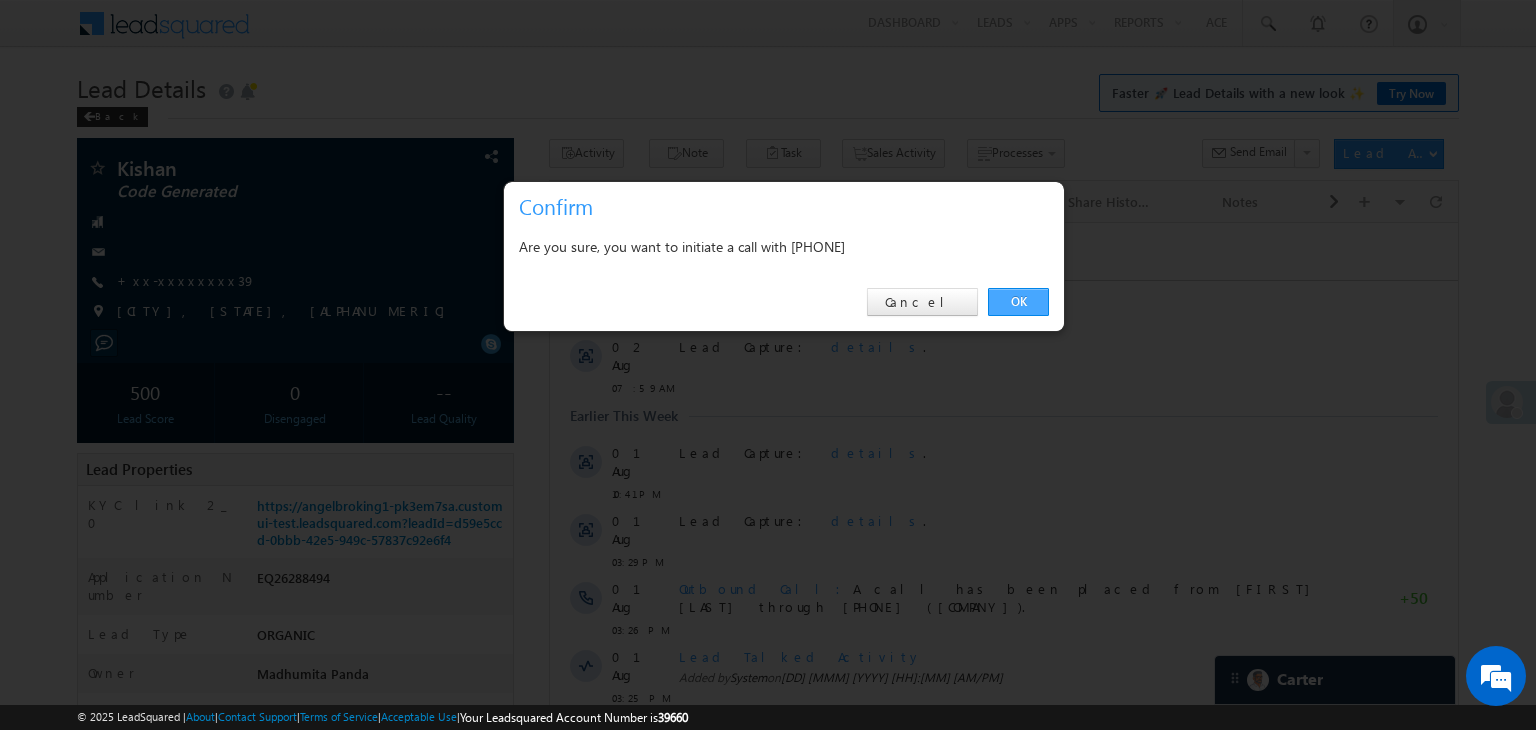 click on "OK" at bounding box center (1018, 302) 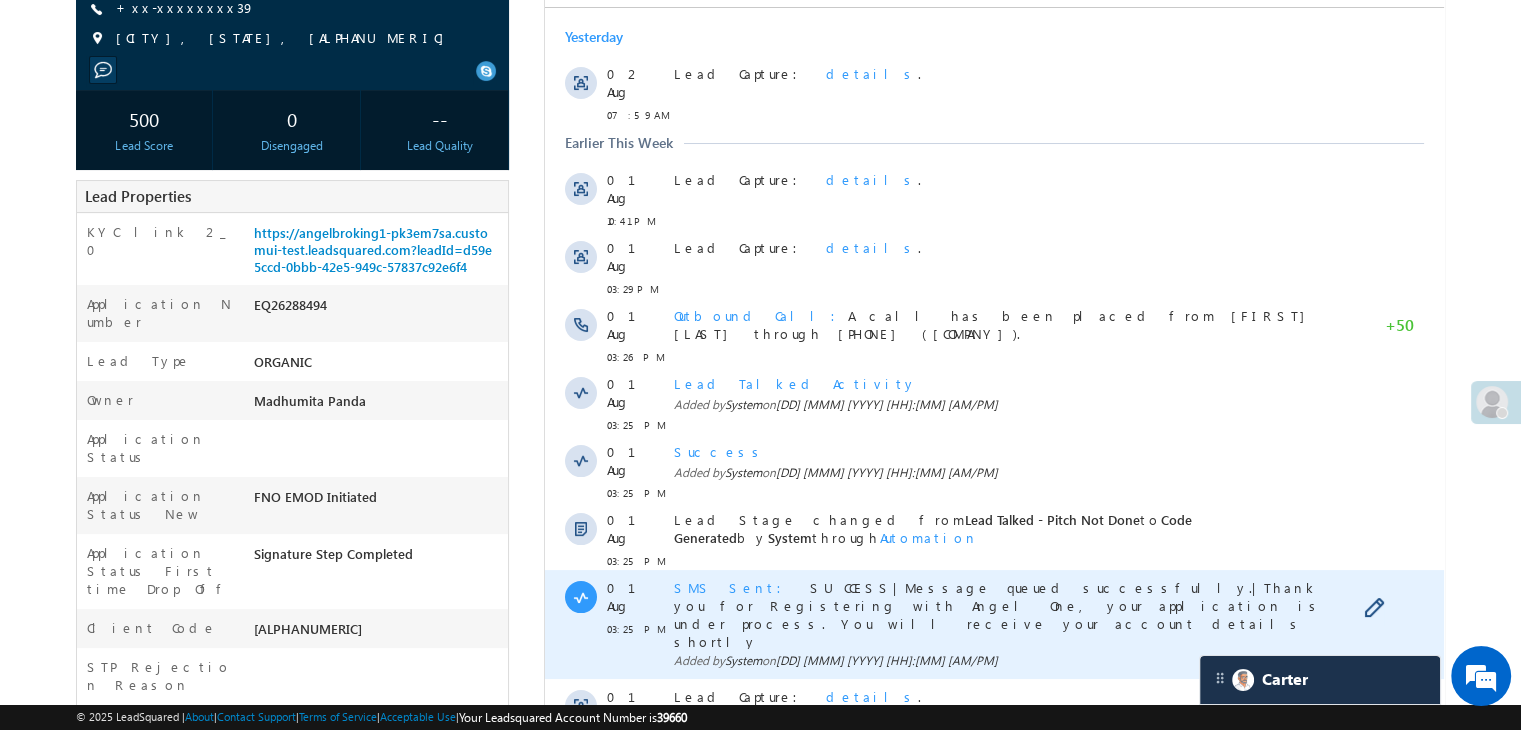 scroll, scrollTop: 500, scrollLeft: 0, axis: vertical 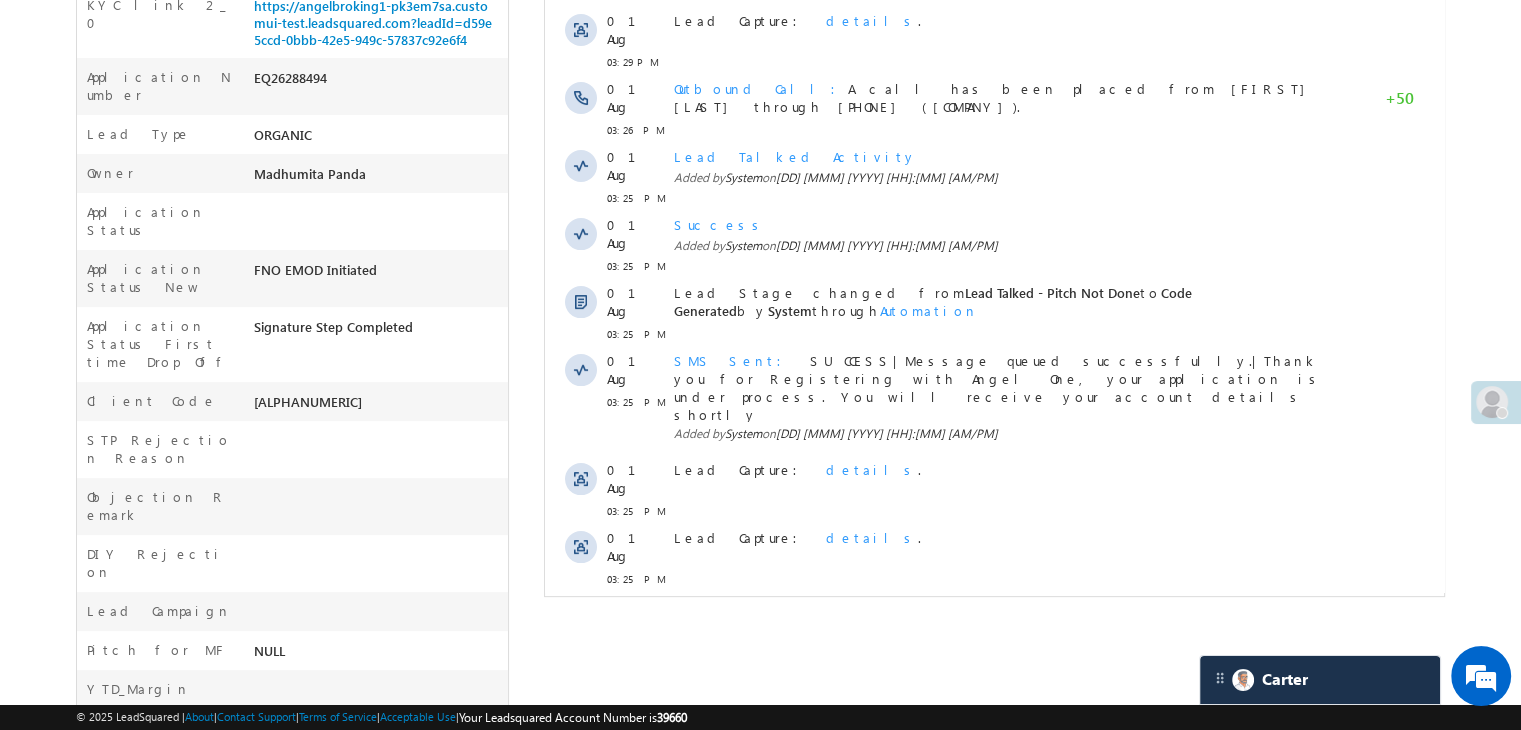 click on "Show More" at bounding box center [1004, 623] 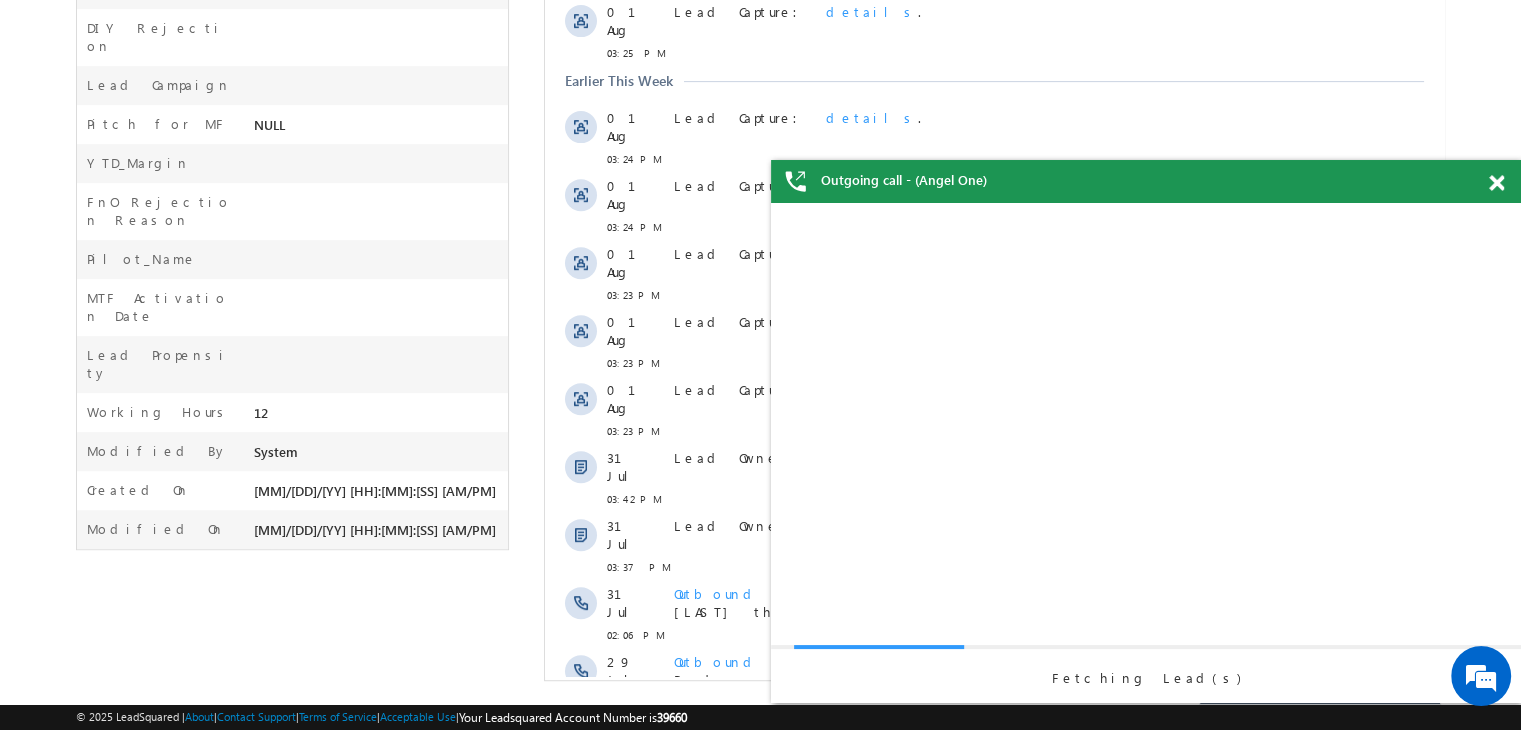 scroll, scrollTop: 0, scrollLeft: 0, axis: both 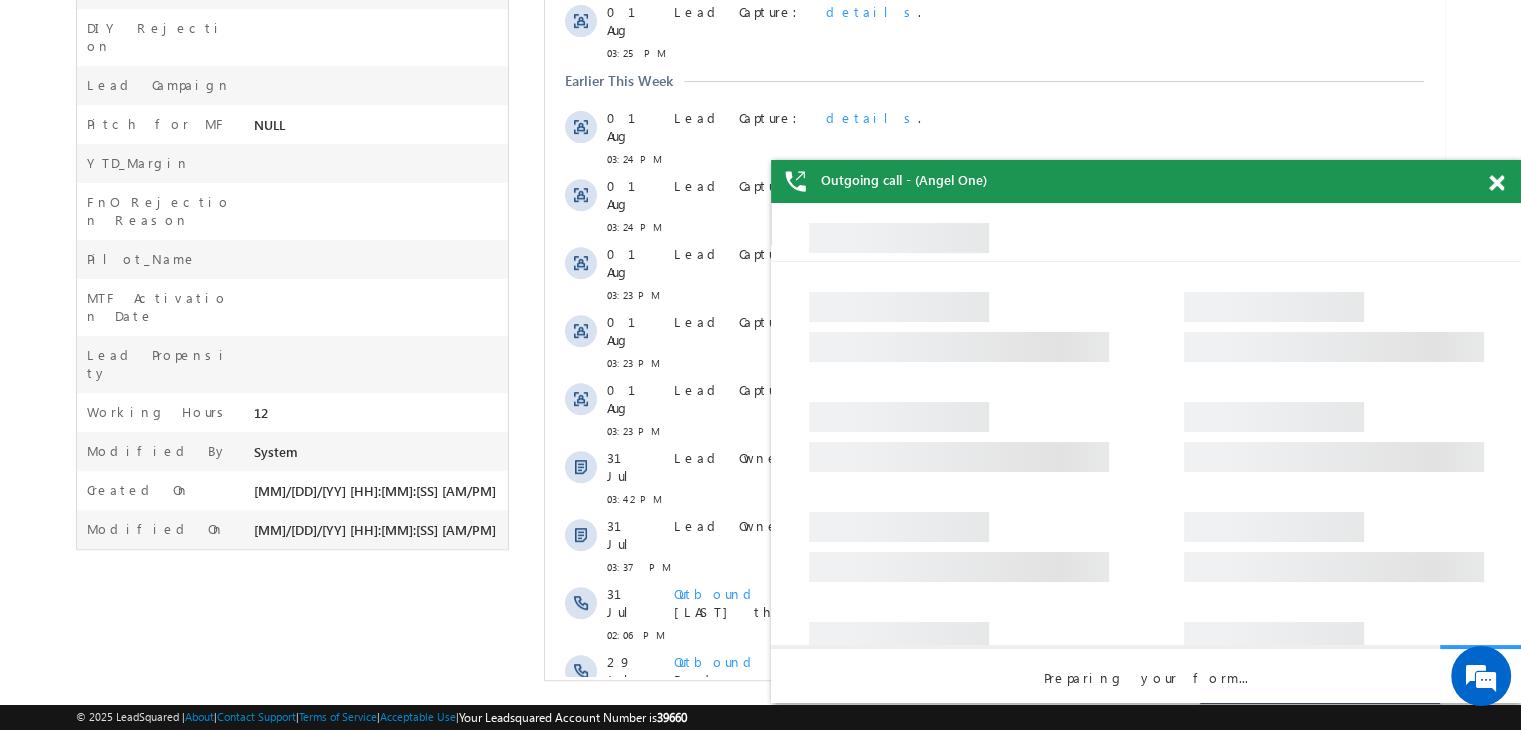 click at bounding box center [1496, 183] 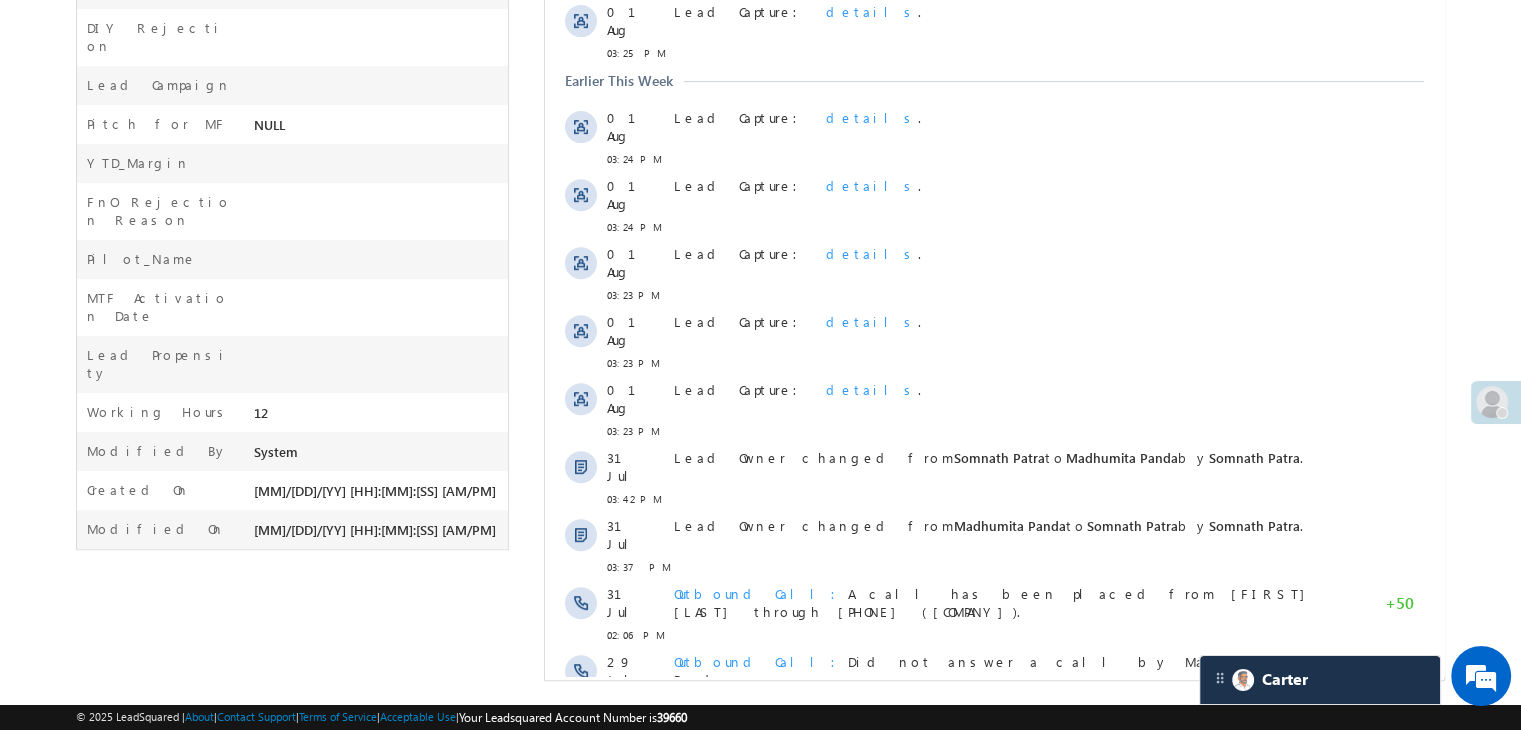 drag, startPoint x: 975, startPoint y: 628, endPoint x: 978, endPoint y: 616, distance: 12.369317 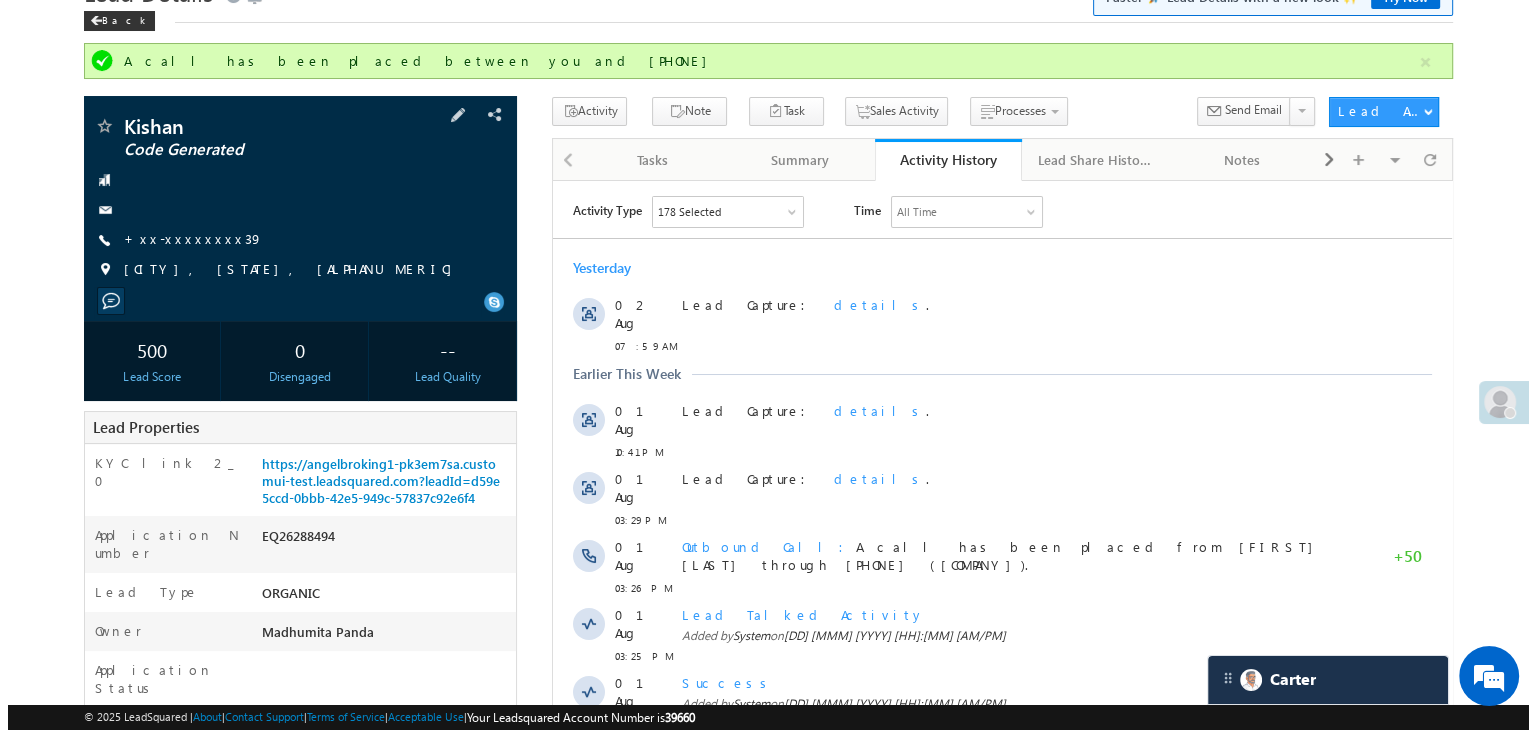 scroll, scrollTop: 95, scrollLeft: 0, axis: vertical 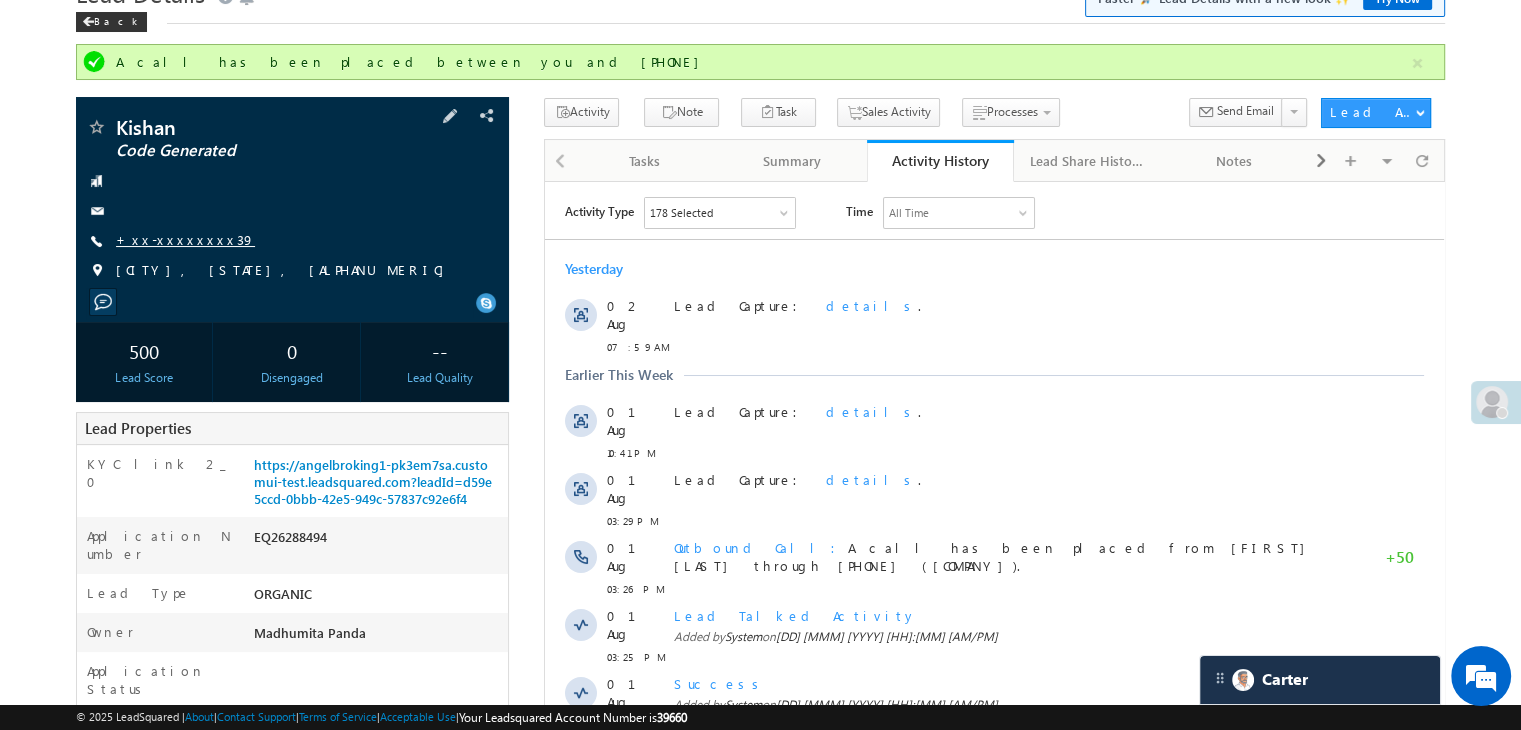 click on "+xx-xxxxxxxx39" at bounding box center [185, 239] 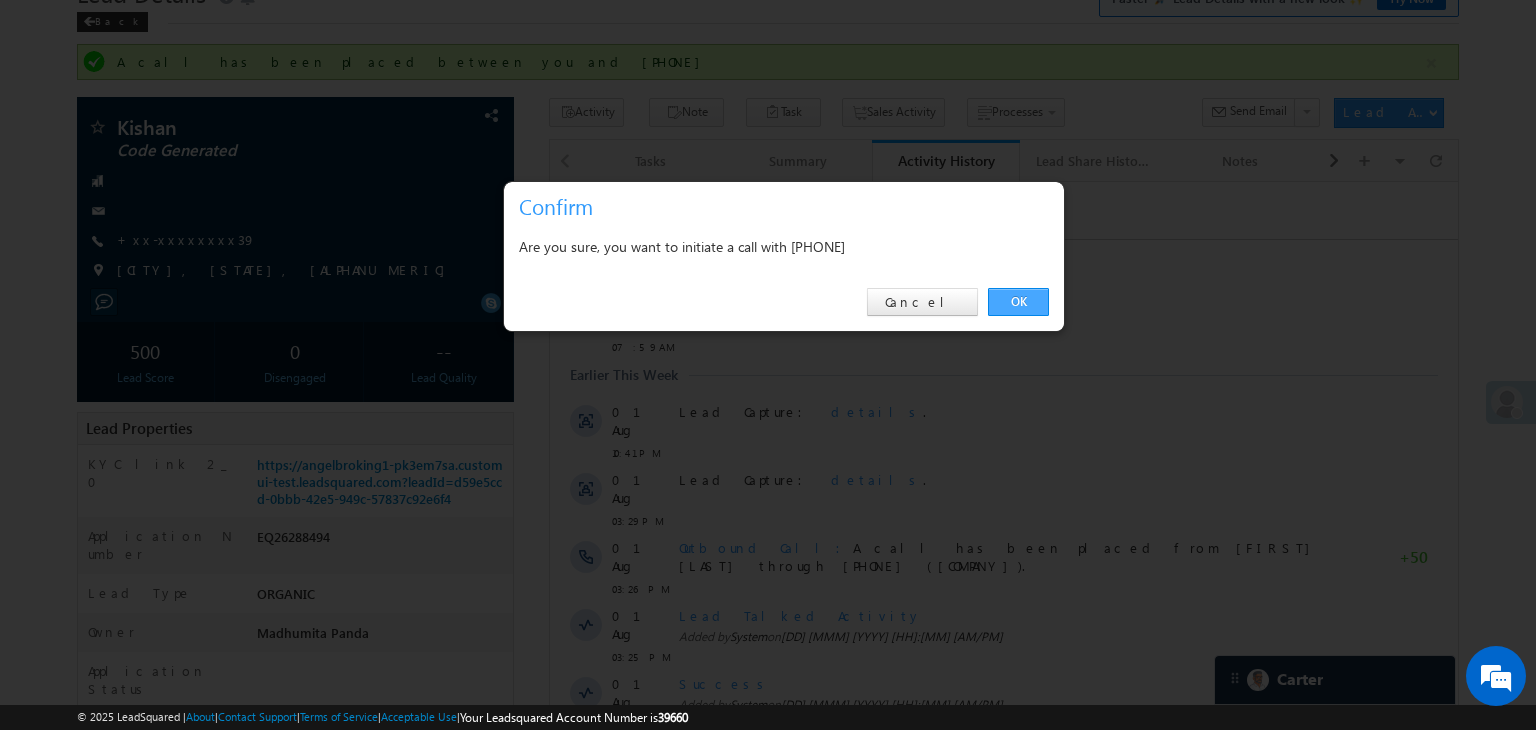 click on "OK" at bounding box center [1018, 302] 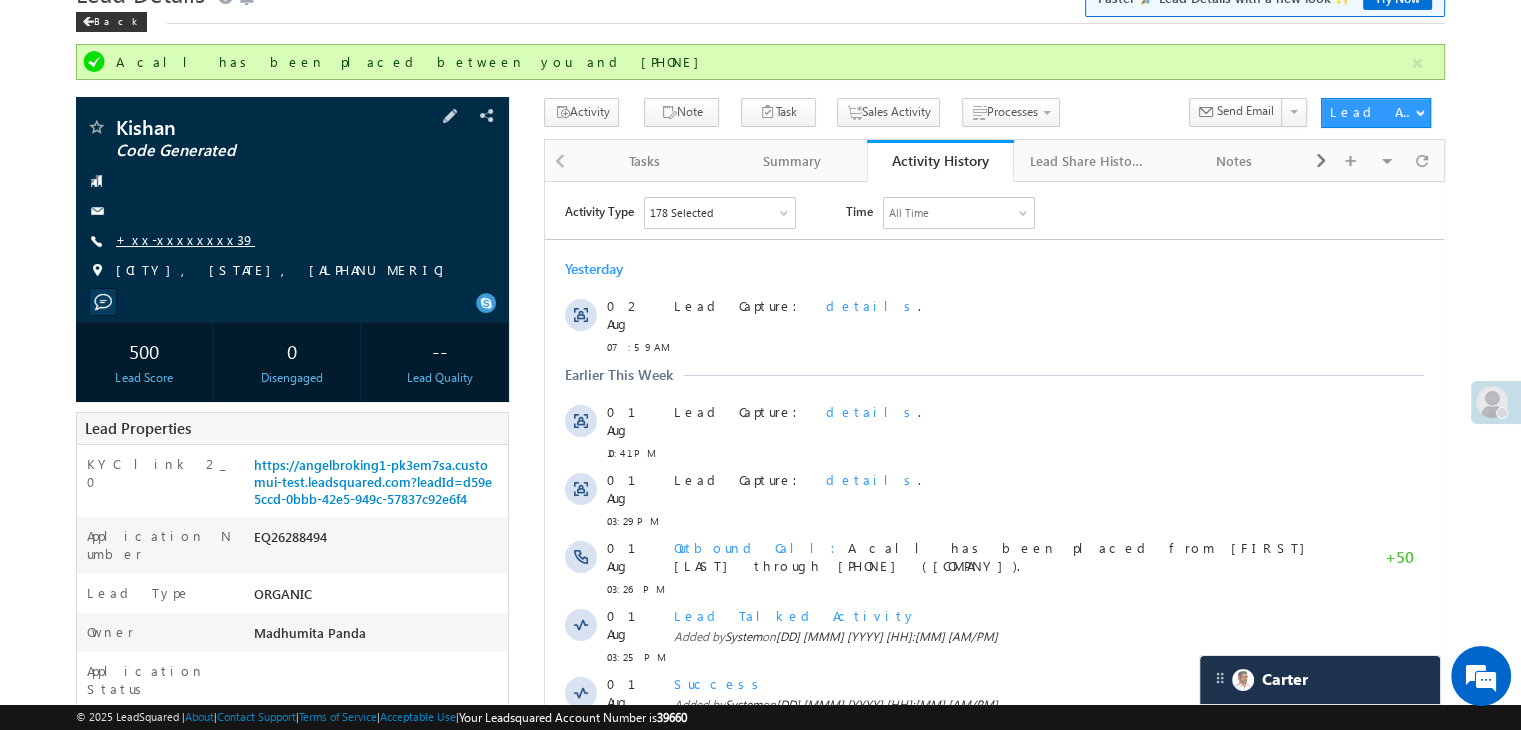 click on "+xx-xxxxxxxx39" at bounding box center [185, 239] 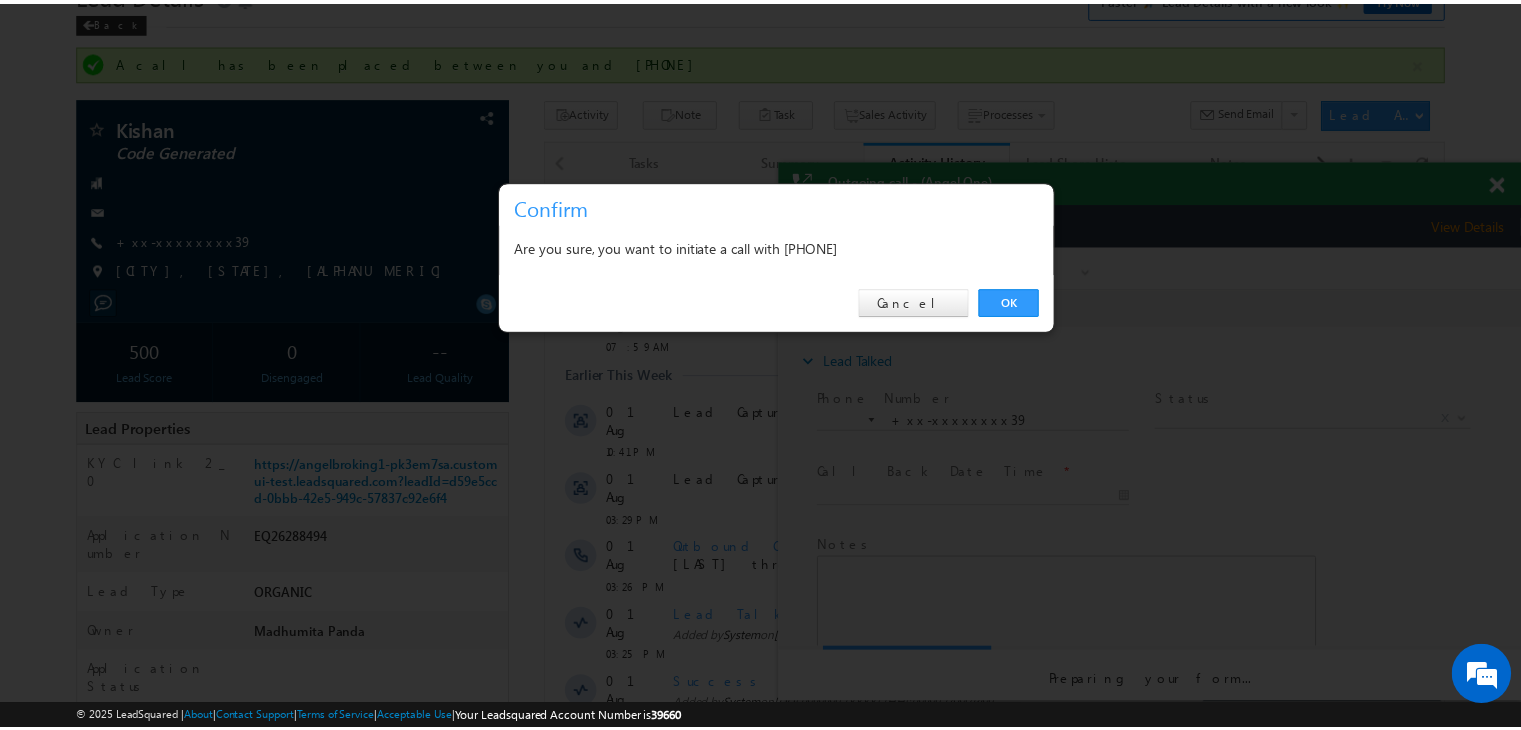 scroll, scrollTop: 0, scrollLeft: 0, axis: both 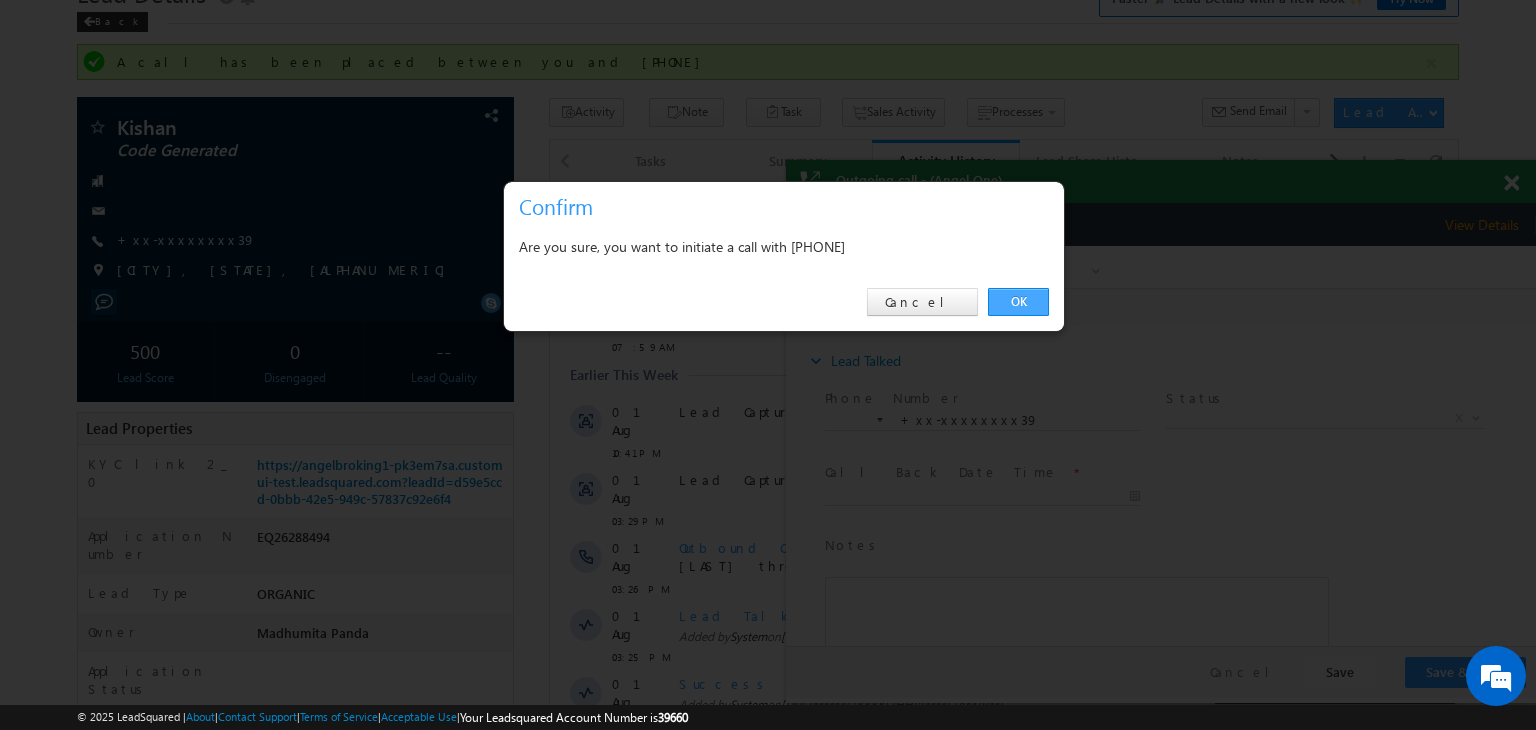 click on "OK" at bounding box center (1018, 302) 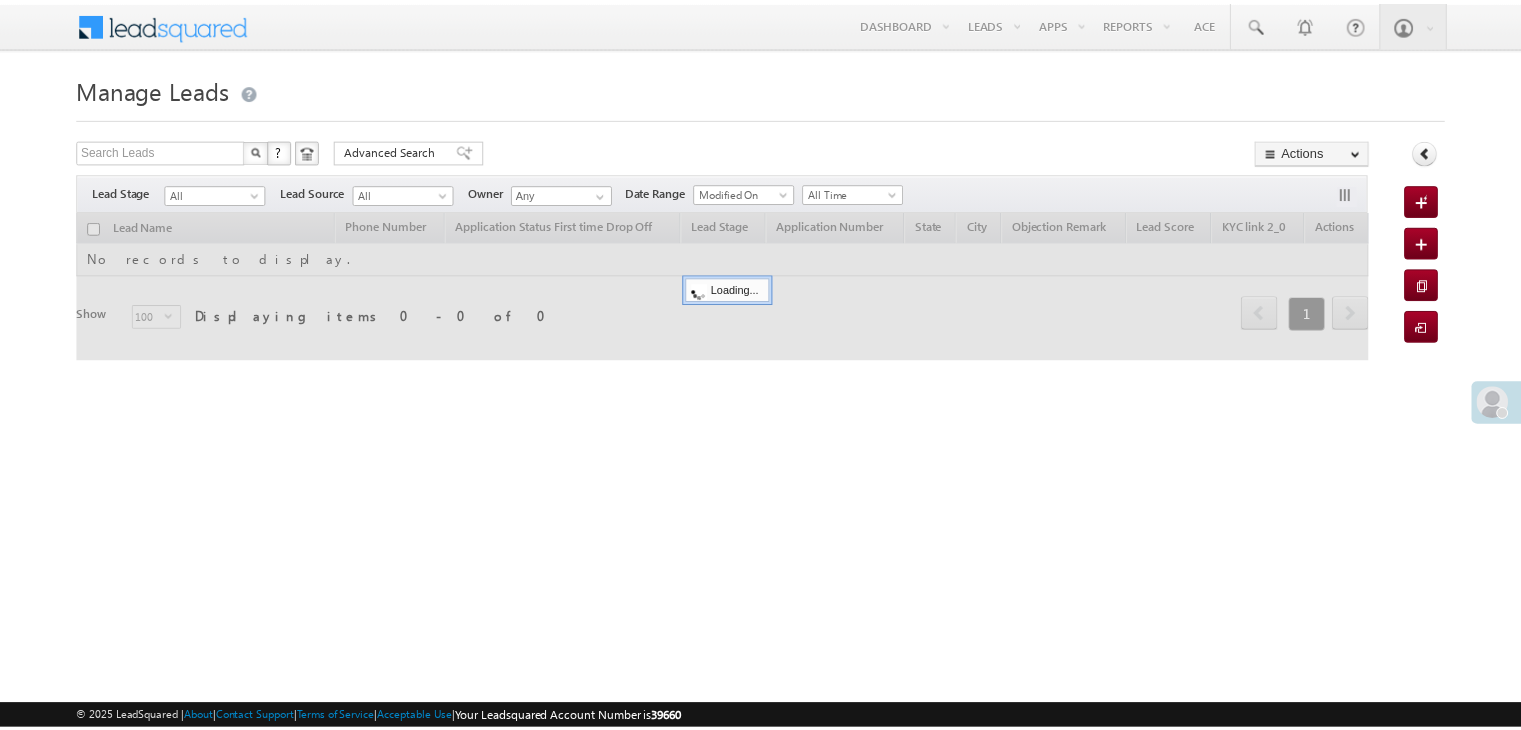 scroll, scrollTop: 0, scrollLeft: 0, axis: both 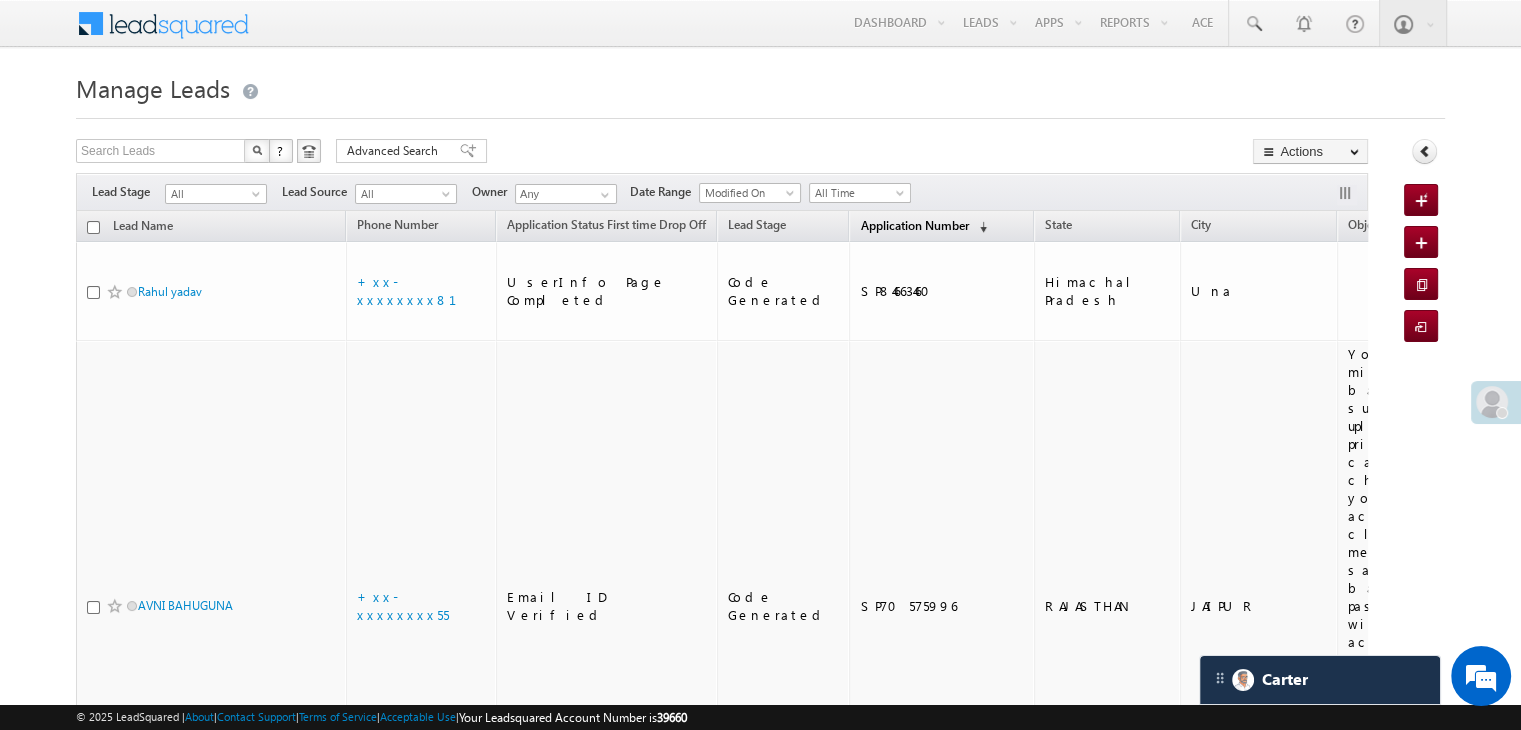 click on "Application Number" at bounding box center (914, 225) 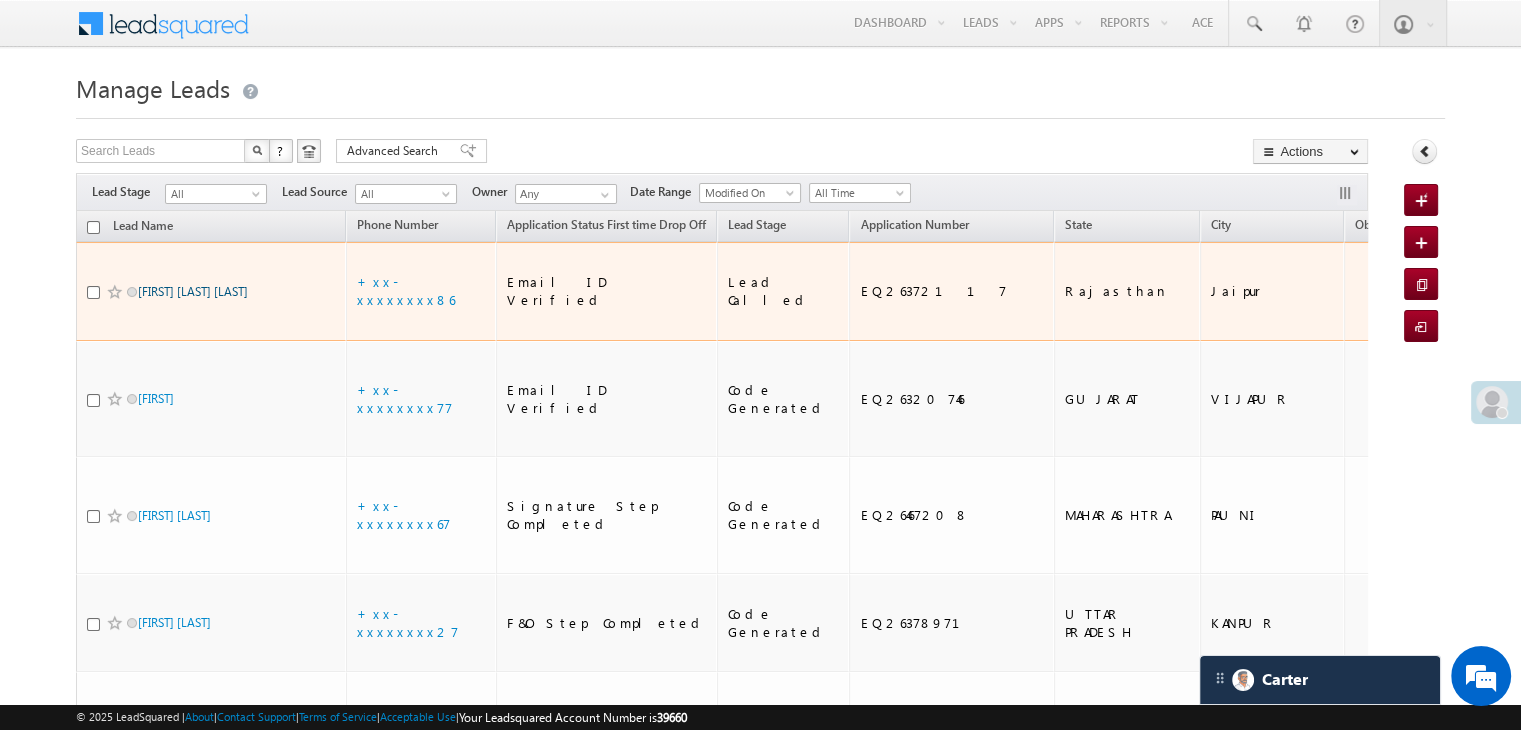 click on "[FIRST] [LAST] [INITIALS]" at bounding box center (193, 291) 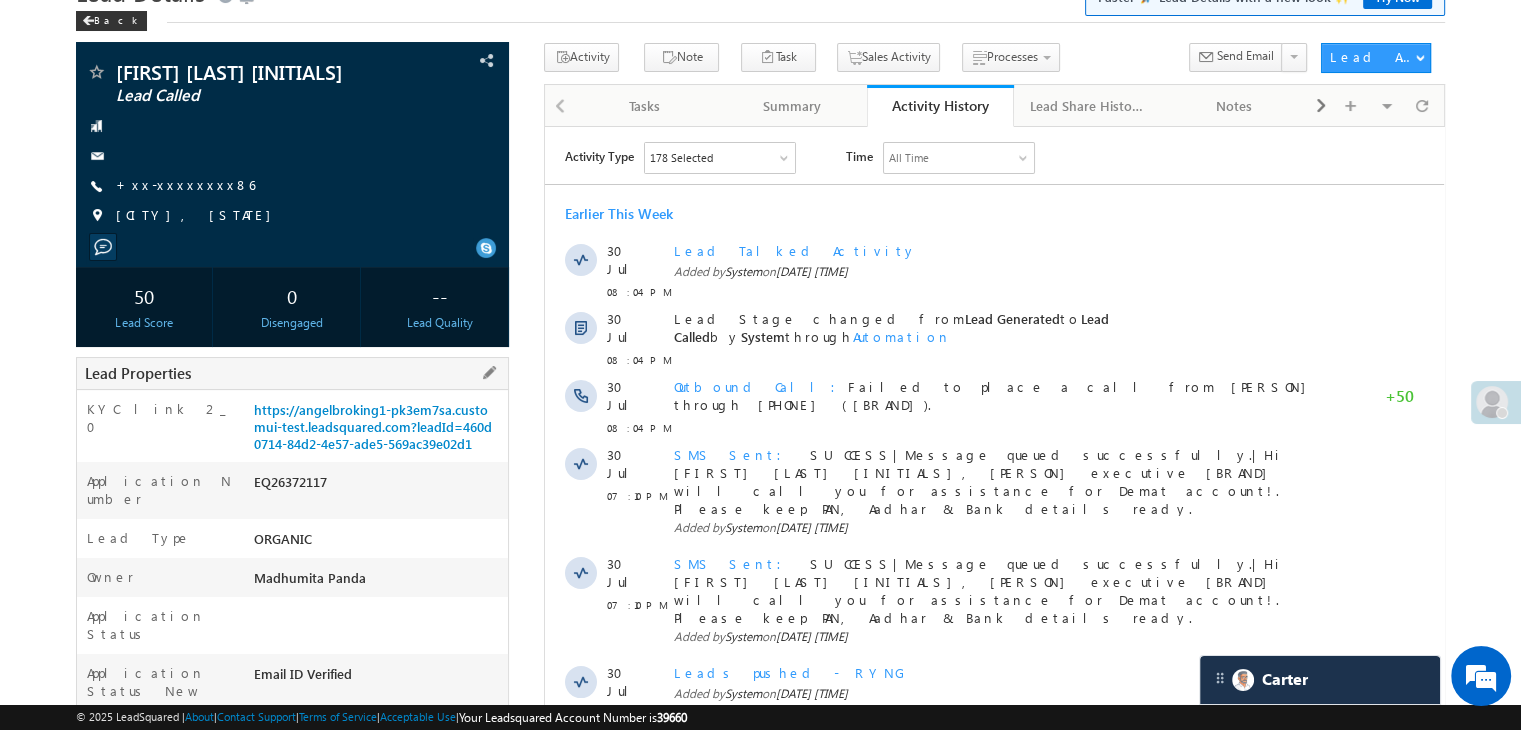 scroll, scrollTop: 0, scrollLeft: 0, axis: both 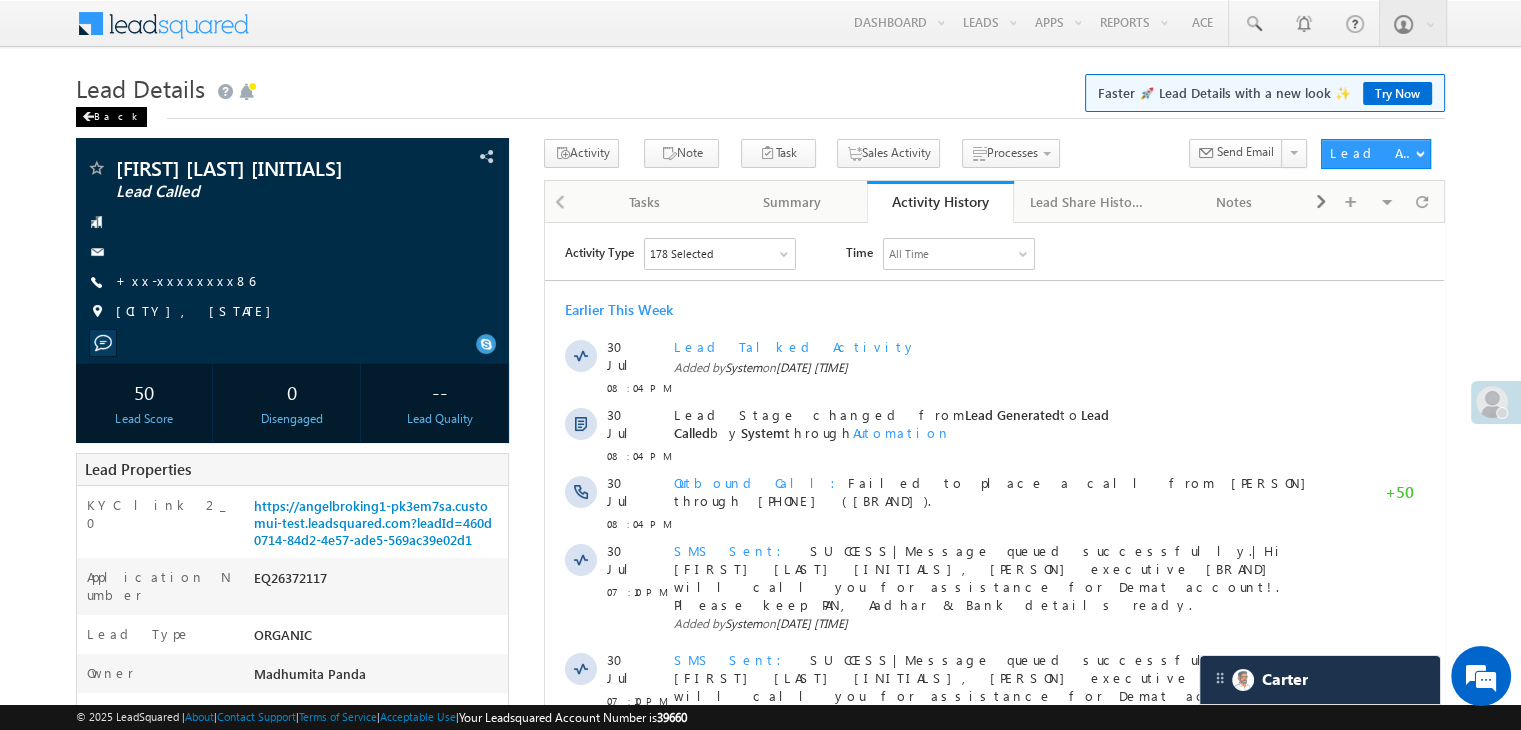 click at bounding box center (88, 117) 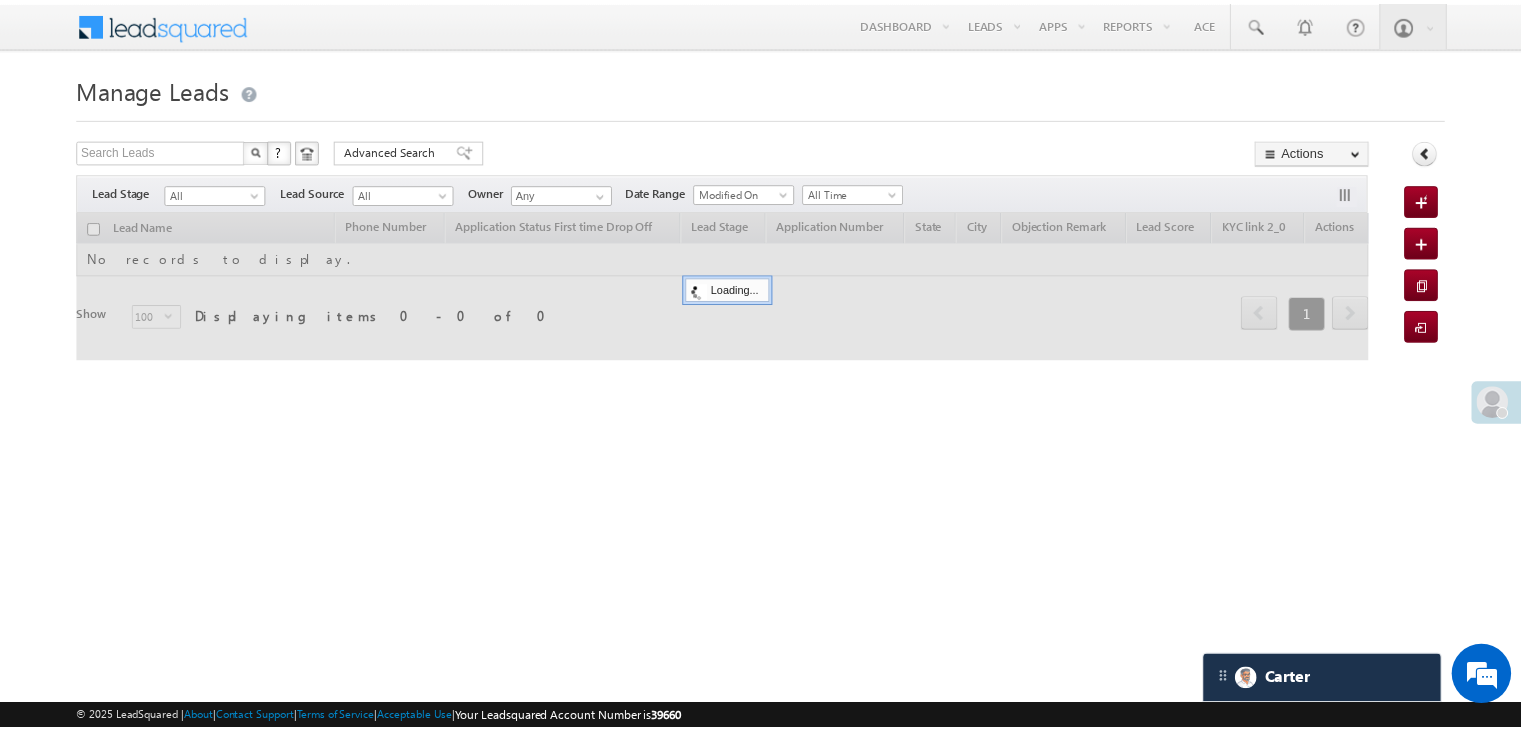 scroll, scrollTop: 0, scrollLeft: 0, axis: both 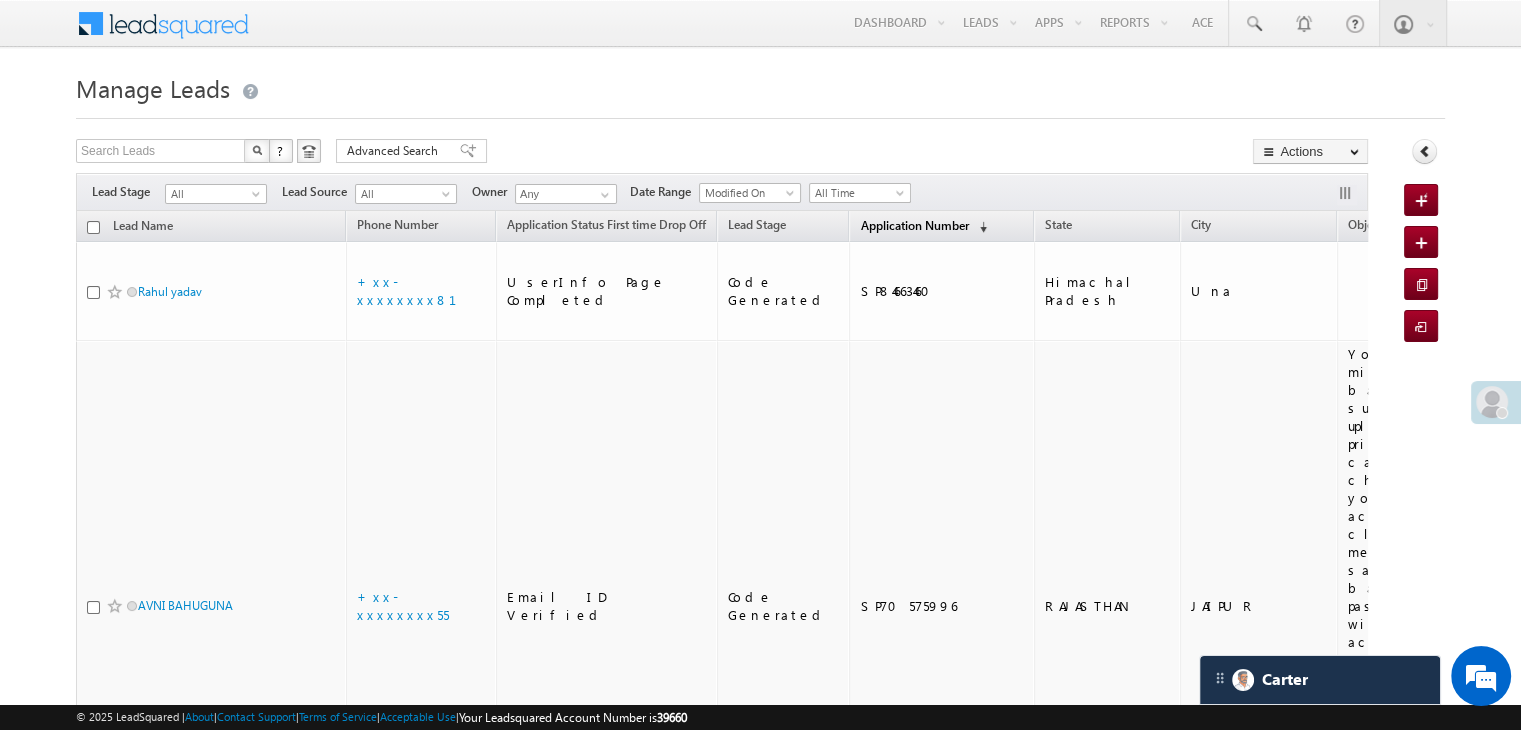 click on "Application Number" at bounding box center (914, 225) 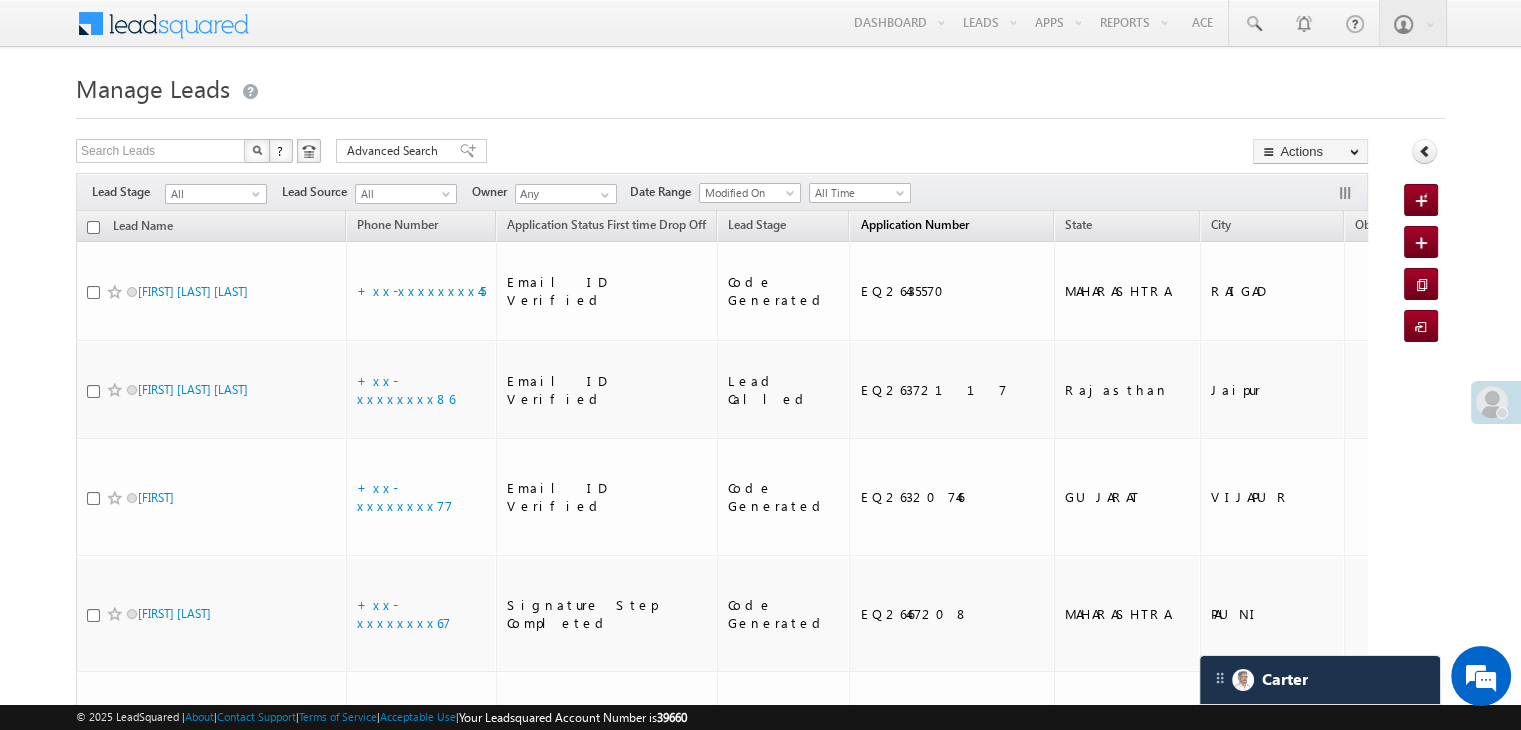 scroll, scrollTop: 0, scrollLeft: 0, axis: both 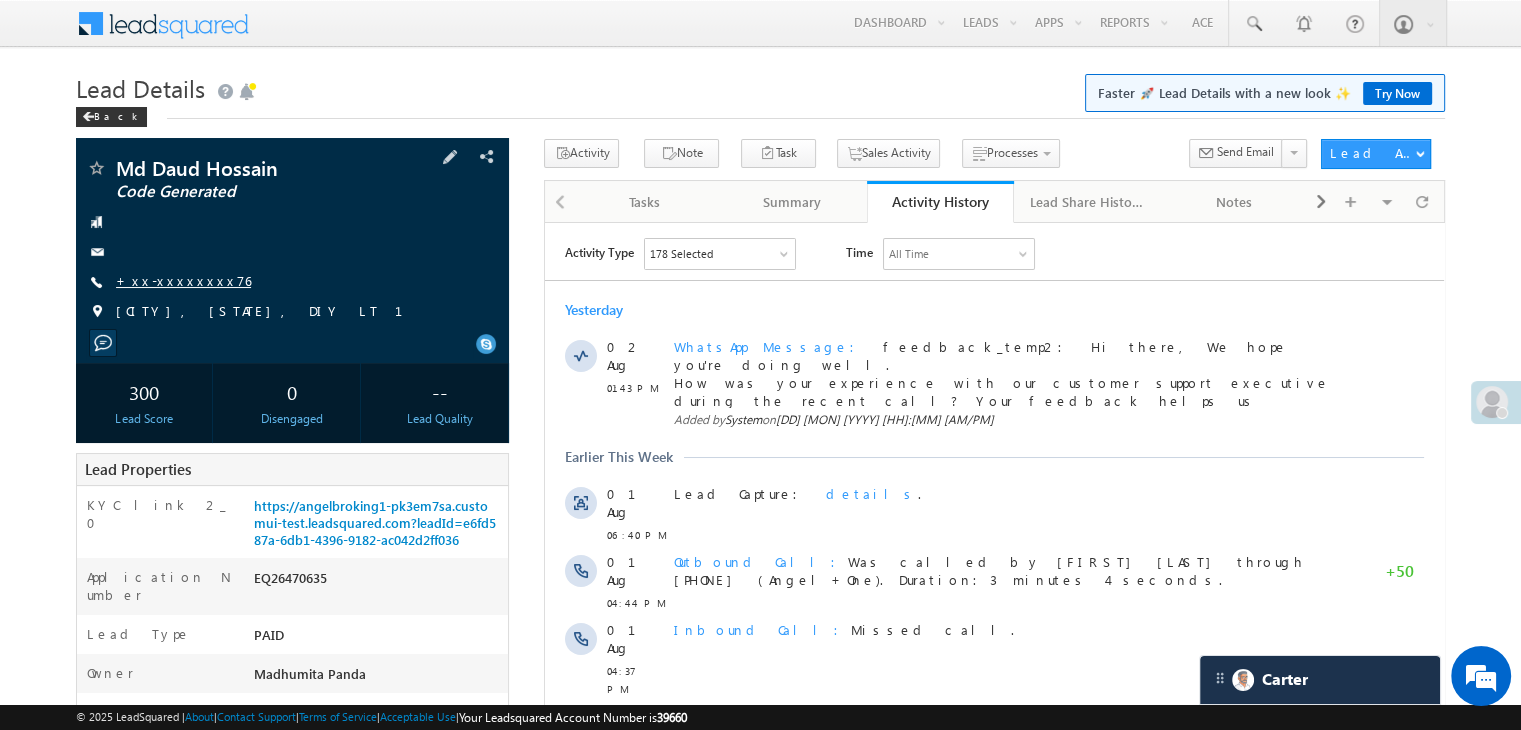 click on "+xx-xxxxxxxx76" at bounding box center (183, 280) 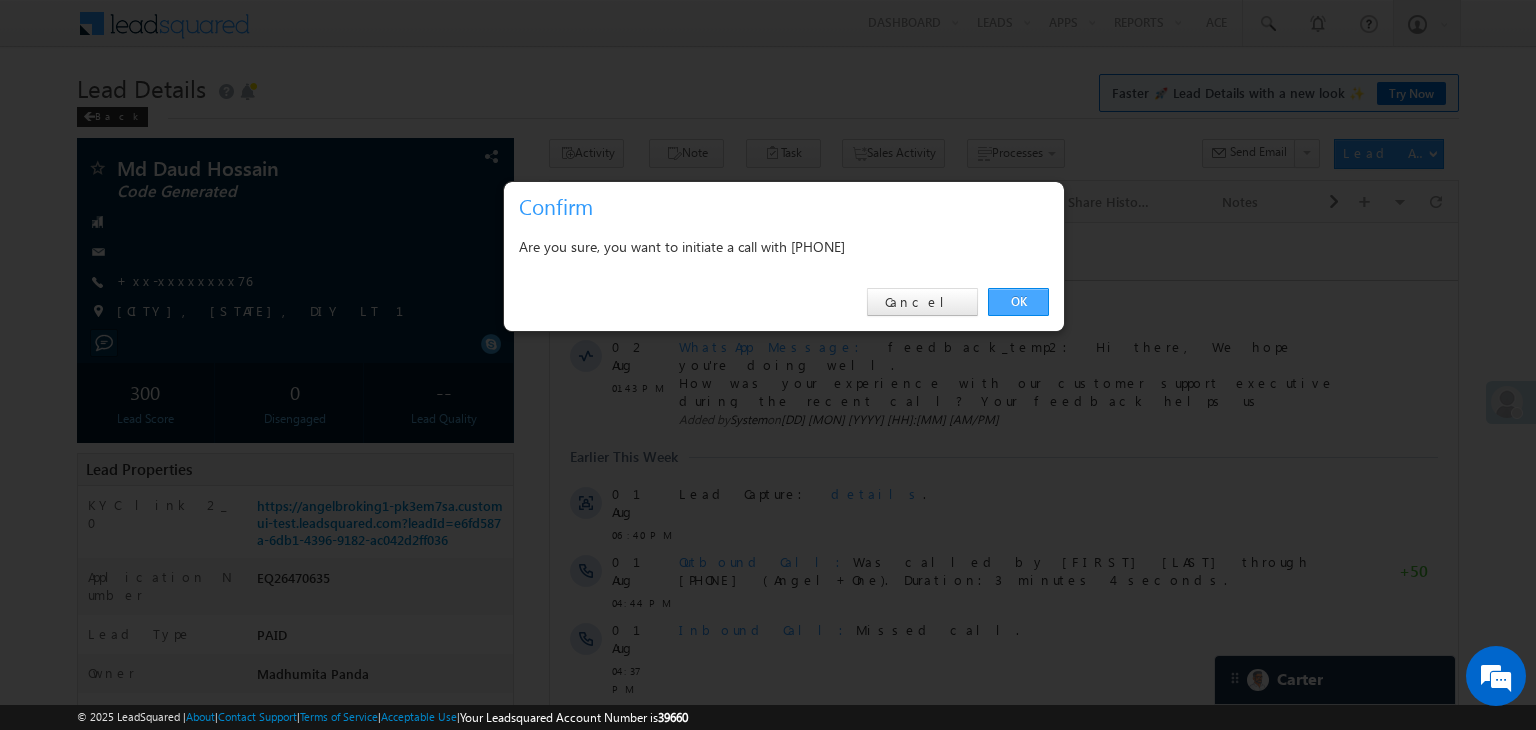 click on "OK" at bounding box center (1018, 302) 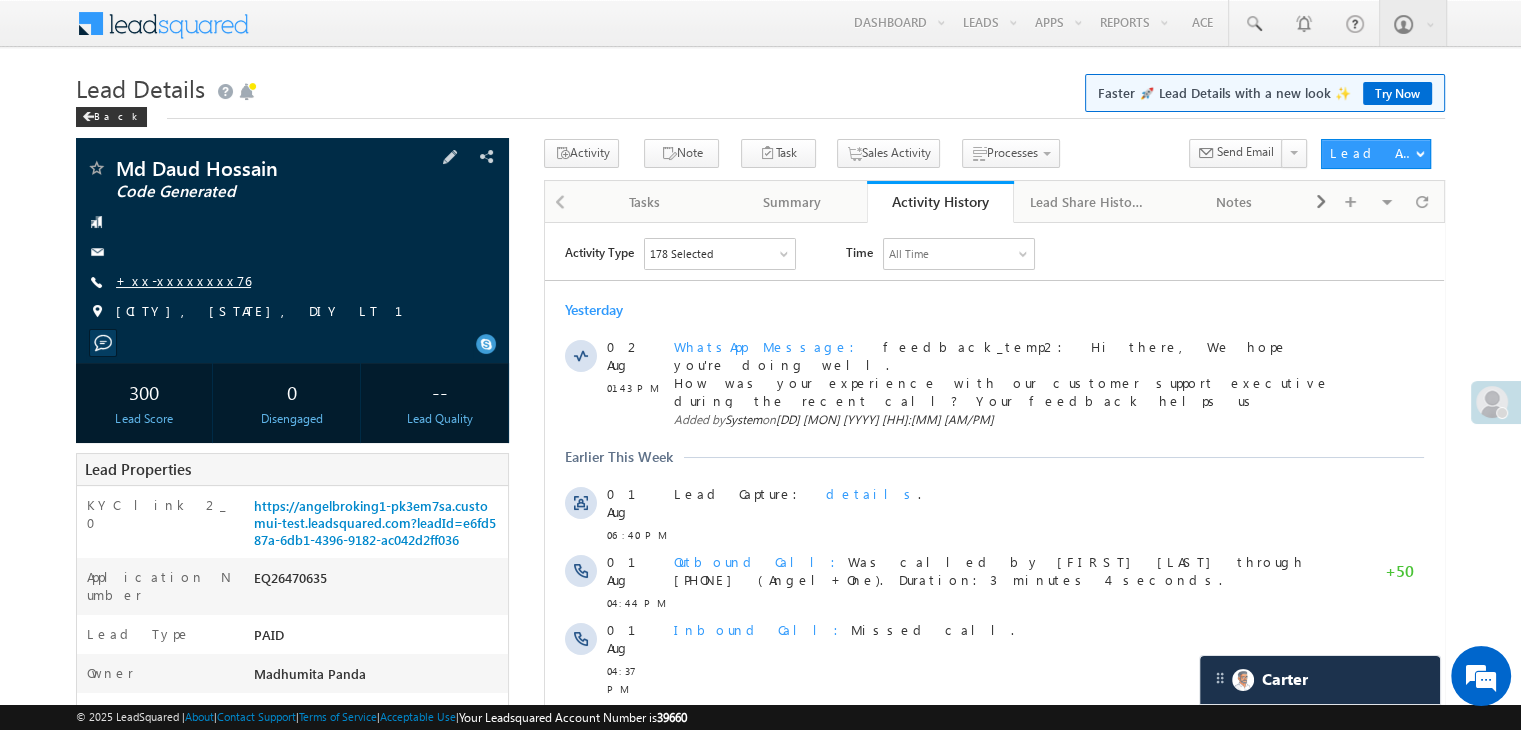 click on "+xx-xxxxxxxx76" at bounding box center (183, 280) 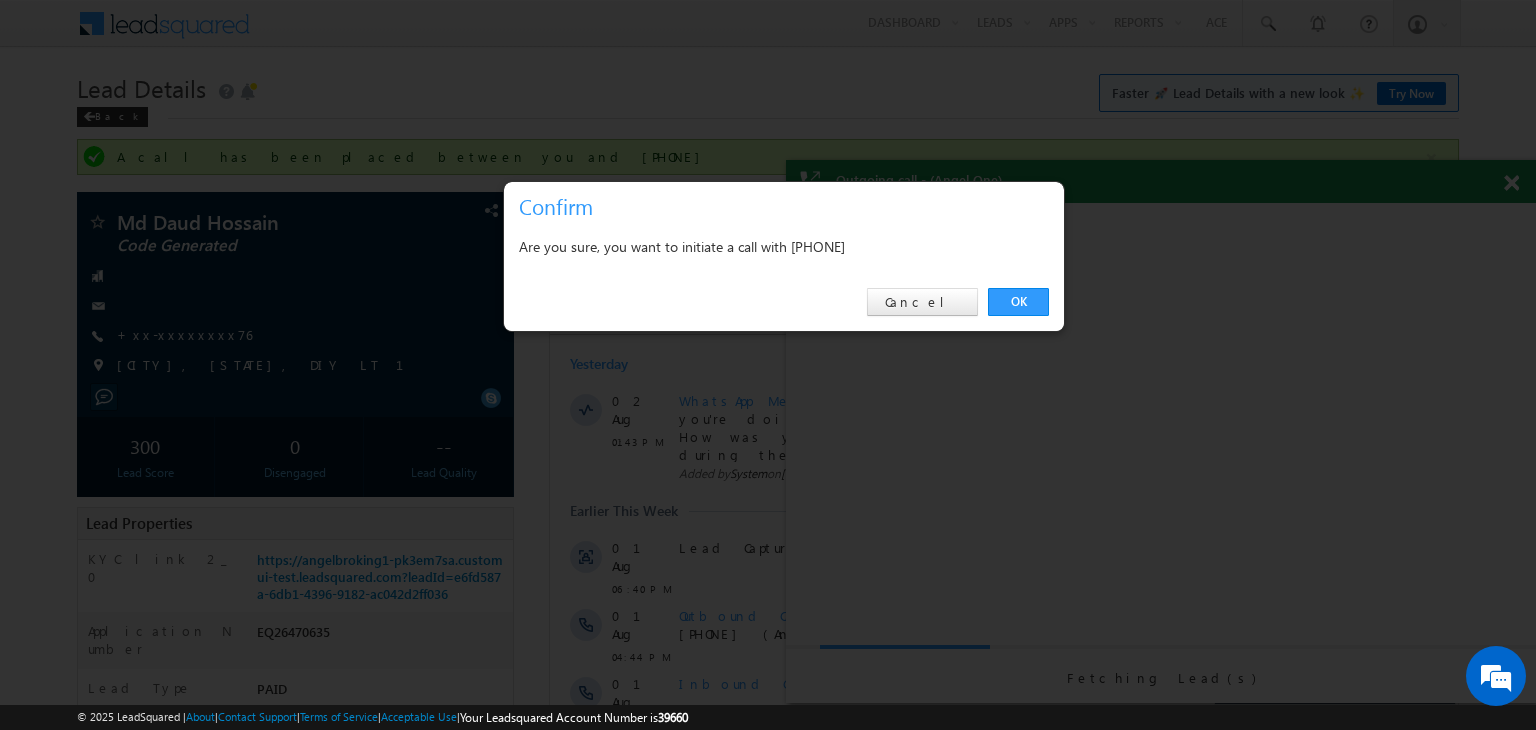 scroll, scrollTop: 0, scrollLeft: 0, axis: both 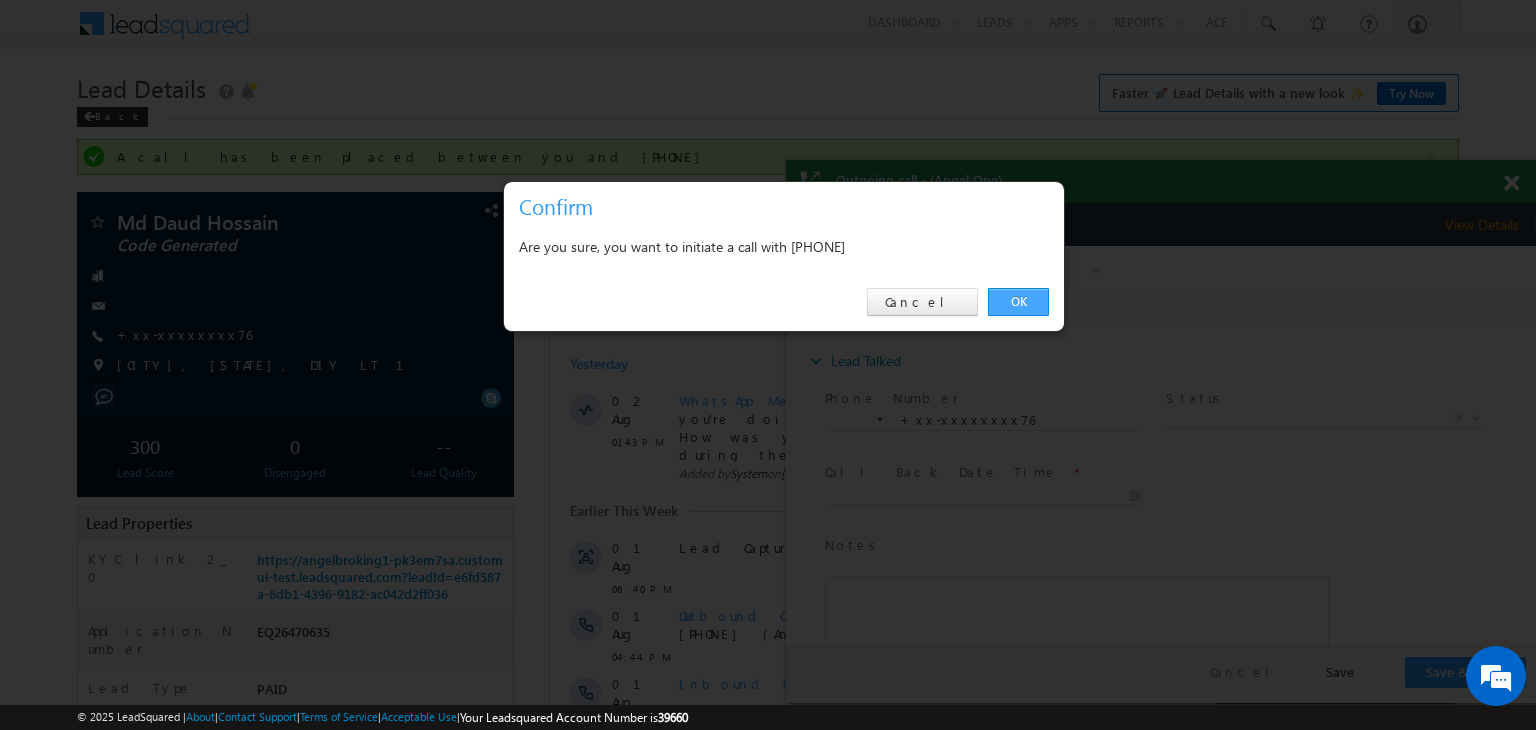 click on "OK" at bounding box center (1018, 302) 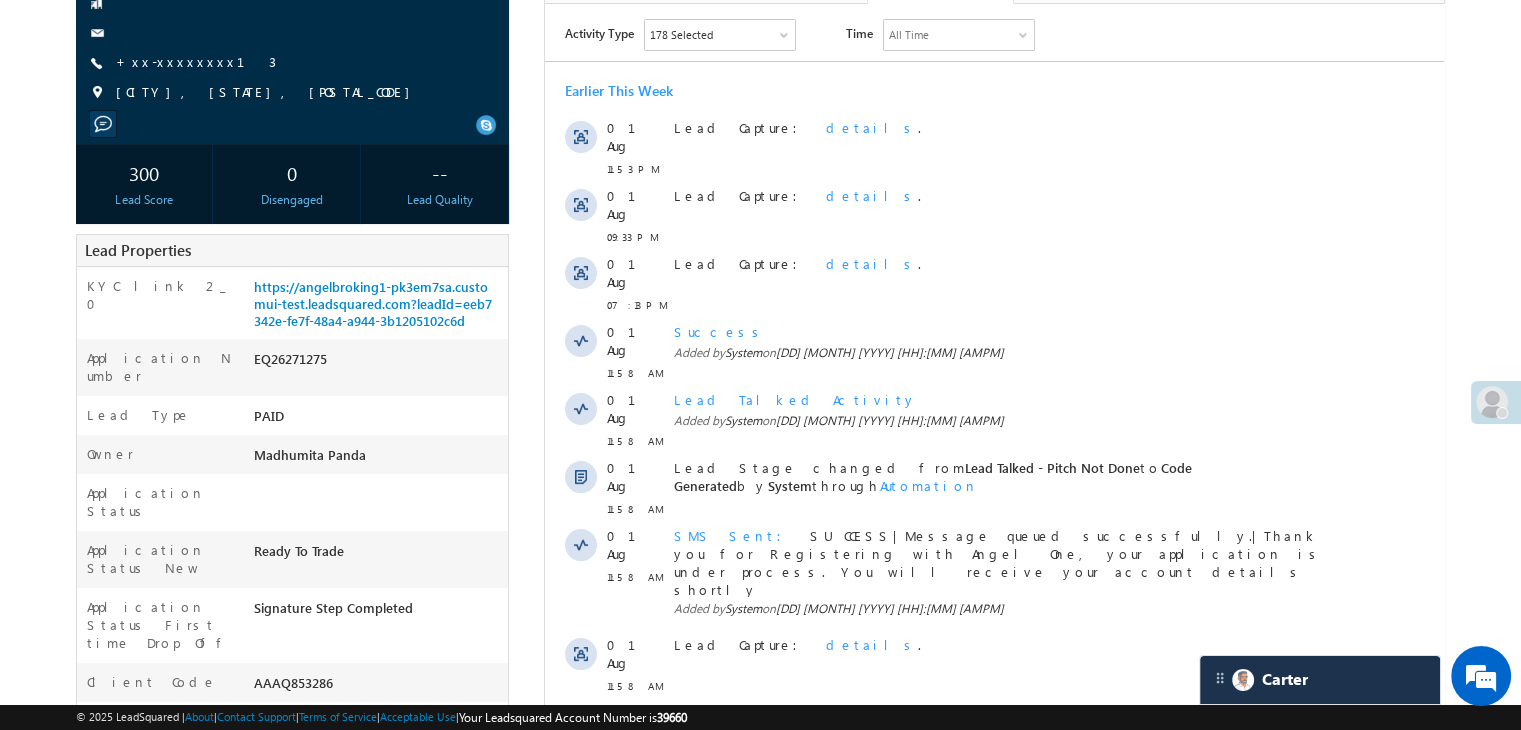 scroll, scrollTop: 100, scrollLeft: 0, axis: vertical 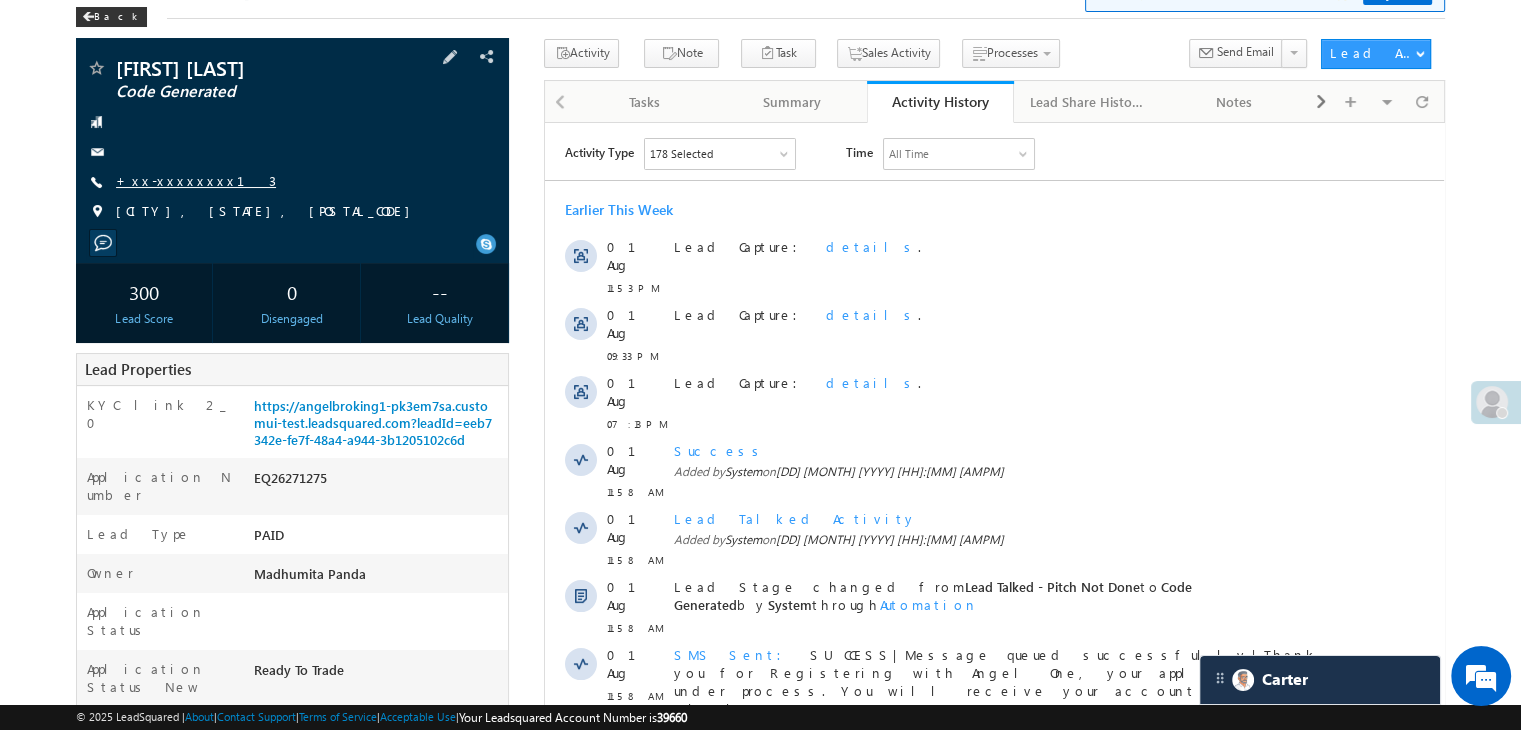 click on "+xx-xxxxxxxx13" at bounding box center (196, 180) 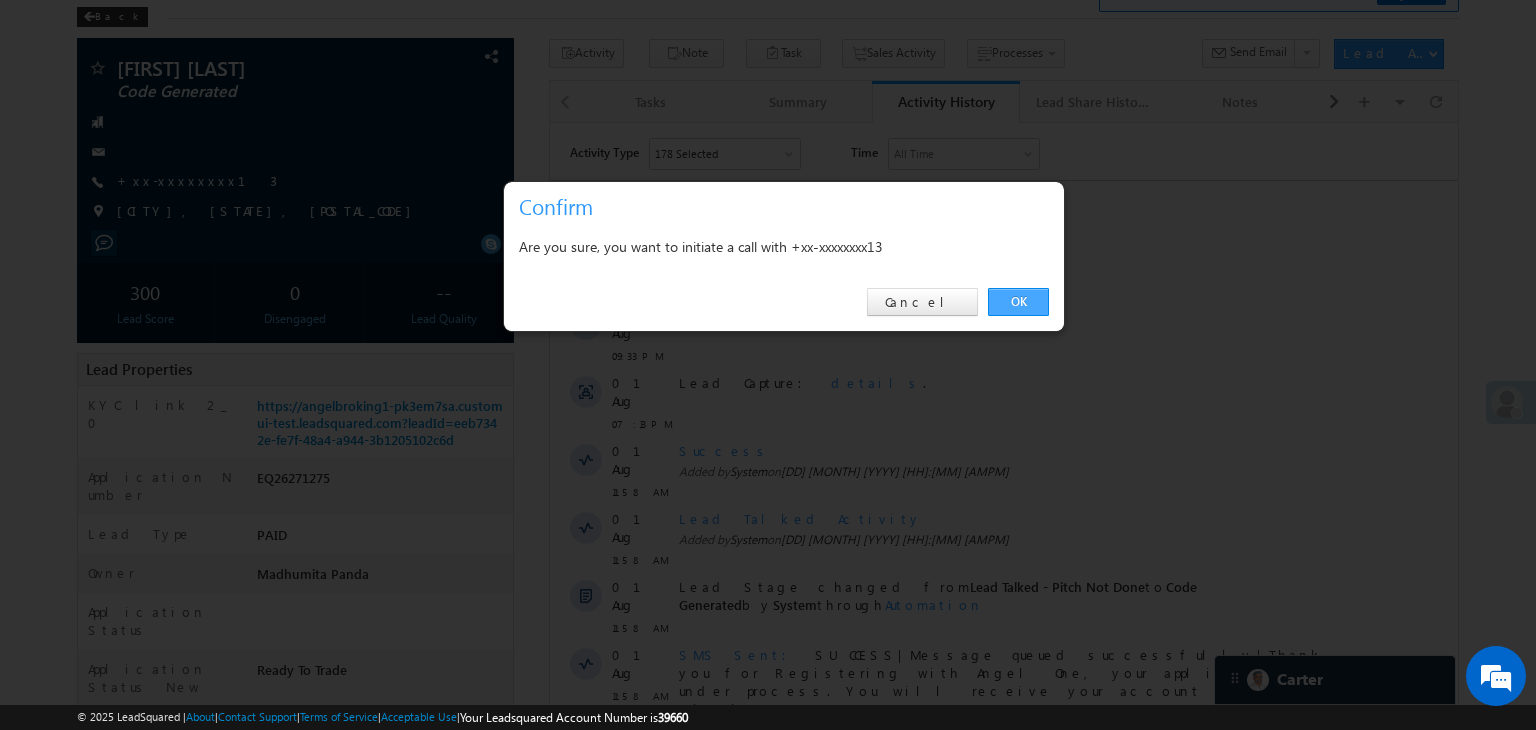 click on "OK" at bounding box center (1018, 302) 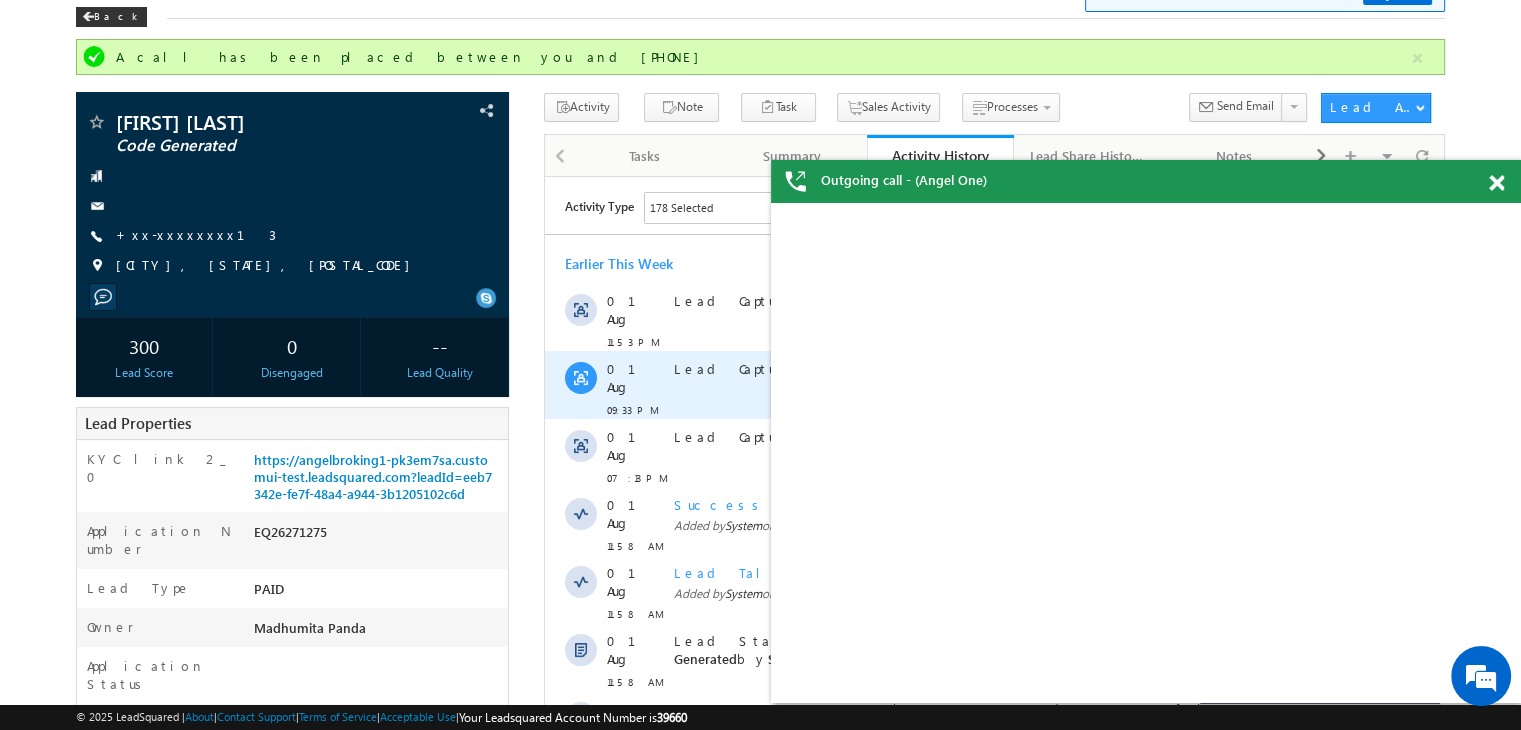 scroll, scrollTop: 0, scrollLeft: 0, axis: both 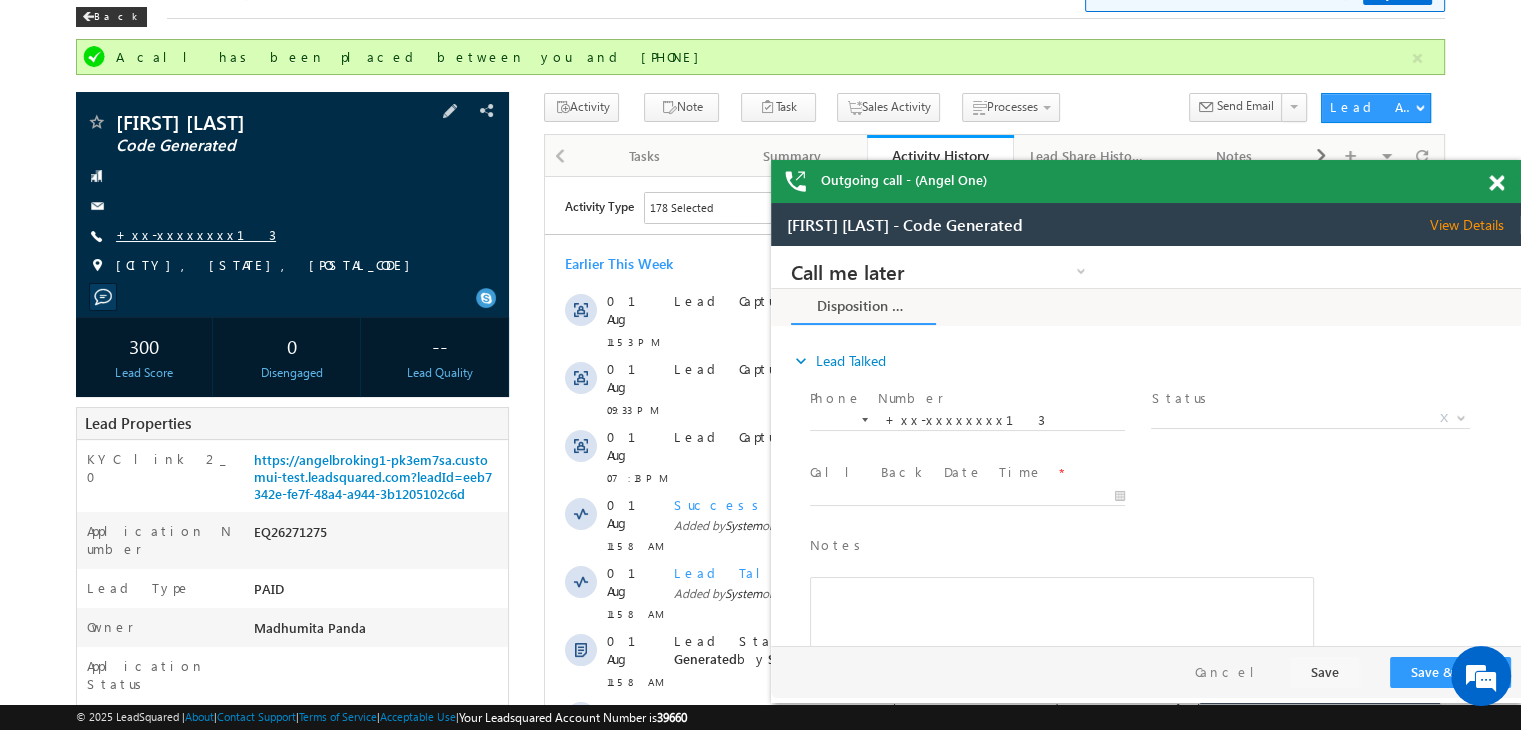 click on "+xx-xxxxxxxx13" at bounding box center (196, 234) 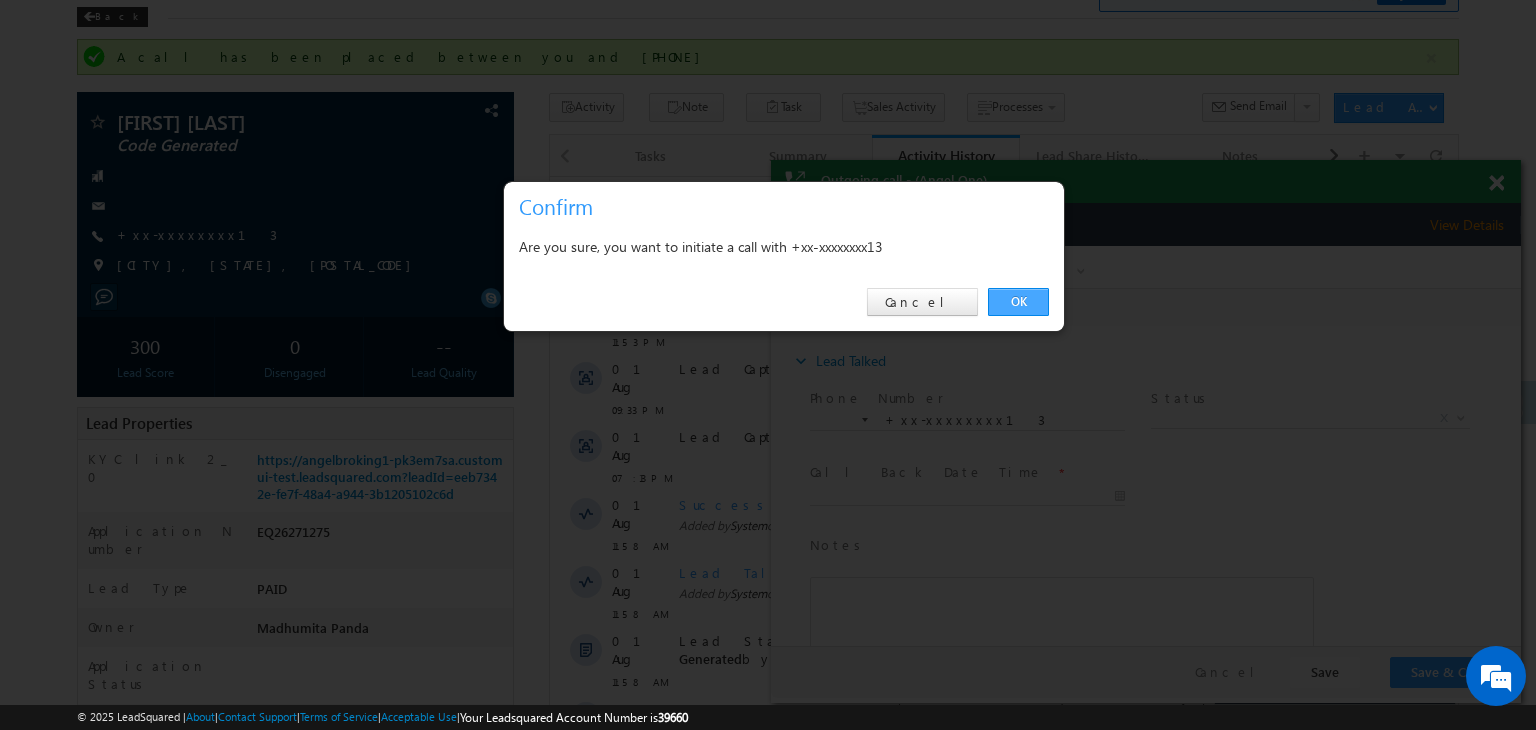 click on "OK" at bounding box center (1018, 302) 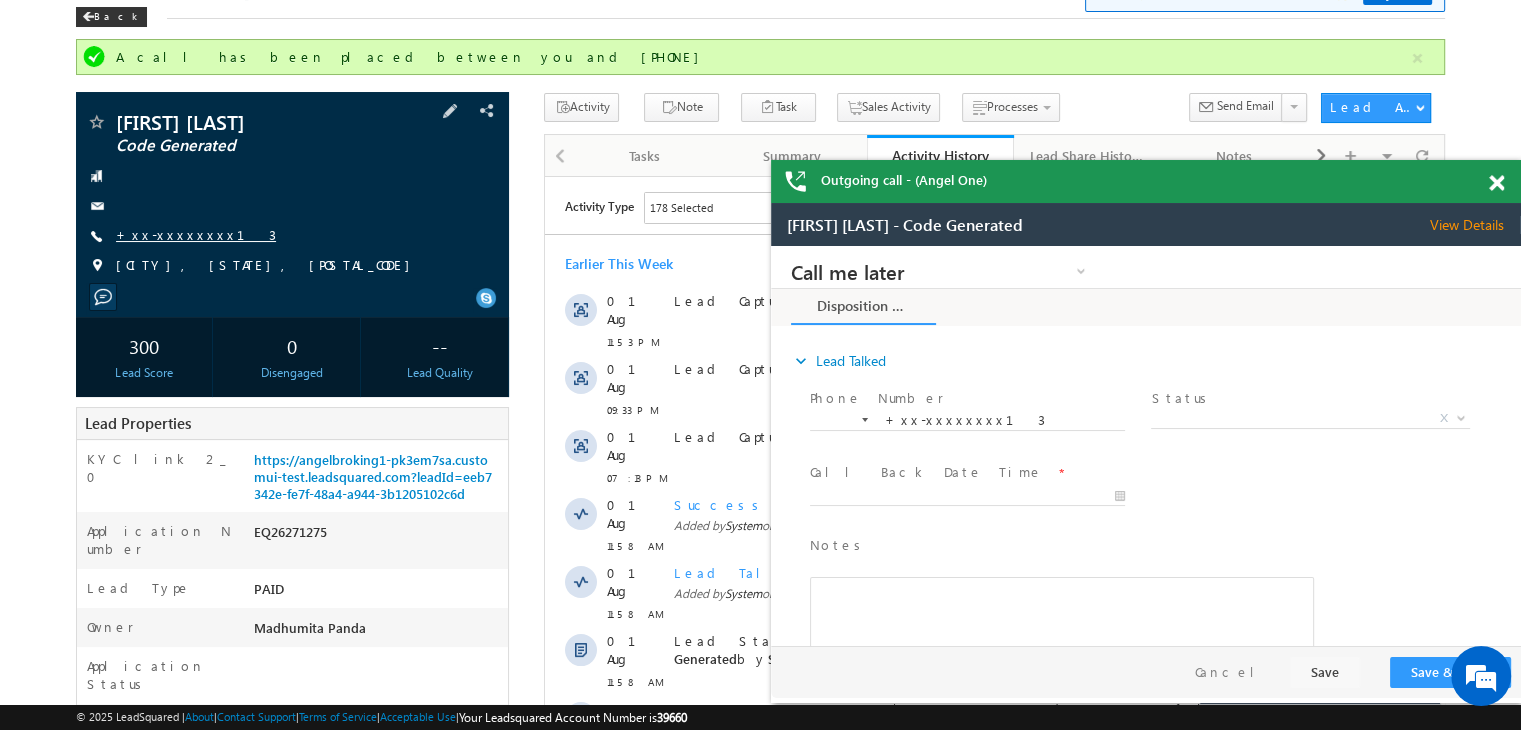 click on "+xx-xxxxxxxx13" at bounding box center [196, 234] 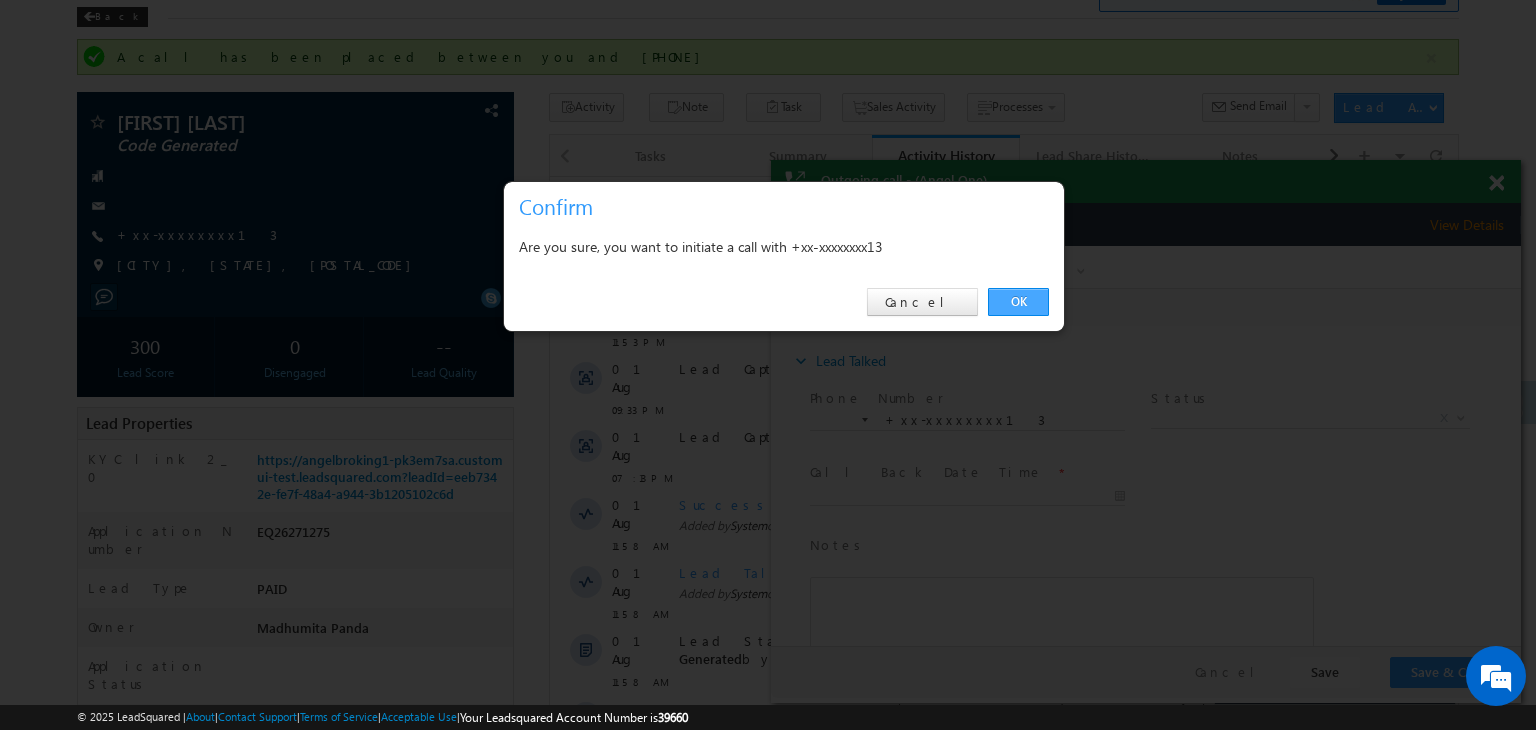 drag, startPoint x: 1020, startPoint y: 299, endPoint x: 245, endPoint y: 53, distance: 813.1058 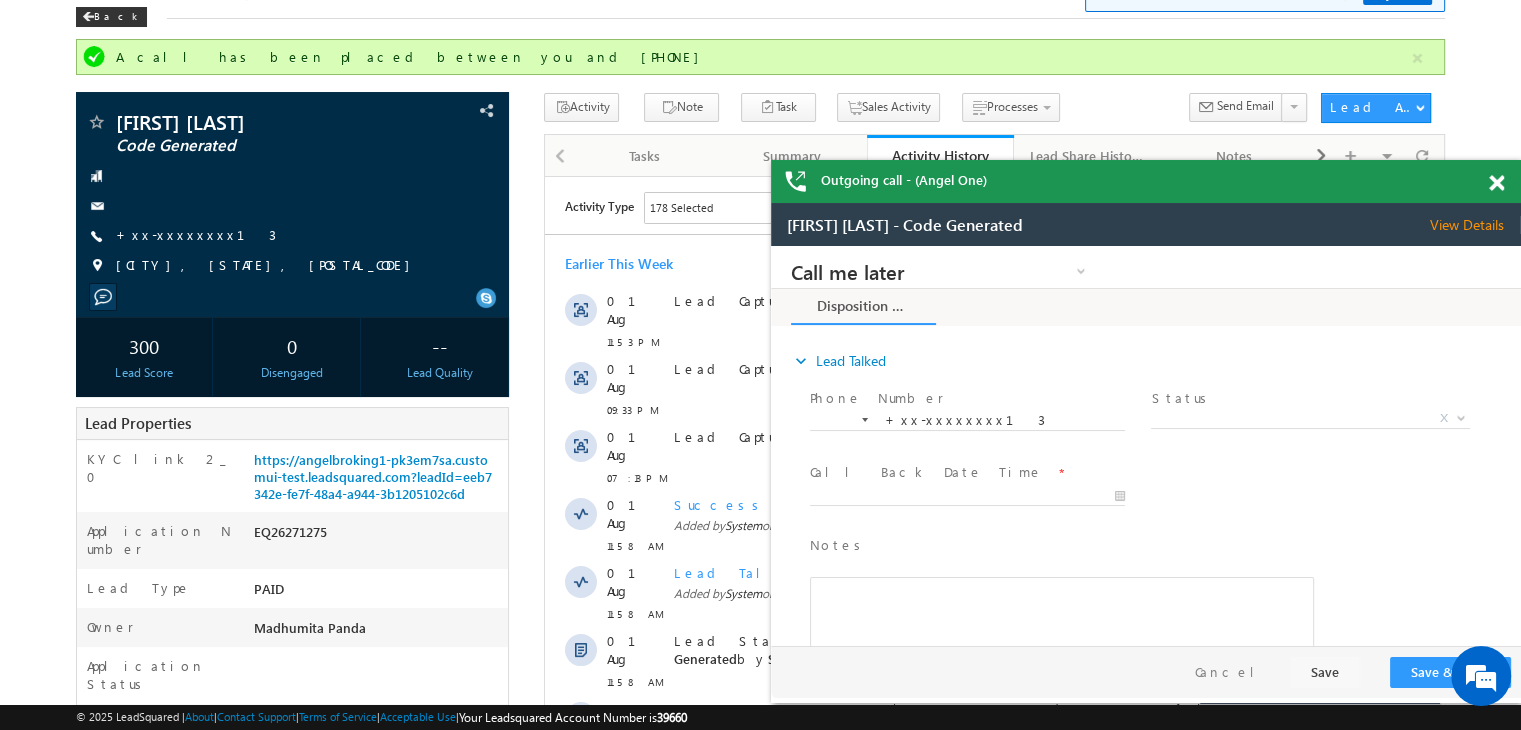 scroll, scrollTop: 0, scrollLeft: 0, axis: both 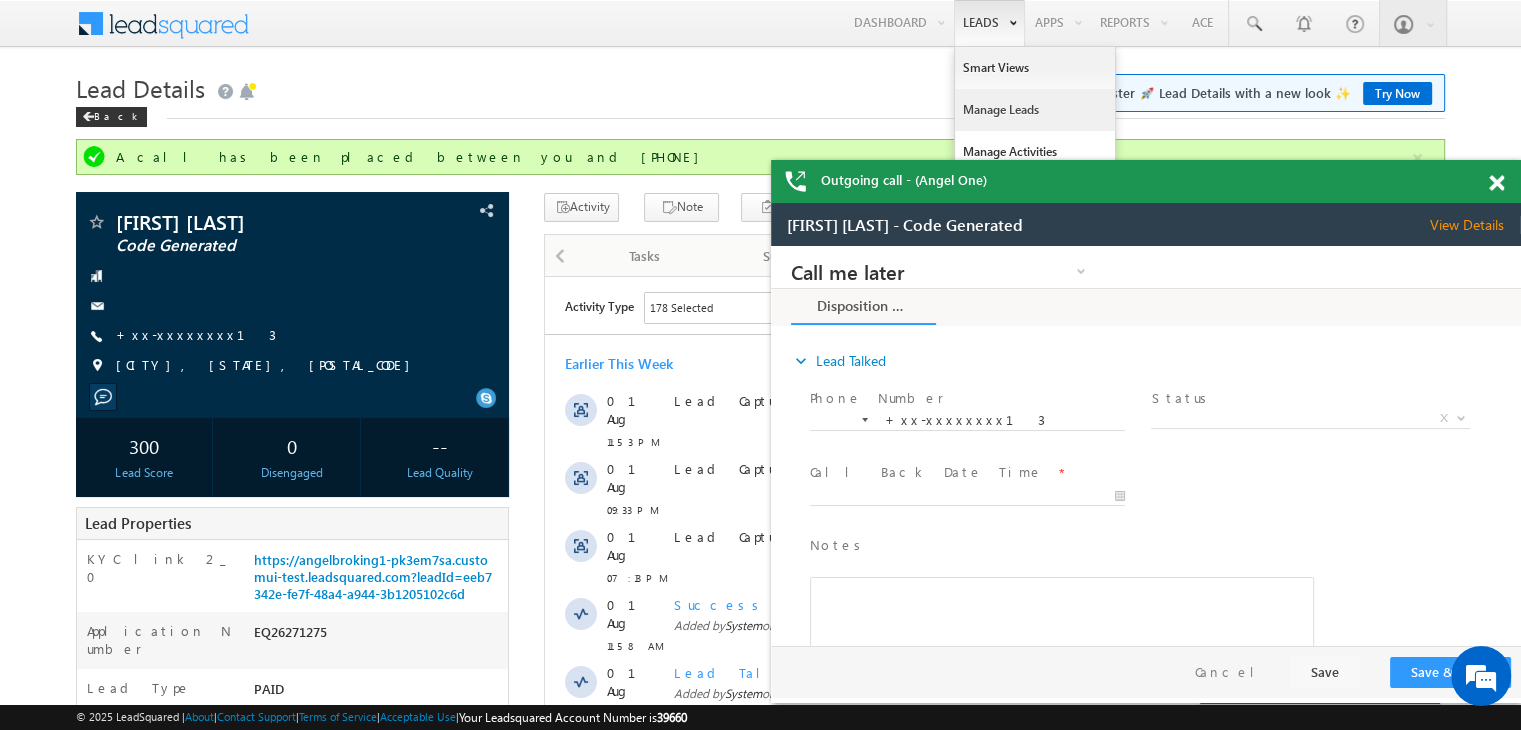 click on "Manage Leads" at bounding box center [1035, 110] 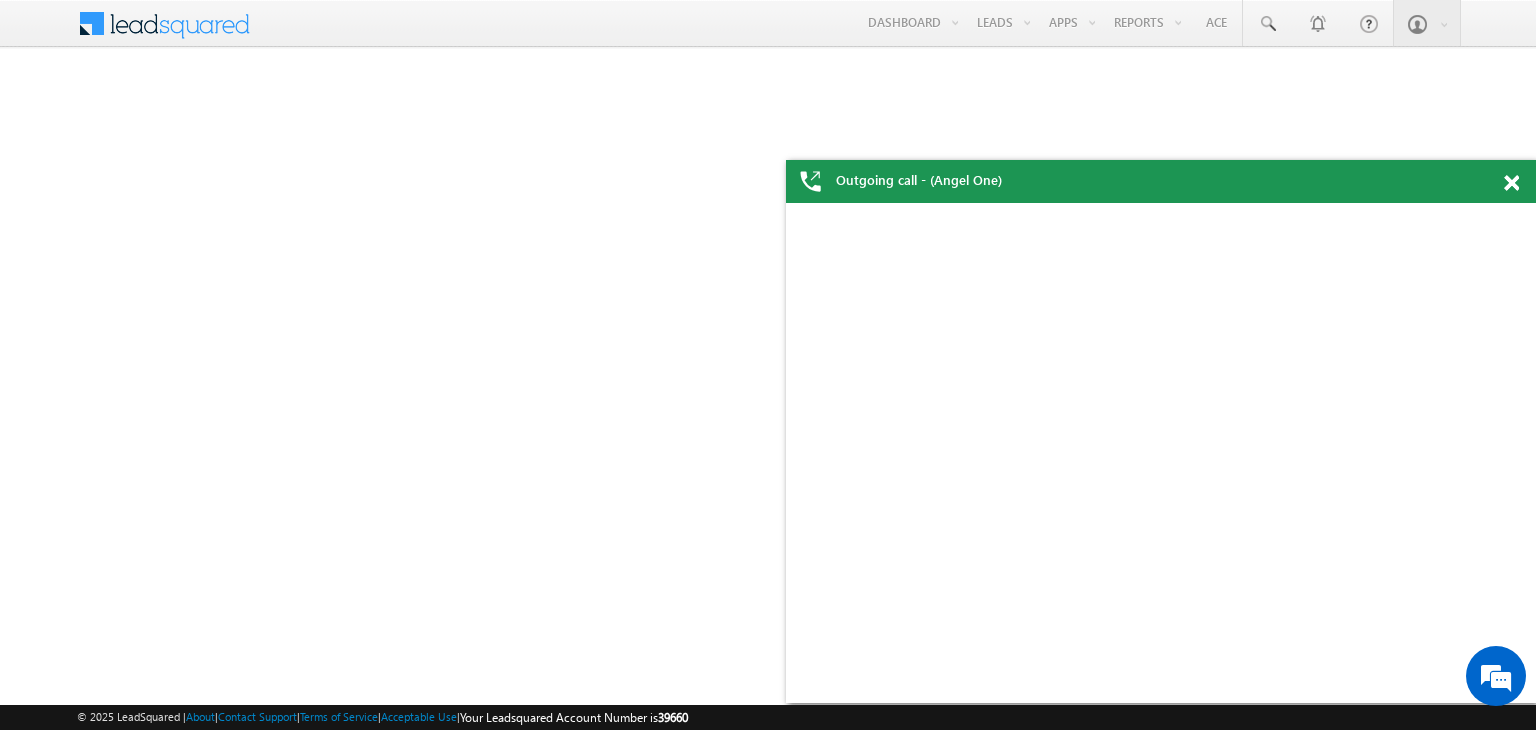 scroll, scrollTop: 0, scrollLeft: 0, axis: both 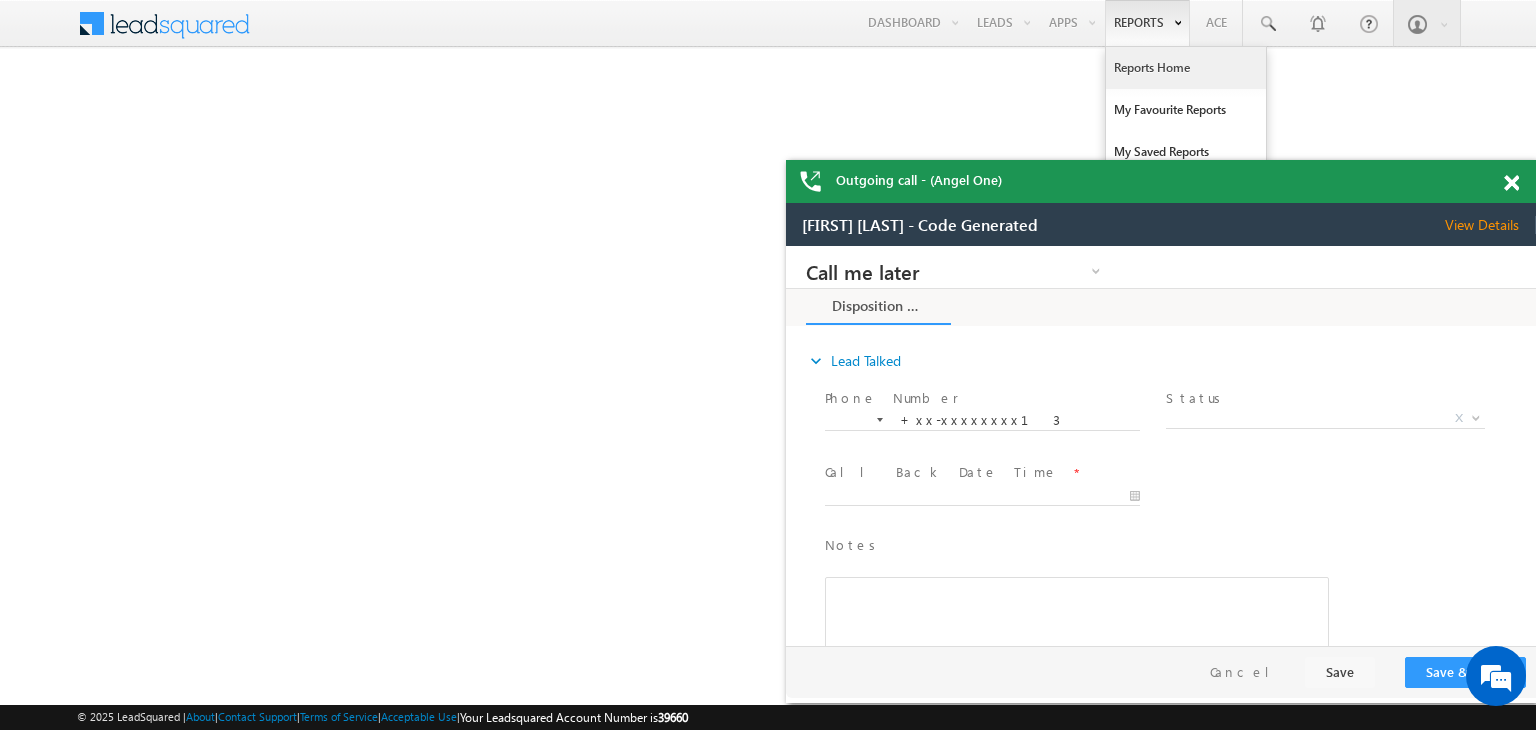 click on "Reports Home" at bounding box center (1186, 68) 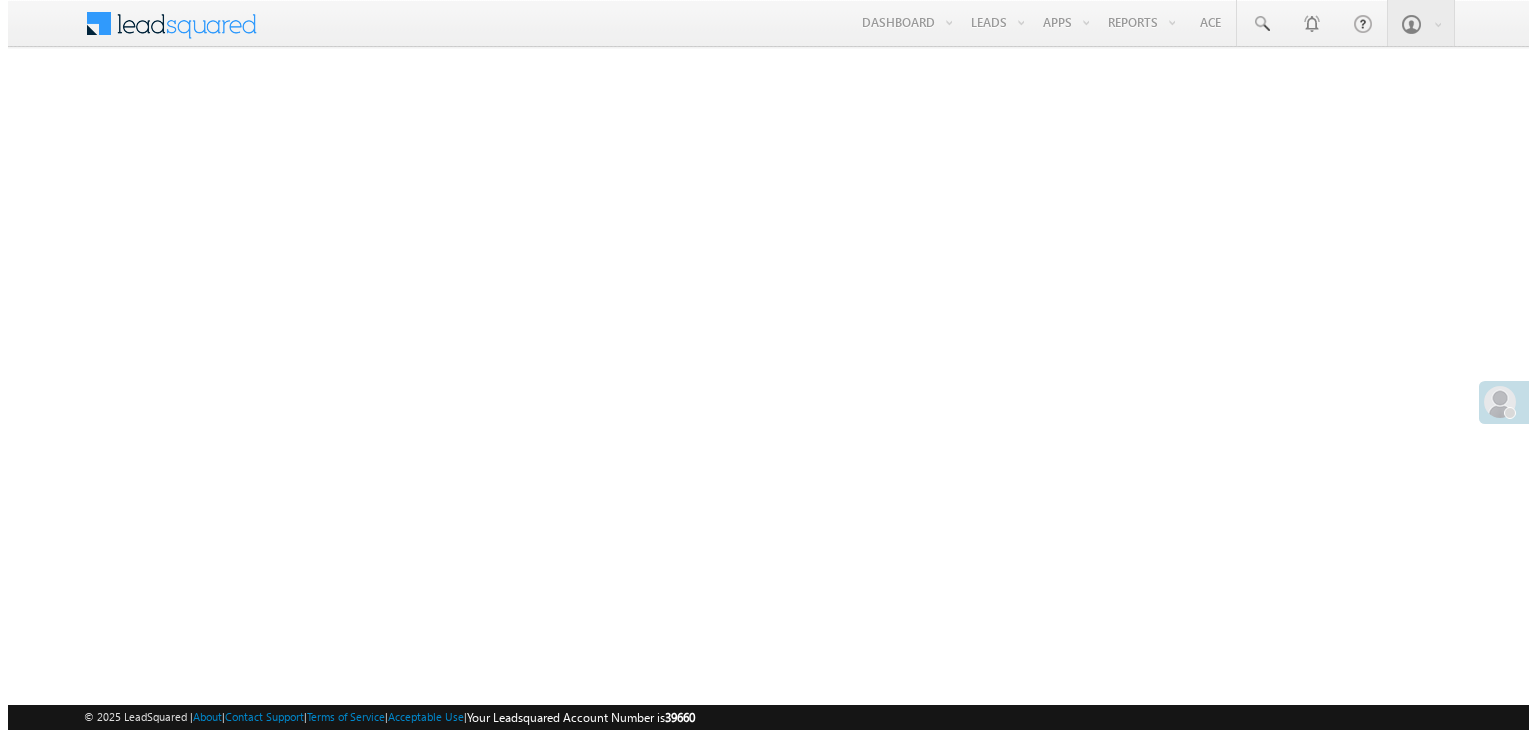 scroll, scrollTop: 0, scrollLeft: 0, axis: both 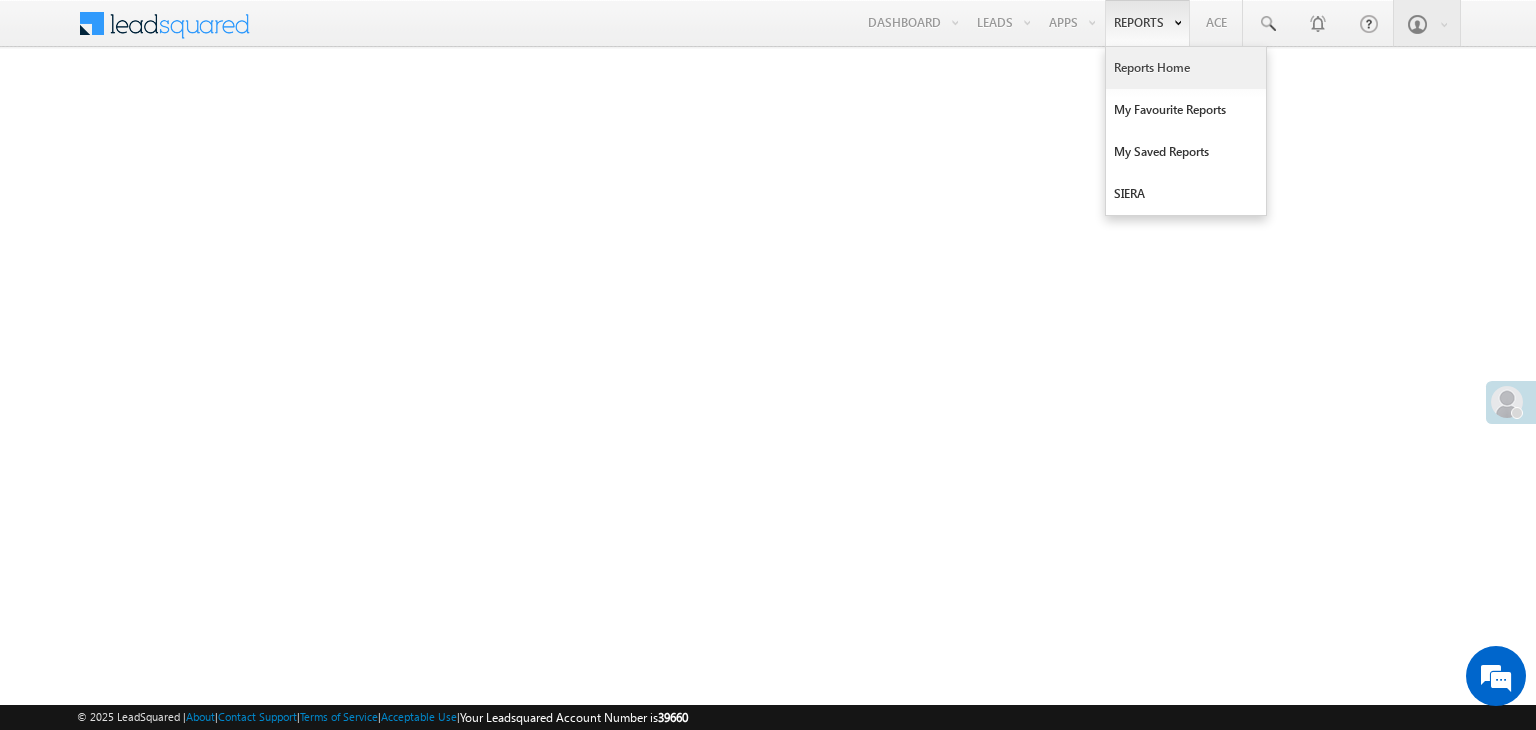 click on "Reports Home" at bounding box center (1186, 68) 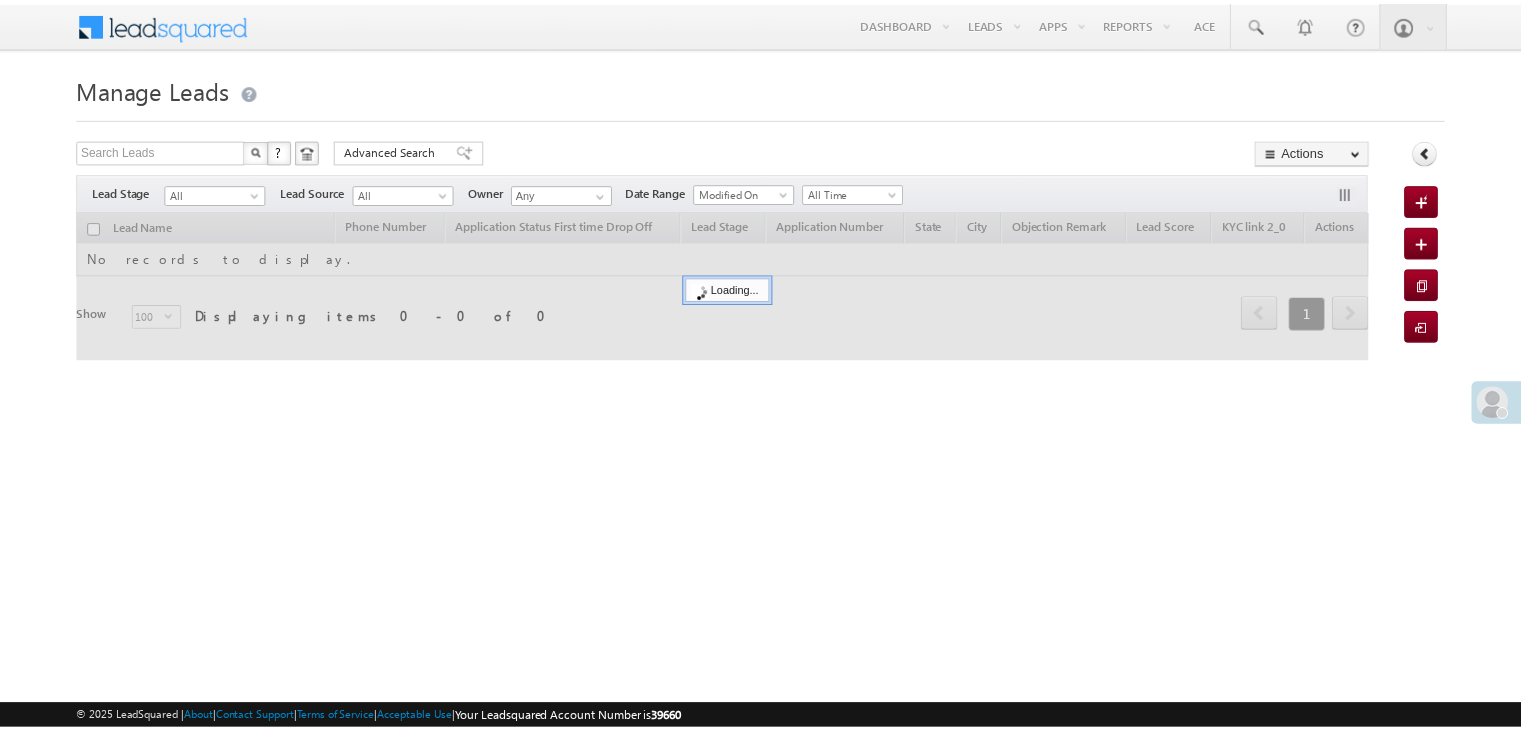 scroll, scrollTop: 0, scrollLeft: 0, axis: both 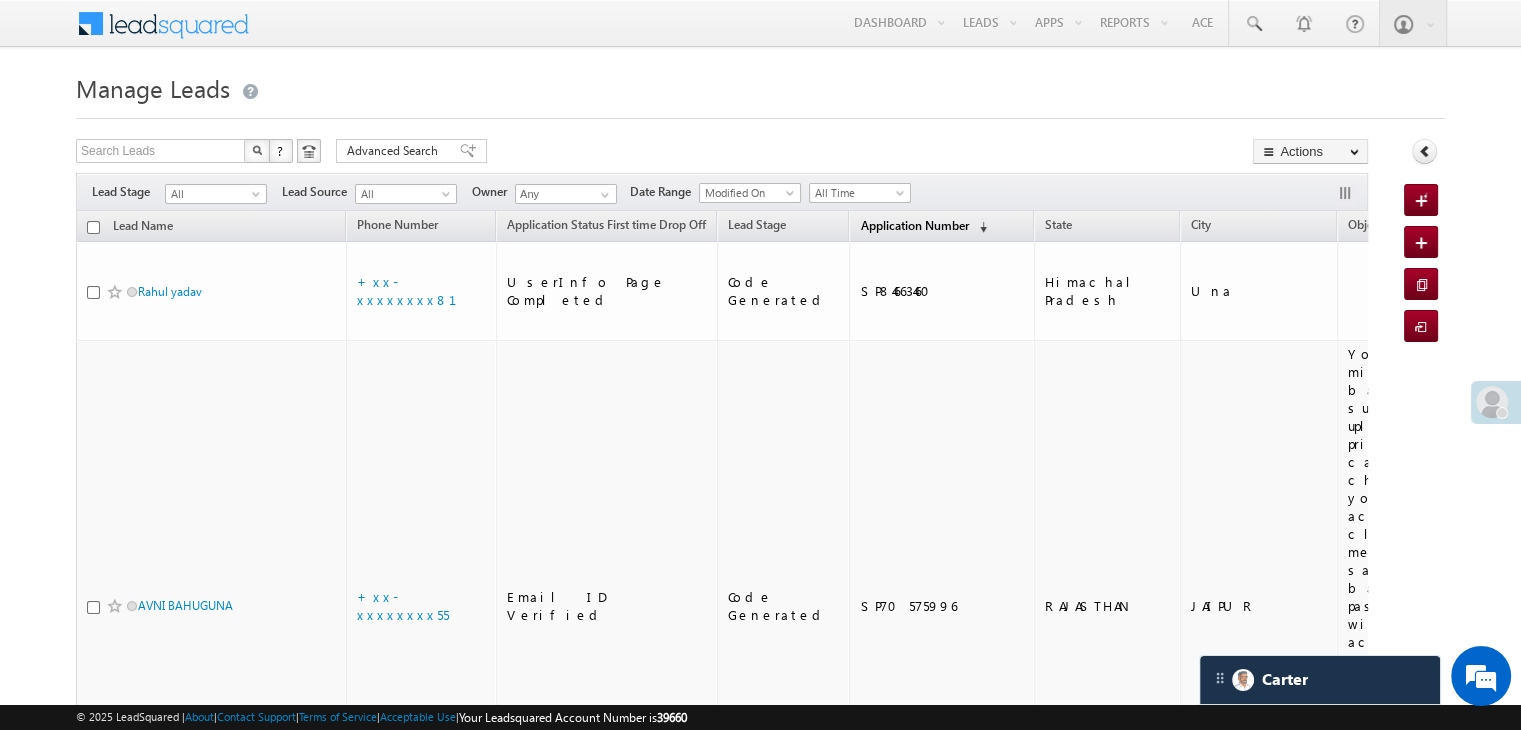 click on "Application Number" at bounding box center (914, 225) 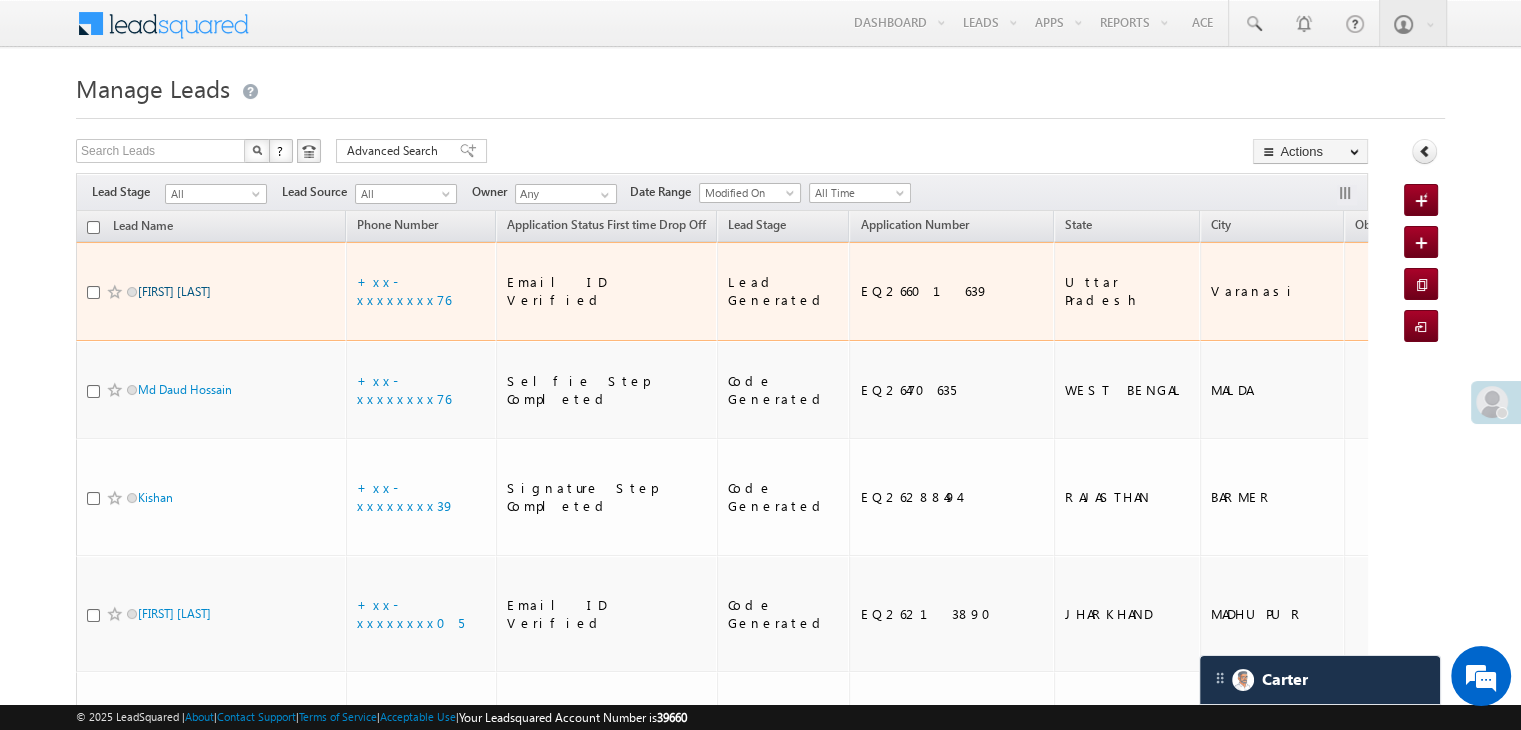 click on "Ramchandra Maurya" at bounding box center [174, 291] 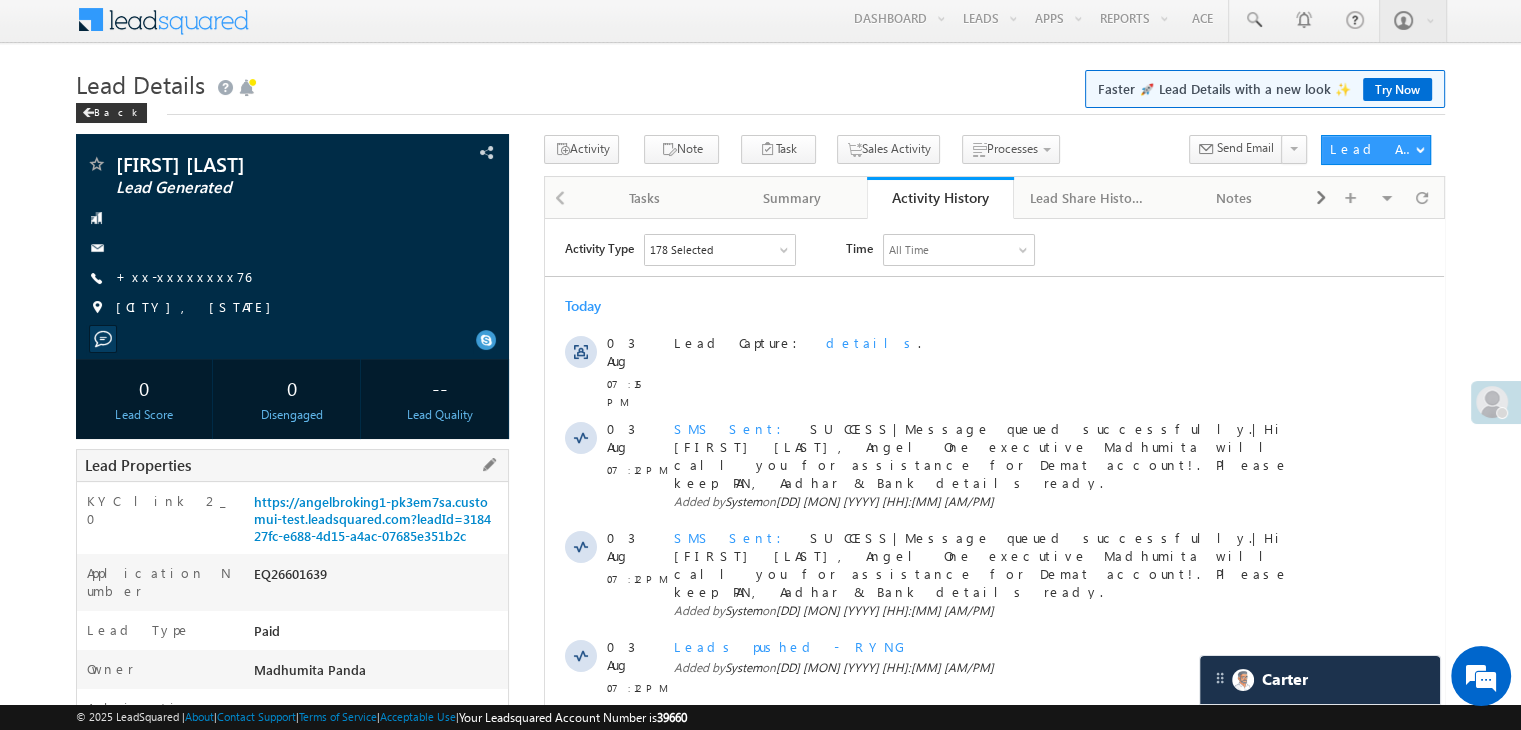 scroll, scrollTop: 0, scrollLeft: 0, axis: both 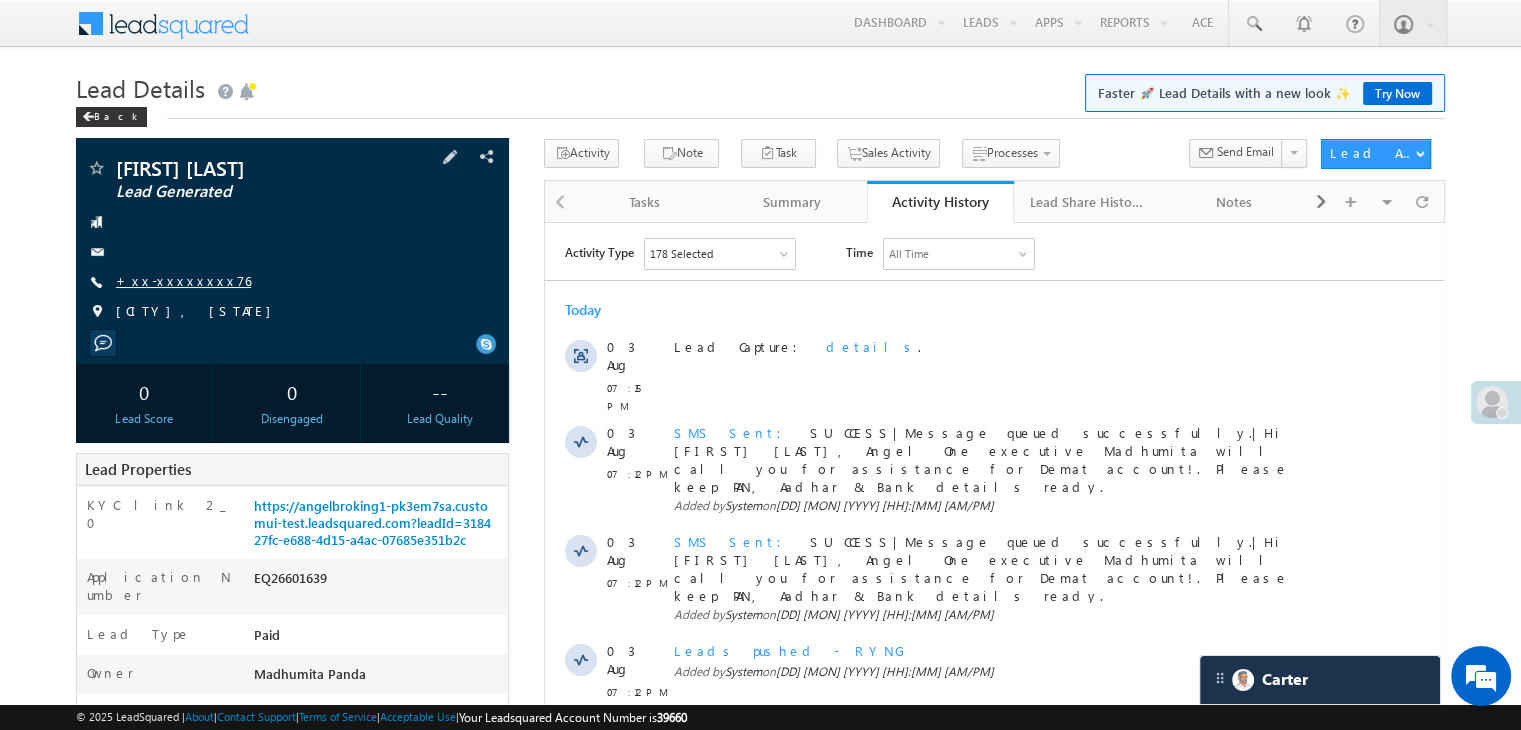 click on "+xx-xxxxxxxx76" at bounding box center [183, 280] 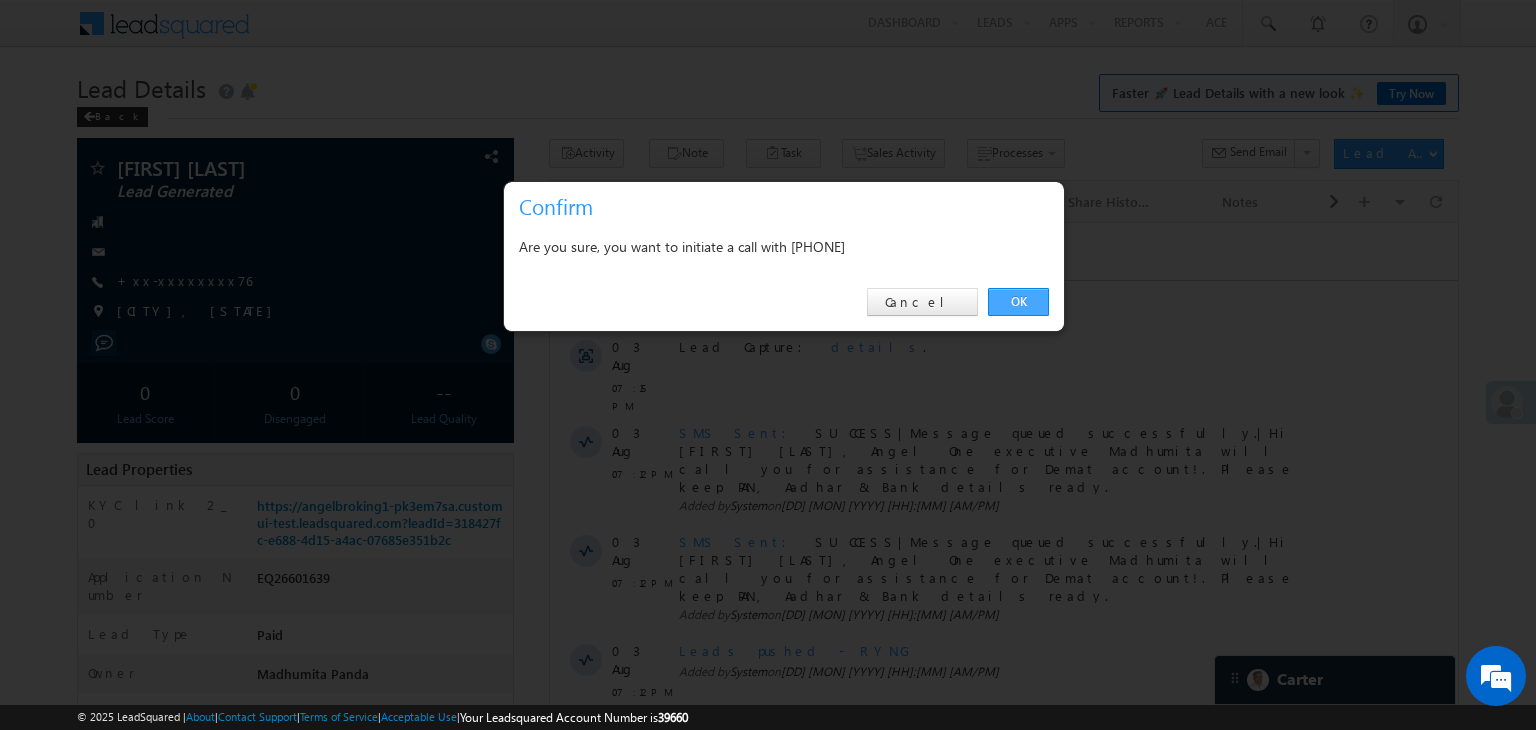click on "OK" at bounding box center (1018, 302) 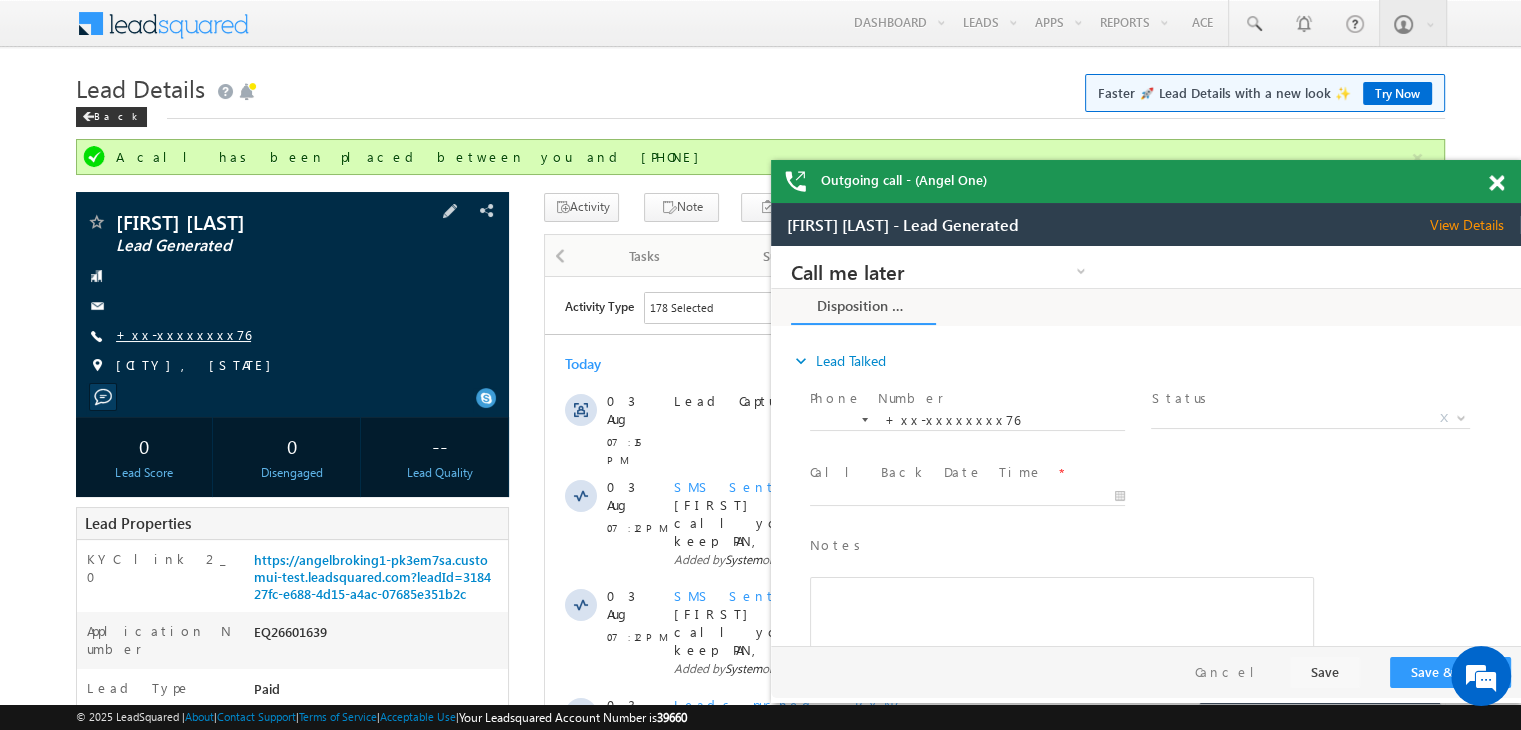 scroll, scrollTop: 0, scrollLeft: 0, axis: both 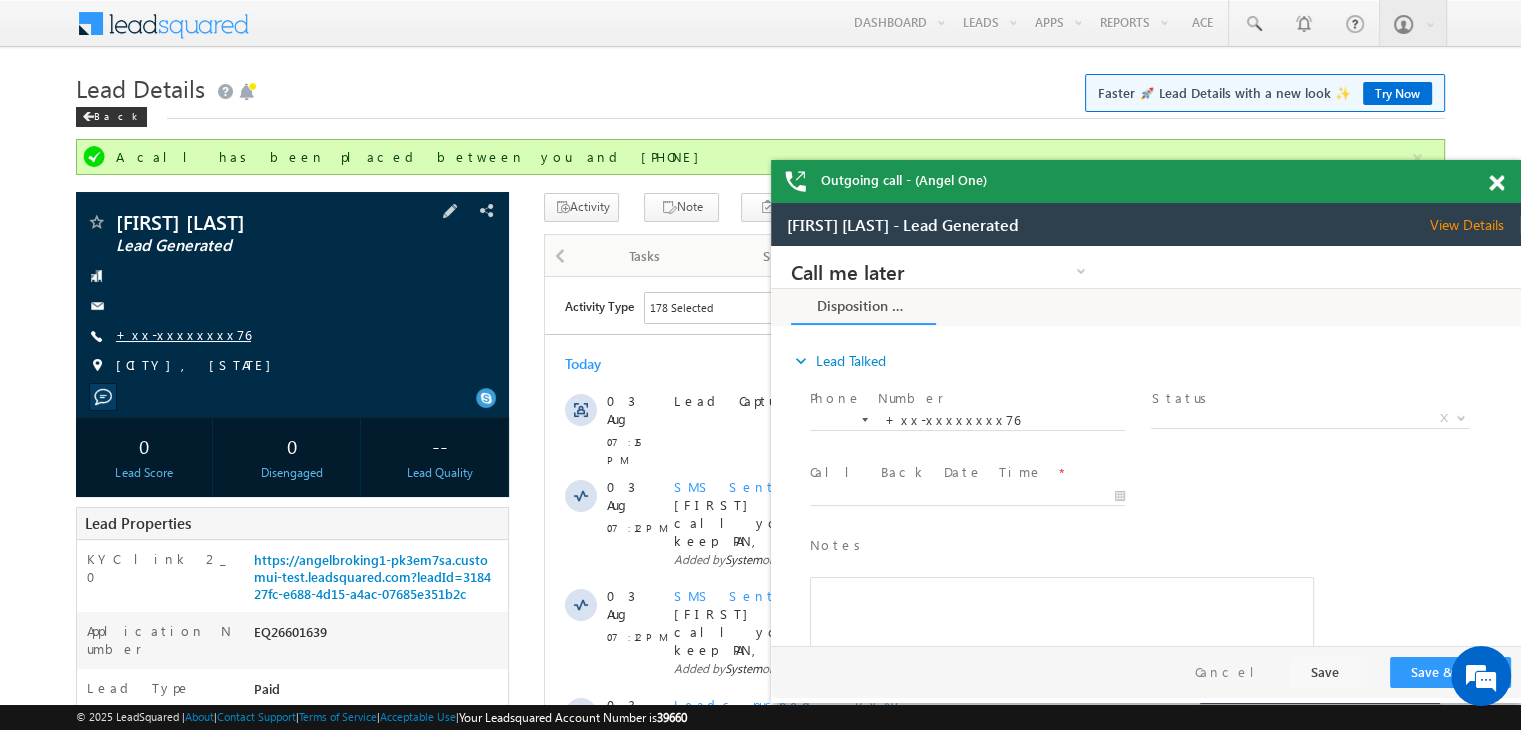 click on "+xx-xxxxxxxx76" at bounding box center [183, 334] 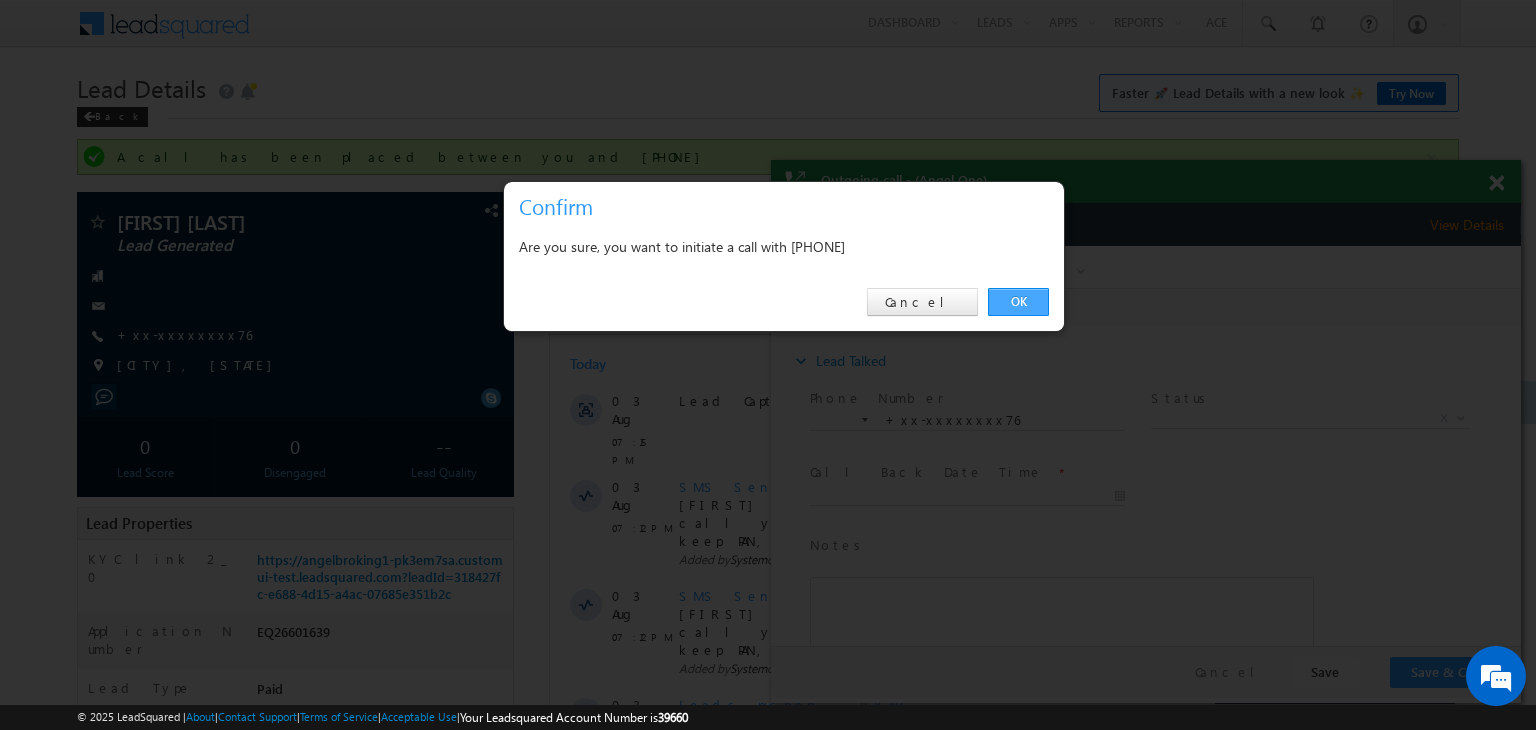 click on "OK" at bounding box center (1018, 302) 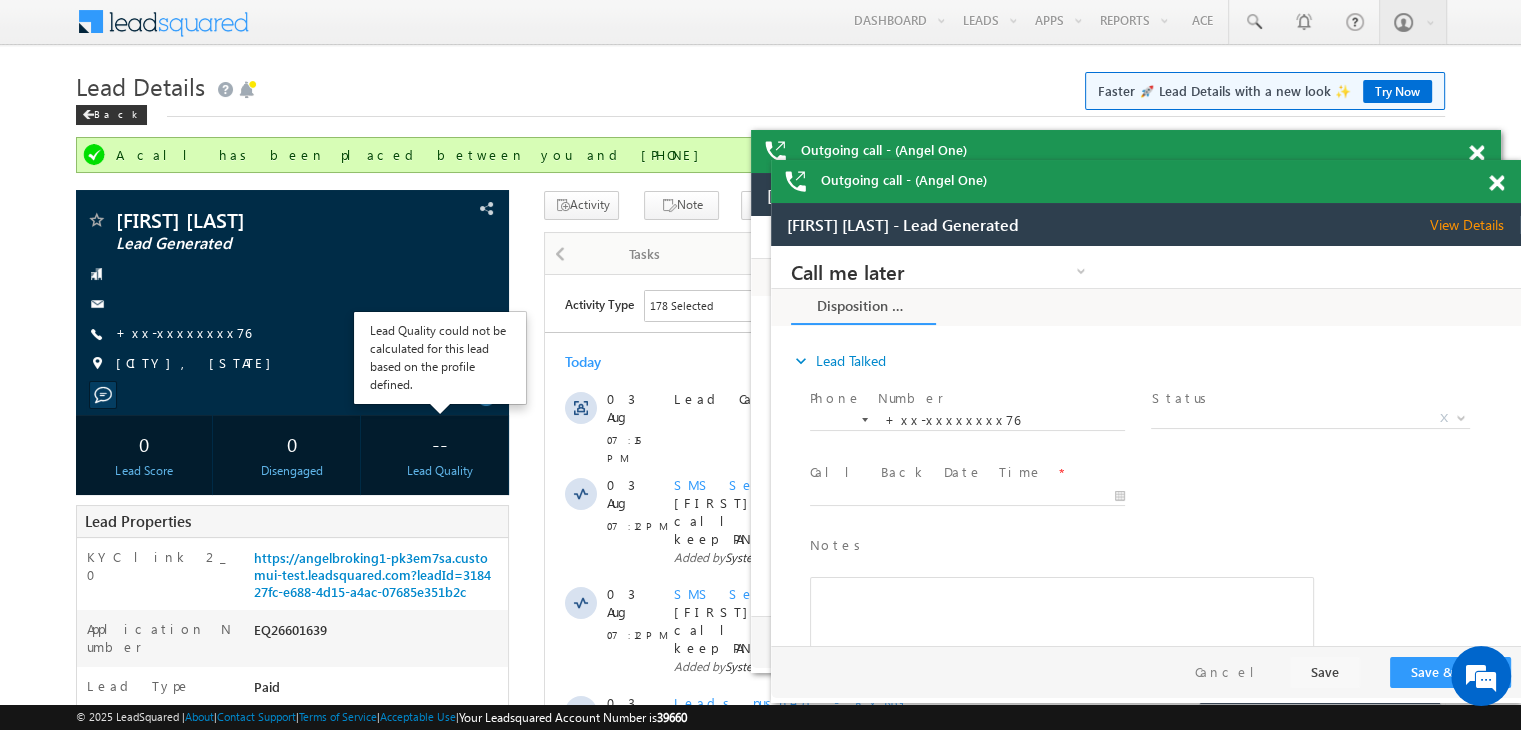scroll, scrollTop: 0, scrollLeft: 0, axis: both 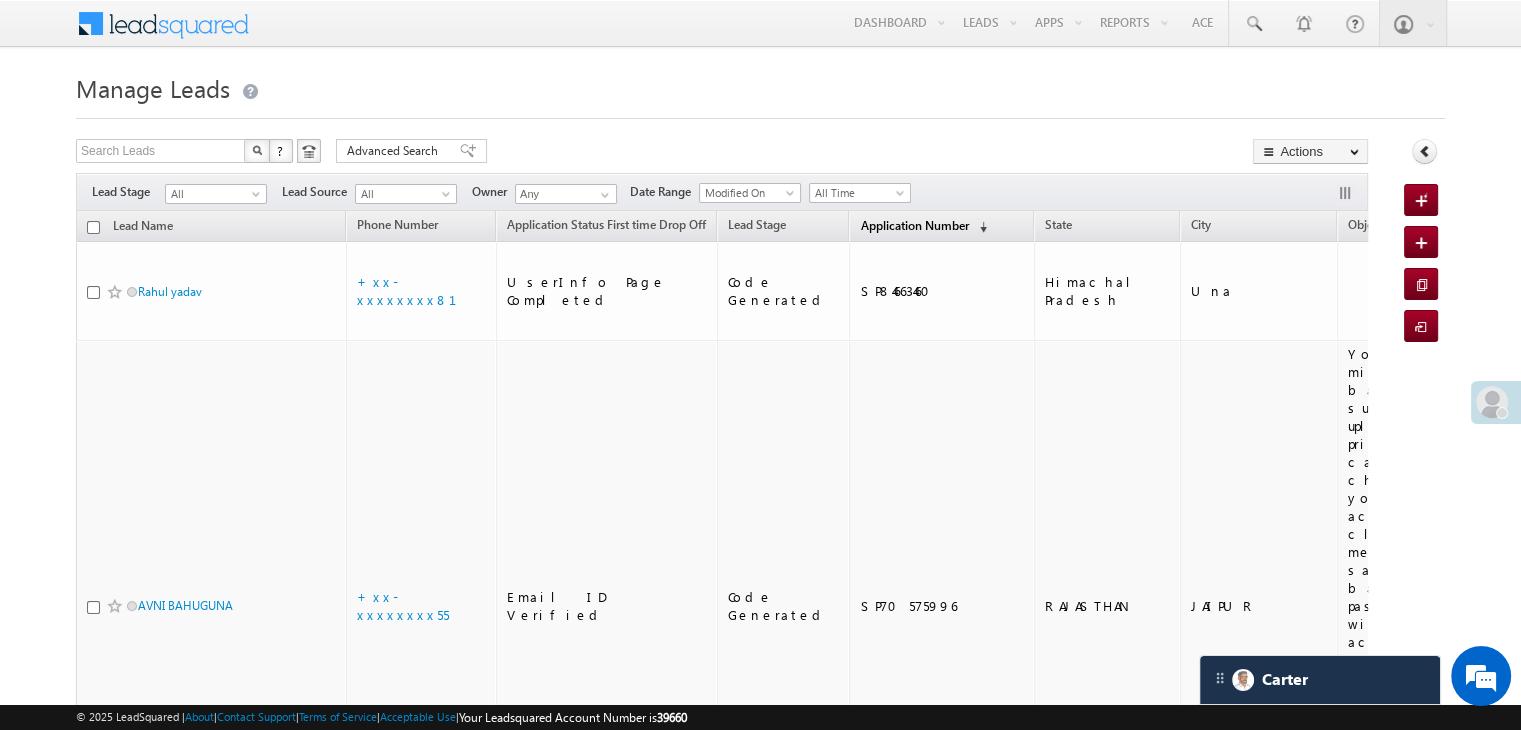 click on "Application Number" at bounding box center (914, 225) 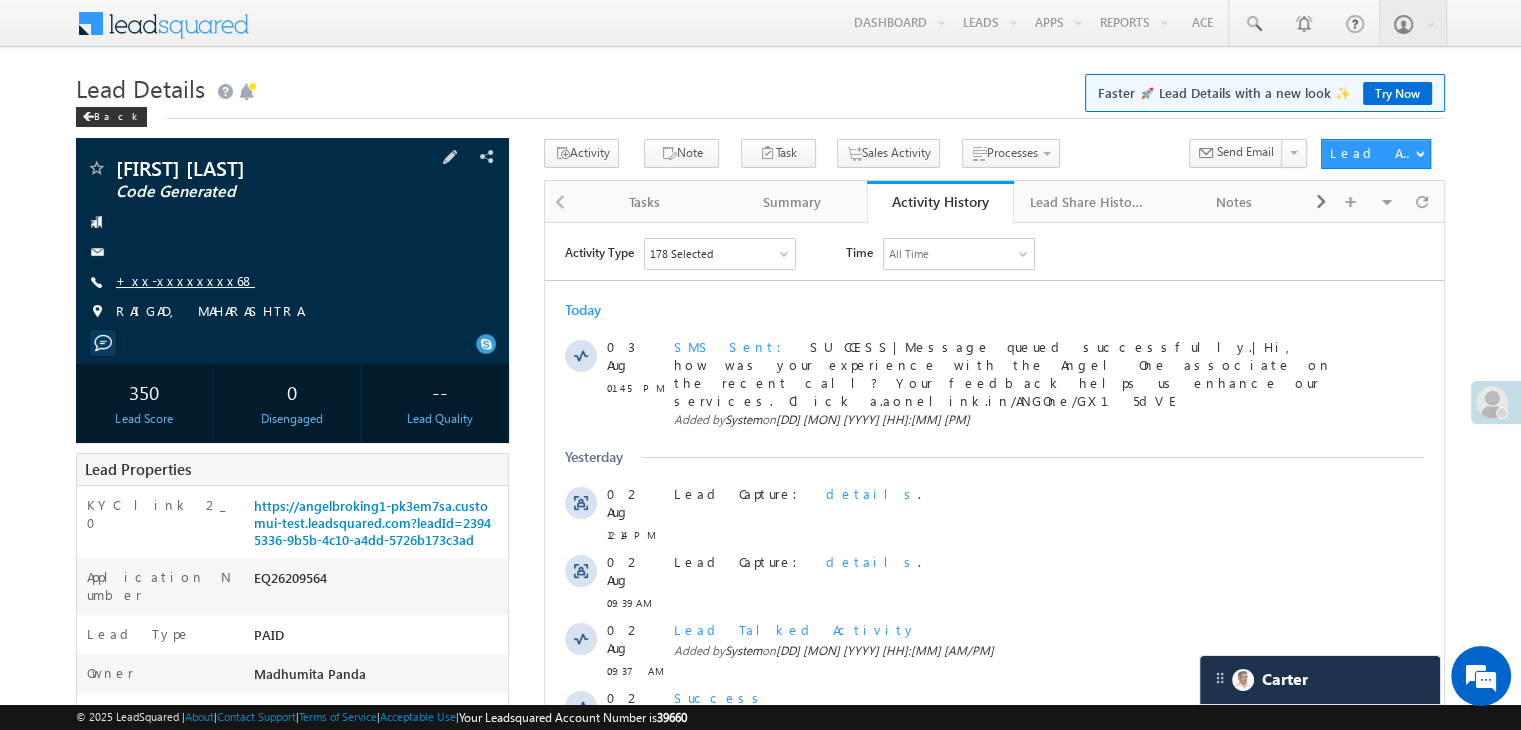 scroll, scrollTop: 0, scrollLeft: 0, axis: both 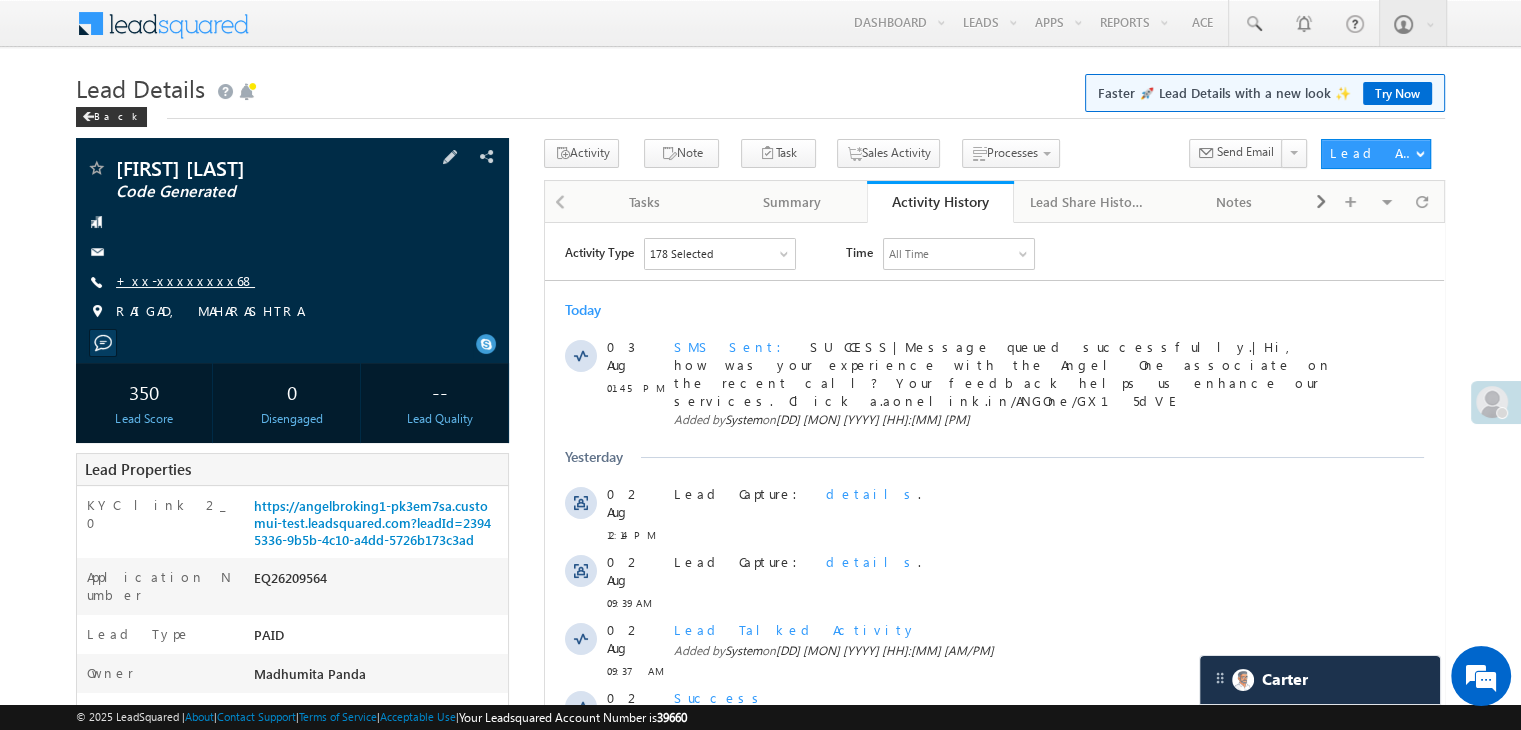 click on "+xx-xxxxxxxx68" at bounding box center [185, 280] 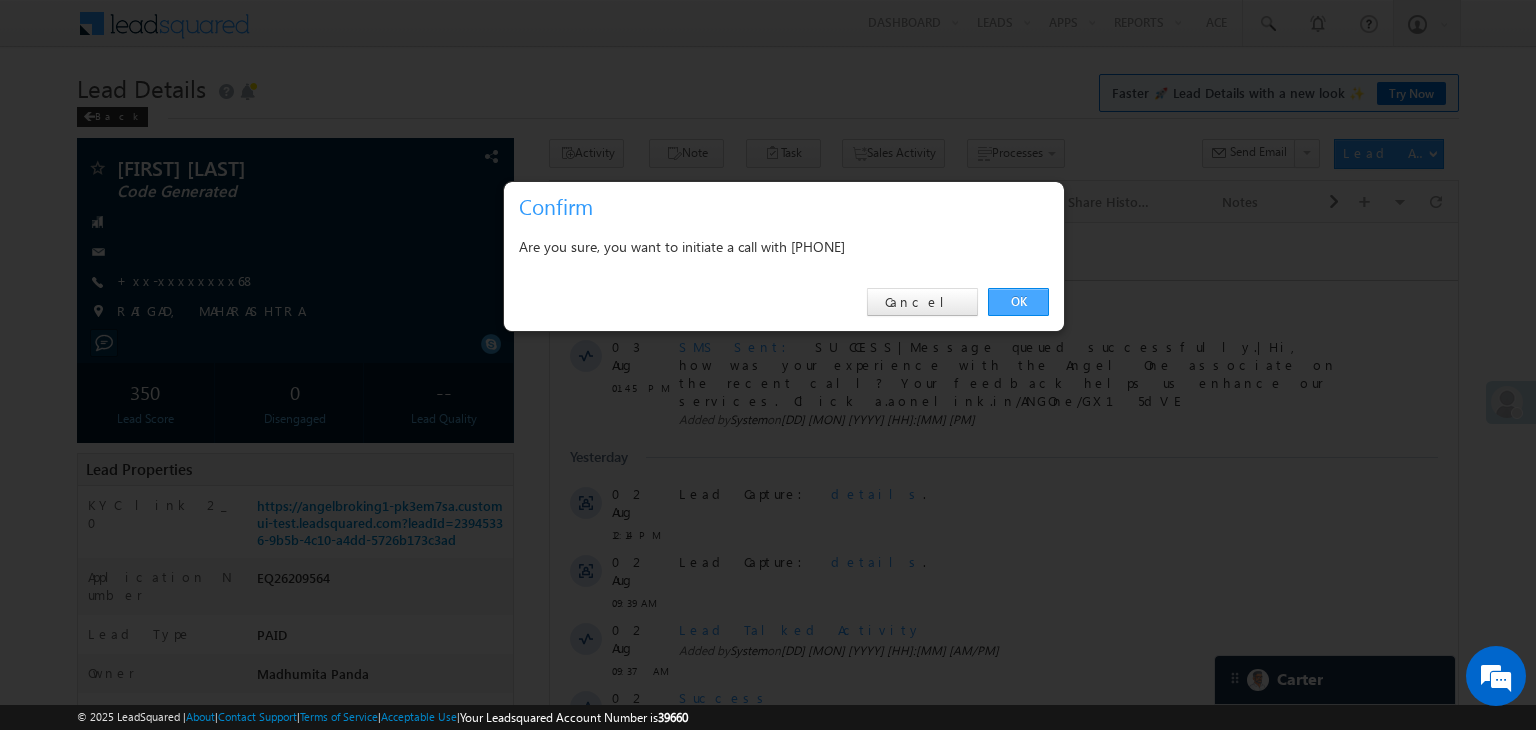 click on "OK" at bounding box center (1018, 302) 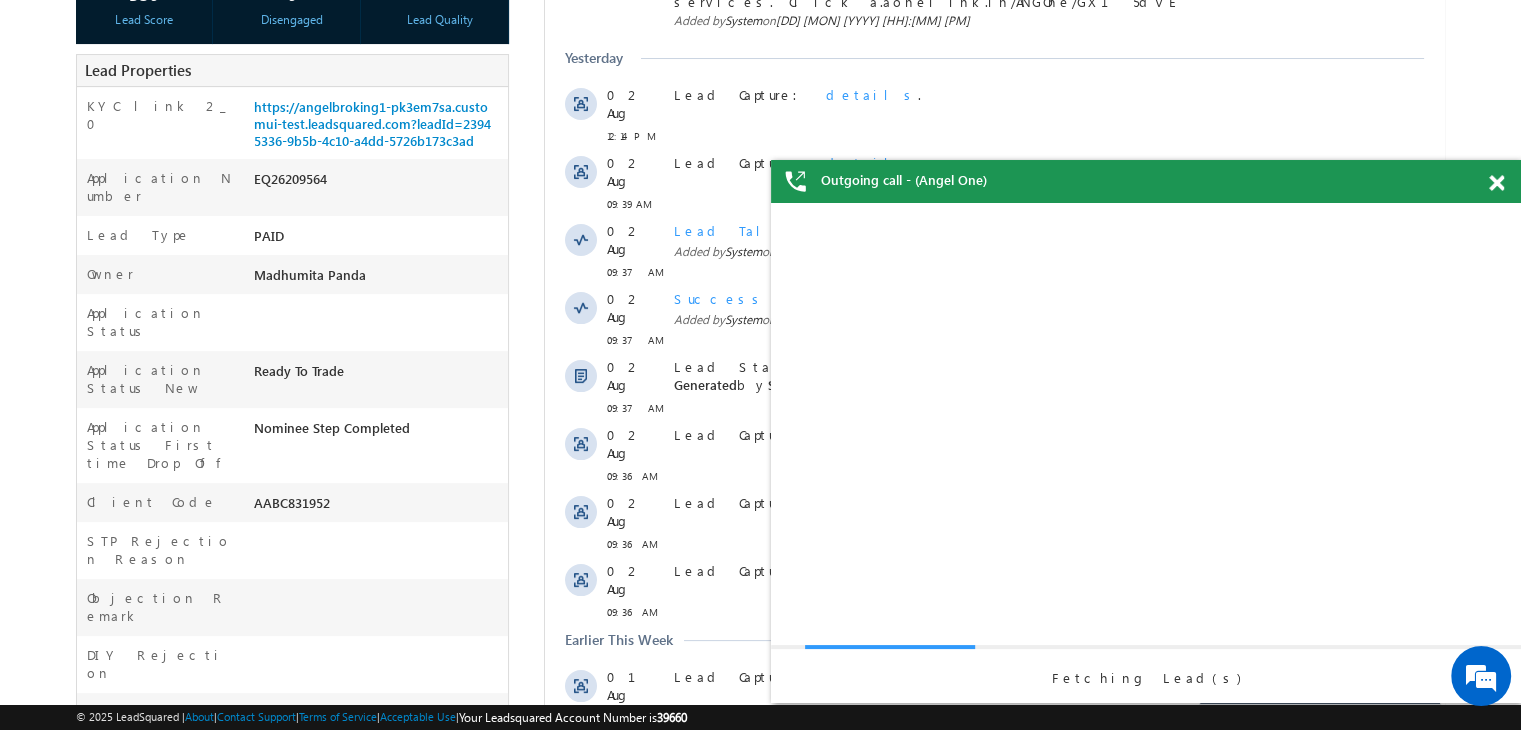scroll, scrollTop: 0, scrollLeft: 0, axis: both 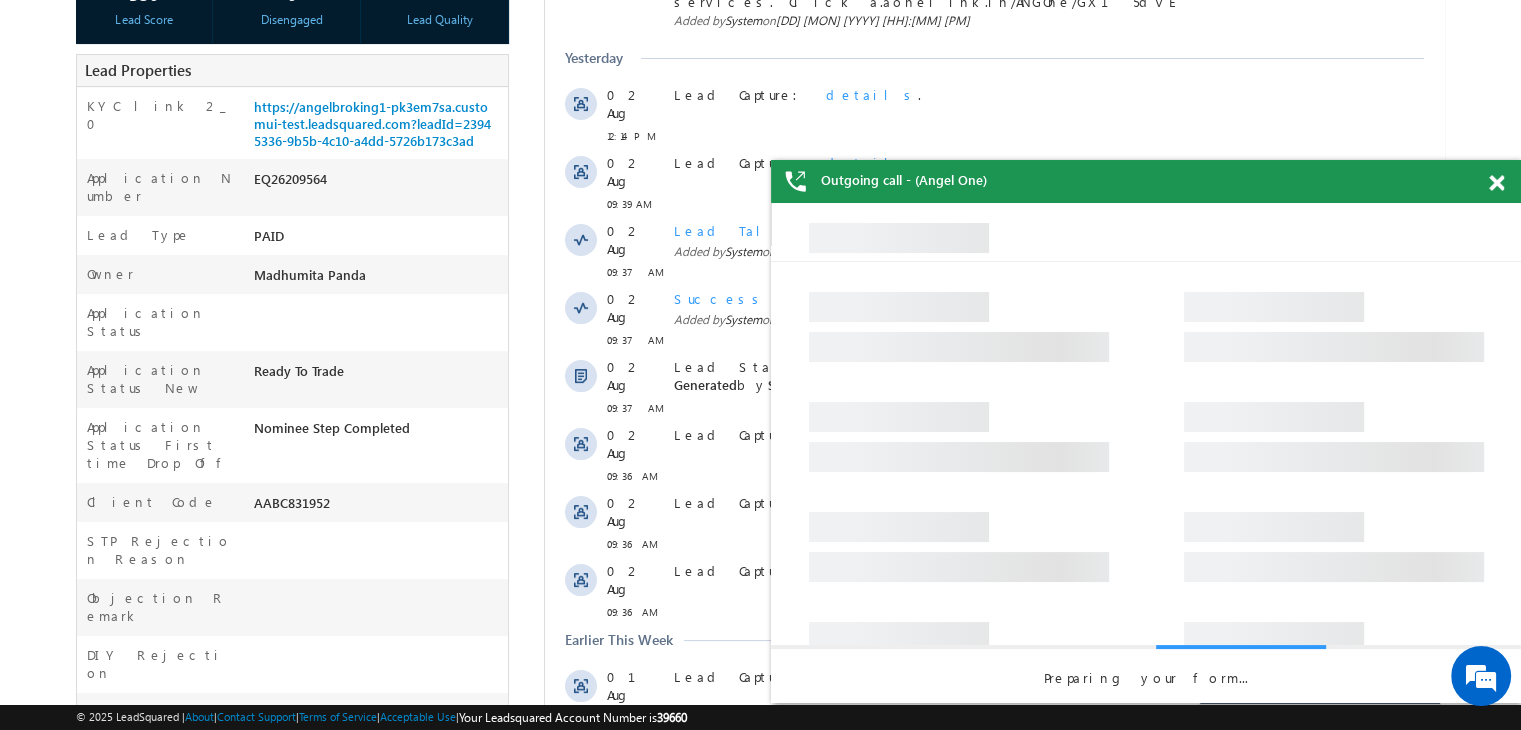 click at bounding box center (1496, 183) 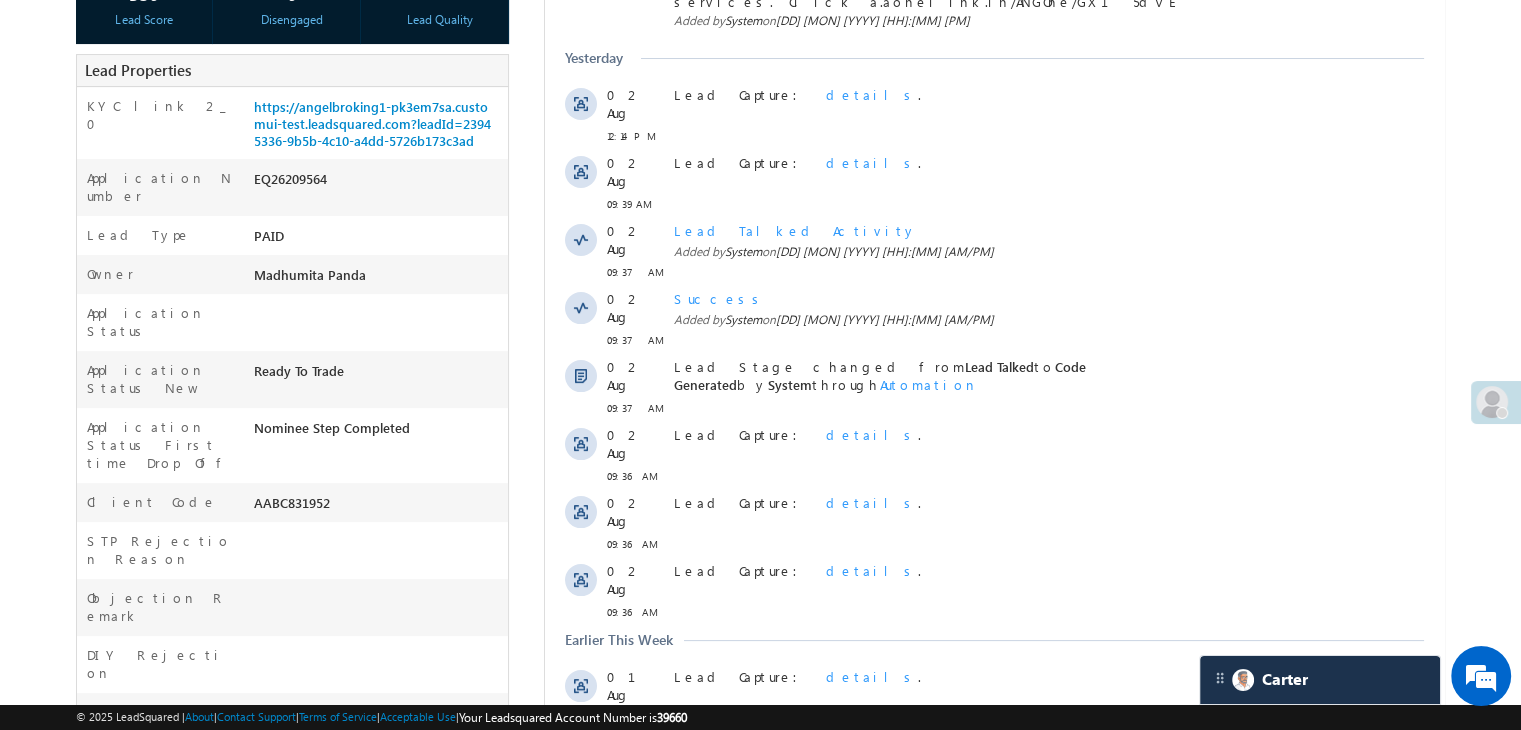 click on "Show More" at bounding box center (1004, 762) 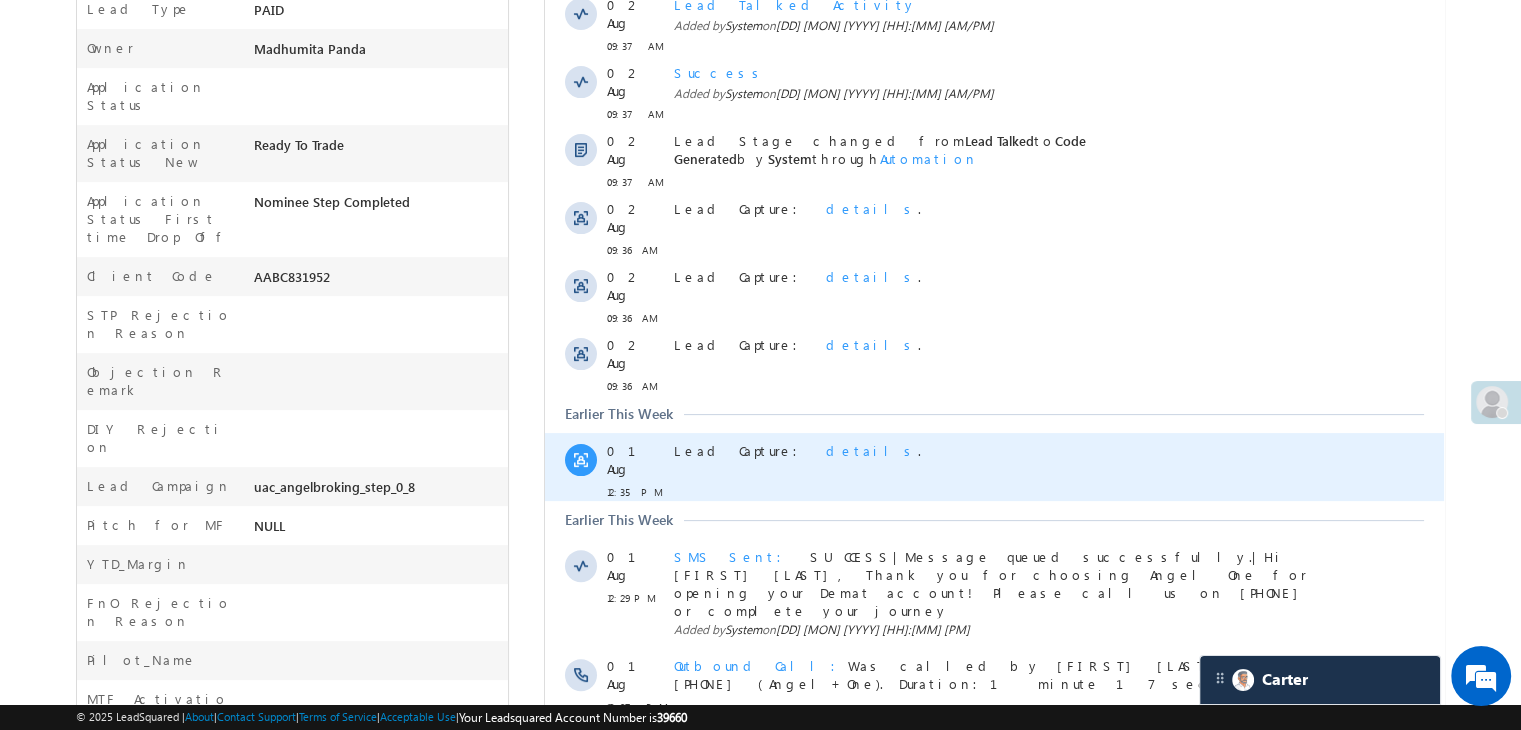 scroll, scrollTop: 953, scrollLeft: 0, axis: vertical 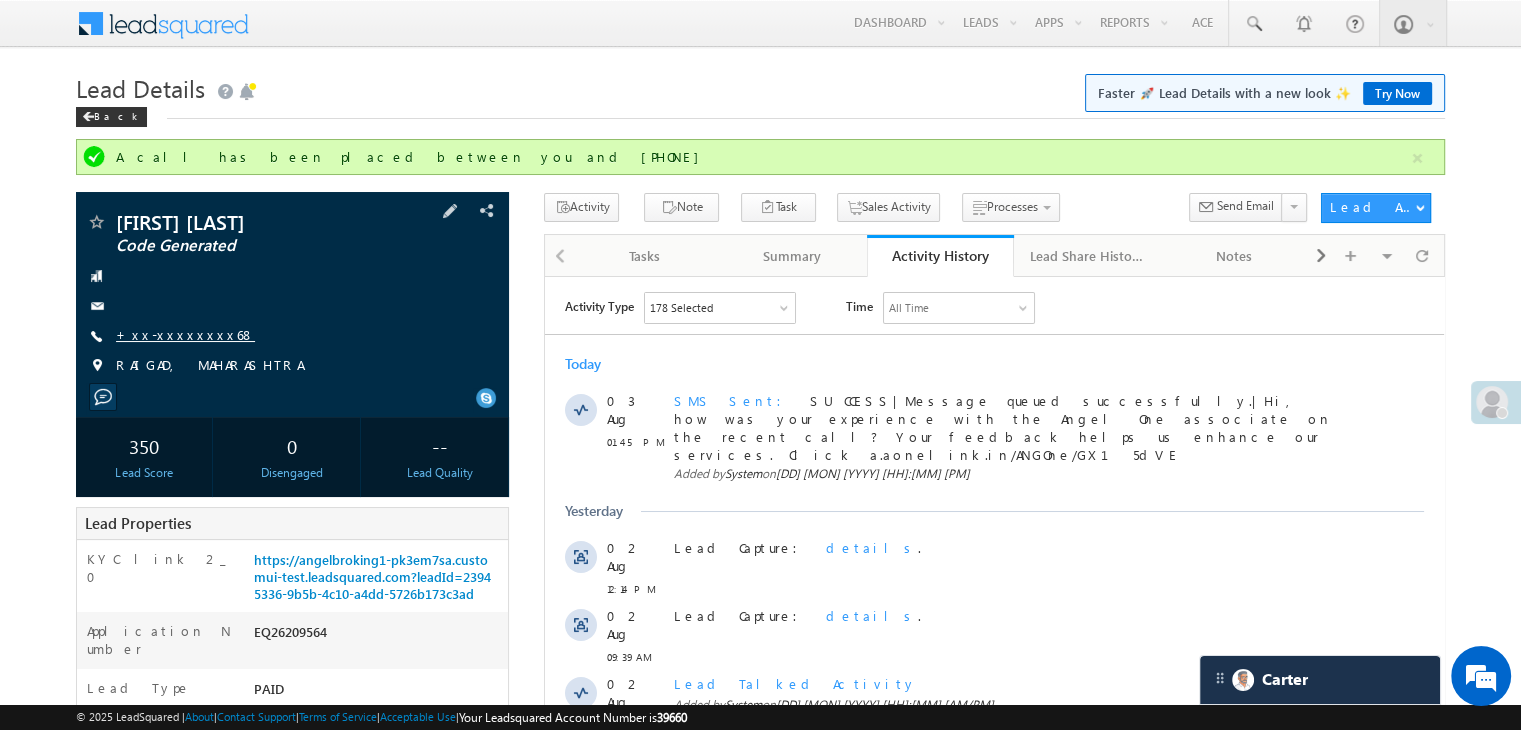 click on "+xx-xxxxxxxx68" at bounding box center (185, 334) 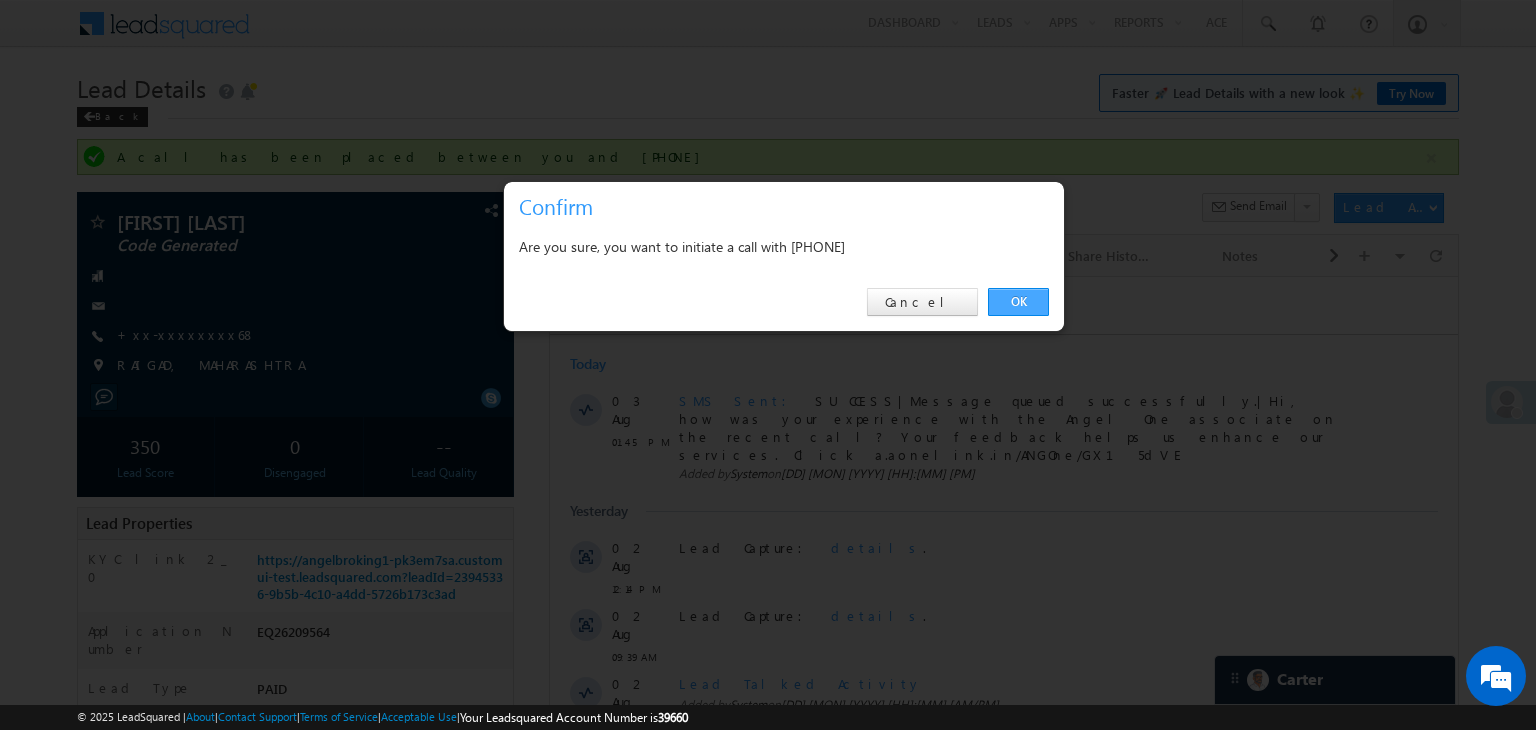 click on "OK" at bounding box center [1018, 302] 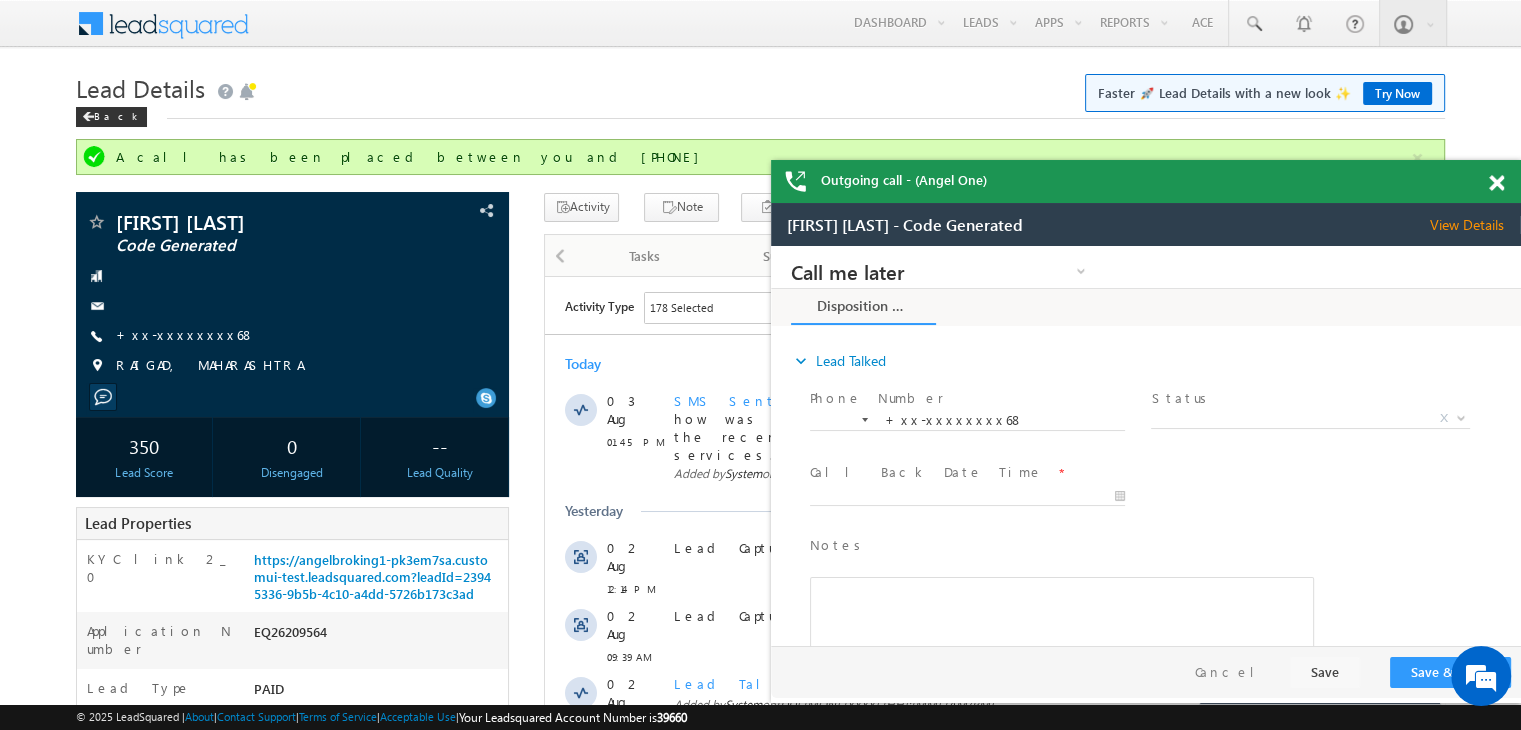 scroll, scrollTop: 0, scrollLeft: 0, axis: both 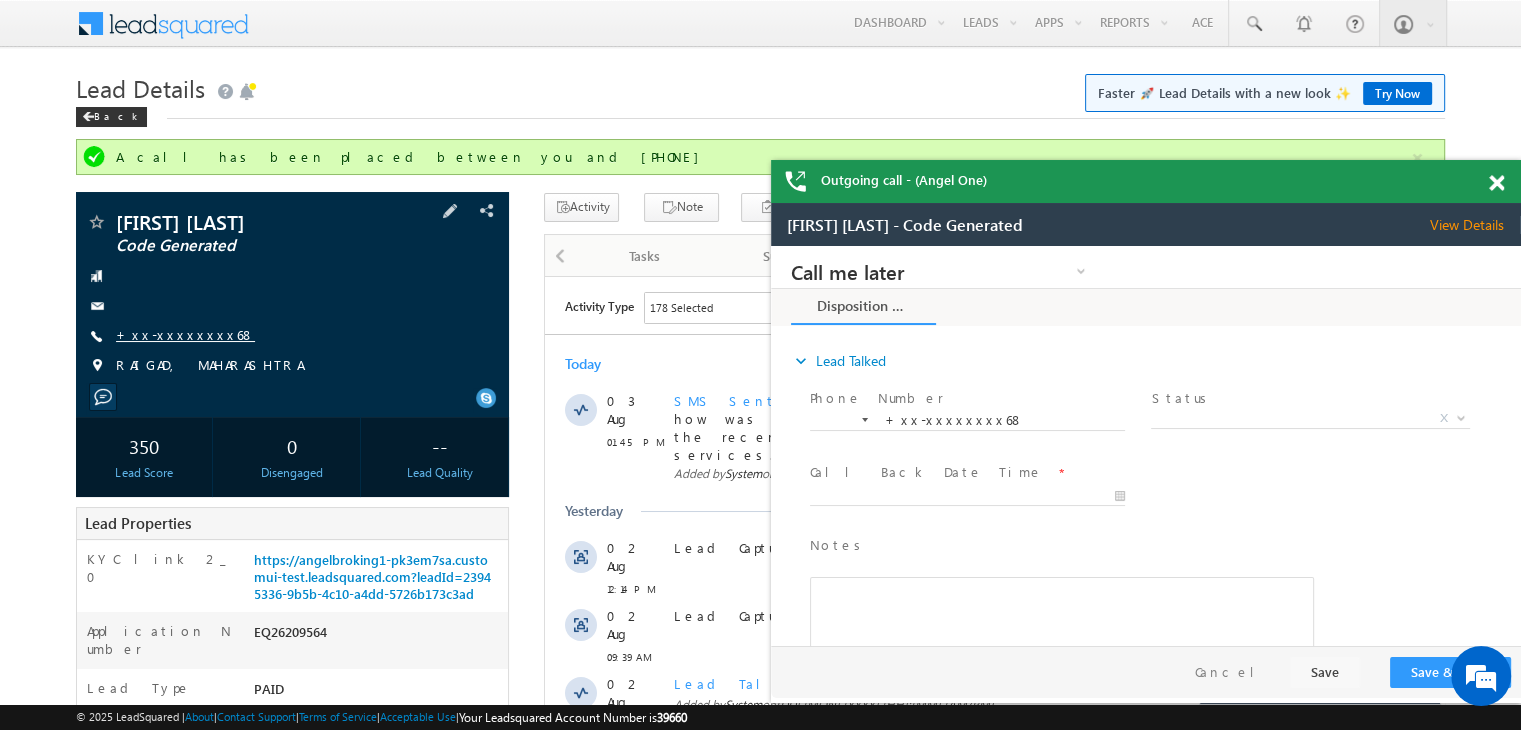 click on "+xx-xxxxxxxx68" at bounding box center [185, 334] 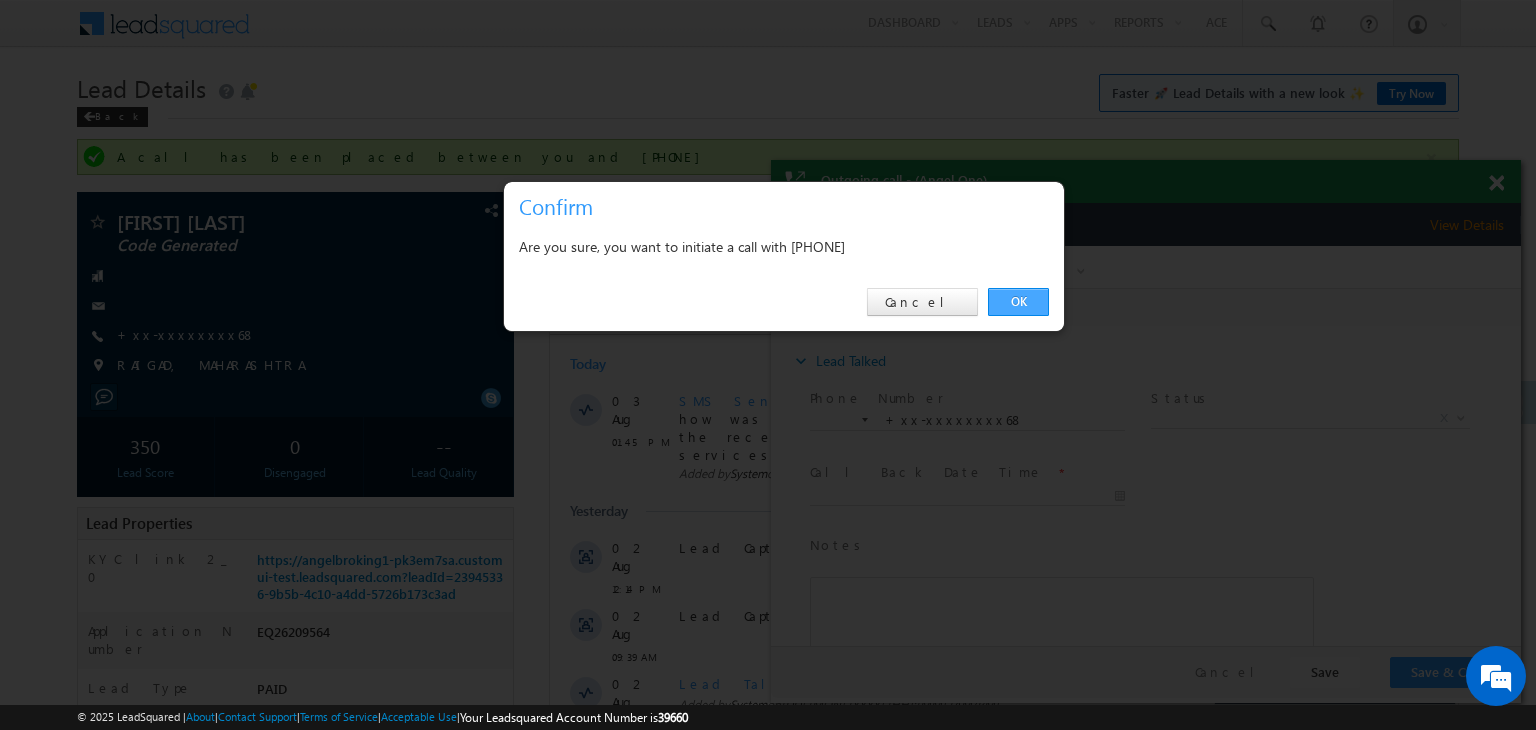 click on "OK" at bounding box center [1018, 302] 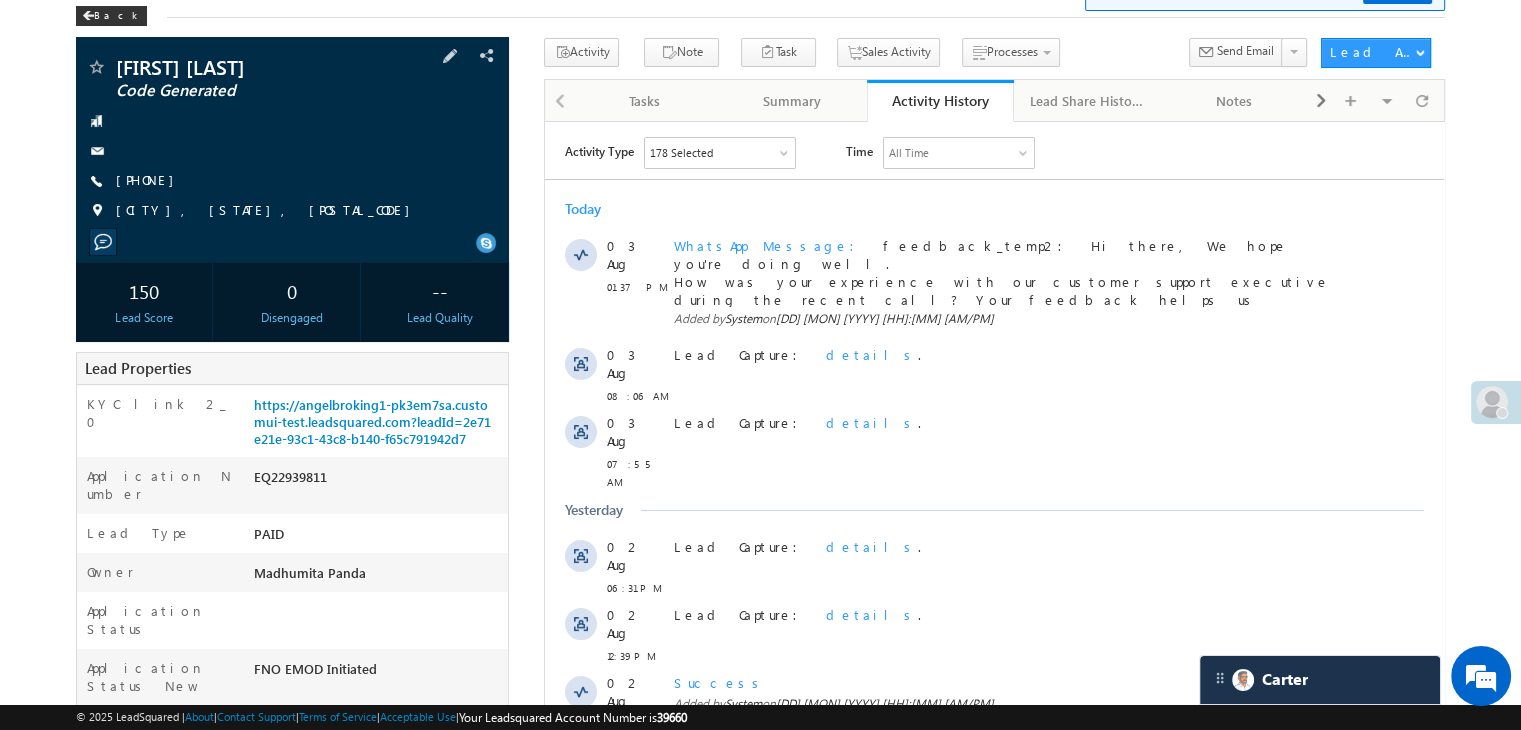 scroll, scrollTop: 100, scrollLeft: 0, axis: vertical 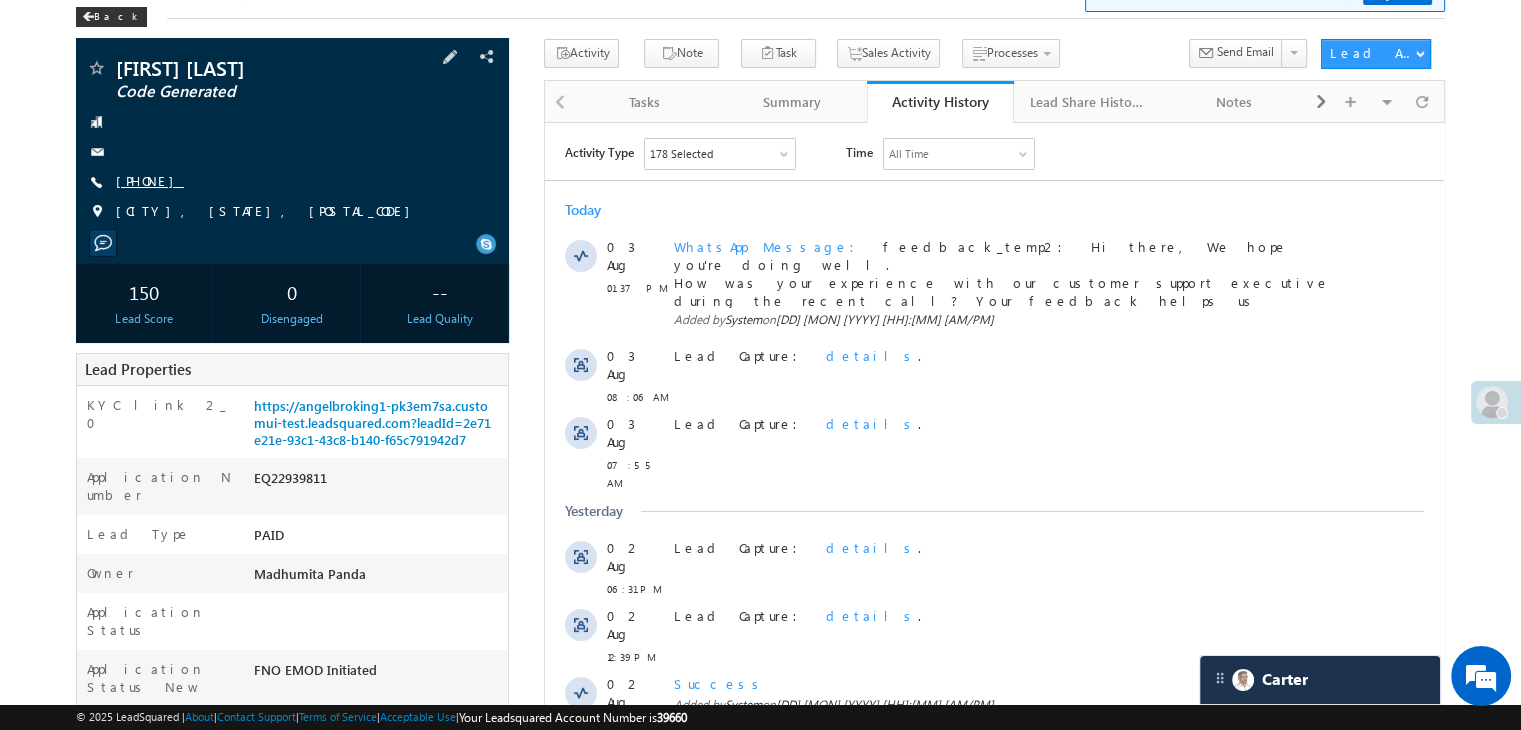 click on "+xx-xxxxxxxx70" at bounding box center [150, 180] 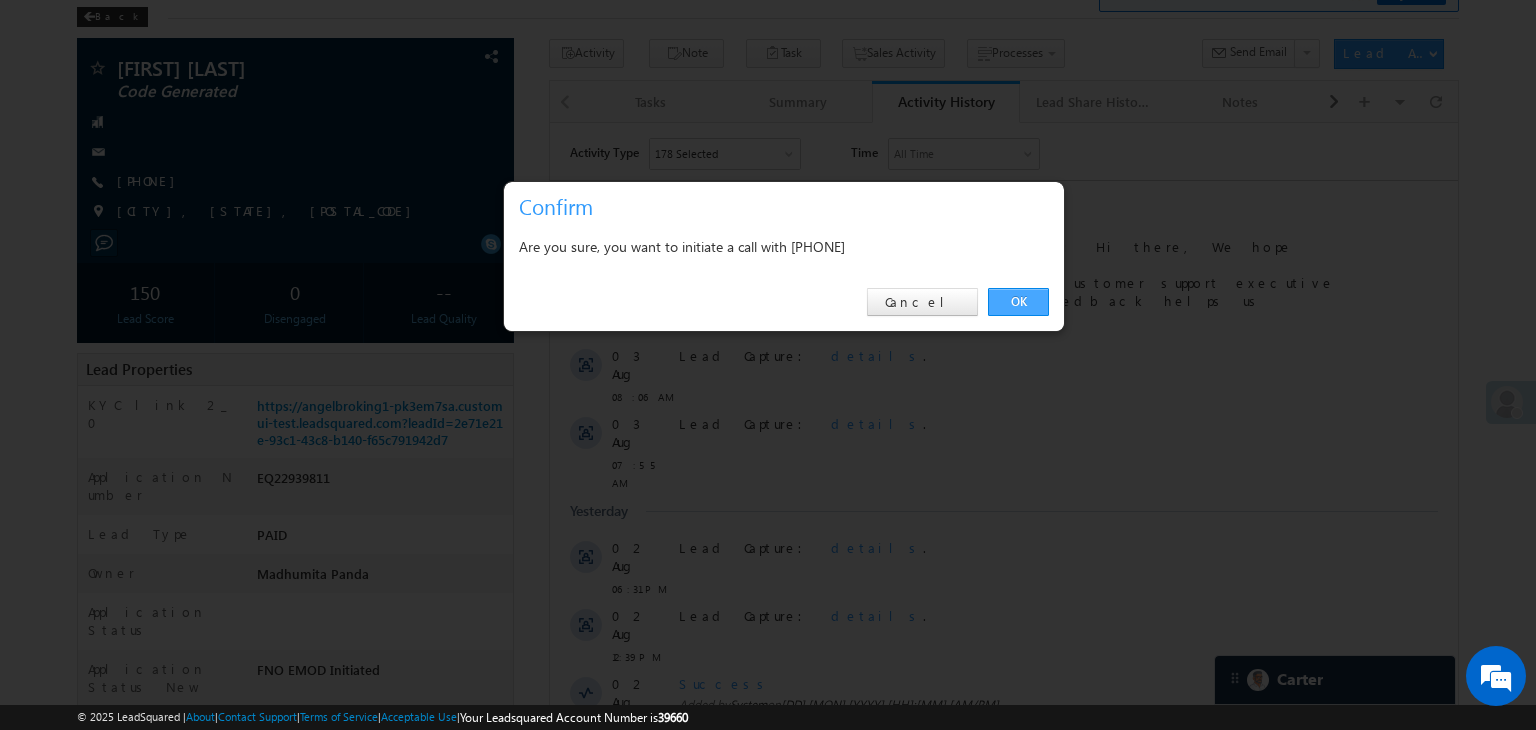click on "OK" at bounding box center [1018, 302] 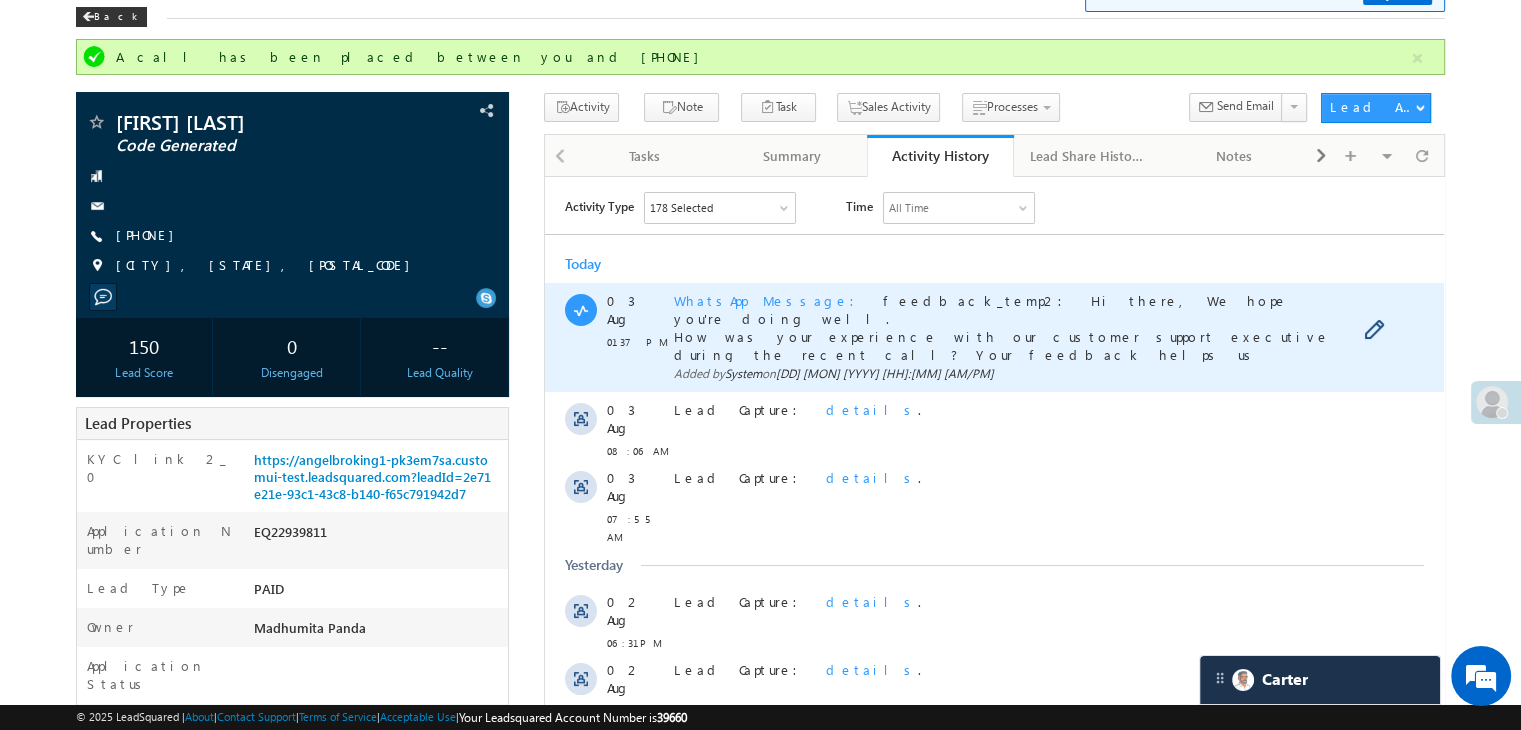 scroll, scrollTop: 0, scrollLeft: 0, axis: both 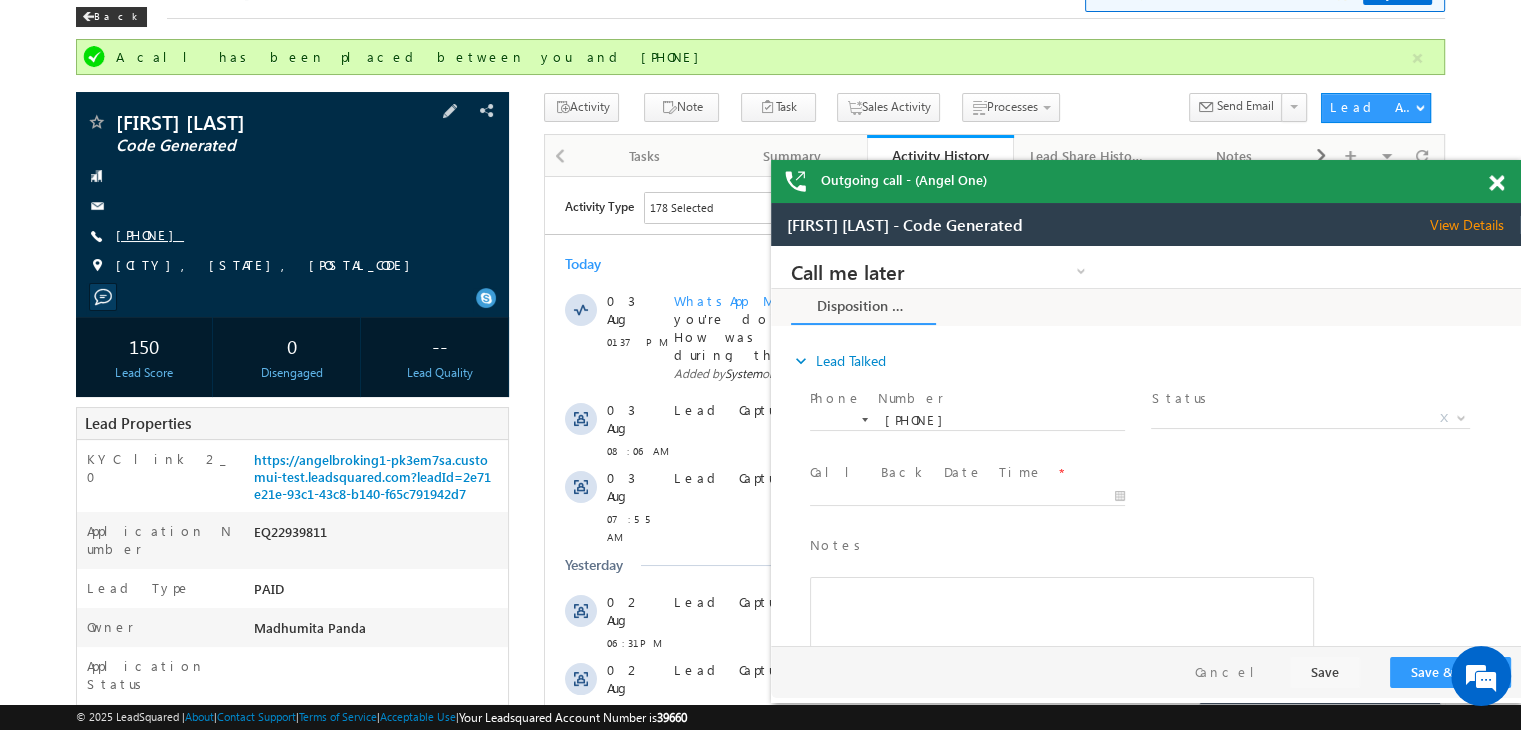 click on "+xx-xxxxxxxx70" at bounding box center (150, 234) 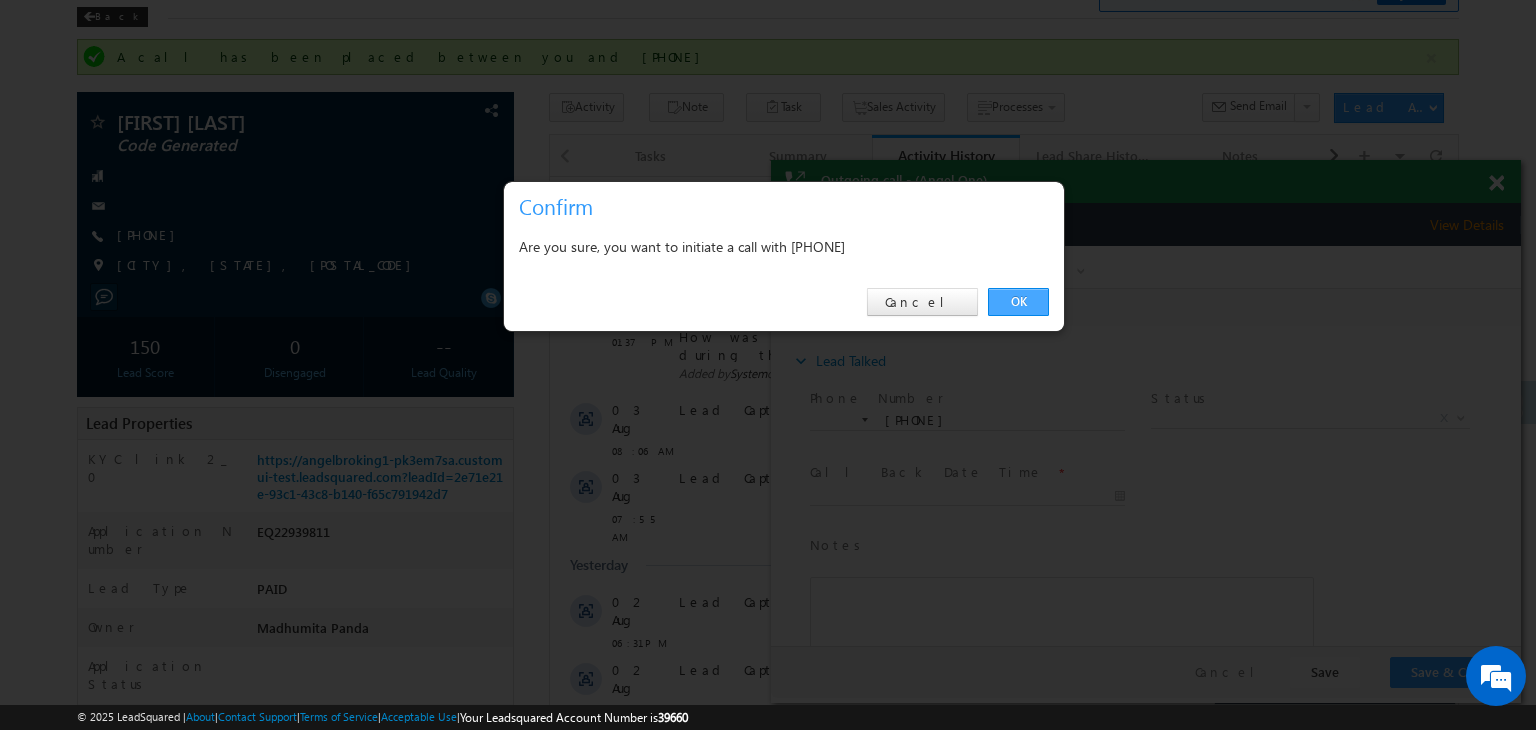 click on "OK" at bounding box center [1018, 302] 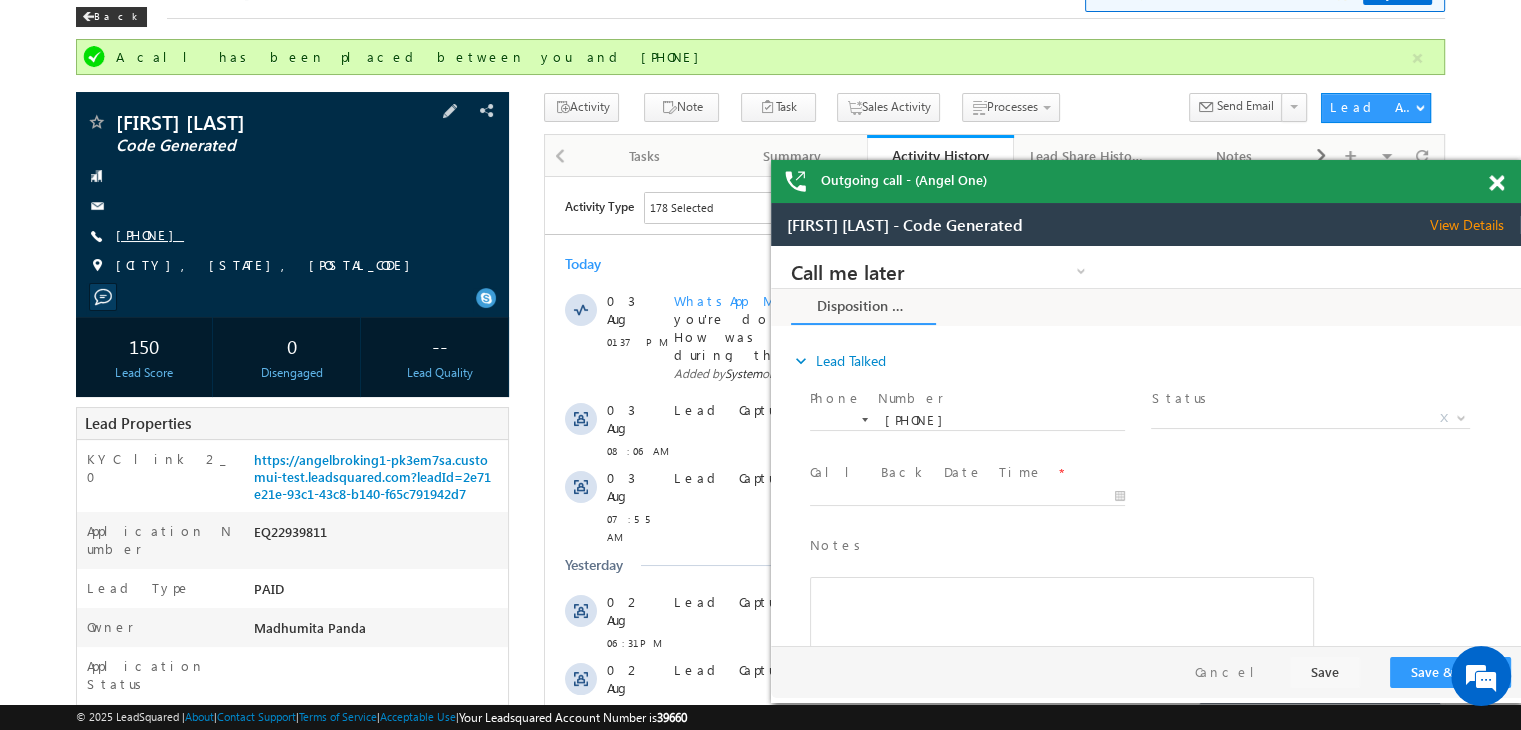 scroll, scrollTop: 0, scrollLeft: 0, axis: both 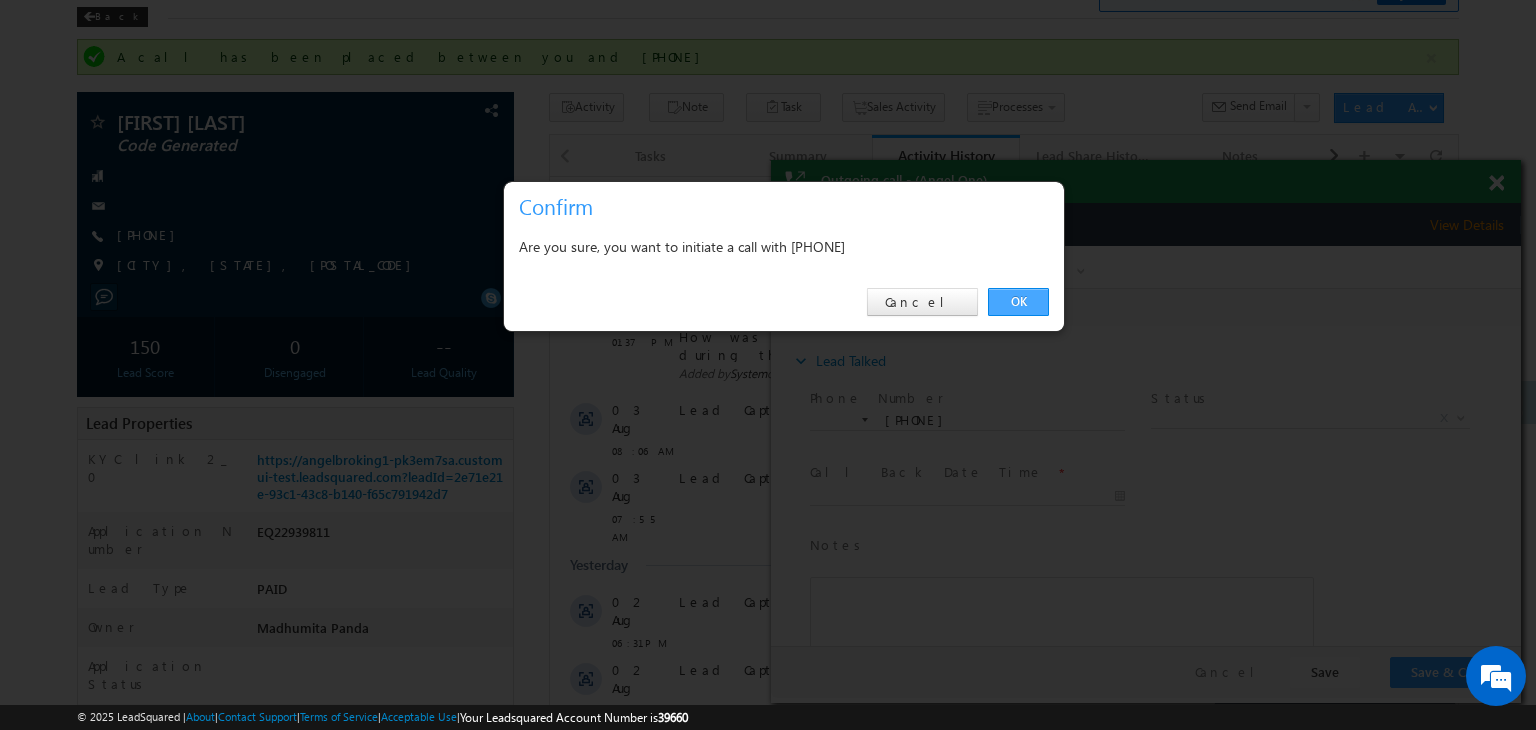 click on "OK" at bounding box center (1018, 302) 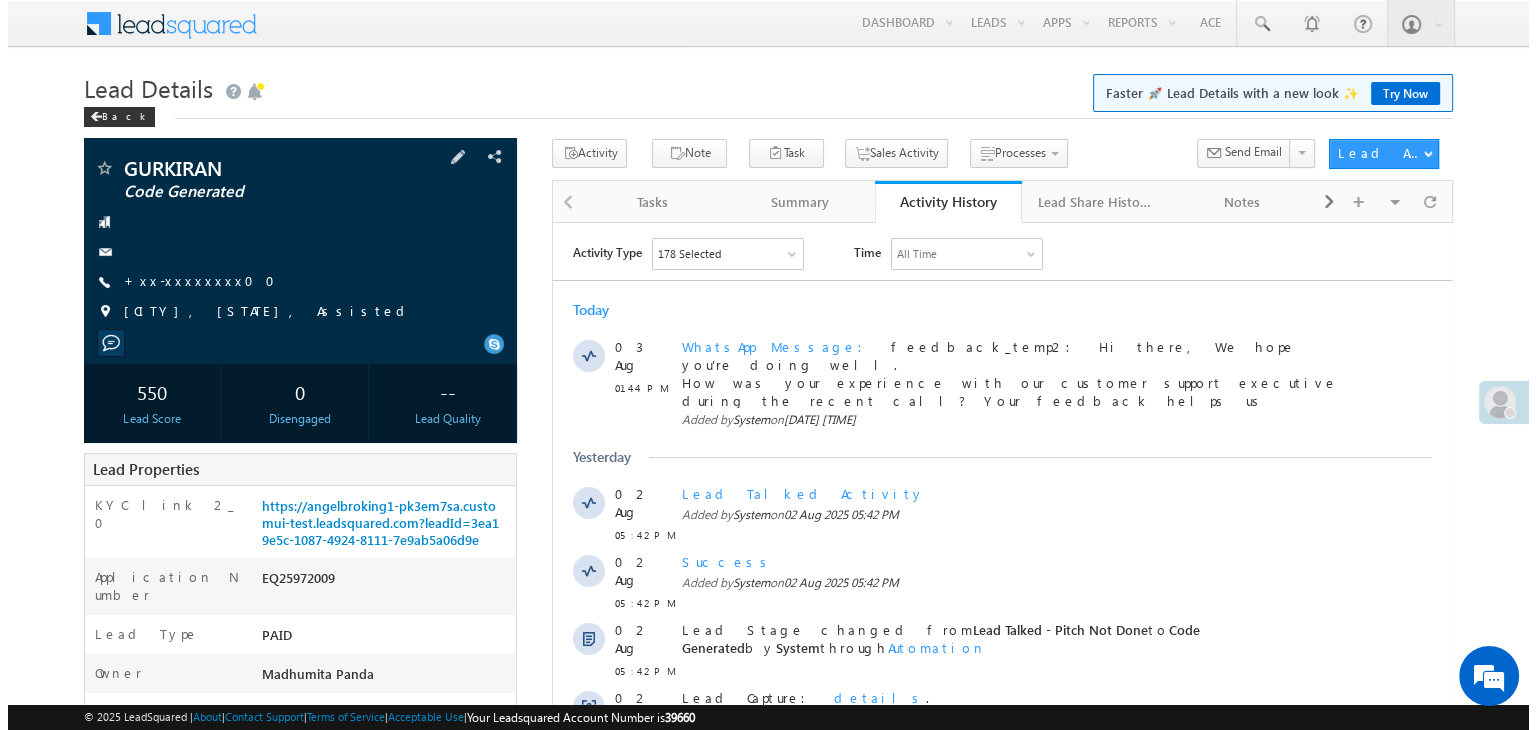 scroll, scrollTop: 0, scrollLeft: 0, axis: both 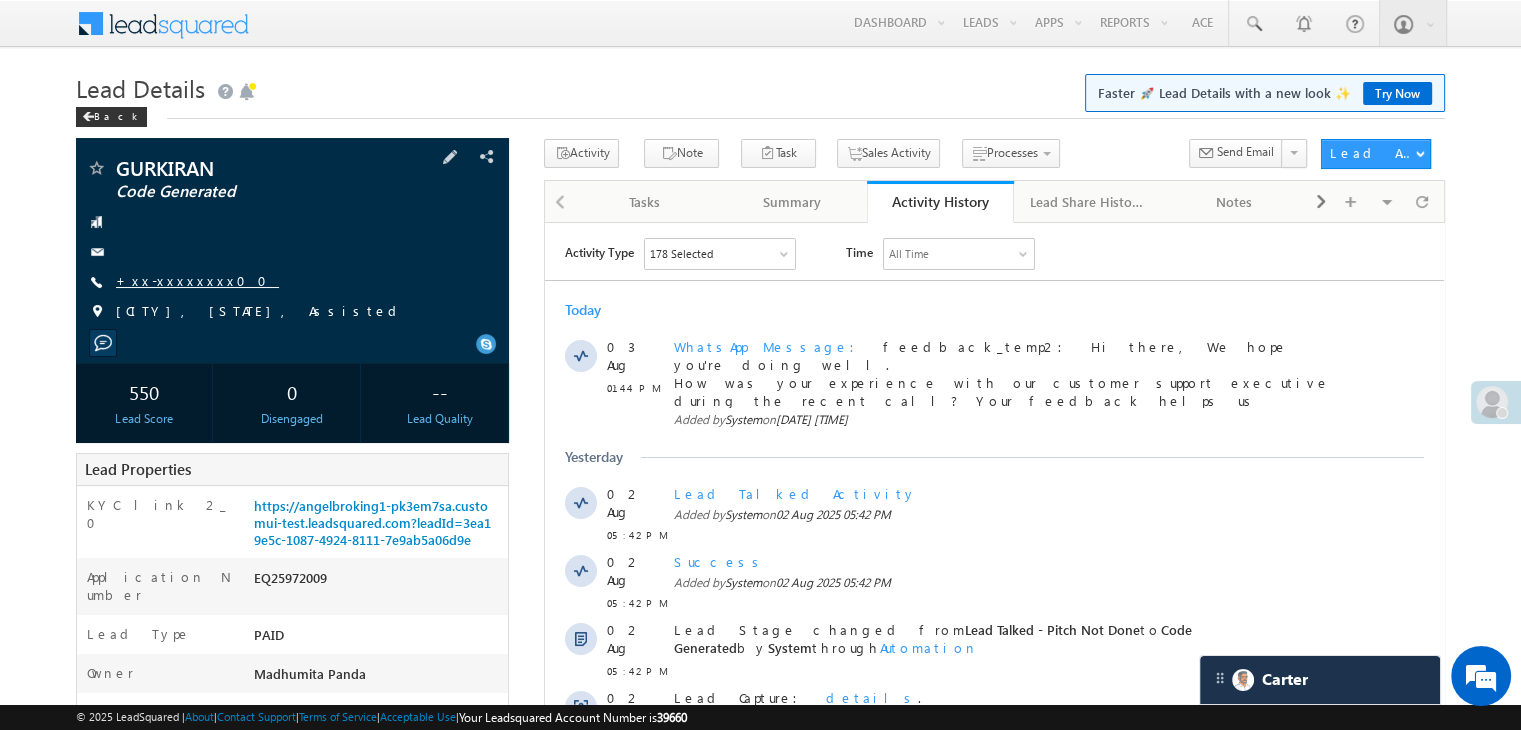click on "+xx-xxxxxxxx00" at bounding box center (197, 280) 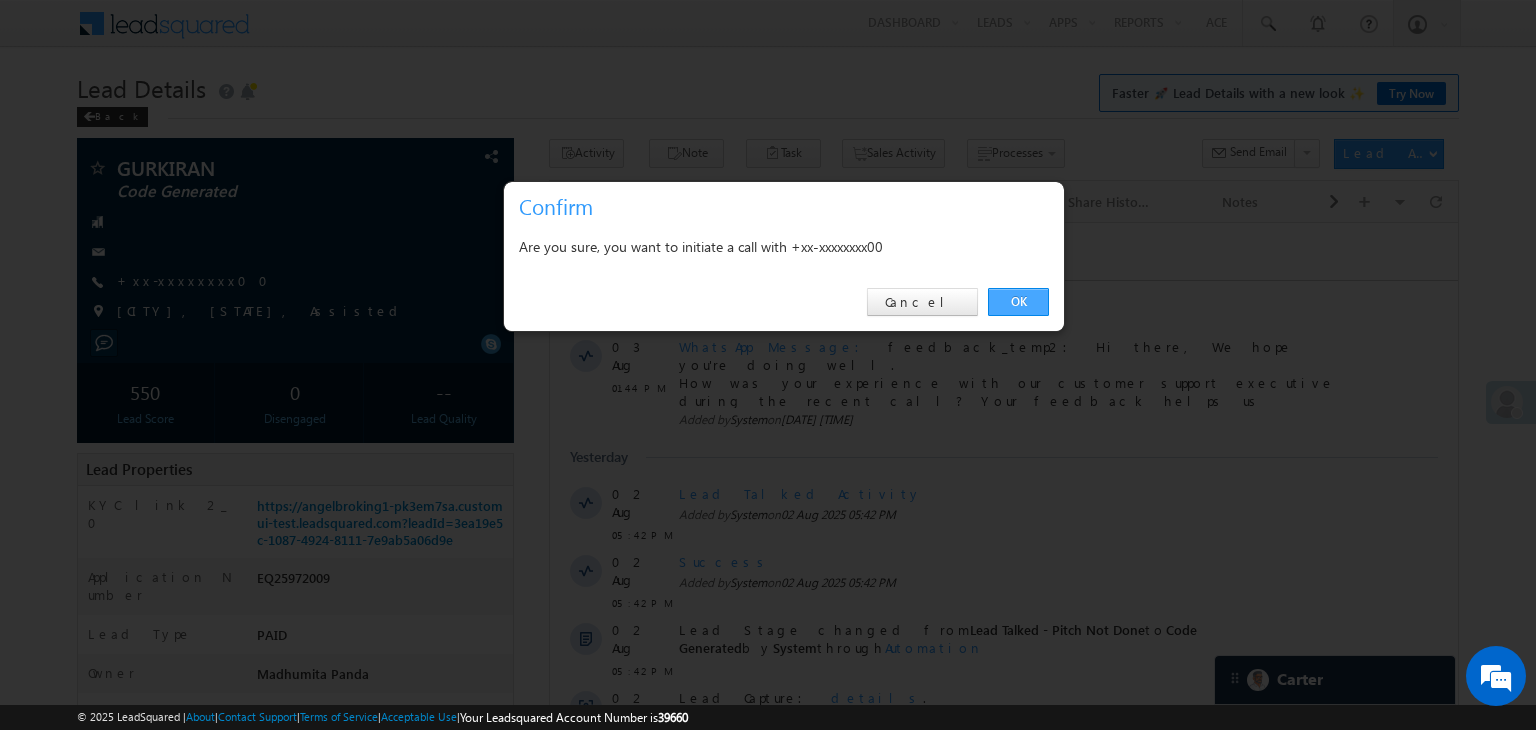 click on "OK" at bounding box center [1018, 302] 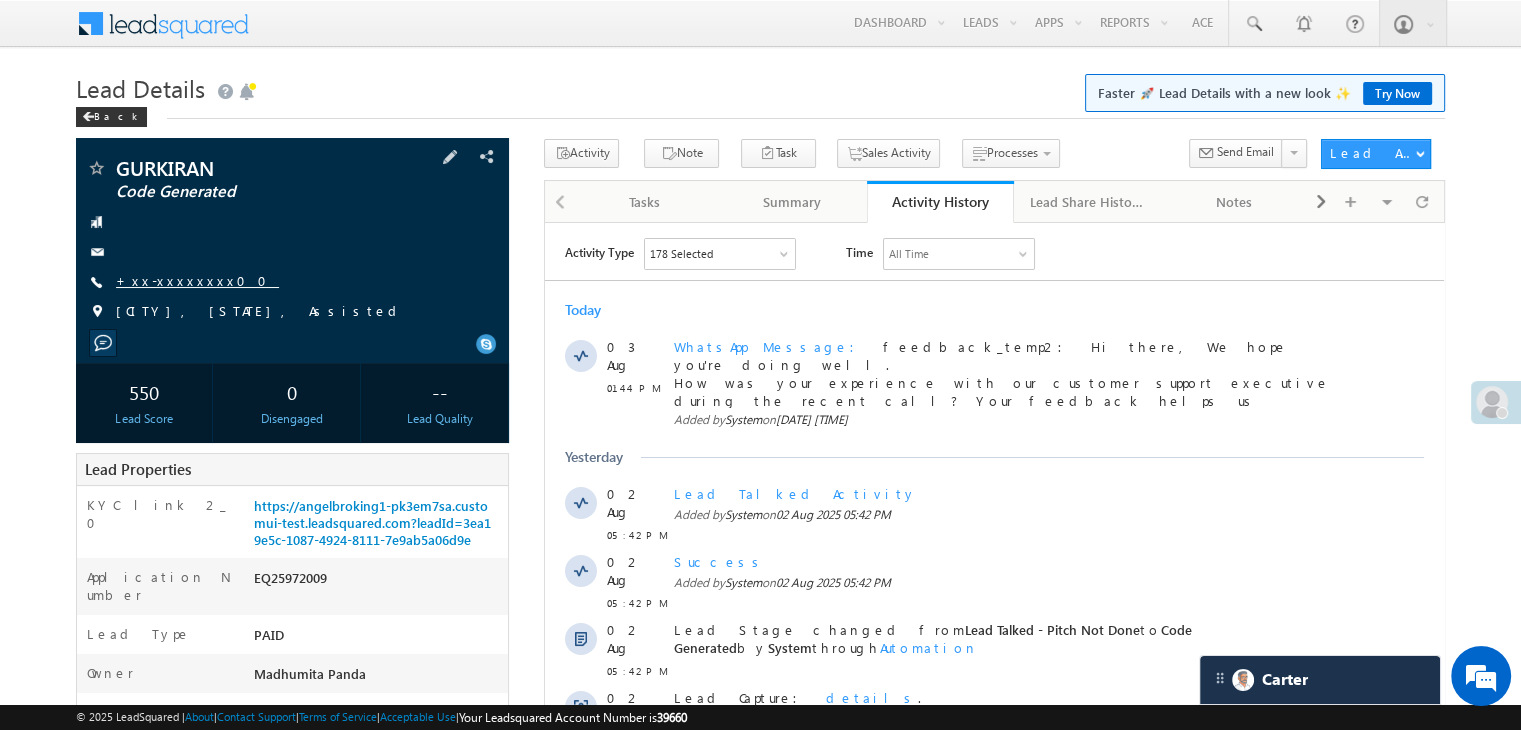 click on "+xx-xxxxxxxx00" at bounding box center (197, 280) 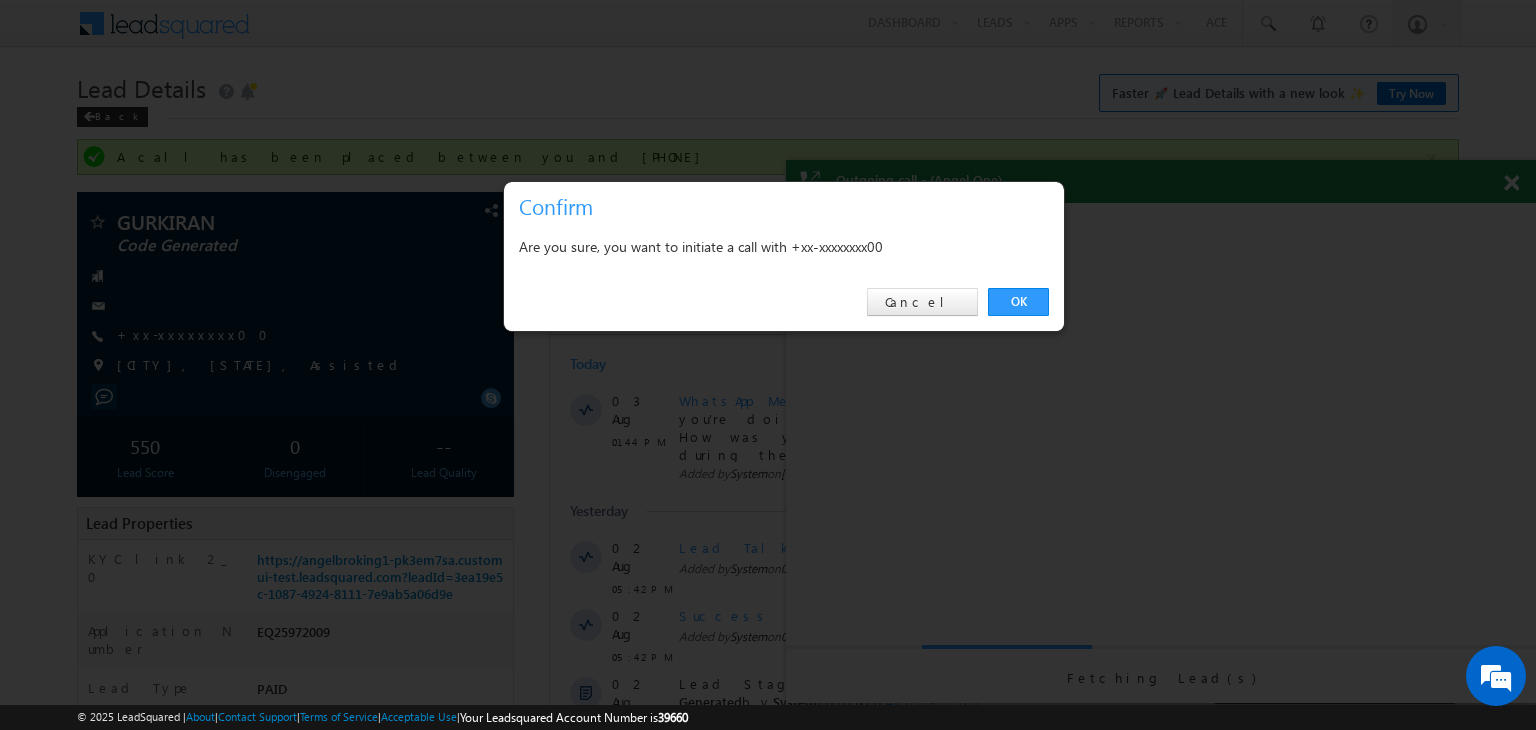 scroll, scrollTop: 0, scrollLeft: 0, axis: both 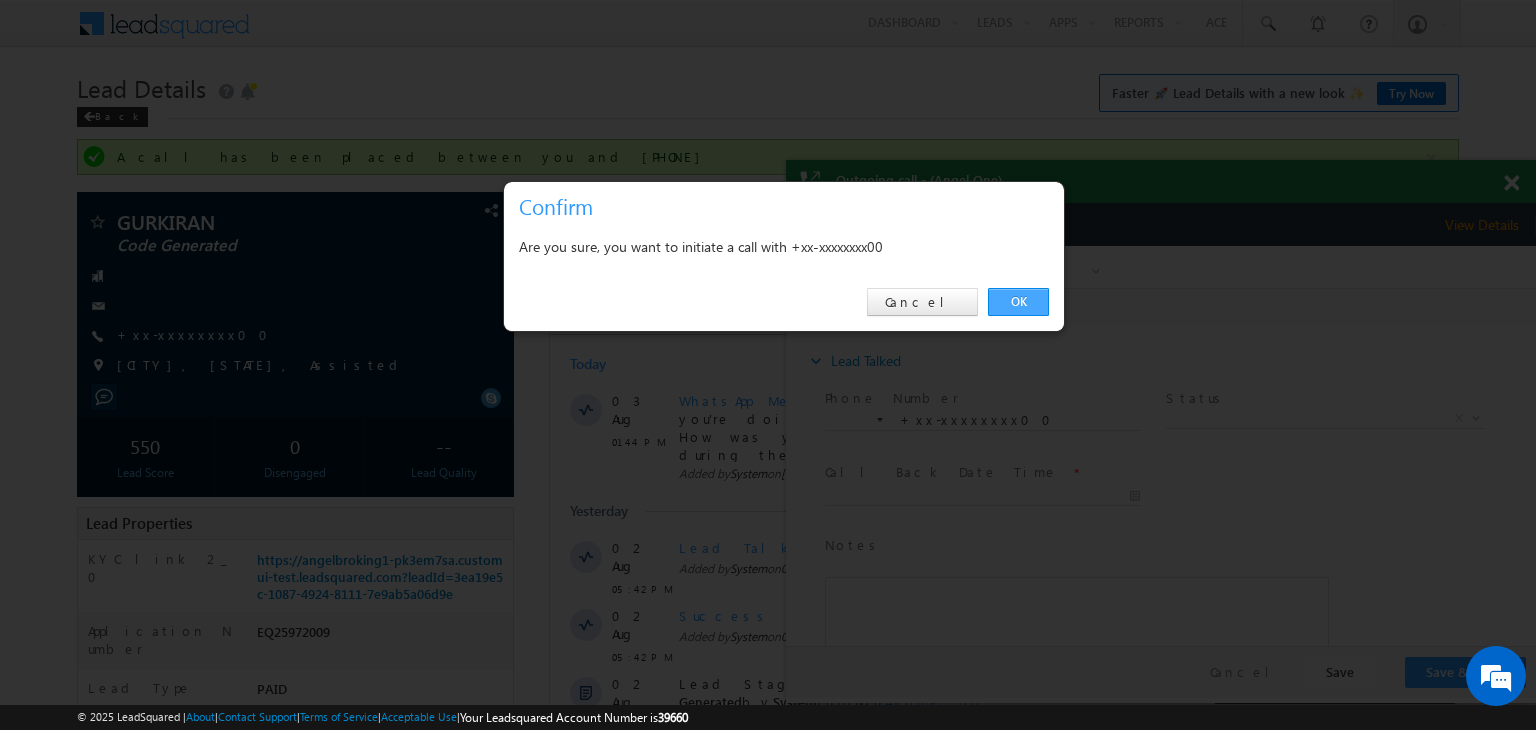 click on "OK" at bounding box center (1018, 302) 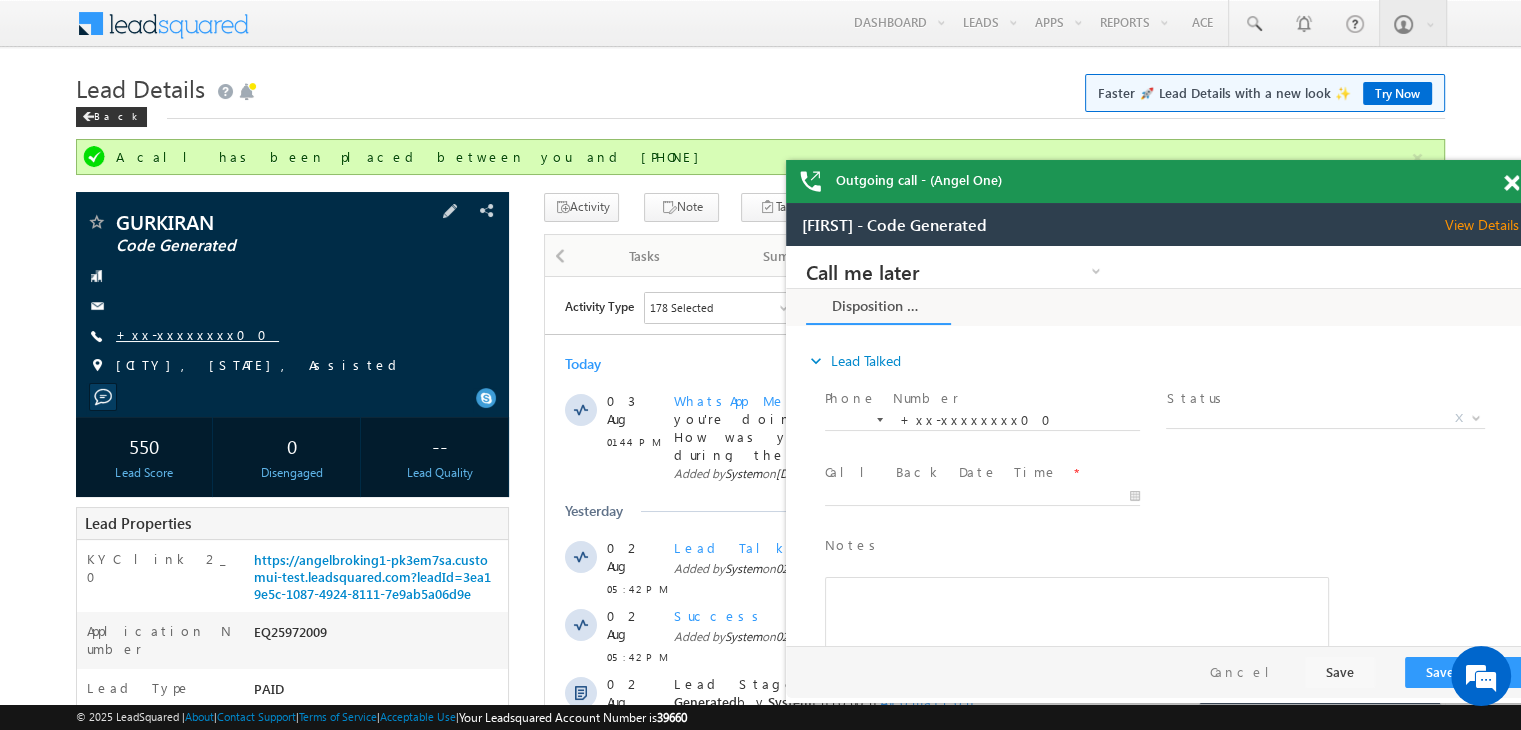 click on "+xx-xxxxxxxx00" at bounding box center [197, 334] 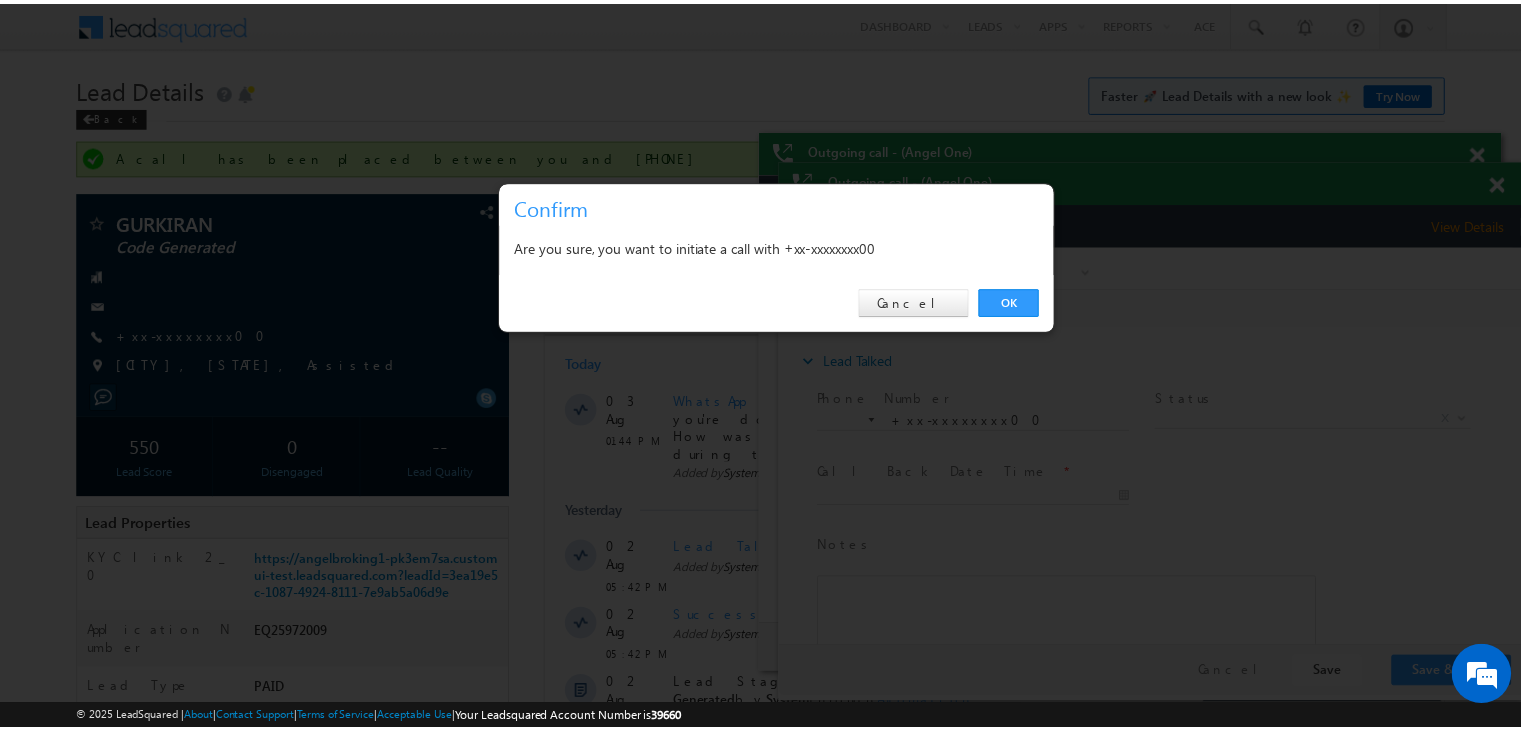 scroll, scrollTop: 0, scrollLeft: 0, axis: both 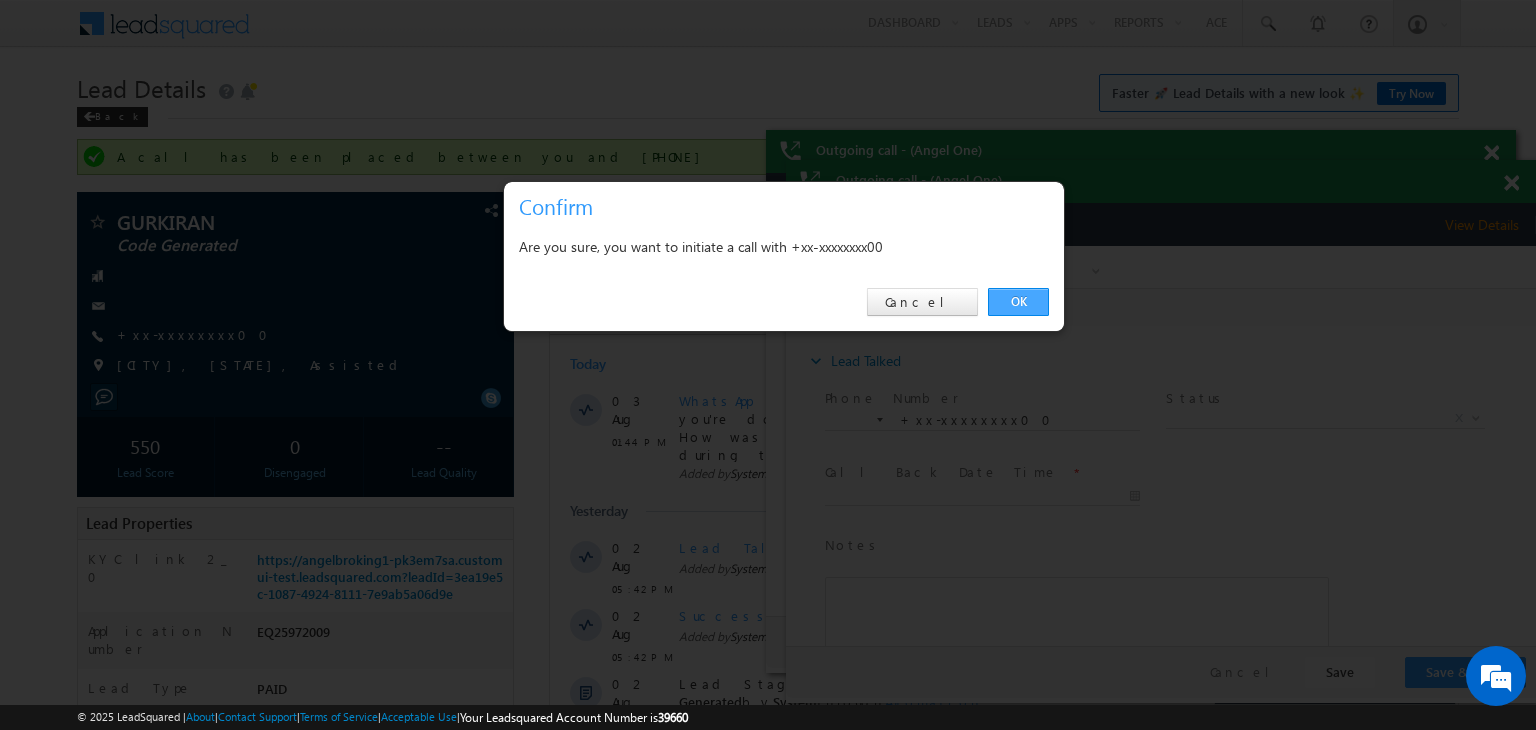 click on "OK" at bounding box center (1018, 302) 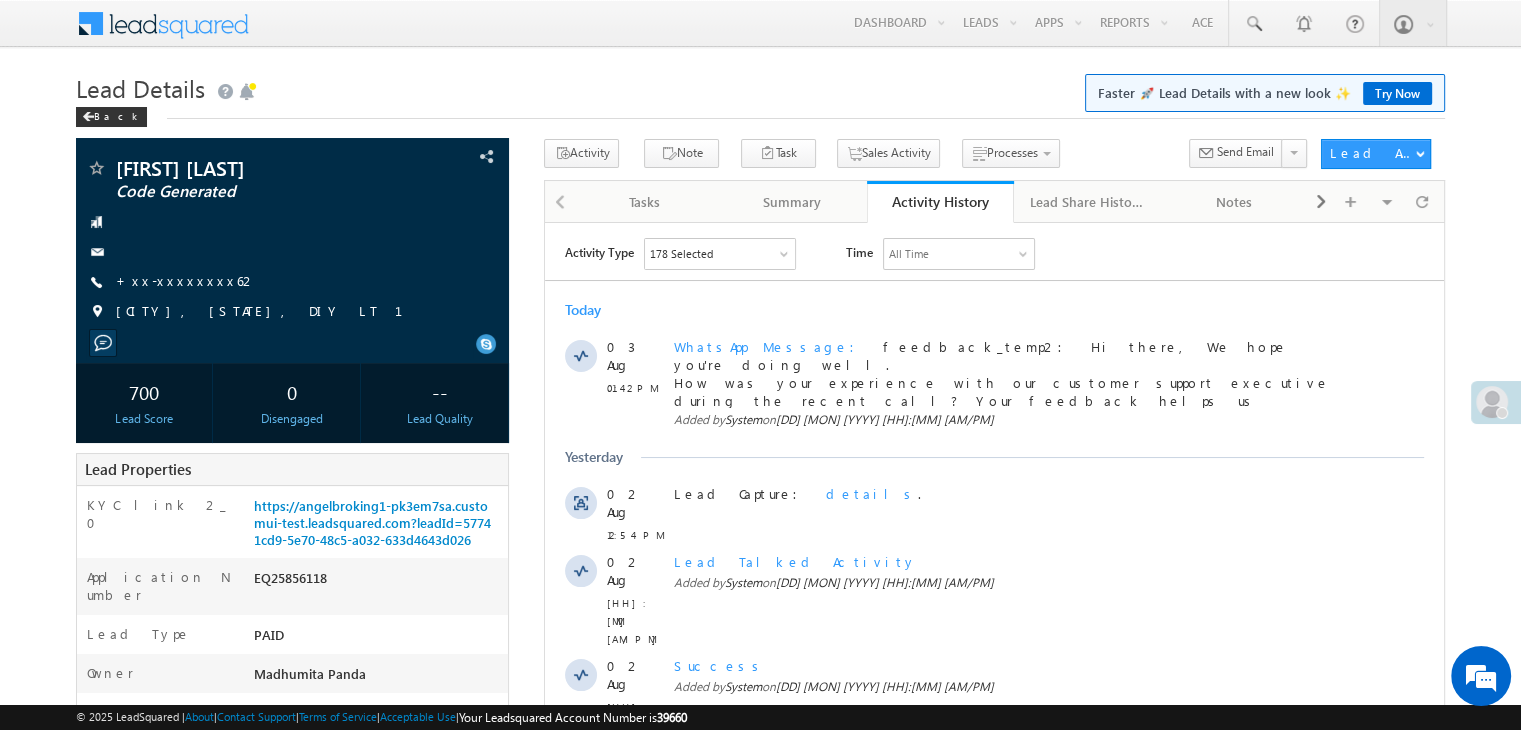 scroll, scrollTop: 0, scrollLeft: 0, axis: both 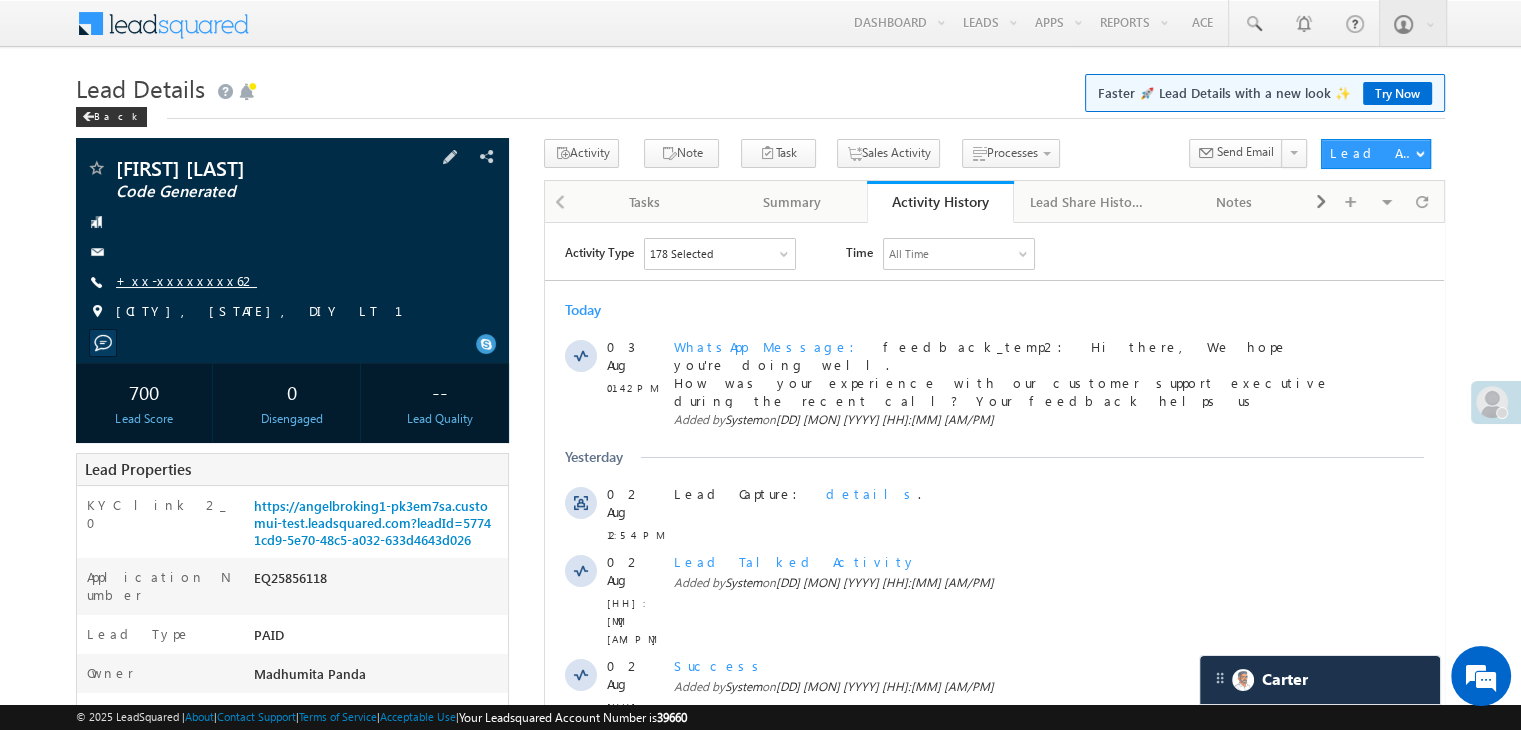click on "+xx-xxxxxxxx62" at bounding box center [186, 280] 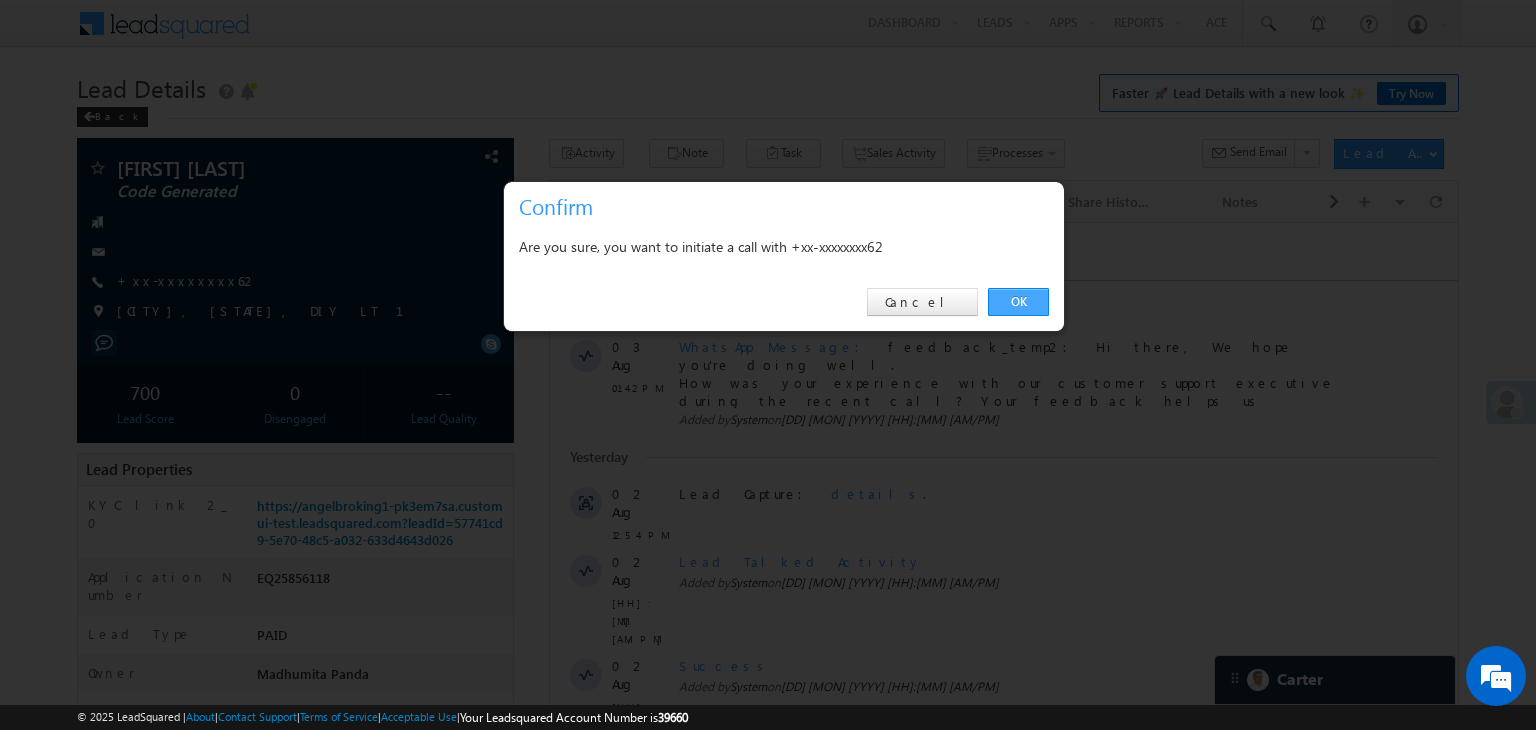 click on "OK" at bounding box center [1018, 302] 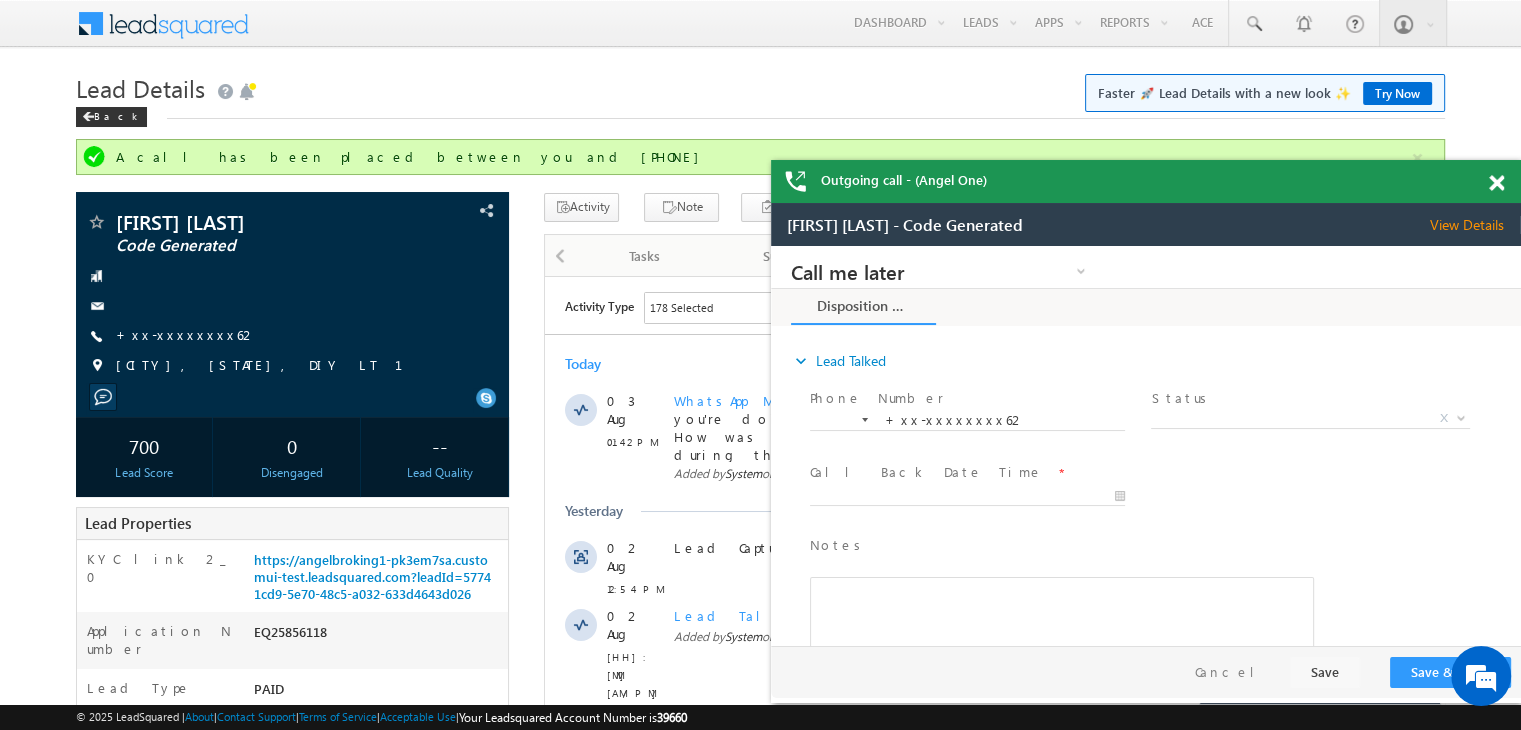 scroll, scrollTop: 0, scrollLeft: 0, axis: both 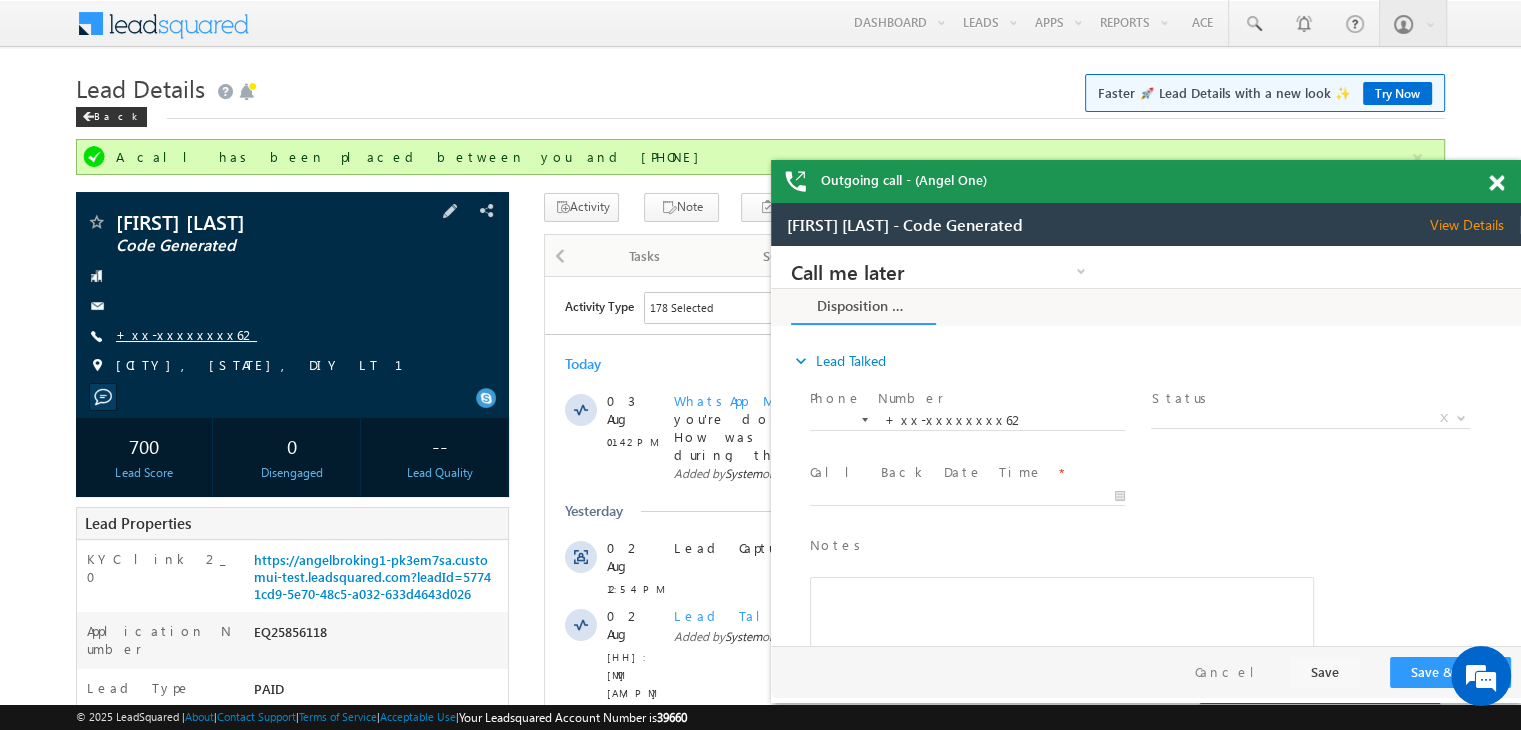 click on "+xx-xxxxxxxx62" at bounding box center [186, 334] 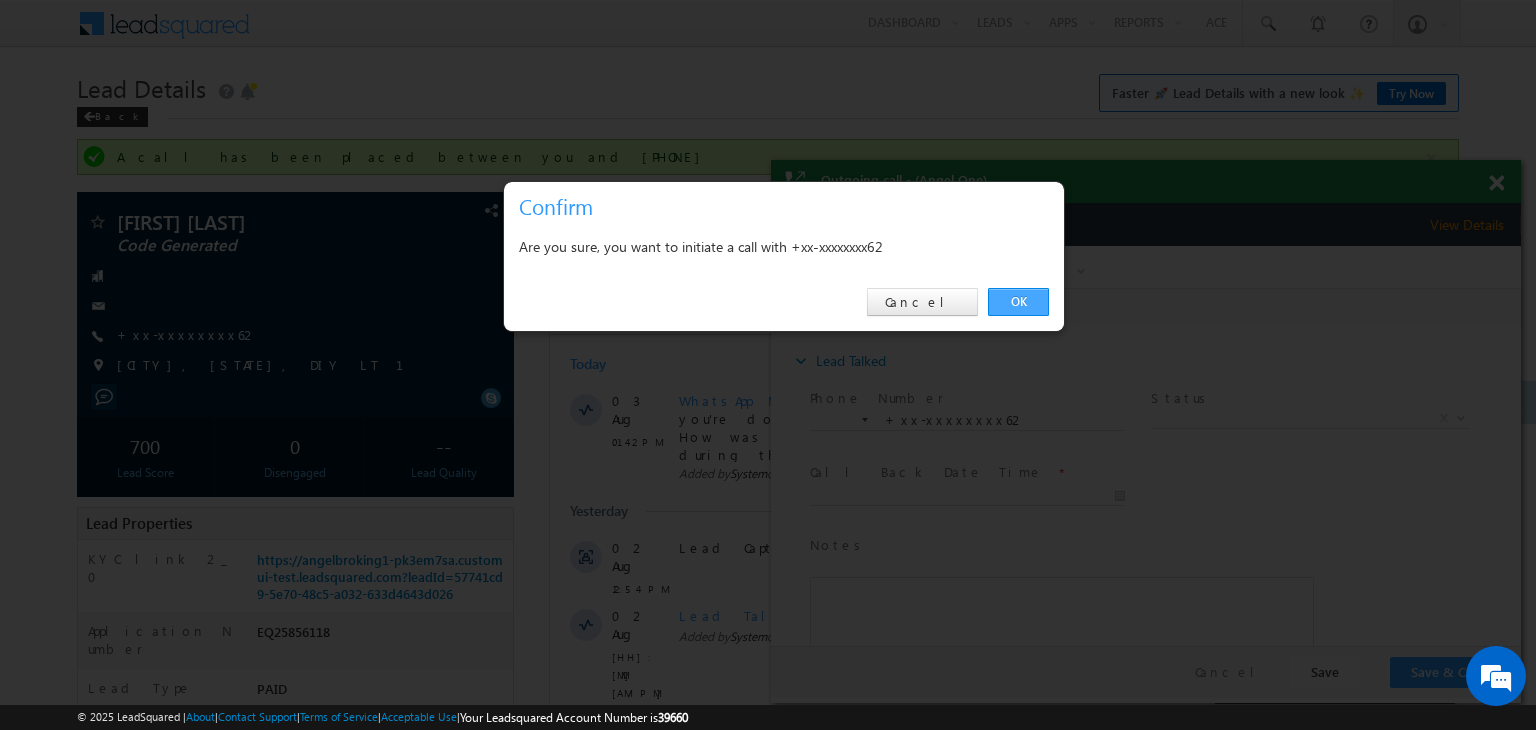 click on "OK" at bounding box center [1018, 302] 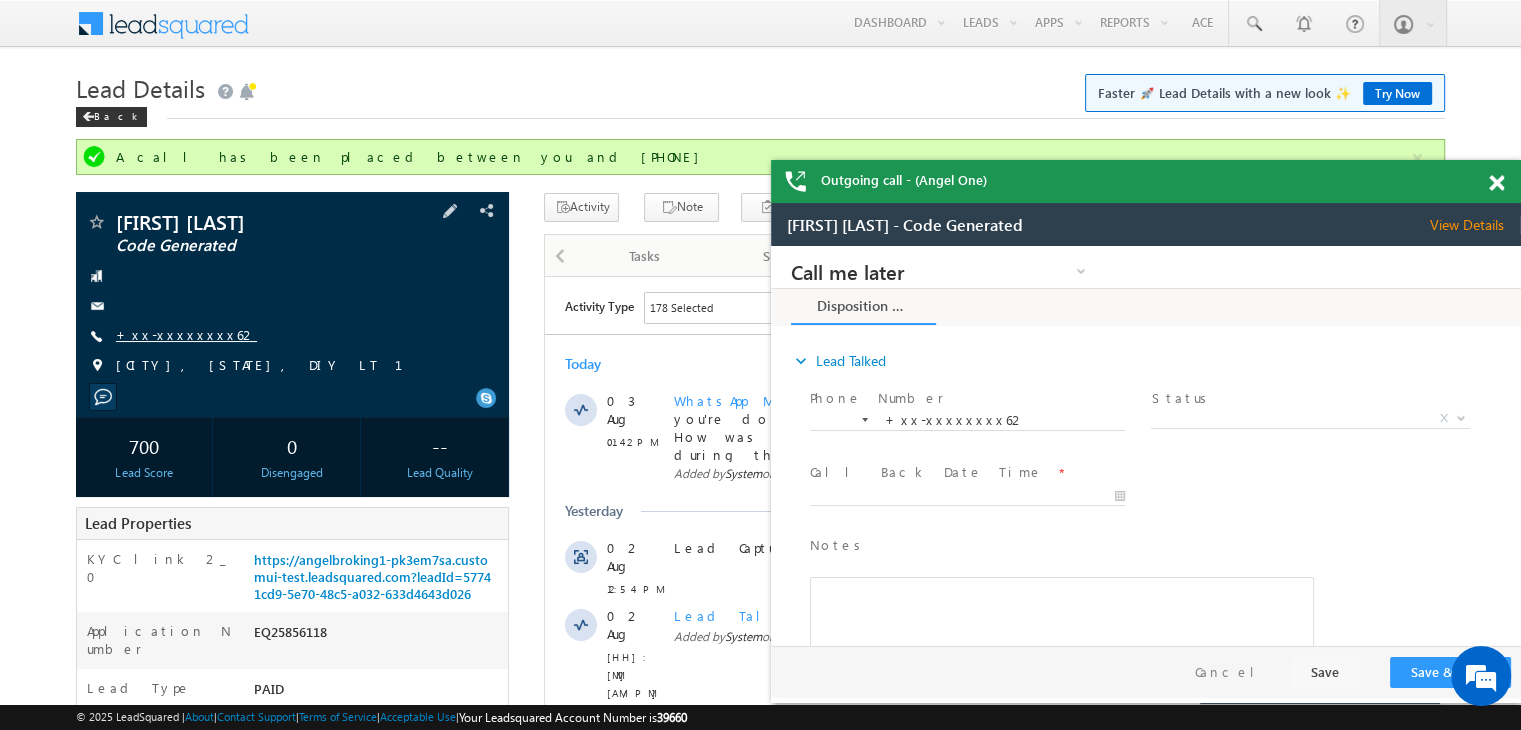 click on "+xx-xxxxxxxx62" at bounding box center (186, 334) 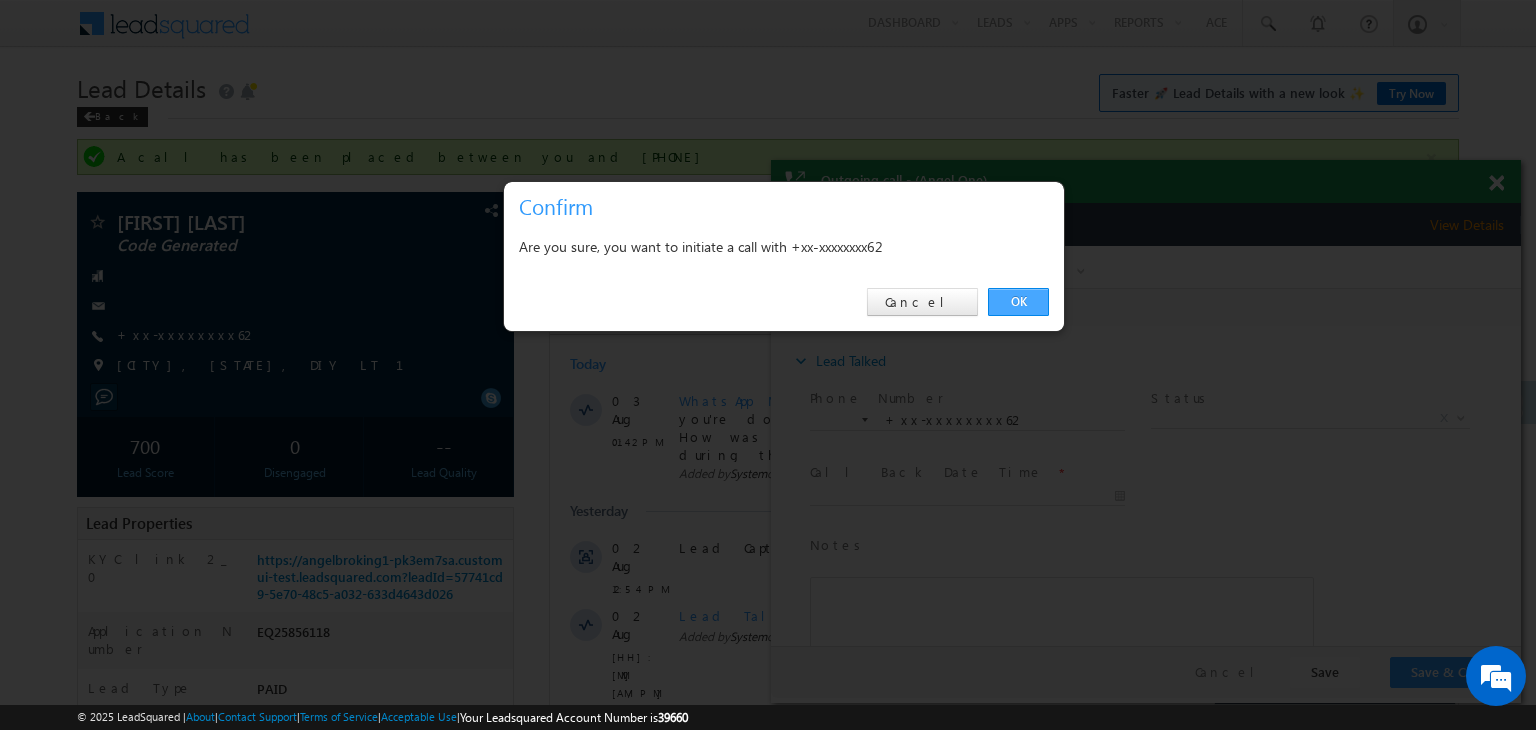 click on "OK" at bounding box center [1018, 302] 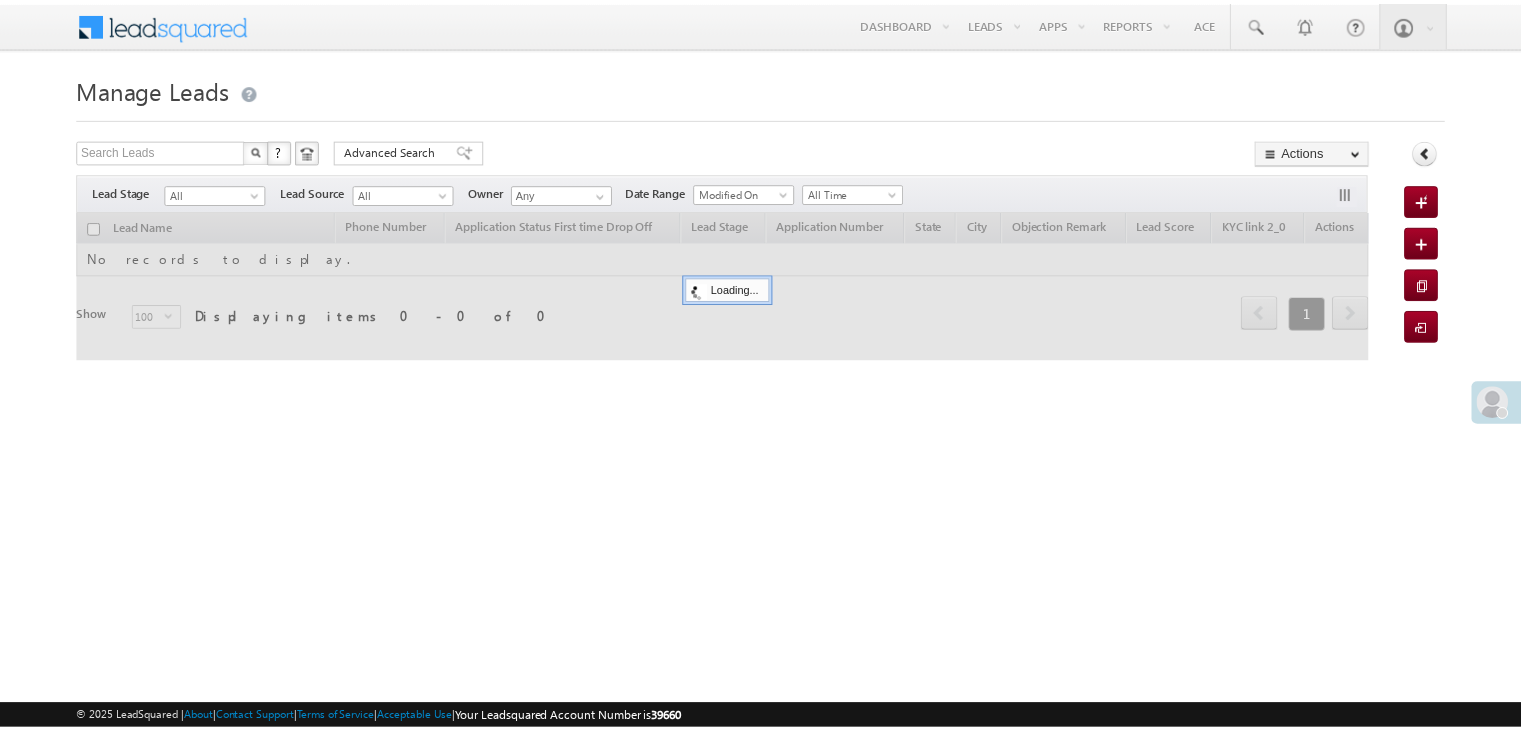 scroll, scrollTop: 0, scrollLeft: 0, axis: both 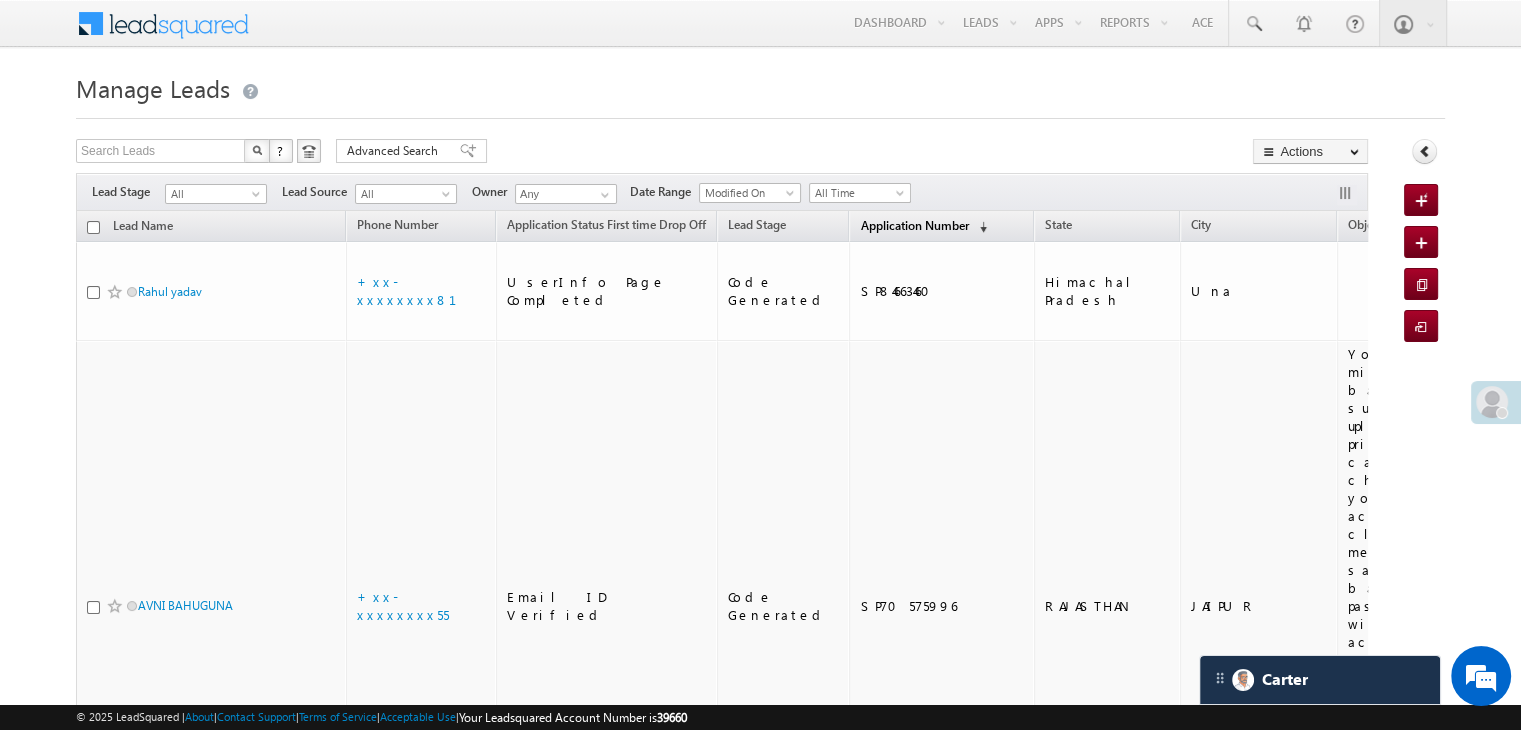 click on "Application Number" at bounding box center (914, 225) 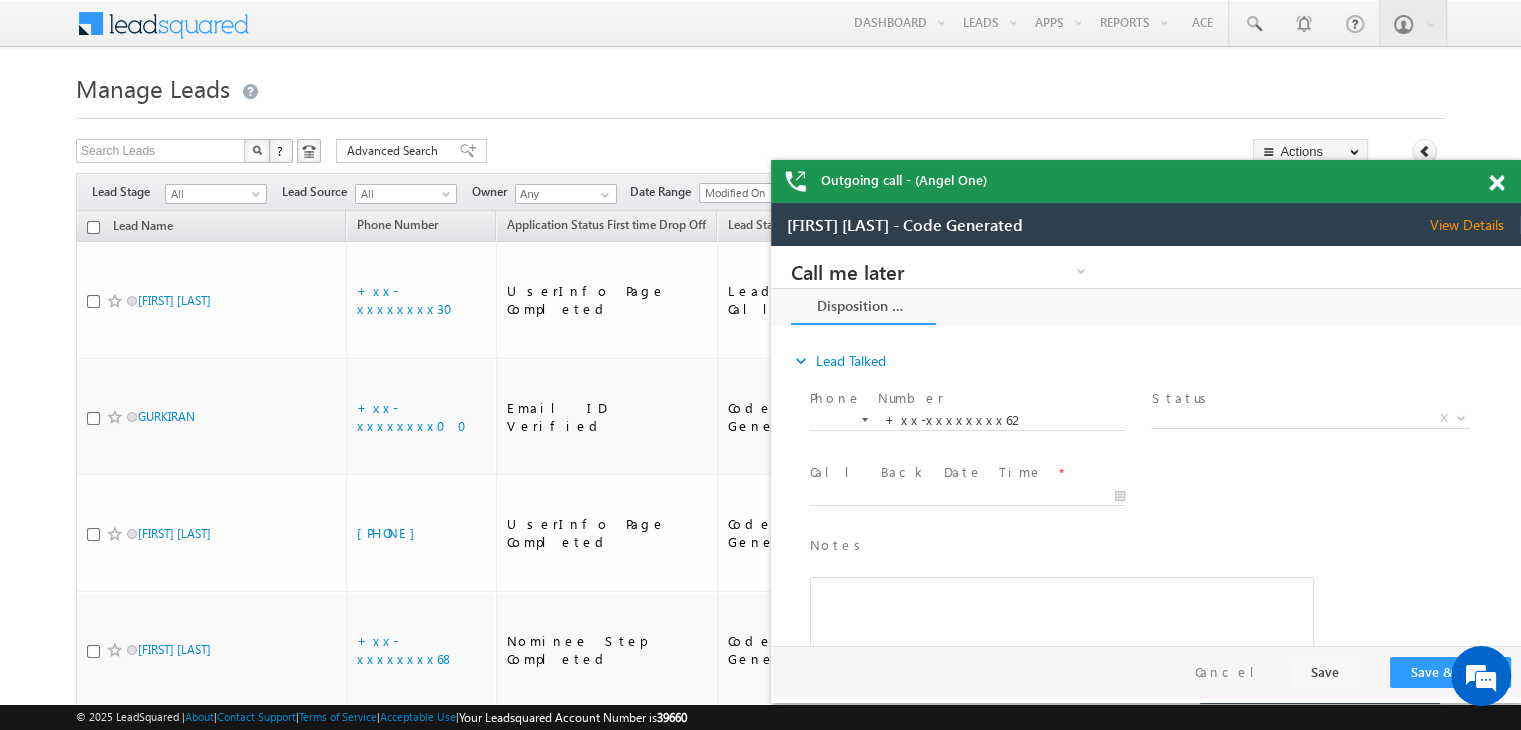 scroll, scrollTop: 0, scrollLeft: 0, axis: both 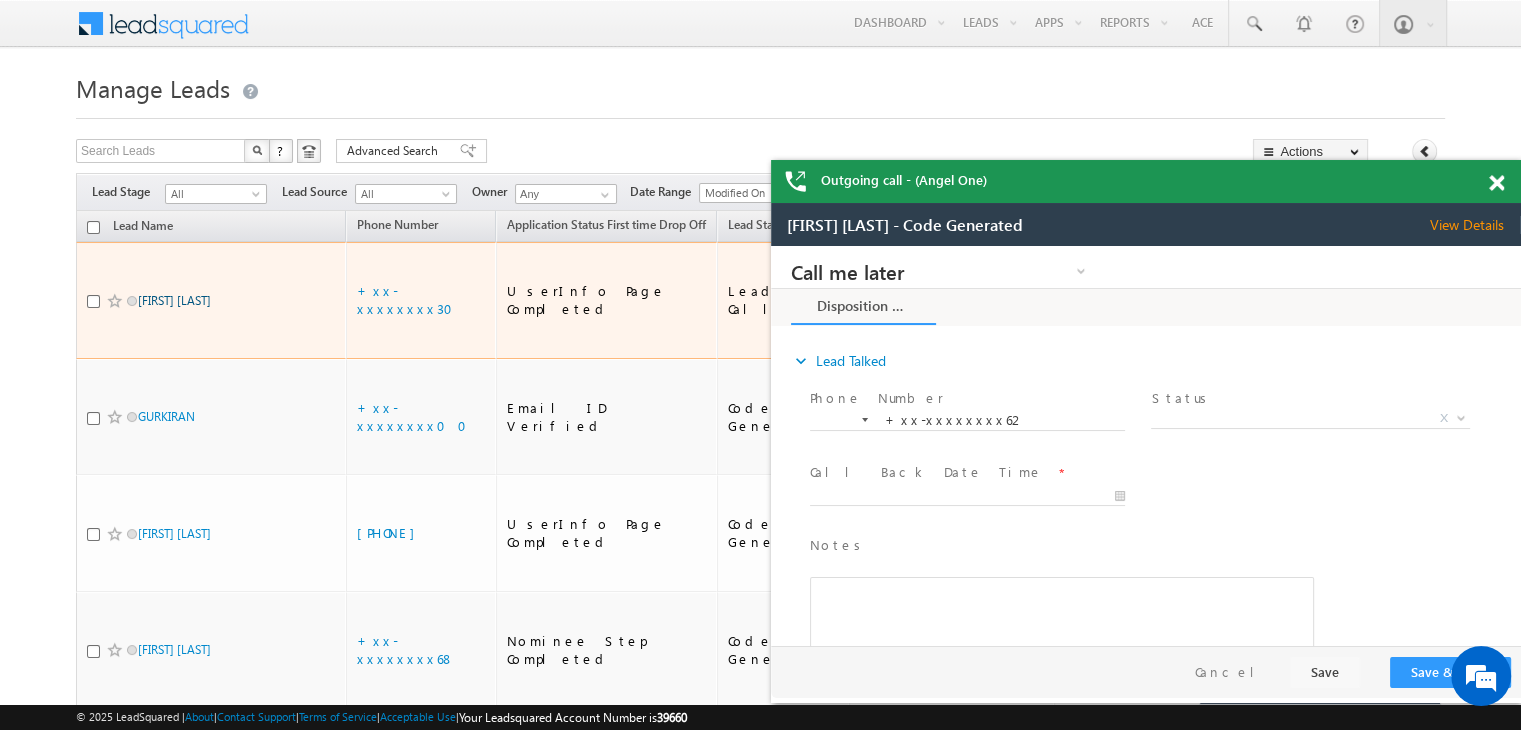 click on "[FIRST] [LAST]" at bounding box center (174, 300) 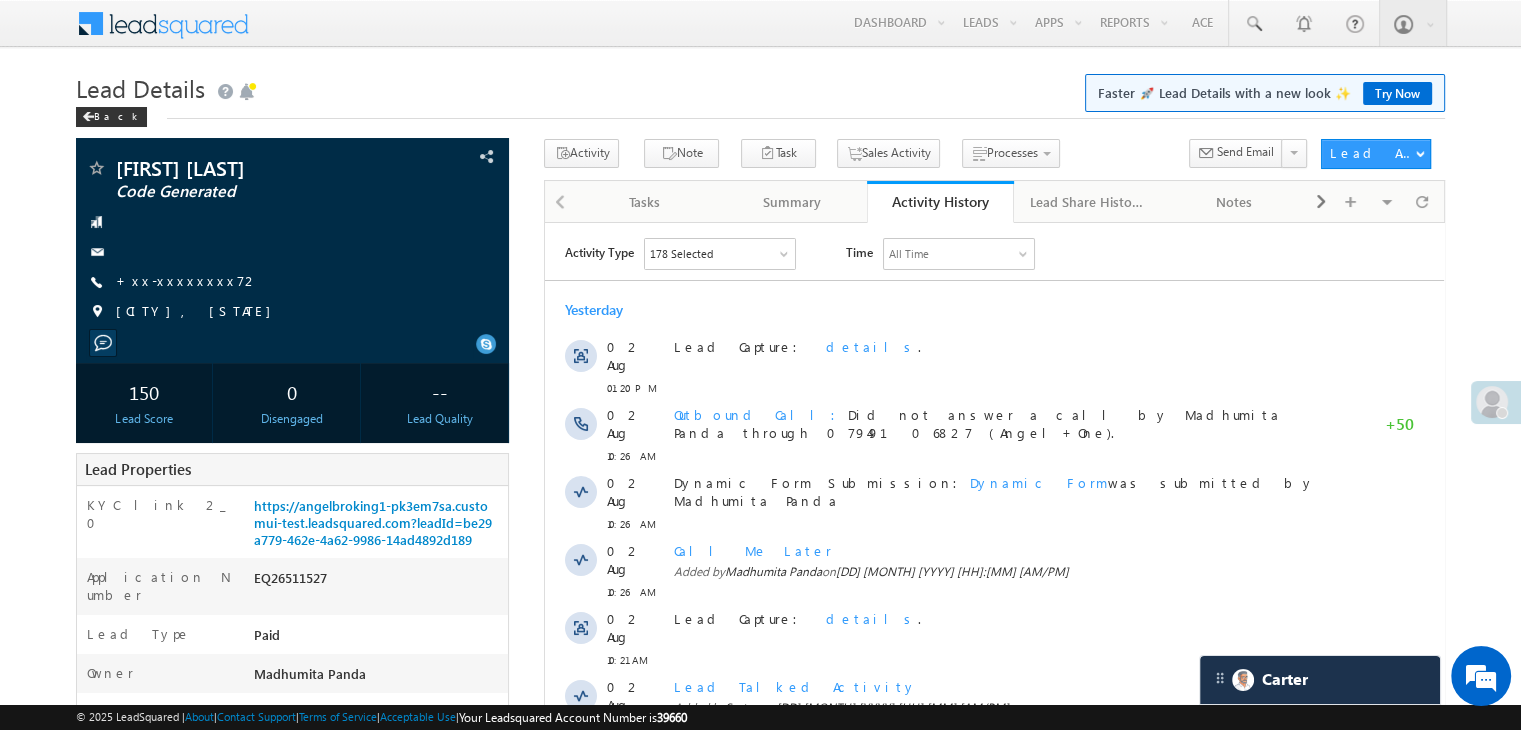 scroll, scrollTop: 0, scrollLeft: 0, axis: both 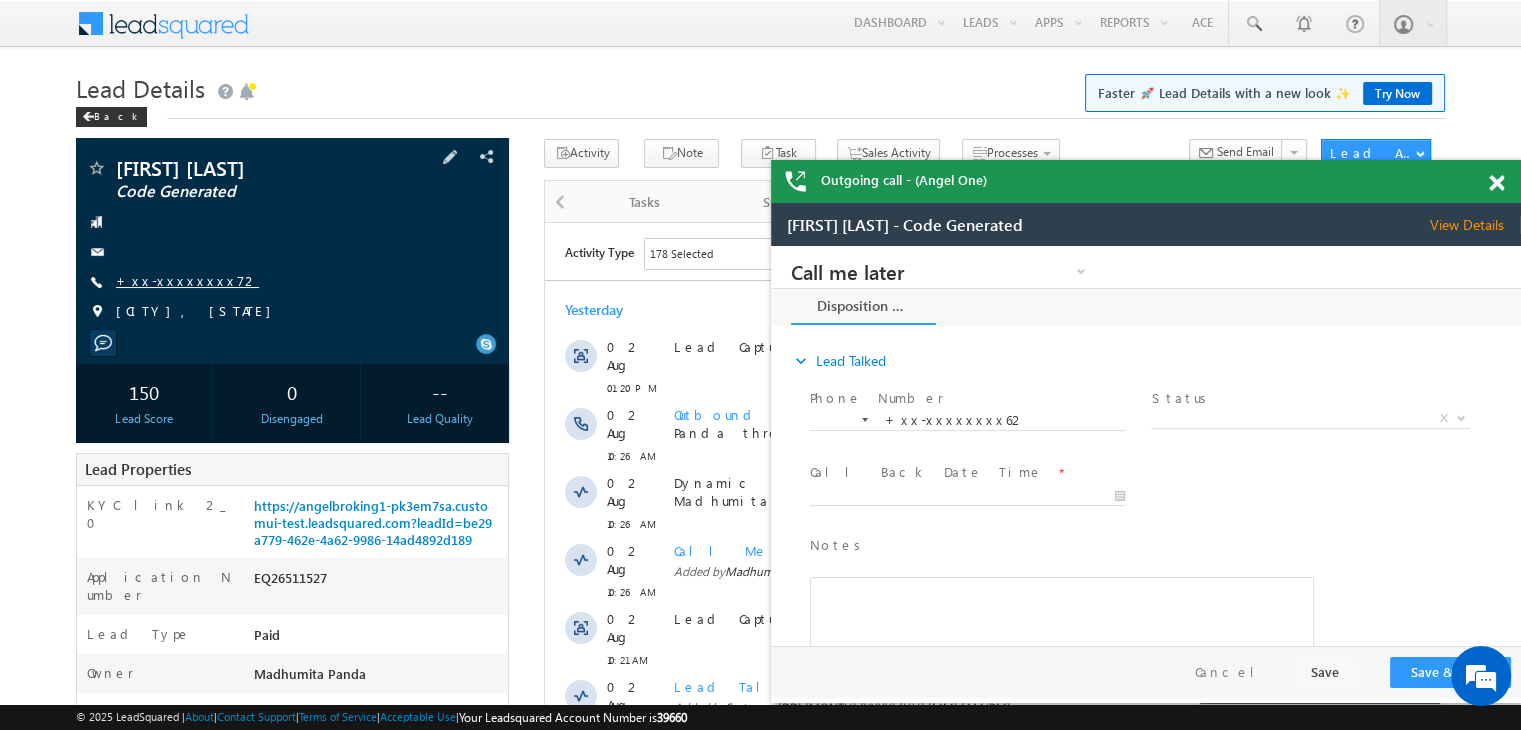 click on "+xx-xxxxxxxx72" at bounding box center [187, 280] 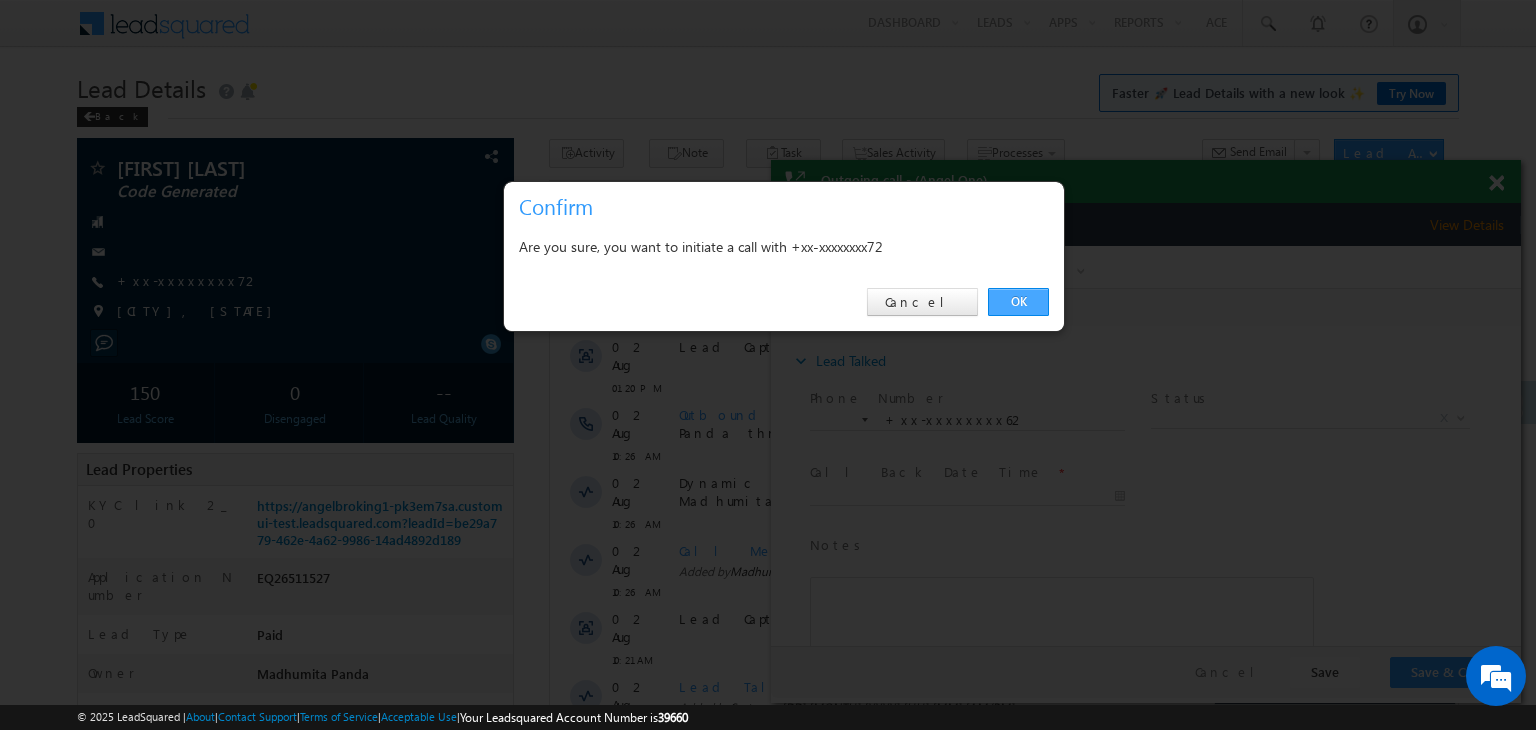 click on "OK" at bounding box center [1018, 302] 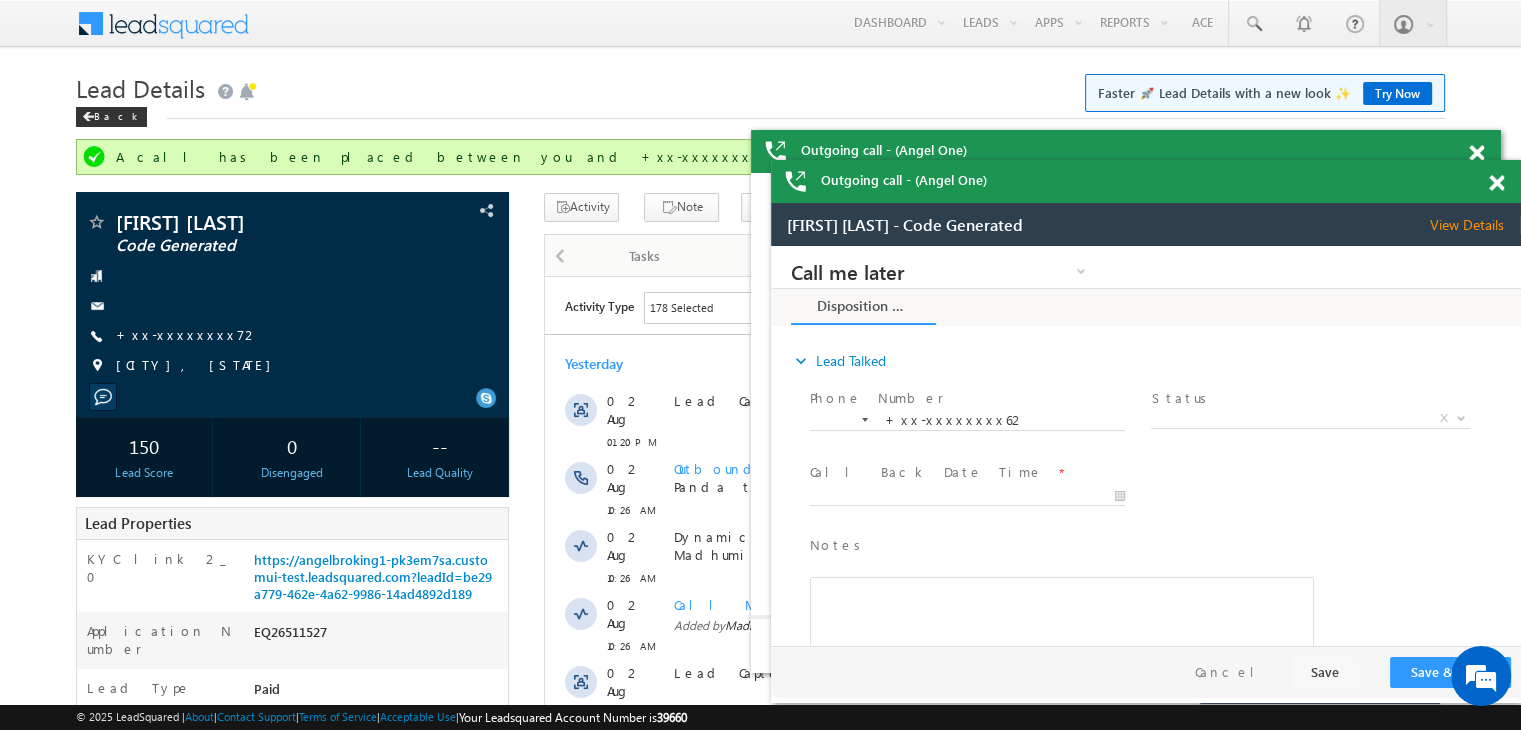 scroll, scrollTop: 0, scrollLeft: 0, axis: both 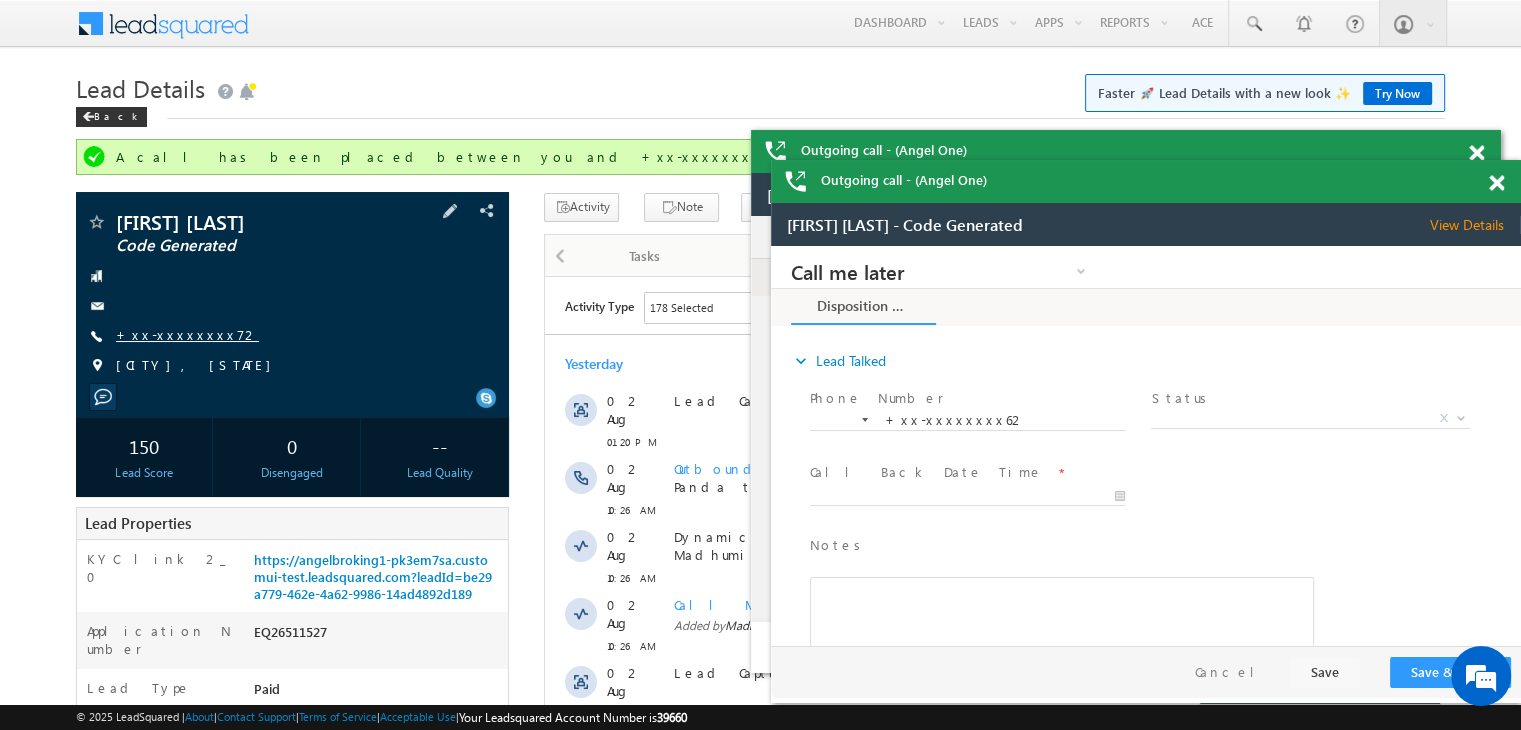 click on "+xx-xxxxxxxx72" at bounding box center [187, 334] 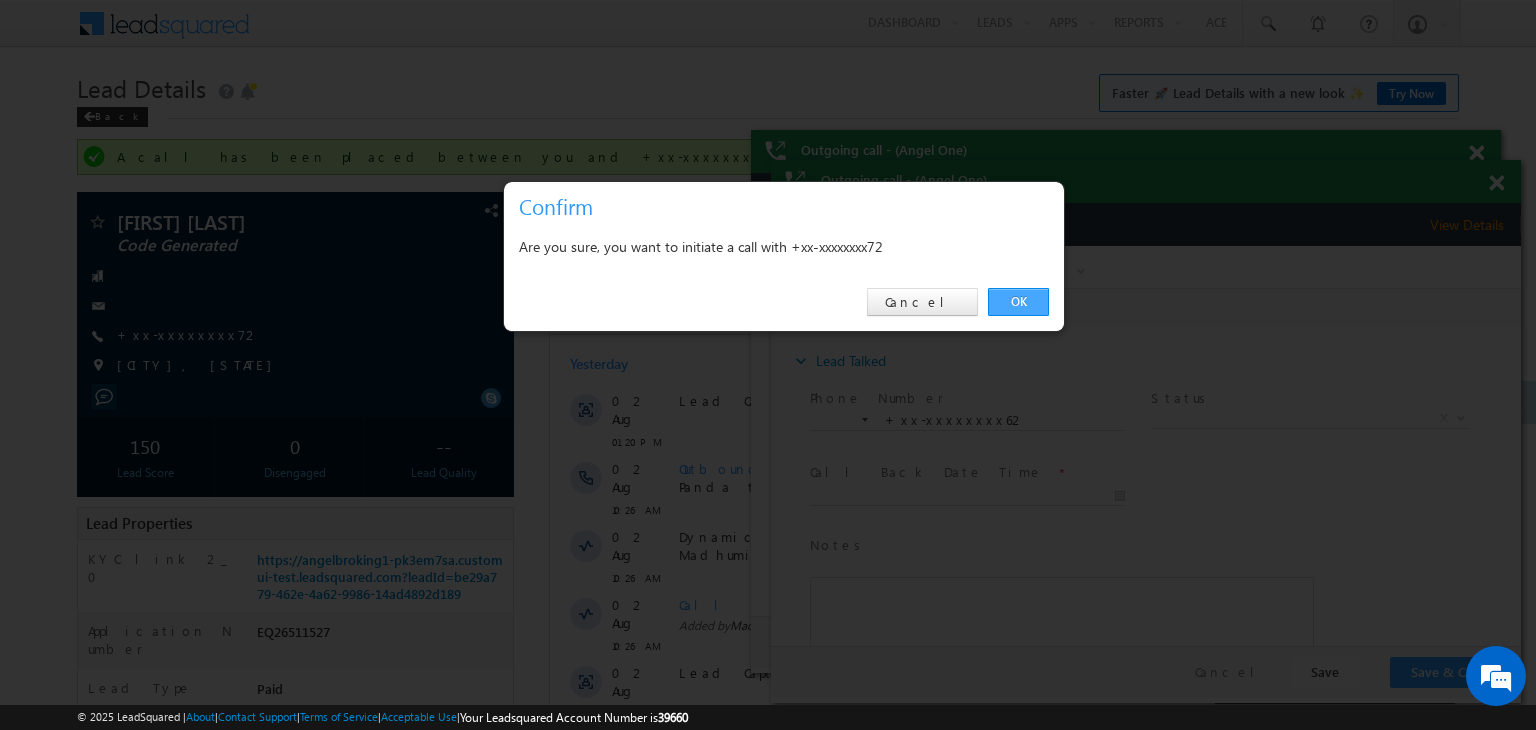 click on "OK" at bounding box center [1018, 302] 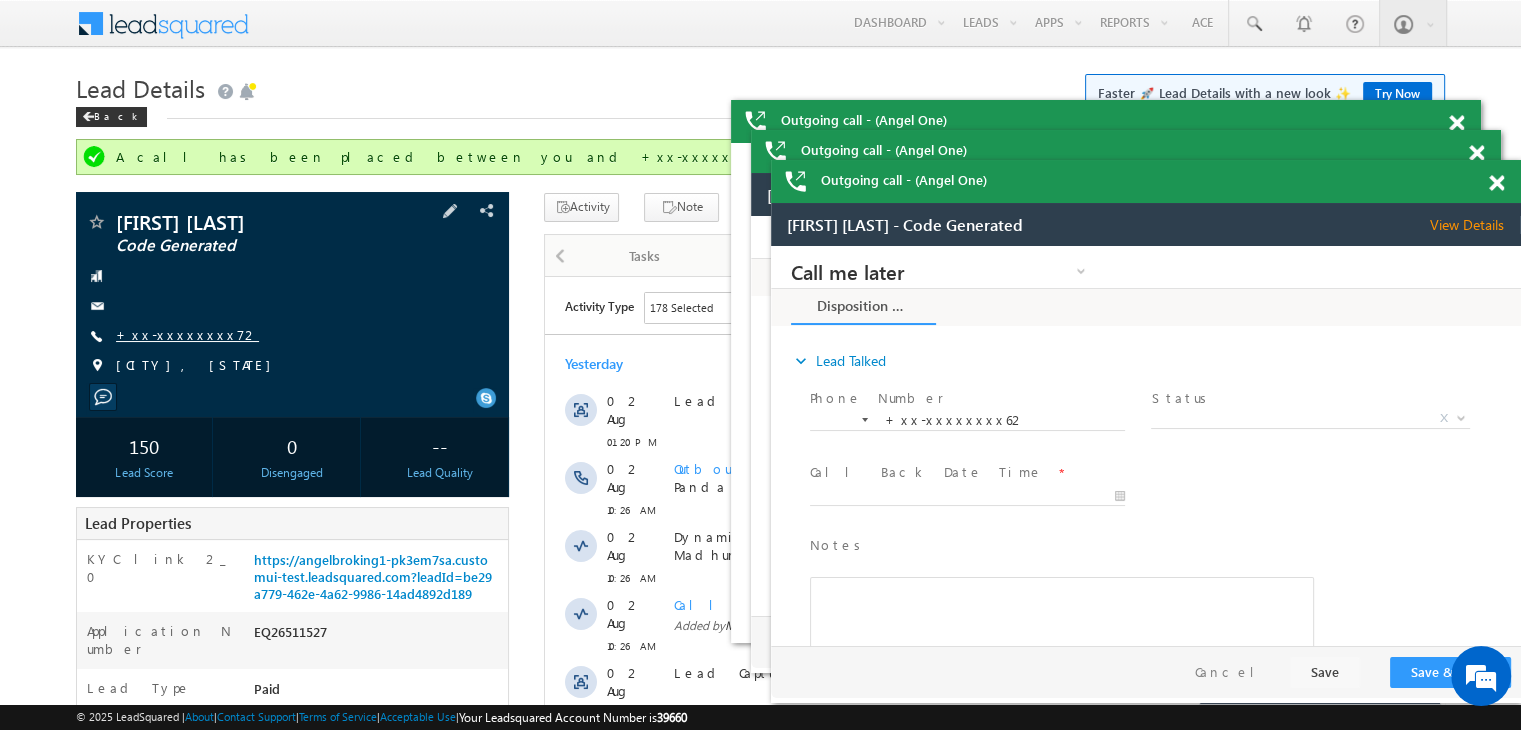 click on "+xx-xxxxxxxx72" at bounding box center (187, 334) 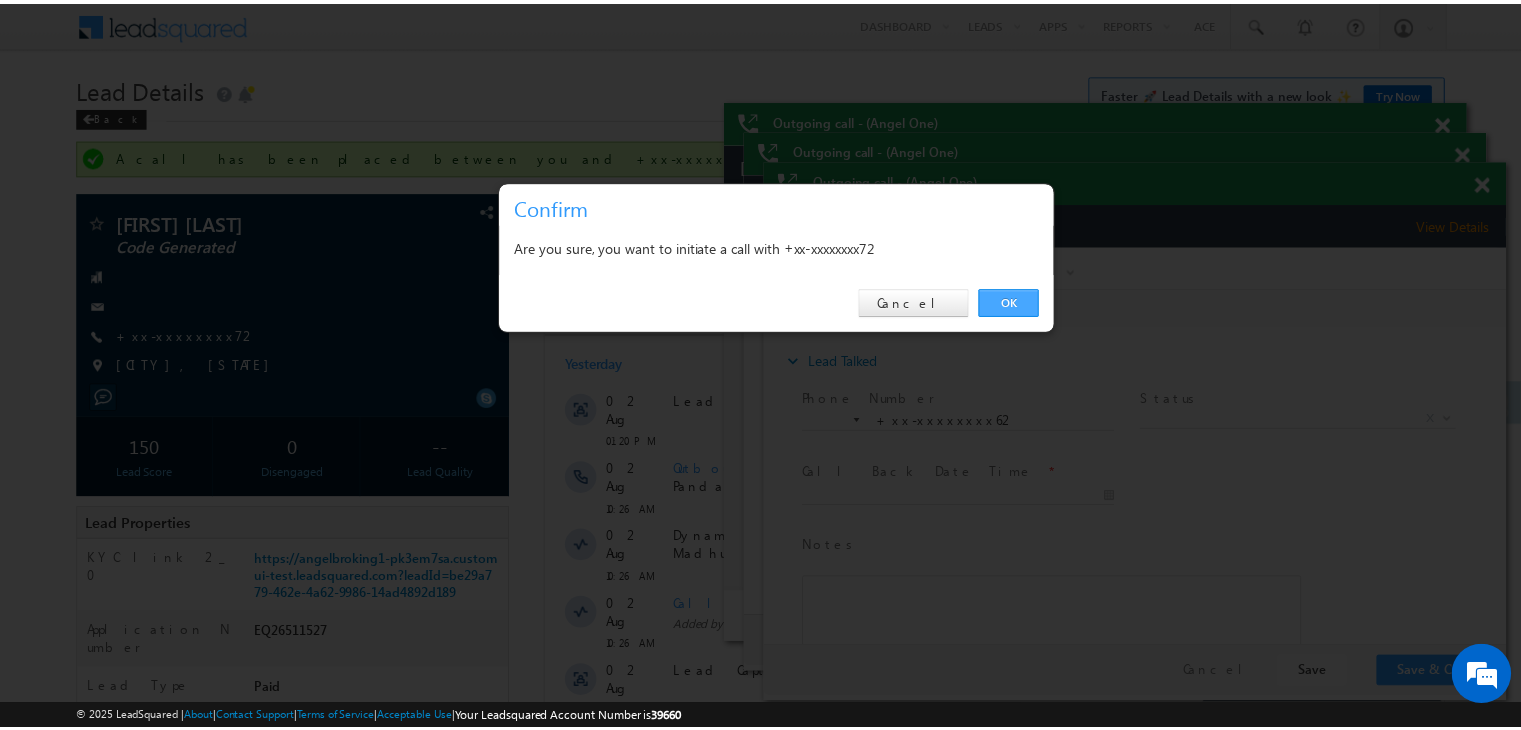 scroll, scrollTop: 0, scrollLeft: 0, axis: both 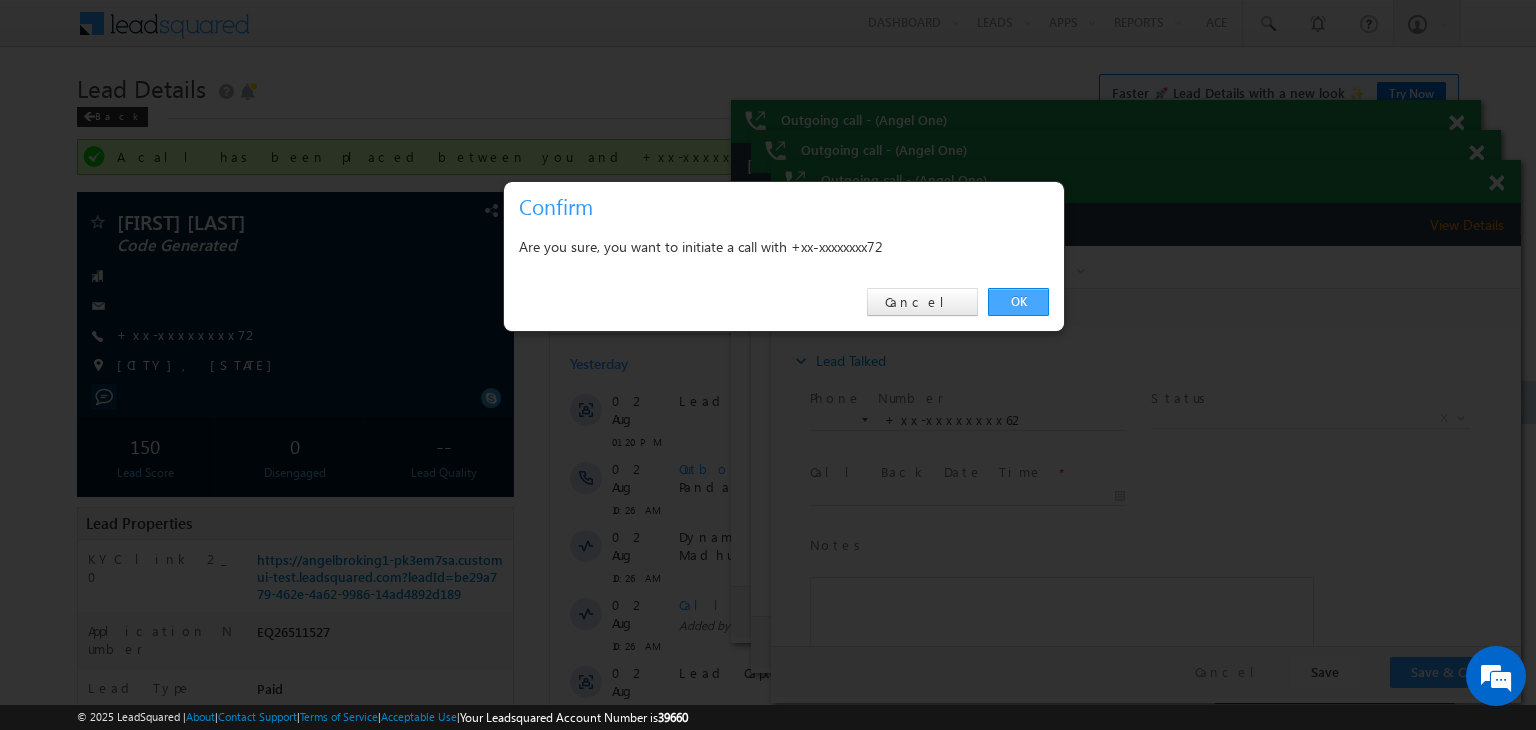click on "OK" at bounding box center (1018, 302) 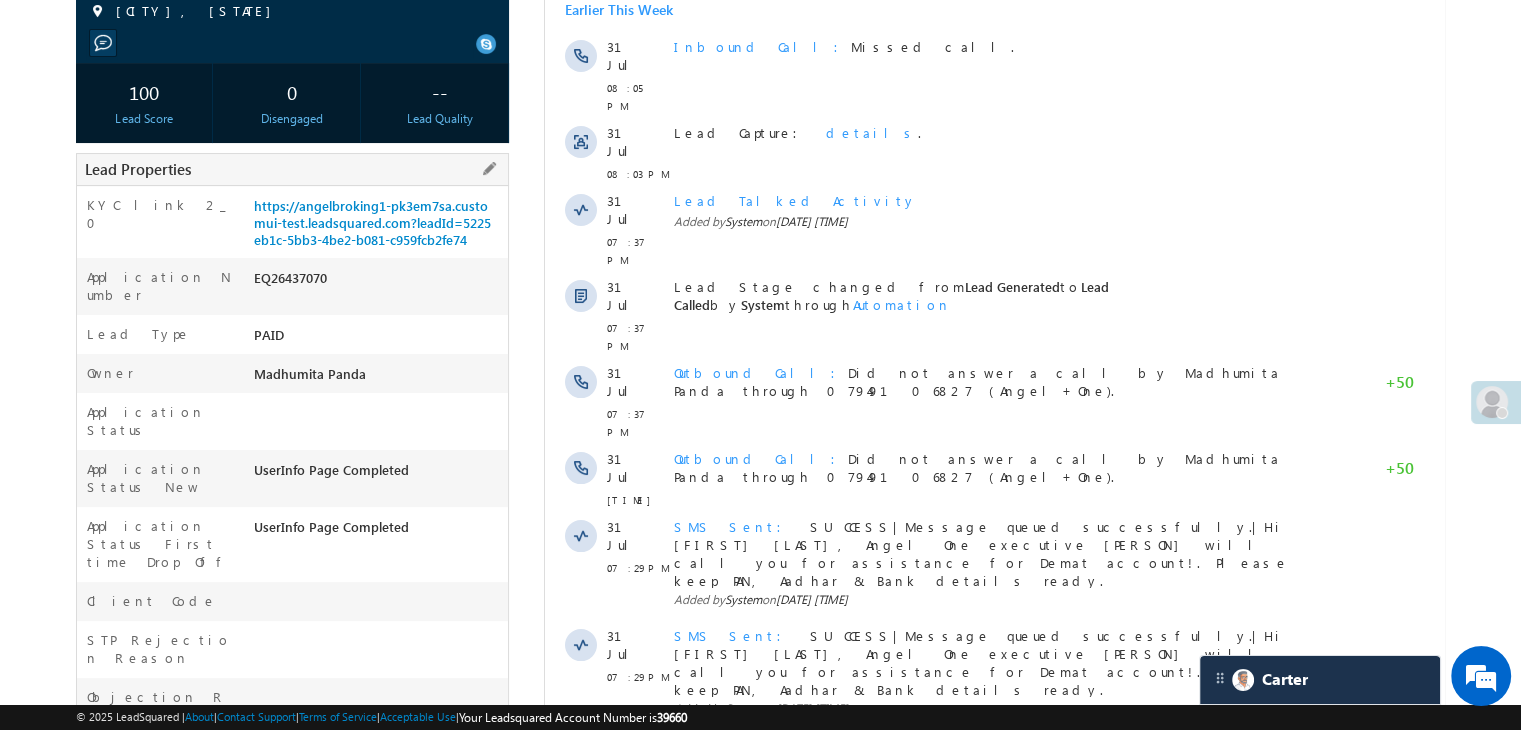 scroll, scrollTop: 0, scrollLeft: 0, axis: both 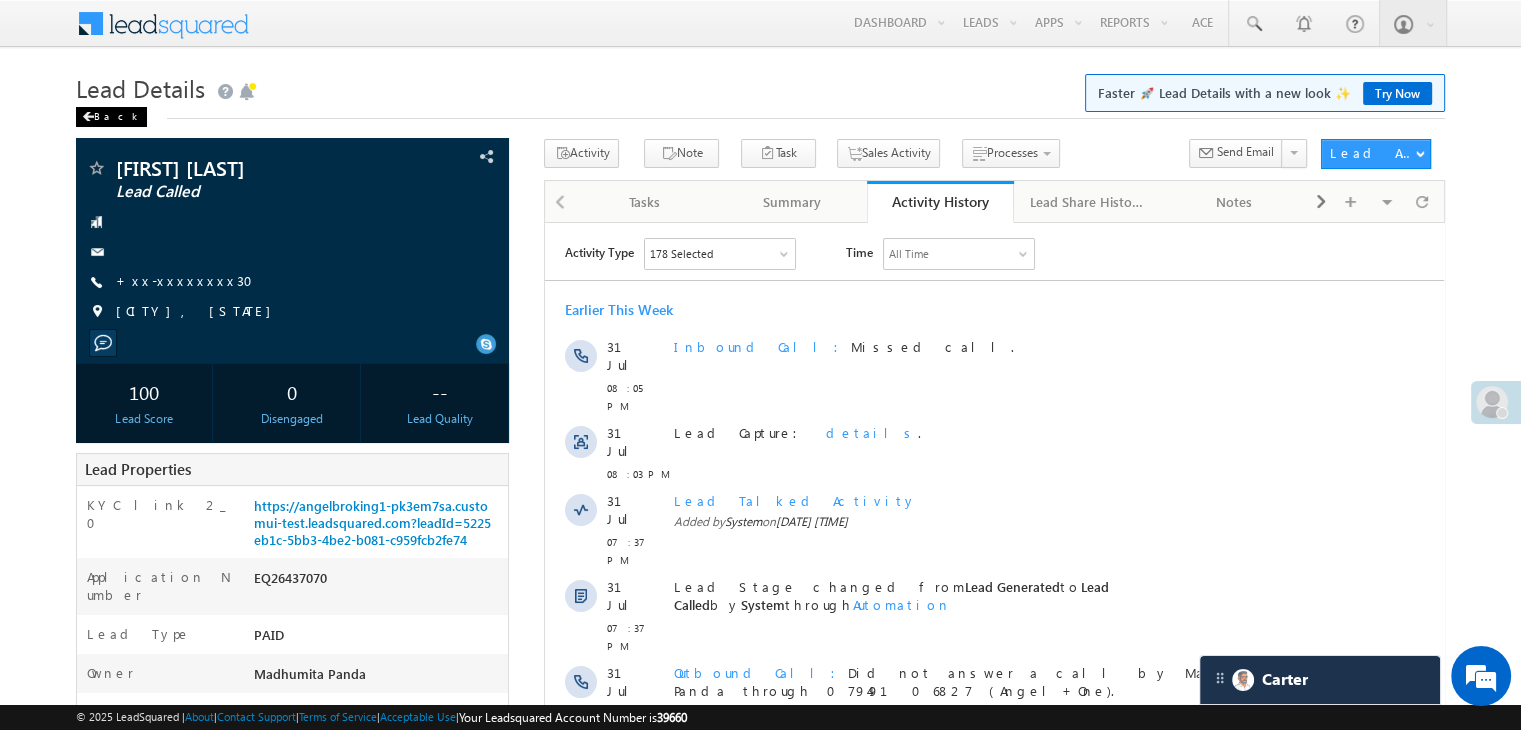 click at bounding box center [88, 117] 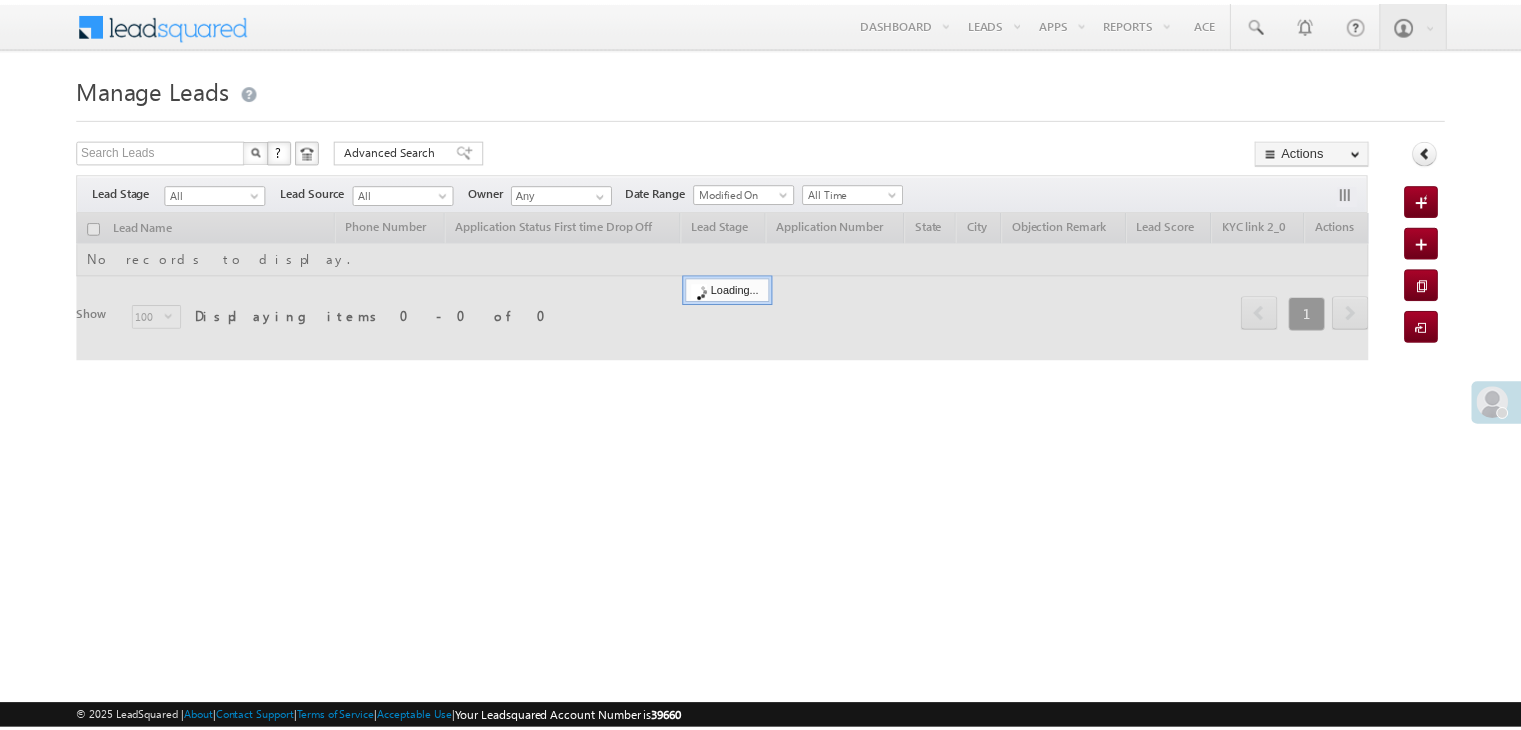 scroll, scrollTop: 0, scrollLeft: 0, axis: both 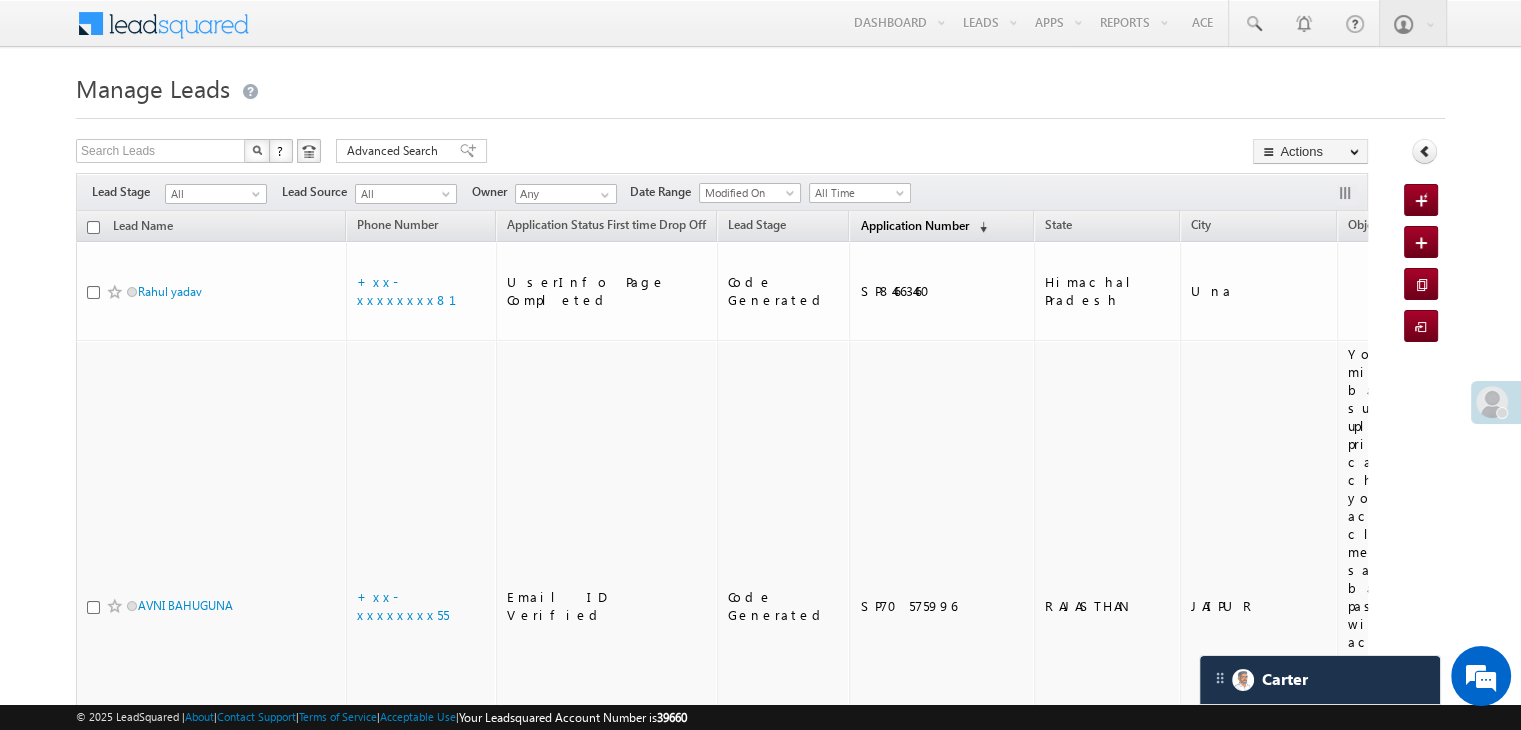 click on "Application Number" at bounding box center (914, 225) 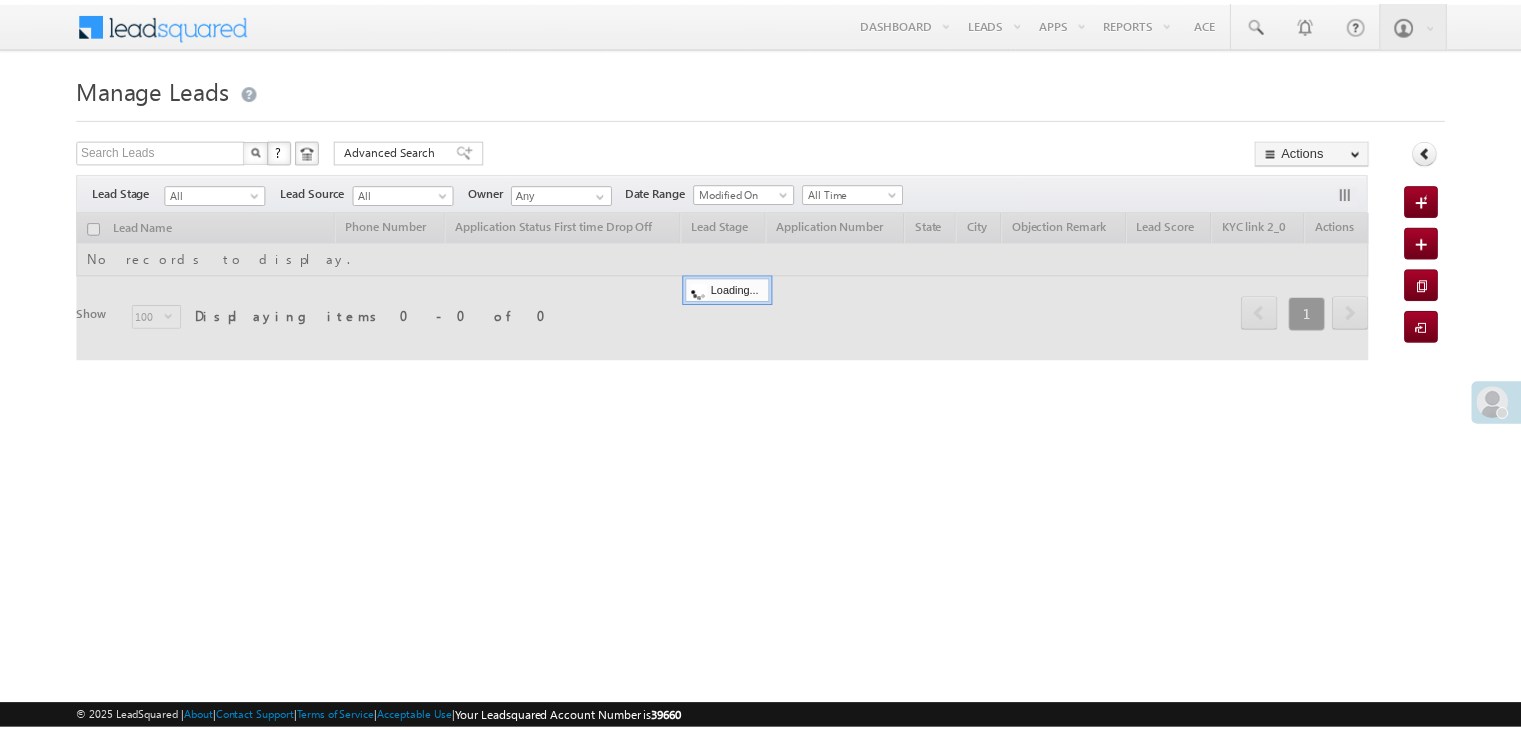 scroll, scrollTop: 0, scrollLeft: 0, axis: both 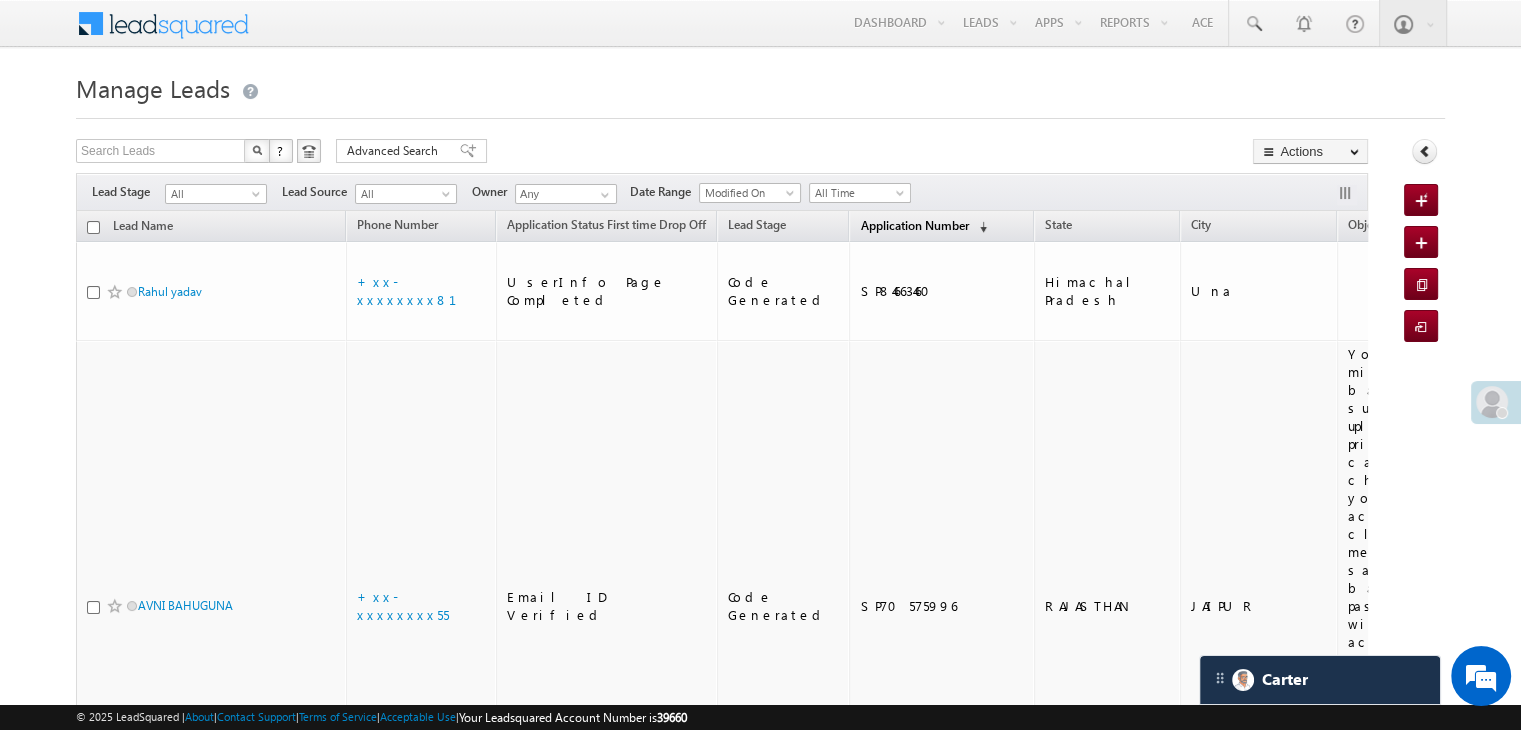 click on "Application Number" at bounding box center (914, 225) 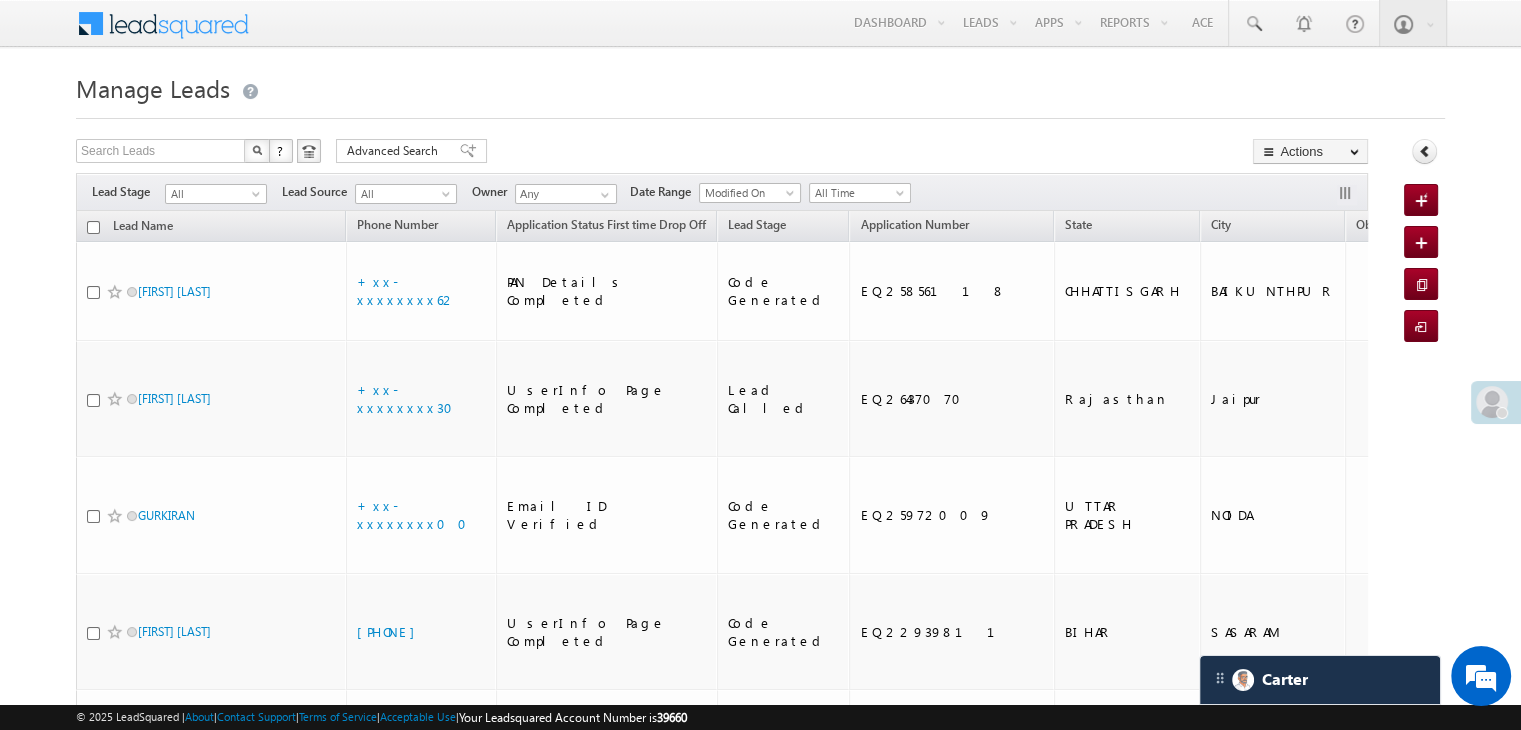 scroll, scrollTop: 0, scrollLeft: 0, axis: both 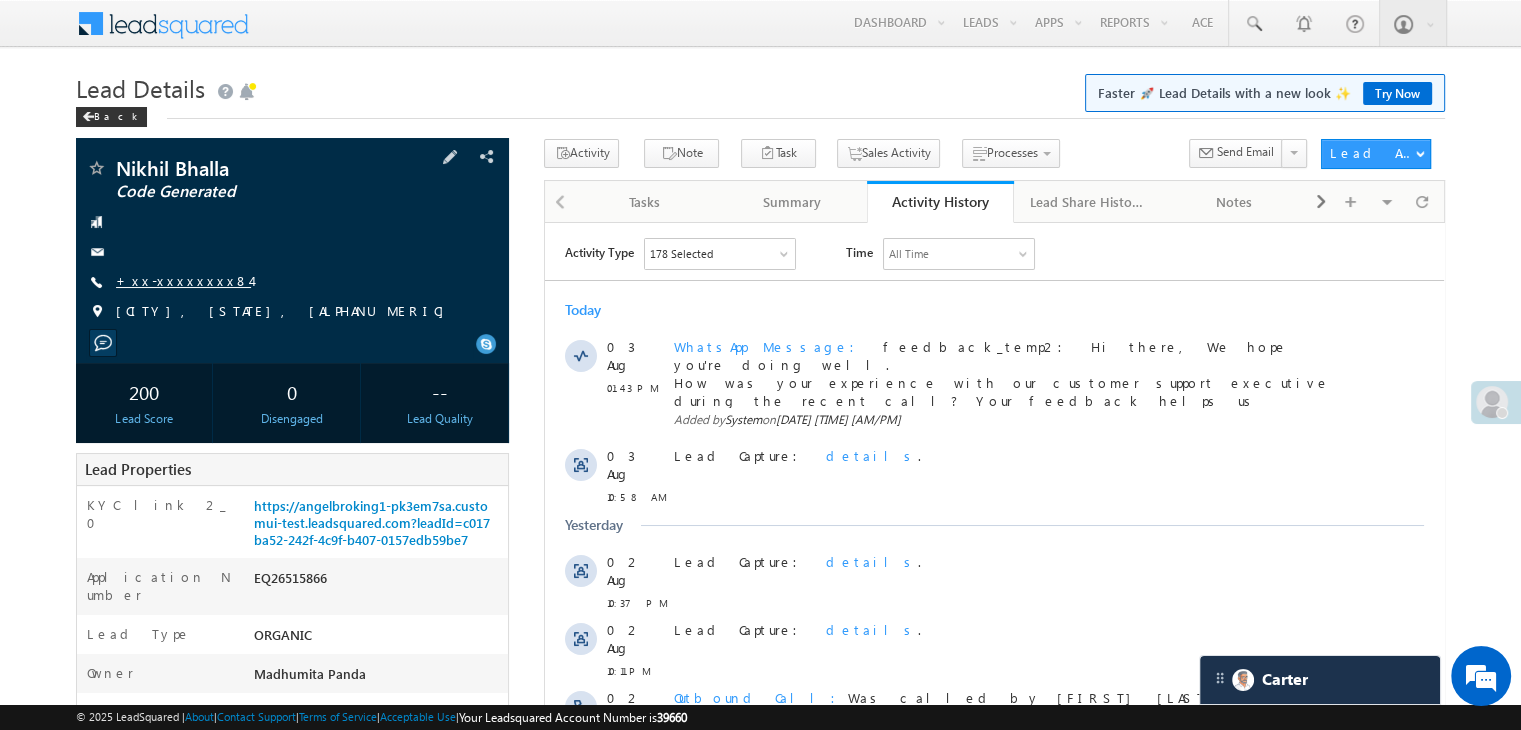 click on "+xx-xxxxxxxx84" at bounding box center [183, 280] 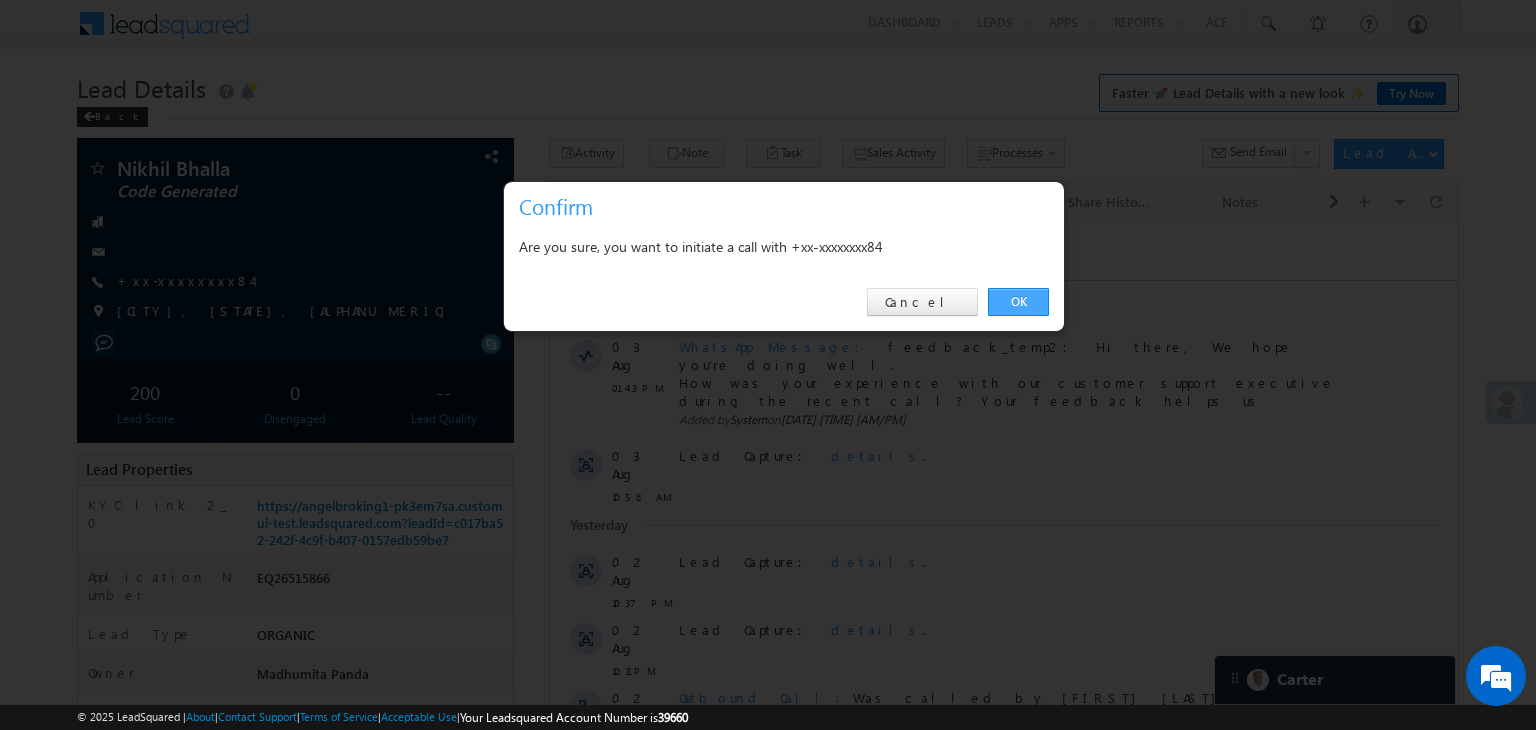 click on "OK" at bounding box center (1018, 302) 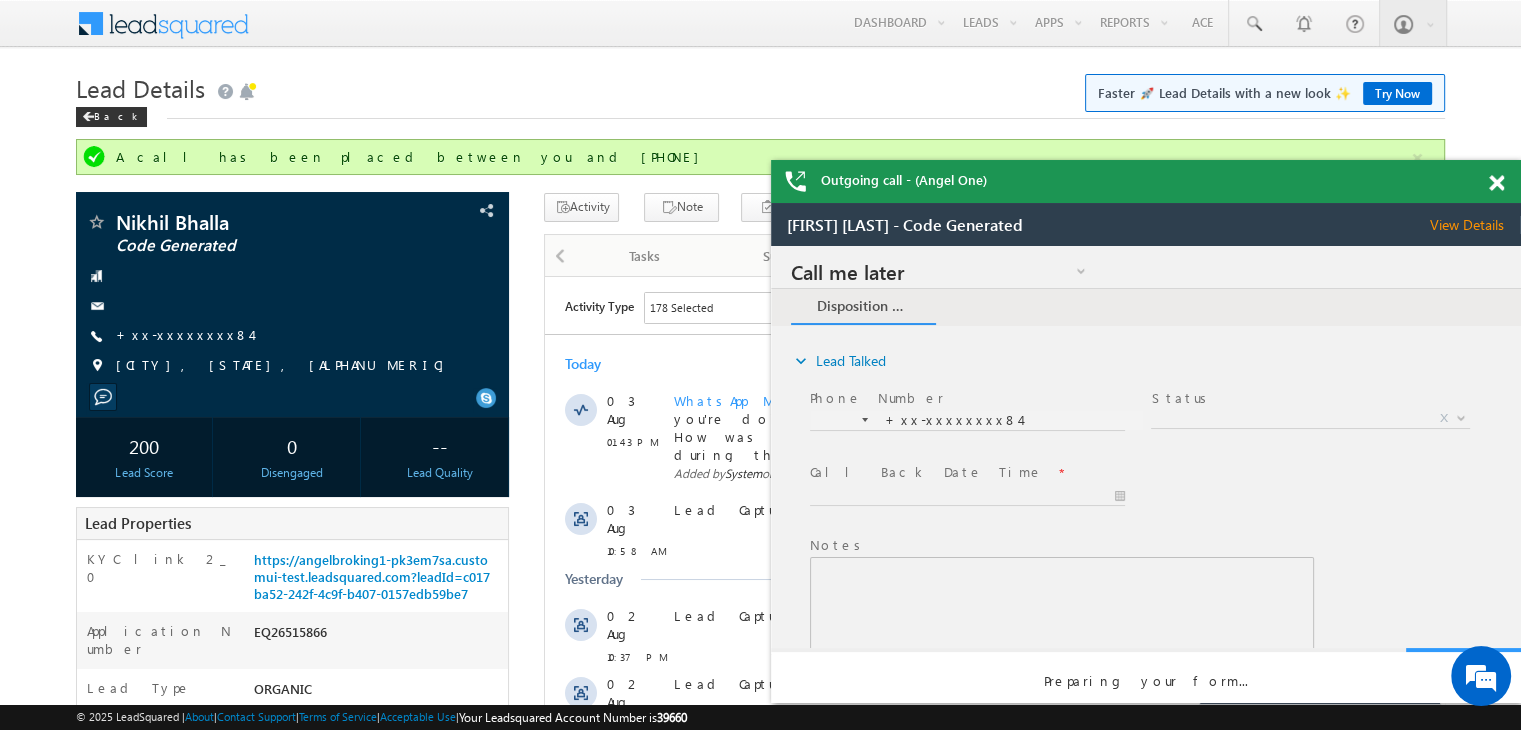scroll, scrollTop: 0, scrollLeft: 0, axis: both 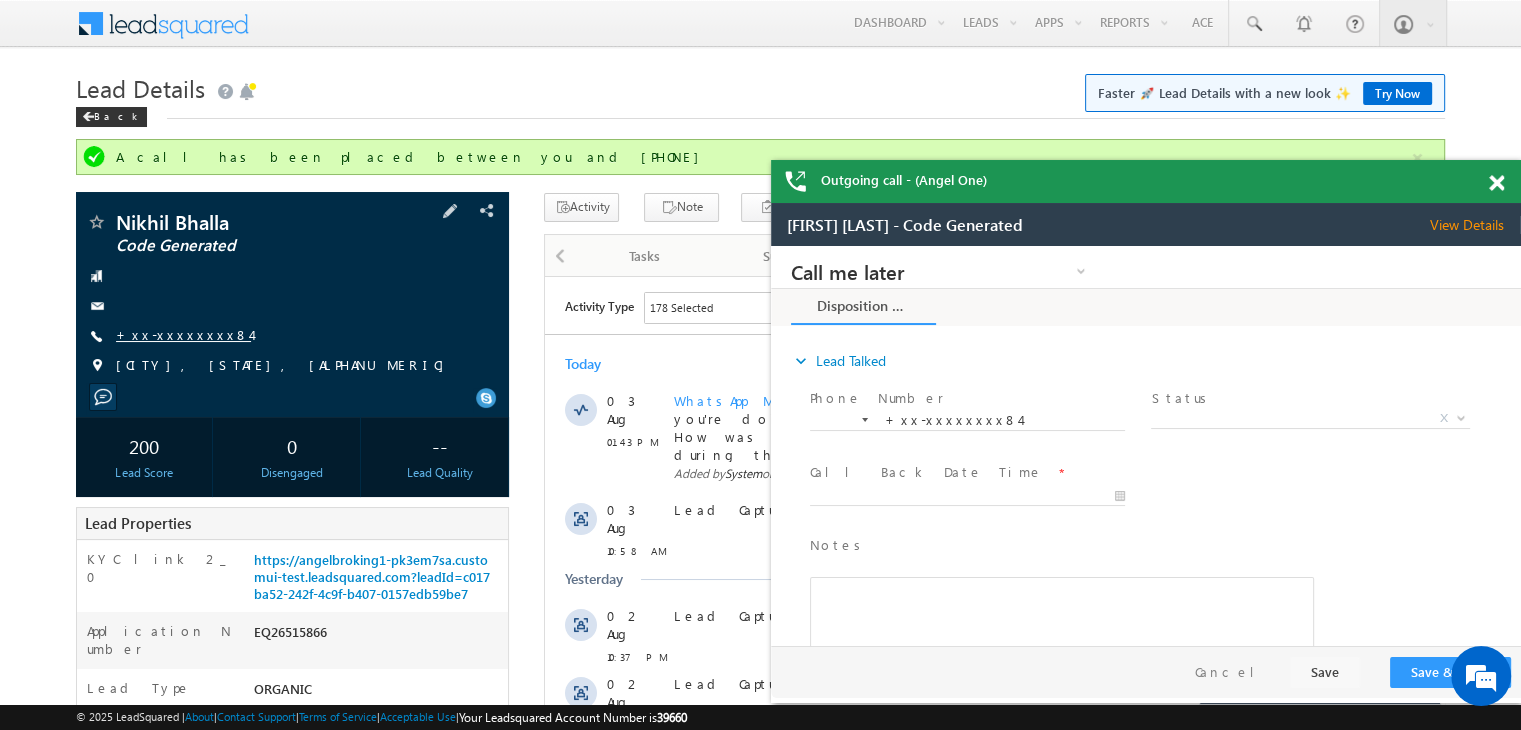 click on "+xx-xxxxxxxx84" at bounding box center (183, 334) 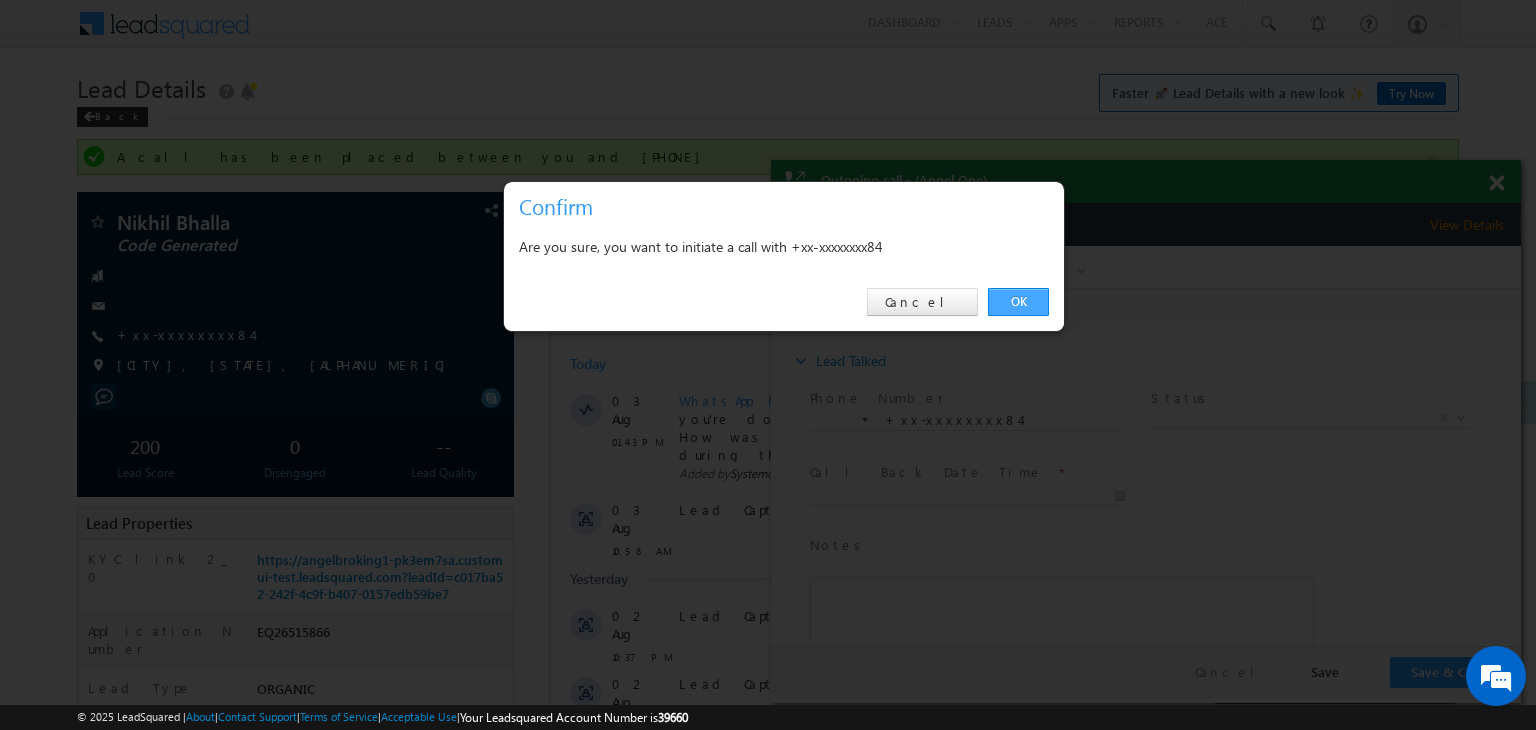 click on "OK" at bounding box center (1018, 302) 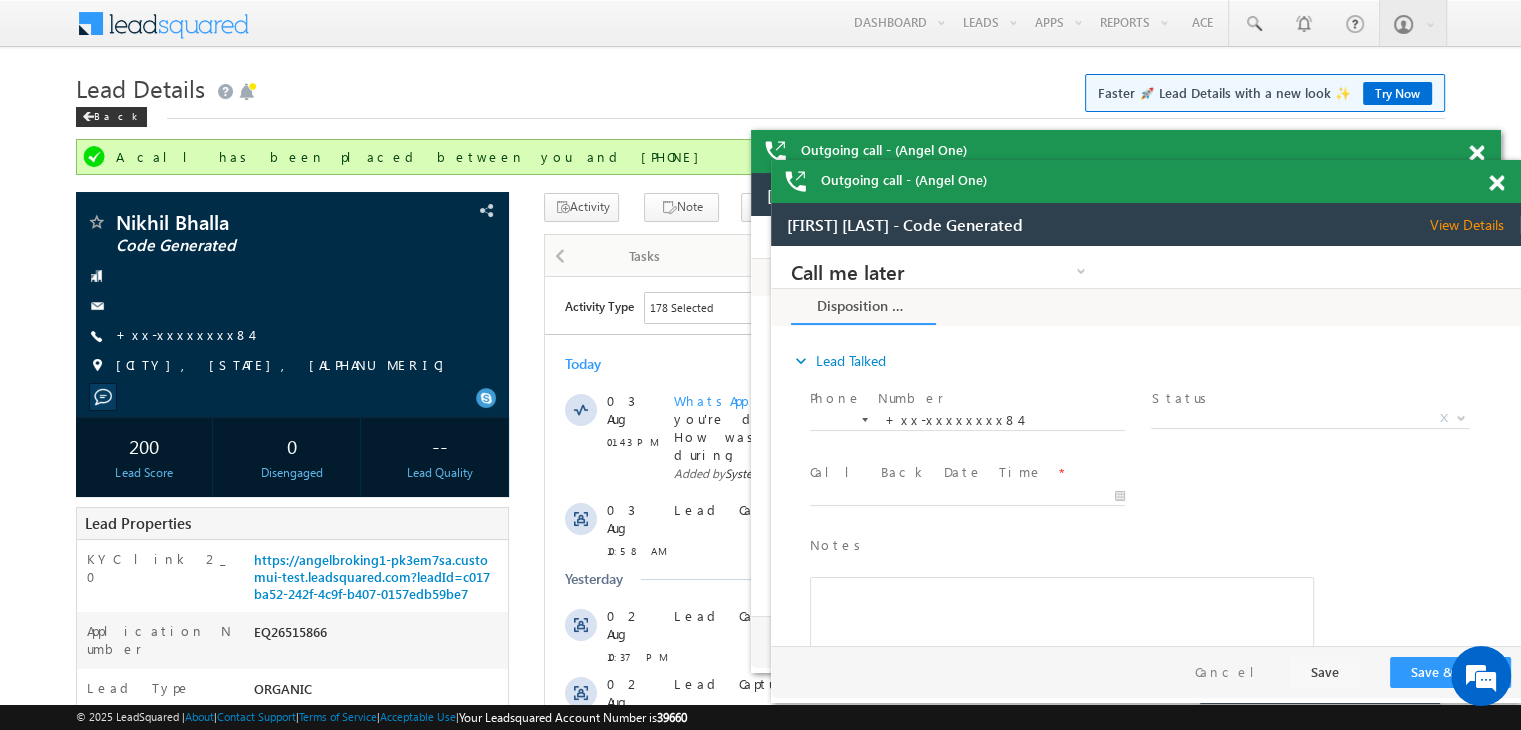scroll, scrollTop: 0, scrollLeft: 0, axis: both 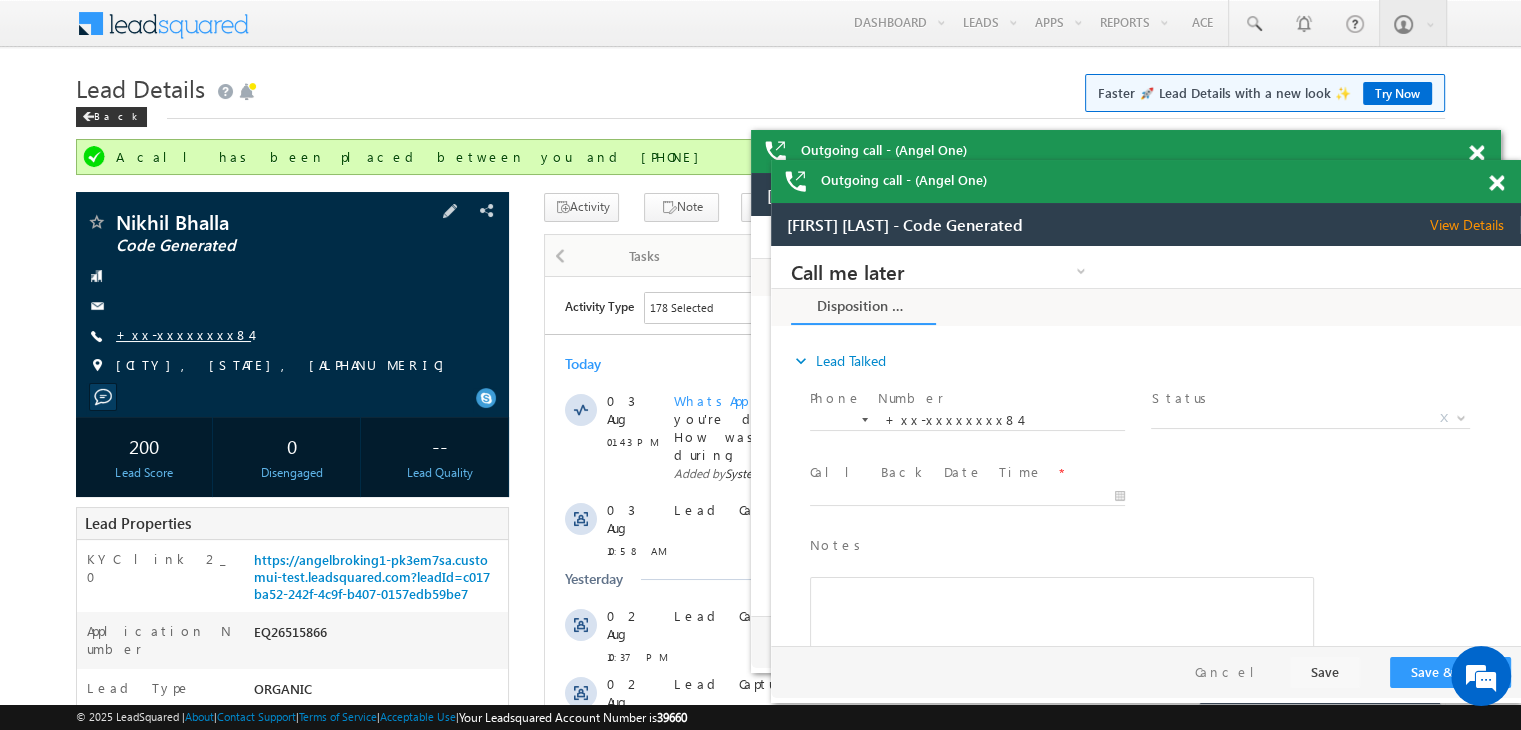 click on "+xx-xxxxxxxx84" at bounding box center (183, 334) 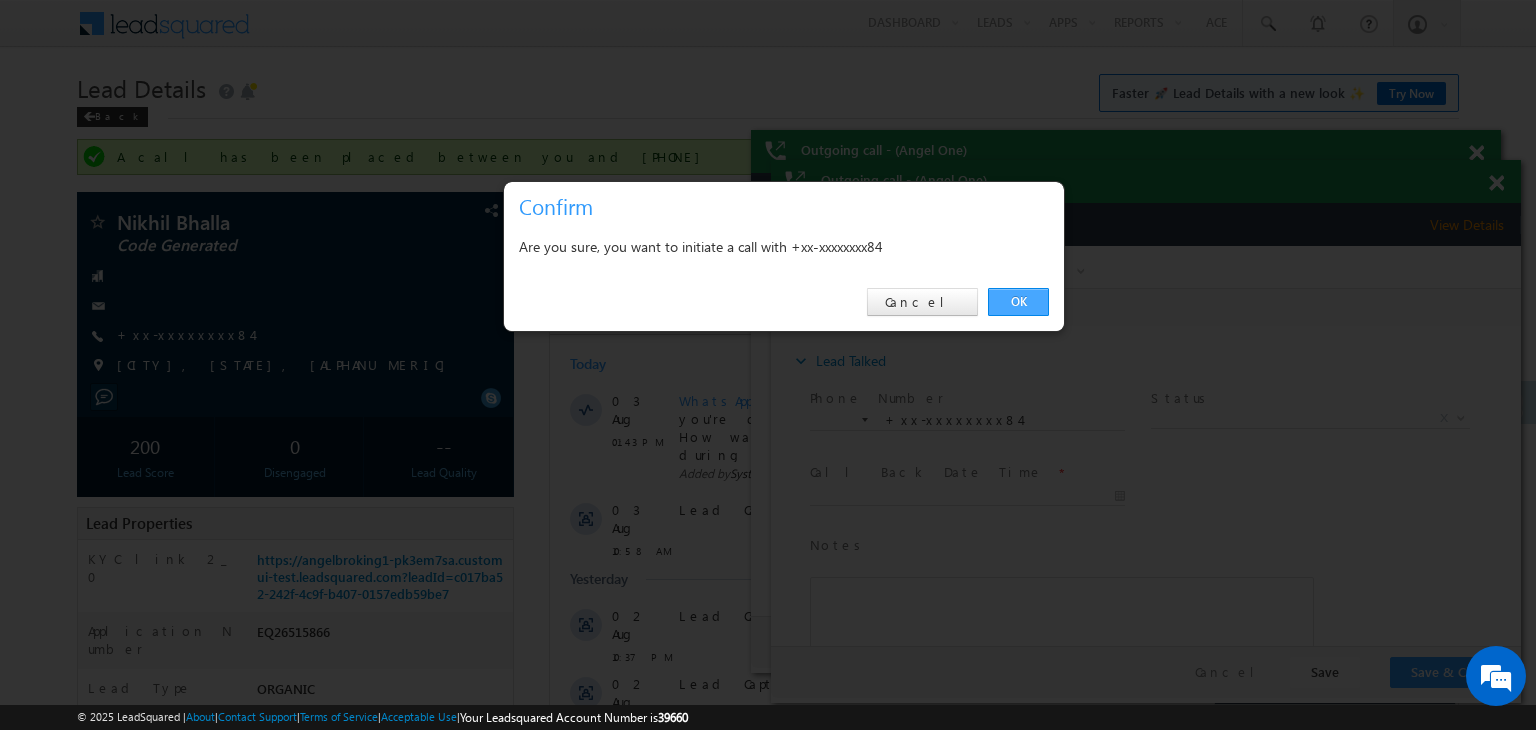 click on "OK" at bounding box center (1018, 302) 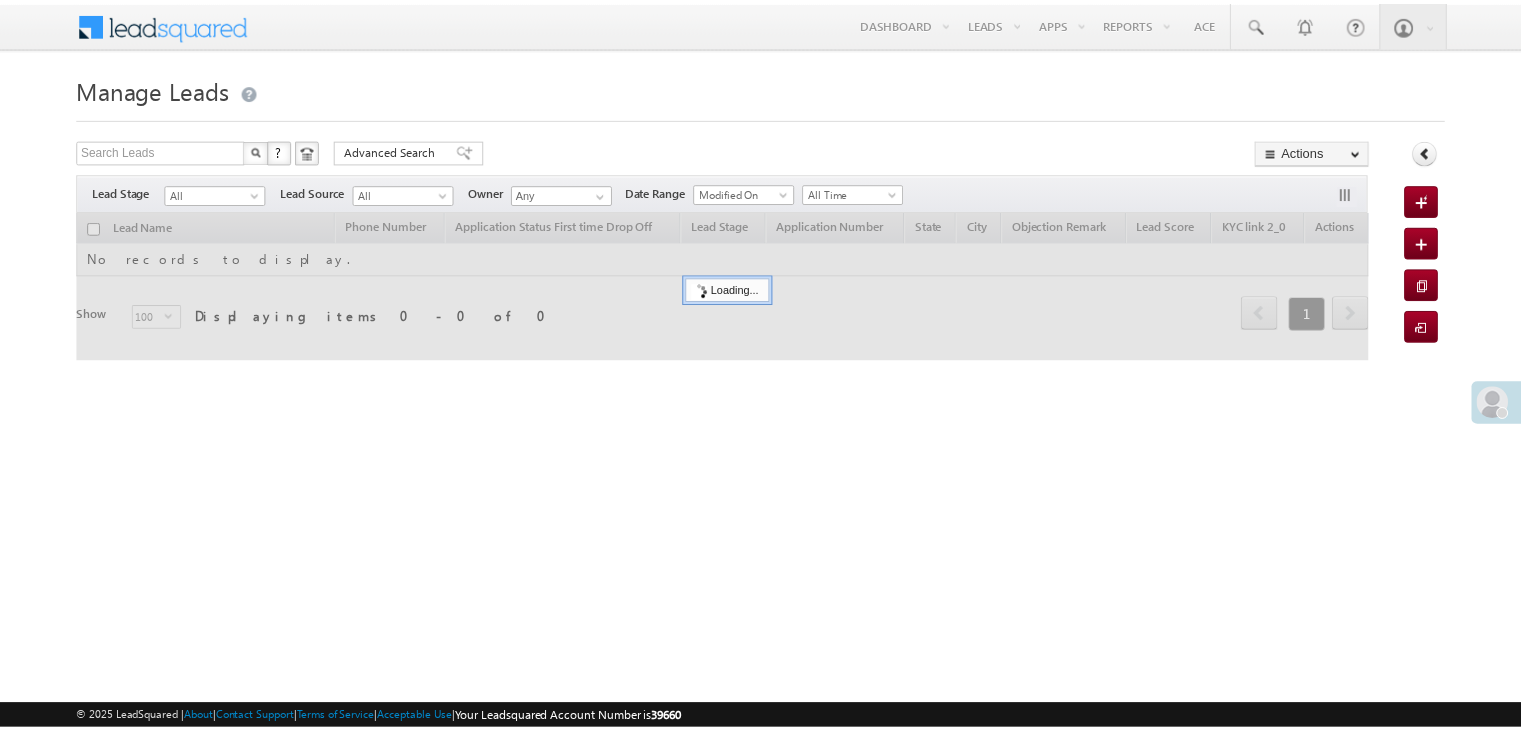 scroll, scrollTop: 0, scrollLeft: 0, axis: both 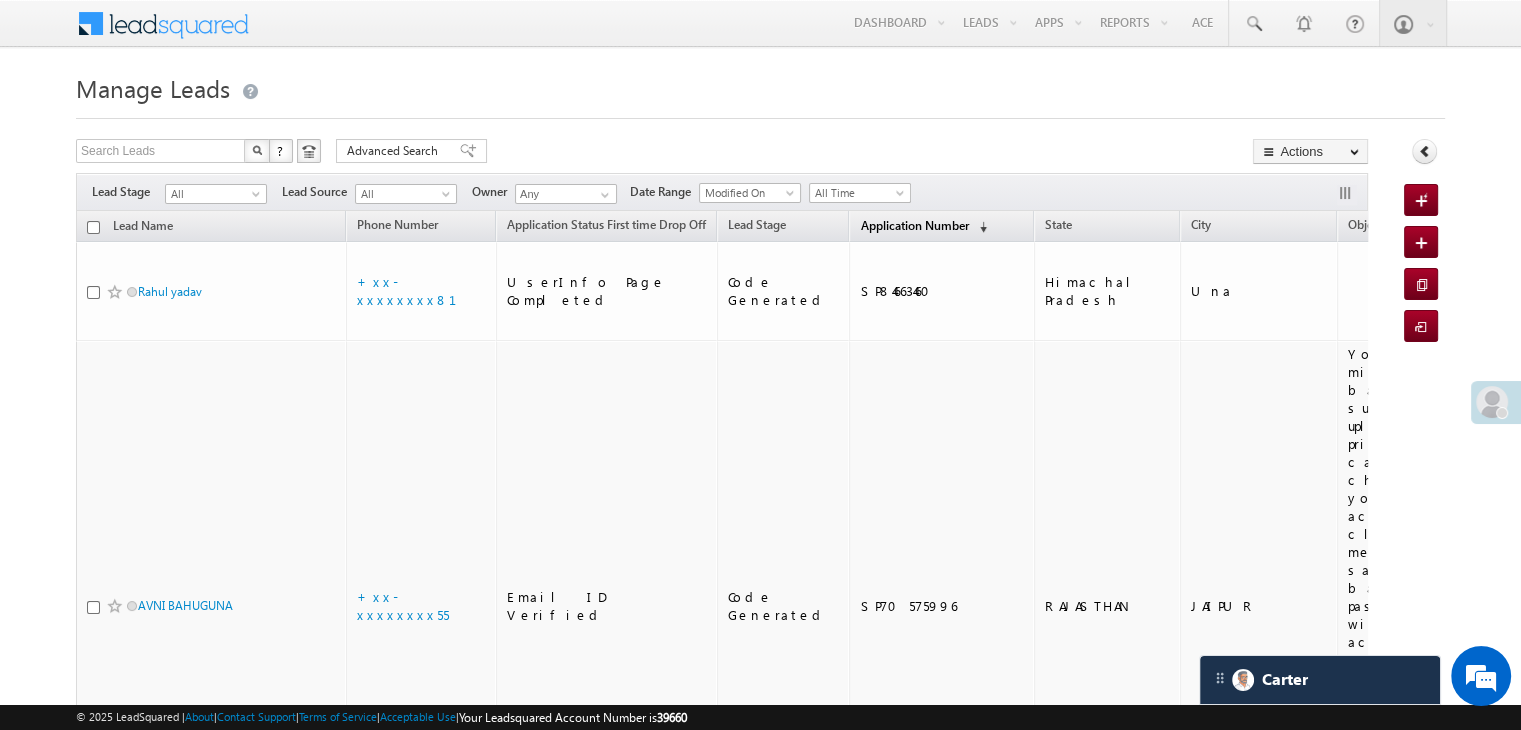 click on "Application Number" at bounding box center (914, 225) 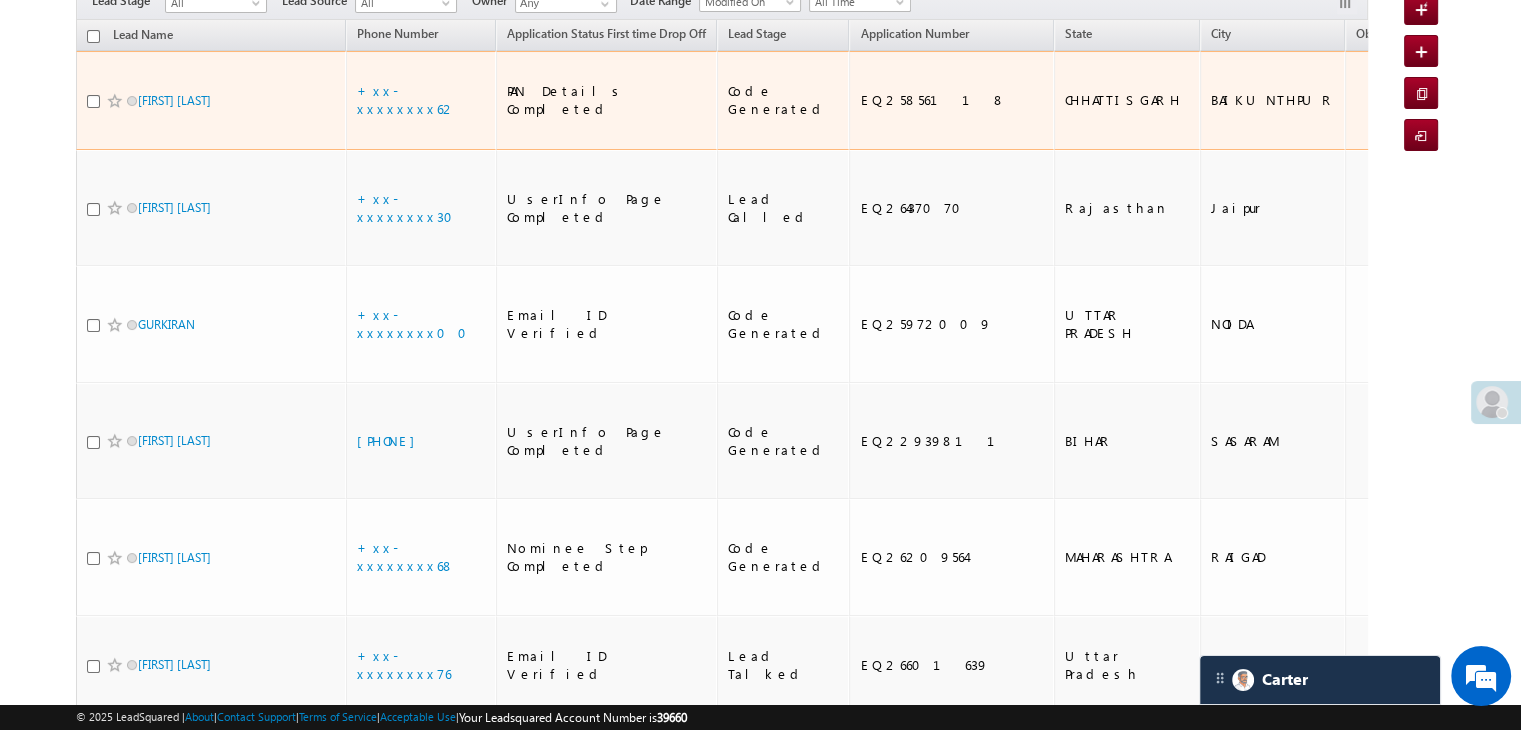 scroll, scrollTop: 200, scrollLeft: 0, axis: vertical 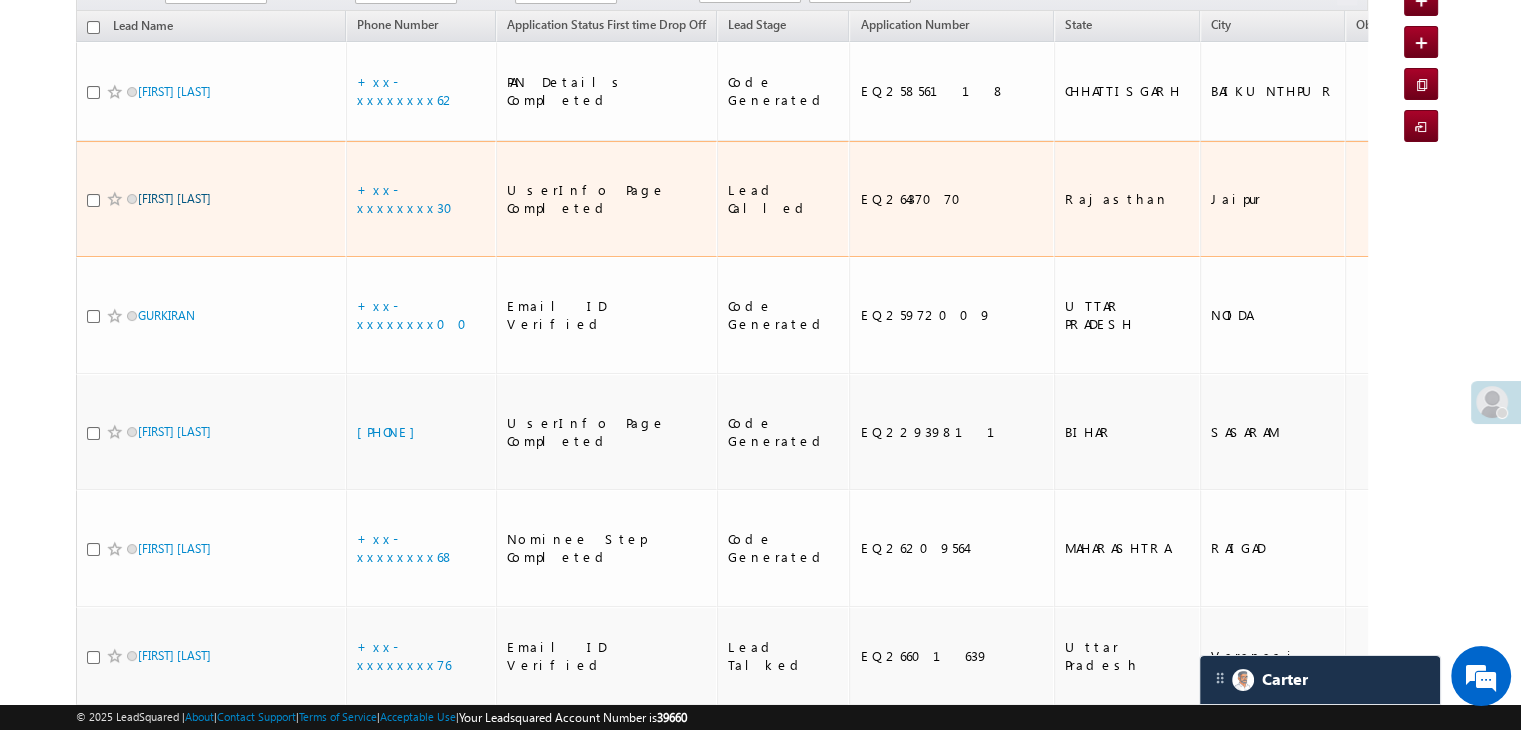 click on "[FIRST] [LAST] [LAST]" at bounding box center [174, 198] 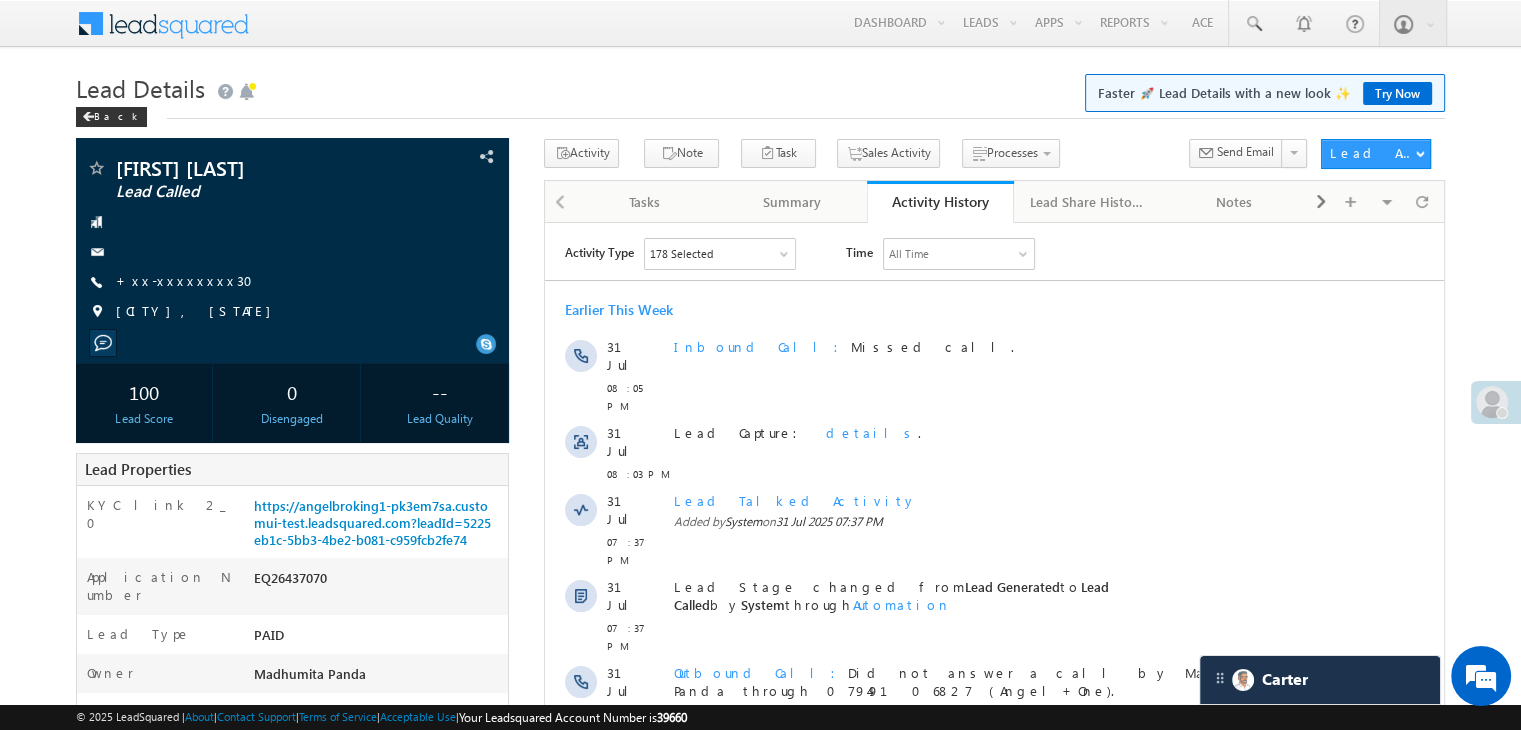 scroll, scrollTop: 0, scrollLeft: 0, axis: both 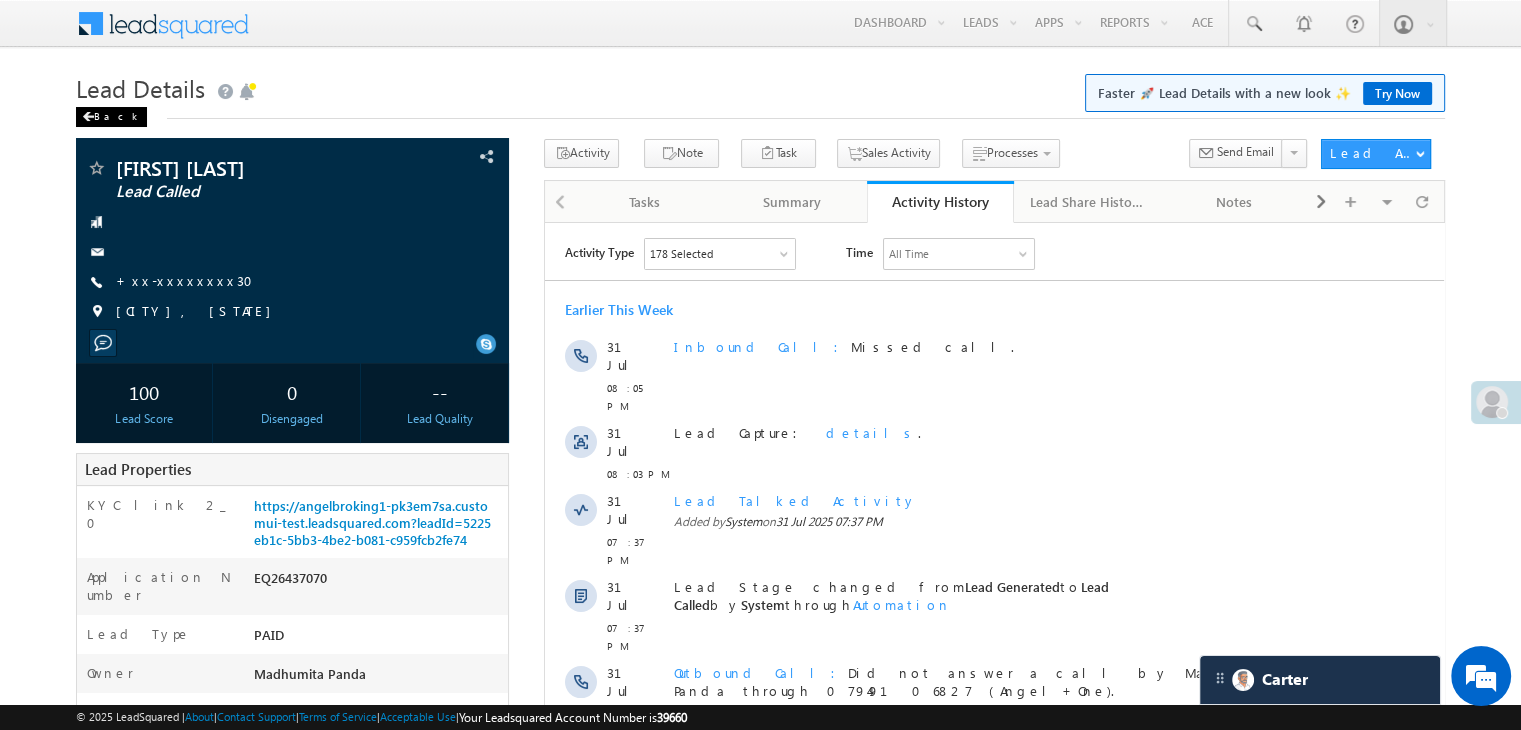 click at bounding box center (88, 117) 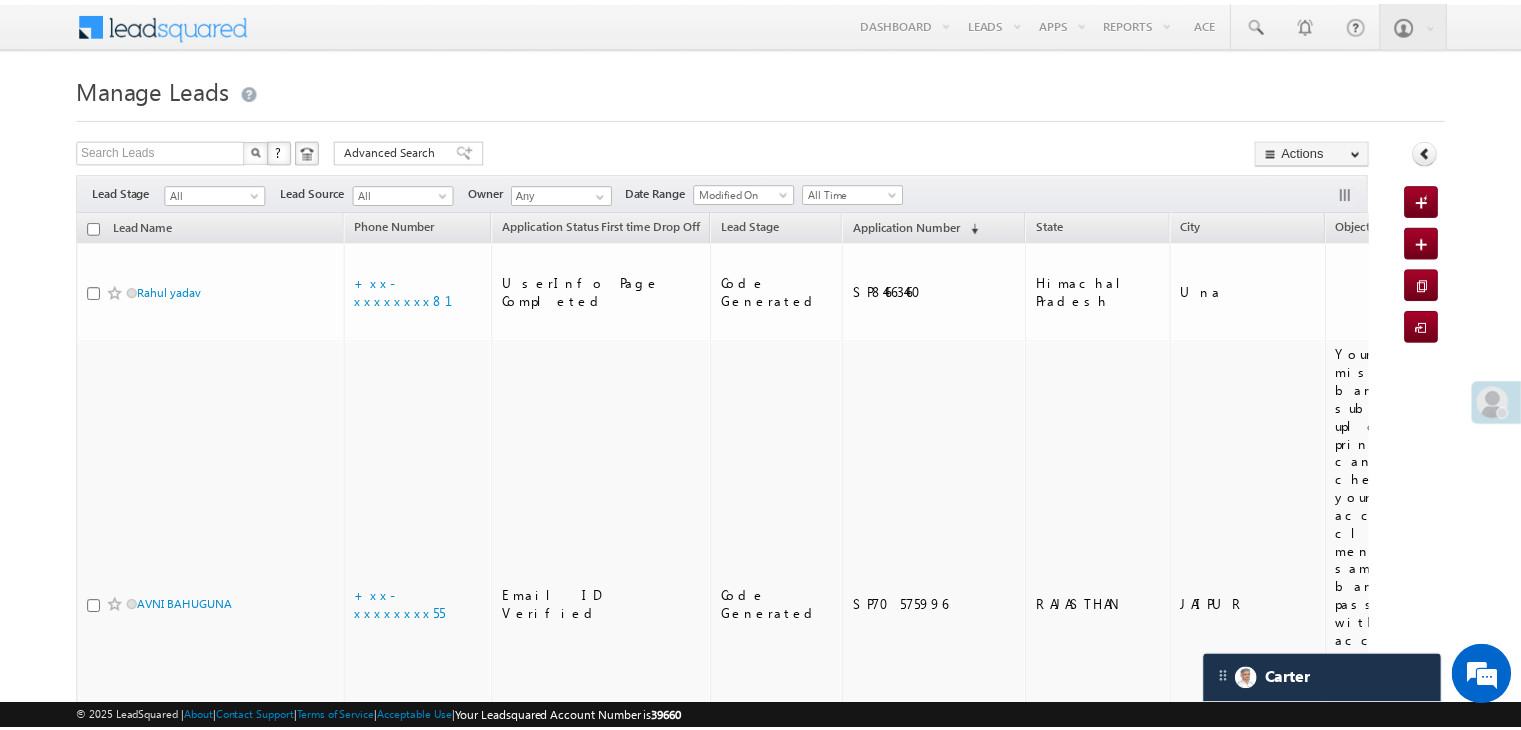 scroll, scrollTop: 0, scrollLeft: 0, axis: both 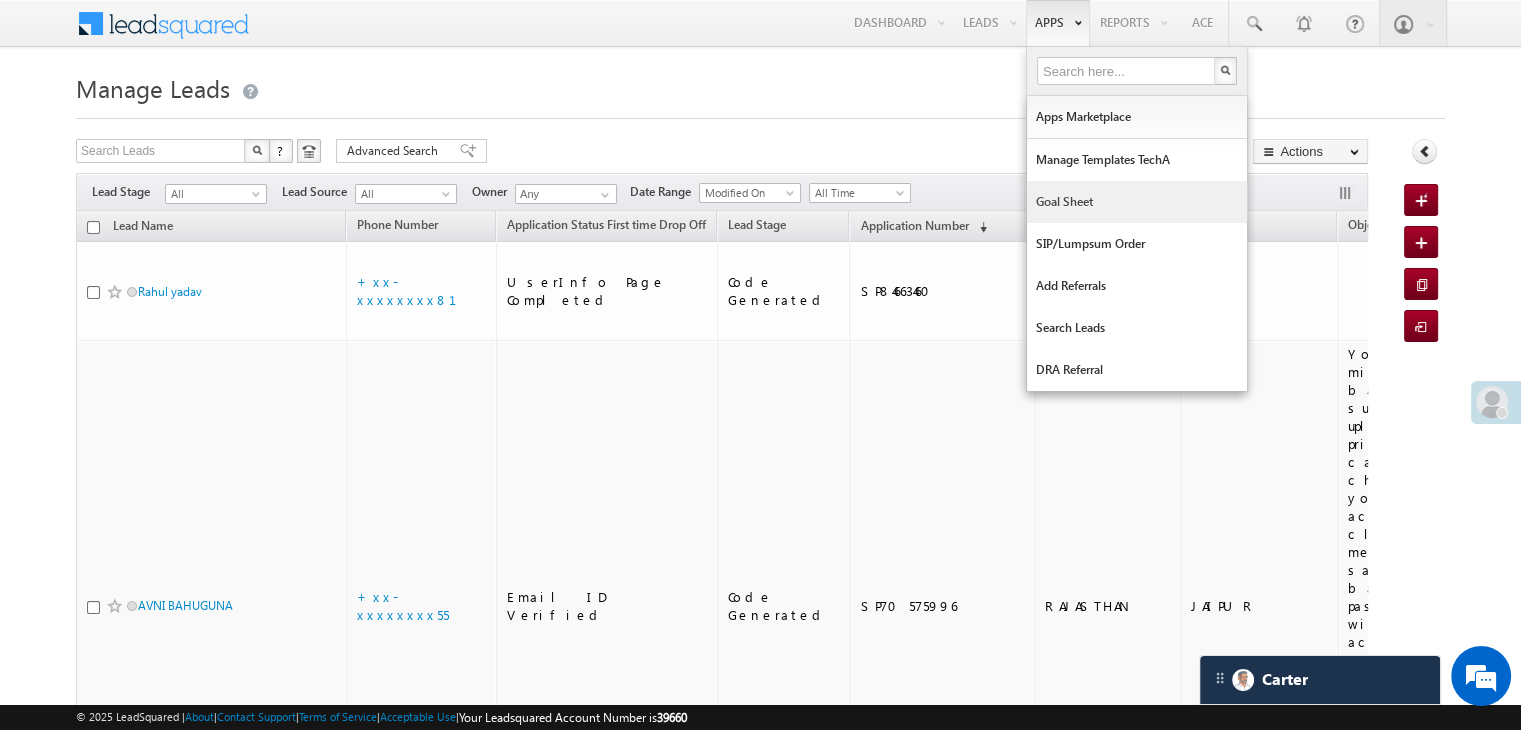 click on "Goal Sheet" at bounding box center [1137, 202] 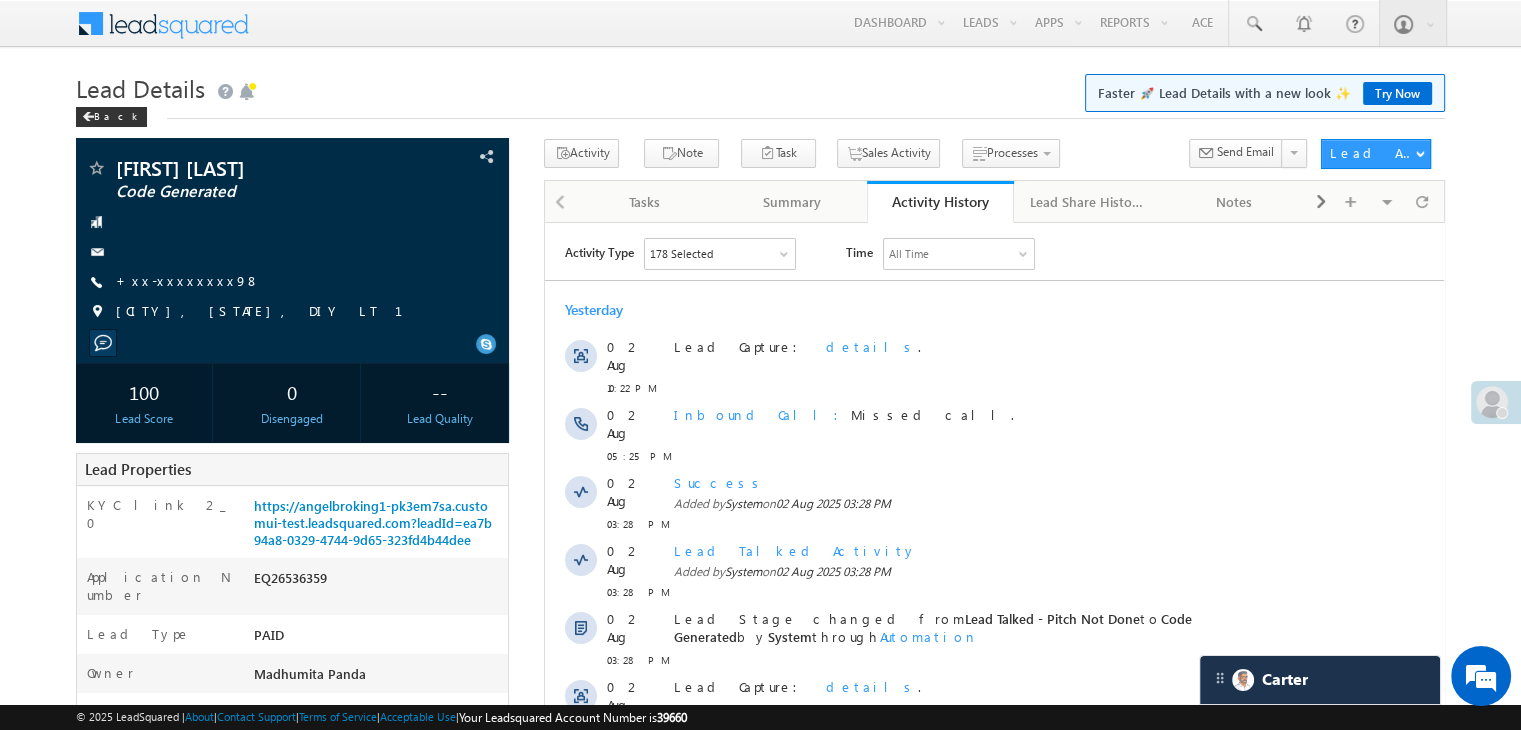 scroll, scrollTop: 0, scrollLeft: 0, axis: both 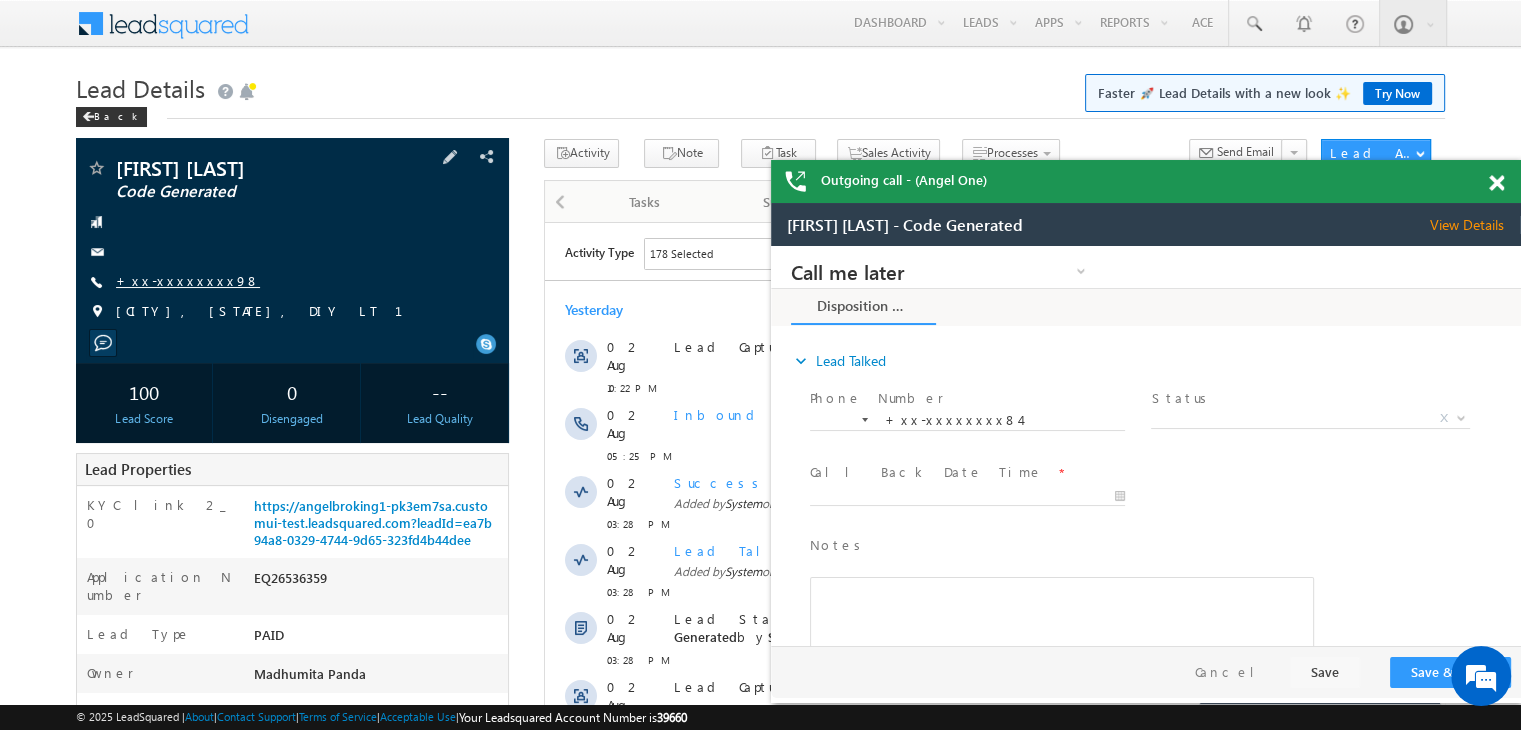 click on "+xx-xxxxxxxx98" at bounding box center [188, 280] 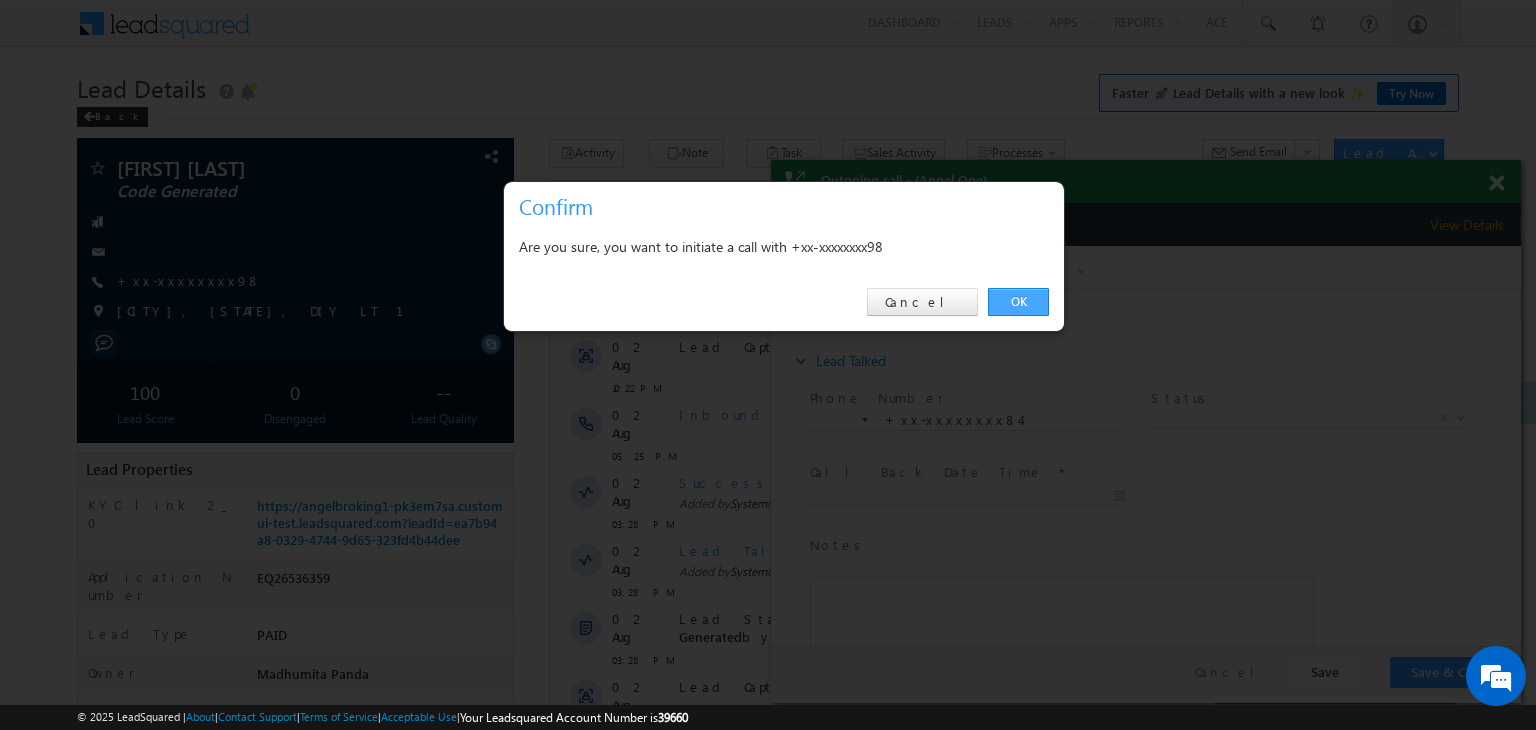 drag, startPoint x: 244, startPoint y: 51, endPoint x: 1015, endPoint y: 300, distance: 810.21106 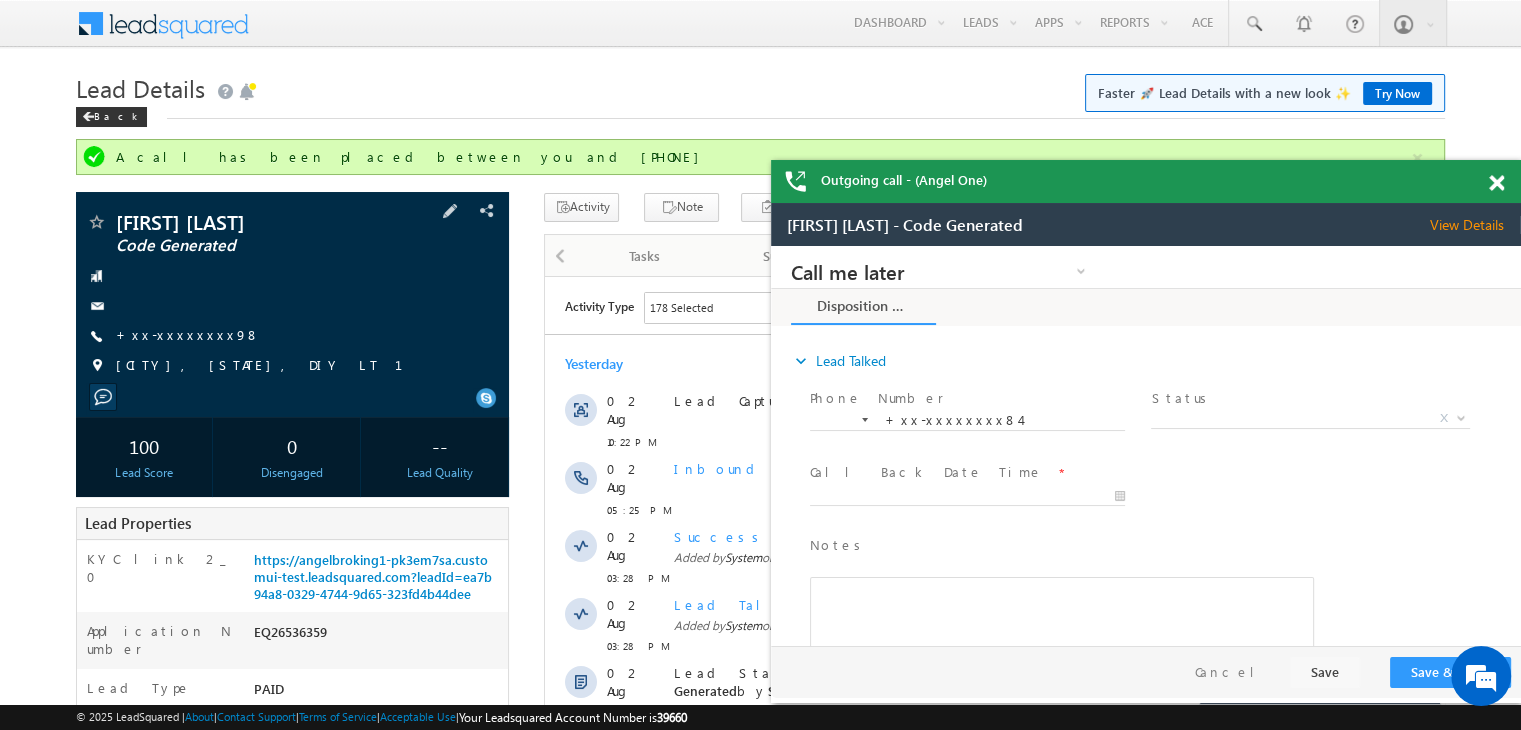 click at bounding box center [292, 276] 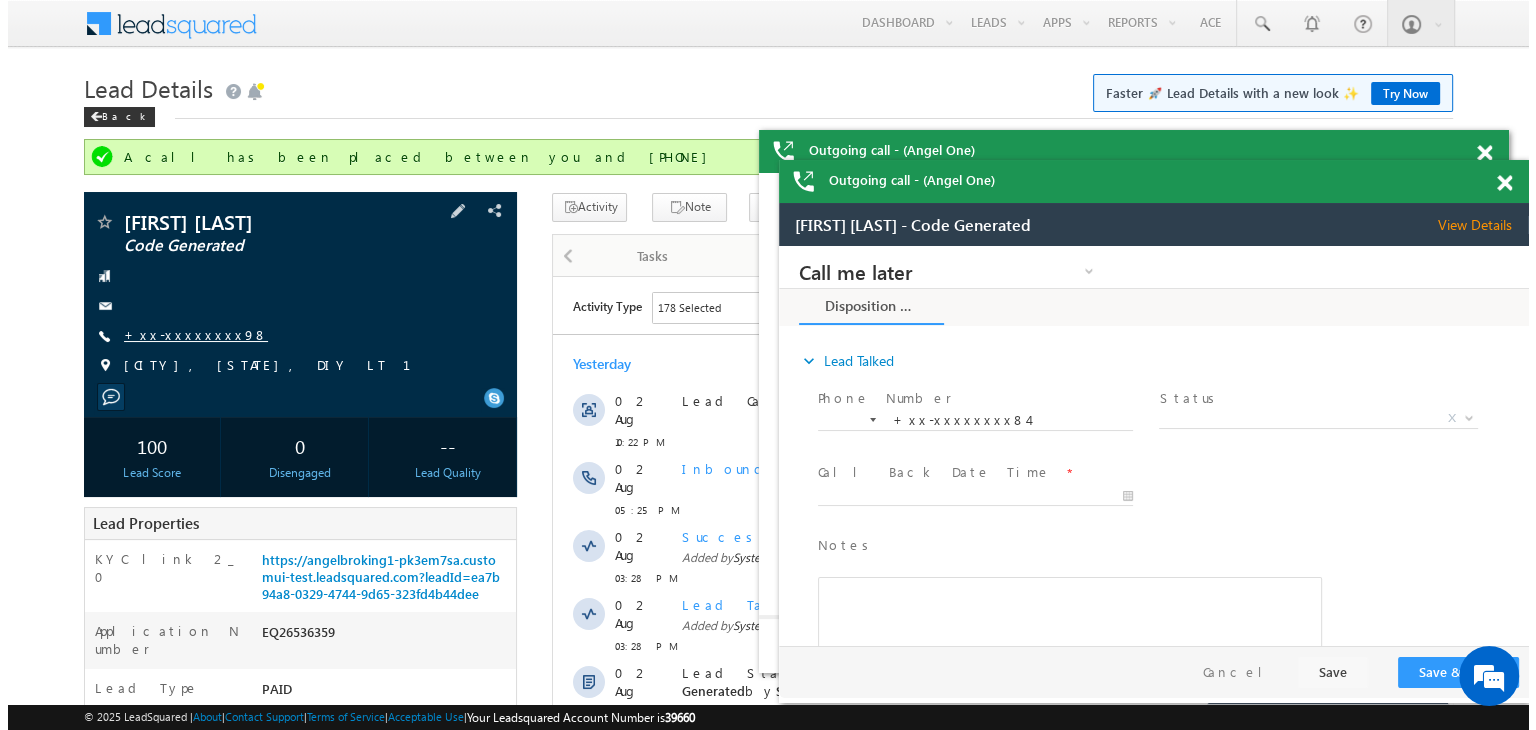 scroll, scrollTop: 0, scrollLeft: 0, axis: both 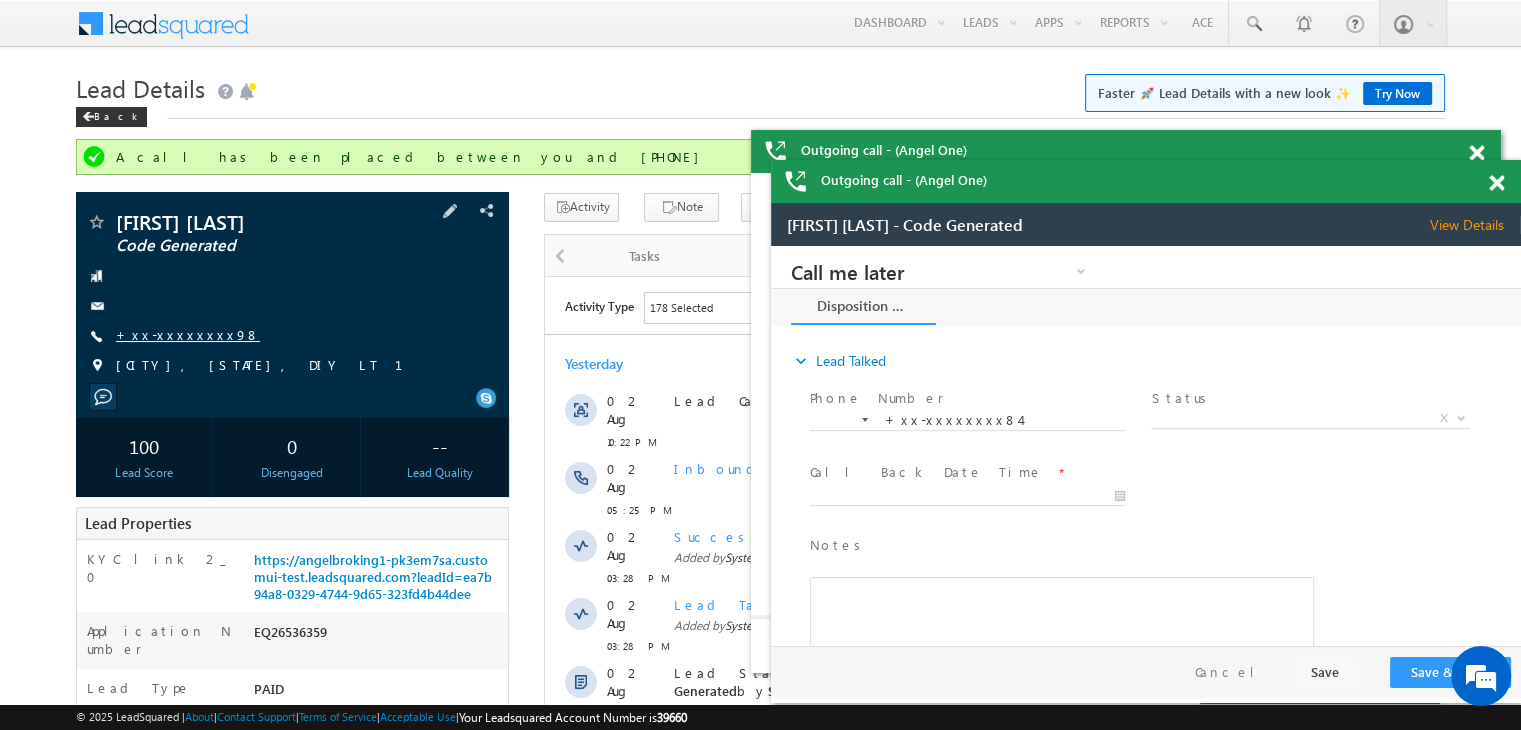 click on "+xx-xxxxxxxx98" at bounding box center [188, 334] 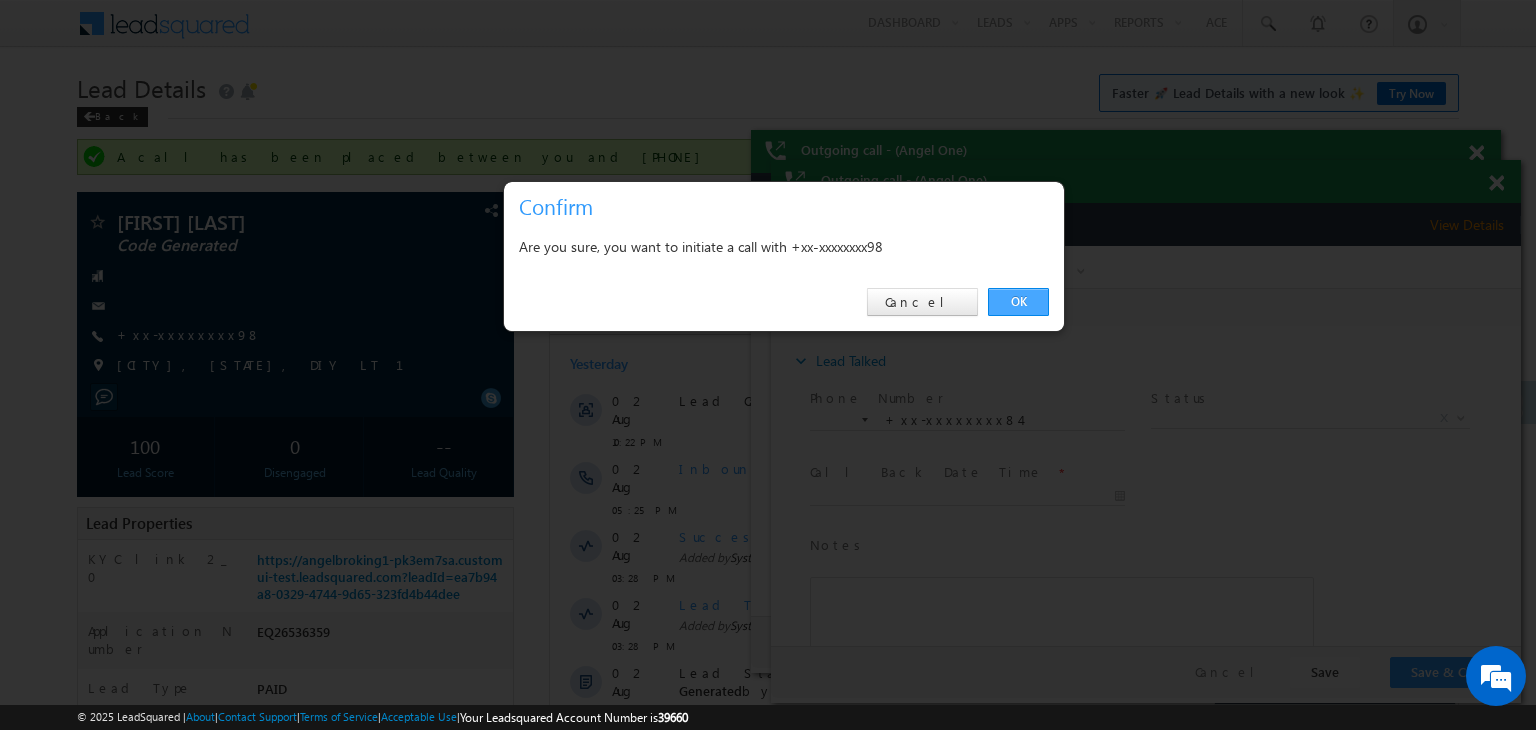 scroll, scrollTop: 0, scrollLeft: 0, axis: both 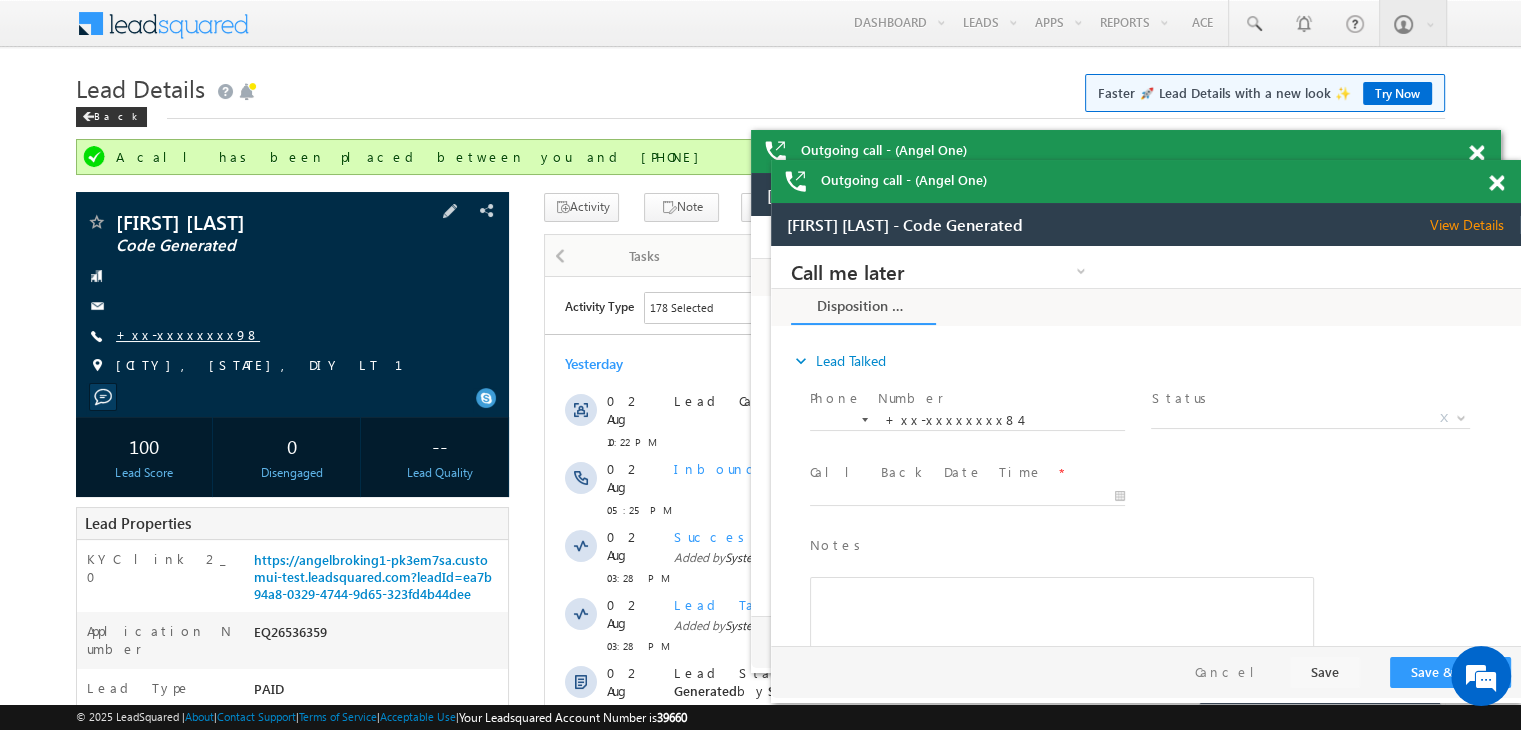 click on "+xx-xxxxxxxx98" at bounding box center (188, 334) 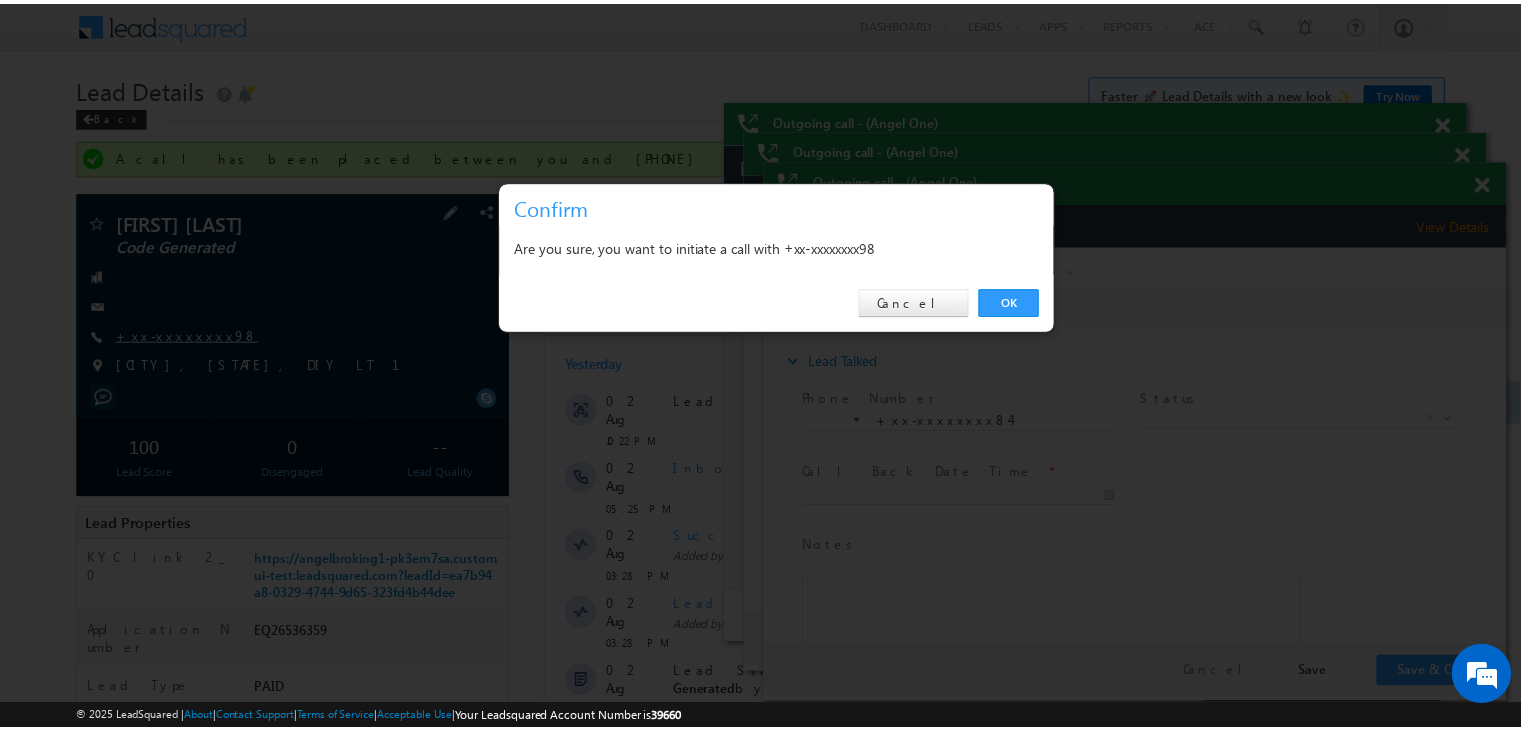 scroll, scrollTop: 0, scrollLeft: 0, axis: both 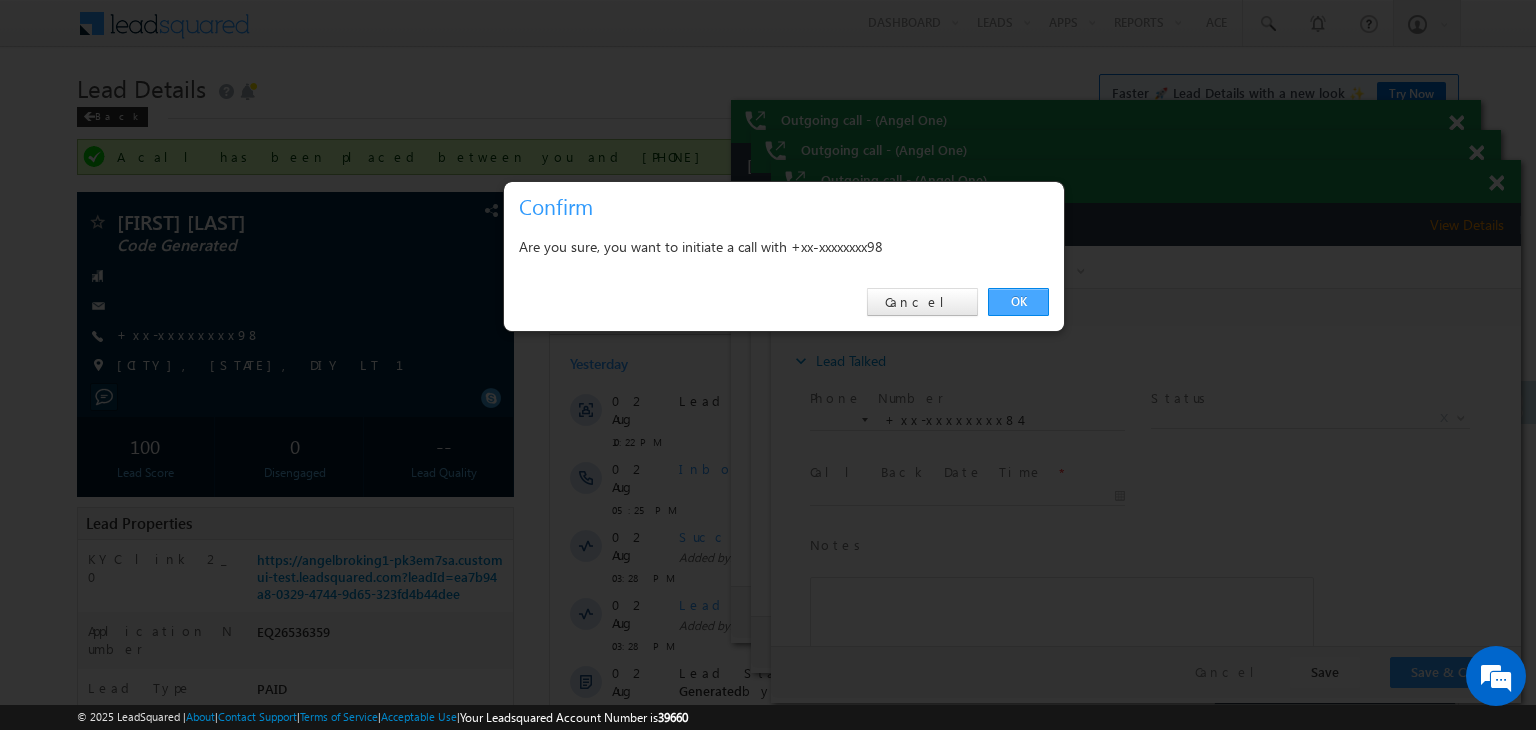 click on "OK" at bounding box center (1018, 302) 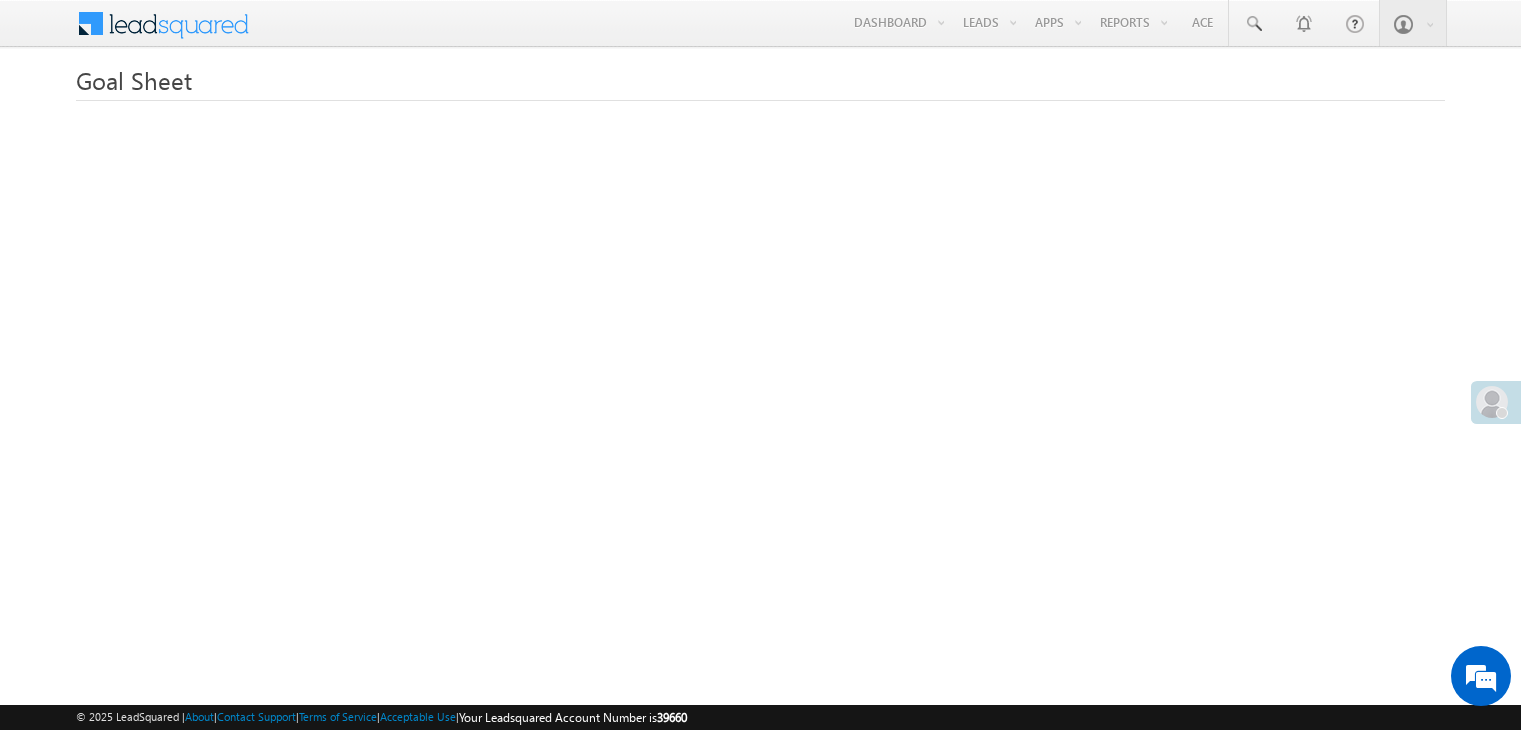 scroll, scrollTop: 0, scrollLeft: 0, axis: both 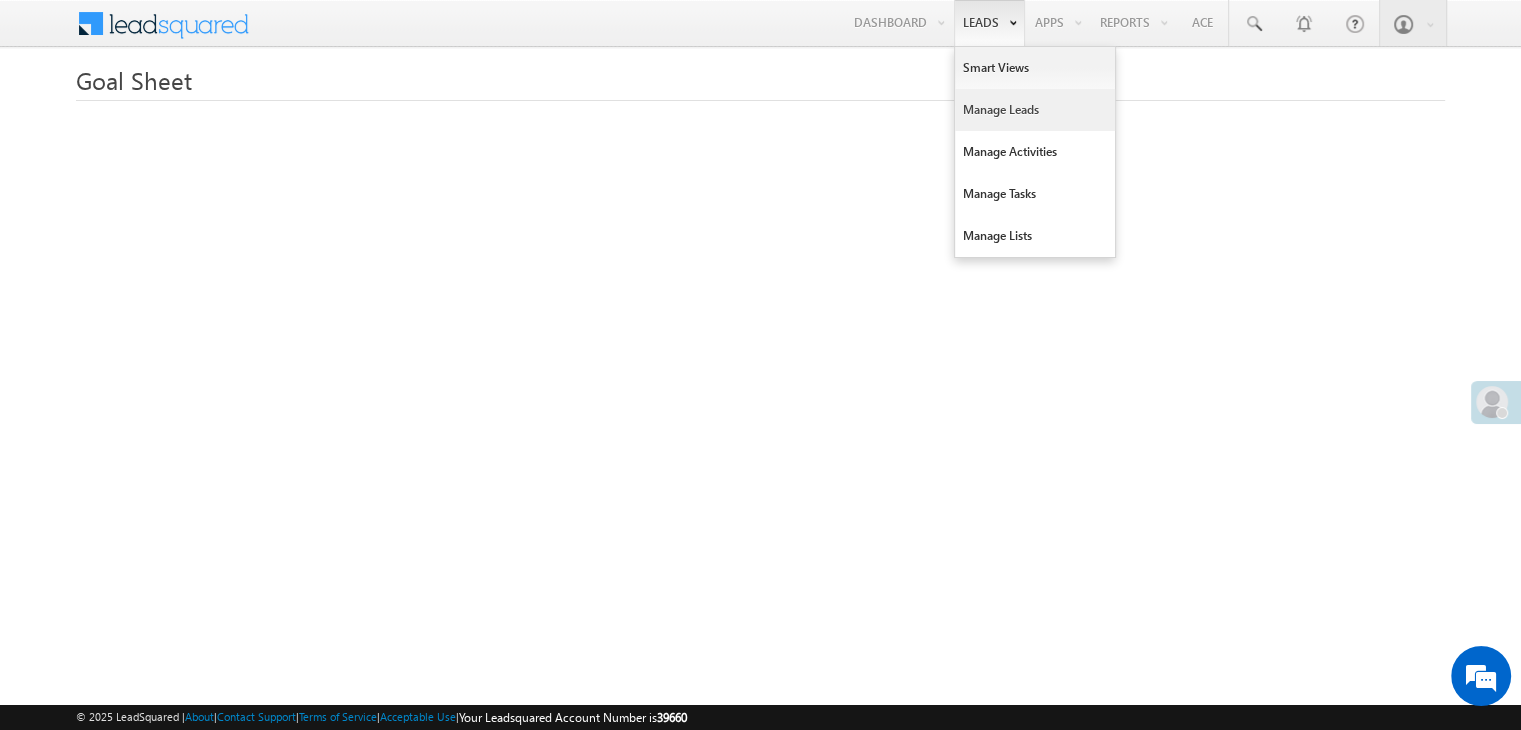 click on "Manage Leads" at bounding box center [1035, 110] 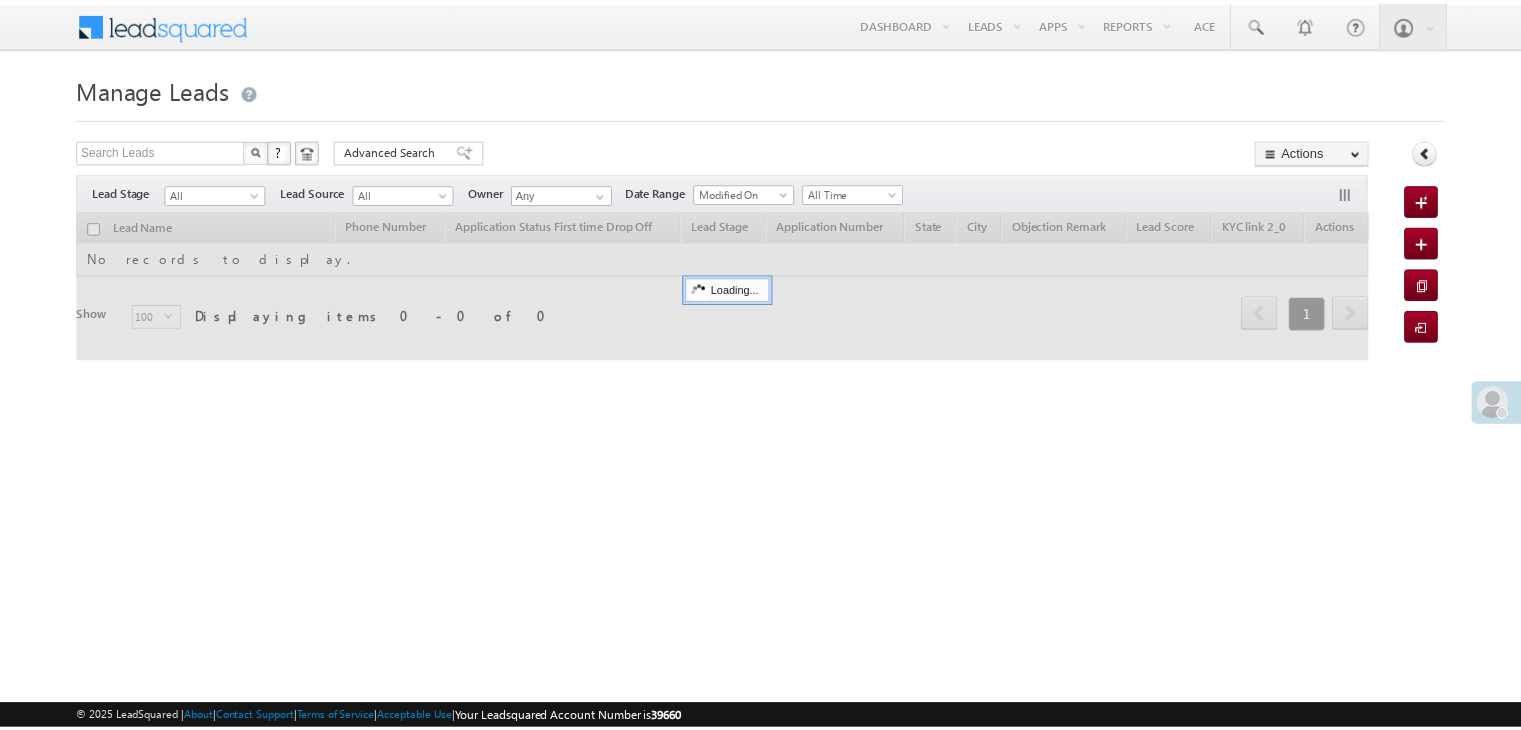 scroll, scrollTop: 0, scrollLeft: 0, axis: both 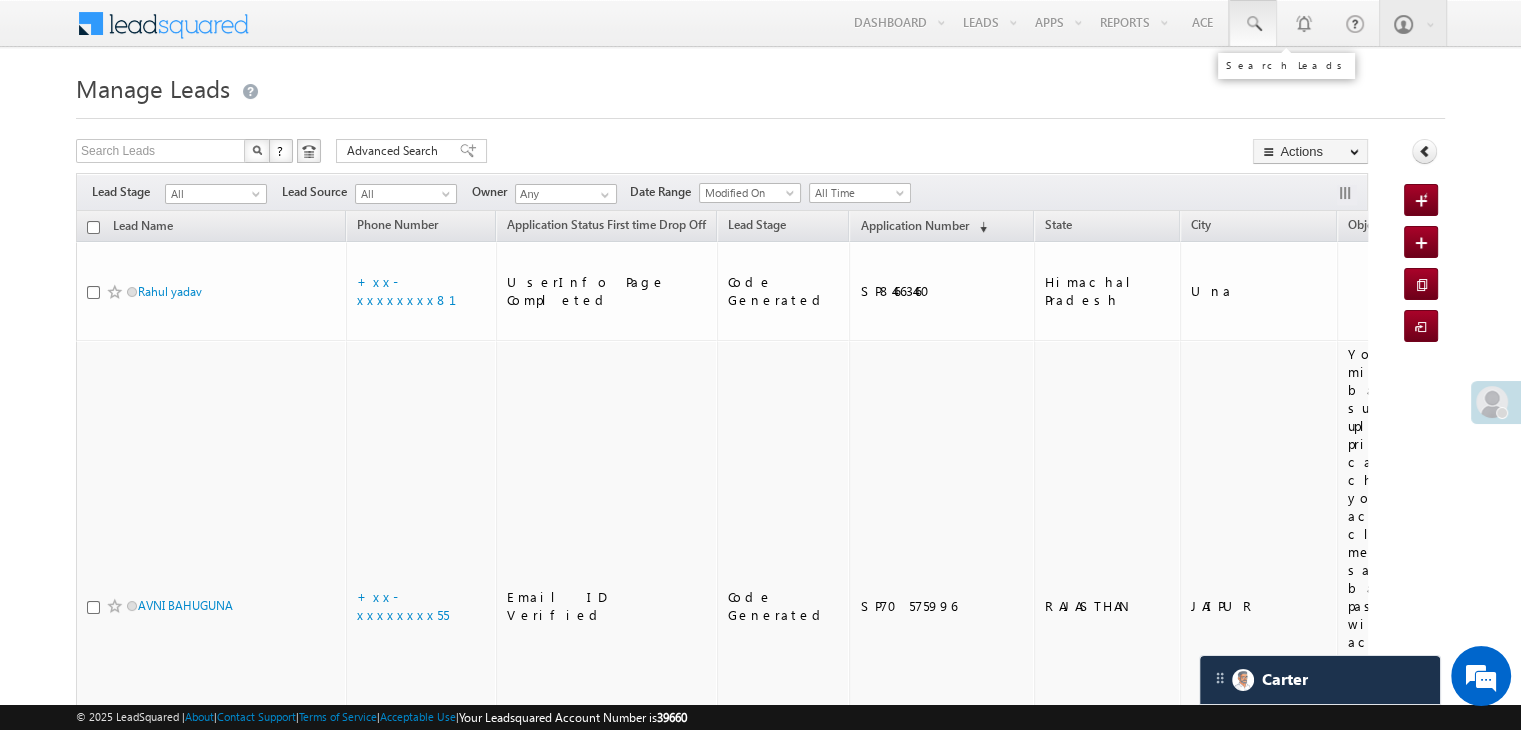click at bounding box center (1253, 24) 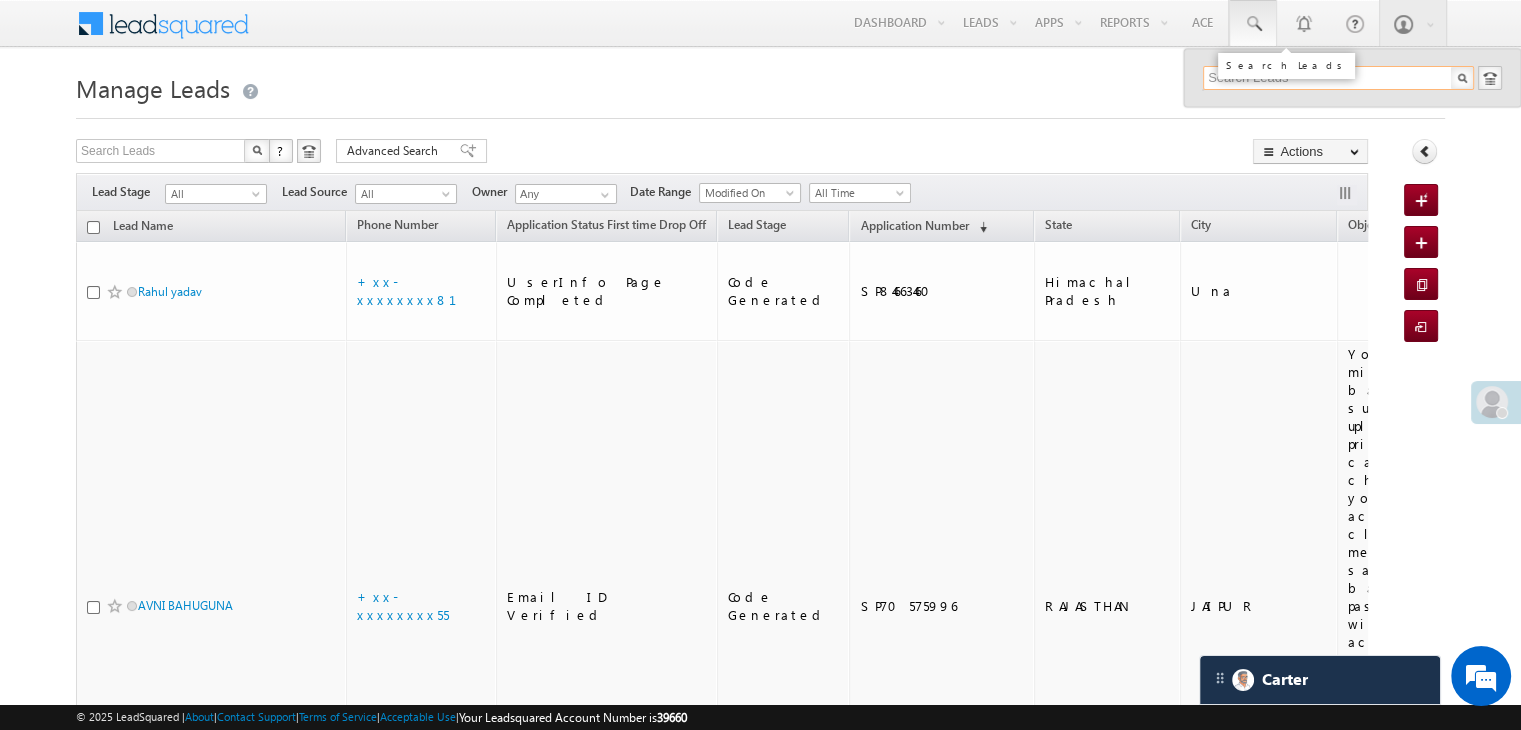 paste on "EQ25933787" 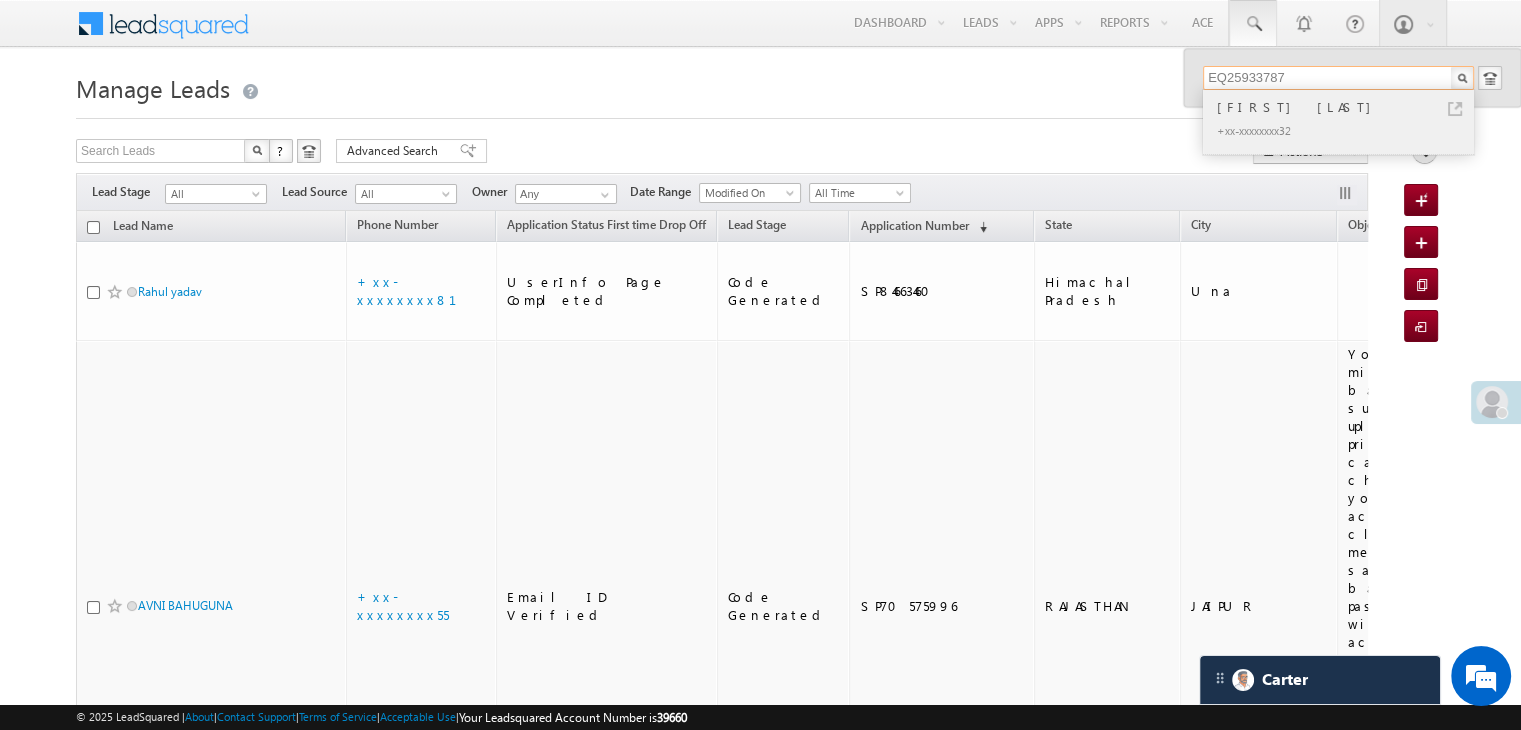 type on "EQ25933787" 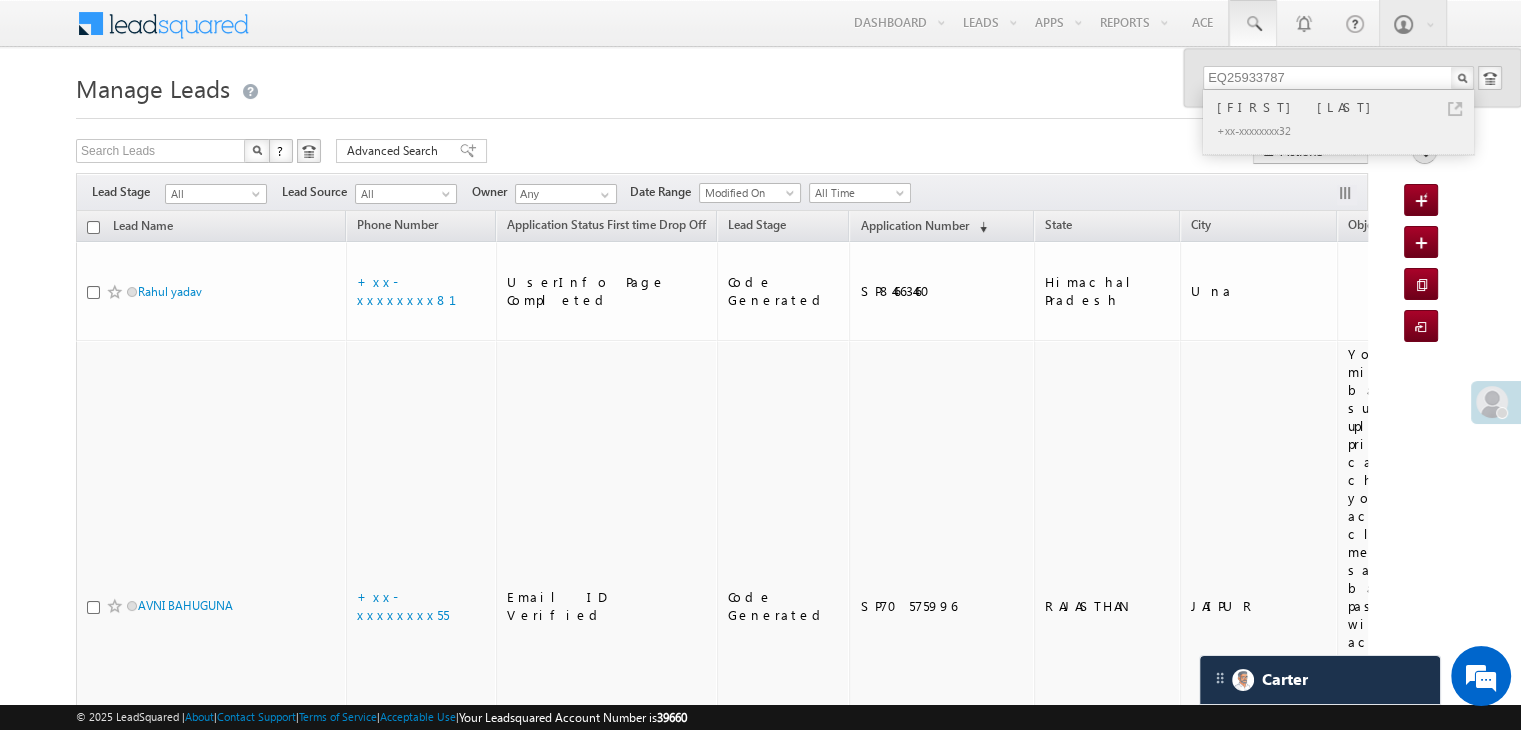 click on "[FIRST] [LAST]" at bounding box center [1347, 107] 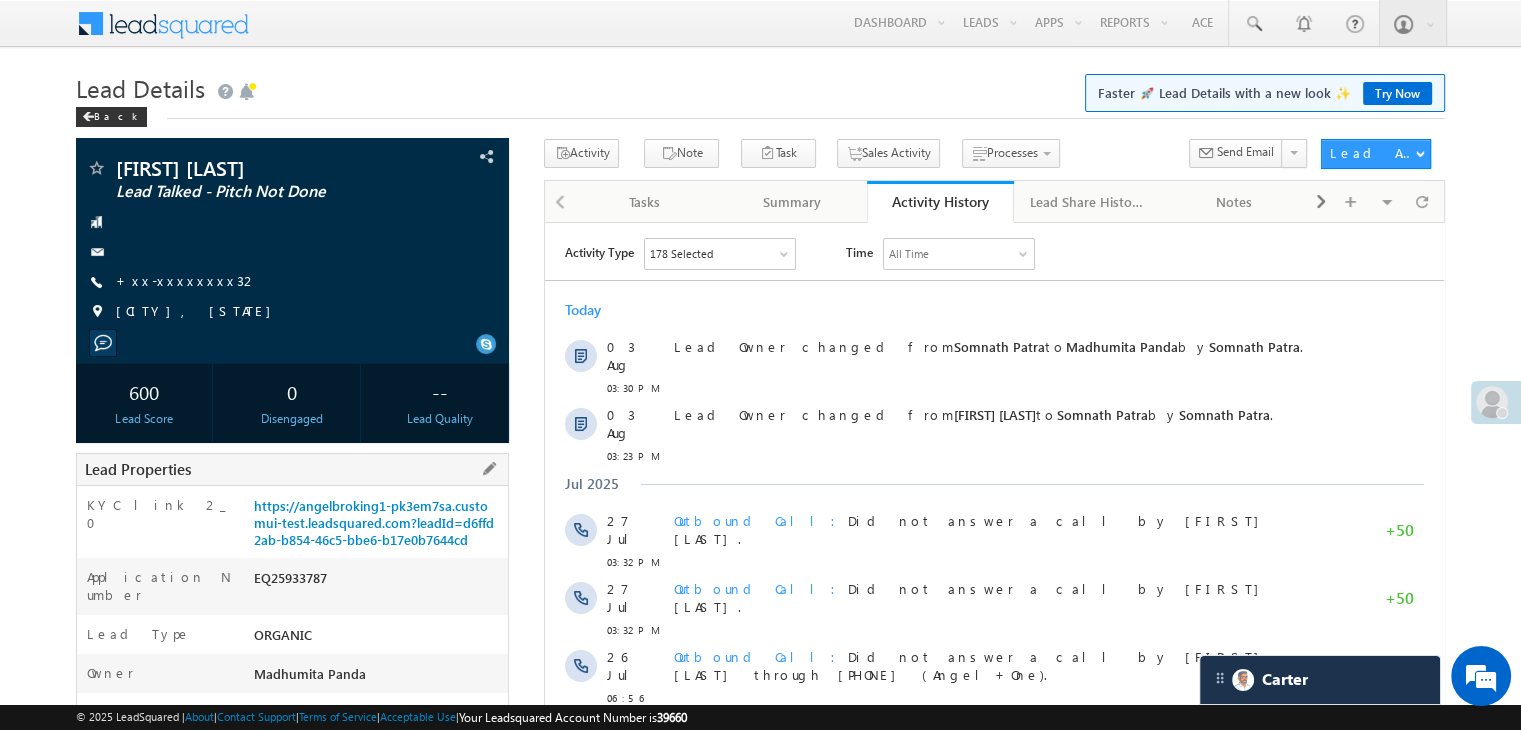 scroll, scrollTop: 200, scrollLeft: 0, axis: vertical 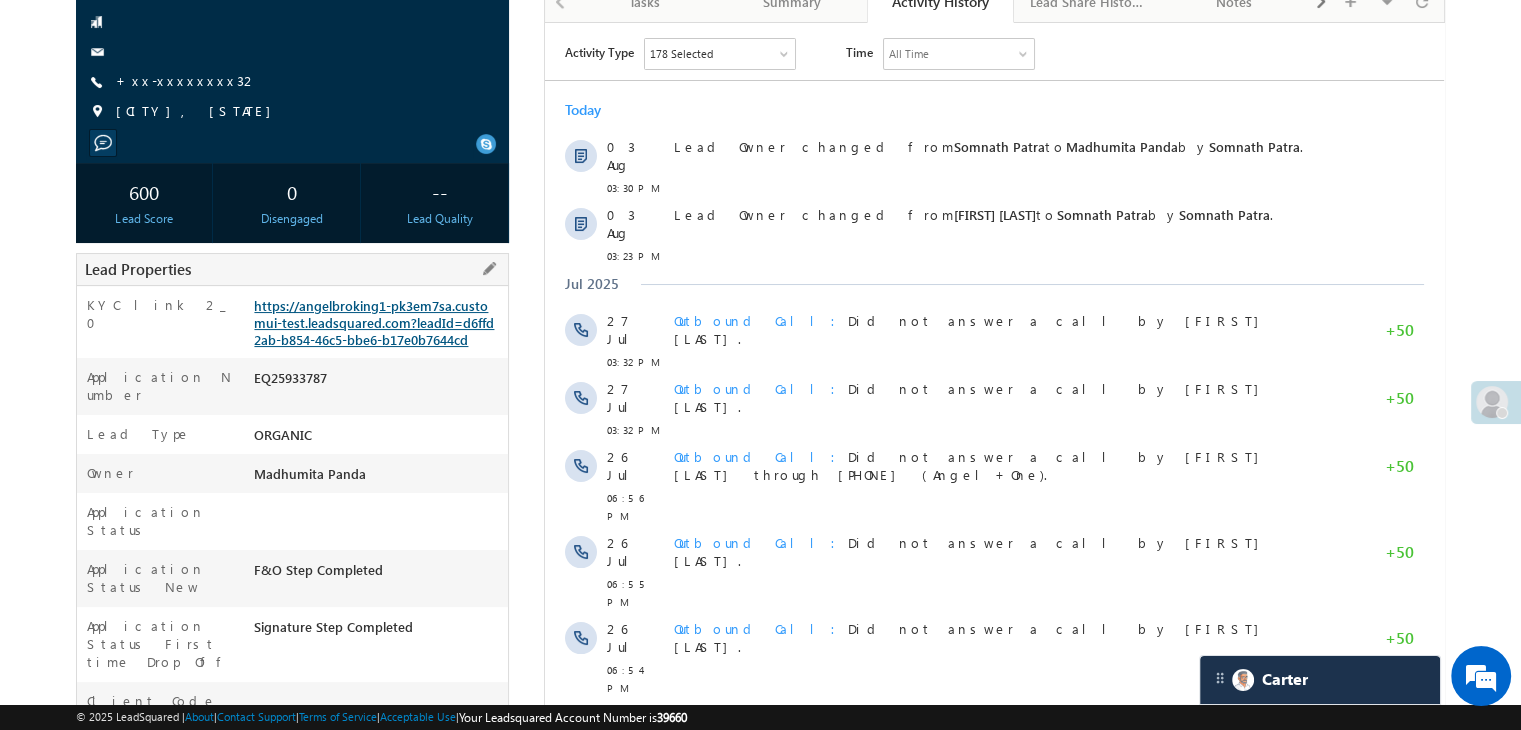 click on "https://angelbroking1-pk3em7sa.customui-test.leadsquared.com?leadId=d6ffd2ab-b854-46c5-bbe6-b17e0b7644cd" at bounding box center (374, 322) 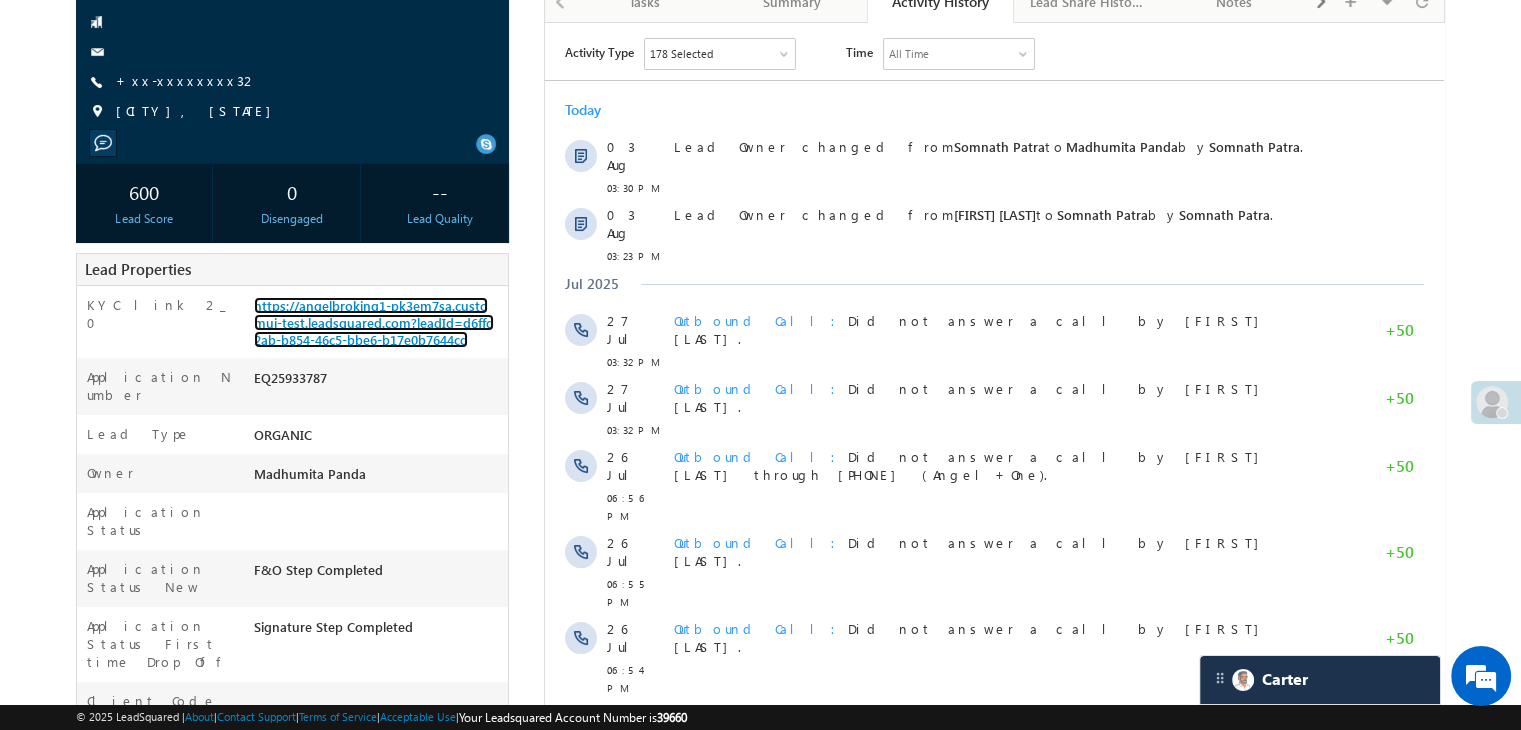 scroll, scrollTop: 0, scrollLeft: 0, axis: both 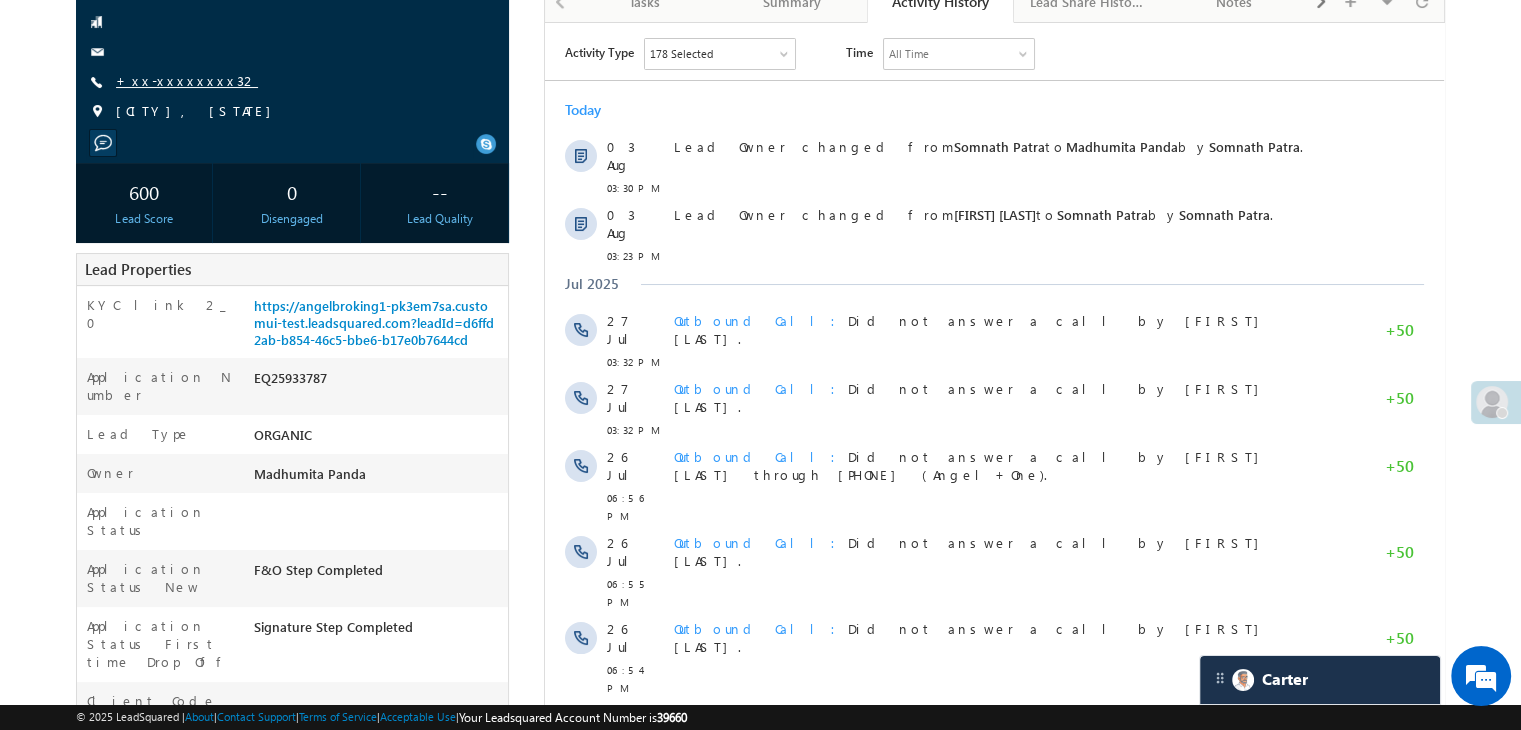 click on "+xx-xxxxxxxx32" at bounding box center (187, 80) 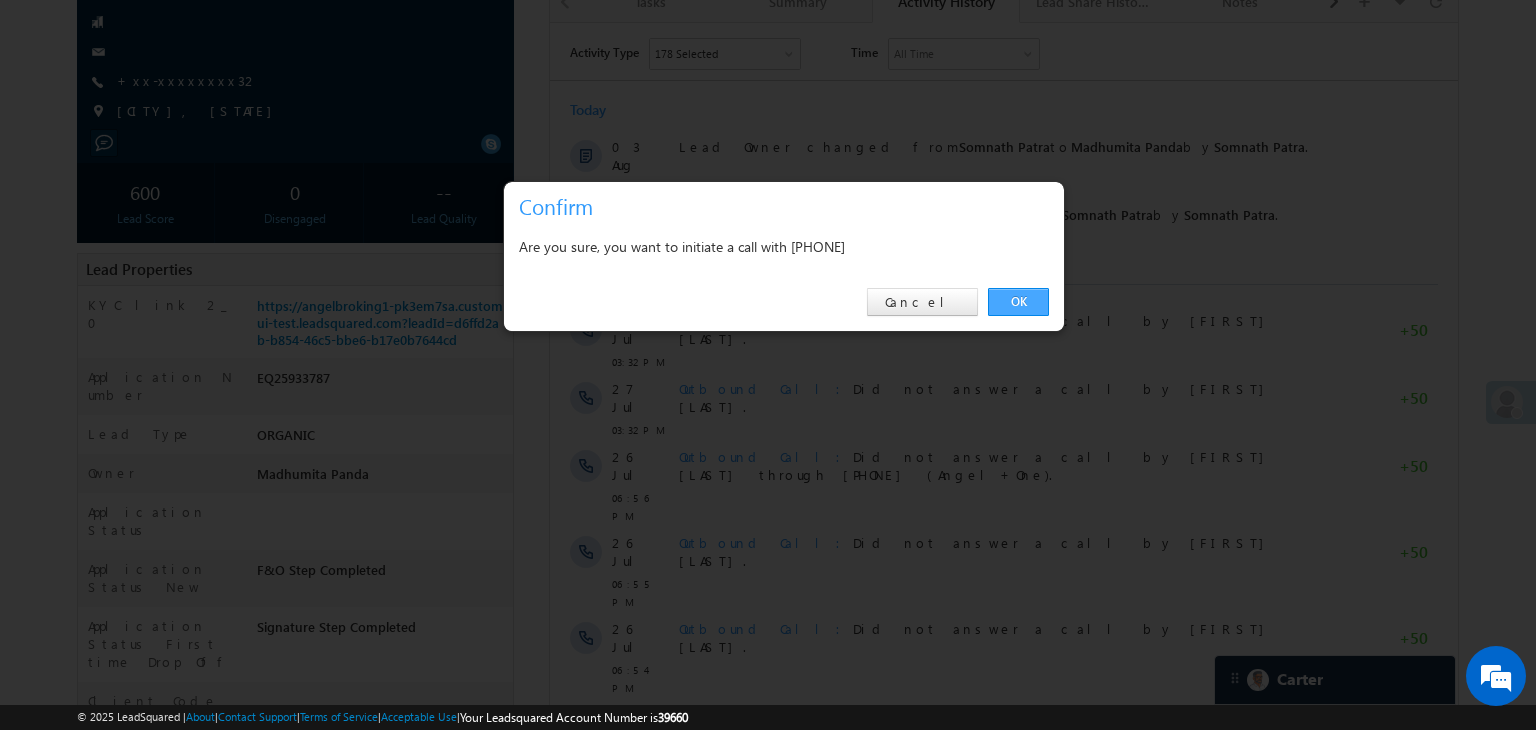 drag, startPoint x: 1016, startPoint y: 303, endPoint x: 472, endPoint y: 279, distance: 544.5292 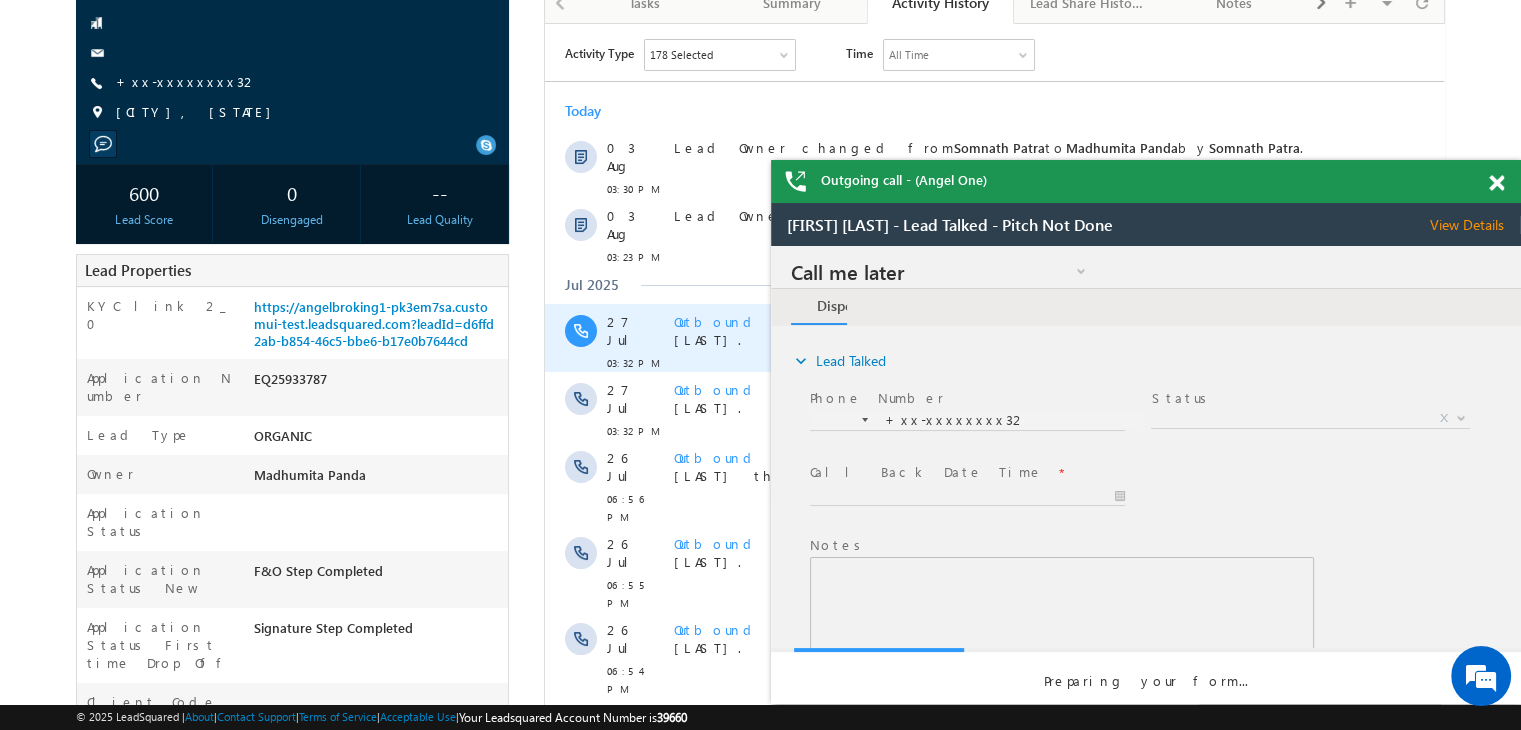 scroll, scrollTop: 0, scrollLeft: 0, axis: both 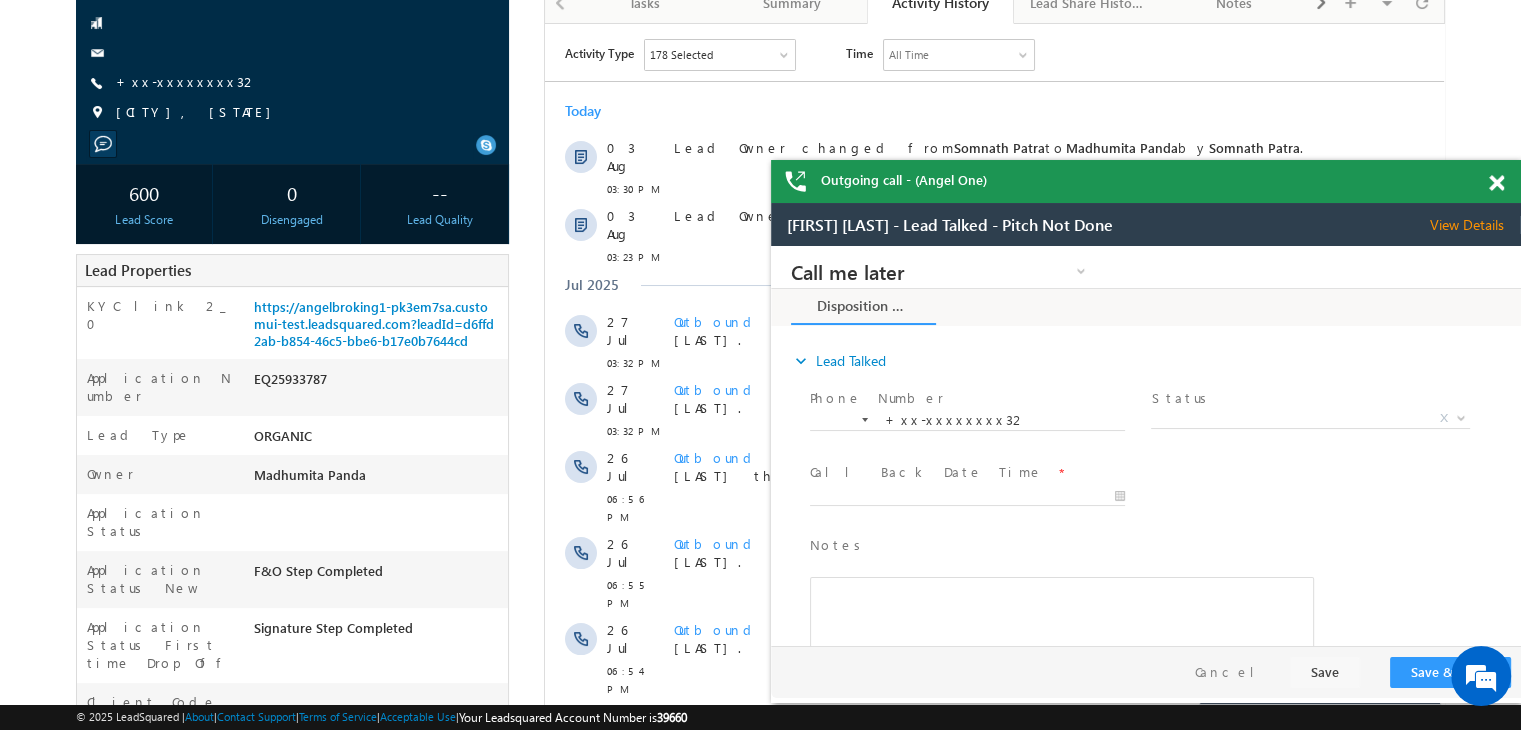 click at bounding box center (1496, 183) 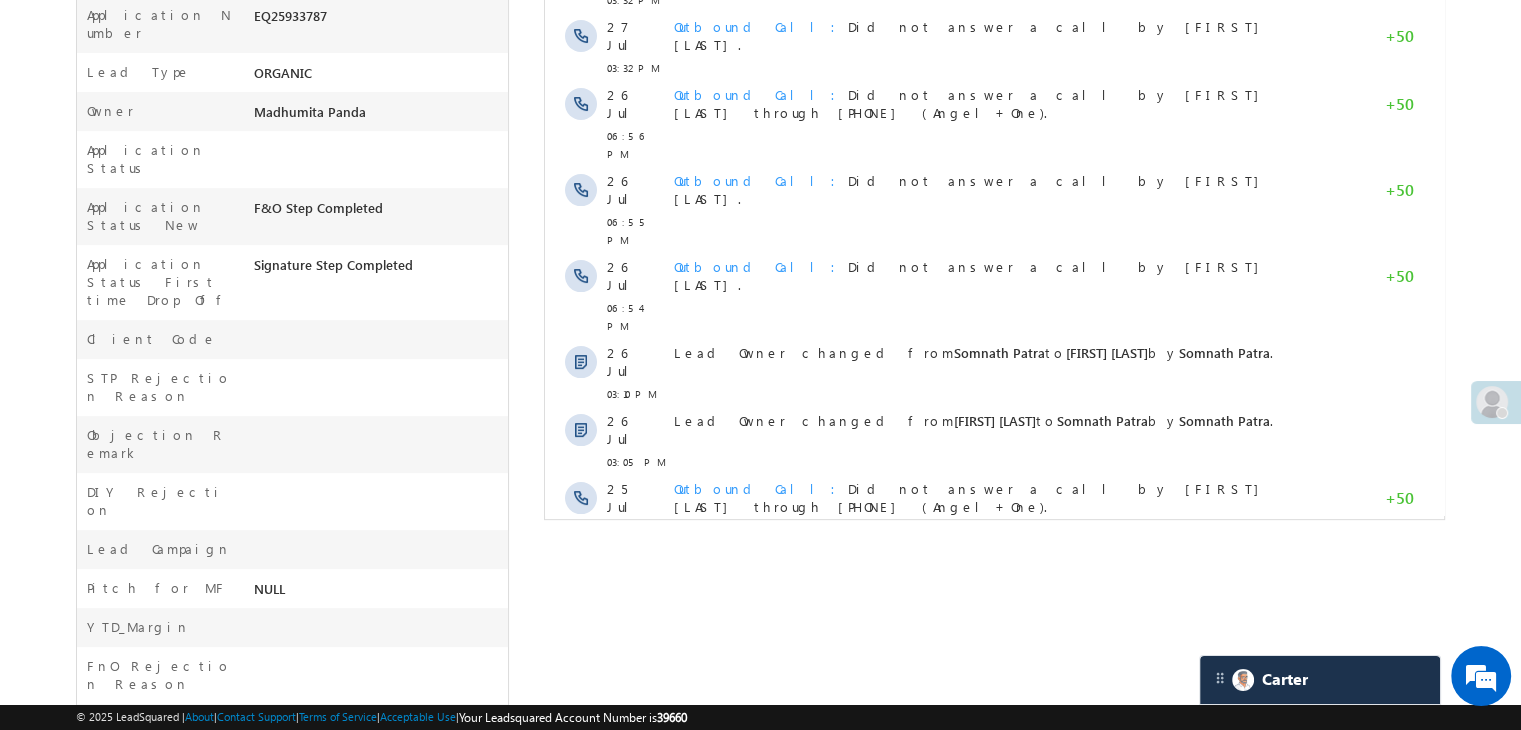 scroll, scrollTop: 753, scrollLeft: 0, axis: vertical 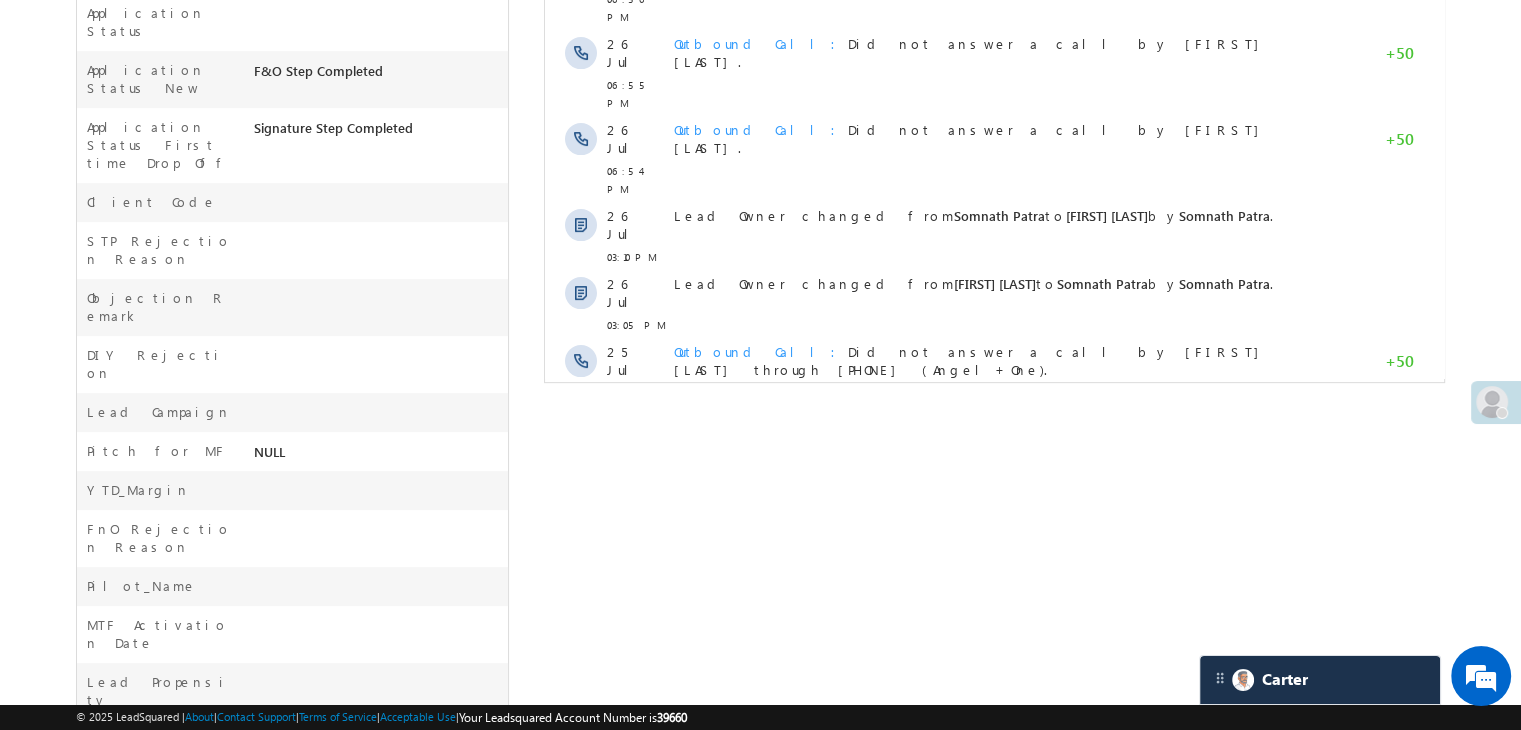 click on "Show More" at bounding box center [1004, 437] 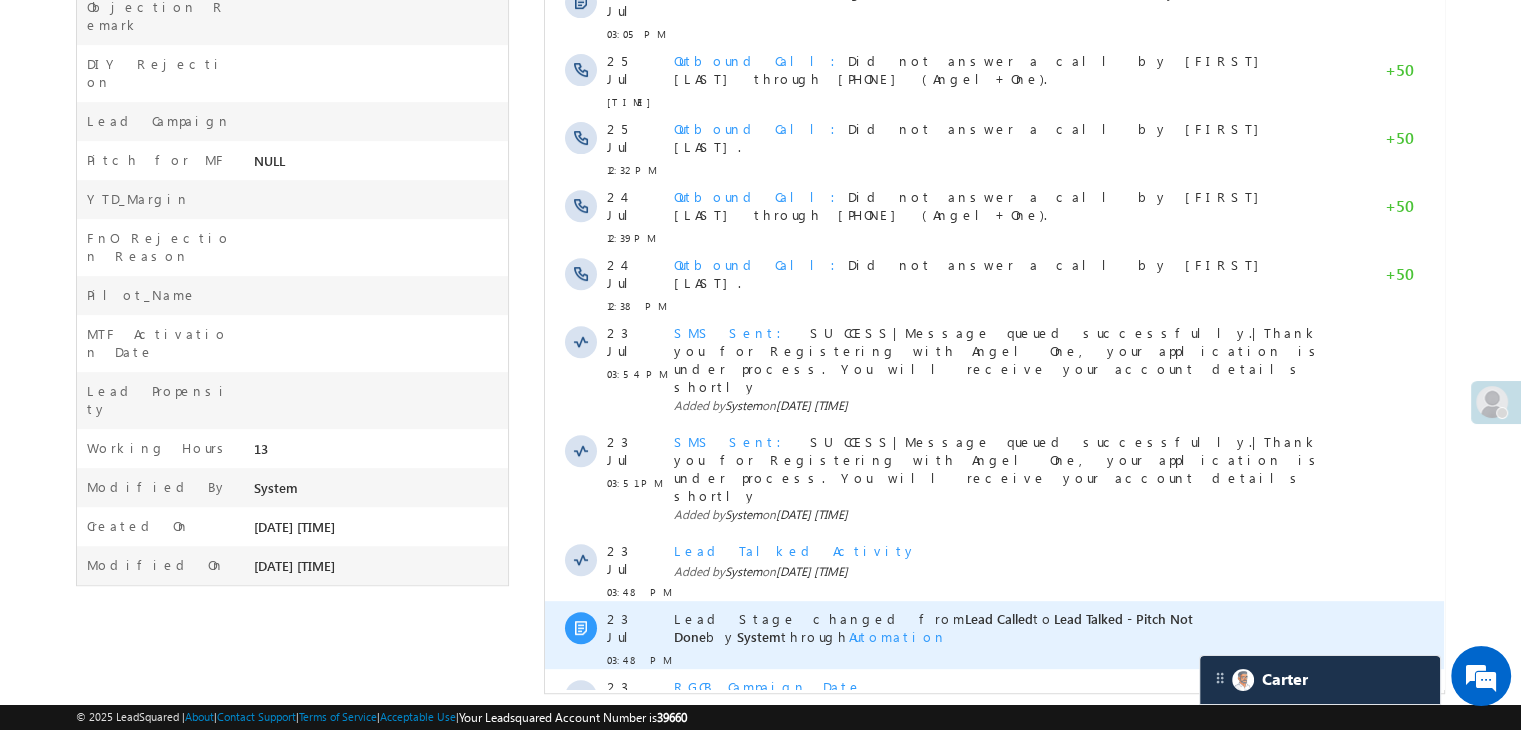 scroll, scrollTop: 1057, scrollLeft: 0, axis: vertical 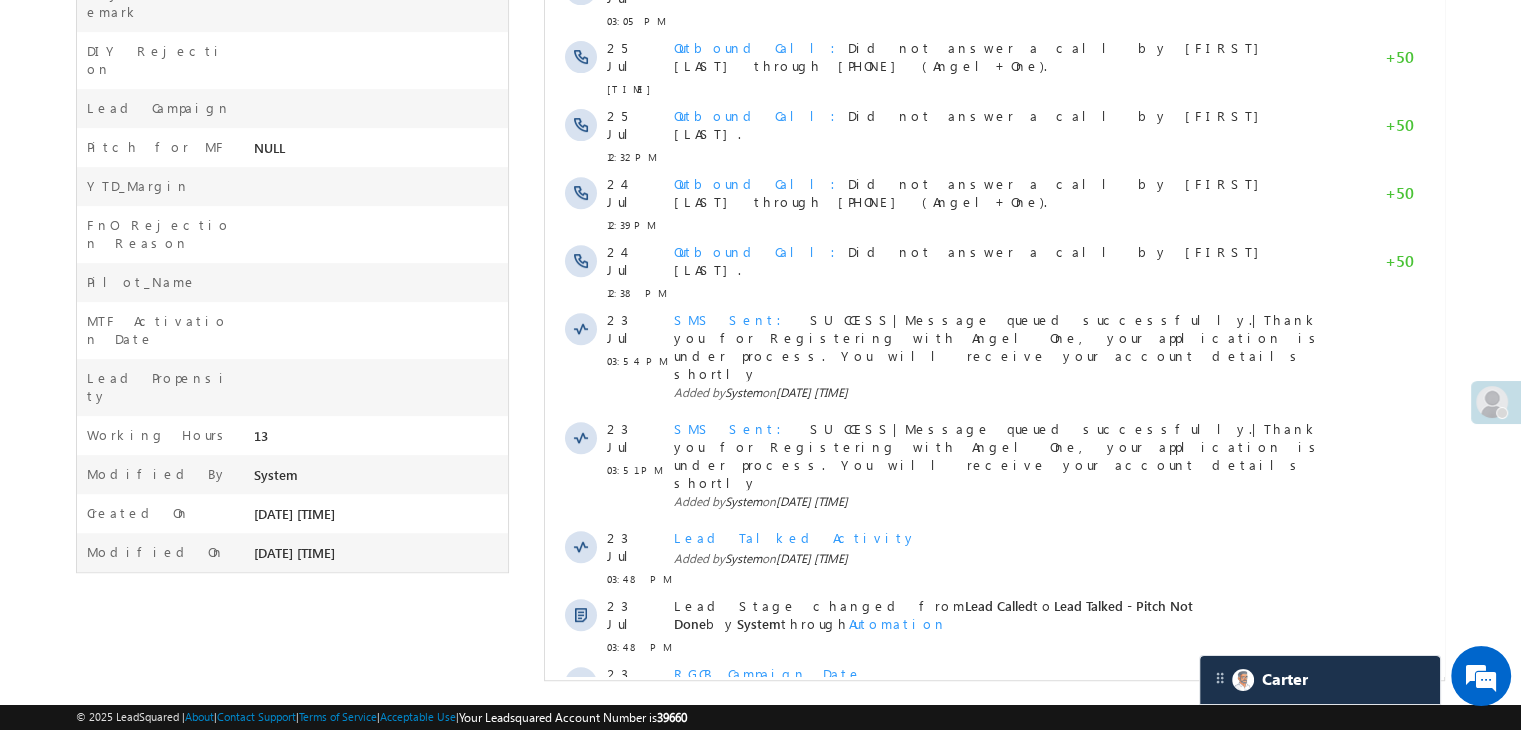 click on "Show More" at bounding box center [1004, 895] 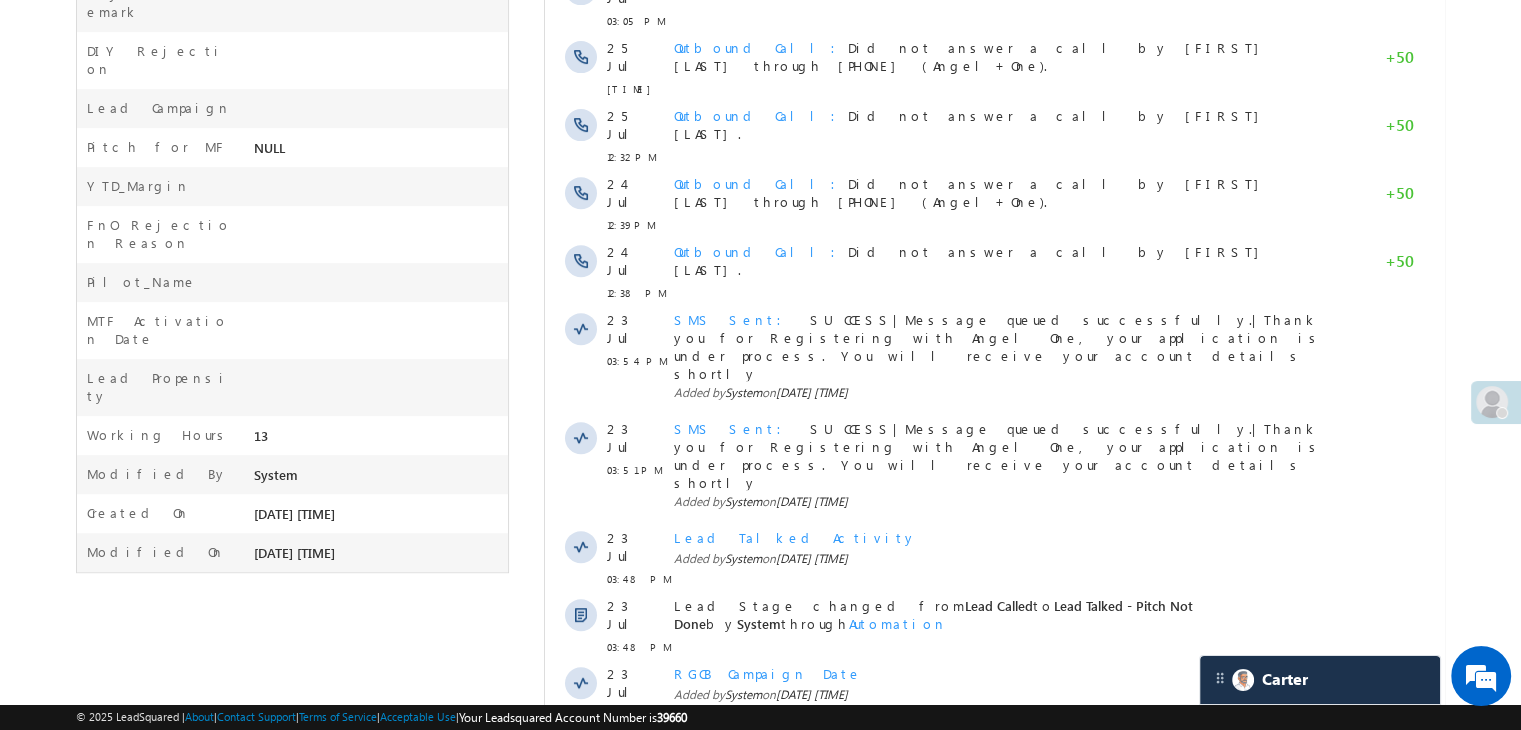 scroll, scrollTop: 1657, scrollLeft: 0, axis: vertical 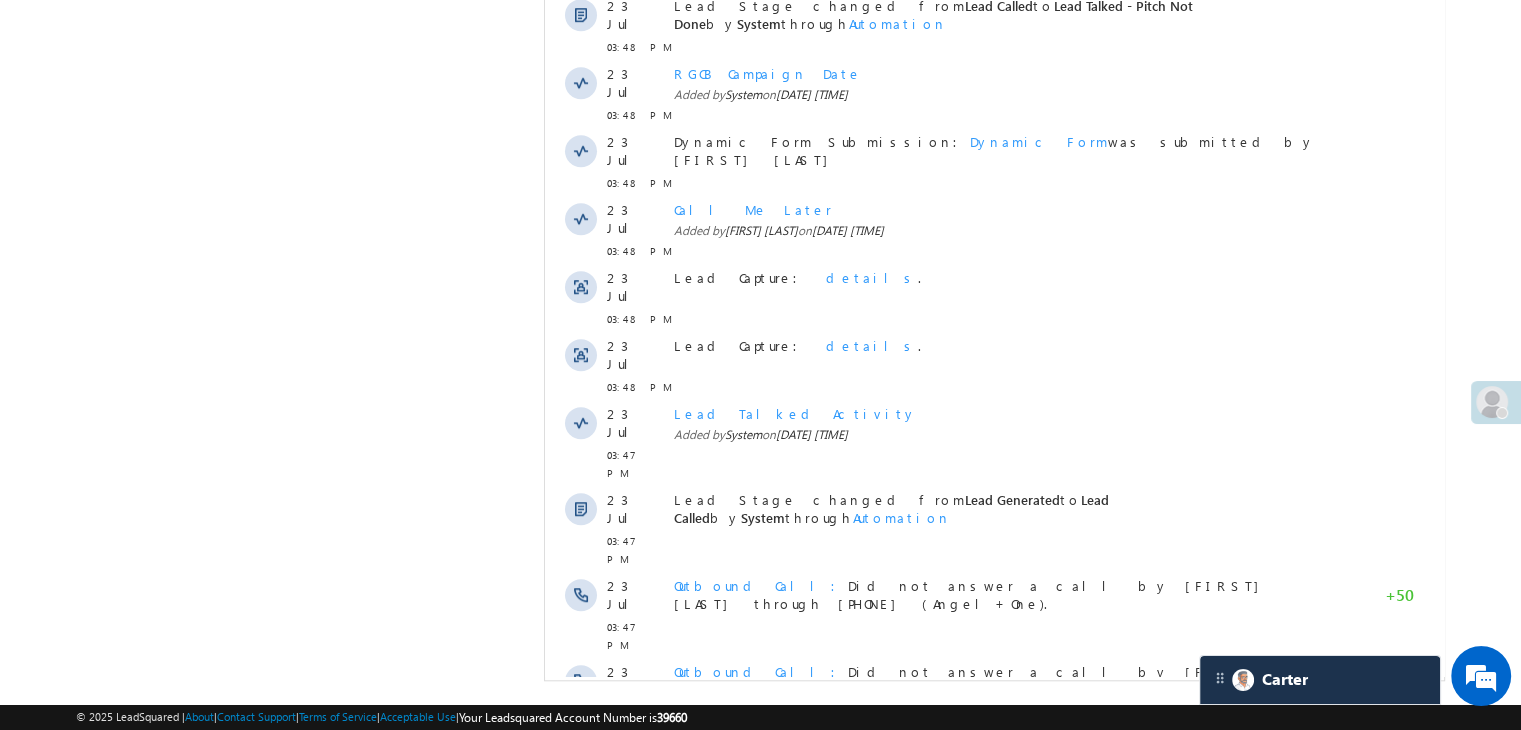 drag, startPoint x: 983, startPoint y: 629, endPoint x: 993, endPoint y: 626, distance: 10.440307 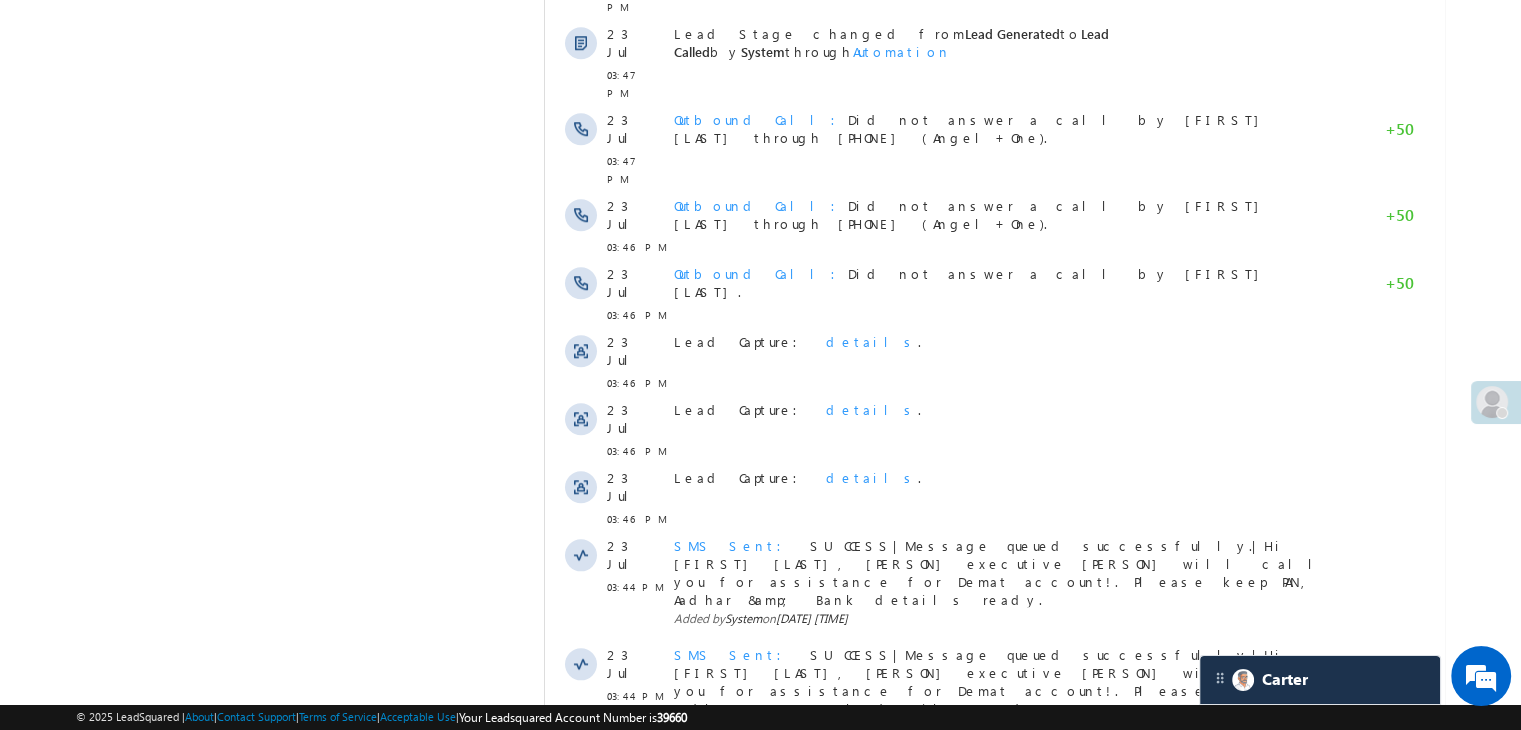 scroll, scrollTop: 2157, scrollLeft: 0, axis: vertical 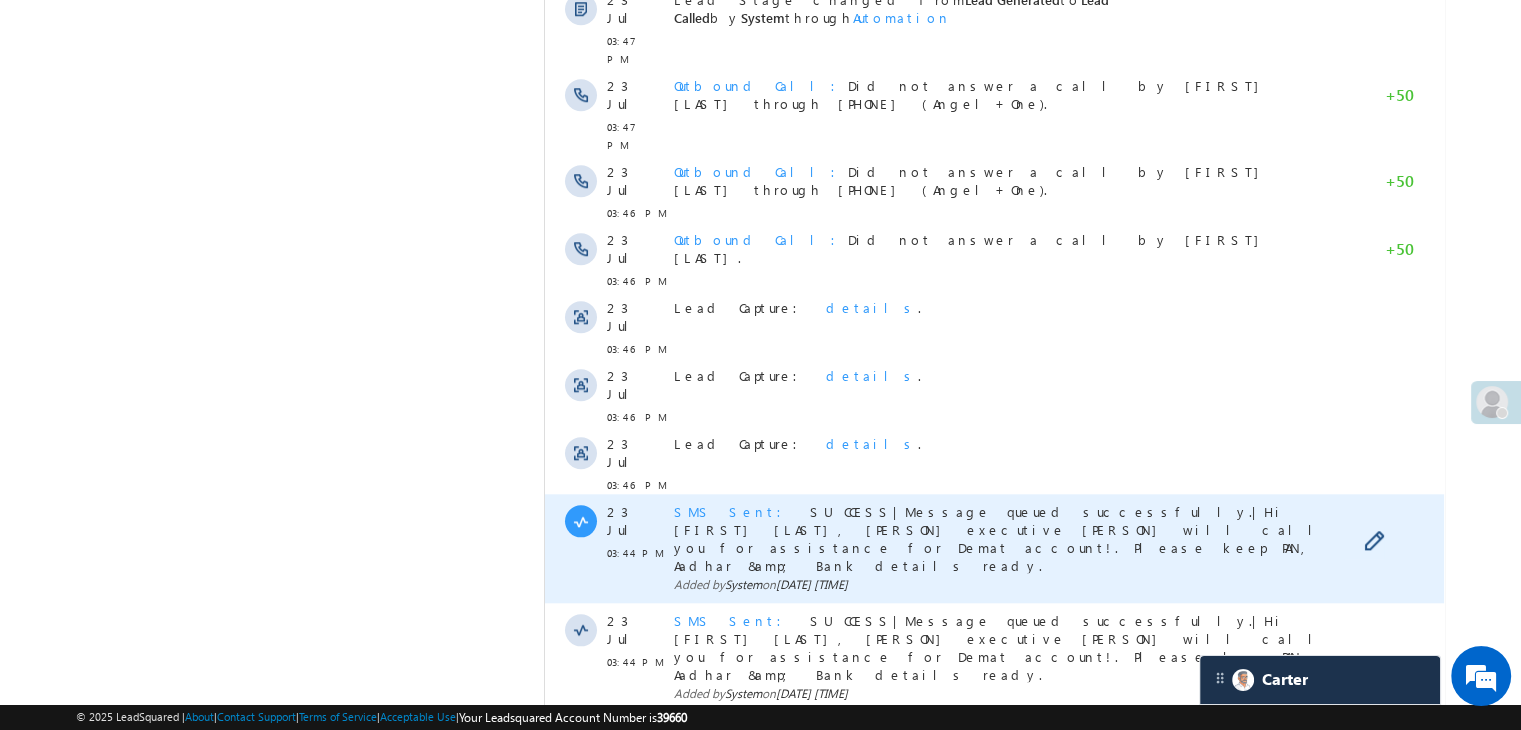 click on "SMS Sent" at bounding box center [734, 511] 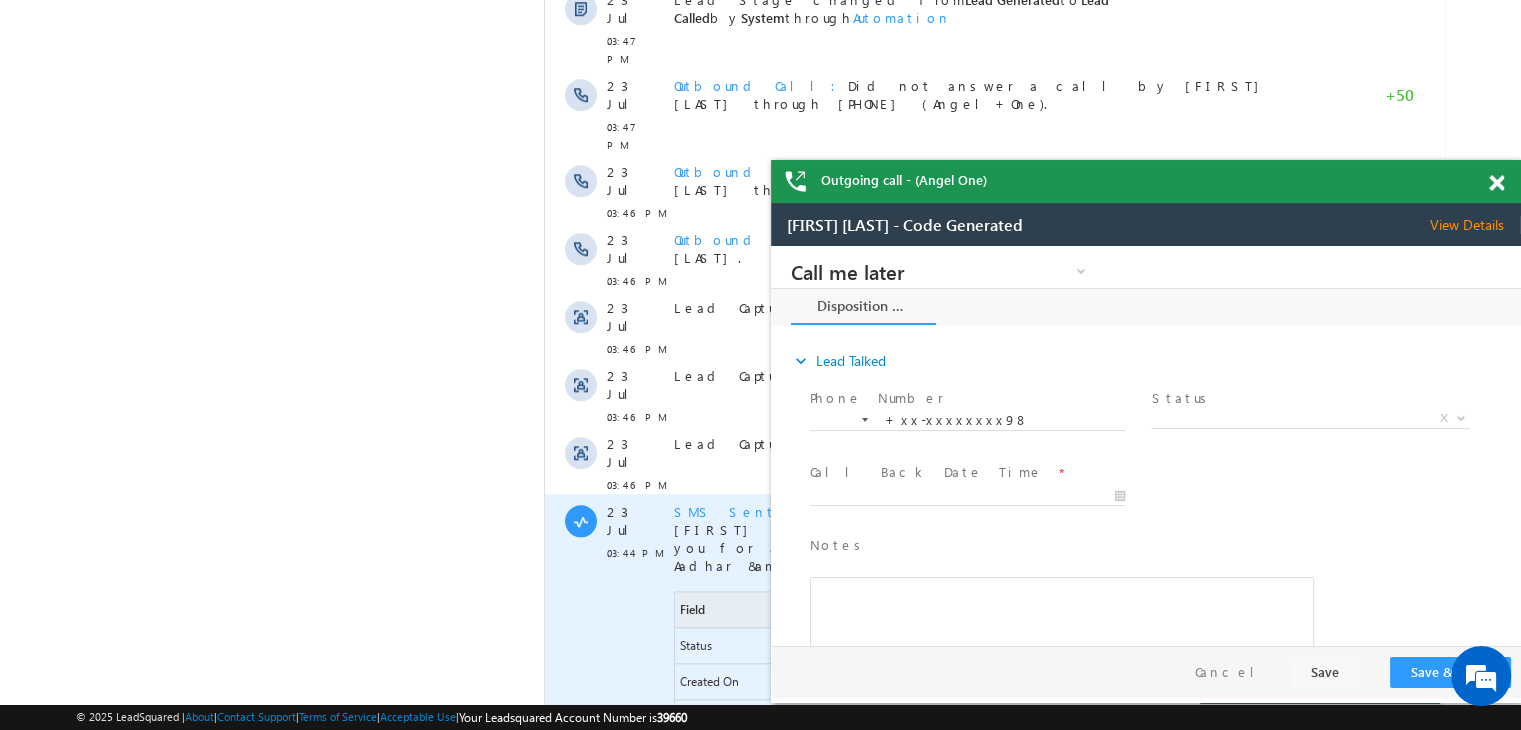 scroll, scrollTop: 0, scrollLeft: 0, axis: both 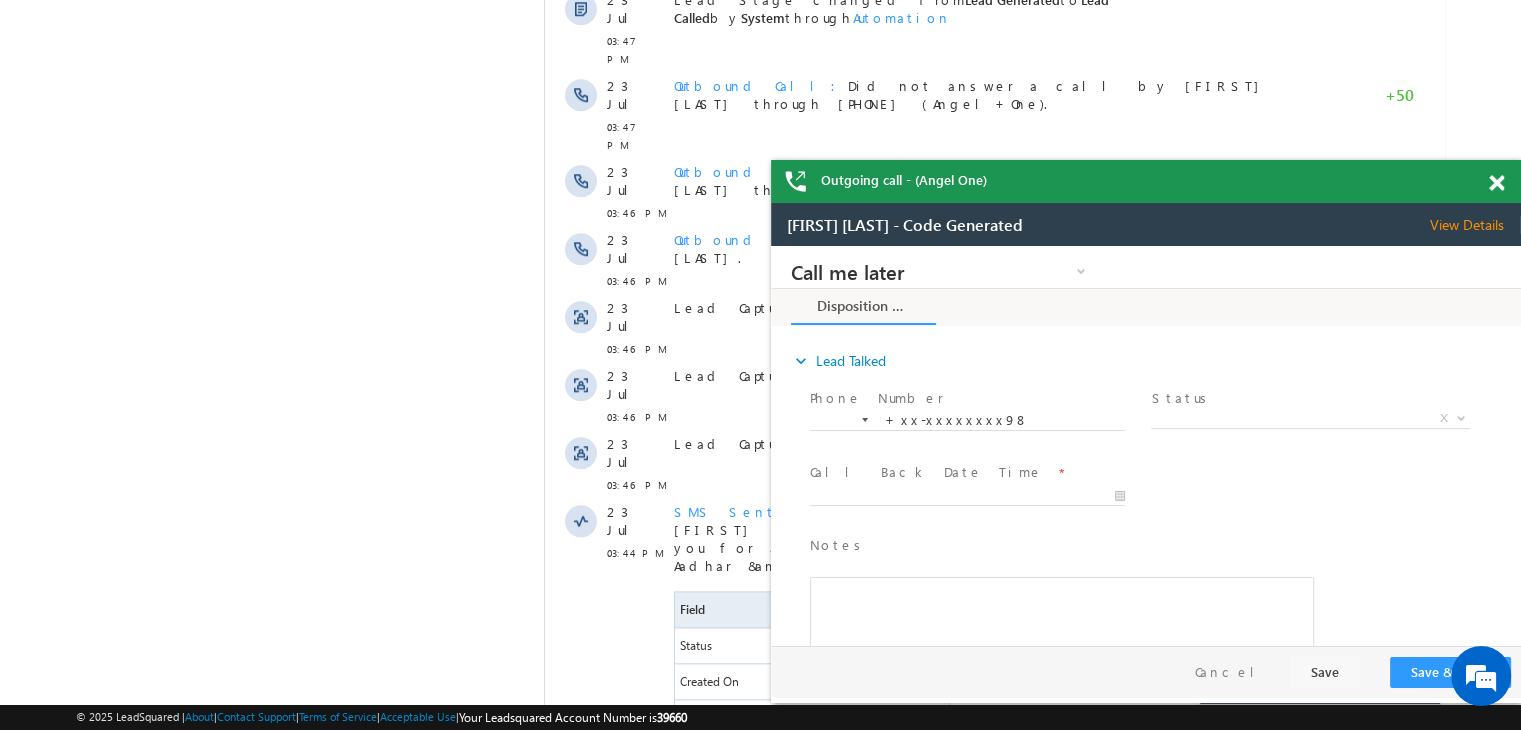 click at bounding box center [1496, 183] 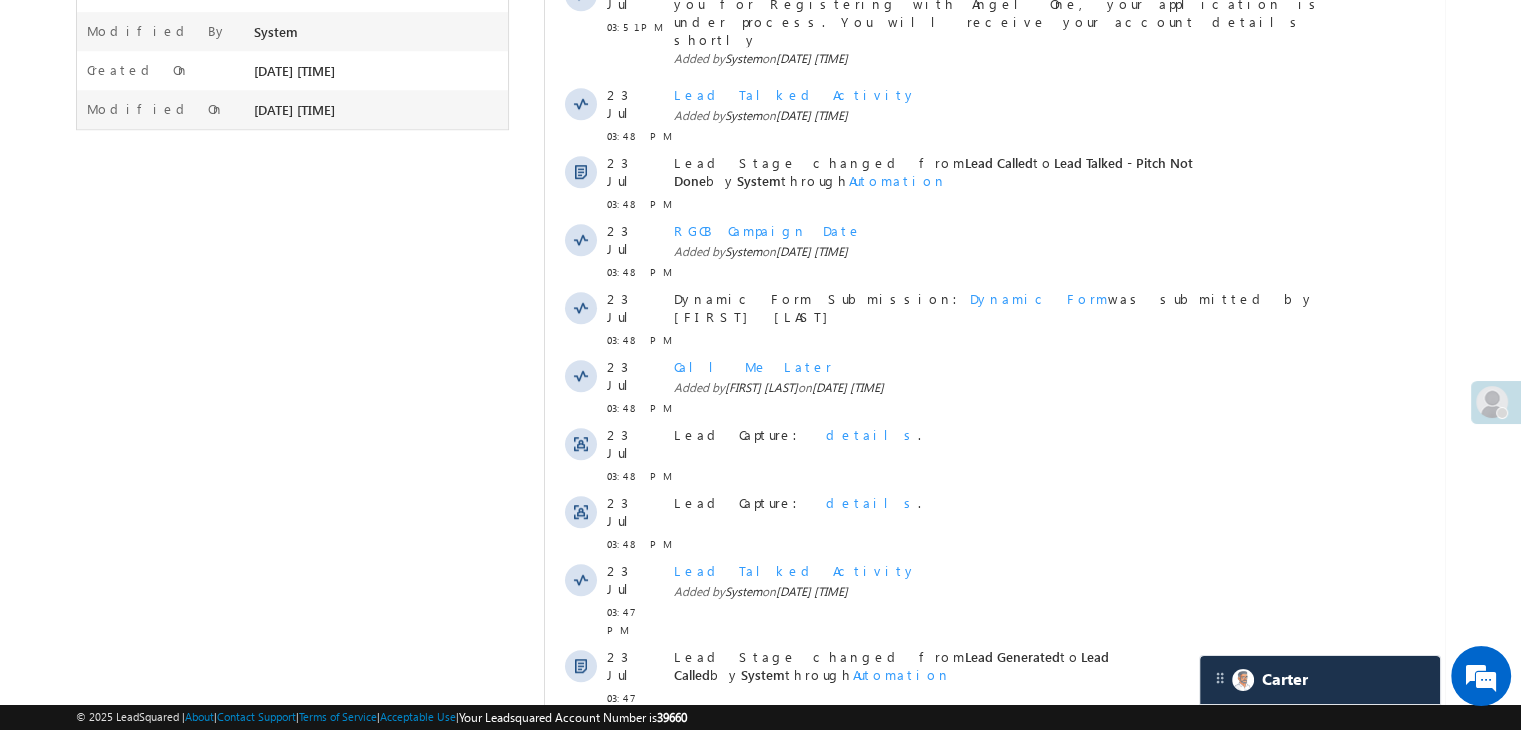 scroll, scrollTop: 2100, scrollLeft: 0, axis: vertical 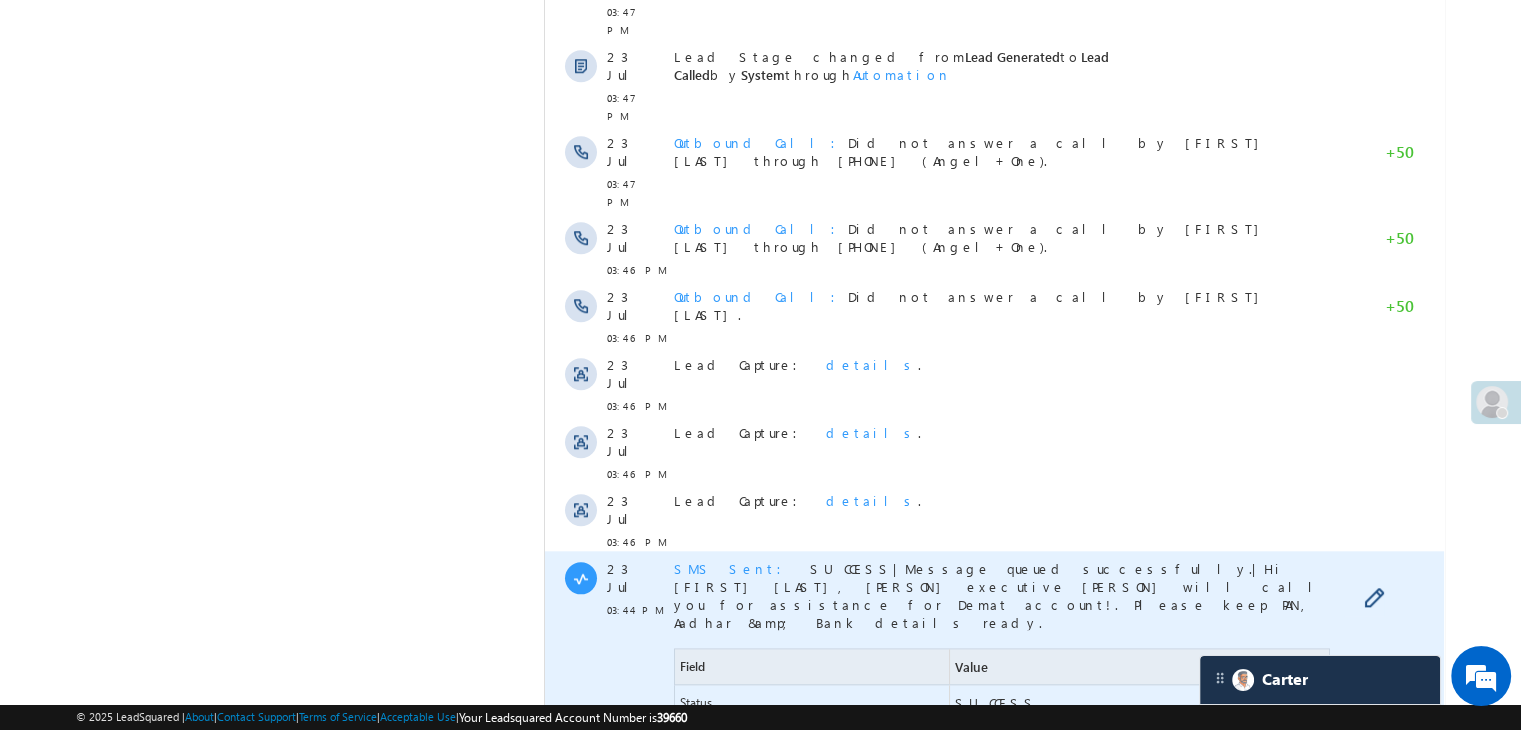 click on "SMS Sent" at bounding box center (734, 568) 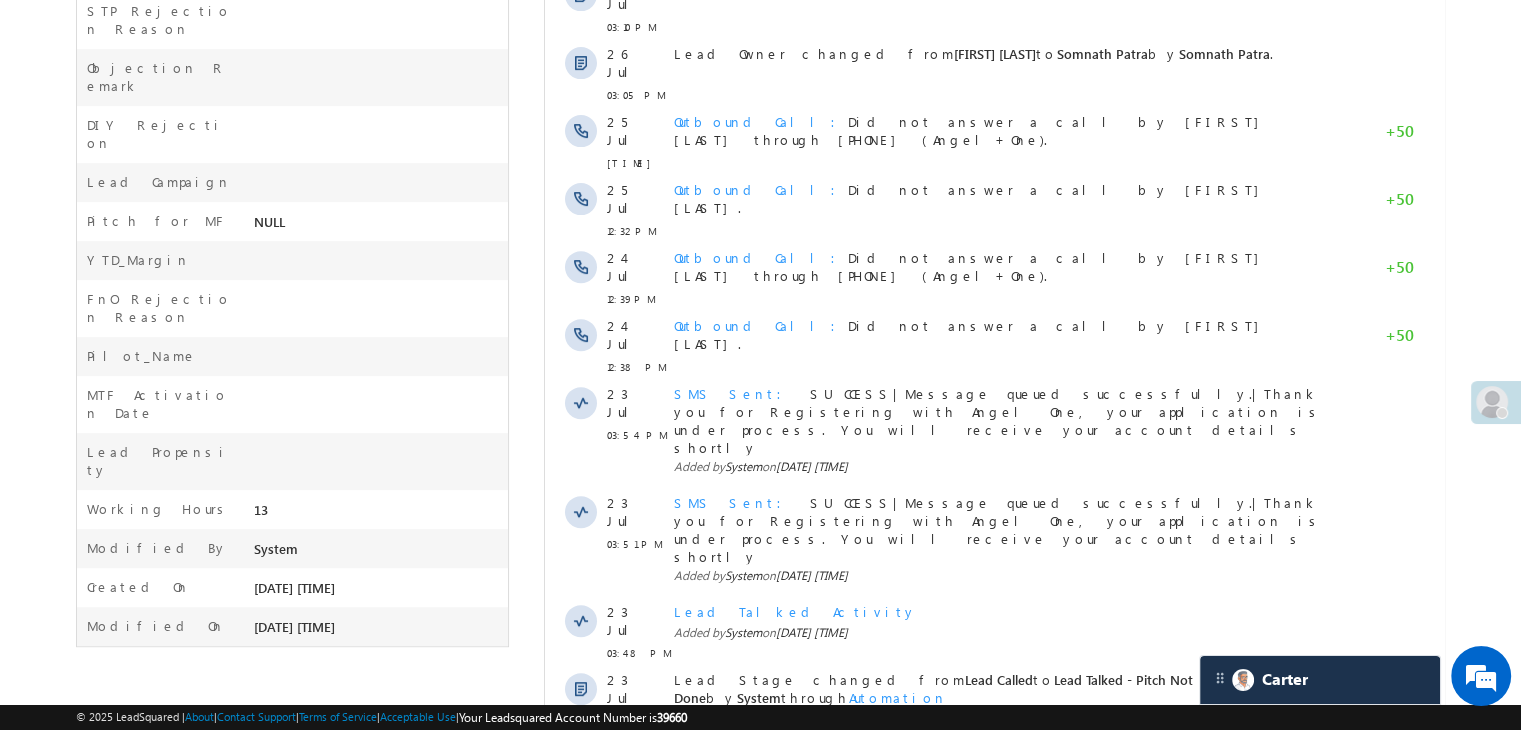 scroll, scrollTop: 923, scrollLeft: 0, axis: vertical 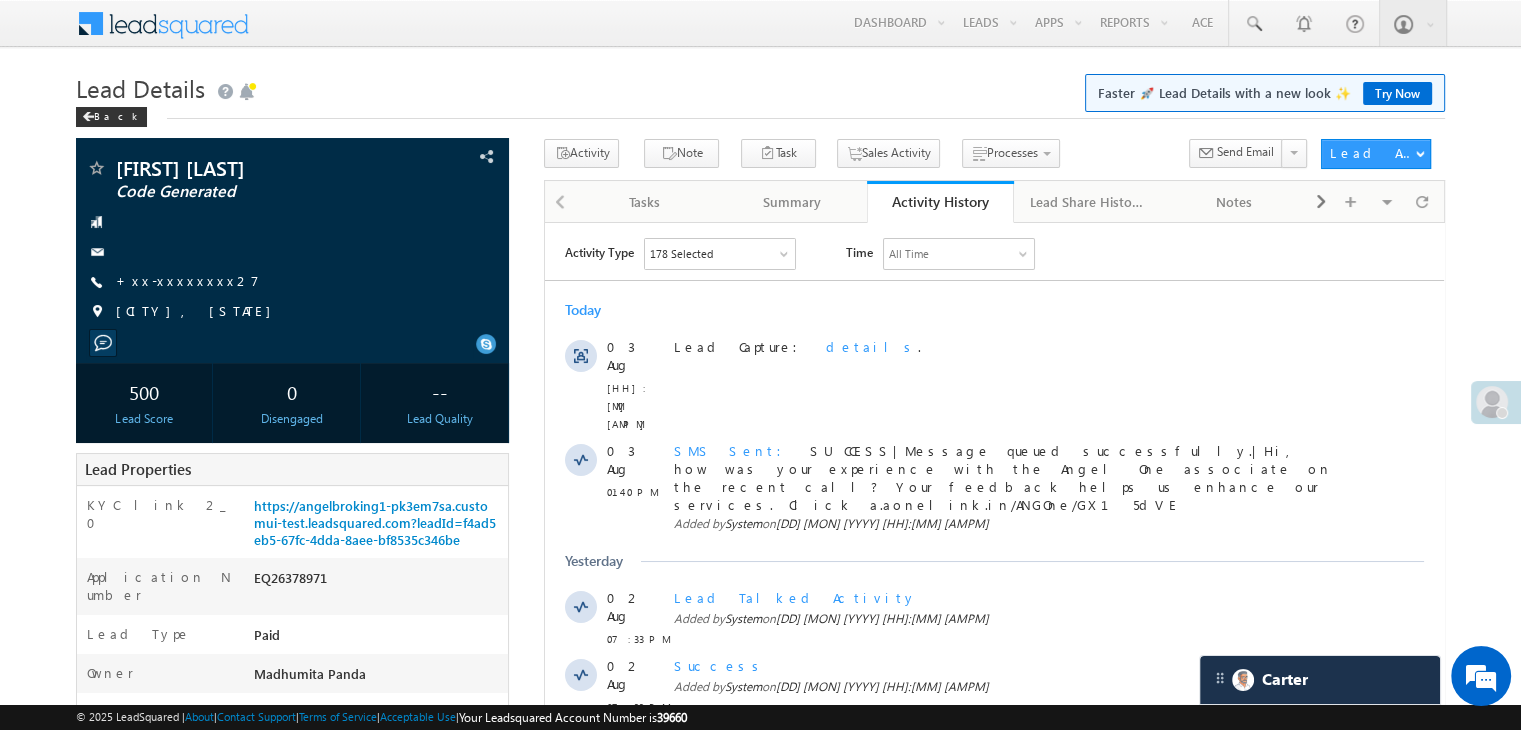 drag, startPoint x: 181, startPoint y: 277, endPoint x: 662, endPoint y: 81, distance: 519.40063 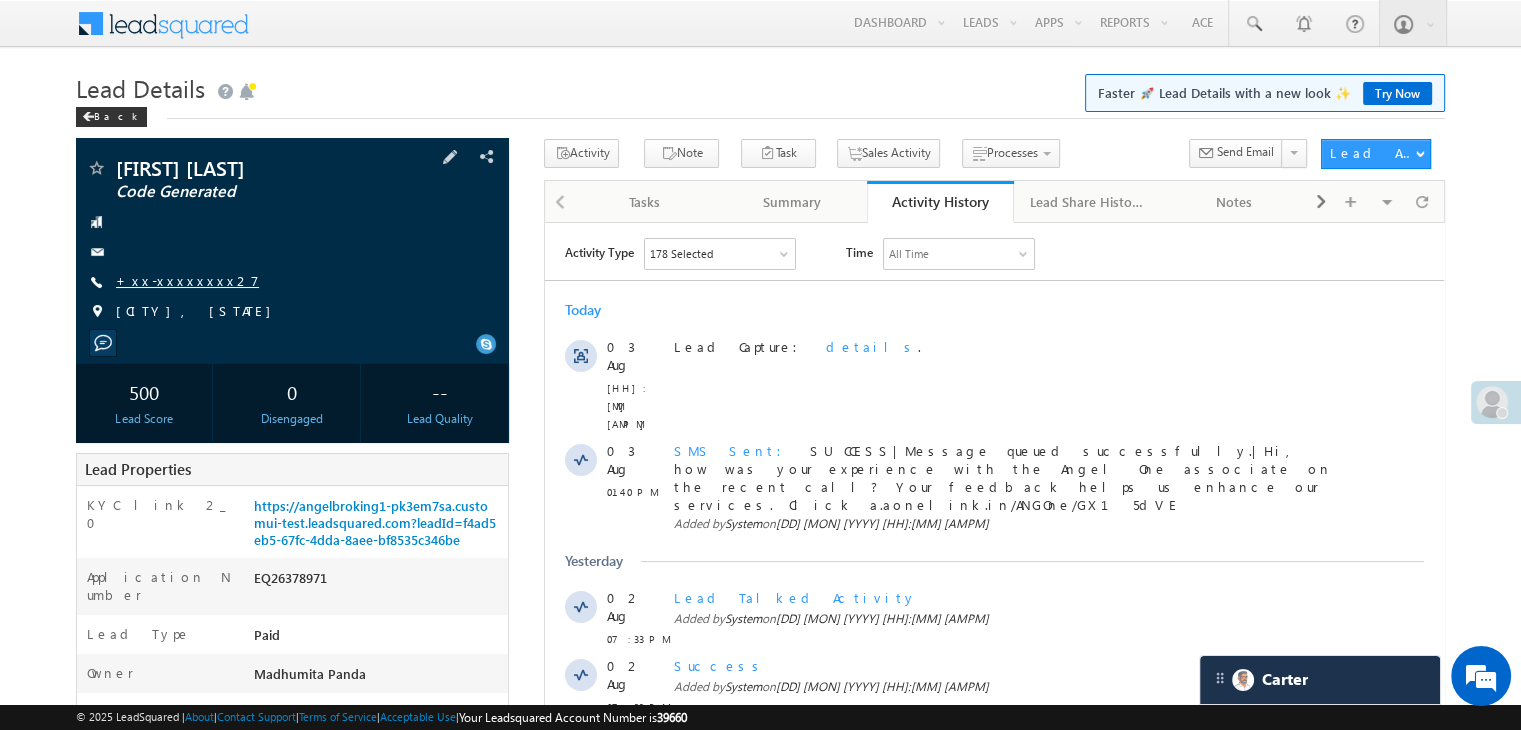 click on "+xx-xxxxxxxx27" at bounding box center [187, 280] 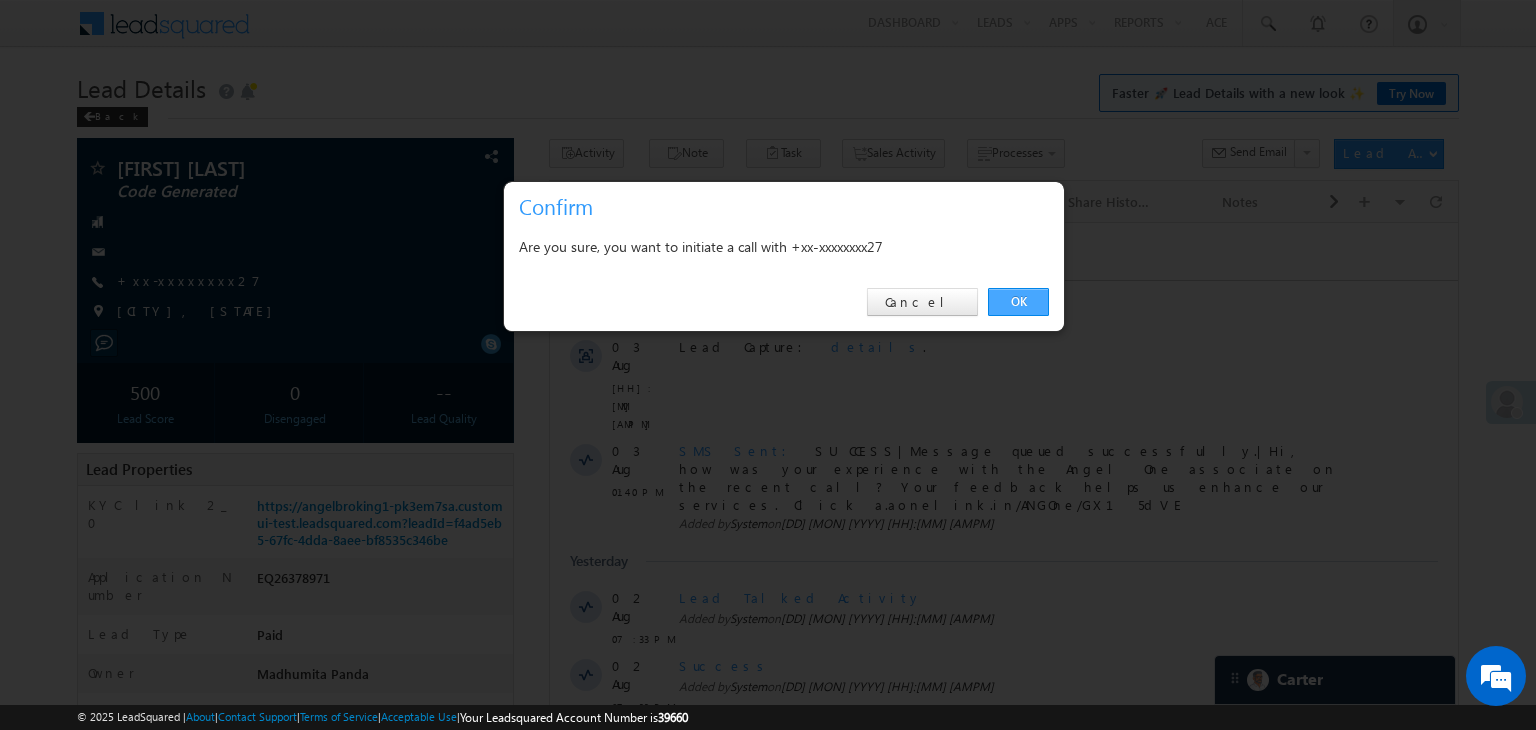 click on "OK" at bounding box center [1018, 302] 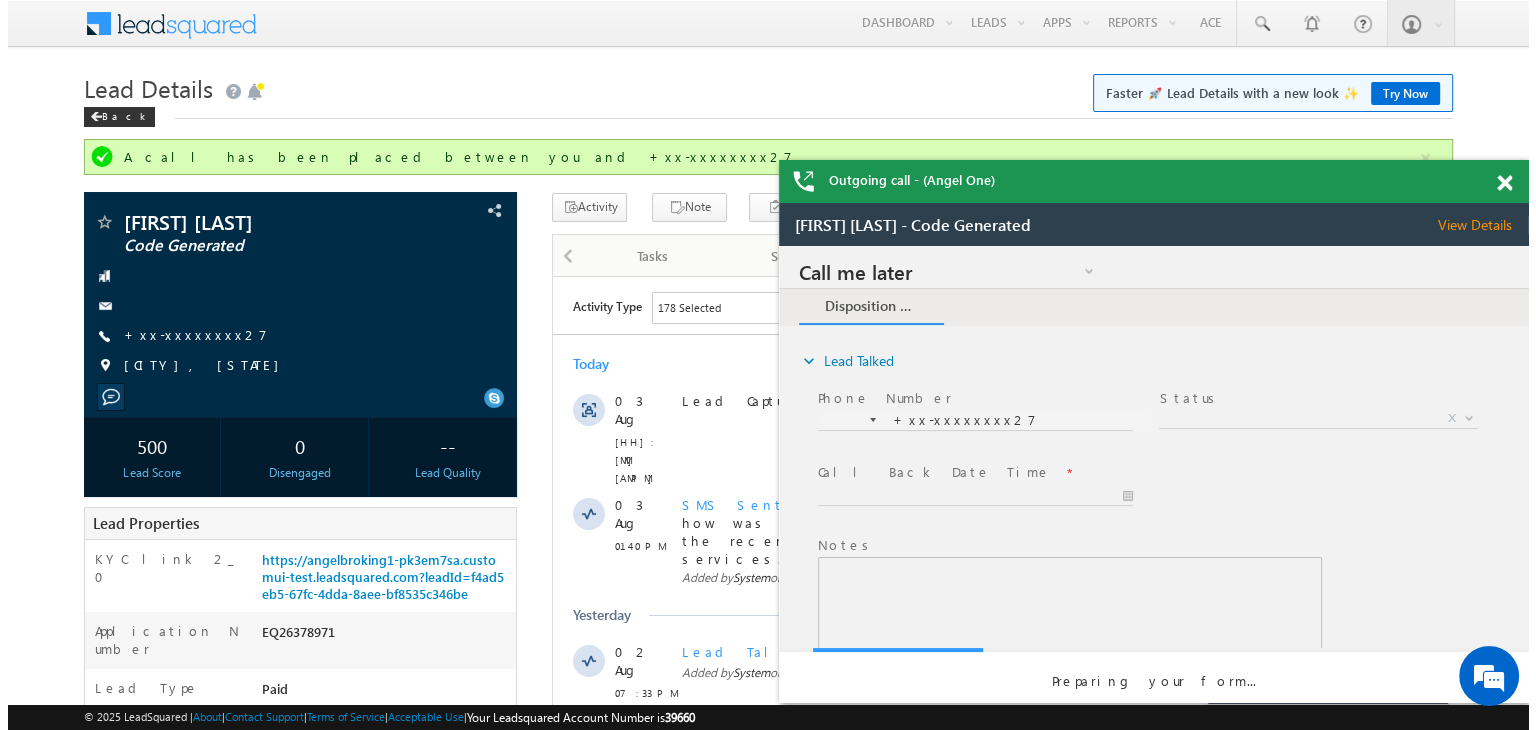 scroll, scrollTop: 0, scrollLeft: 0, axis: both 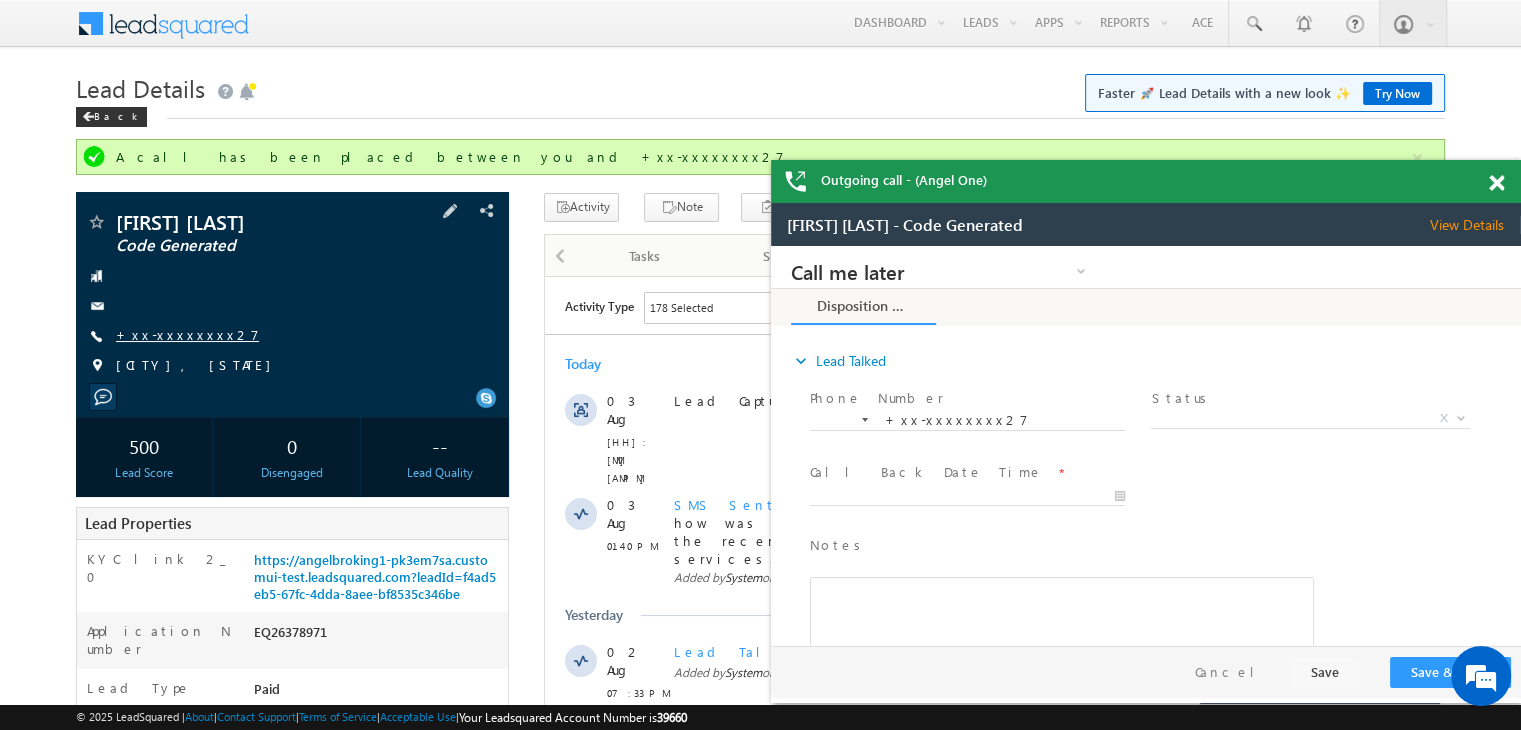 click on "+xx-xxxxxxxx27" at bounding box center (187, 334) 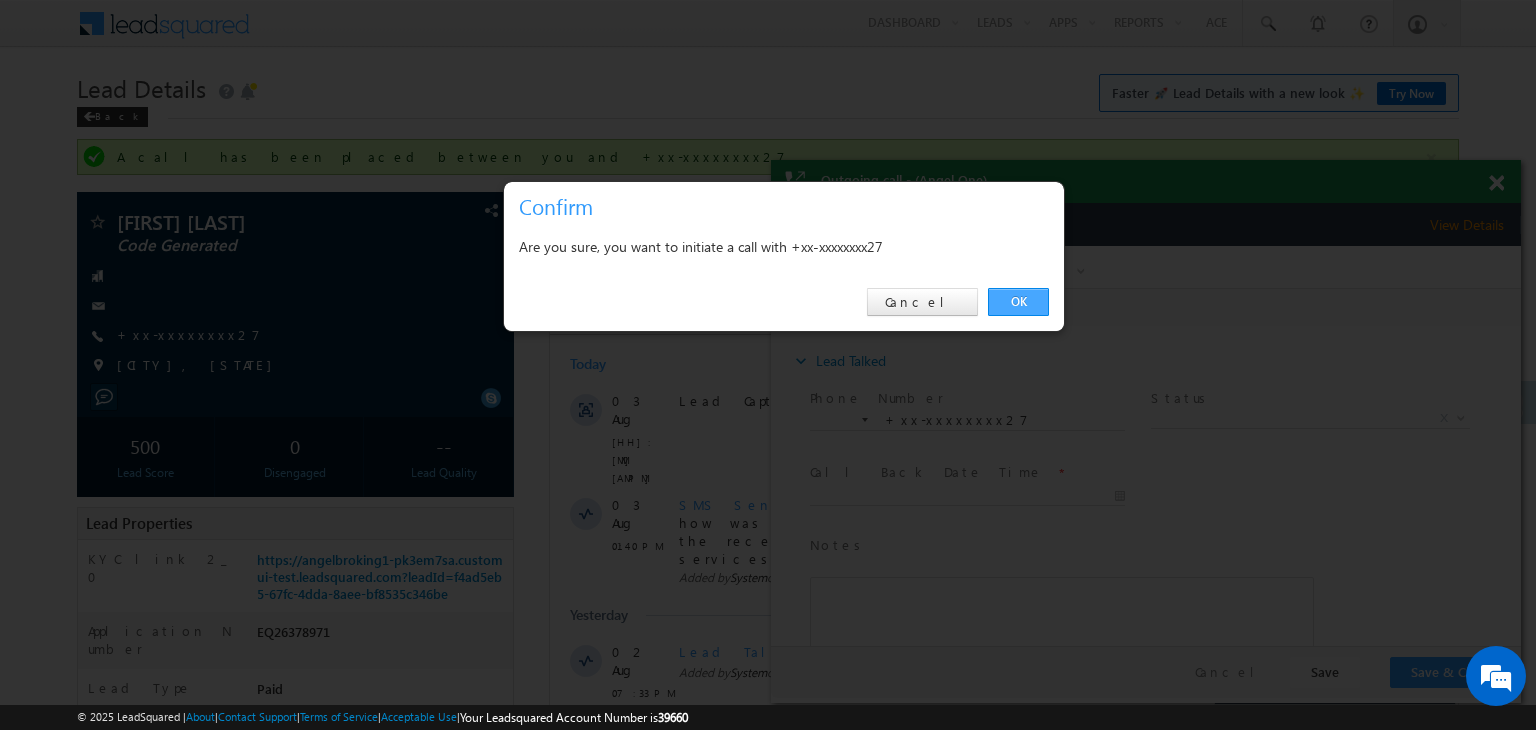 click on "OK" at bounding box center [1018, 302] 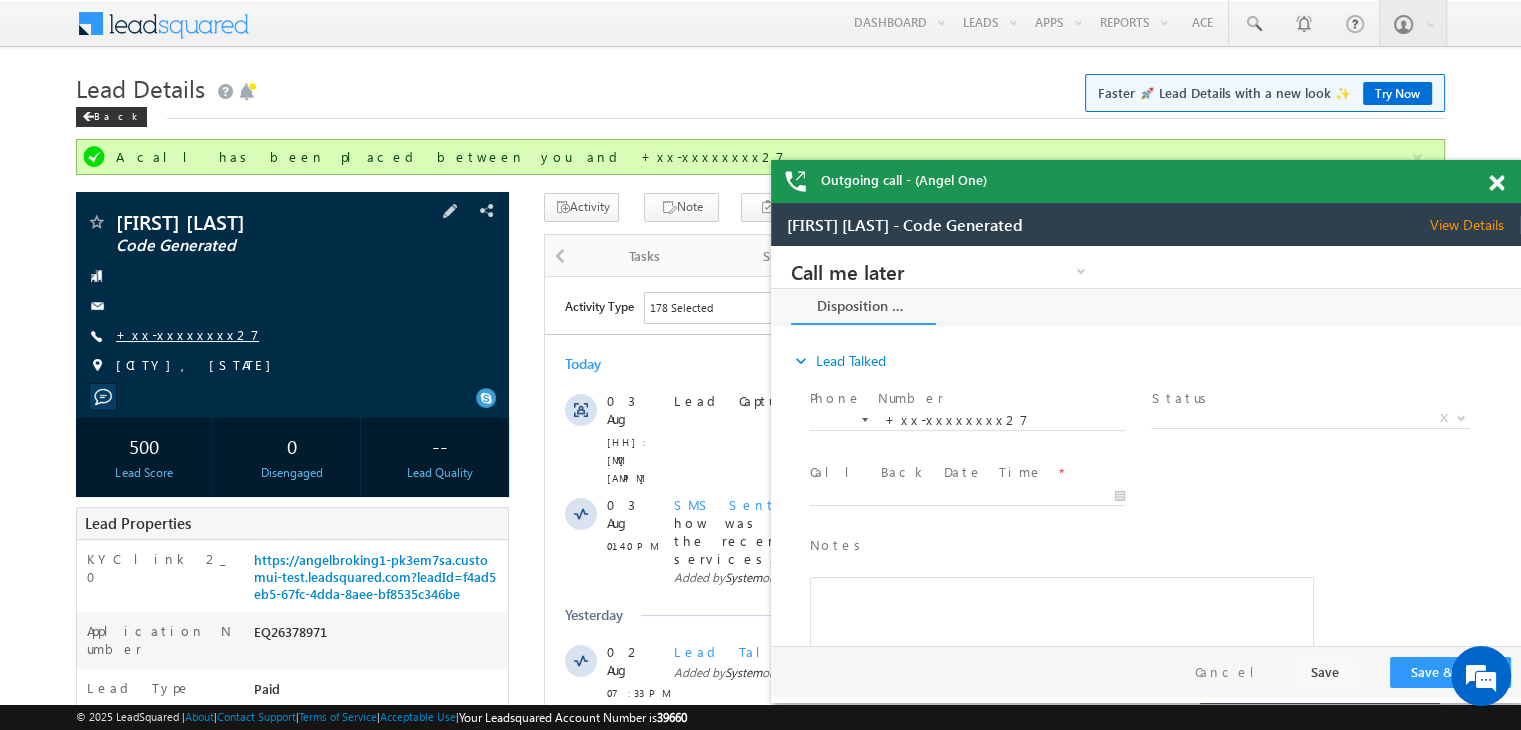 click on "+xx-xxxxxxxx27" at bounding box center [187, 334] 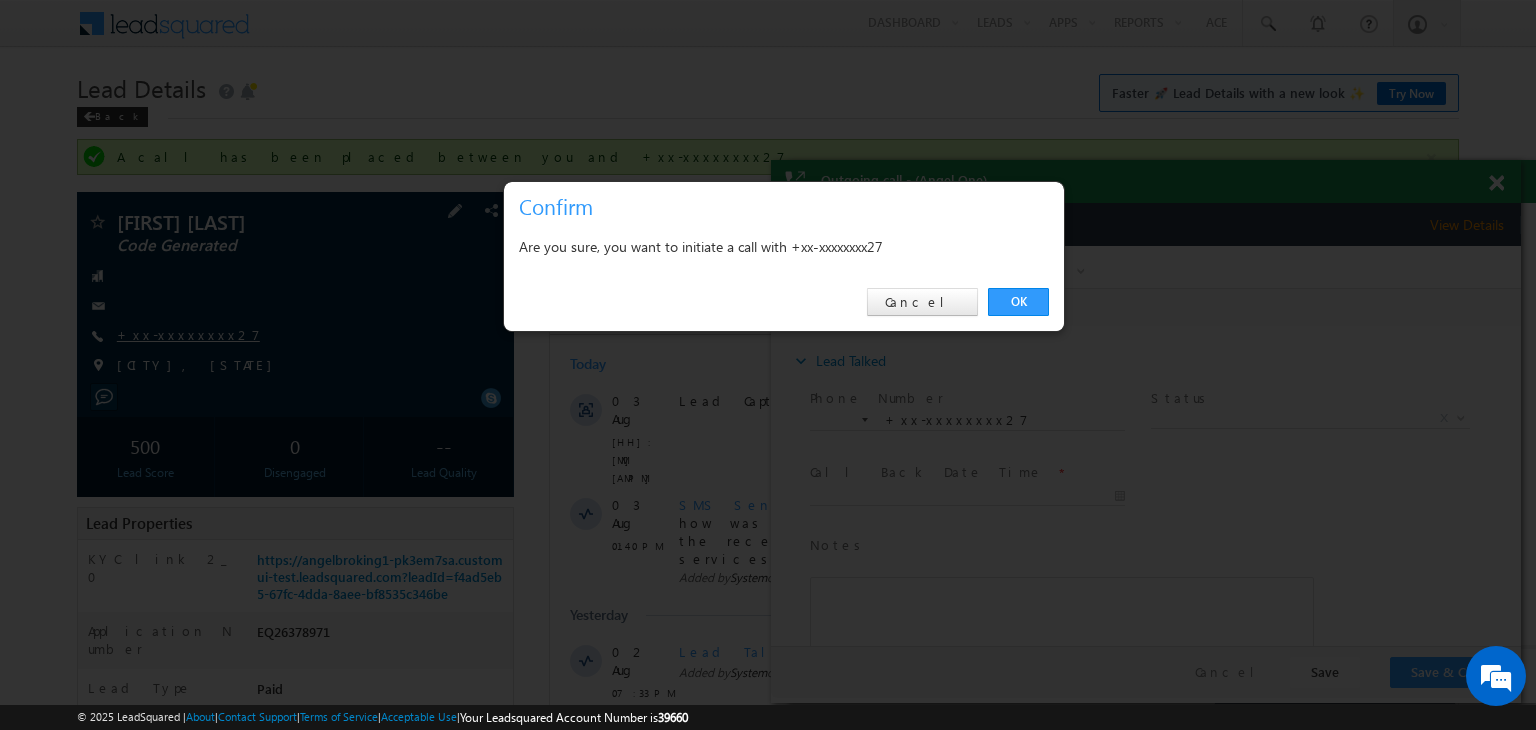 scroll, scrollTop: 0, scrollLeft: 0, axis: both 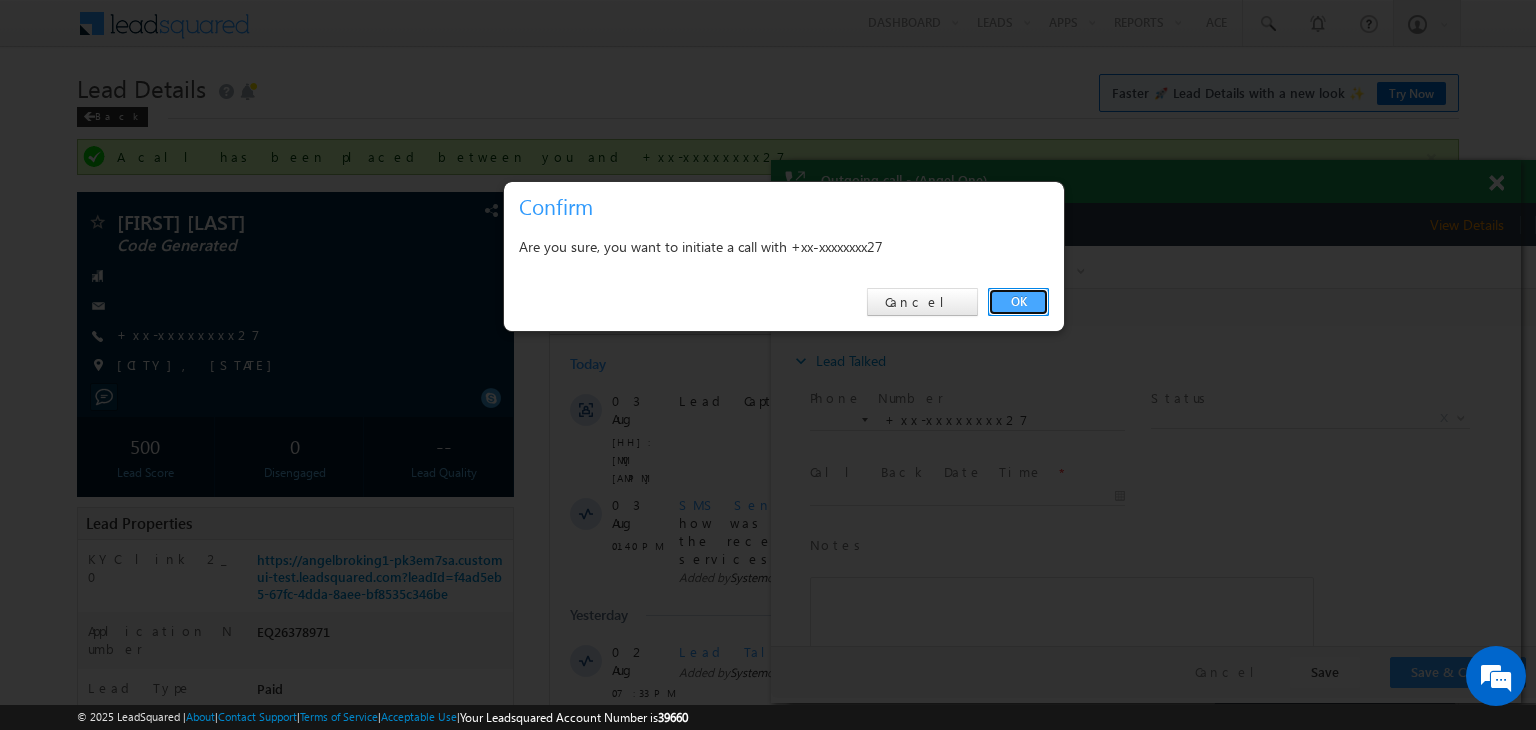 click on "OK" at bounding box center [1018, 302] 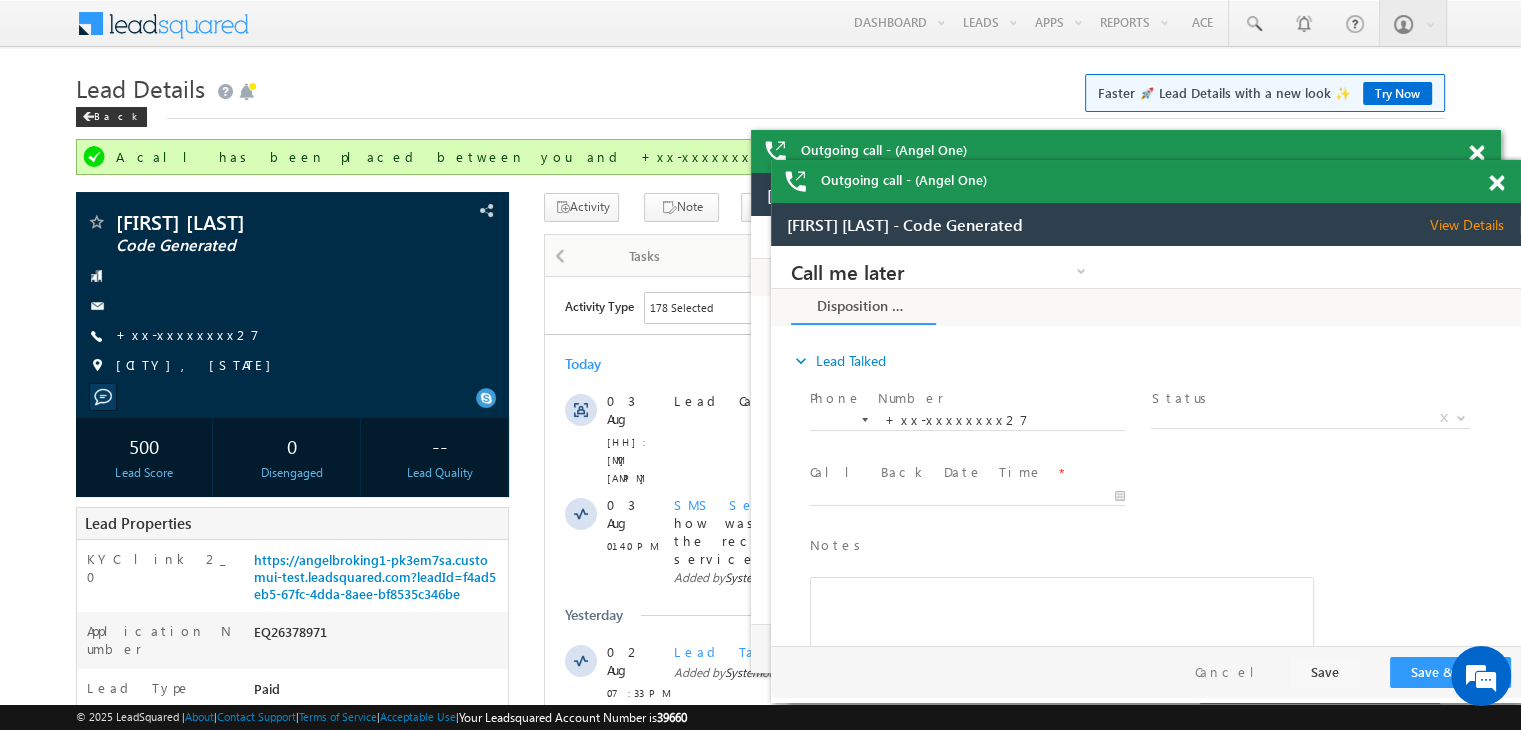 scroll, scrollTop: 0, scrollLeft: 0, axis: both 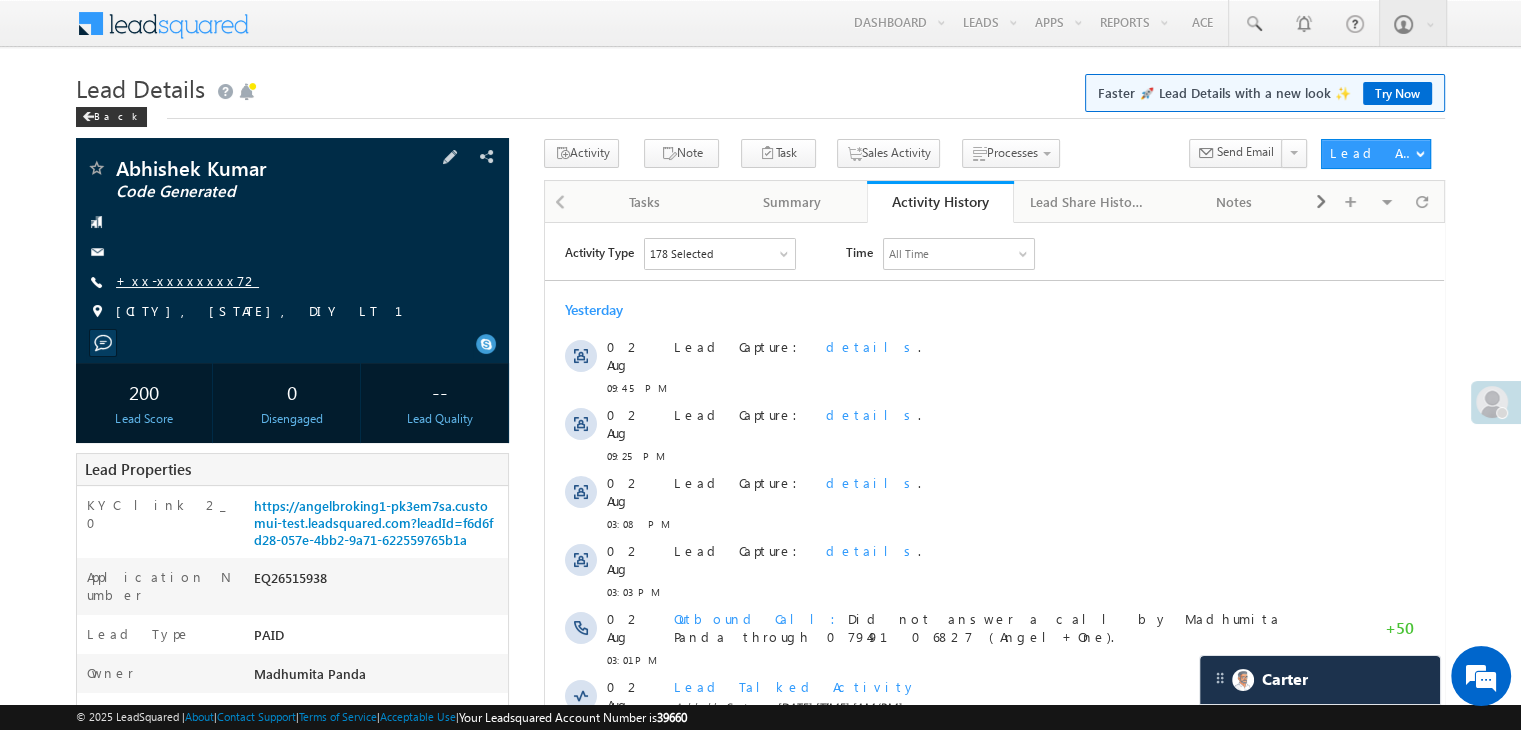 click on "+xx-xxxxxxxx72" at bounding box center (187, 280) 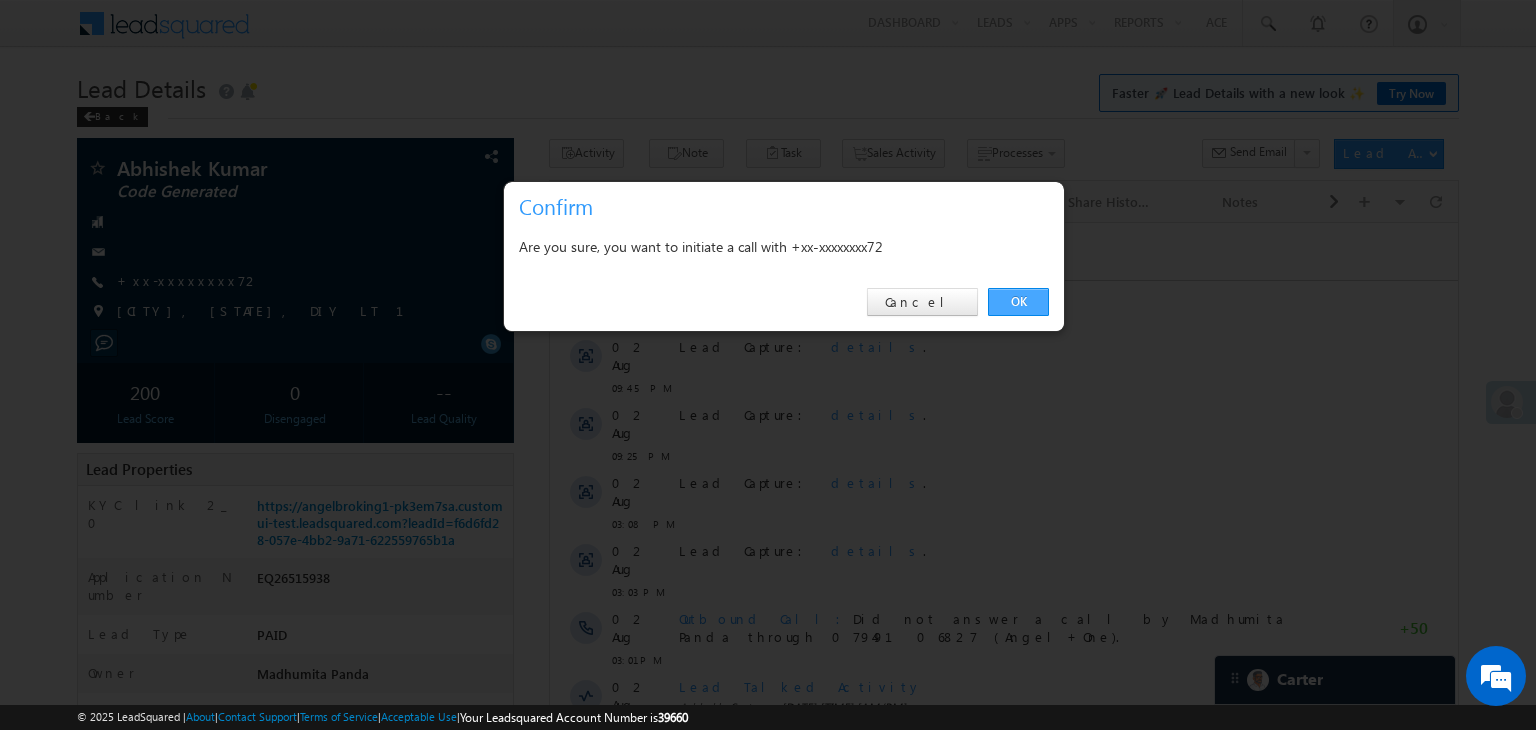 click on "OK" at bounding box center [1018, 302] 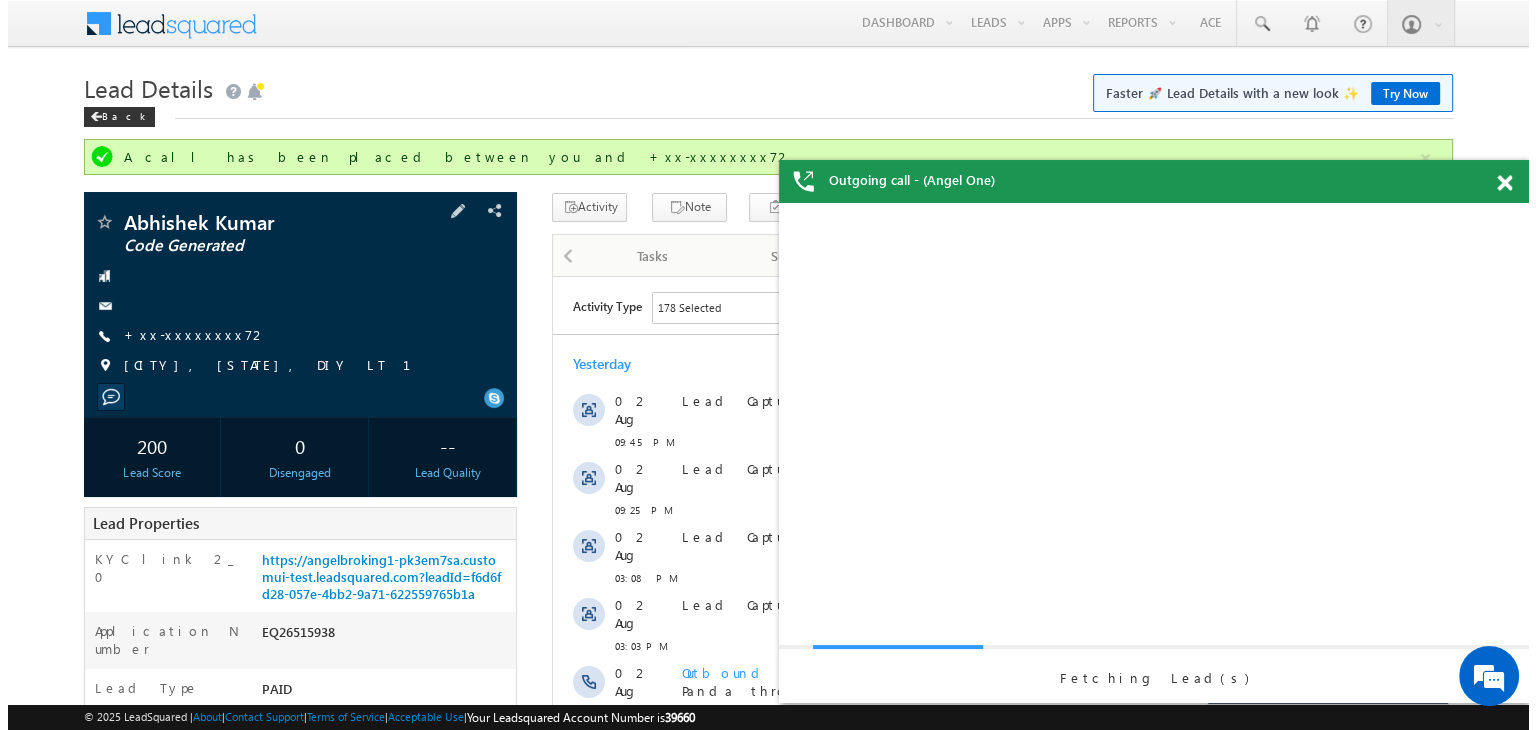 scroll, scrollTop: 0, scrollLeft: 0, axis: both 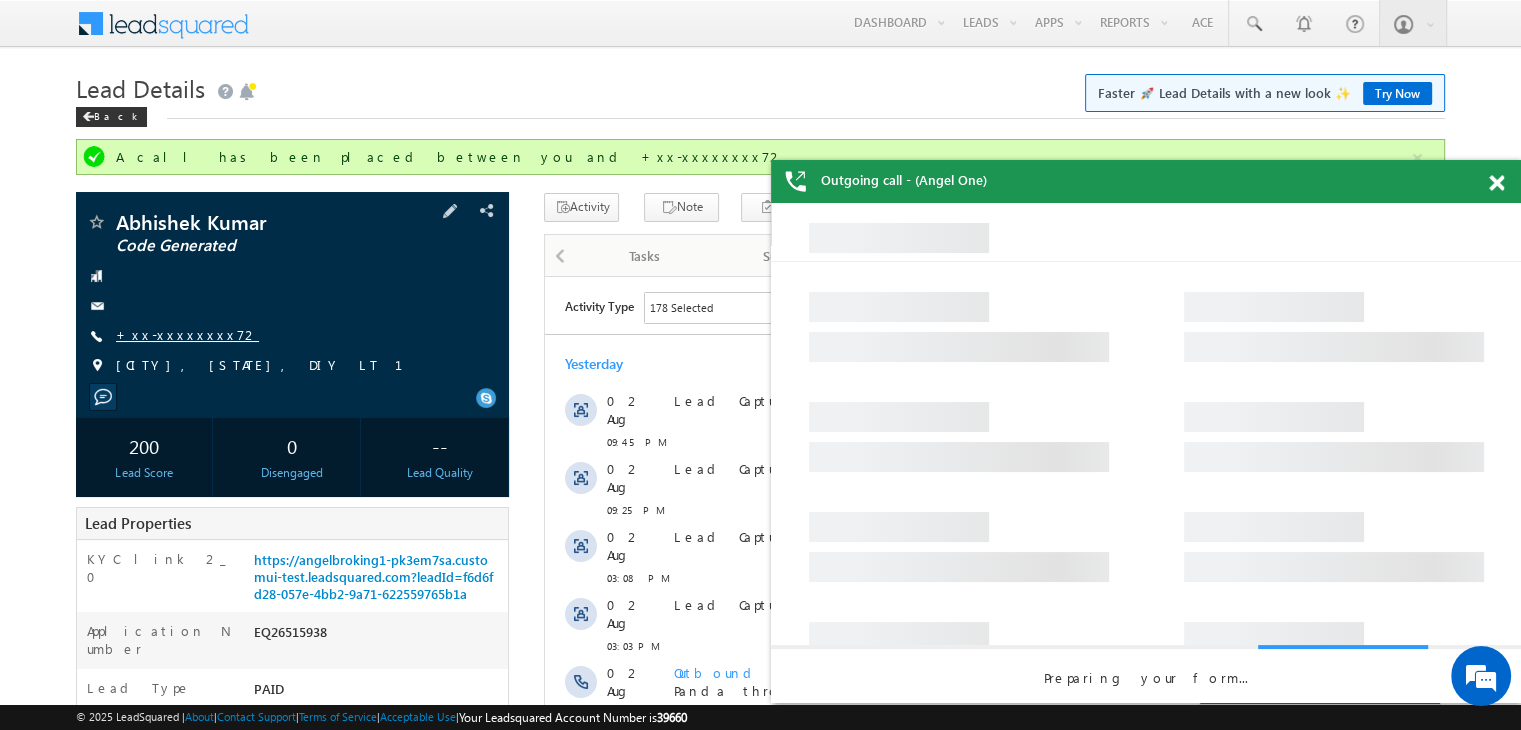 click on "+xx-xxxxxxxx72" at bounding box center [187, 334] 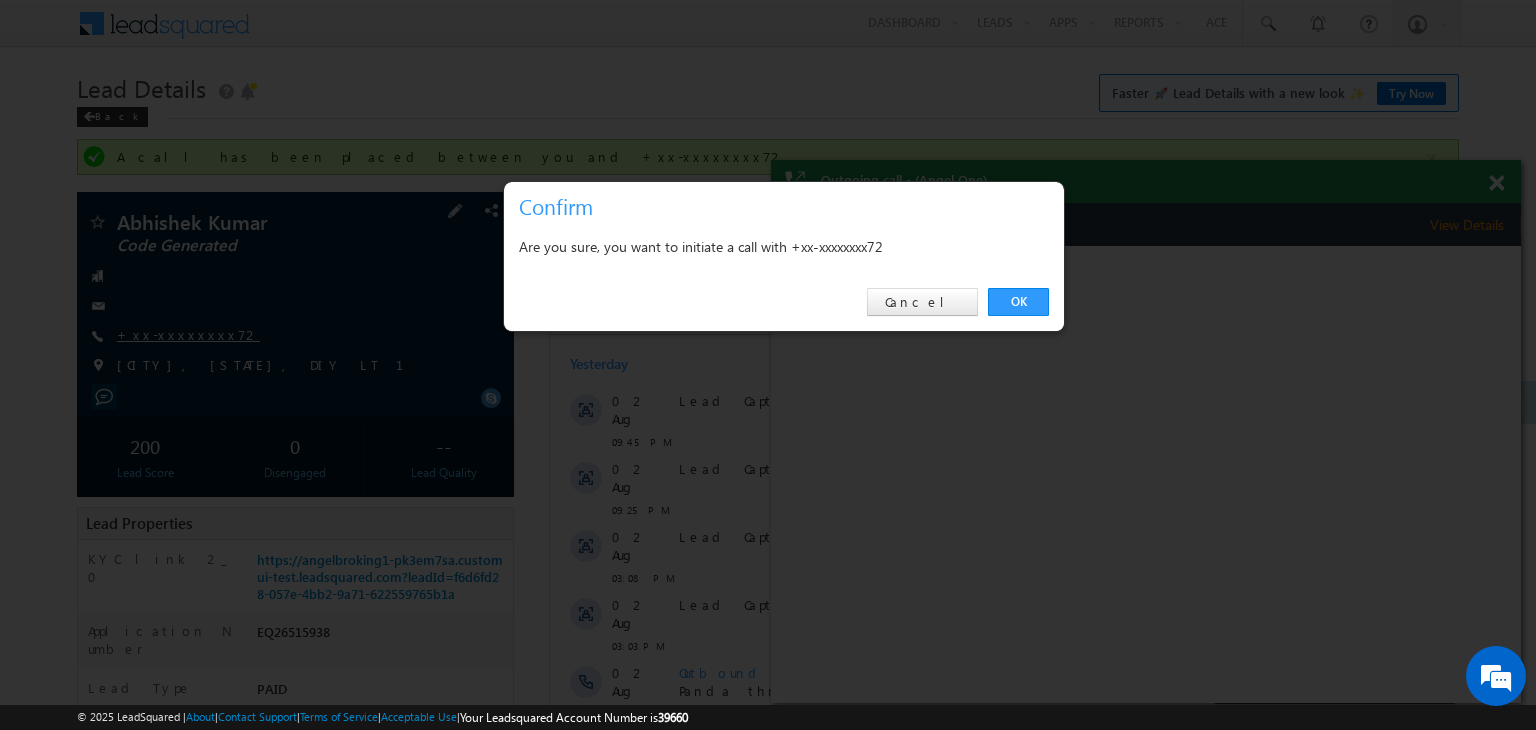 scroll, scrollTop: 0, scrollLeft: 0, axis: both 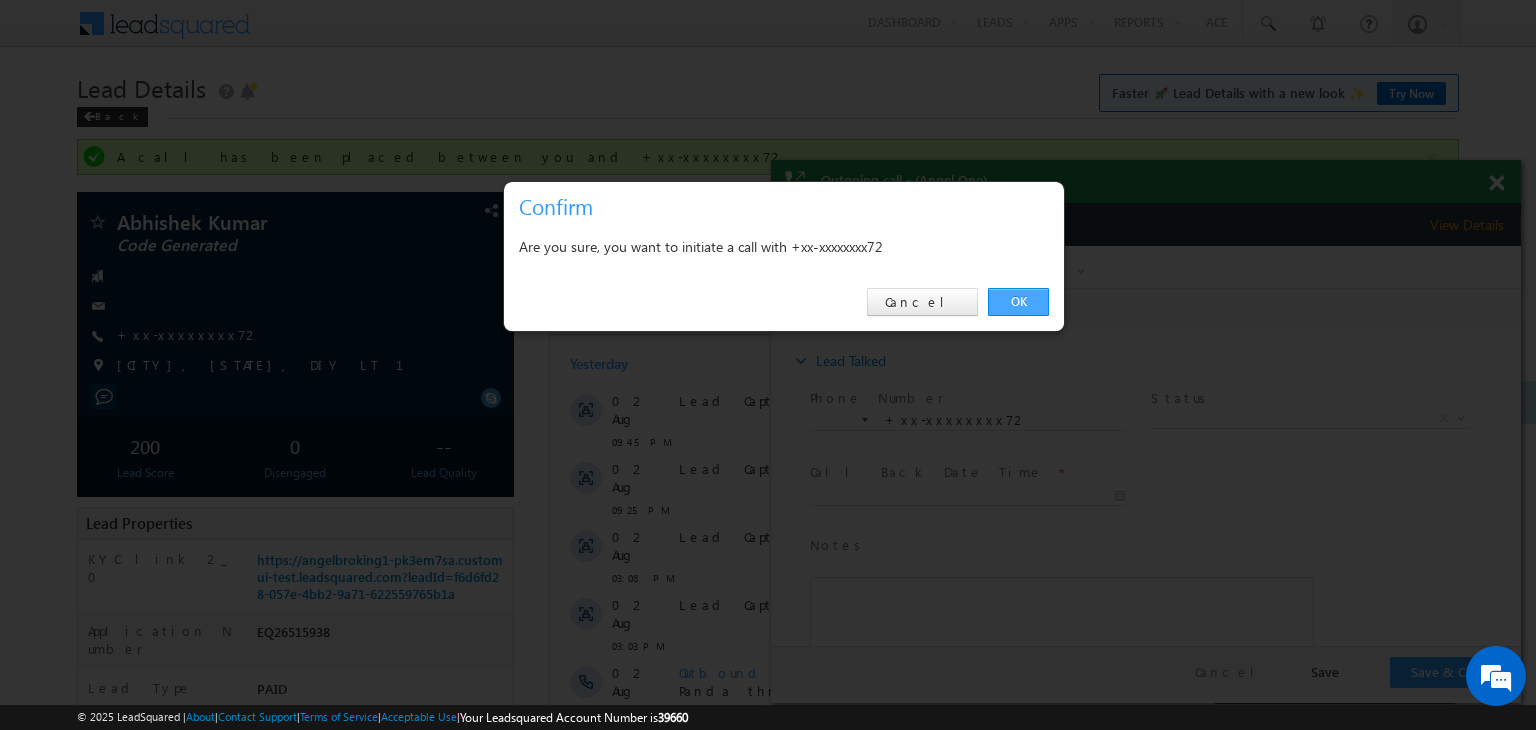 click on "OK" at bounding box center [1018, 302] 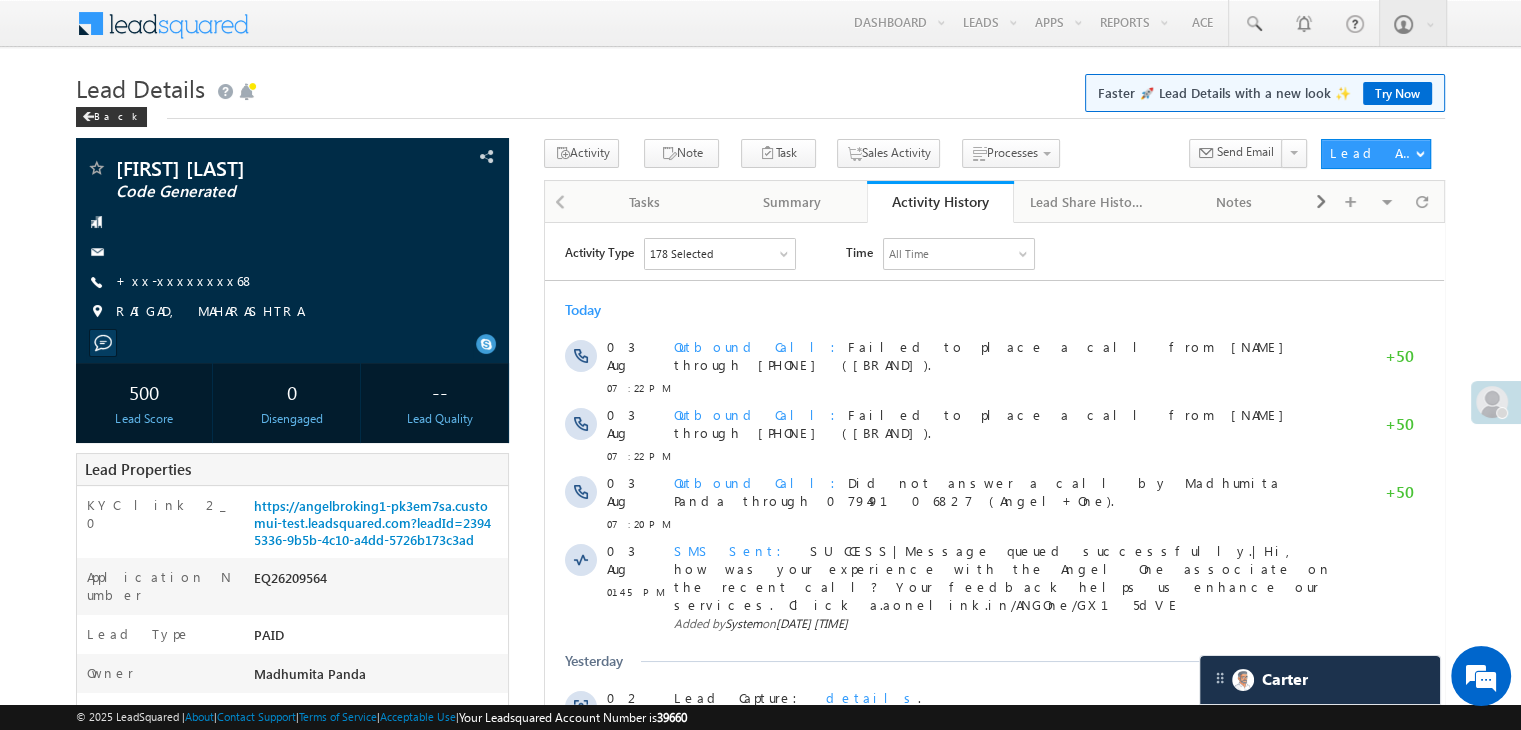 scroll, scrollTop: 0, scrollLeft: 0, axis: both 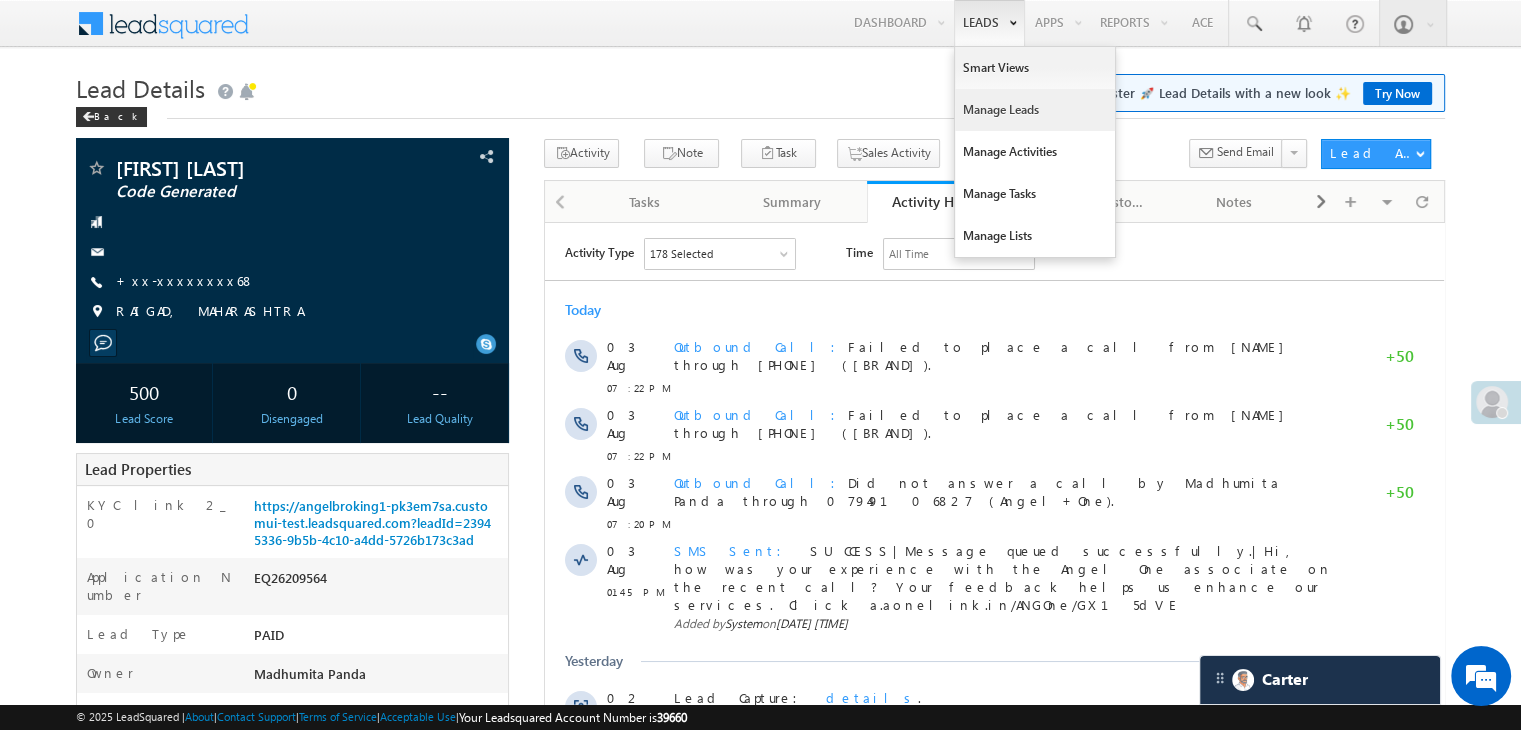 click on "Manage Leads" at bounding box center (1035, 110) 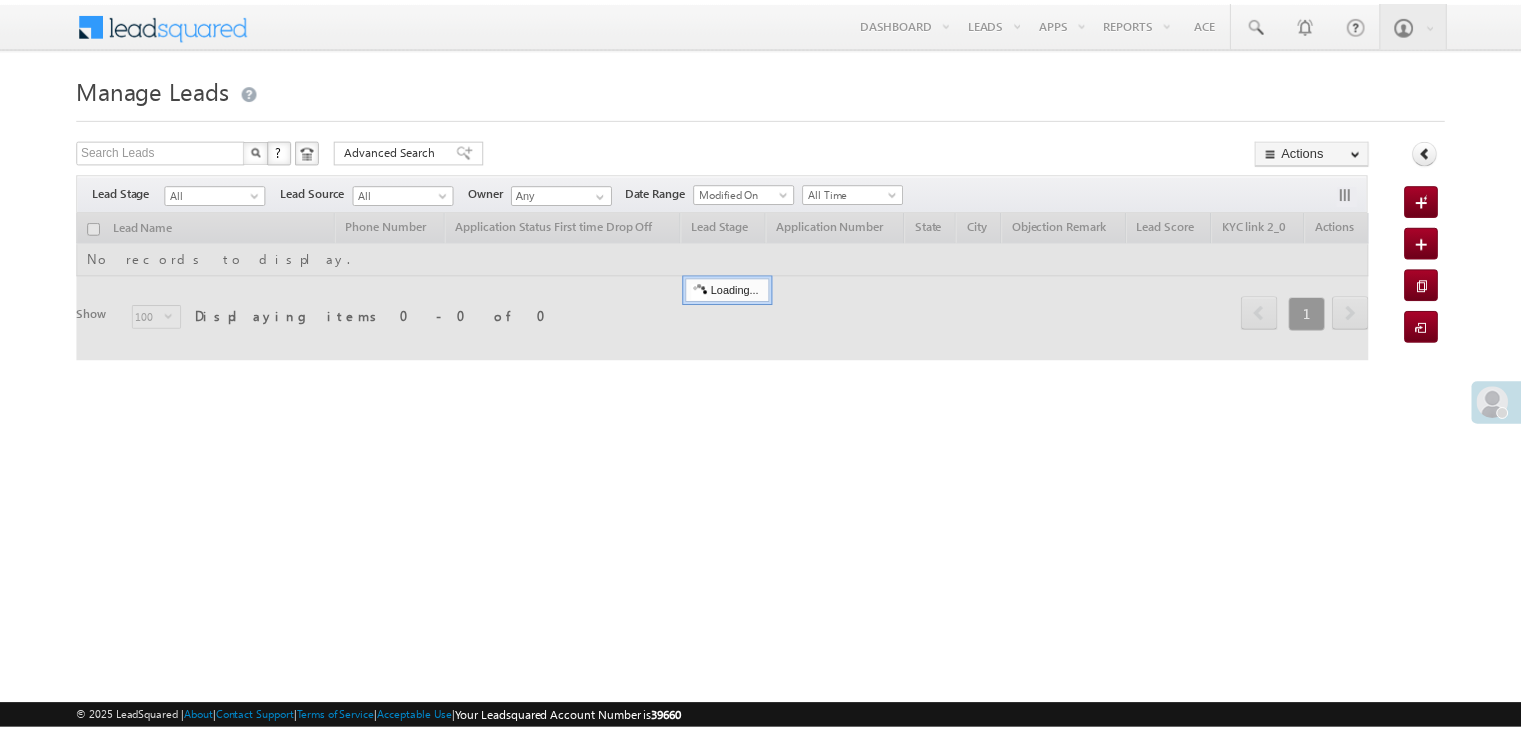 scroll, scrollTop: 0, scrollLeft: 0, axis: both 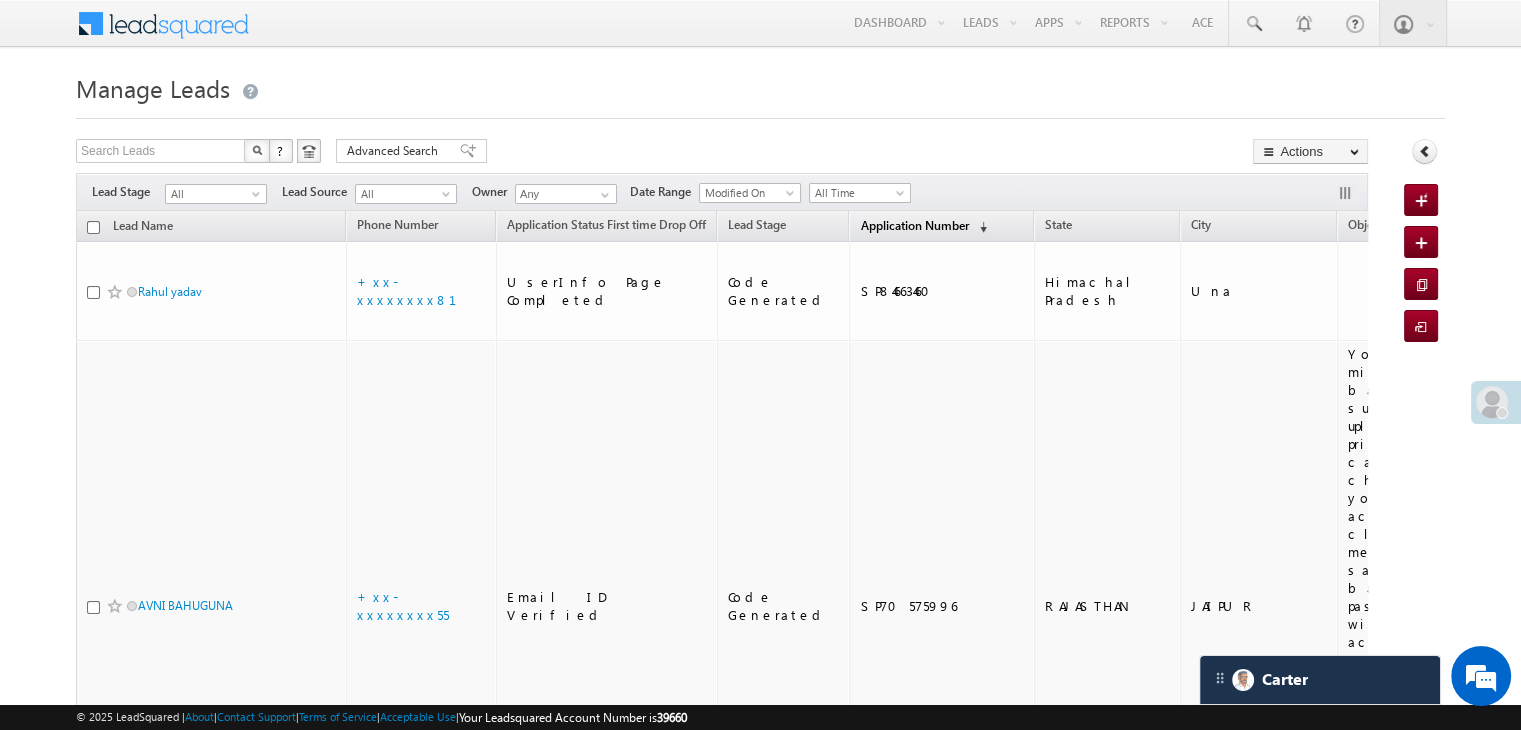 click on "Application Number" at bounding box center [914, 225] 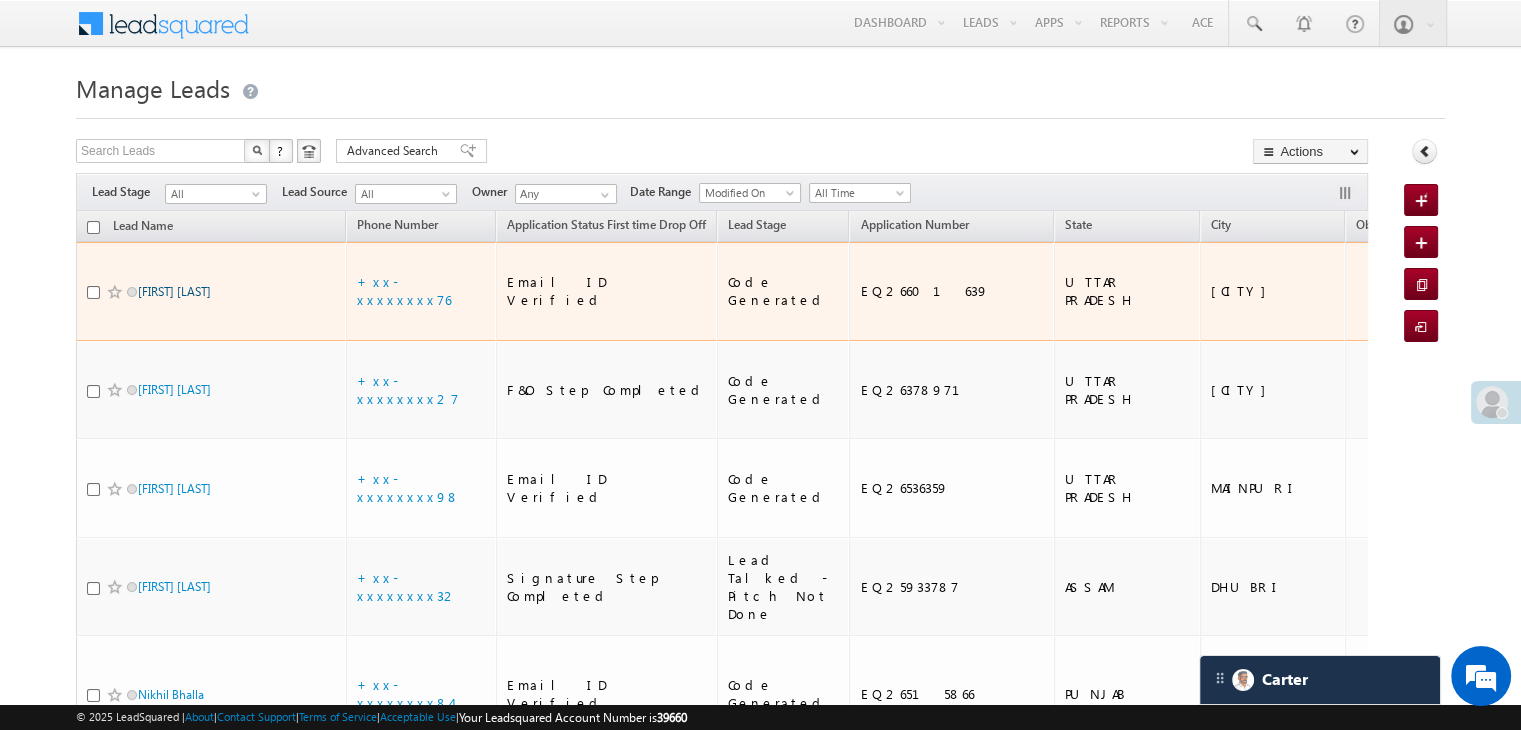 click on "Ramchandra Maurya" at bounding box center (174, 291) 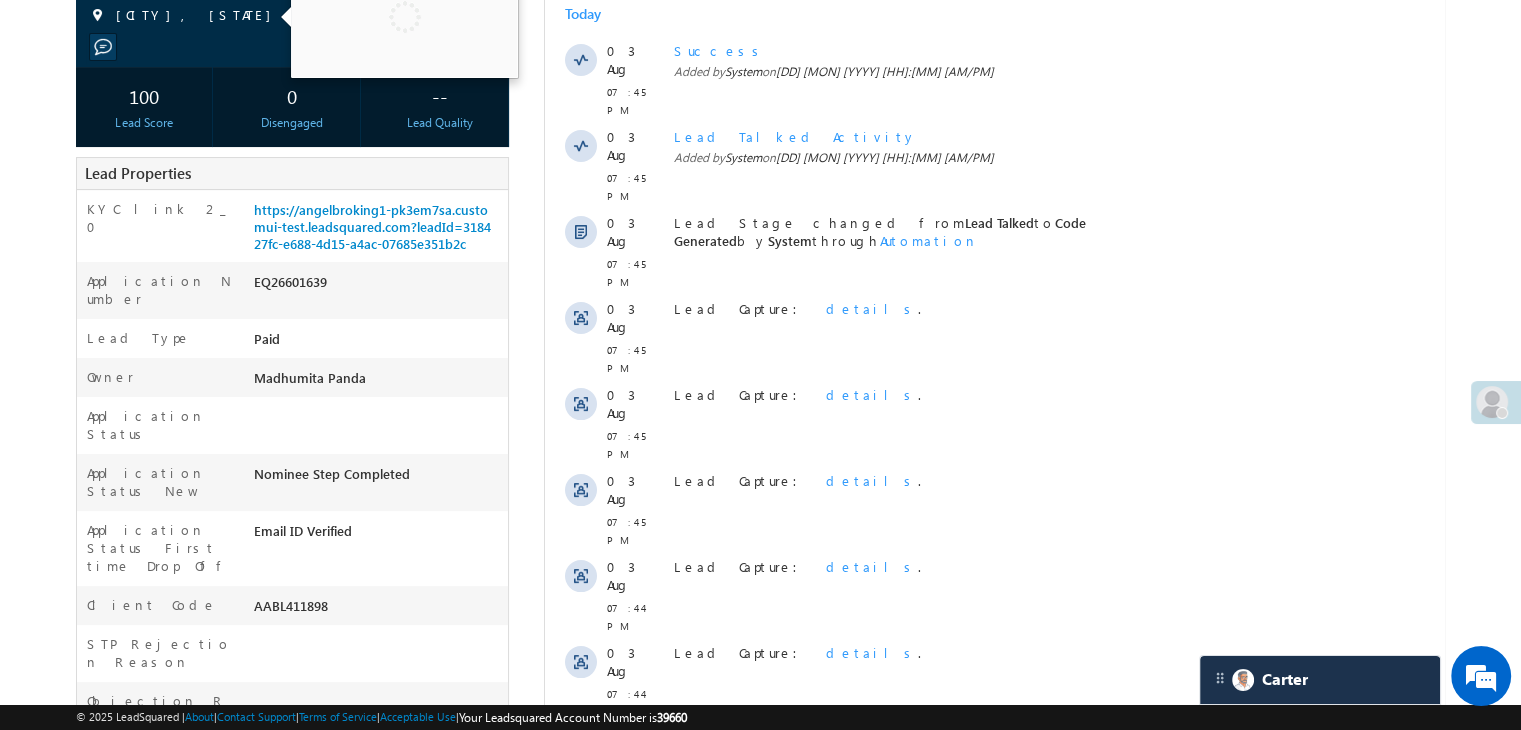 scroll, scrollTop: 300, scrollLeft: 0, axis: vertical 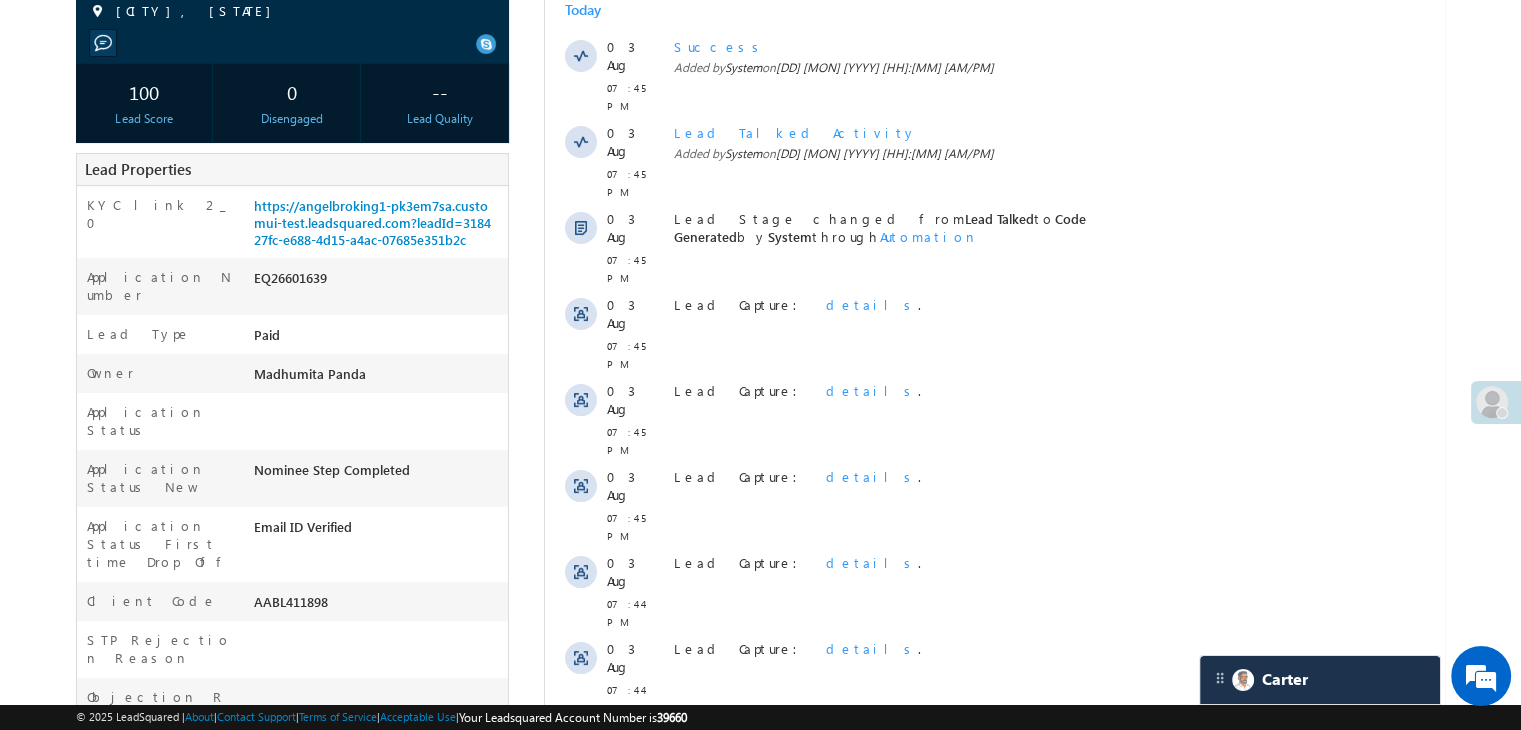 click on "Show More" at bounding box center [1004, 924] 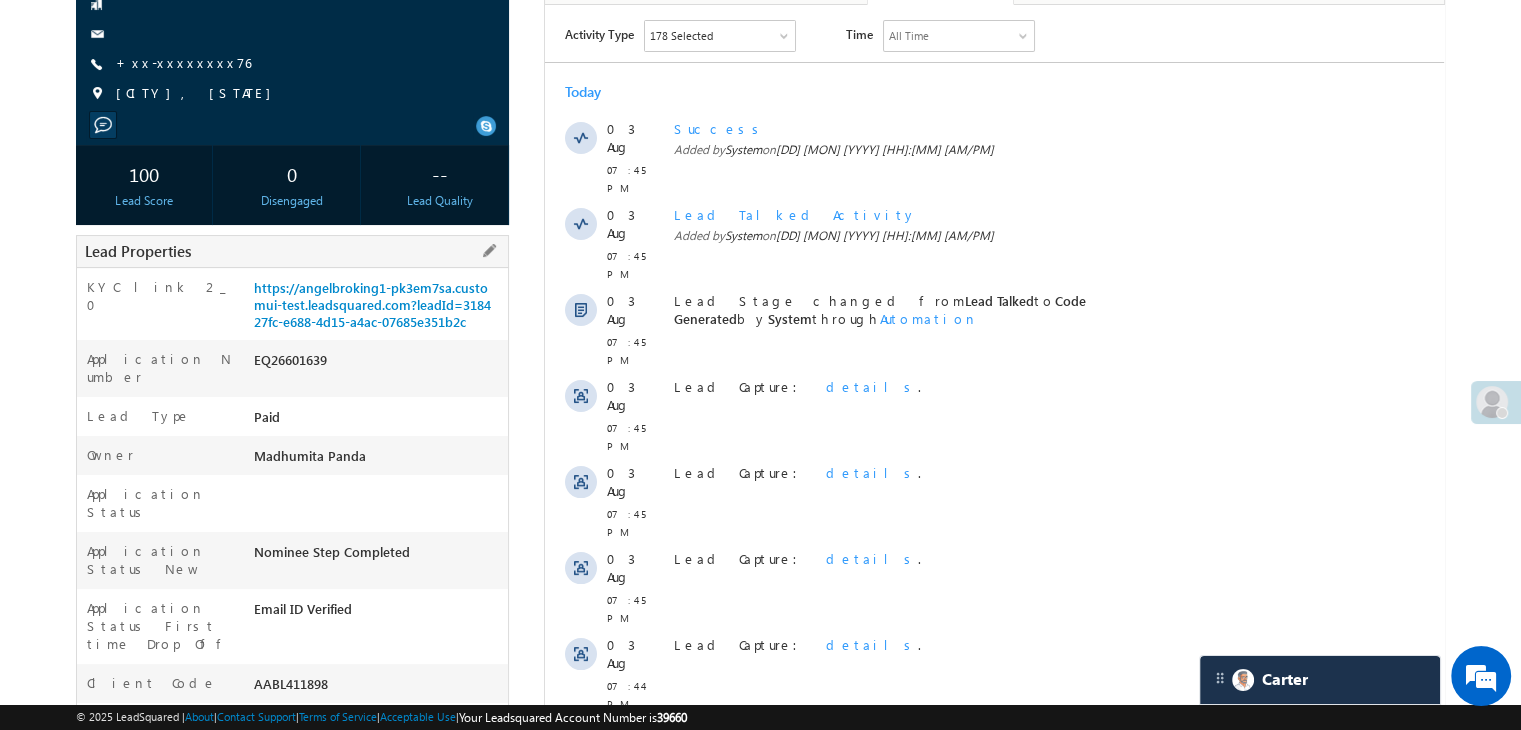 scroll, scrollTop: 0, scrollLeft: 0, axis: both 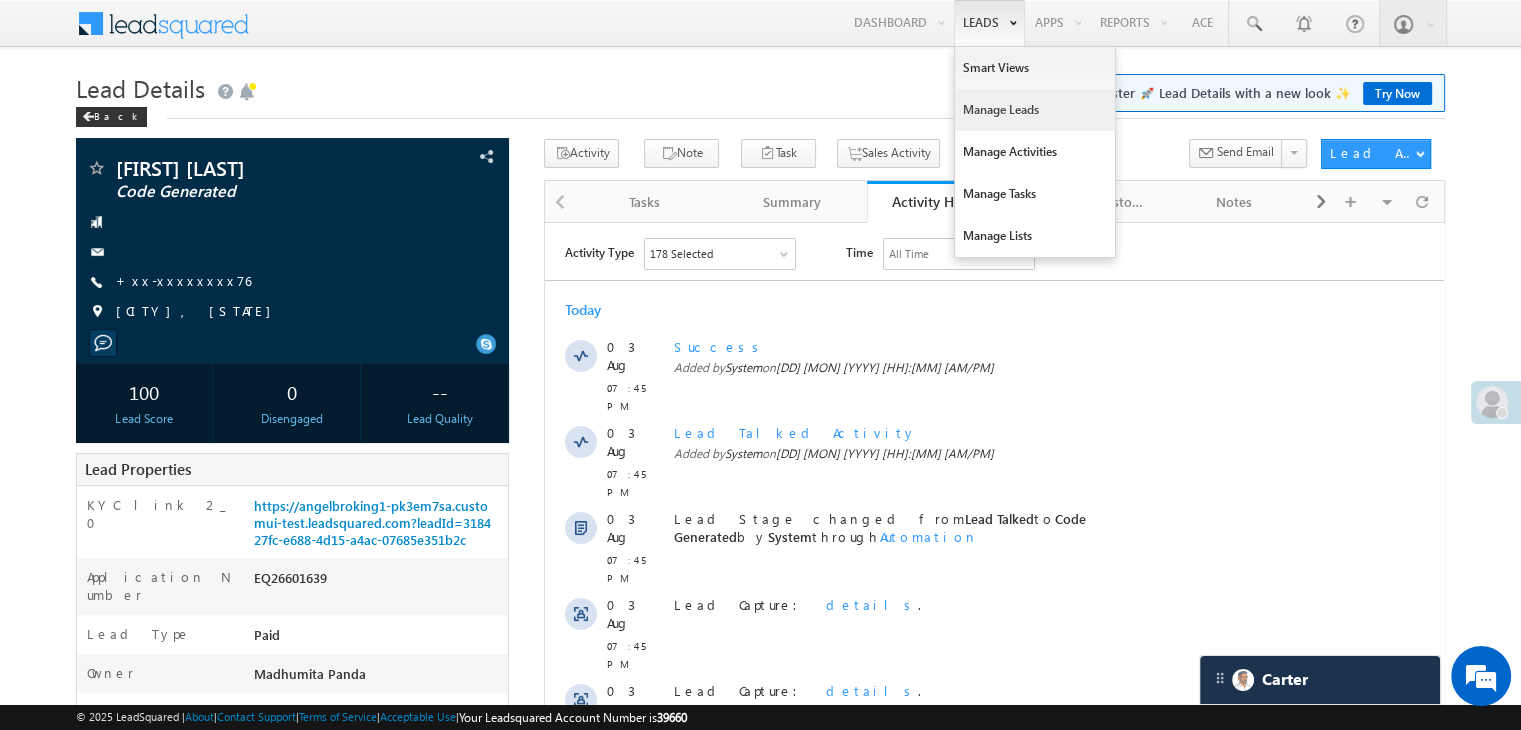 click on "Manage Leads" at bounding box center [1035, 110] 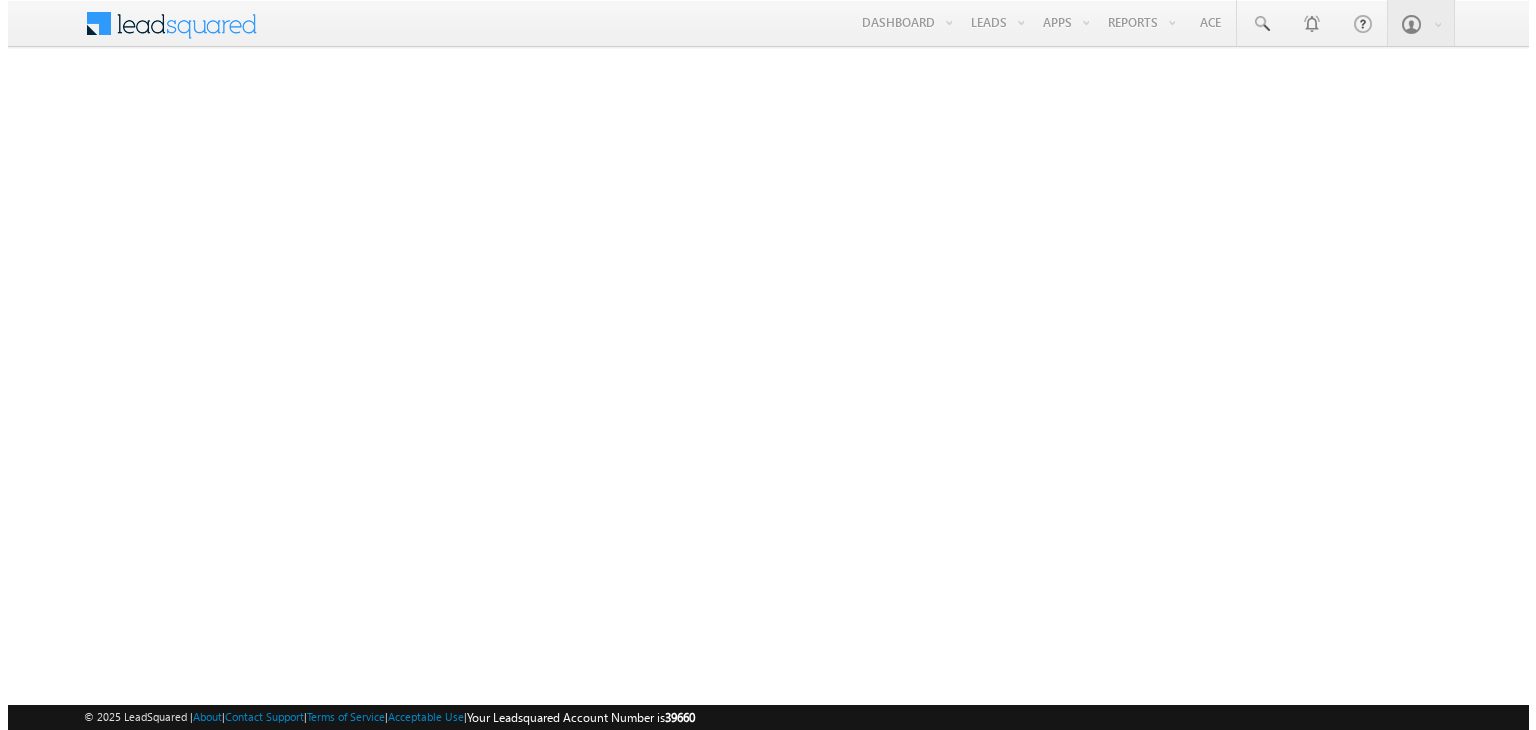 scroll, scrollTop: 0, scrollLeft: 0, axis: both 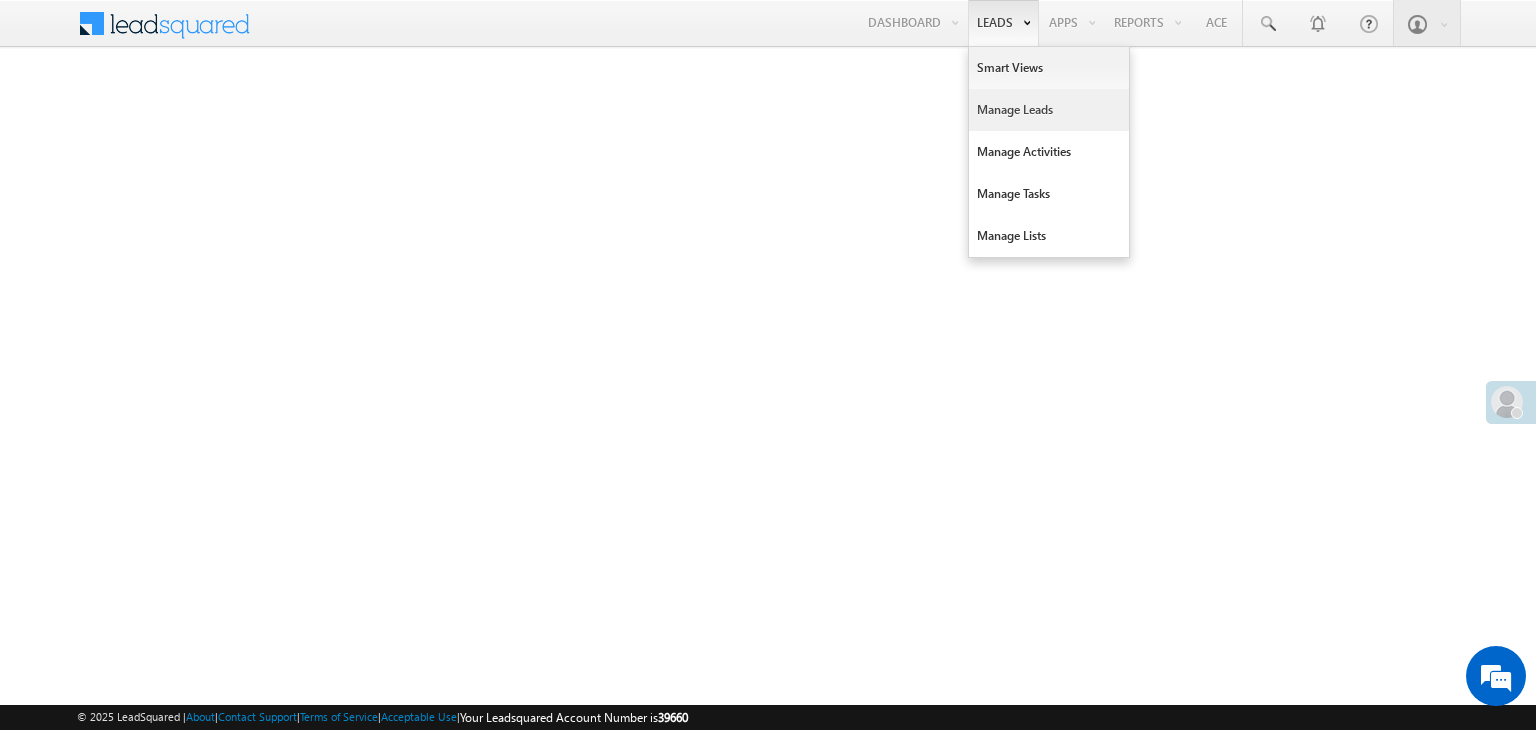 click on "Manage Leads" at bounding box center (1049, 110) 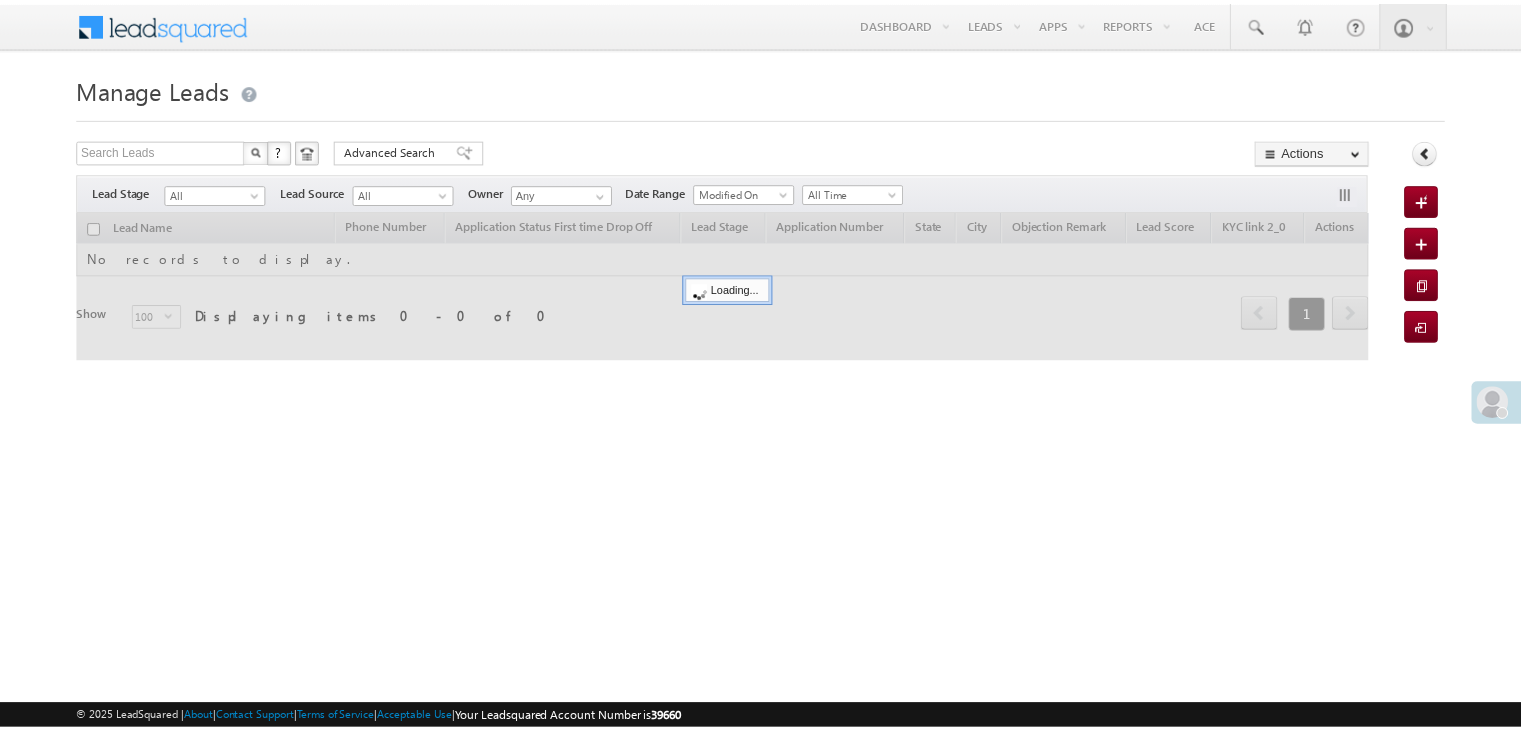 scroll, scrollTop: 0, scrollLeft: 0, axis: both 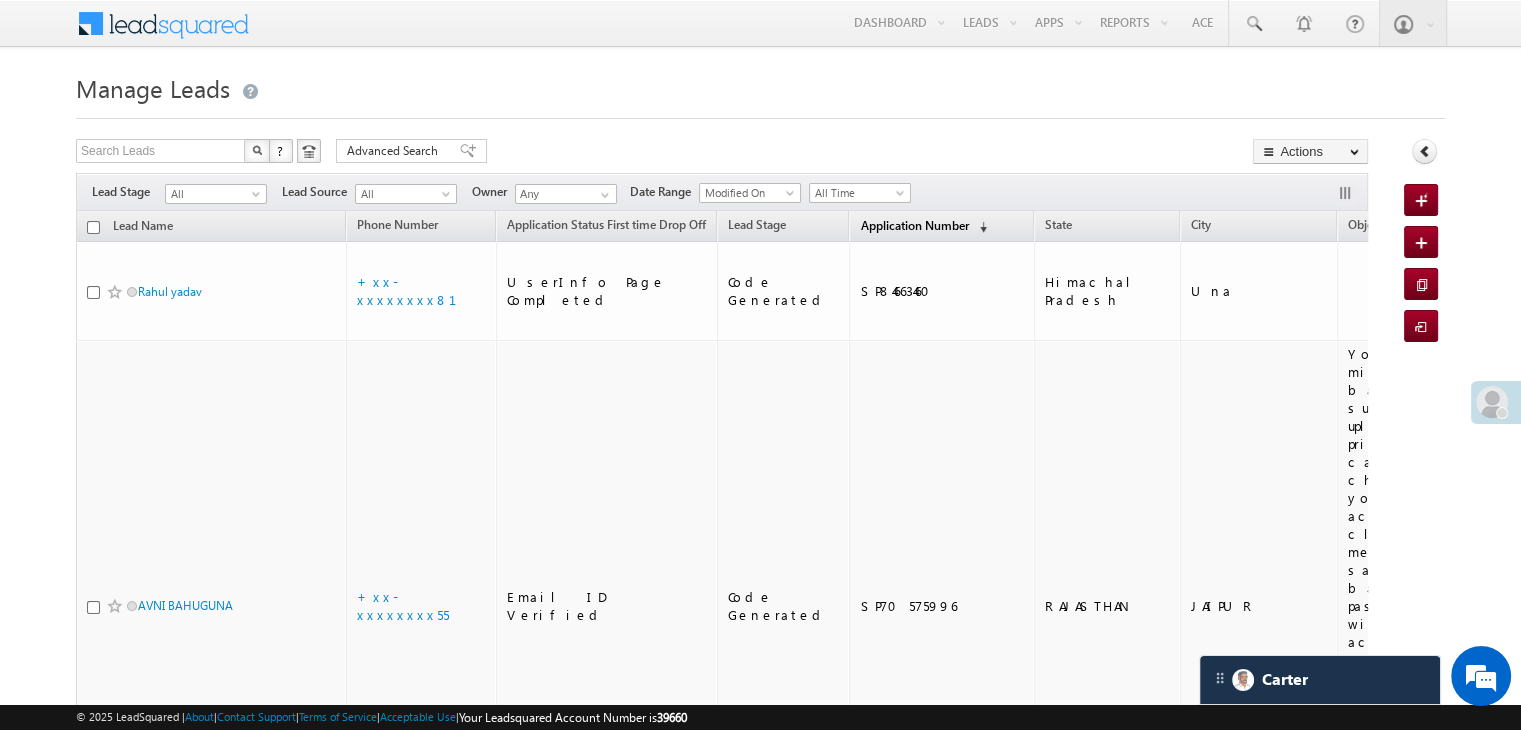 click on "Application Number" at bounding box center [914, 225] 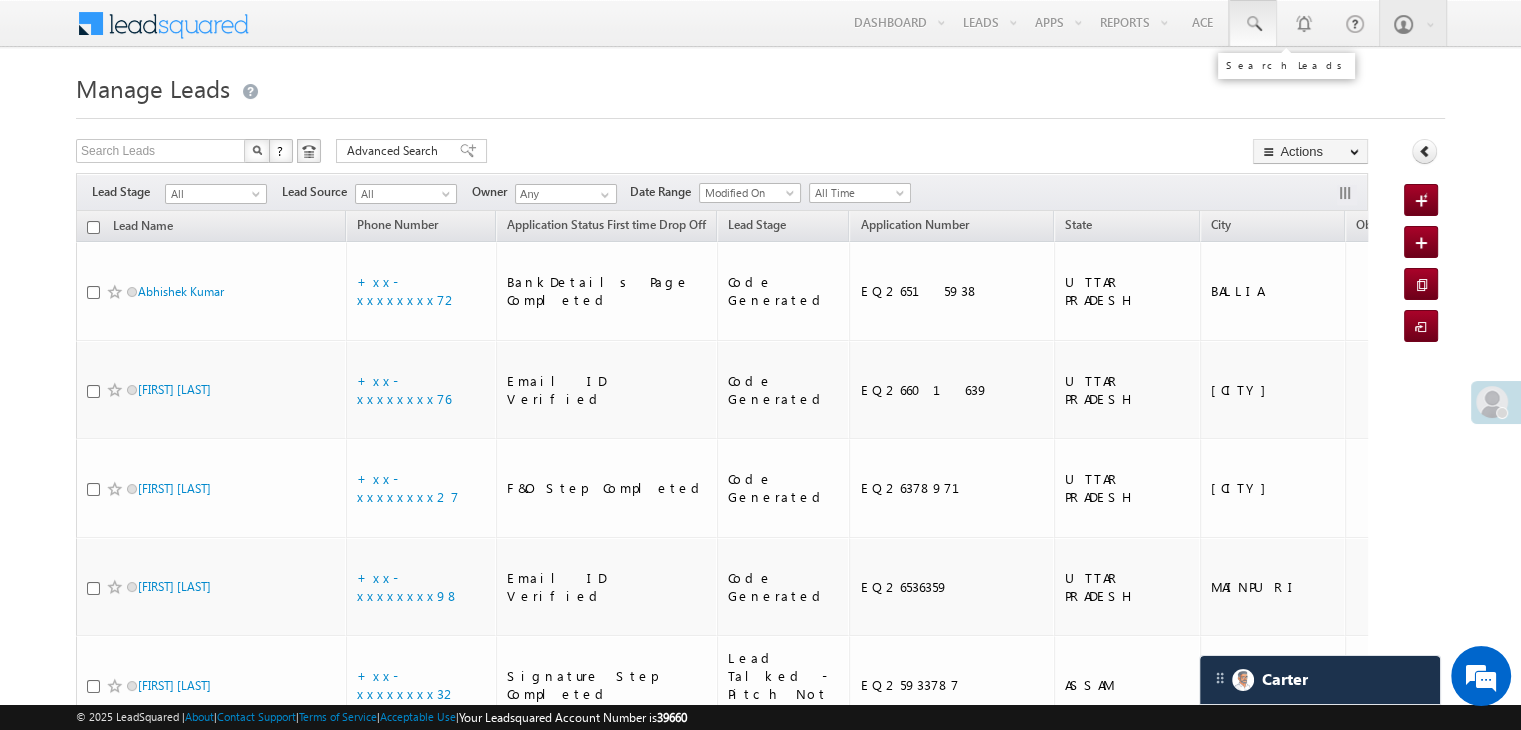 scroll, scrollTop: 0, scrollLeft: 0, axis: both 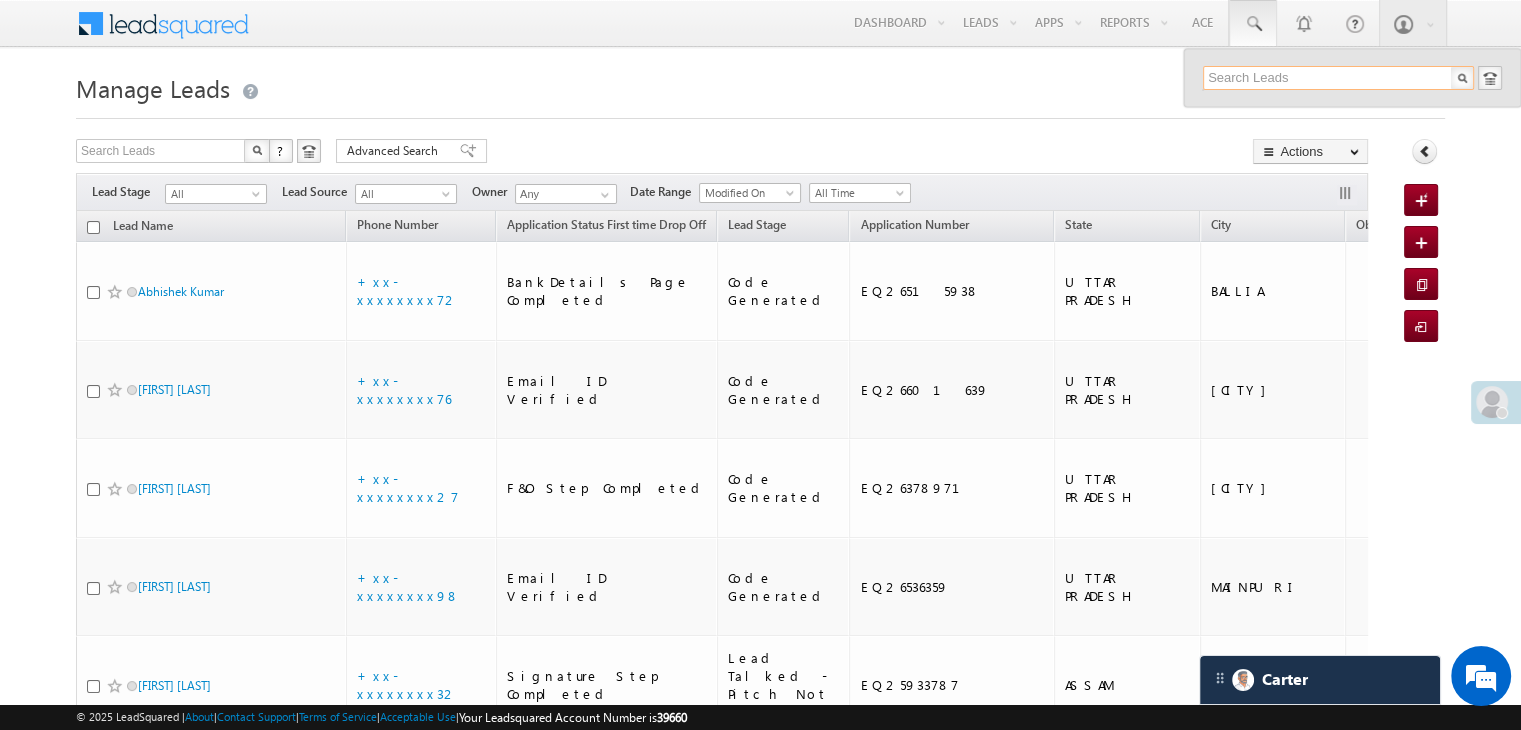 paste on "EQ25572260" 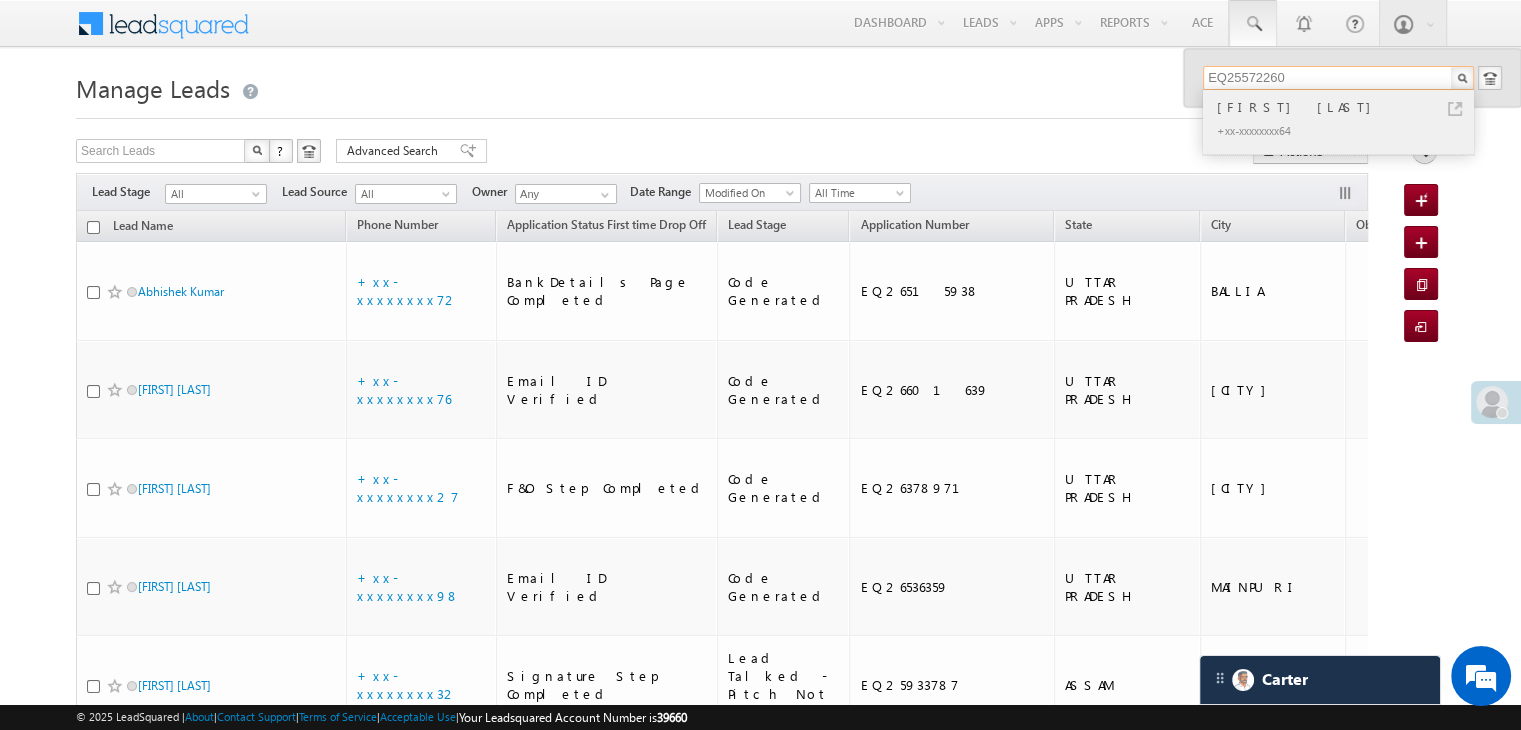 type on "EQ25572260" 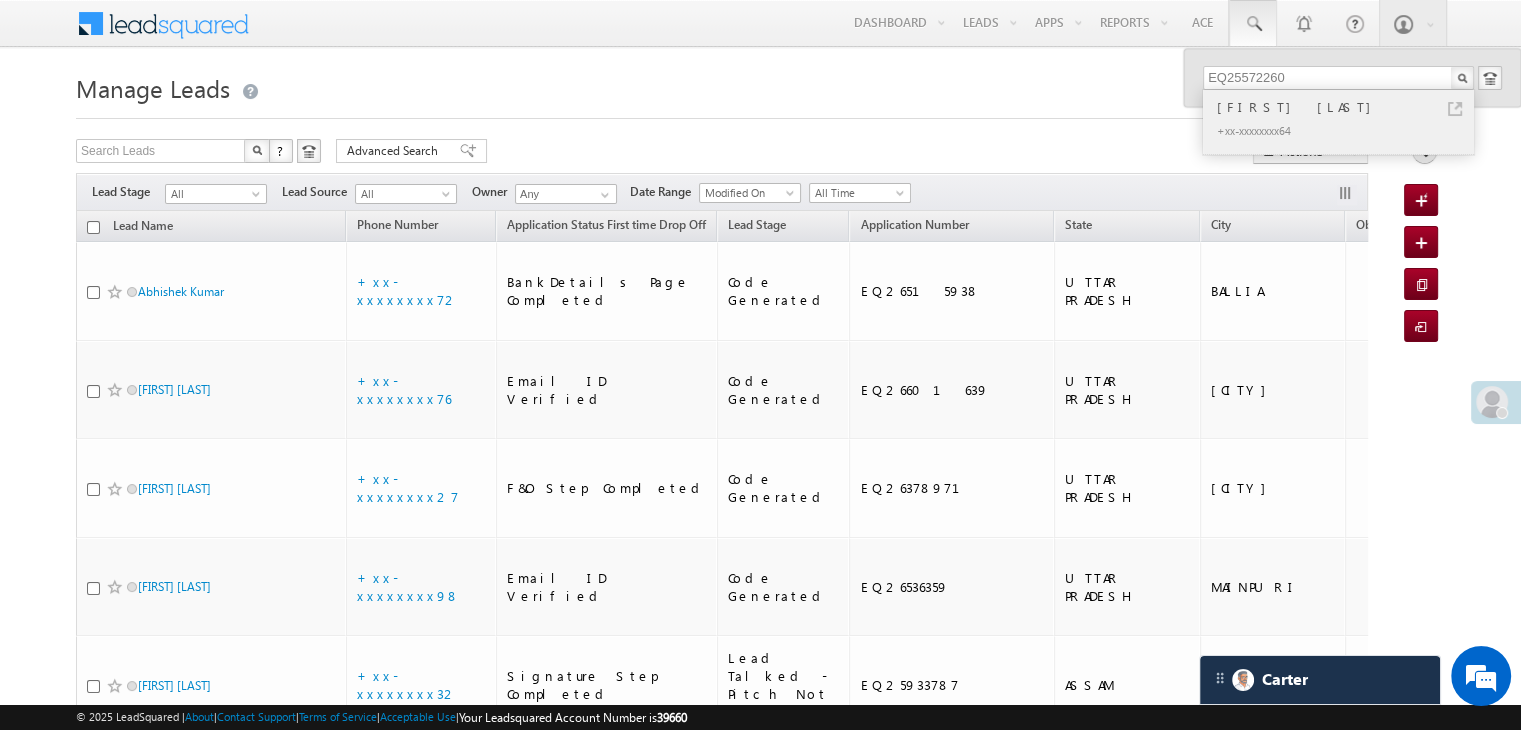 click on "[FIRST] [LAST]" at bounding box center [1347, 107] 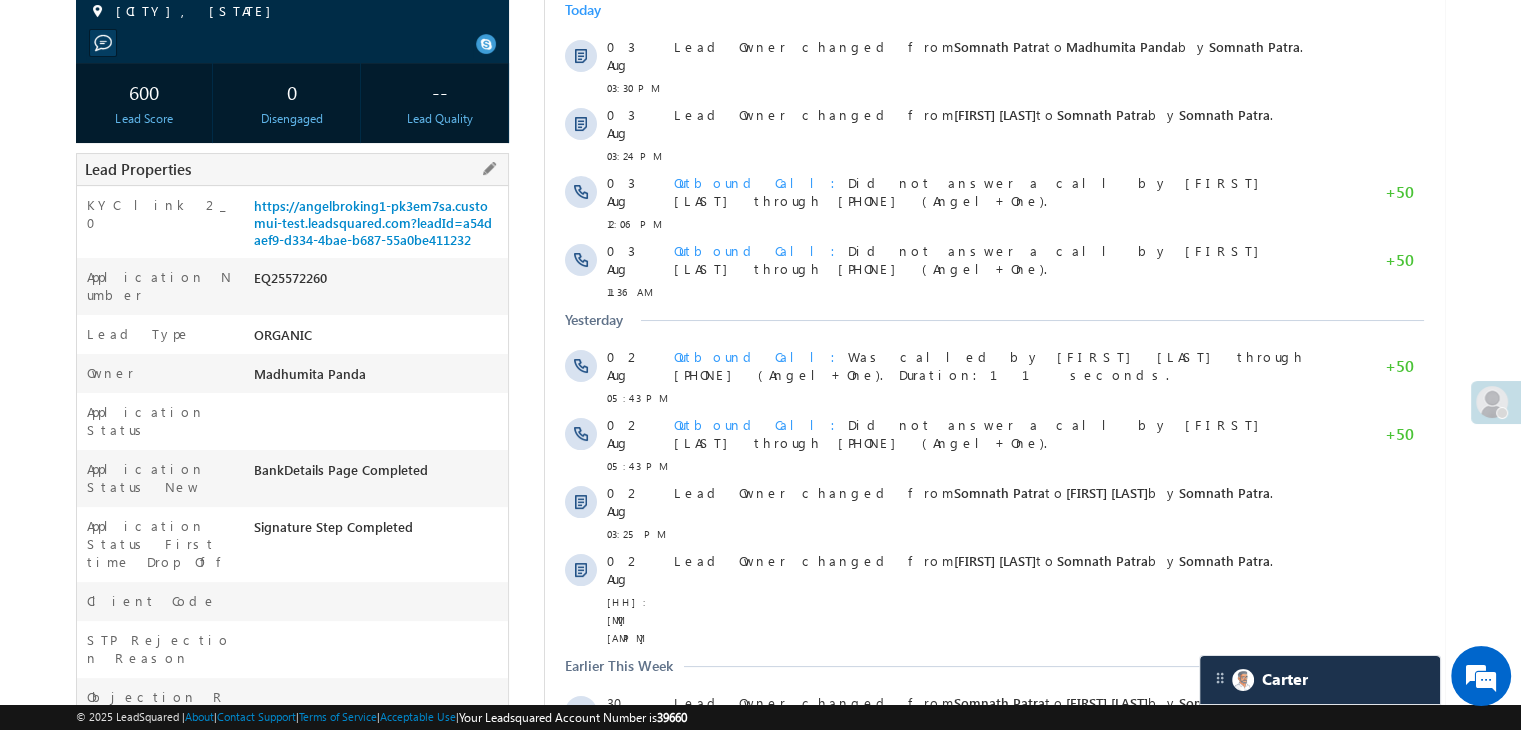 scroll, scrollTop: 0, scrollLeft: 0, axis: both 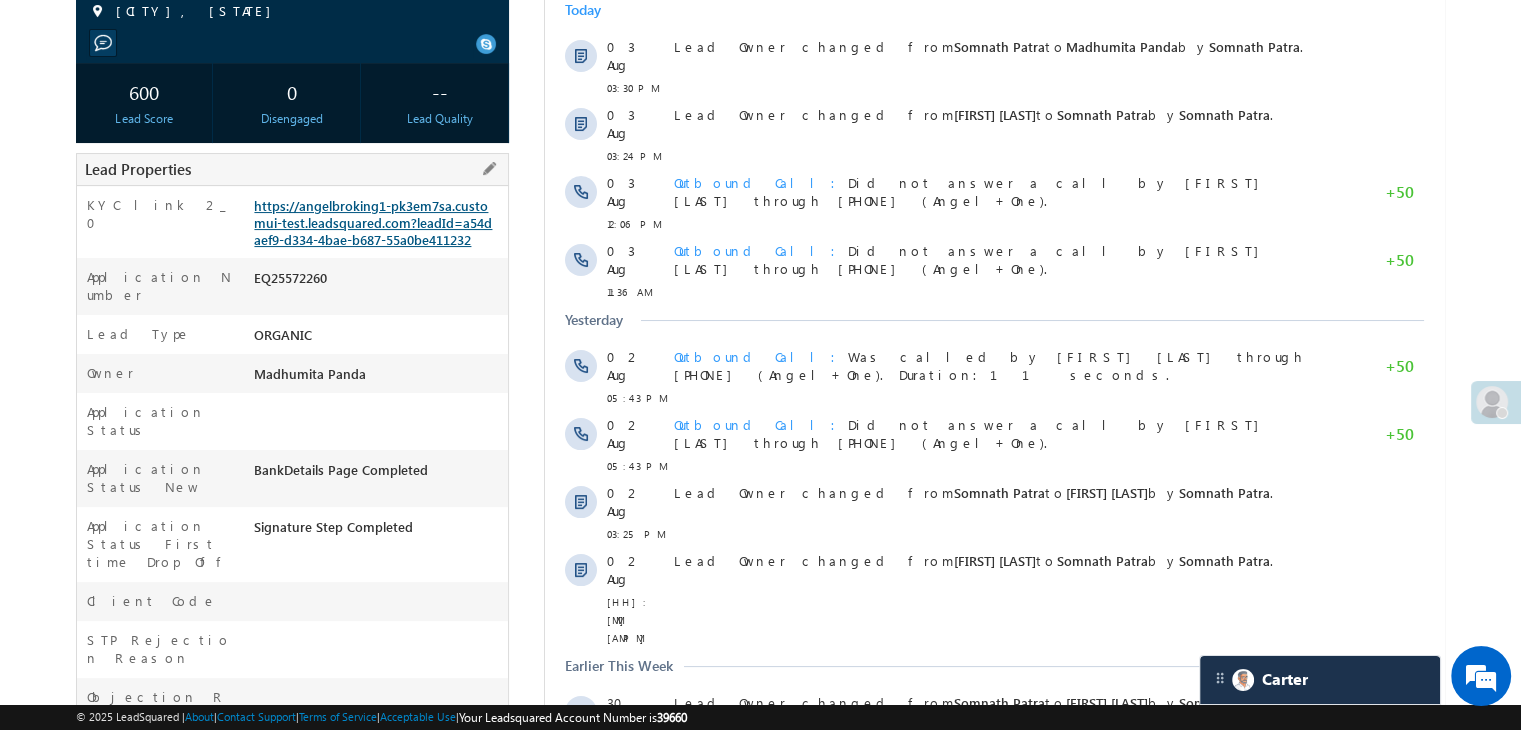 click on "https://angelbroking1-pk3em7sa.customui-test.leadsquared.com?leadId=a54daef9-d334-4bae-b687-55a0be411232" at bounding box center (373, 222) 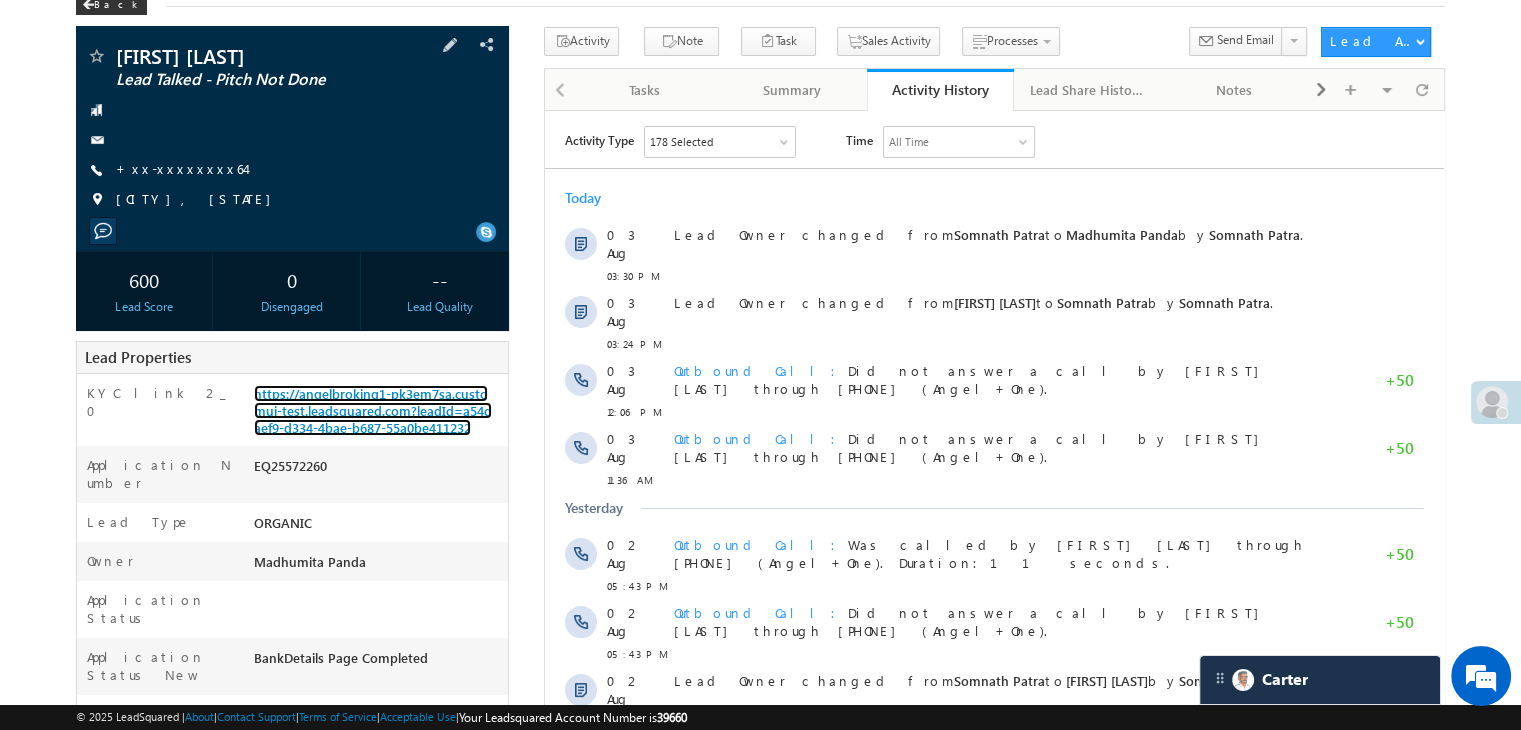 scroll, scrollTop: 100, scrollLeft: 0, axis: vertical 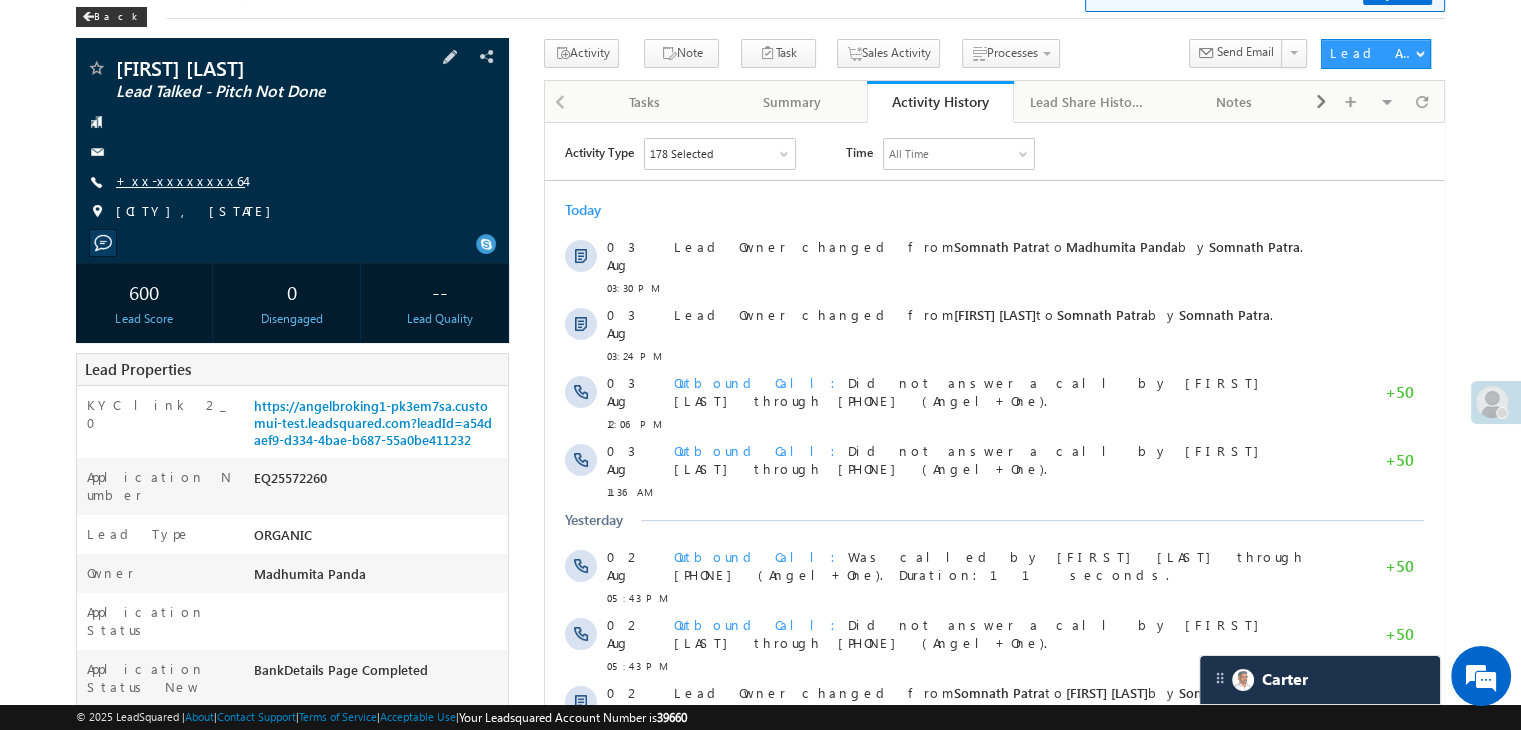 click on "+xx-xxxxxxxx64" at bounding box center [180, 180] 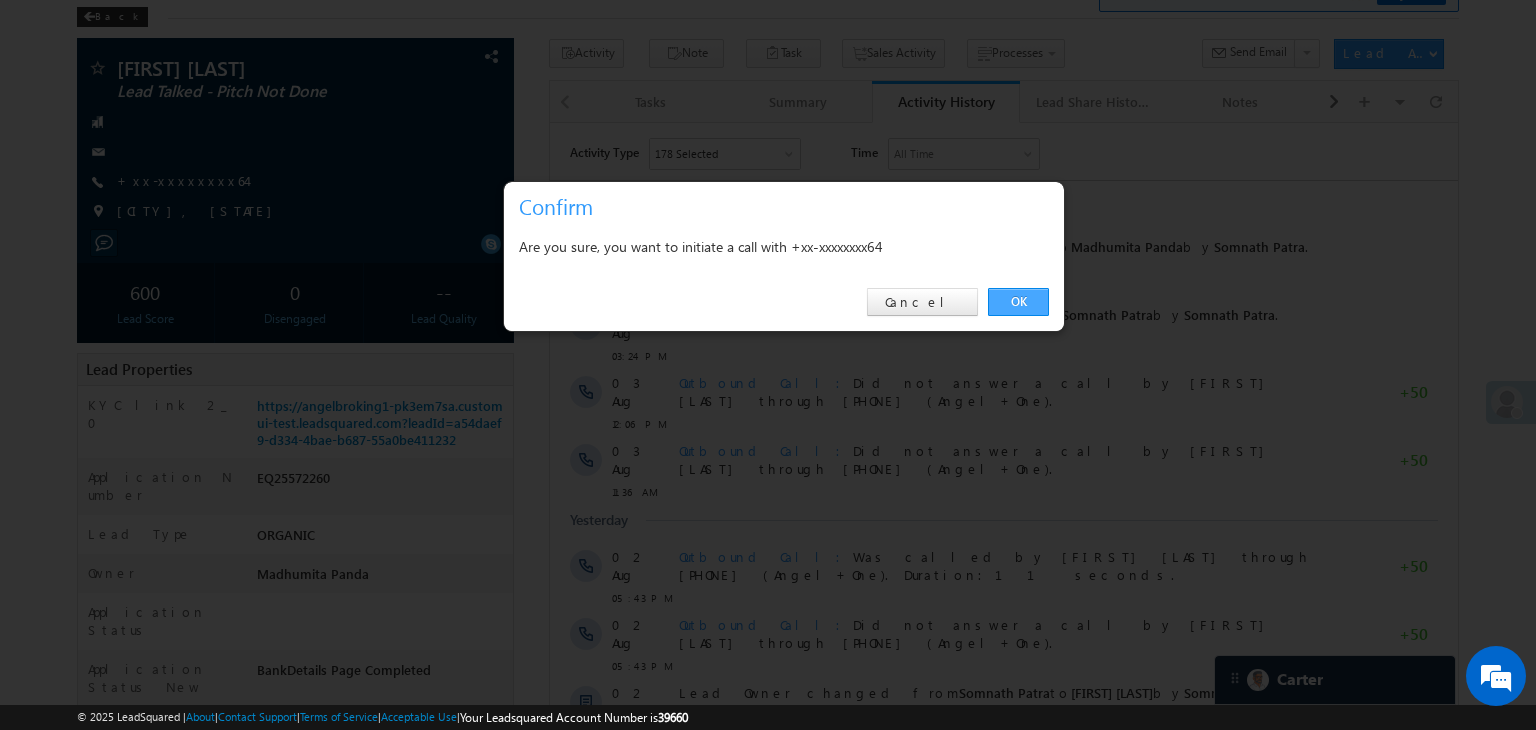 click on "OK" at bounding box center (1018, 302) 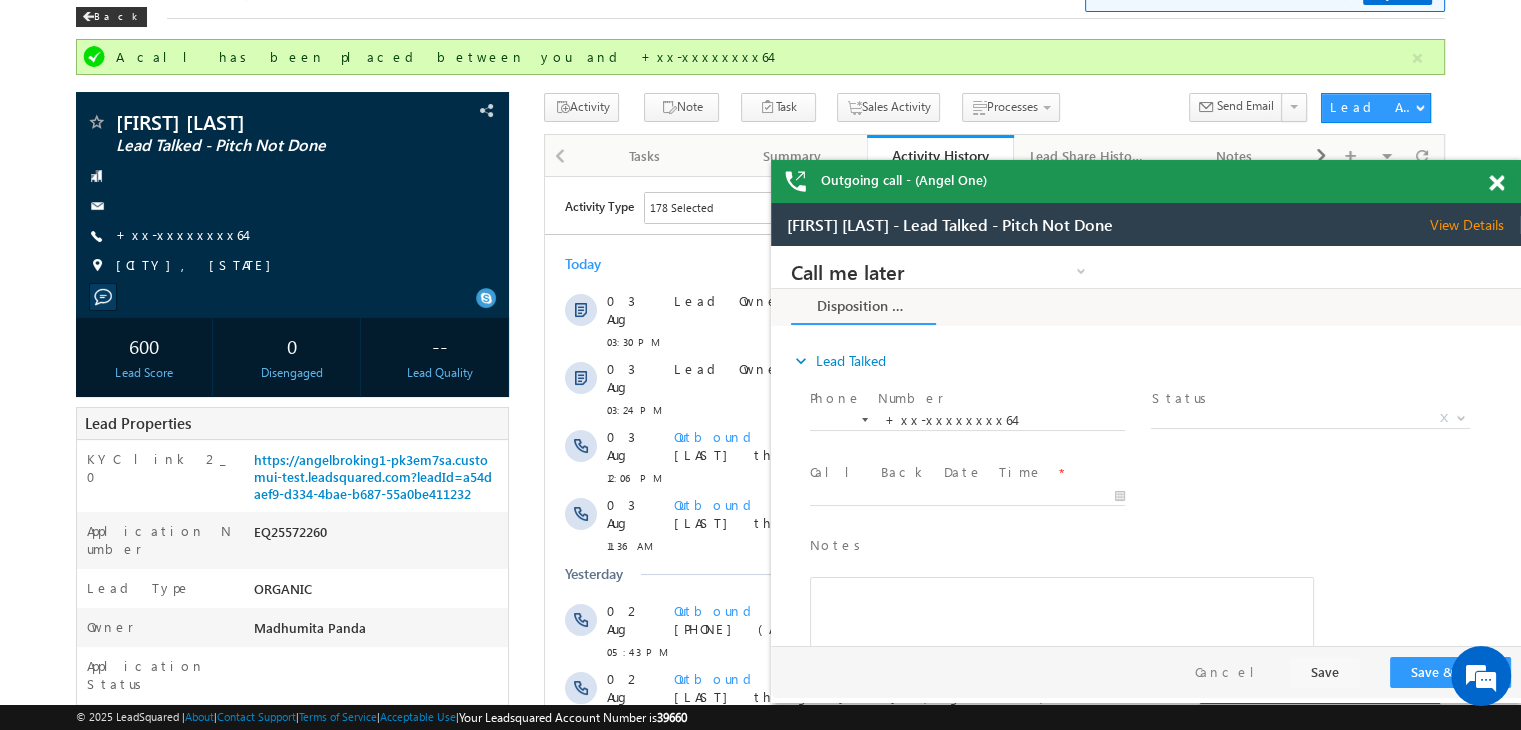 scroll, scrollTop: 0, scrollLeft: 0, axis: both 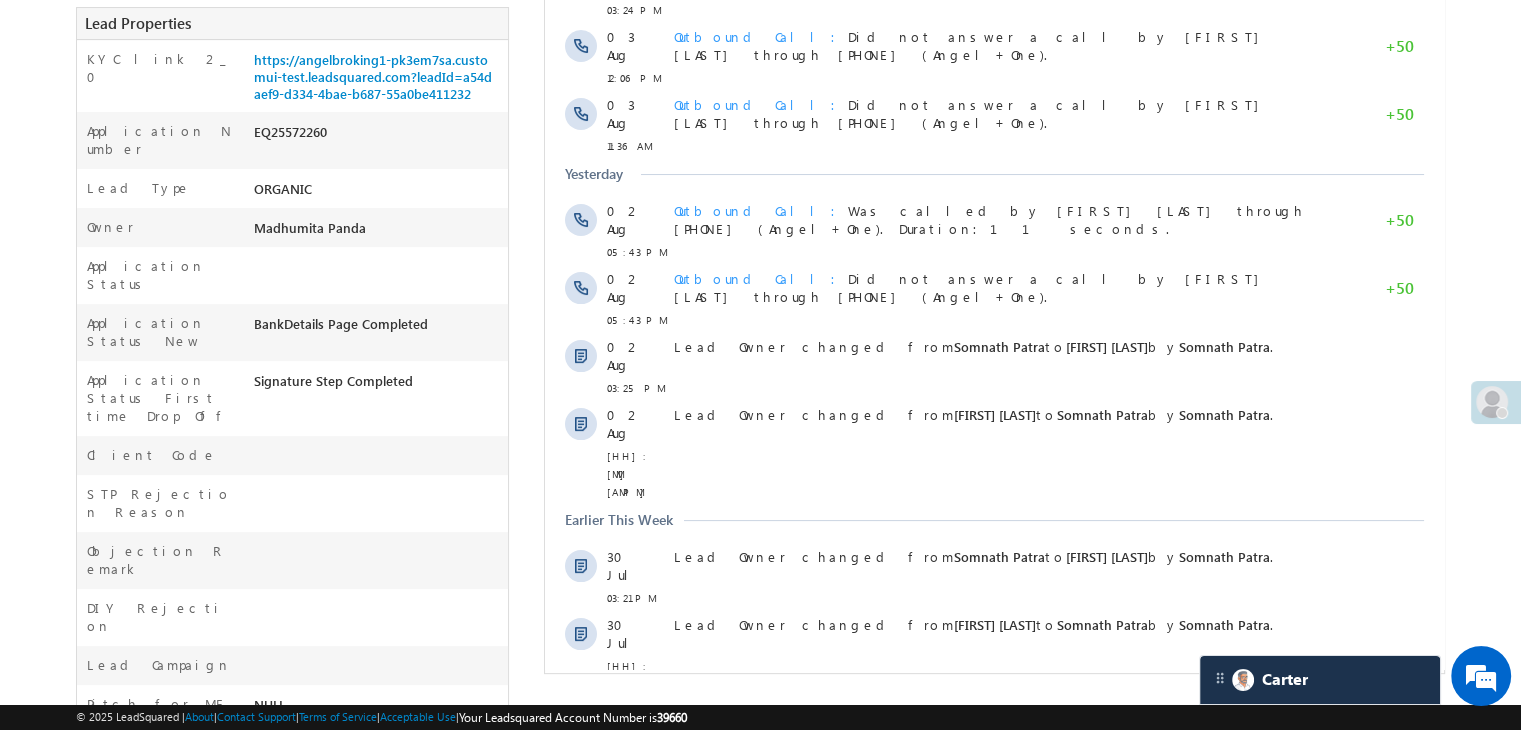 click on "Show More" at bounding box center (1004, 746) 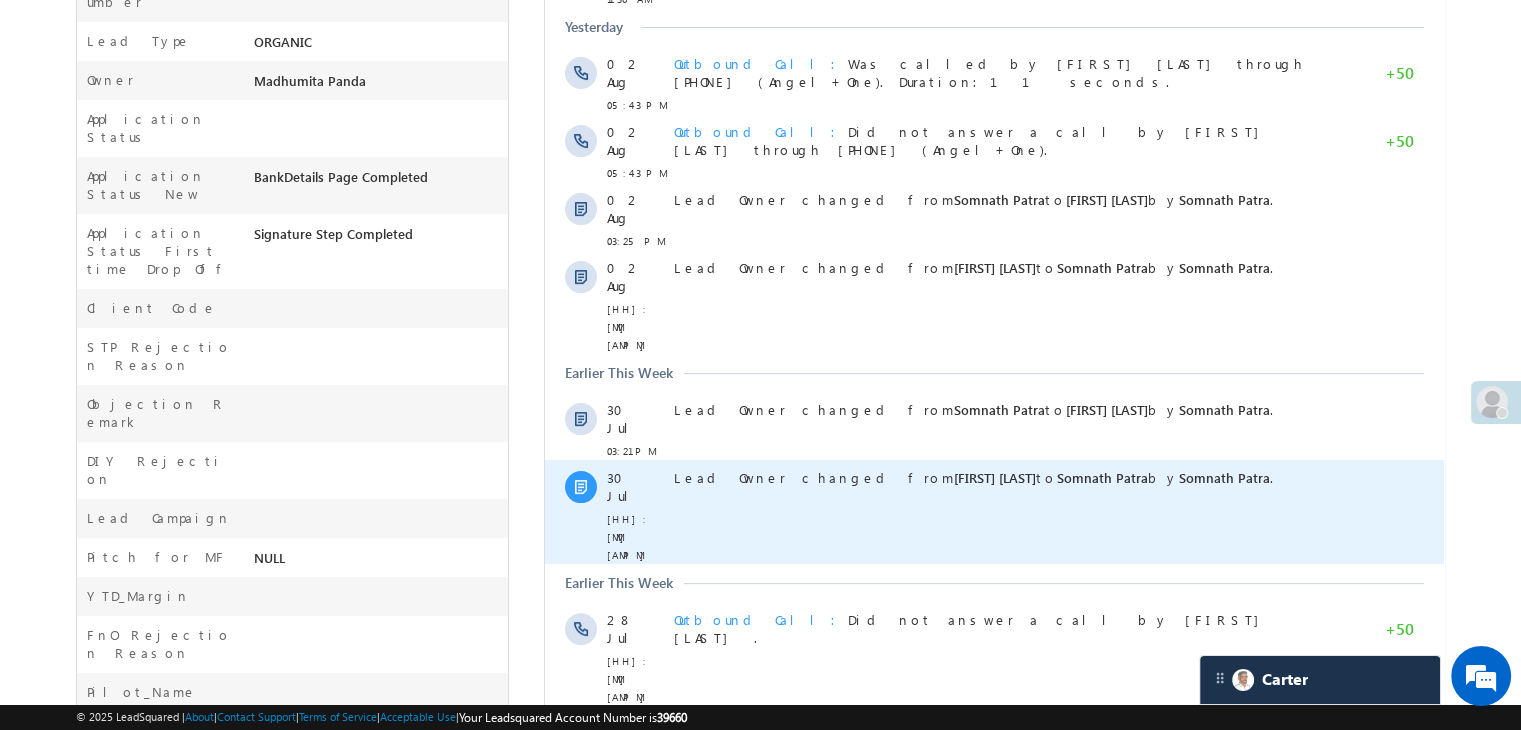 scroll, scrollTop: 900, scrollLeft: 0, axis: vertical 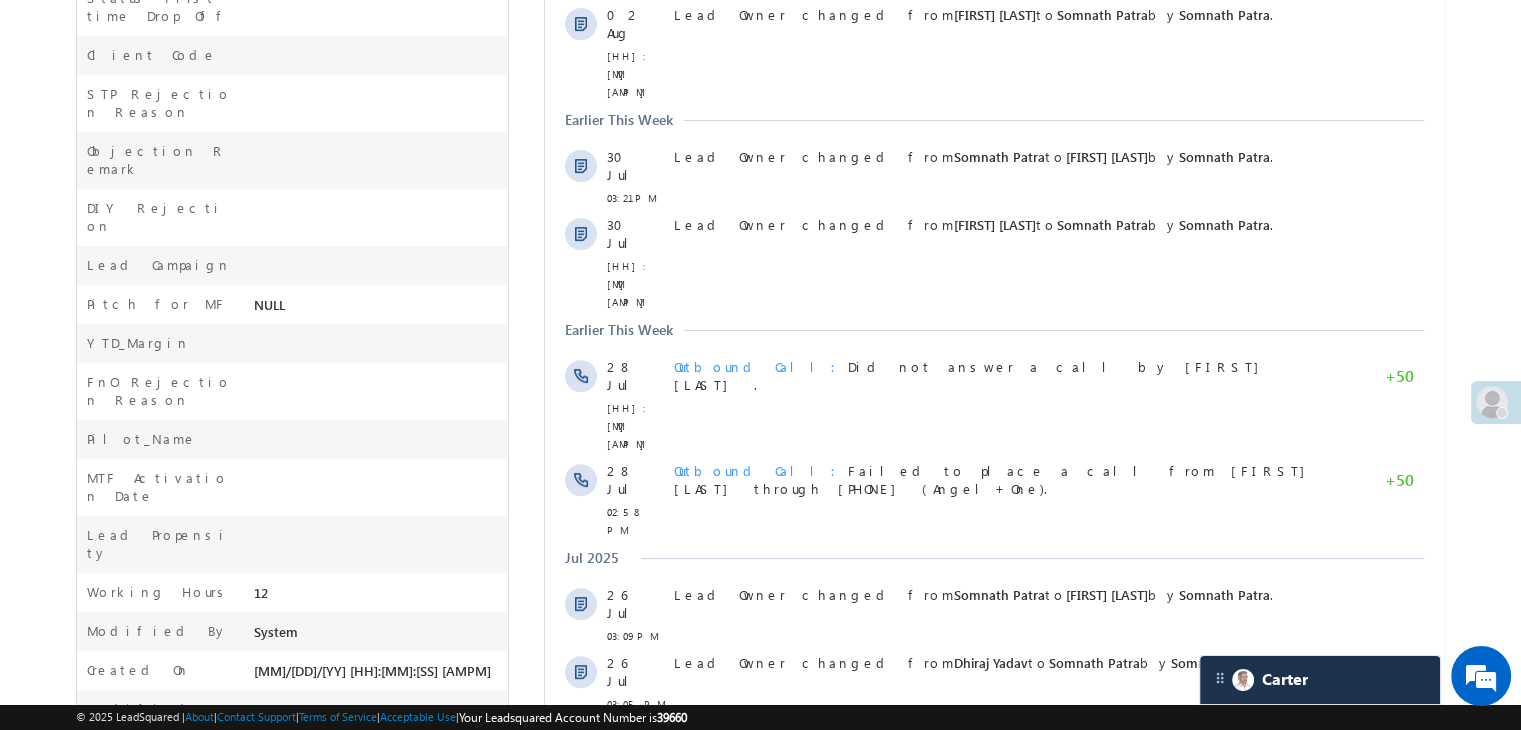 click on "SMS Sent" at bounding box center [734, 866] 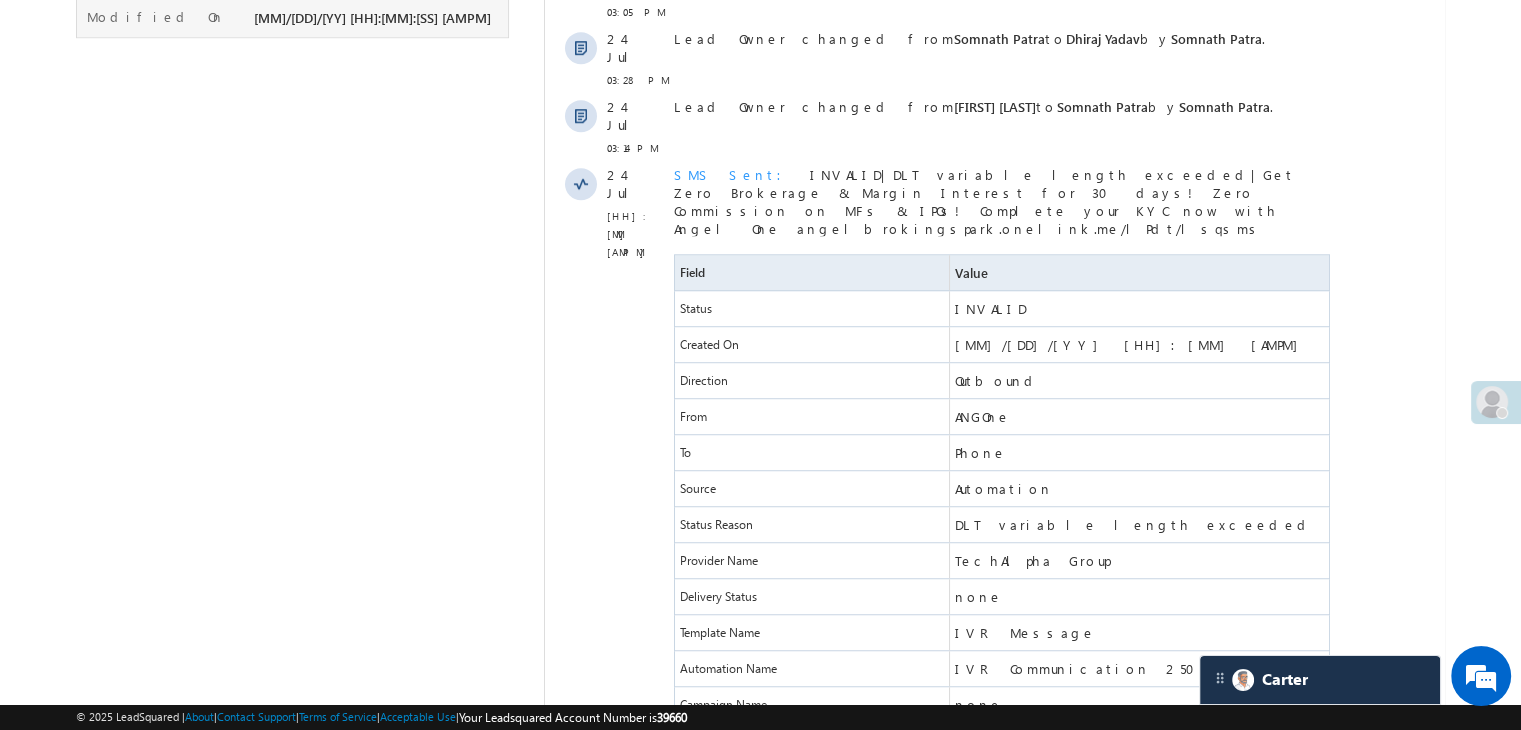 scroll, scrollTop: 1854, scrollLeft: 0, axis: vertical 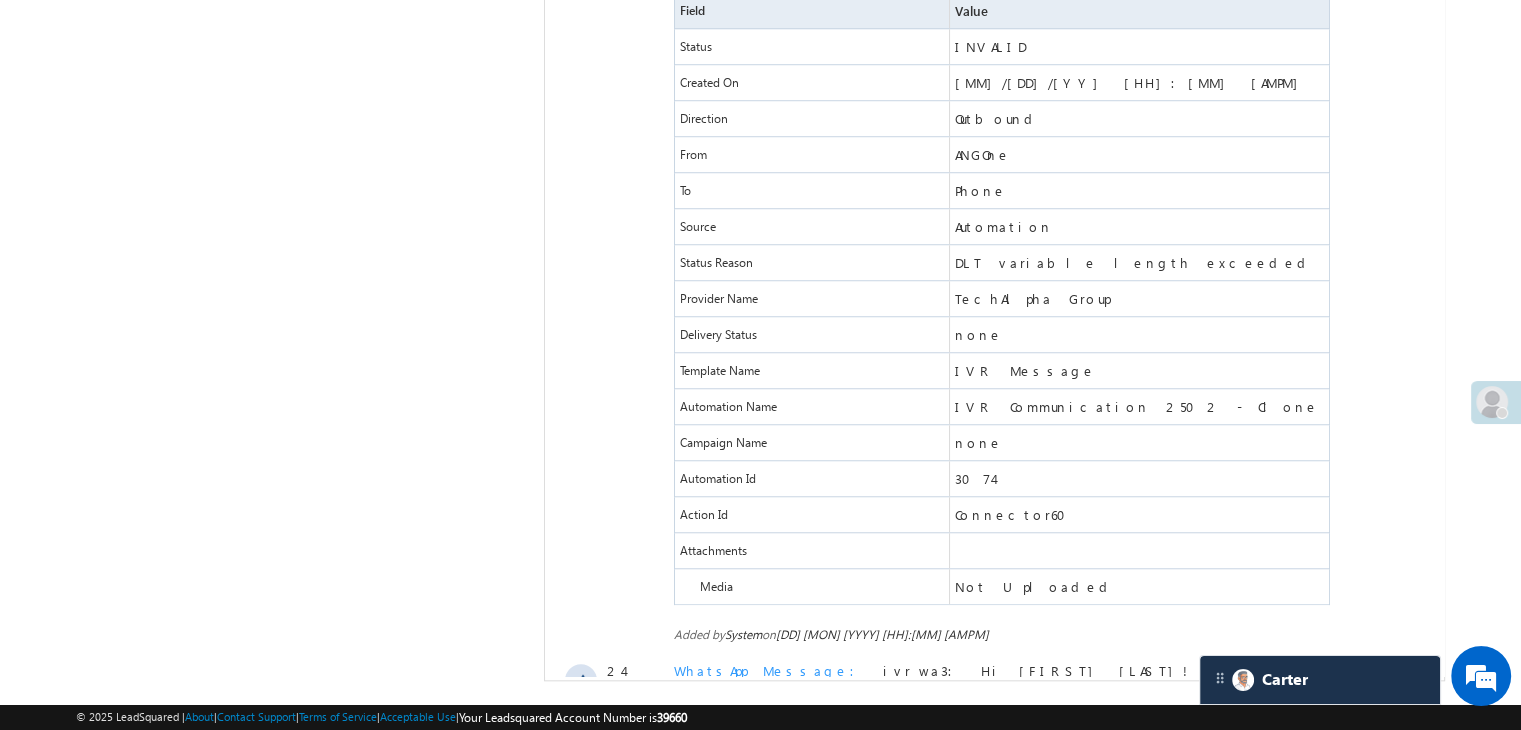 click on "Show More" at bounding box center (1004, 973) 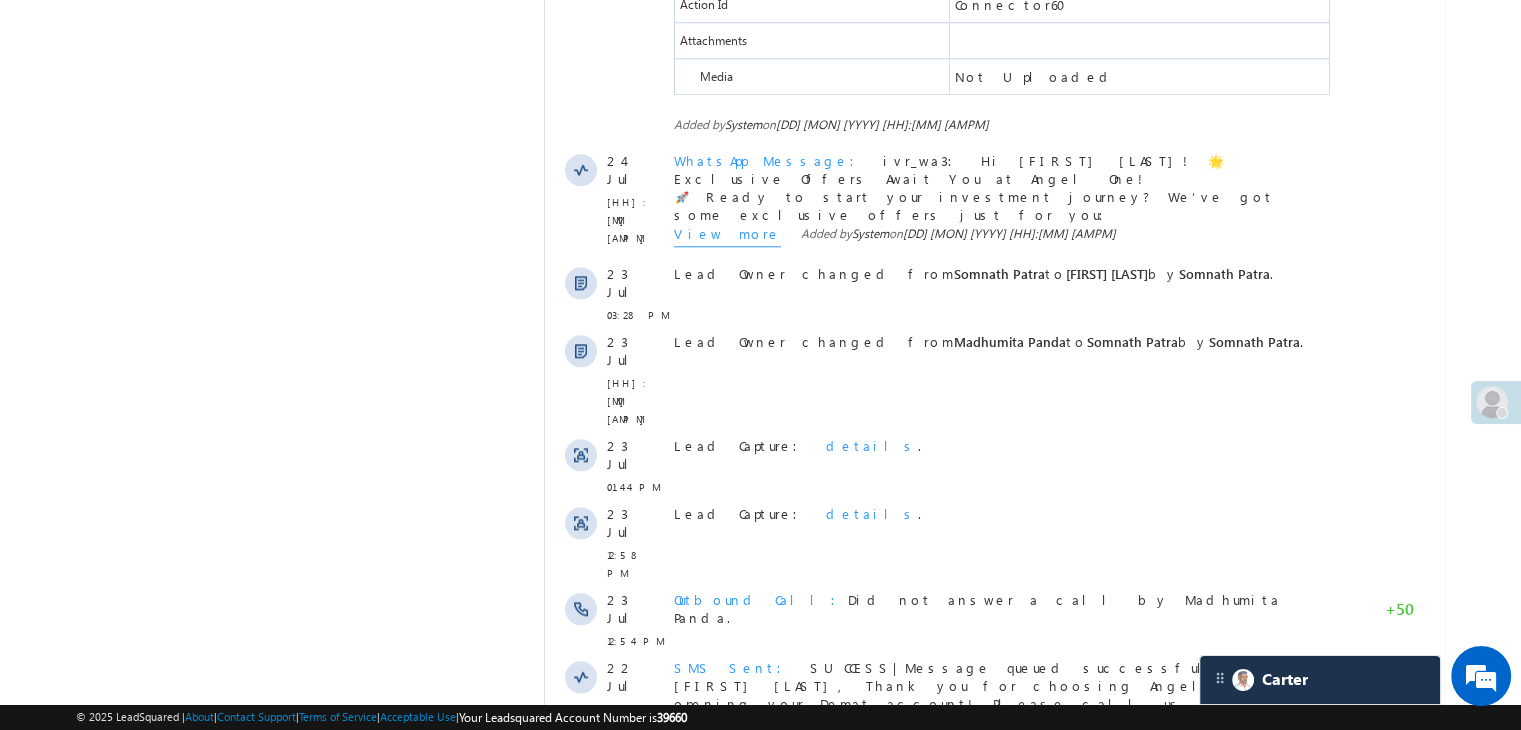 scroll, scrollTop: 2454, scrollLeft: 0, axis: vertical 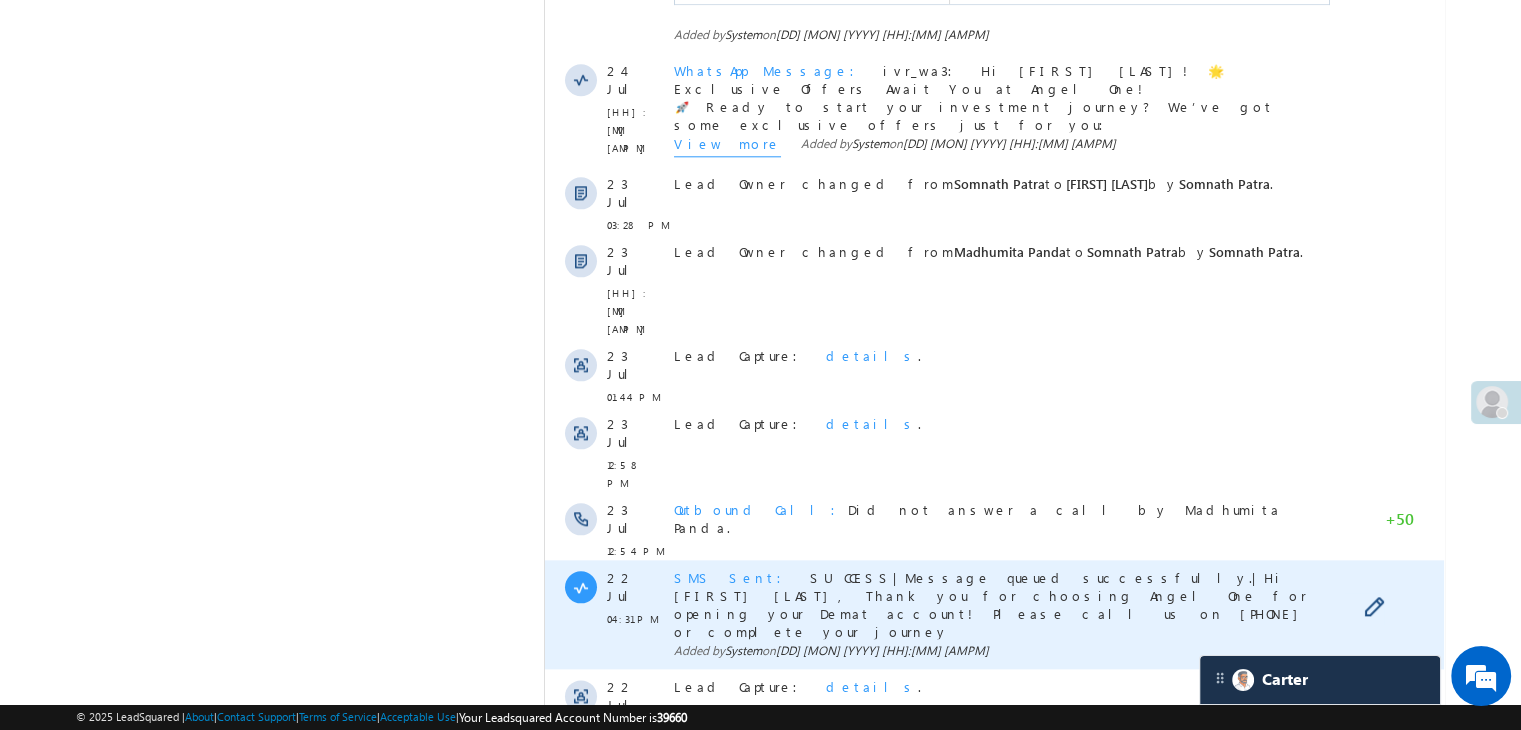 click on "SMS Sent" at bounding box center (734, 577) 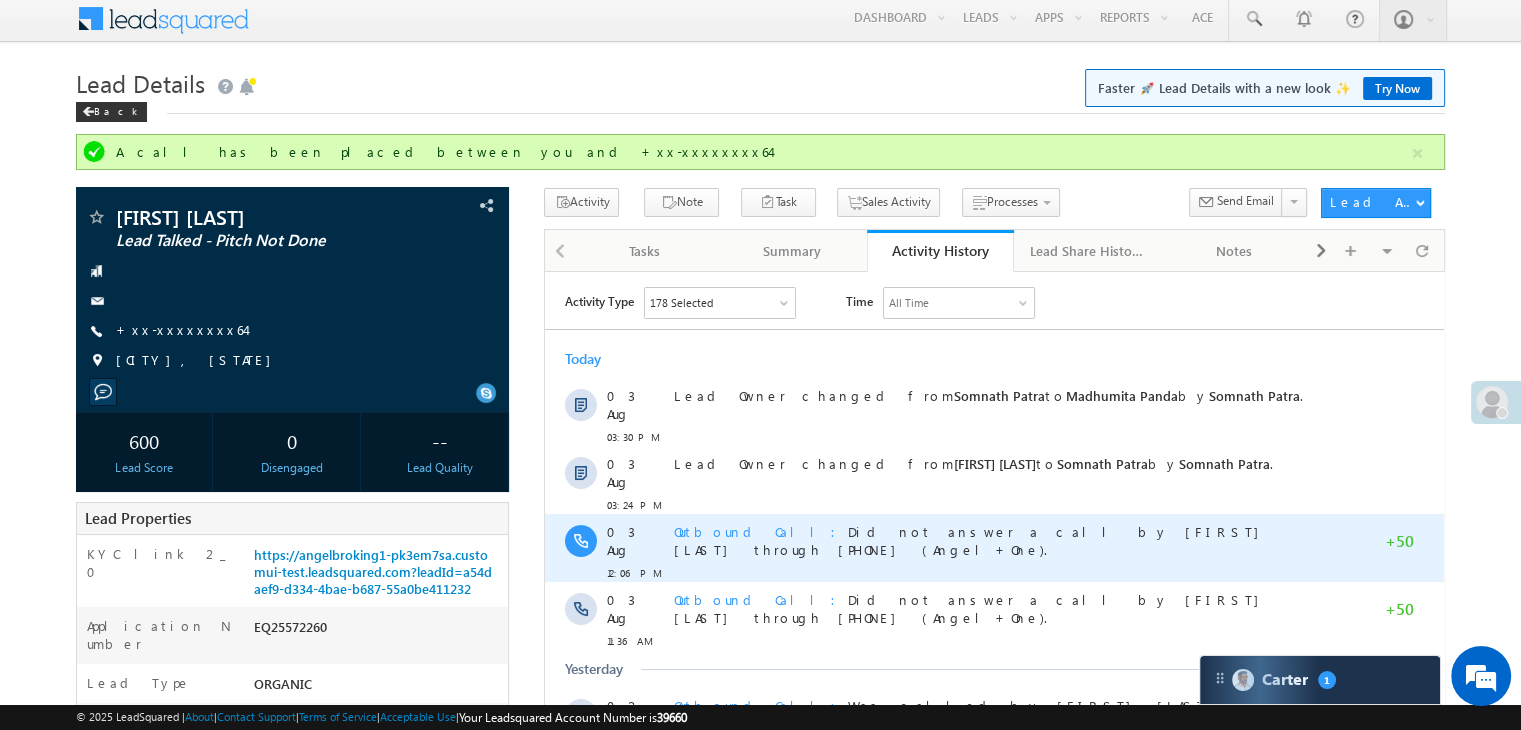 scroll, scrollTop: 0, scrollLeft: 0, axis: both 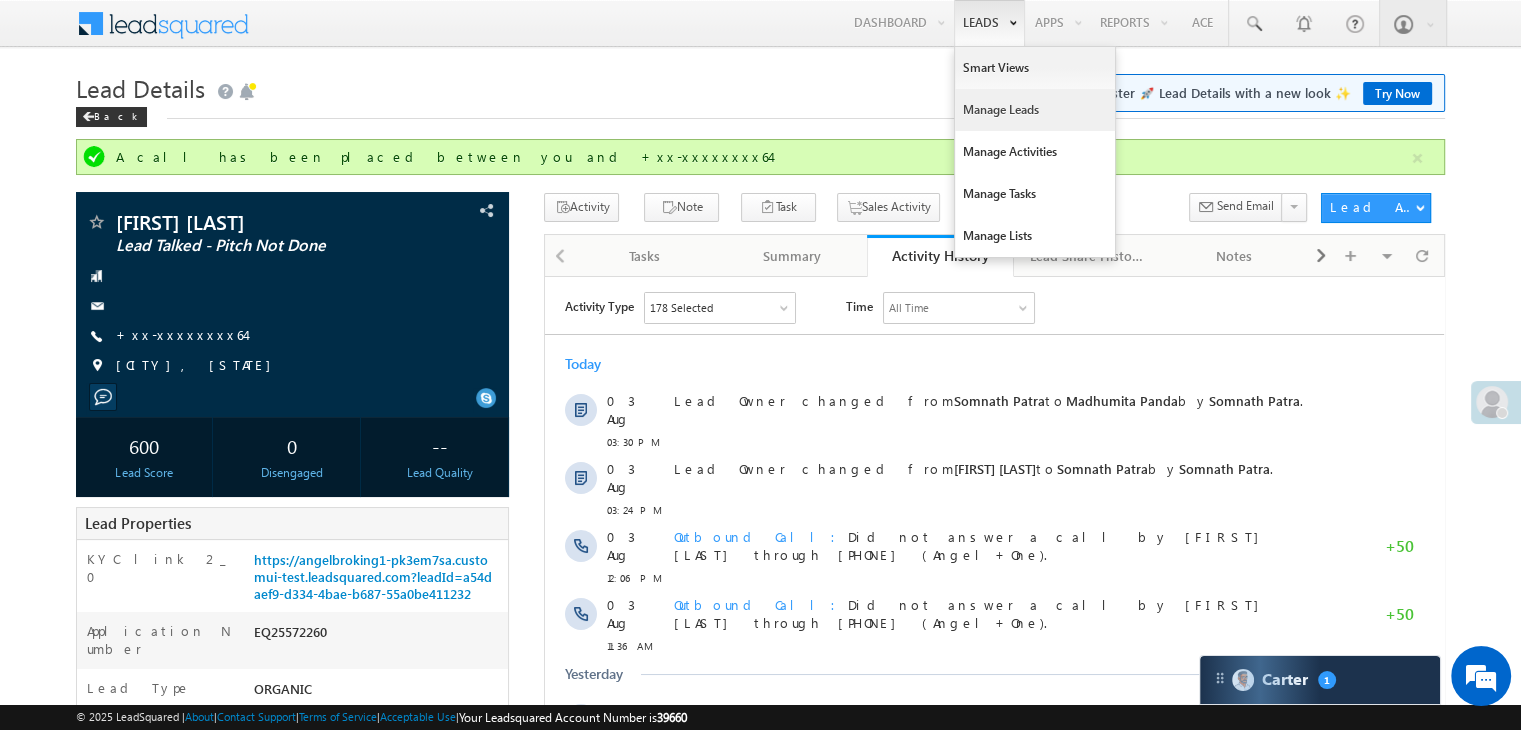 click on "Manage Leads" at bounding box center (1035, 110) 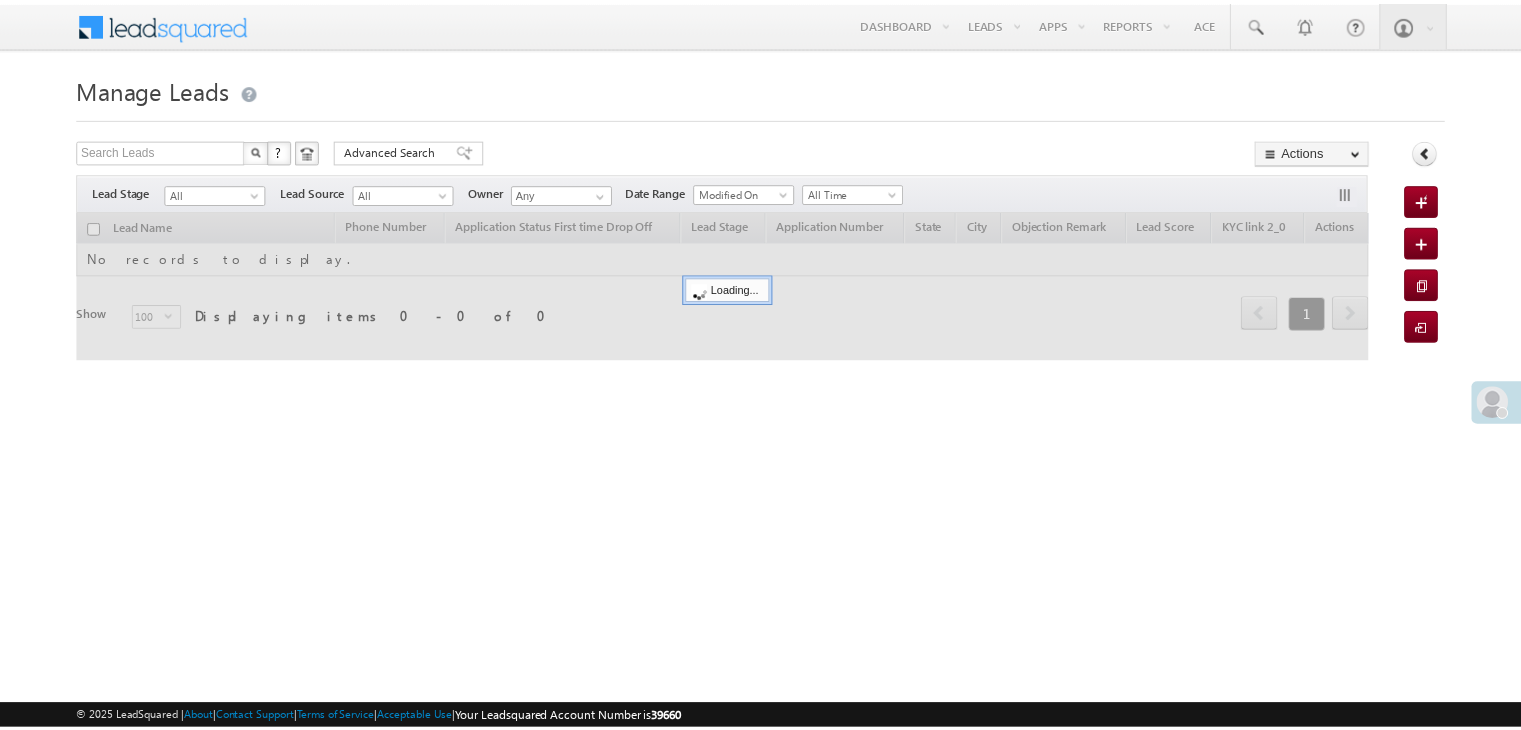 scroll, scrollTop: 0, scrollLeft: 0, axis: both 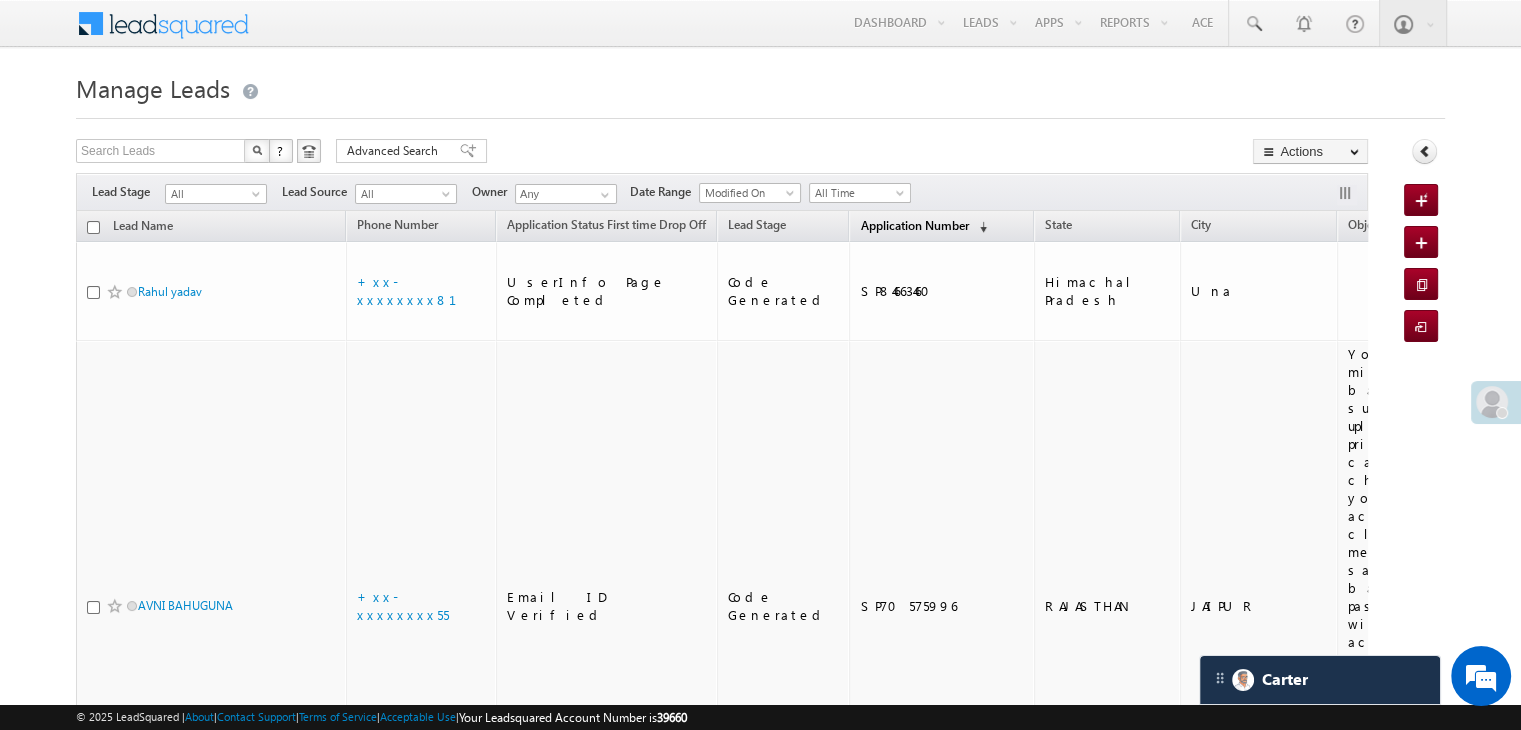 click on "Application Number" at bounding box center (914, 225) 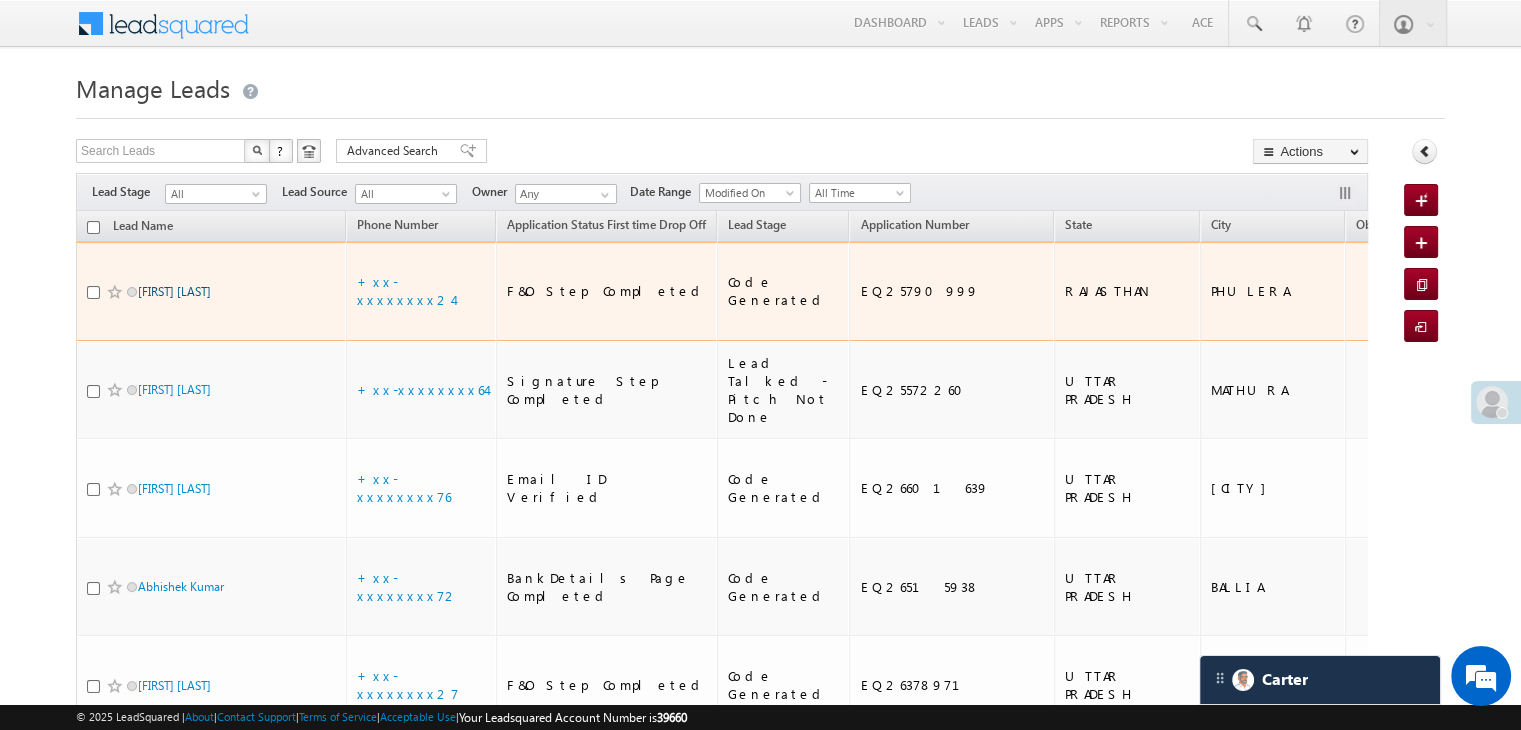click on "Shankar Kdwal" at bounding box center [174, 291] 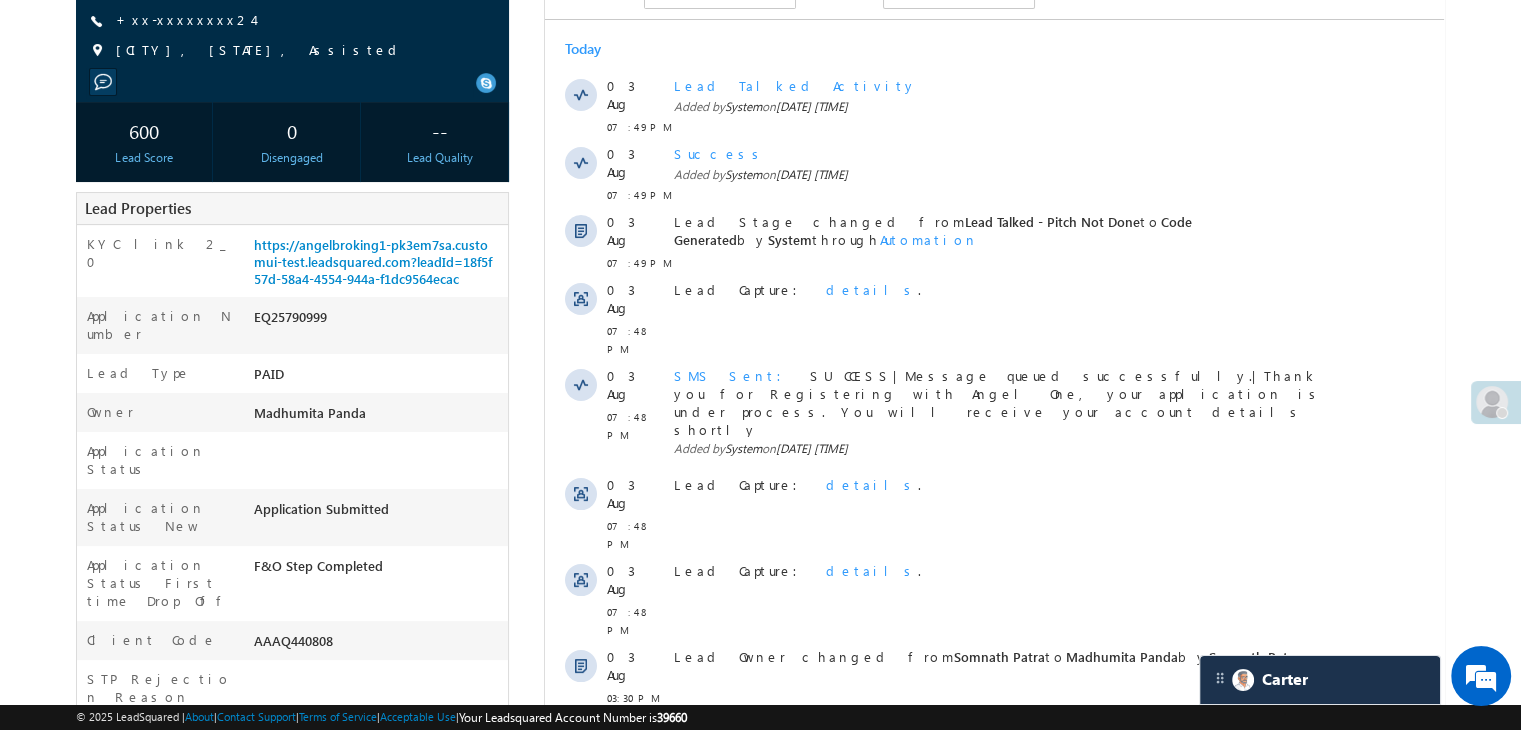 scroll, scrollTop: 300, scrollLeft: 0, axis: vertical 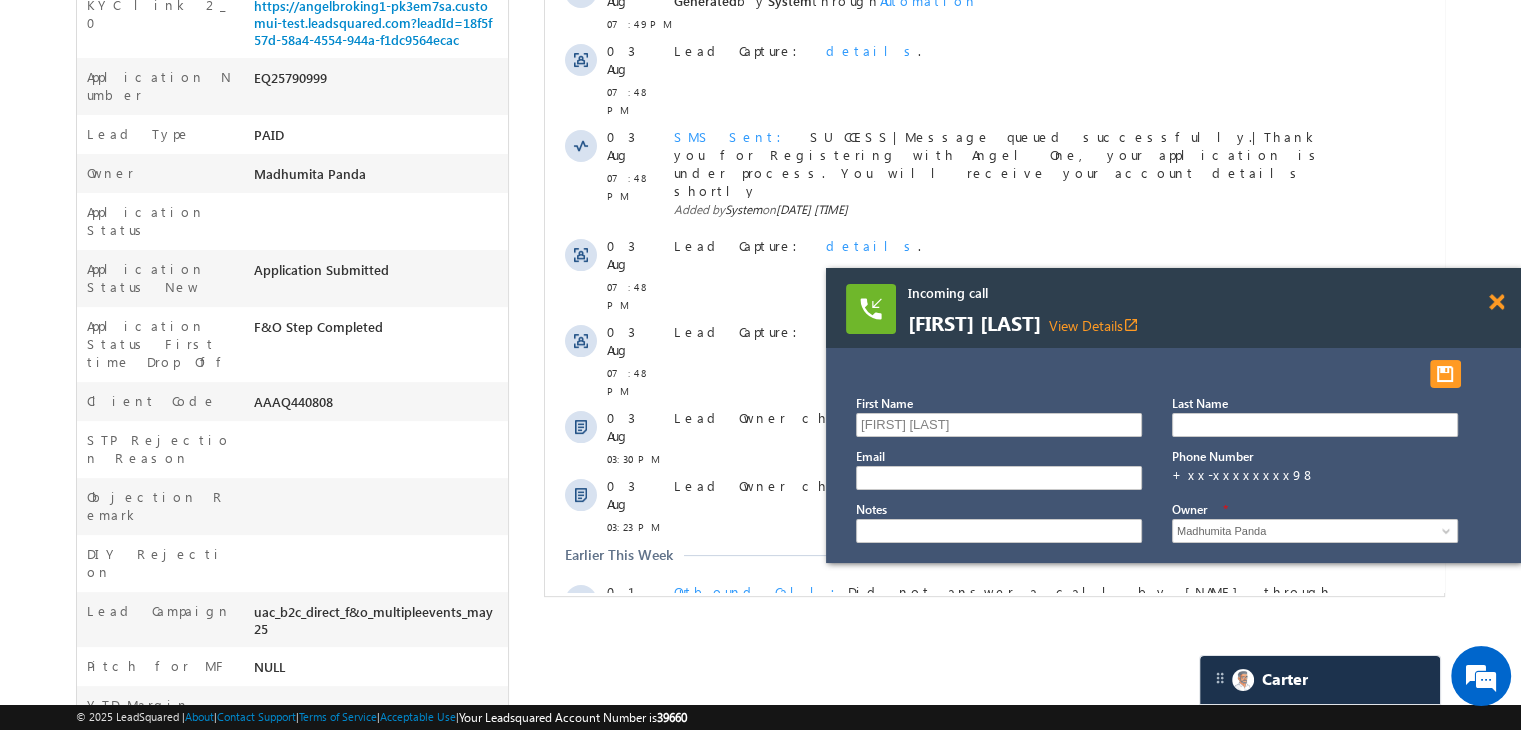 click at bounding box center [1496, 302] 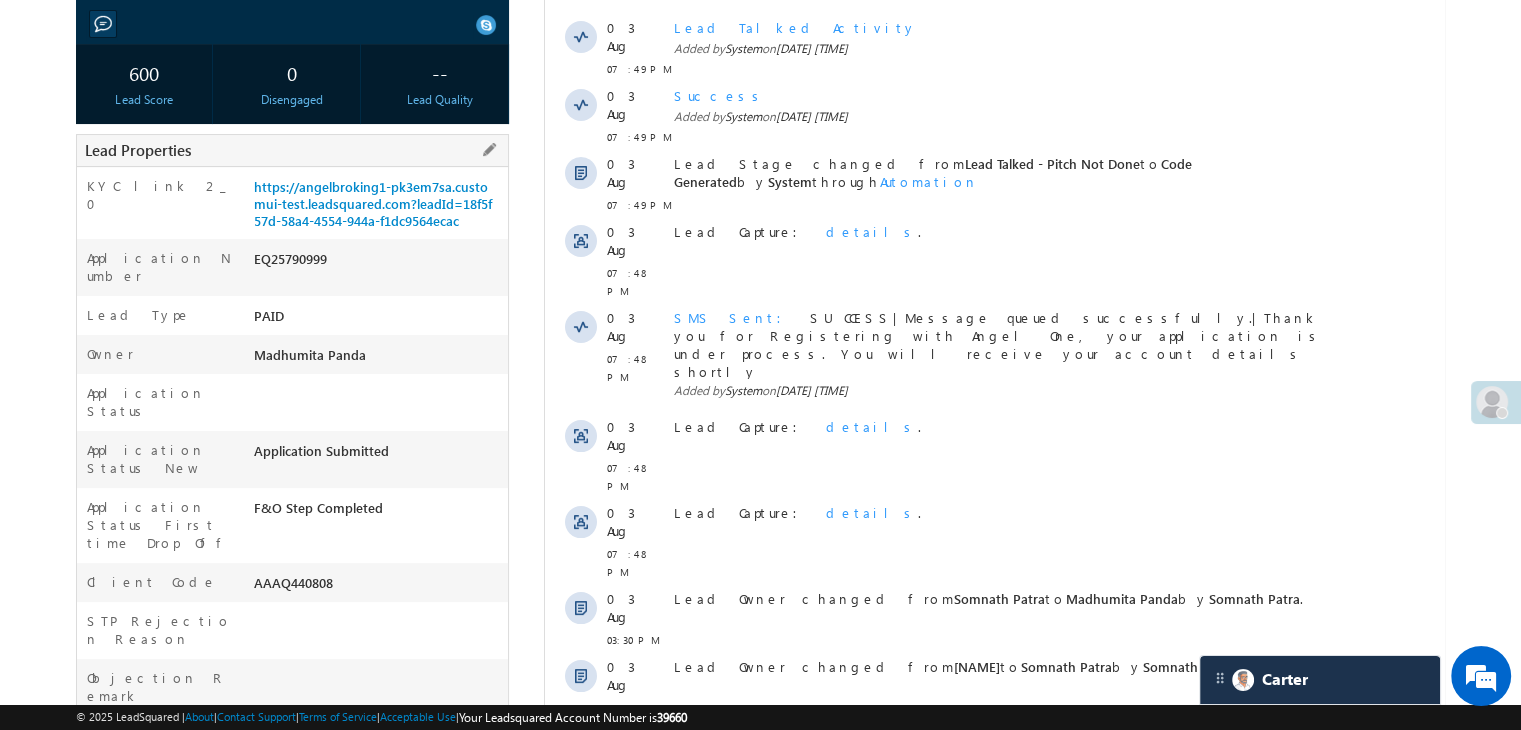 scroll, scrollTop: 0, scrollLeft: 0, axis: both 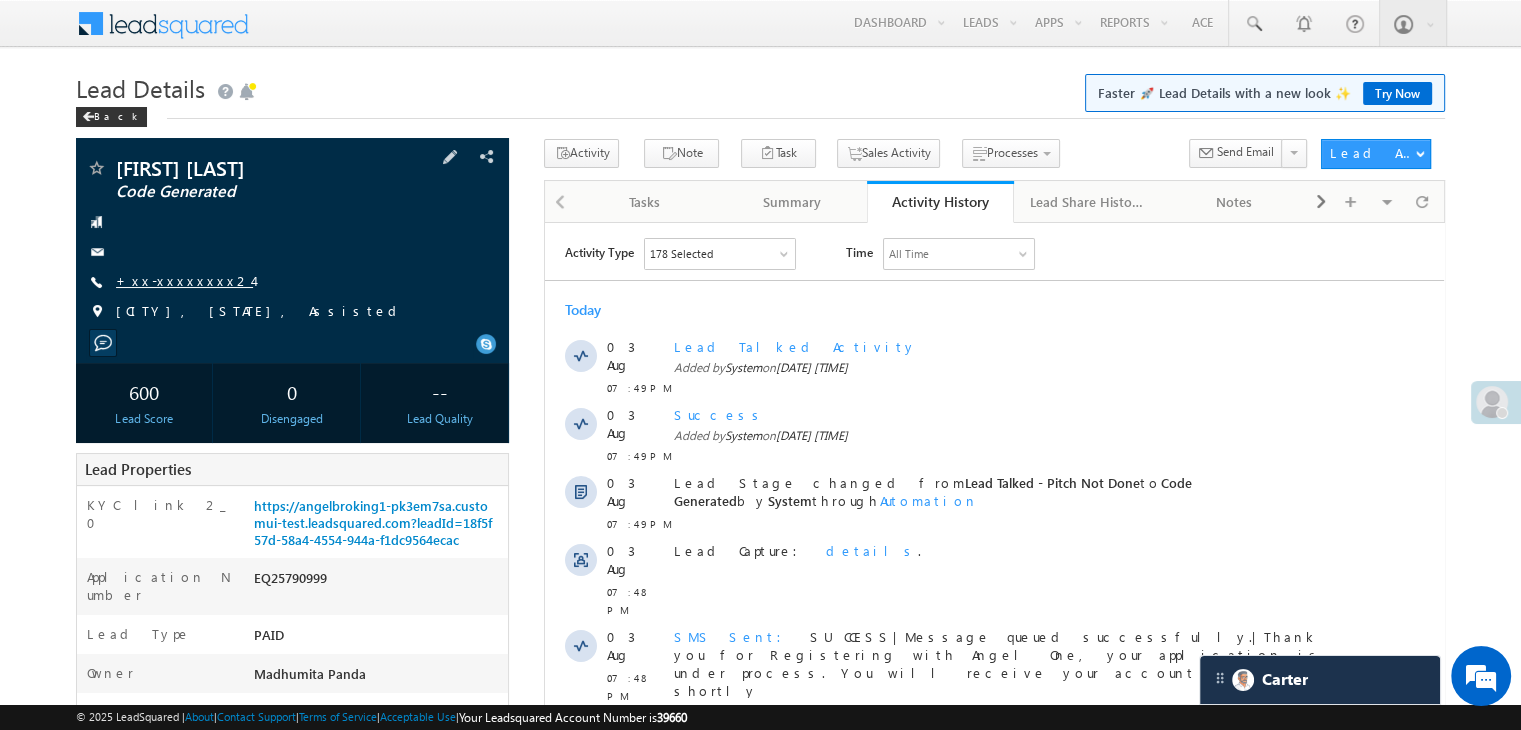 click on "+xx-xxxxxxxx24" at bounding box center (184, 280) 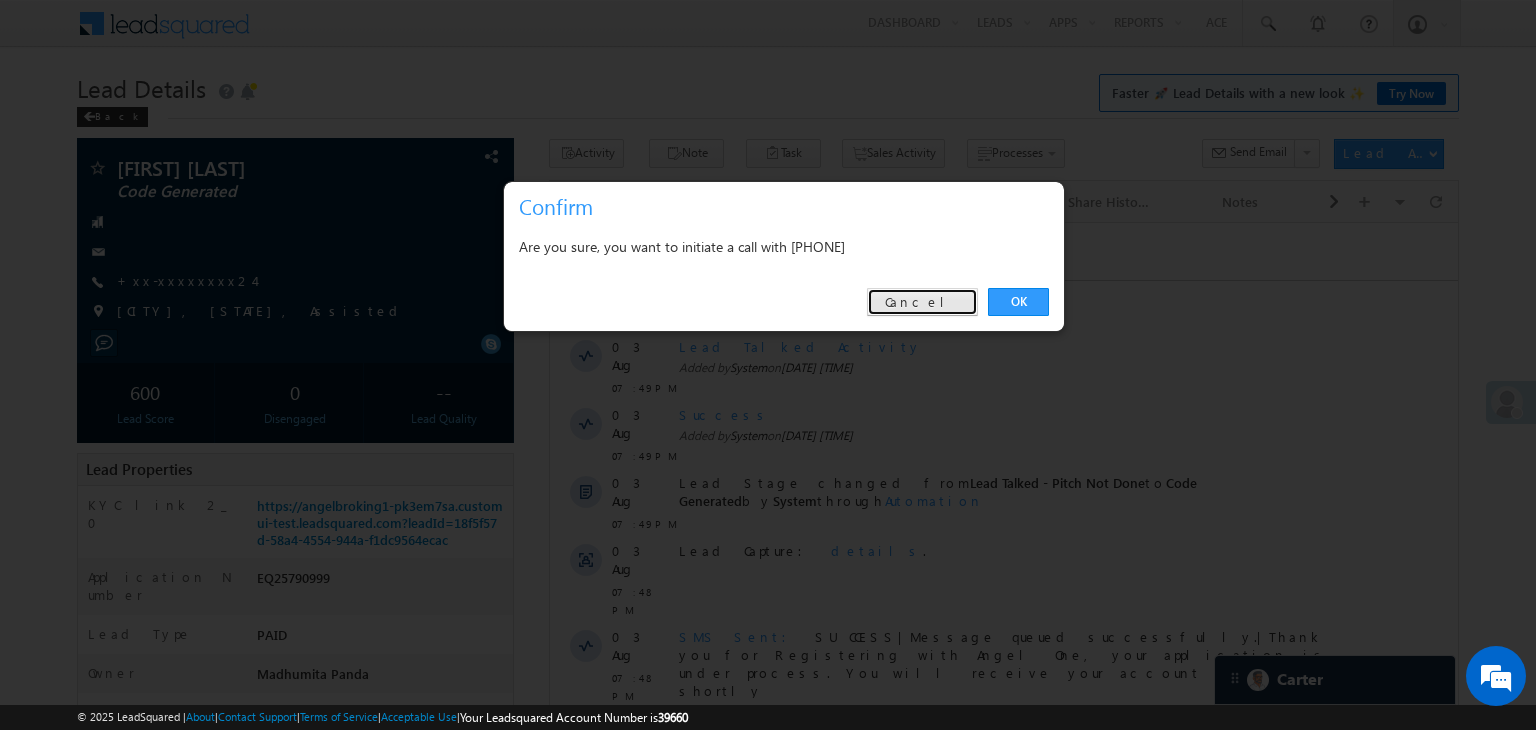 click on "Cancel" at bounding box center (922, 302) 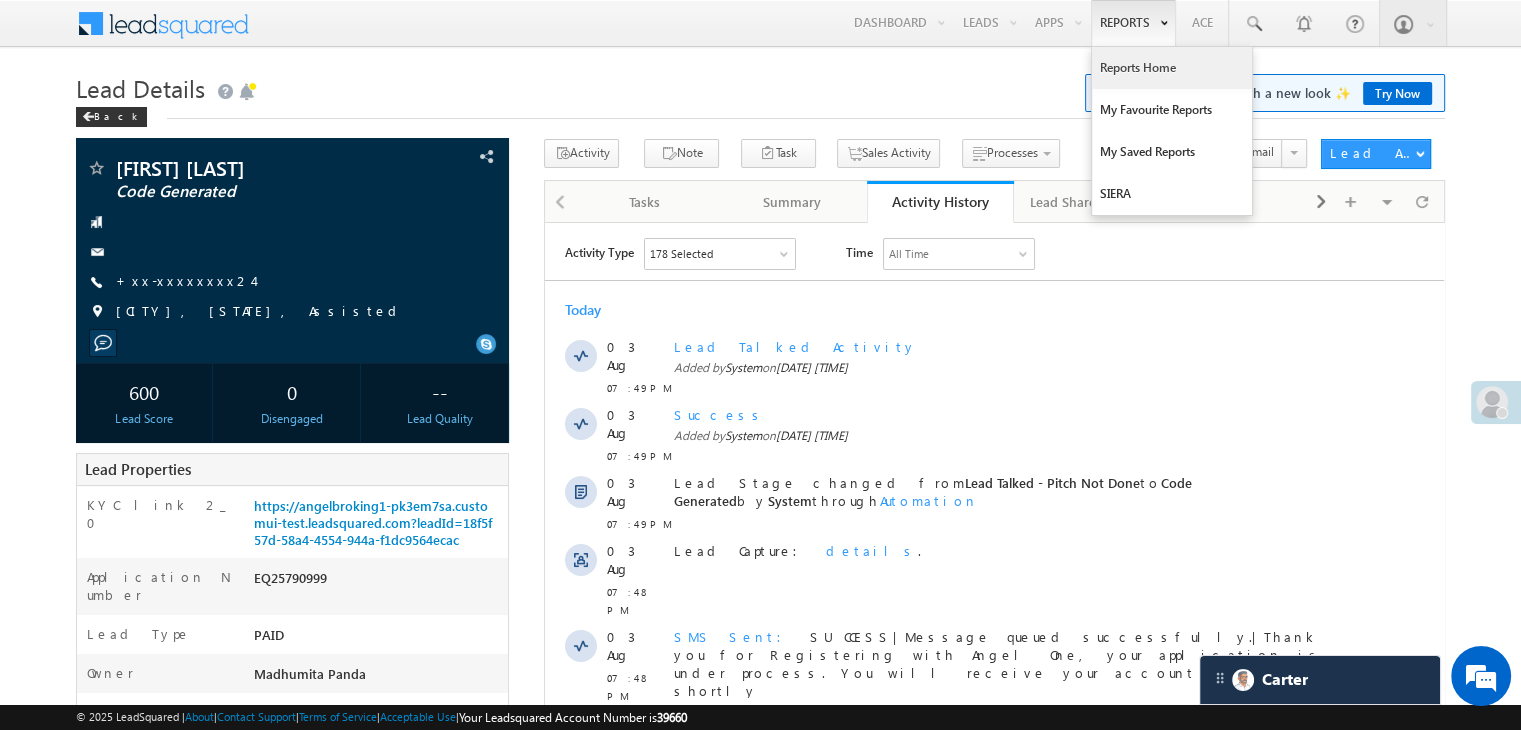 click on "Reports Home" at bounding box center (1172, 68) 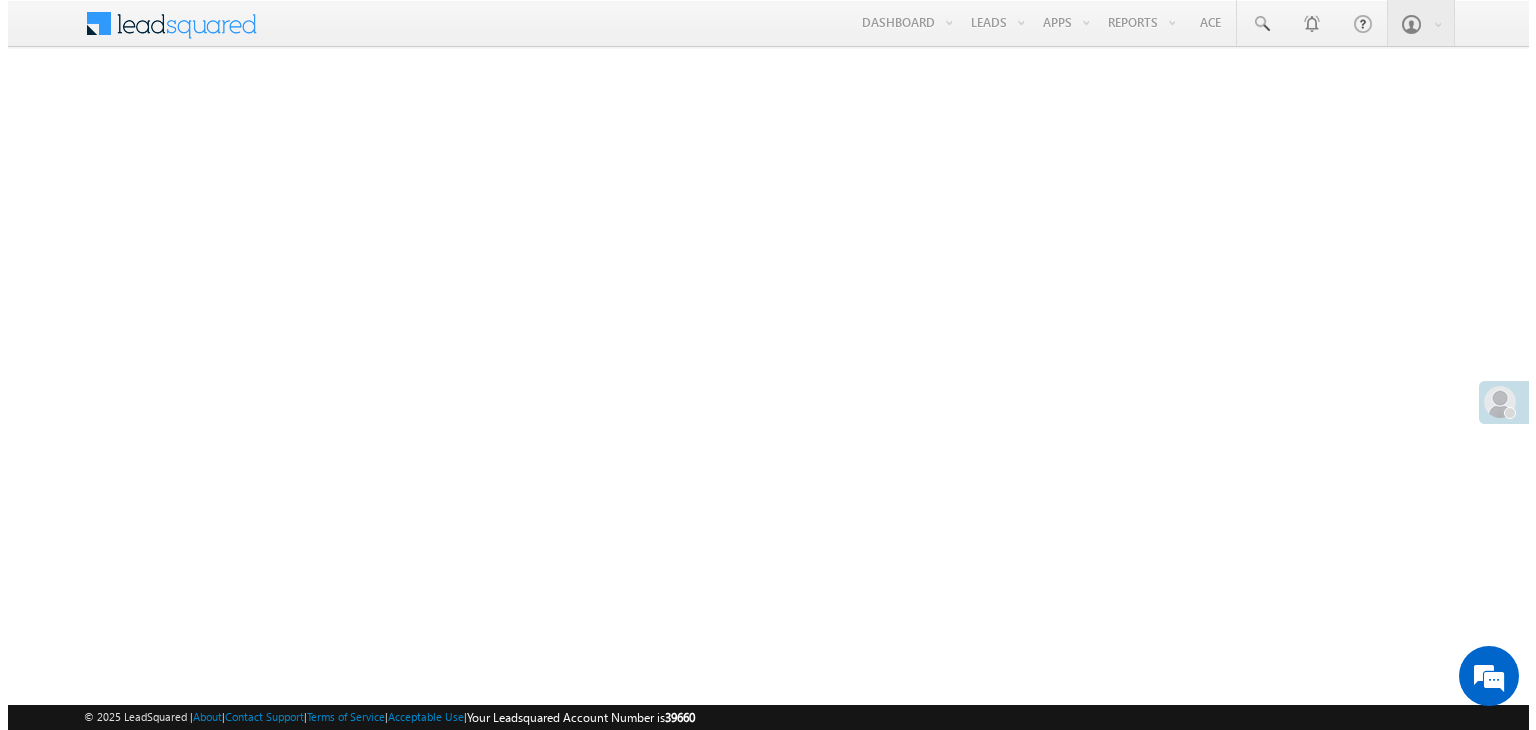 scroll, scrollTop: 0, scrollLeft: 0, axis: both 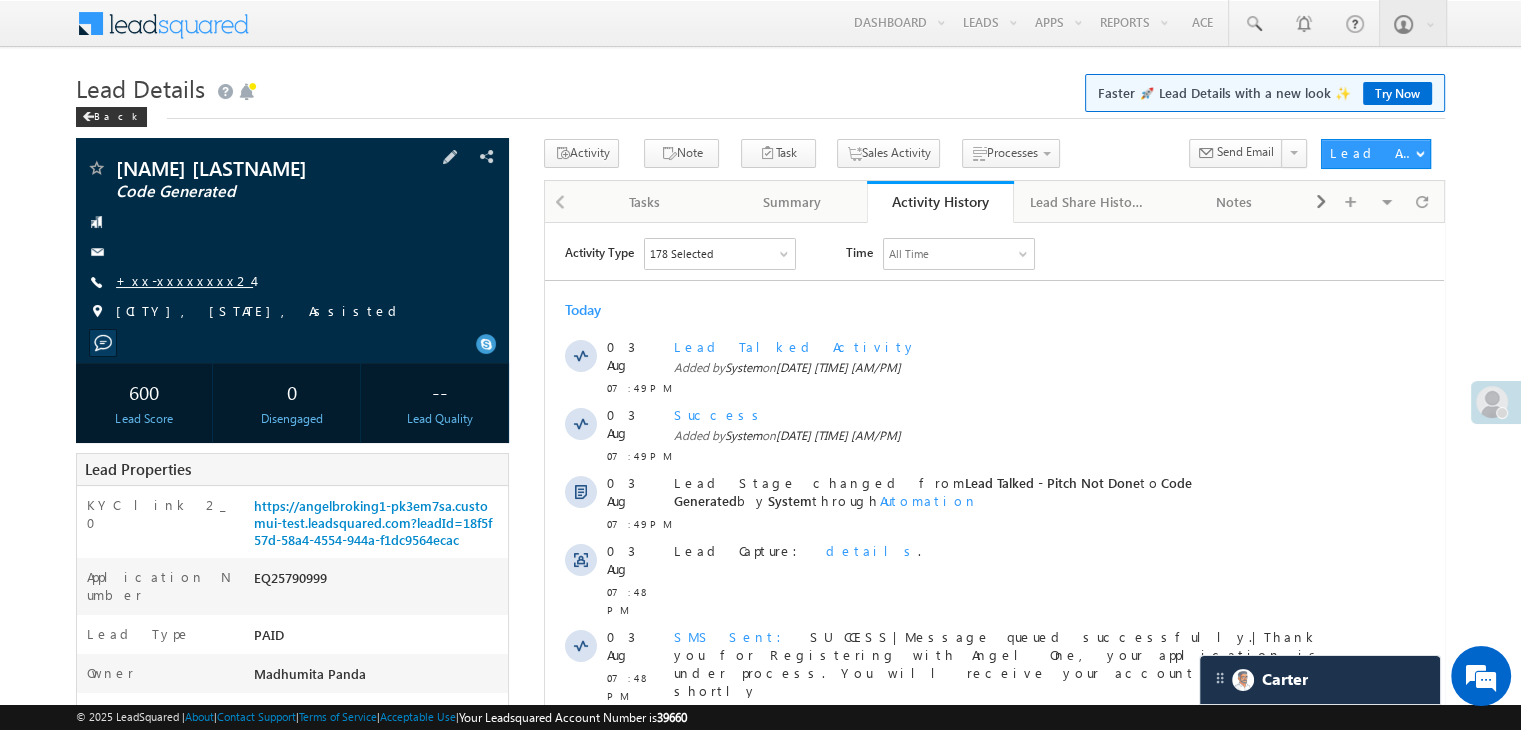 click on "+xx-xxxxxxxx24" at bounding box center (184, 280) 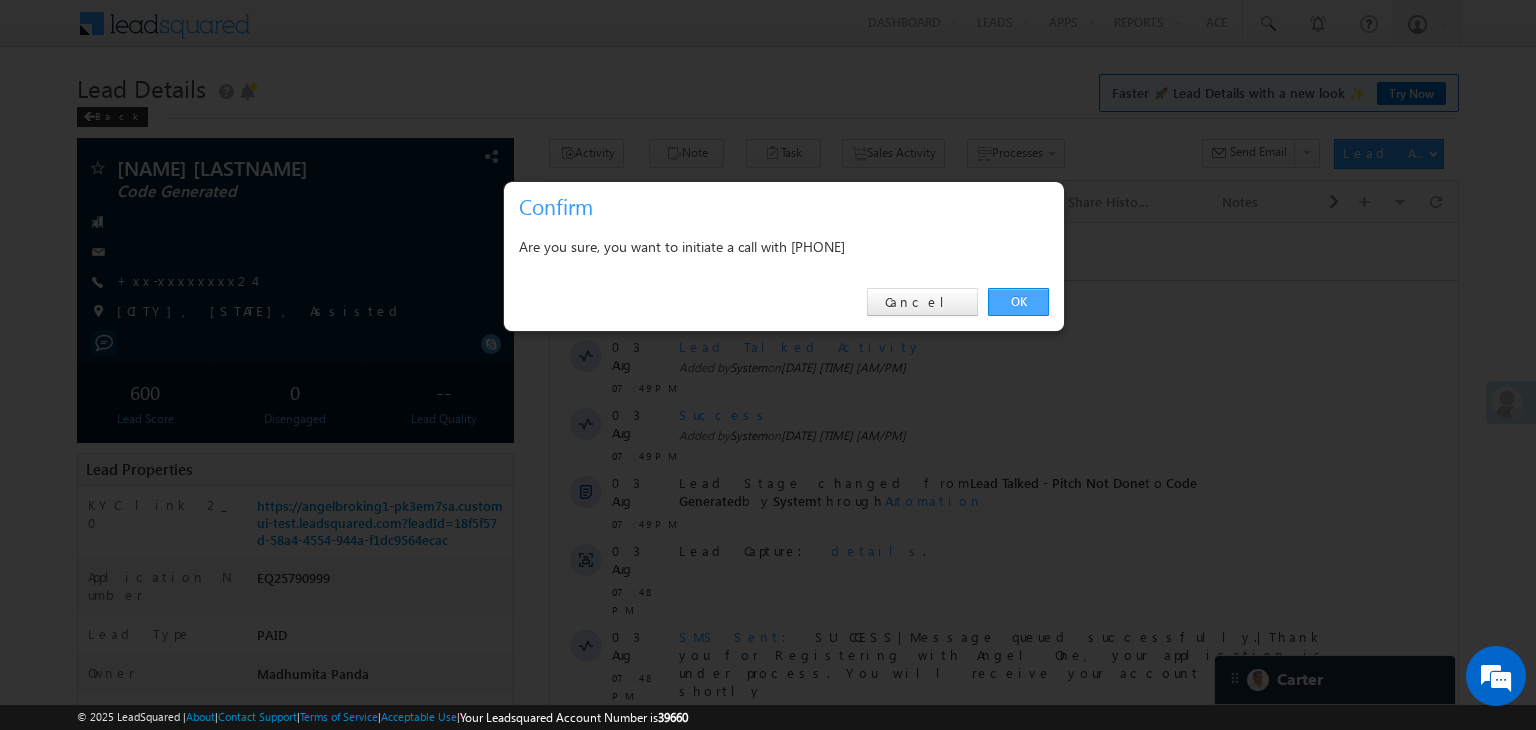 click on "OK" at bounding box center (1018, 302) 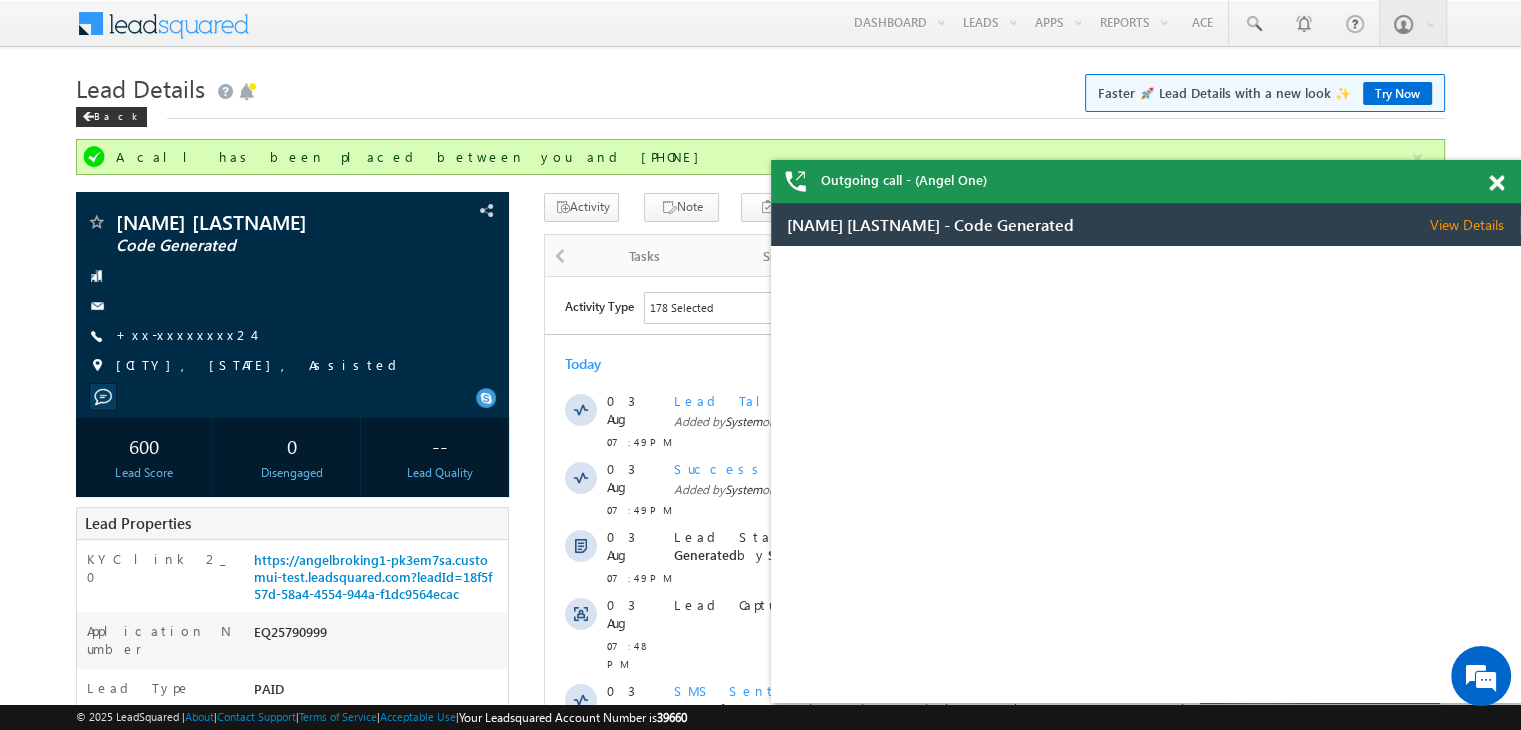 scroll, scrollTop: 0, scrollLeft: 0, axis: both 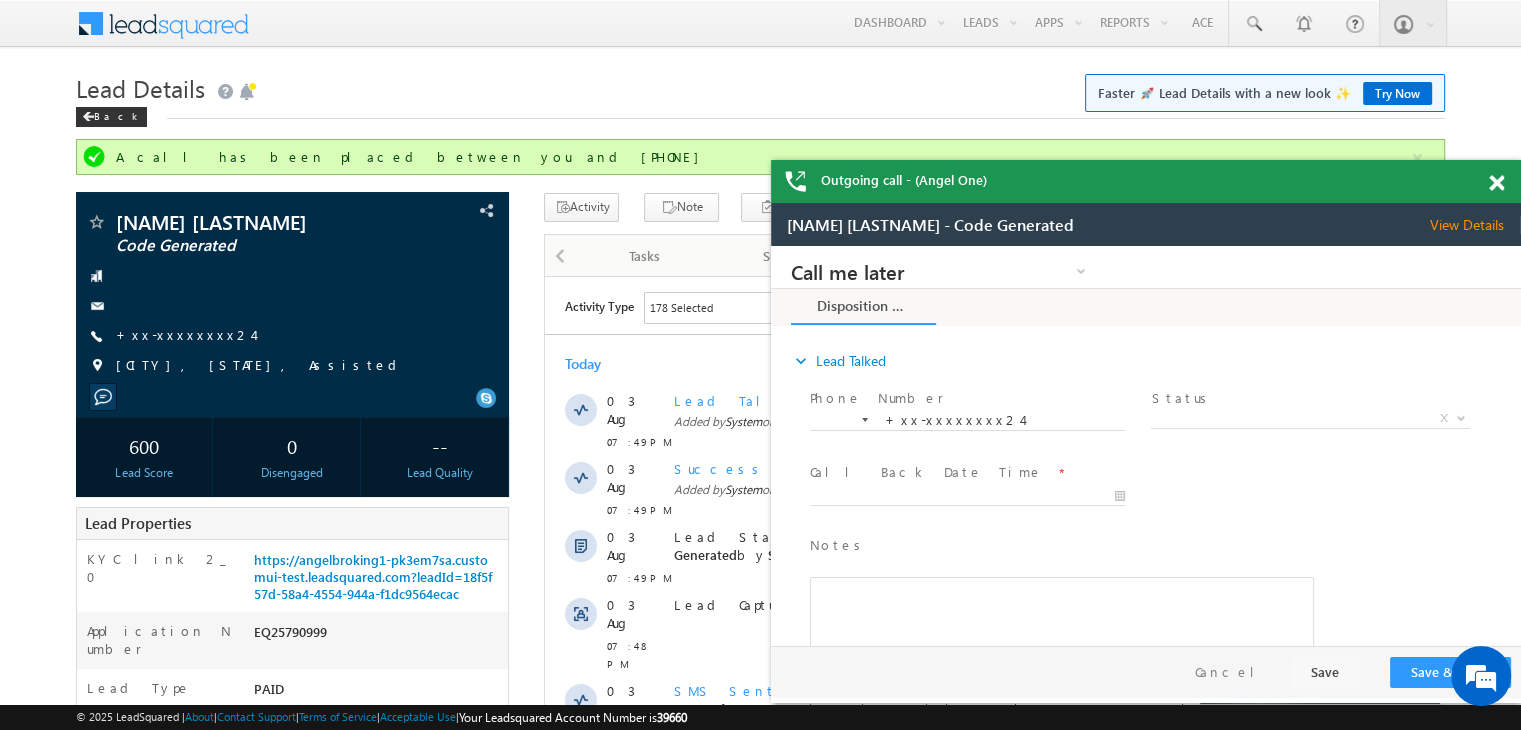 drag, startPoint x: 1491, startPoint y: 183, endPoint x: 219, endPoint y: 30, distance: 1281.1686 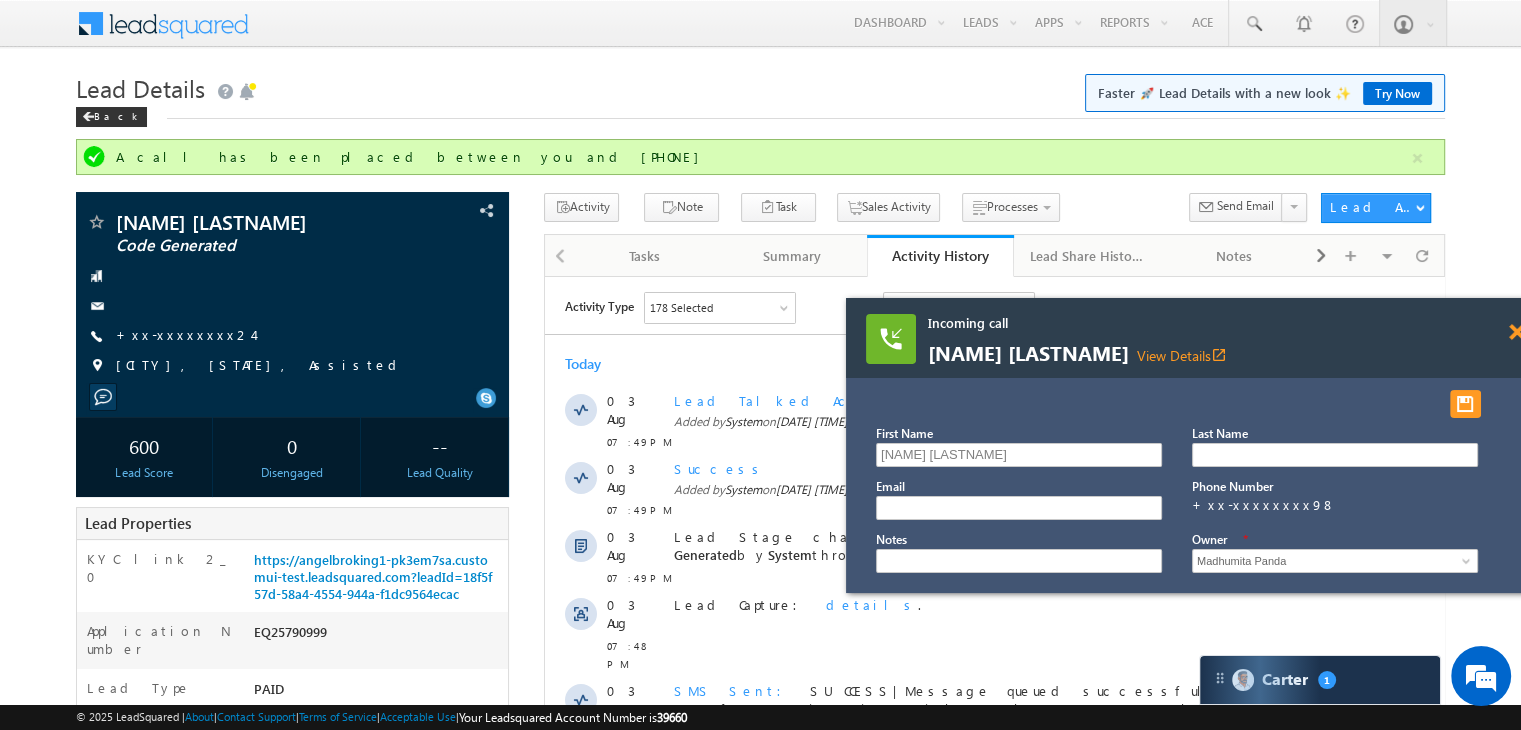 click at bounding box center (1516, 332) 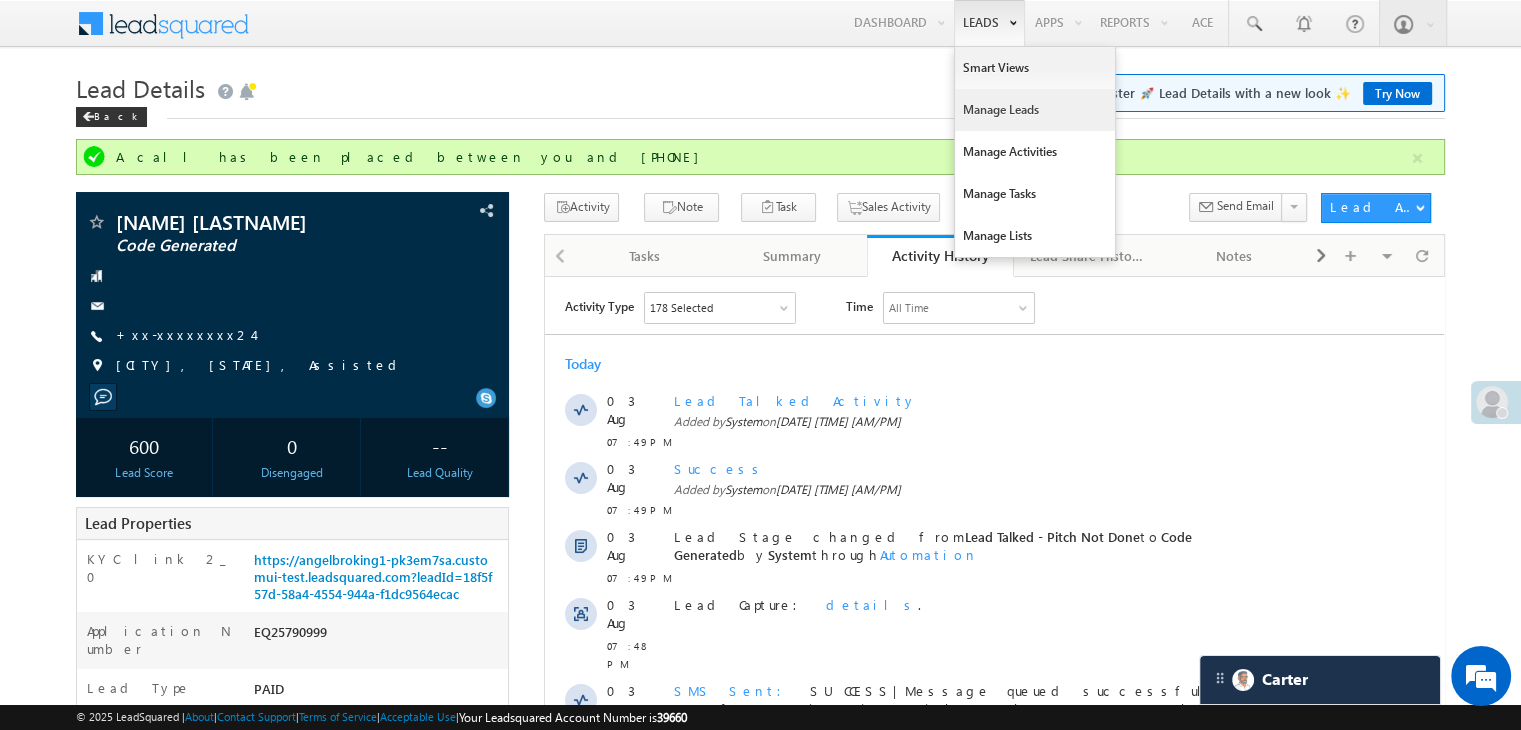 click on "Manage Leads" at bounding box center [1035, 110] 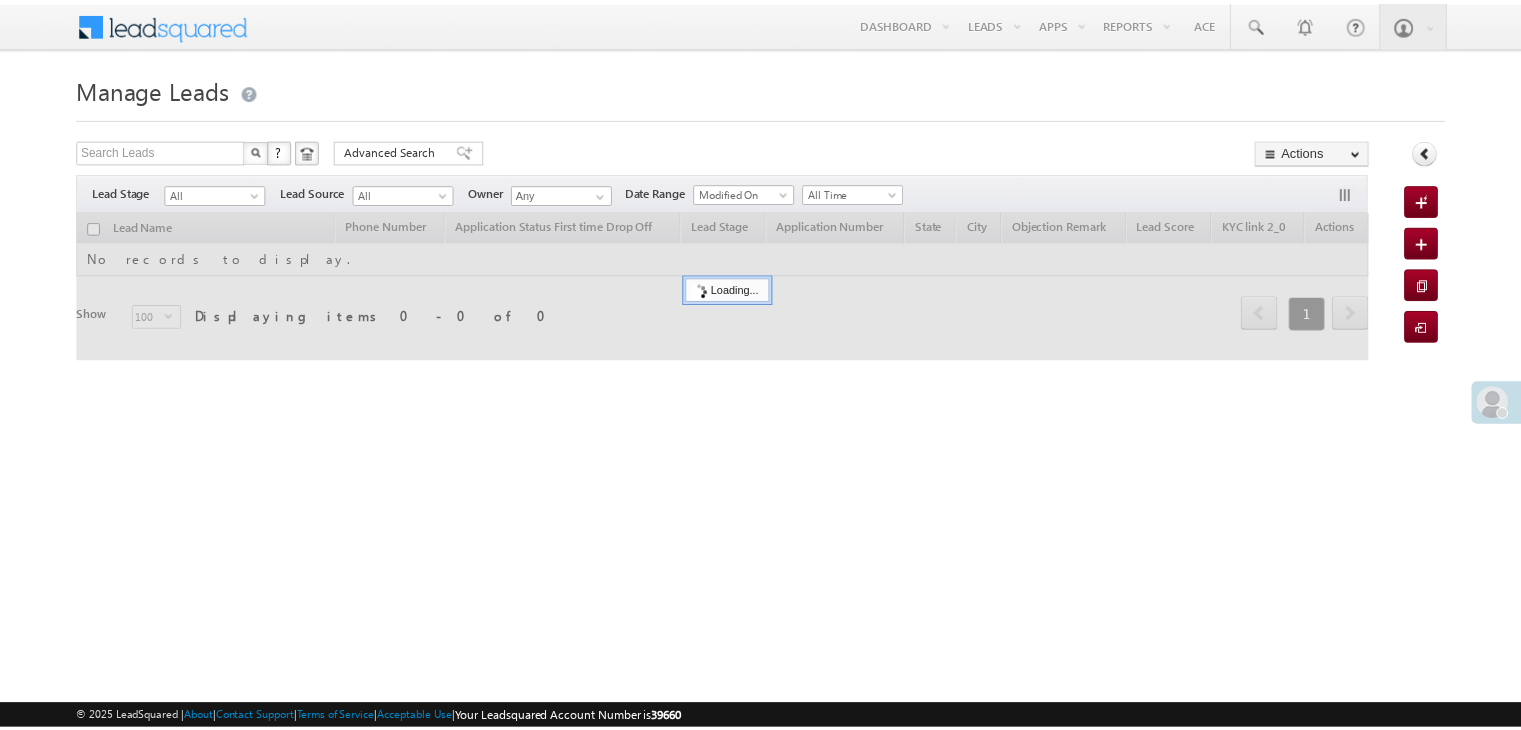 scroll, scrollTop: 0, scrollLeft: 0, axis: both 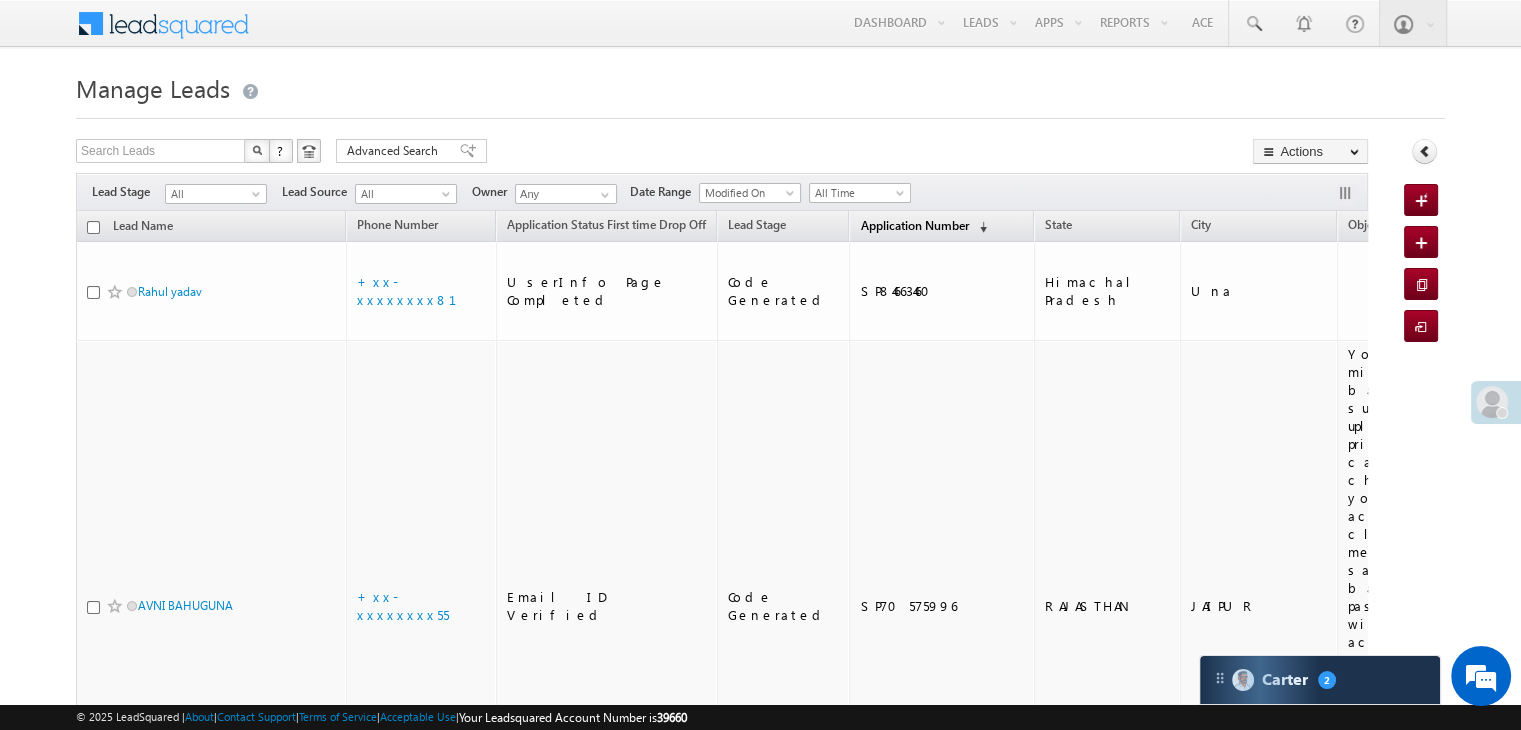 click on "Application Number" at bounding box center (914, 225) 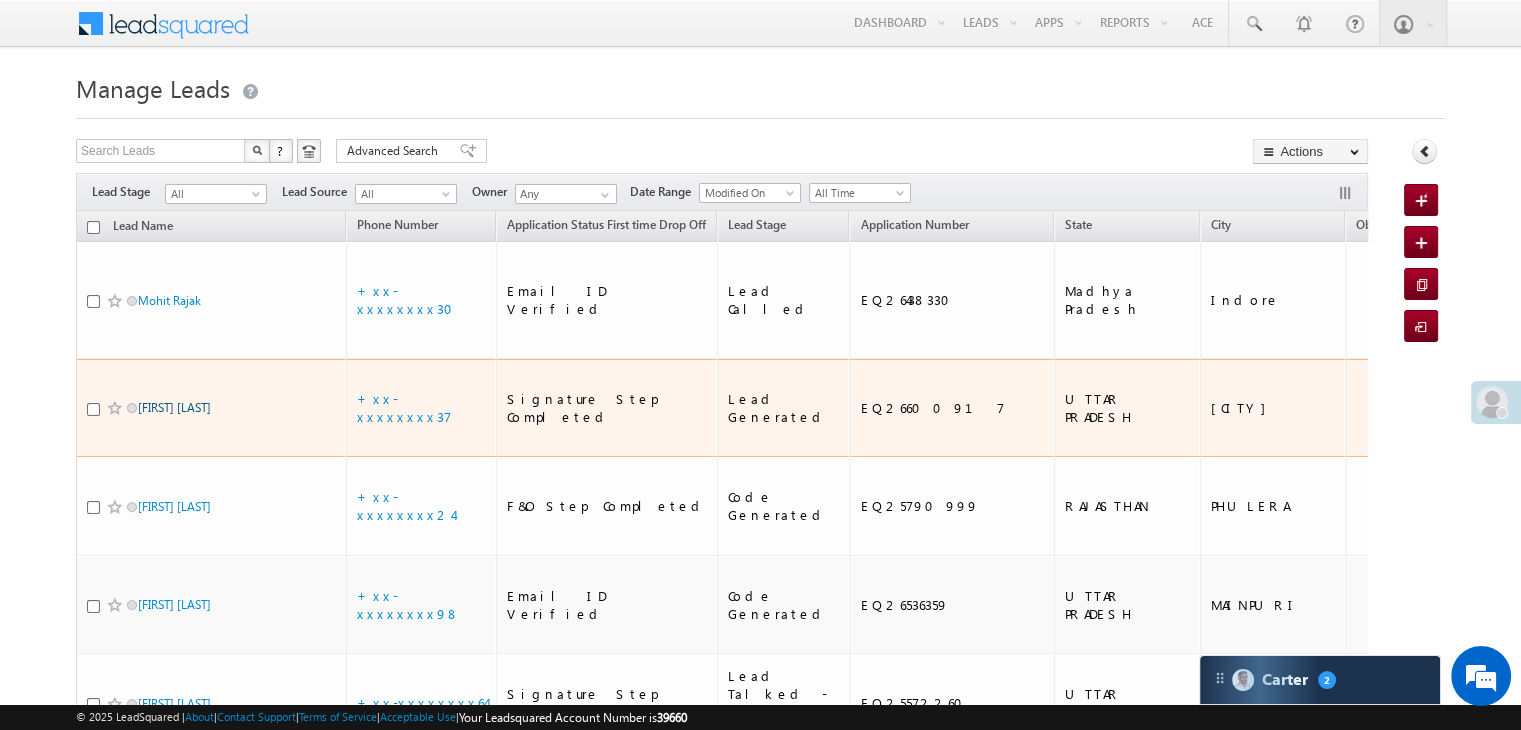 click on "[FIRST] [LAST]" at bounding box center (174, 407) 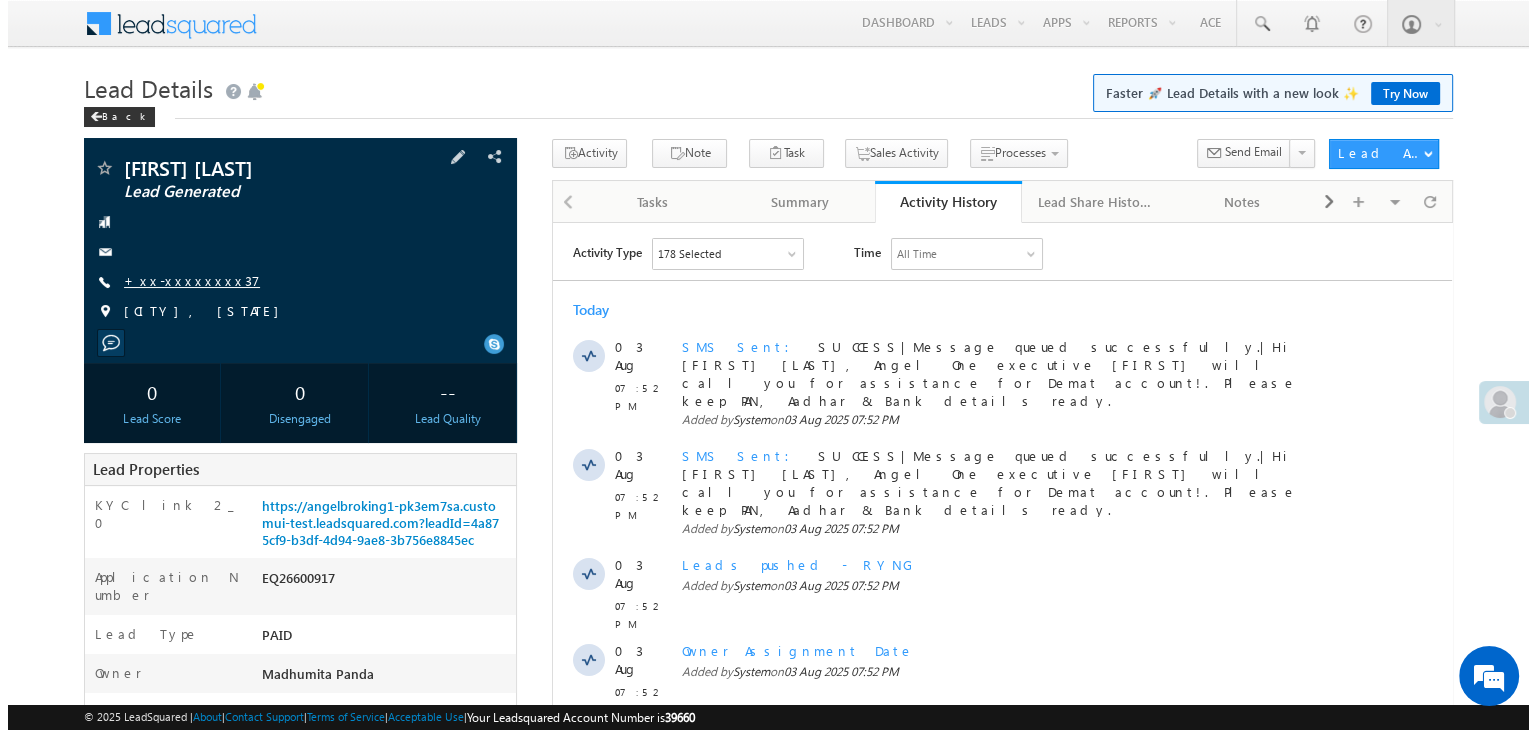 scroll, scrollTop: 0, scrollLeft: 0, axis: both 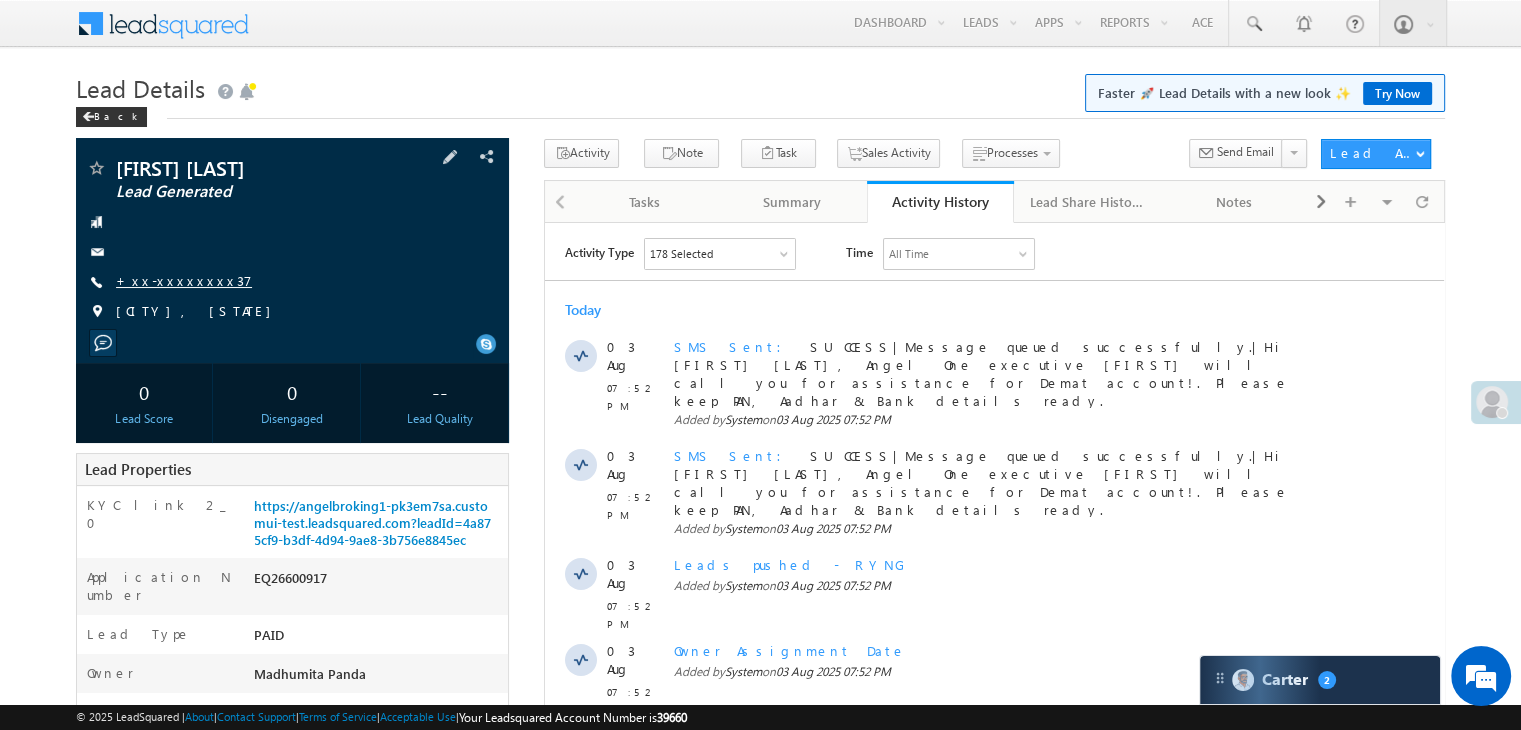 click on "+xx-xxxxxxxx37" at bounding box center [184, 280] 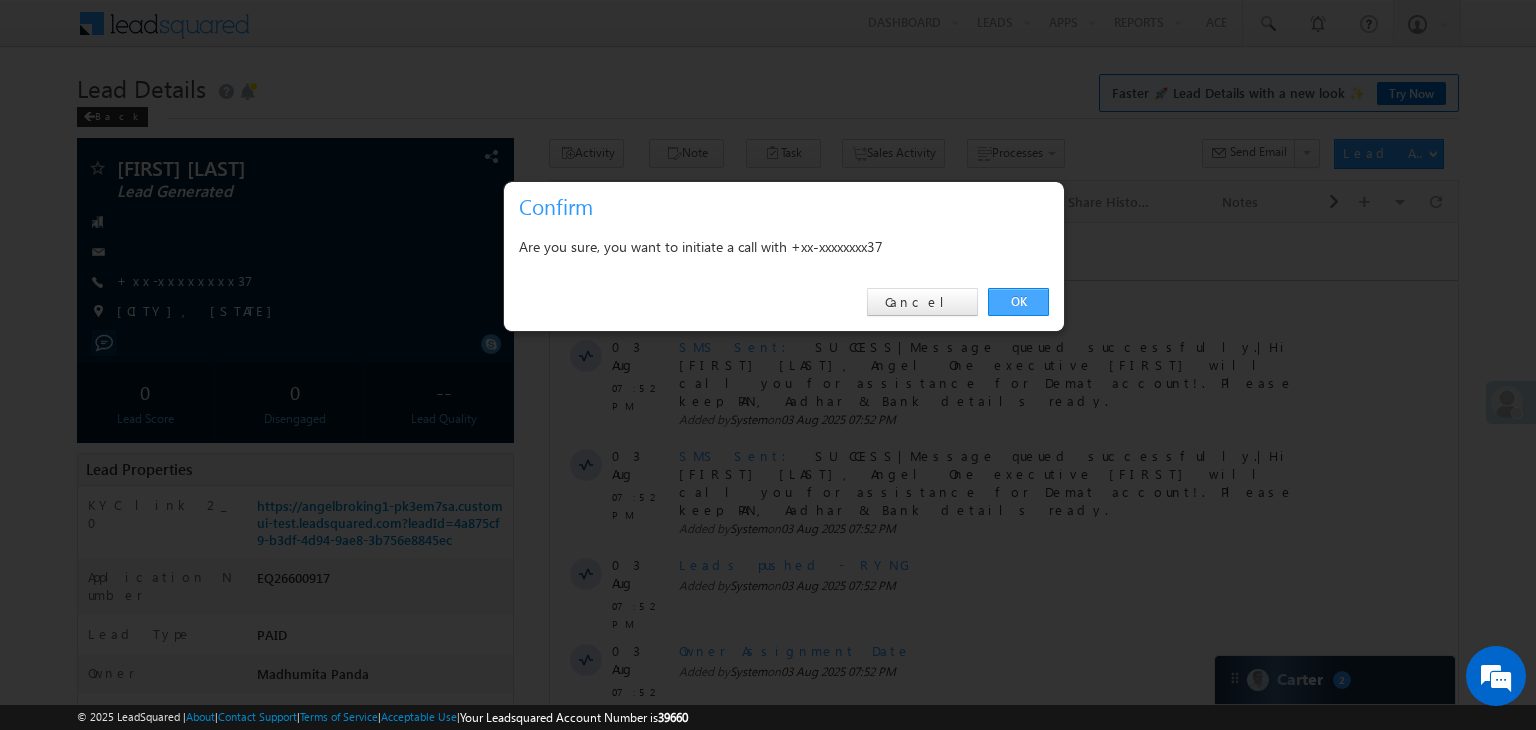 click on "OK" at bounding box center (1018, 302) 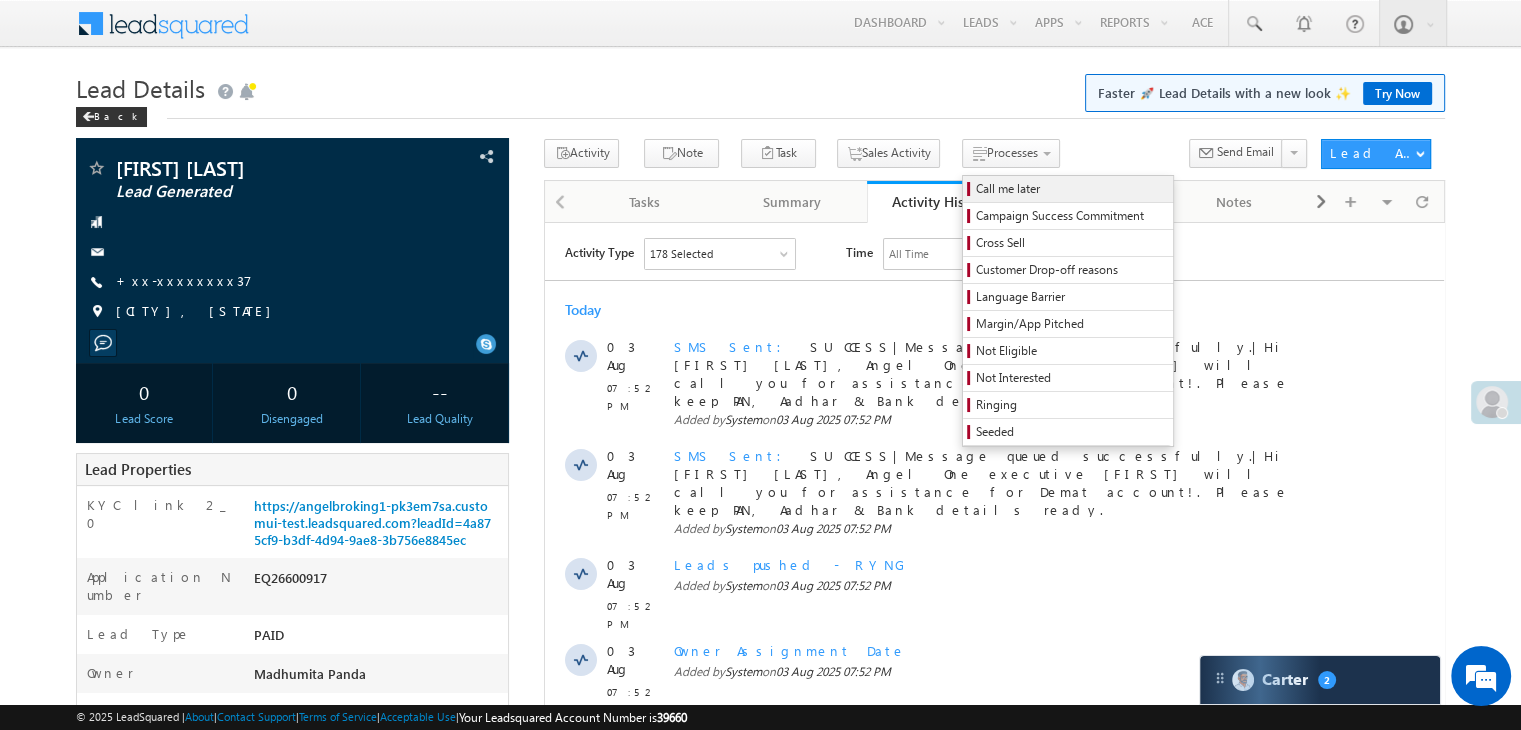 click on "Call me later" at bounding box center (1071, 189) 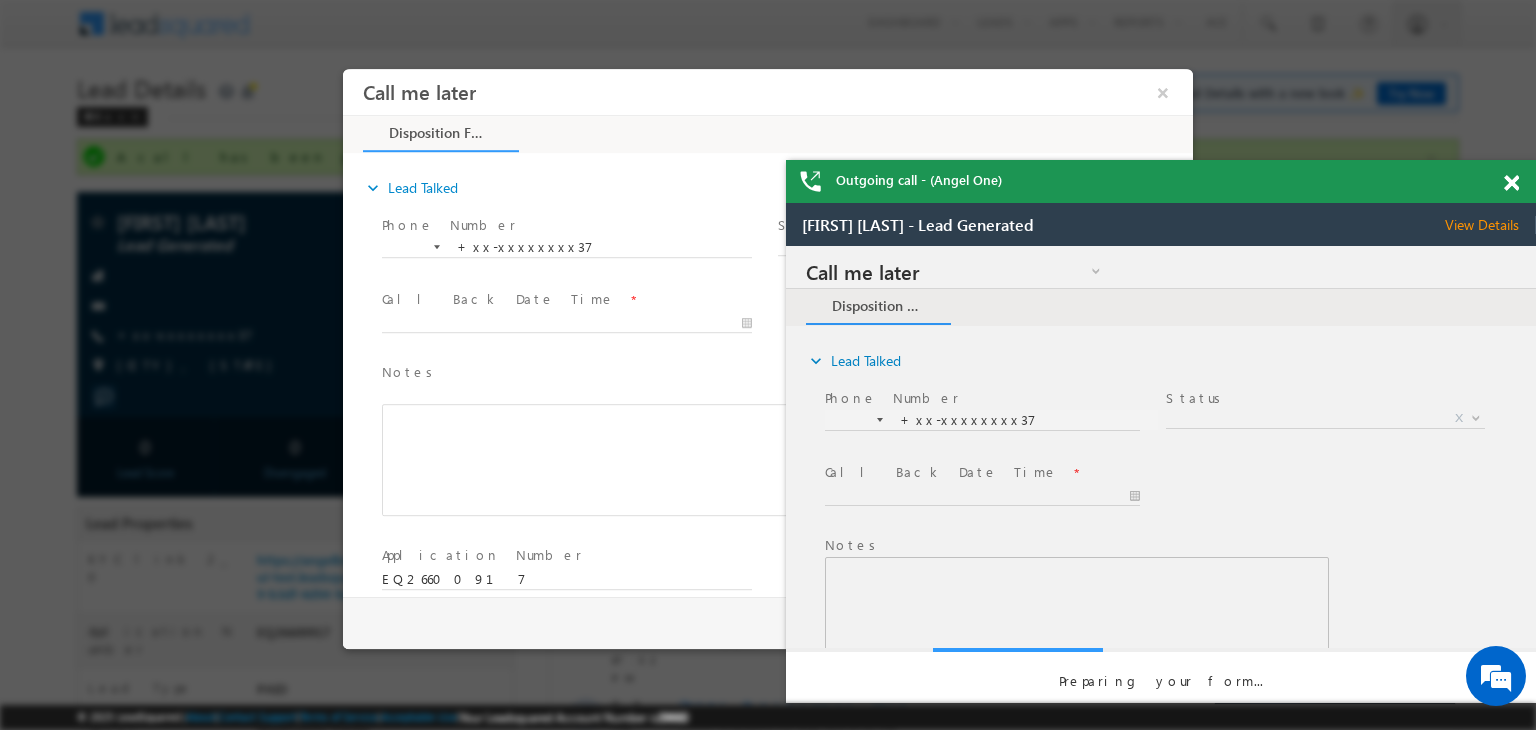 scroll, scrollTop: 0, scrollLeft: 0, axis: both 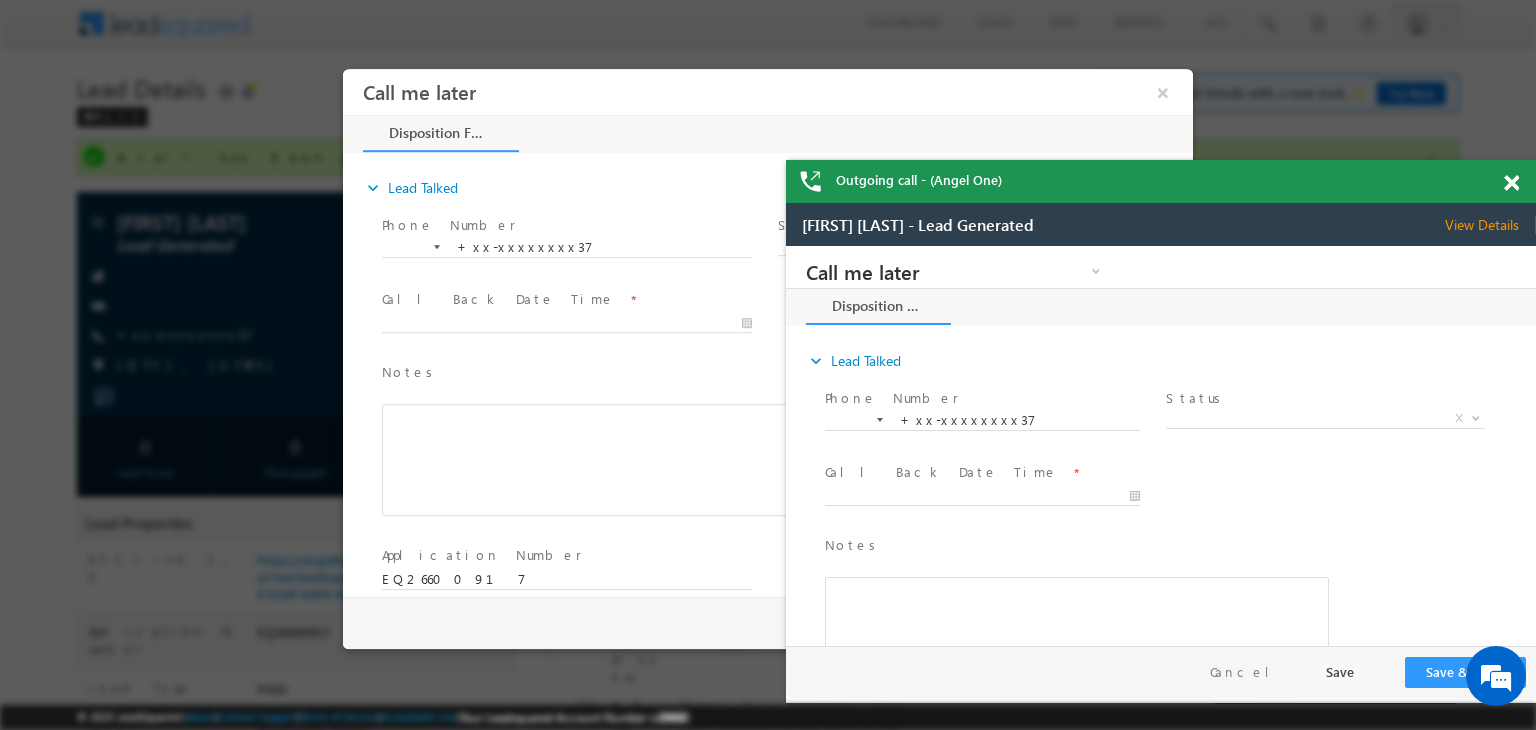 click at bounding box center (1511, 183) 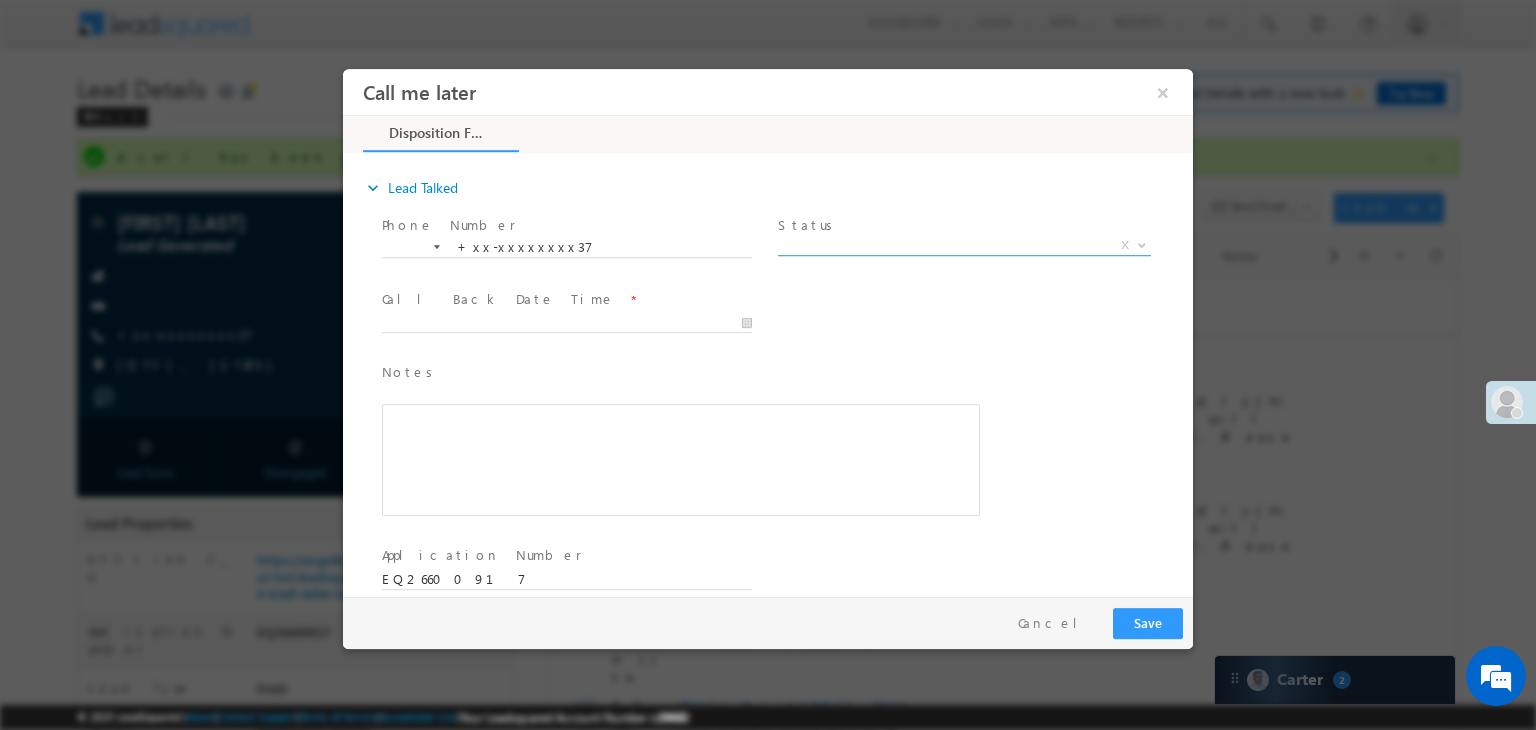 click on "X" at bounding box center (964, 246) 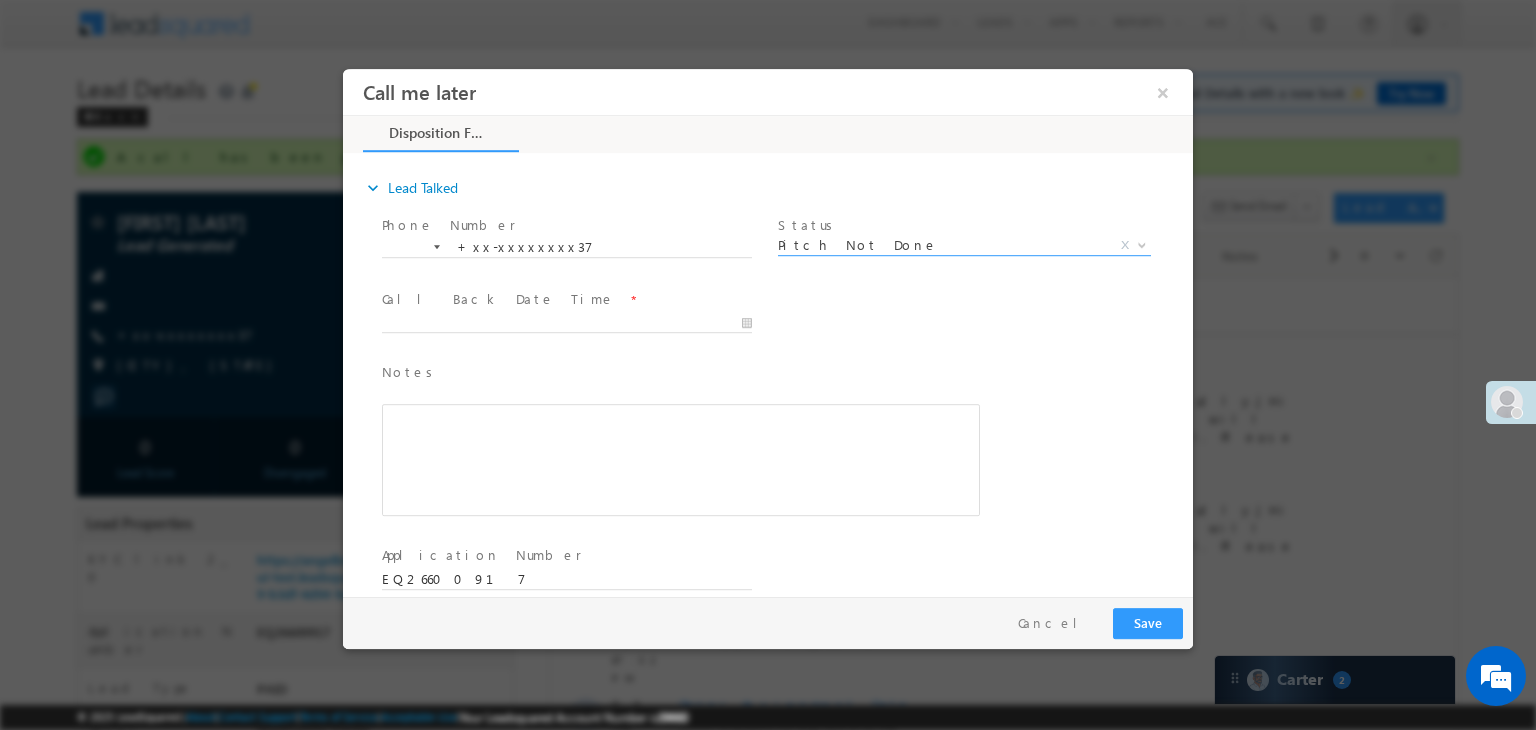 select on "Pitch Not Done" 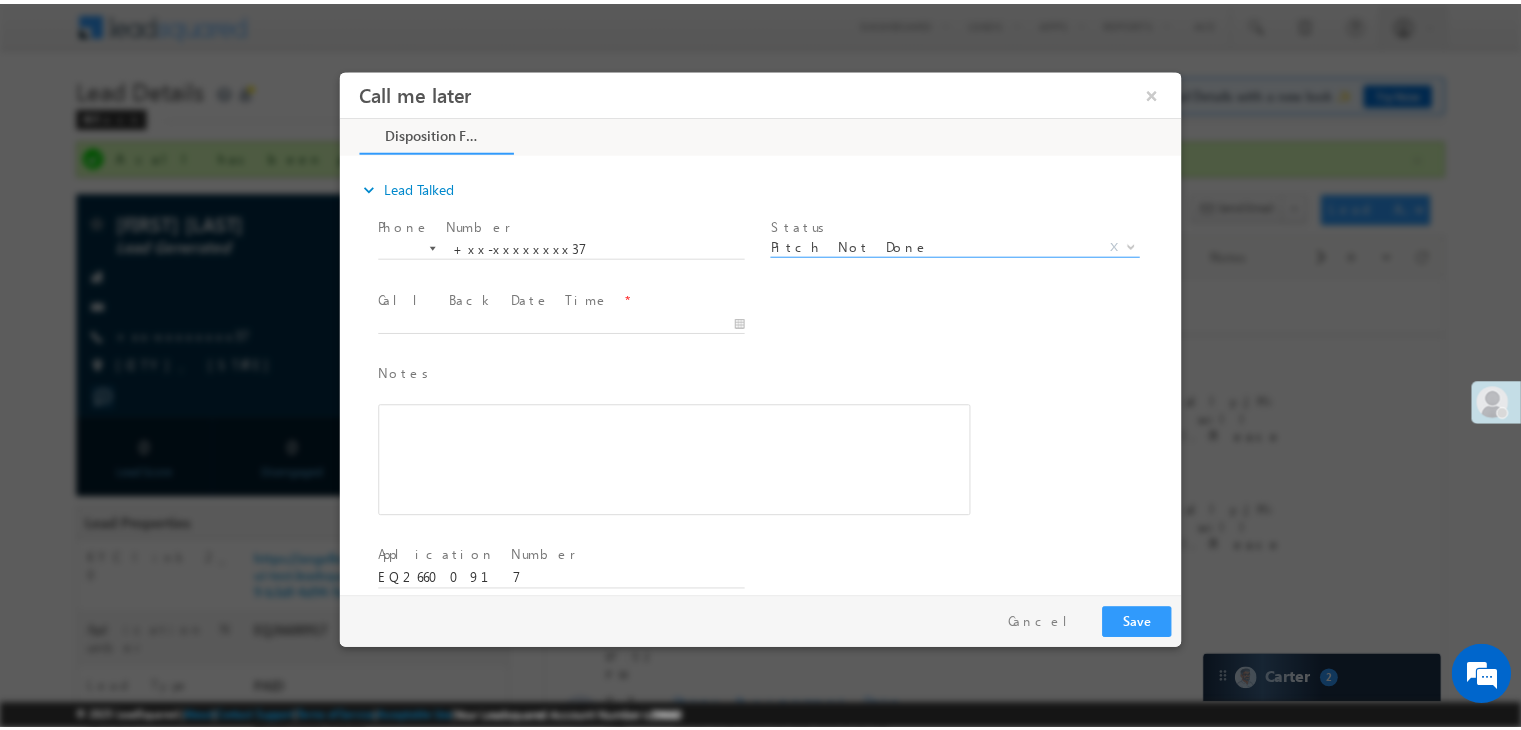 scroll, scrollTop: 0, scrollLeft: 0, axis: both 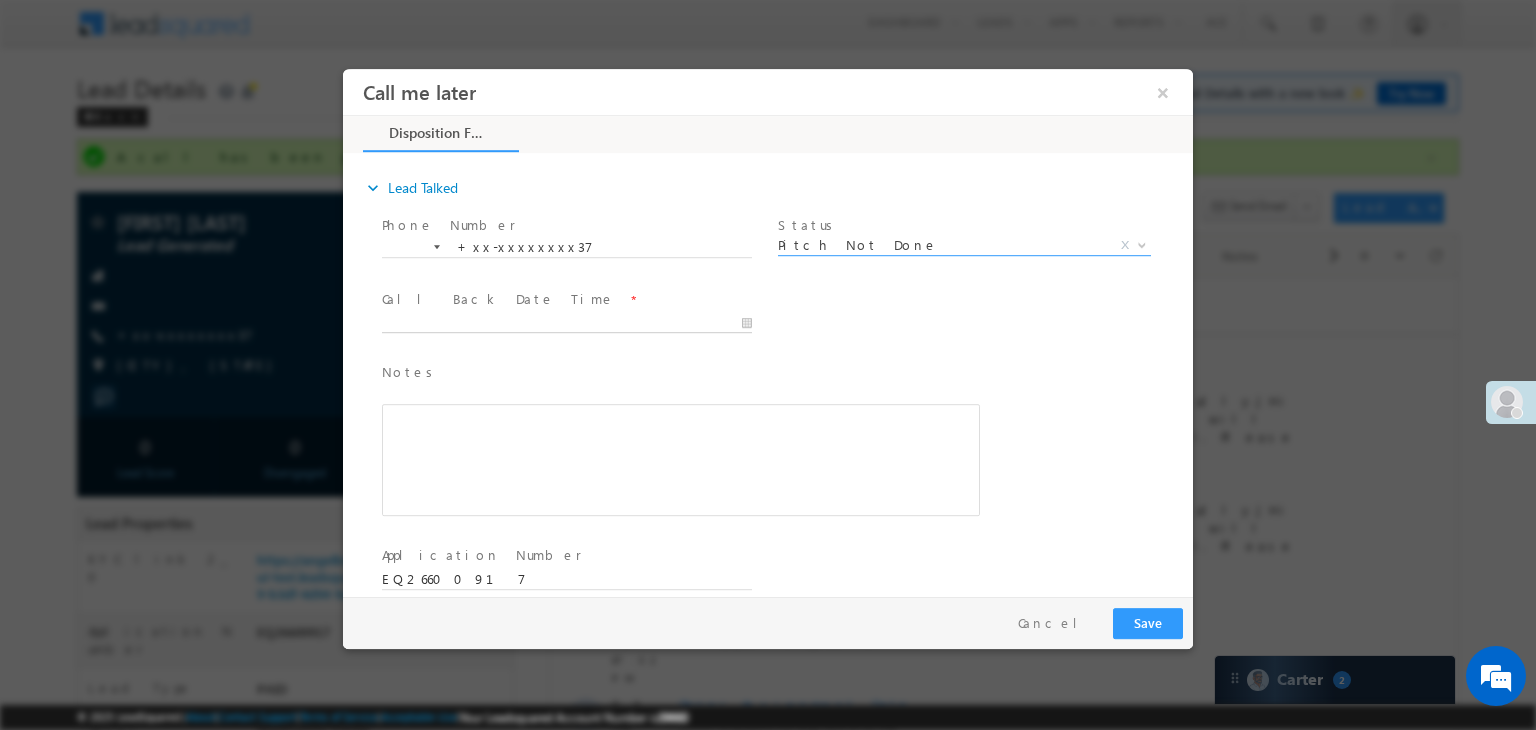 type on "08/03/25 7:54 PM" 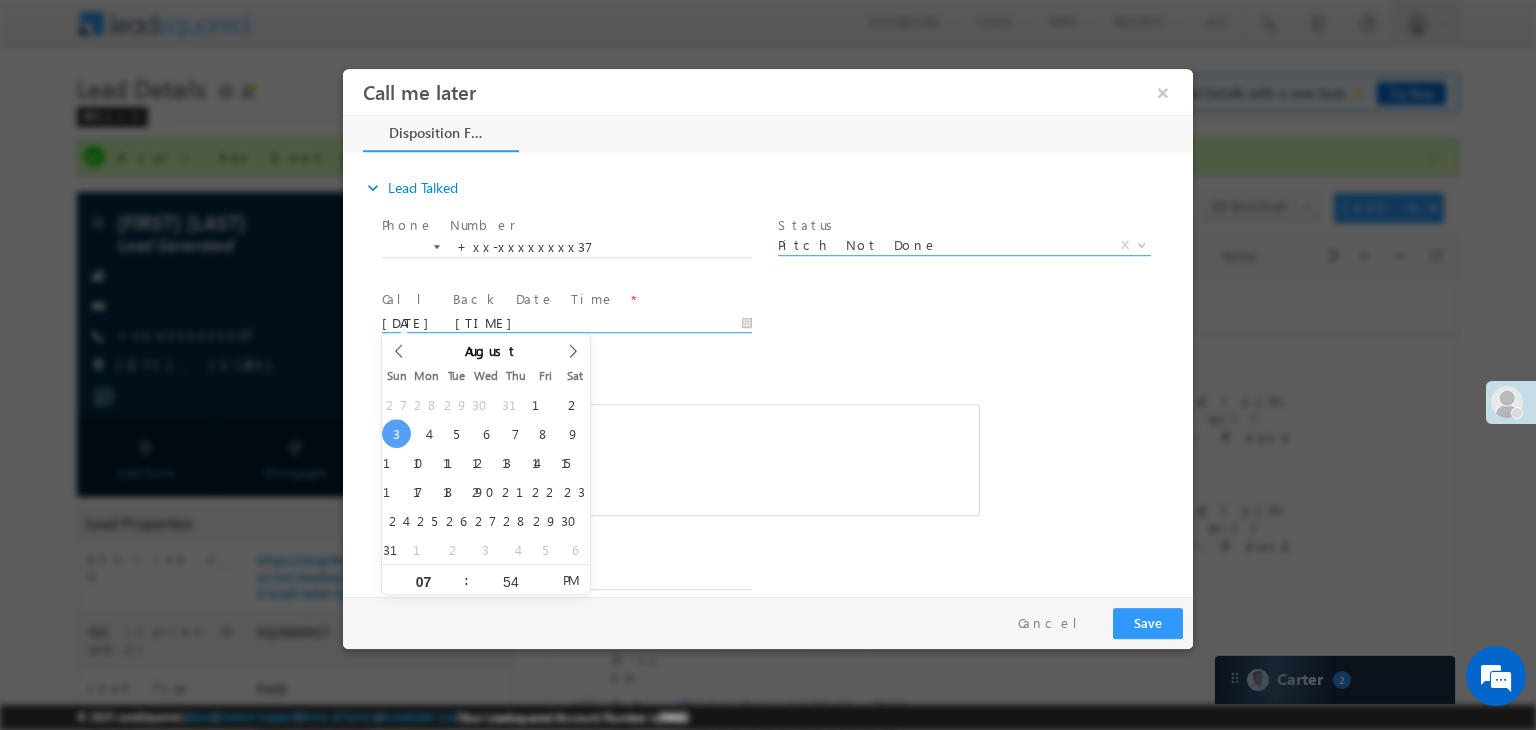 click on "08/03/25 7:54 PM" at bounding box center [567, 324] 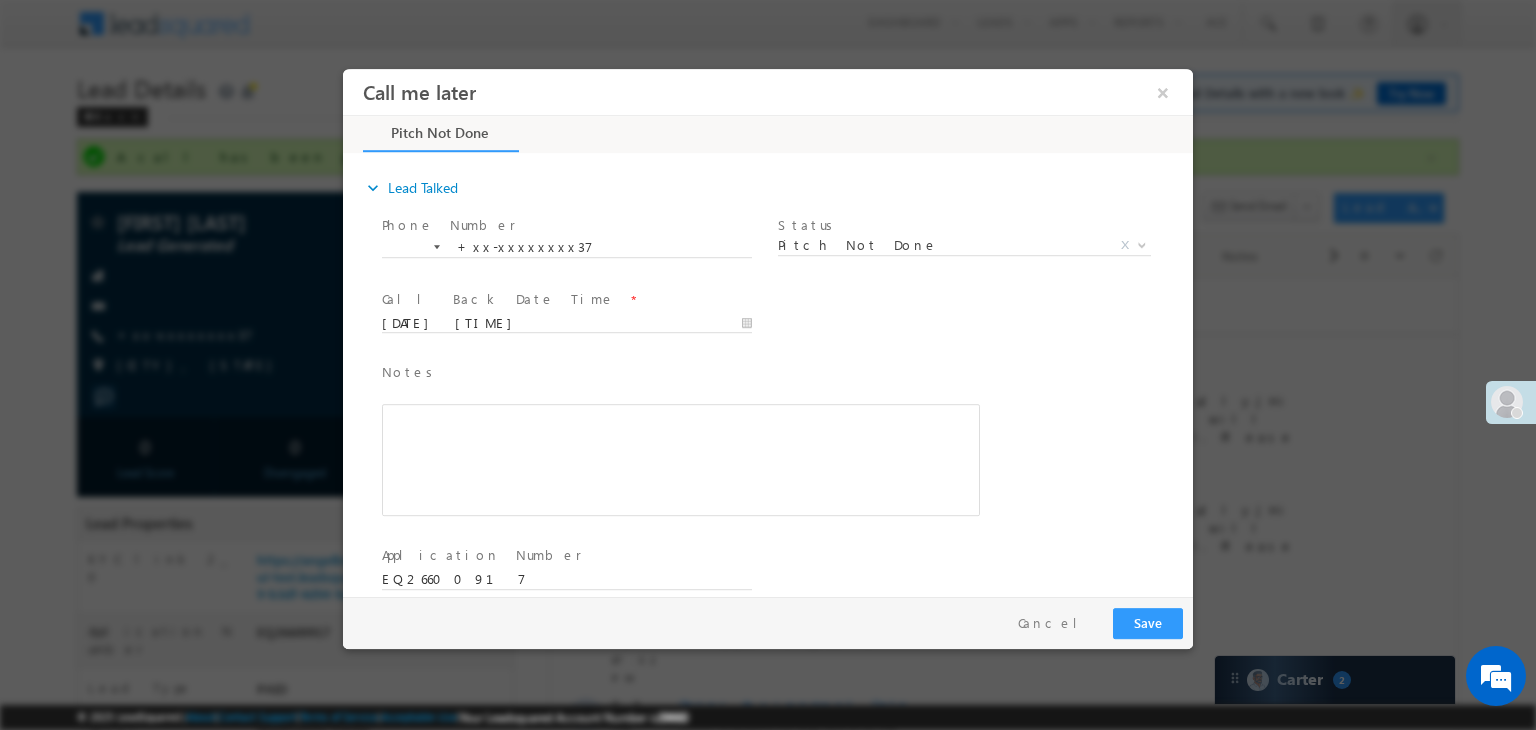 click on "Call Back Date Time
*
08/03/25 7:54 PM" at bounding box center [785, 322] 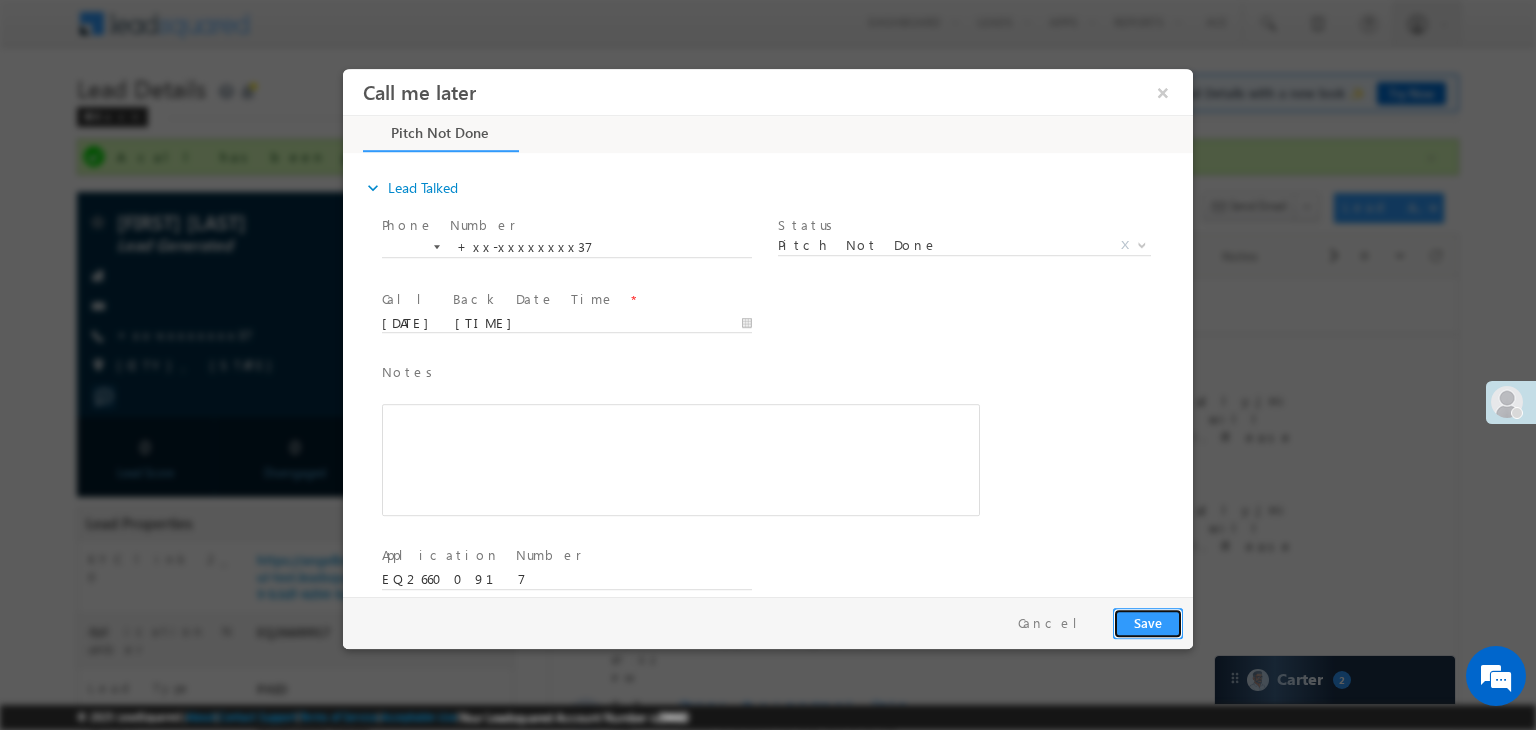 click on "Save" at bounding box center [1148, 623] 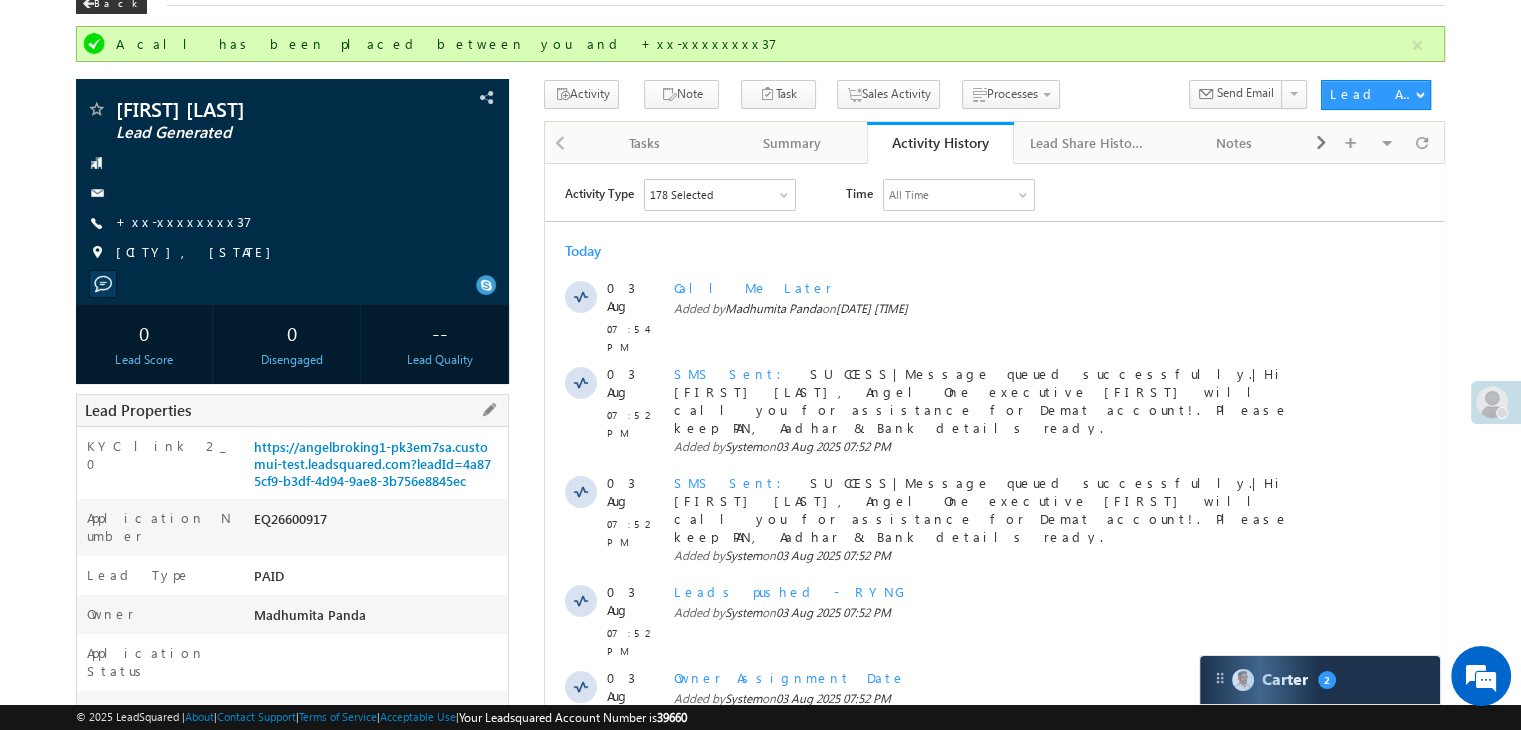 scroll, scrollTop: 200, scrollLeft: 0, axis: vertical 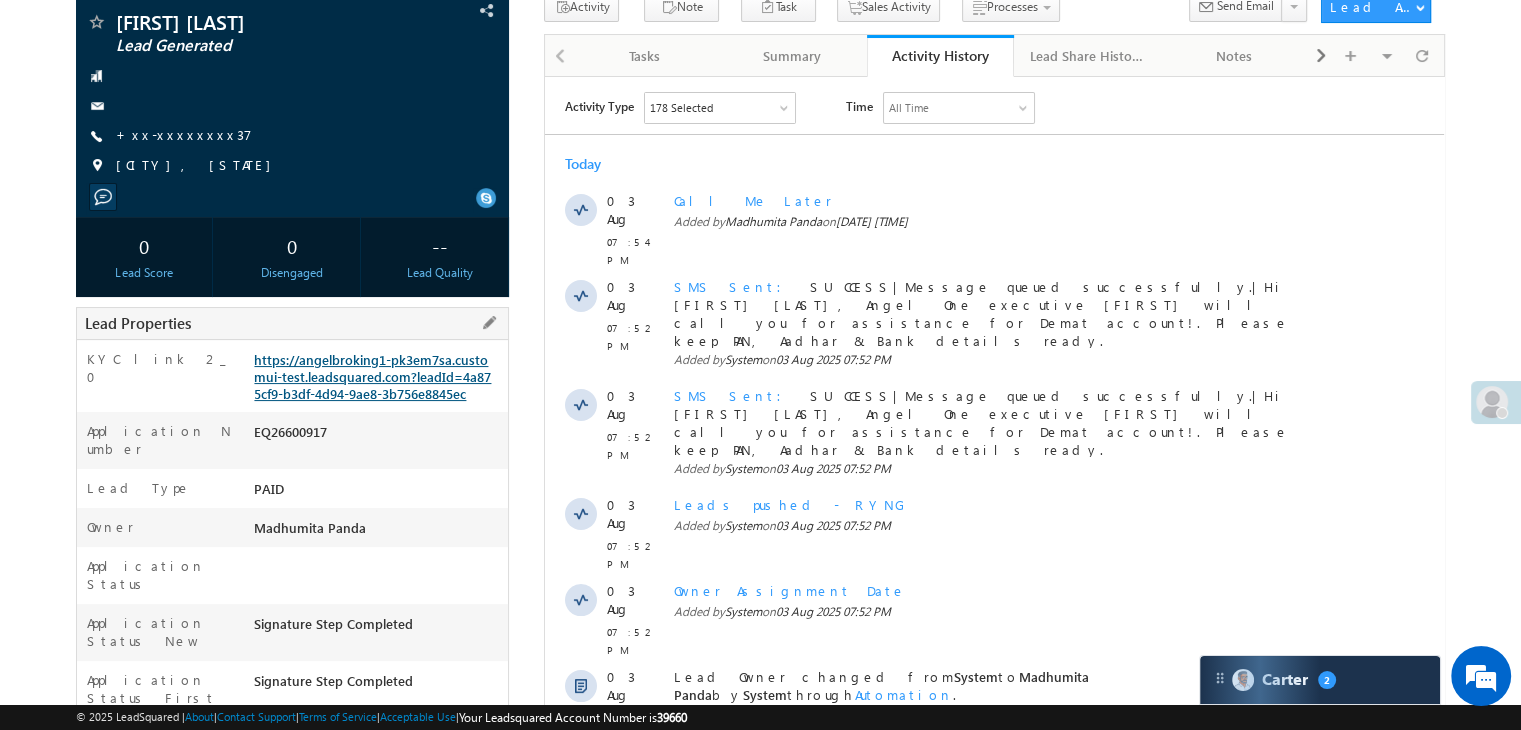 click on "https://angelbroking1-pk3em7sa.customui-test.leadsquared.com?leadId=4a875cf9-b3df-4d94-9ae8-3b756e8845ec" at bounding box center [372, 376] 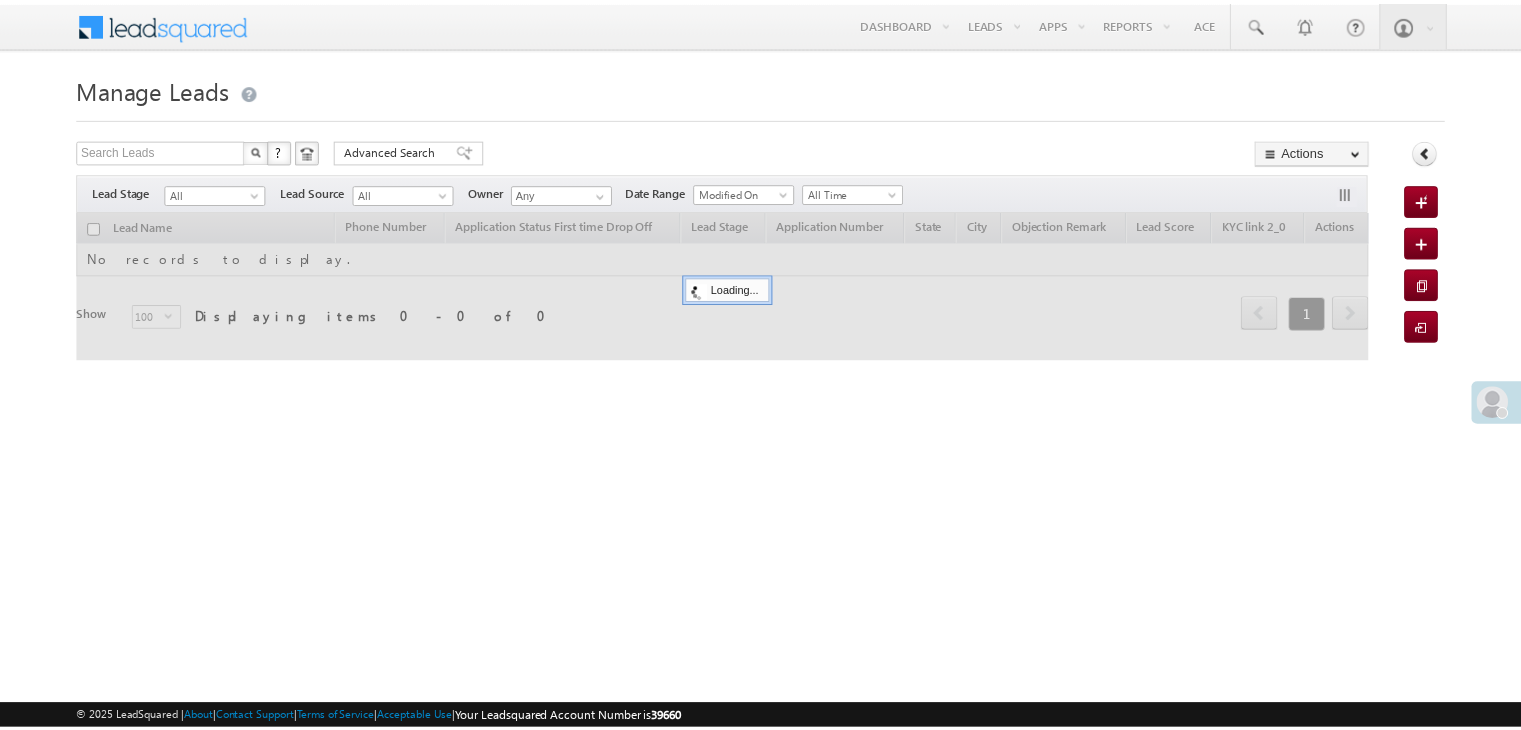 scroll, scrollTop: 0, scrollLeft: 0, axis: both 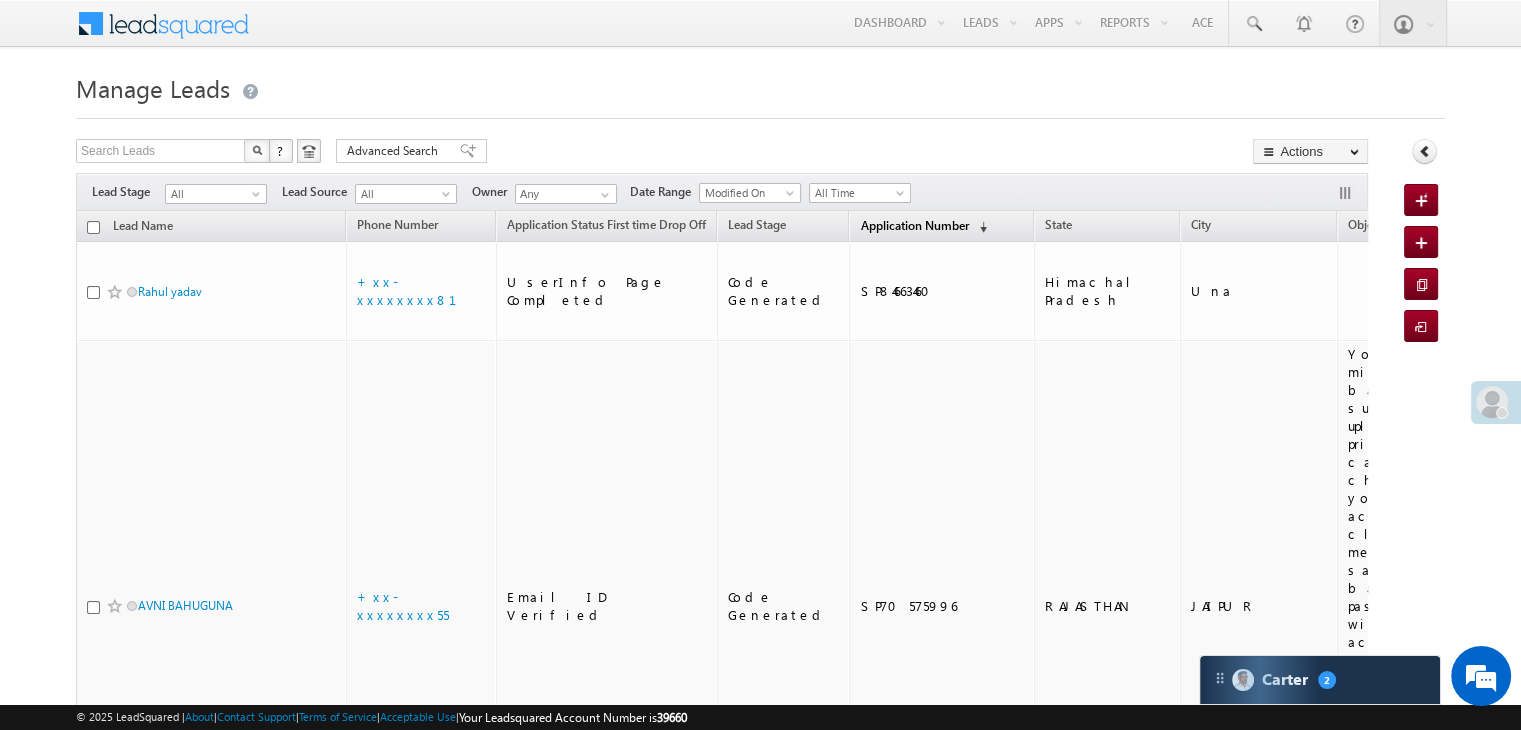 click on "Application Number" at bounding box center [914, 225] 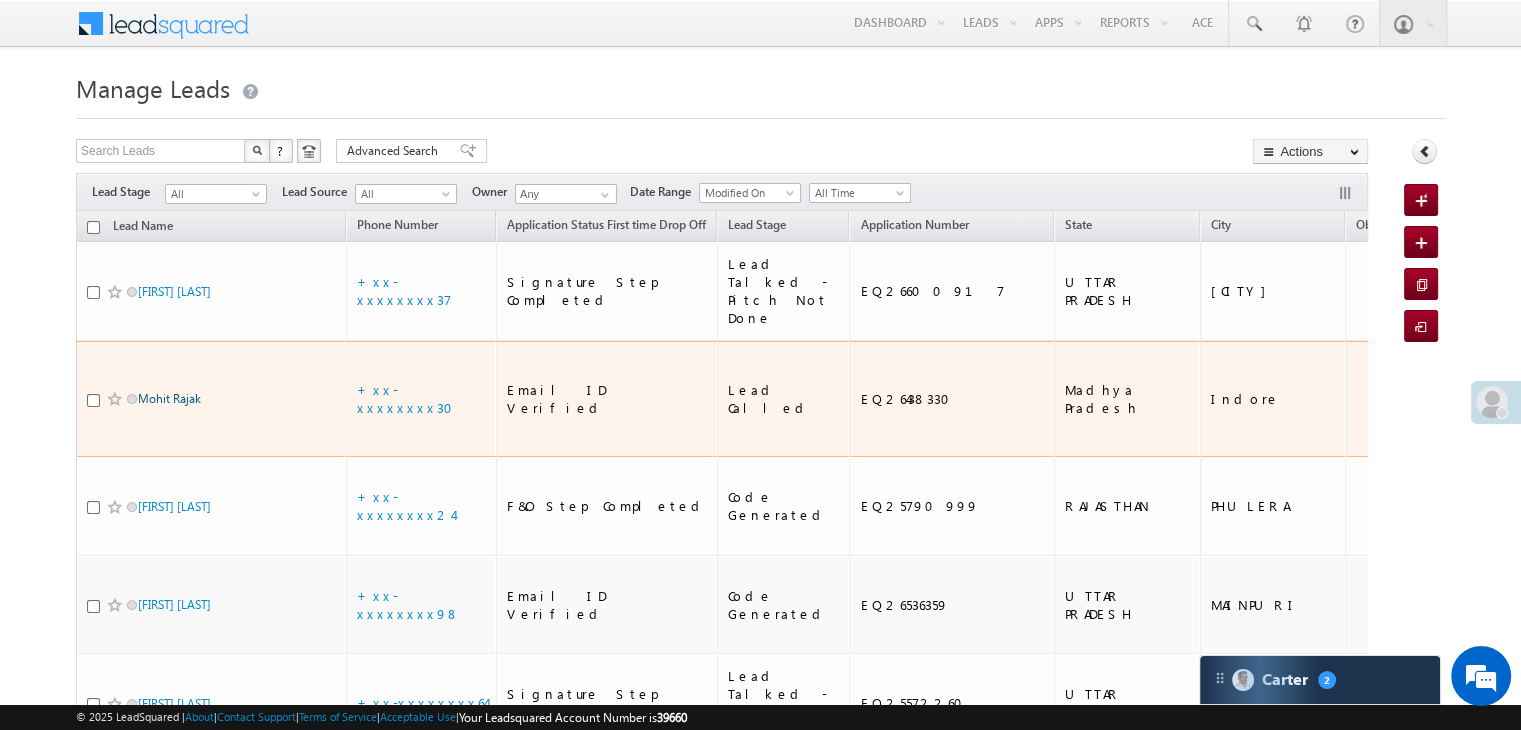 scroll, scrollTop: 0, scrollLeft: 0, axis: both 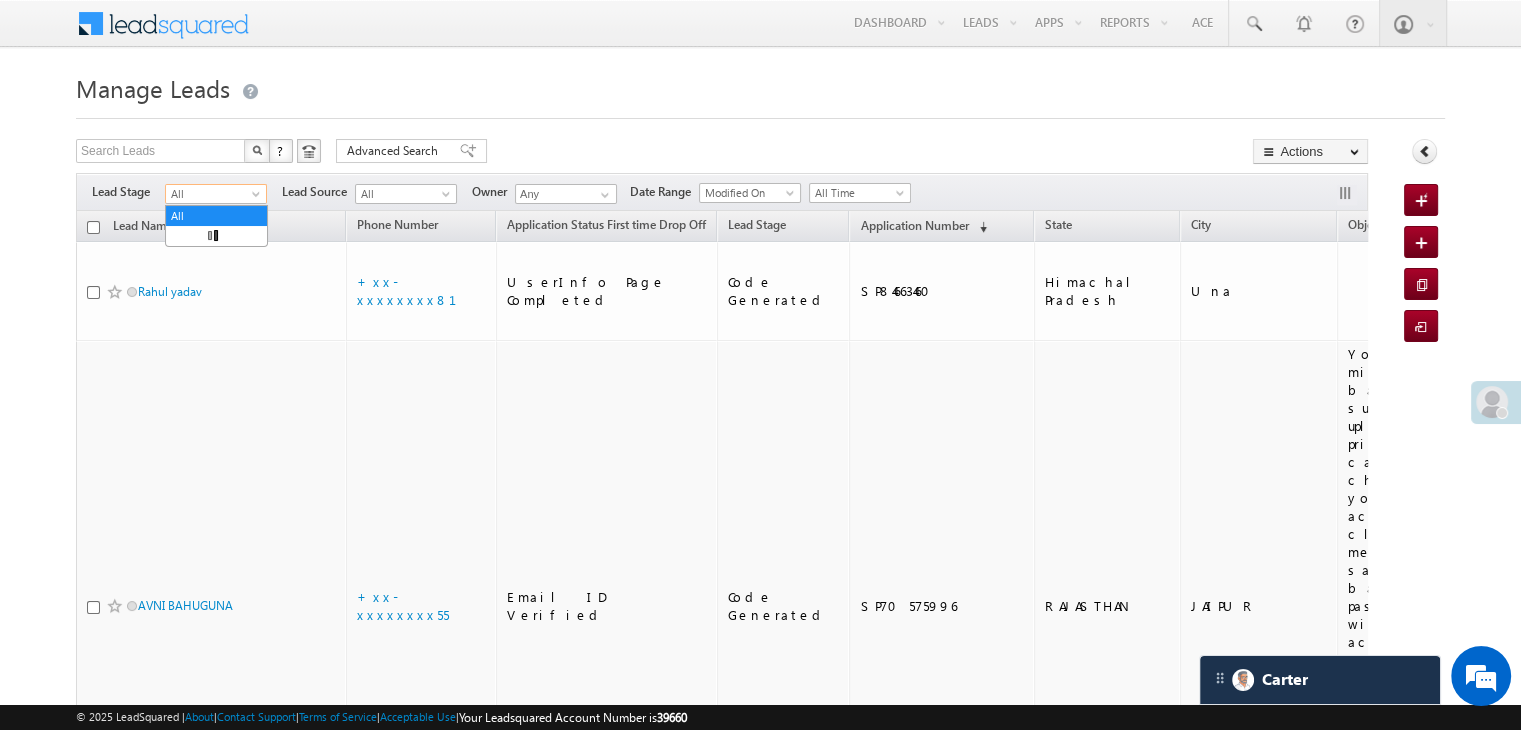 click at bounding box center [258, 198] 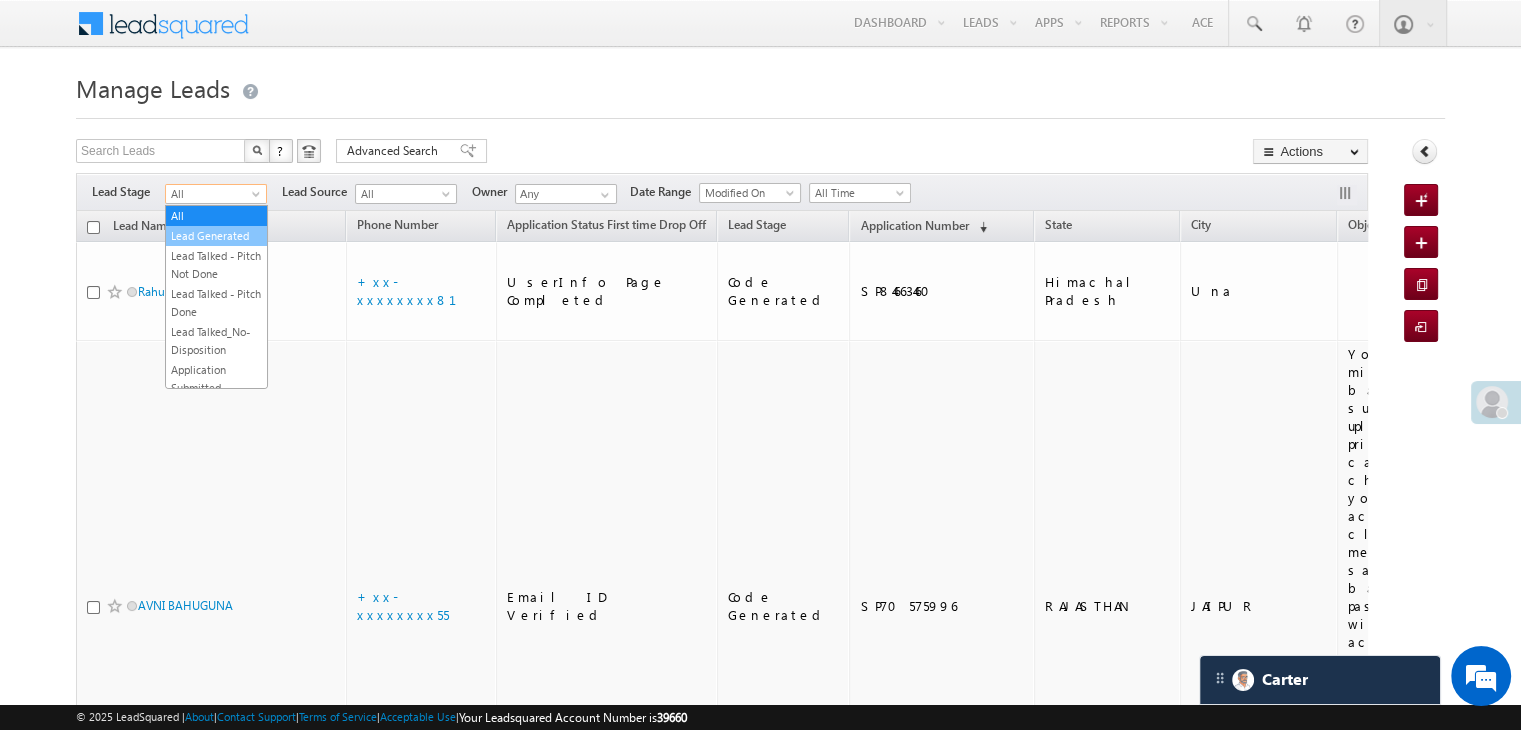 click on "Lead Generated" at bounding box center [216, 236] 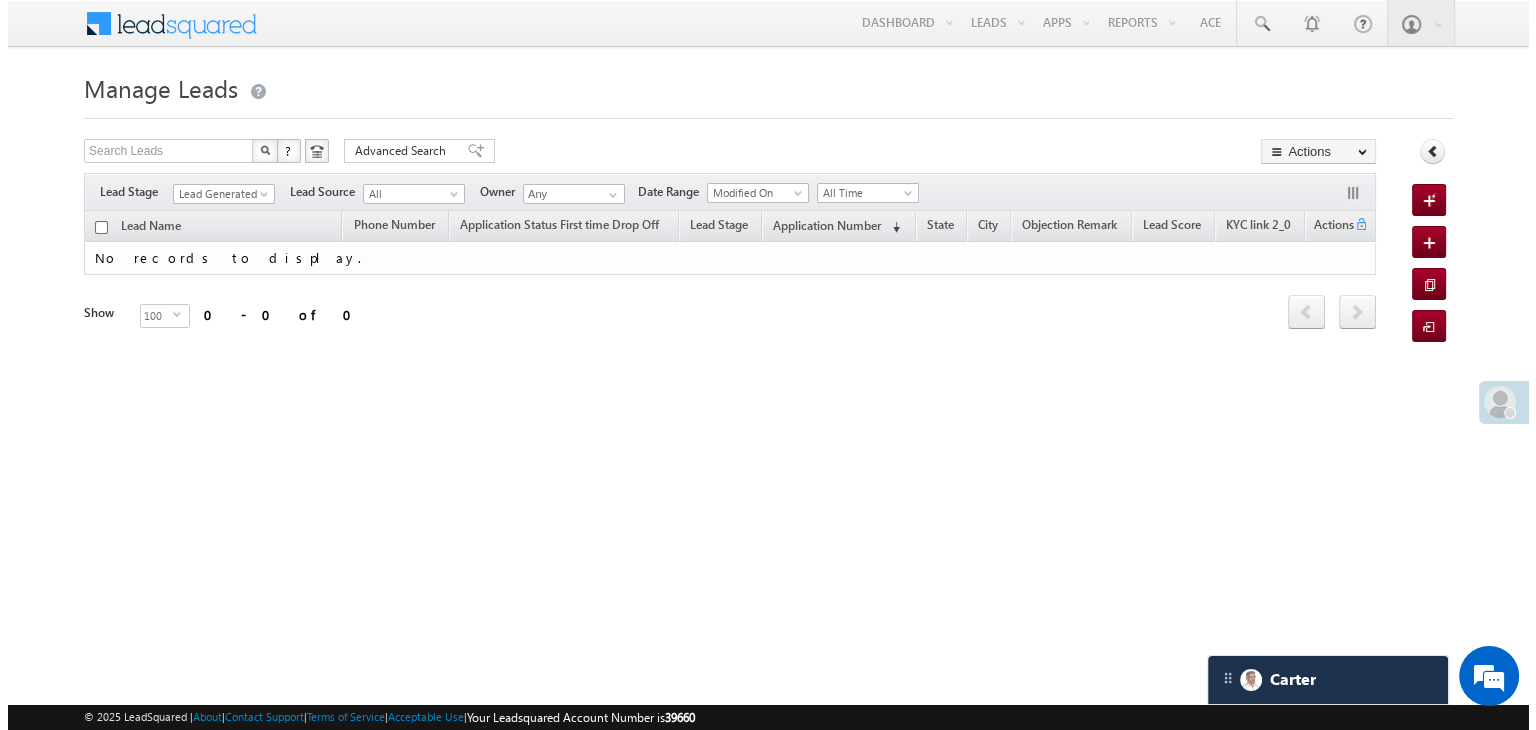scroll, scrollTop: 0, scrollLeft: 0, axis: both 